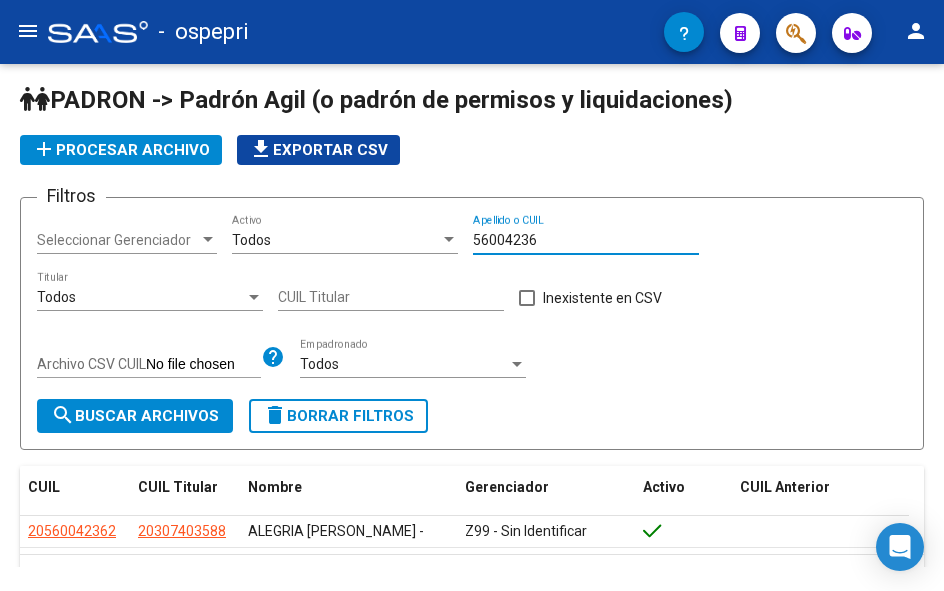scroll, scrollTop: 0, scrollLeft: 0, axis: both 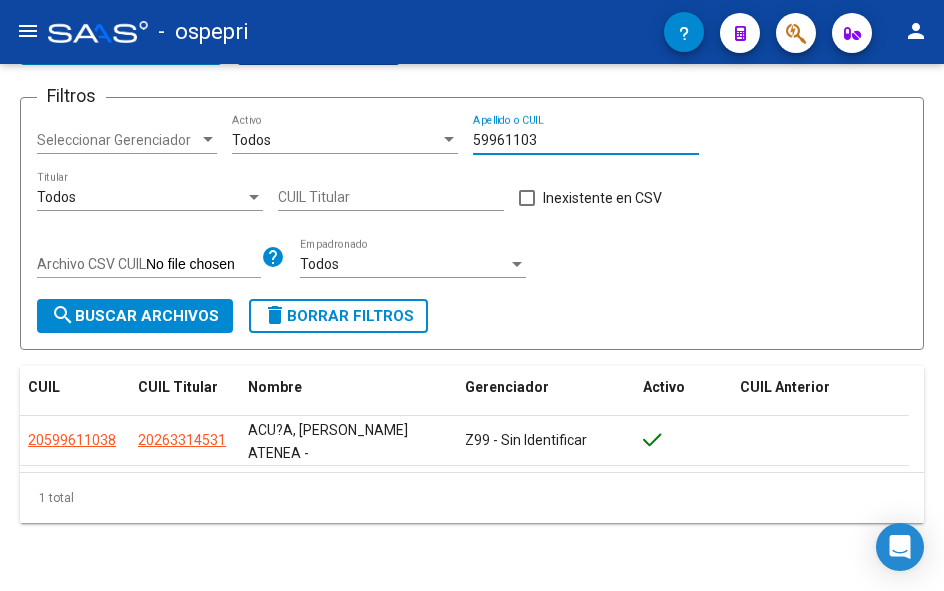type on "59961103" 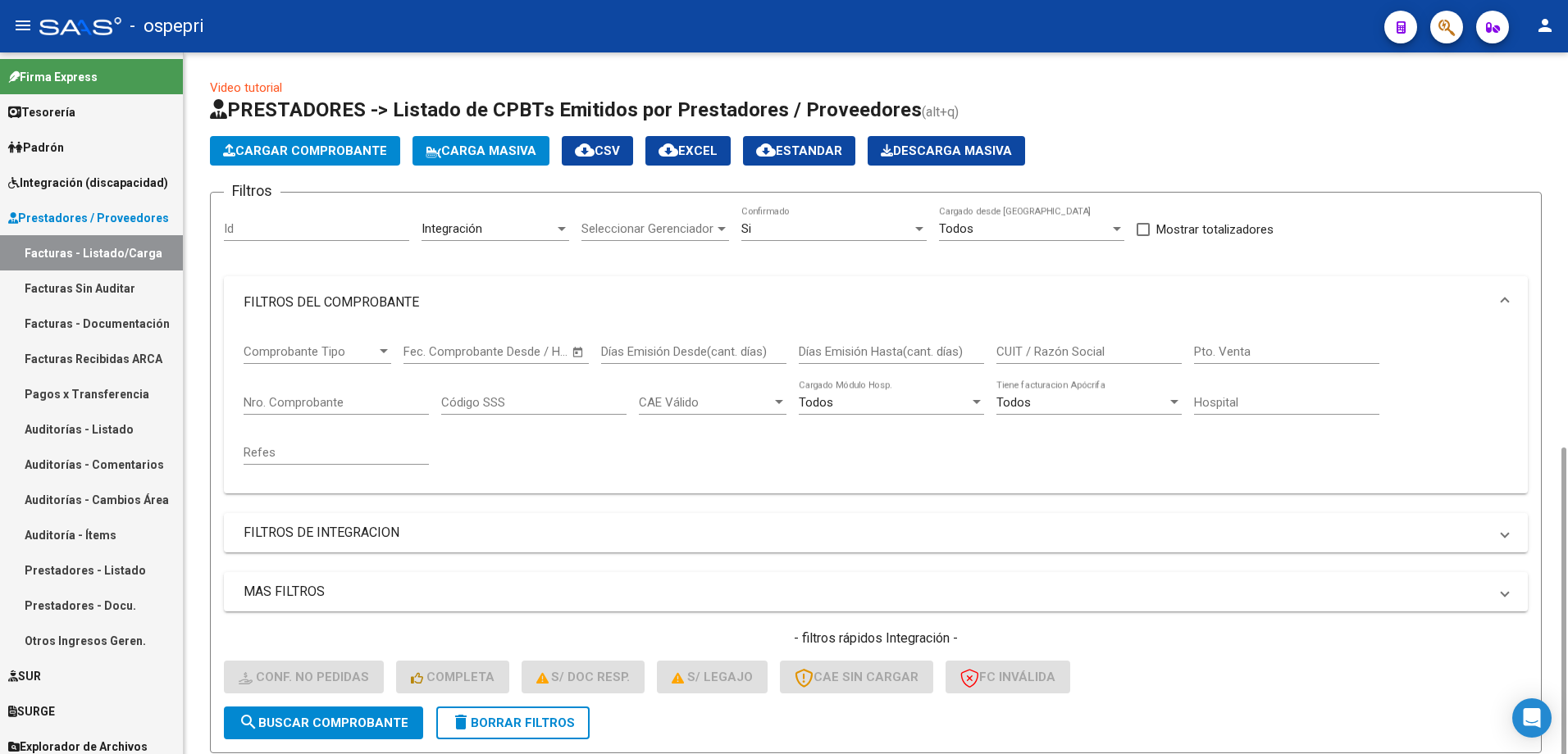 scroll, scrollTop: 0, scrollLeft: 0, axis: both 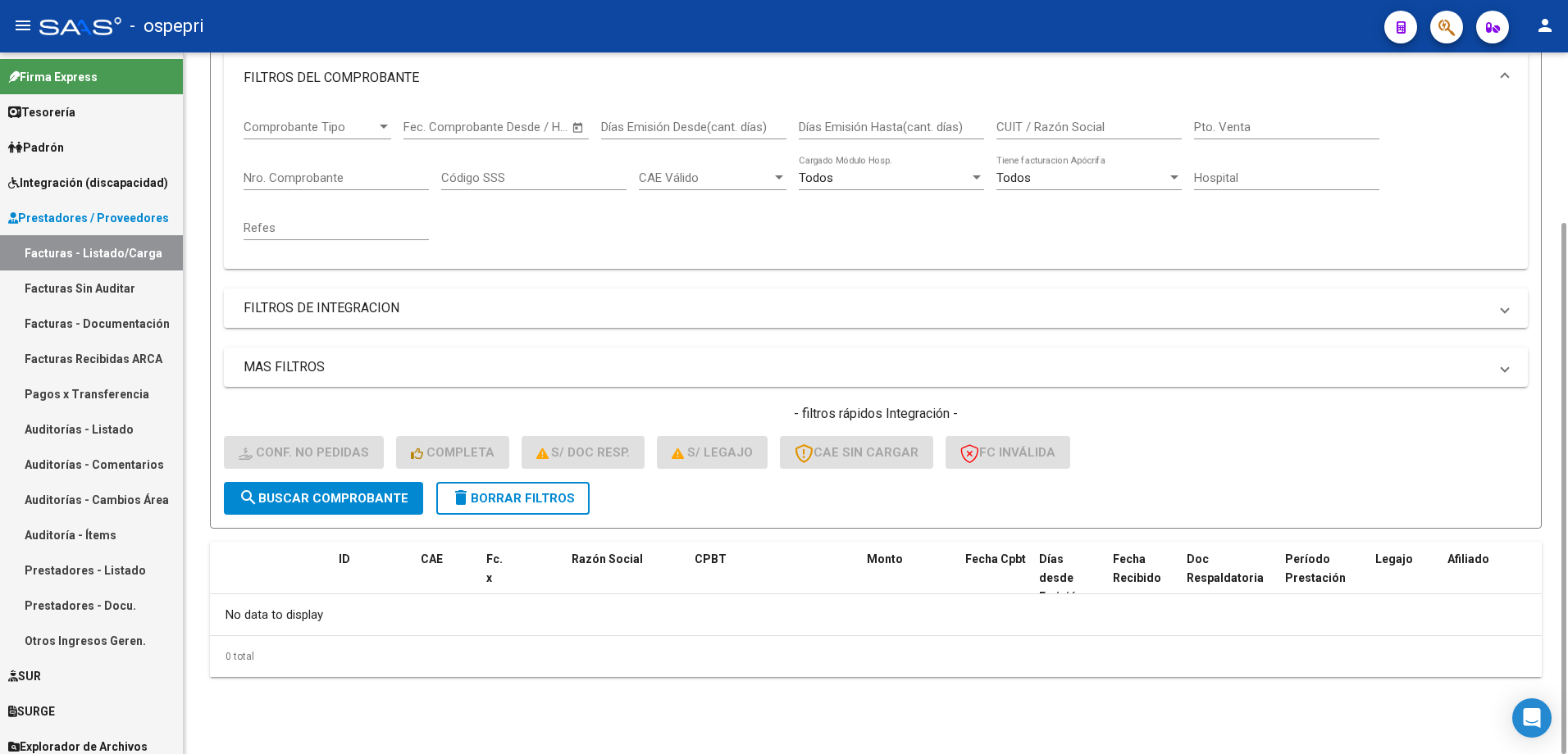 click on "FILTROS DE INTEGRACION" at bounding box center [876, 308] 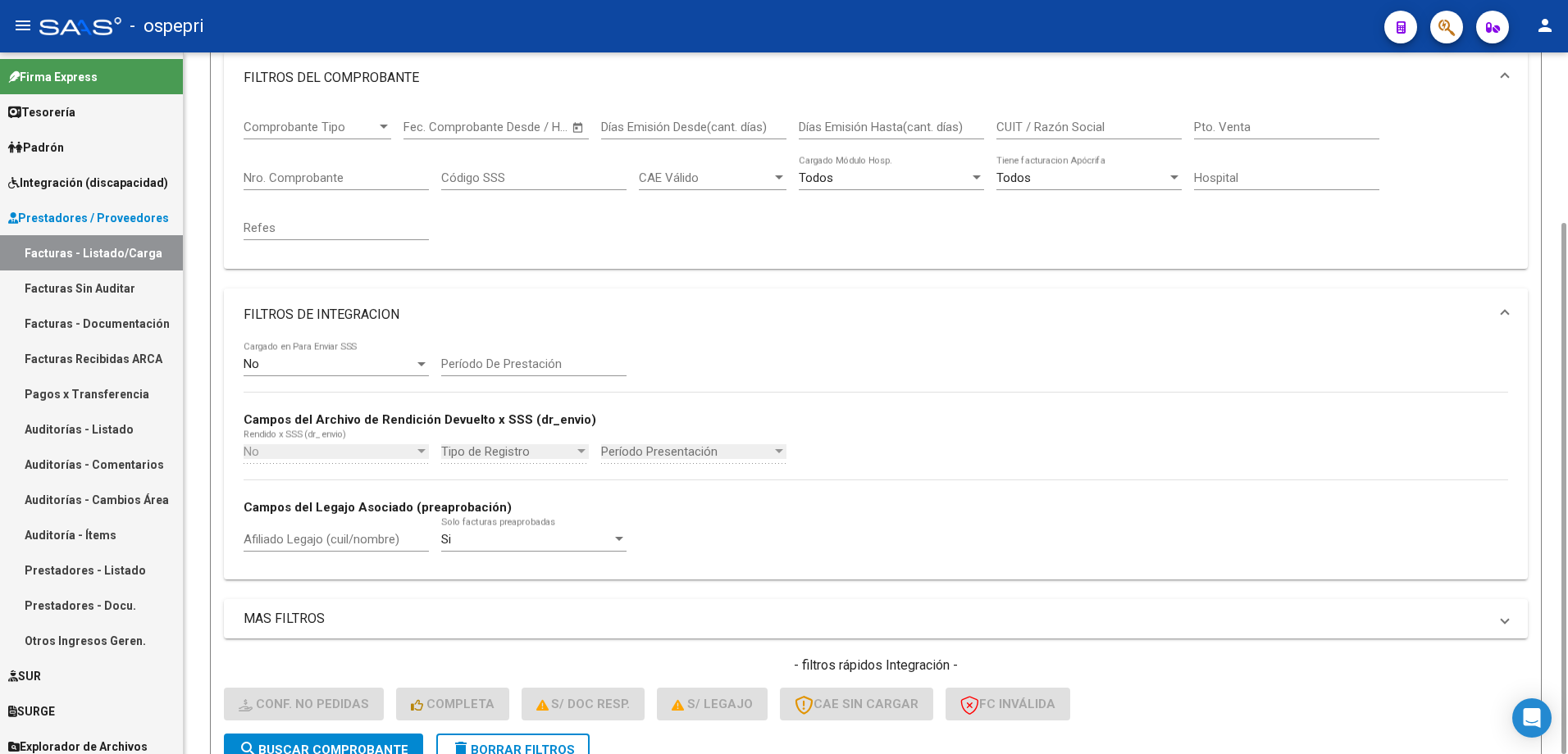 scroll, scrollTop: 0, scrollLeft: 0, axis: both 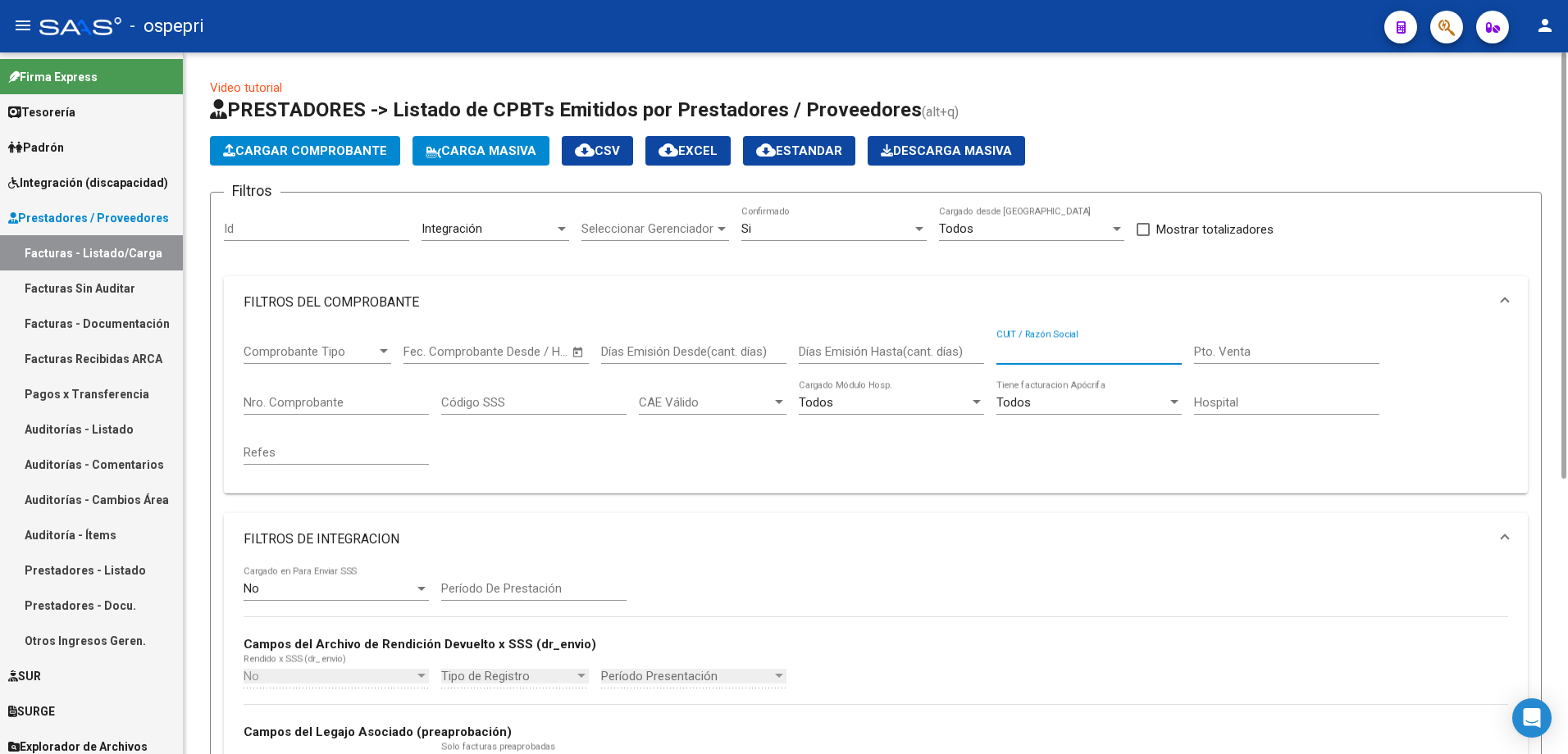 click on "CUIT / Razón Social" at bounding box center (1089, 352) 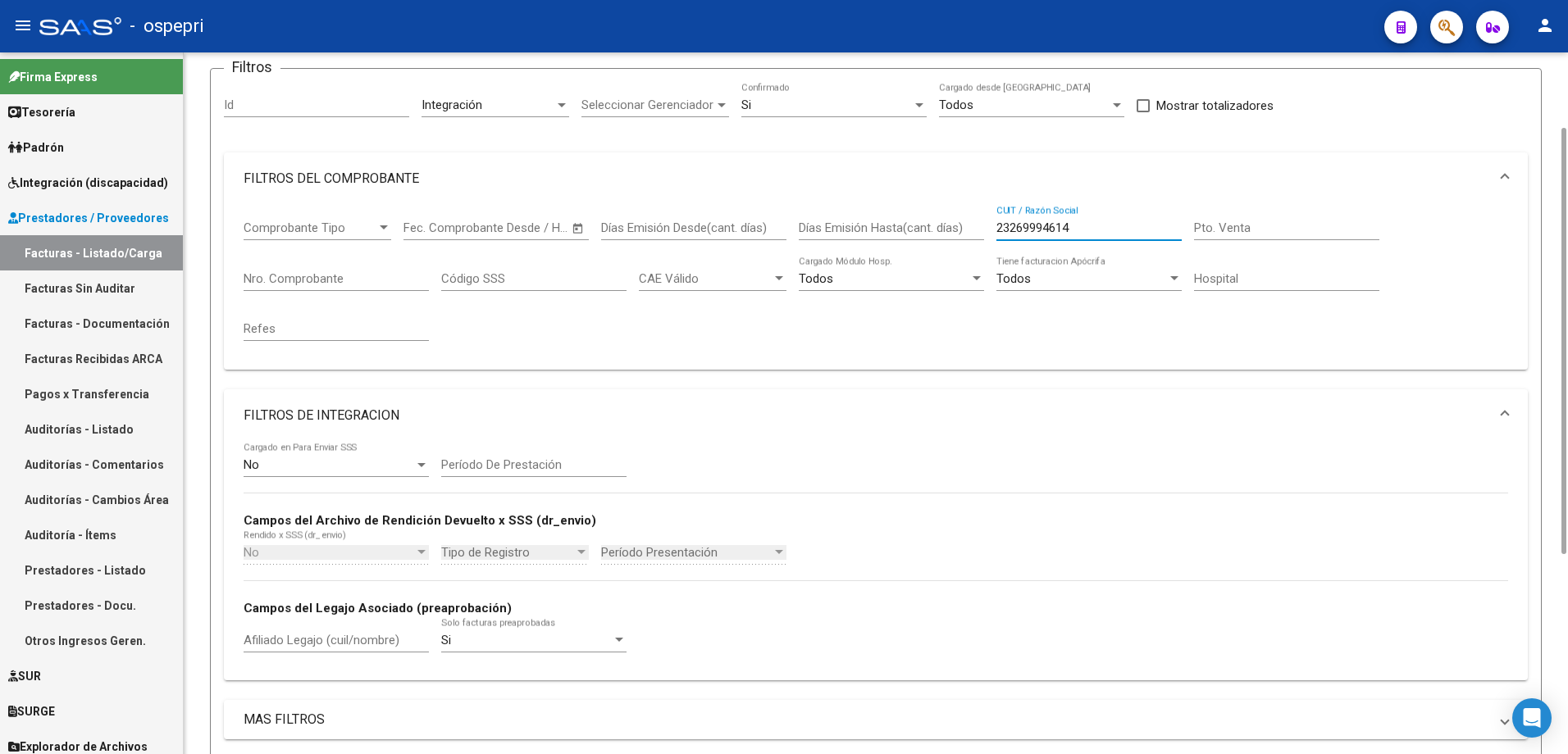 scroll, scrollTop: 0, scrollLeft: 0, axis: both 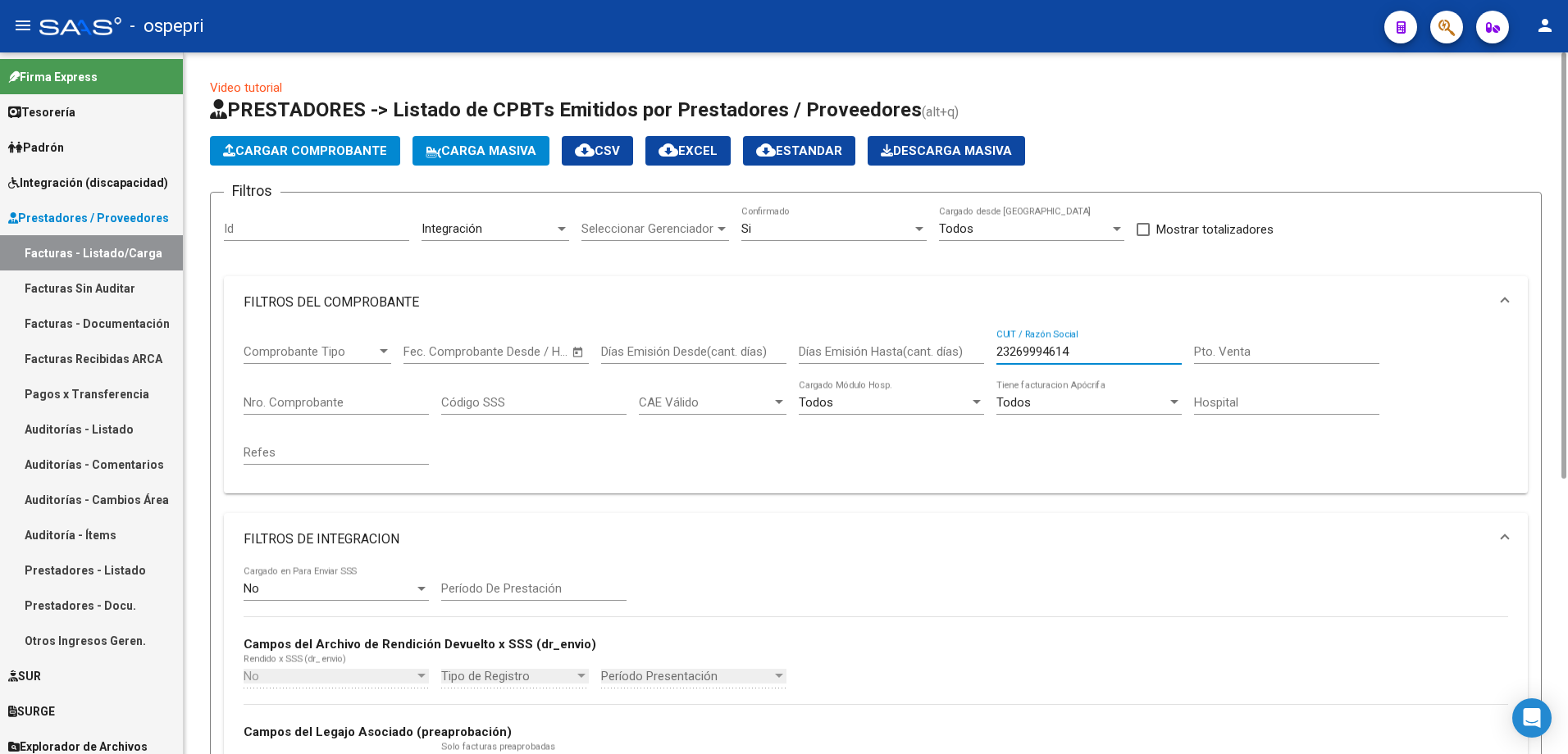 type on "23269994614" 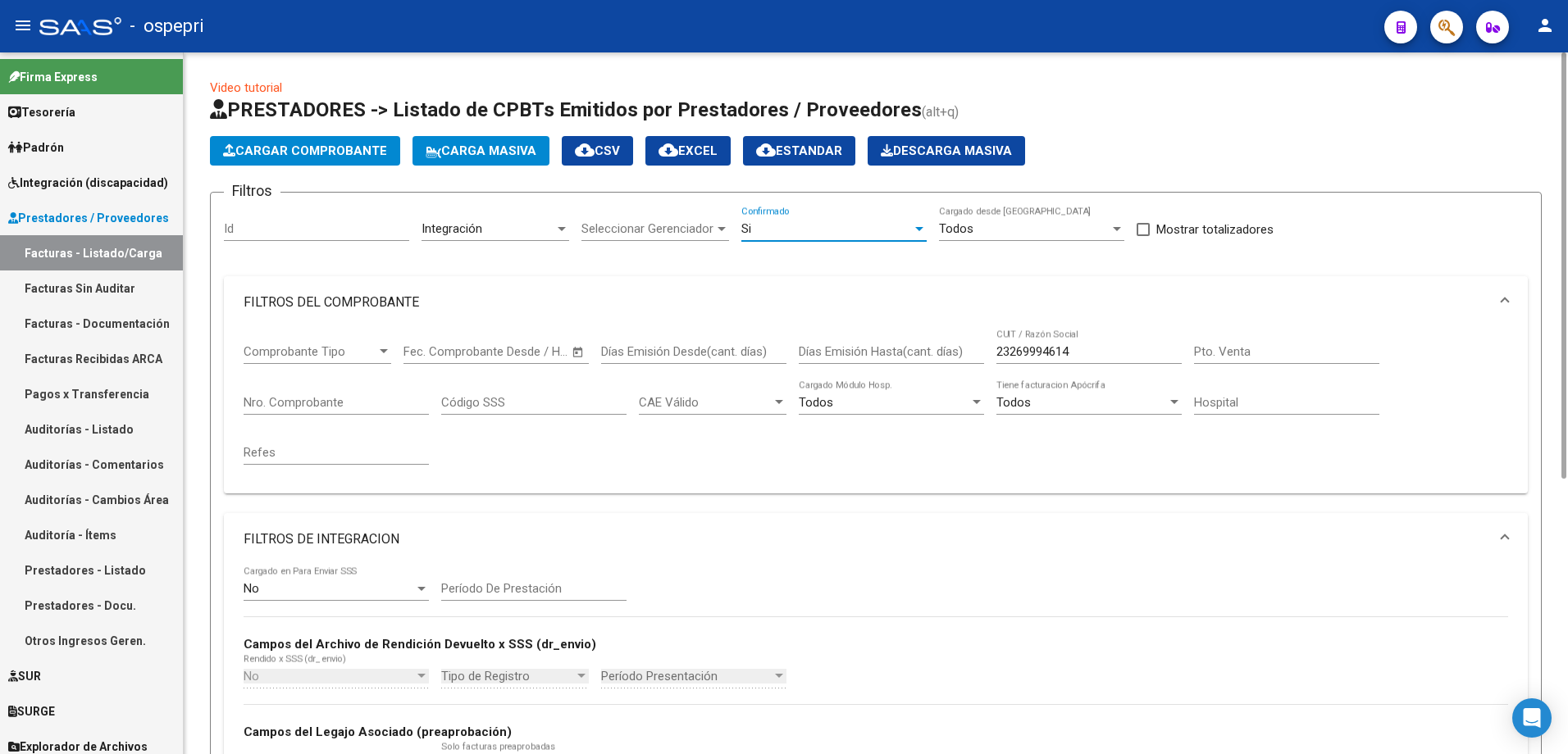 click at bounding box center (919, 229) 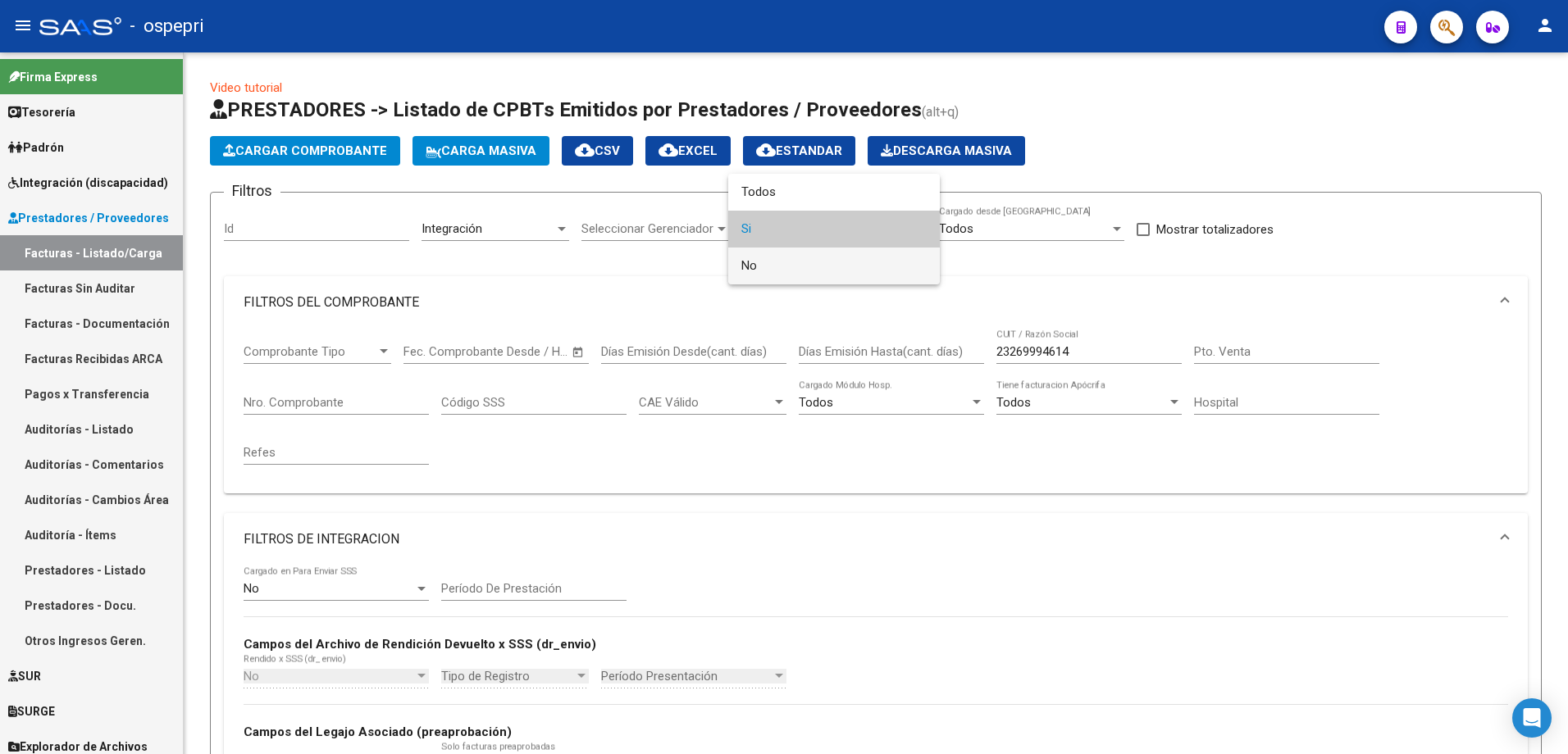 click on "No" at bounding box center [834, 266] 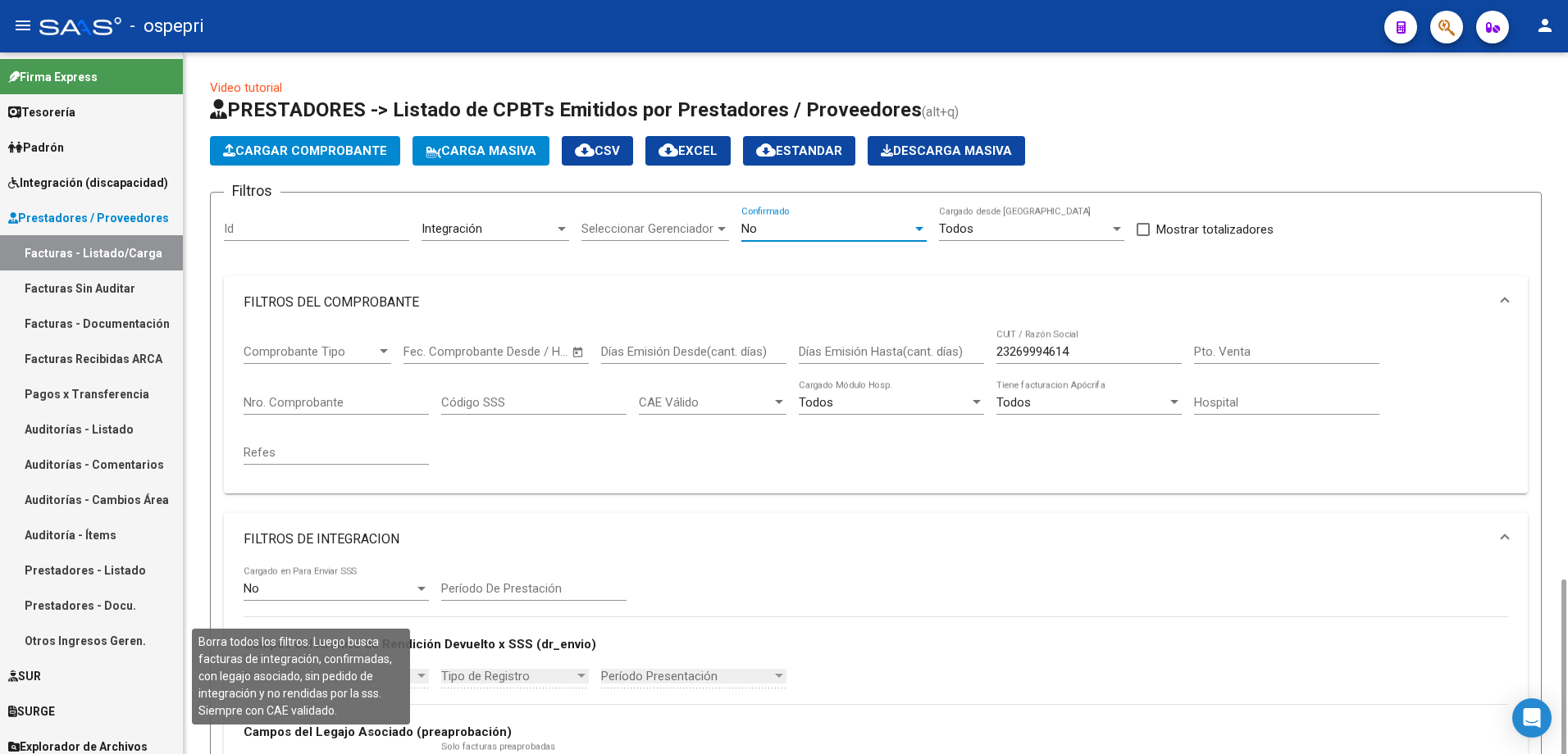 scroll, scrollTop: 452, scrollLeft: 0, axis: vertical 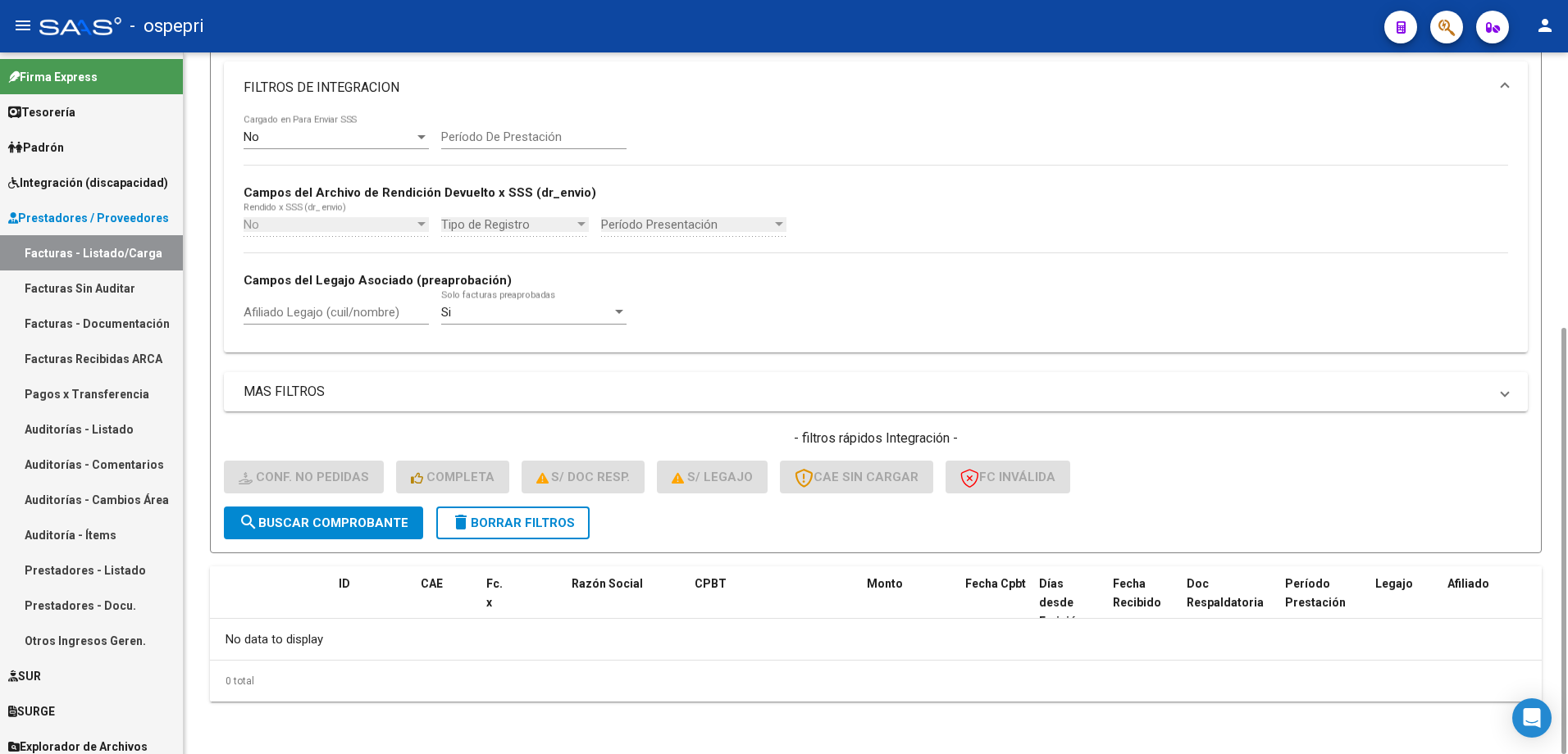 click on "search  Buscar Comprobante" 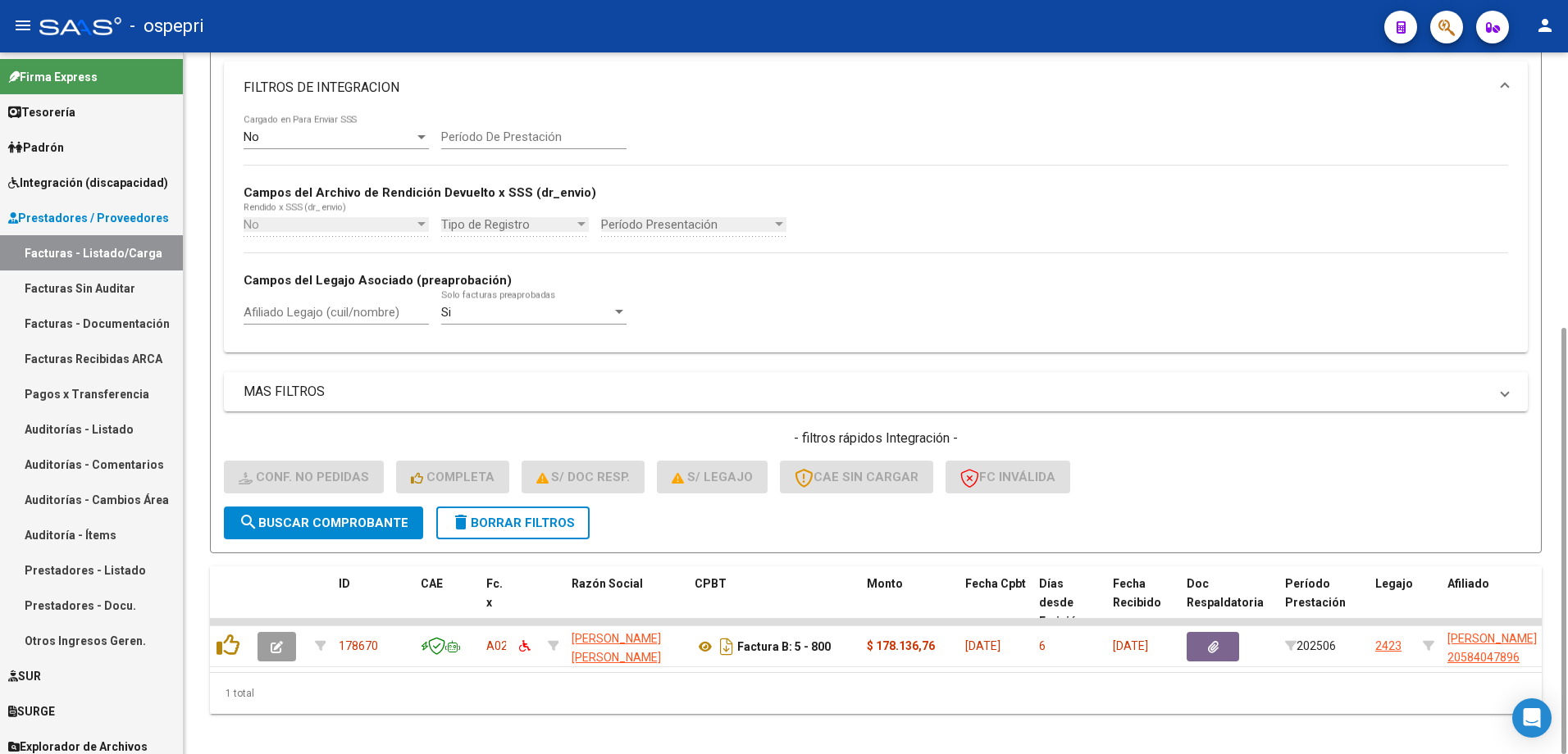 scroll, scrollTop: 0, scrollLeft: 0, axis: both 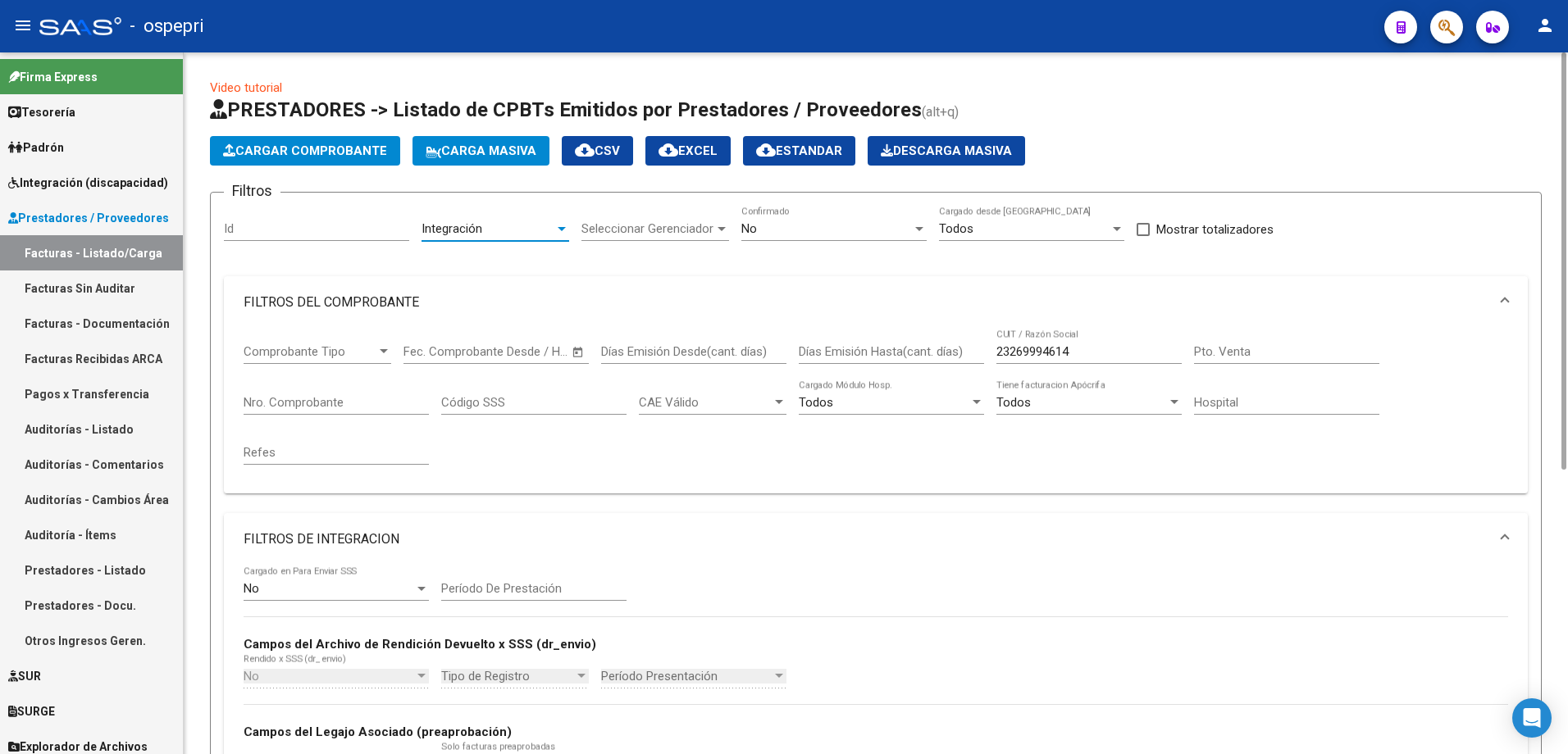click at bounding box center (562, 229) 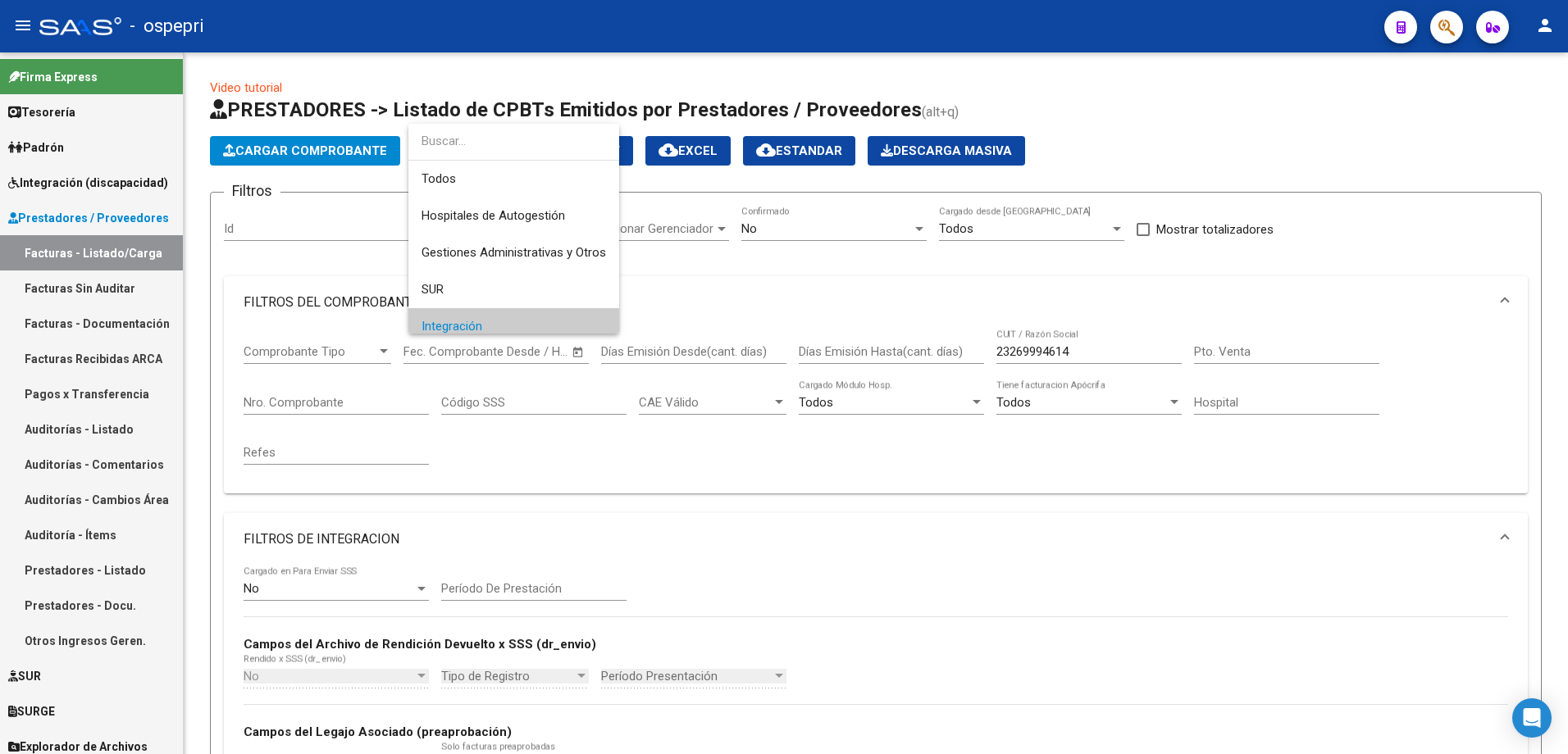 scroll, scrollTop: 98, scrollLeft: 0, axis: vertical 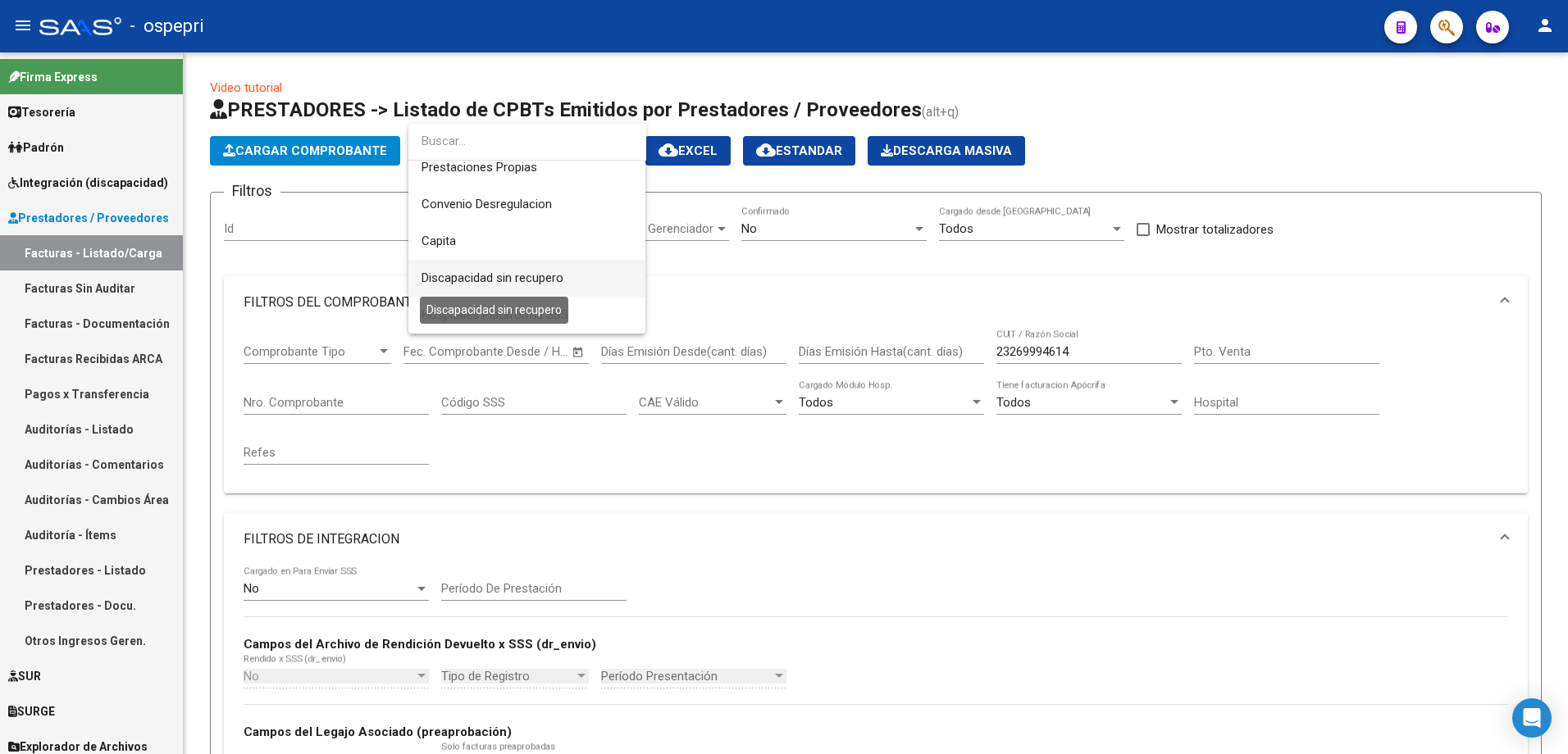 click on "Discapacidad sin recupero" at bounding box center [492, 278] 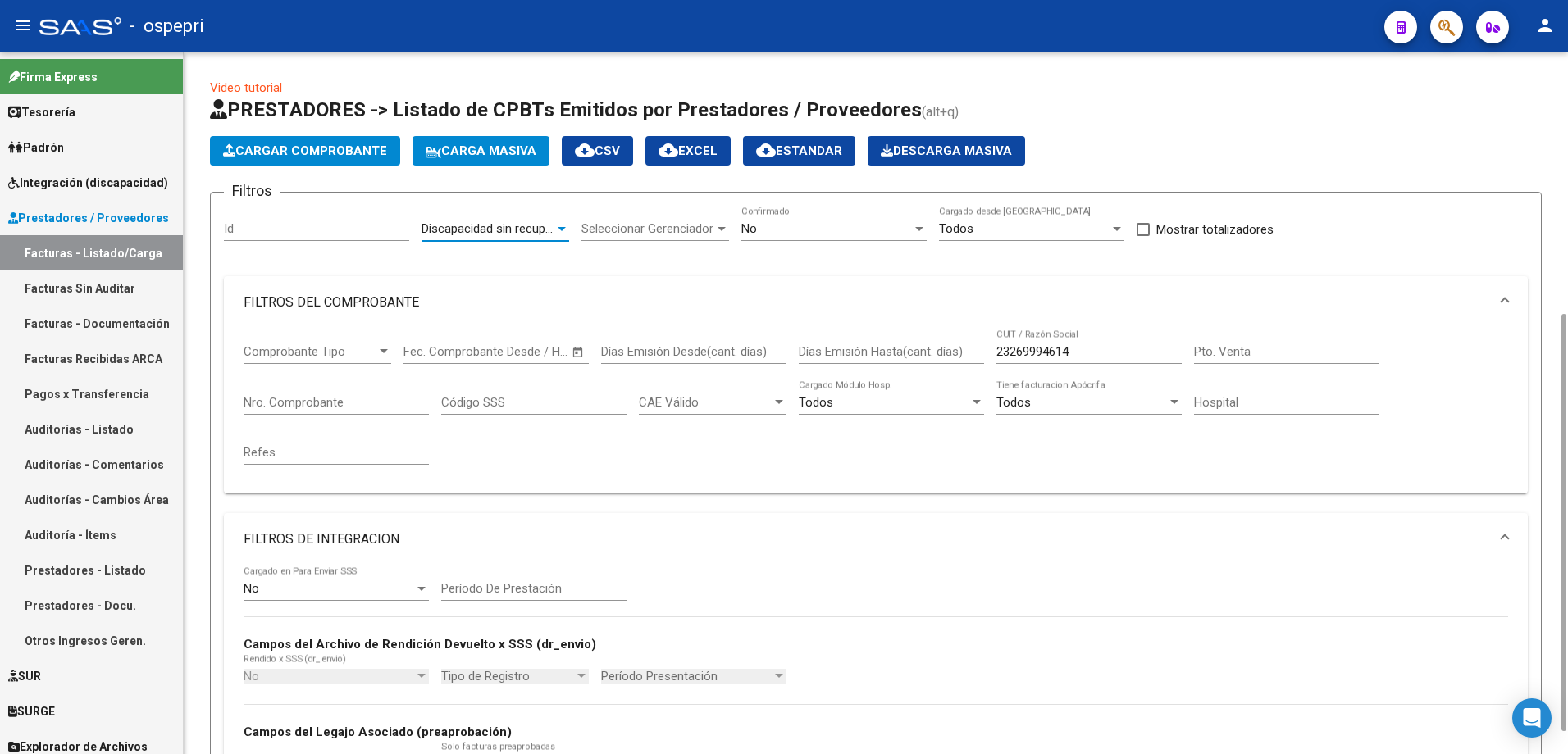 scroll, scrollTop: 476, scrollLeft: 0, axis: vertical 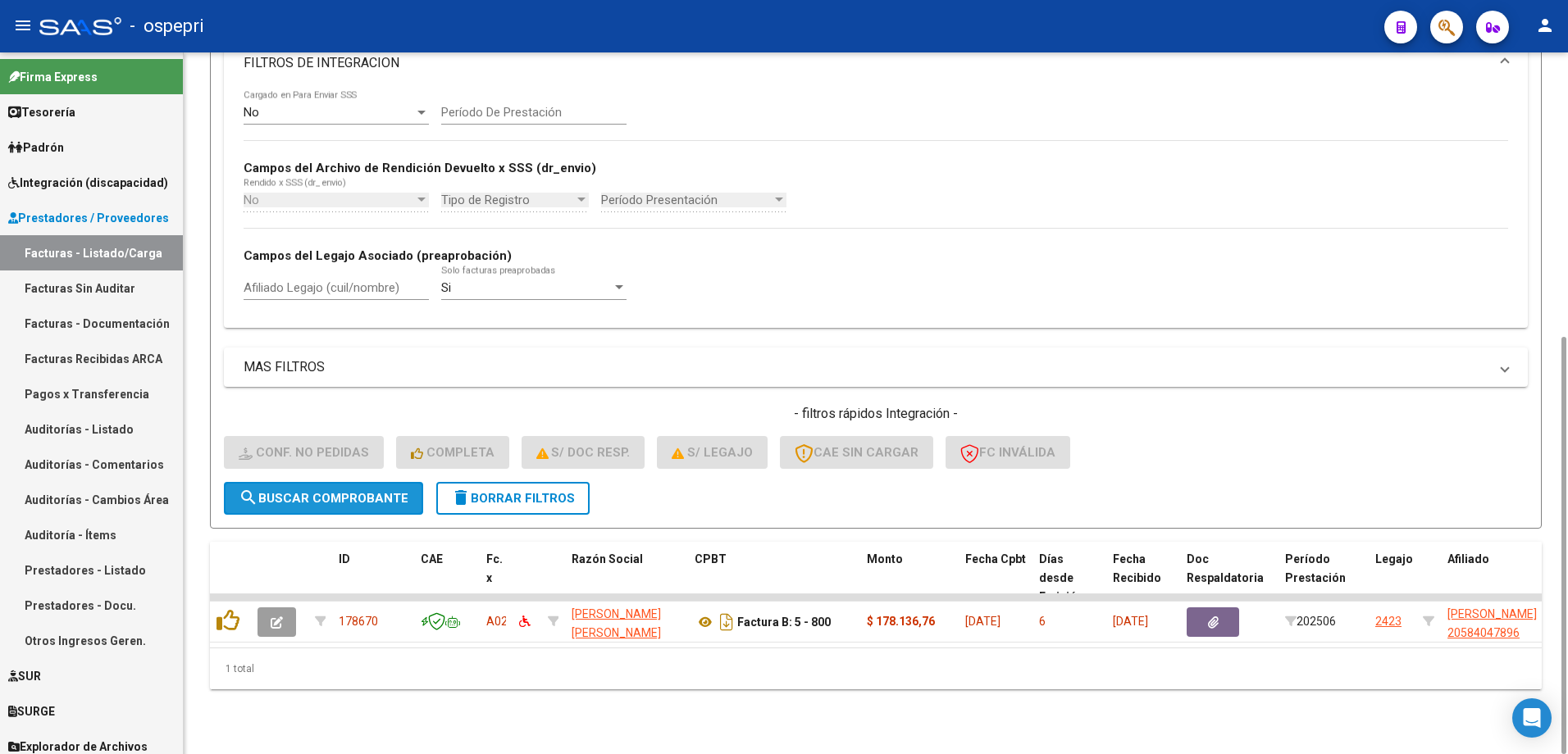 click on "search  Buscar Comprobante" 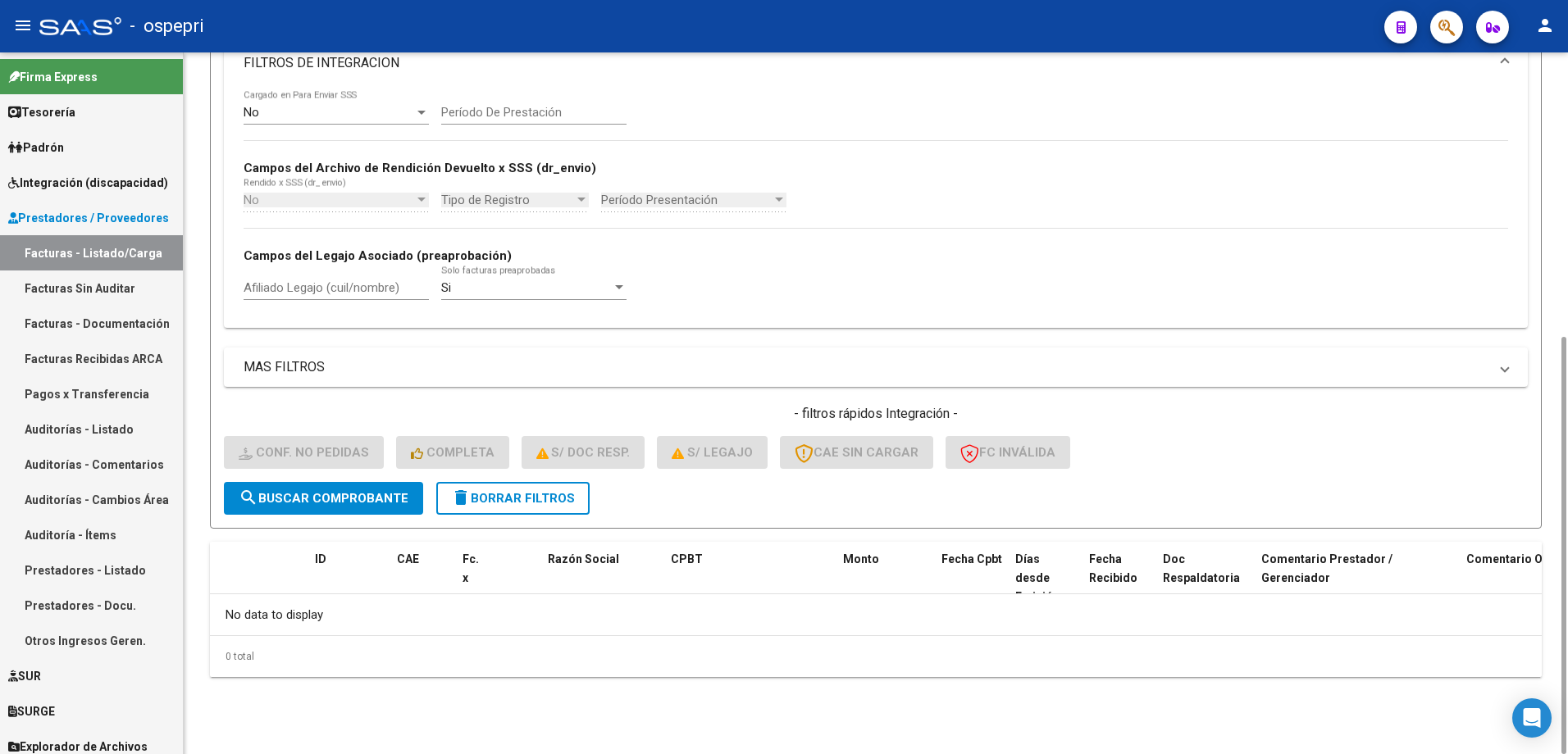 scroll, scrollTop: 0, scrollLeft: 0, axis: both 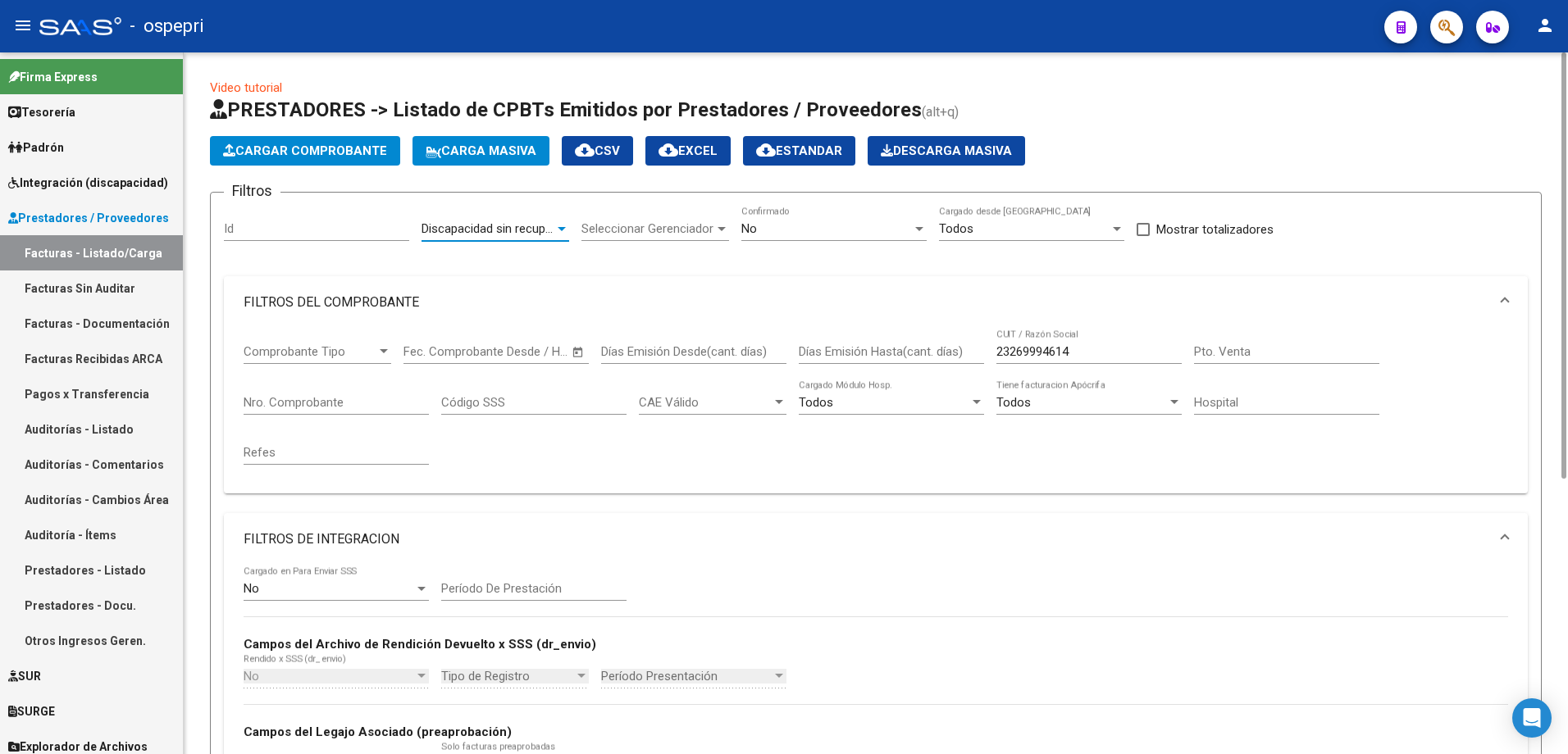 click at bounding box center [562, 229] 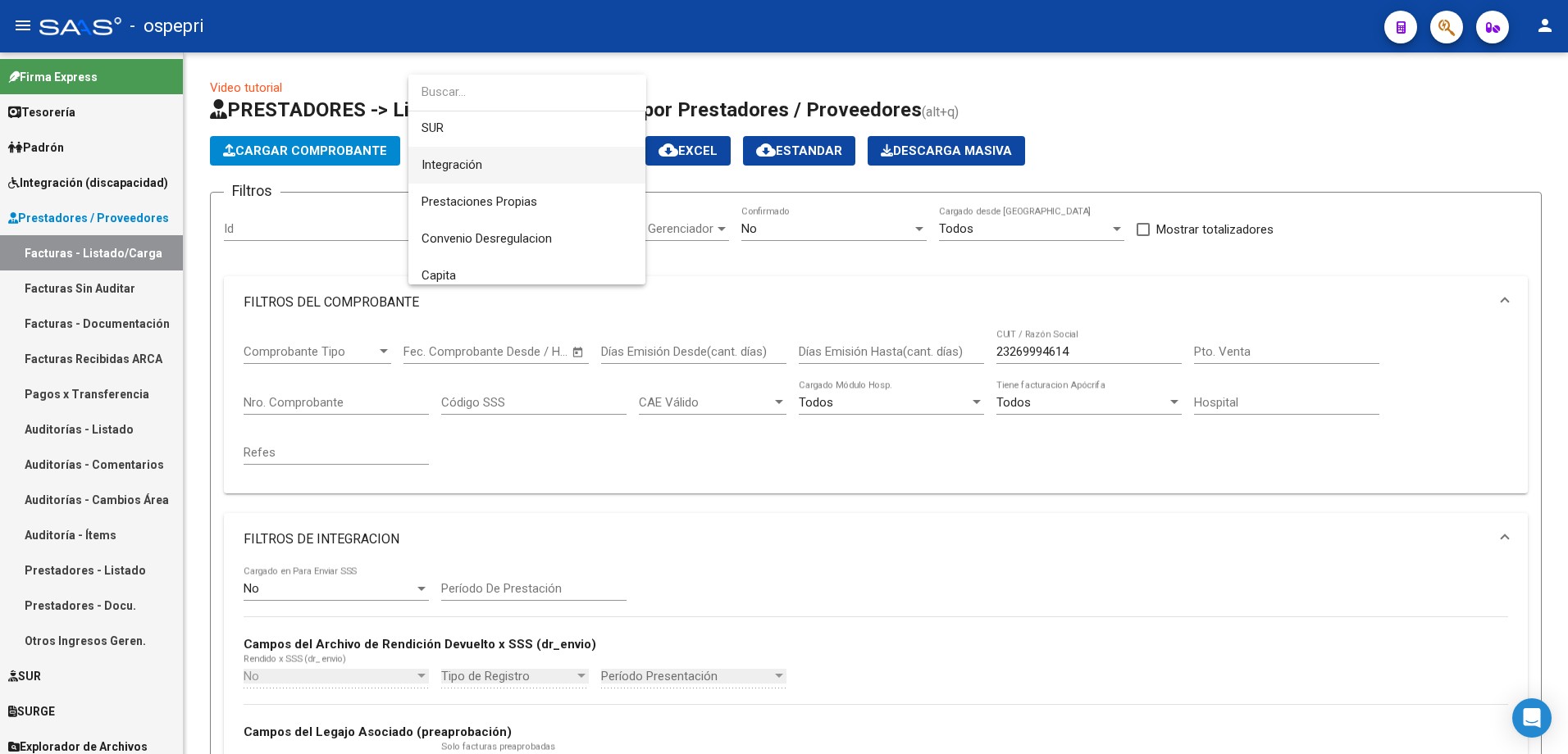 scroll, scrollTop: 0, scrollLeft: 0, axis: both 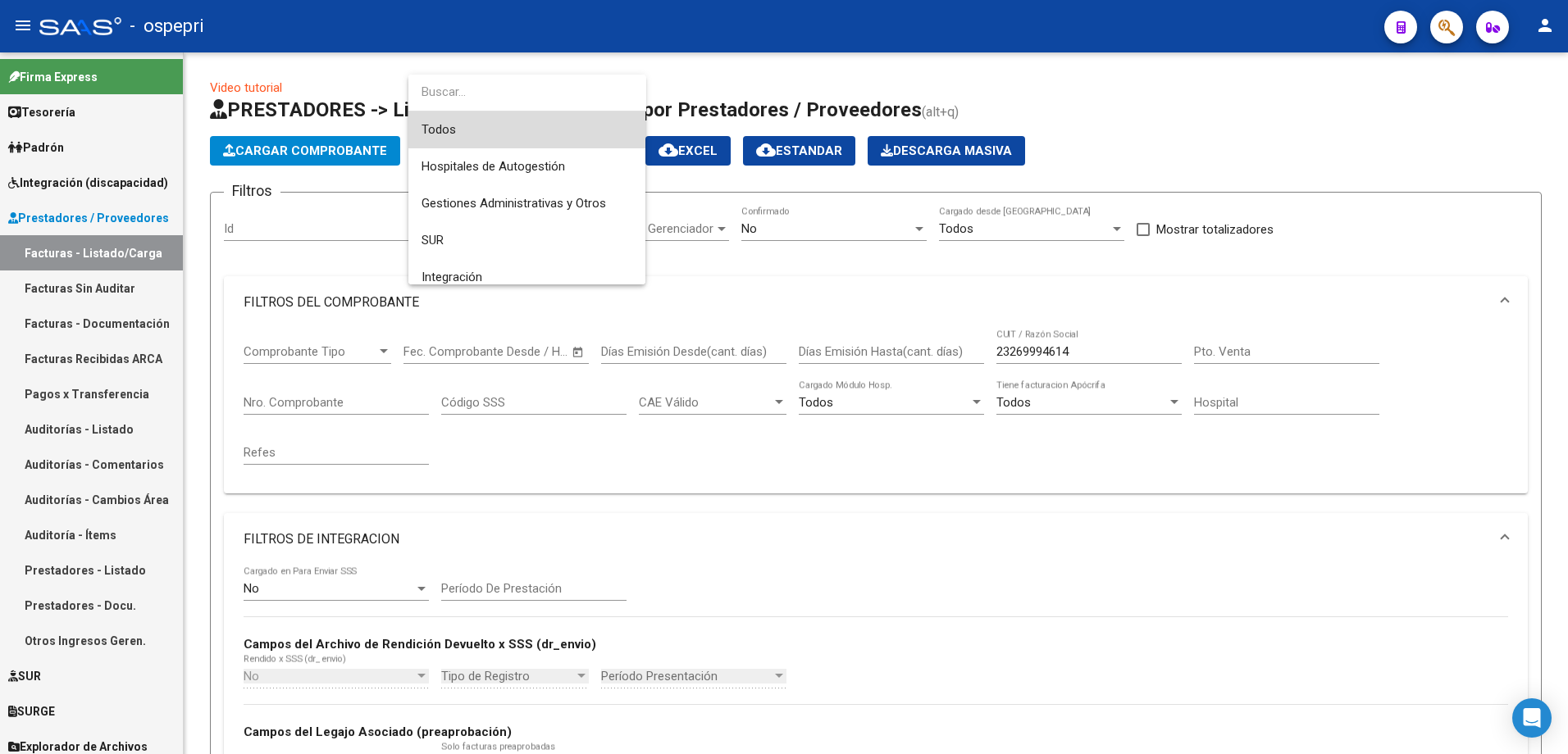click on "Todos" at bounding box center (526, 129) 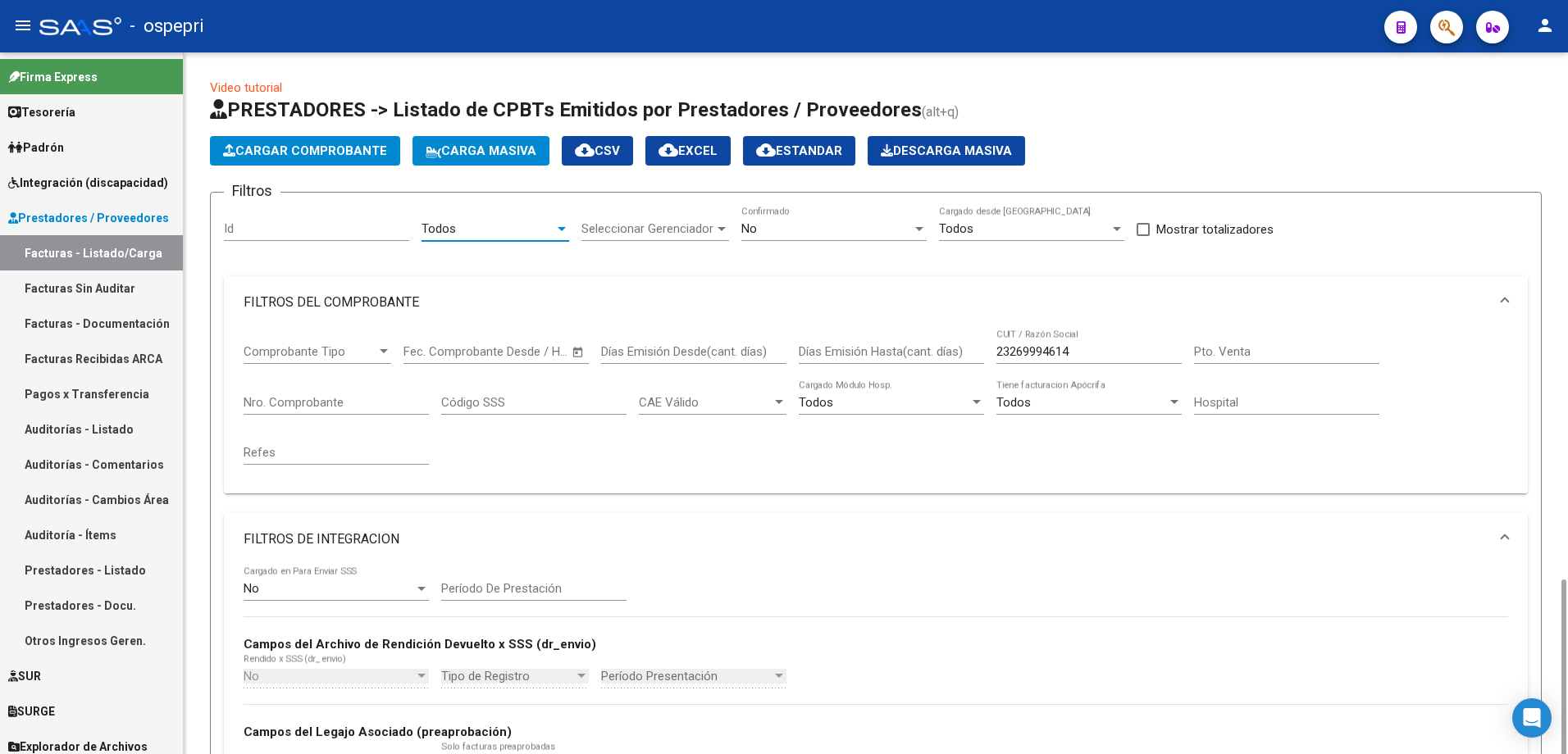 scroll, scrollTop: 452, scrollLeft: 0, axis: vertical 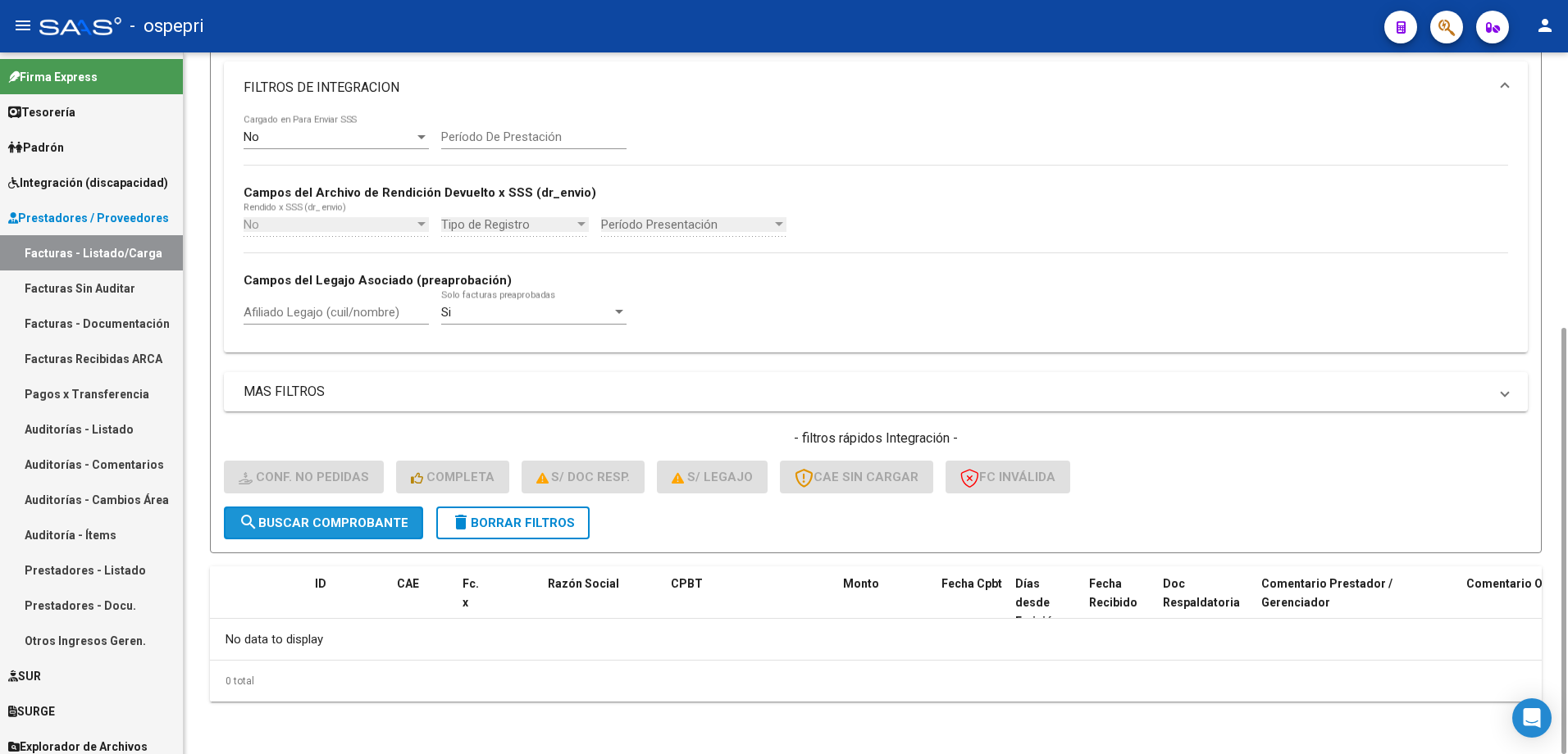 click on "search  Buscar Comprobante" 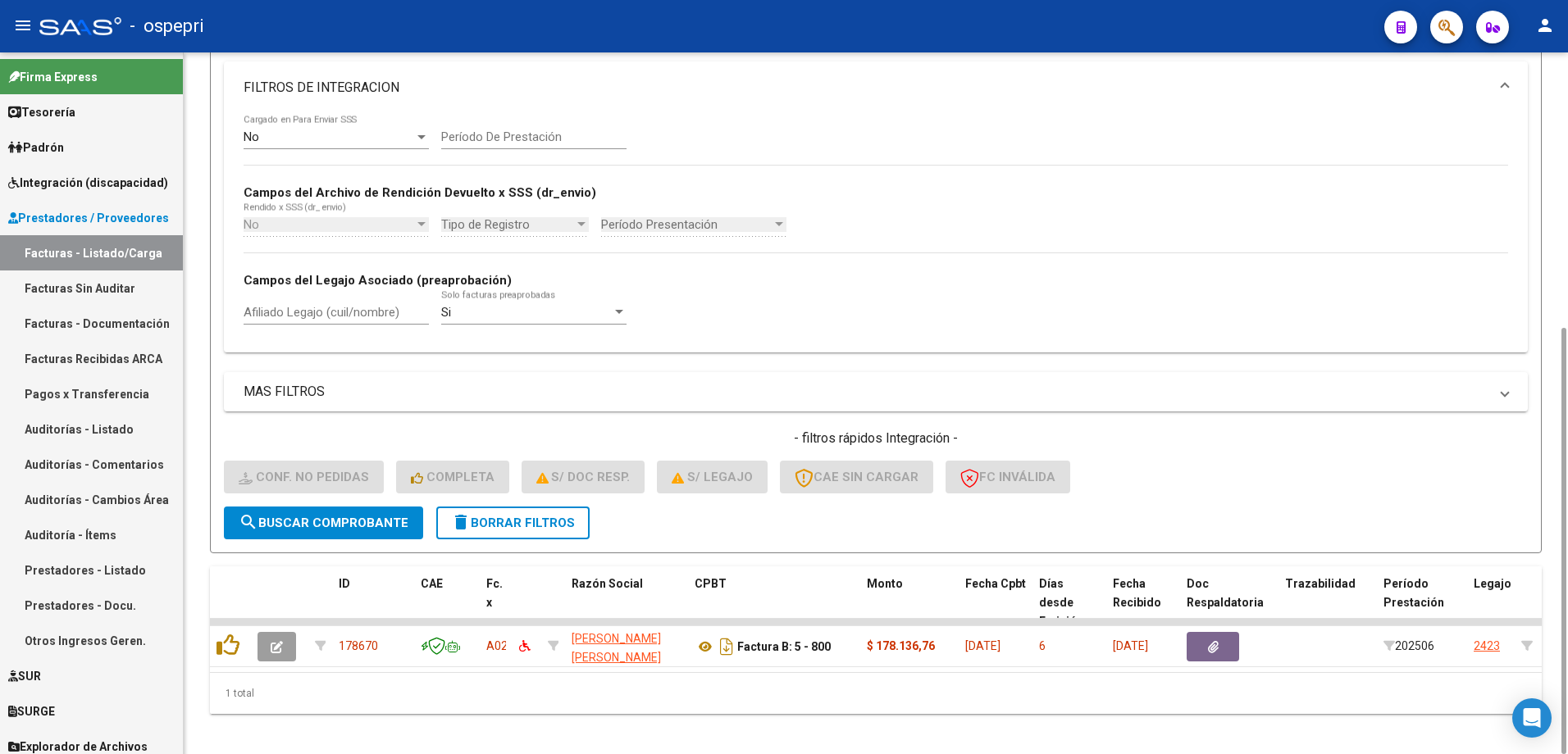 click on "delete  Borrar Filtros" 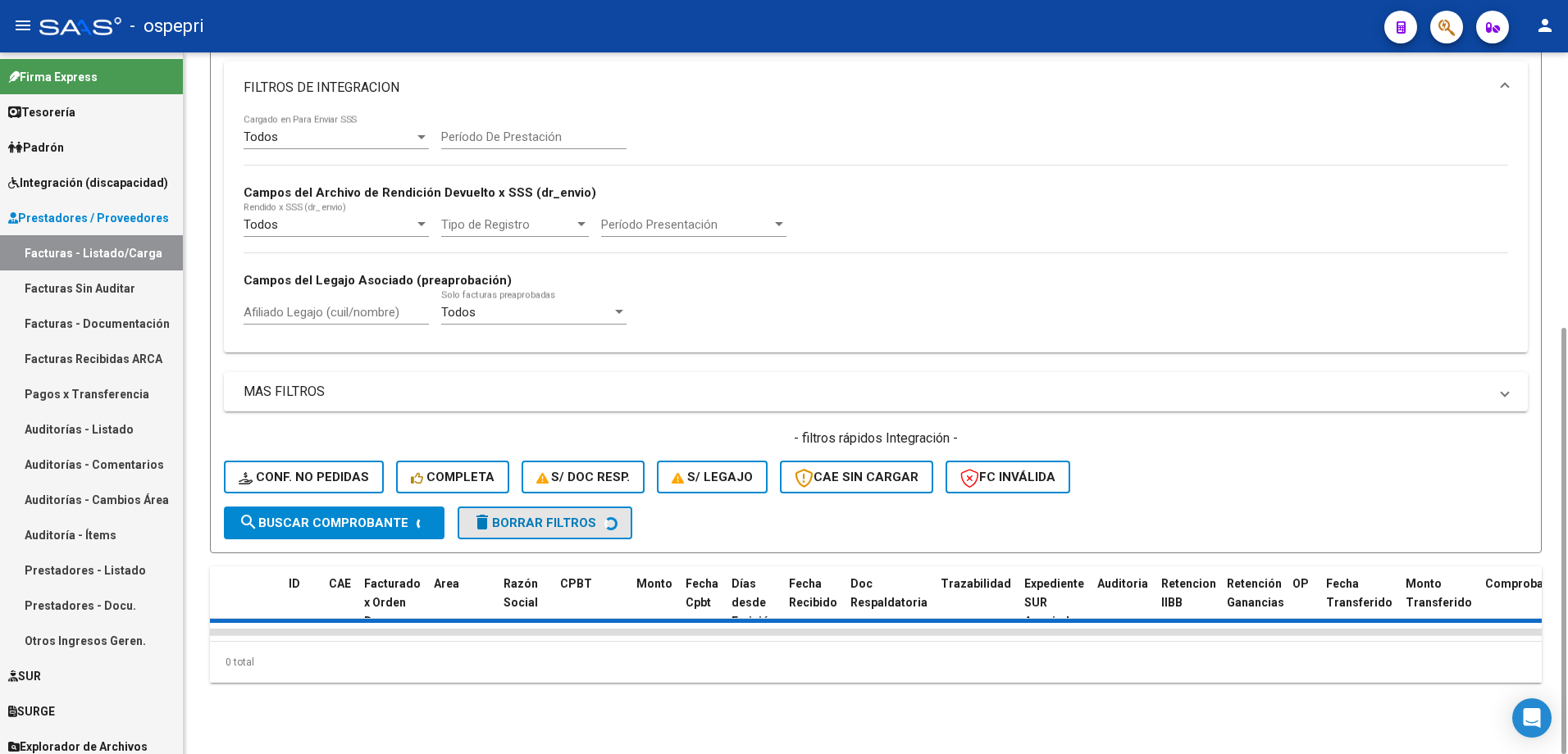 type 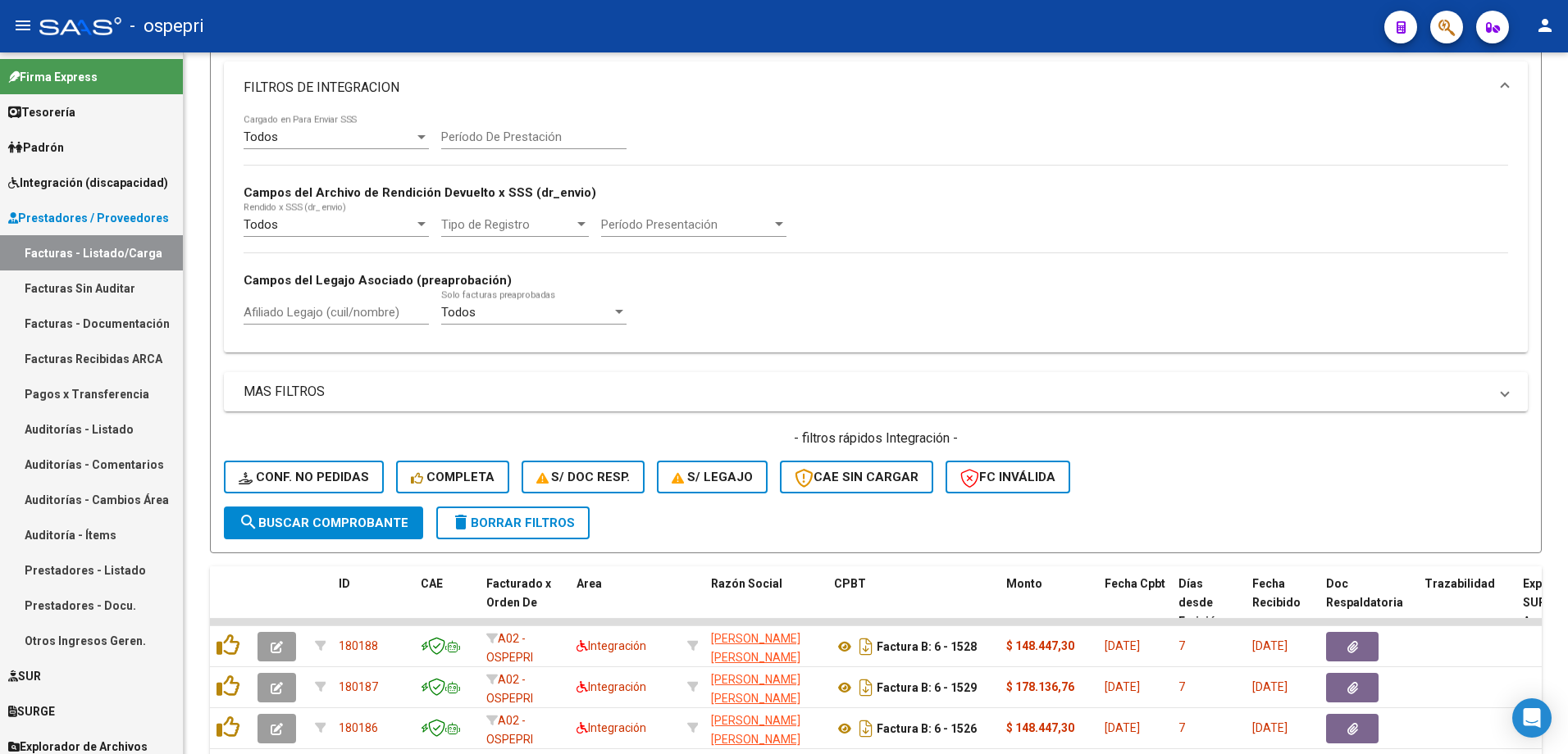 scroll, scrollTop: 0, scrollLeft: 0, axis: both 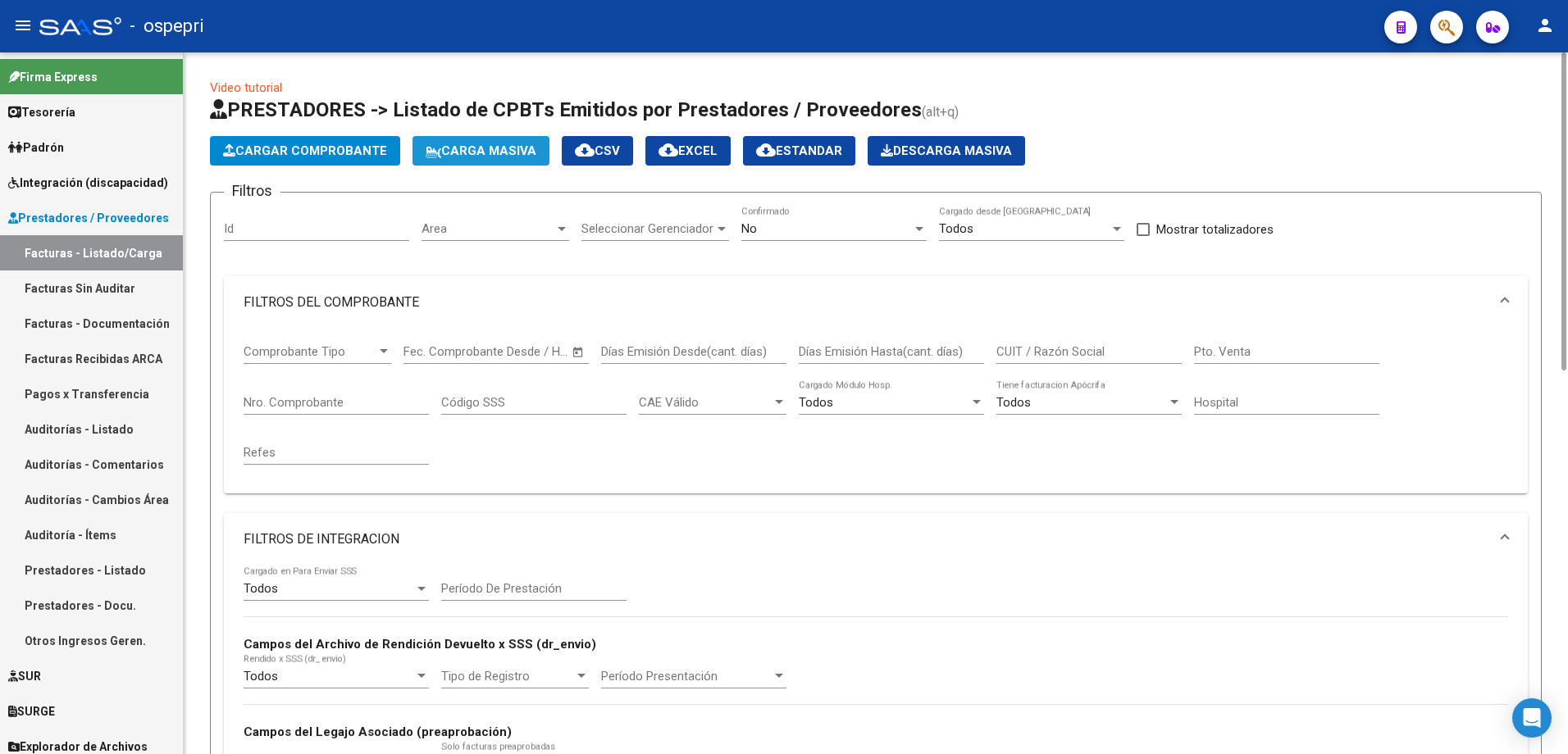 click on "Carga Masiva" 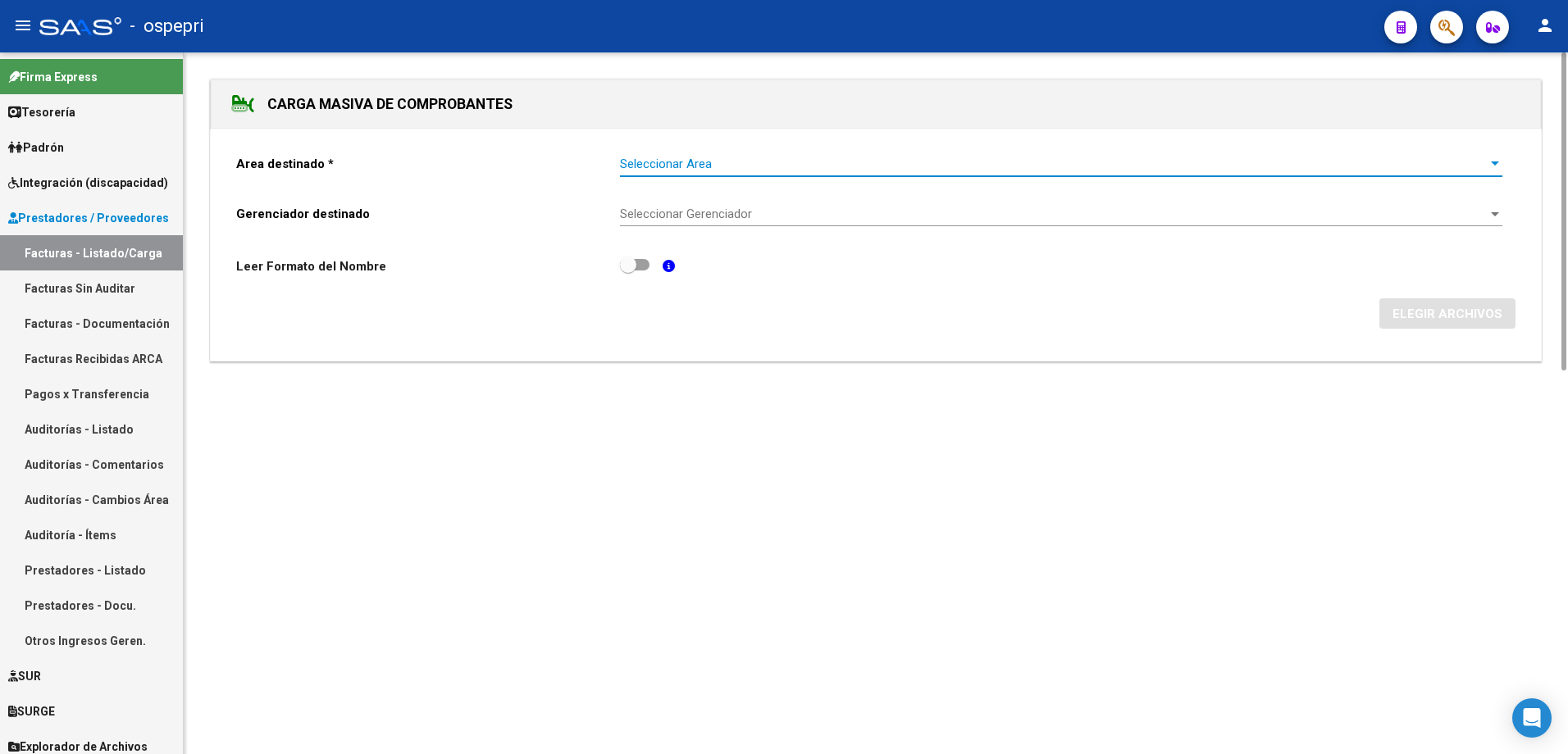 click on "Seleccionar Area" at bounding box center (1054, 164) 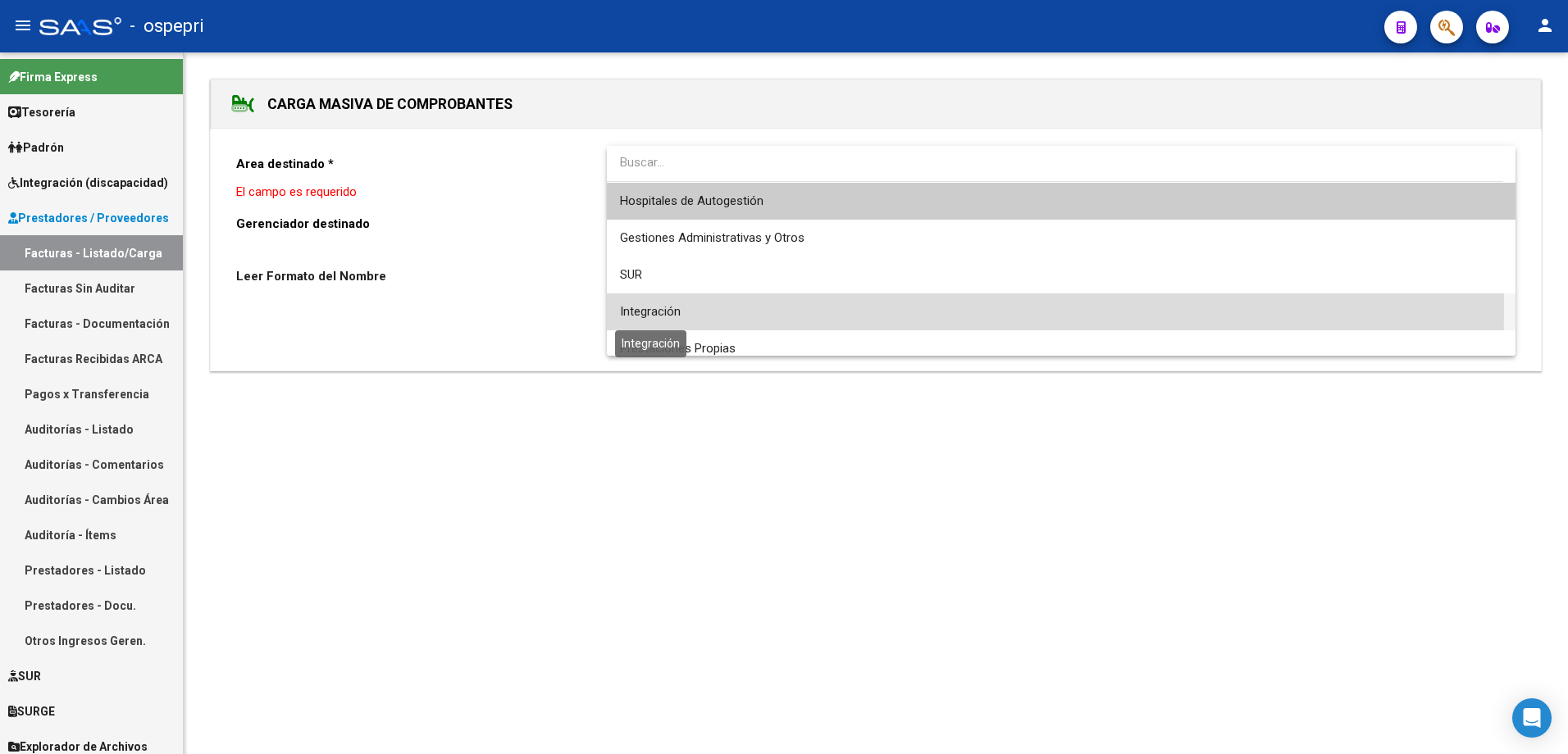 click on "Integración" at bounding box center [650, 311] 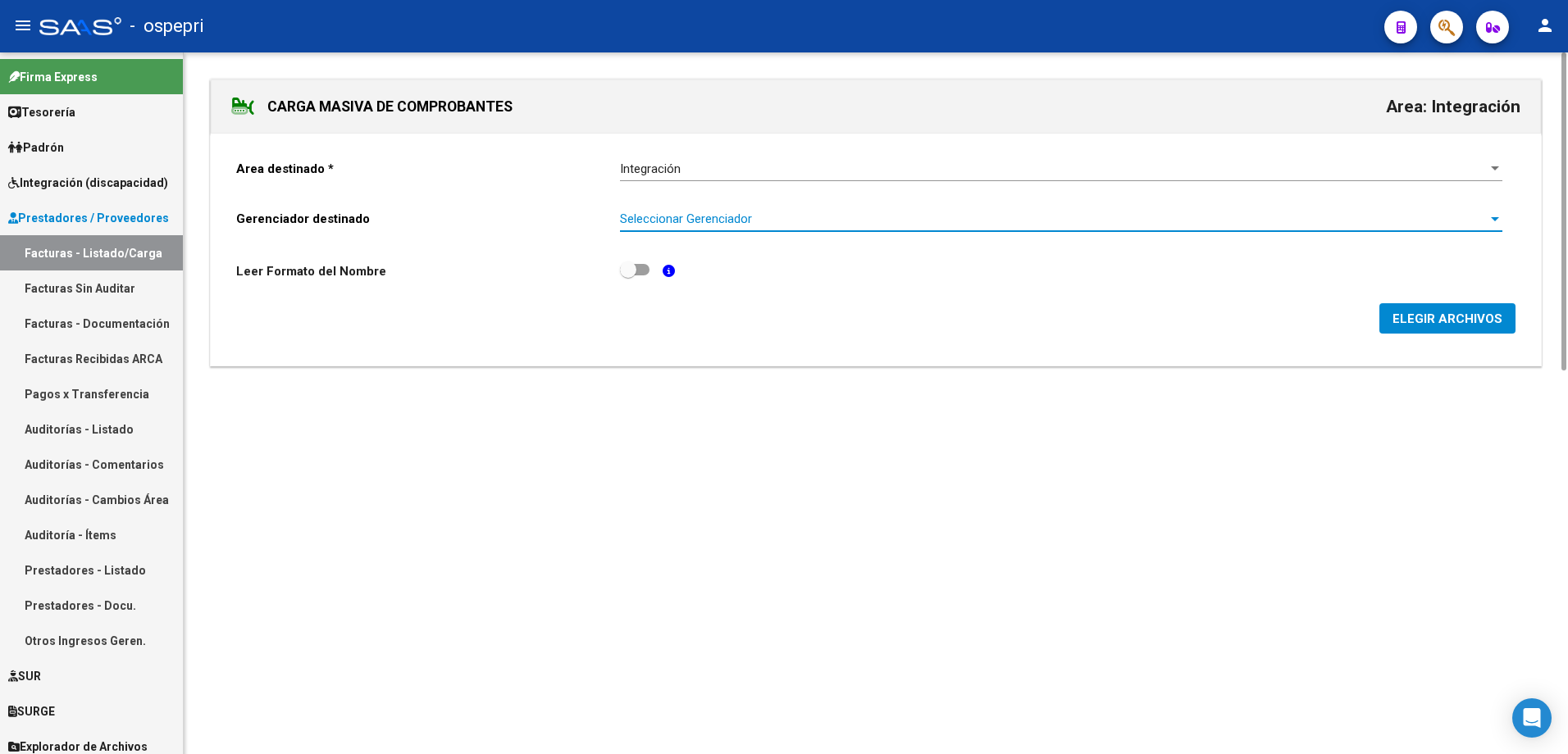 click on "Seleccionar Gerenciador" at bounding box center (1054, 219) 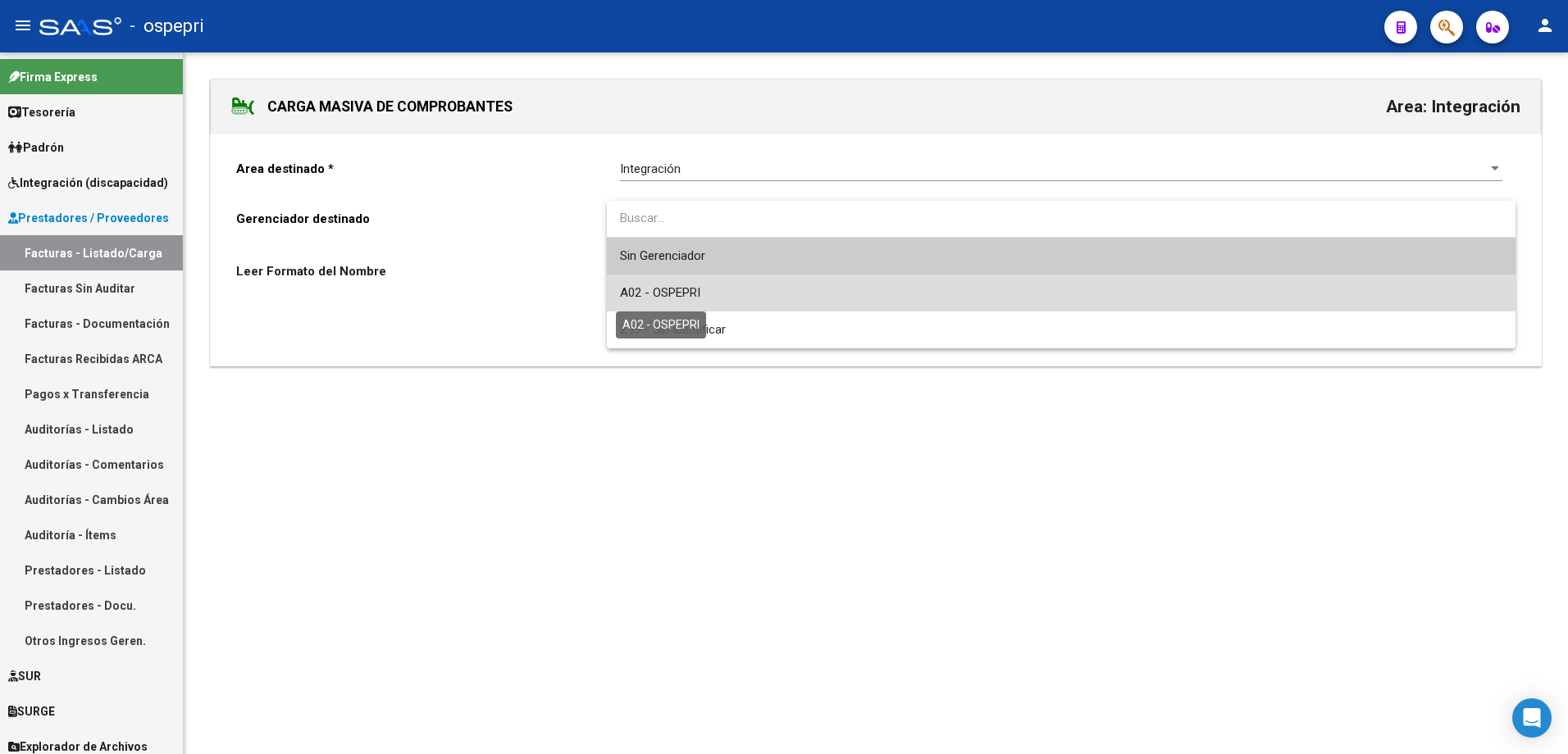 click on "A02 - OSPEPRI" at bounding box center (660, 293) 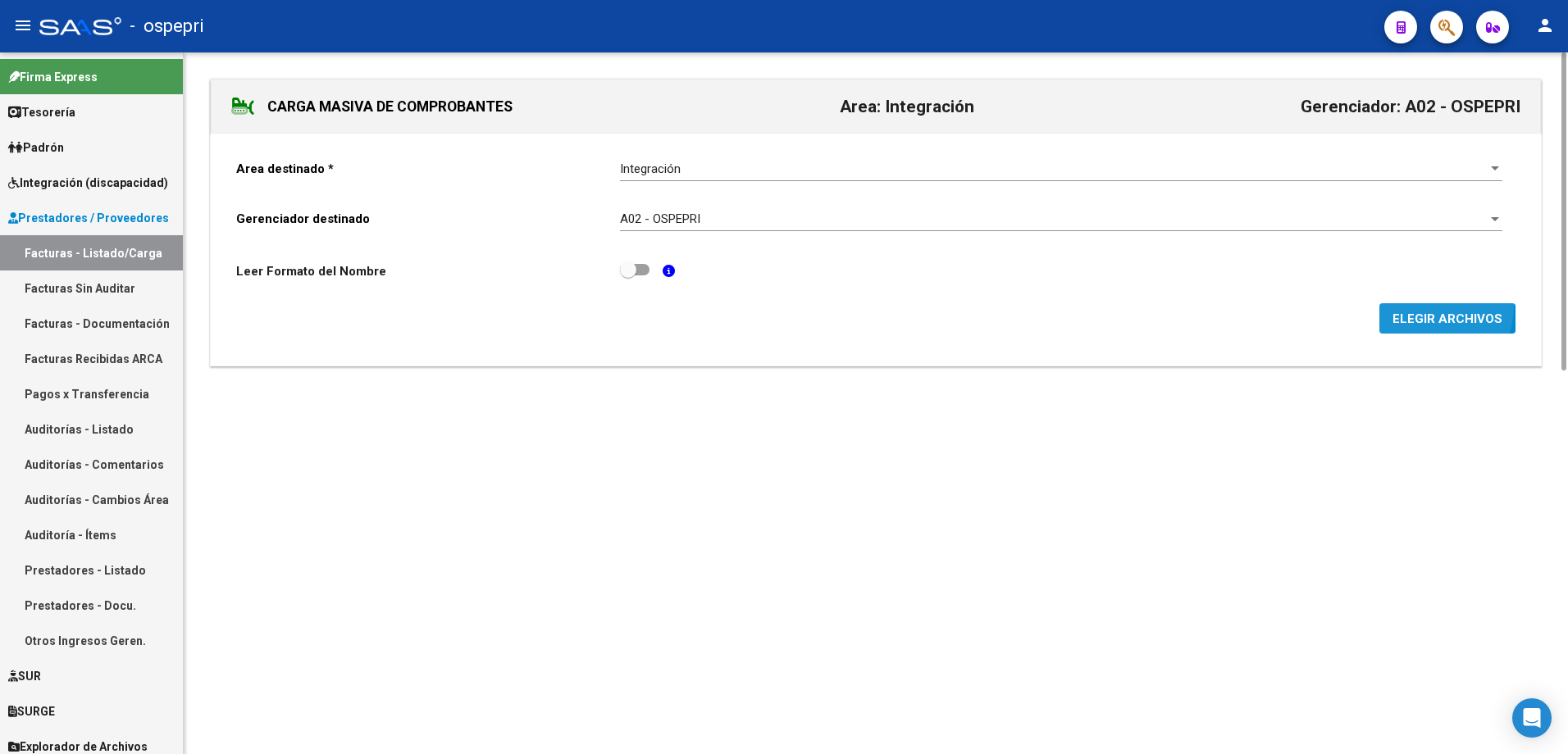 click on "ELEGIR ARCHIVOS" 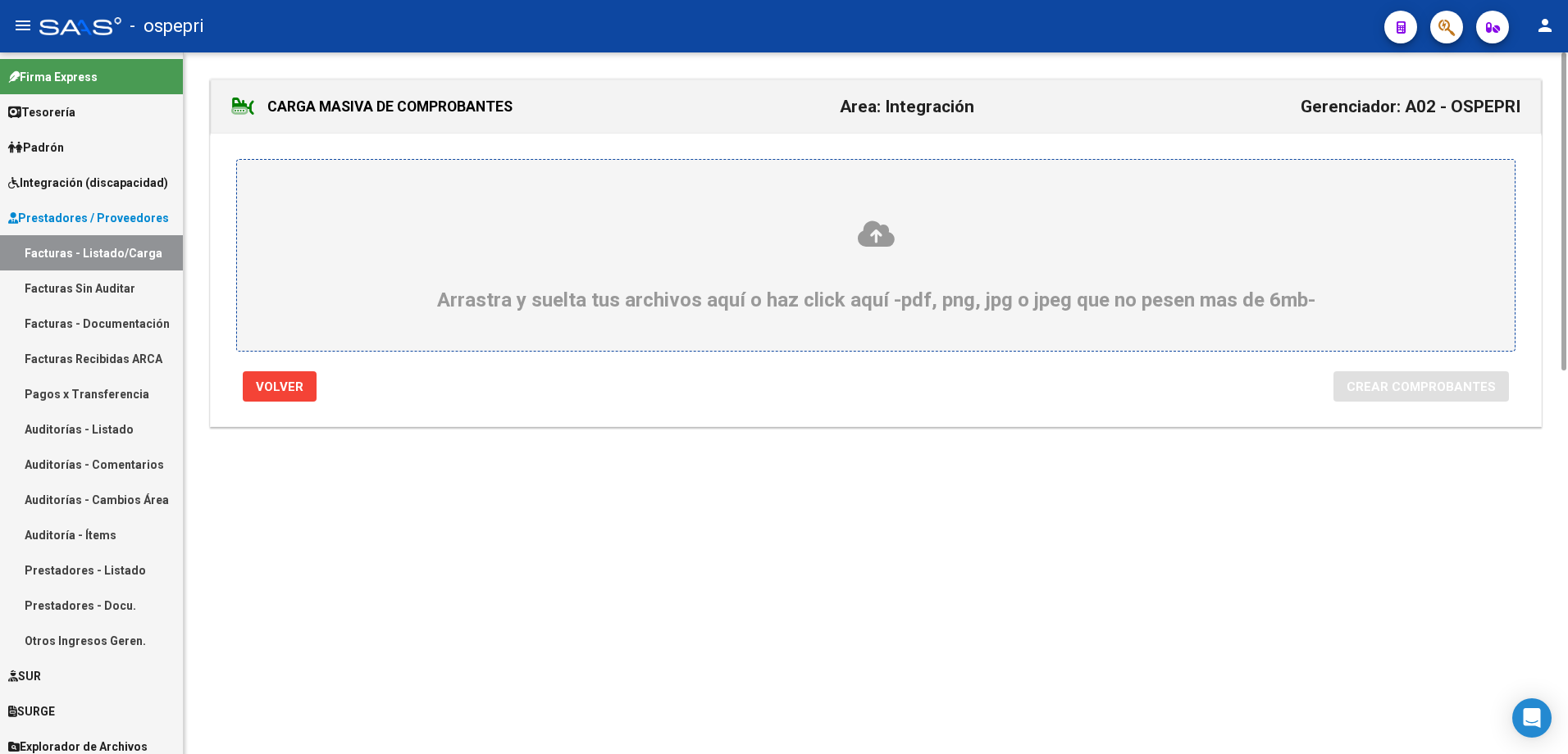 click 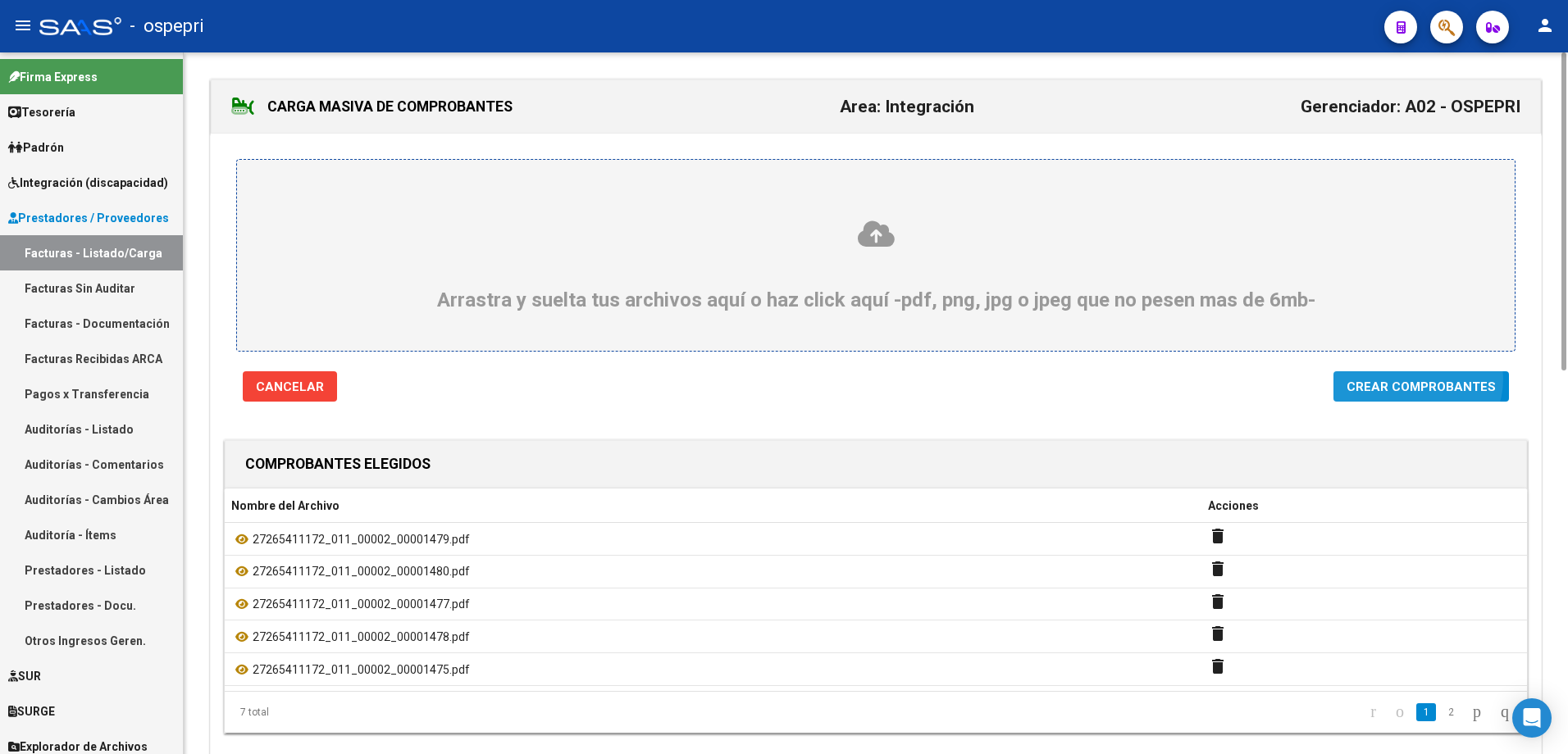 click on "Crear Comprobantes" 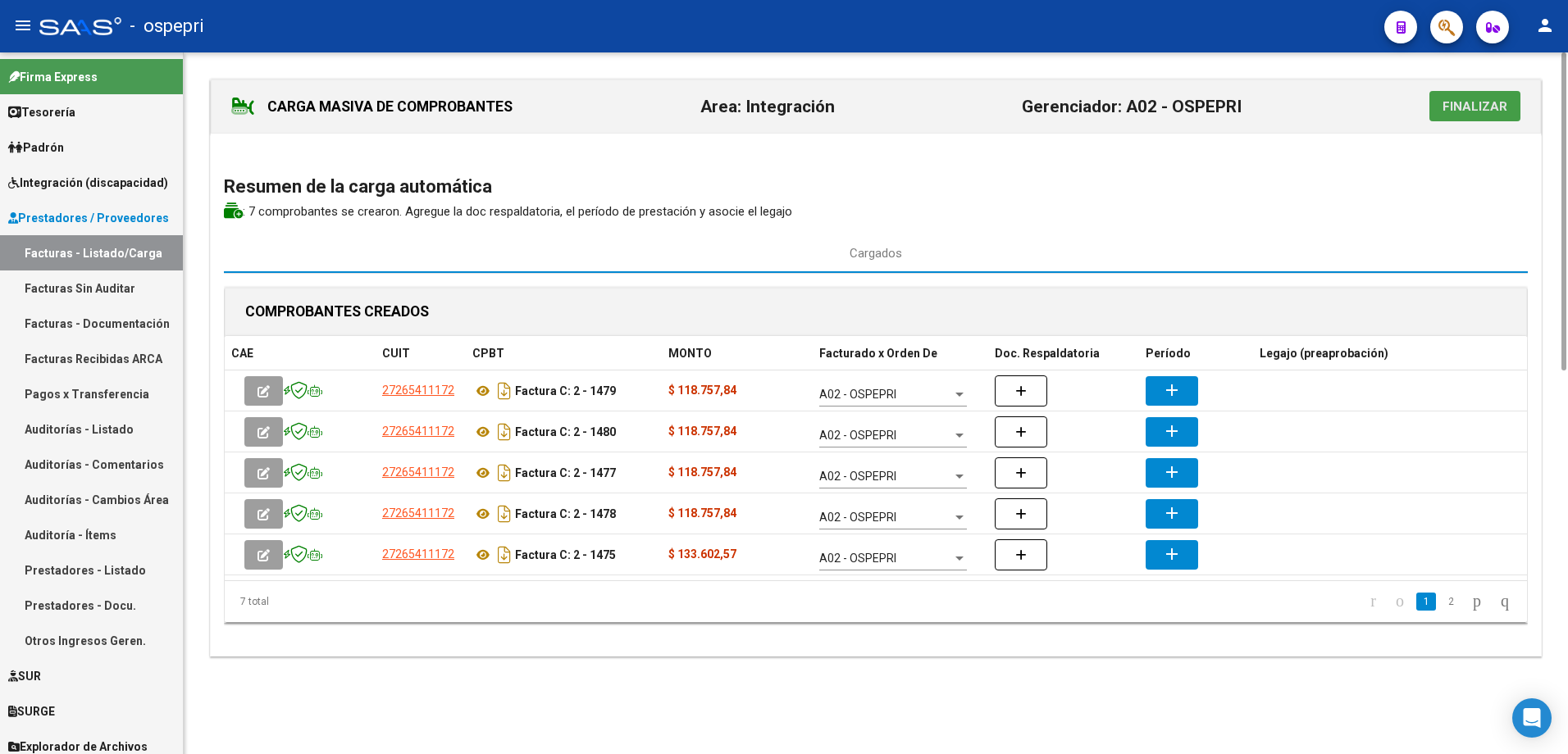 click on "Finalizar" 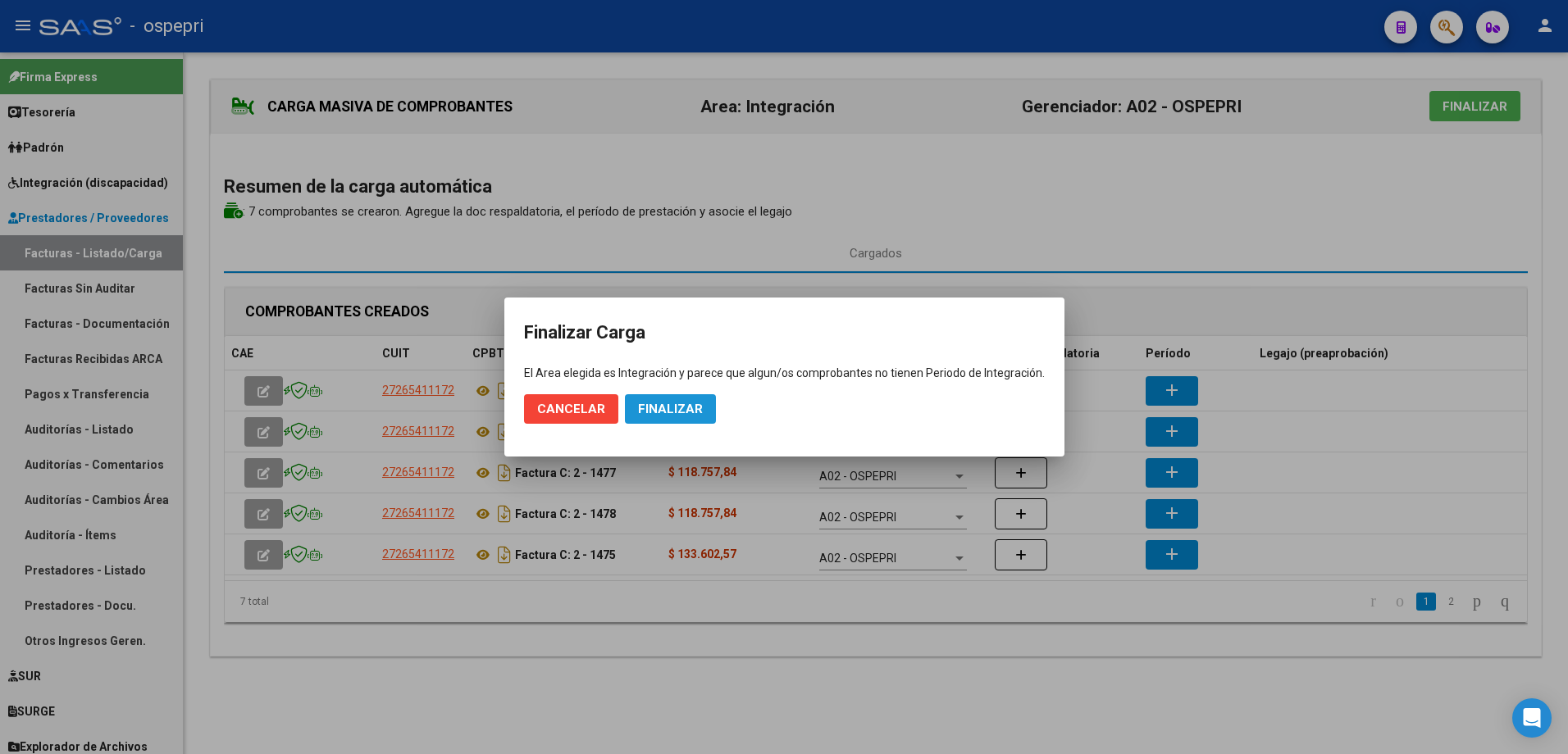 click on "Finalizar" 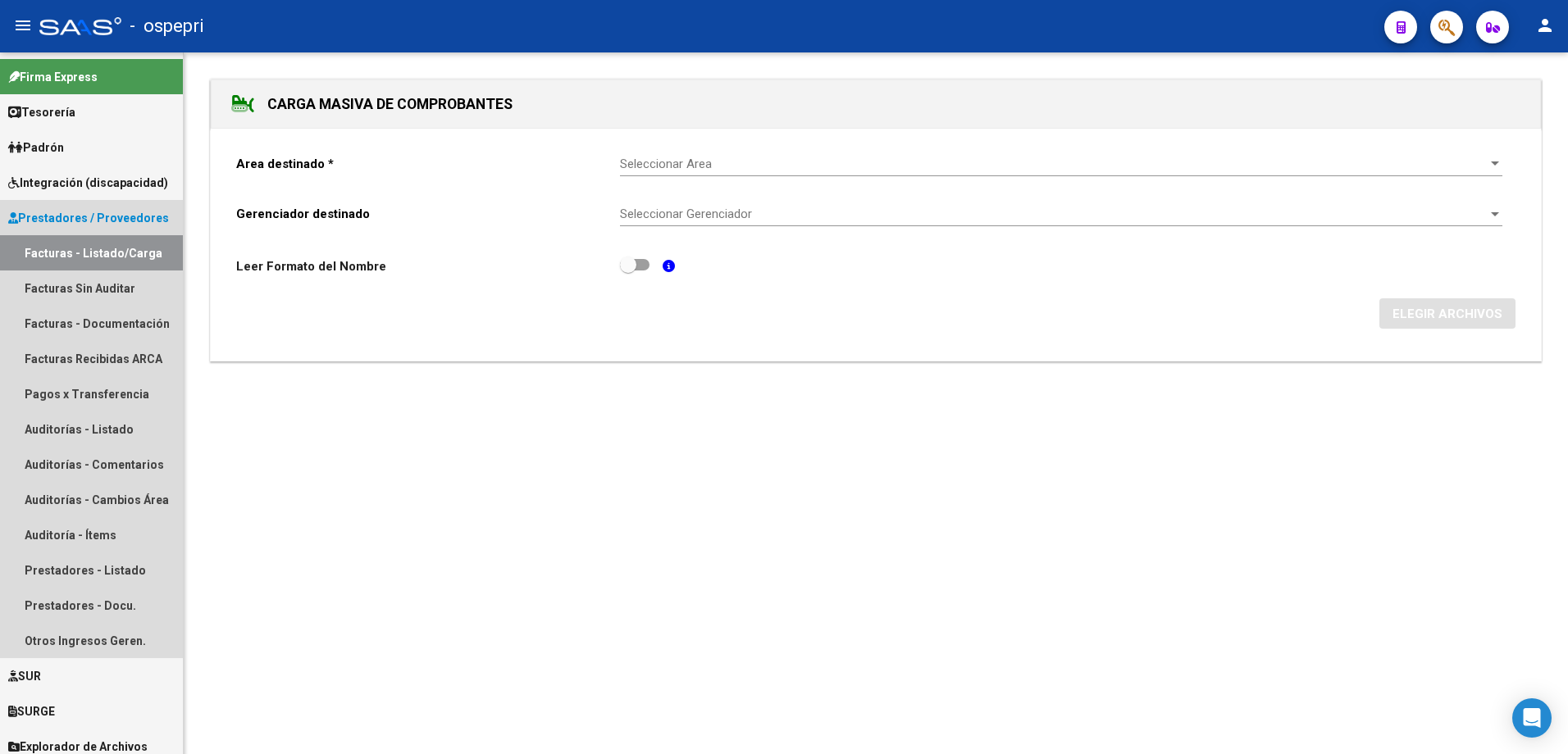 click on "Facturas - Listado/Carga" at bounding box center [91, 252] 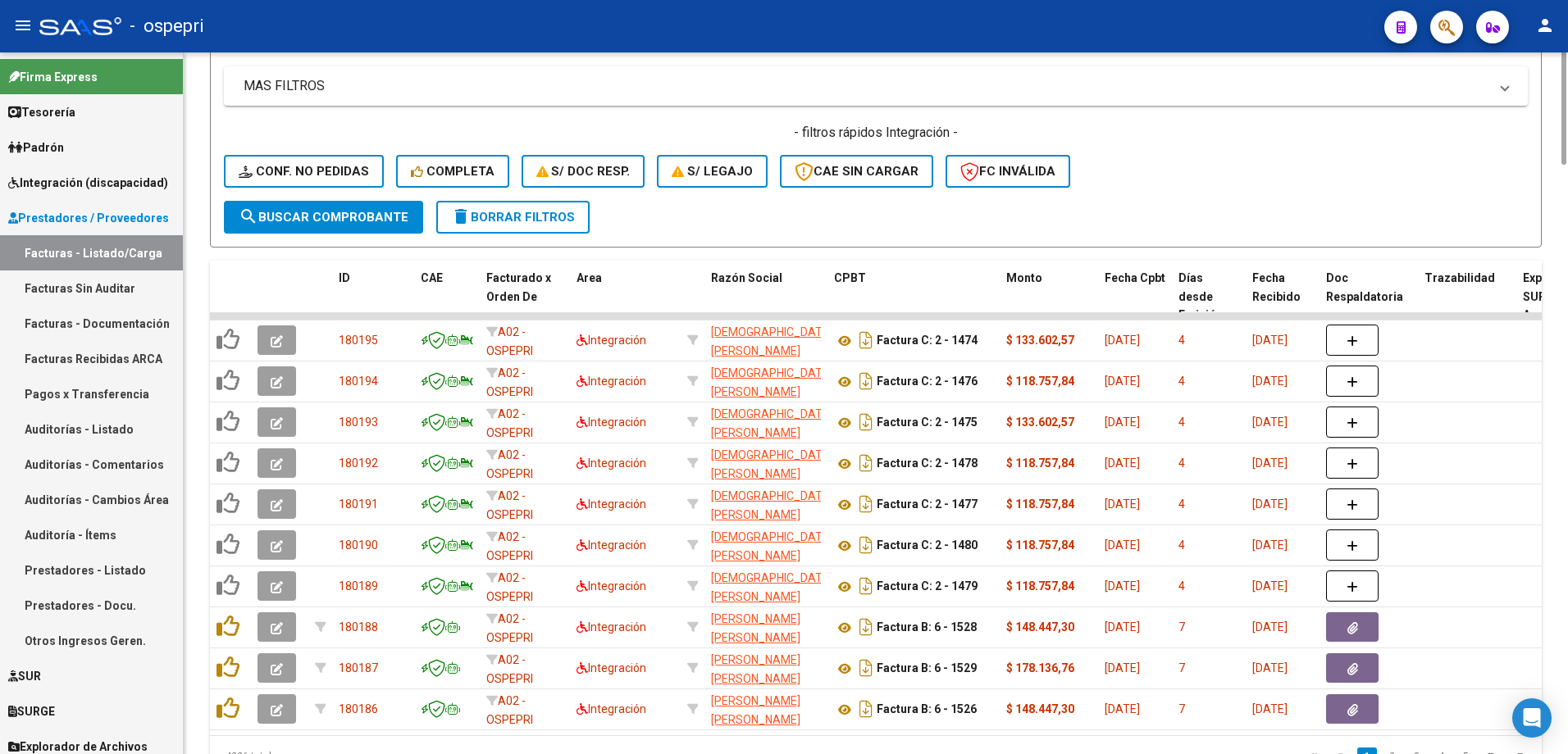 scroll, scrollTop: 0, scrollLeft: 0, axis: both 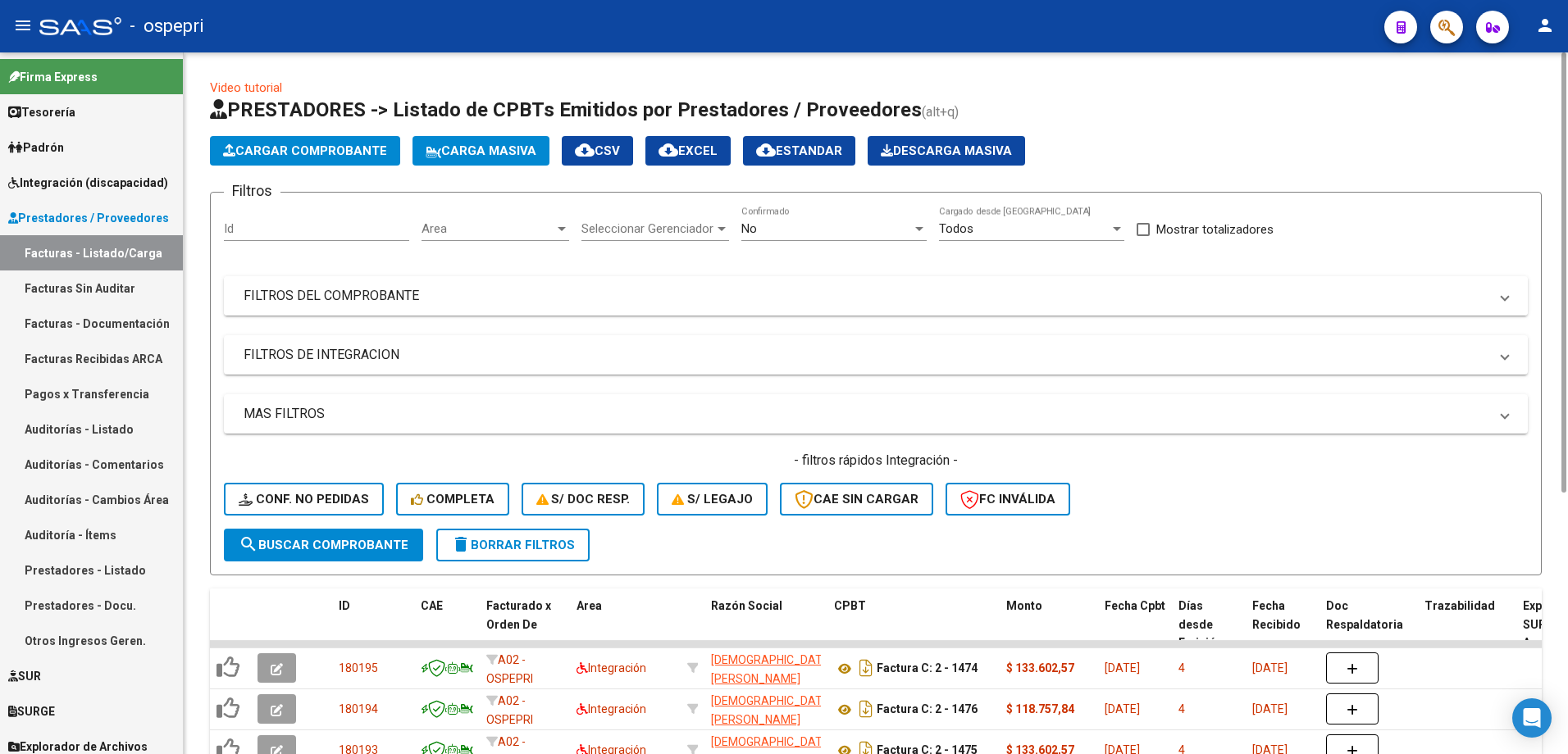 click at bounding box center [1505, 296] 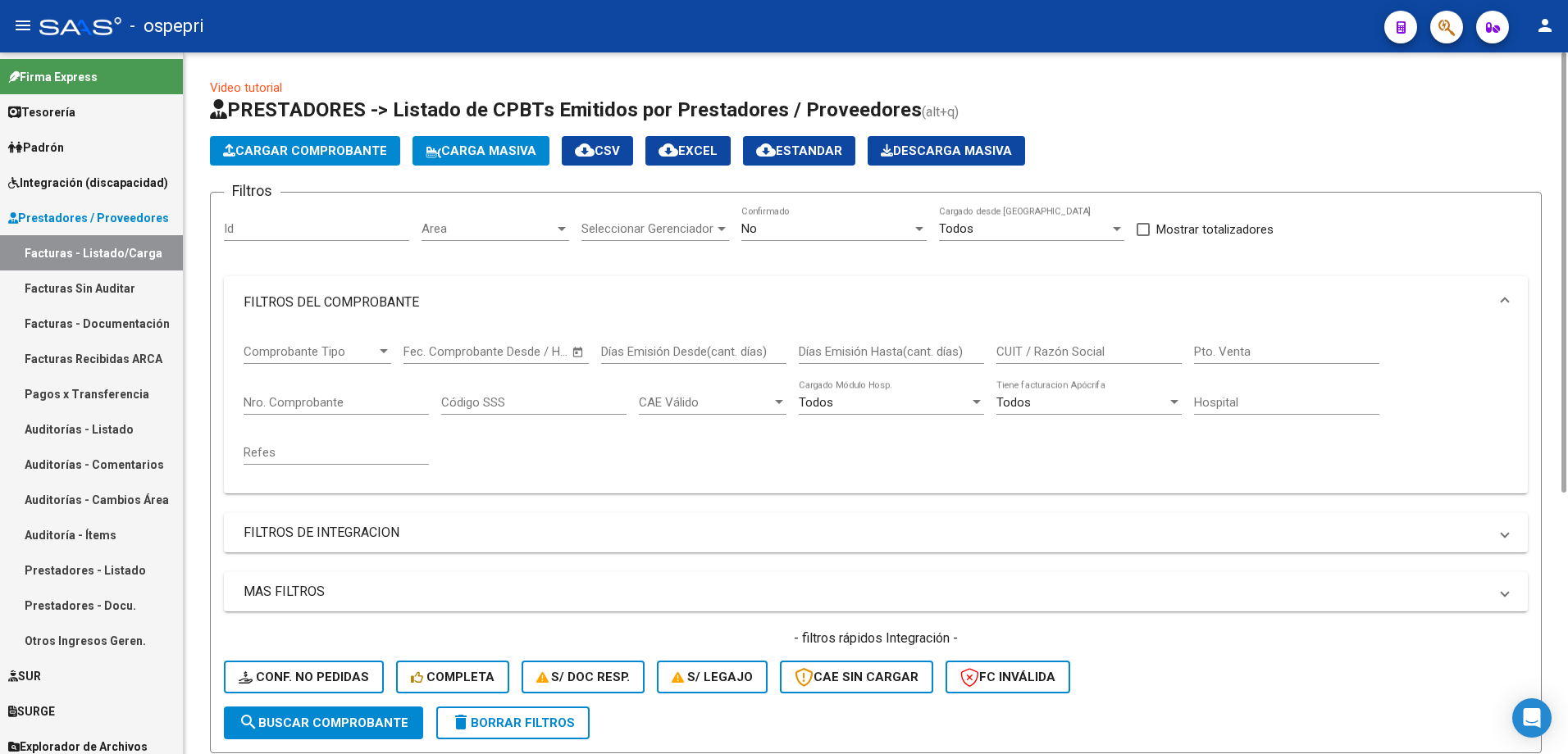click on "CUIT / Razón Social" 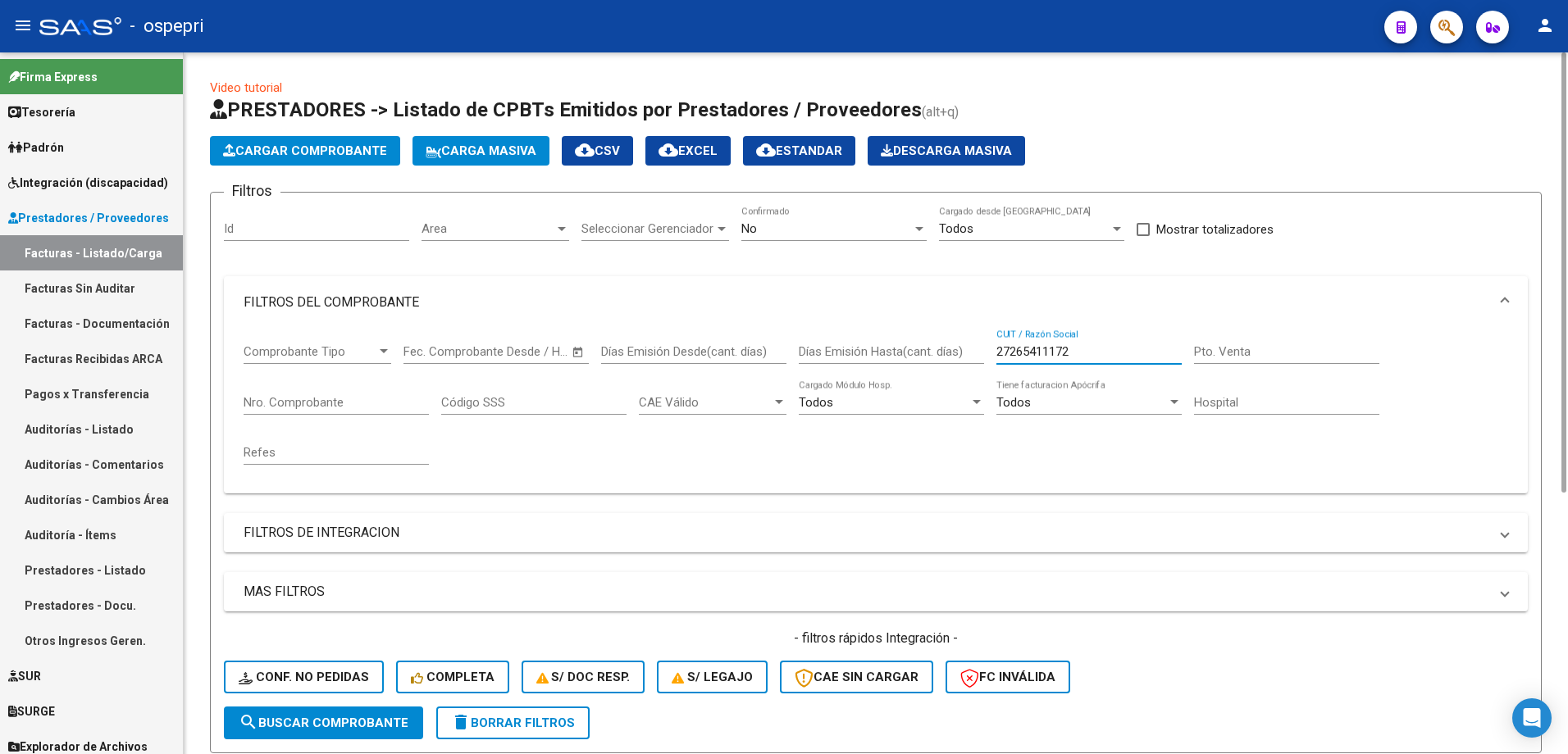 type on "27265411172" 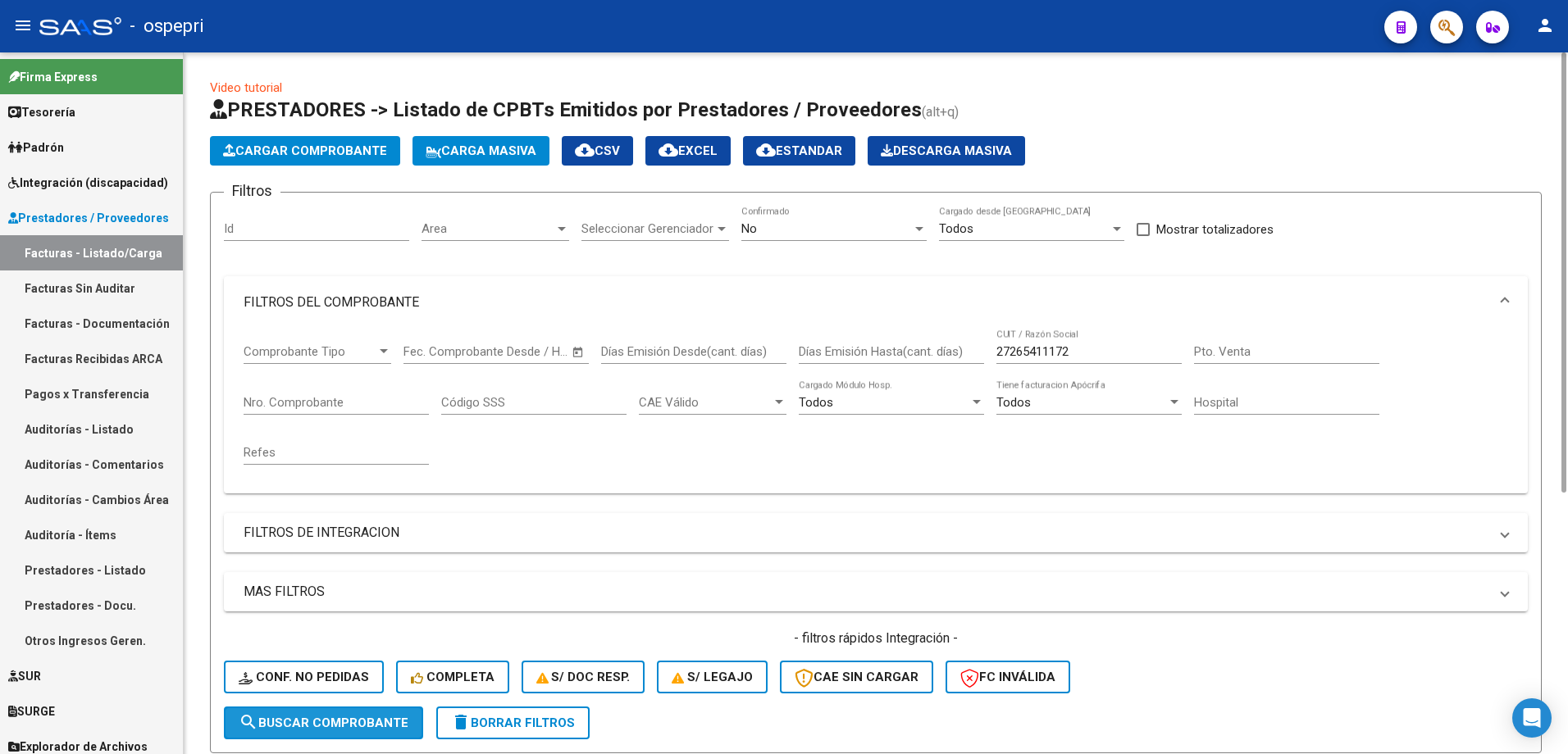 click on "search  Buscar Comprobante" 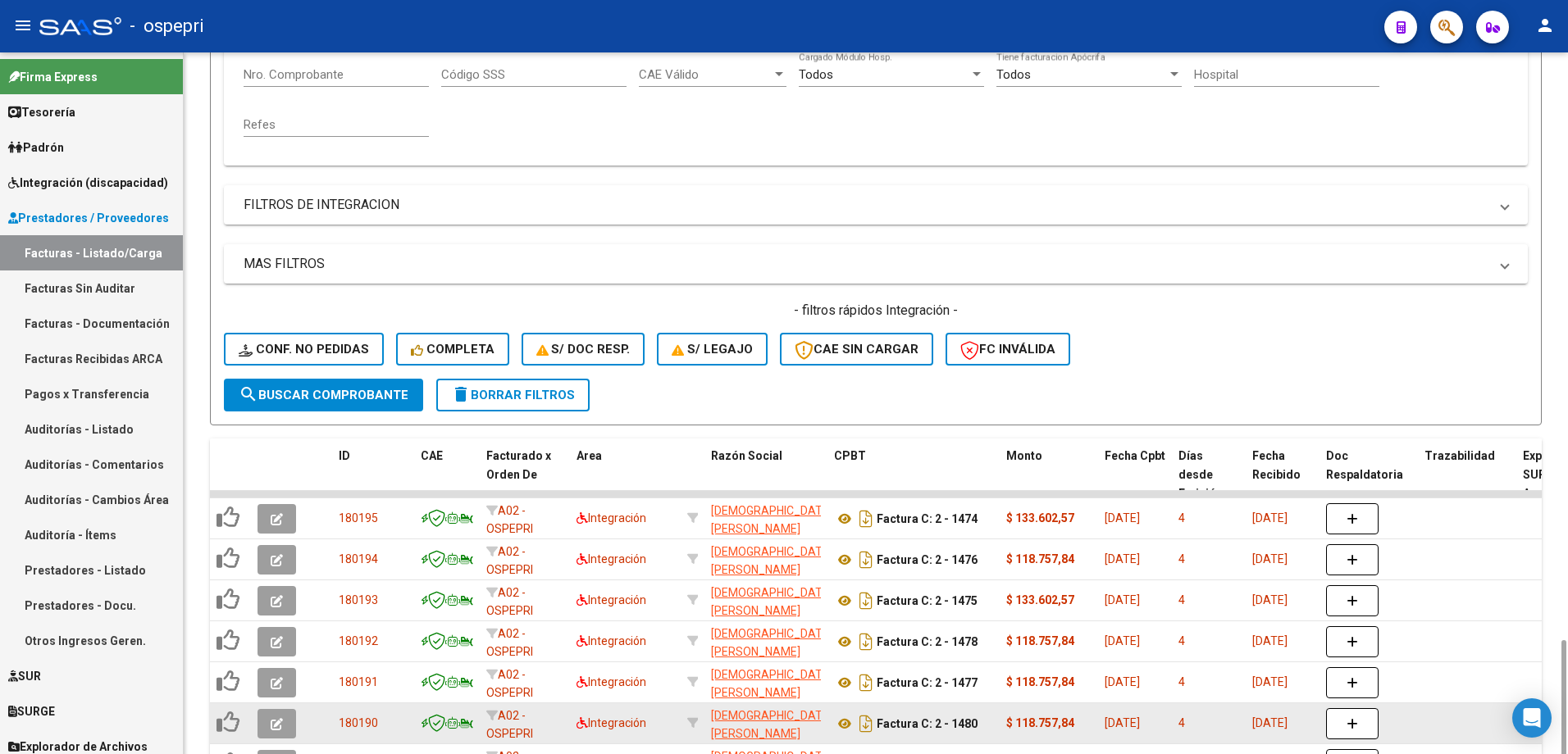 scroll, scrollTop: 593, scrollLeft: 0, axis: vertical 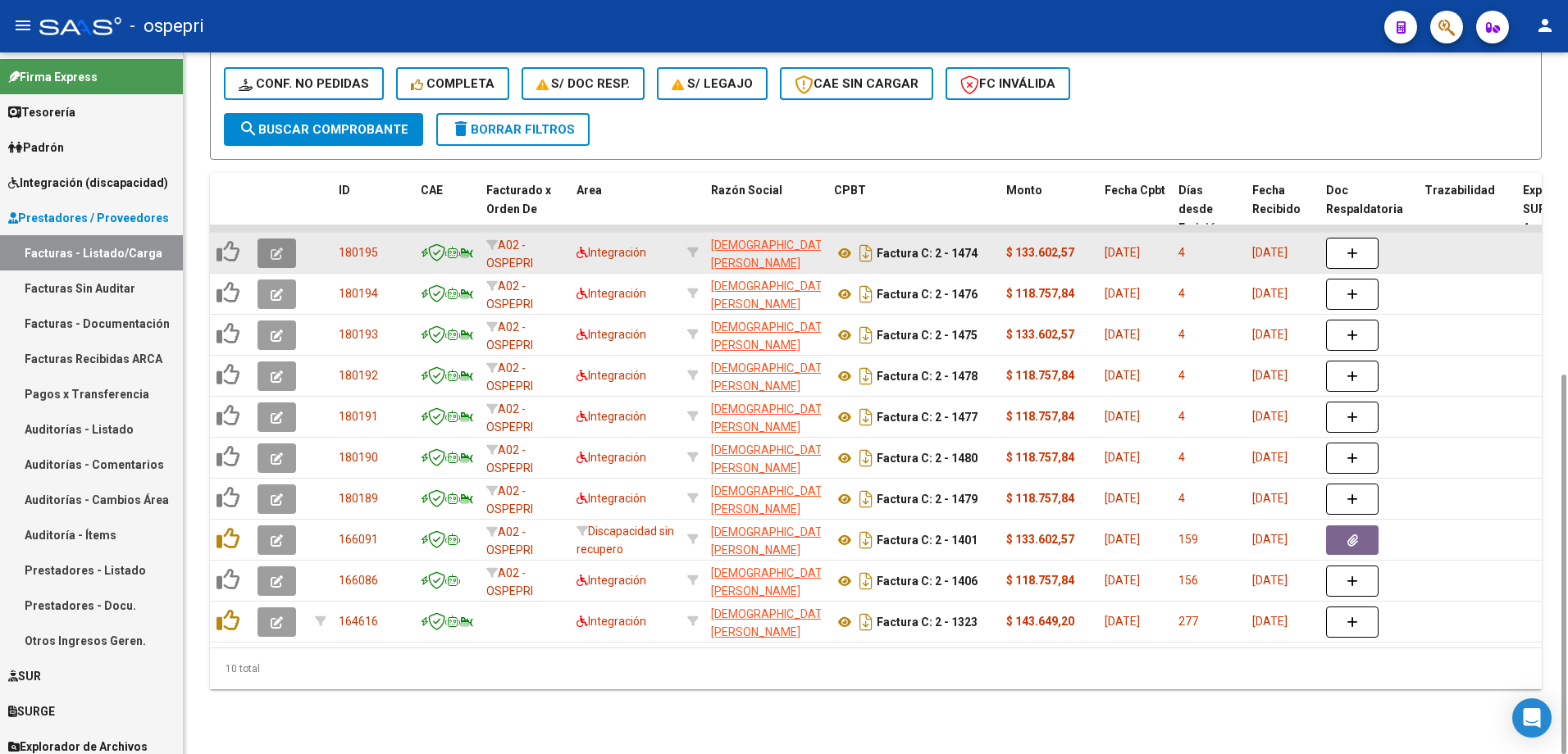 click 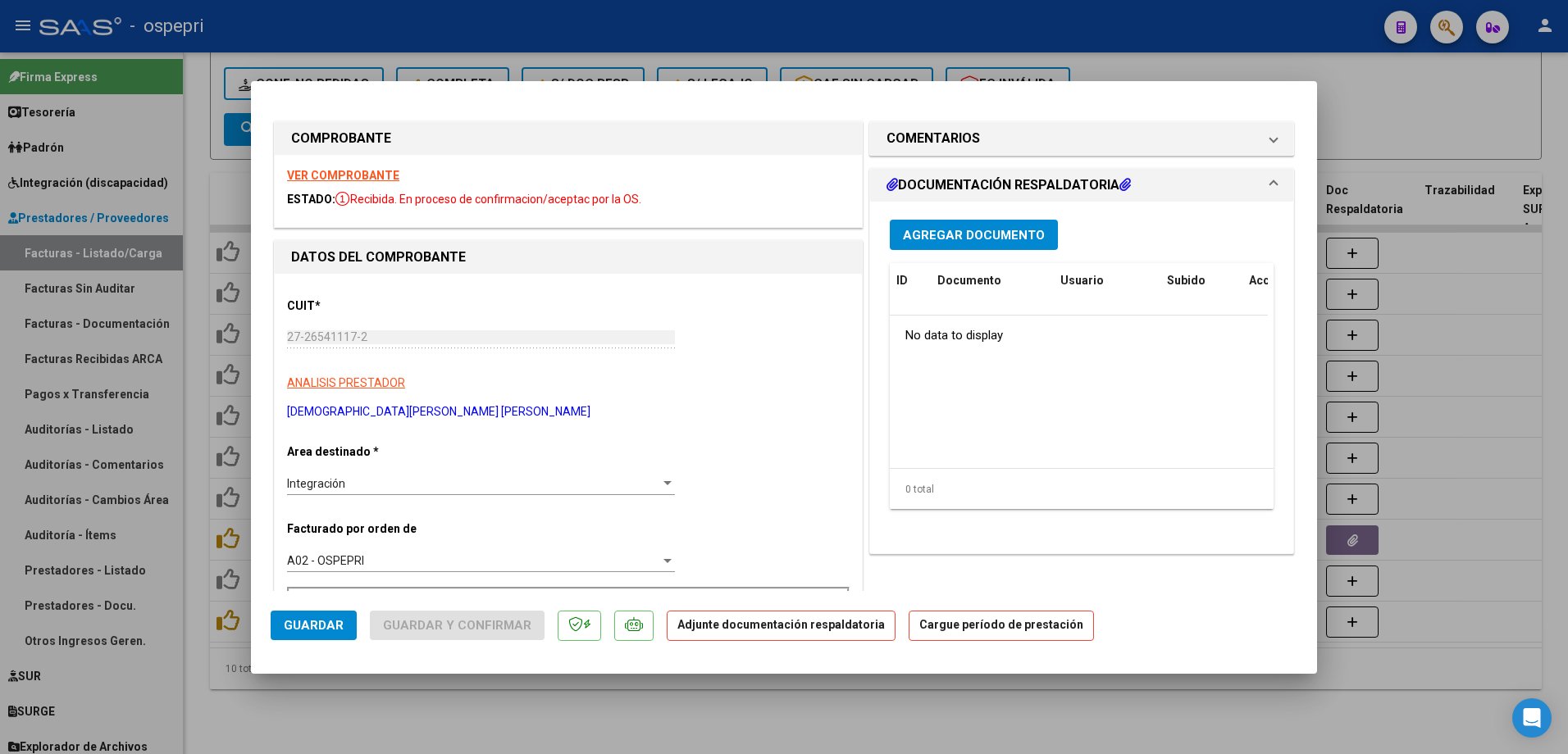 click on "VER COMPROBANTE" at bounding box center [343, 175] 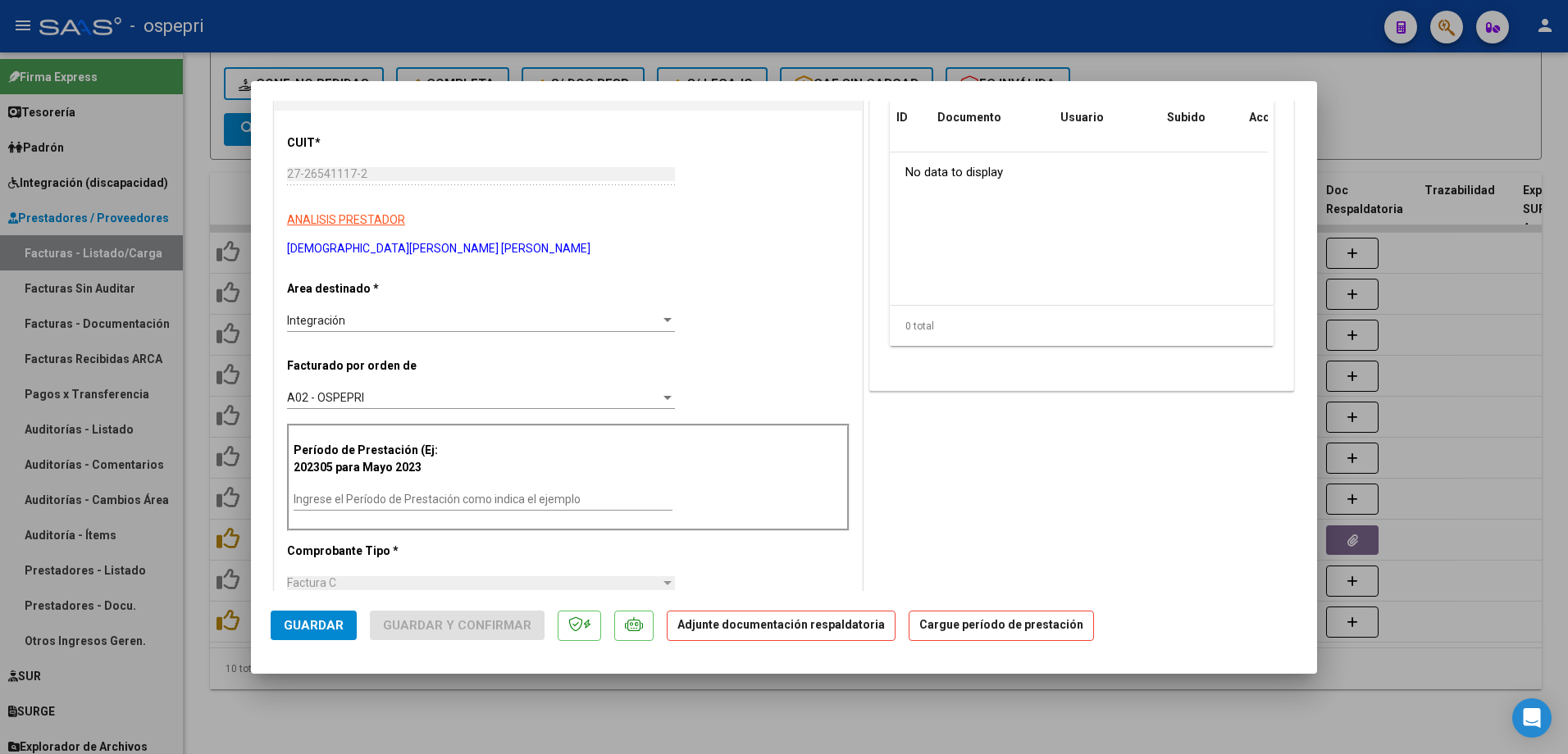 scroll, scrollTop: 164, scrollLeft: 0, axis: vertical 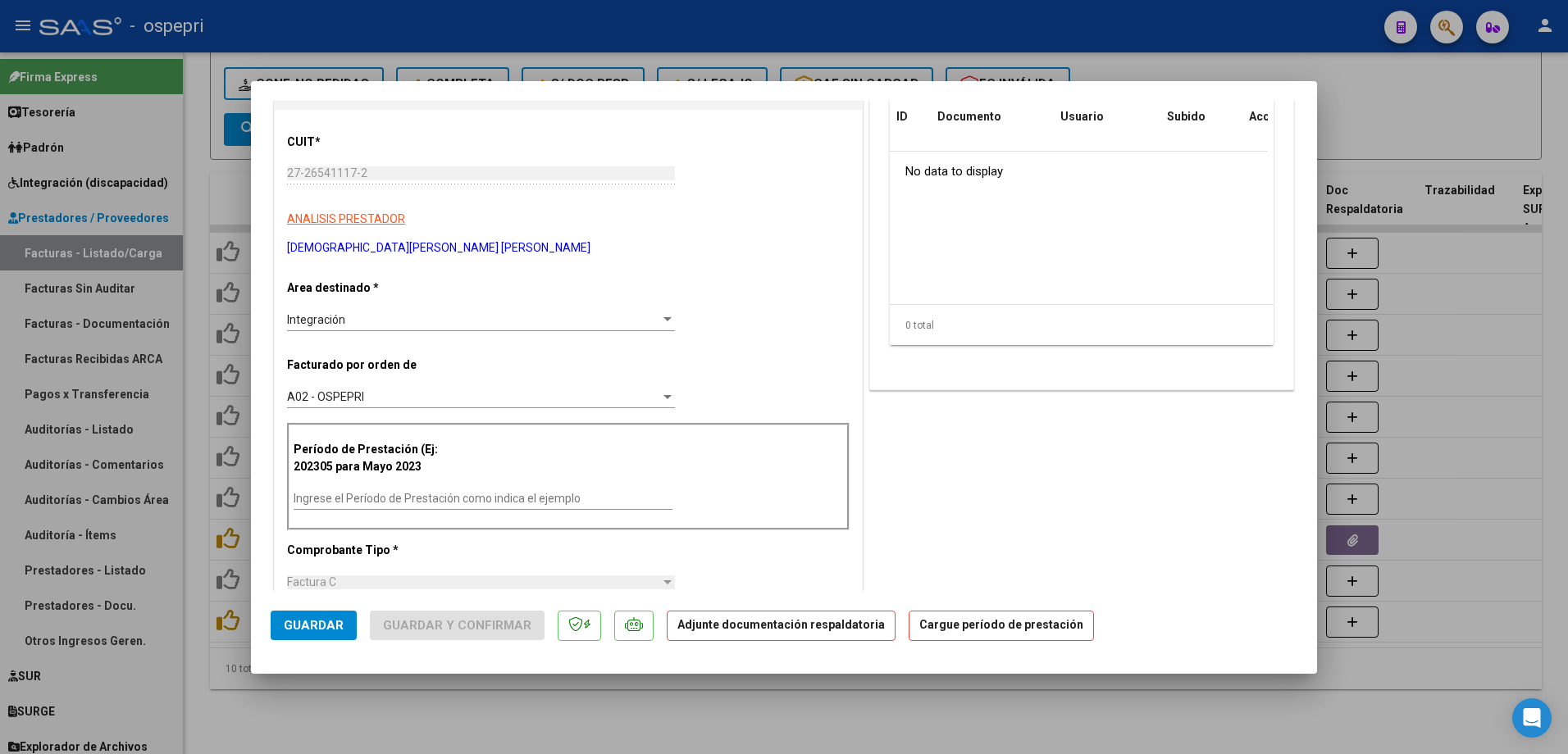 click at bounding box center [784, 377] 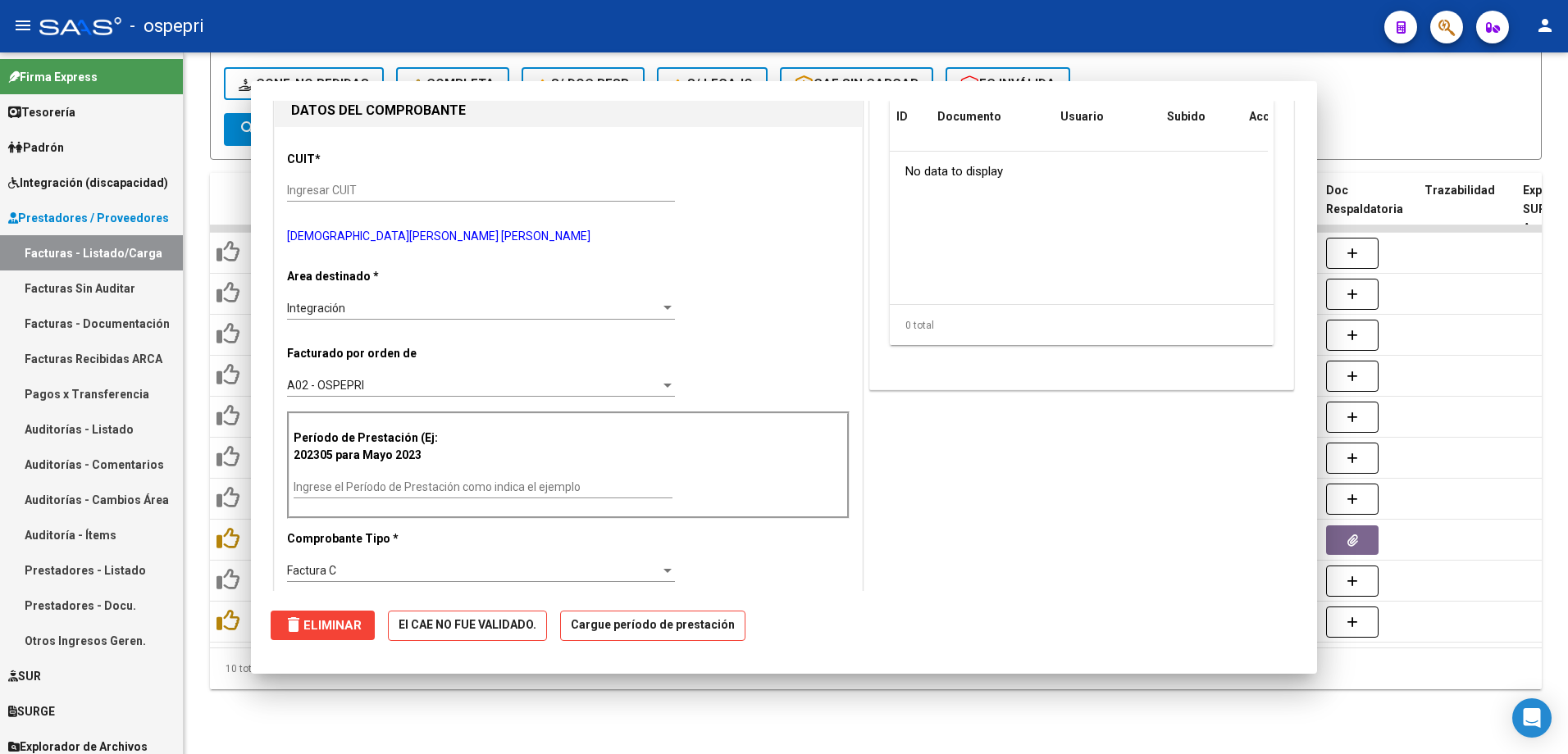 scroll, scrollTop: 0, scrollLeft: 0, axis: both 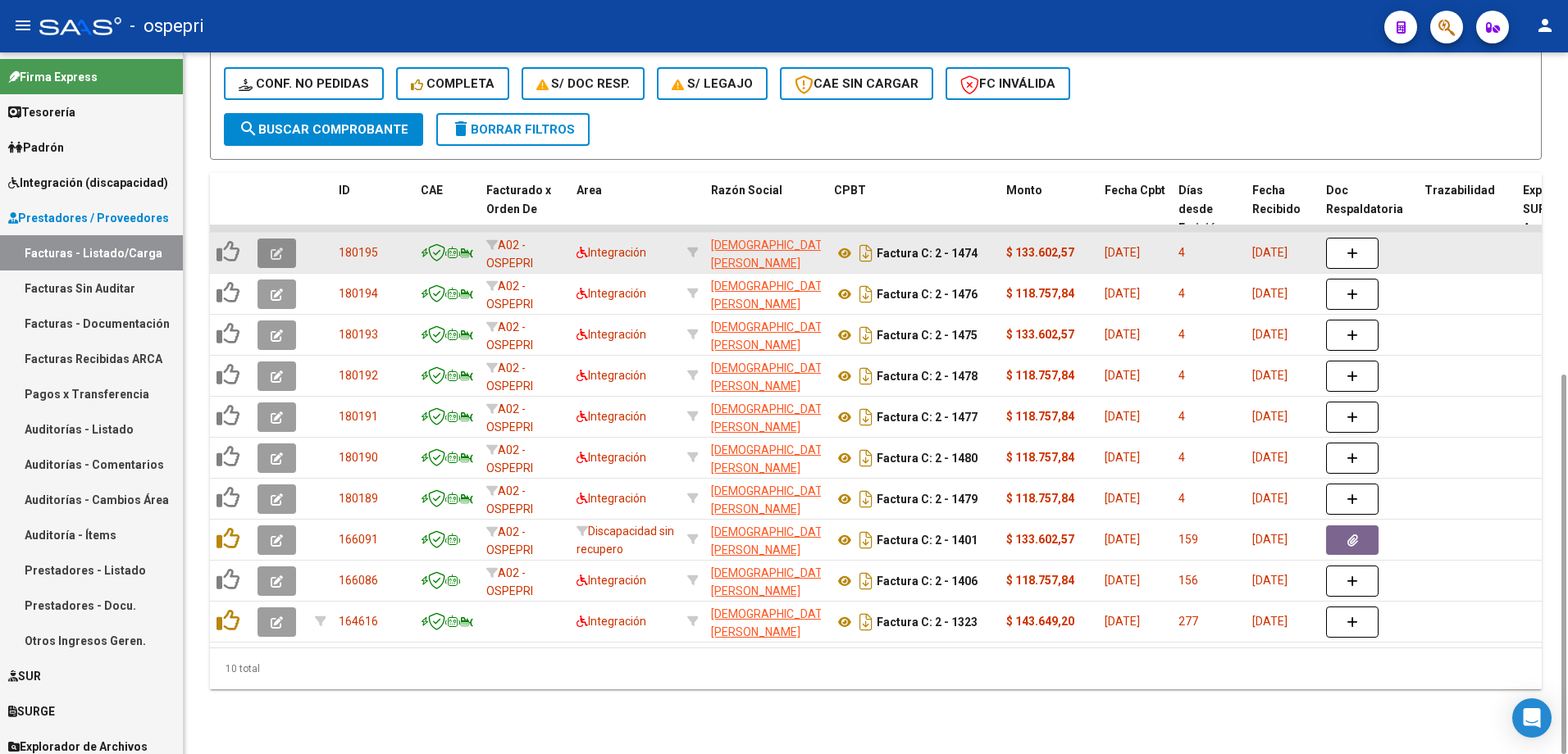 click 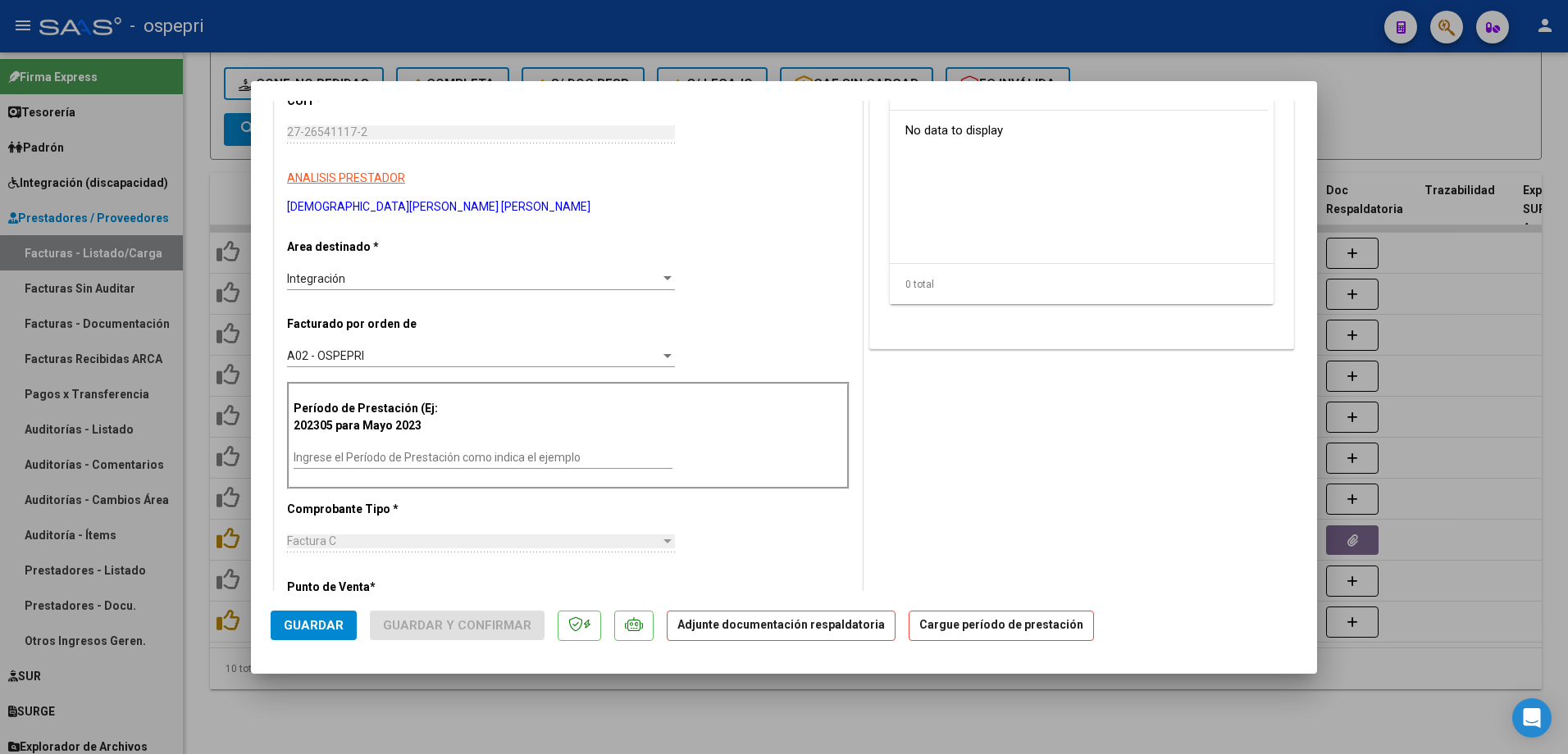 scroll, scrollTop: 82, scrollLeft: 0, axis: vertical 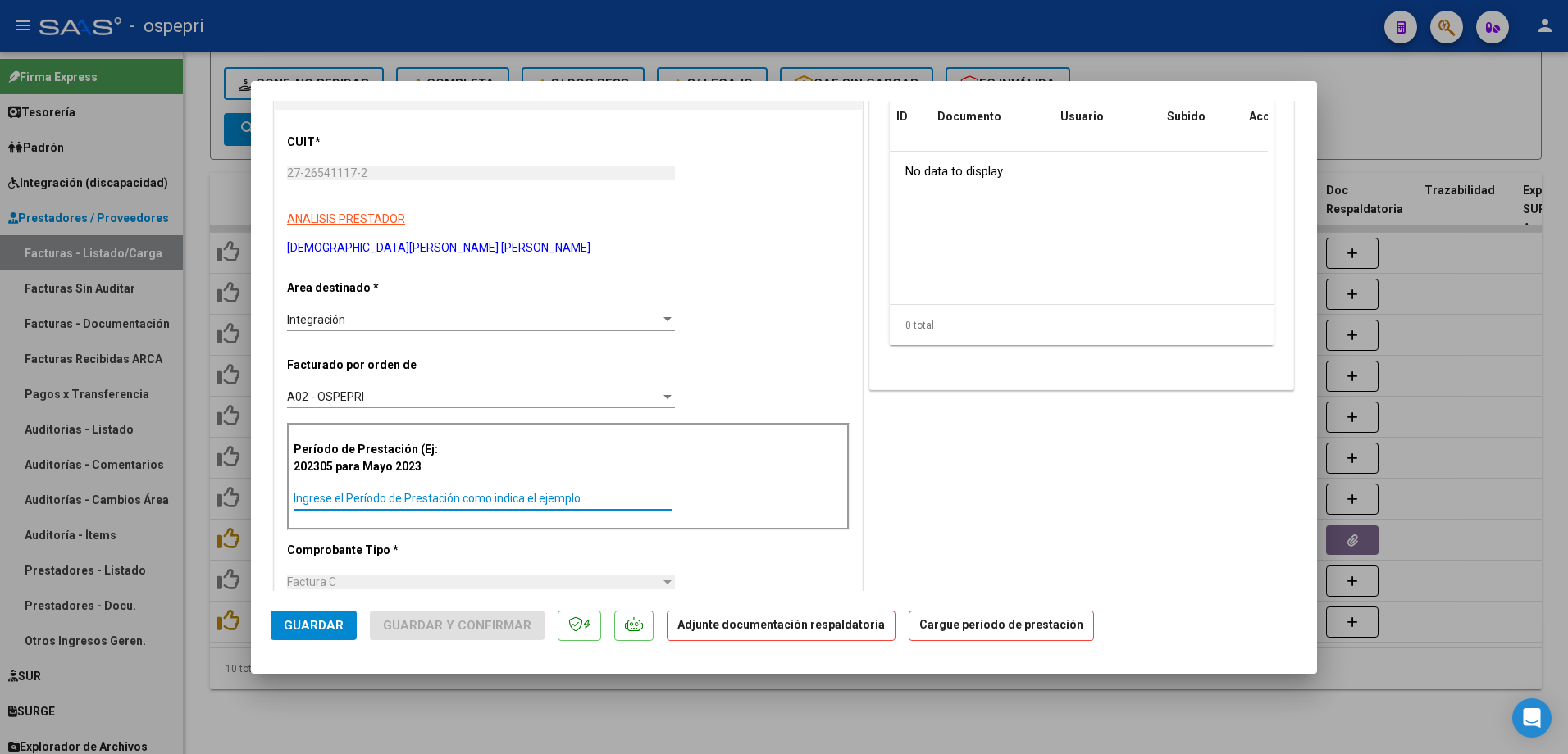 click on "Ingrese el Período de Prestación como indica el ejemplo" at bounding box center [483, 498] 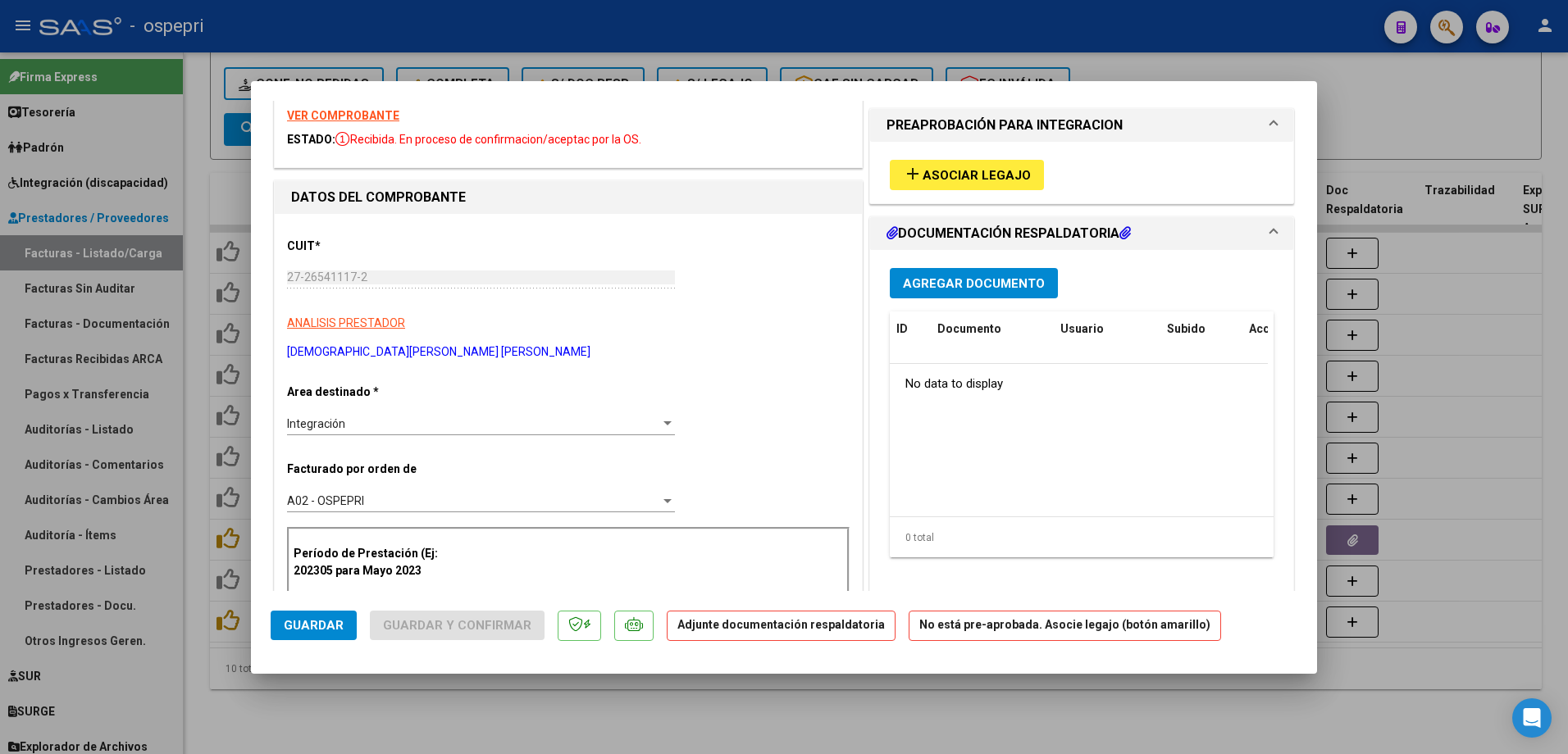 scroll, scrollTop: 0, scrollLeft: 0, axis: both 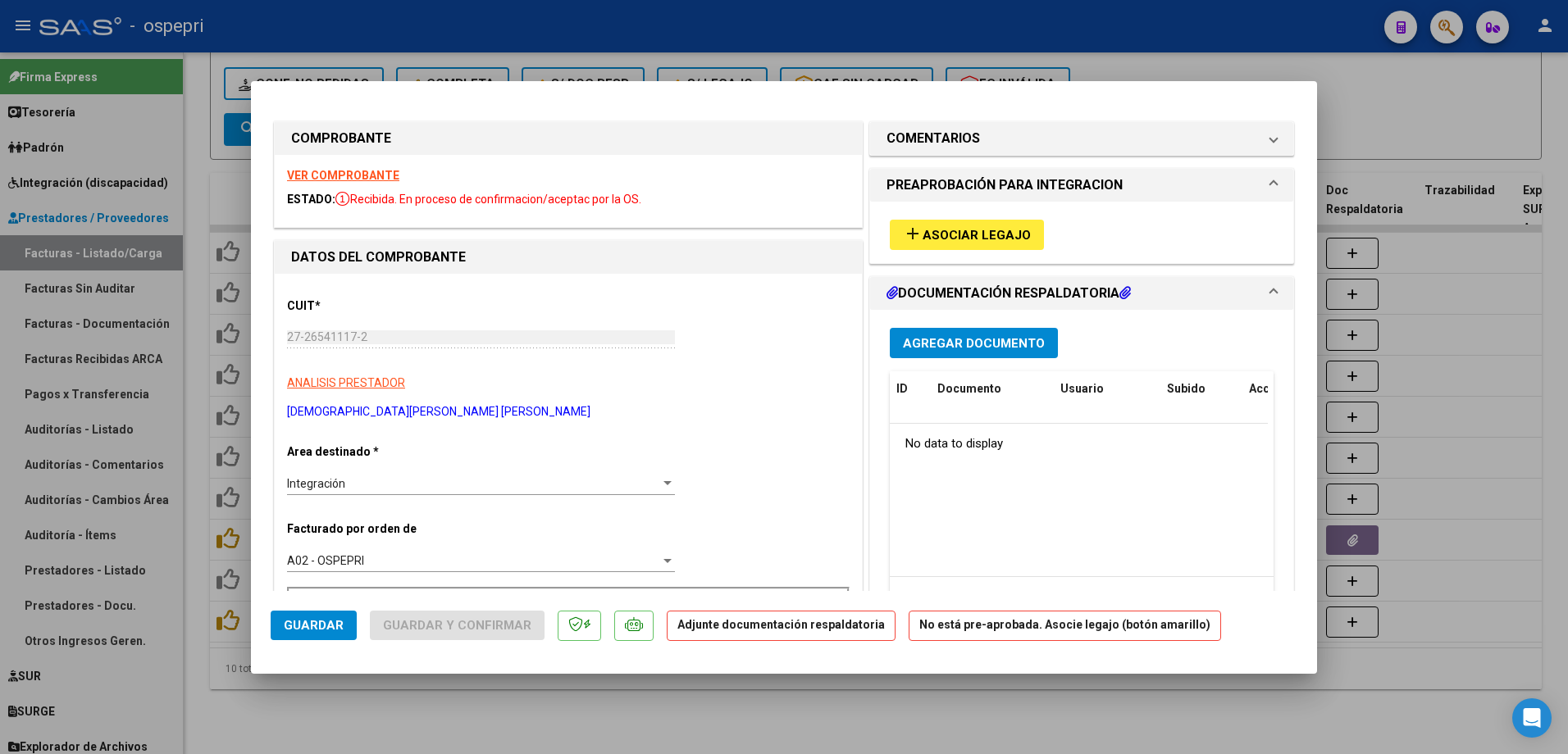 type on "202506" 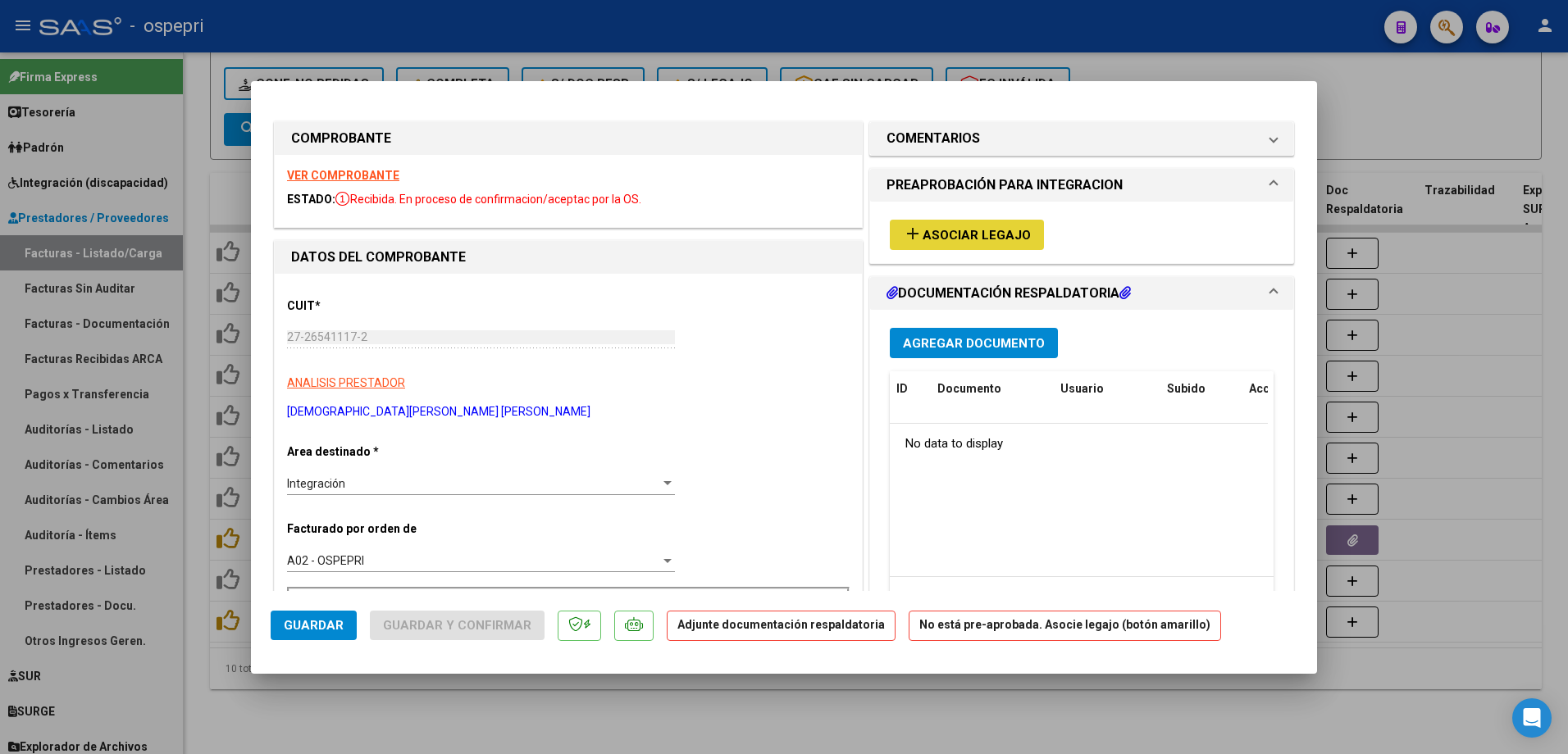 click on "Asociar Legajo" at bounding box center (977, 235) 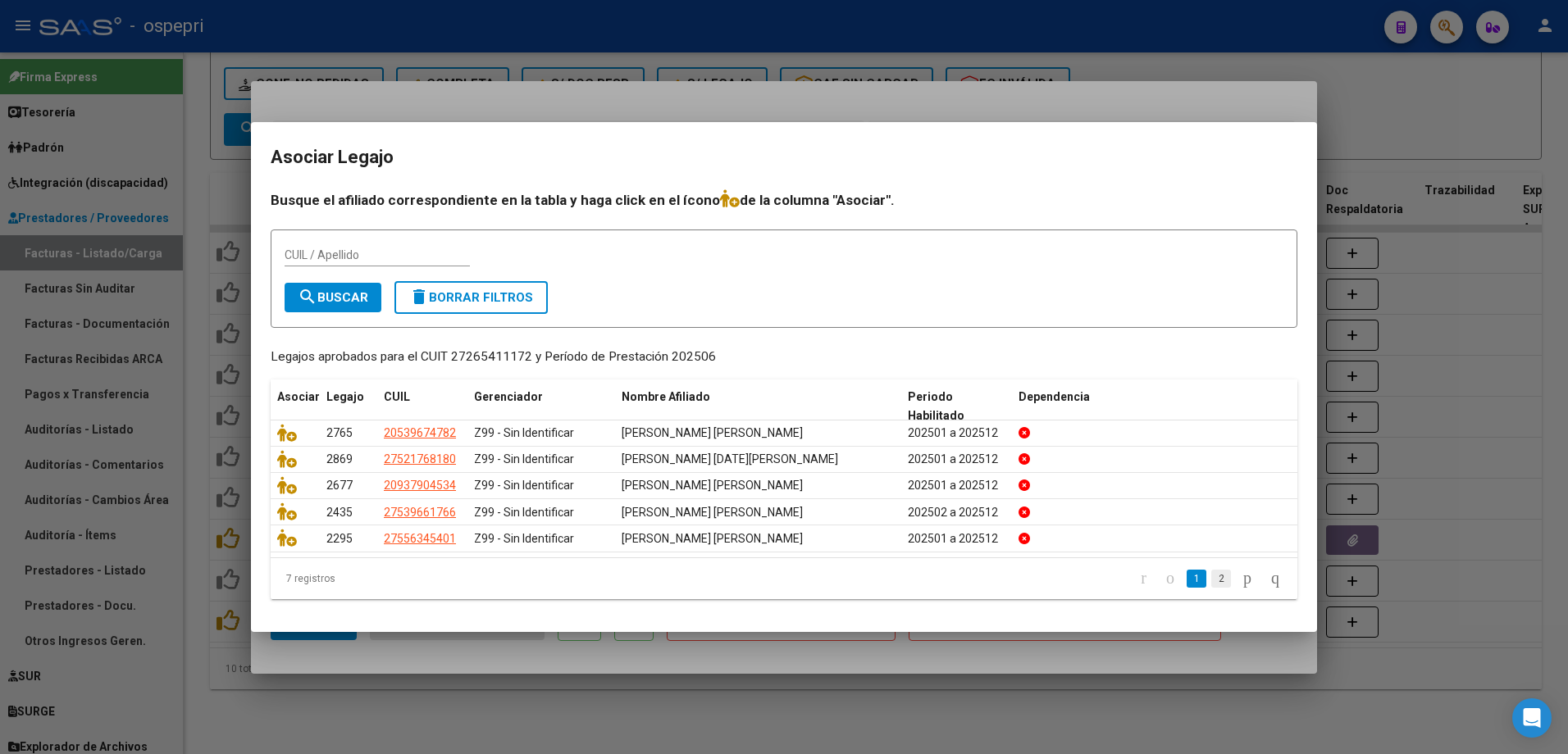 click on "2" 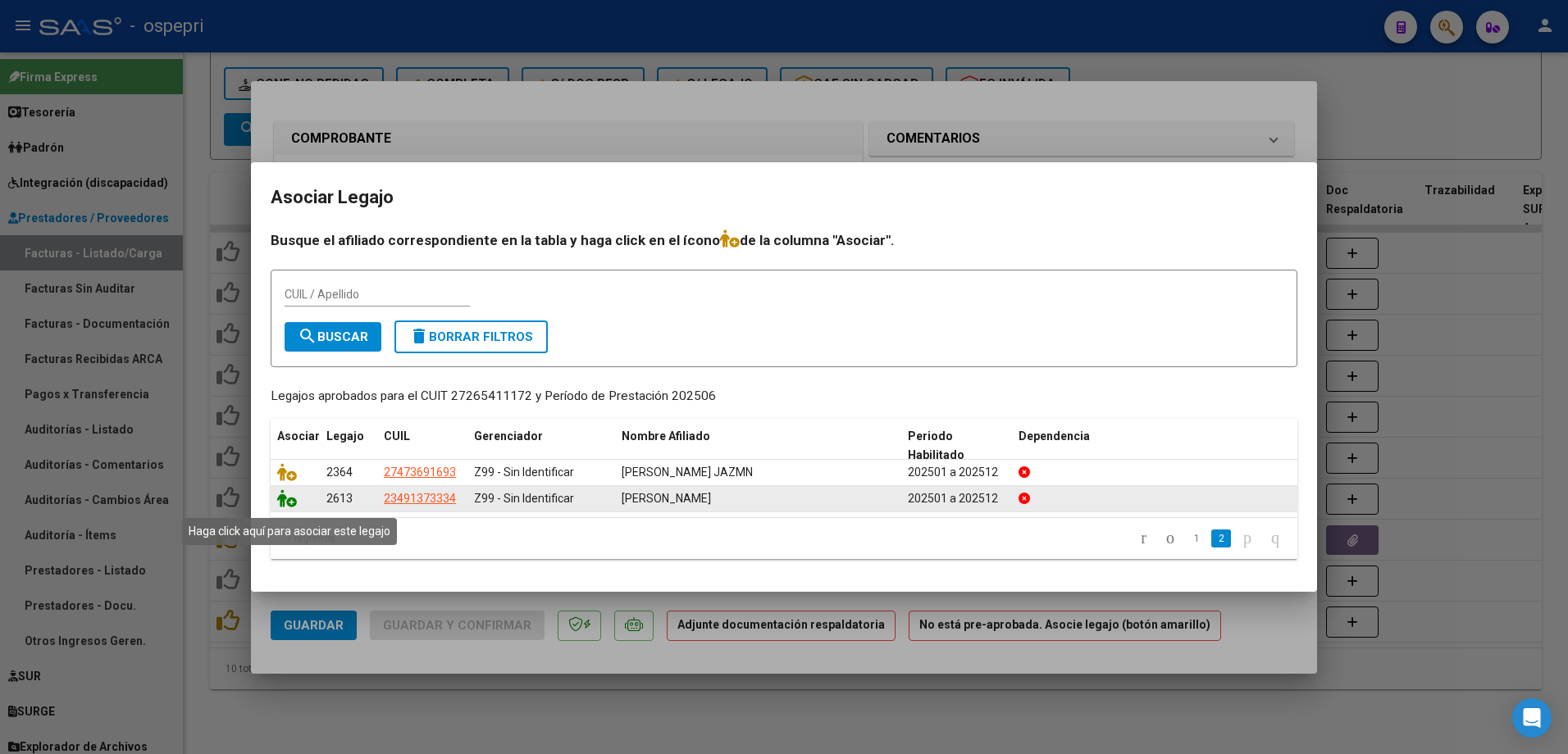 click 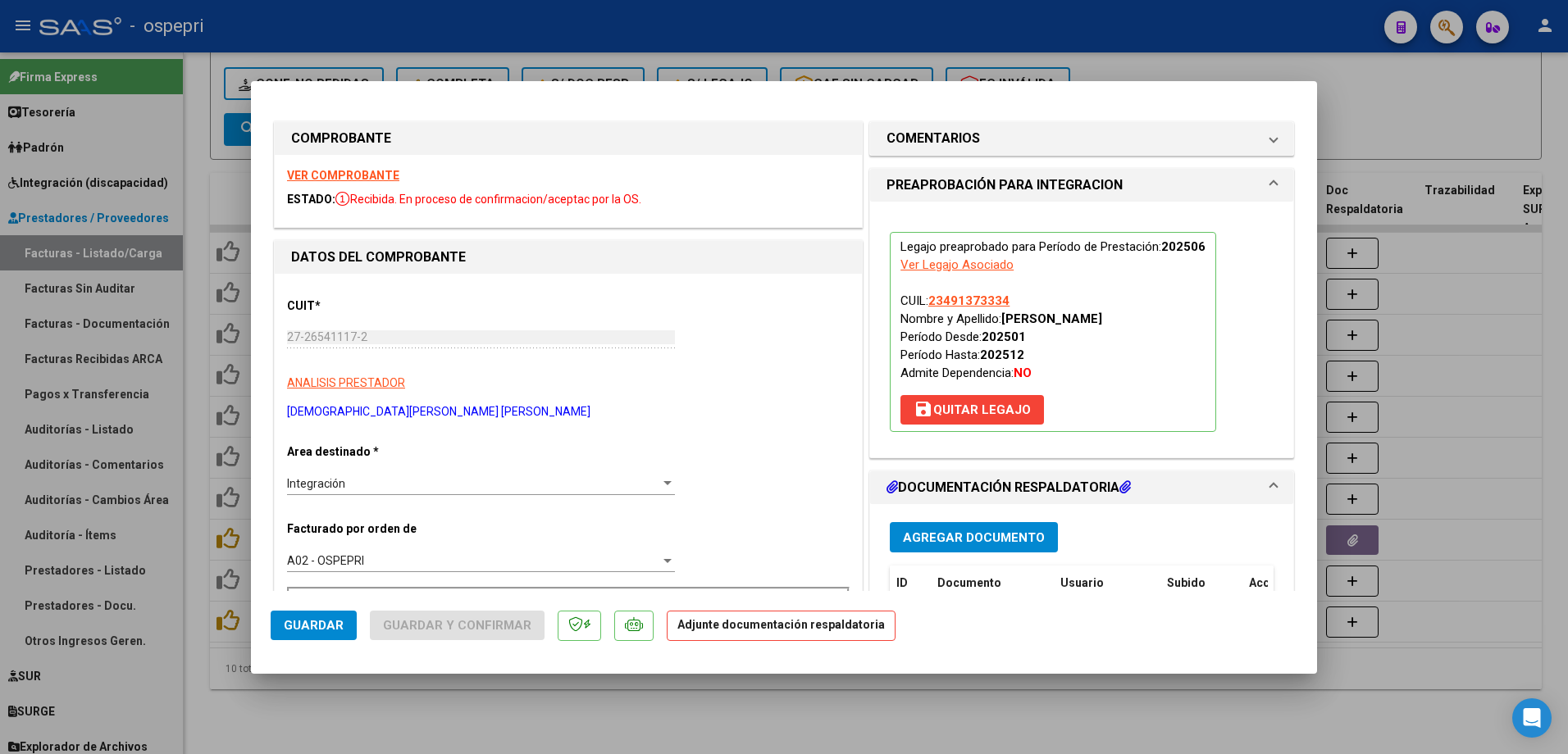 click on "Agregar Documento" at bounding box center (973, 538) 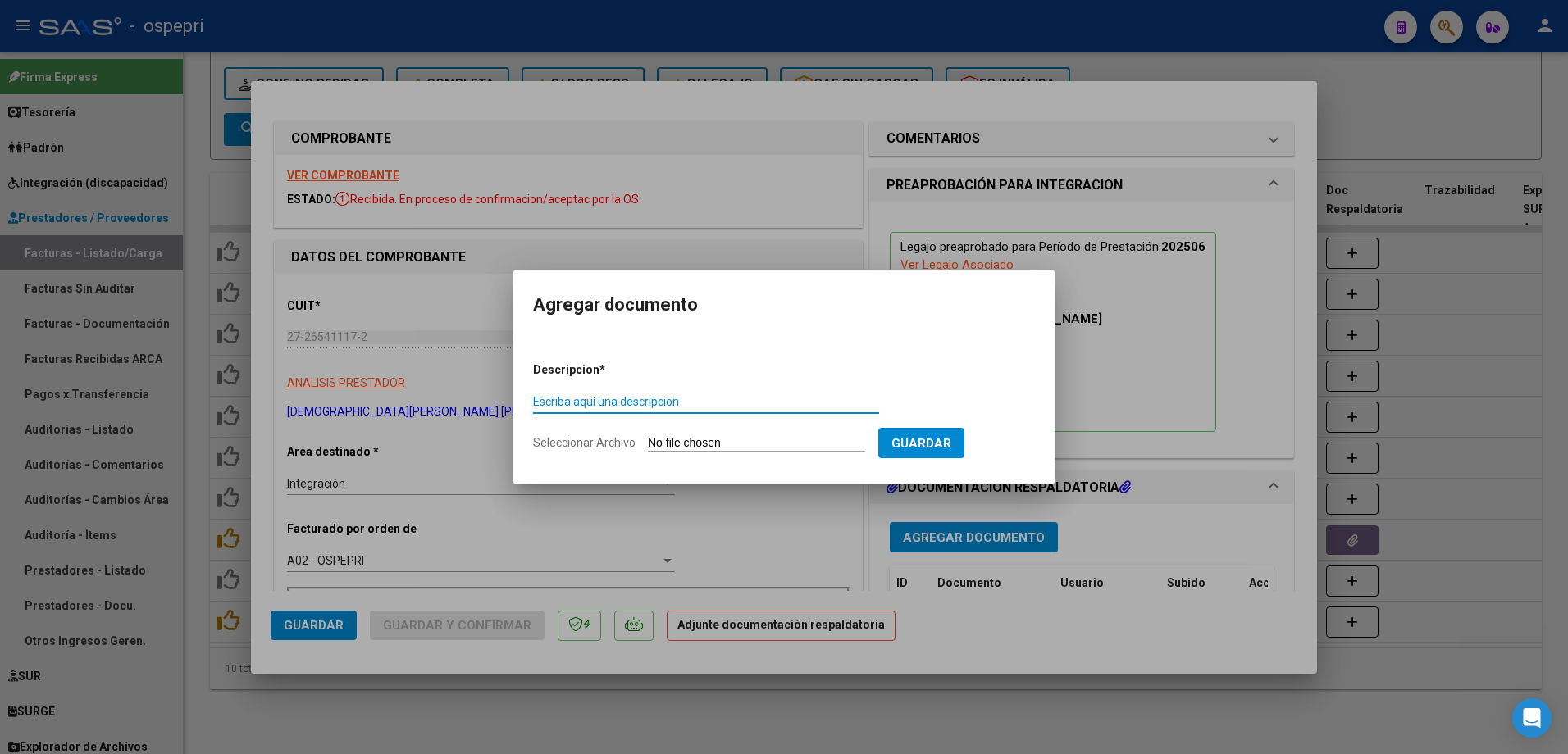click on "Escriba aquí una descripcion" at bounding box center (706, 402) 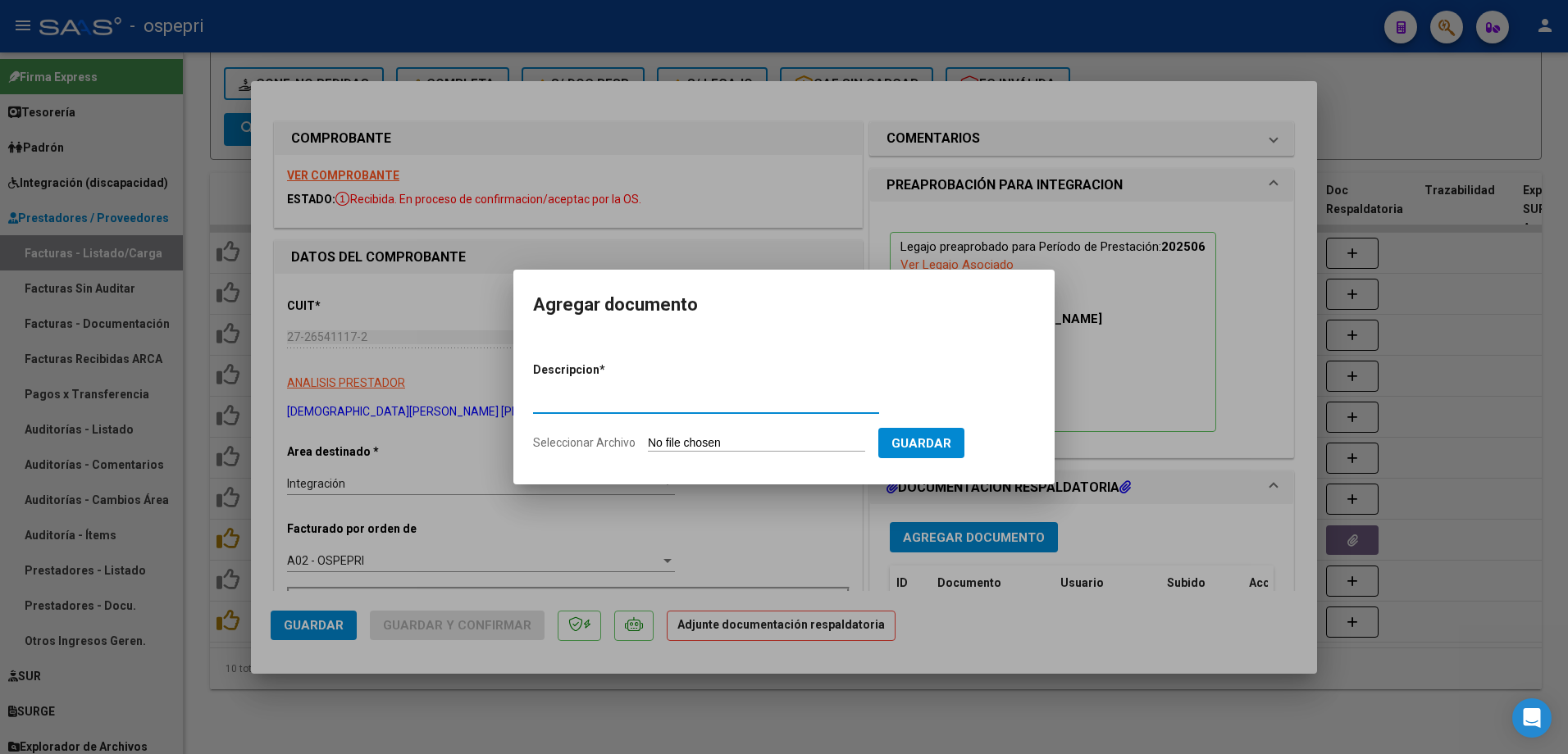 type on "asistencia" 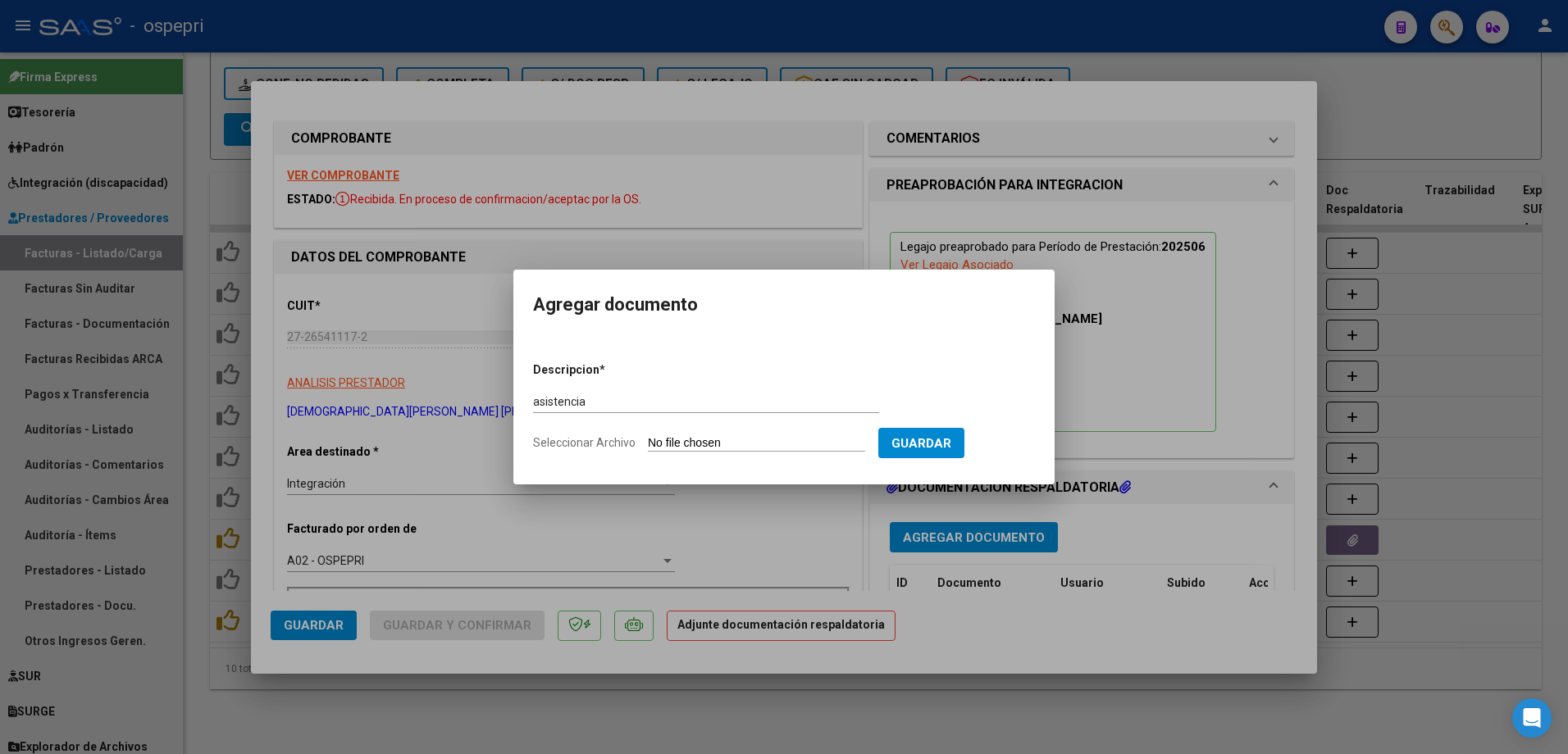 click on "Seleccionar Archivo" at bounding box center [756, 443] 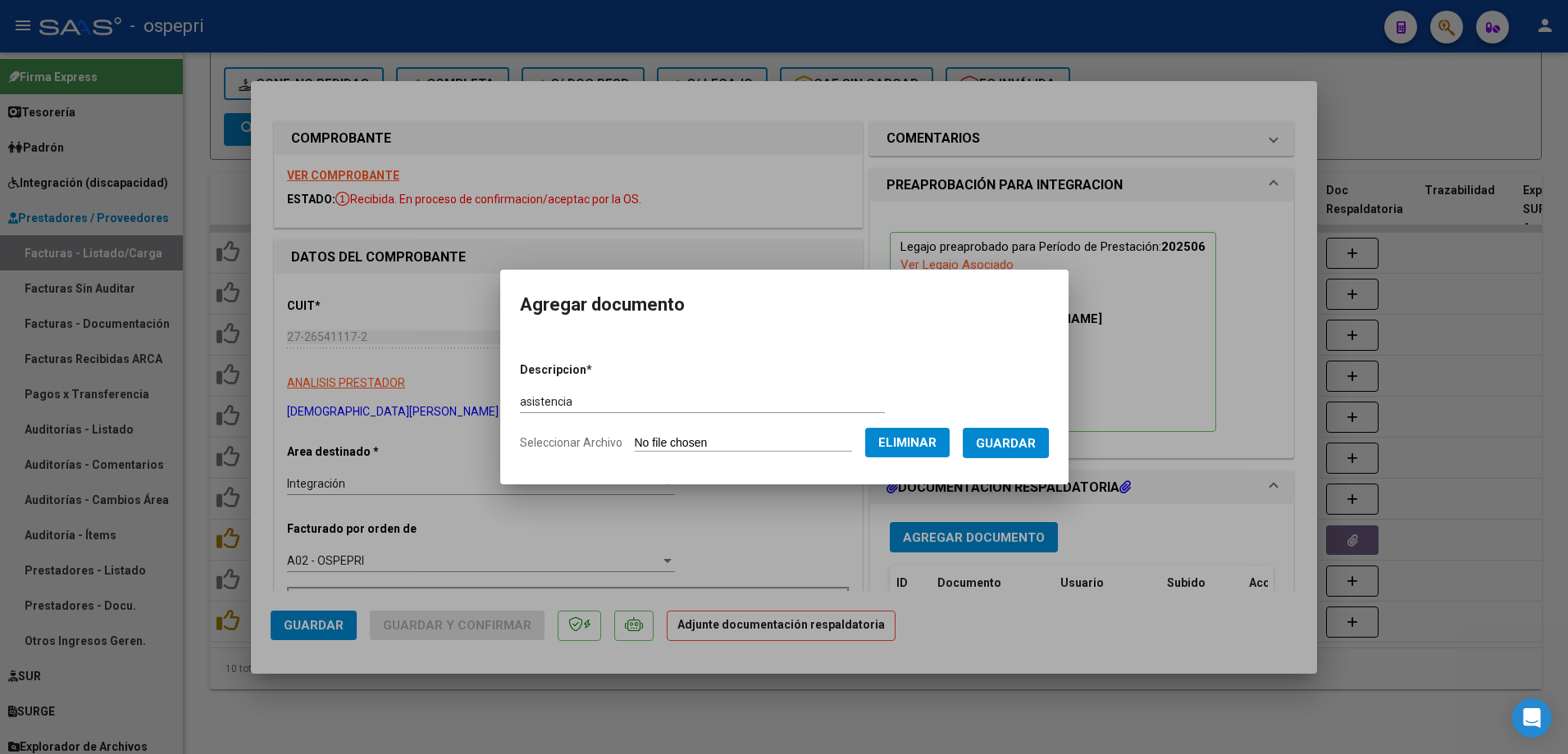 click on "Guardar" at bounding box center [1005, 443] 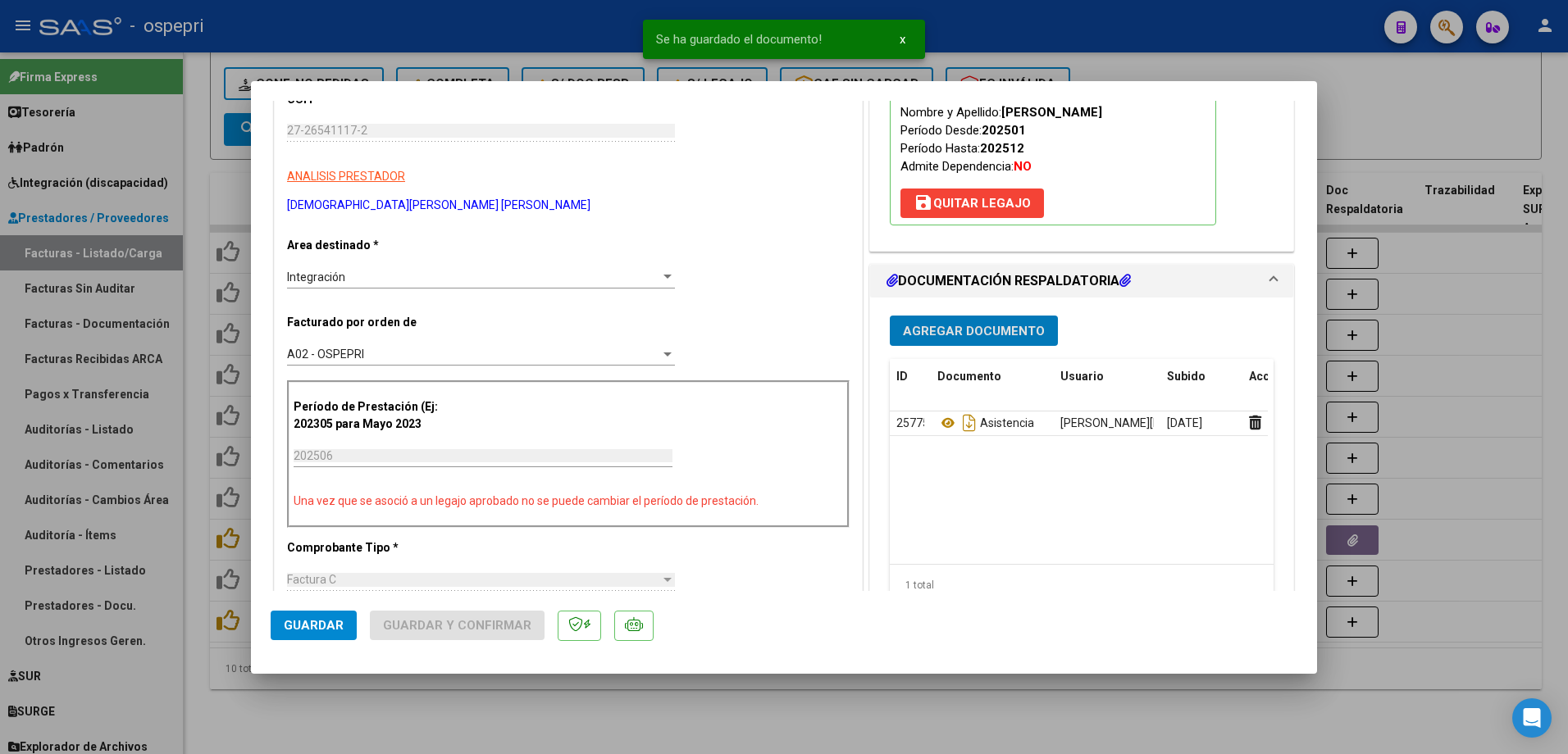 scroll, scrollTop: 246, scrollLeft: 0, axis: vertical 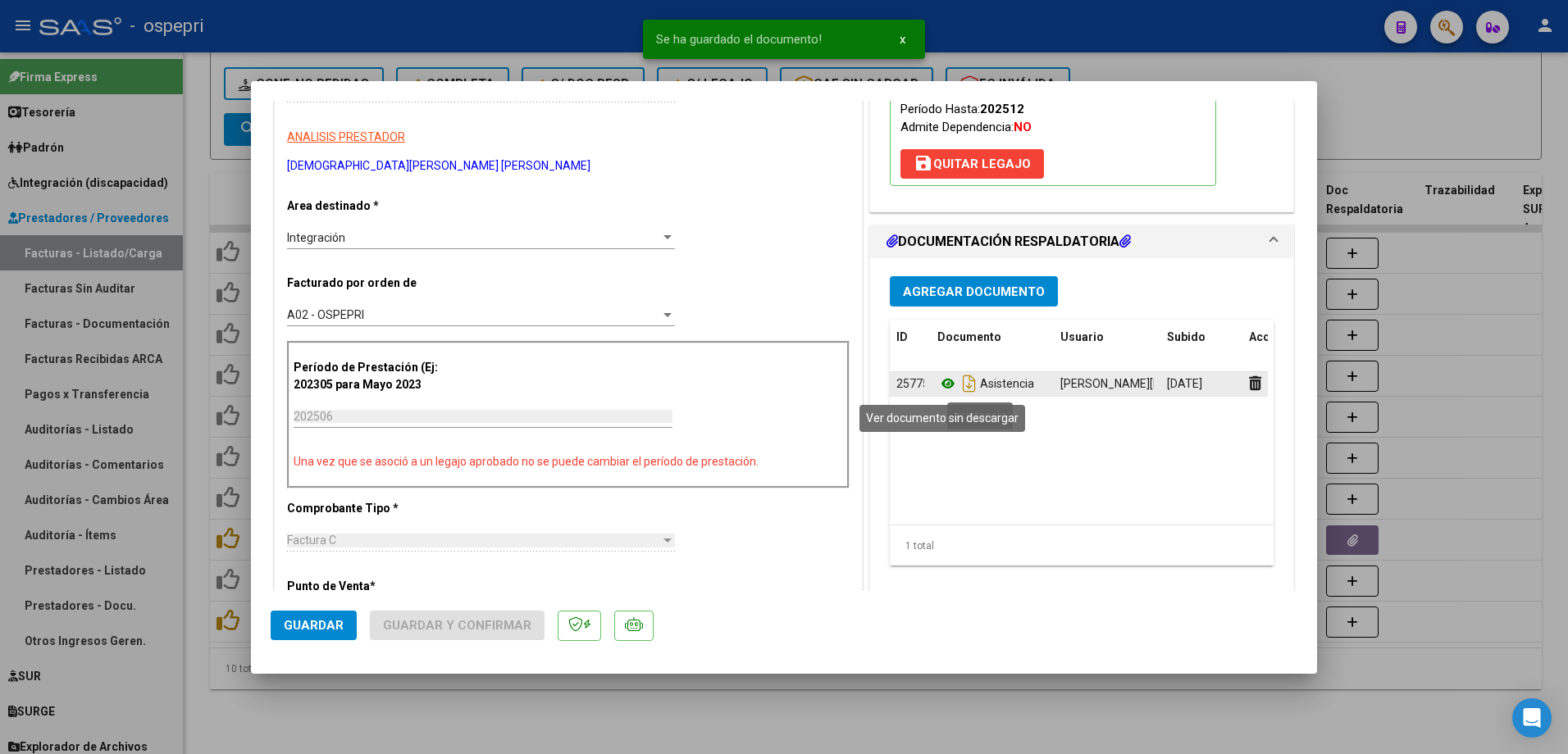 click 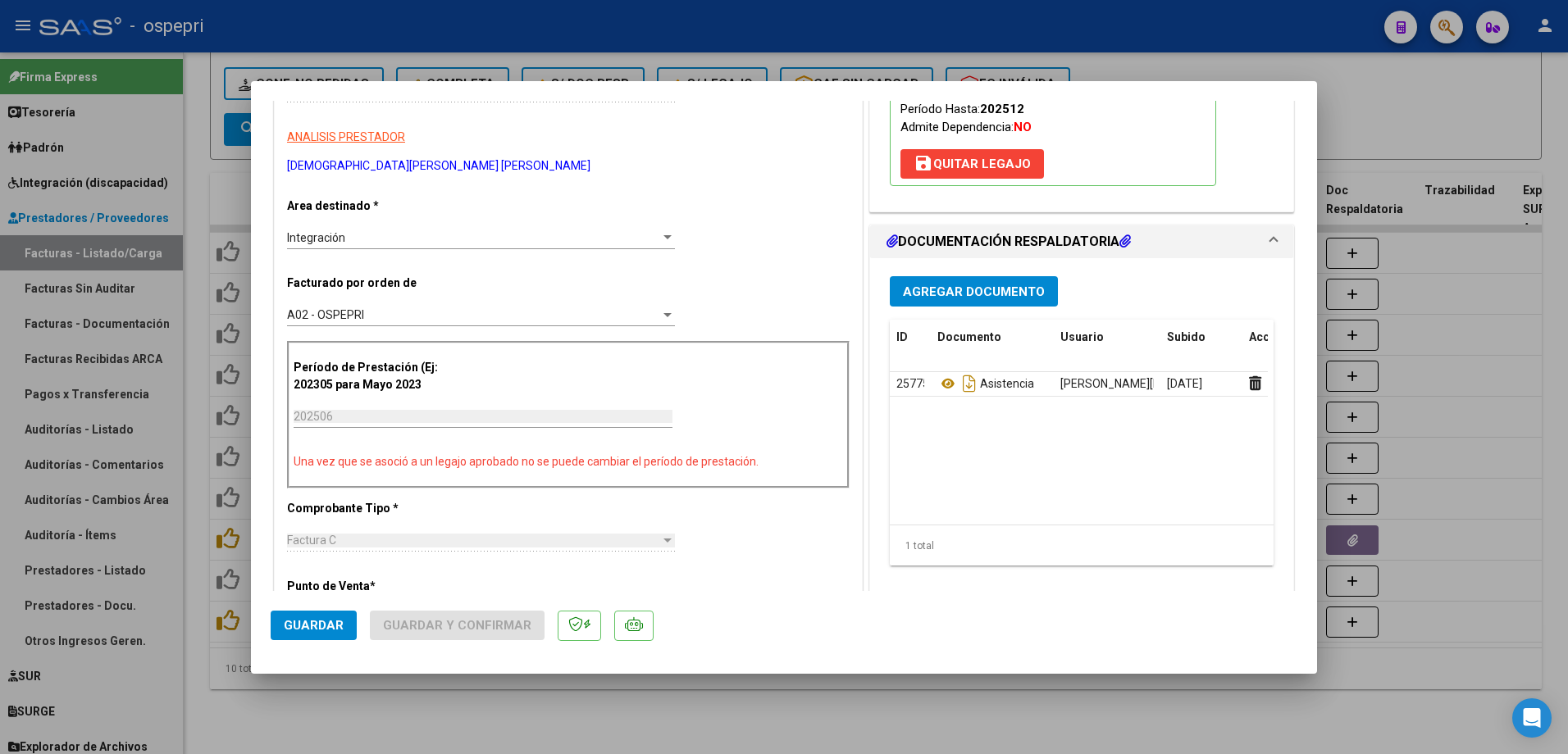 click on "Guardar" 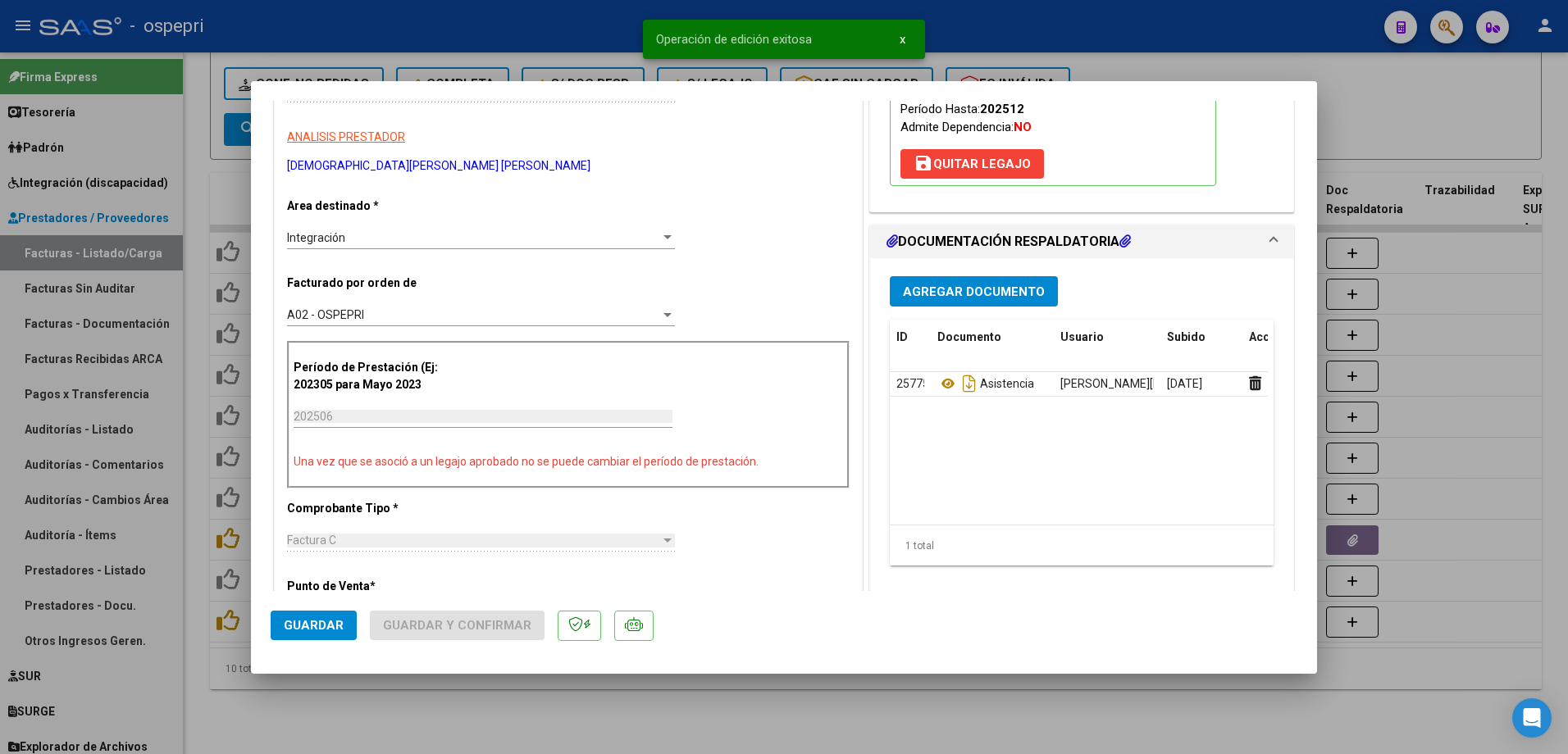 type 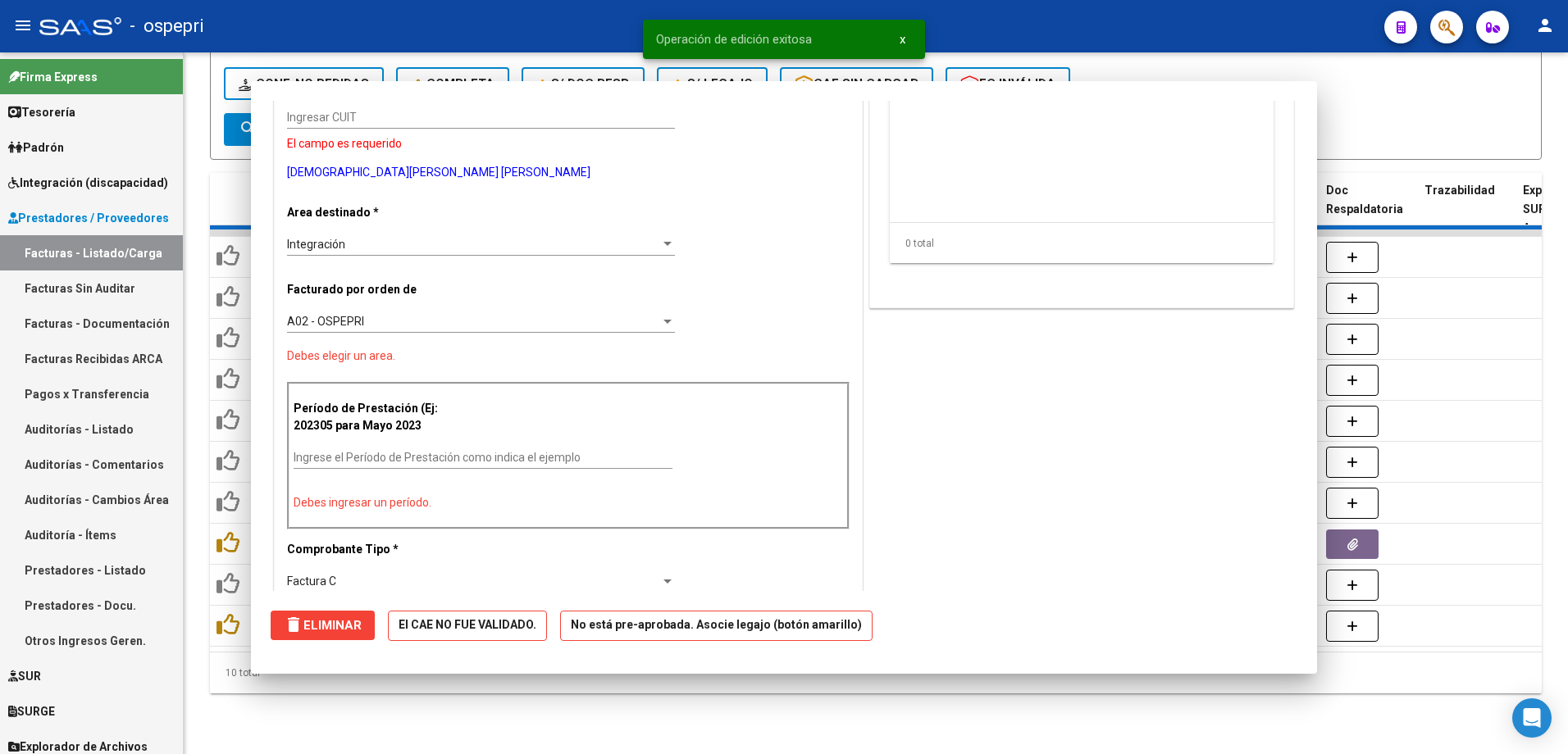 scroll, scrollTop: 0, scrollLeft: 0, axis: both 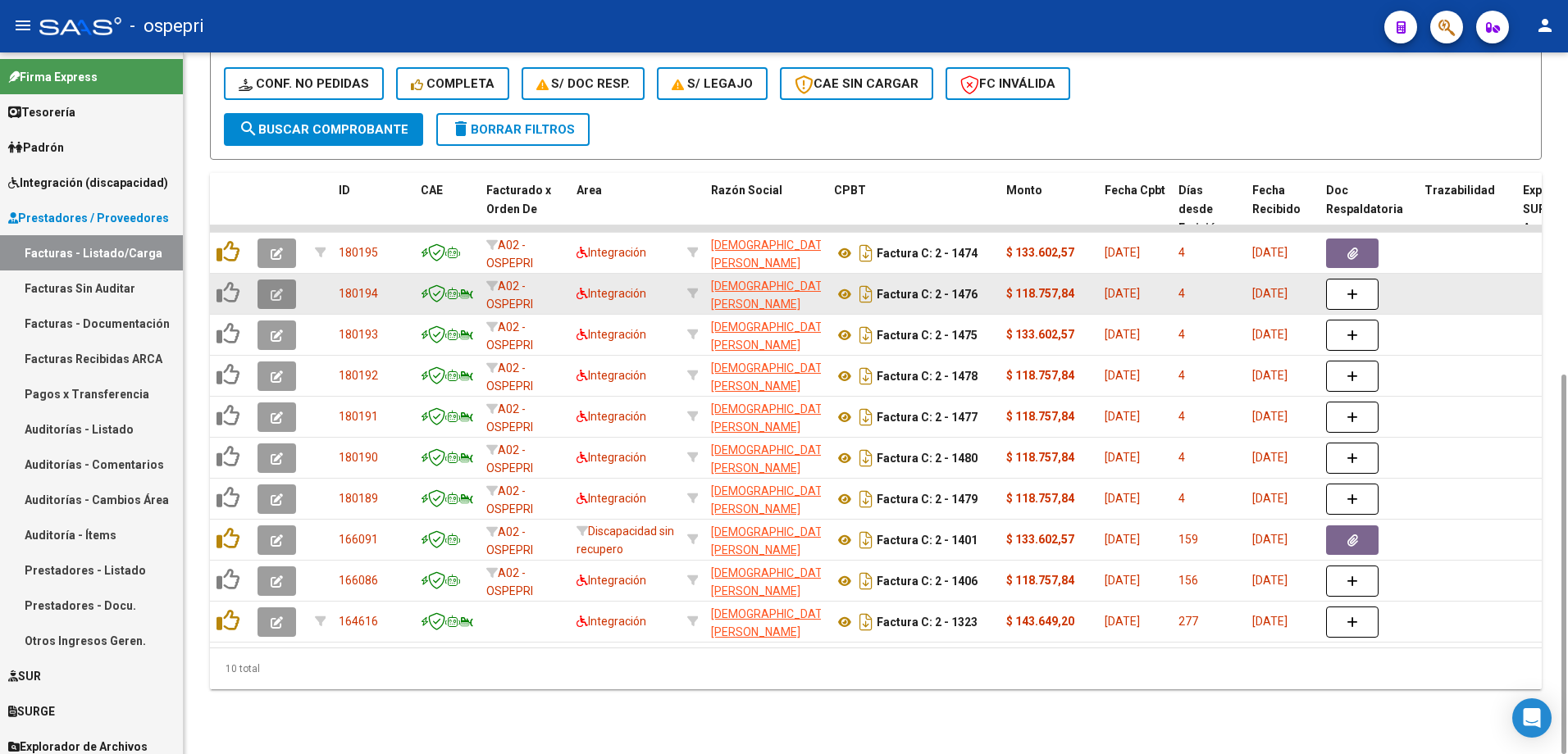 click 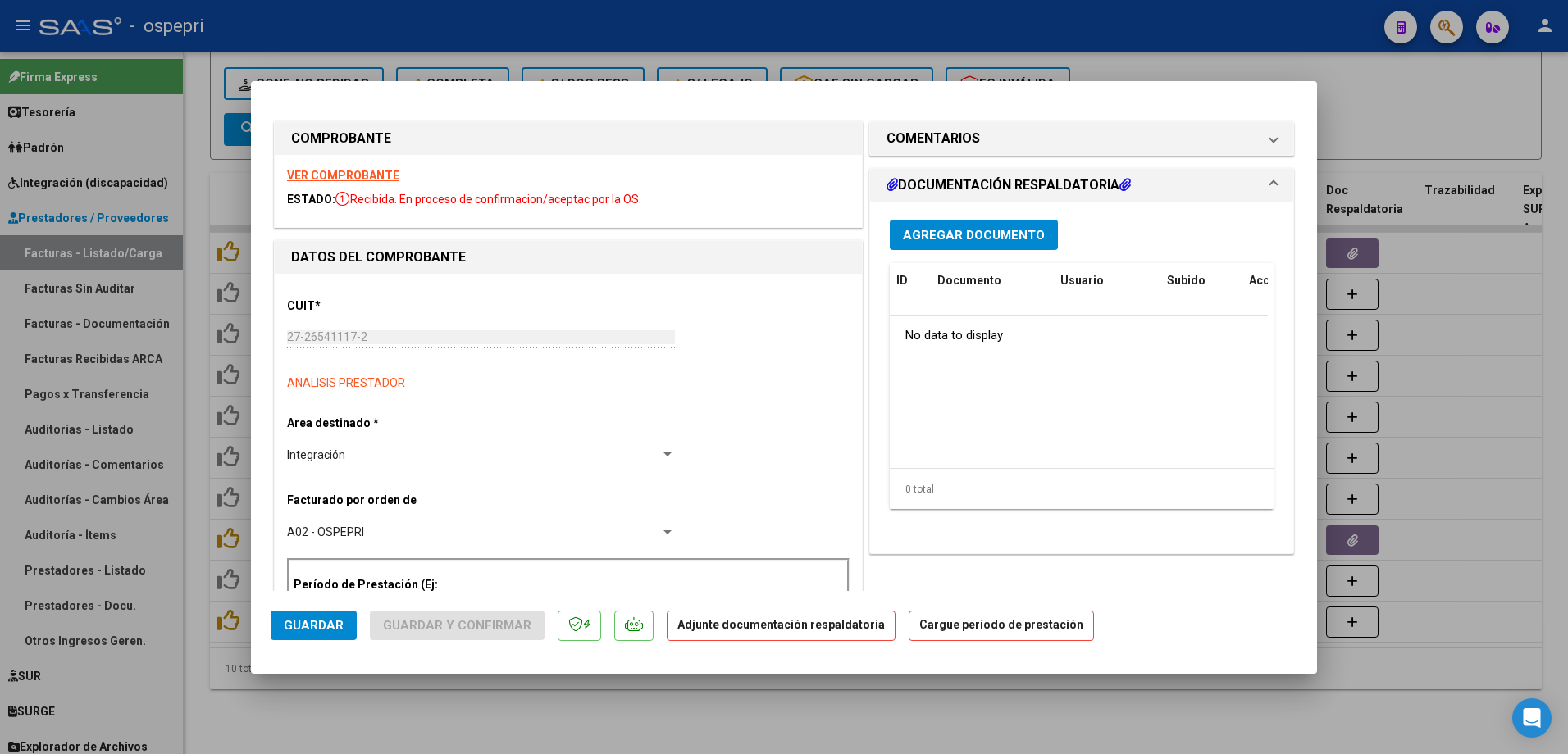 click on "VER COMPROBANTE" at bounding box center [343, 175] 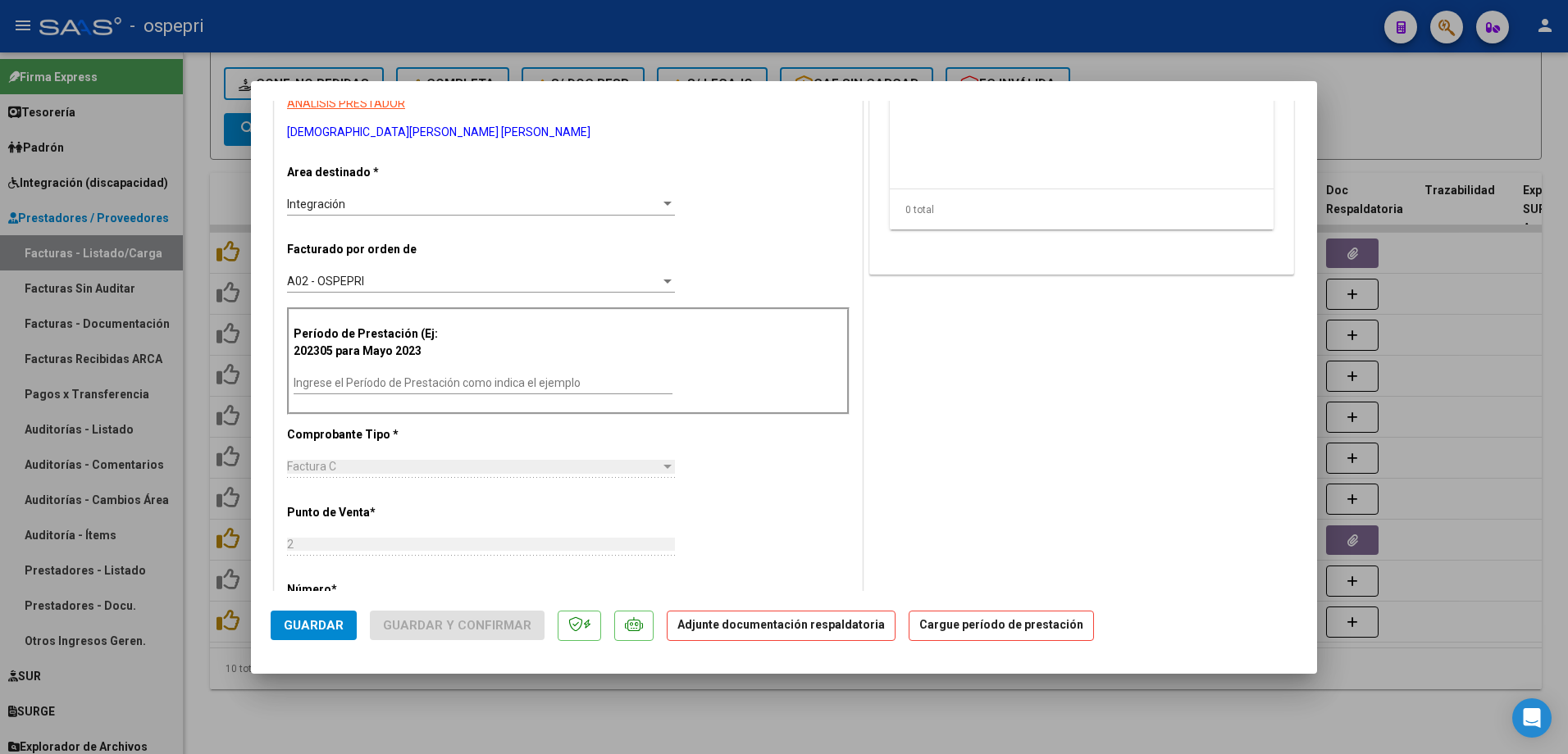 scroll, scrollTop: 328, scrollLeft: 0, axis: vertical 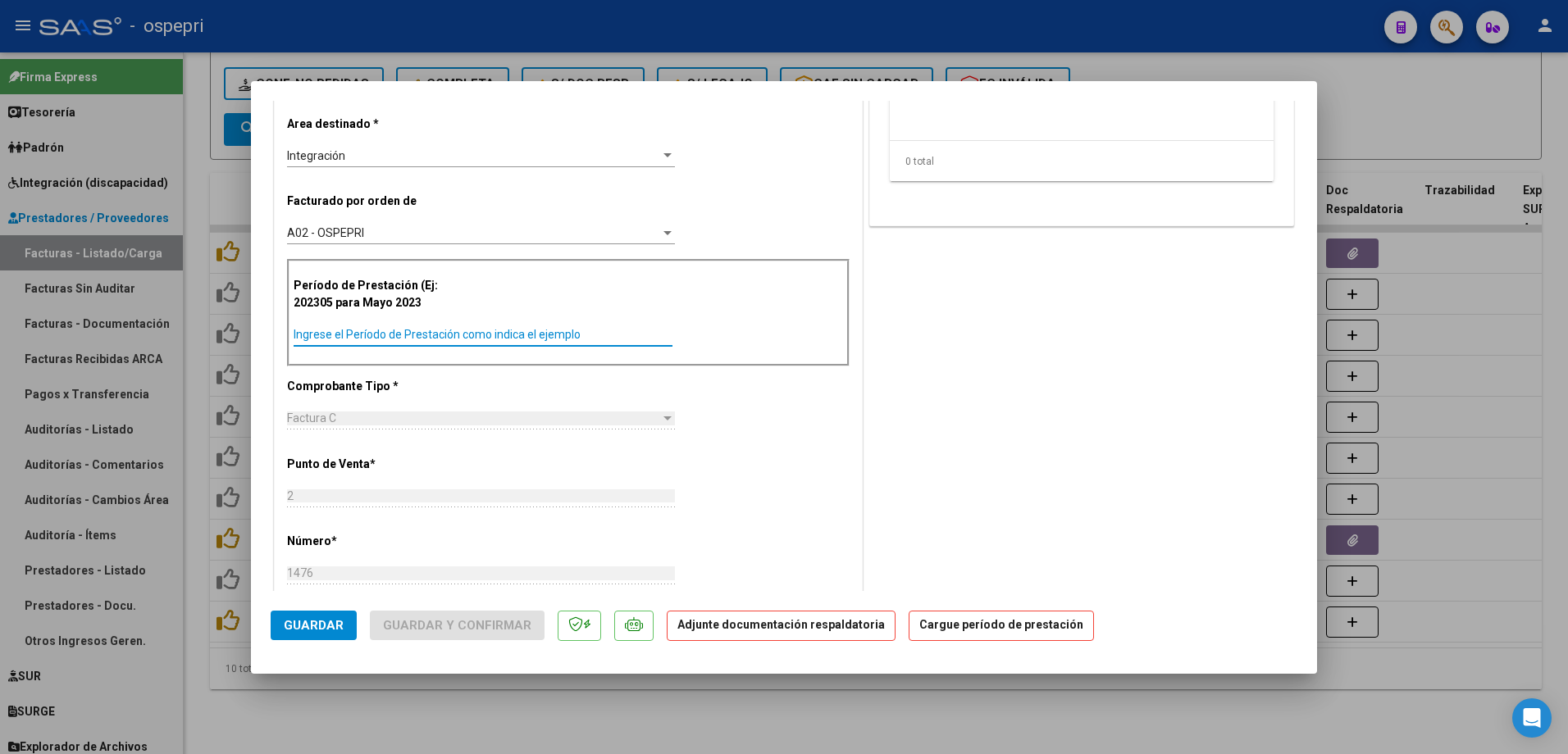 click on "Ingrese el Período de Prestación como indica el ejemplo" at bounding box center (483, 334) 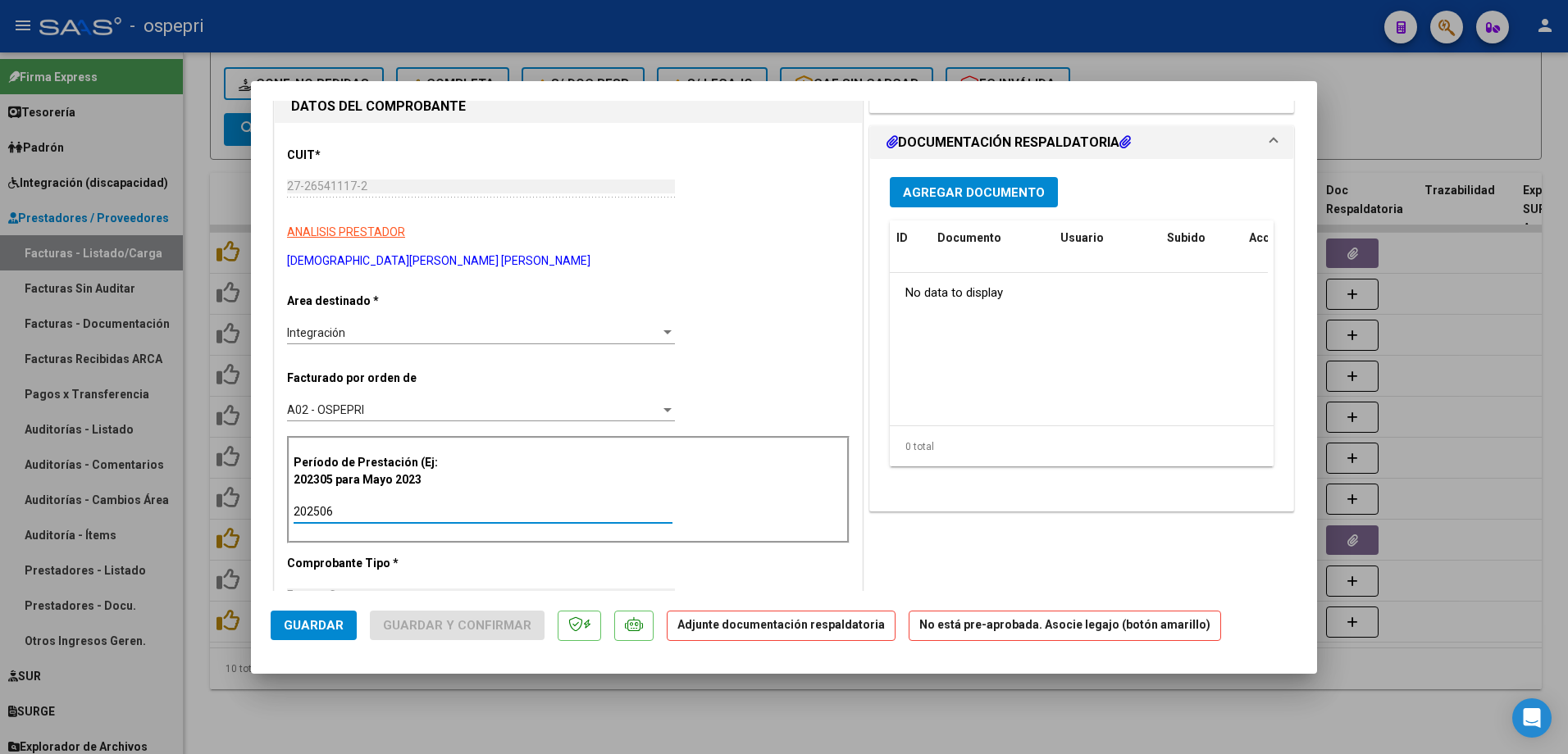 scroll, scrollTop: 0, scrollLeft: 0, axis: both 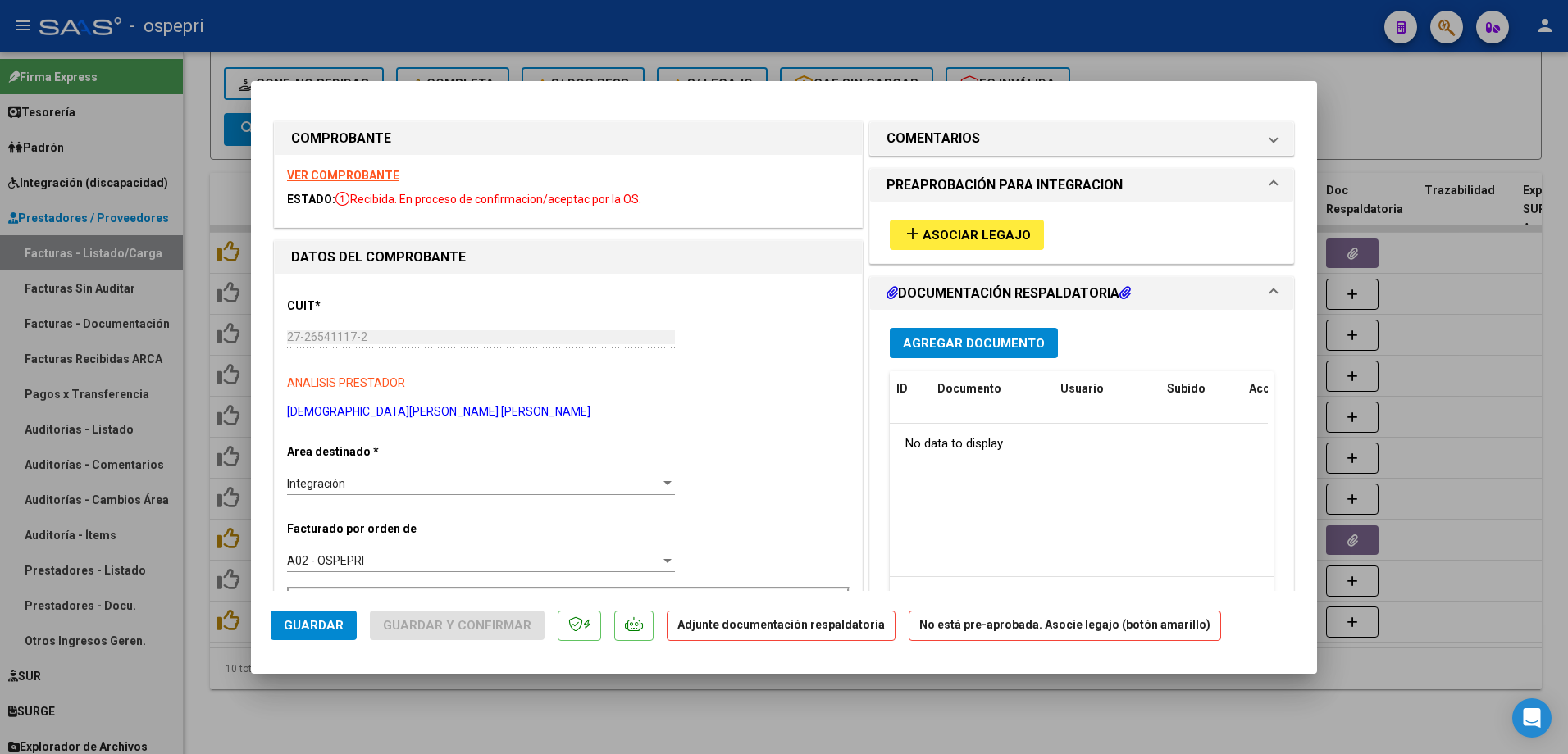 type on "202506" 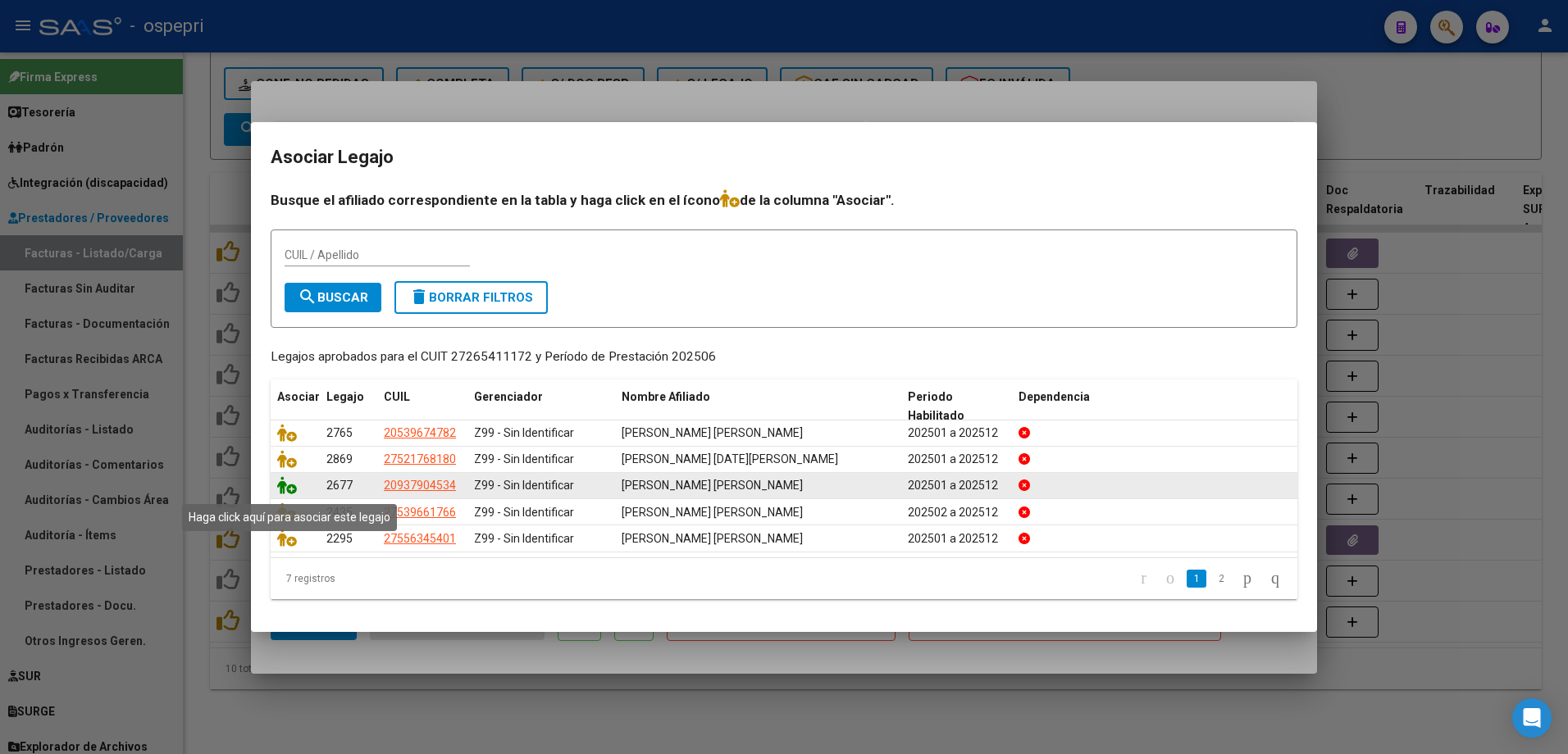 click 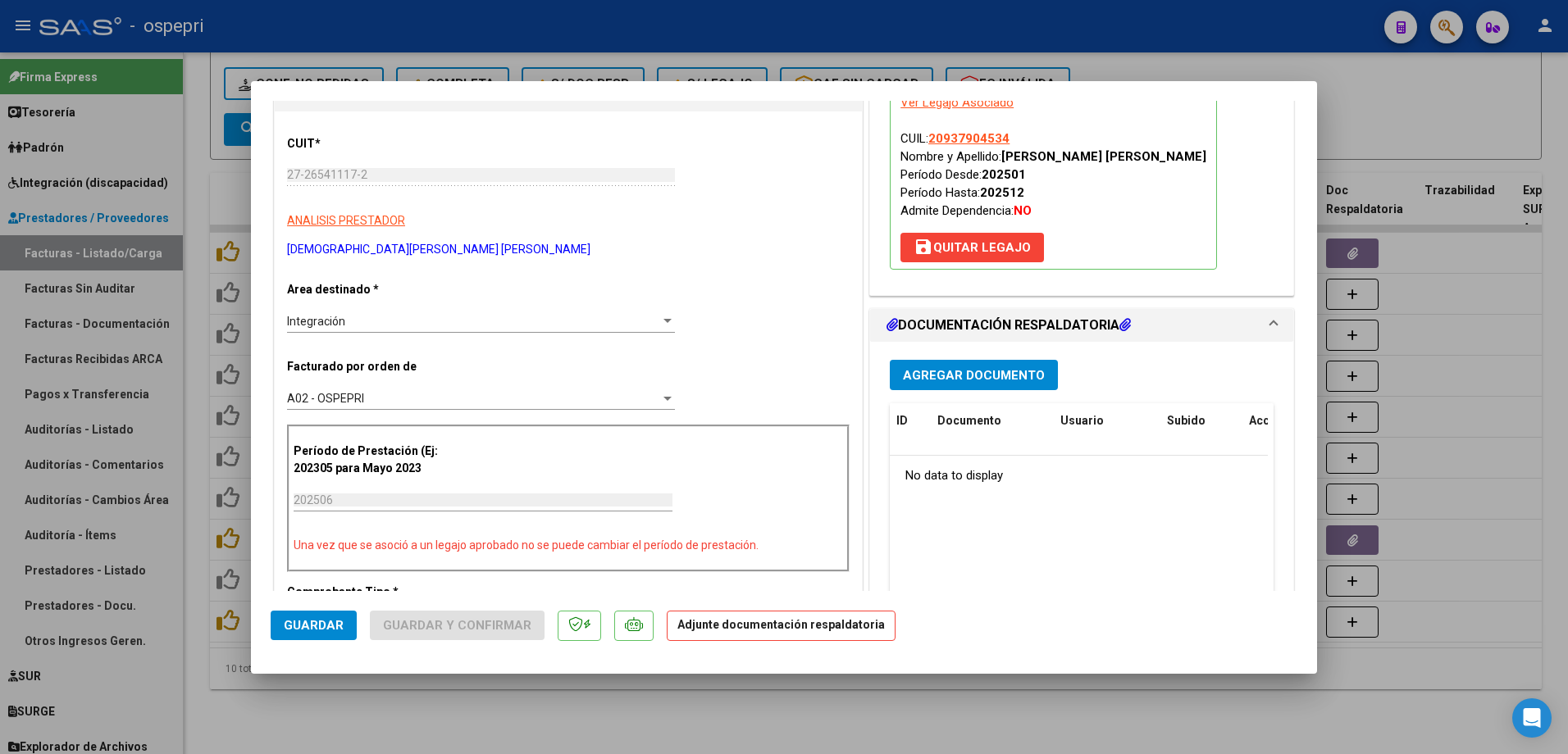 scroll, scrollTop: 164, scrollLeft: 0, axis: vertical 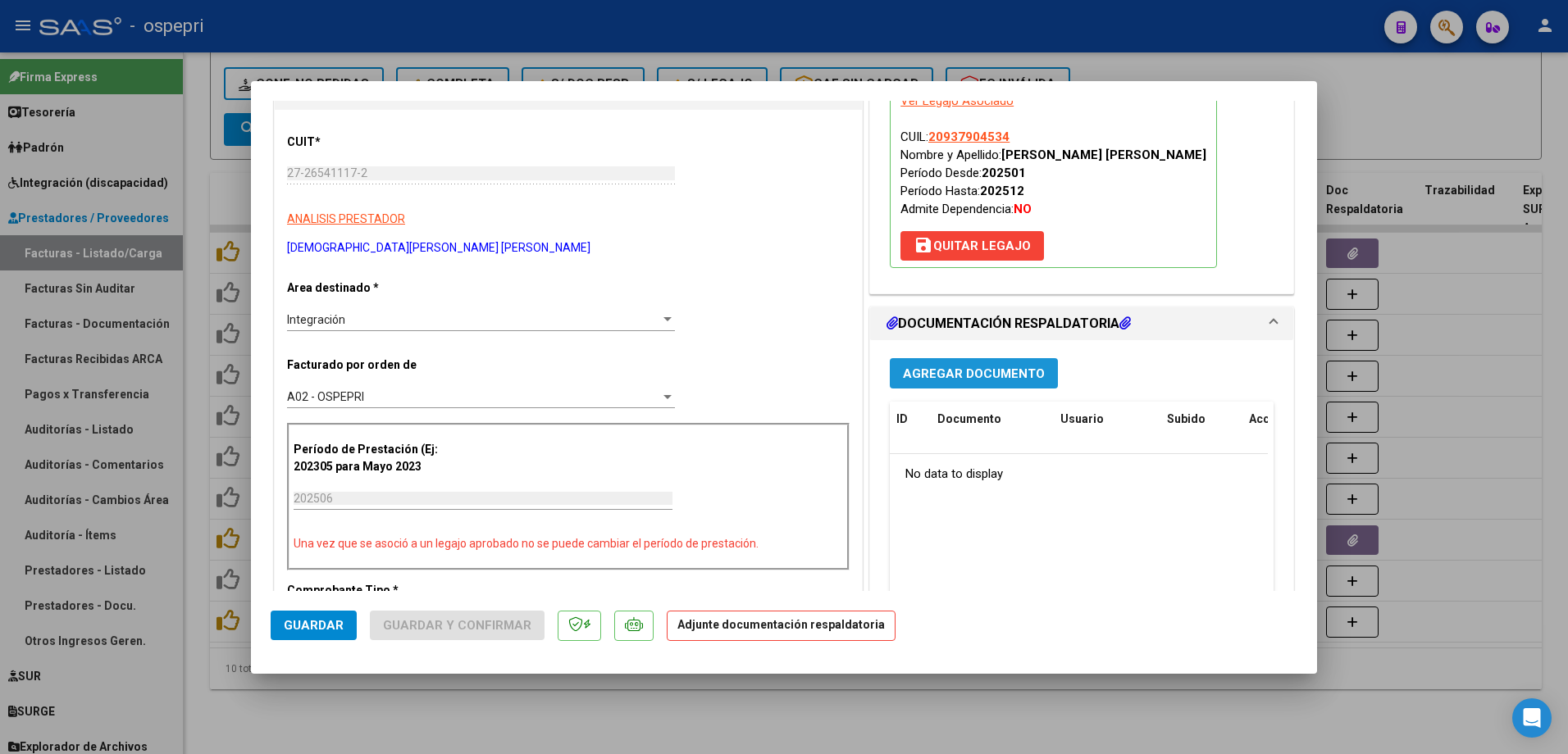 click on "Agregar Documento" at bounding box center [973, 374] 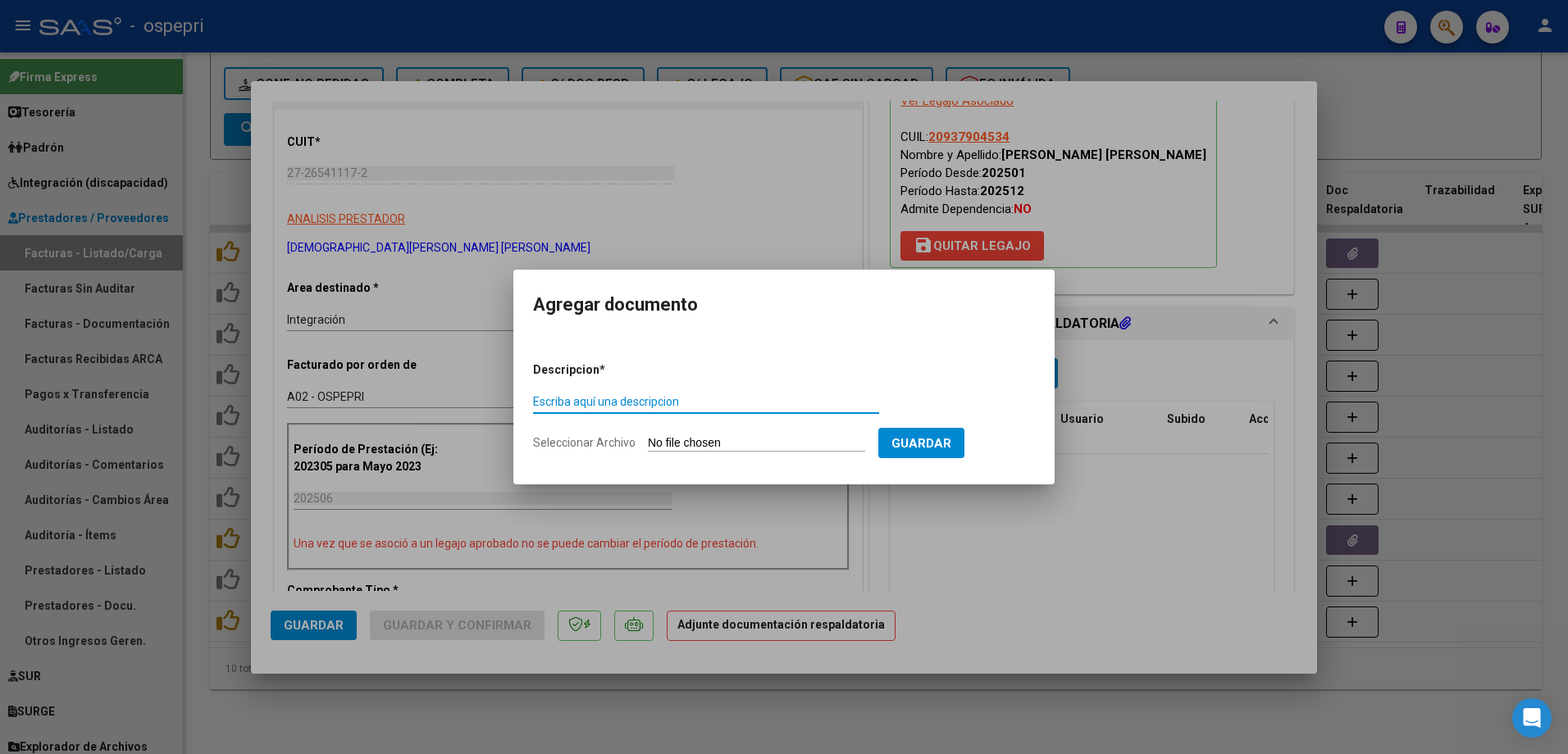 click on "Escriba aquí una descripcion" at bounding box center (706, 402) 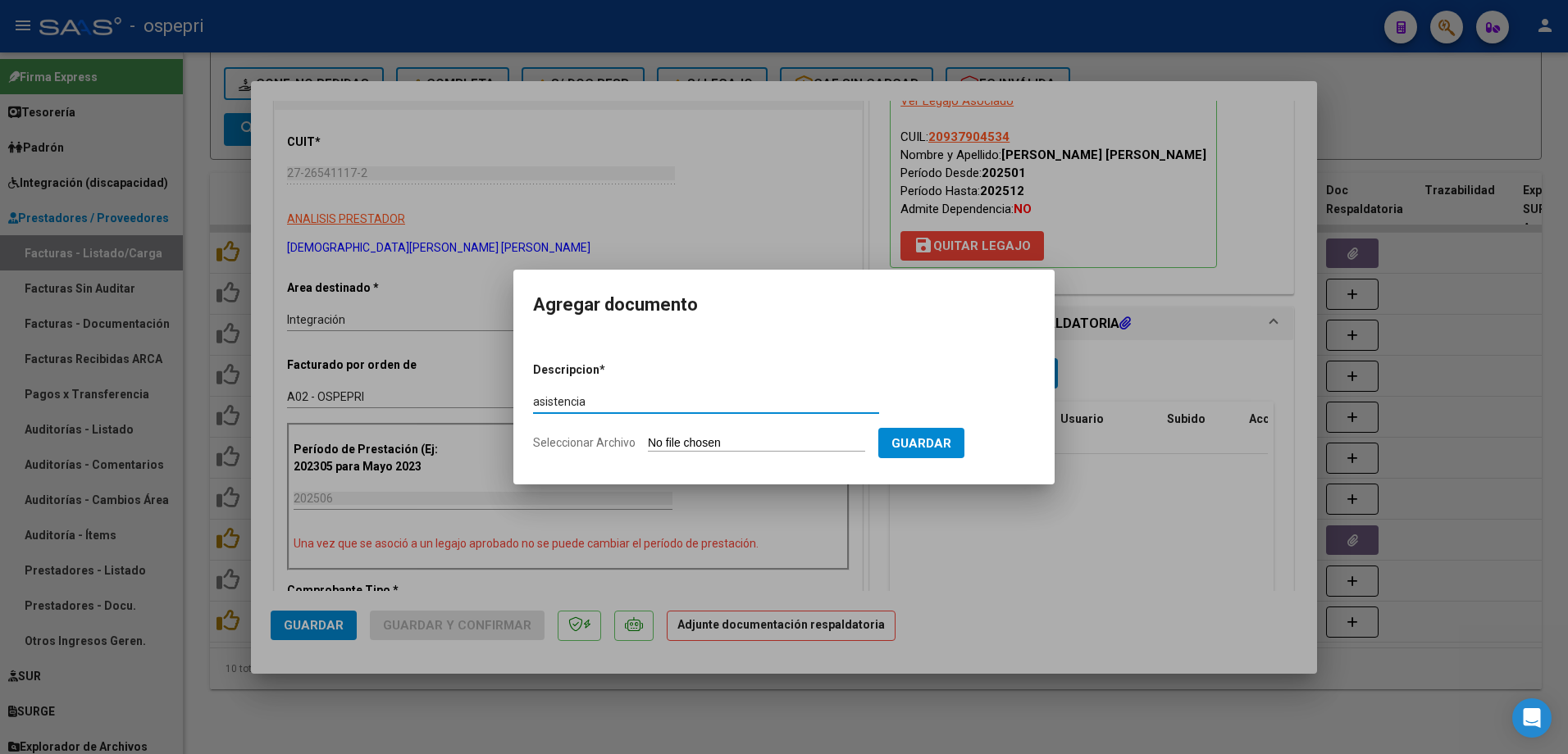 type on "asistencia" 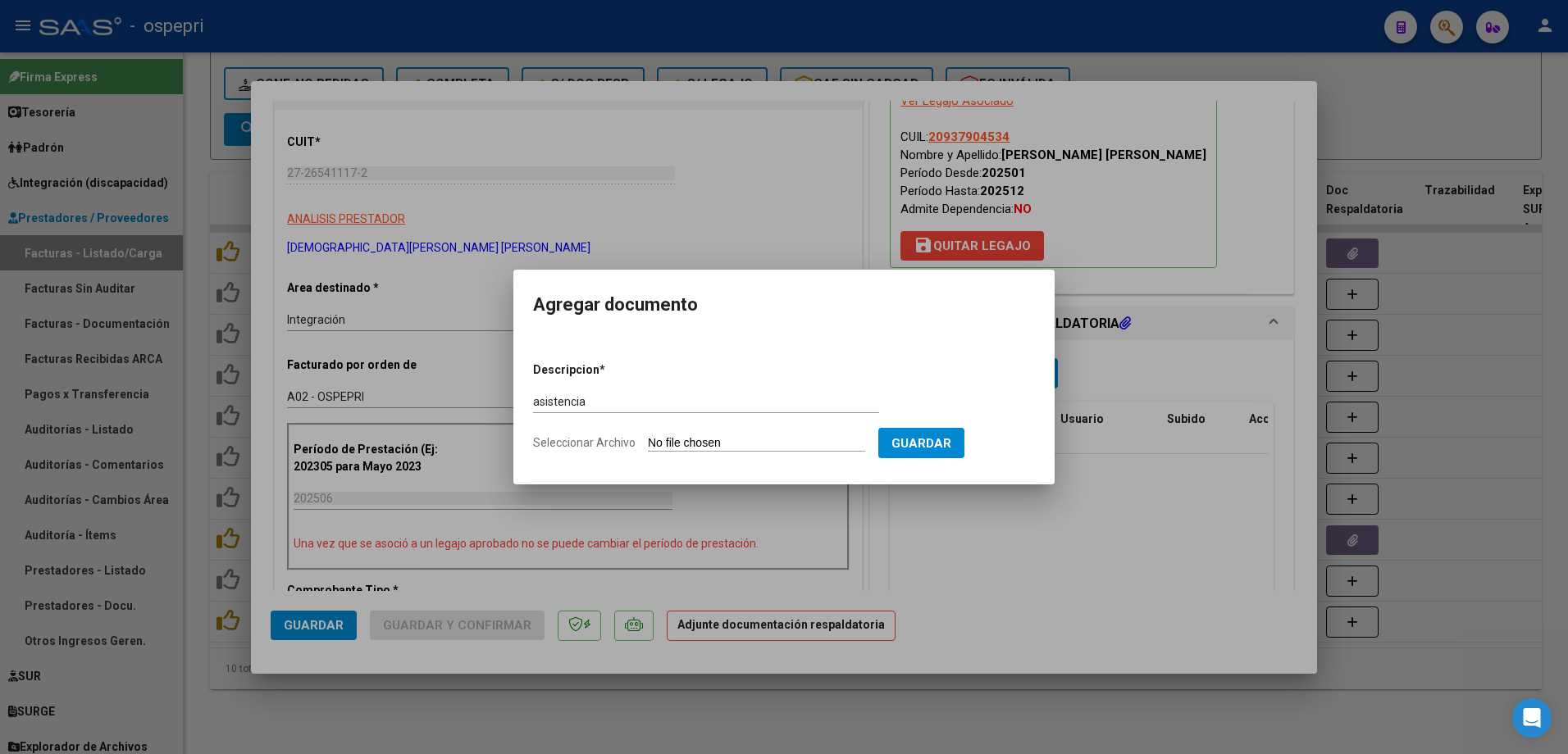 click on "Seleccionar Archivo" at bounding box center (756, 443) 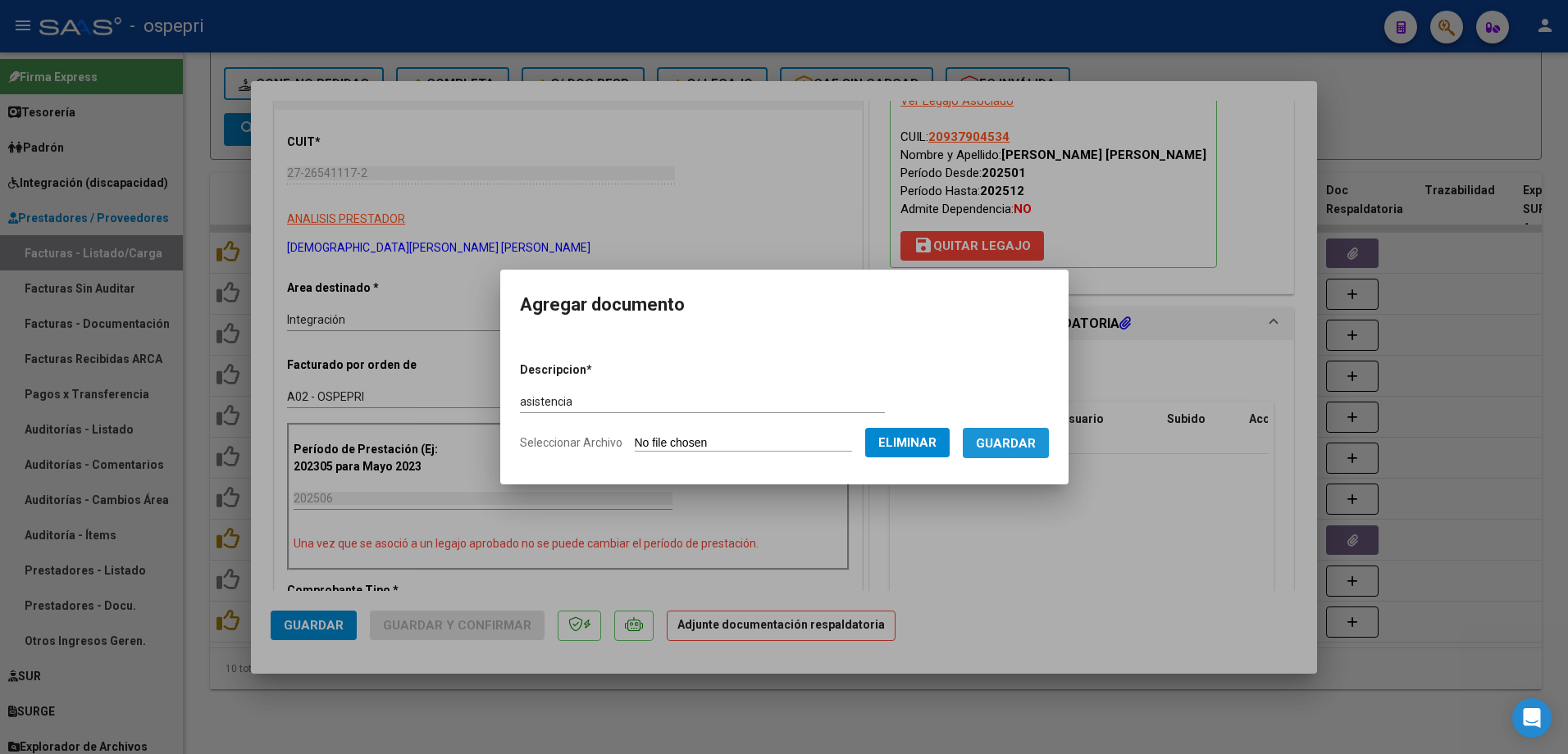 click on "Guardar" at bounding box center (1005, 443) 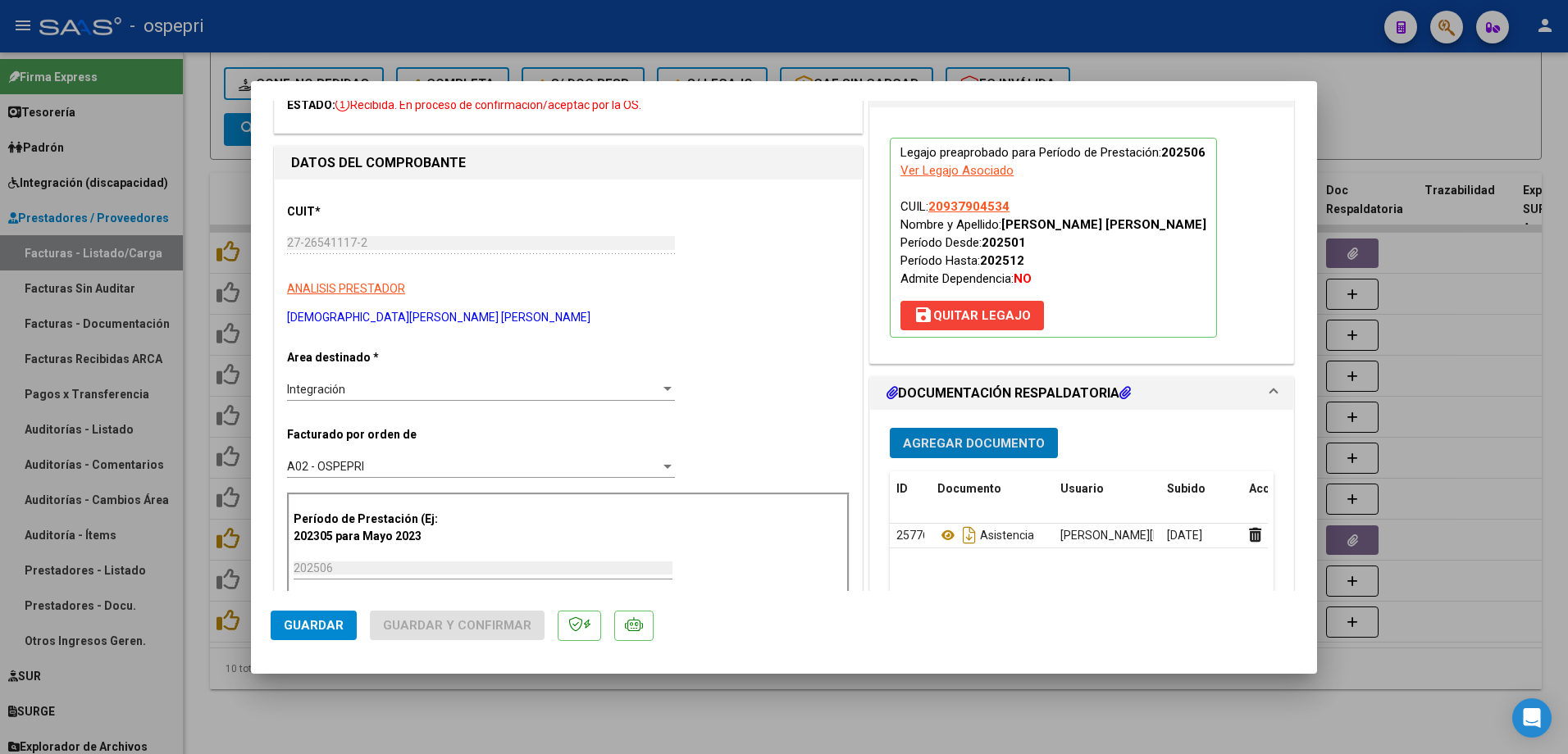 scroll, scrollTop: 0, scrollLeft: 0, axis: both 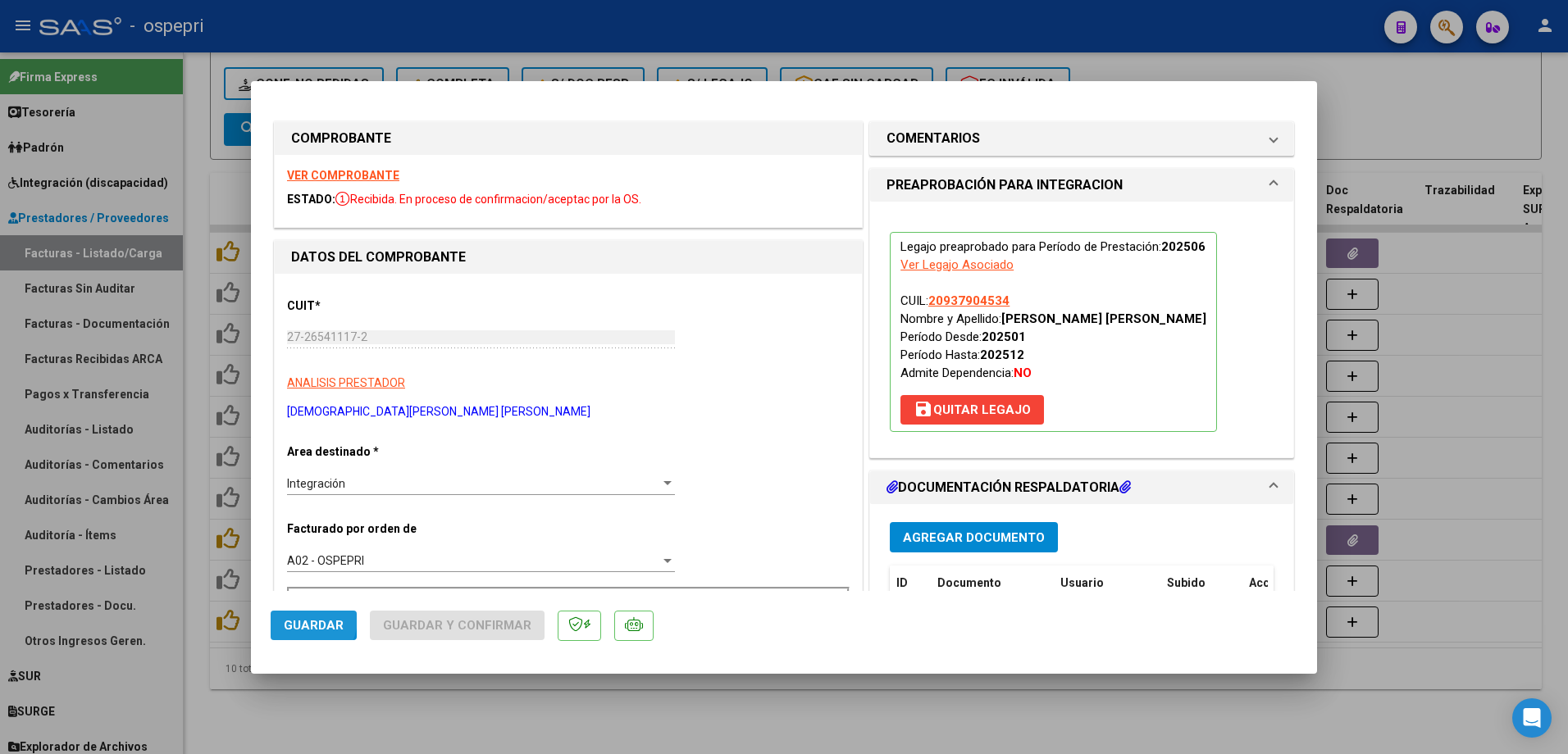 click on "Guardar" 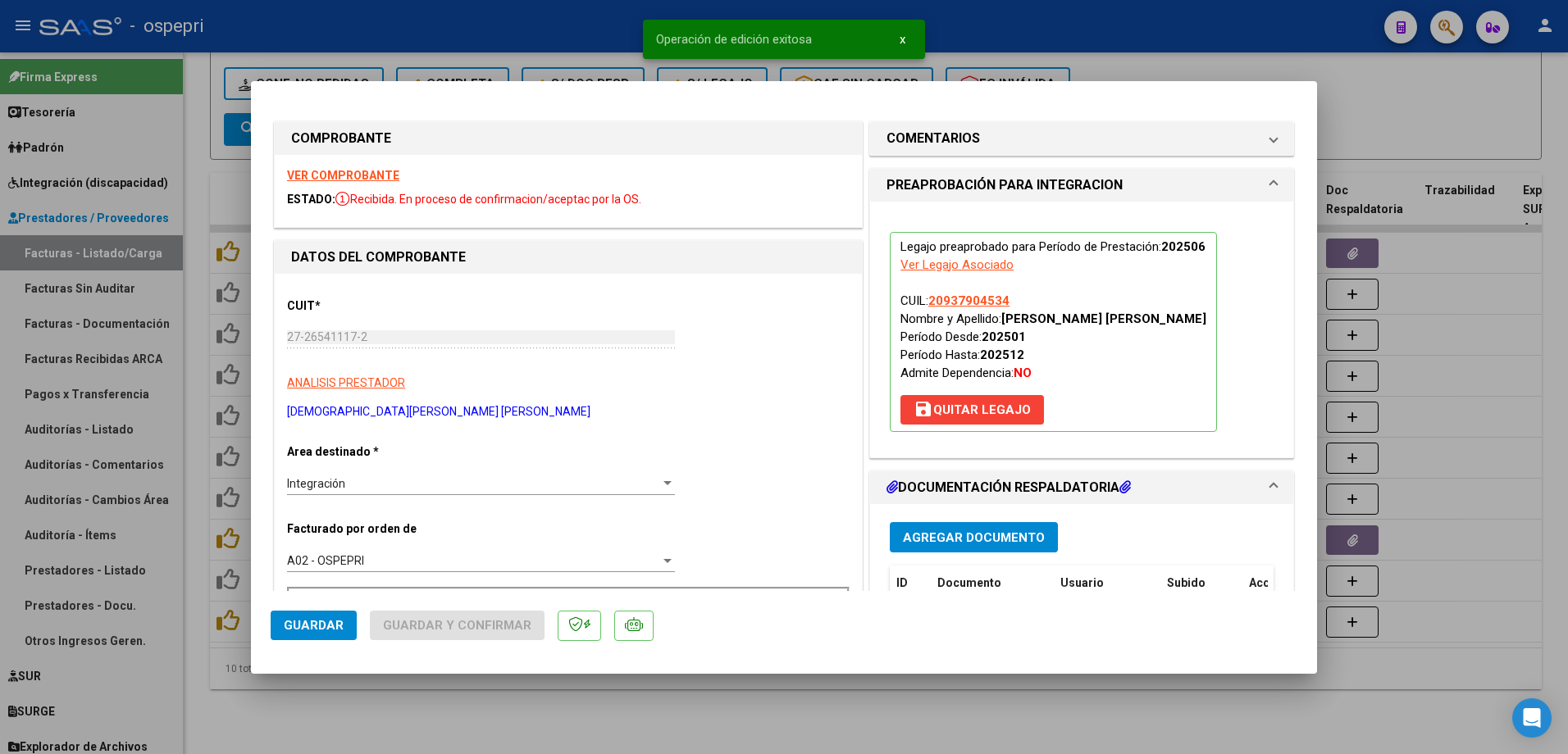 type 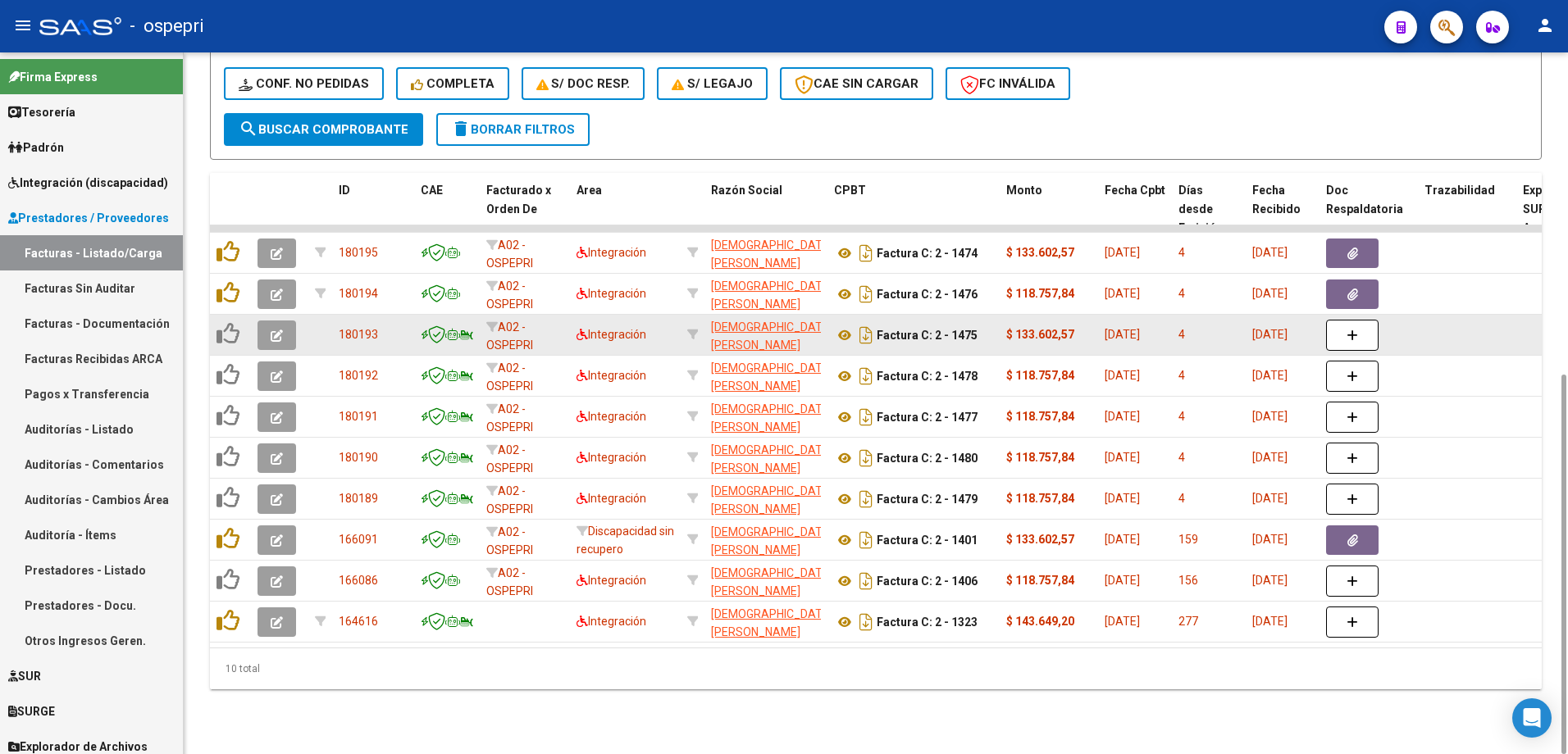 click 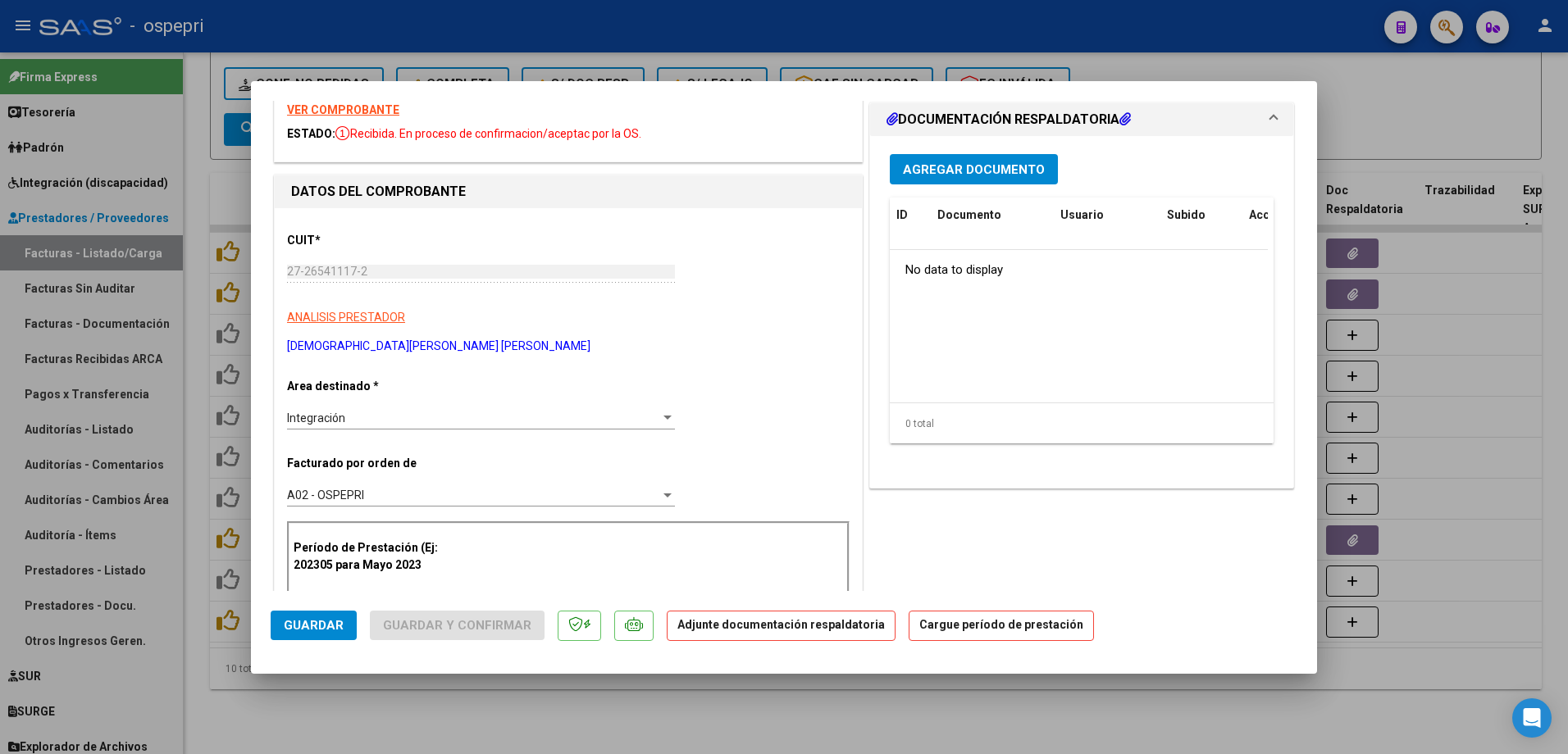 scroll, scrollTop: 0, scrollLeft: 0, axis: both 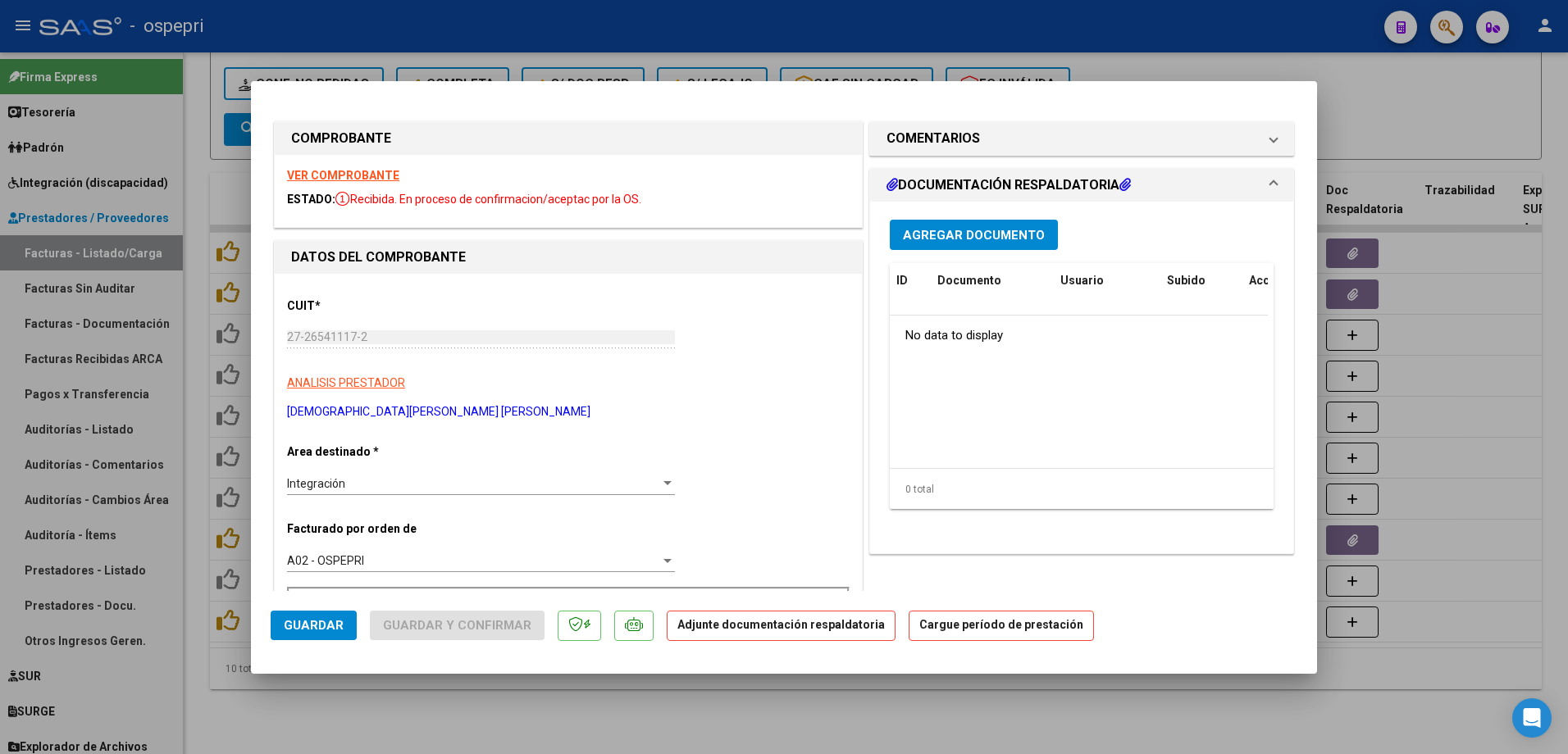 click on "VER COMPROBANTE" at bounding box center (343, 175) 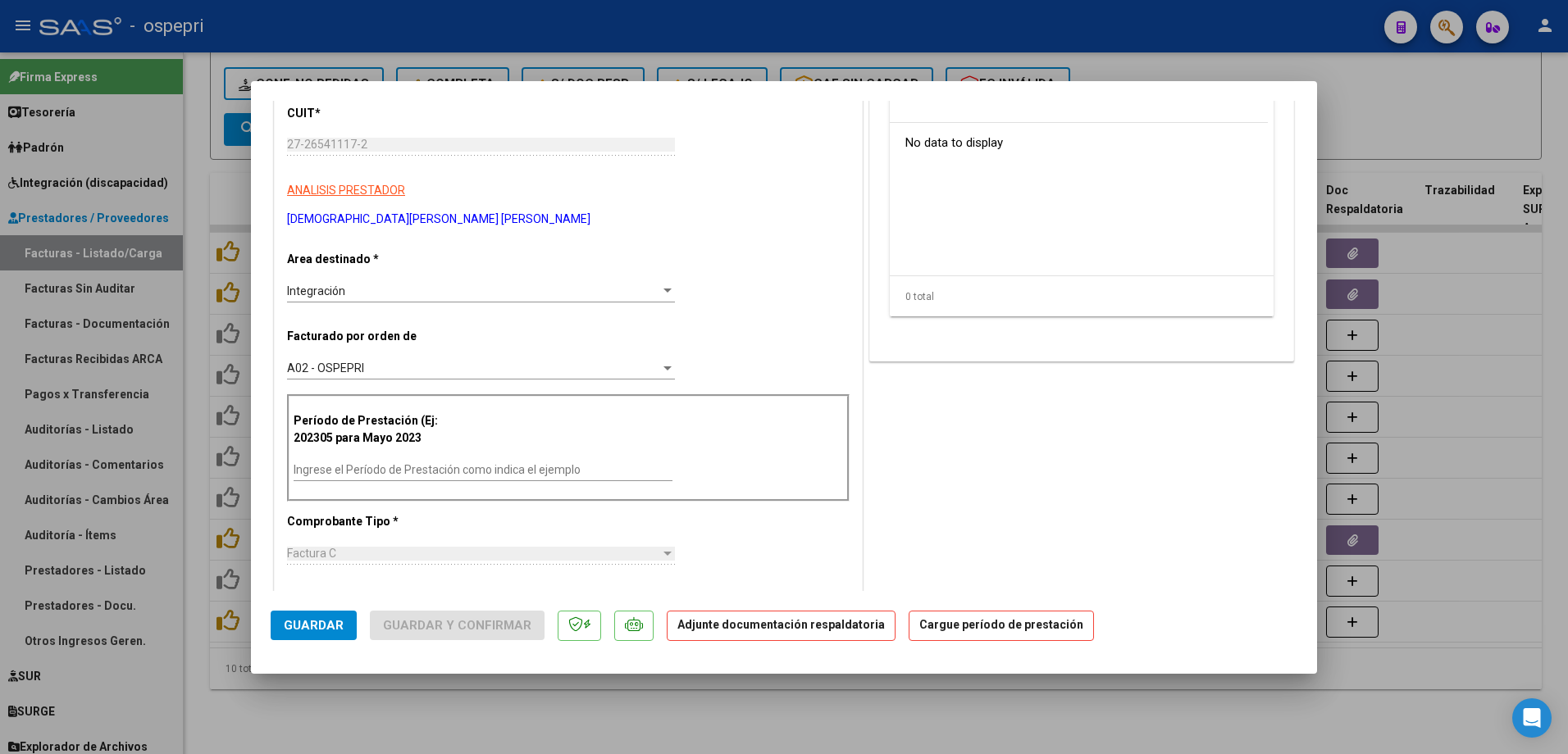 scroll, scrollTop: 246, scrollLeft: 0, axis: vertical 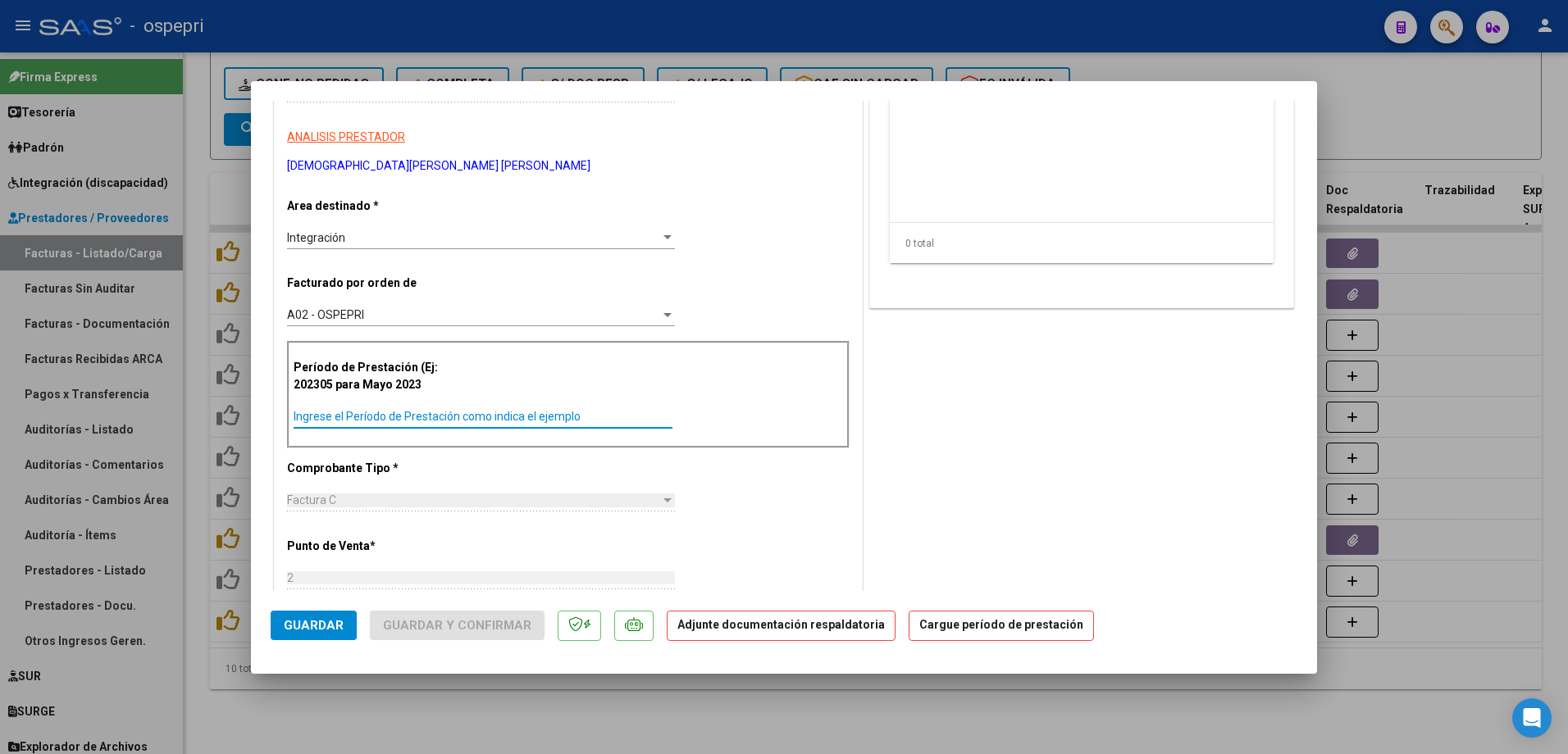 drag, startPoint x: 414, startPoint y: 415, endPoint x: 446, endPoint y: 357, distance: 66.24198 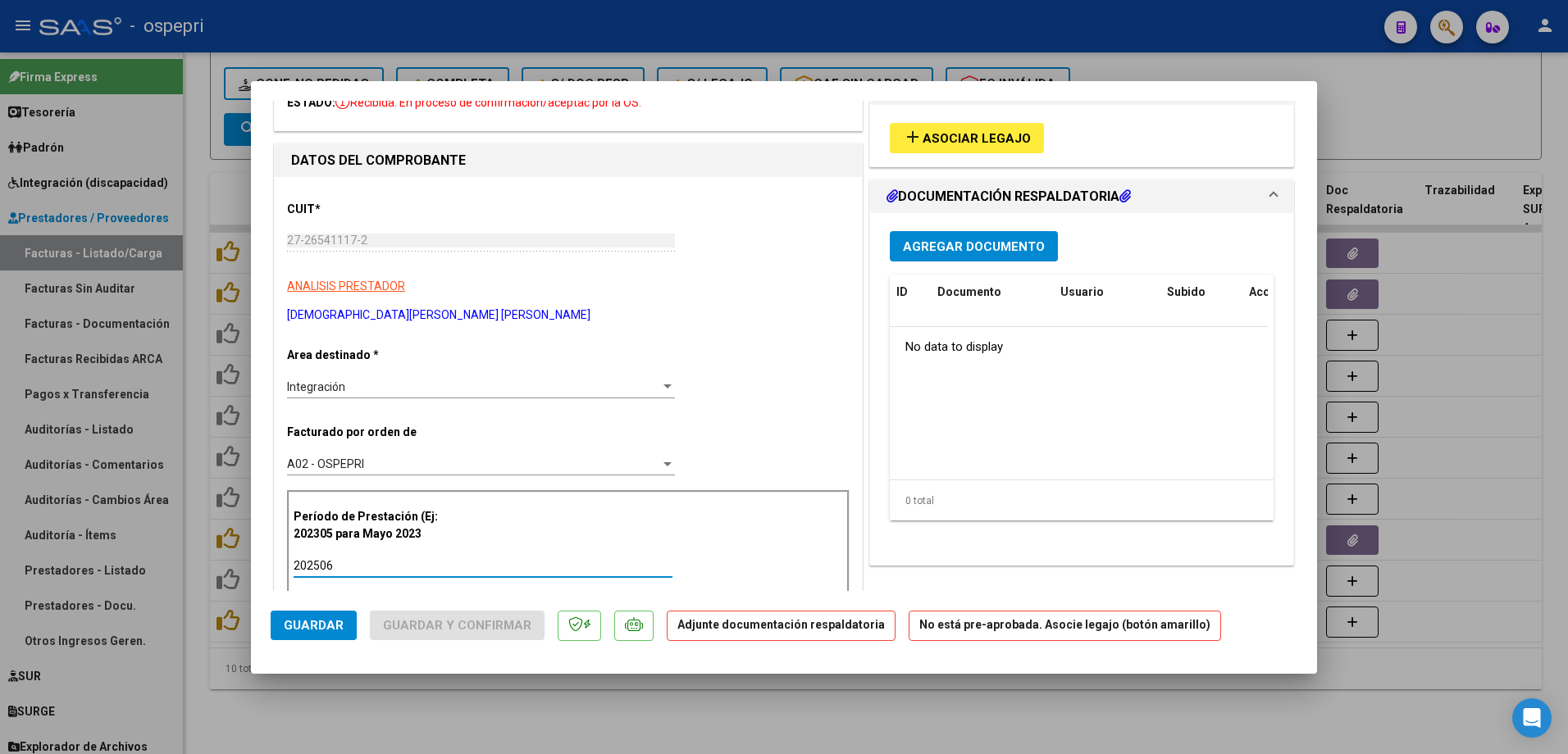 scroll, scrollTop: 0, scrollLeft: 0, axis: both 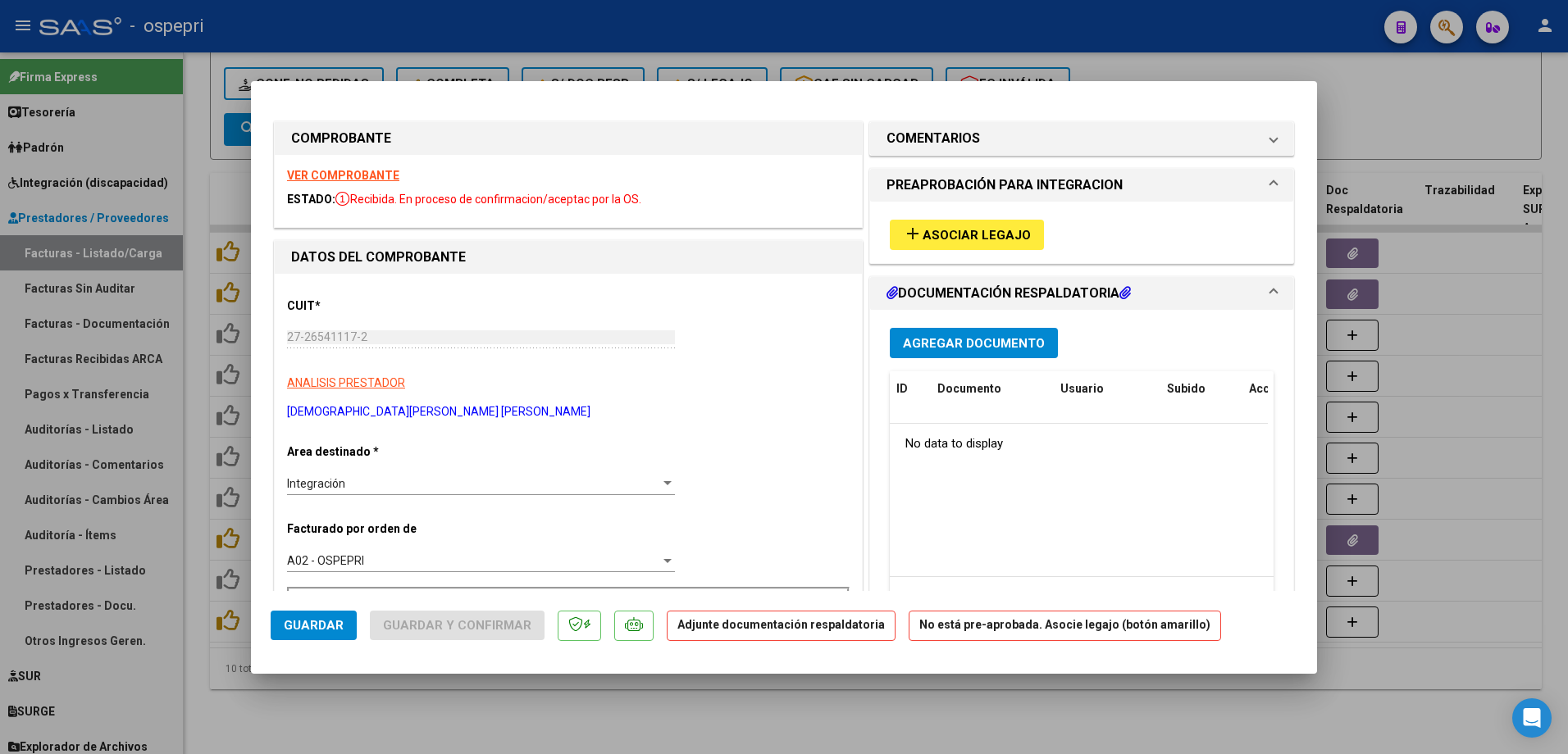 type on "202506" 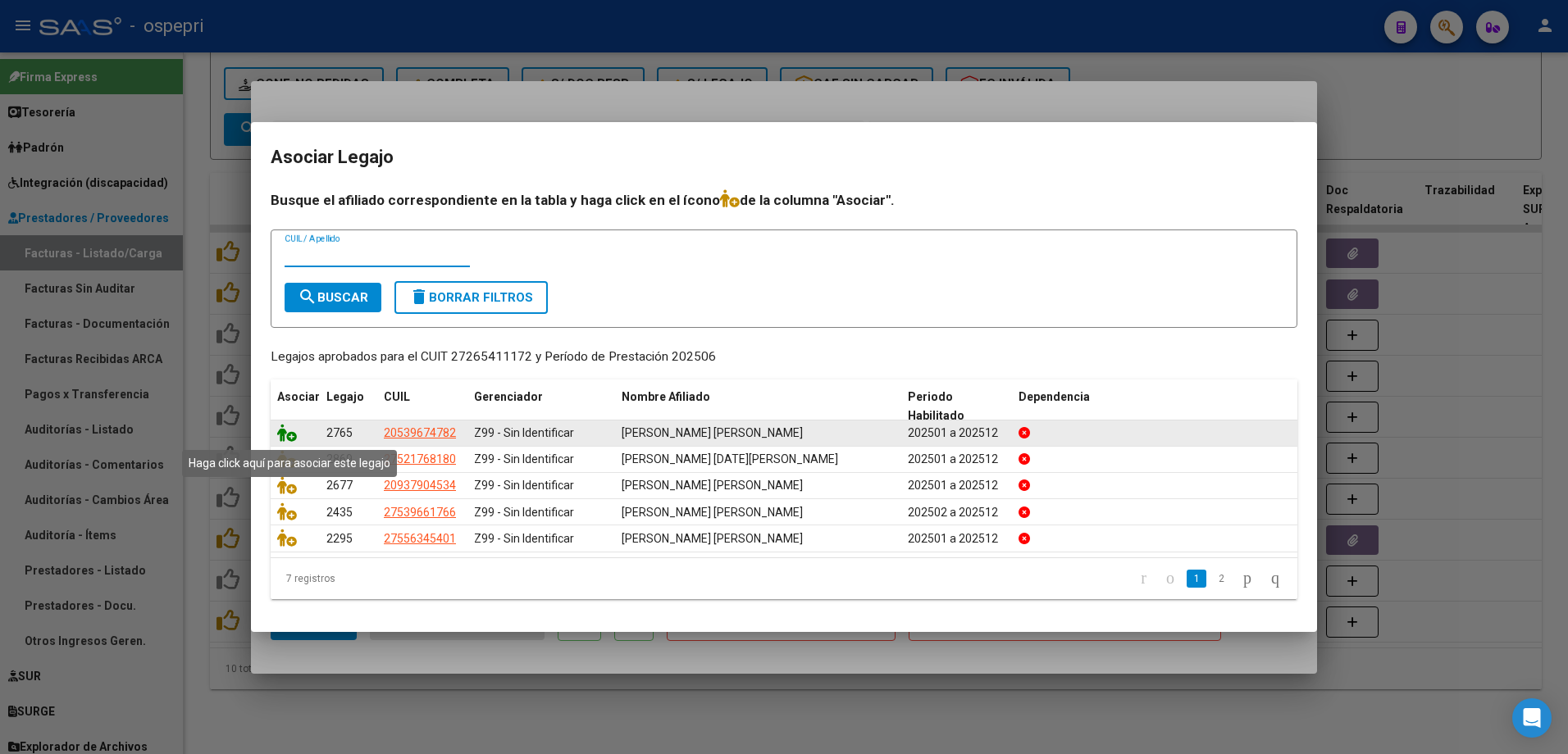 click 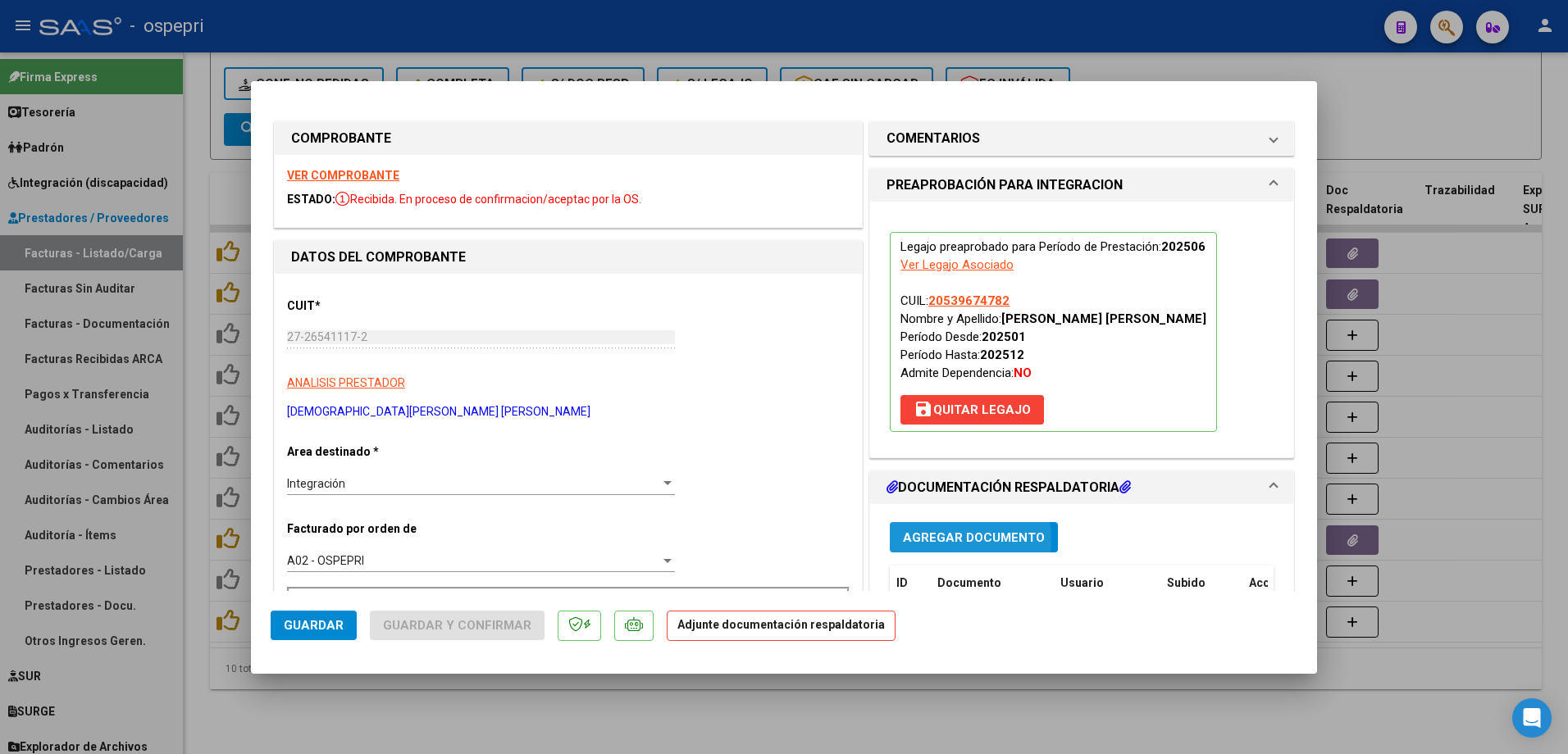 click on "Agregar Documento" at bounding box center (973, 538) 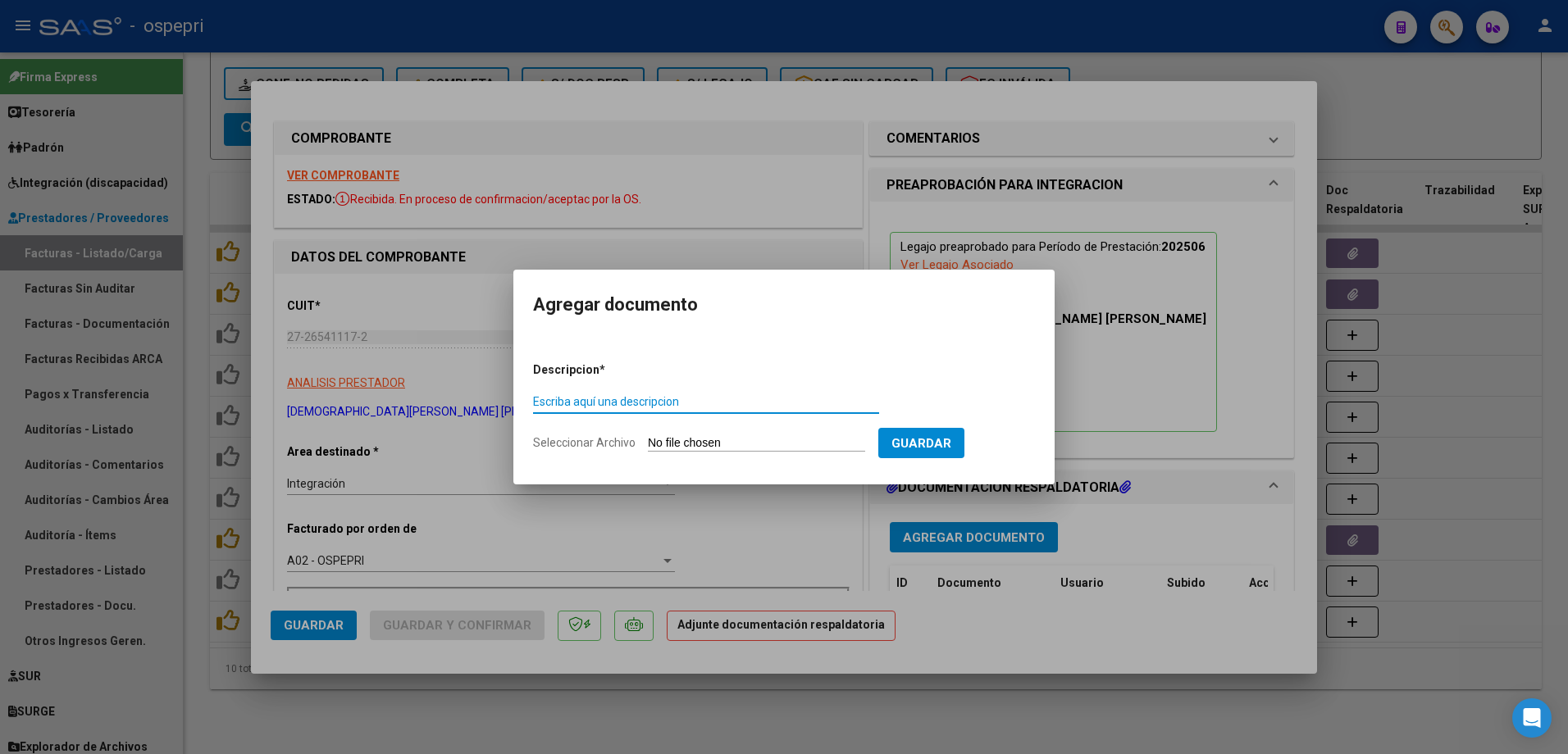 click on "Escriba aquí una descripcion" at bounding box center [706, 402] 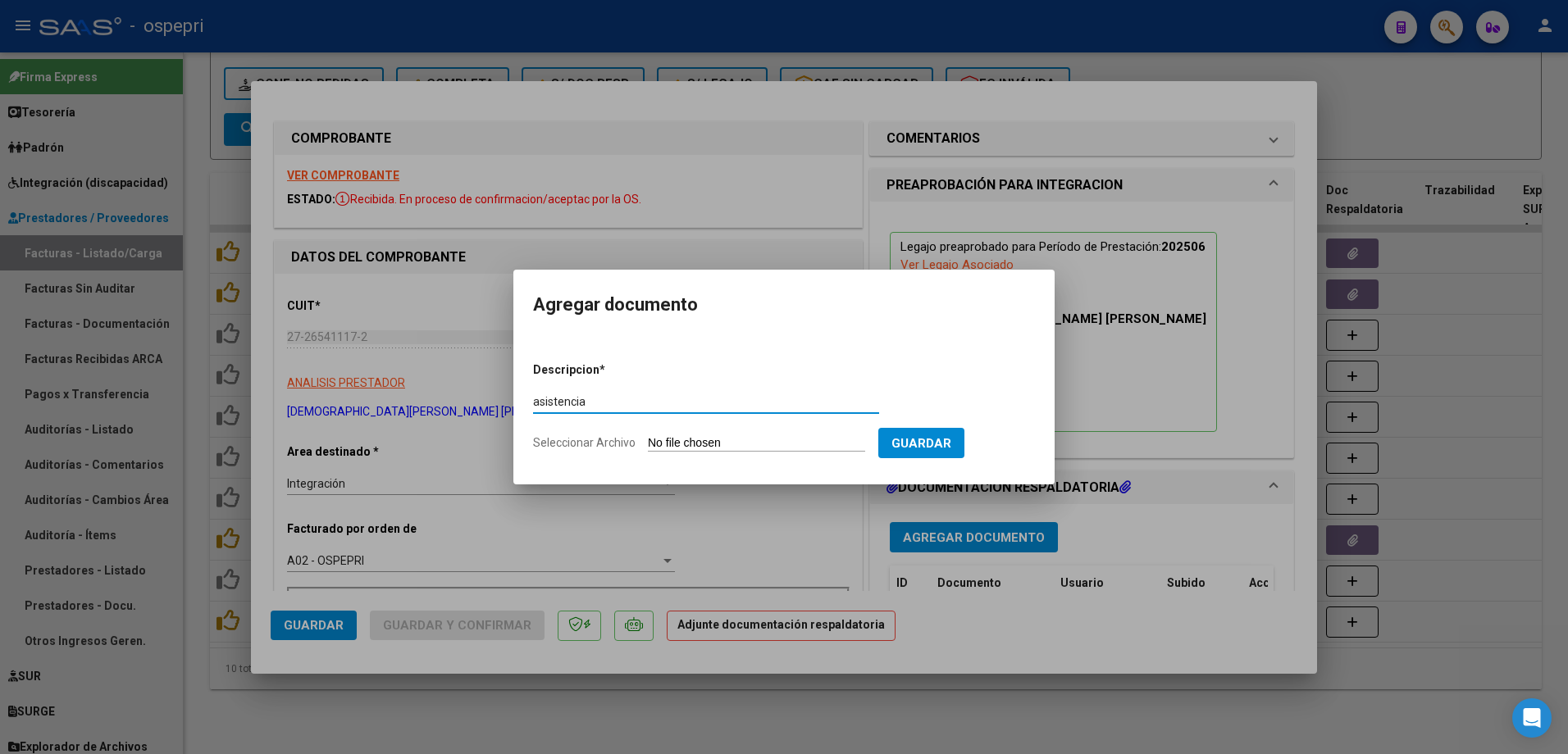 type on "asistencia" 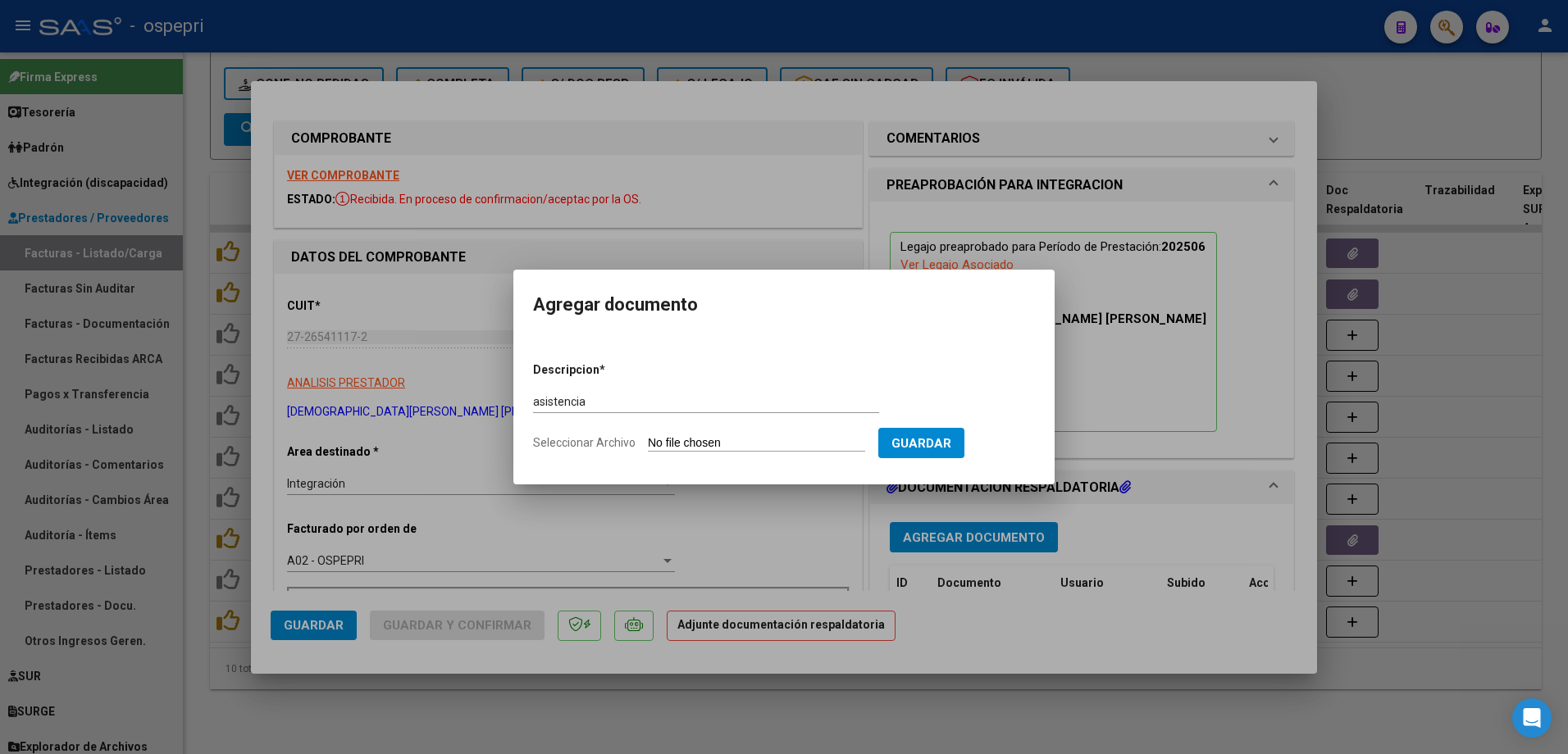 click on "Seleccionar Archivo" at bounding box center (756, 443) 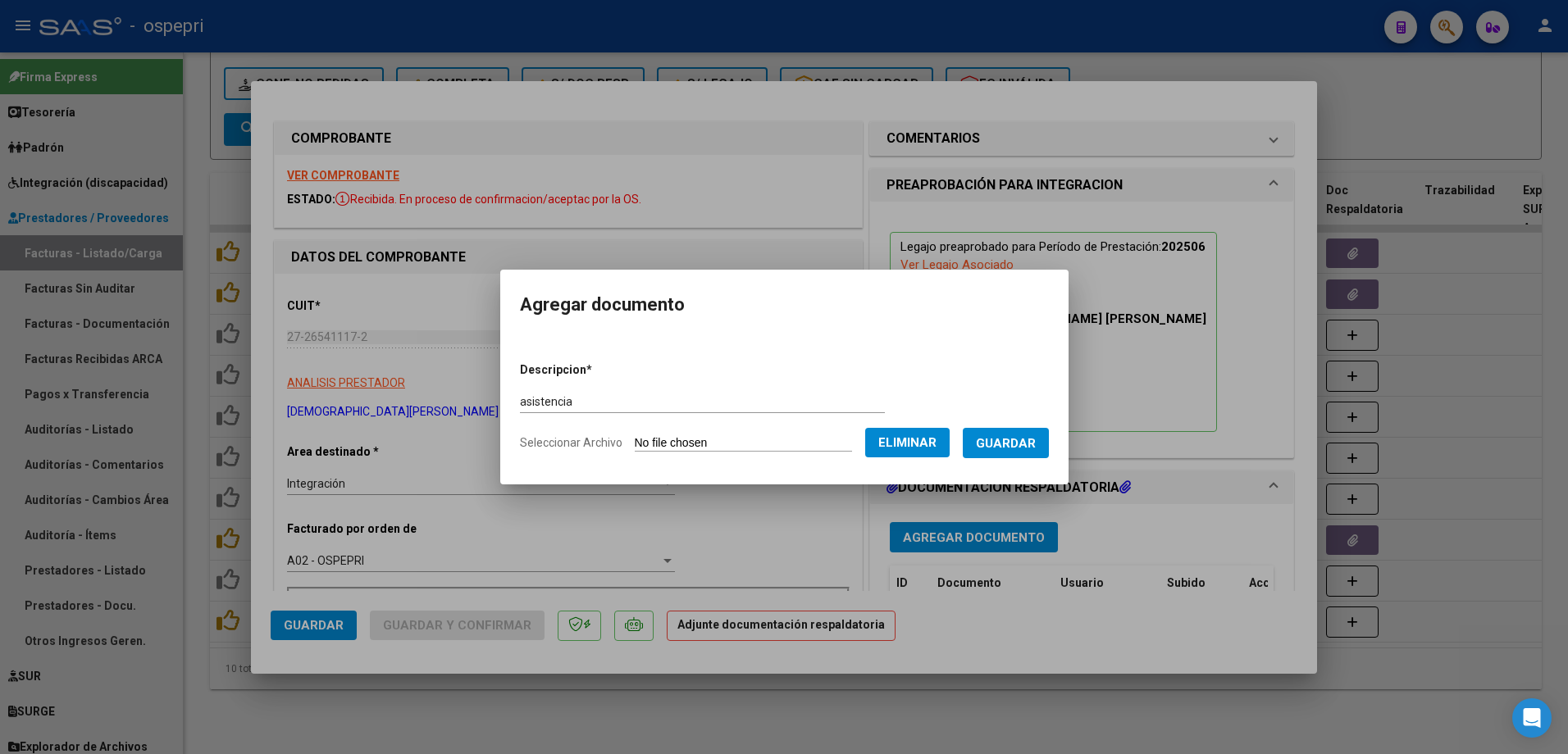 click on "Guardar" at bounding box center (1005, 443) 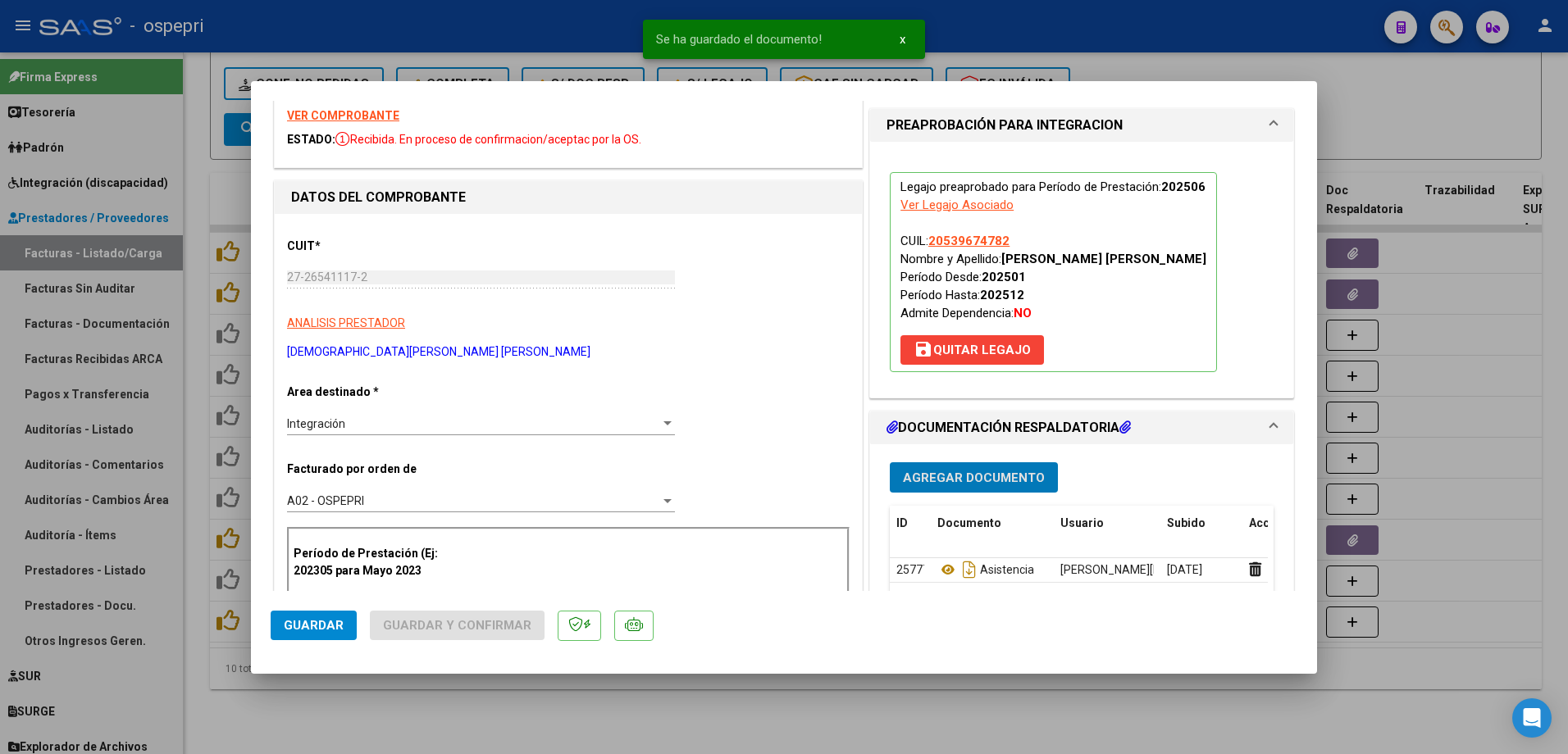scroll, scrollTop: 164, scrollLeft: 0, axis: vertical 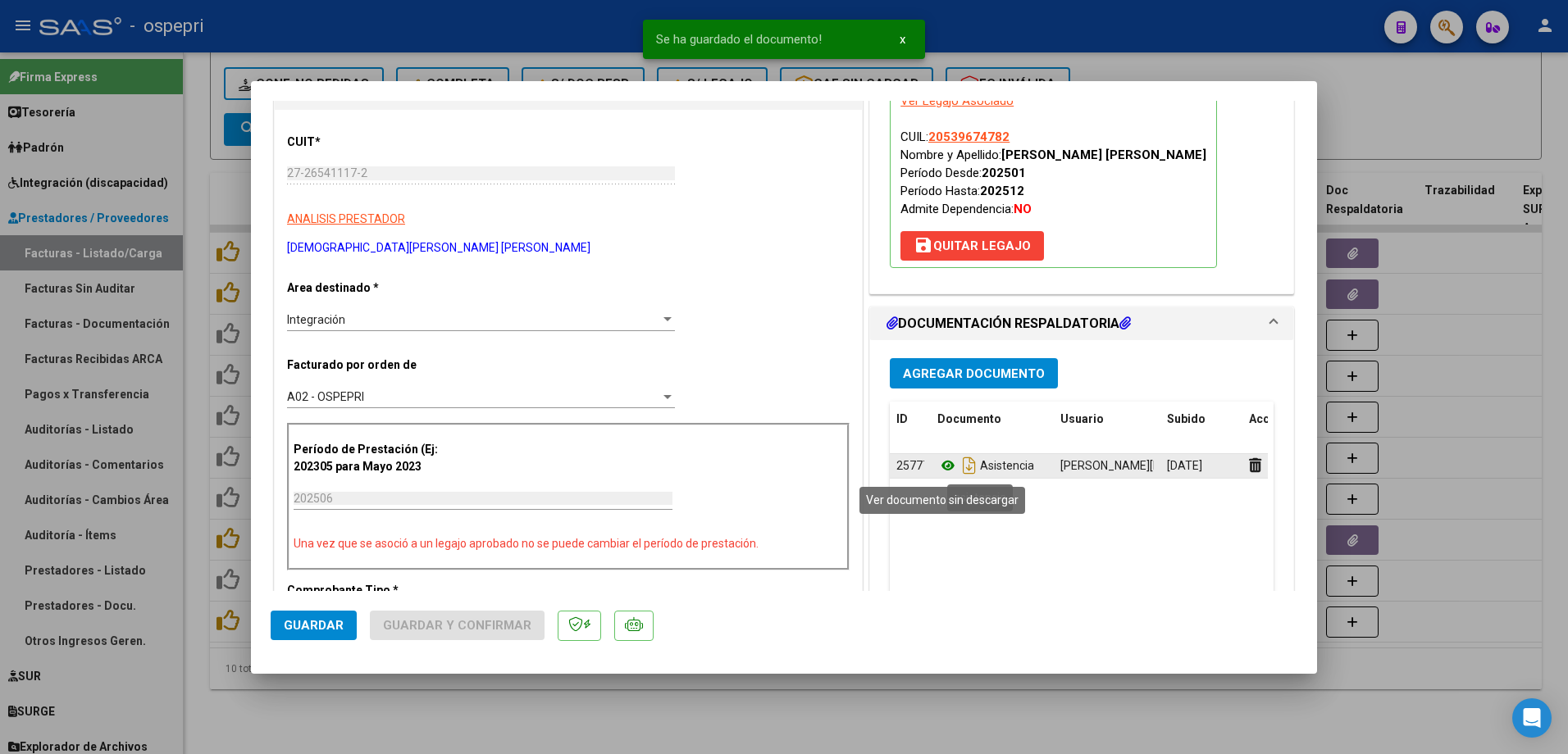 click 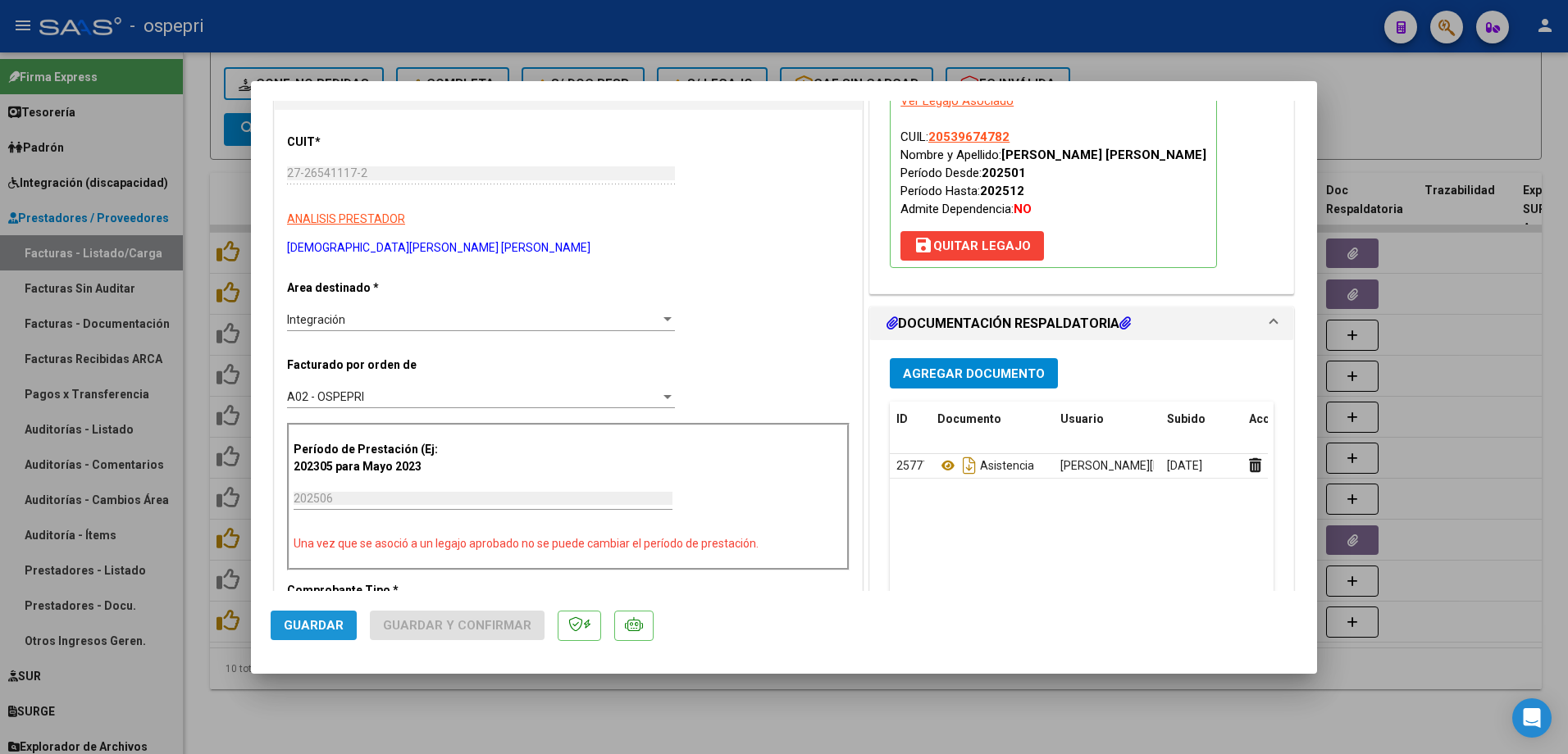 click on "Guardar" 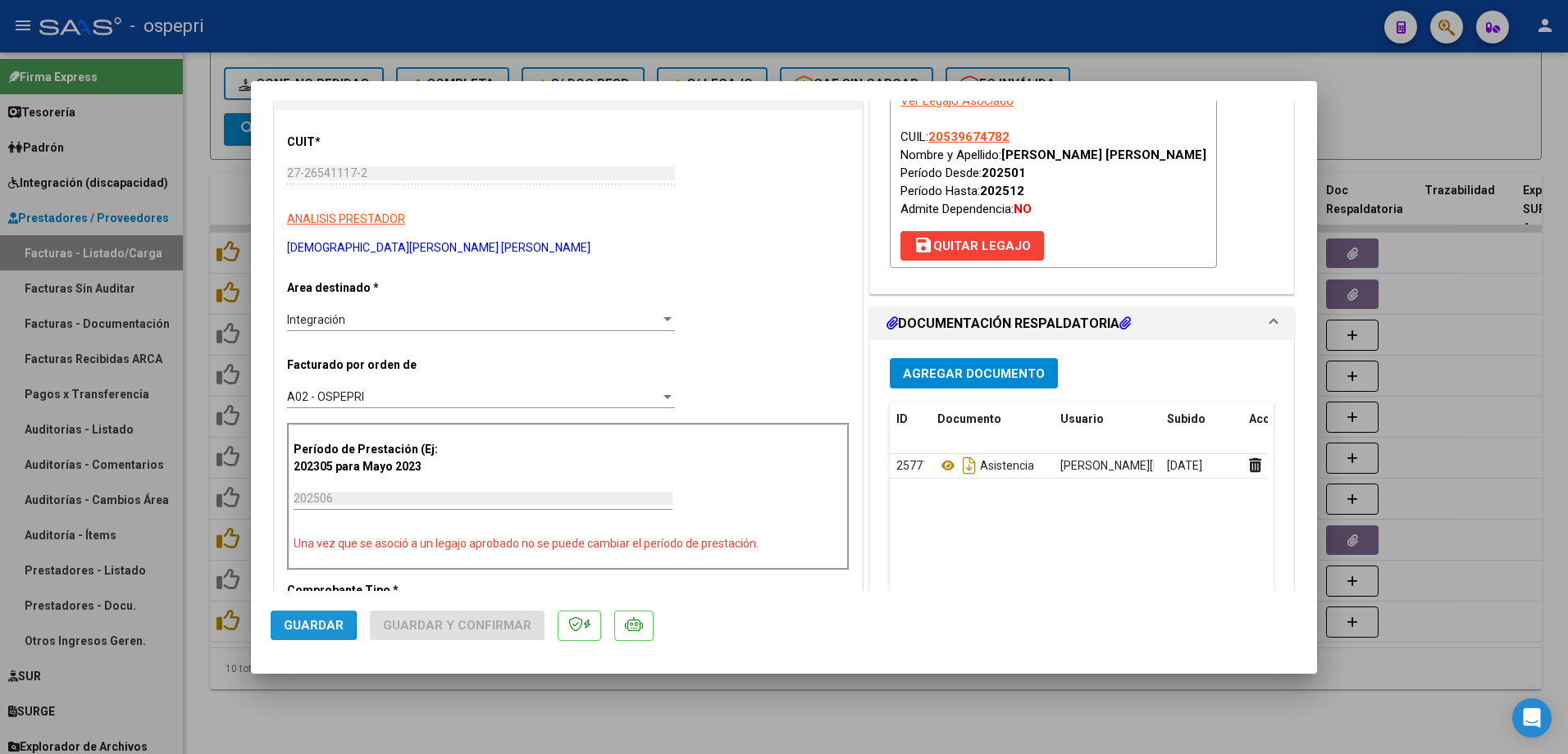 click on "Guardar" 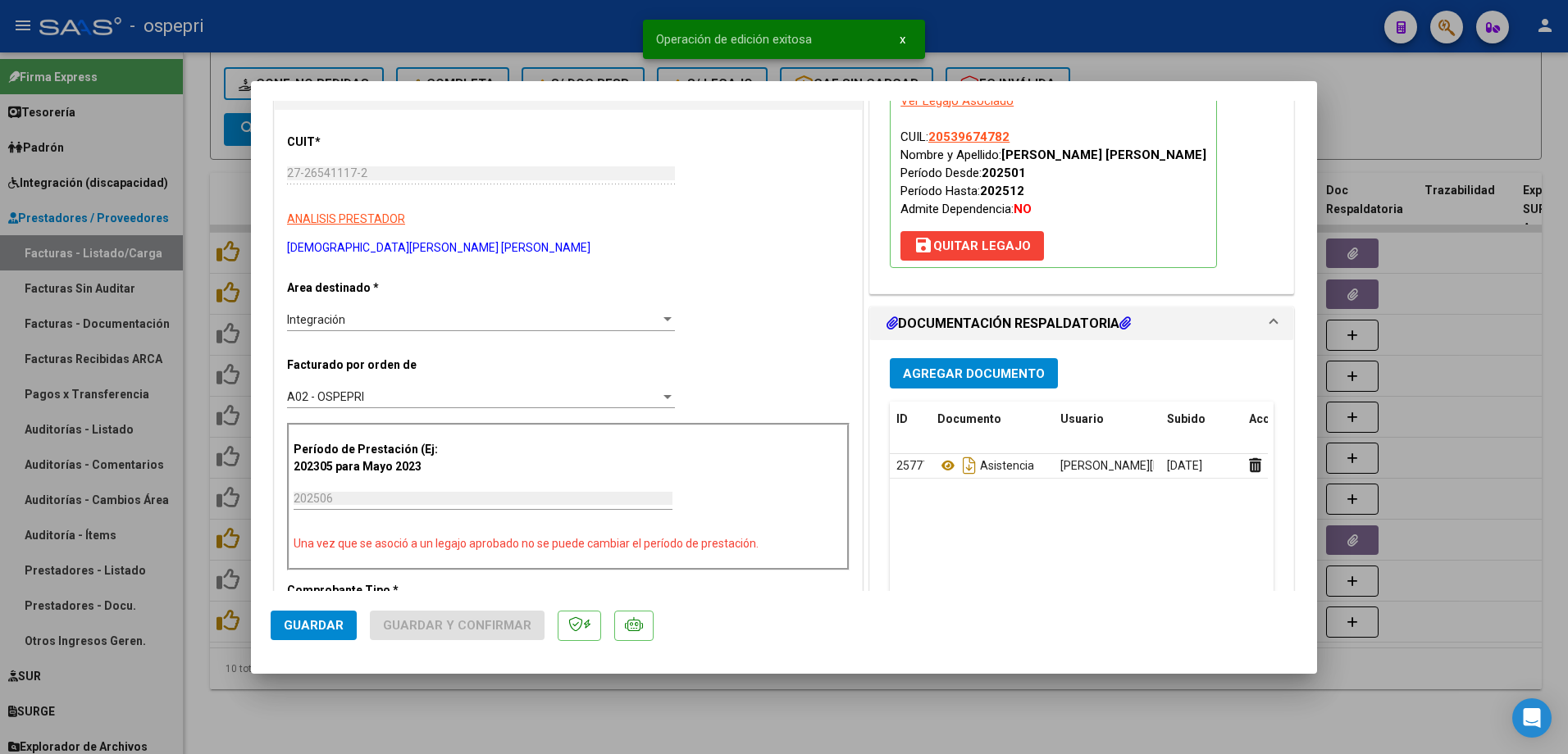 type 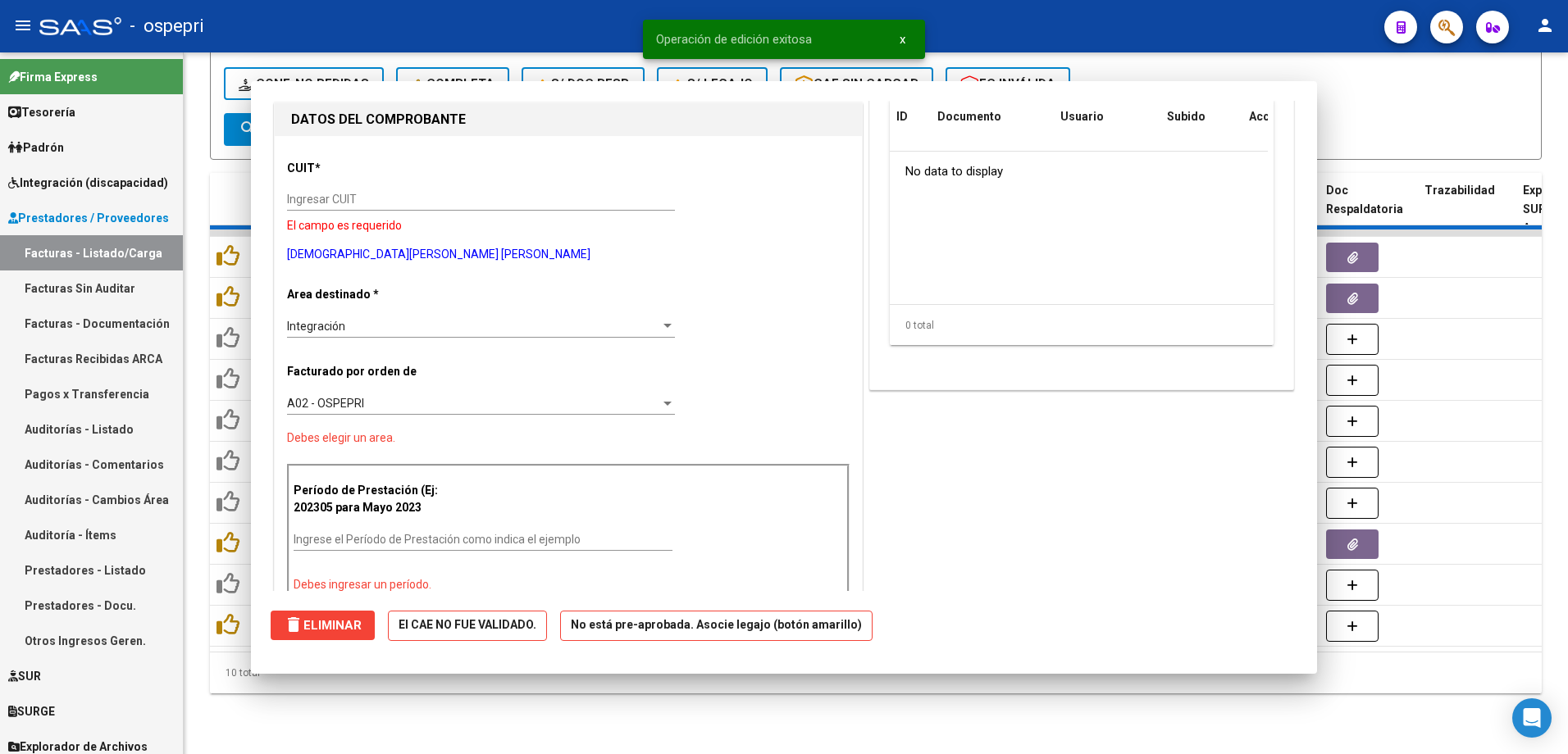 scroll, scrollTop: 0, scrollLeft: 0, axis: both 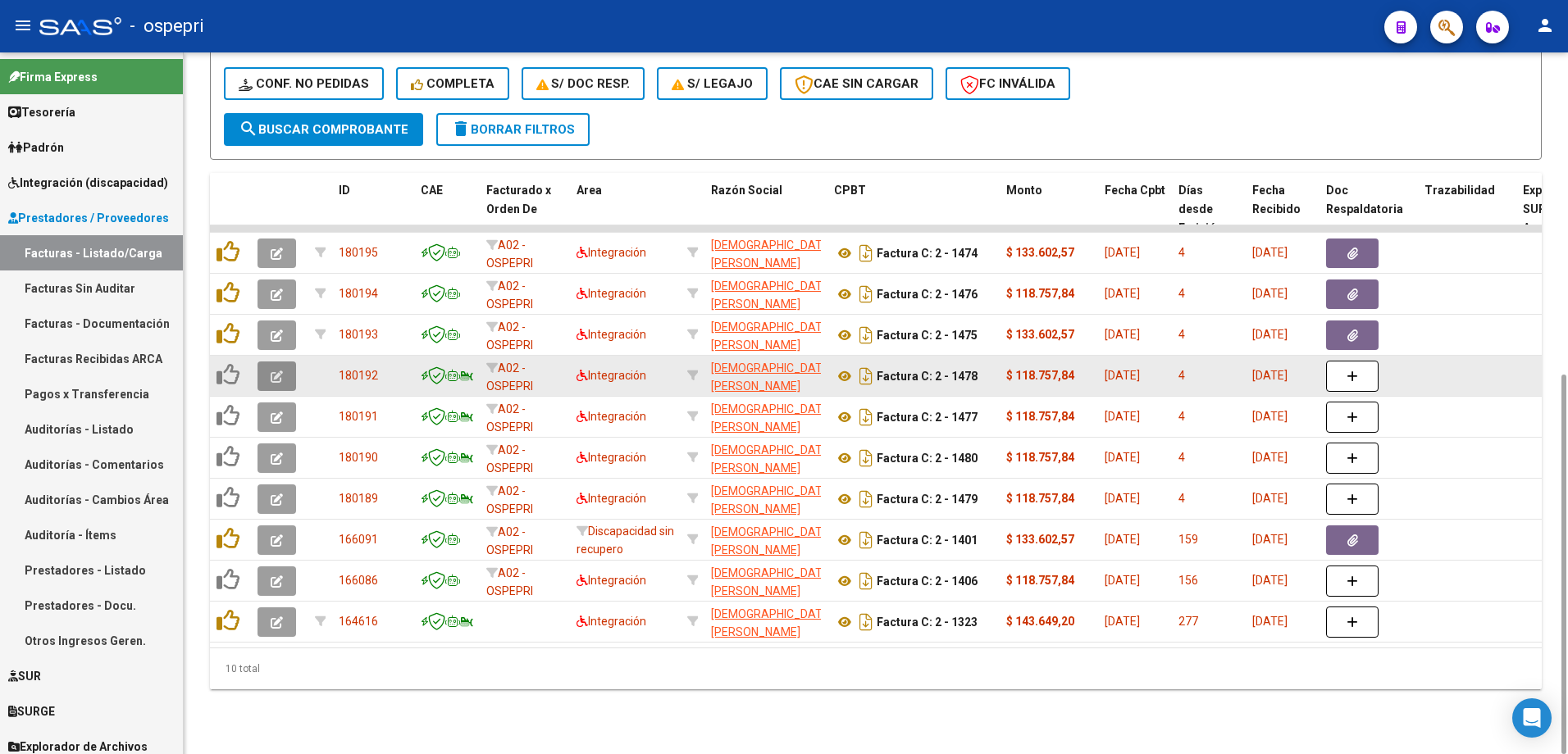 click 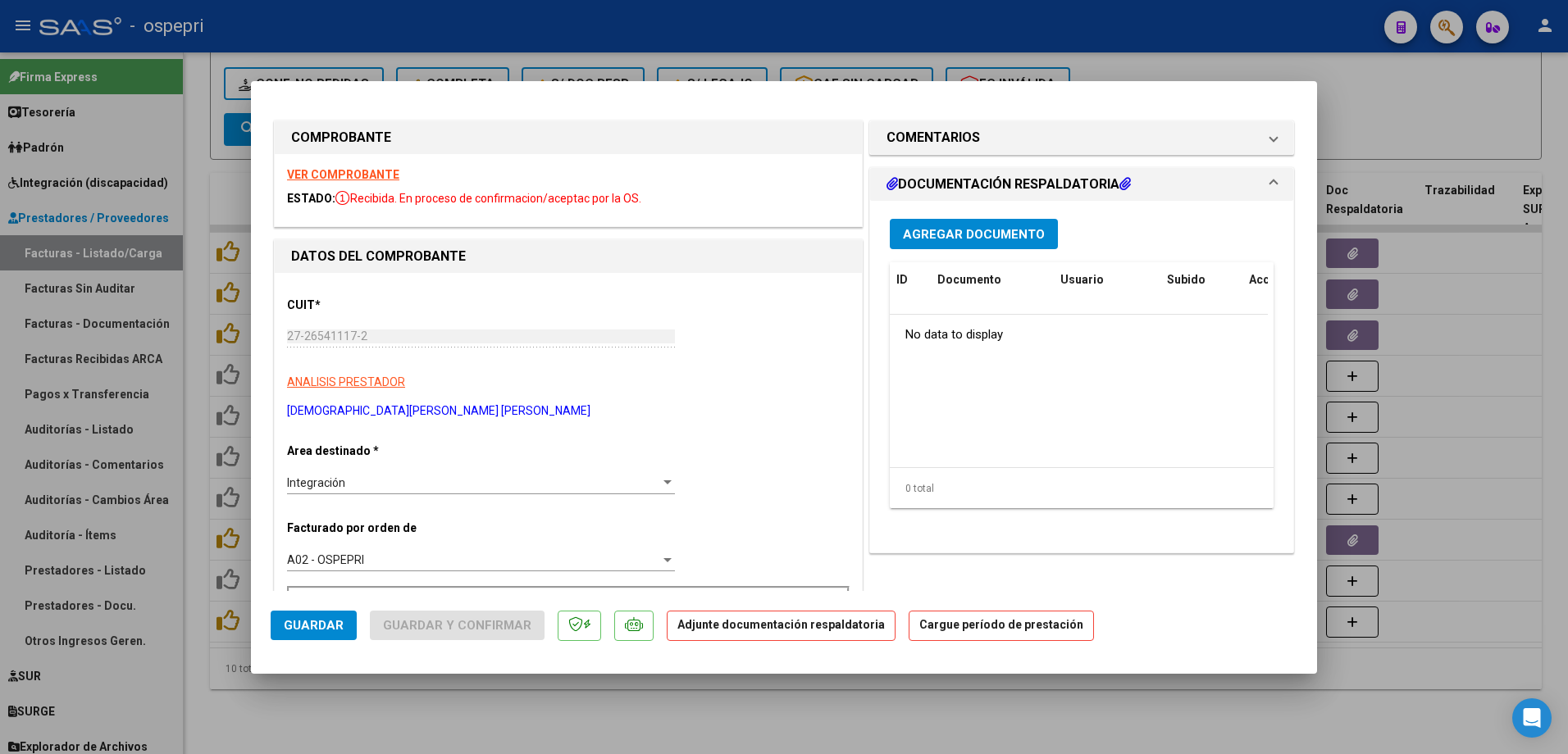scroll, scrollTop: 0, scrollLeft: 0, axis: both 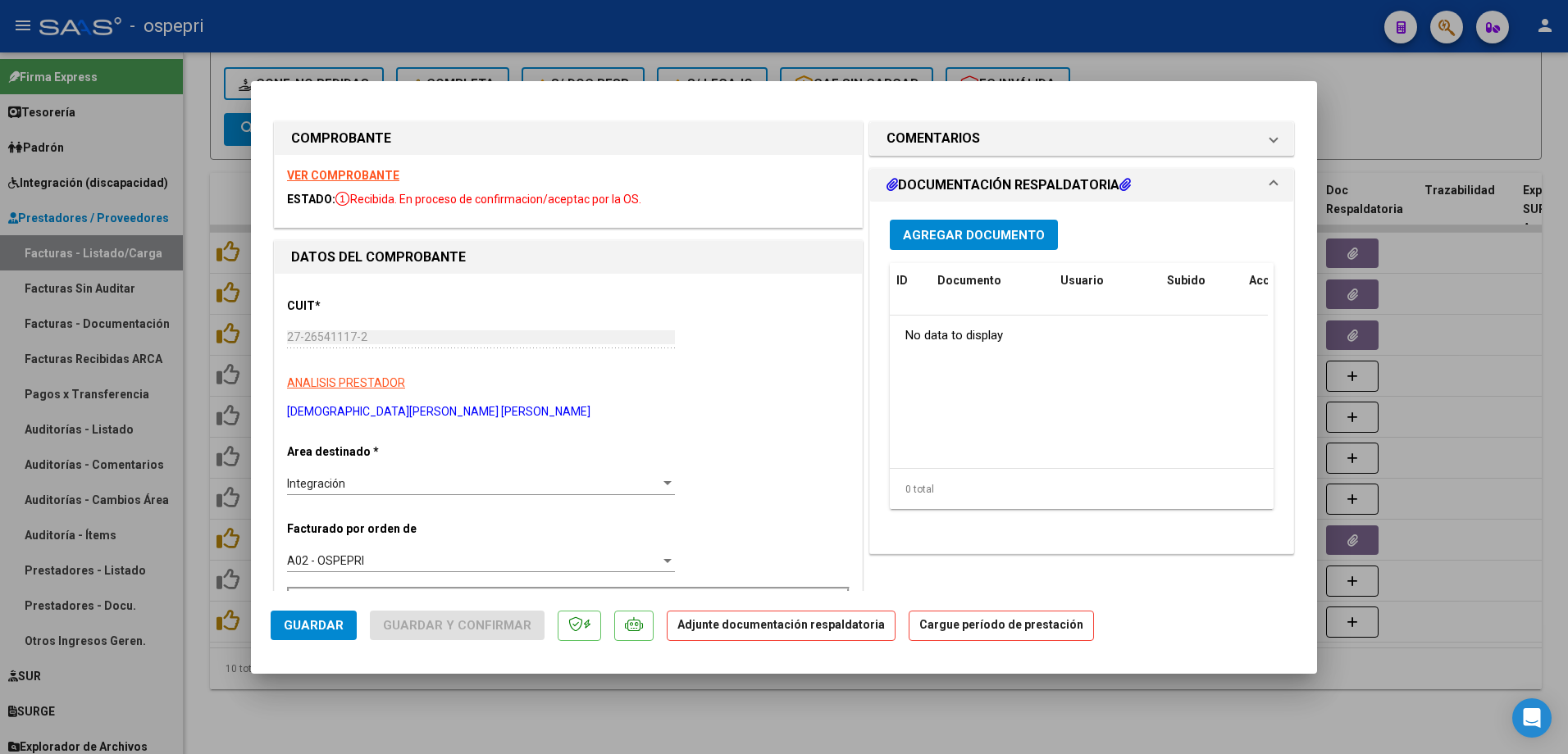 click on "VER COMPROBANTE" at bounding box center [343, 175] 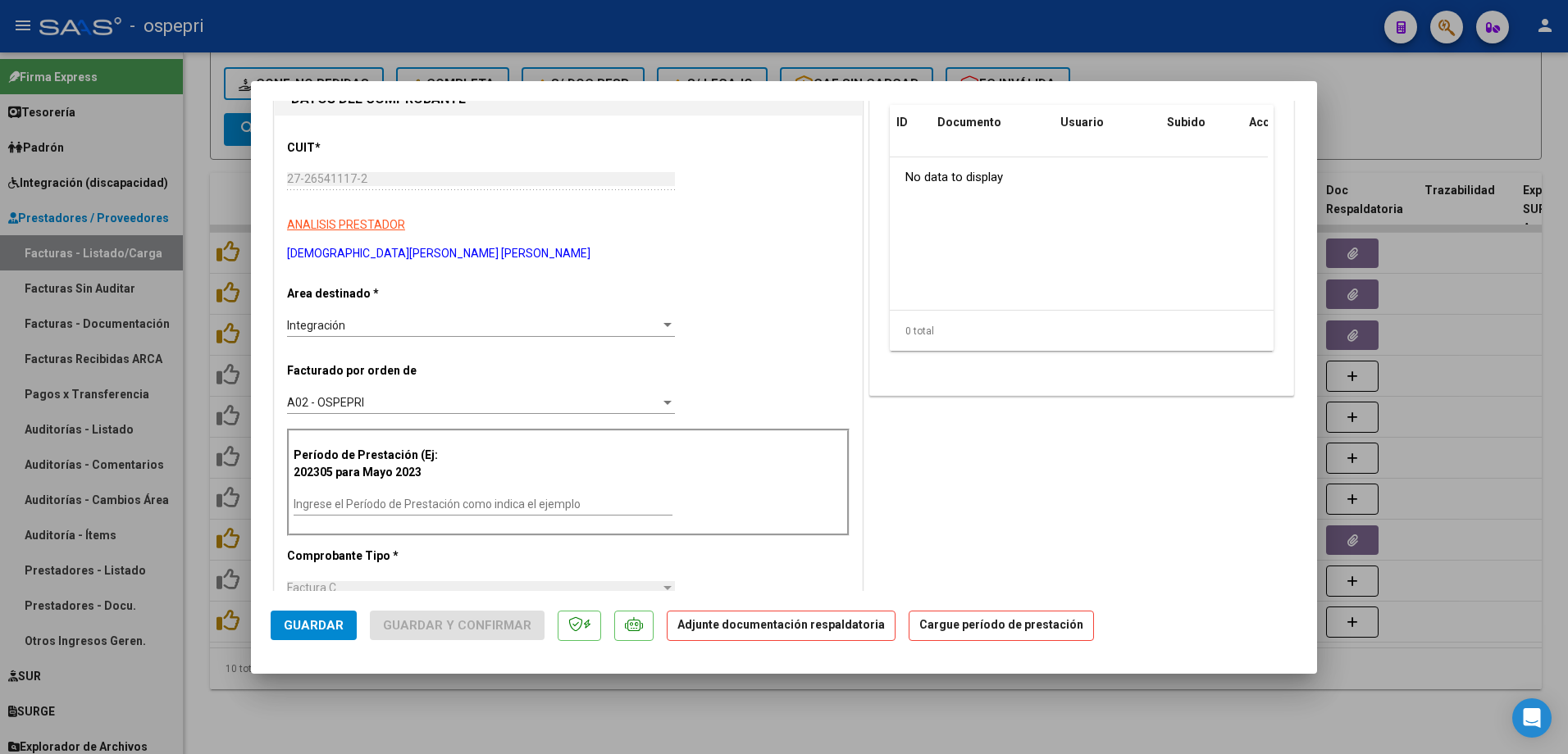 scroll, scrollTop: 164, scrollLeft: 0, axis: vertical 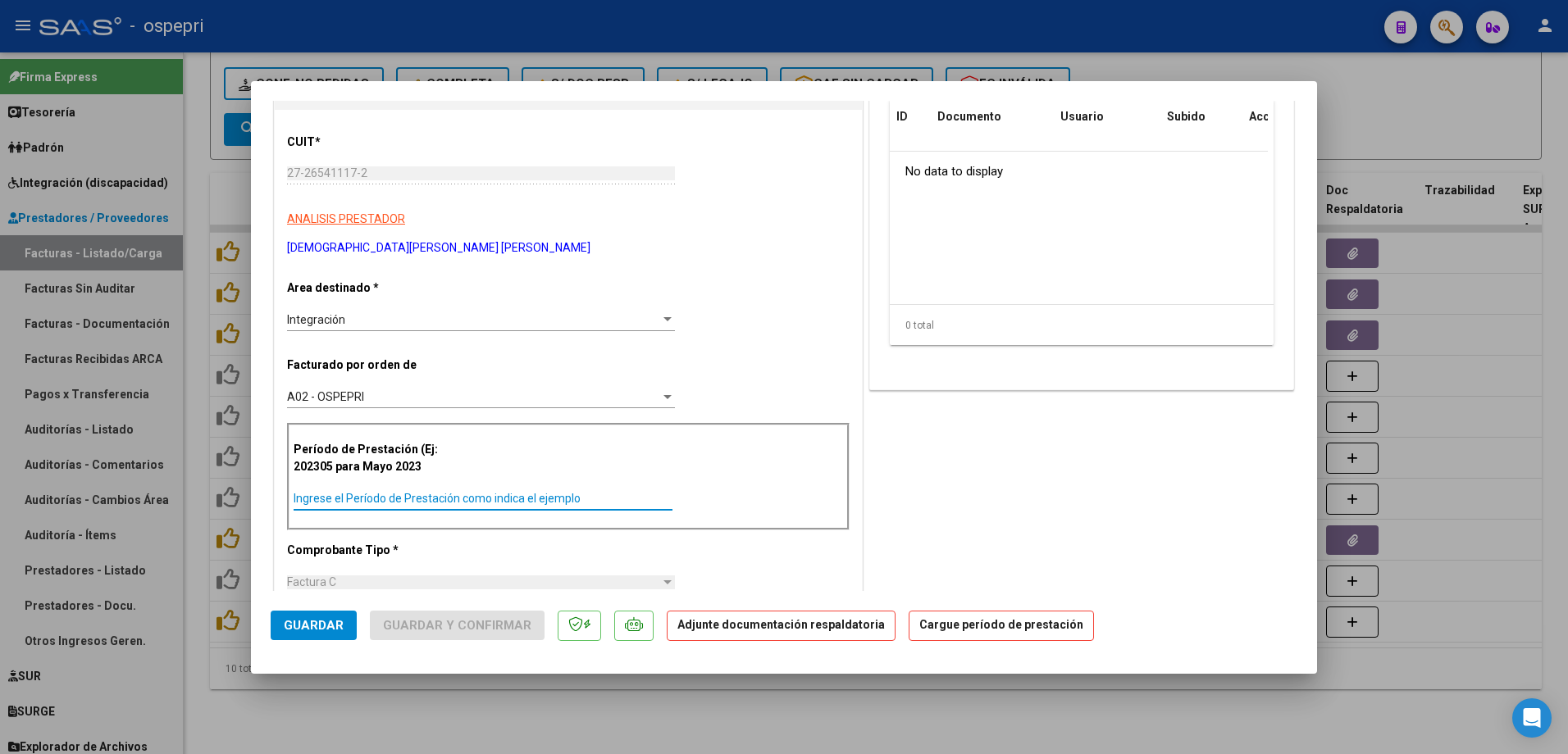 click on "Ingrese el Período de Prestación como indica el ejemplo" at bounding box center (483, 498) 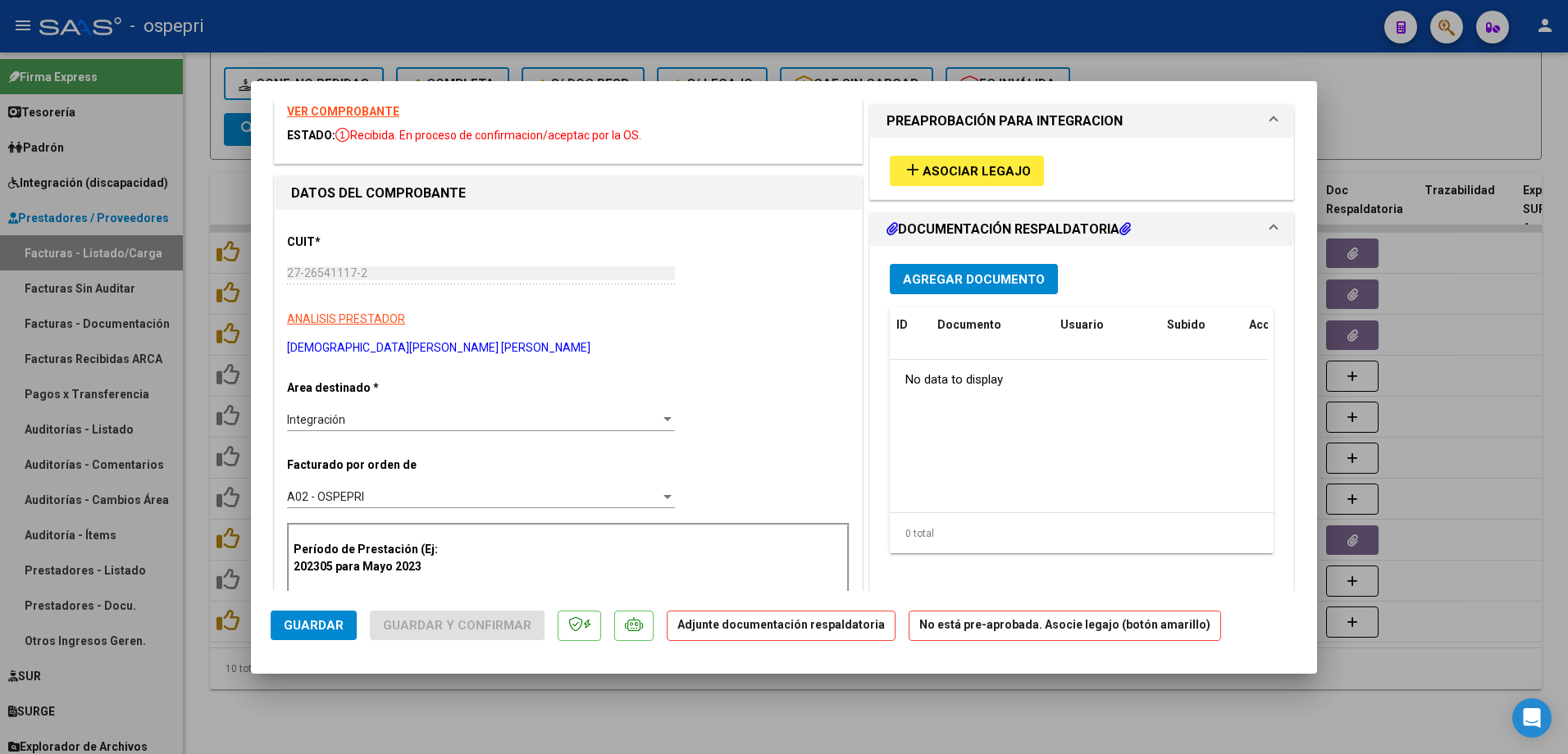 scroll, scrollTop: 0, scrollLeft: 0, axis: both 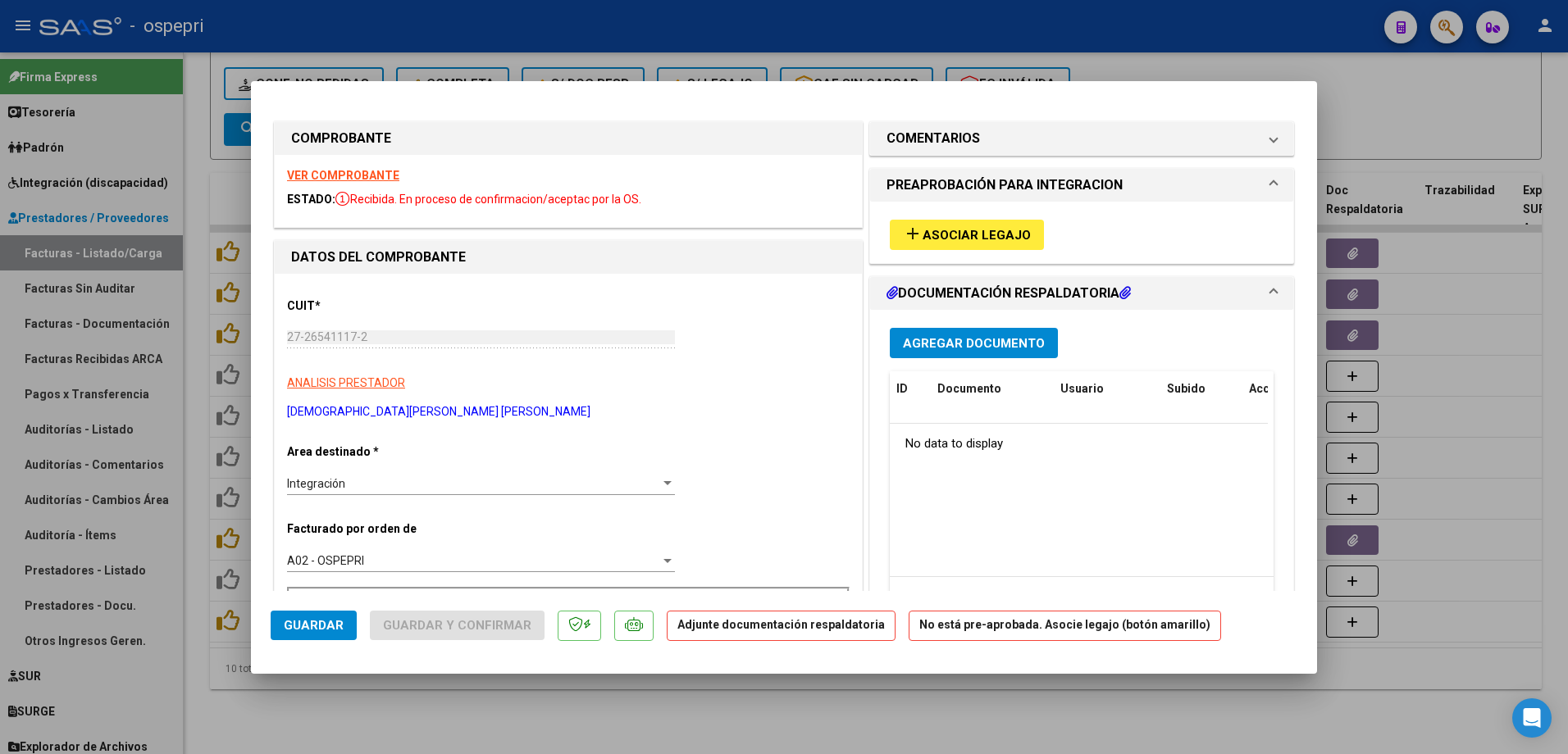 type on "202506" 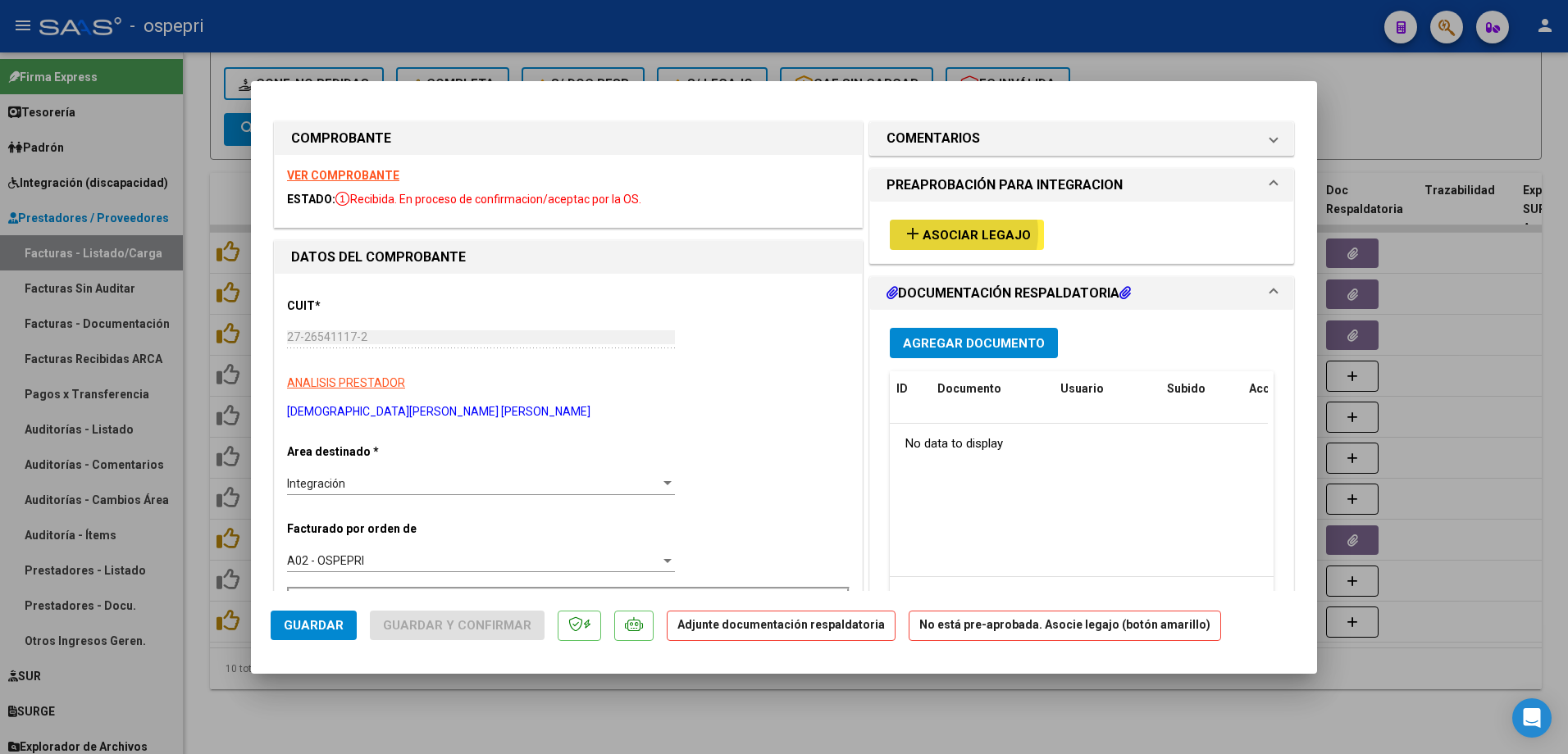 click on "Asociar Legajo" at bounding box center [977, 235] 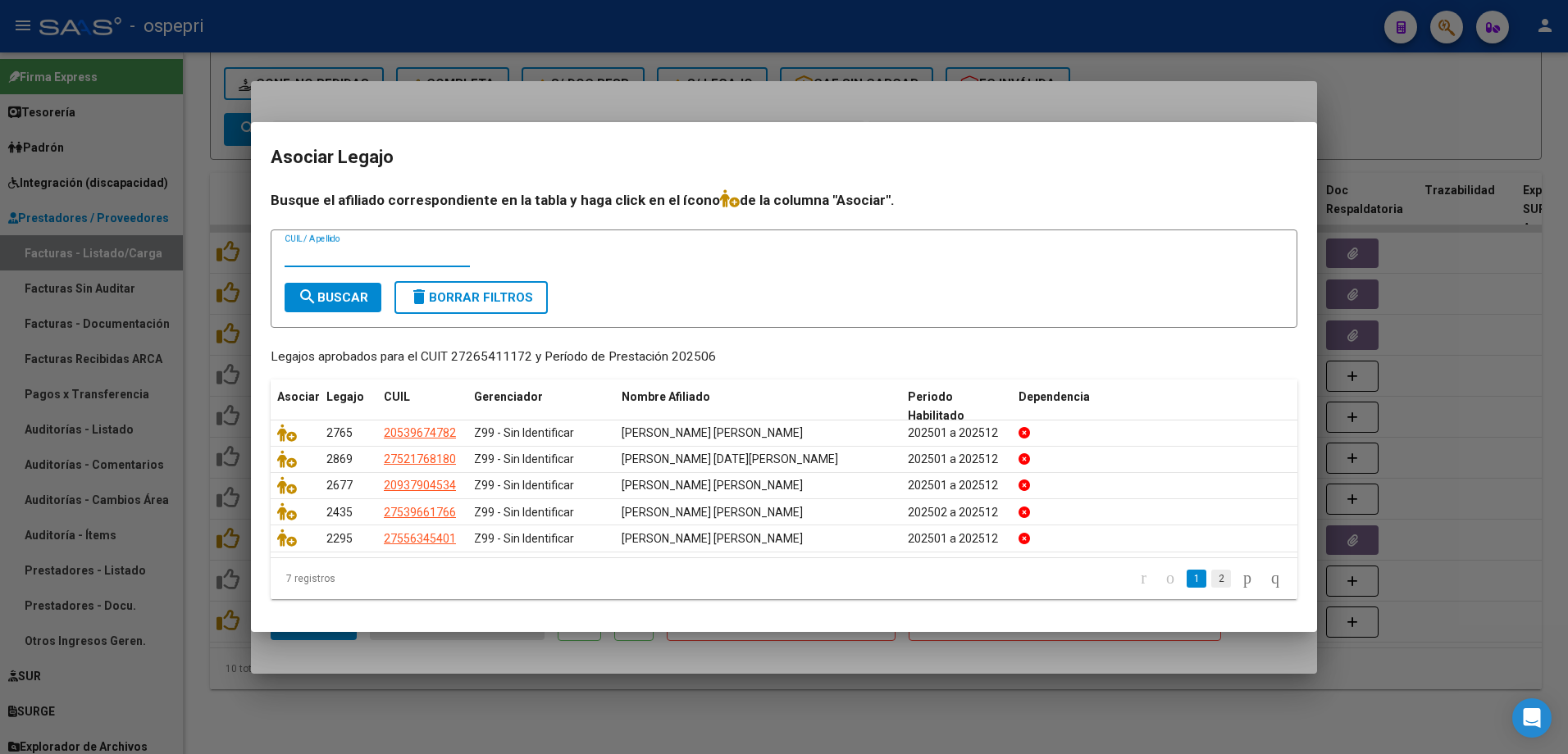 click on "2" 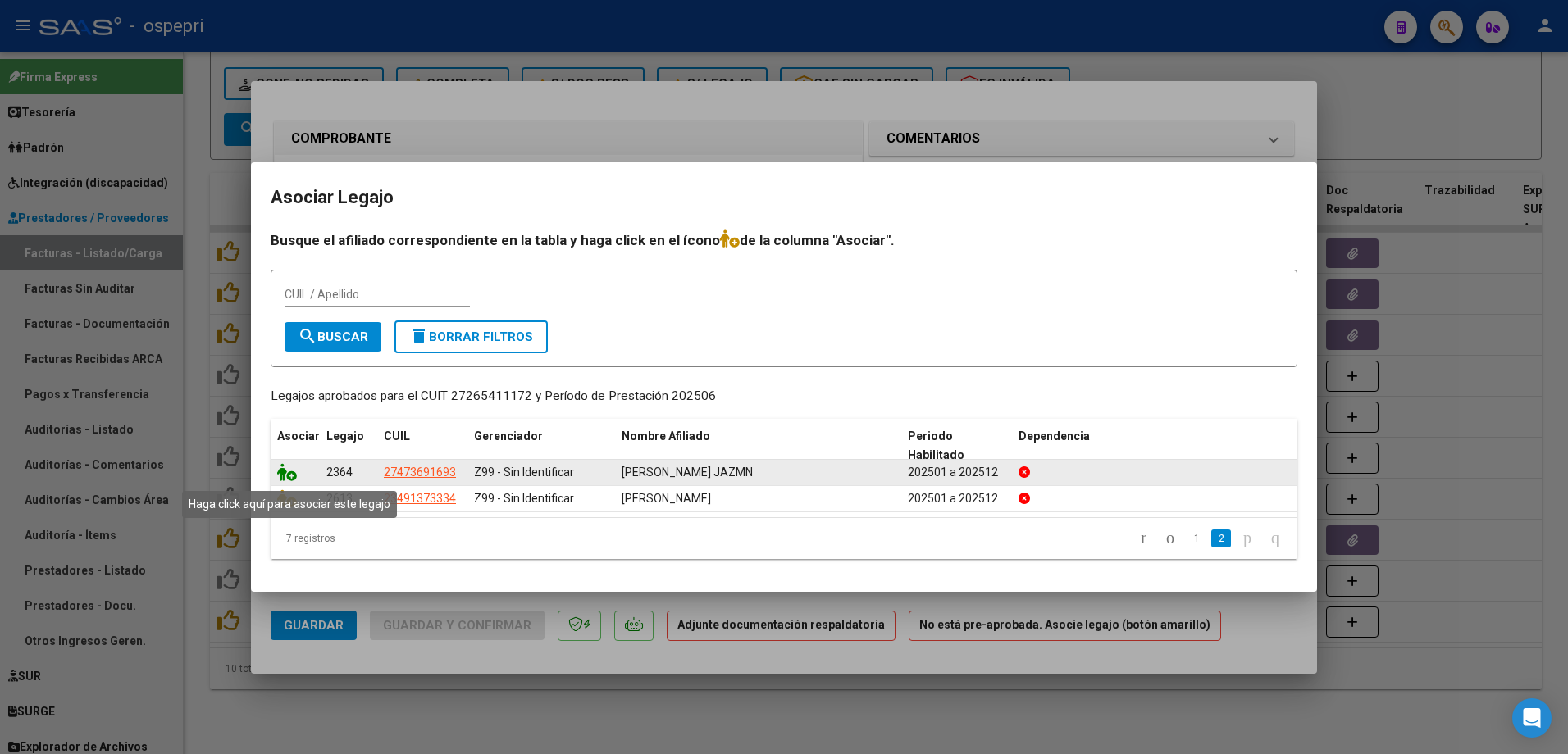 click 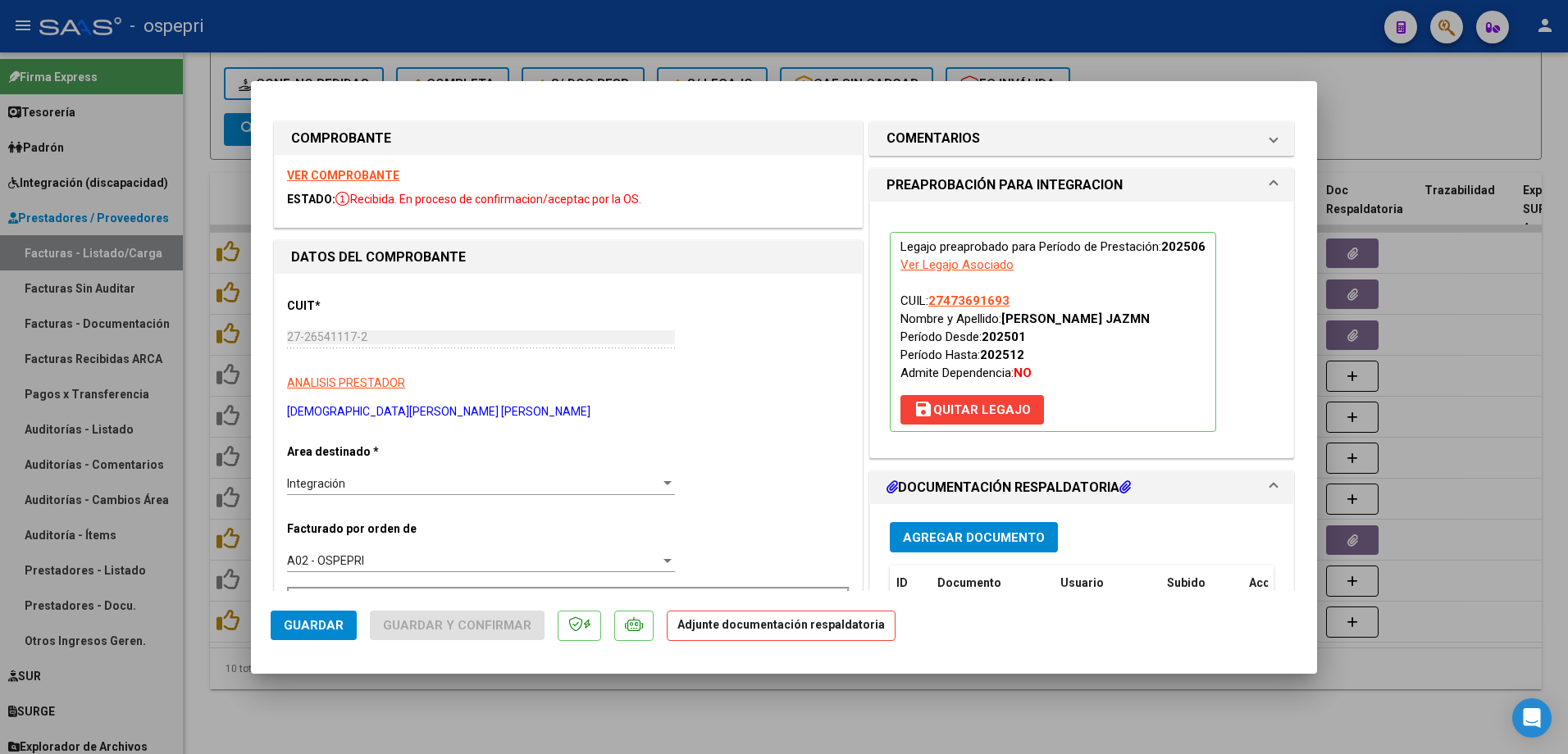 click on "Agregar Documento" at bounding box center (973, 538) 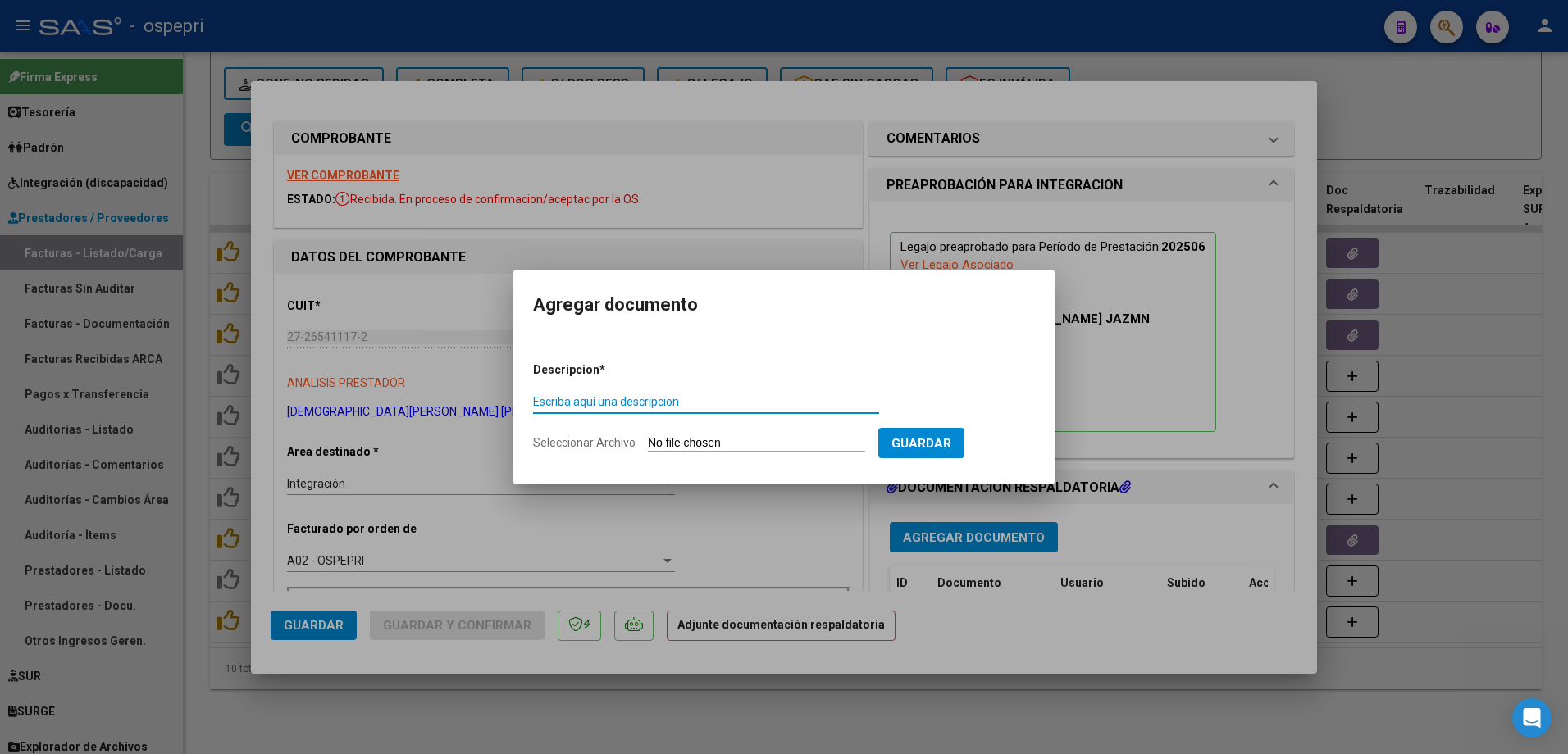 click on "Escriba aquí una descripcion" at bounding box center [706, 402] 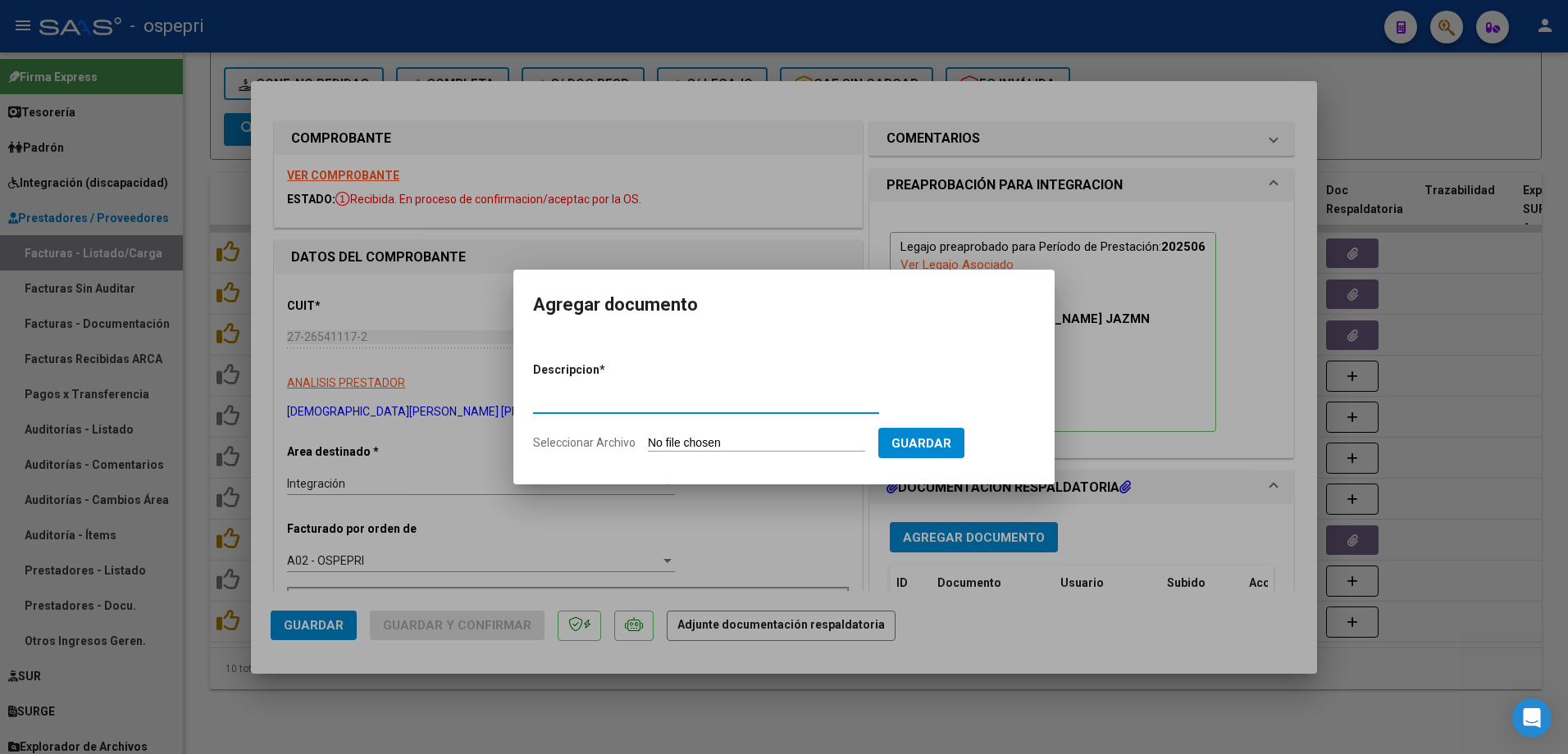 type on "asistencia" 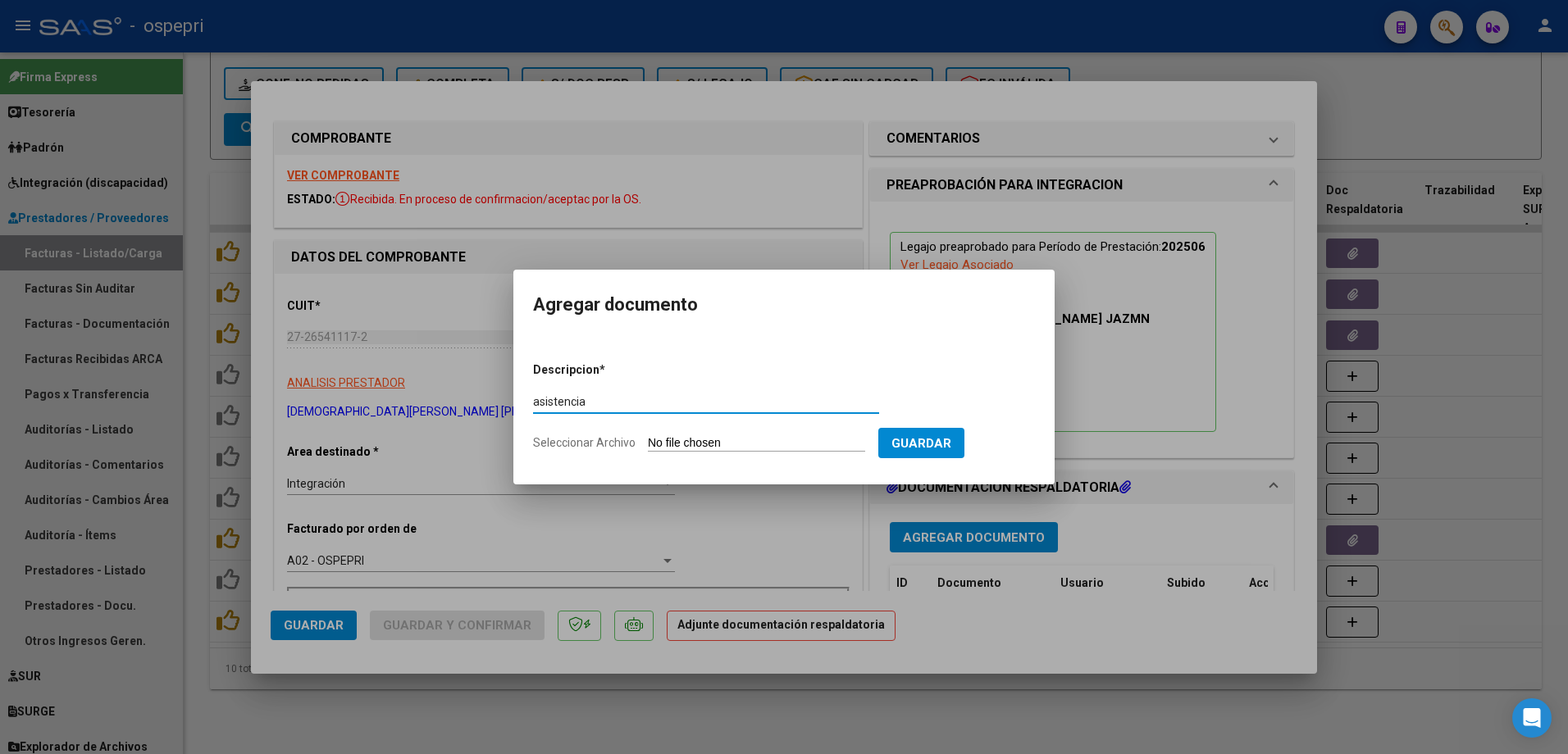 click on "Seleccionar Archivo" at bounding box center (756, 443) 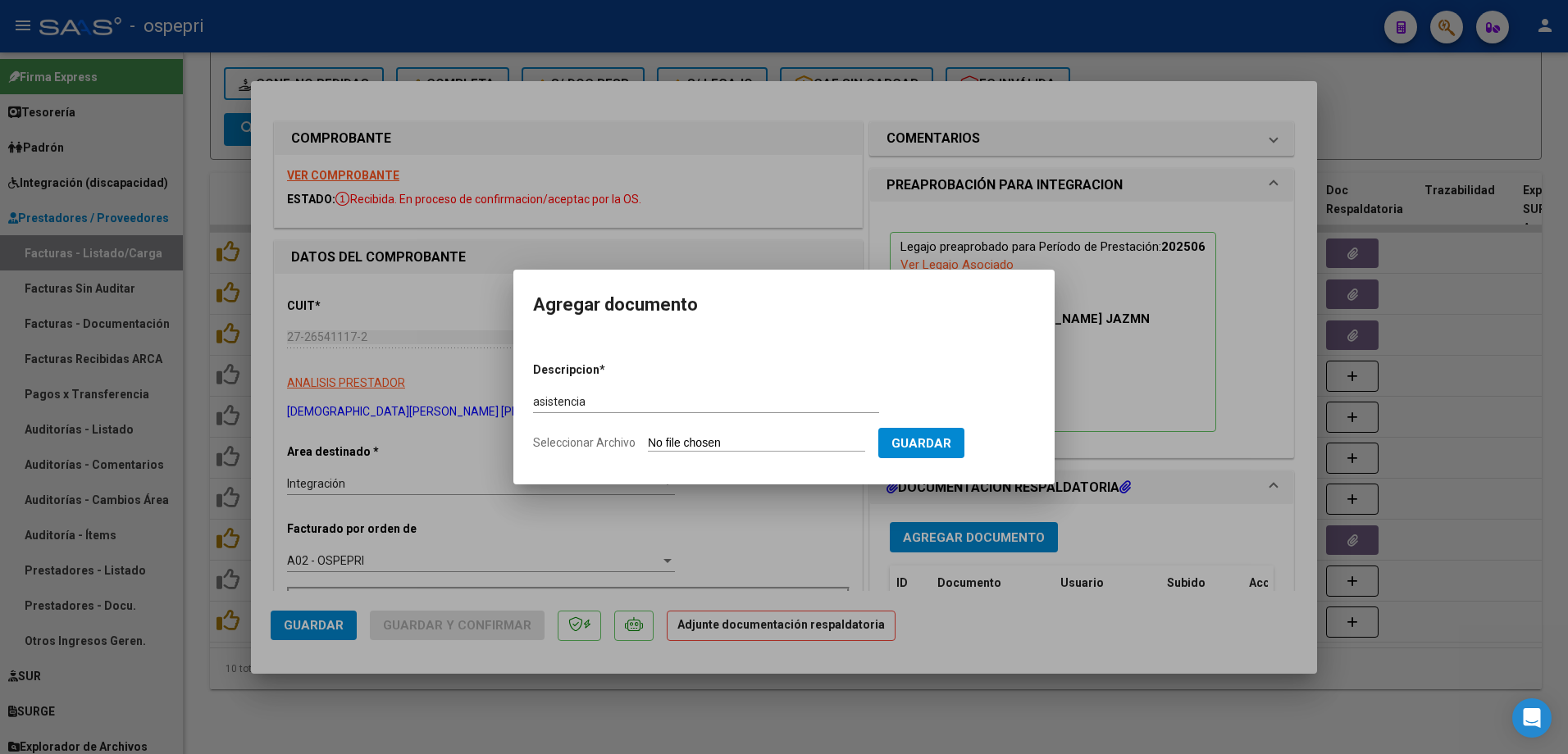 type on "C:\fakepath\CamScanner 03-07-2025 17.36.pdf" 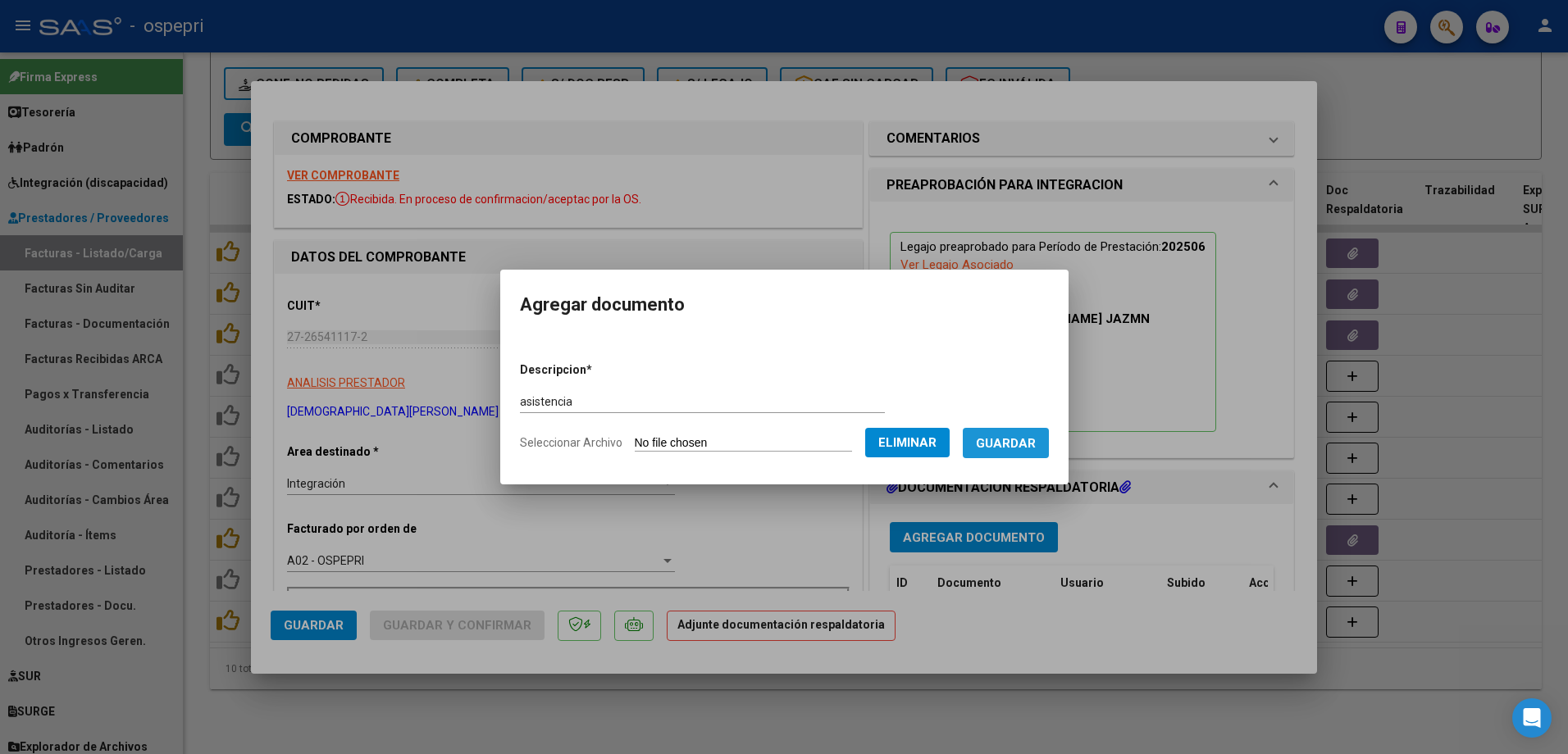 click on "Guardar" at bounding box center (1005, 443) 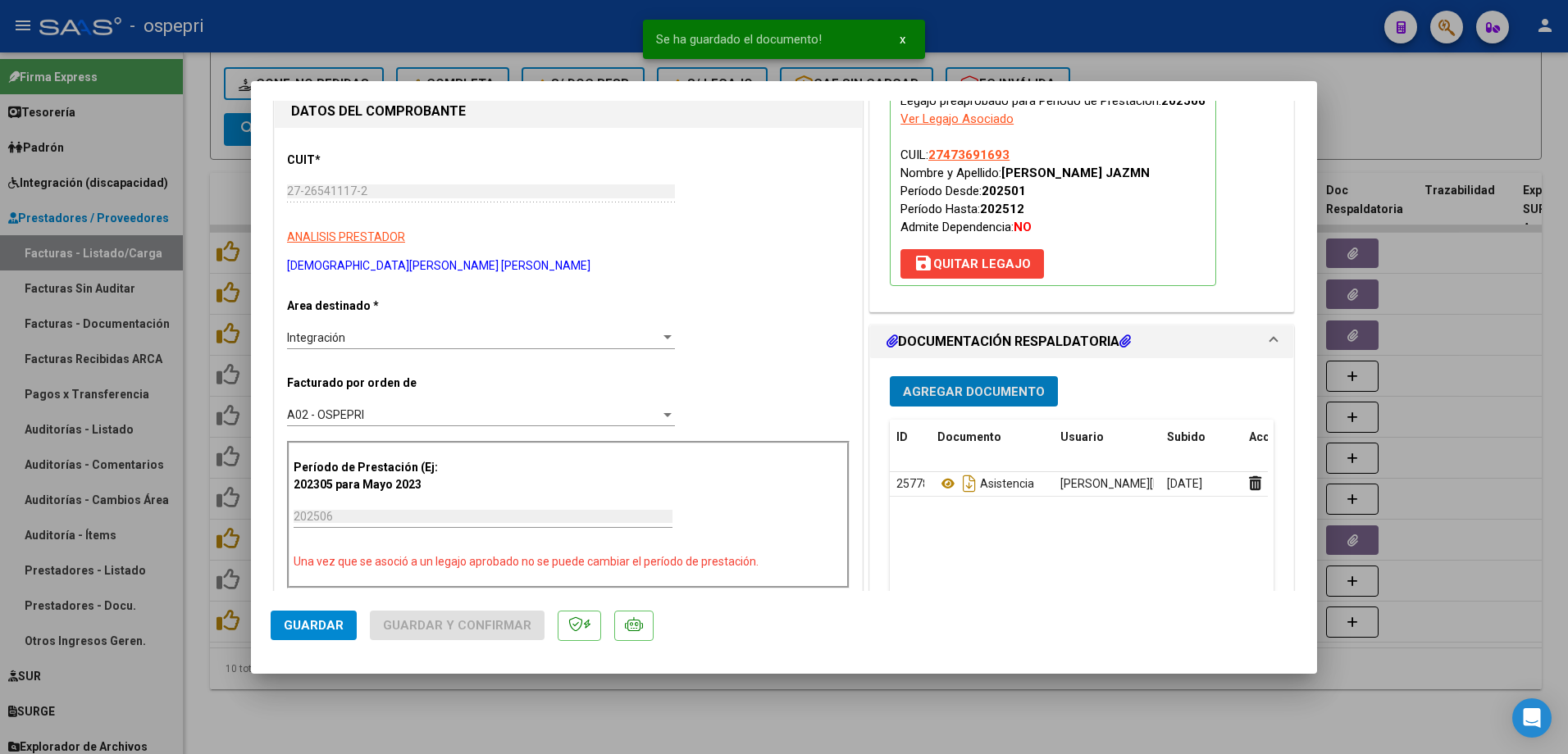 scroll, scrollTop: 164, scrollLeft: 0, axis: vertical 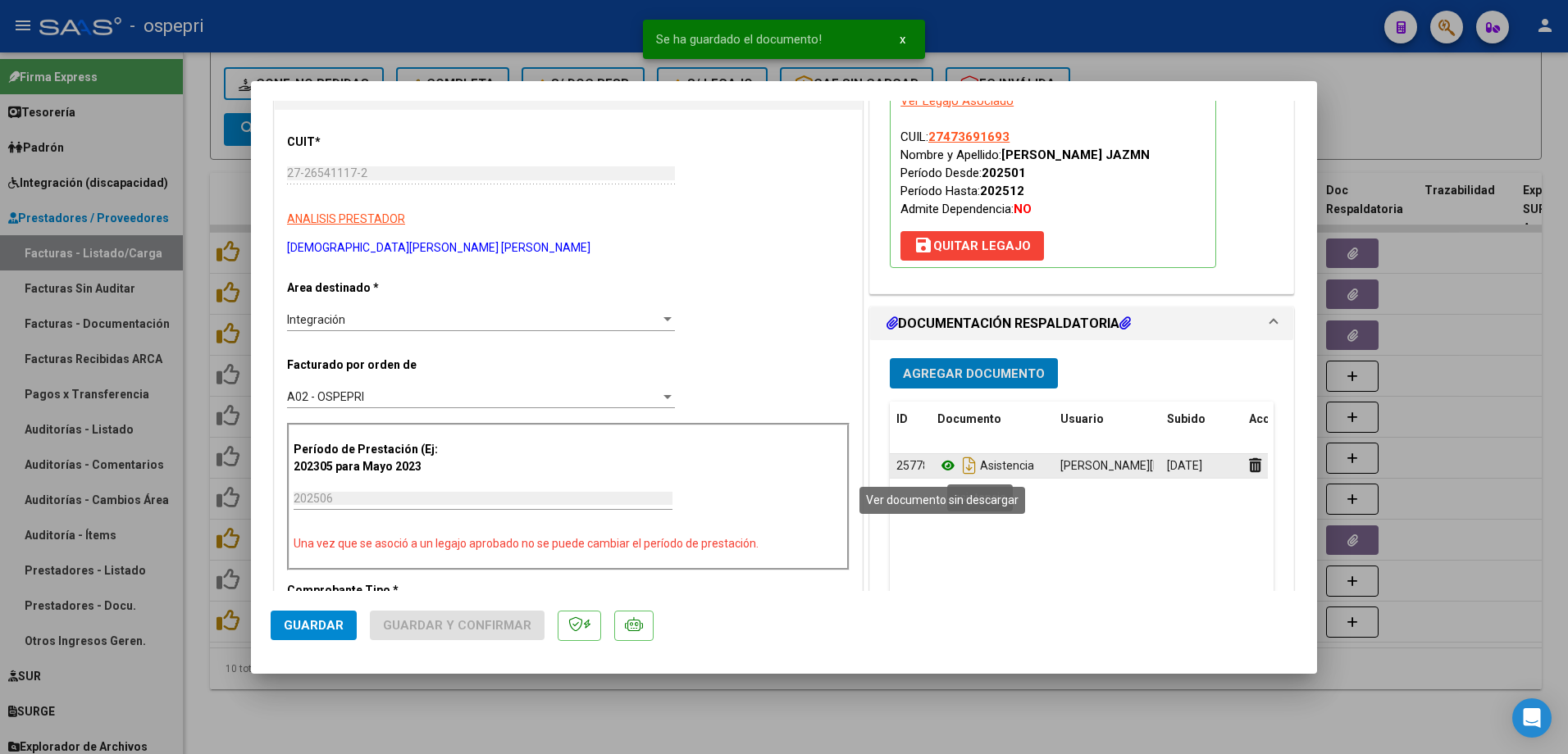 click 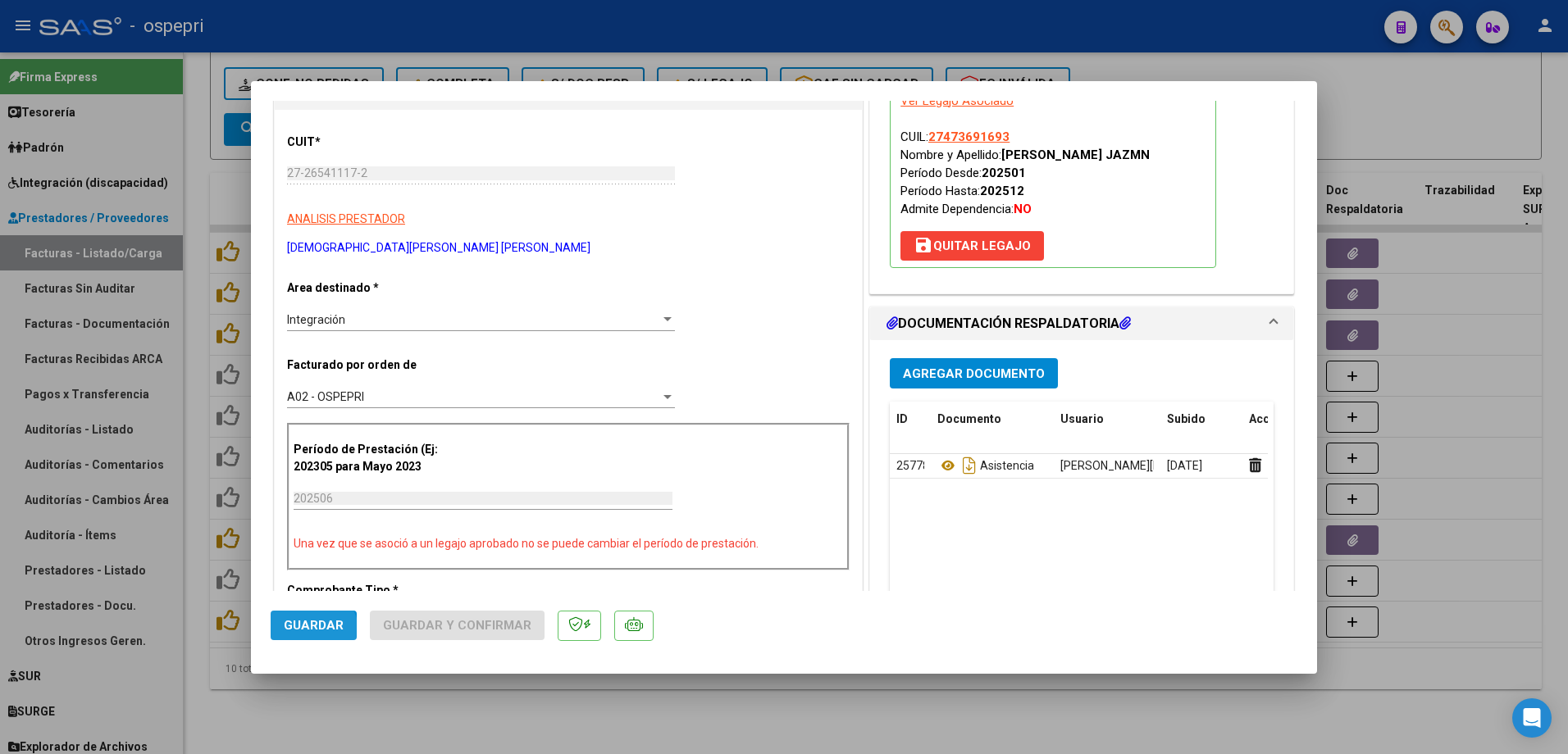 click on "Guardar" 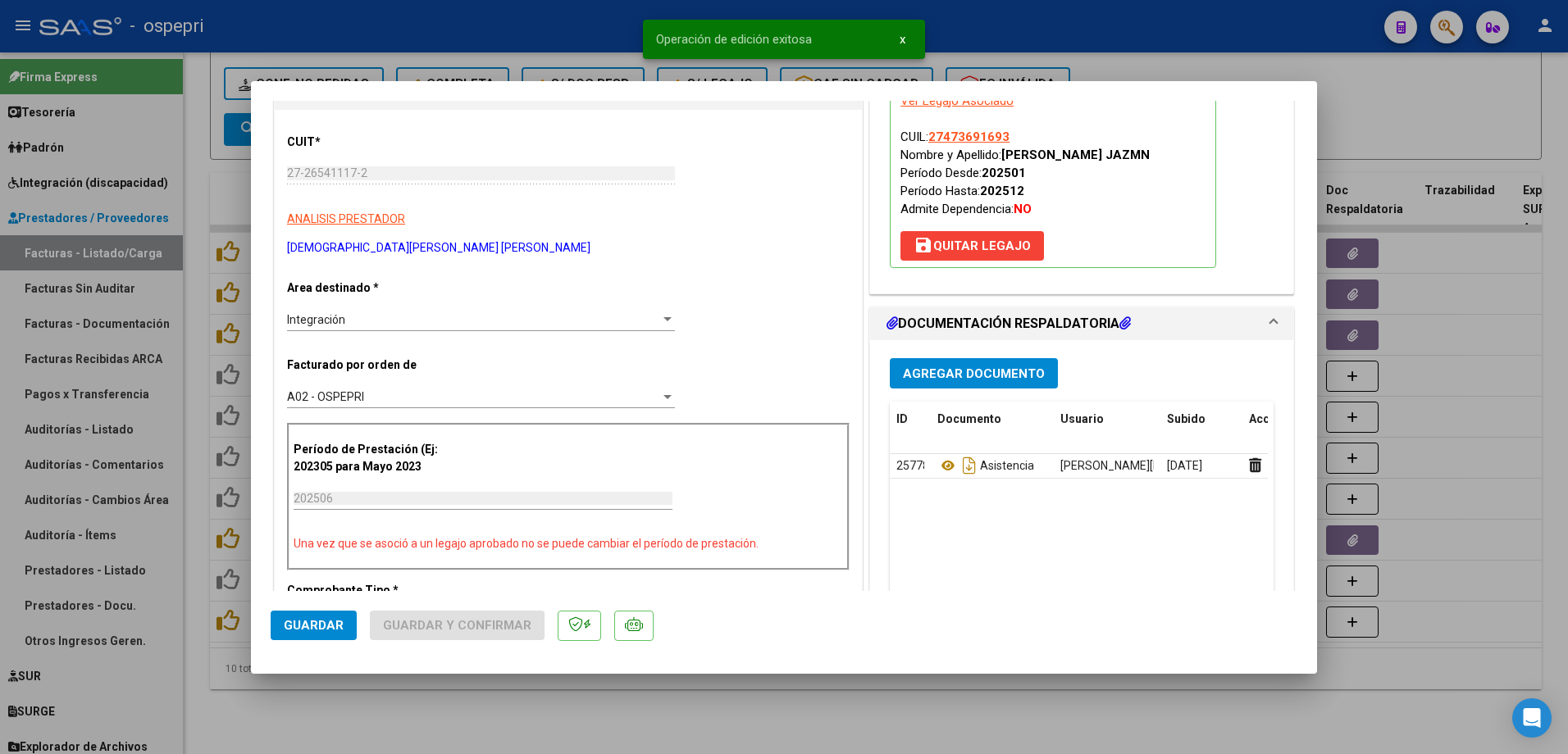 type 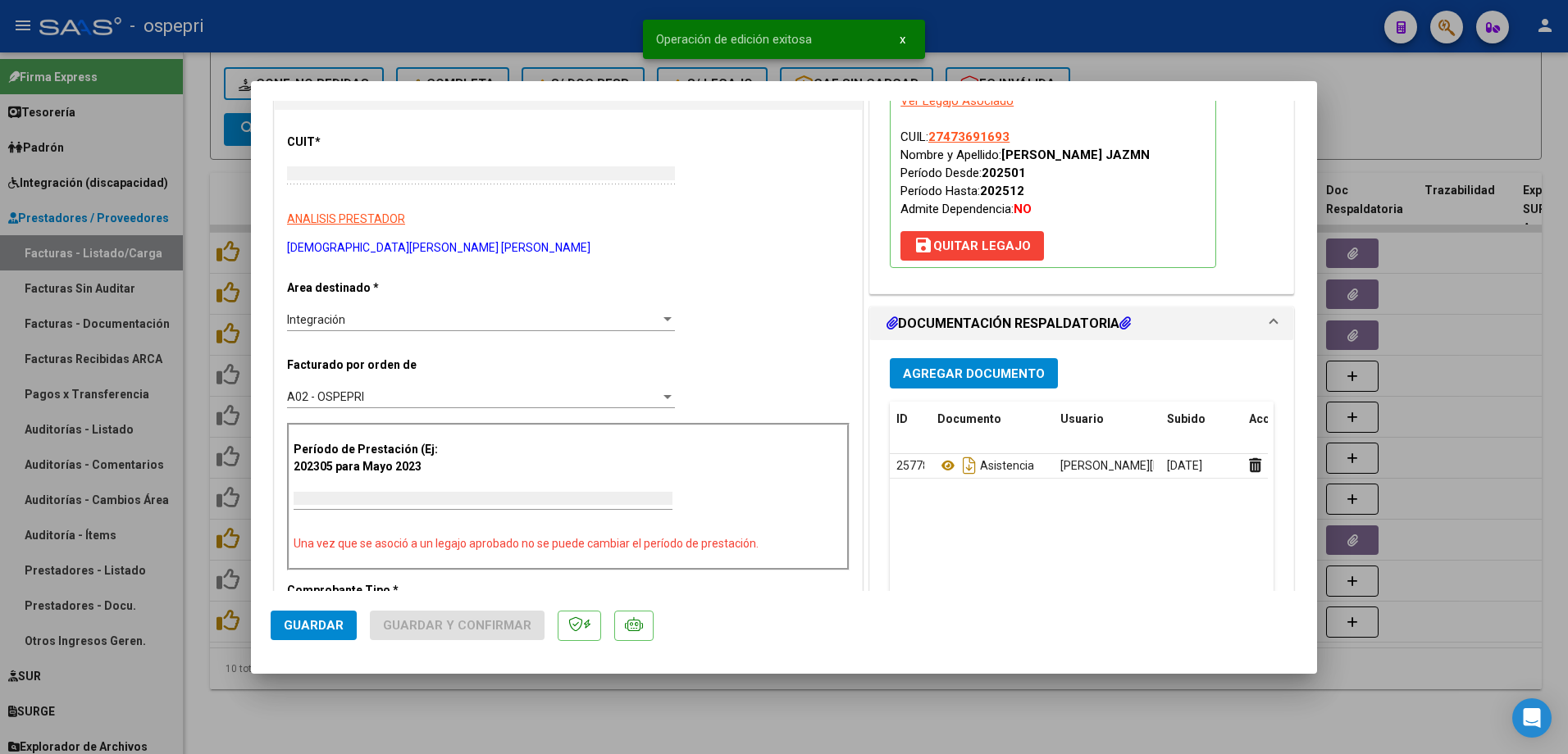 scroll, scrollTop: 0, scrollLeft: 0, axis: both 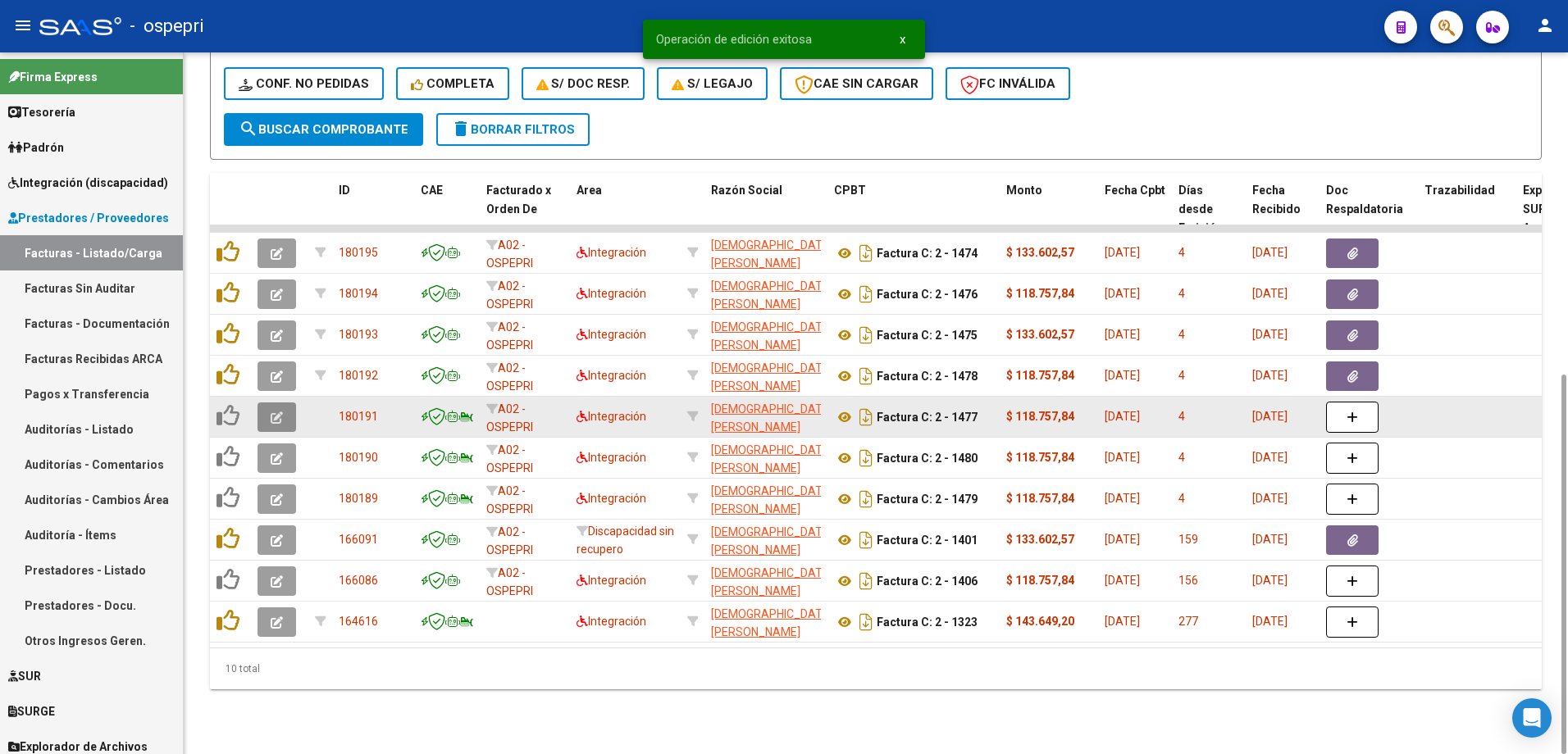 click 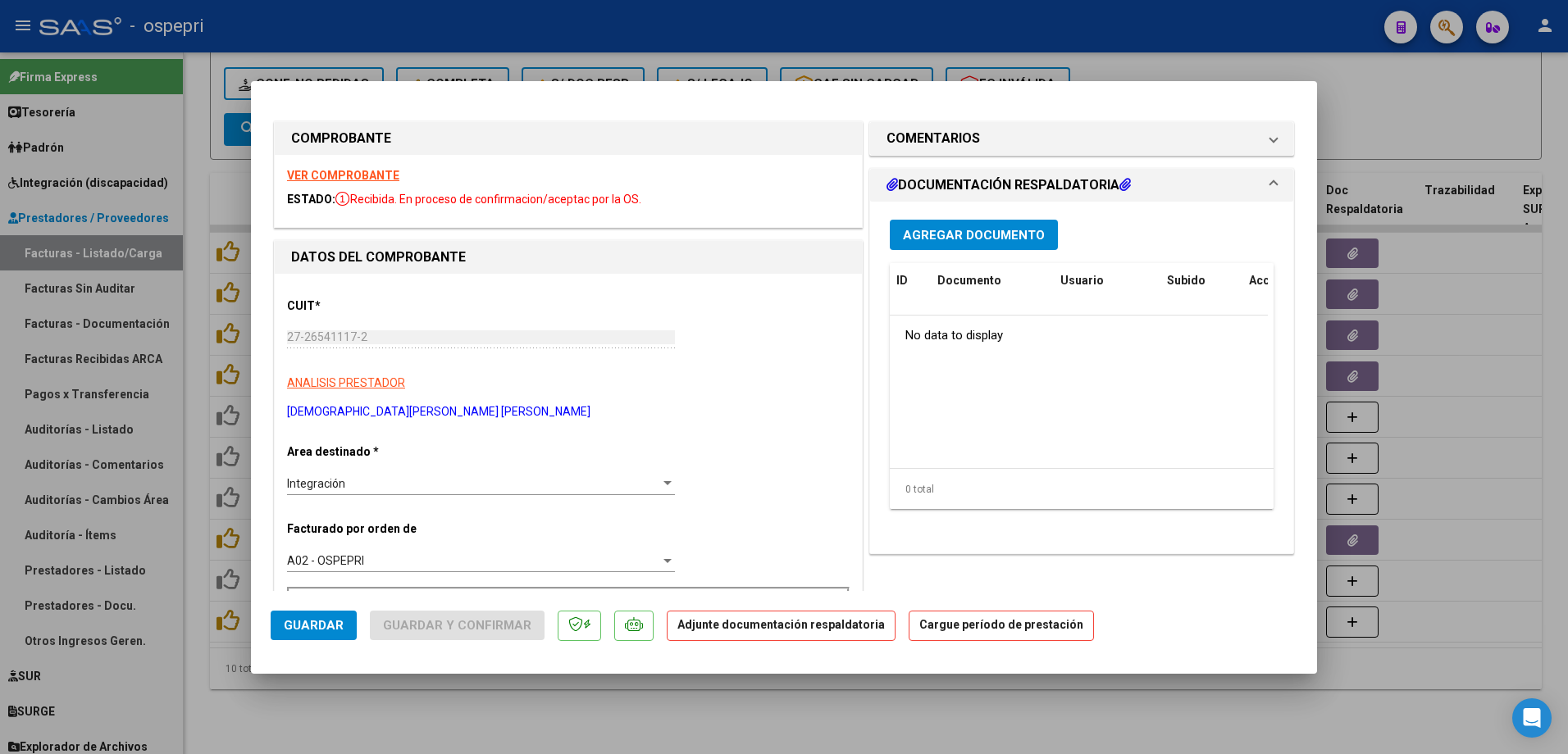 click on "VER COMPROBANTE" at bounding box center (343, 175) 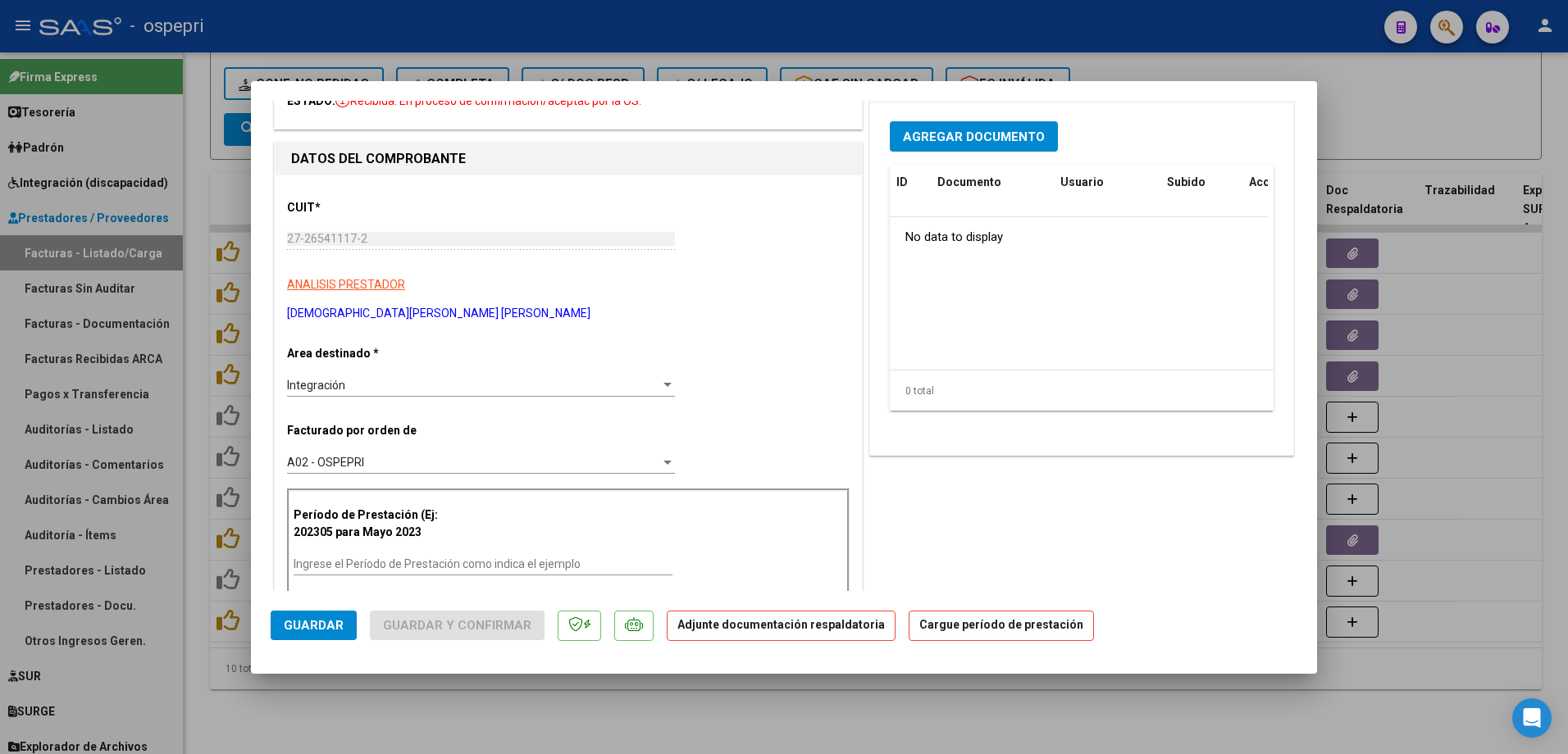 scroll, scrollTop: 164, scrollLeft: 0, axis: vertical 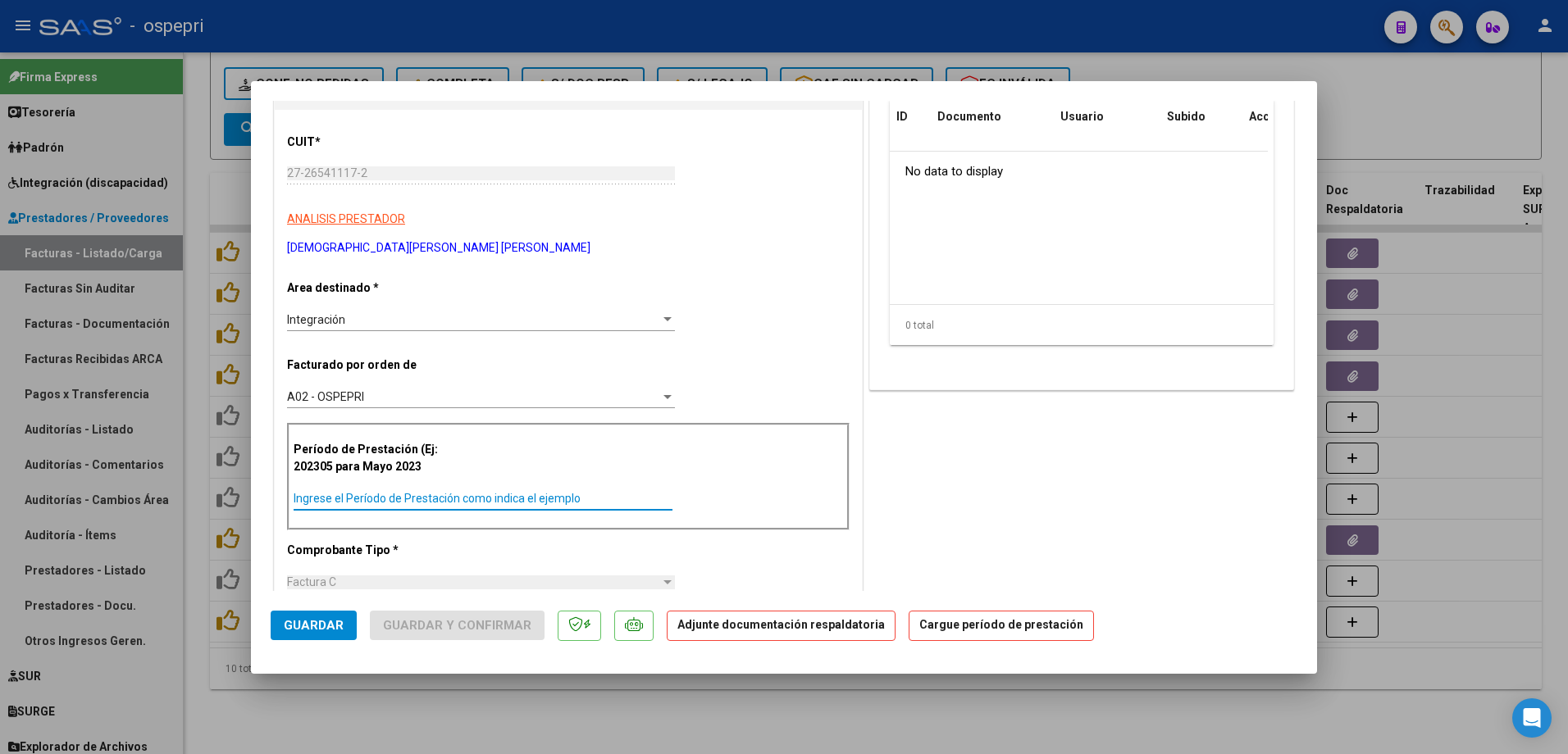 click on "Ingrese el Período de Prestación como indica el ejemplo" at bounding box center (483, 498) 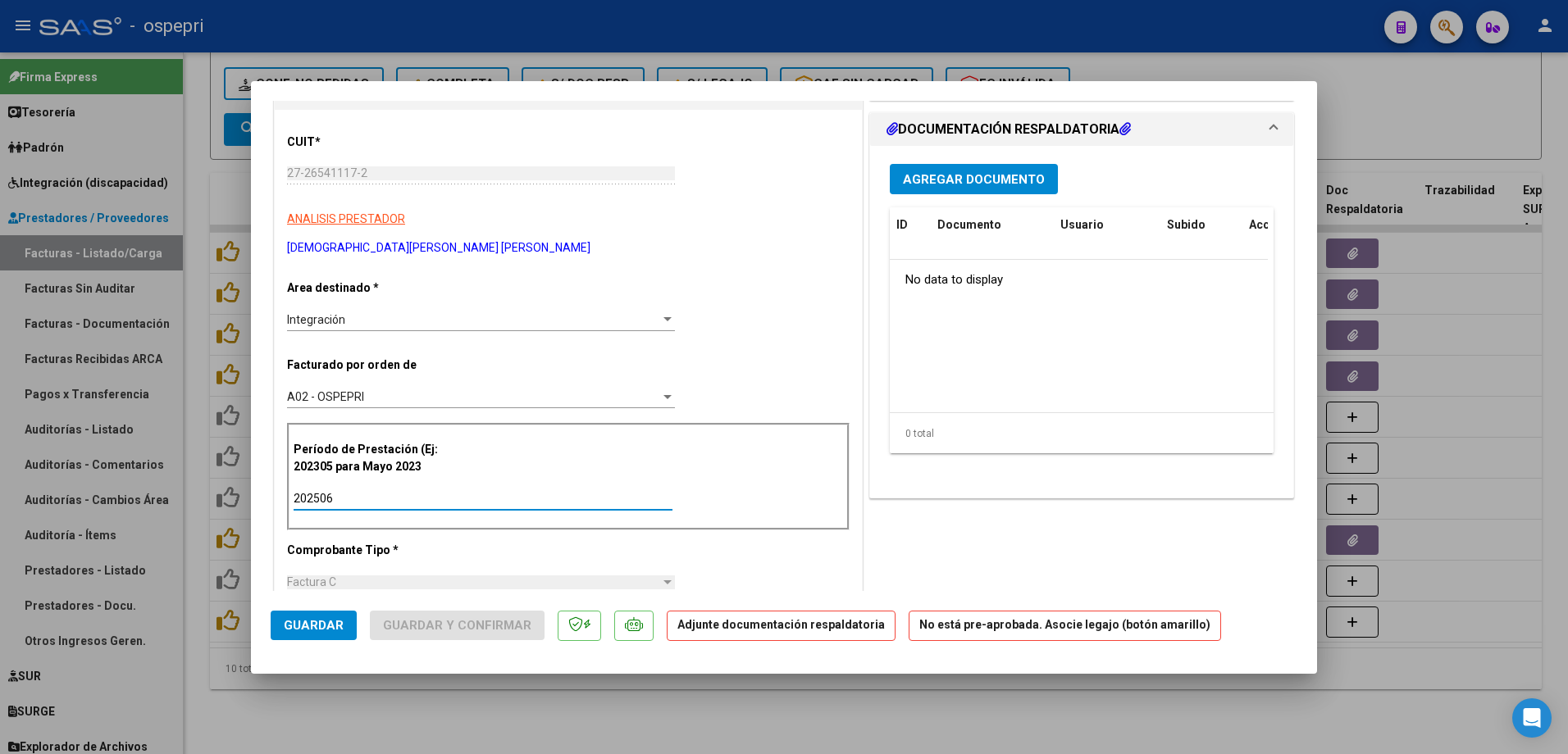 type on "202506" 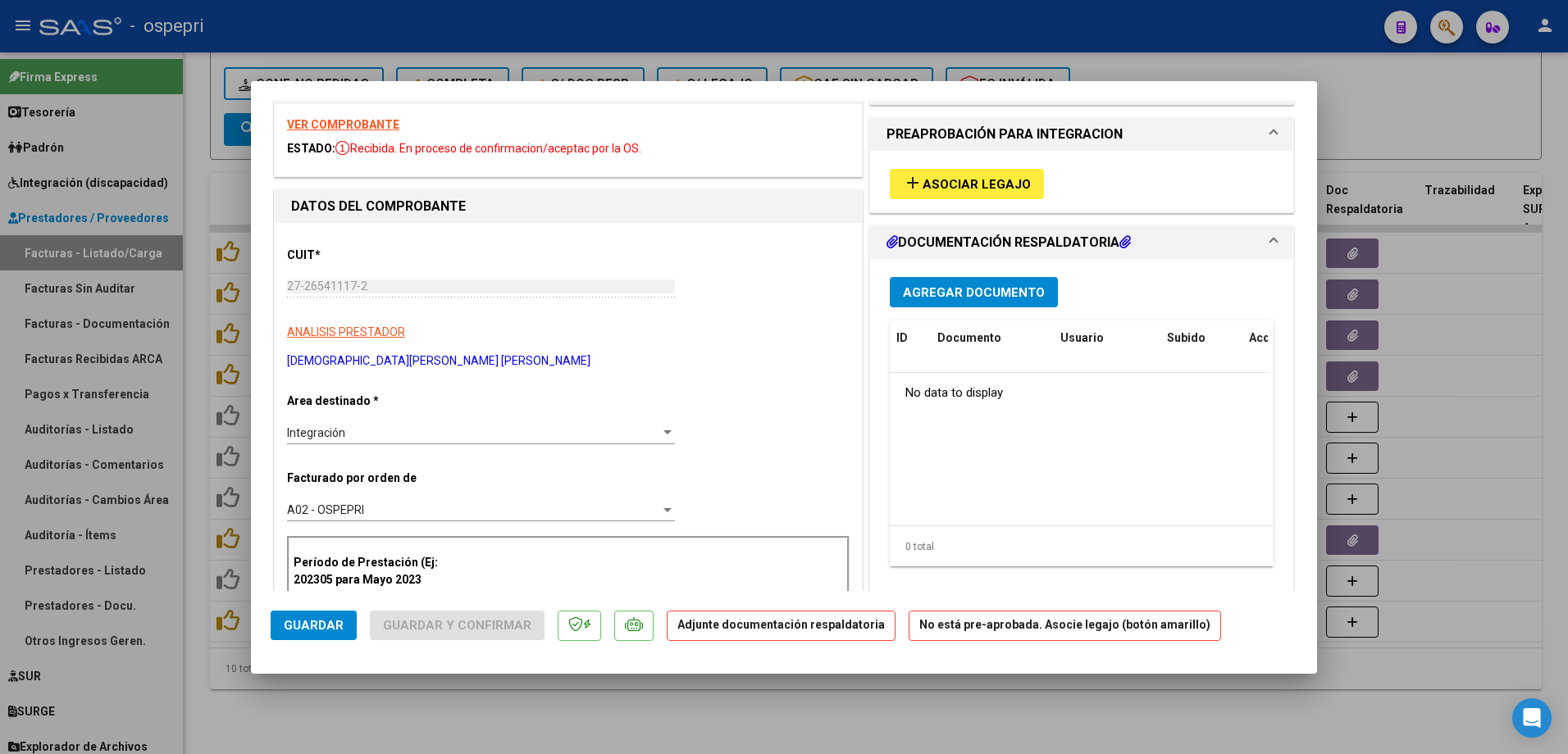 scroll, scrollTop: 0, scrollLeft: 0, axis: both 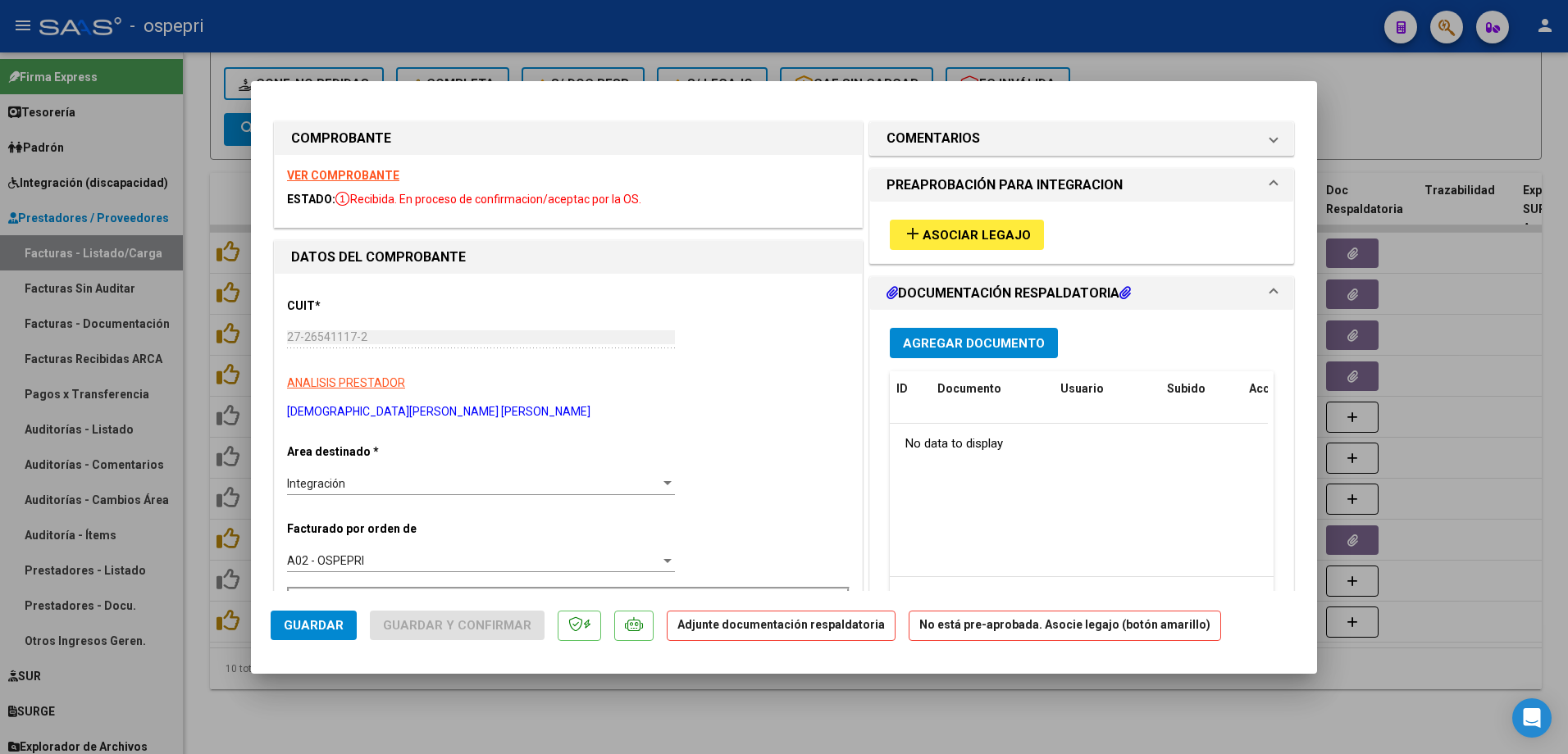 click on "Asociar Legajo" at bounding box center [977, 235] 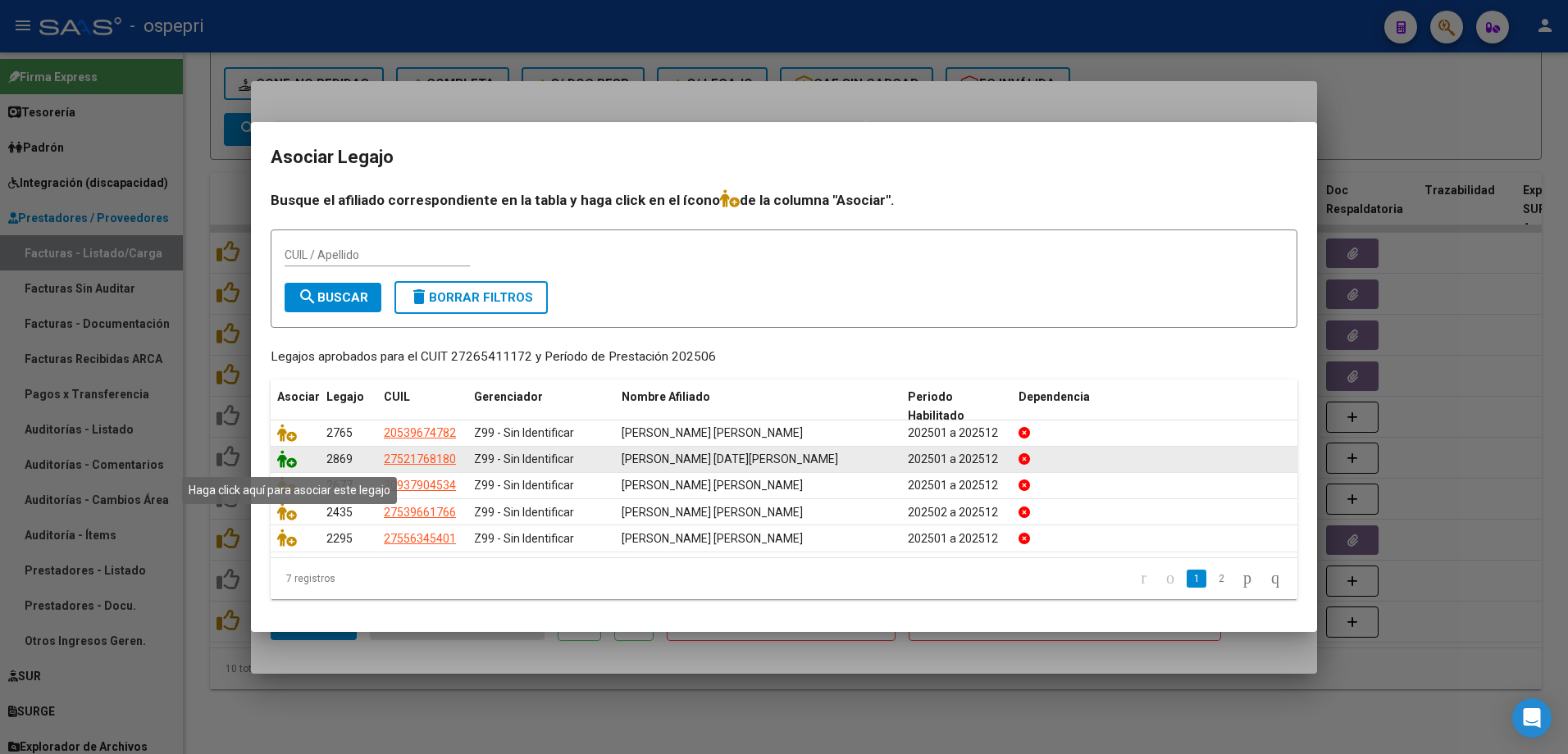 click 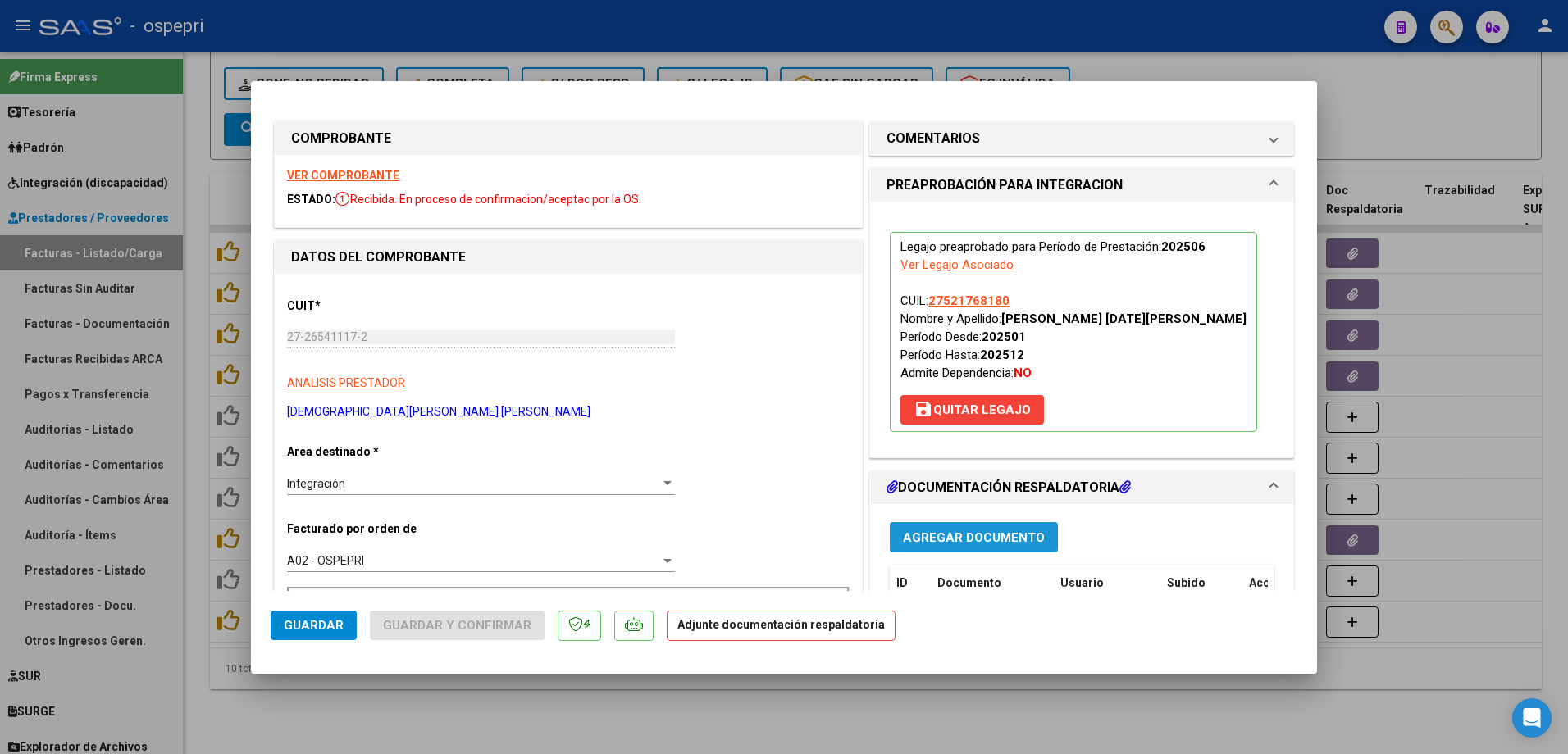 click on "Agregar Documento" at bounding box center (973, 538) 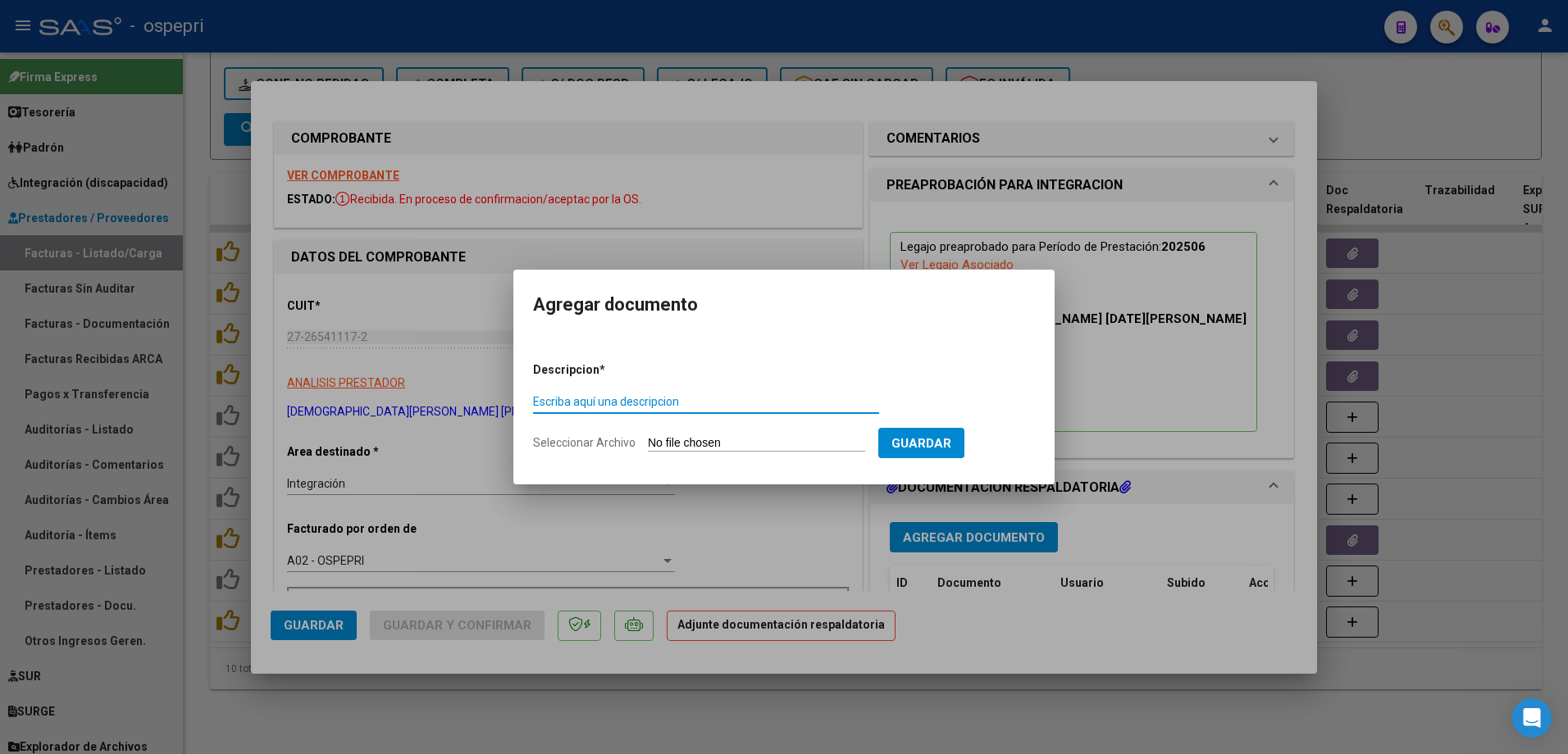 click on "Escriba aquí una descripcion" at bounding box center (706, 402) 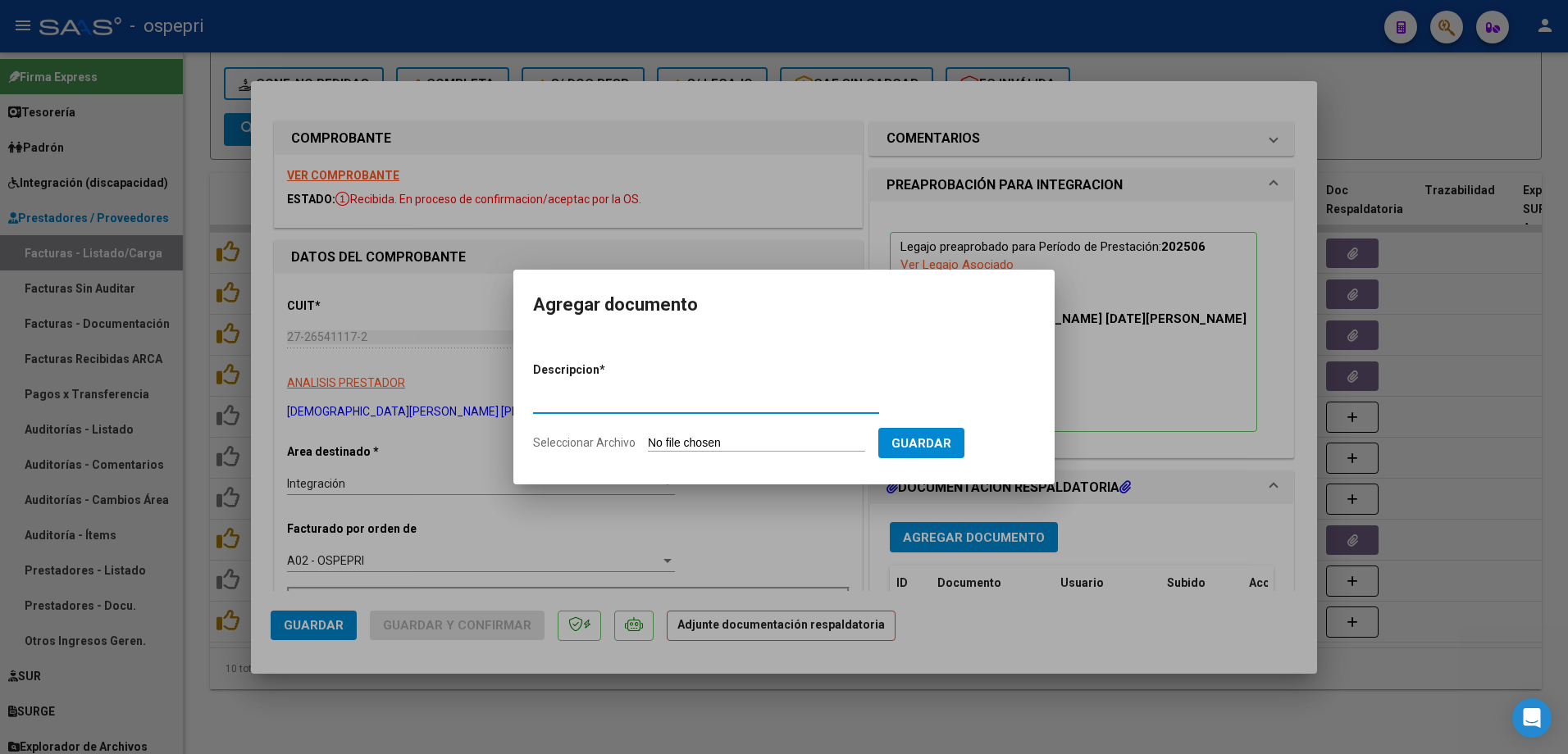 type on "asistencia" 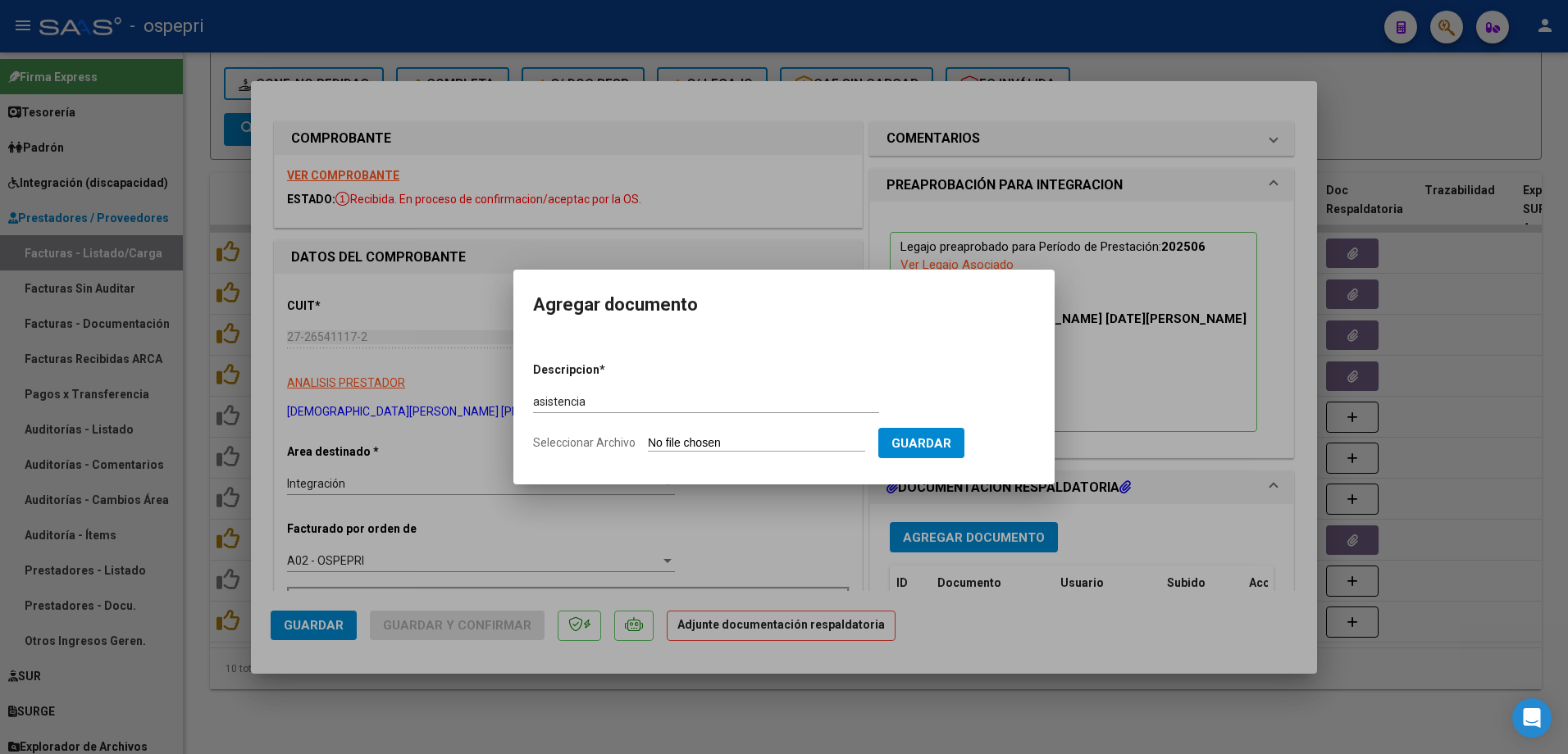 click on "Seleccionar Archivo" at bounding box center [756, 443] 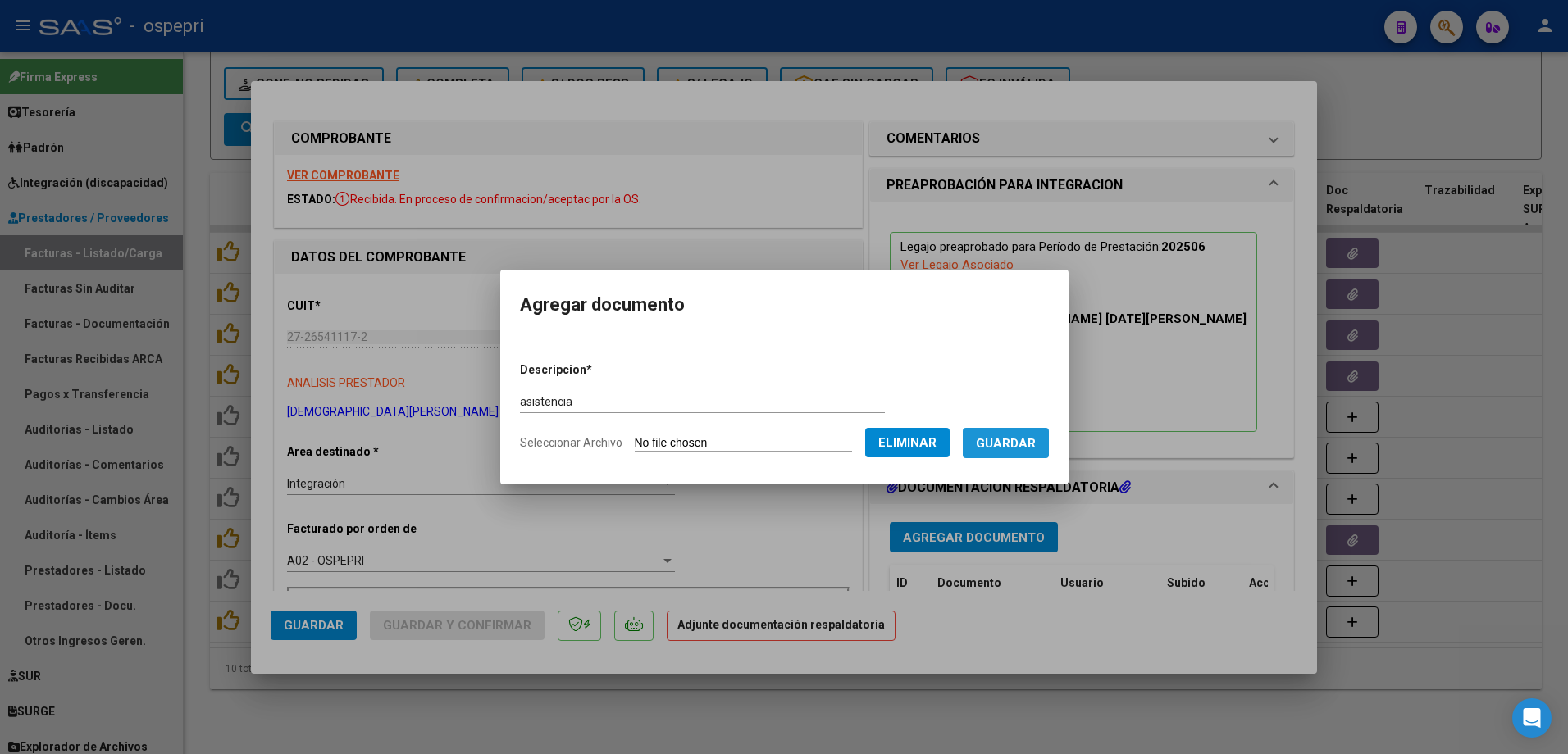 click on "Guardar" at bounding box center (1005, 443) 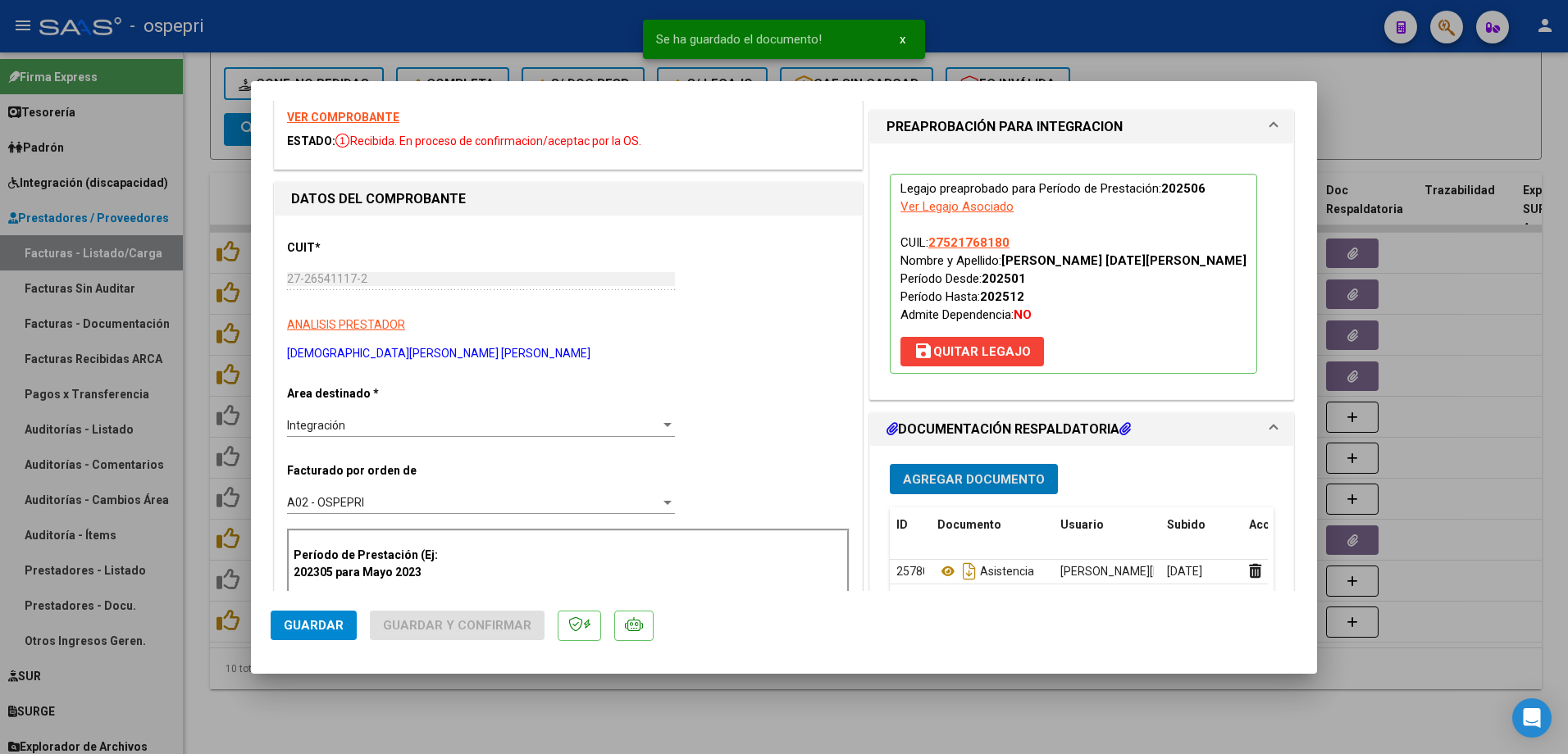 scroll, scrollTop: 164, scrollLeft: 0, axis: vertical 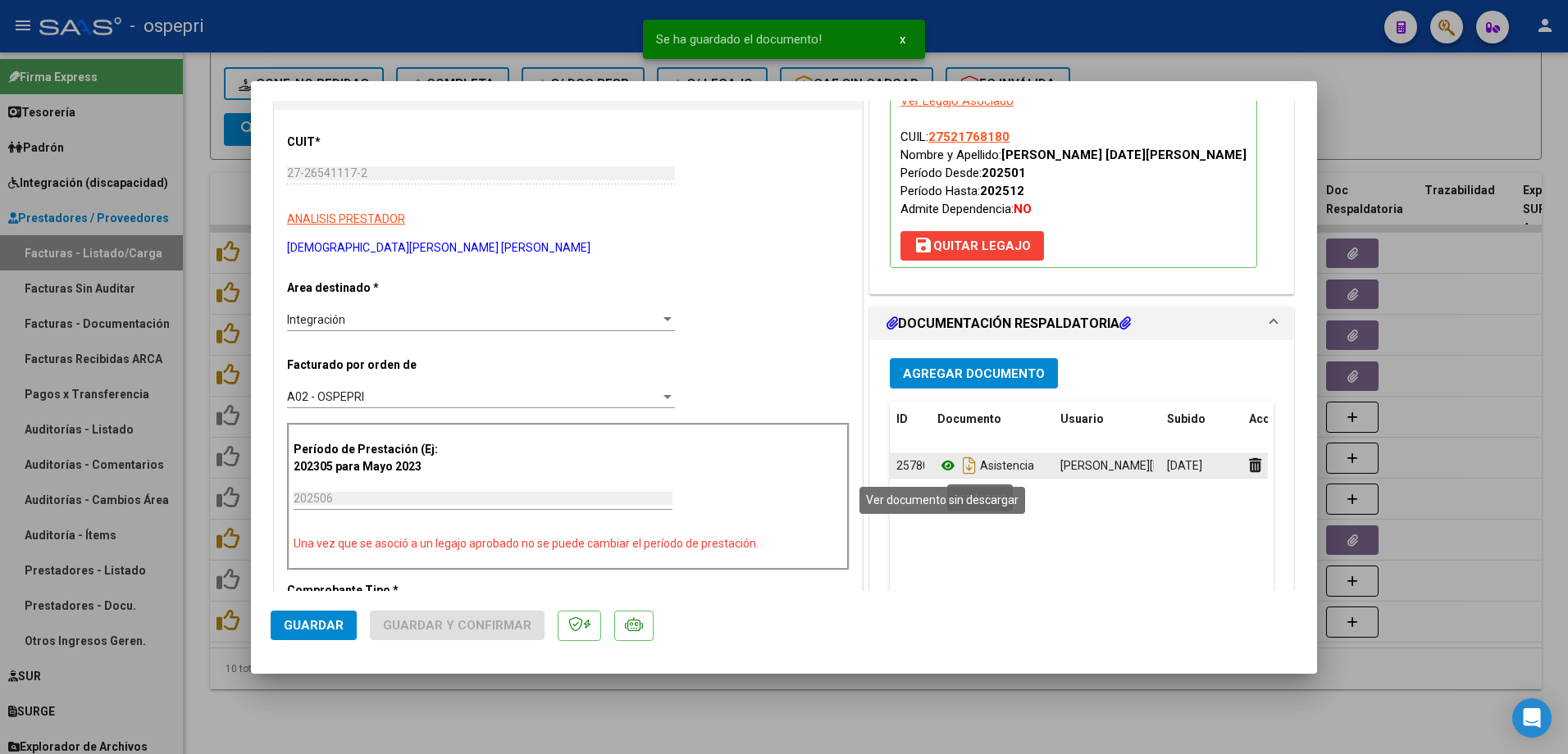 click 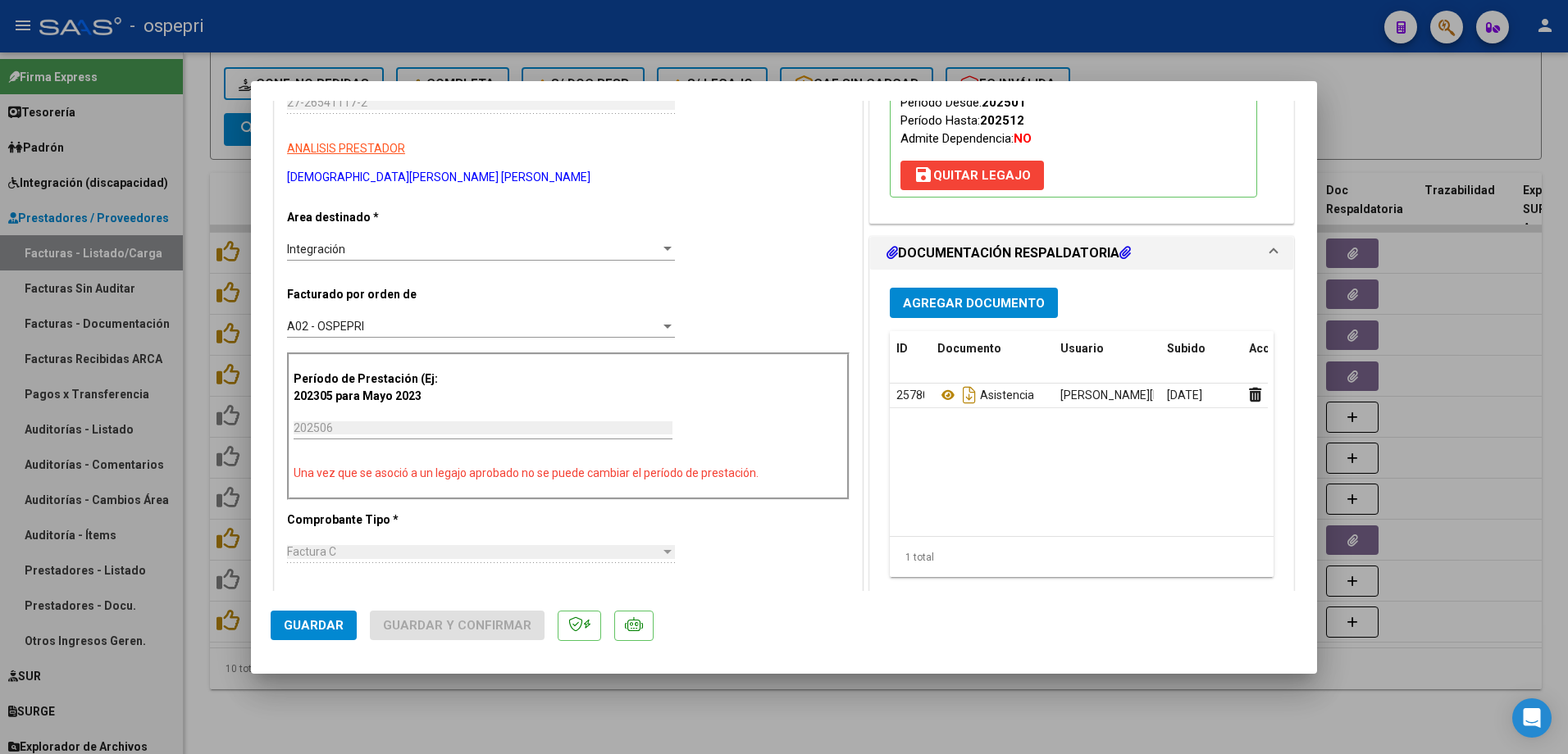 scroll, scrollTop: 328, scrollLeft: 0, axis: vertical 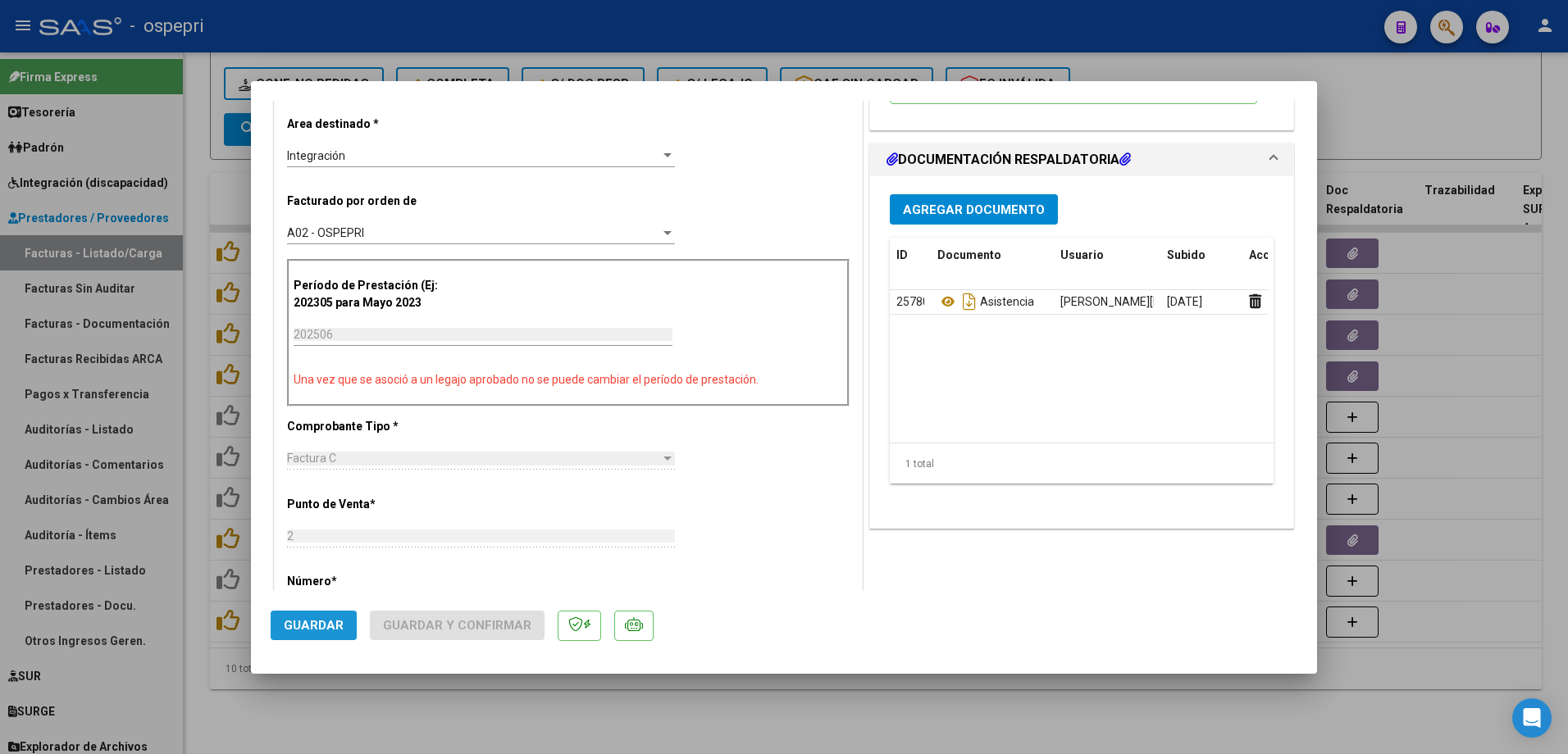 click on "Guardar" 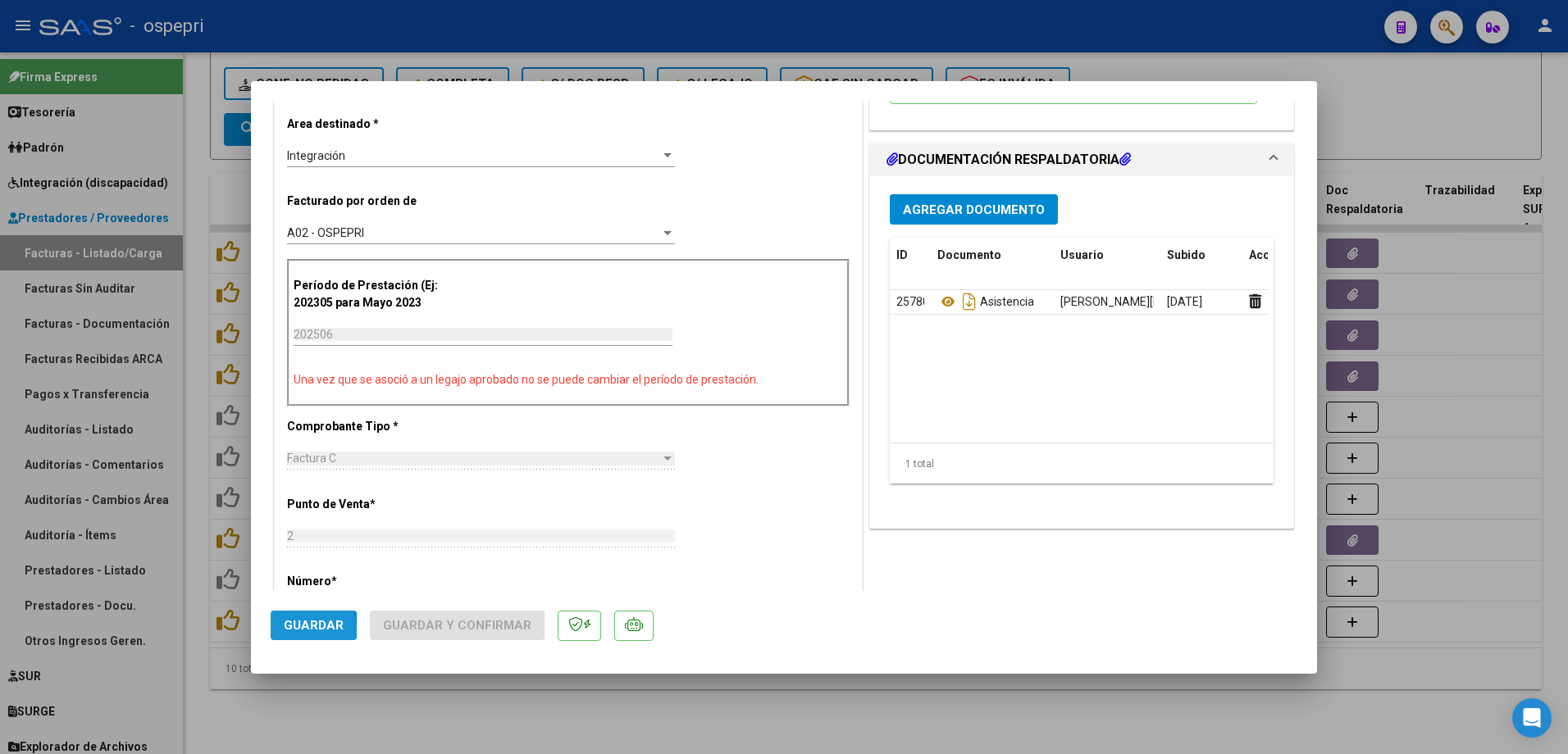 click on "Guardar" 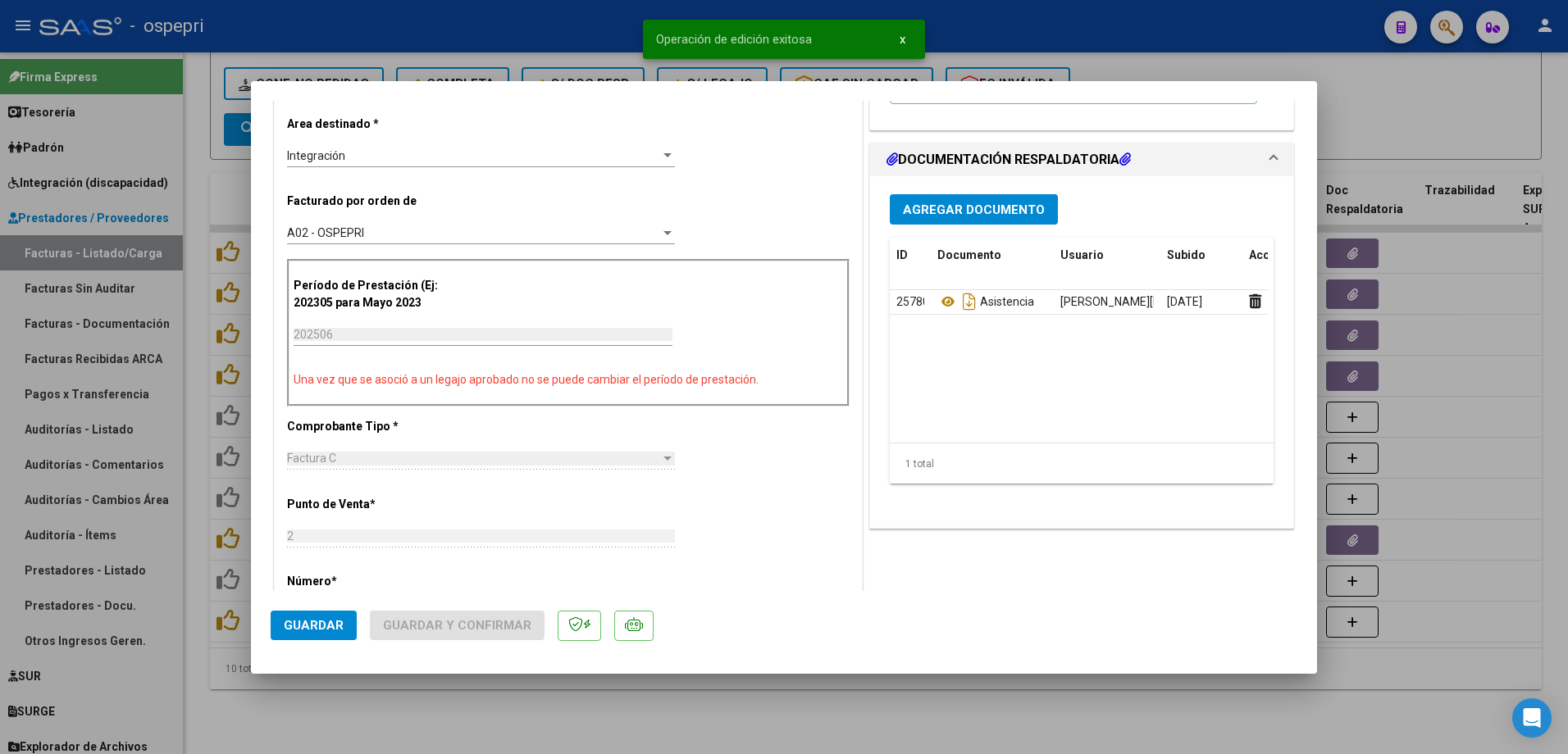 type 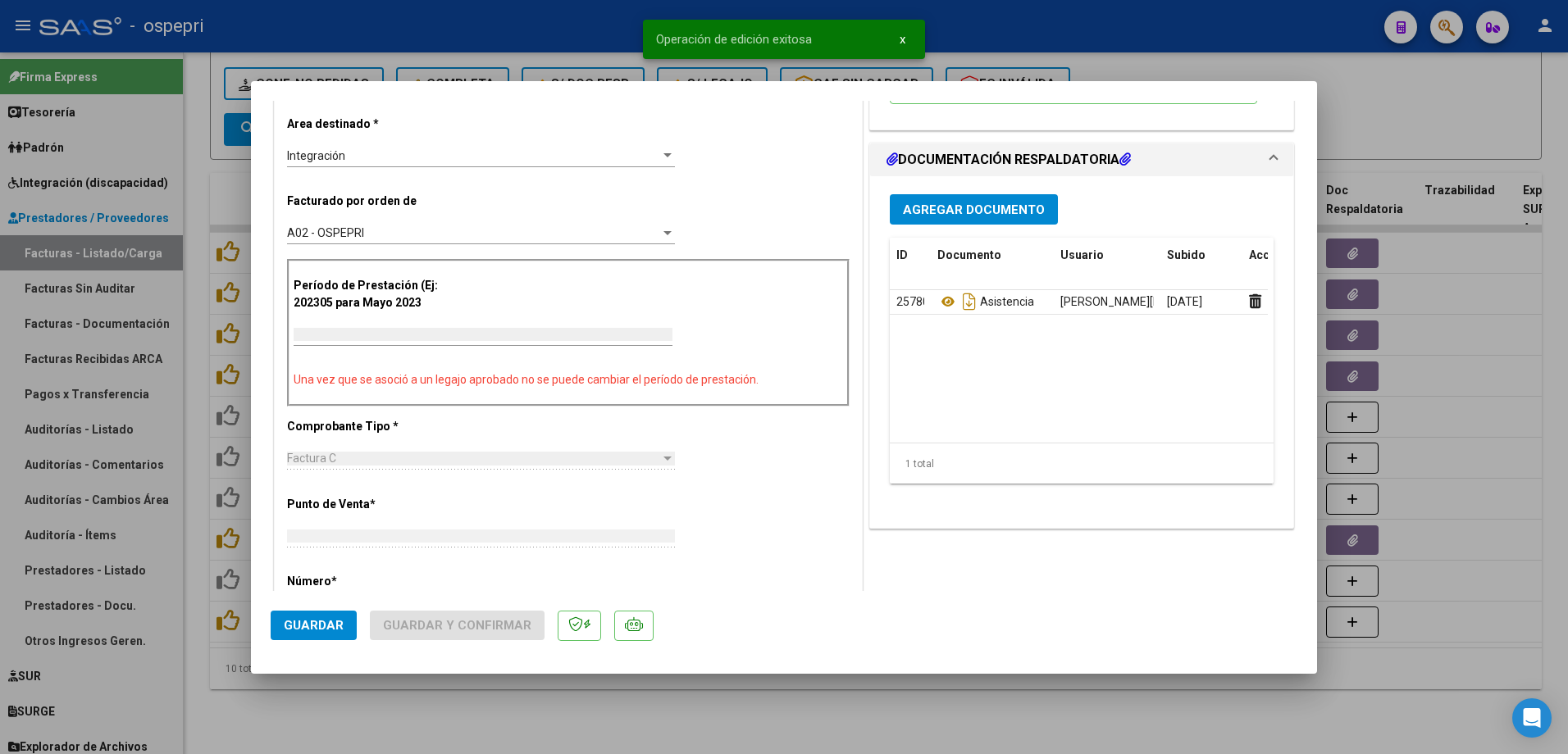 scroll, scrollTop: 0, scrollLeft: 0, axis: both 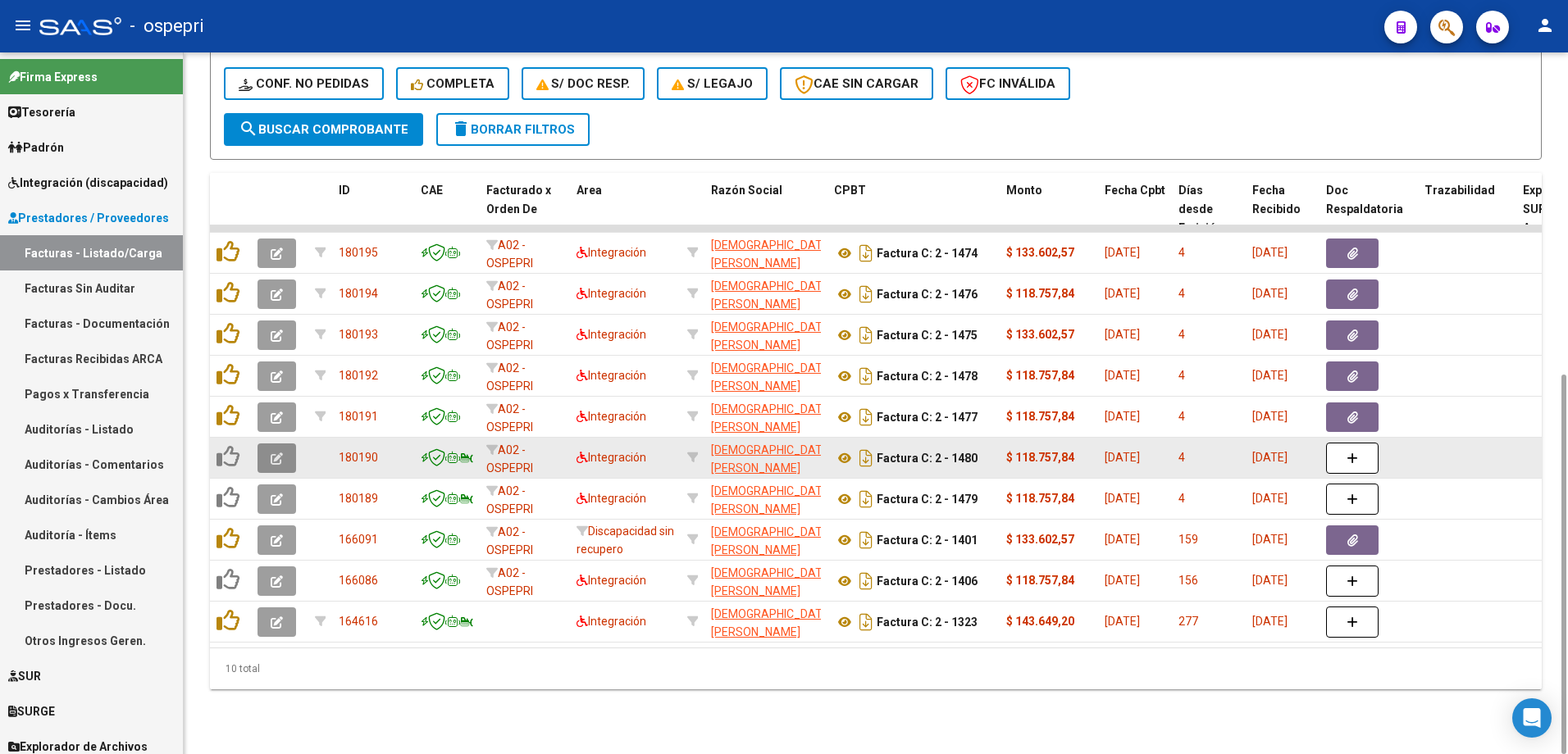 click 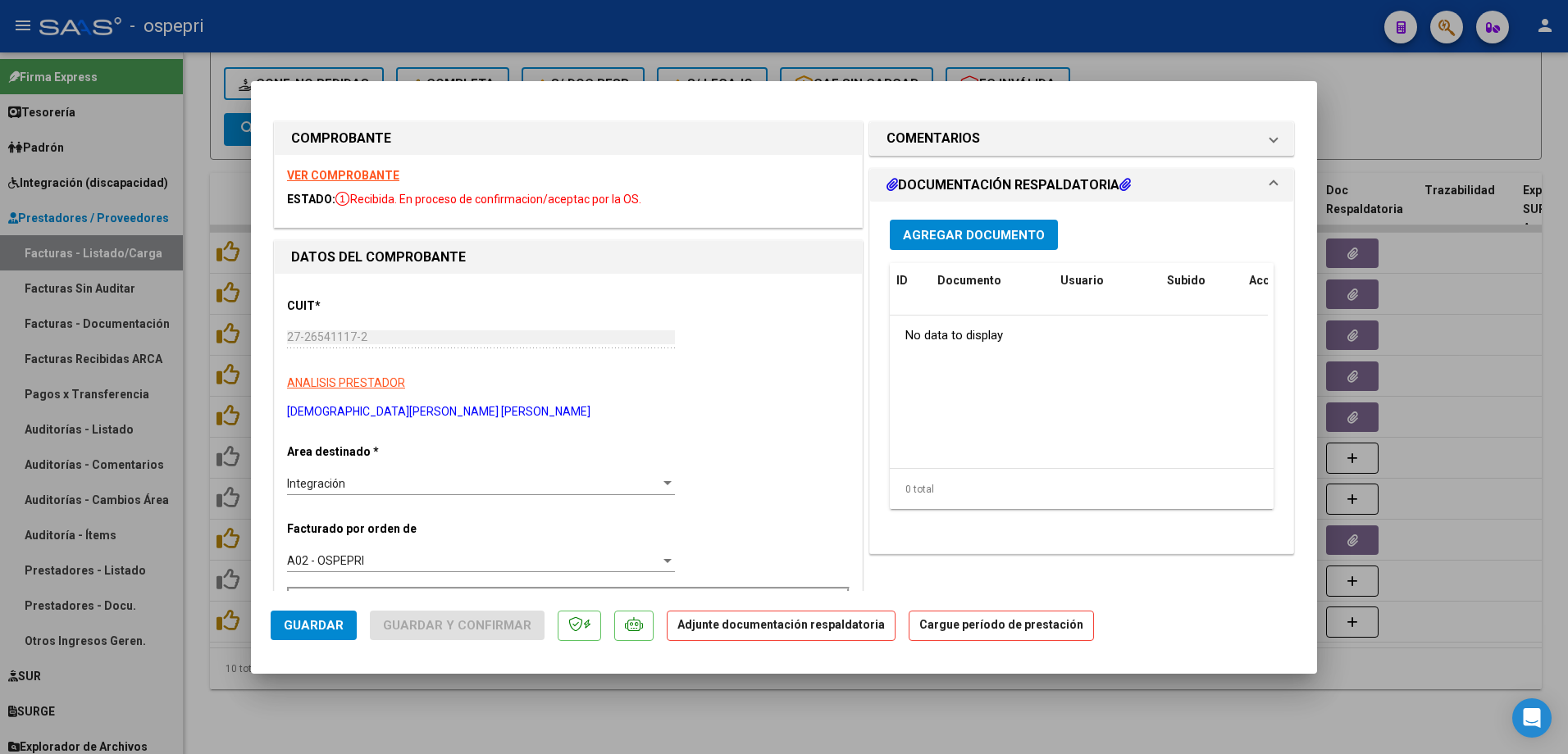 click on "VER COMPROBANTE" at bounding box center (343, 175) 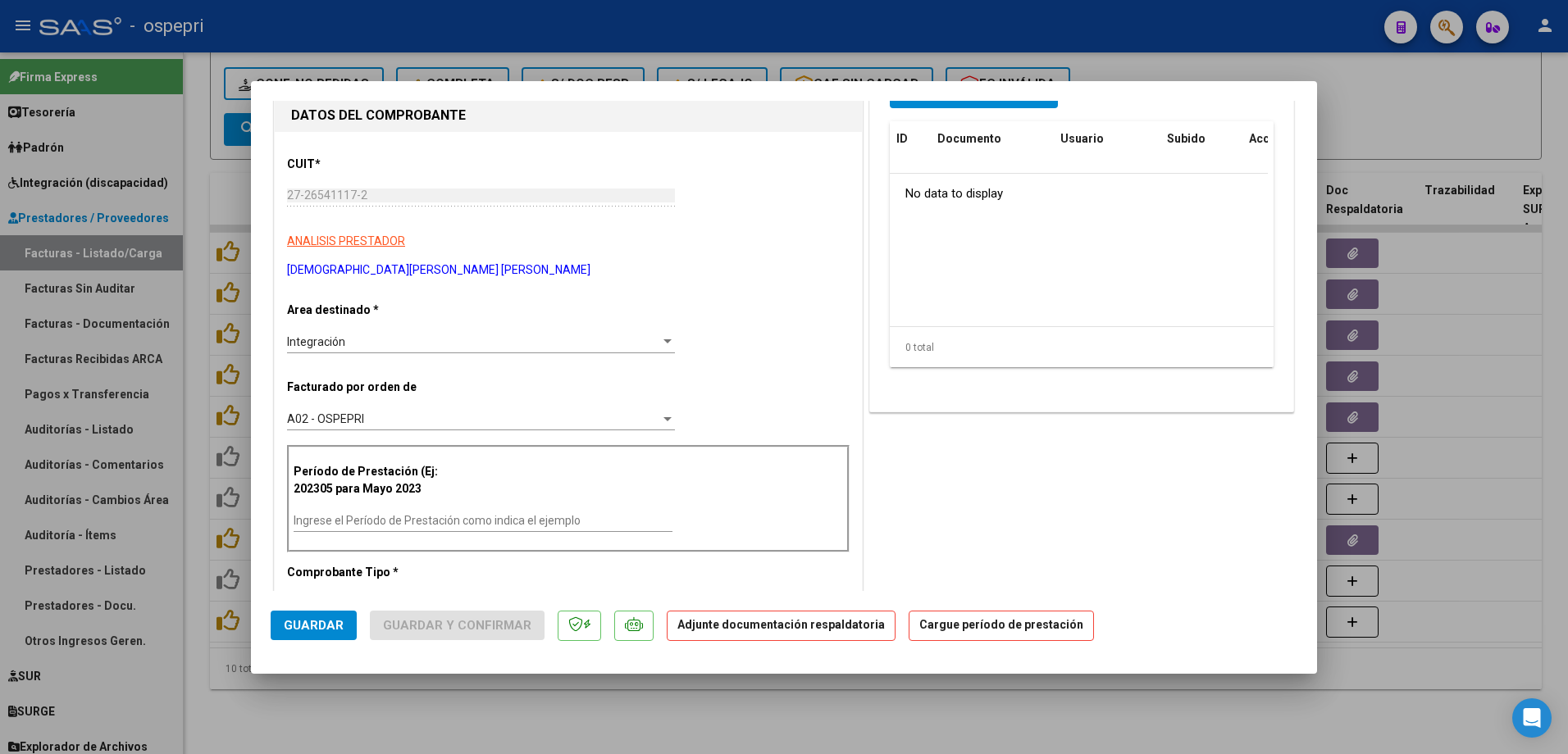 scroll, scrollTop: 164, scrollLeft: 0, axis: vertical 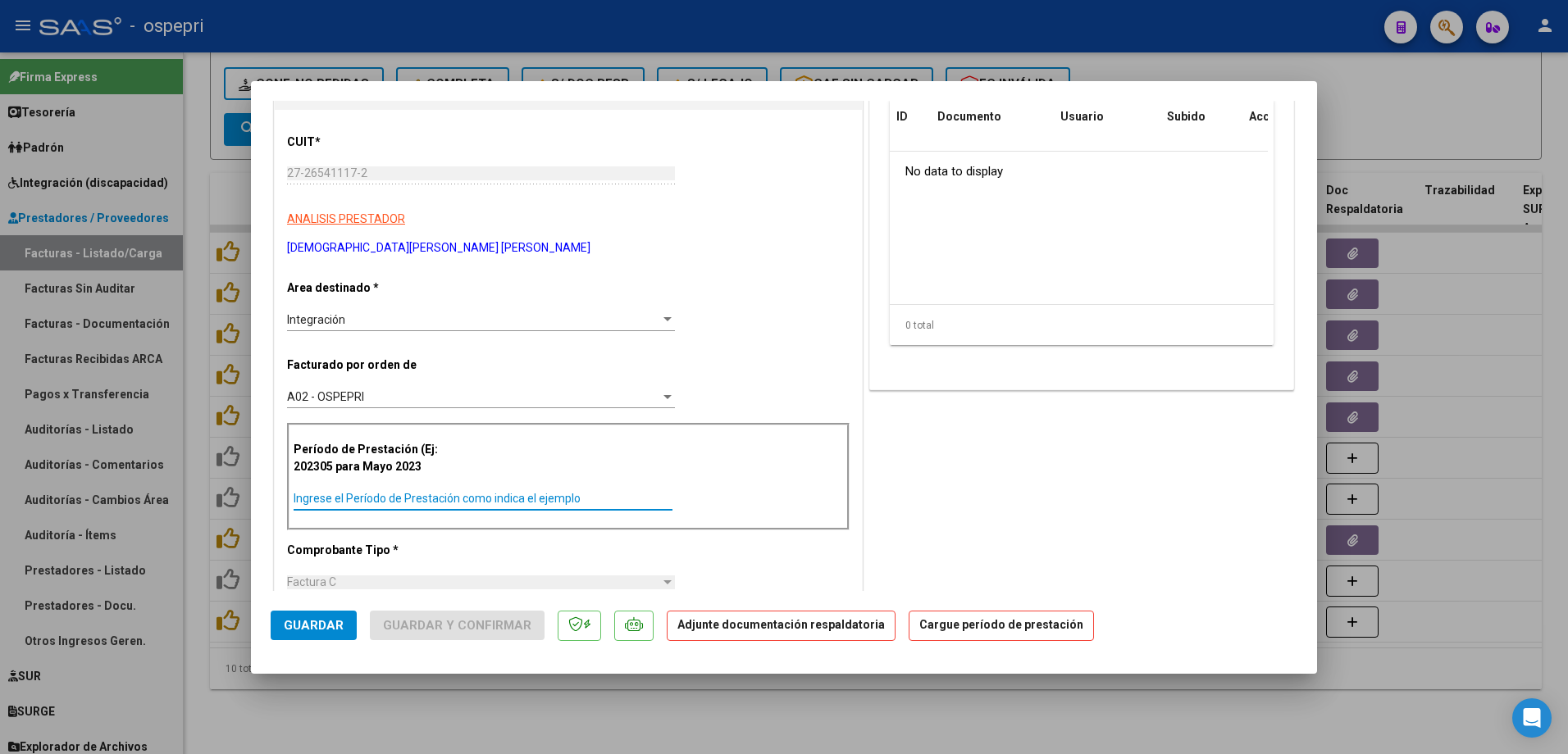 click on "Ingrese el Período de Prestación como indica el ejemplo" at bounding box center (483, 498) 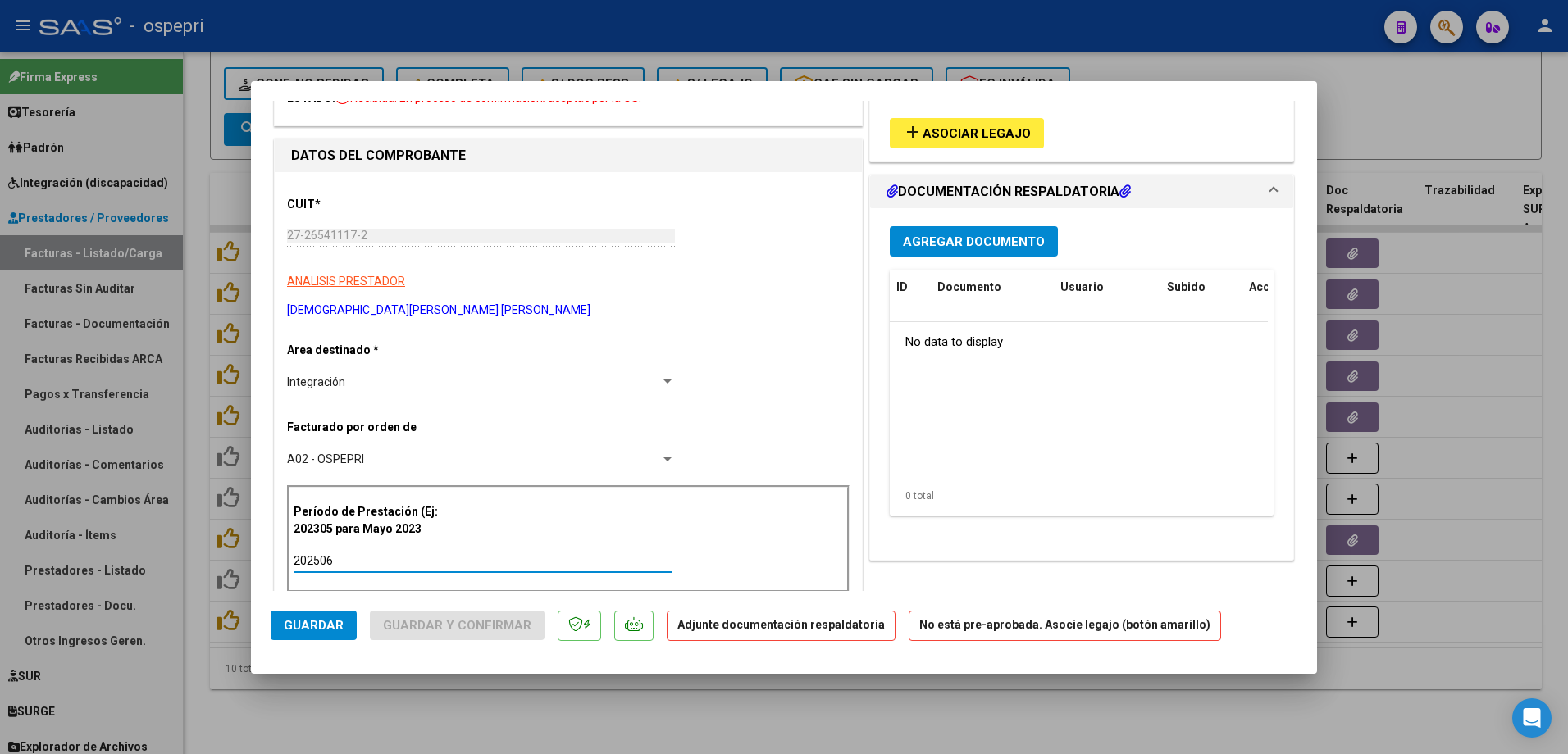 scroll, scrollTop: 0, scrollLeft: 0, axis: both 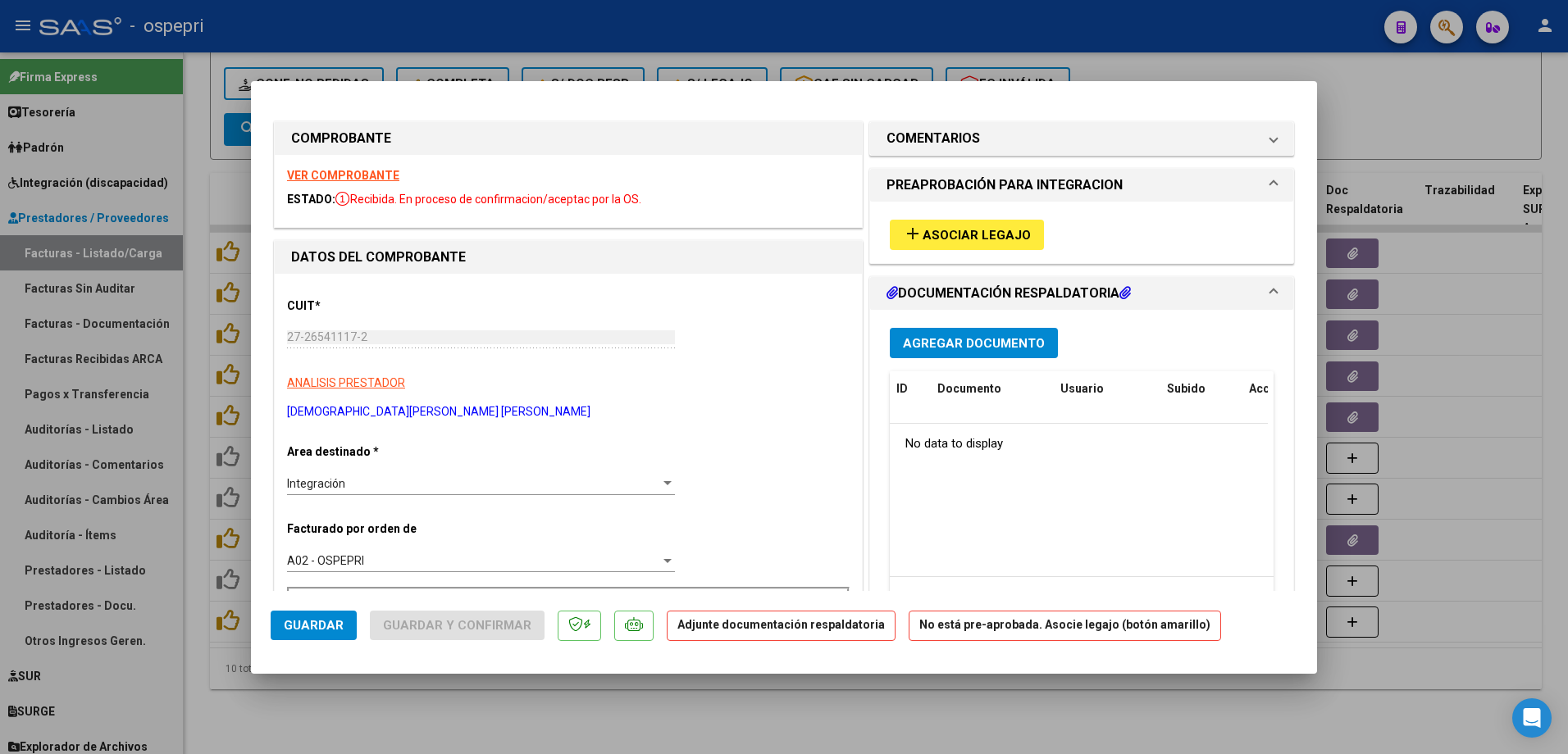 type on "202506" 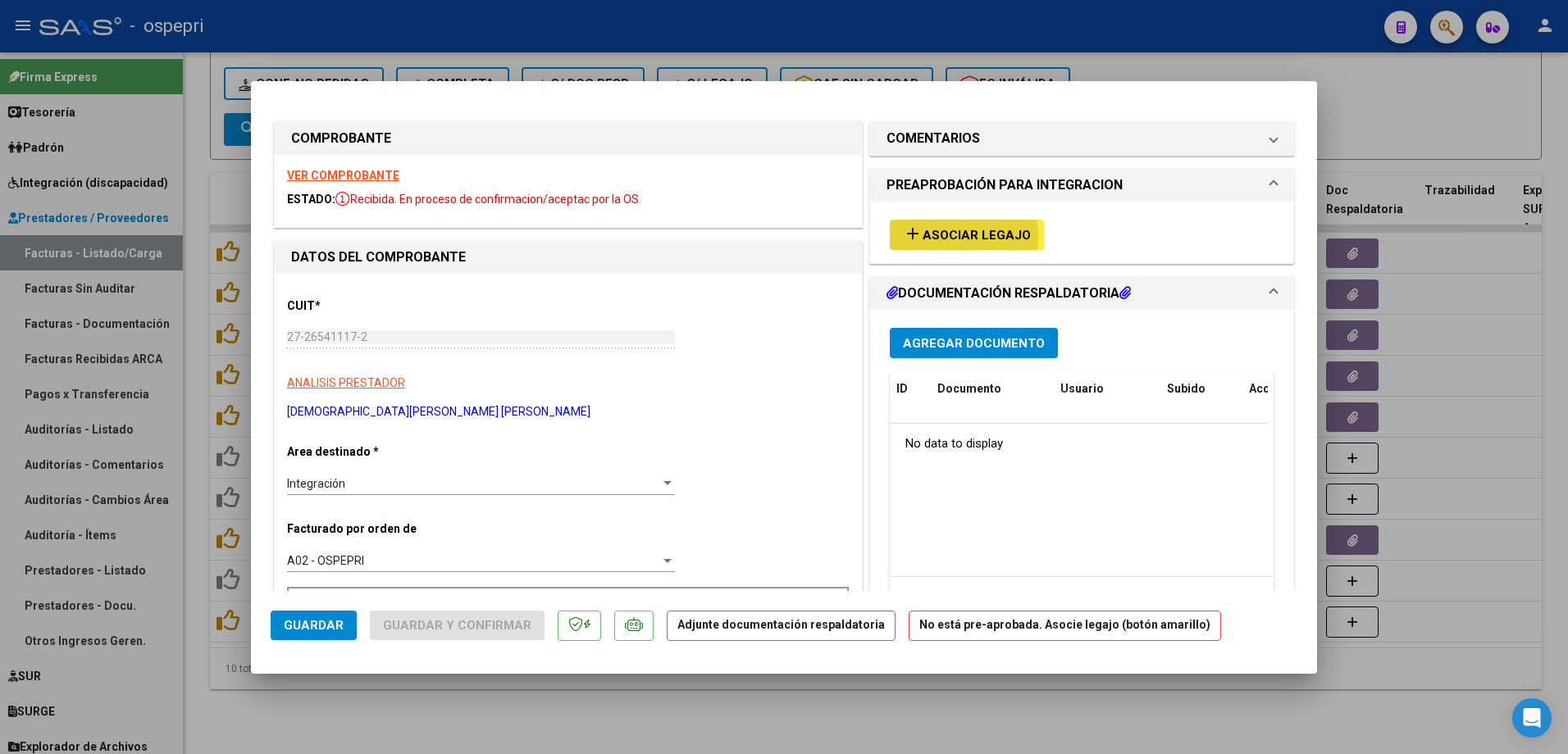 click on "Asociar Legajo" at bounding box center (977, 235) 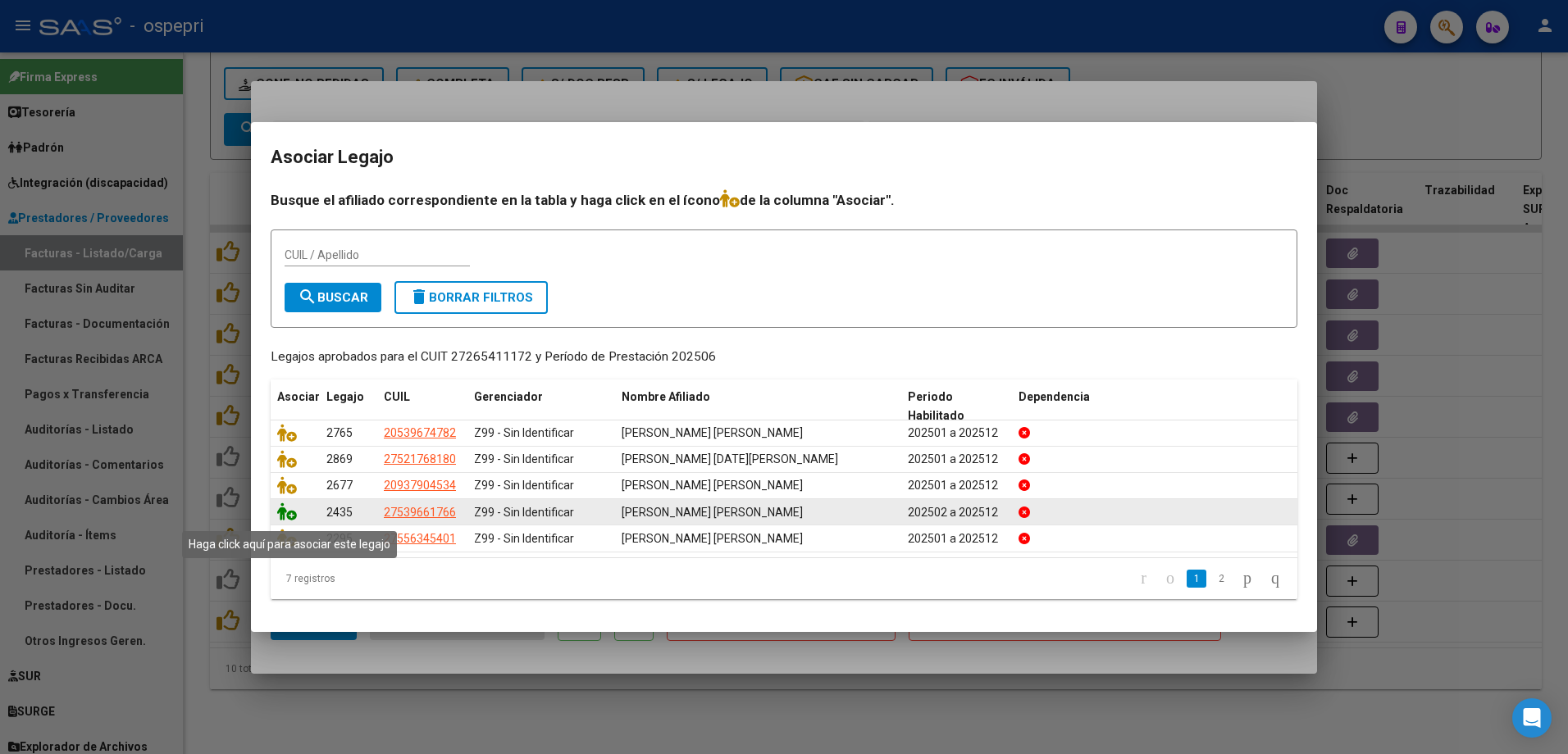 click 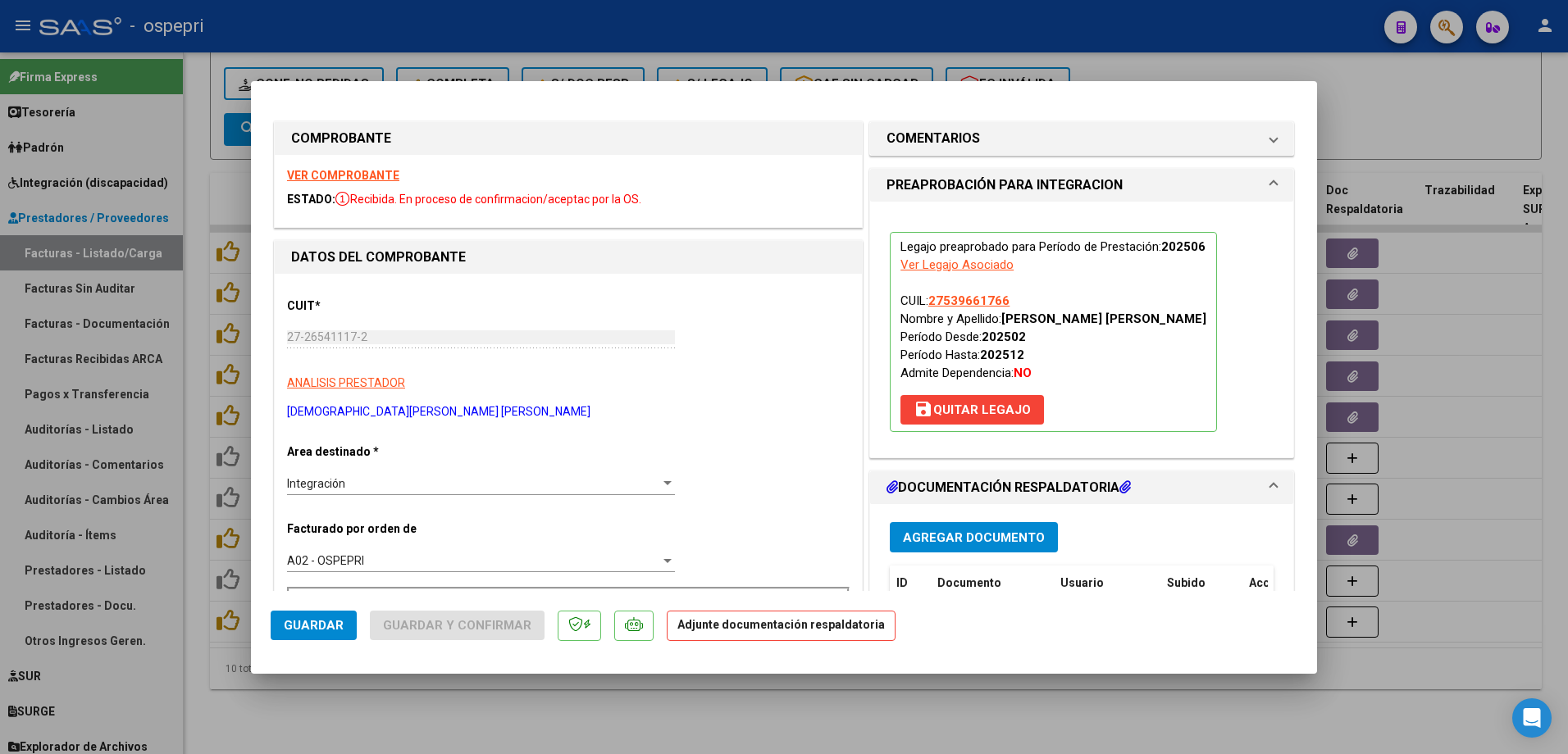 click on "Agregar Documento" at bounding box center [973, 538] 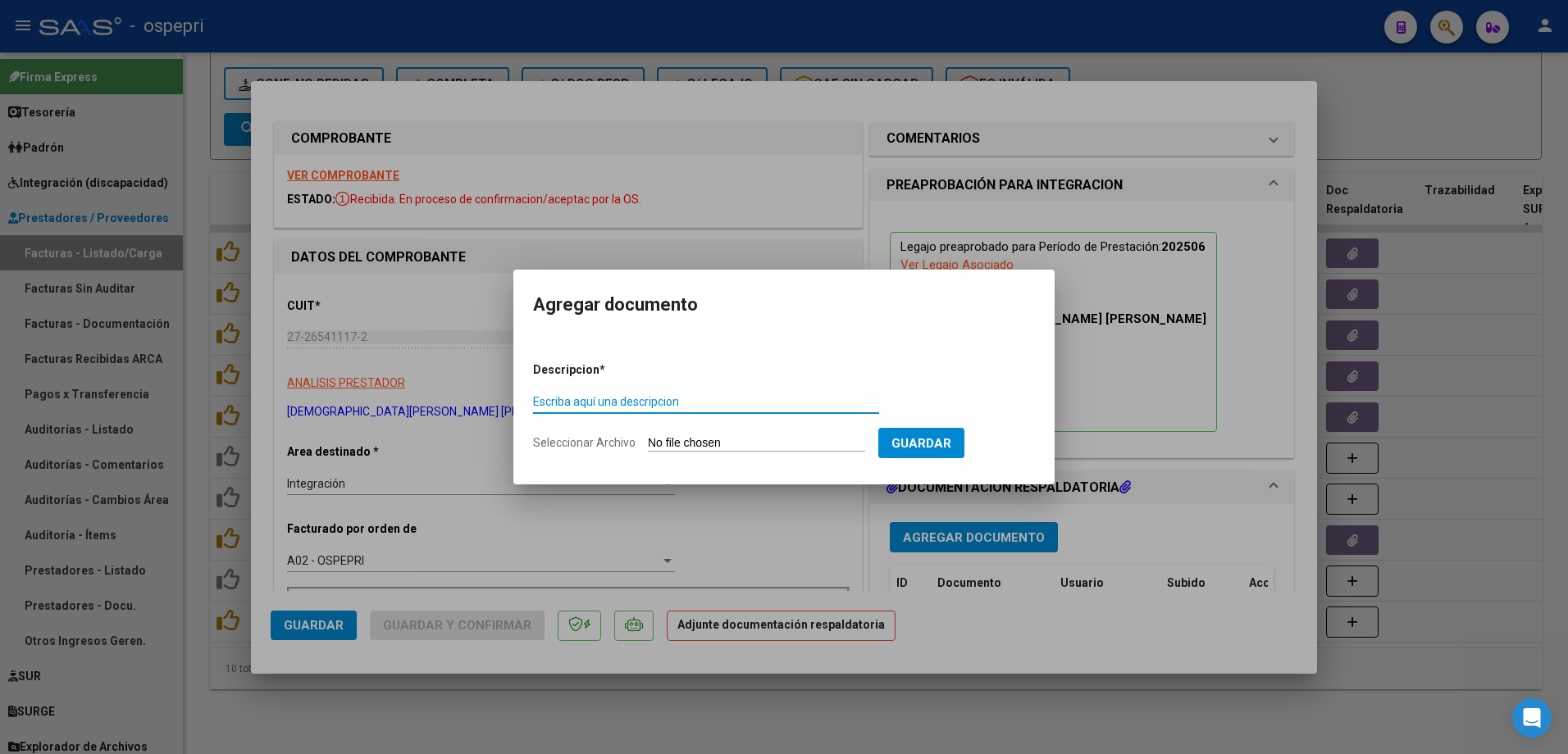 click on "Escriba aquí una descripcion" at bounding box center (706, 402) 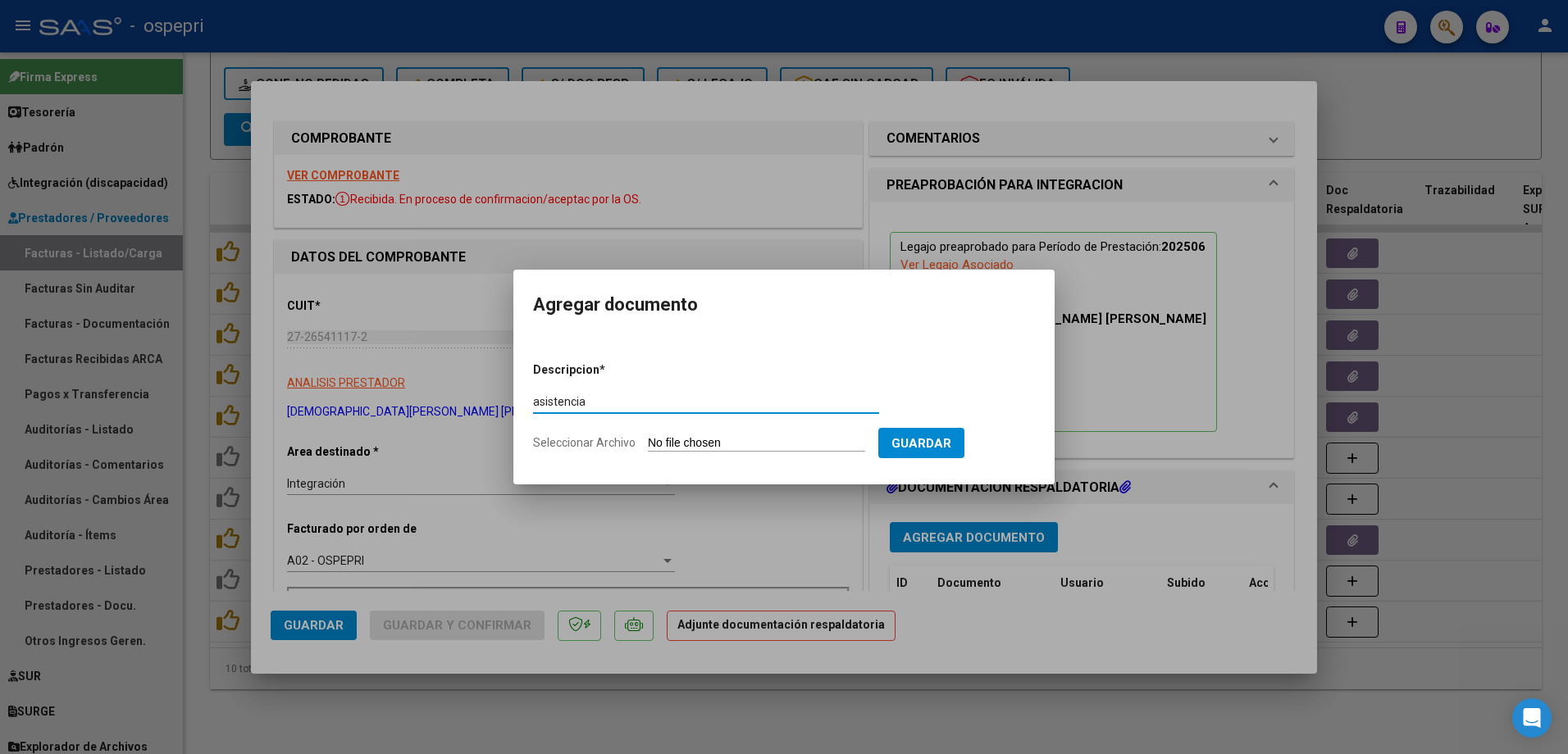 type on "asistencia" 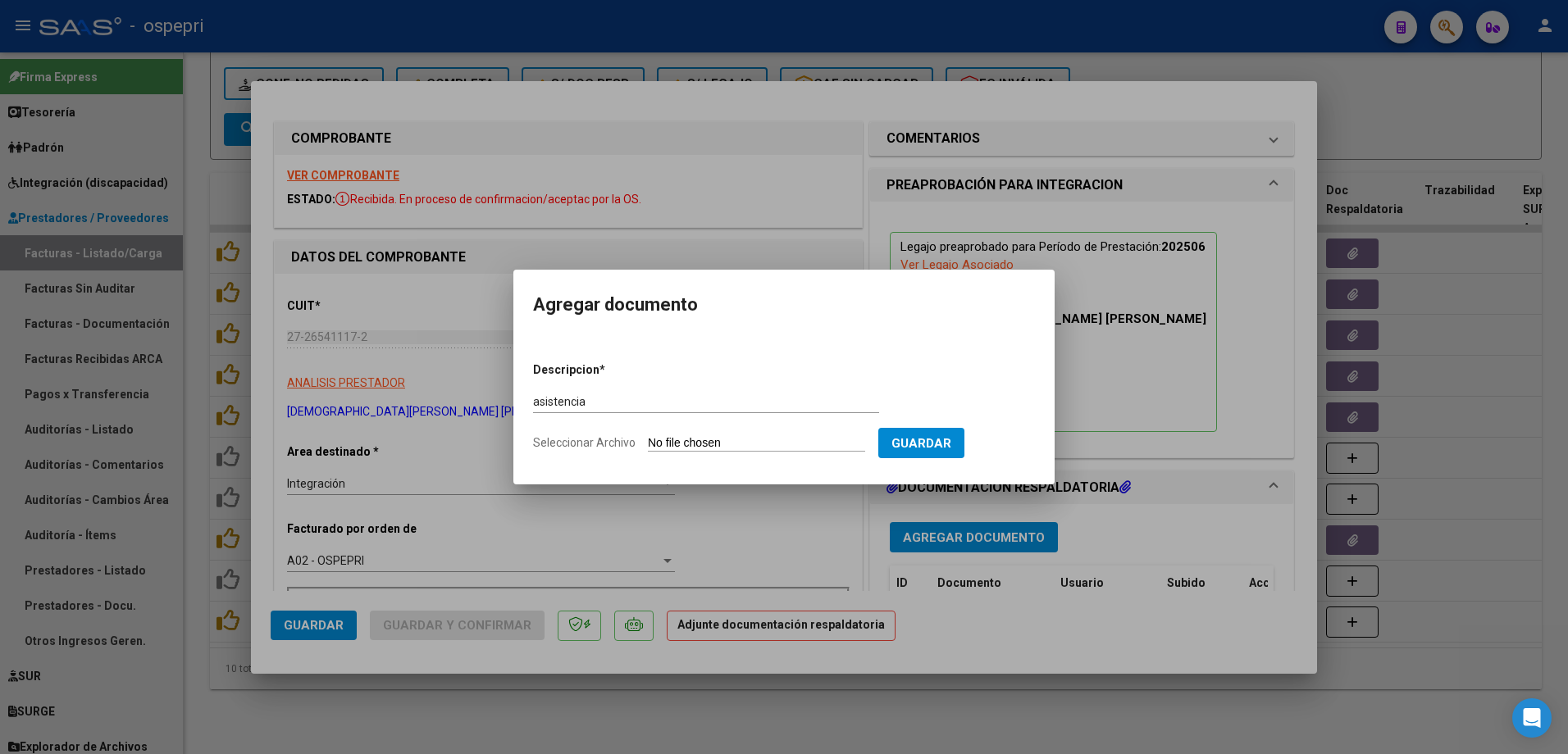 click on "Seleccionar Archivo" at bounding box center (756, 443) 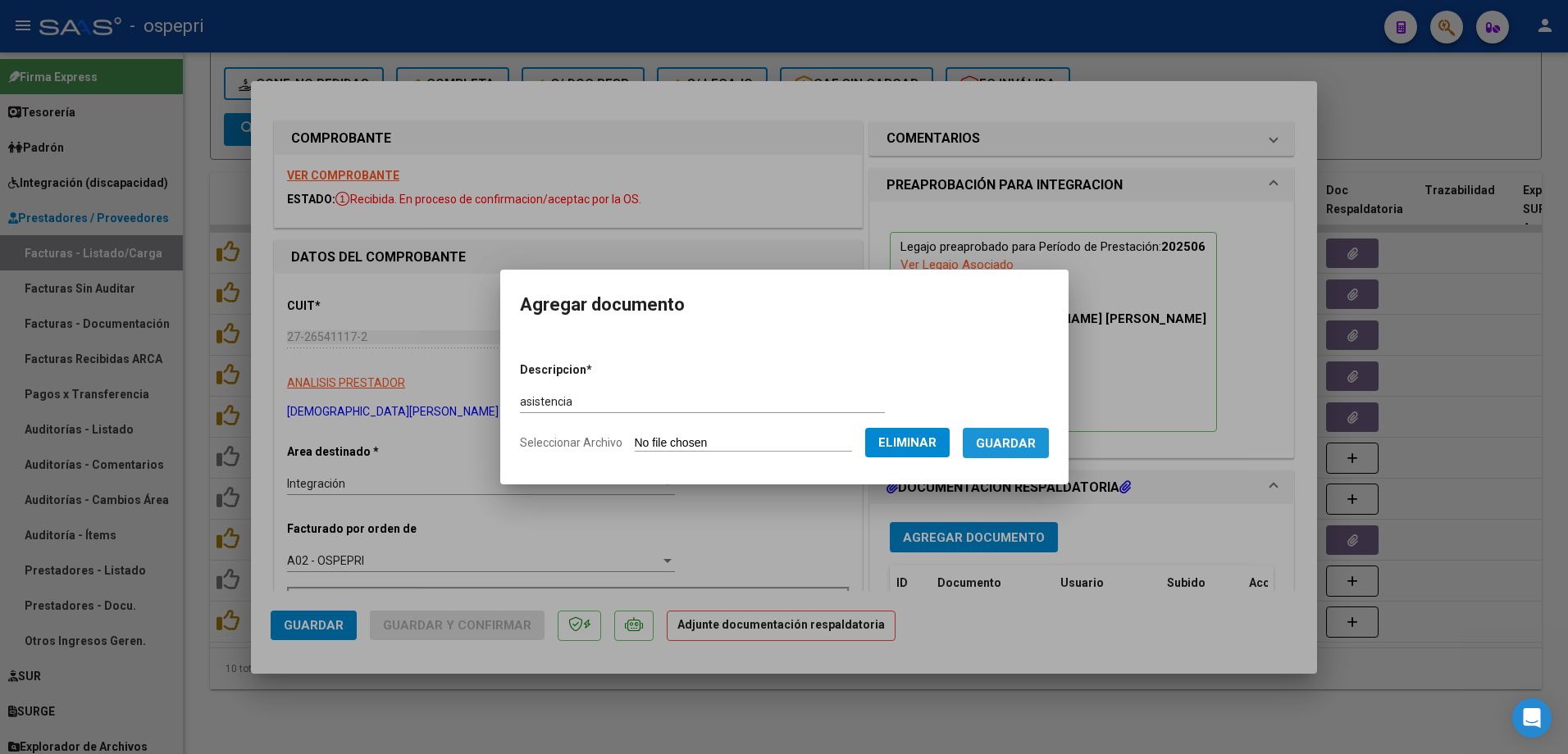 click on "Guardar" at bounding box center [1005, 443] 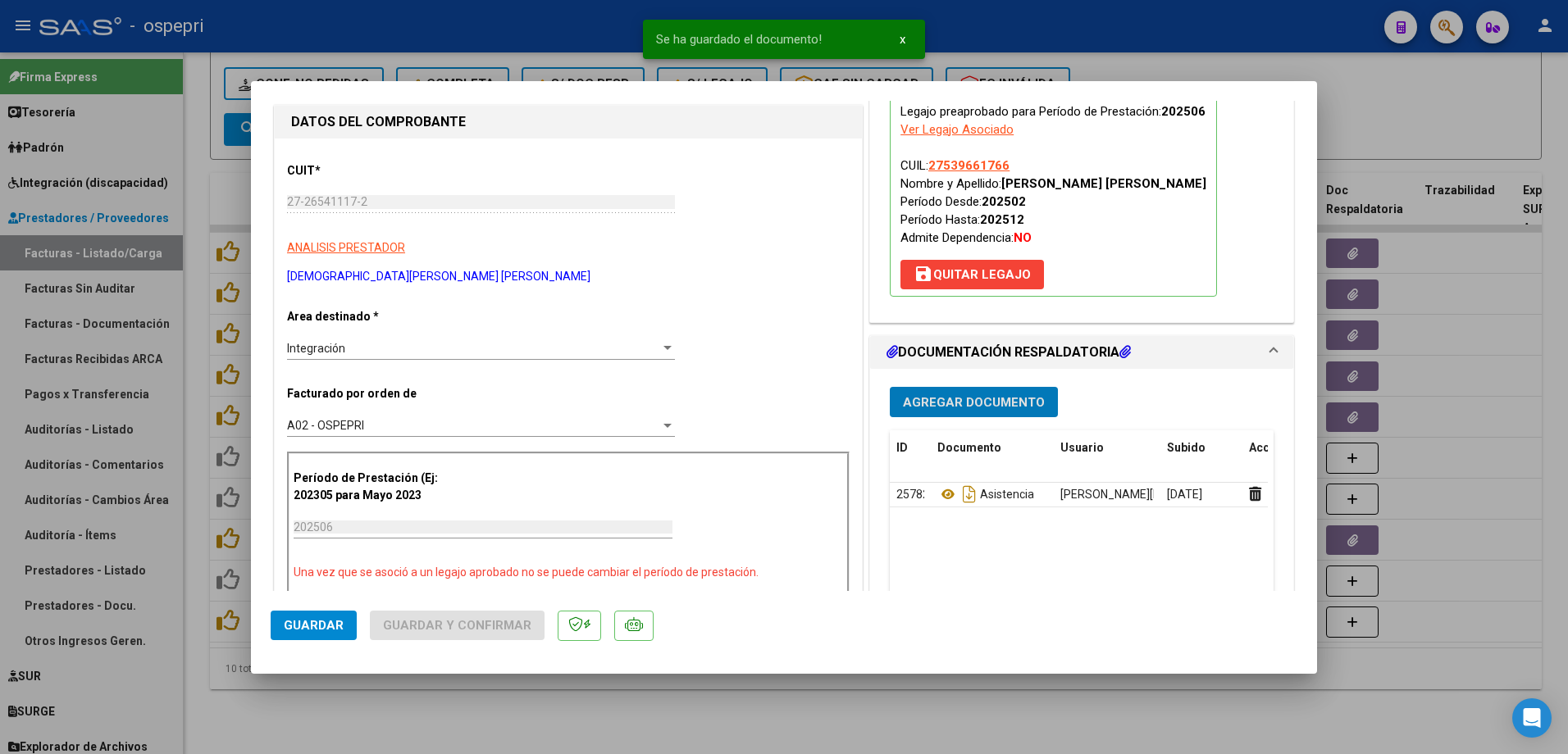 scroll, scrollTop: 164, scrollLeft: 0, axis: vertical 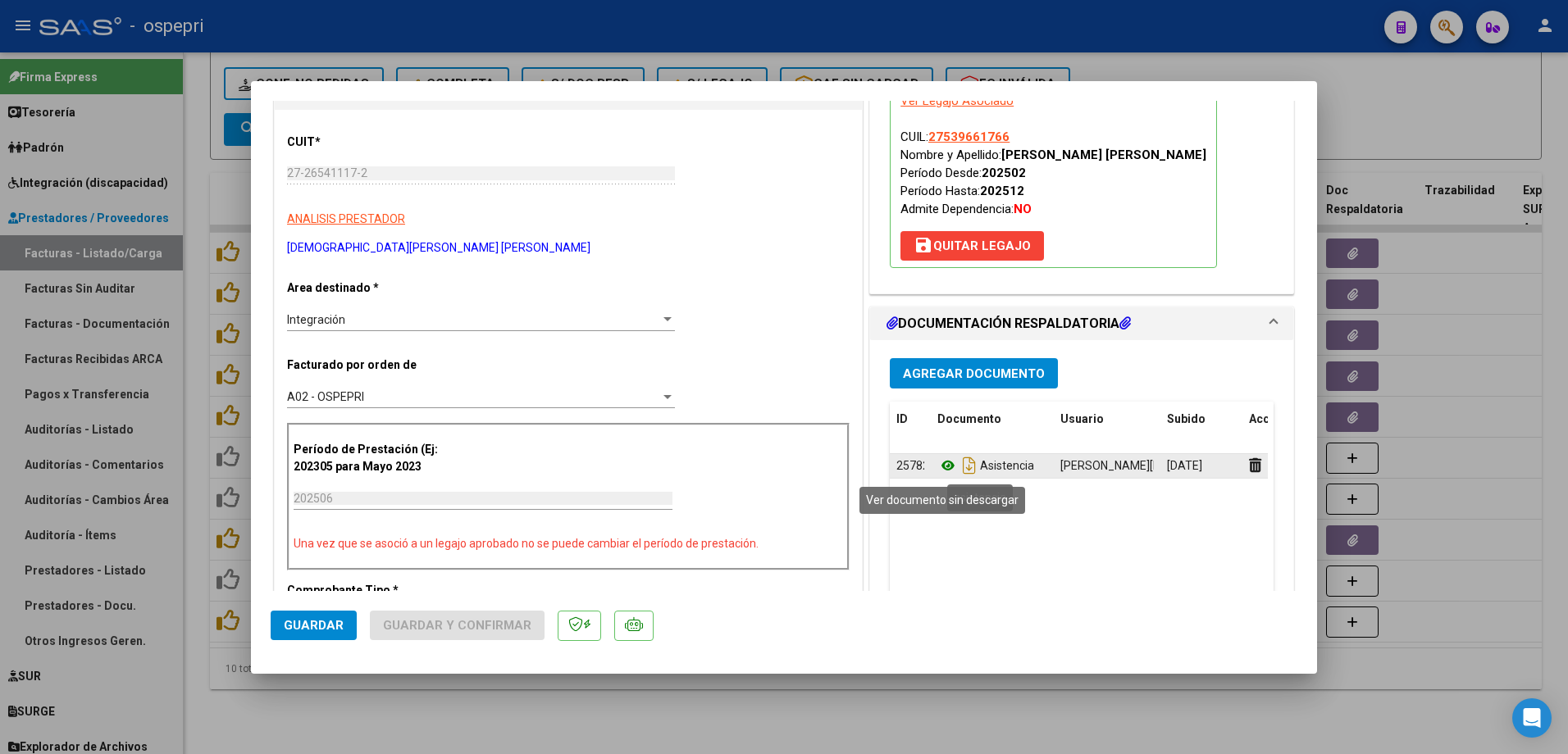 click 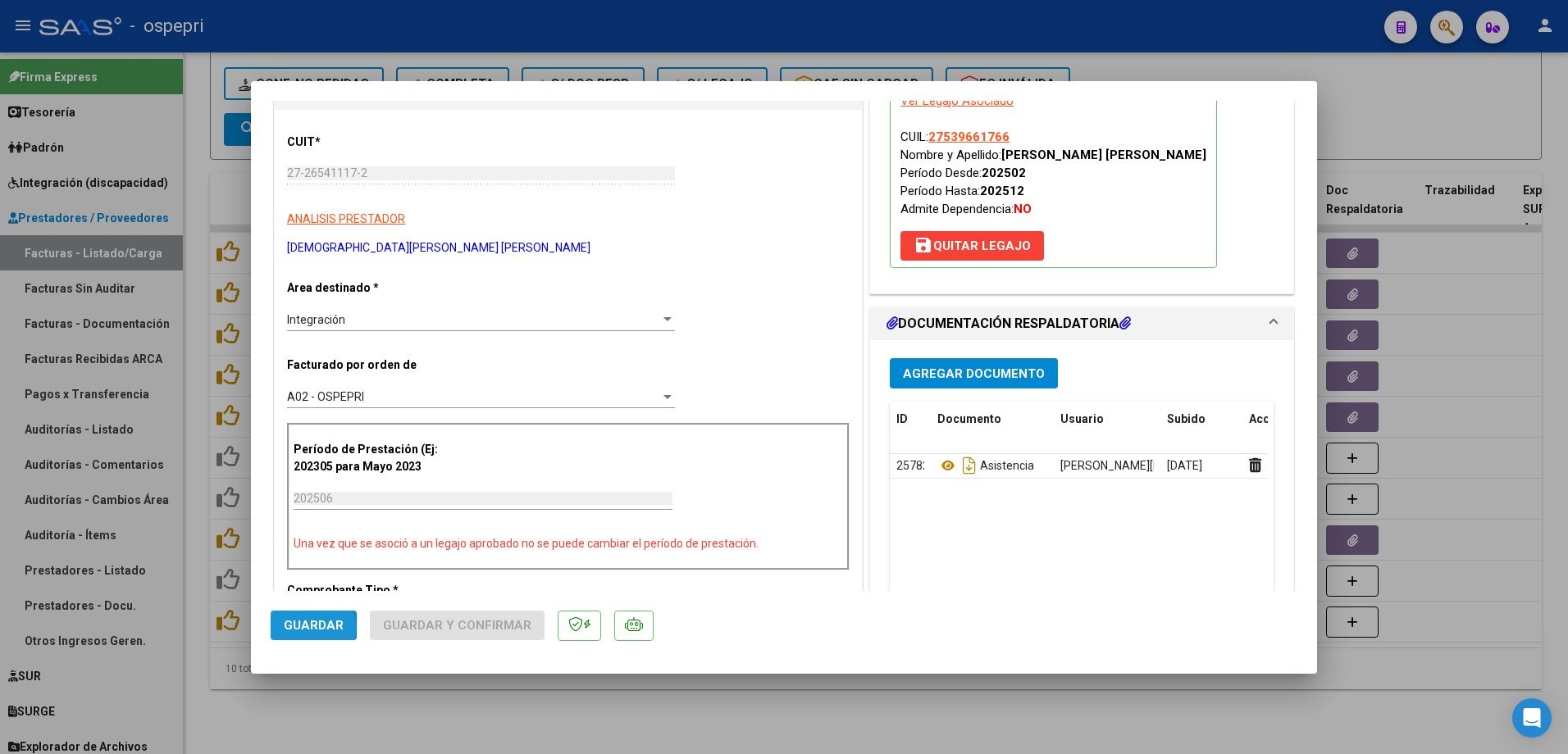 click on "Guardar" 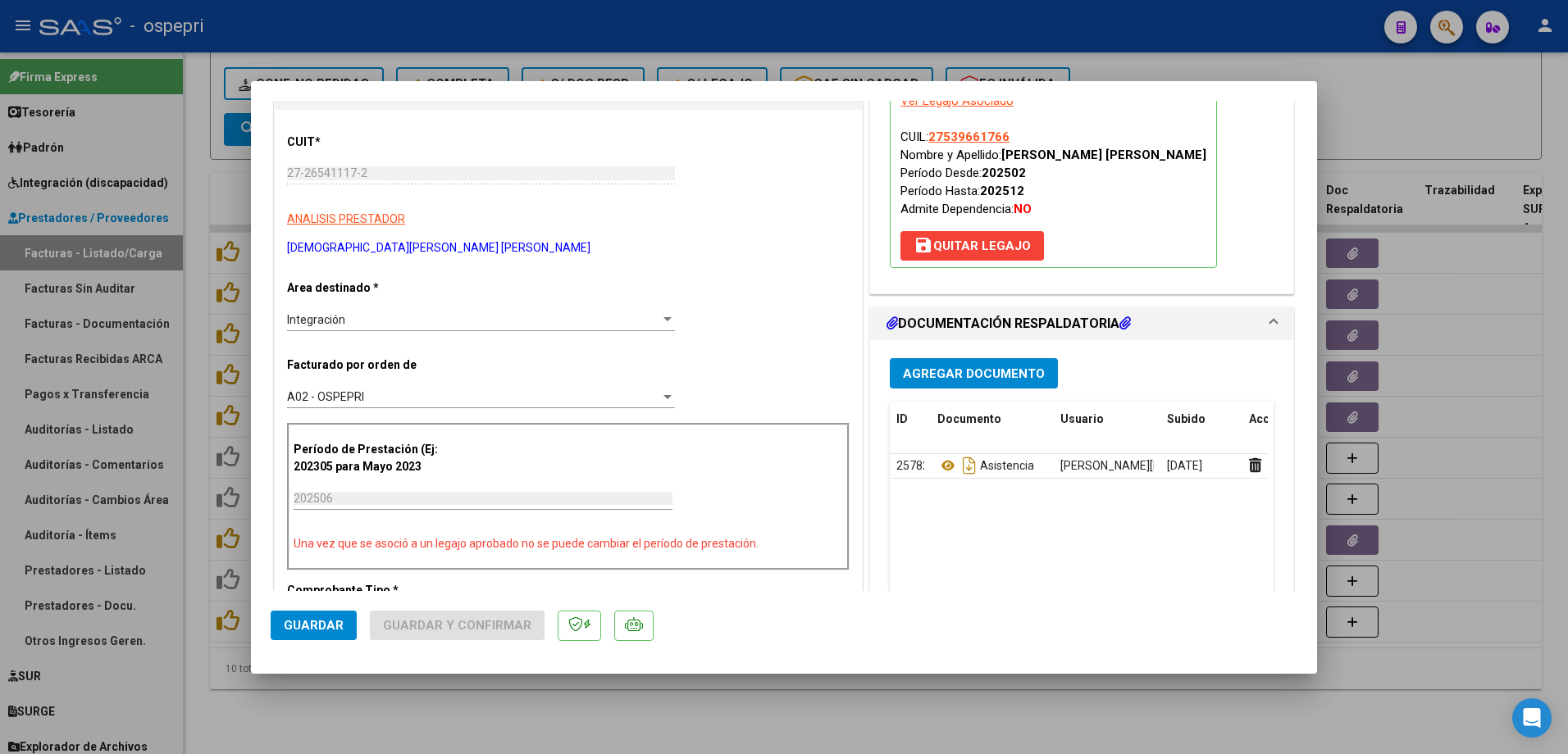 click on "Guardar" 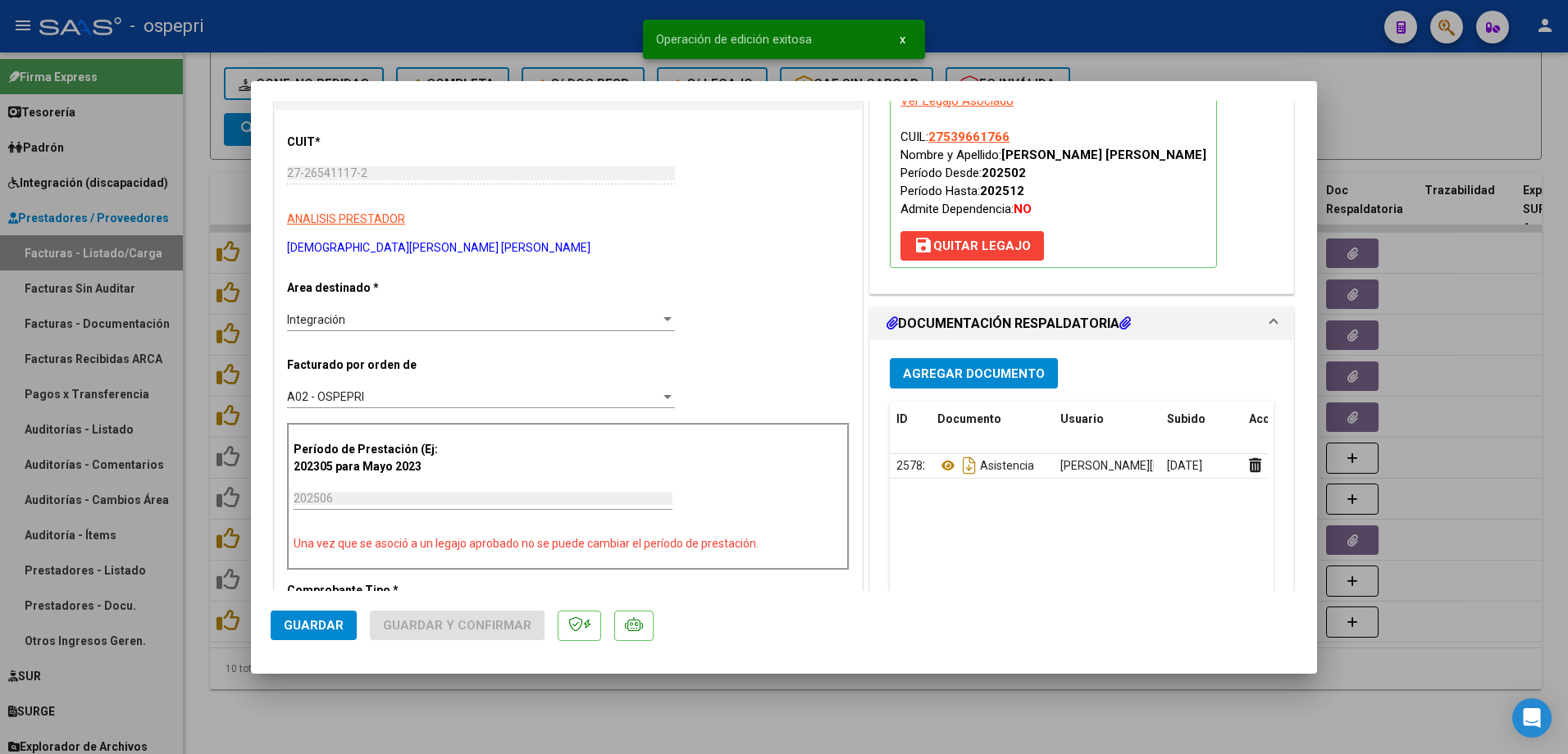 type 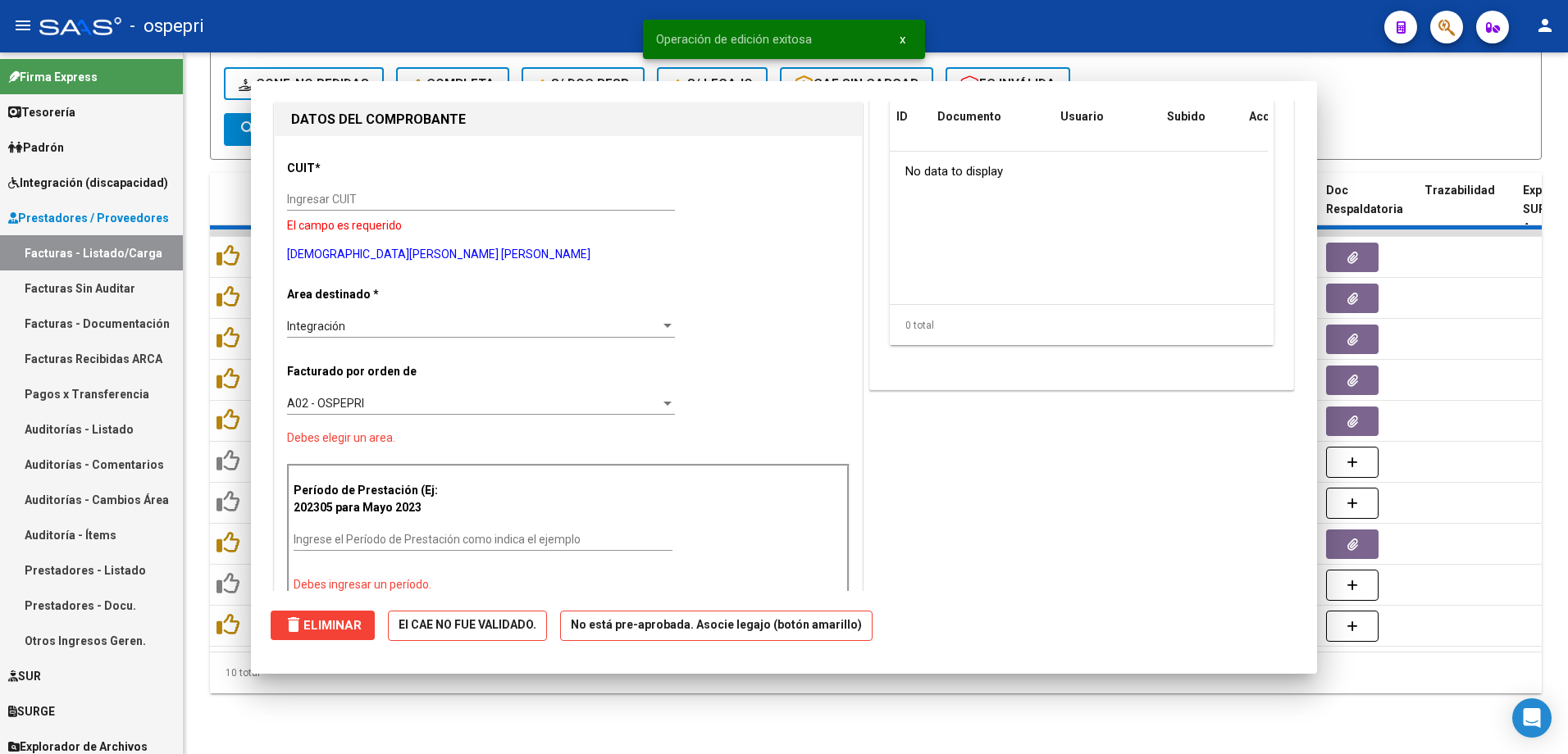 scroll, scrollTop: 0, scrollLeft: 0, axis: both 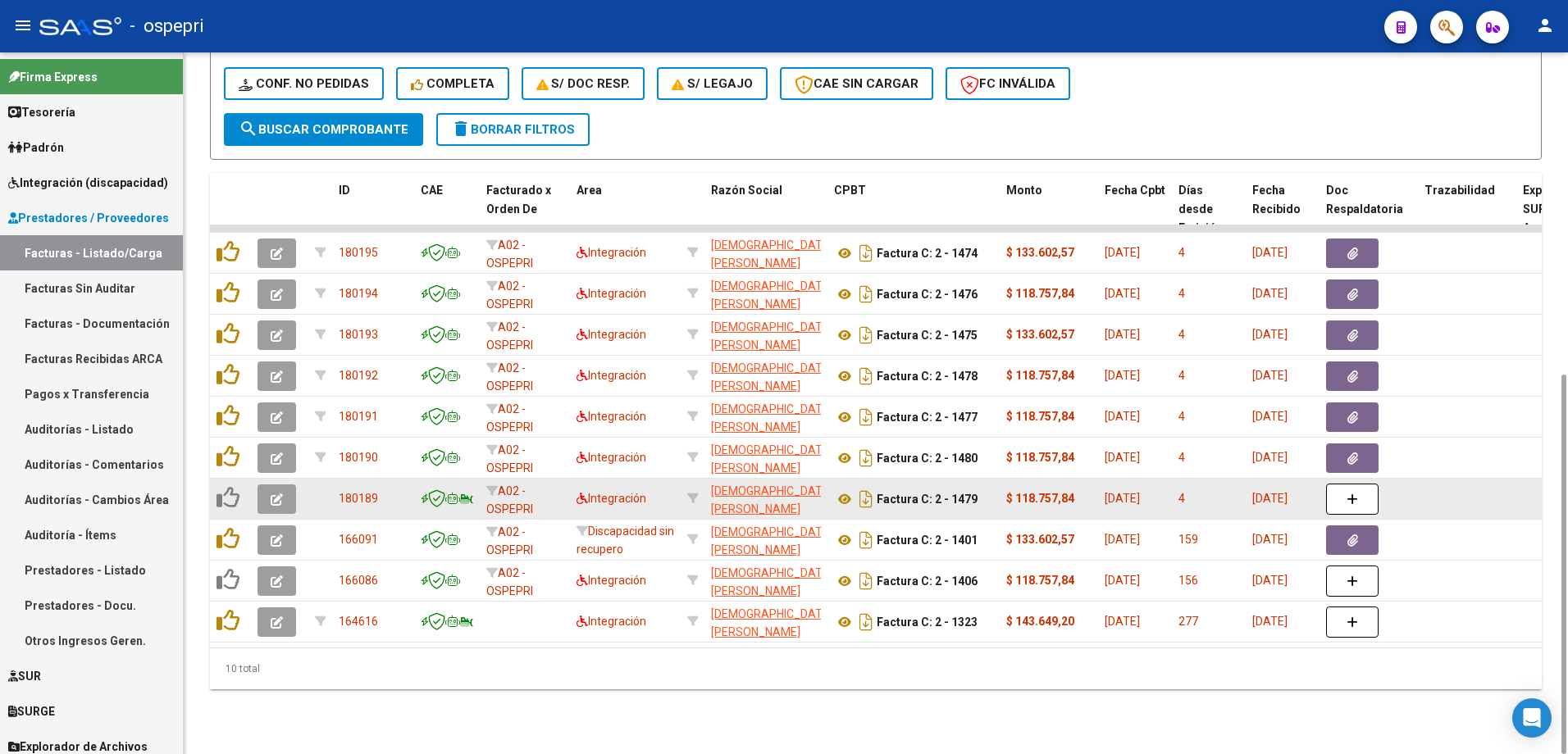 click 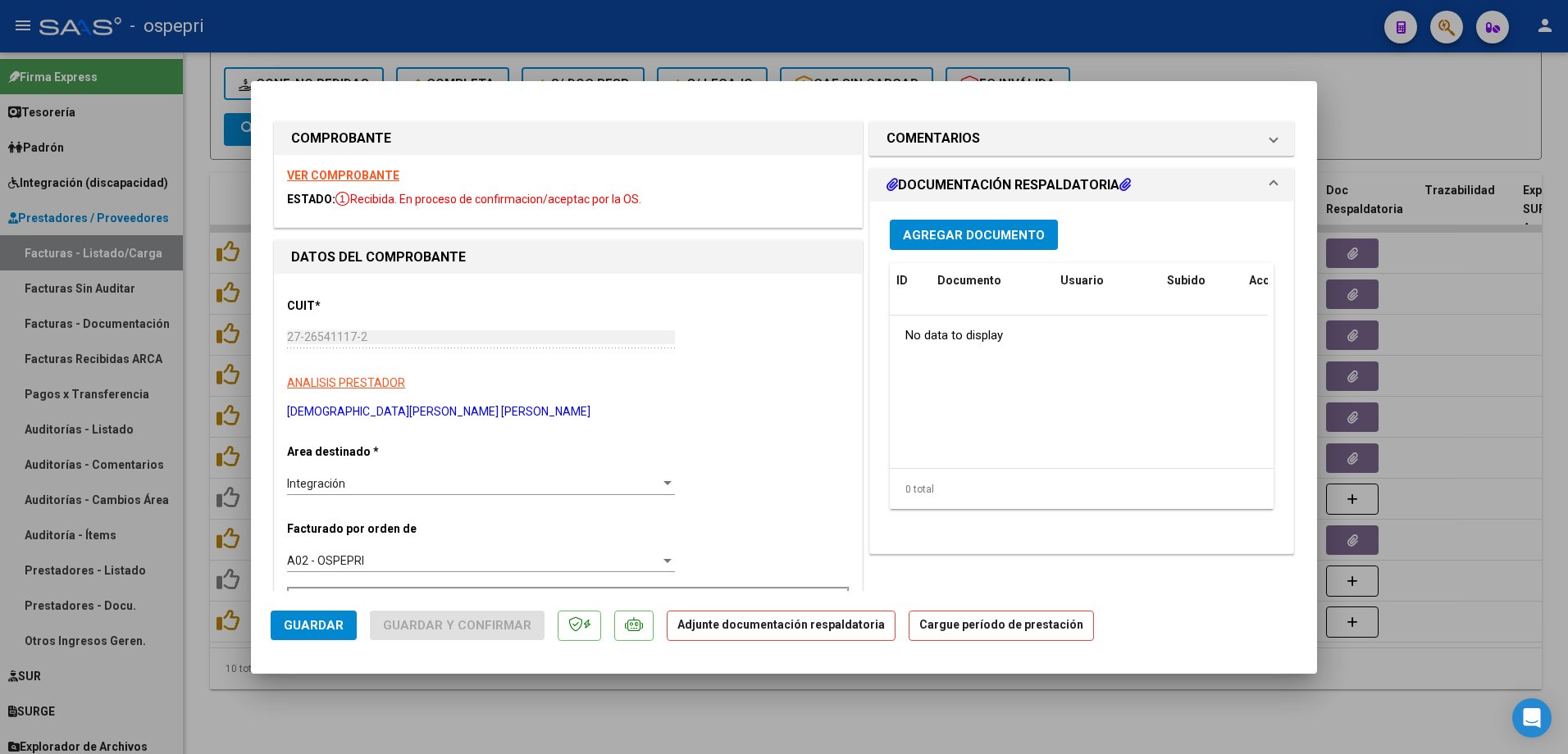 click on "VER COMPROBANTE" at bounding box center [343, 175] 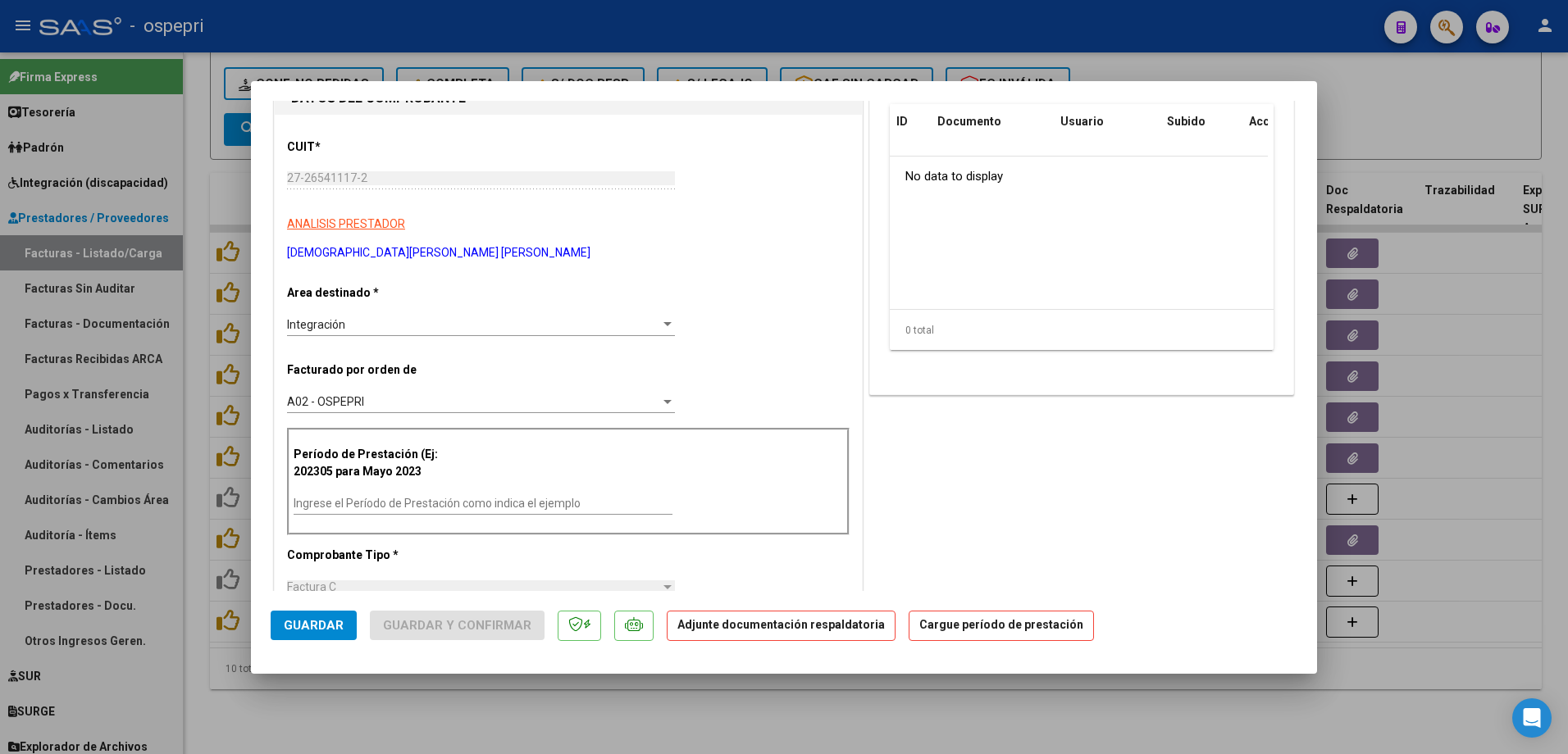 scroll, scrollTop: 164, scrollLeft: 0, axis: vertical 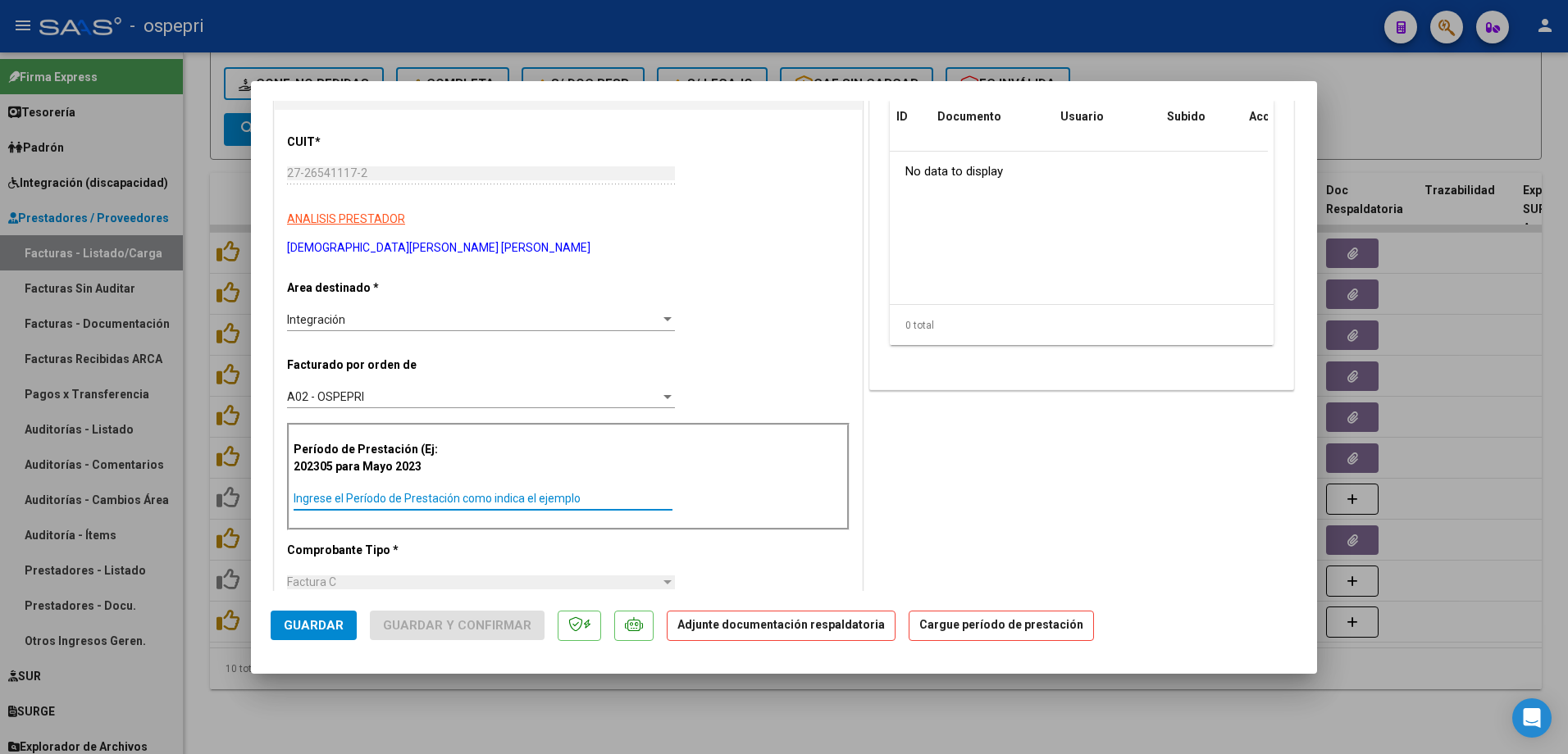 click on "Ingrese el Período de Prestación como indica el ejemplo" at bounding box center [483, 498] 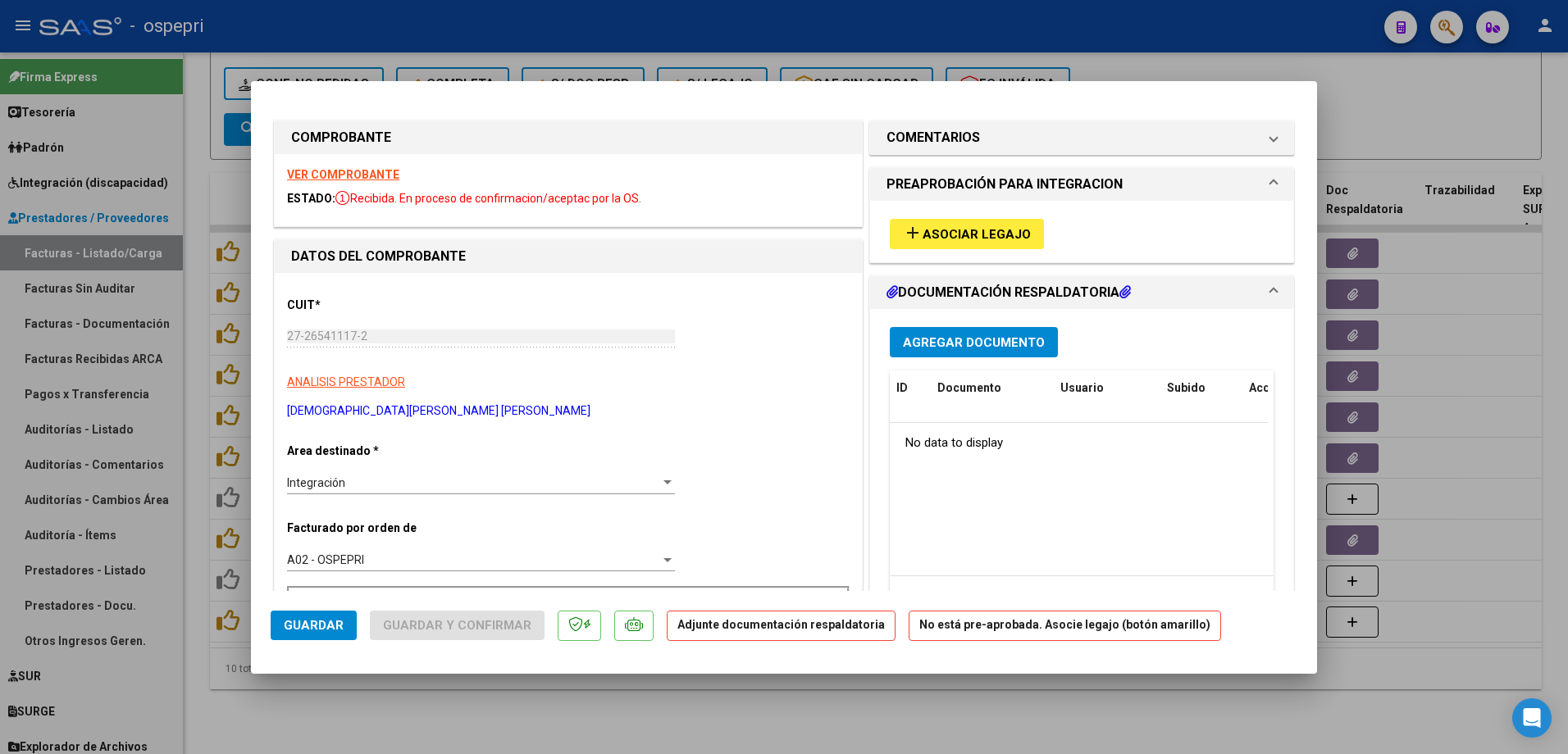 scroll, scrollTop: 0, scrollLeft: 0, axis: both 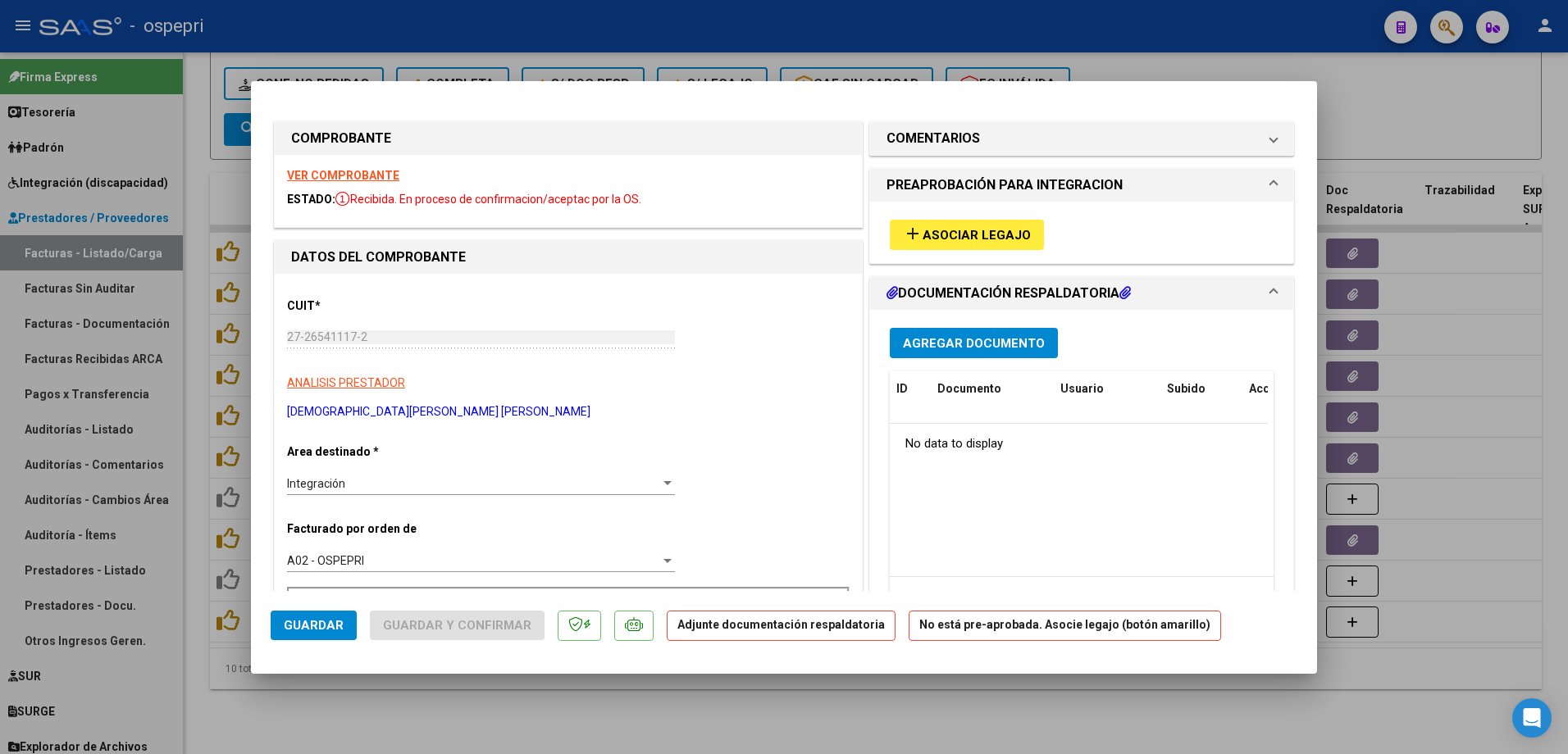 type on "202506" 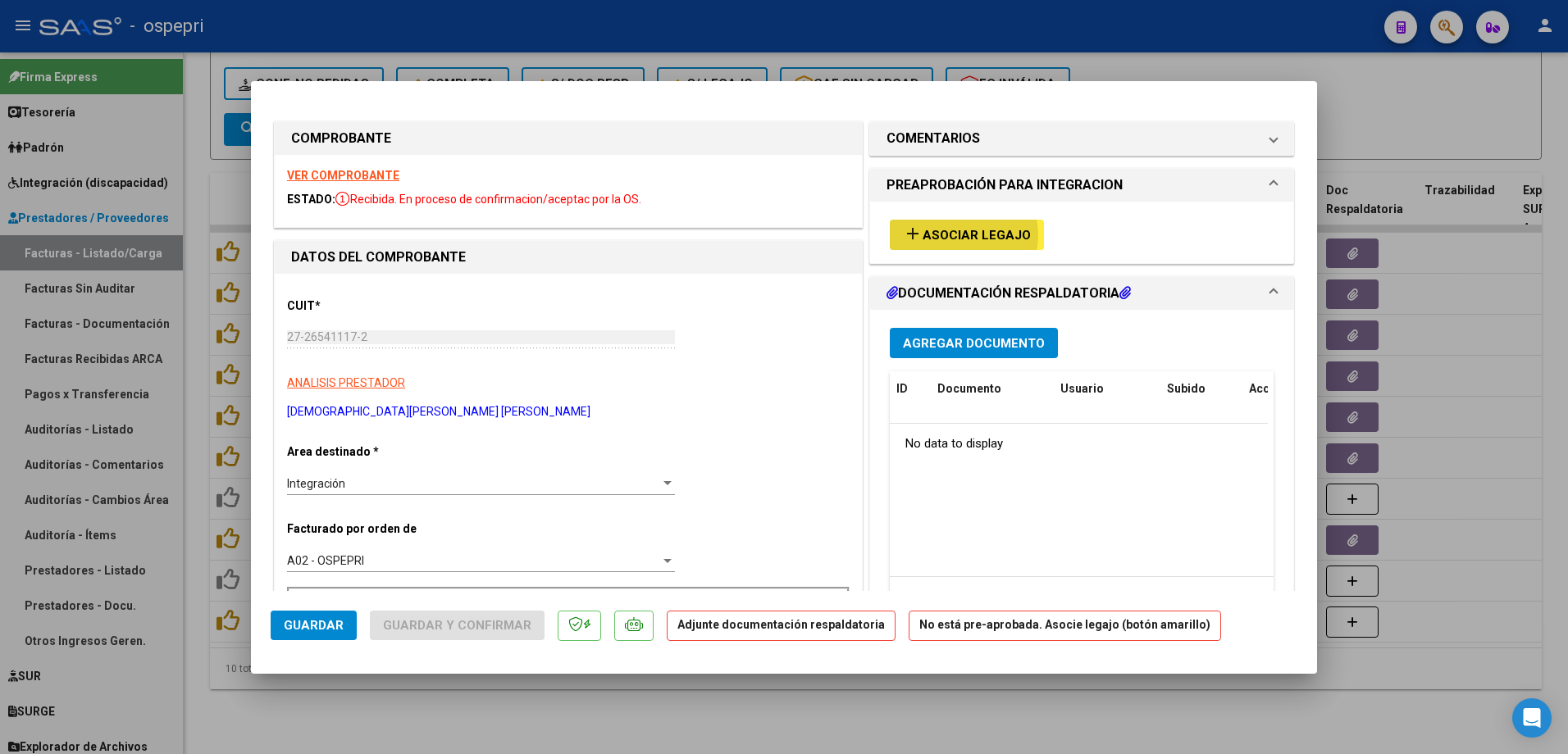 click on "Asociar Legajo" at bounding box center [977, 235] 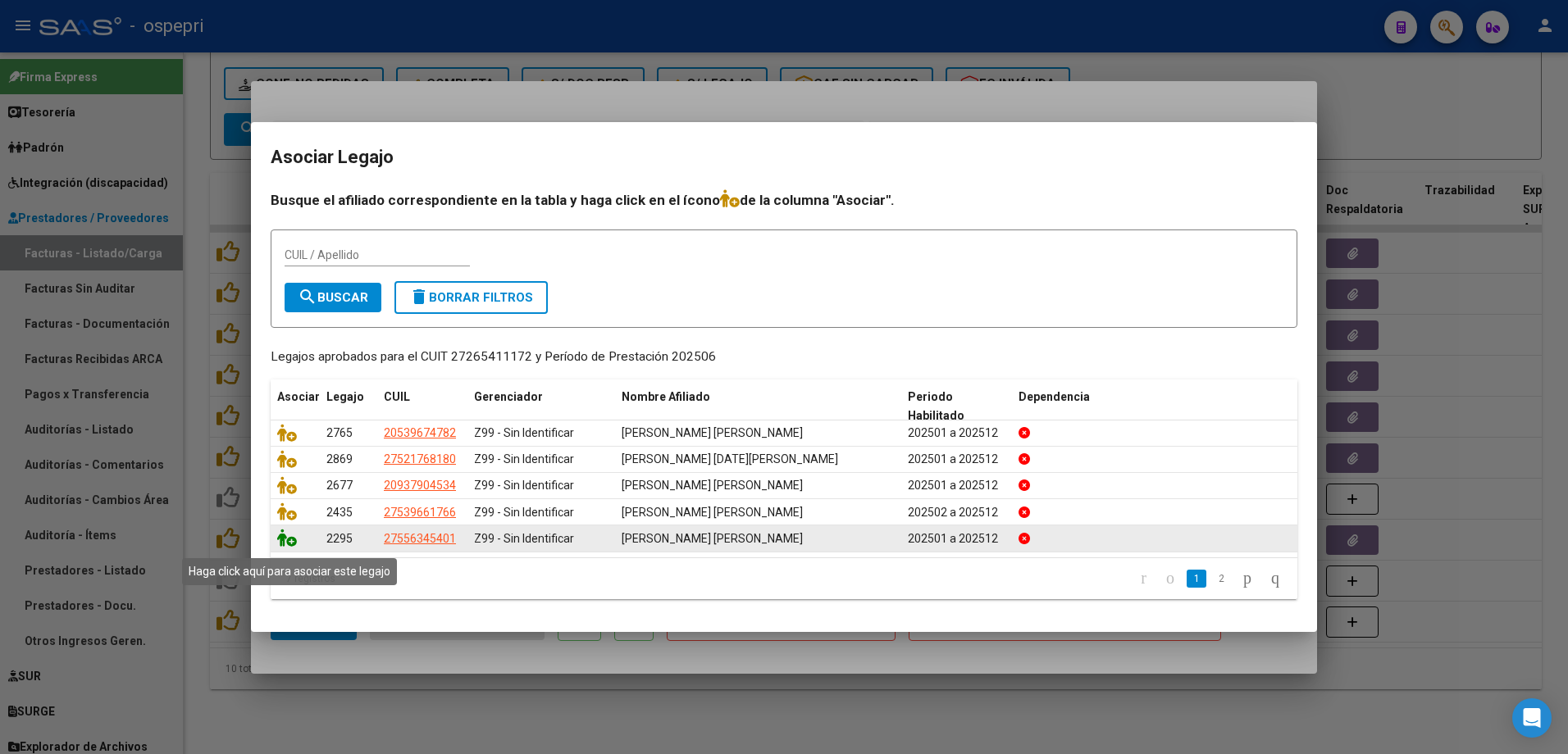 click 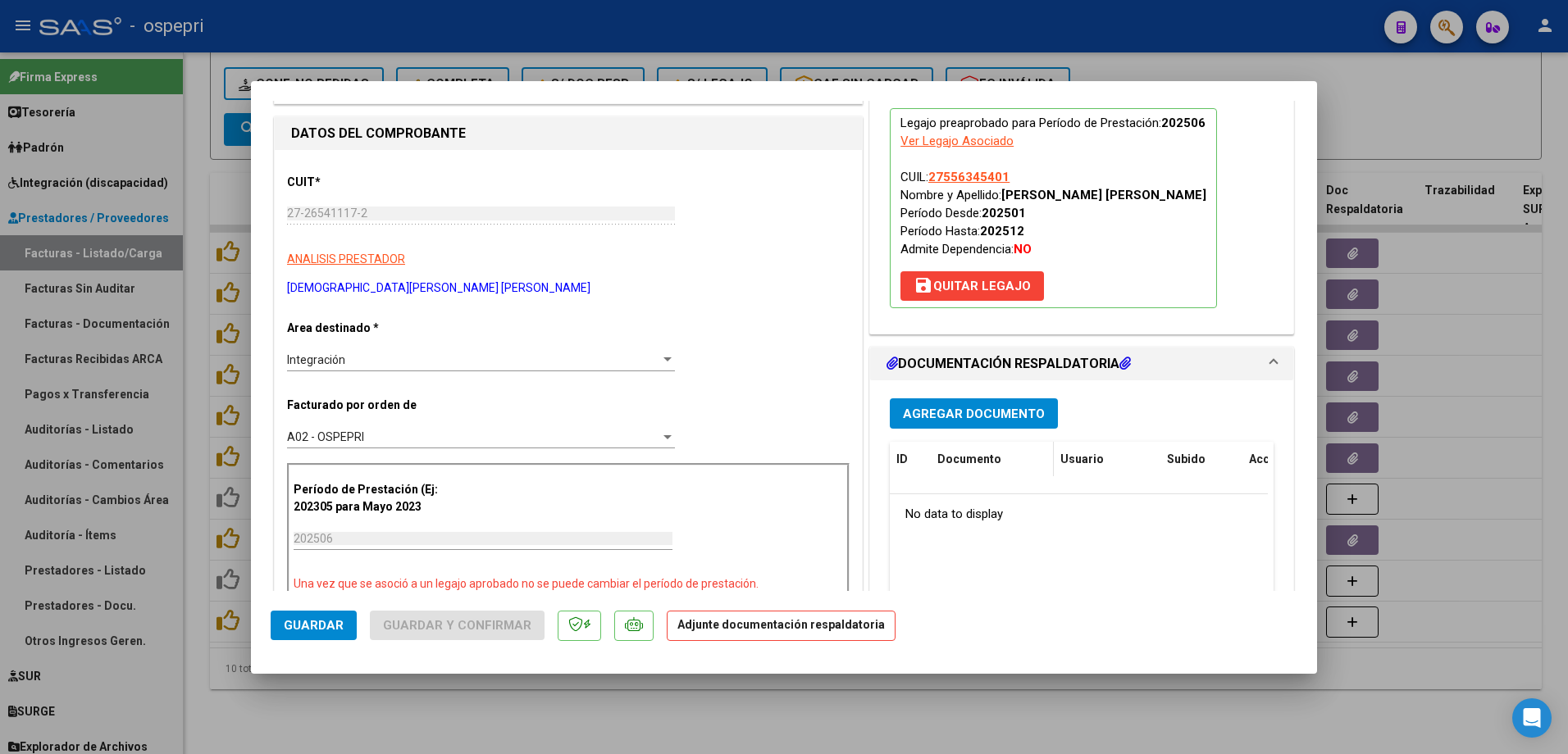 scroll, scrollTop: 164, scrollLeft: 0, axis: vertical 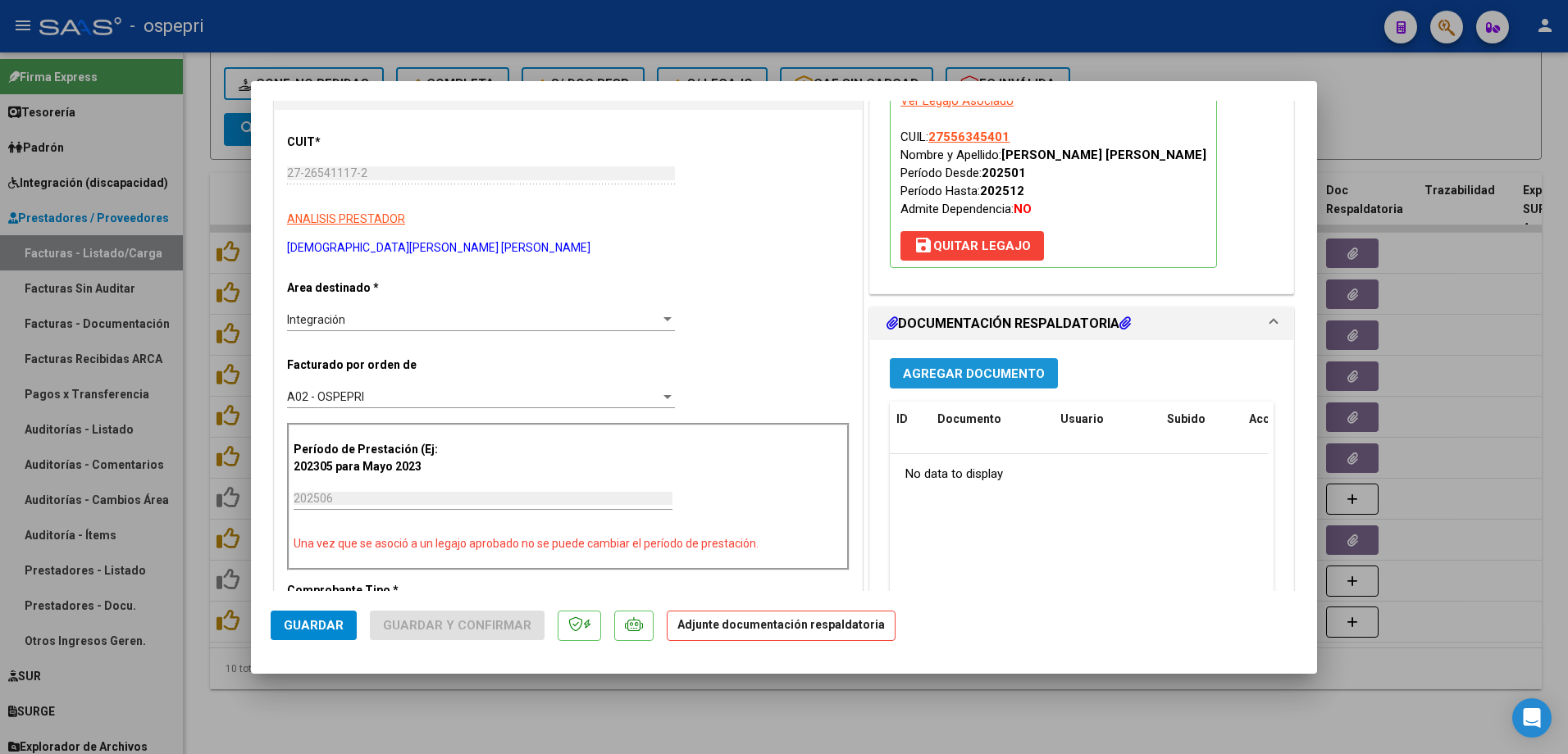 click on "Agregar Documento" at bounding box center [973, 373] 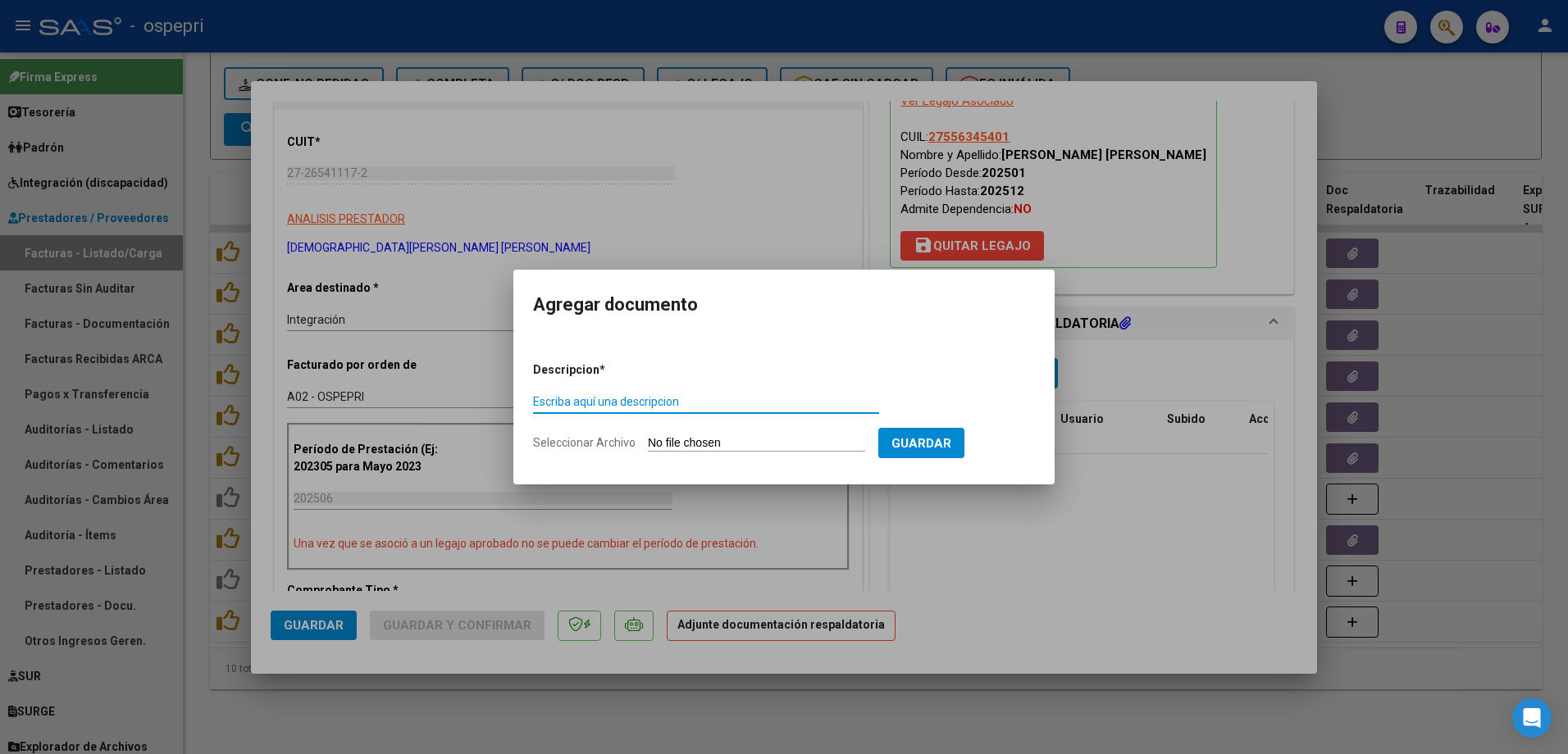 click on "Escriba aquí una descripcion" at bounding box center (706, 402) 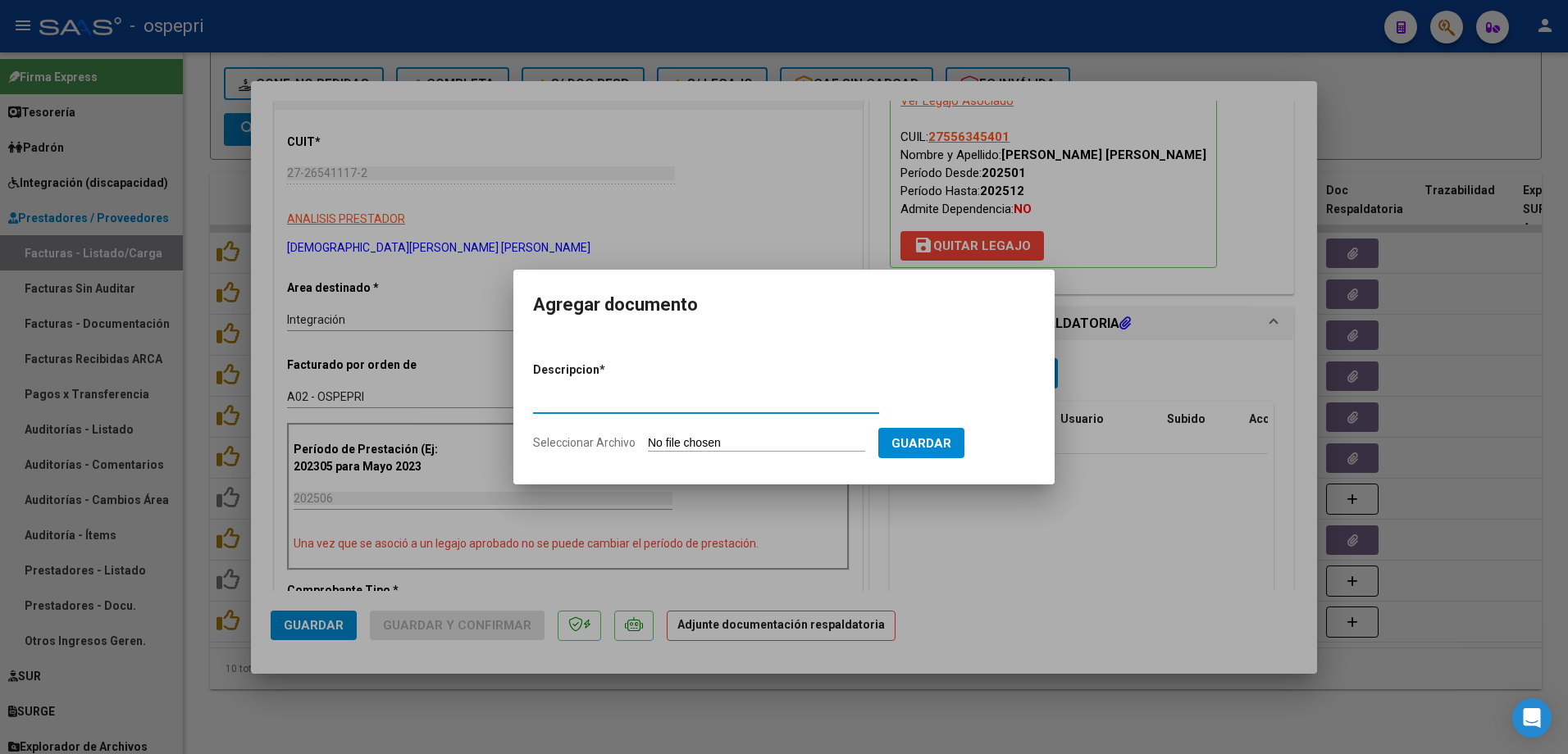 type on "asist" 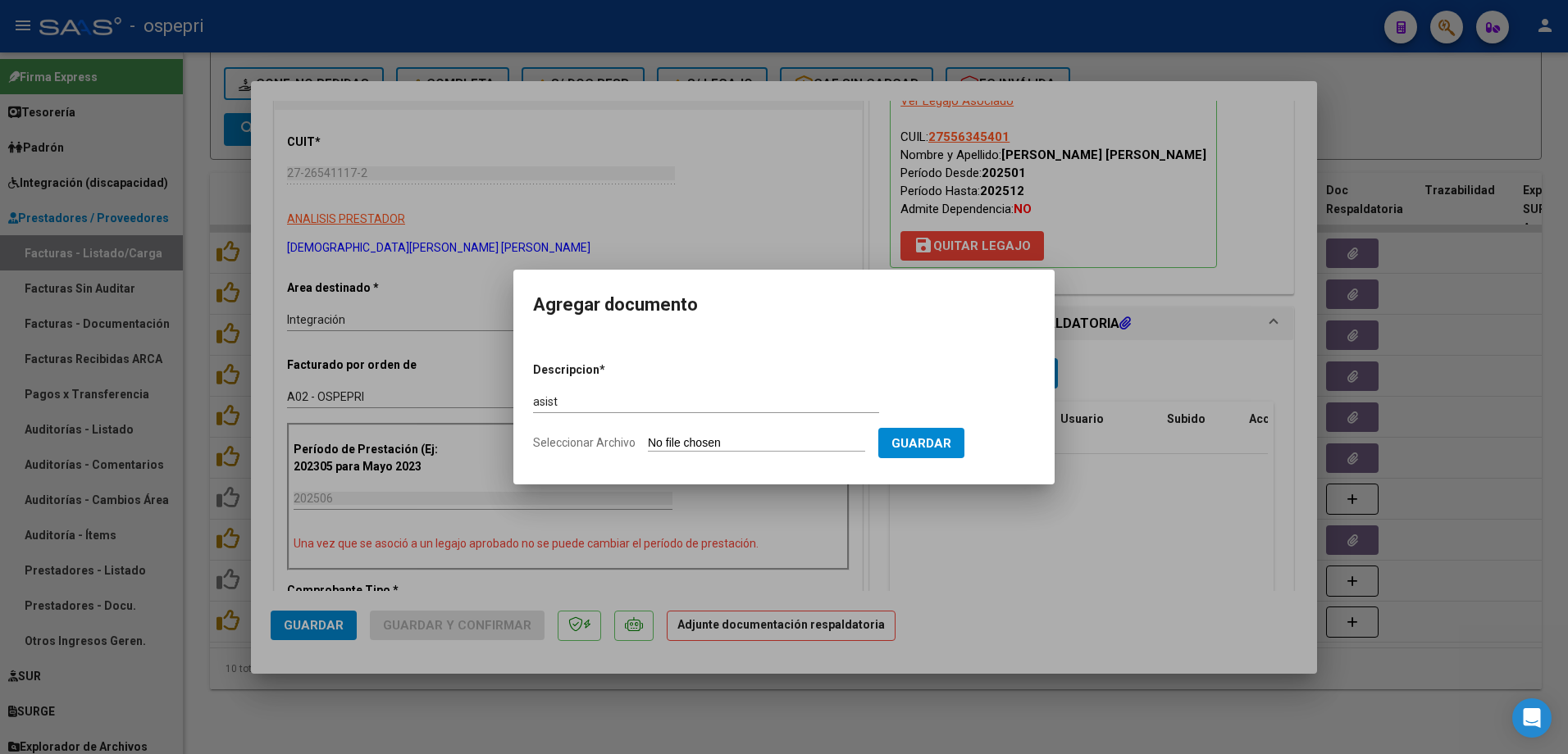 click on "Seleccionar Archivo" at bounding box center [756, 443] 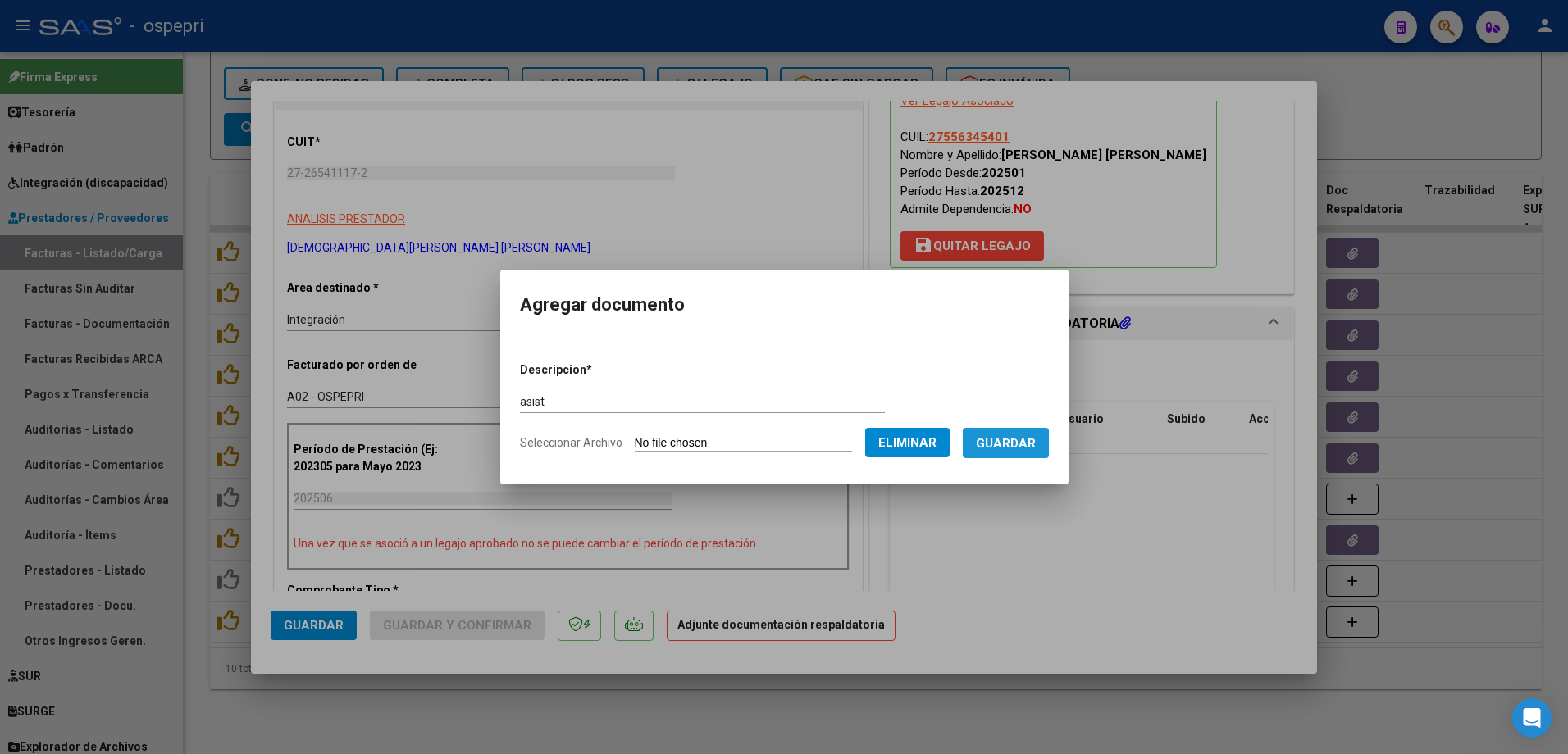 click on "Guardar" at bounding box center (1005, 443) 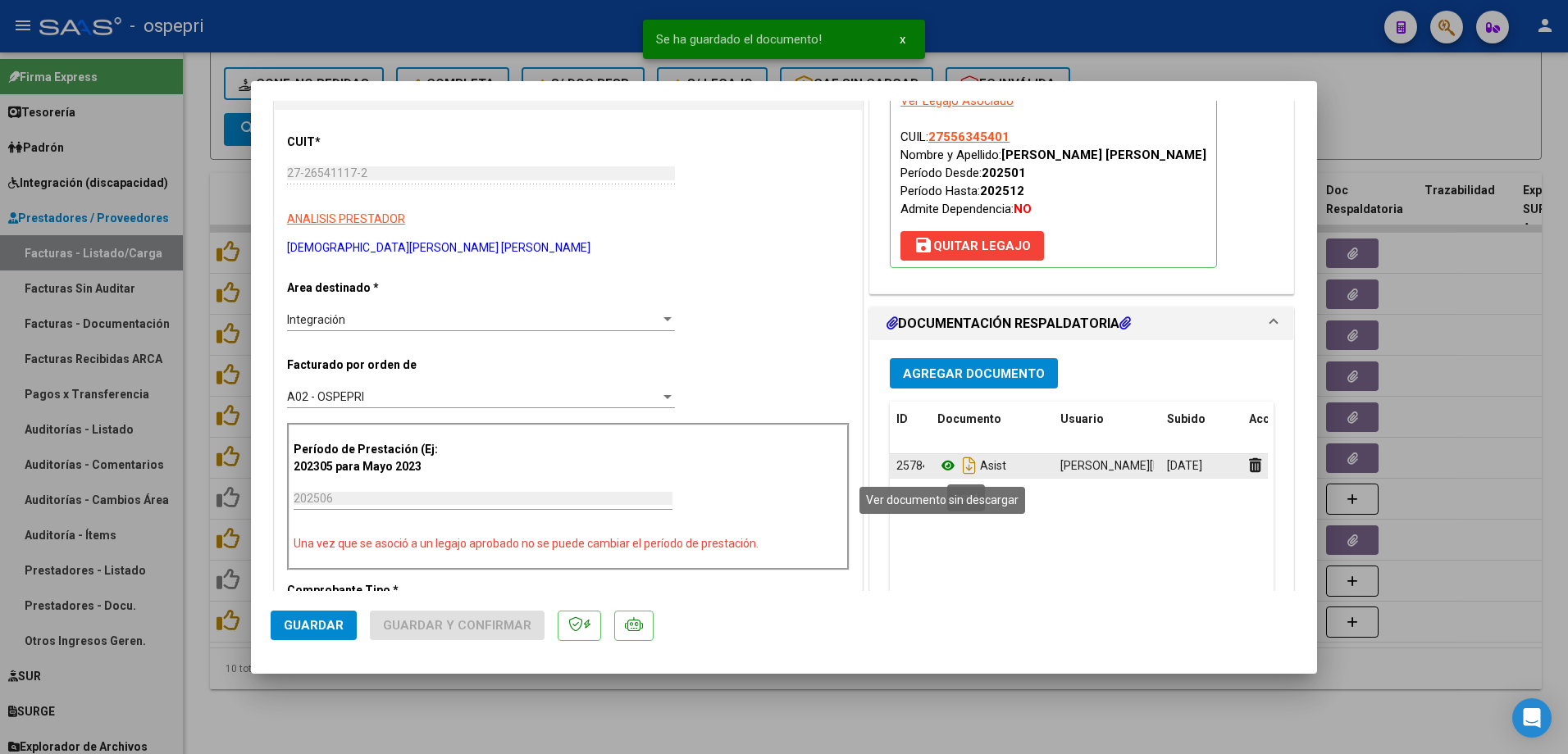 click 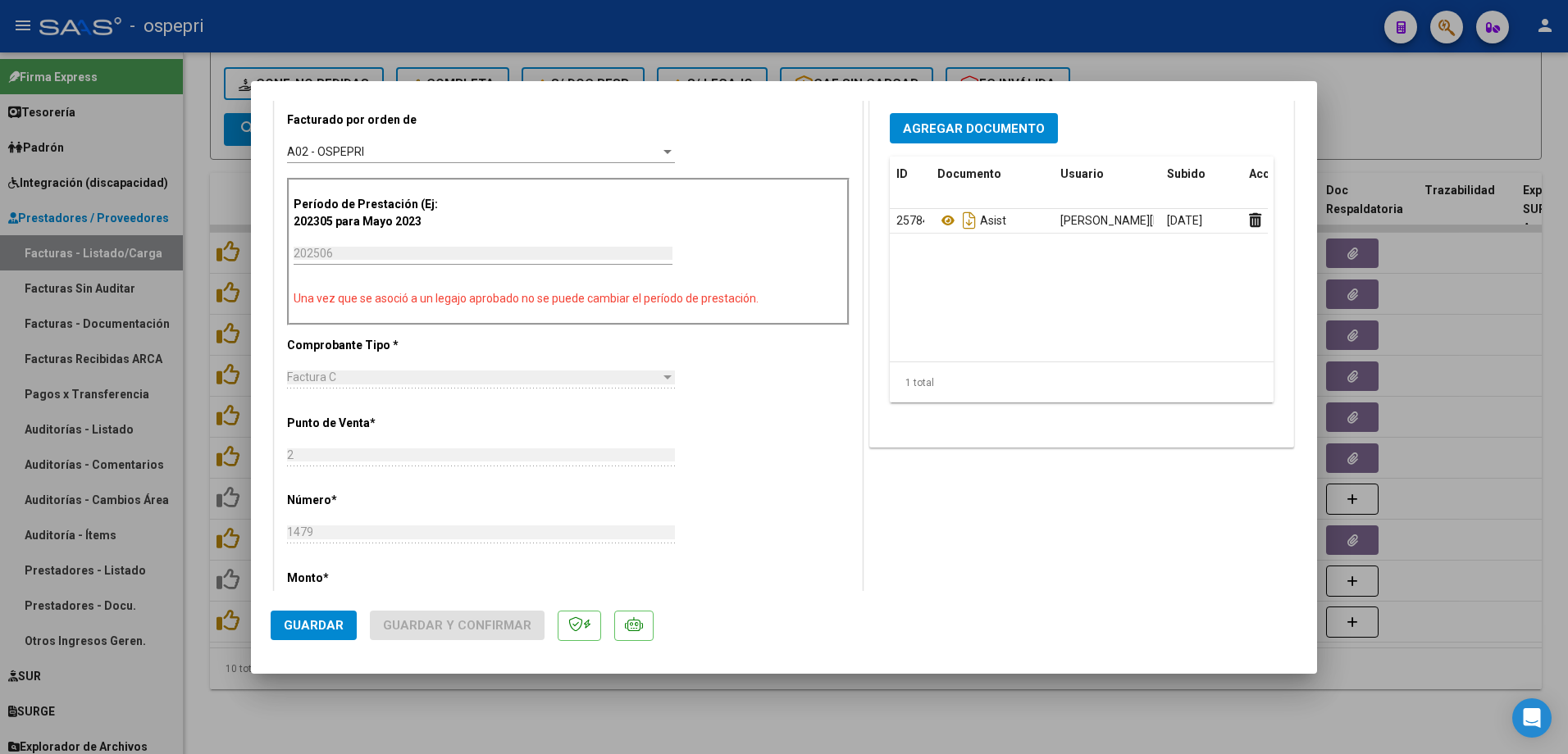 scroll, scrollTop: 410, scrollLeft: 0, axis: vertical 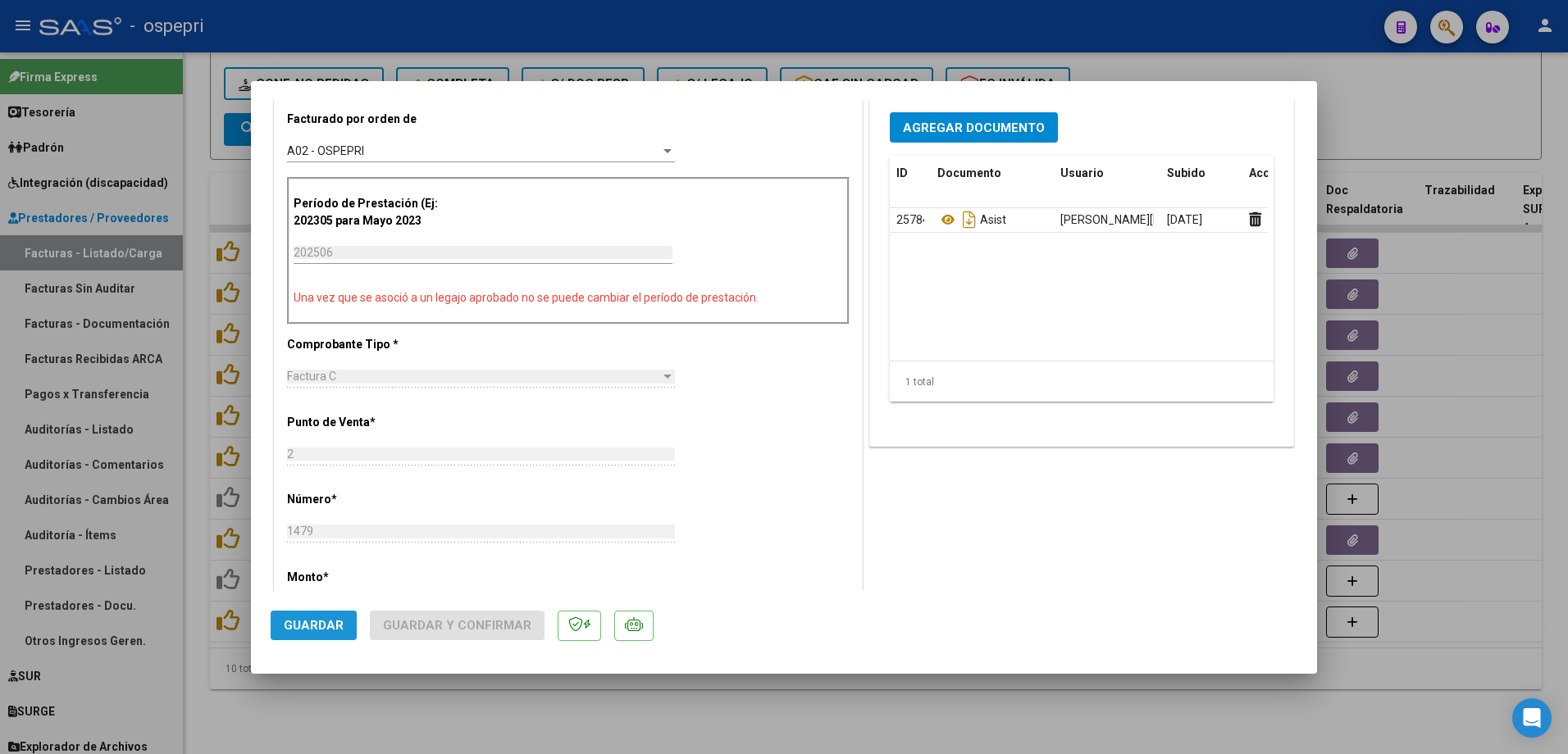 click on "Guardar" 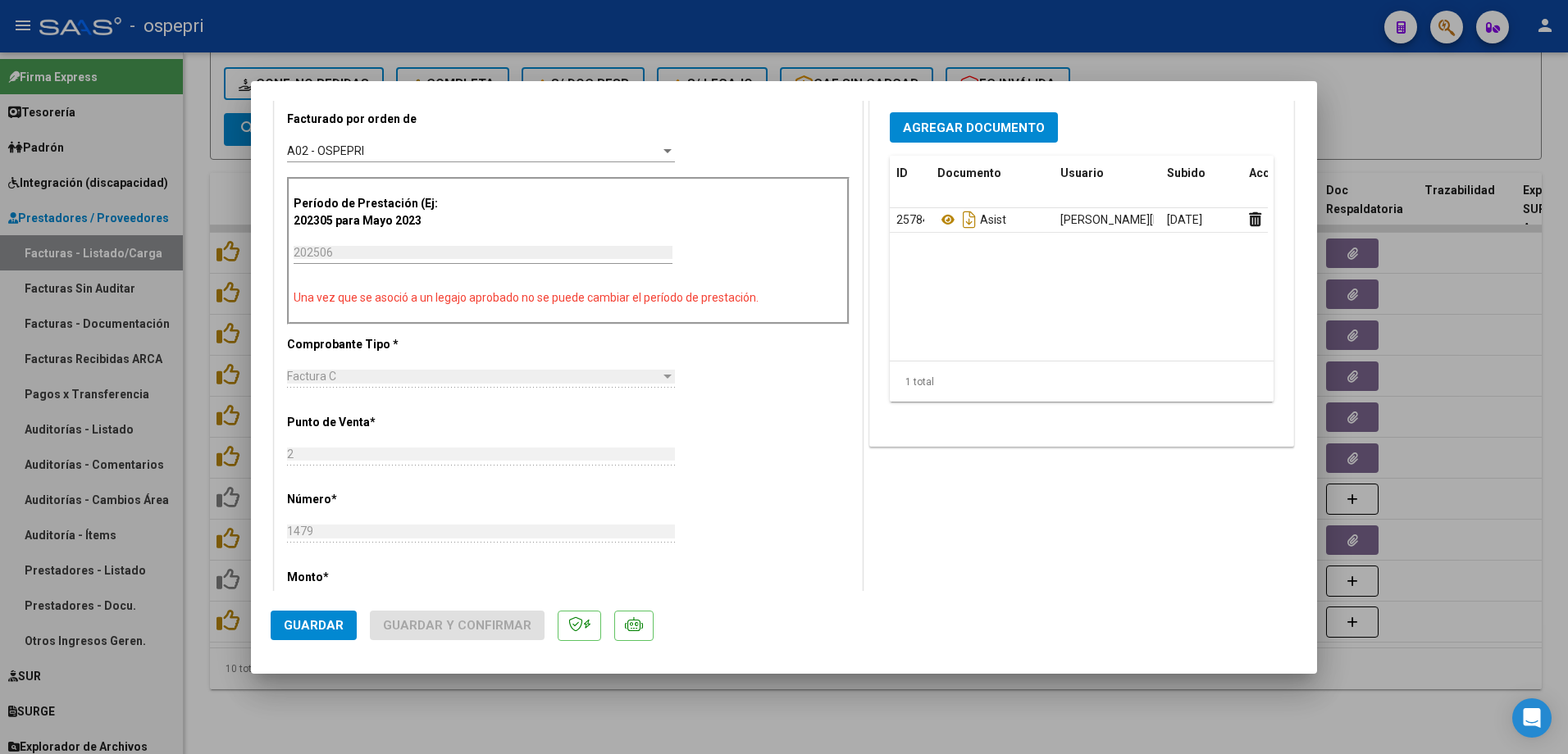 type 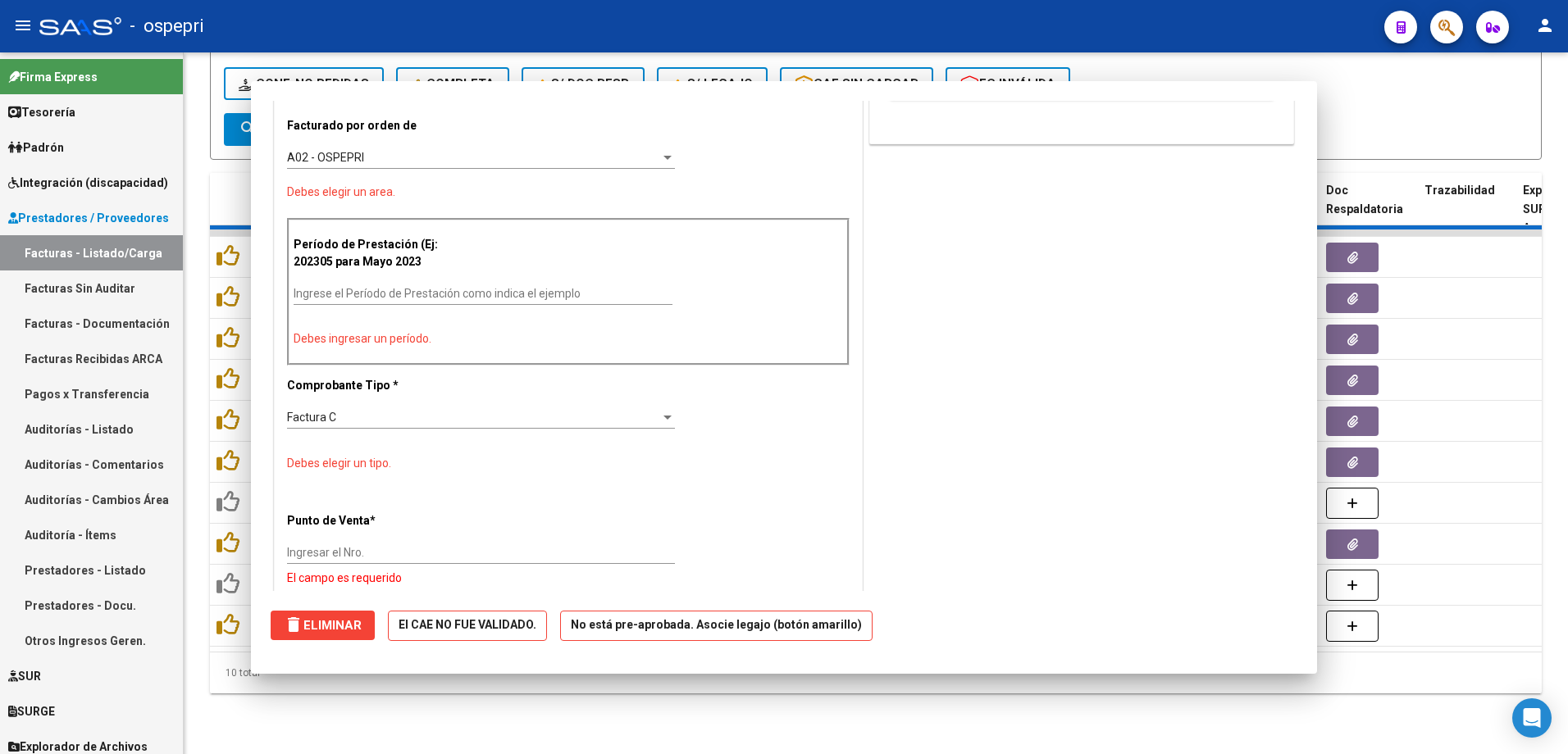 scroll, scrollTop: 0, scrollLeft: 0, axis: both 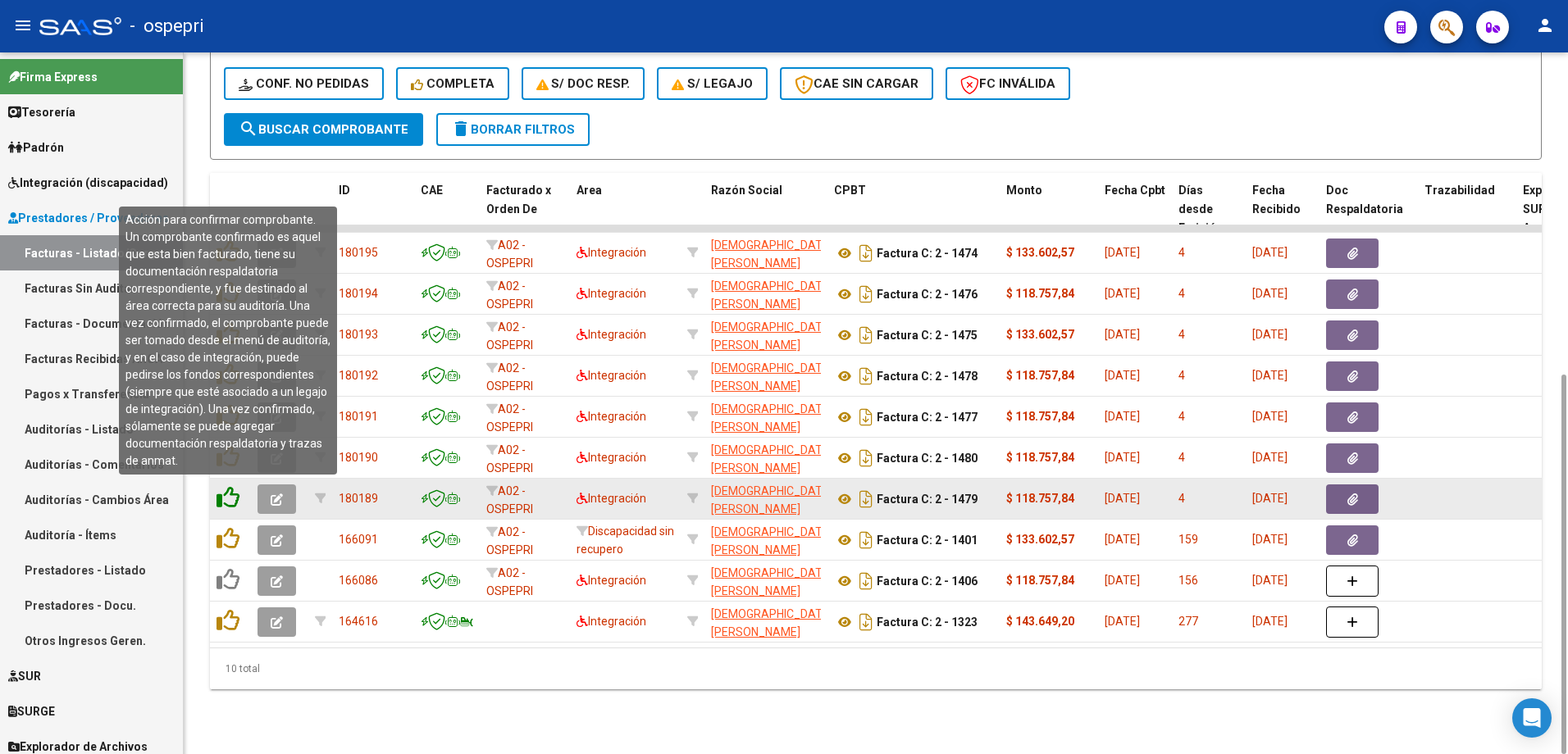 click 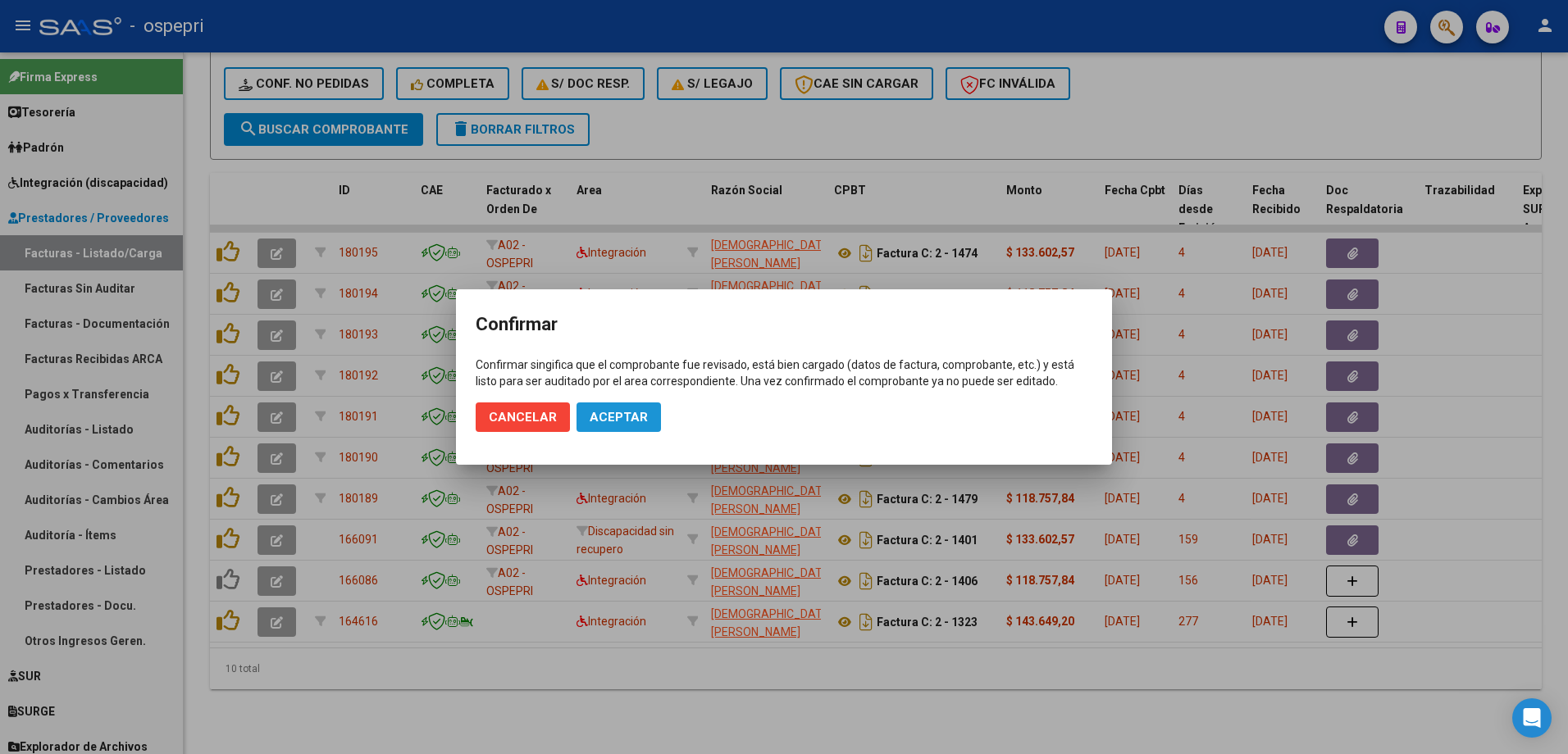 click on "Aceptar" 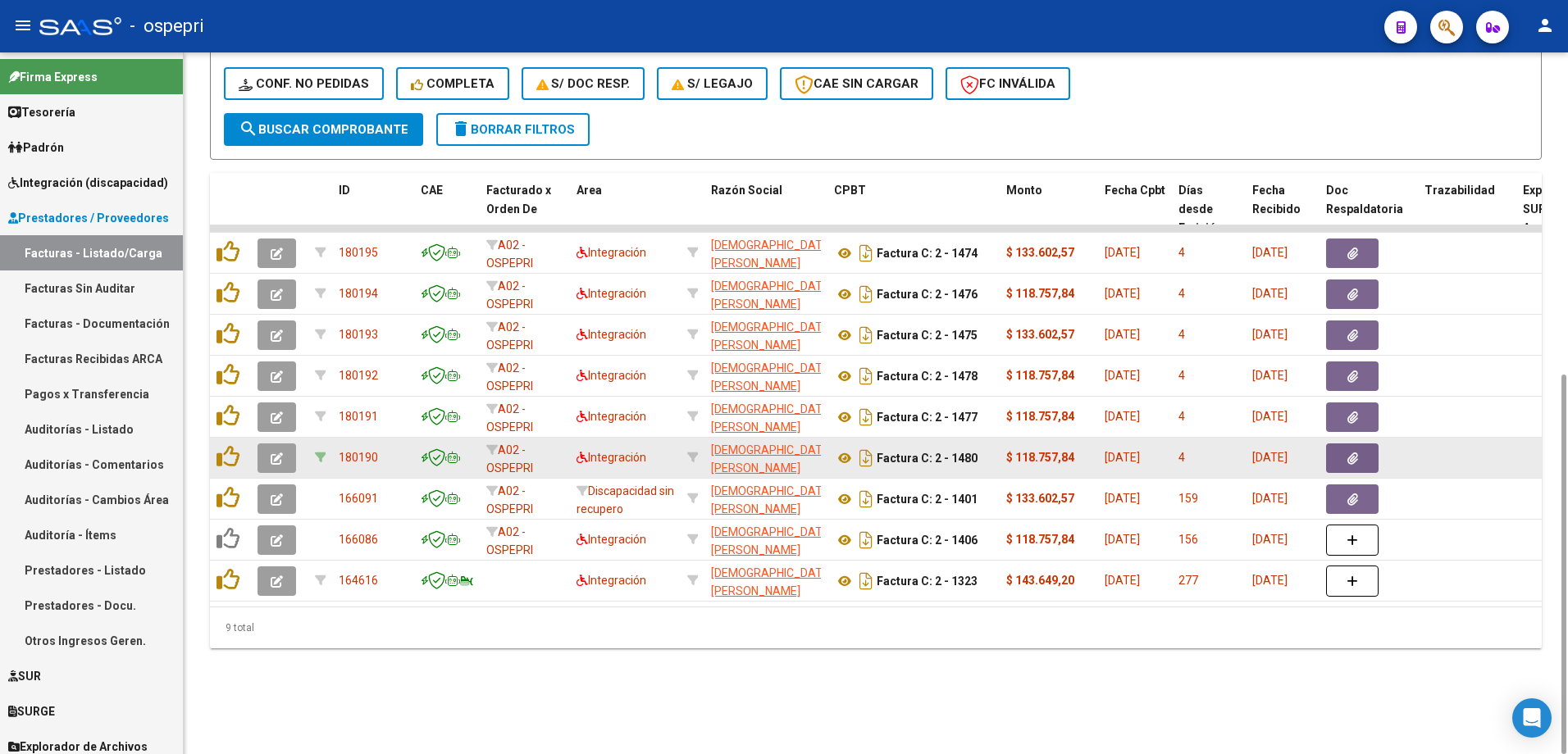 scroll, scrollTop: 0, scrollLeft: 0, axis: both 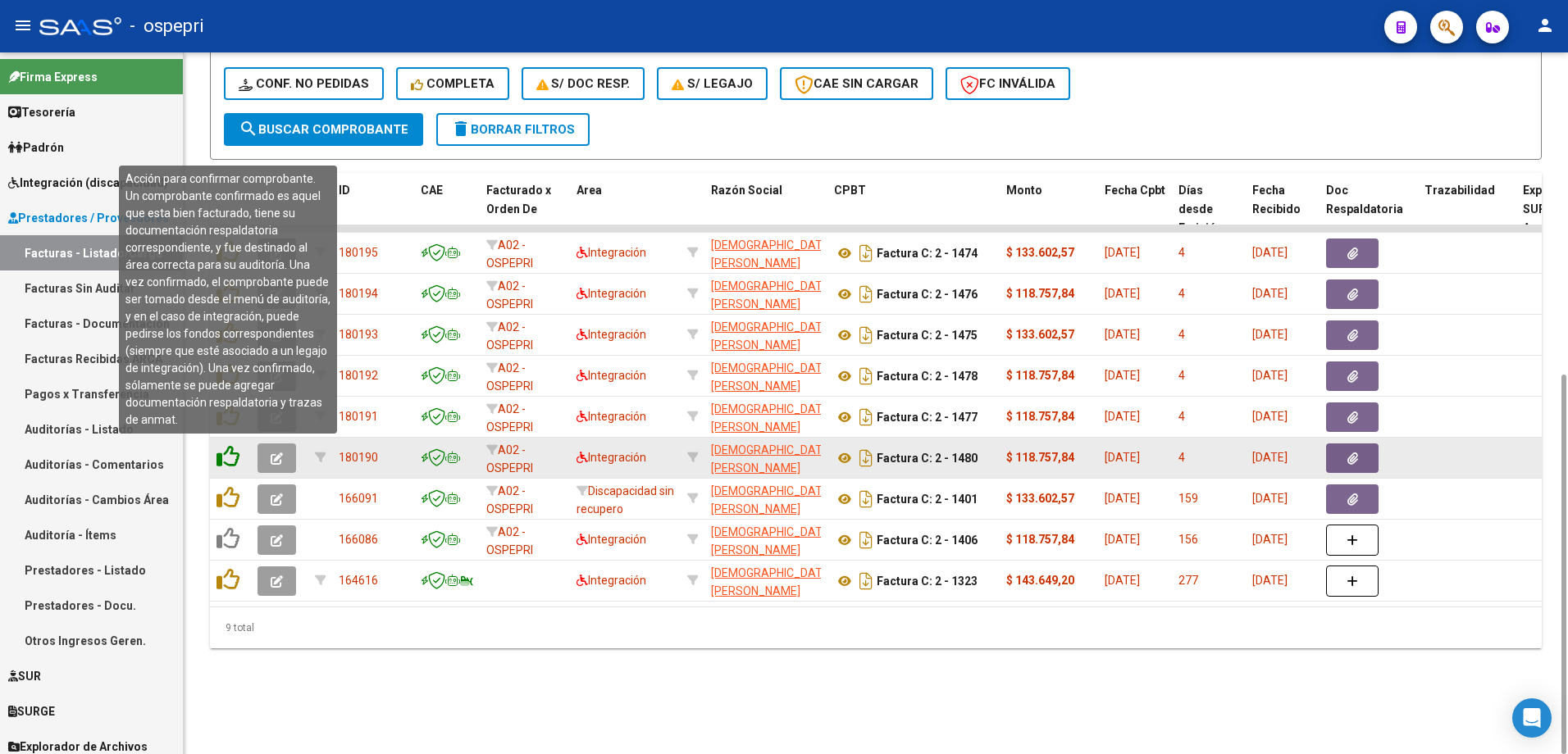 click 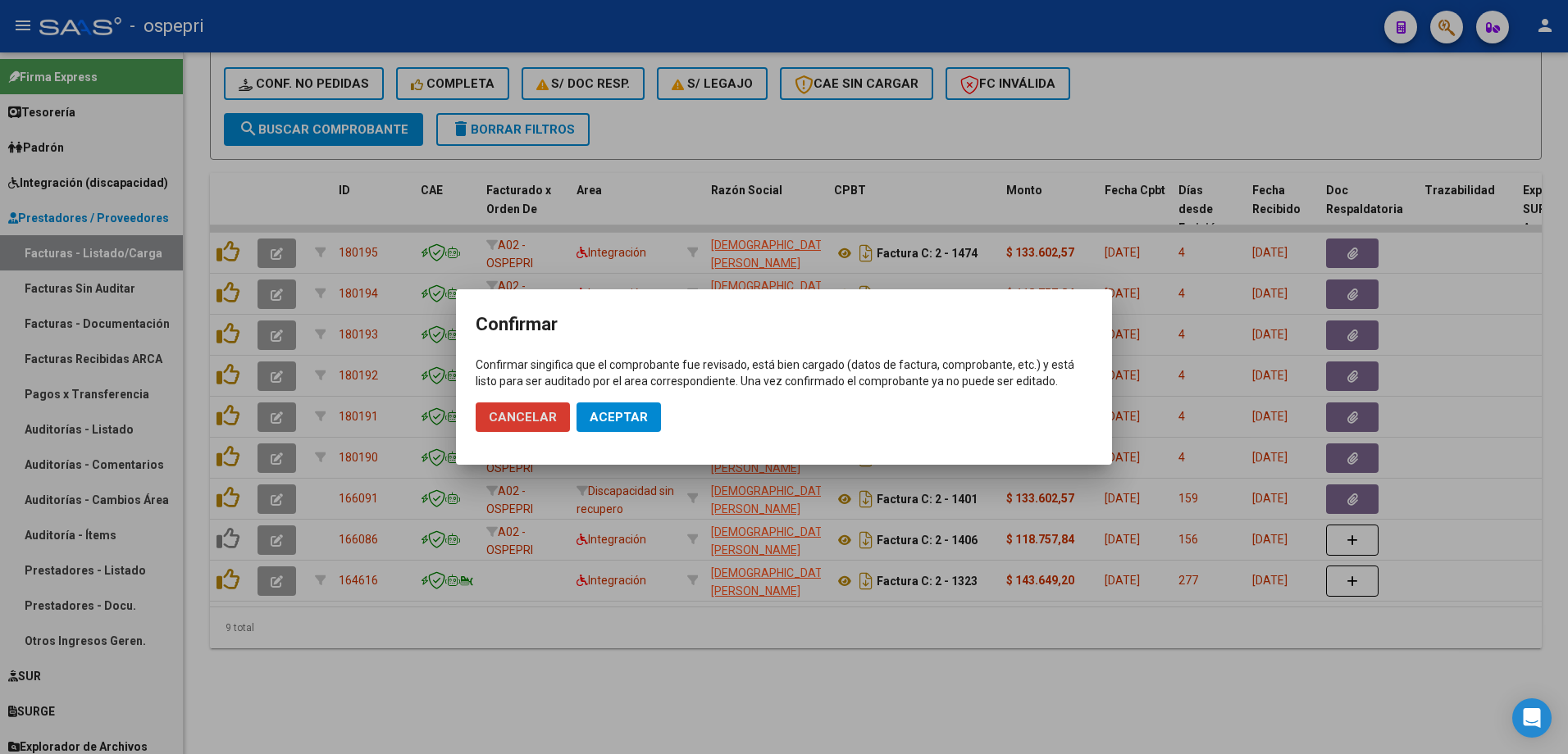 click on "Aceptar" 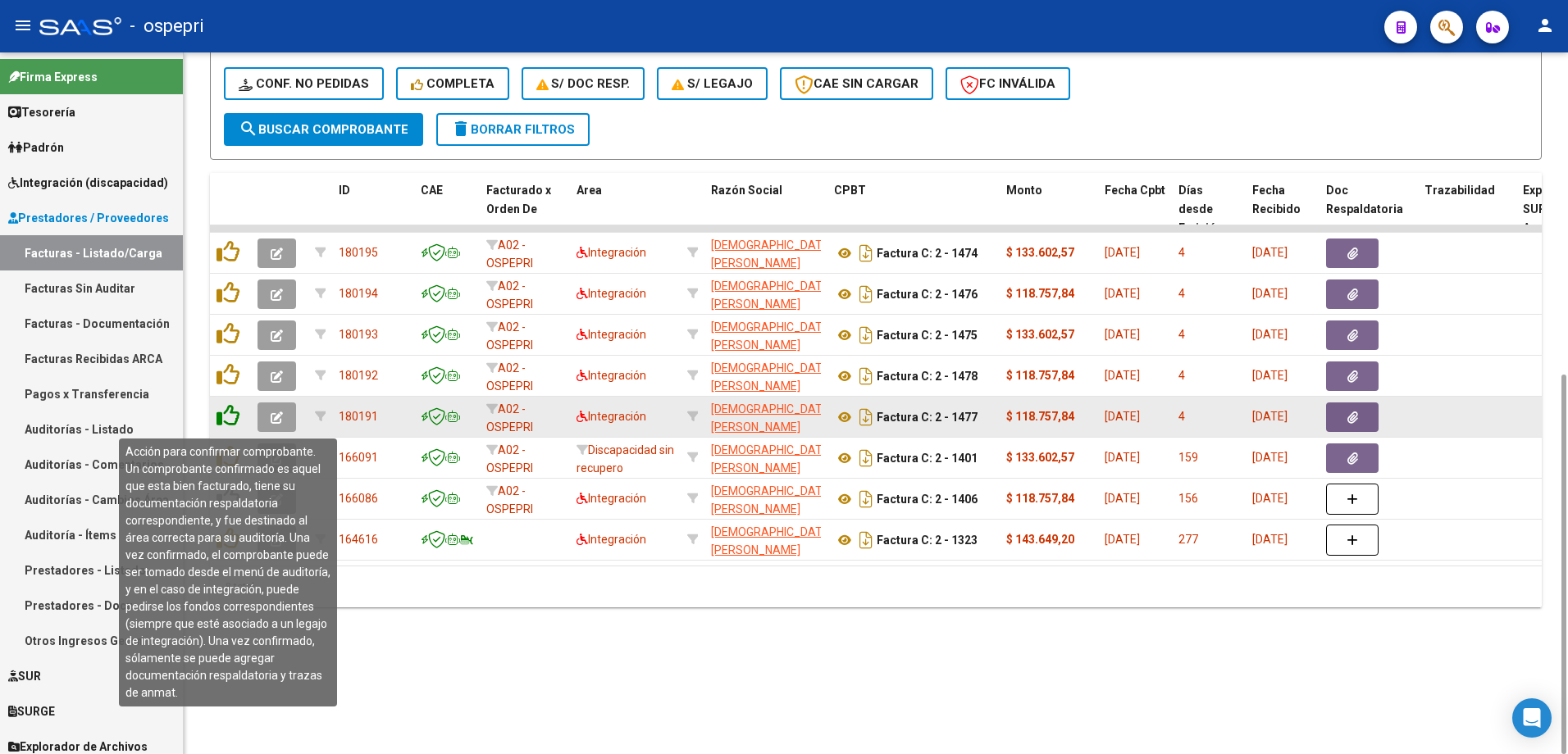 click 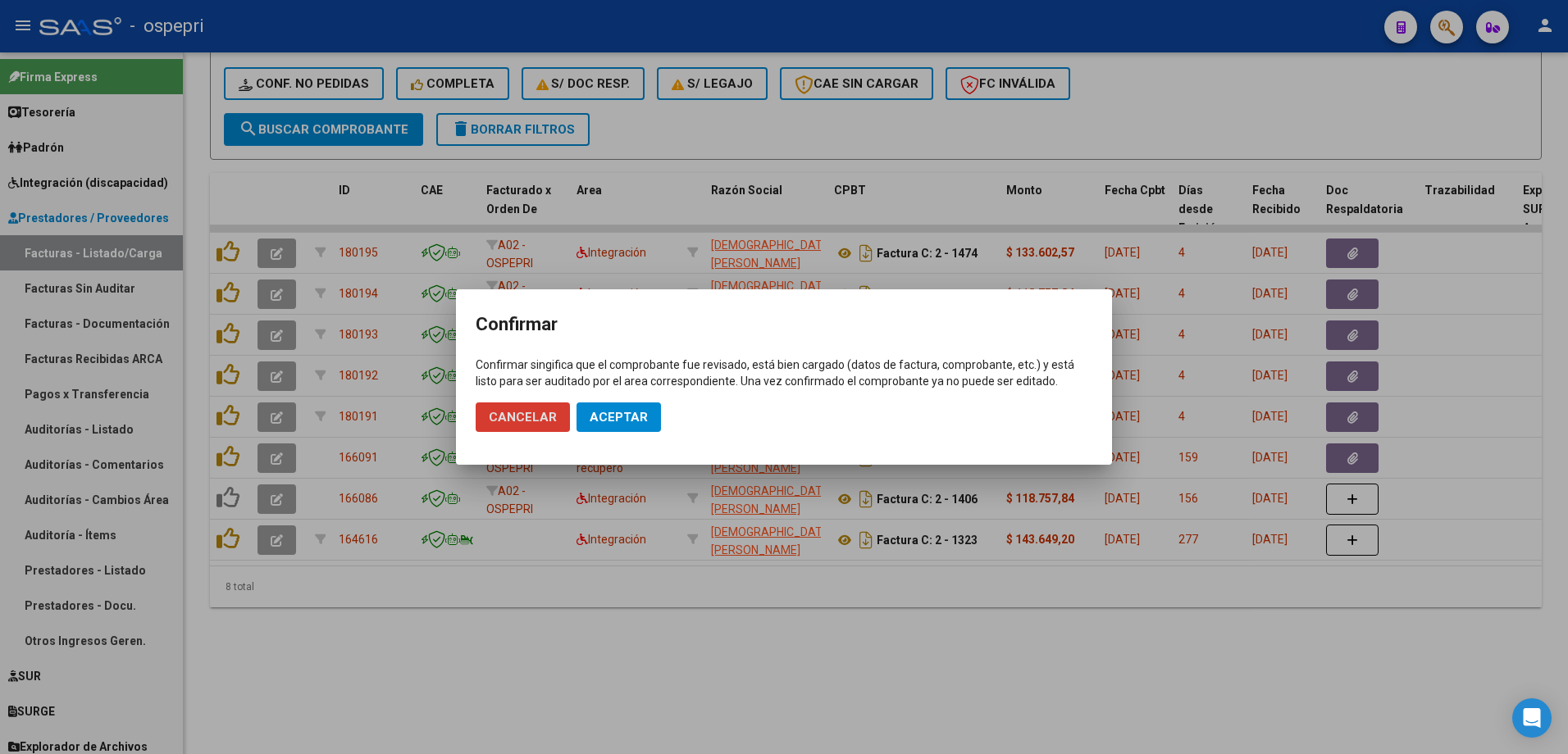 click on "Aceptar" 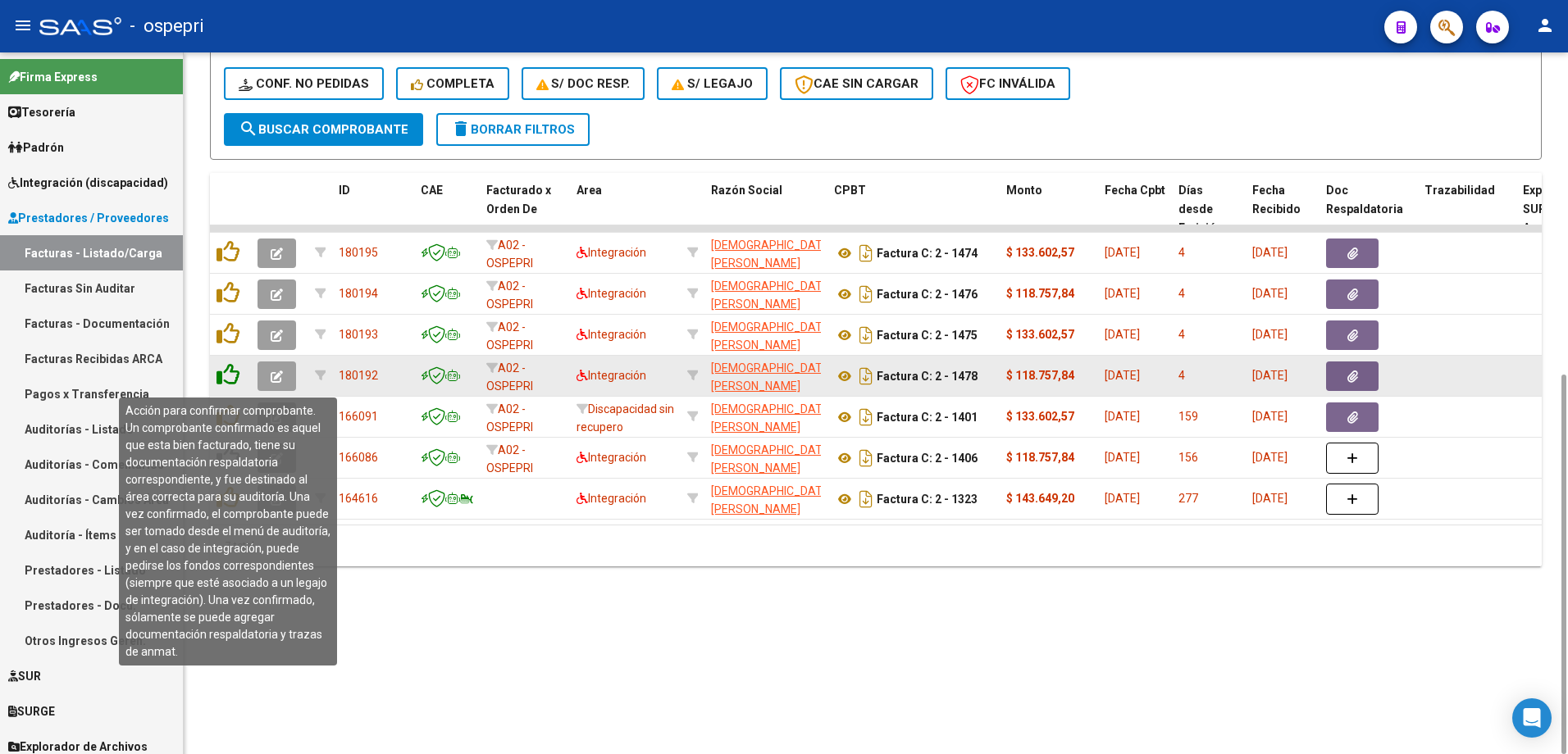 click 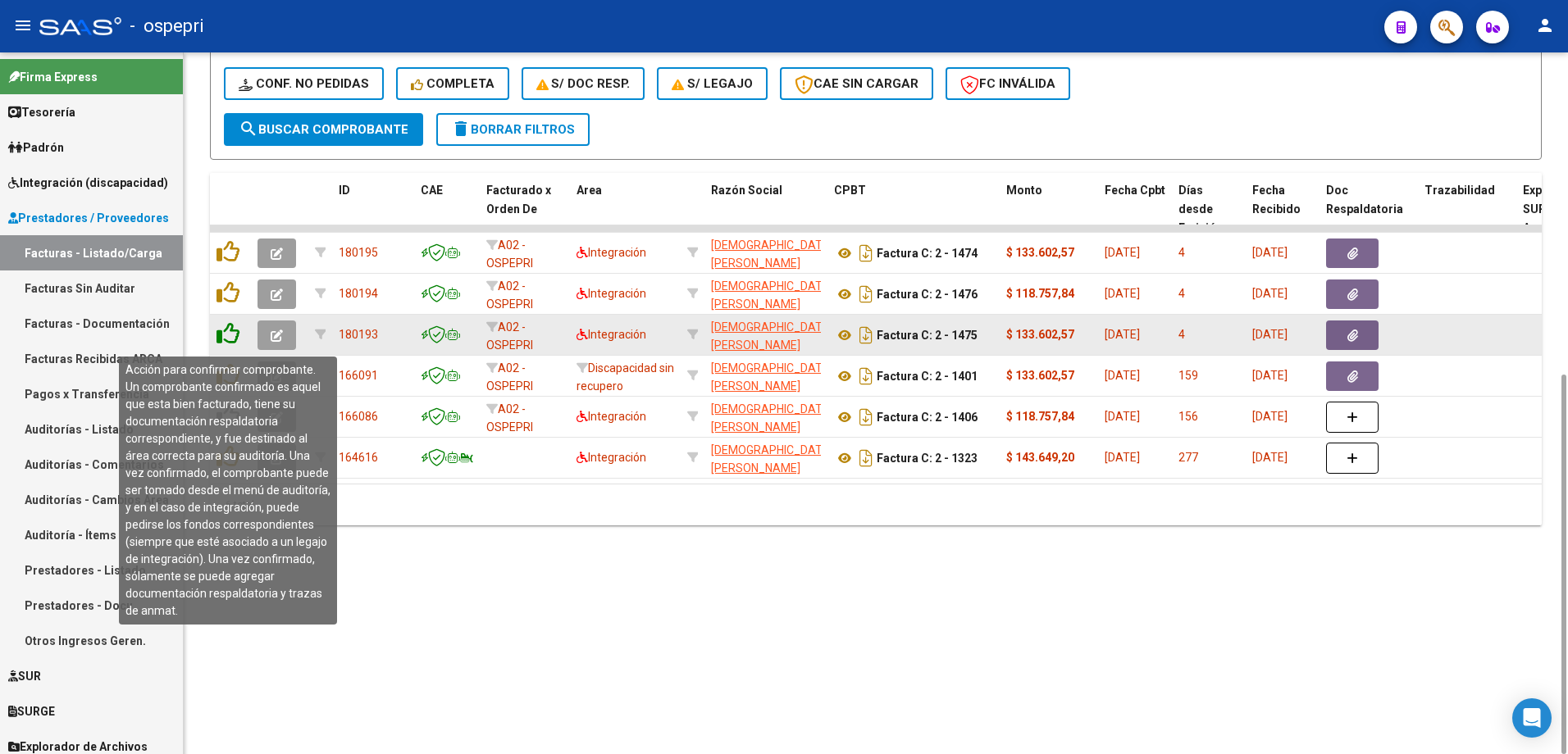 click 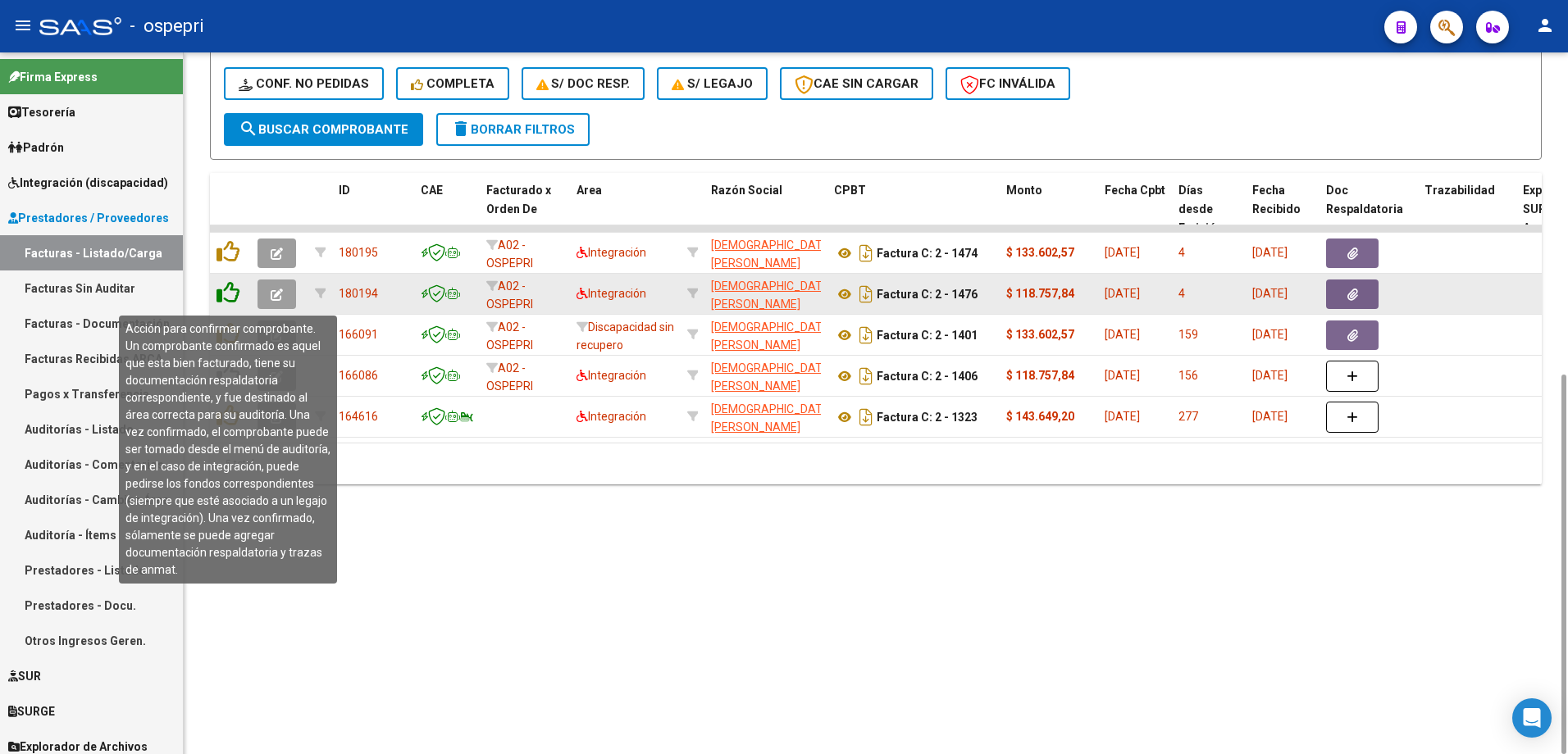click 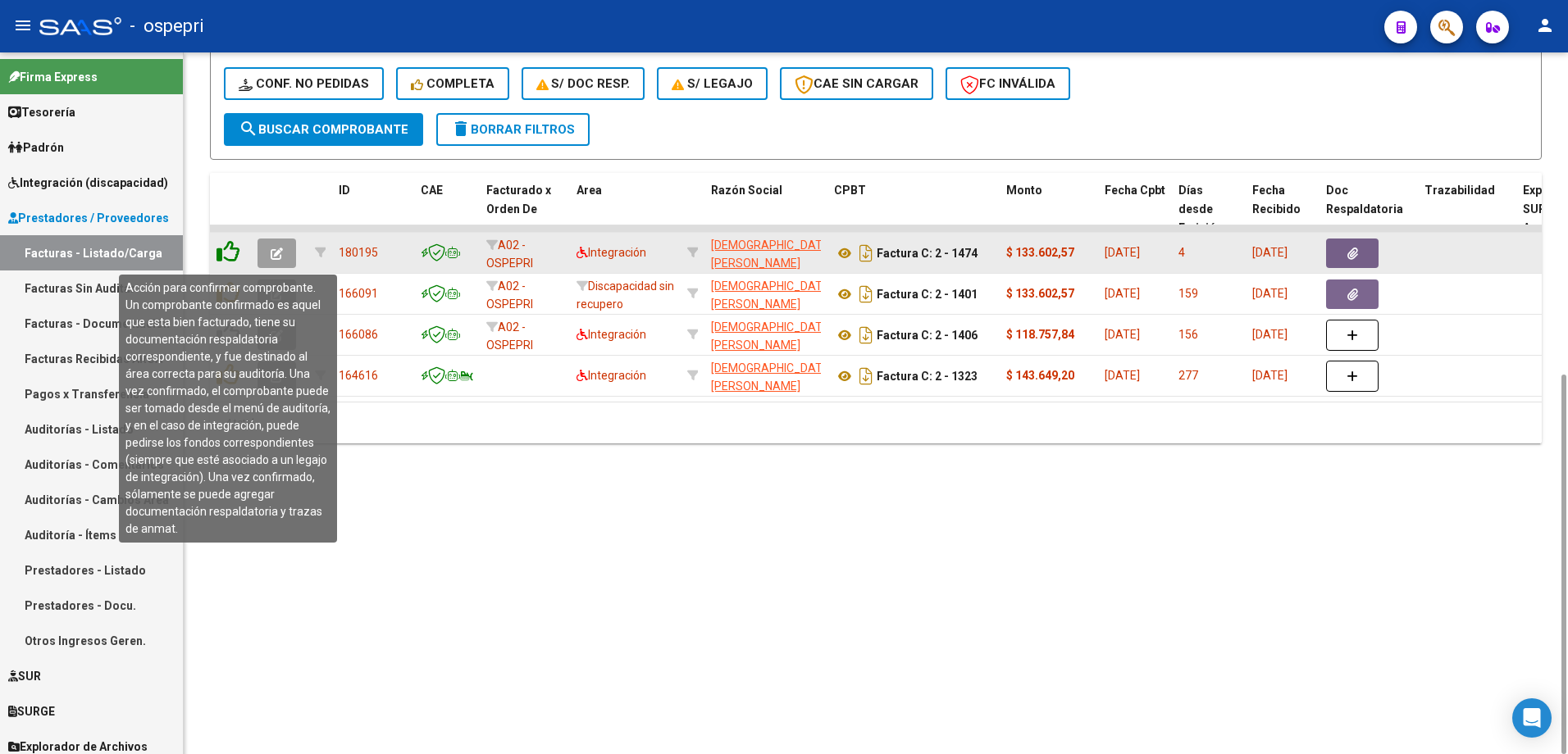 click 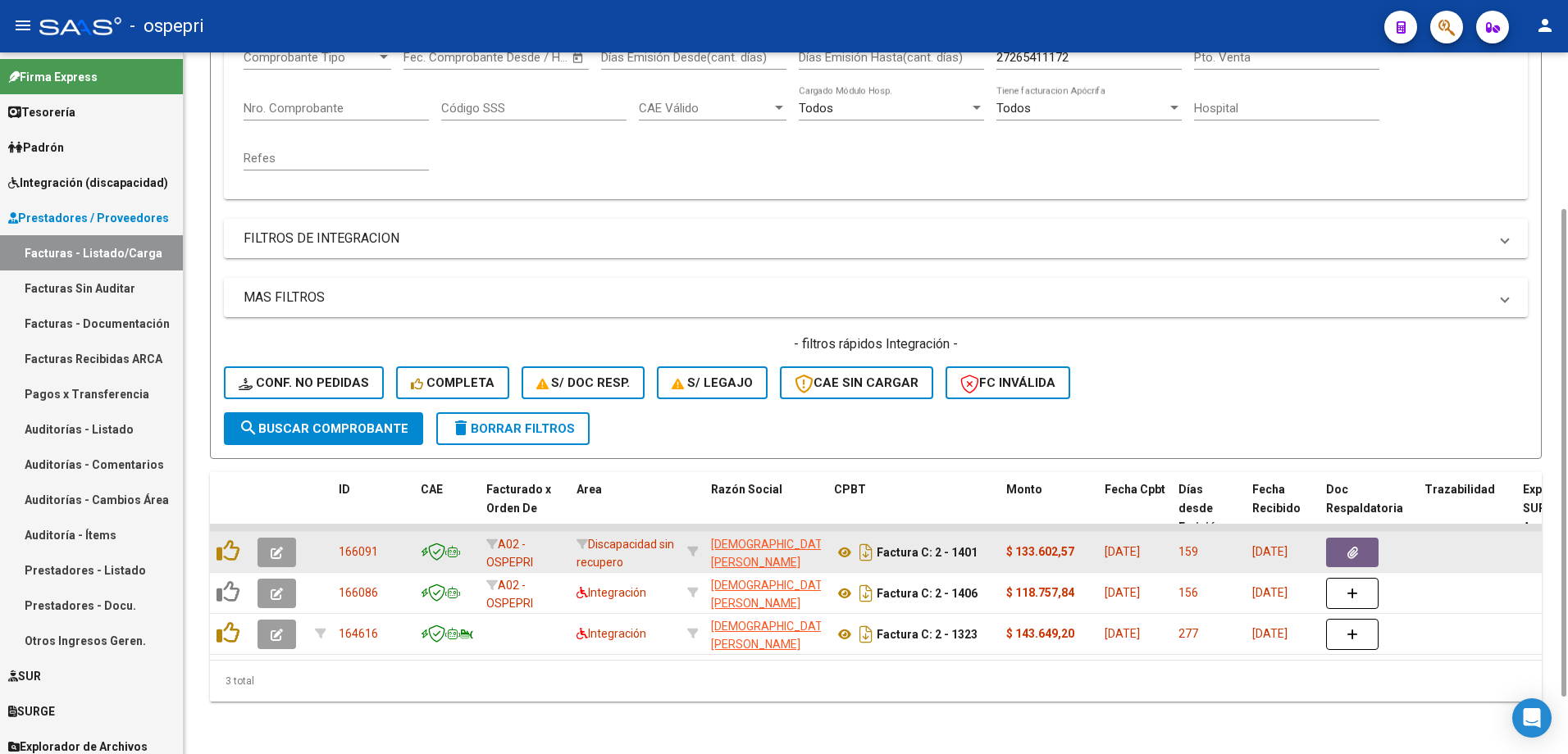 scroll, scrollTop: 266, scrollLeft: 0, axis: vertical 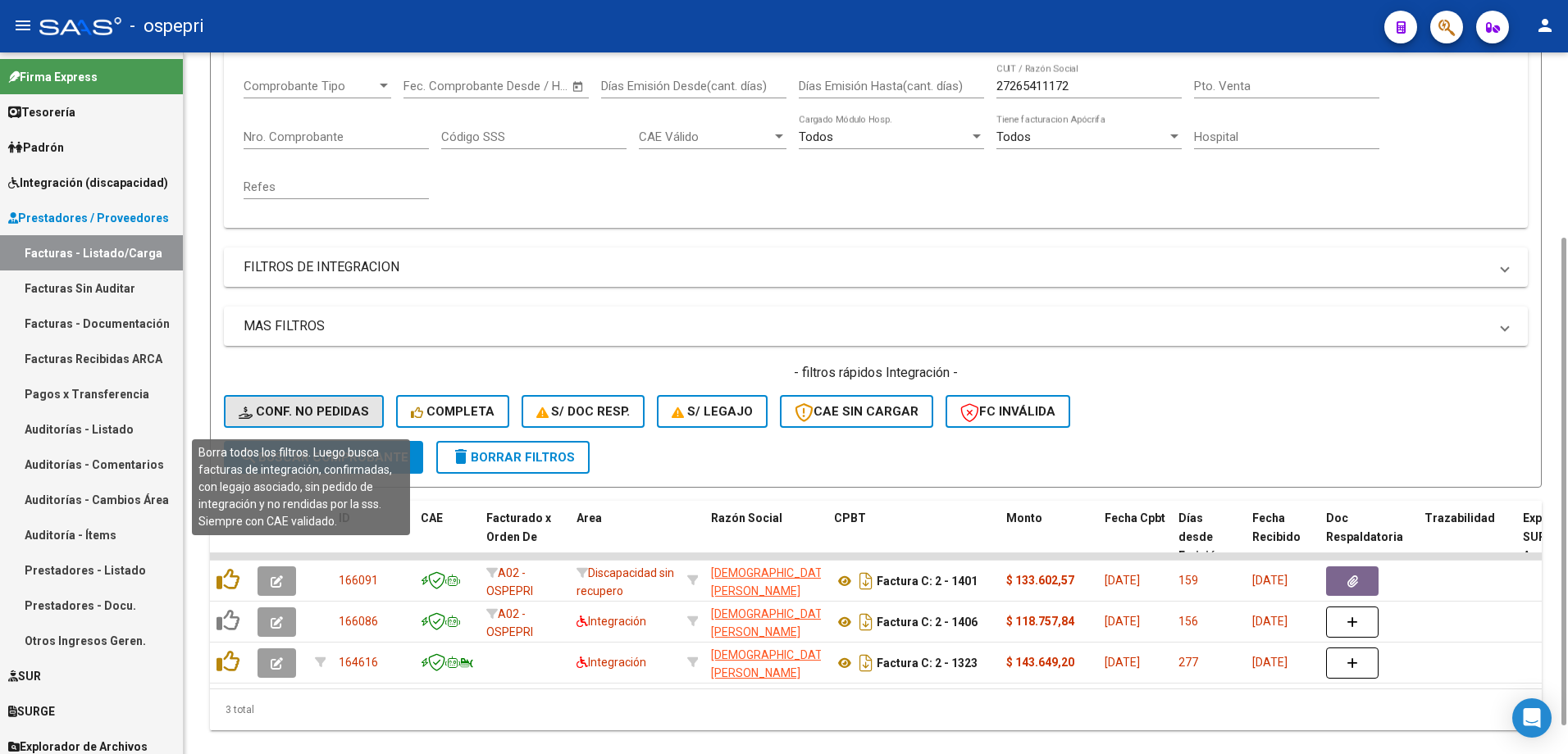 click on "Conf. no pedidas" 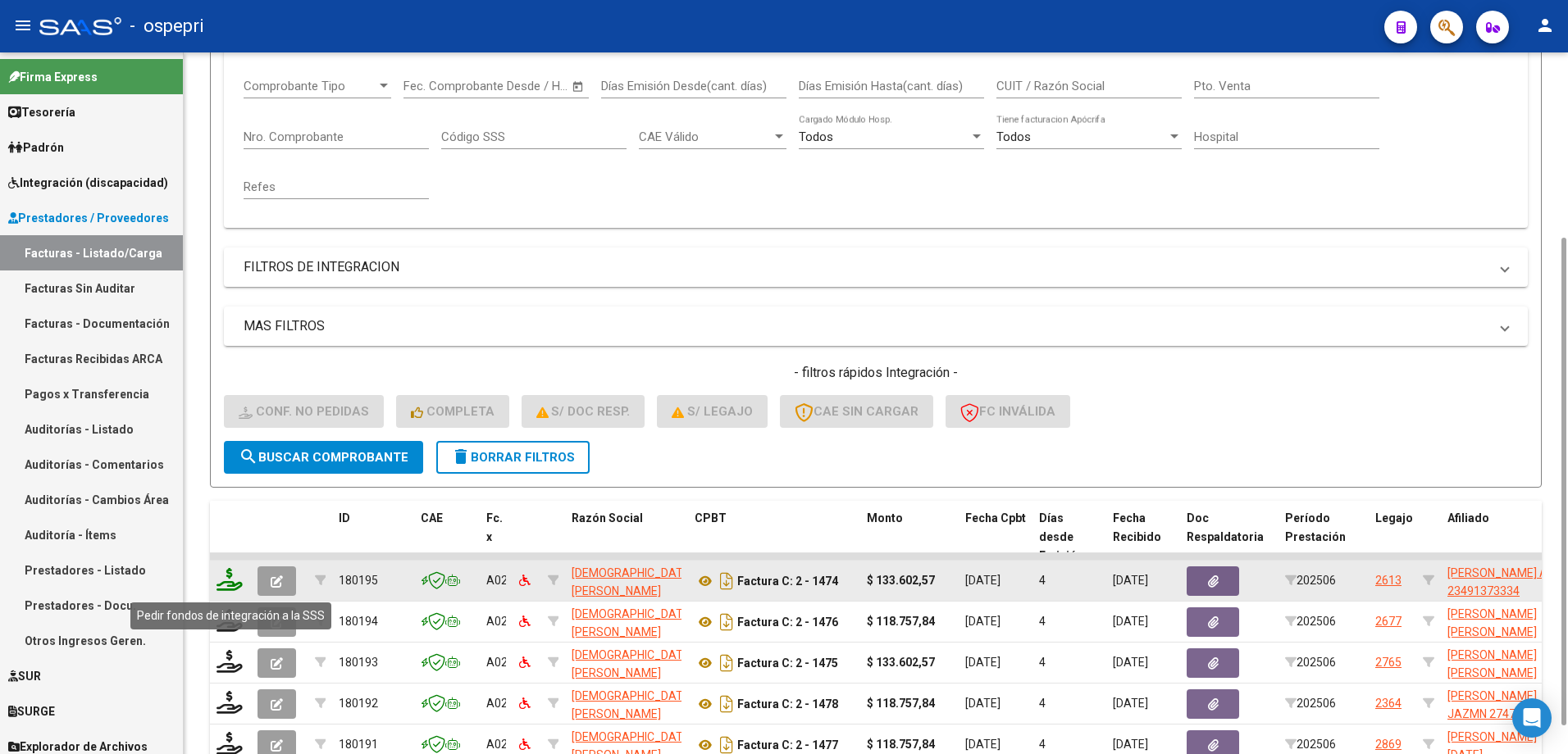 click 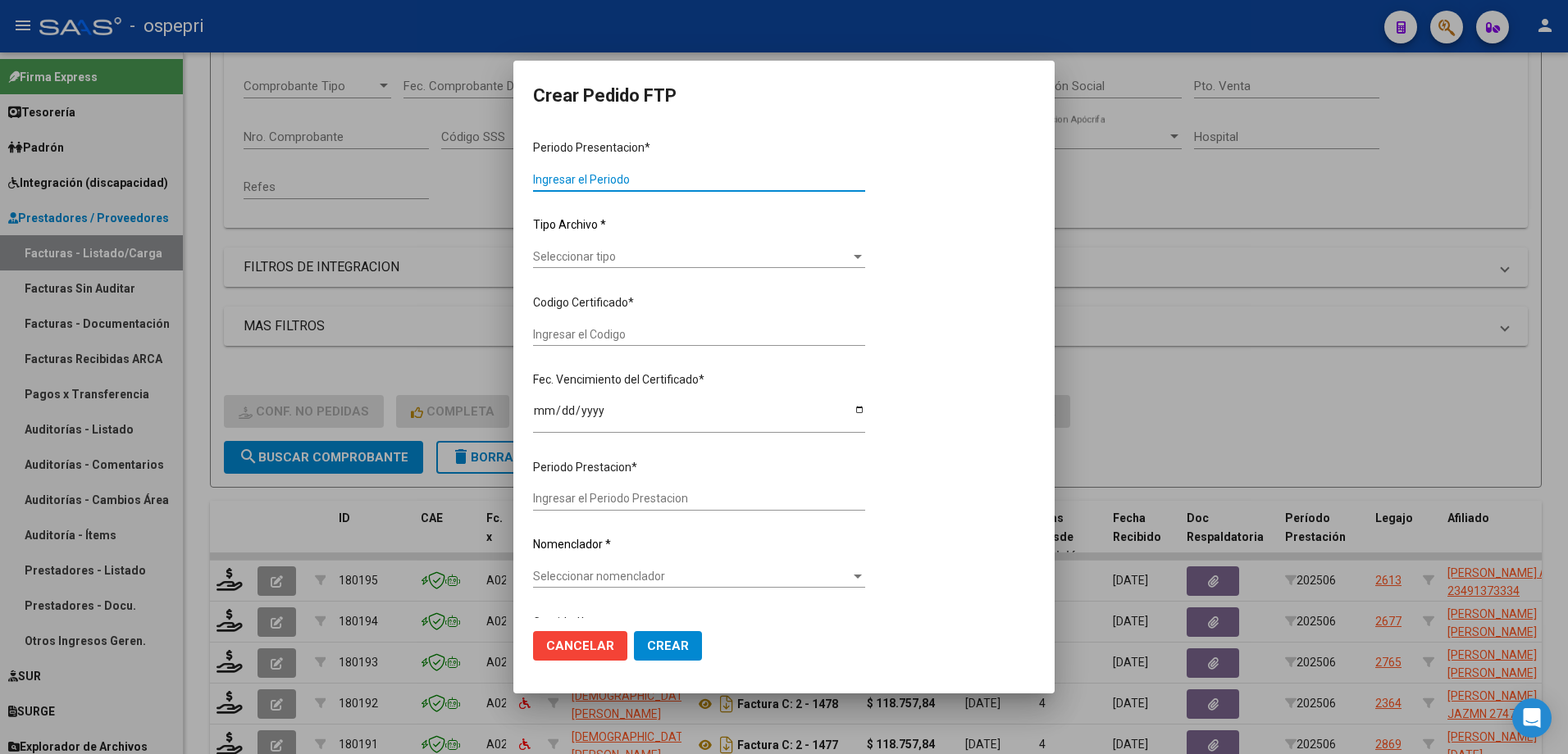 type on "202506" 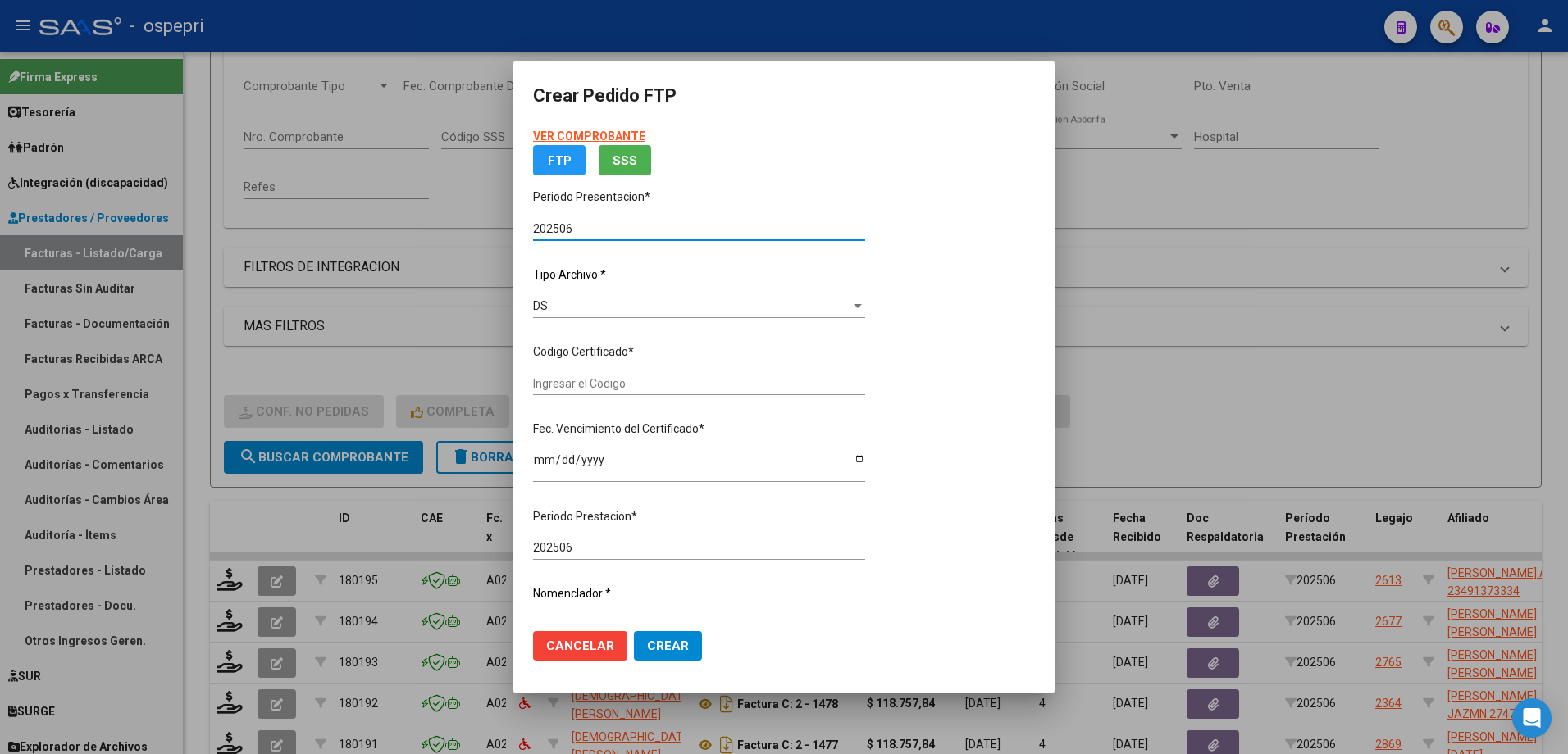 type on "ARG01000491373332017101220271012NQN249" 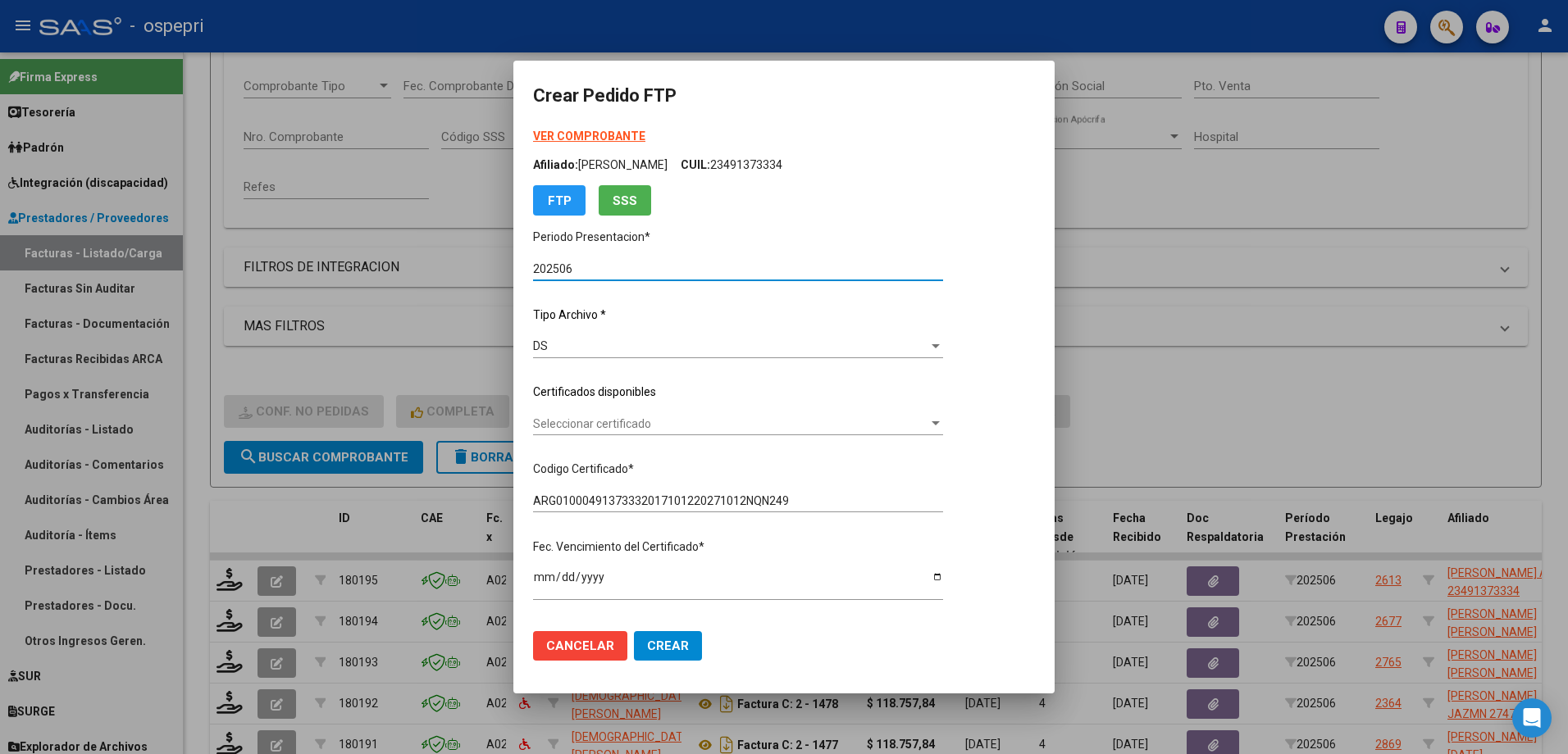 click on "Seleccionar certificado" at bounding box center (731, 424) 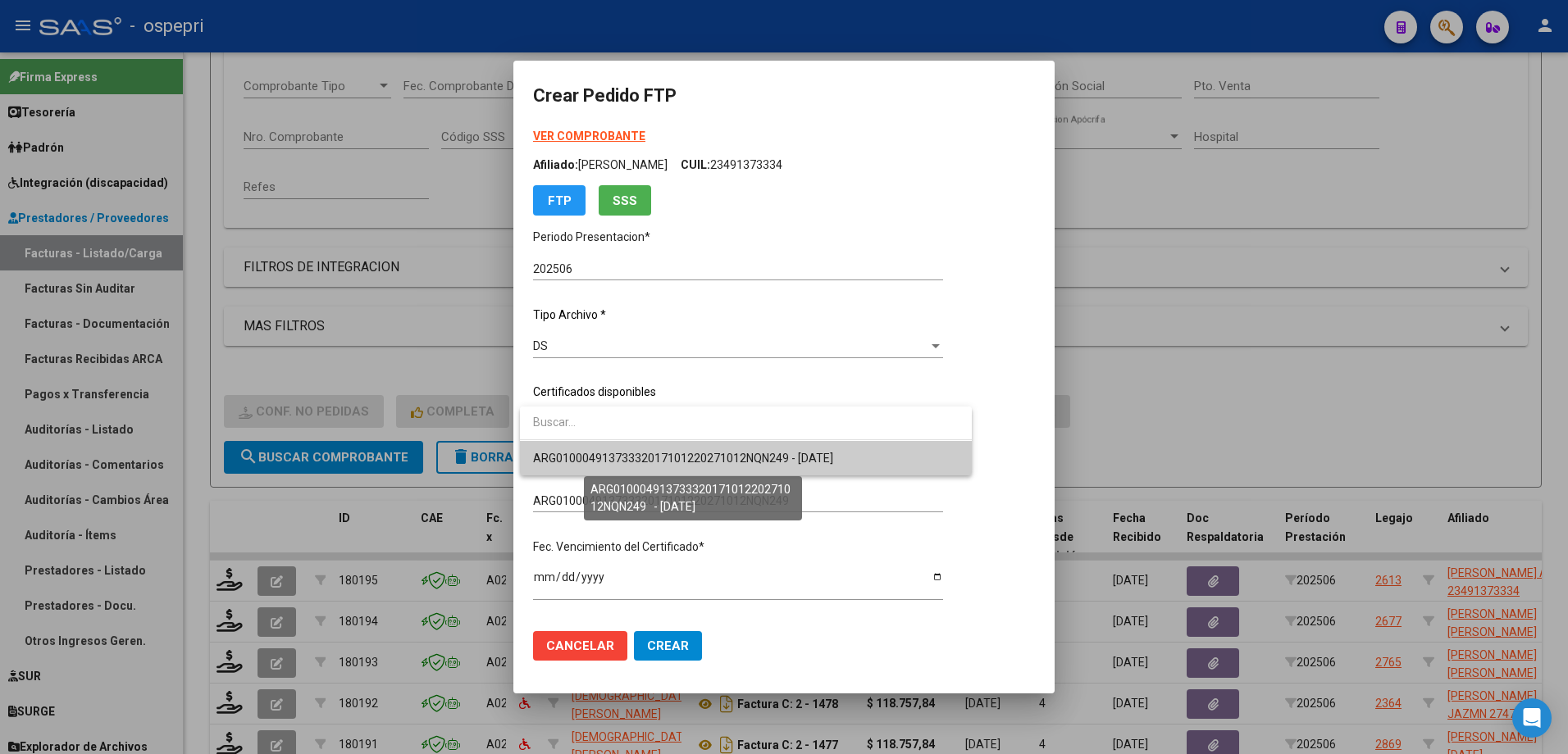 click on "ARG01000491373332017101220271012NQN249   - 2027-10-12" at bounding box center (683, 458) 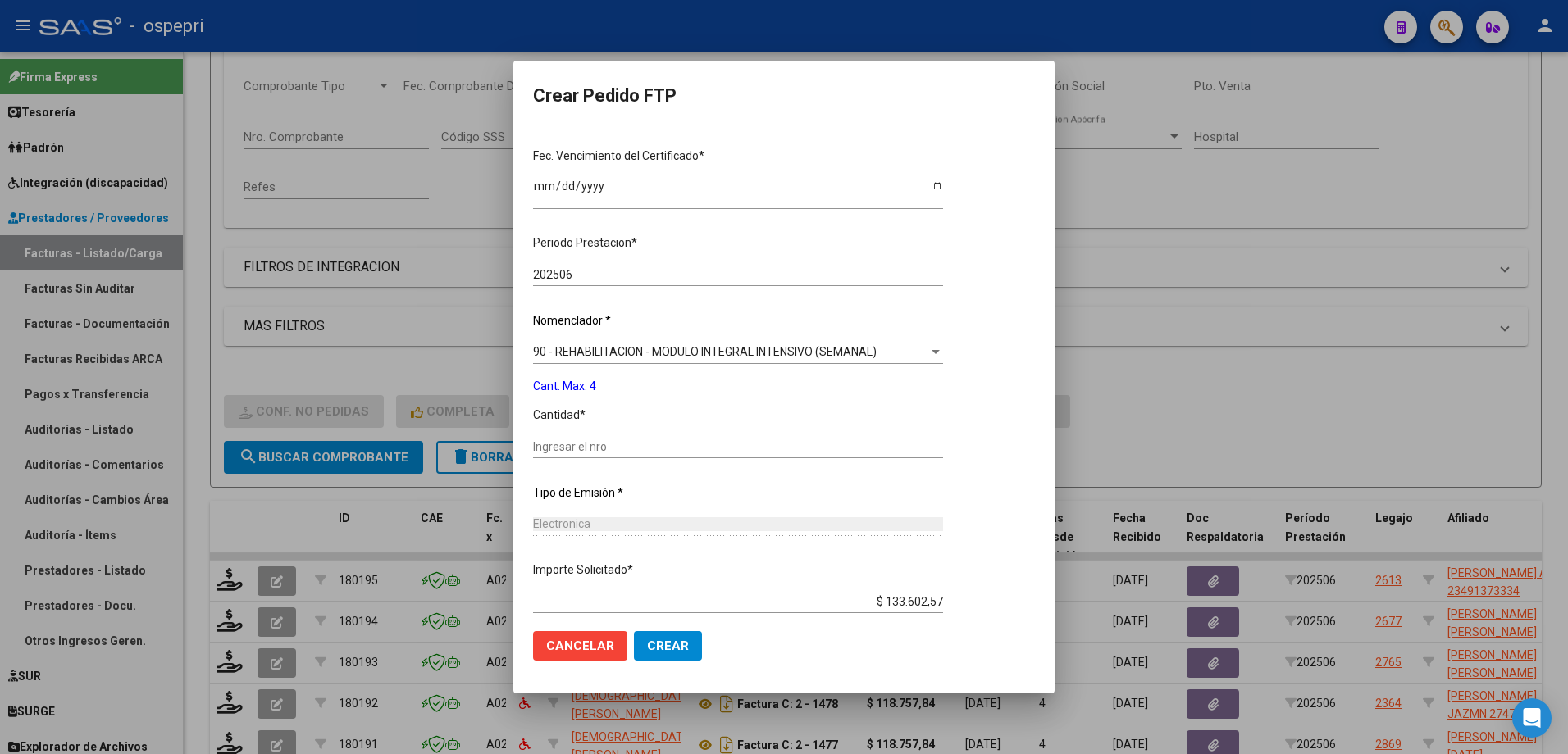 scroll, scrollTop: 410, scrollLeft: 0, axis: vertical 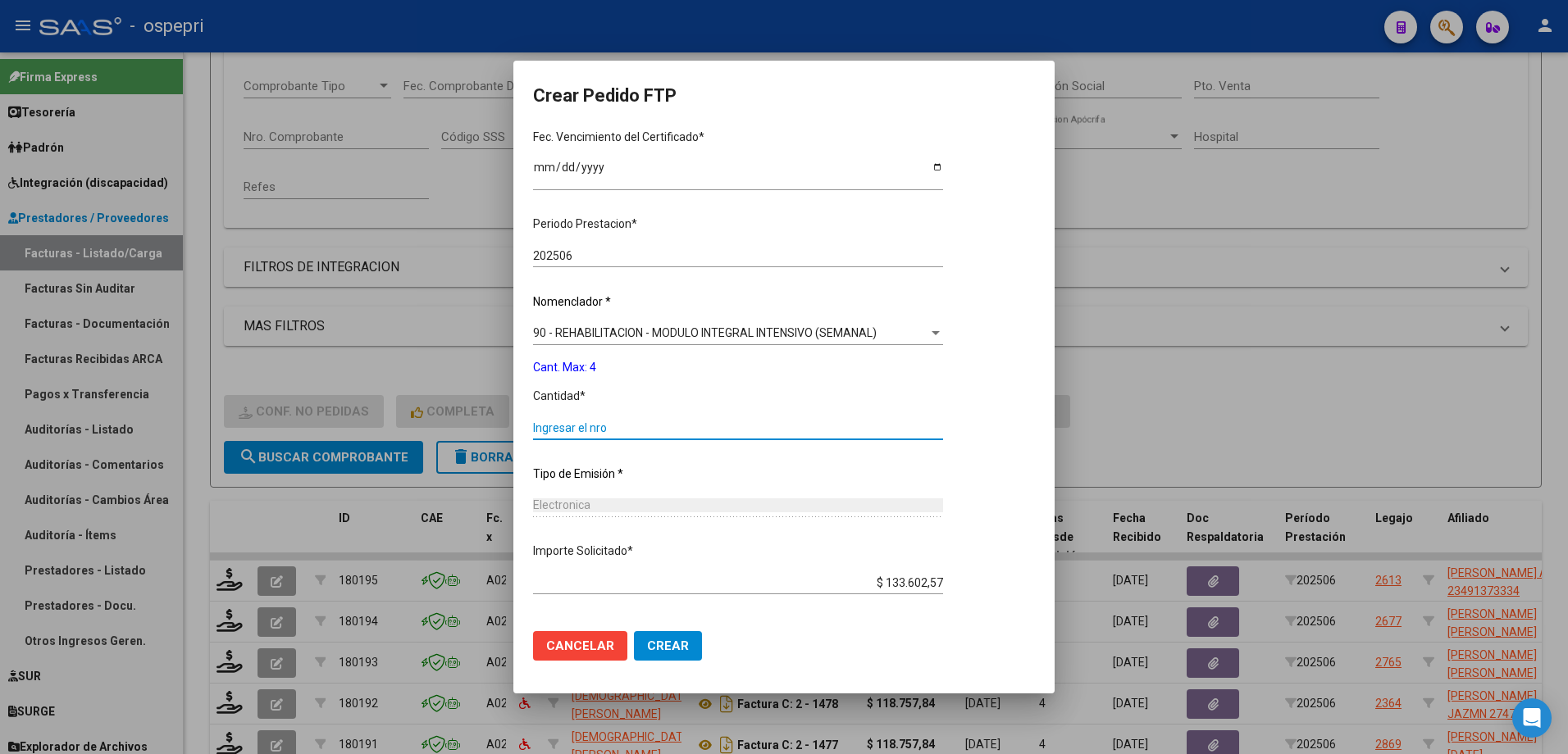 click on "Ingresar el nro" at bounding box center [738, 428] 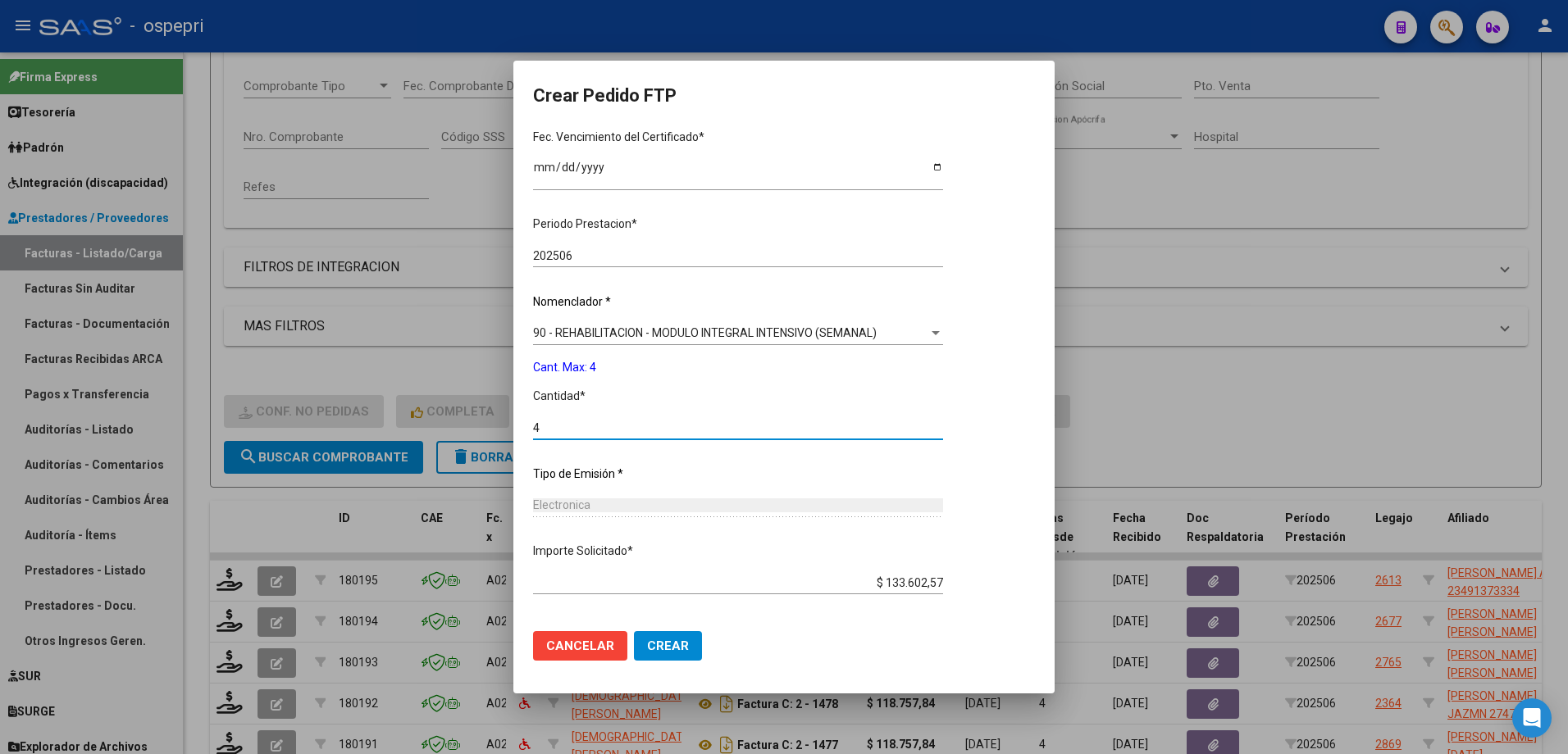 scroll, scrollTop: 478, scrollLeft: 0, axis: vertical 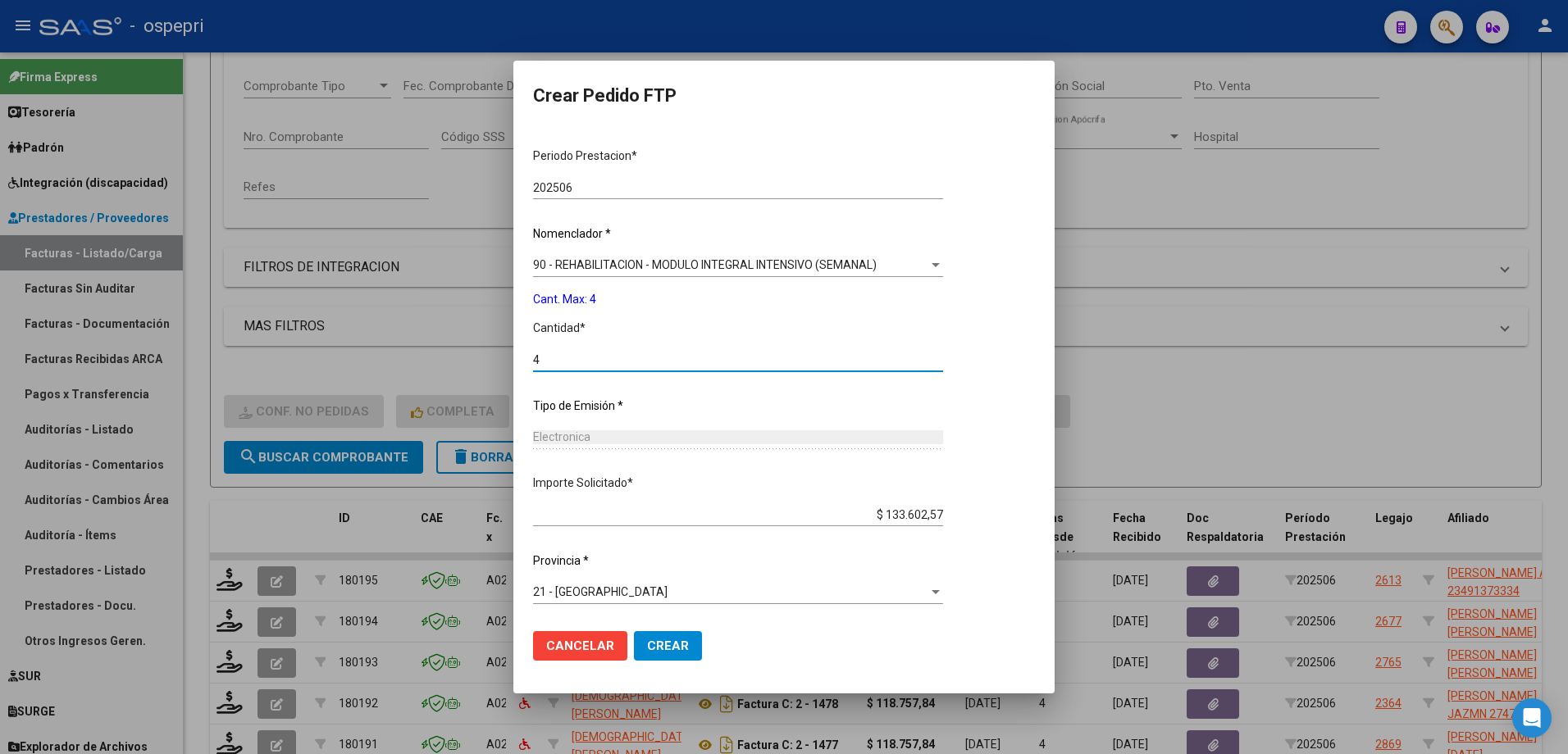 type on "4" 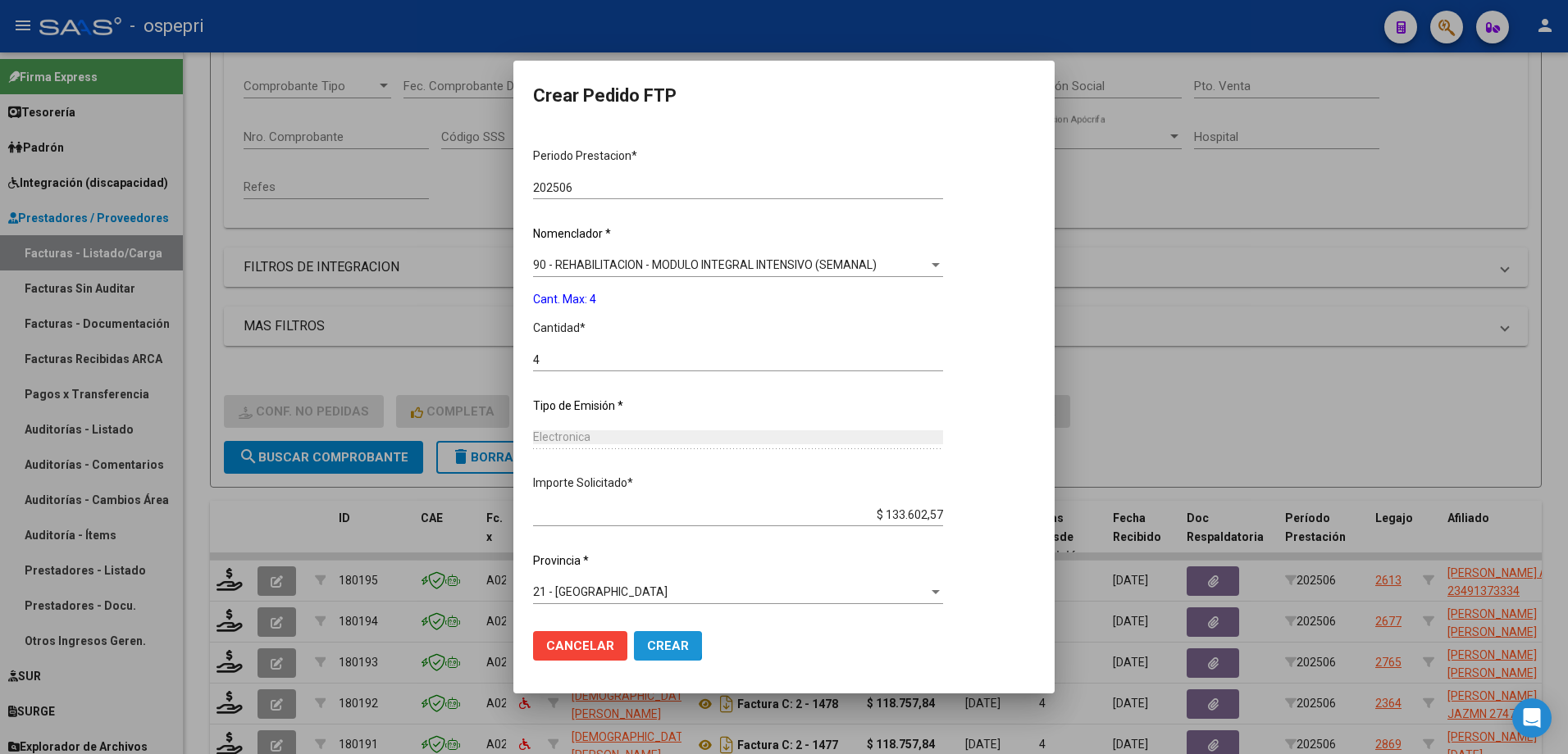 click on "Crear" 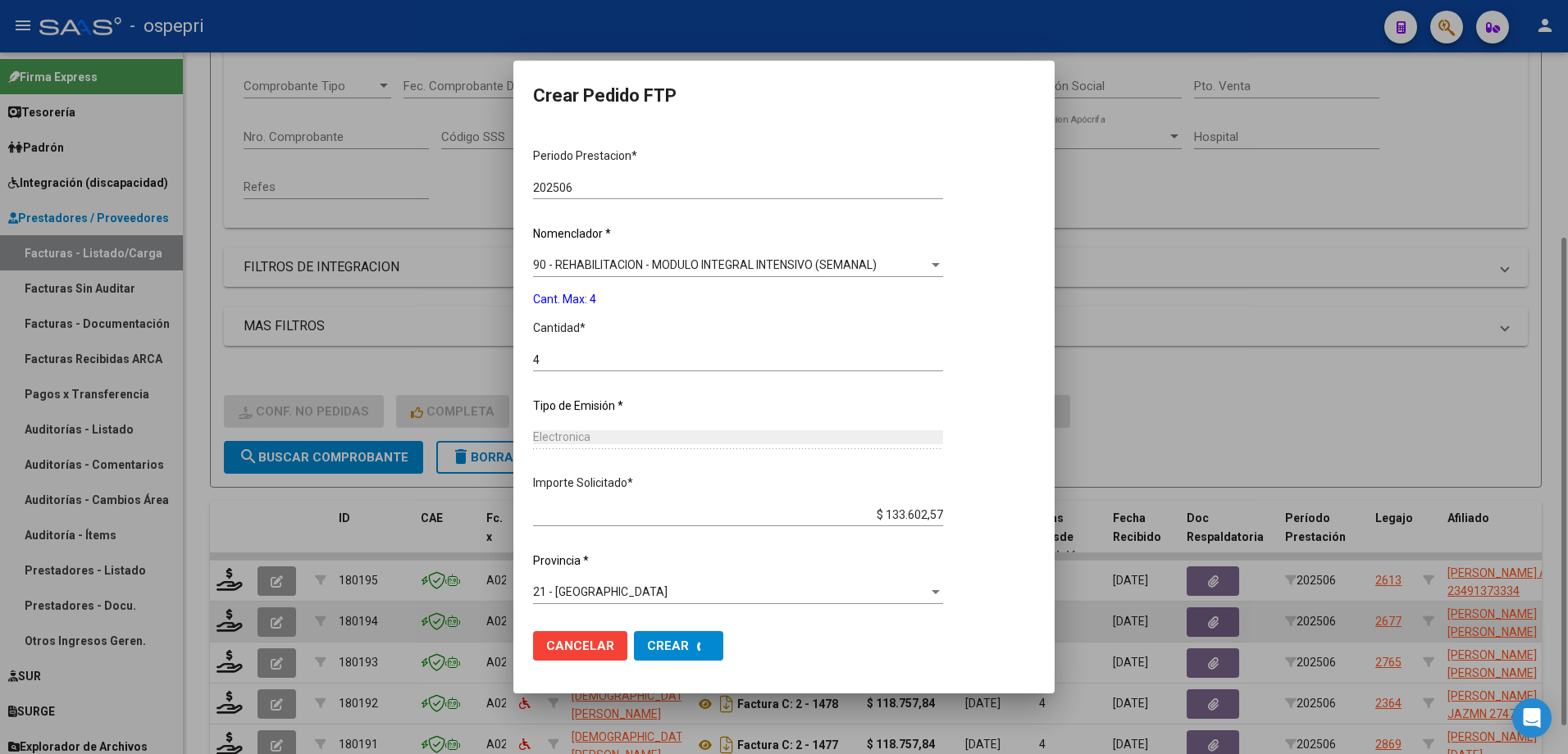 scroll, scrollTop: 0, scrollLeft: 0, axis: both 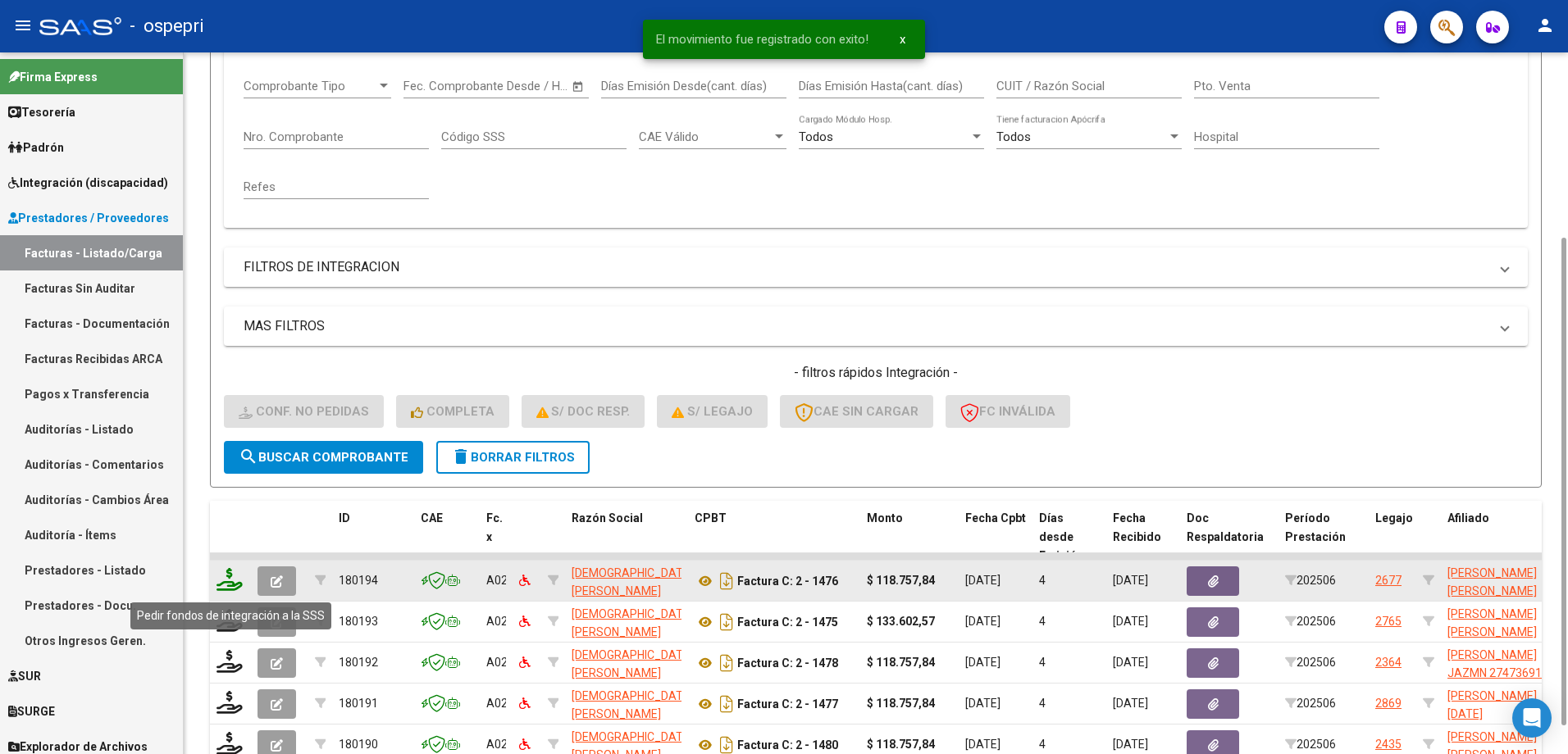 click 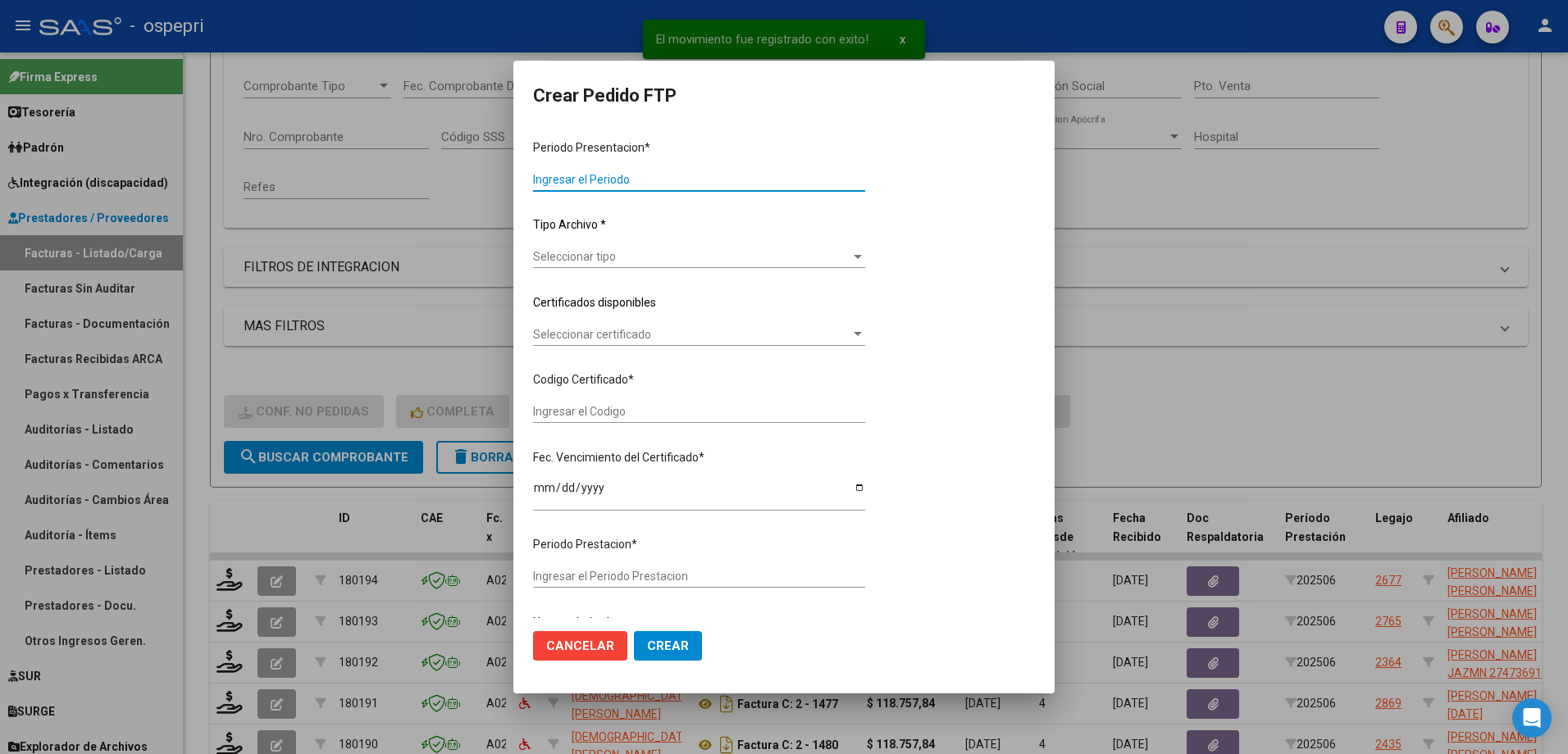 type on "202506" 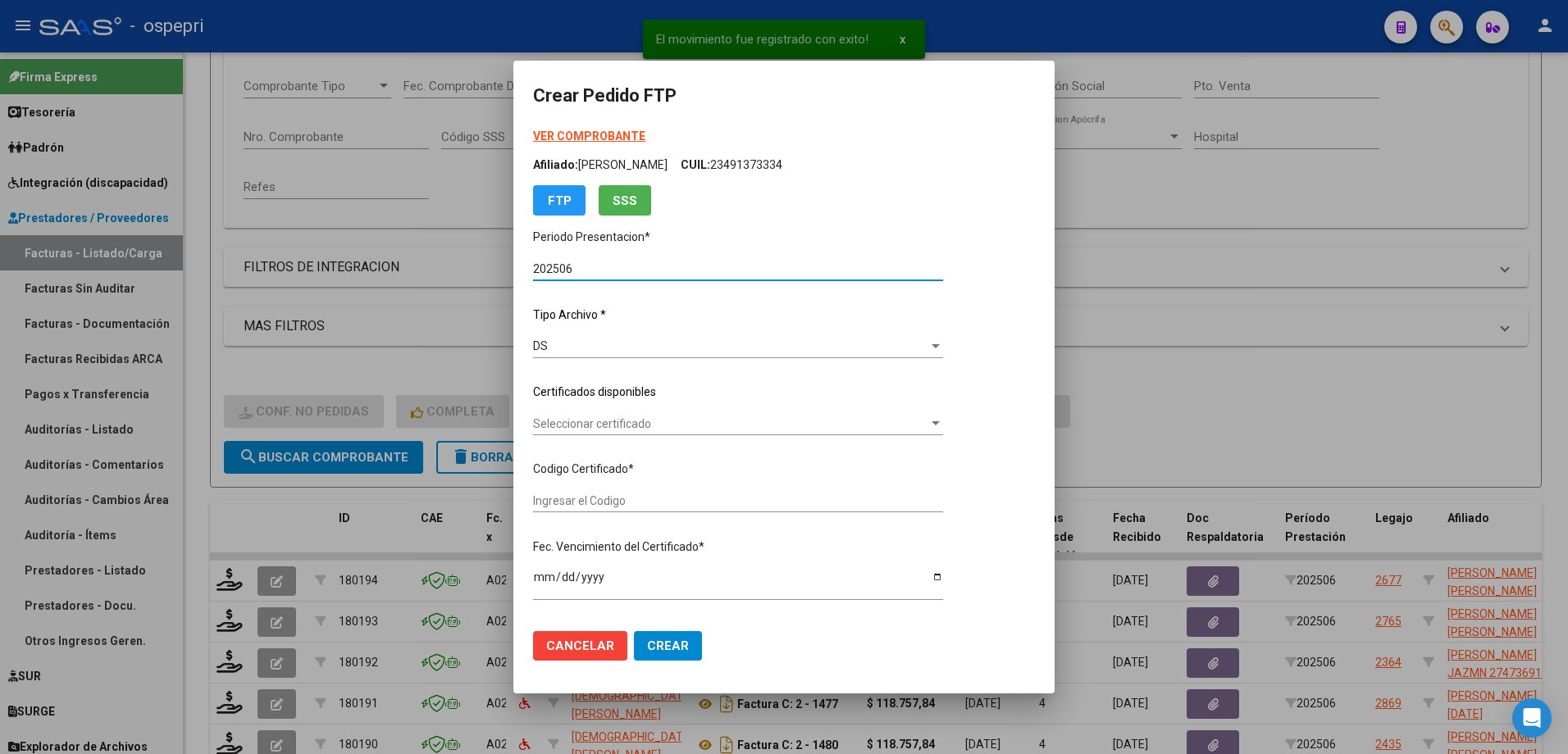 type on "2093790453-4" 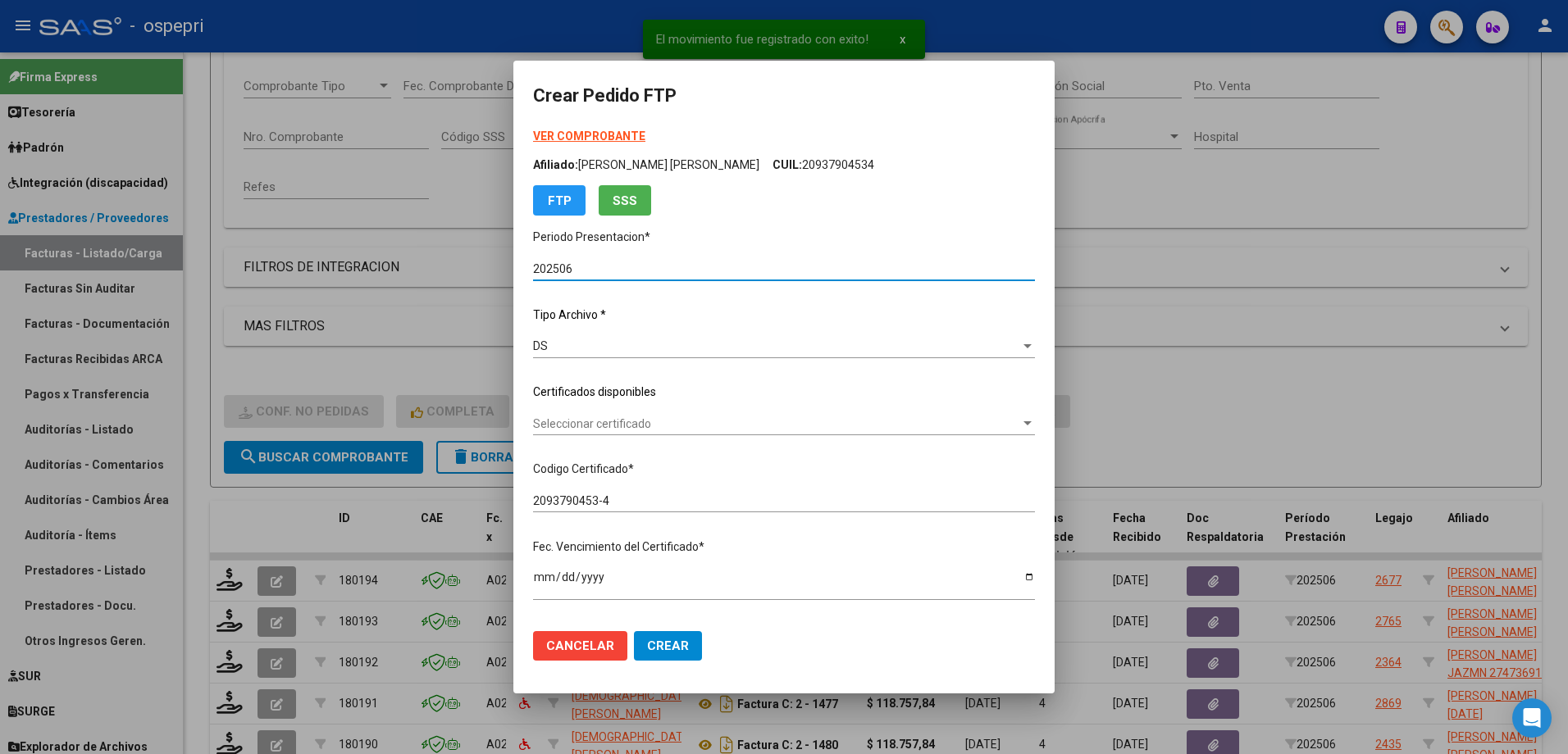 click on "Seleccionar certificado" at bounding box center [777, 424] 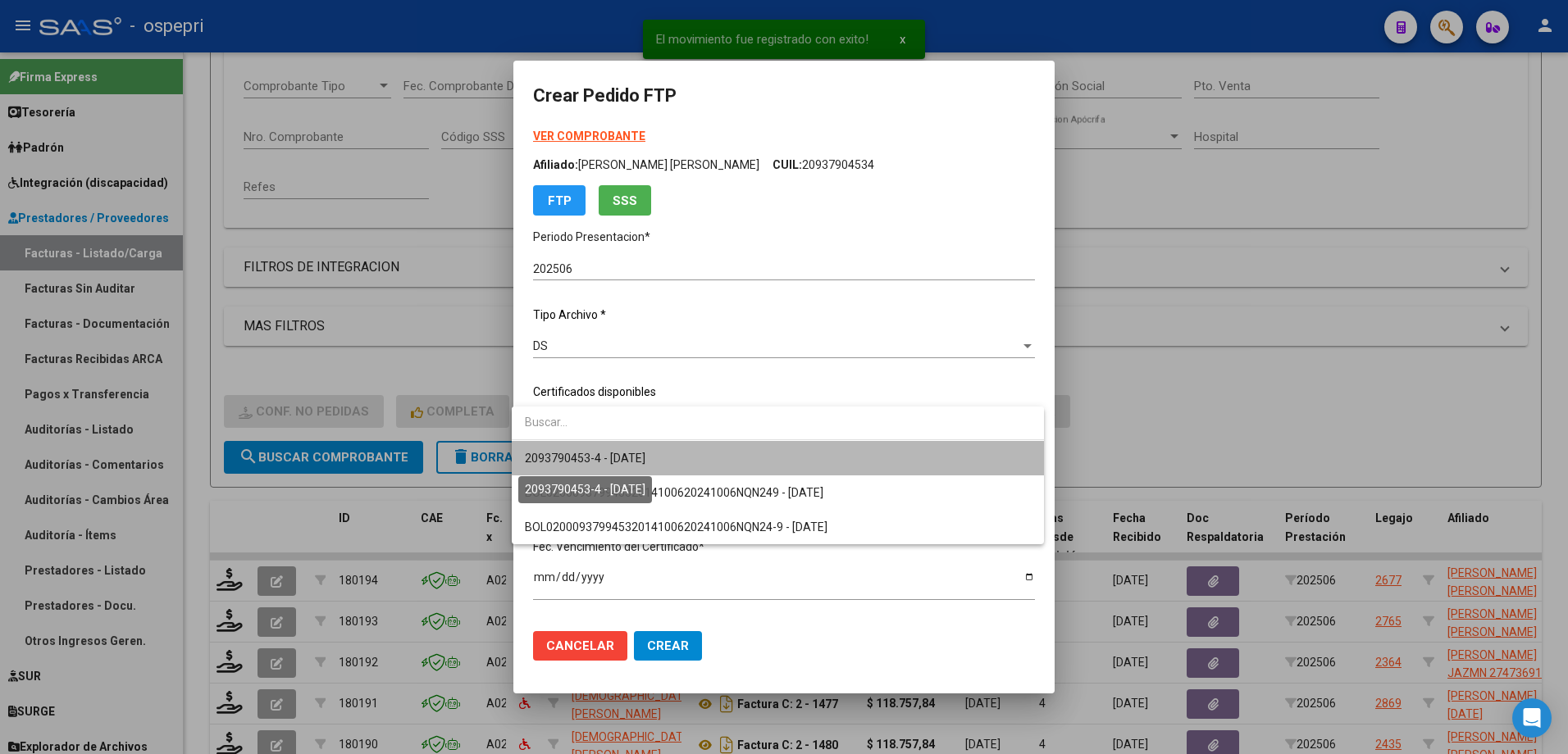 click on "2093790453-4 - 2039-09-01" at bounding box center [585, 458] 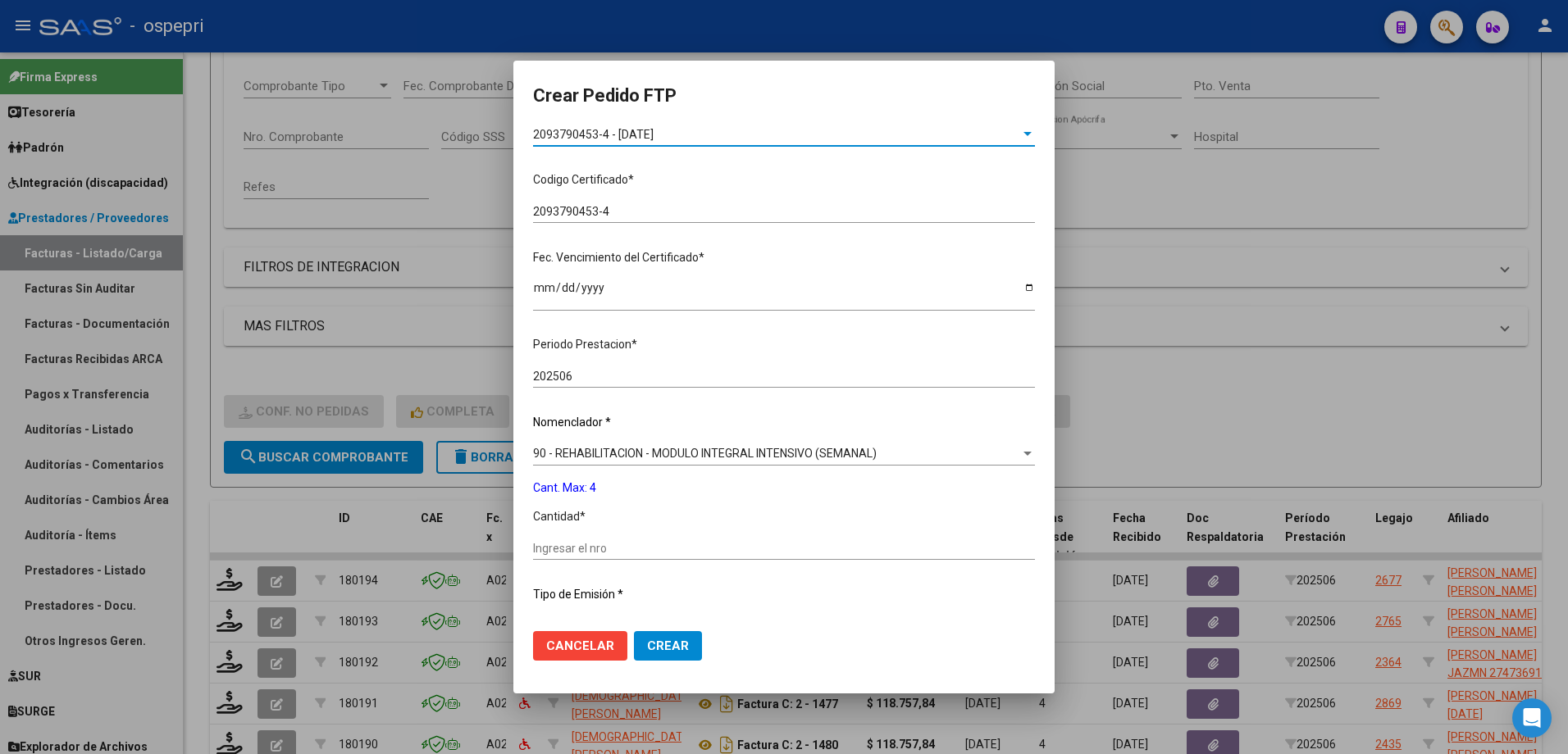 scroll, scrollTop: 328, scrollLeft: 0, axis: vertical 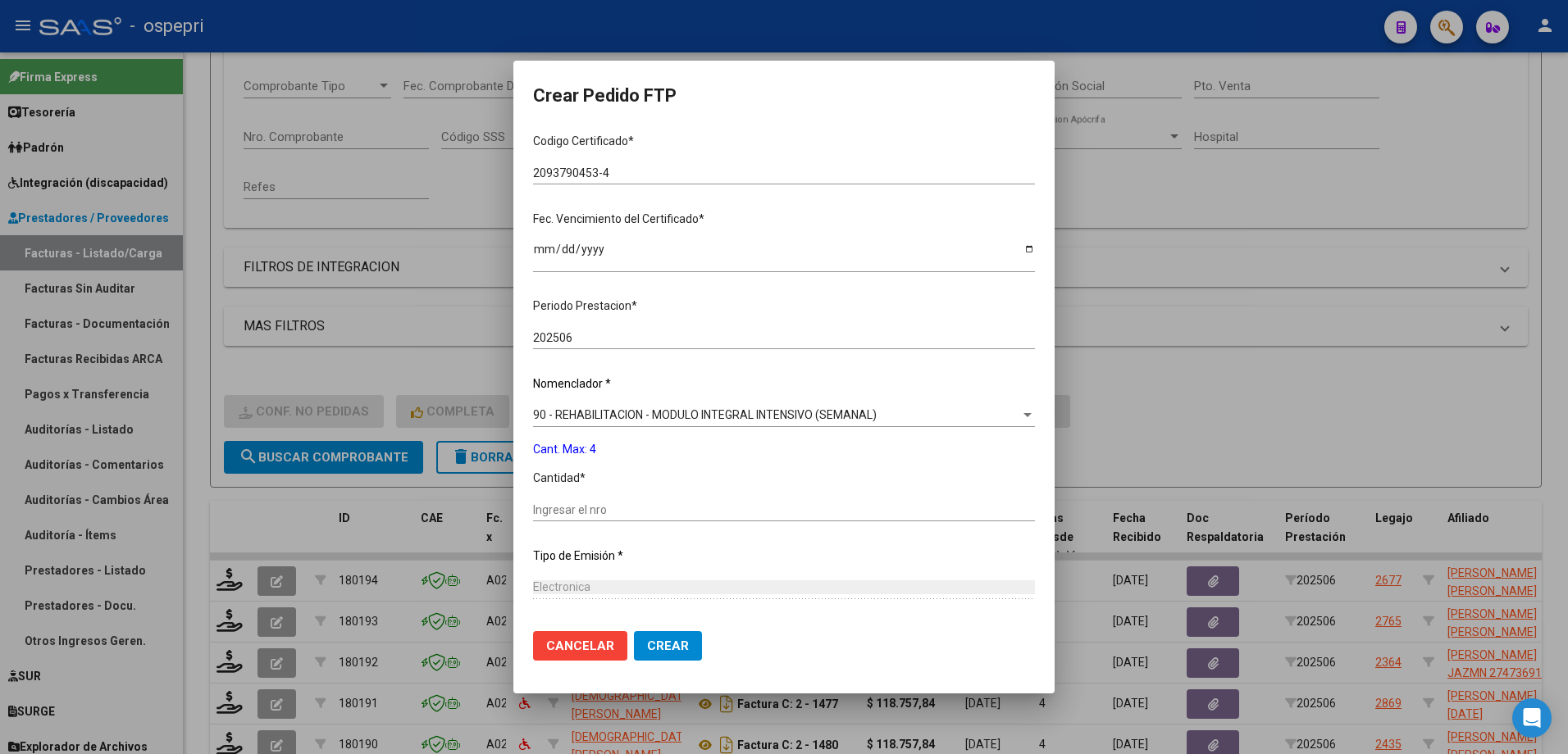 click on "Ingresar el nro" at bounding box center [784, 510] 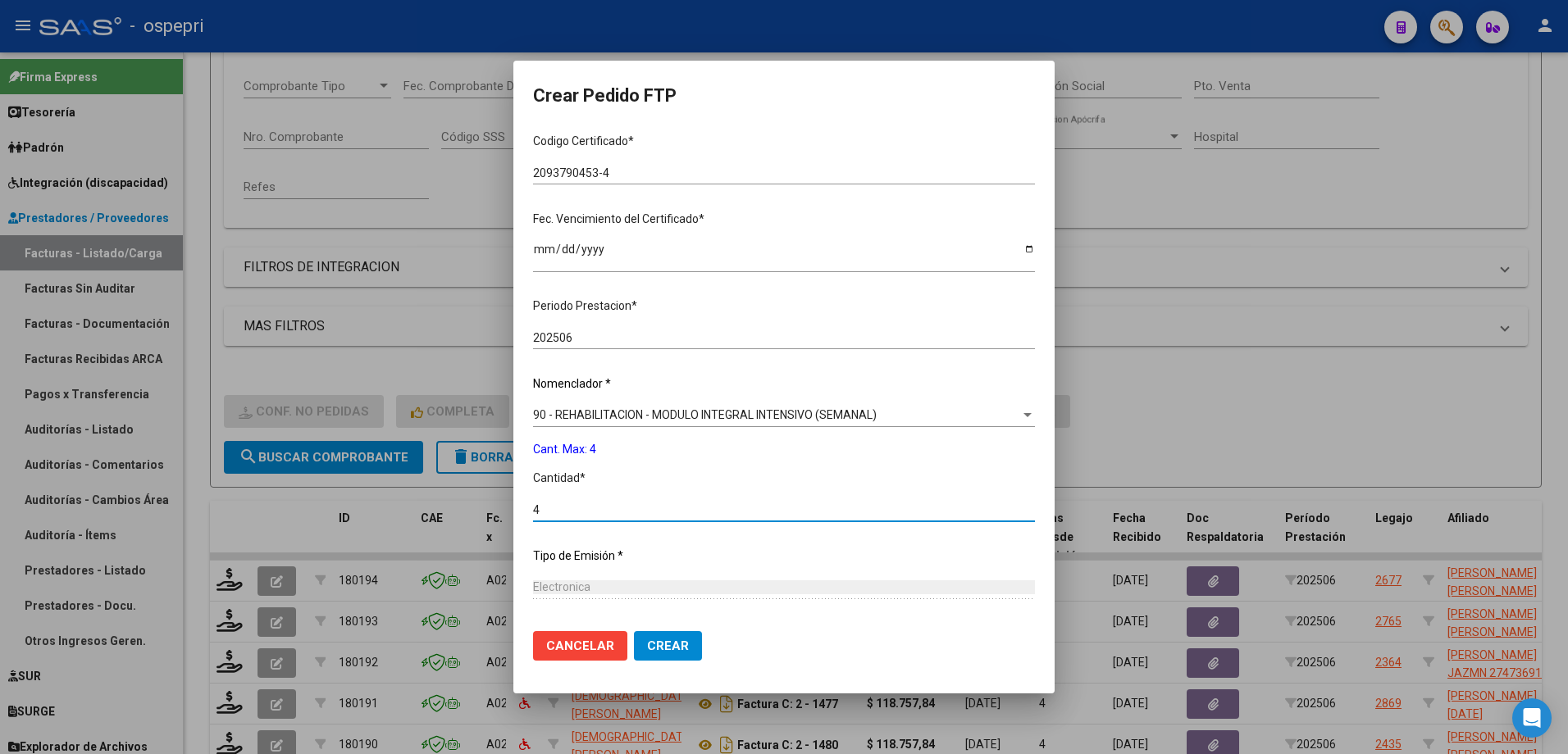 type on "4" 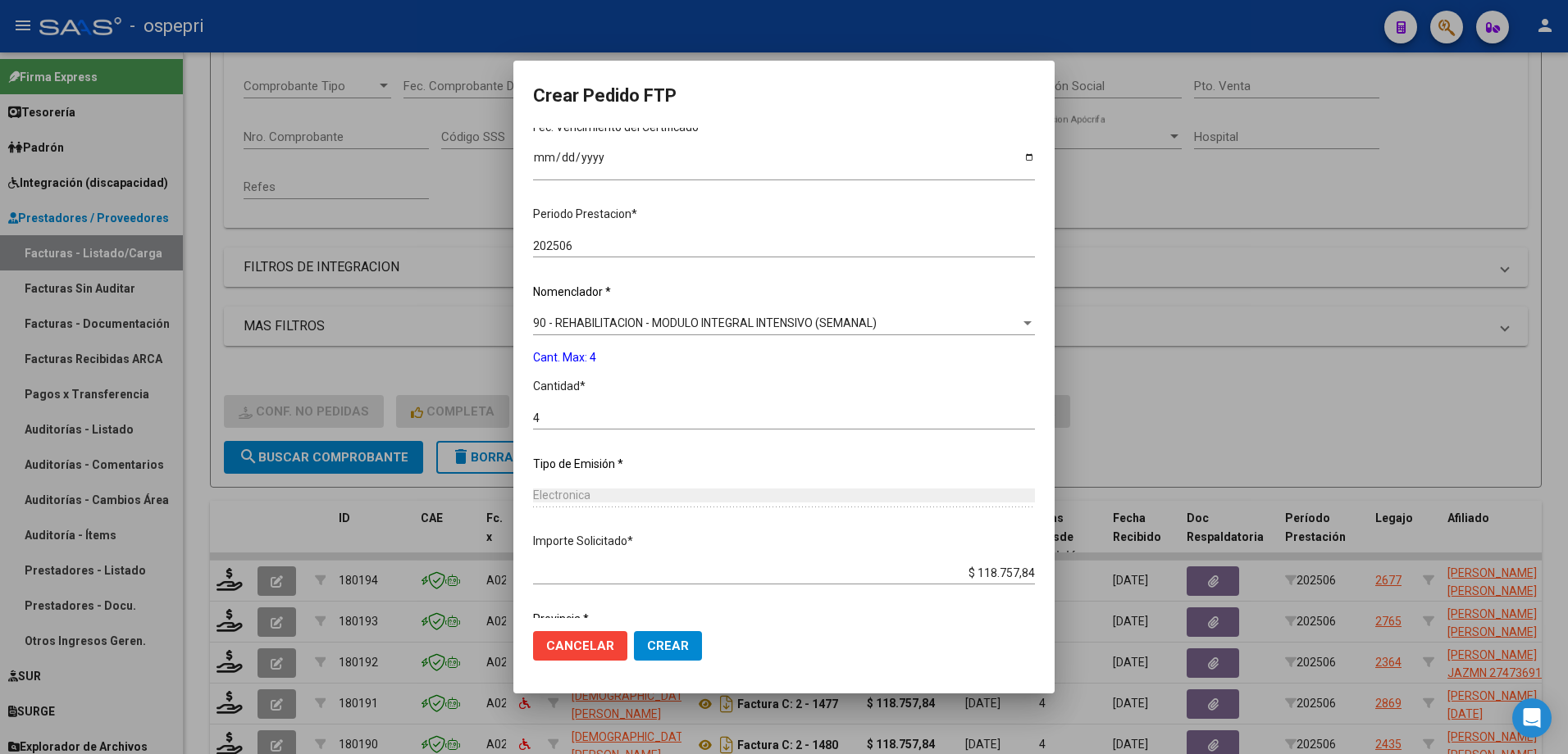 scroll, scrollTop: 478, scrollLeft: 0, axis: vertical 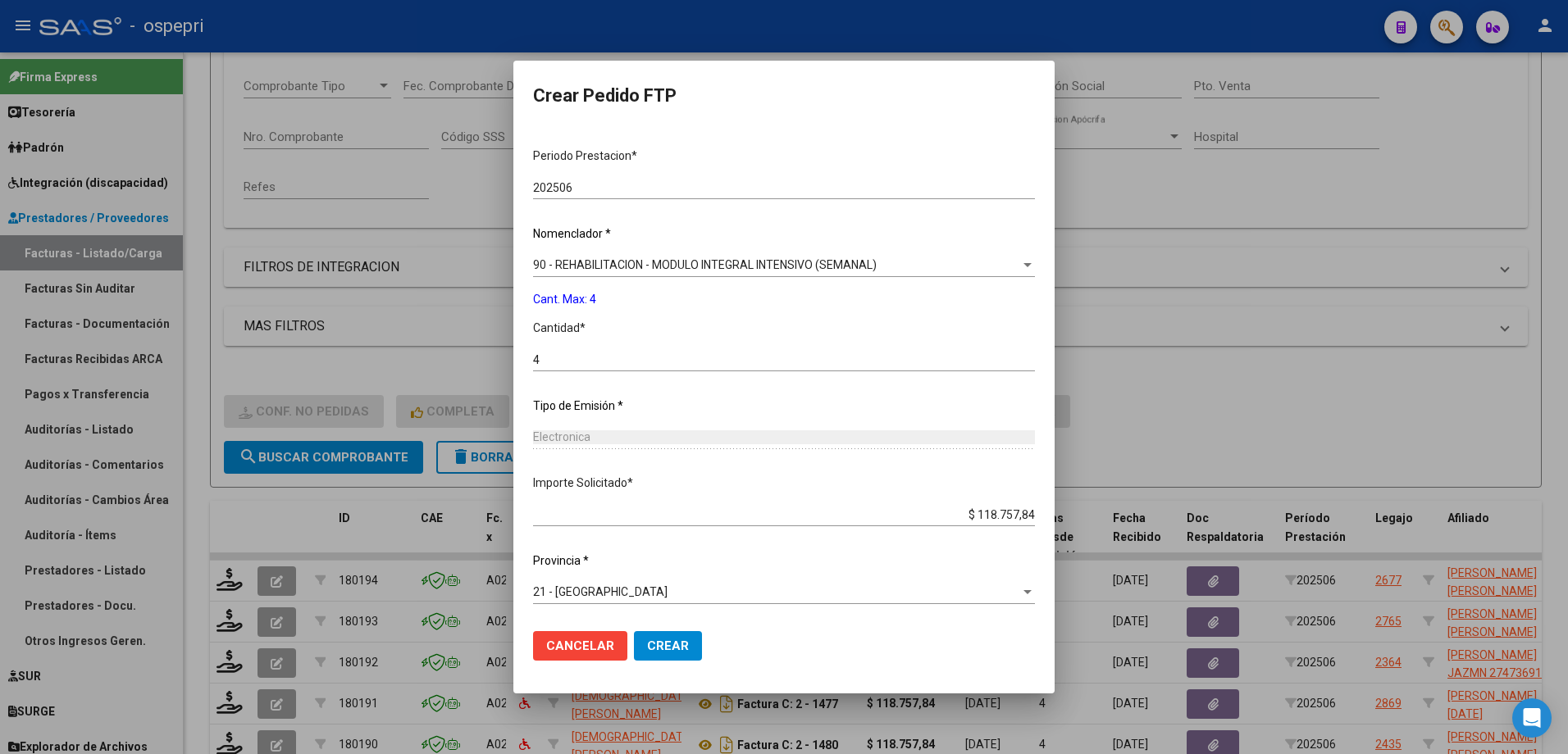 click on "Crear" 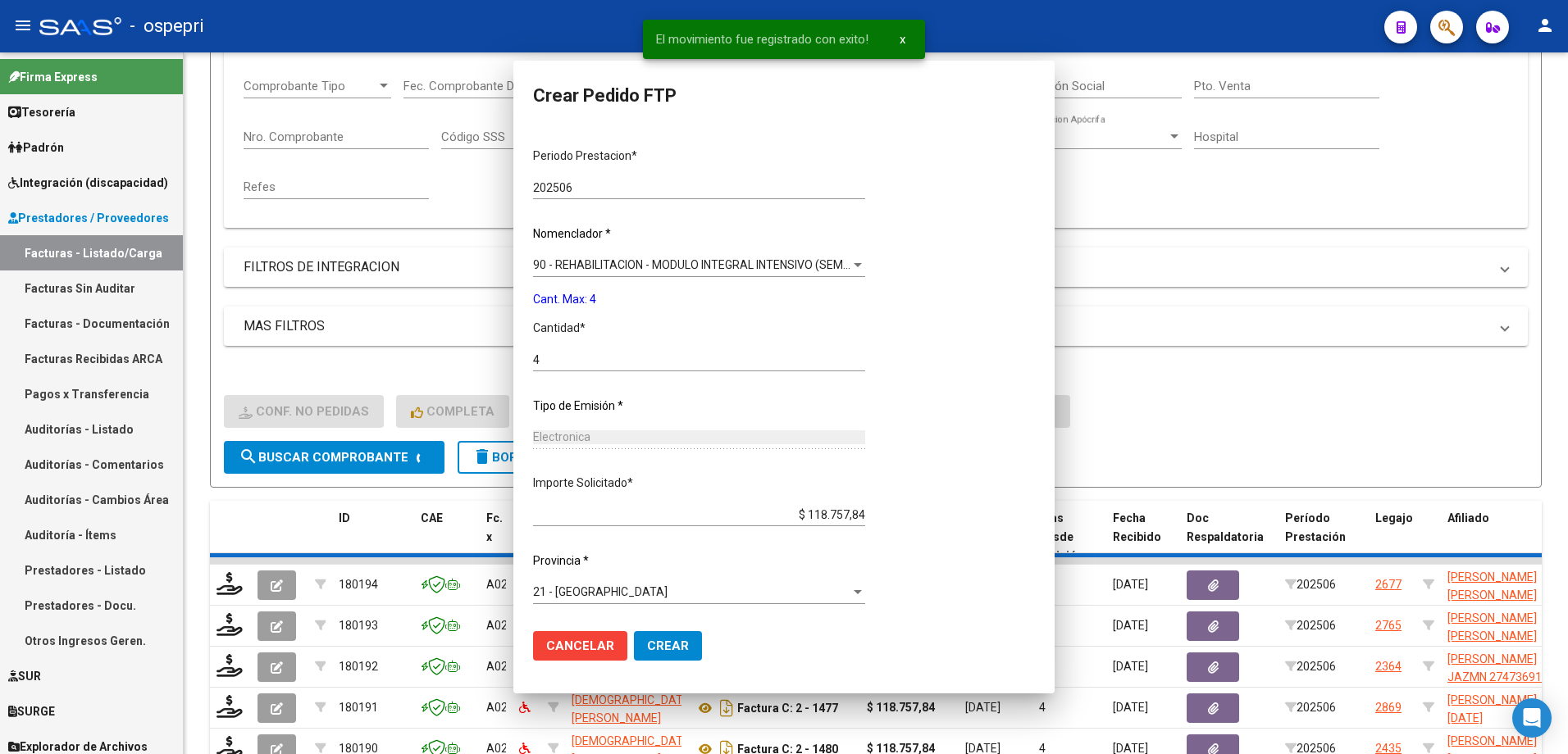 scroll, scrollTop: 0, scrollLeft: 0, axis: both 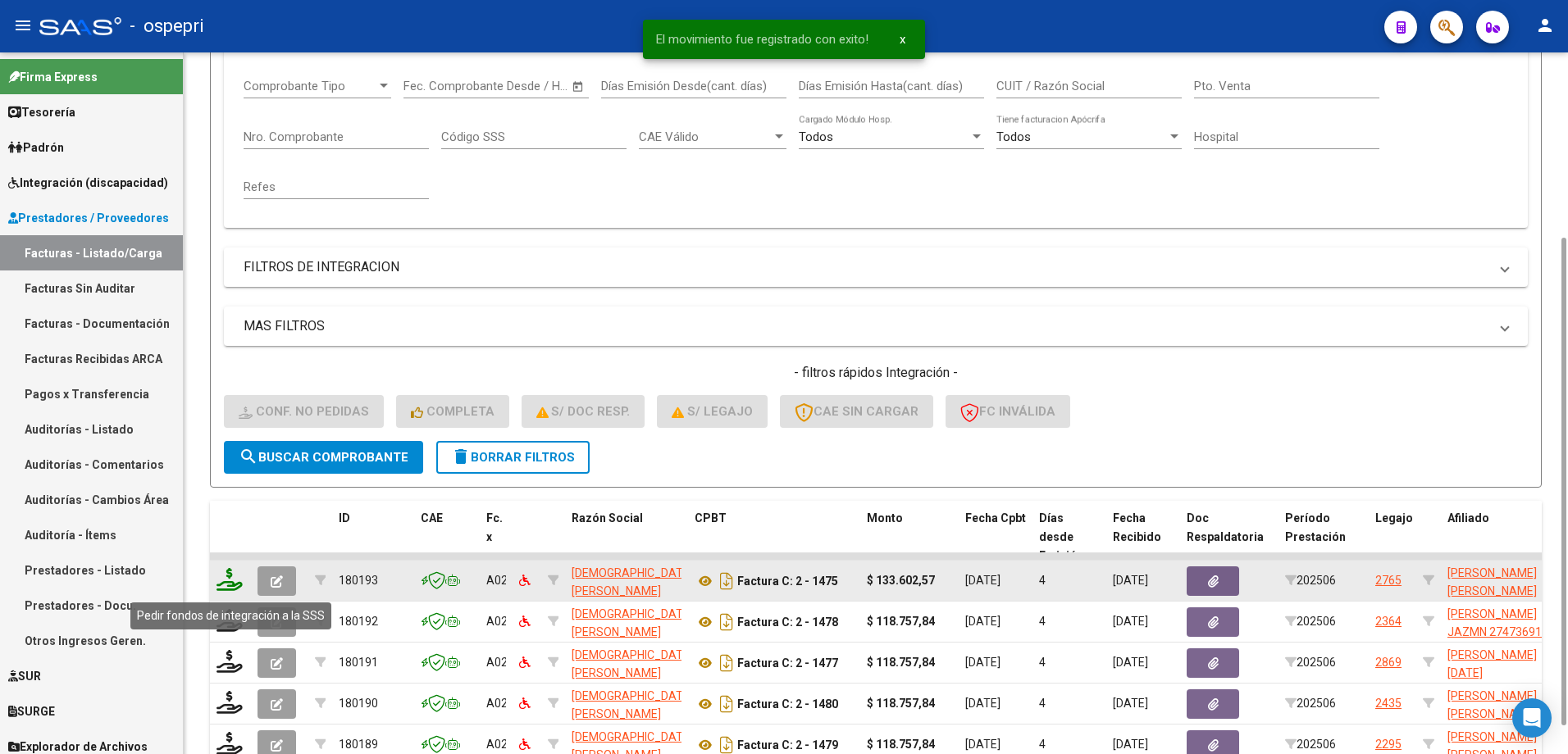 click 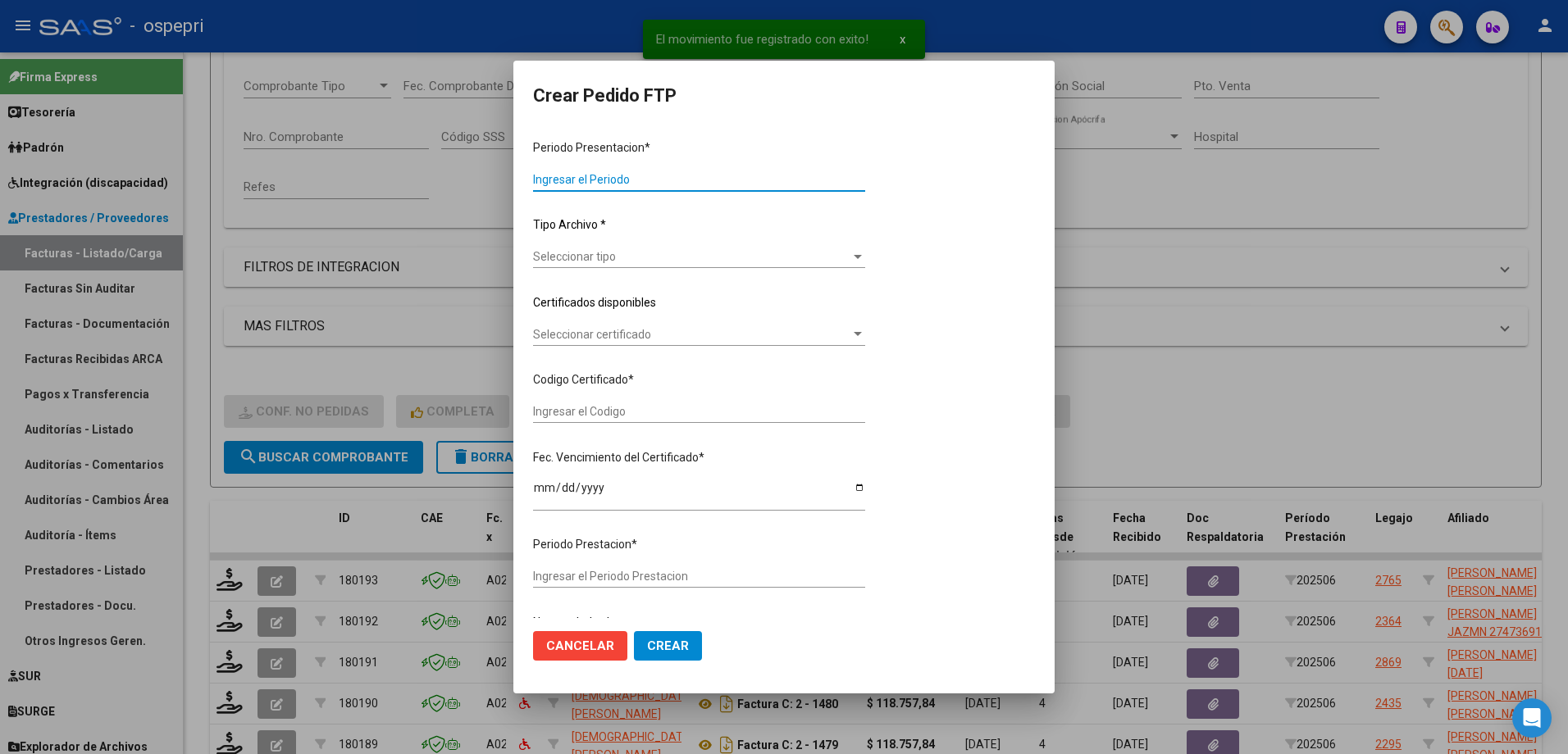 type on "202506" 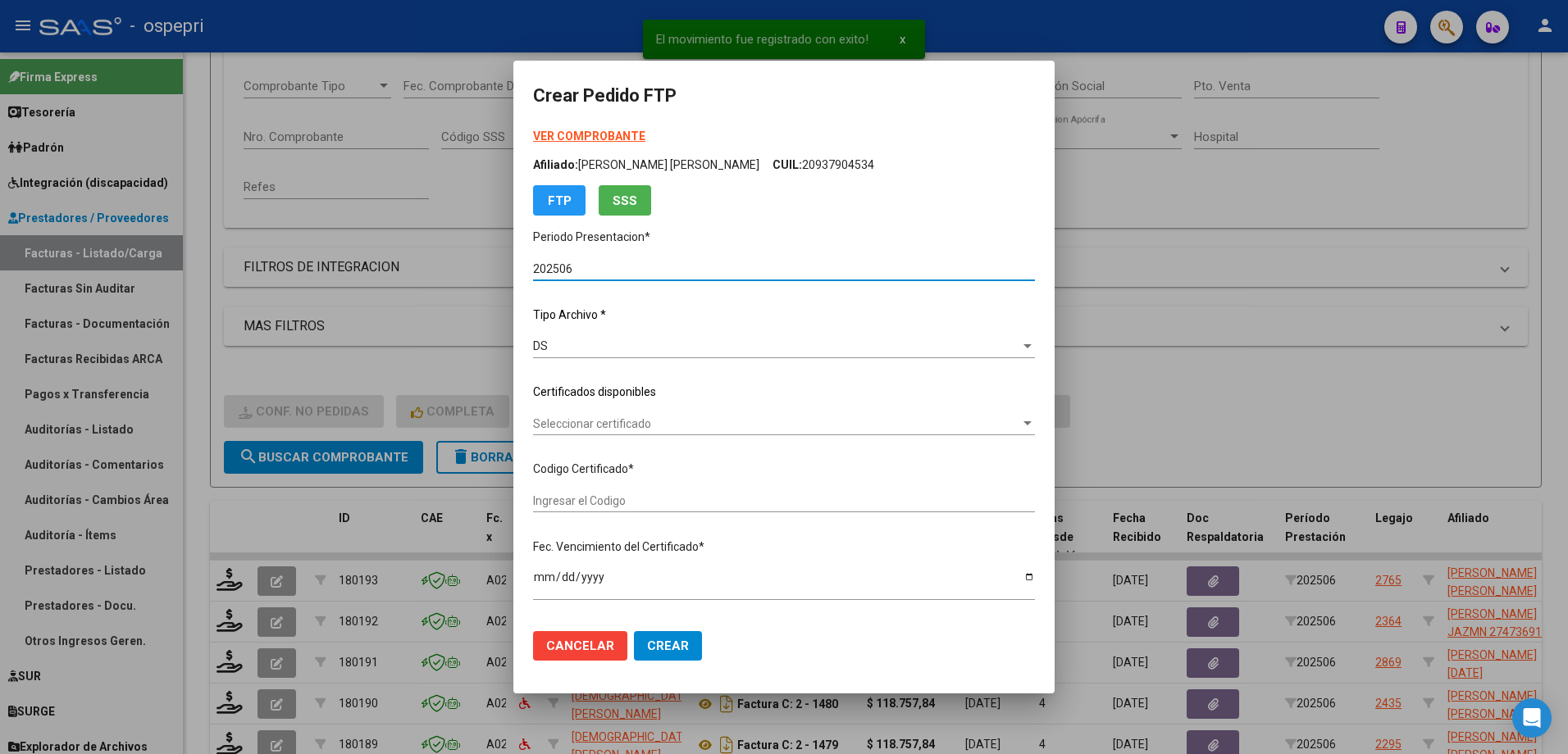 type on "2053967478-2" 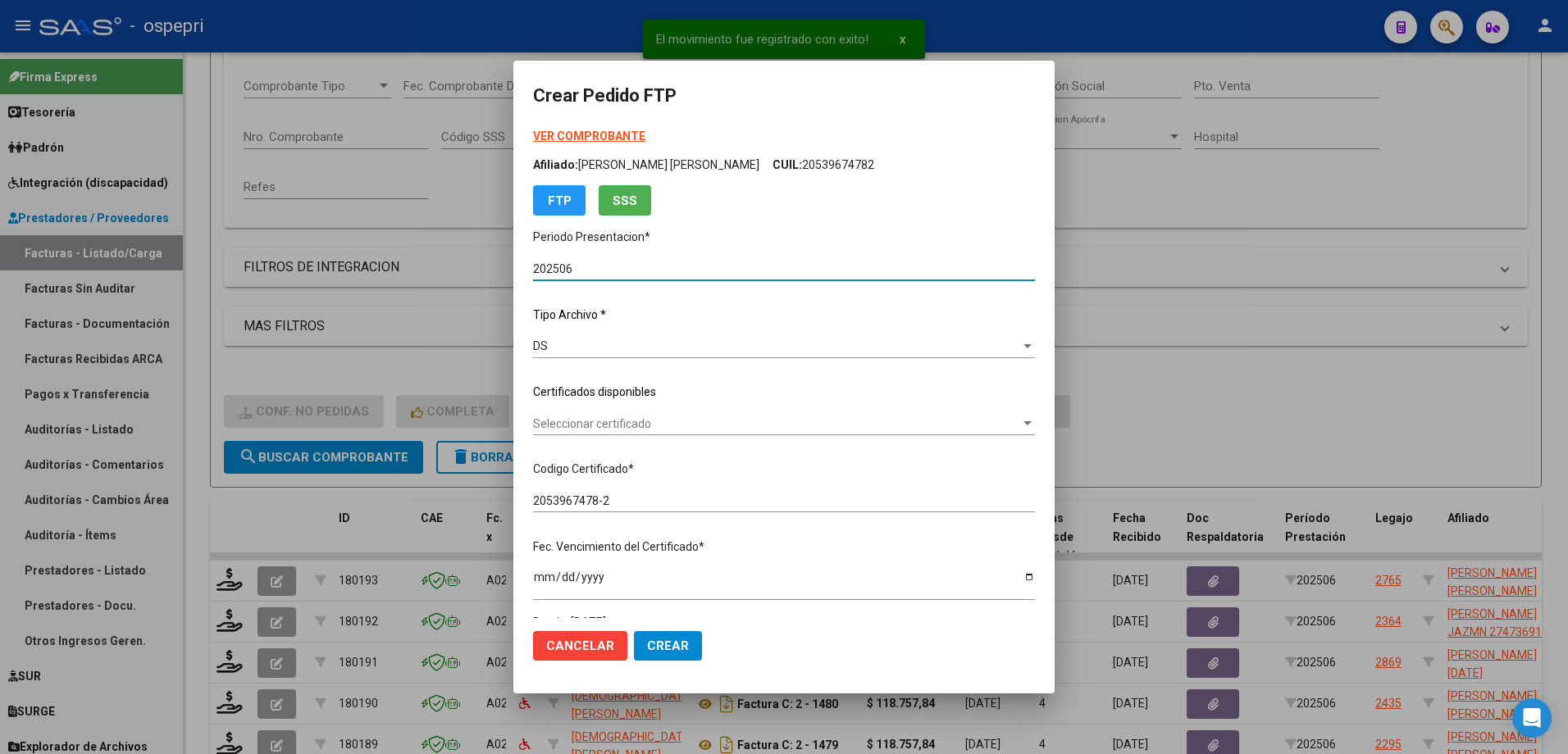 click on "Seleccionar certificado" at bounding box center (777, 424) 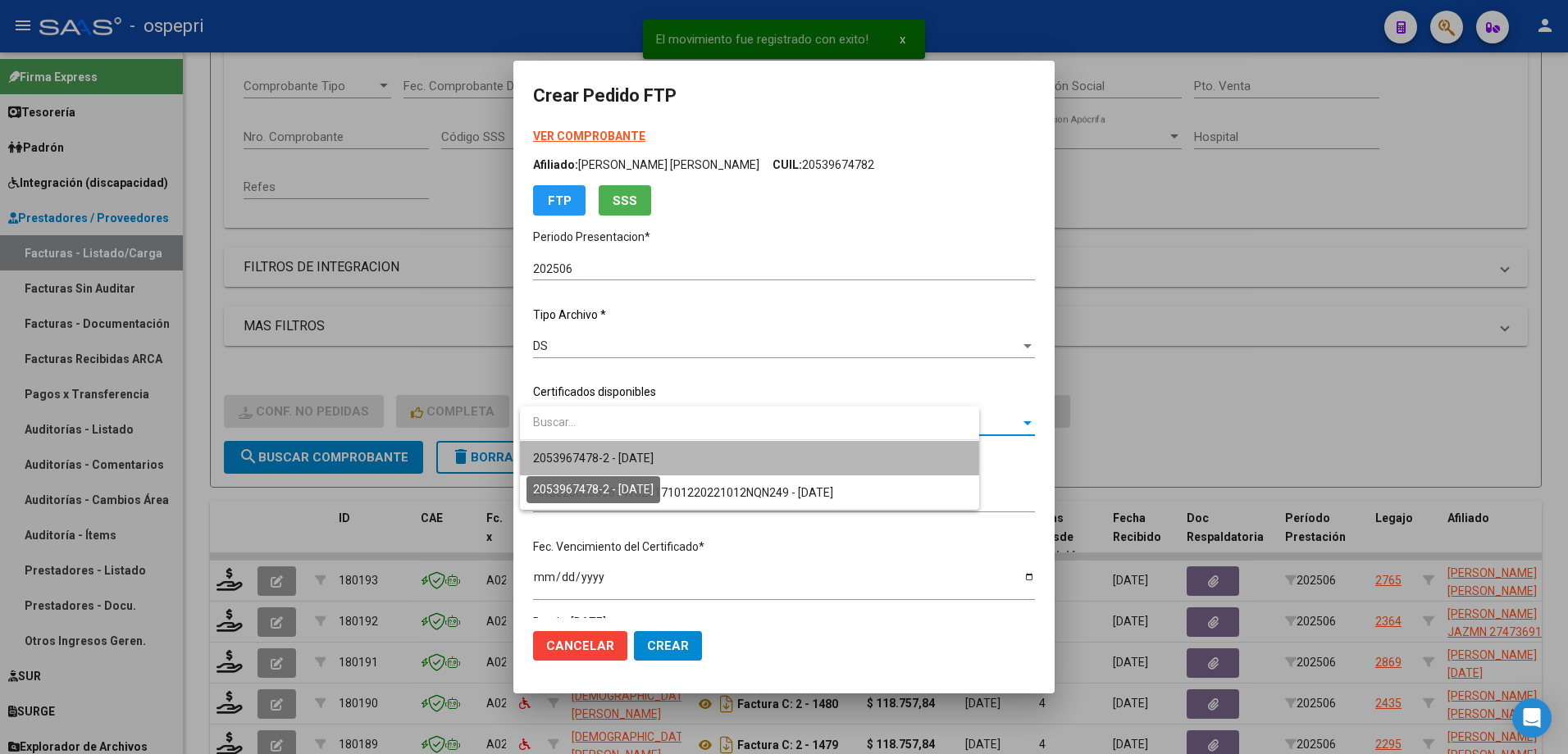 click on "2053967478-2 - 2028-01-04" at bounding box center [593, 458] 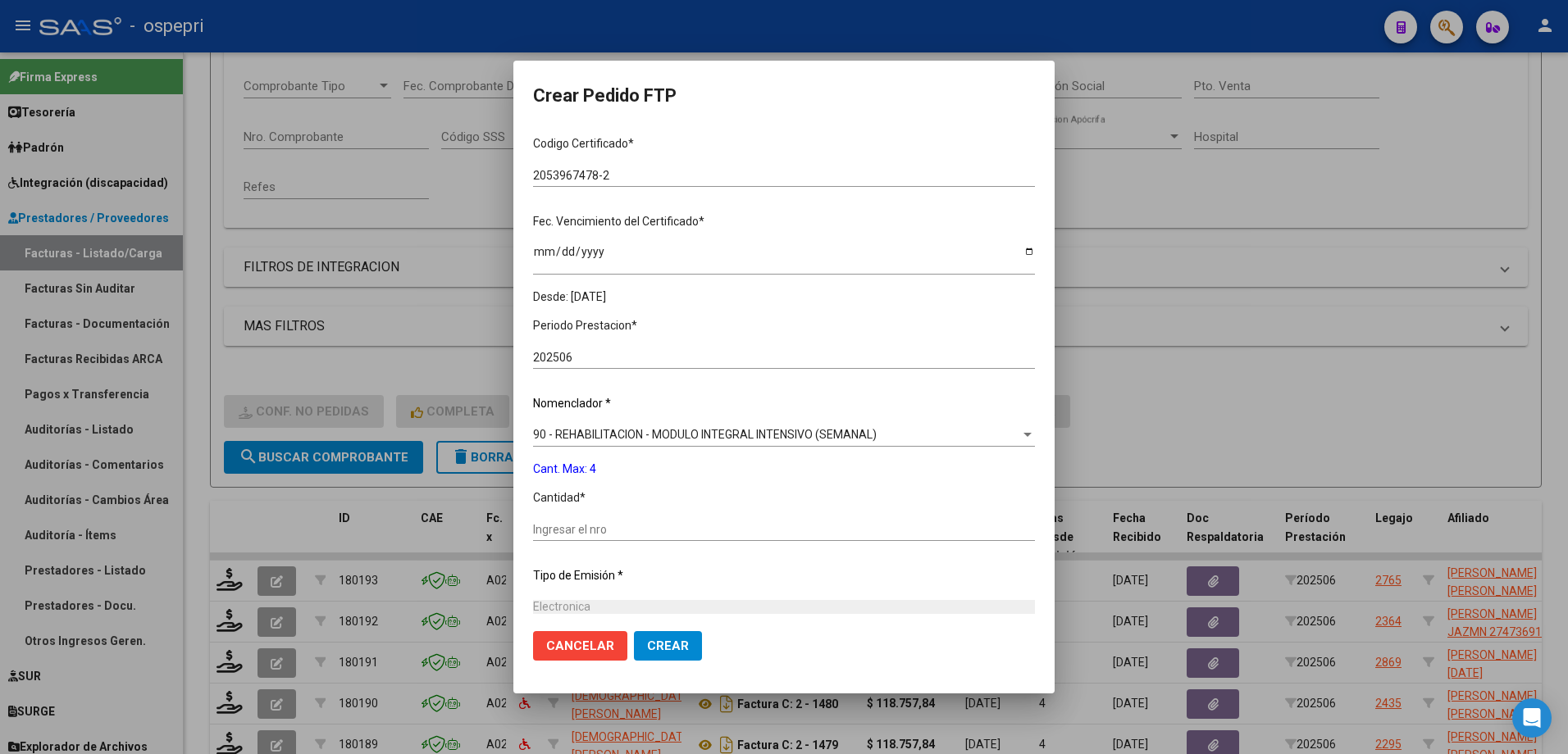 scroll, scrollTop: 328, scrollLeft: 0, axis: vertical 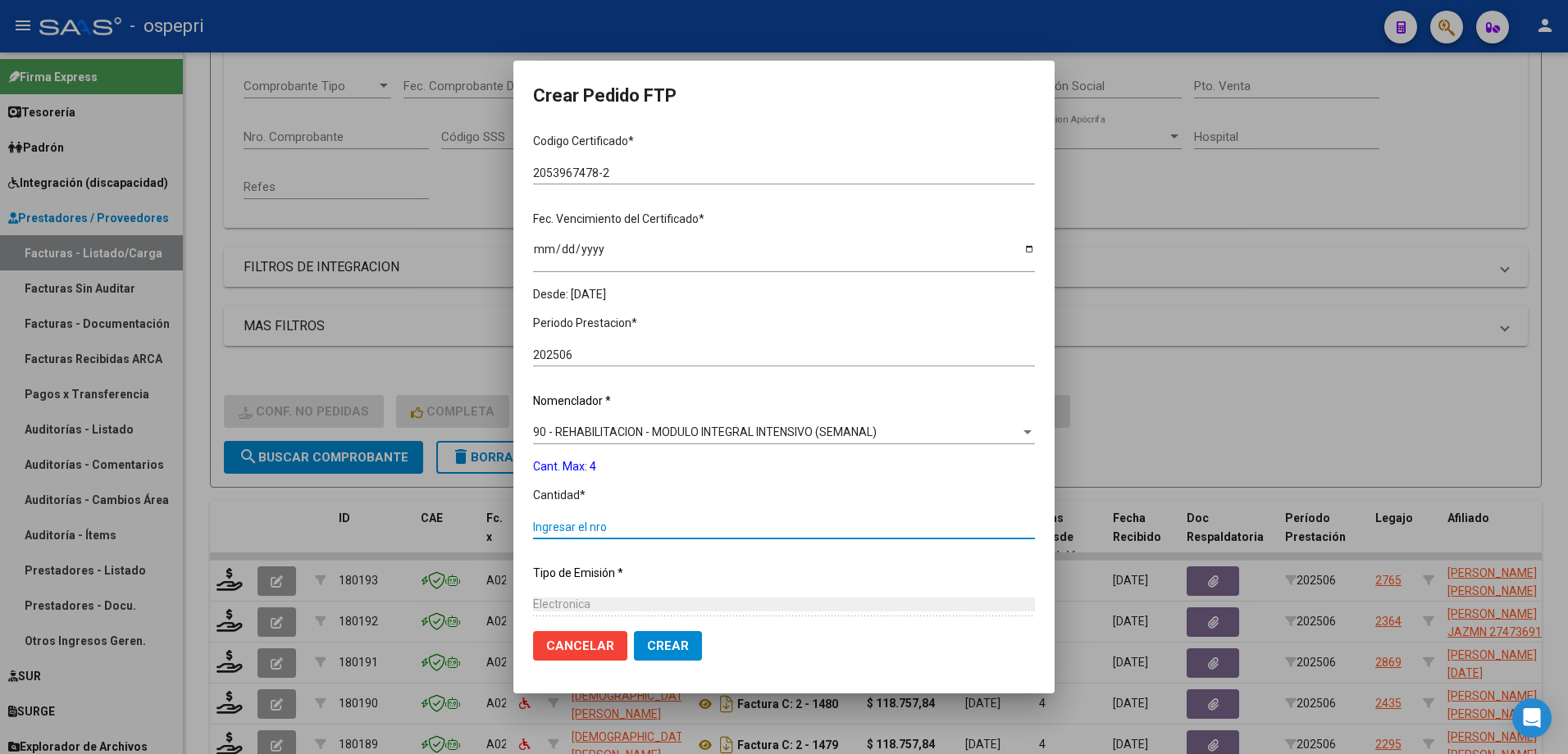 click on "Ingresar el nro" at bounding box center (784, 527) 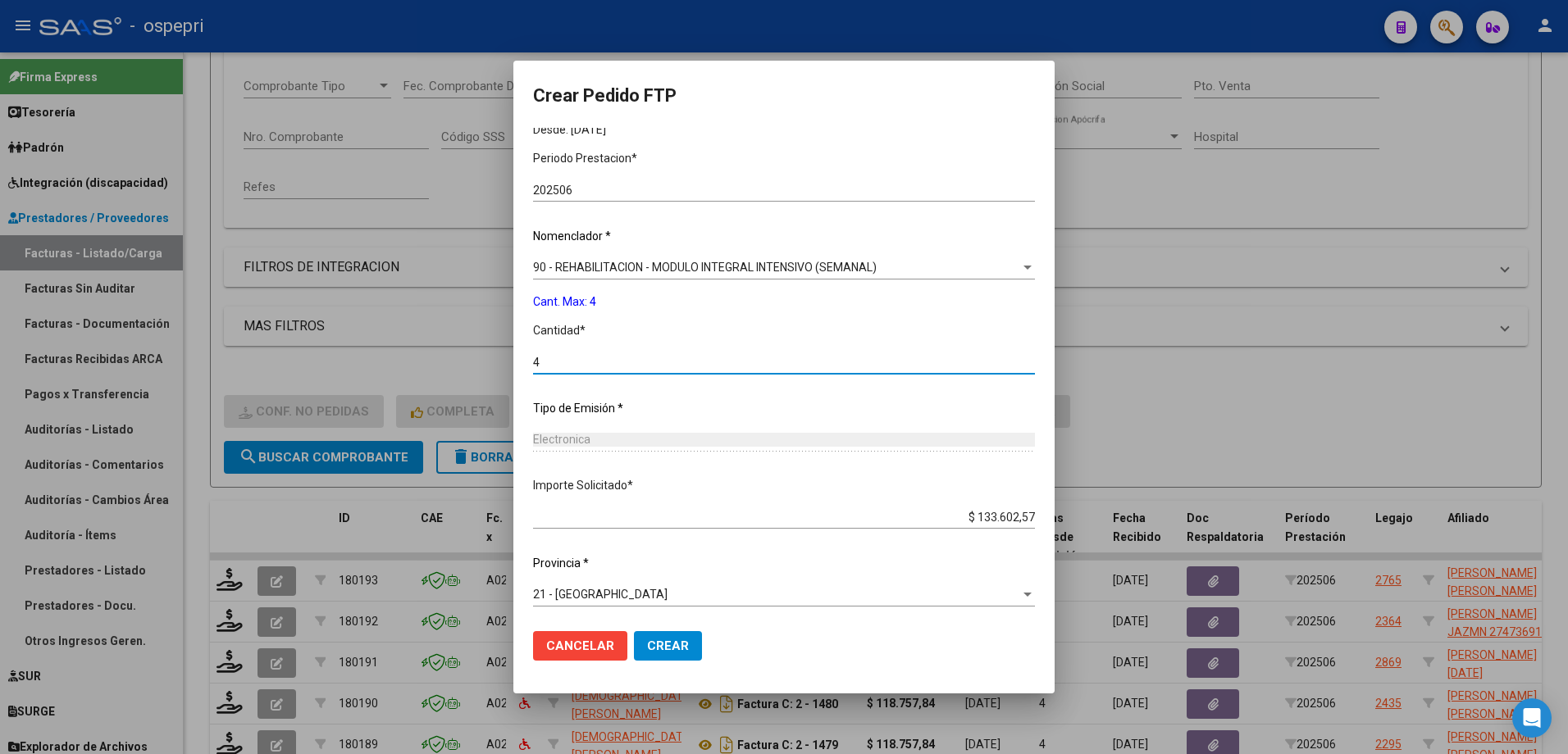 scroll, scrollTop: 495, scrollLeft: 0, axis: vertical 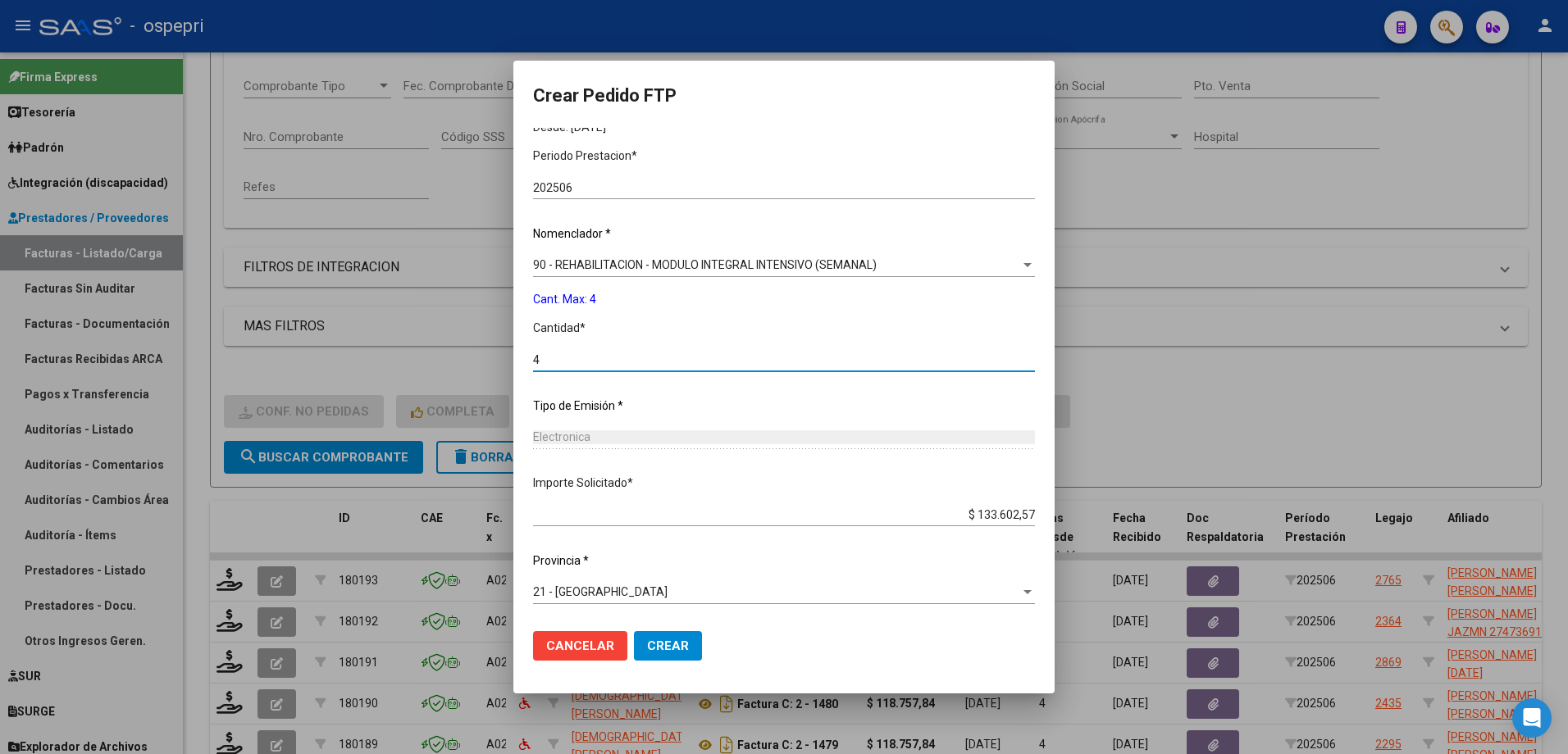 type on "4" 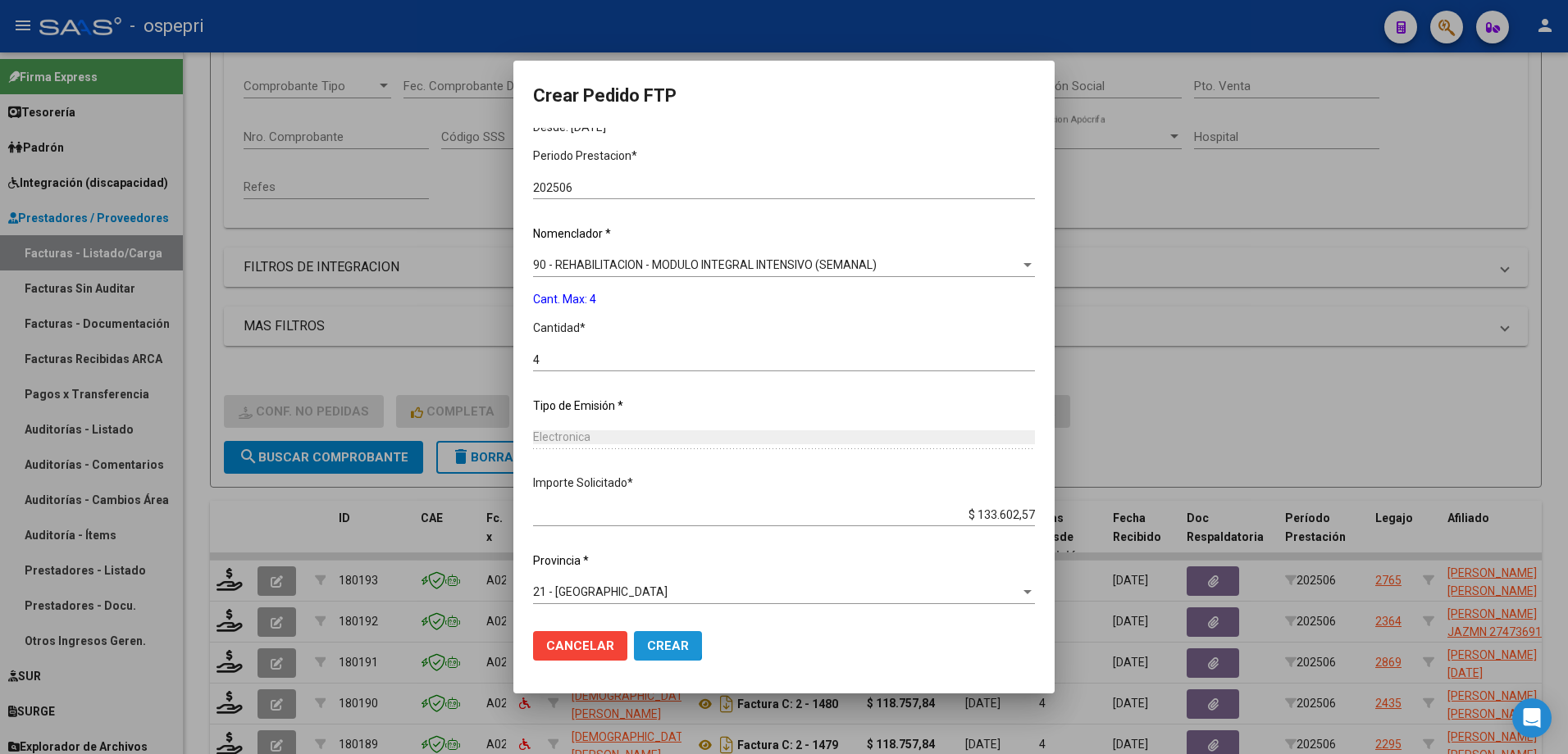 click on "Crear" 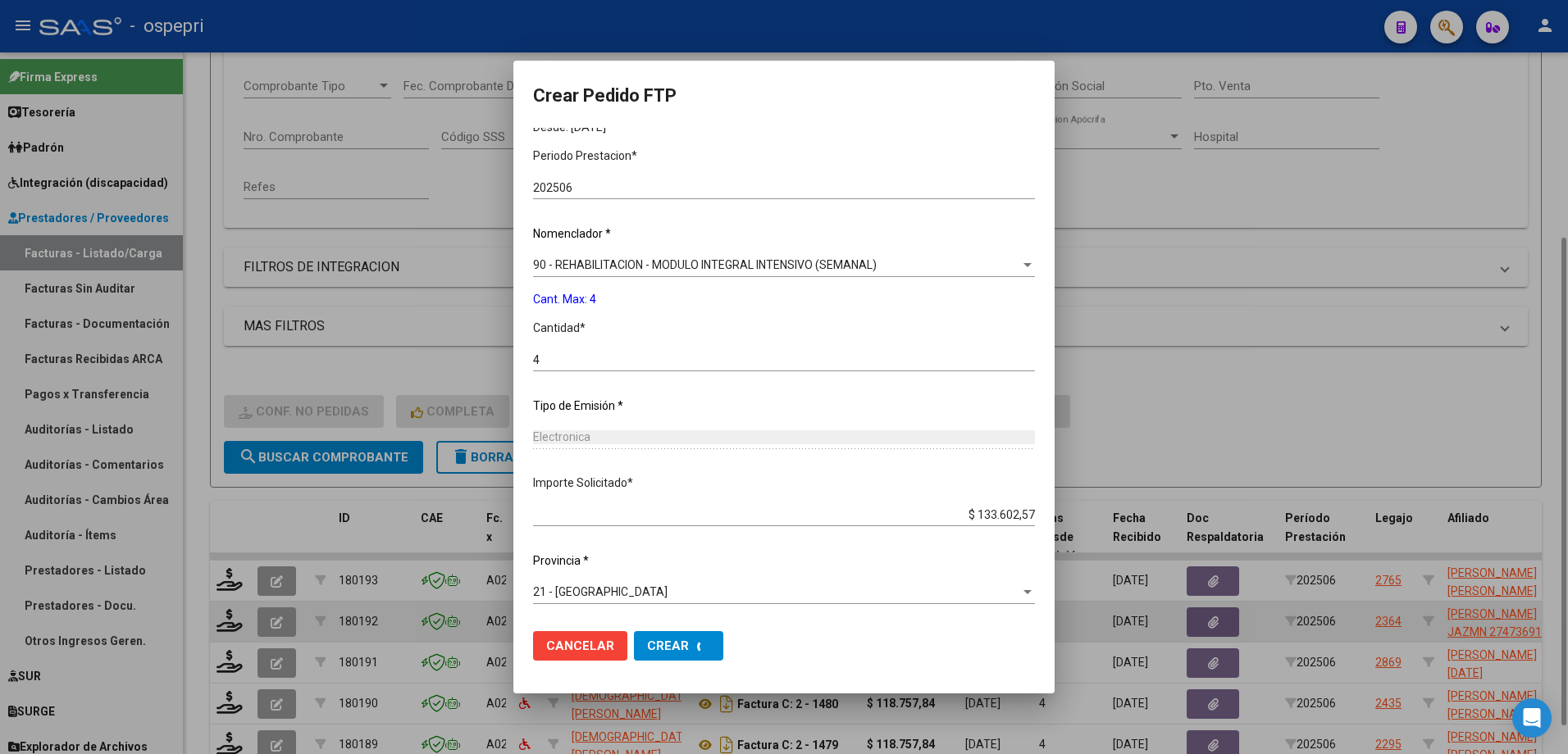 scroll, scrollTop: 0, scrollLeft: 0, axis: both 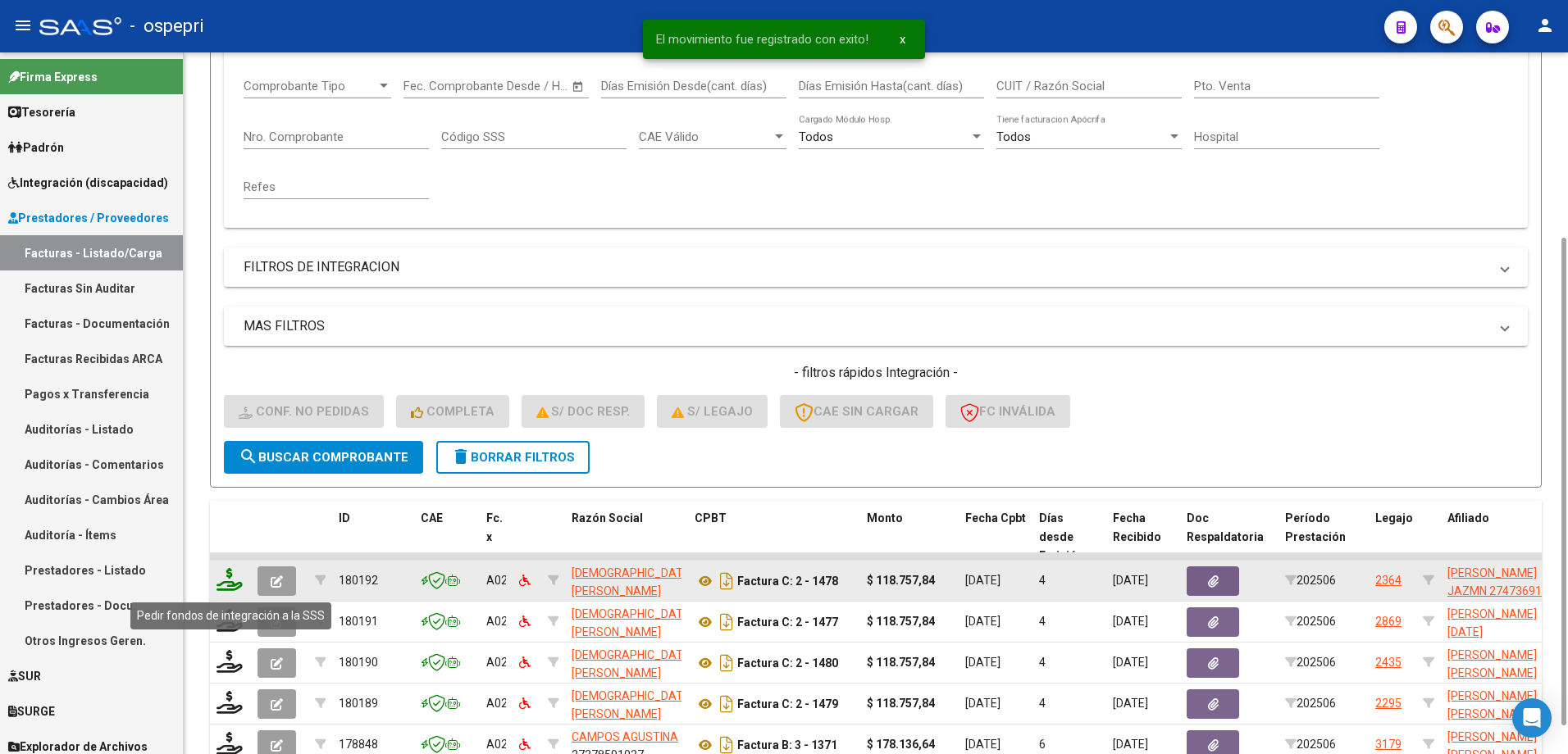 click 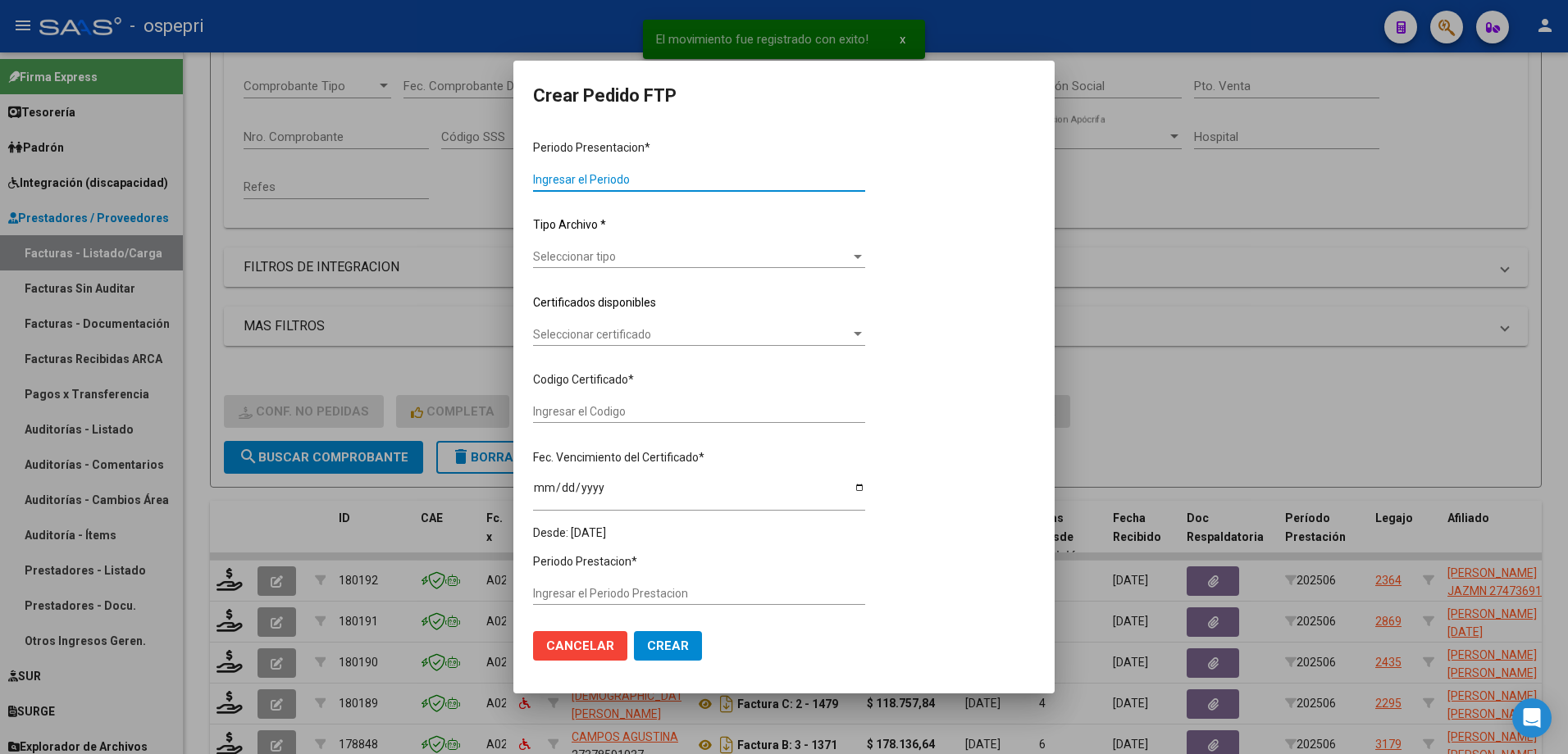 type on "202506" 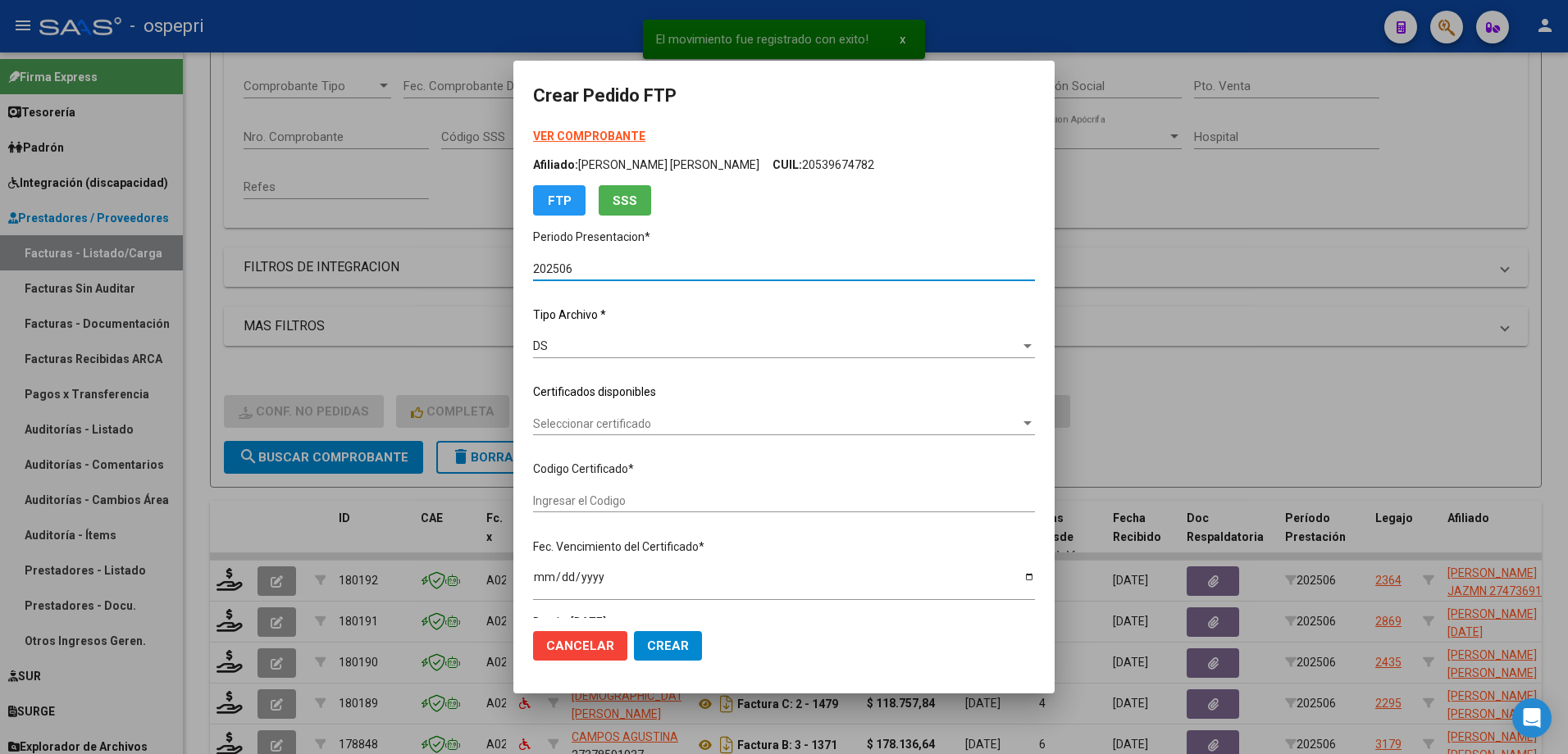 type on "ARG01000473691892015111920251119NQN249" 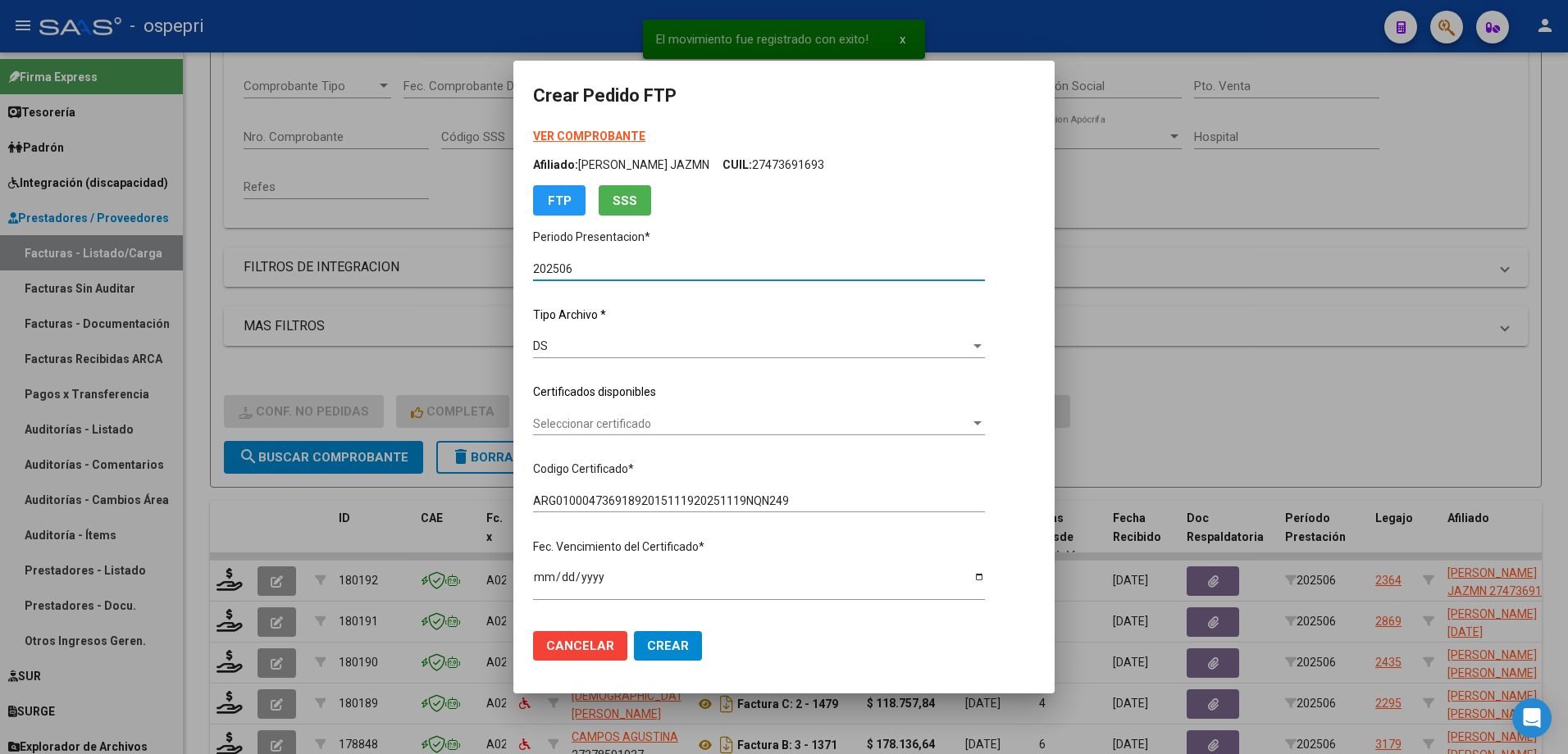click on "Seleccionar certificado" at bounding box center (751, 424) 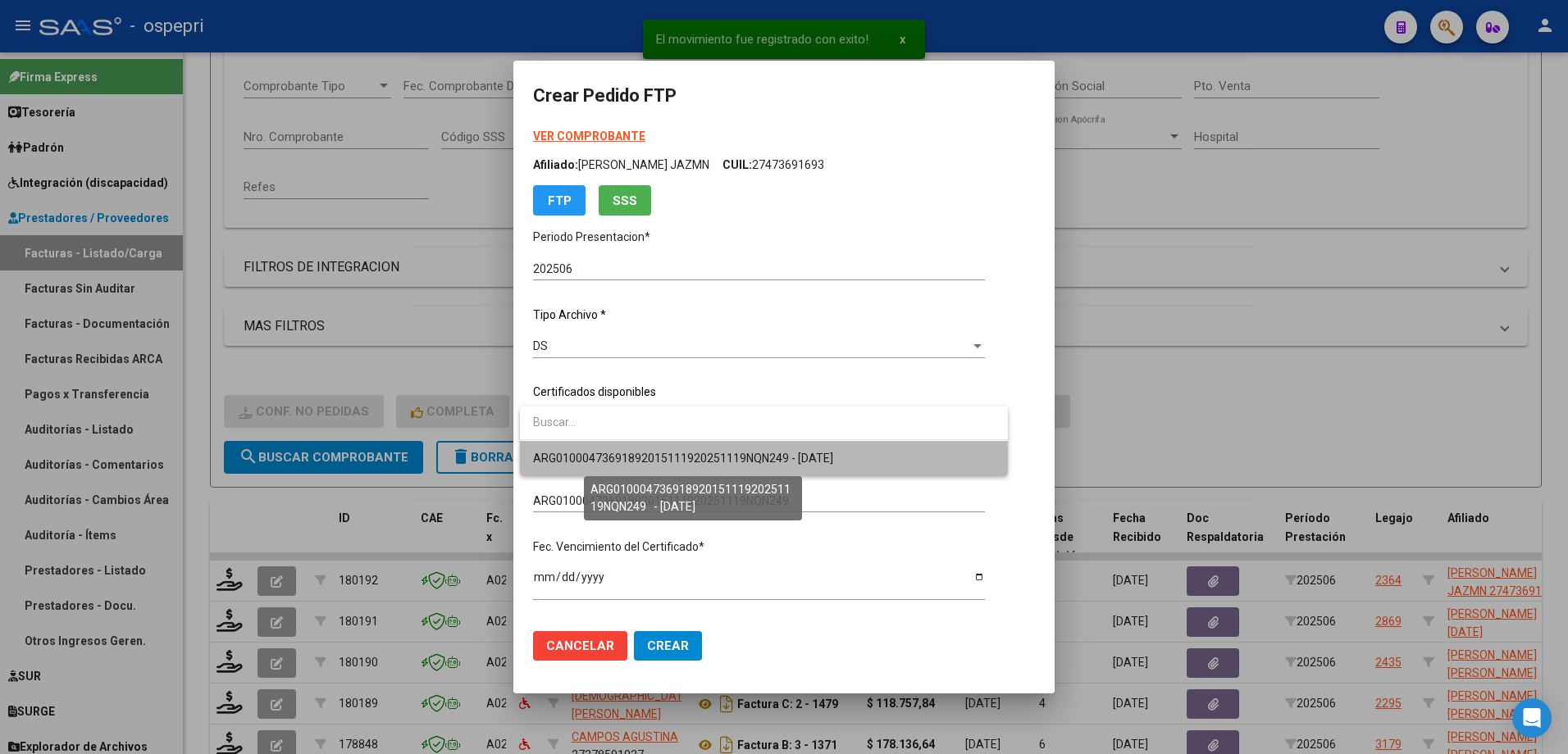 drag, startPoint x: 605, startPoint y: 455, endPoint x: 622, endPoint y: 467, distance: 20.808652 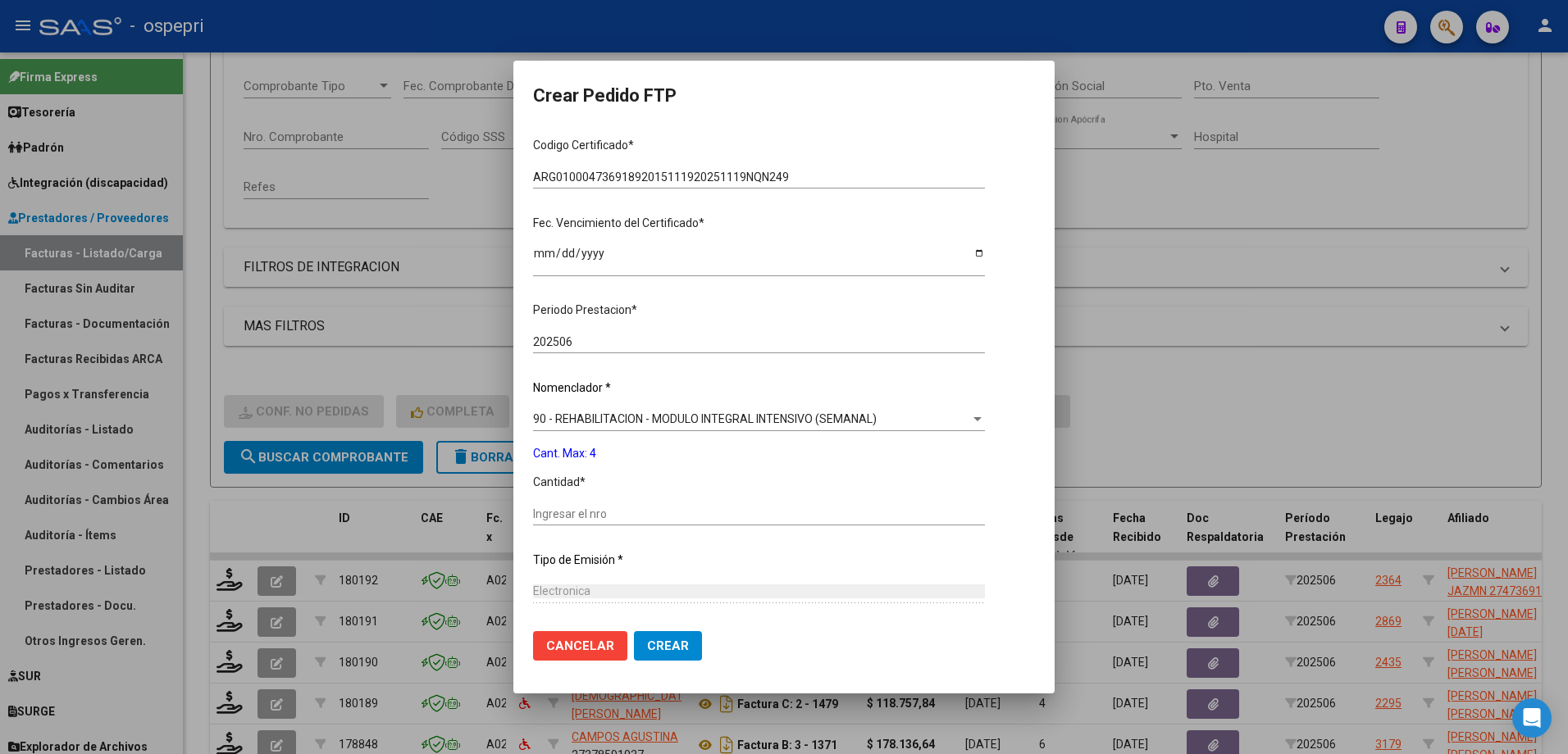 scroll, scrollTop: 328, scrollLeft: 0, axis: vertical 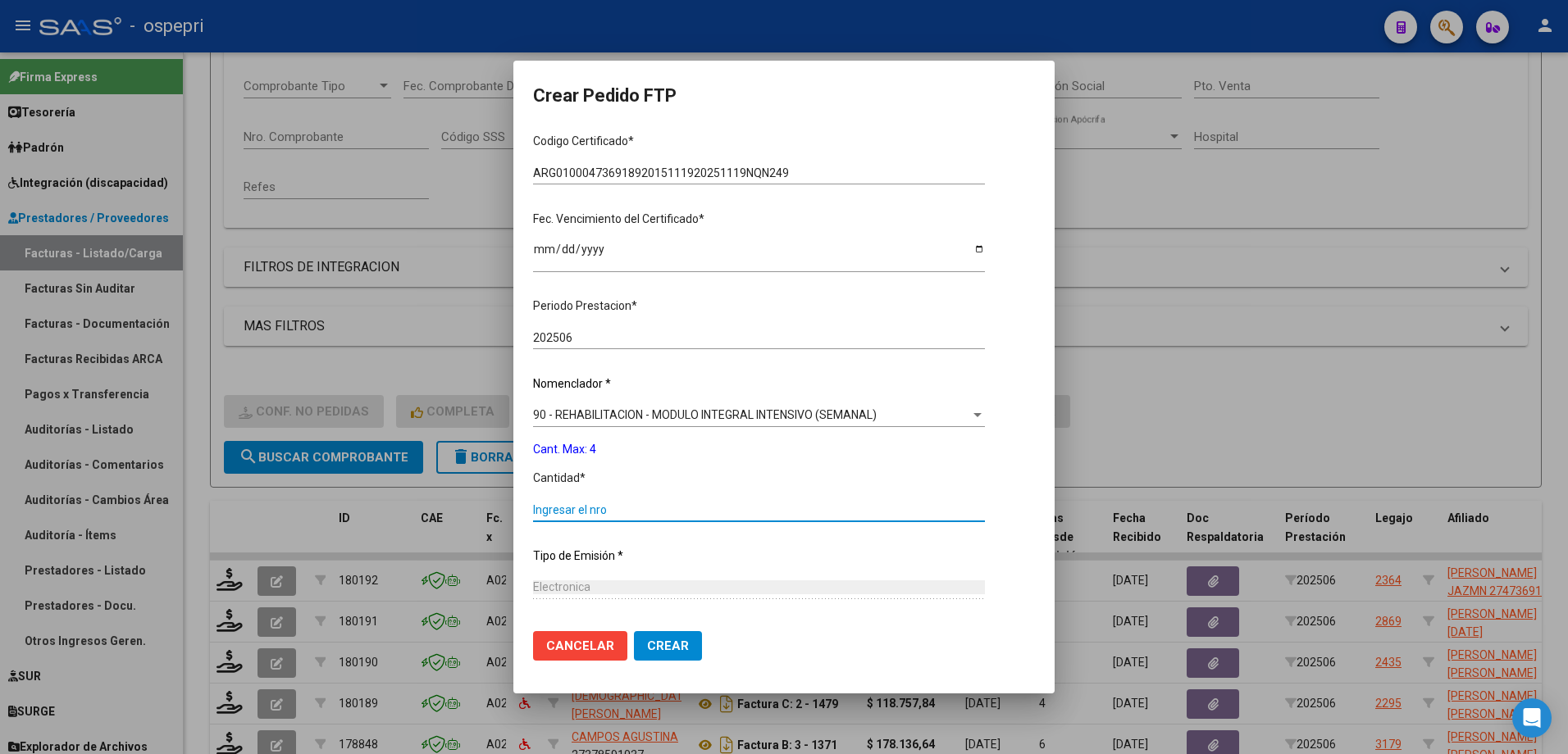 click on "Ingresar el nro" at bounding box center (759, 510) 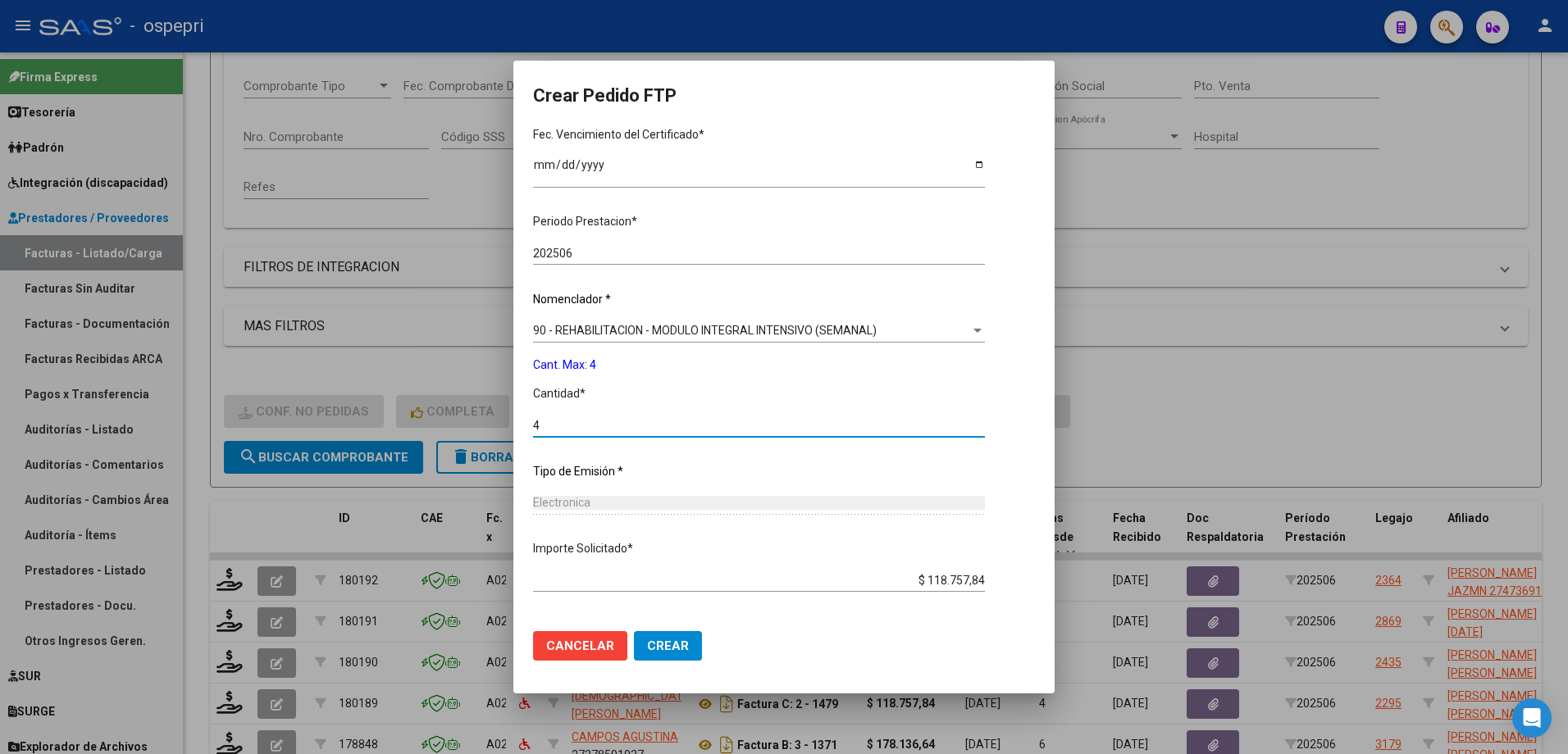 scroll, scrollTop: 478, scrollLeft: 0, axis: vertical 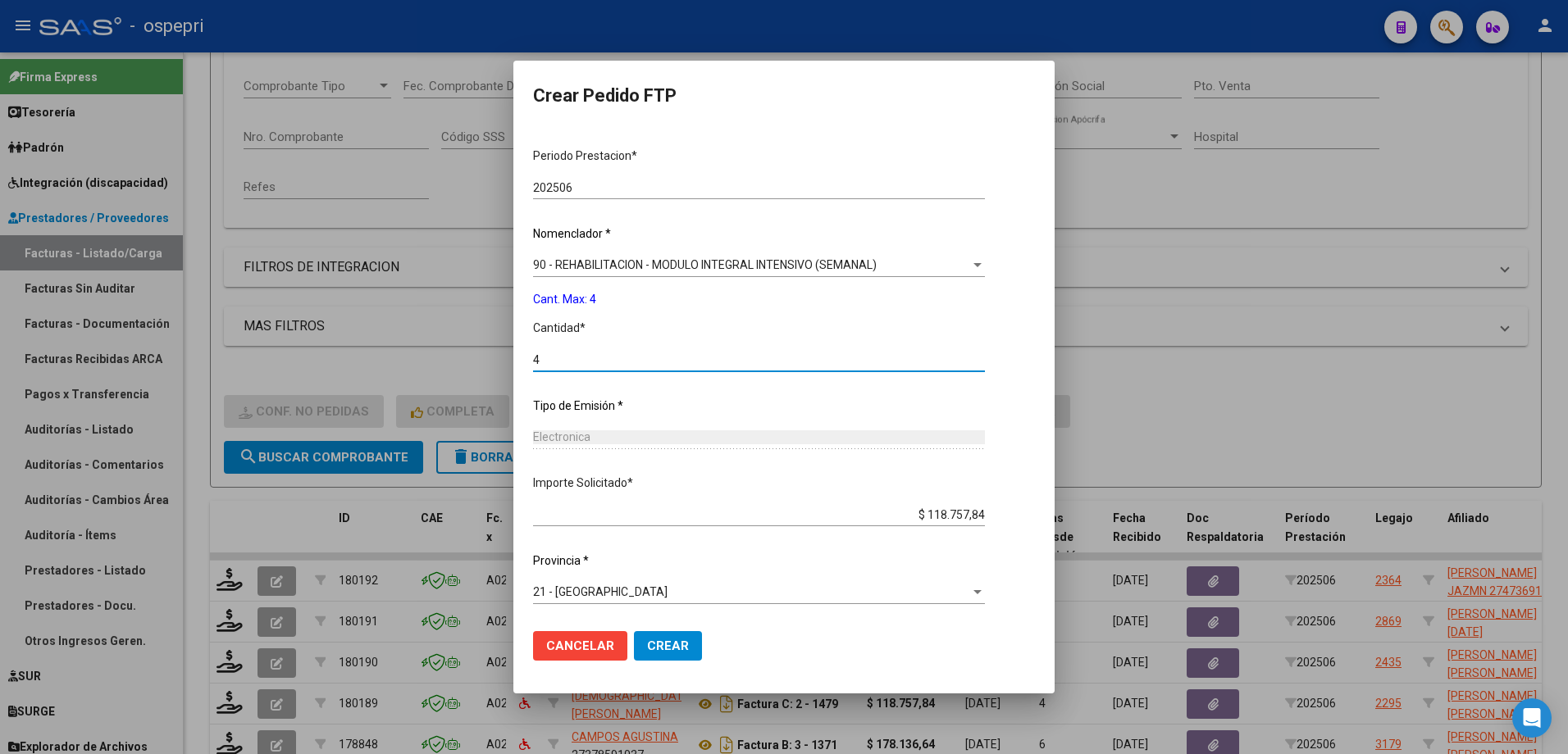 type on "4" 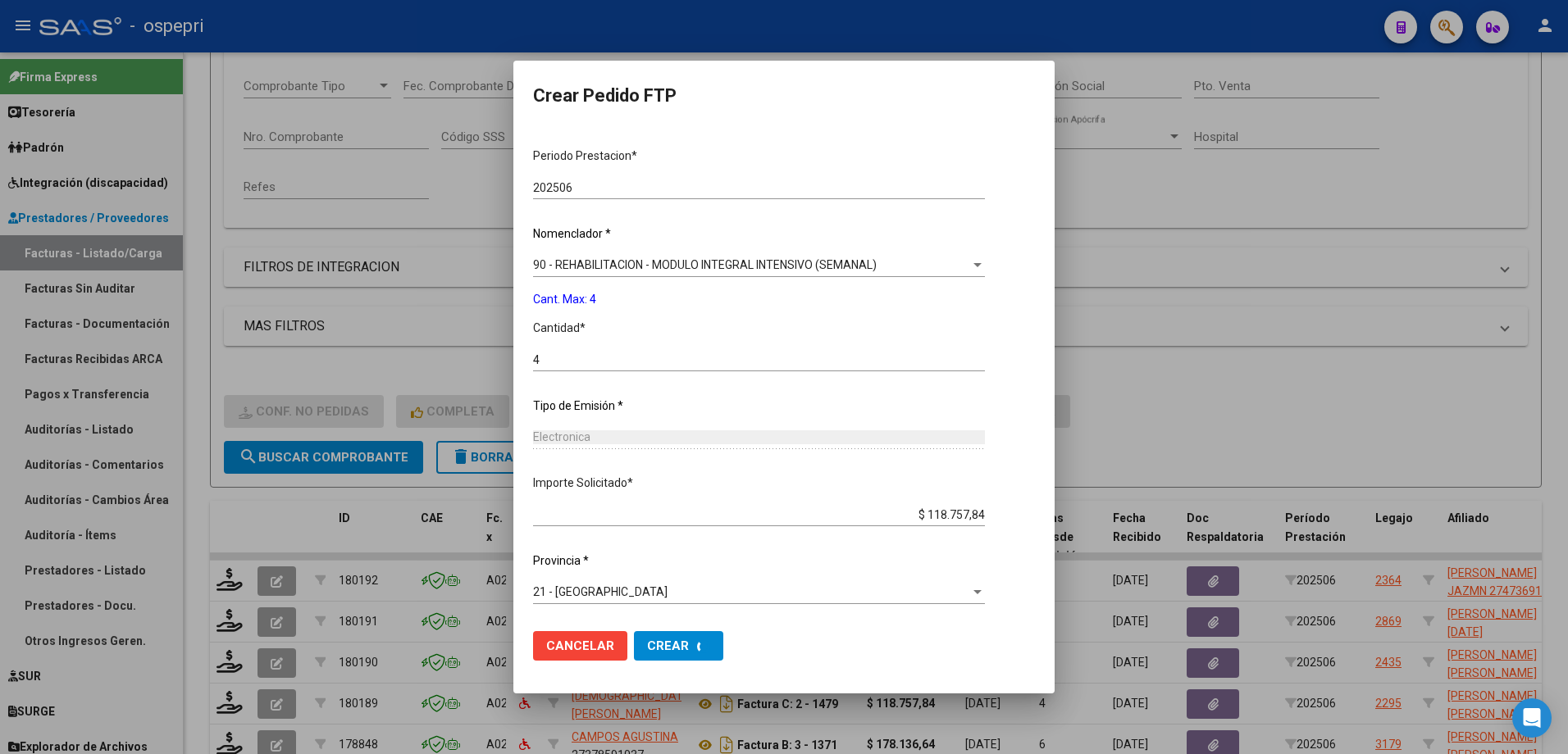 scroll, scrollTop: 0, scrollLeft: 0, axis: both 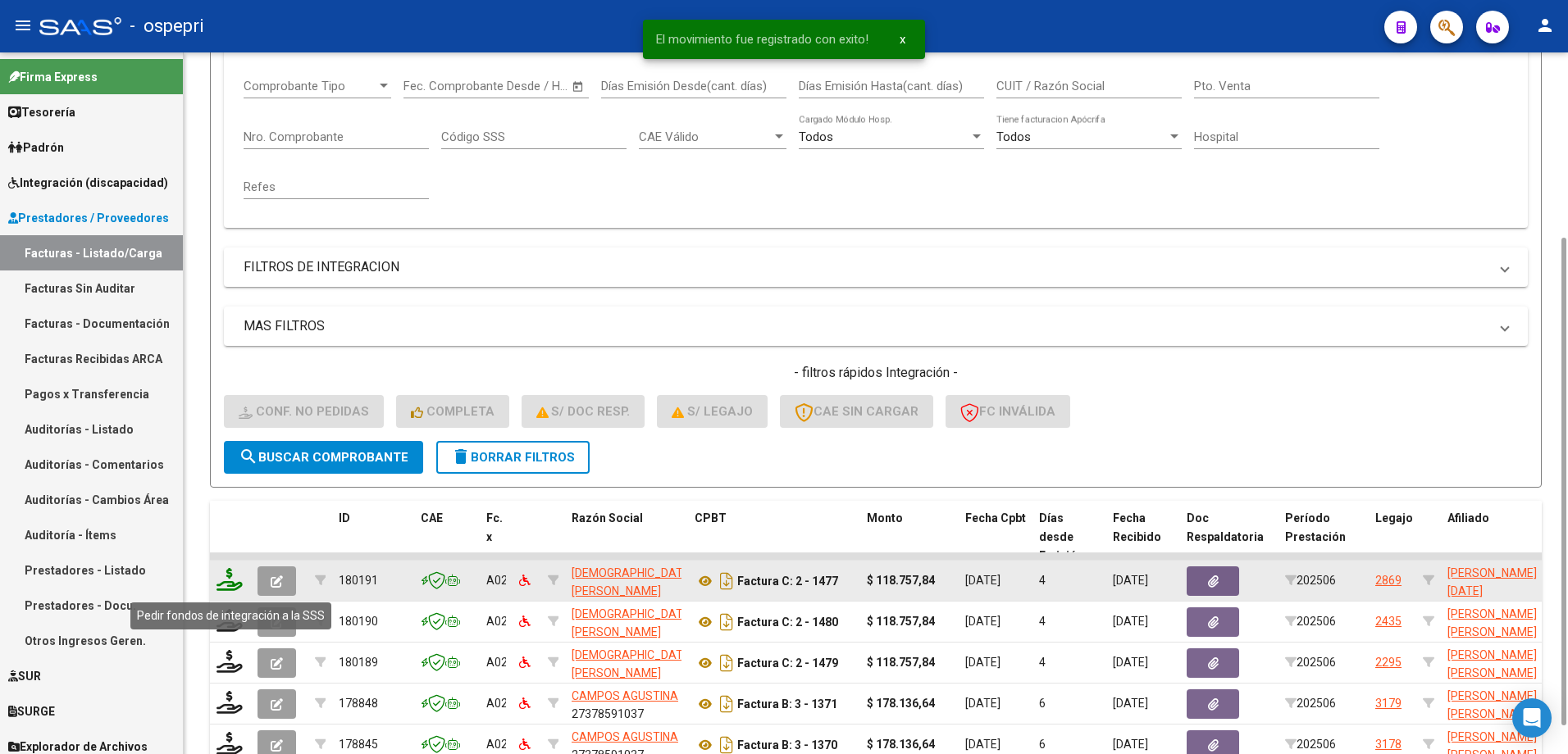 click 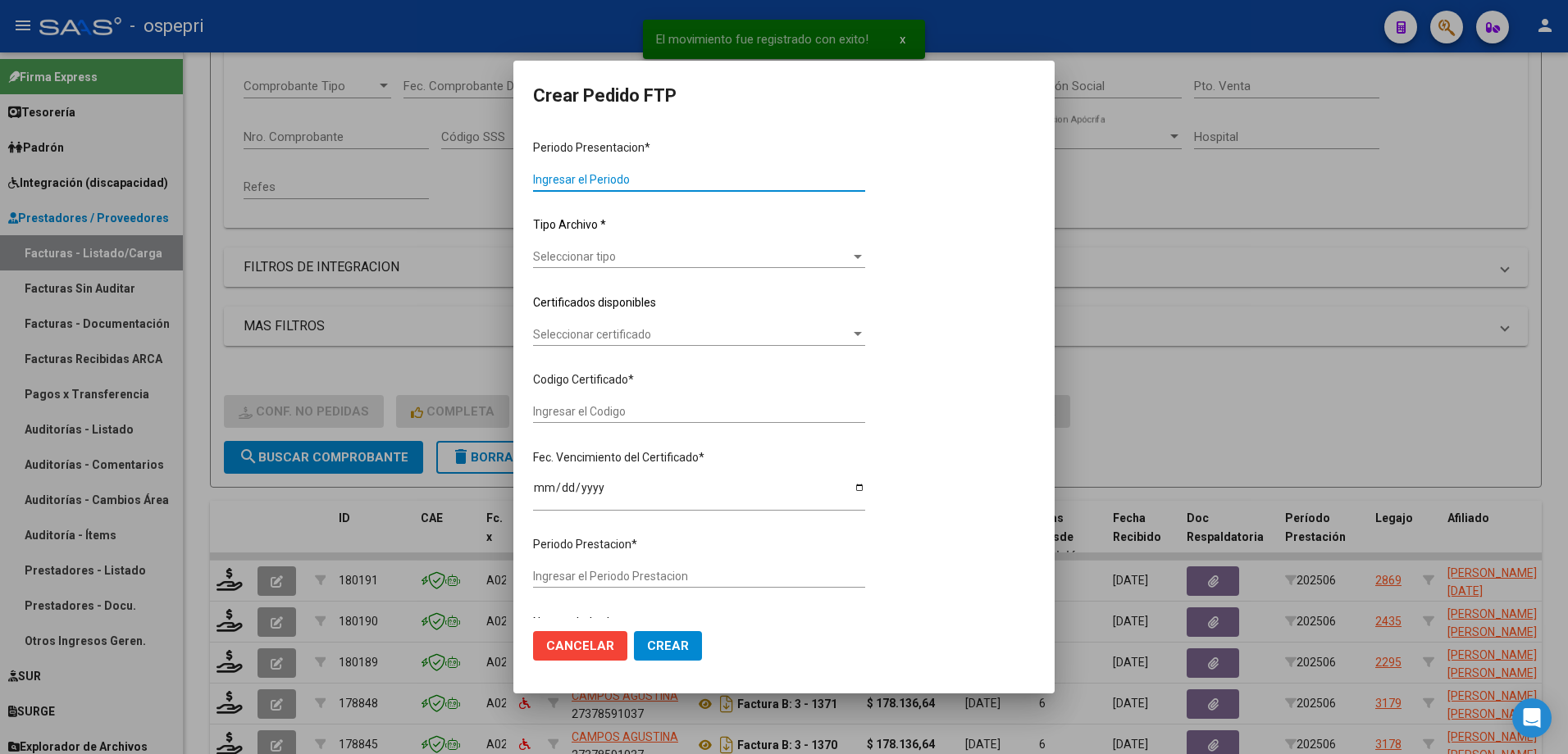type on "202506" 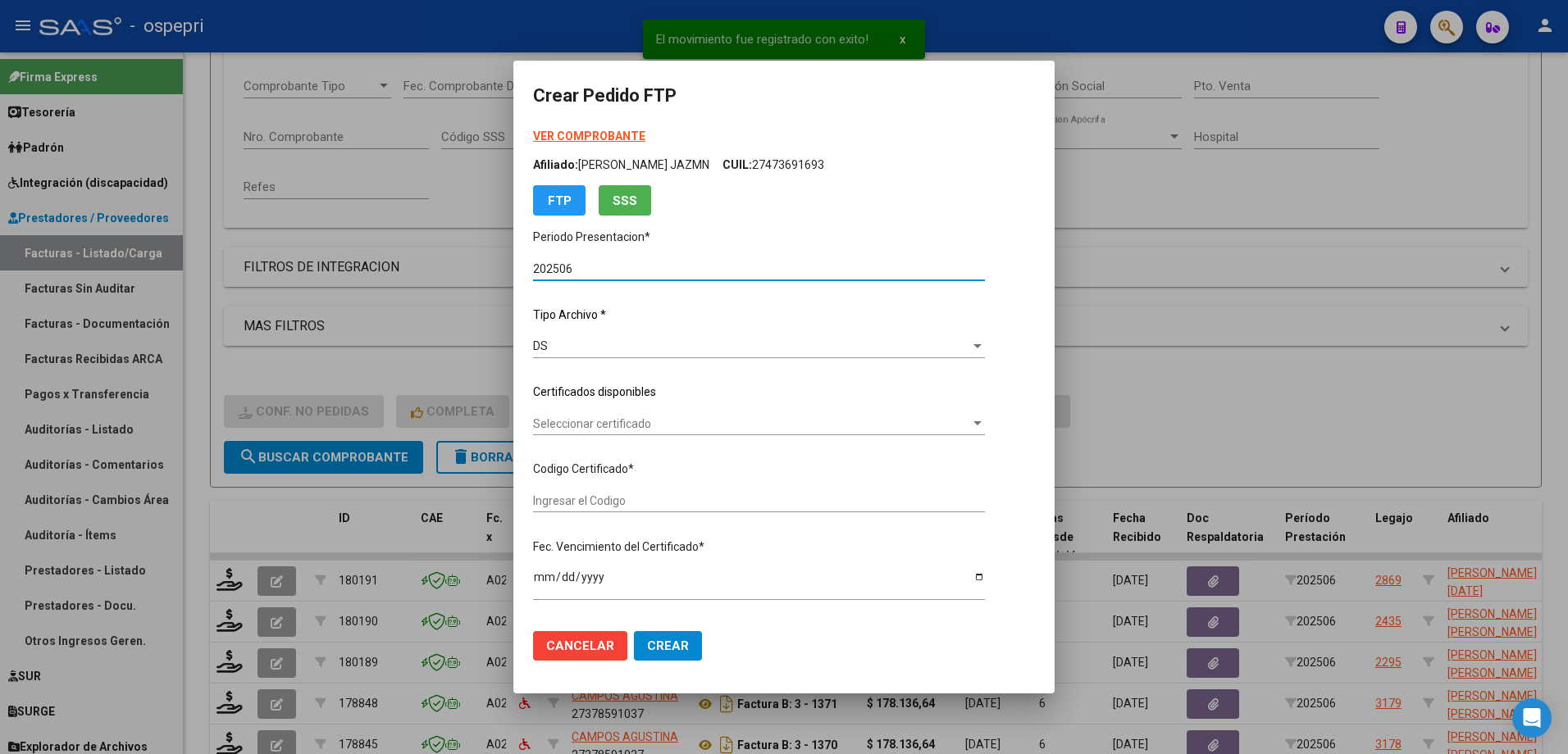 type on "ARG01000521768182017020620200206NQN249" 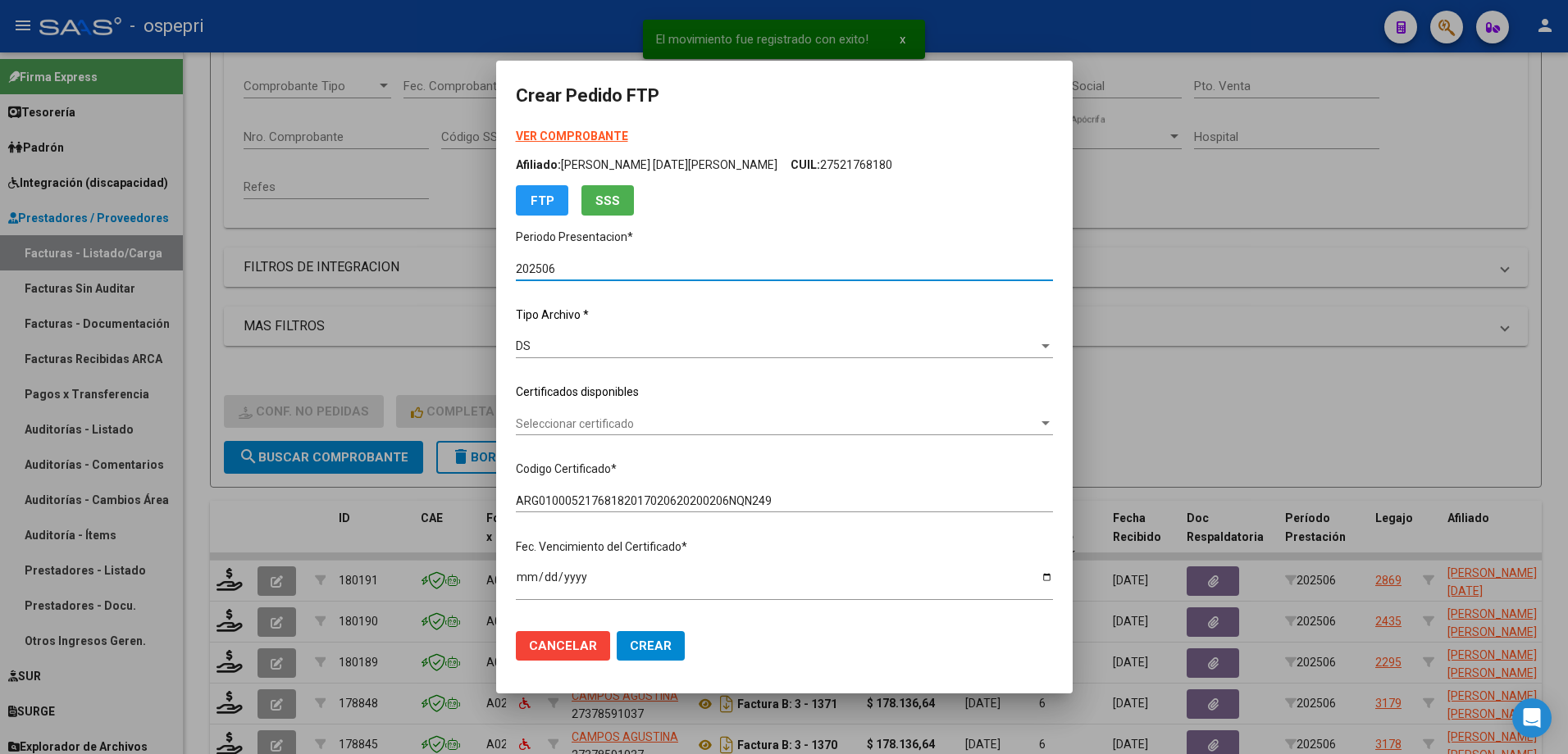 click on "Seleccionar certificado" at bounding box center (777, 424) 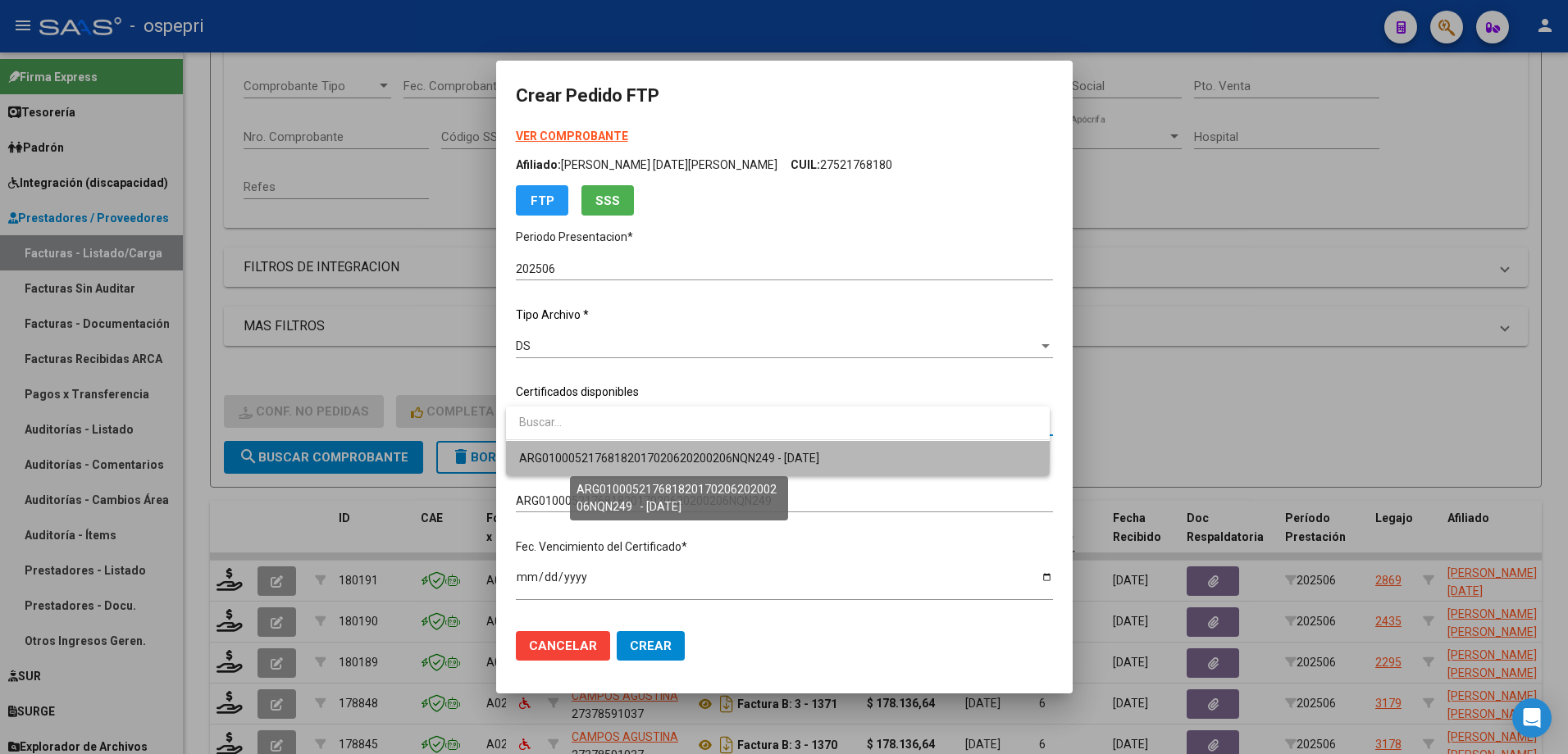 click on "ARG01000521768182017020620200206NQN249   - 2027-04-01" at bounding box center (669, 458) 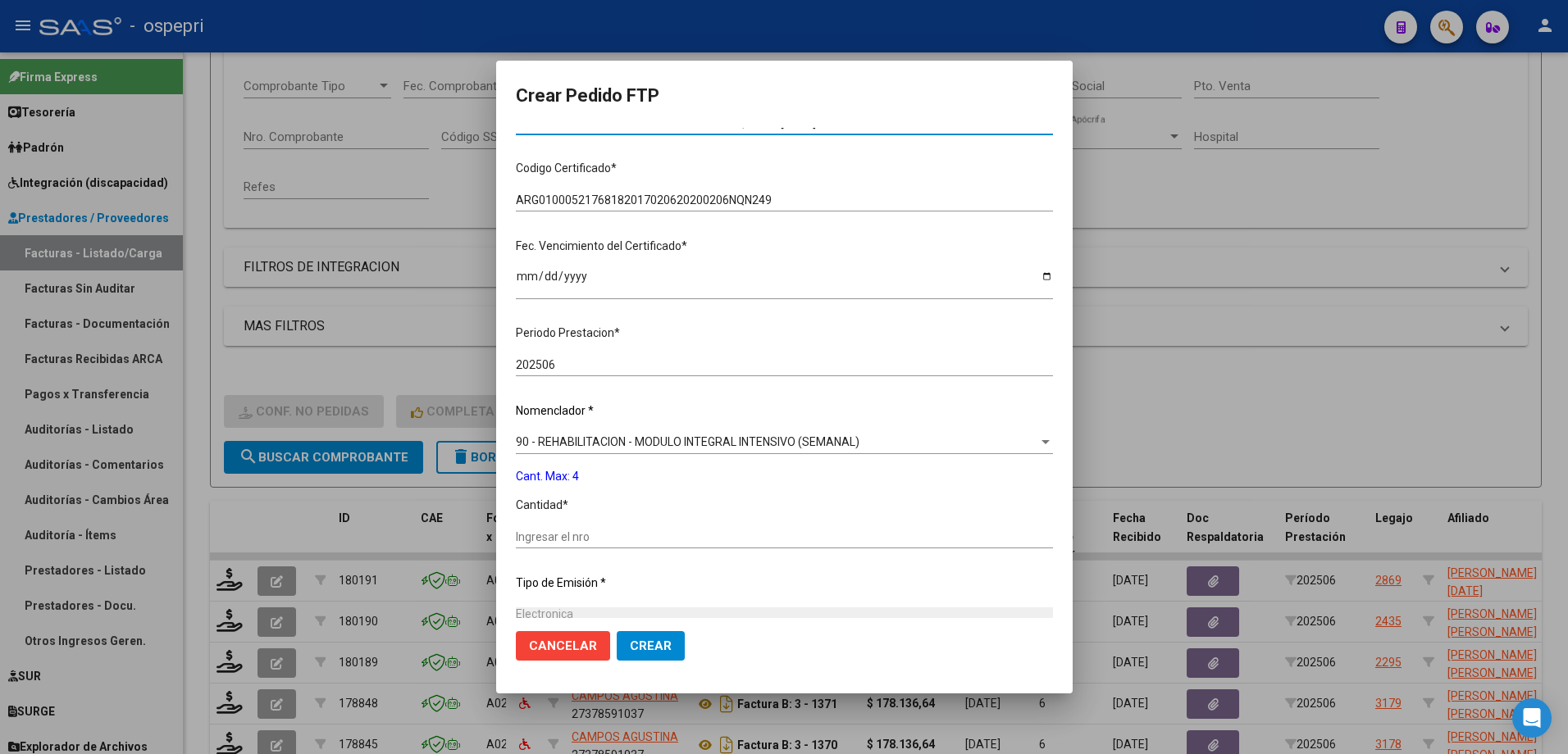 scroll, scrollTop: 328, scrollLeft: 0, axis: vertical 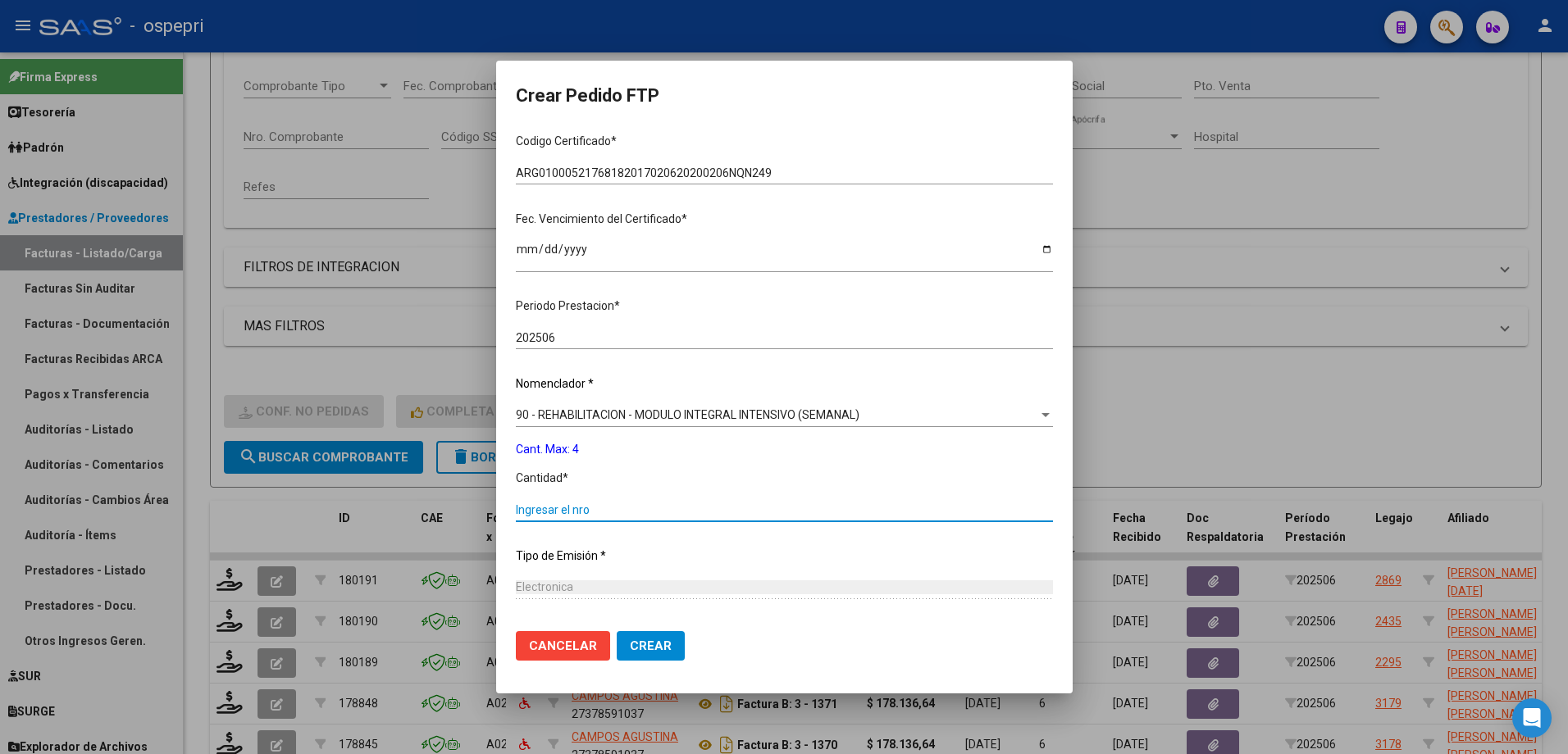 click on "Ingresar el nro" at bounding box center (784, 510) 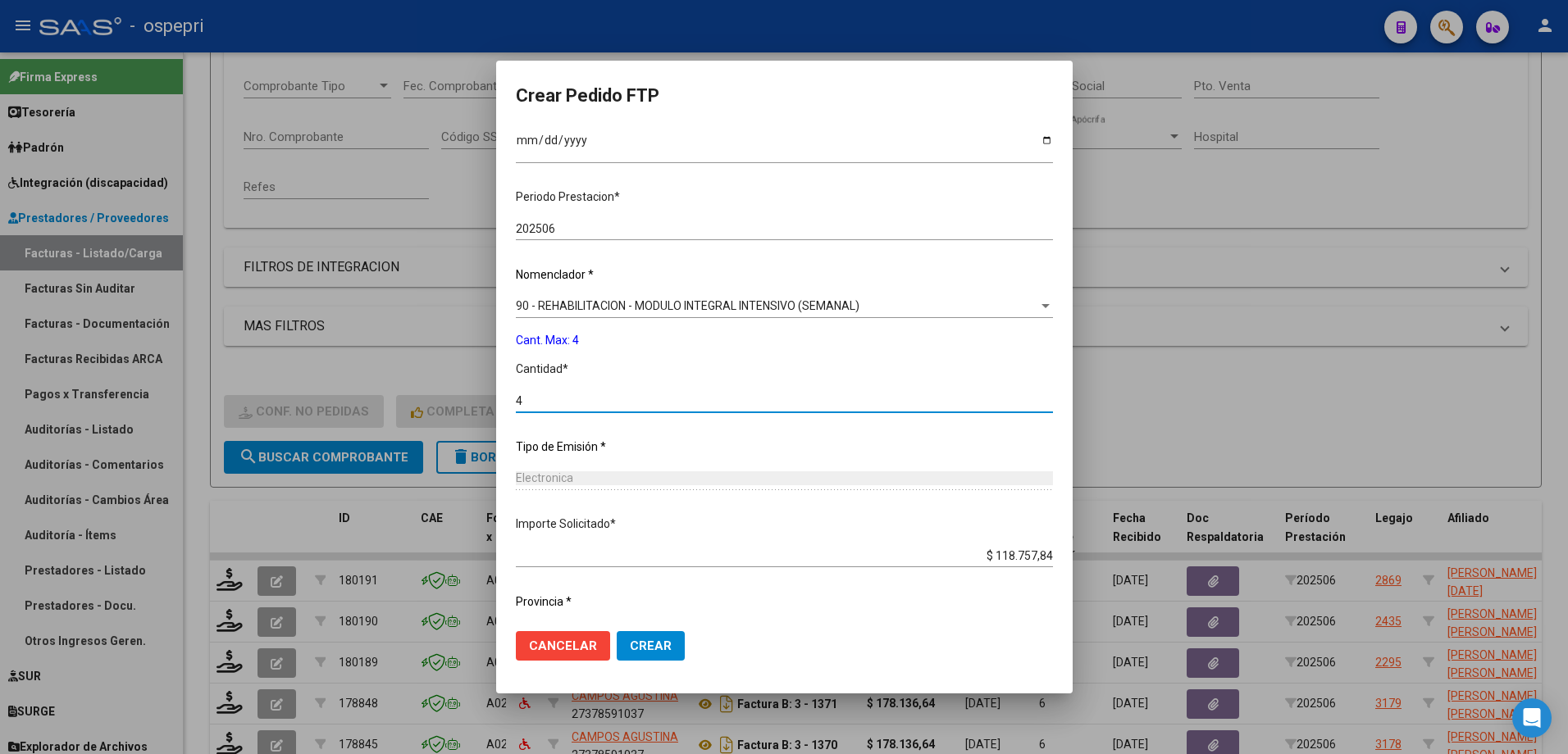 scroll, scrollTop: 478, scrollLeft: 0, axis: vertical 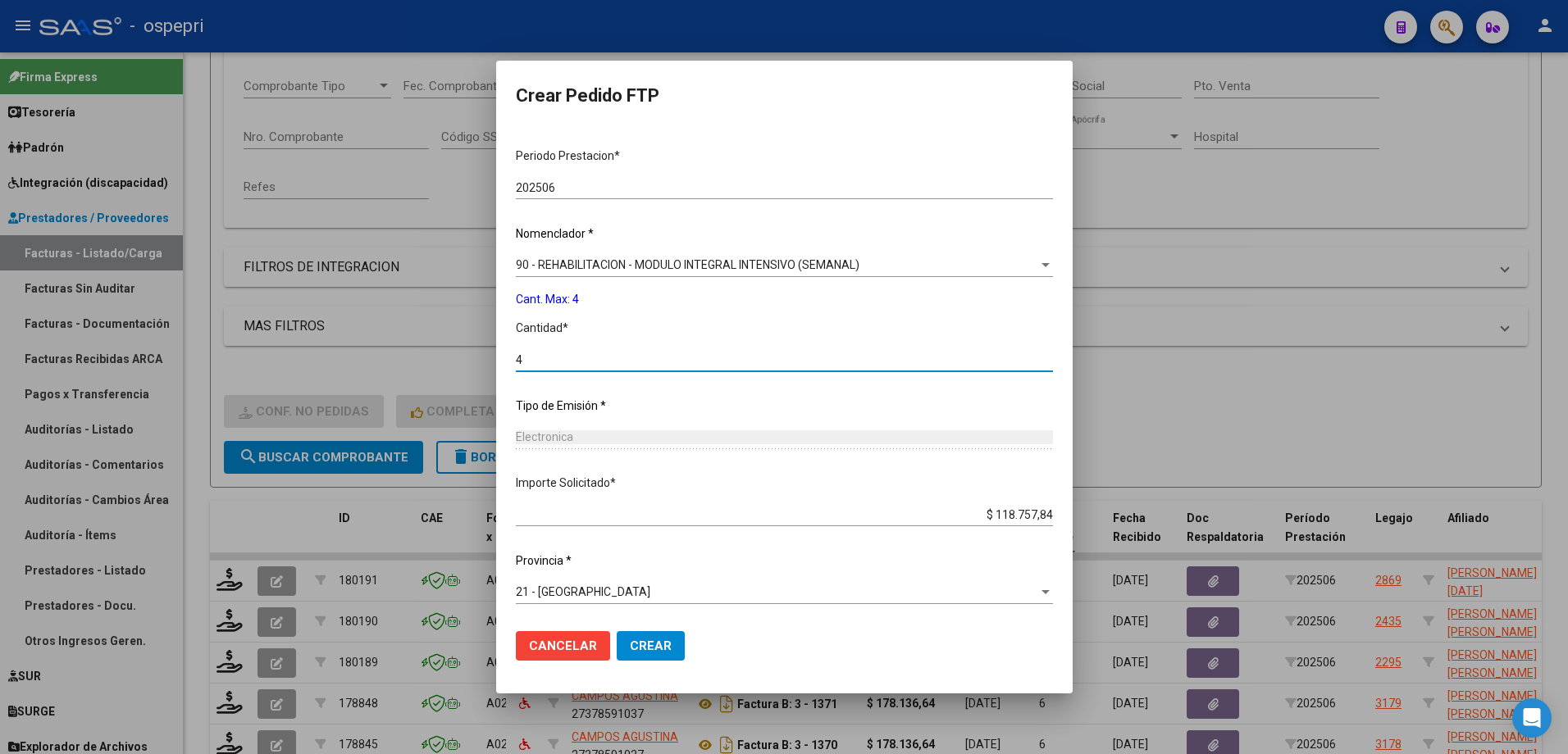 type on "4" 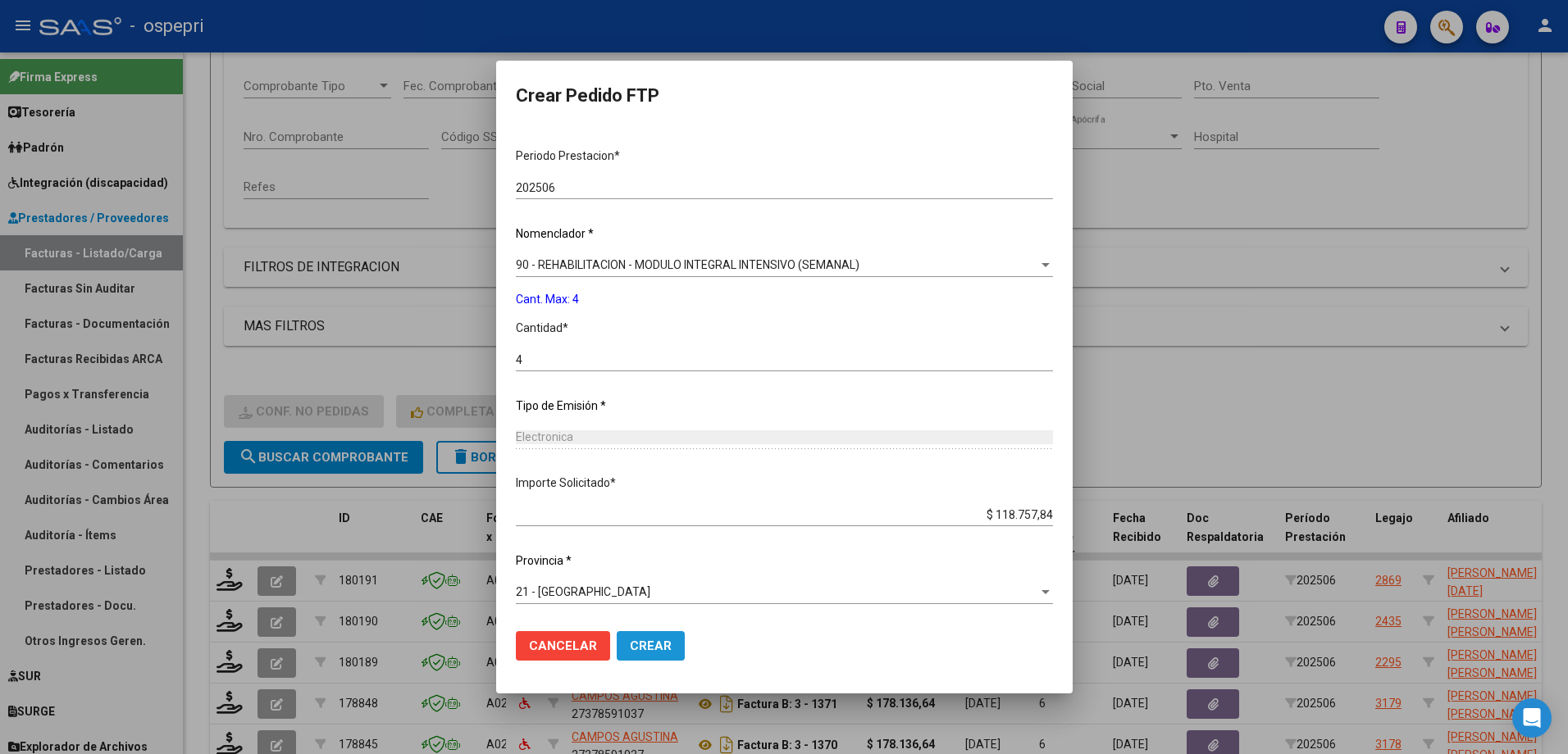 click on "Crear" 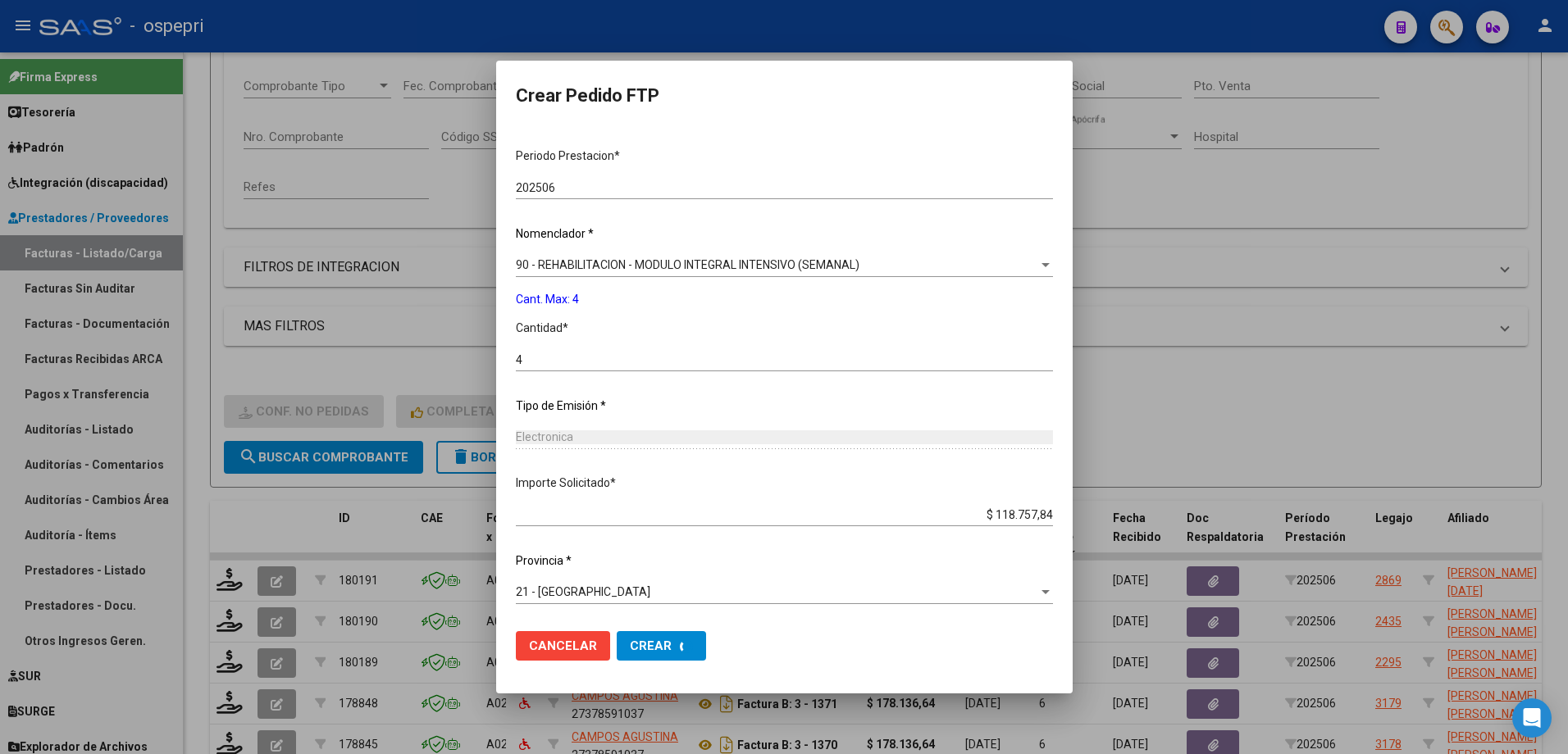 scroll, scrollTop: 0, scrollLeft: 0, axis: both 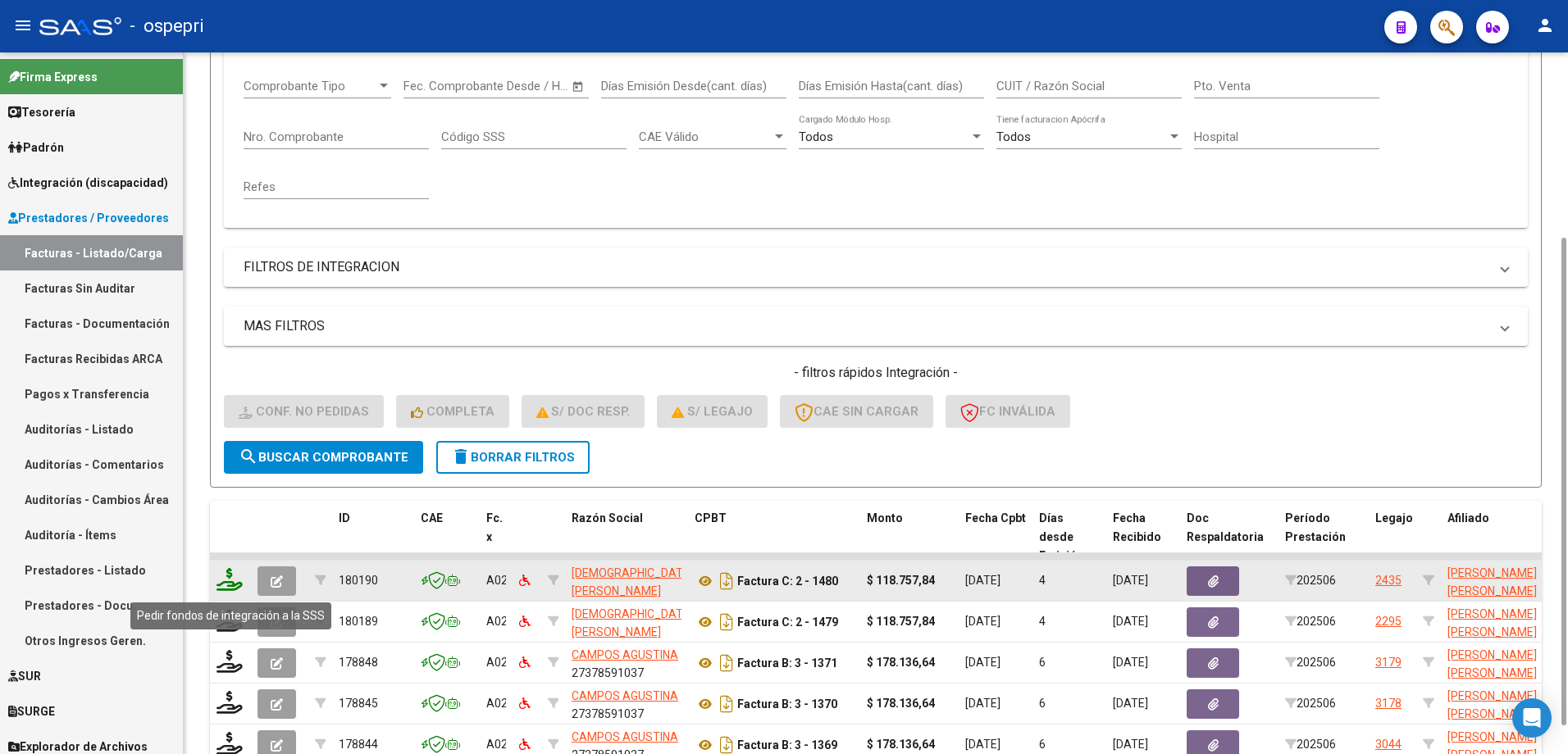 click 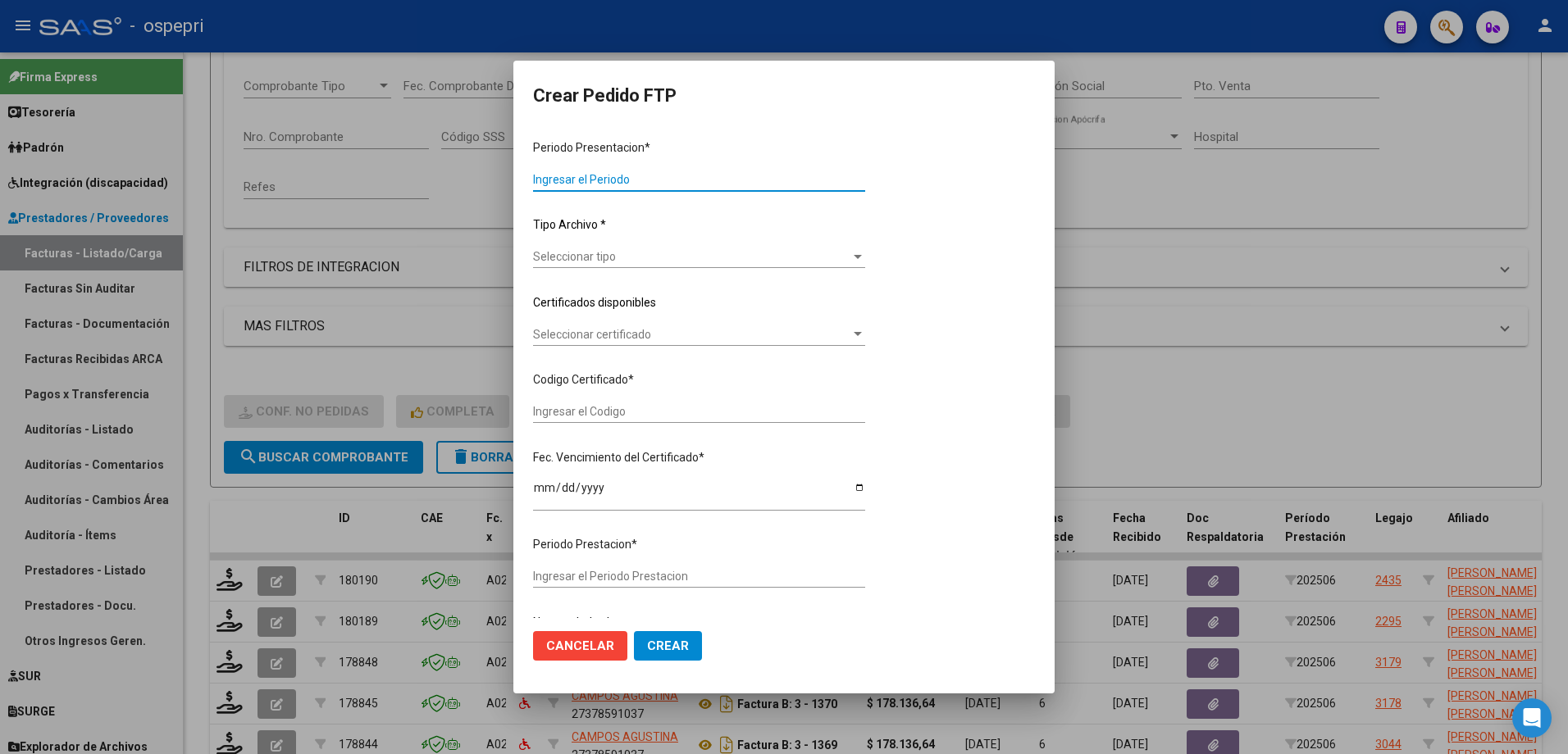 type on "202506" 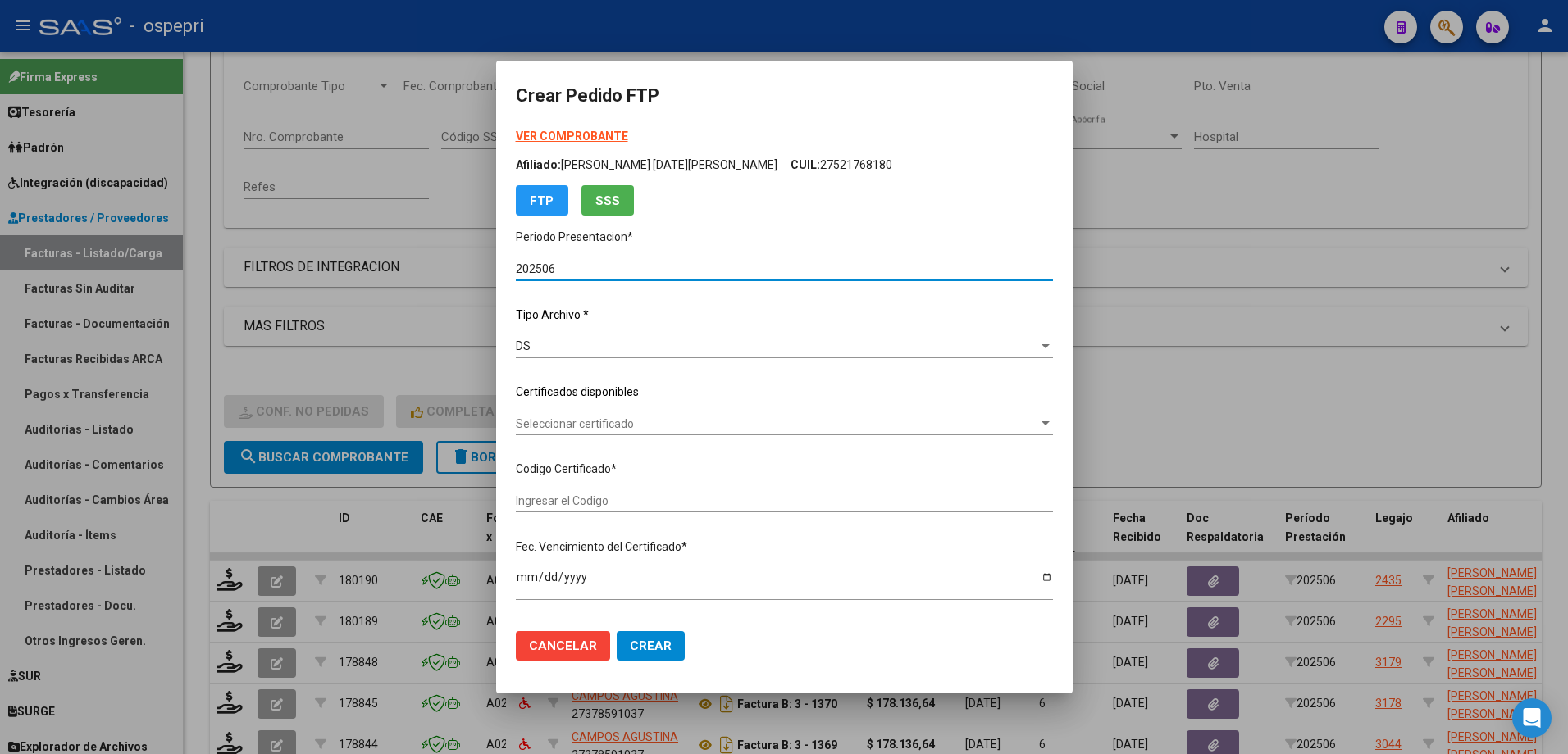 type on "27539661766" 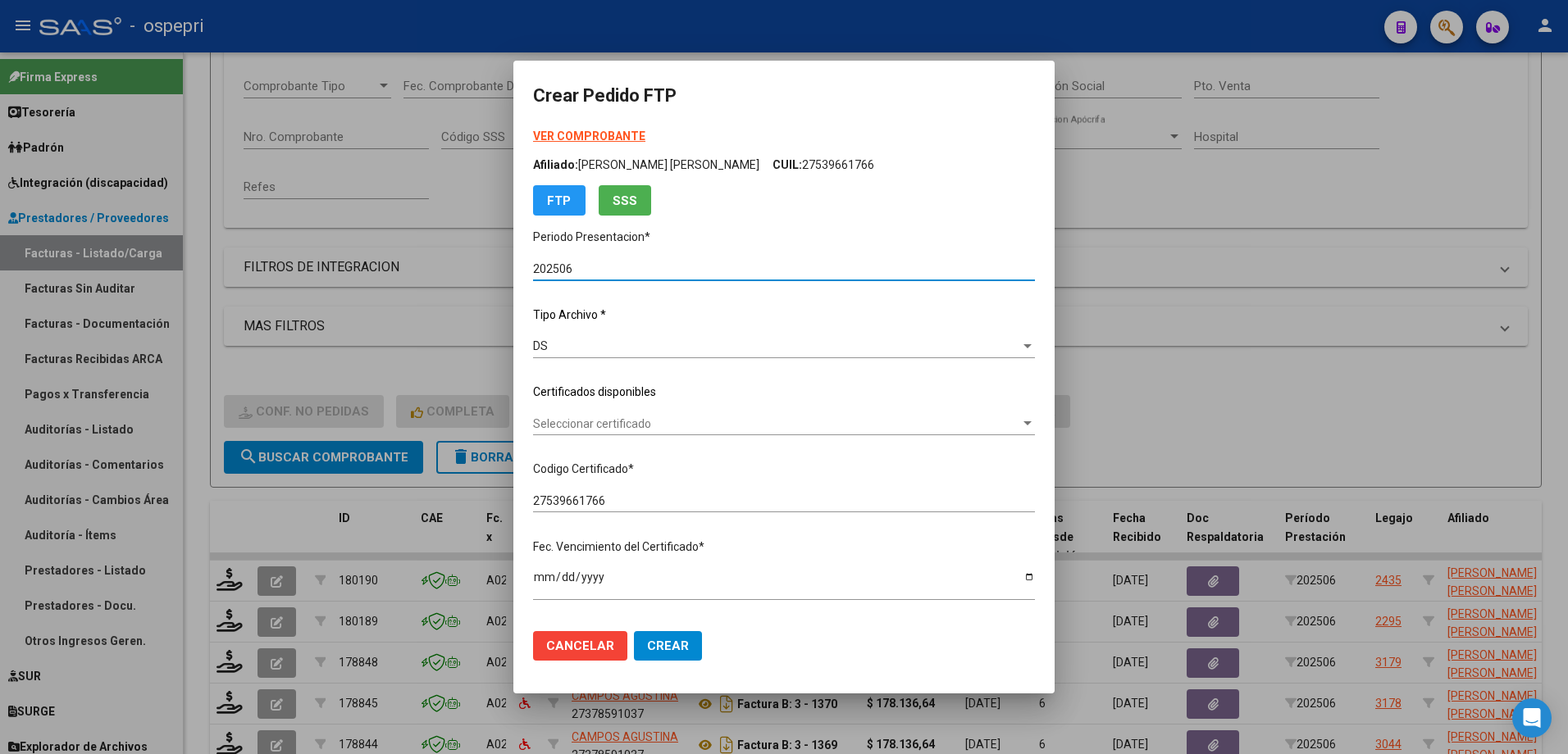 click on "Seleccionar certificado" at bounding box center [777, 424] 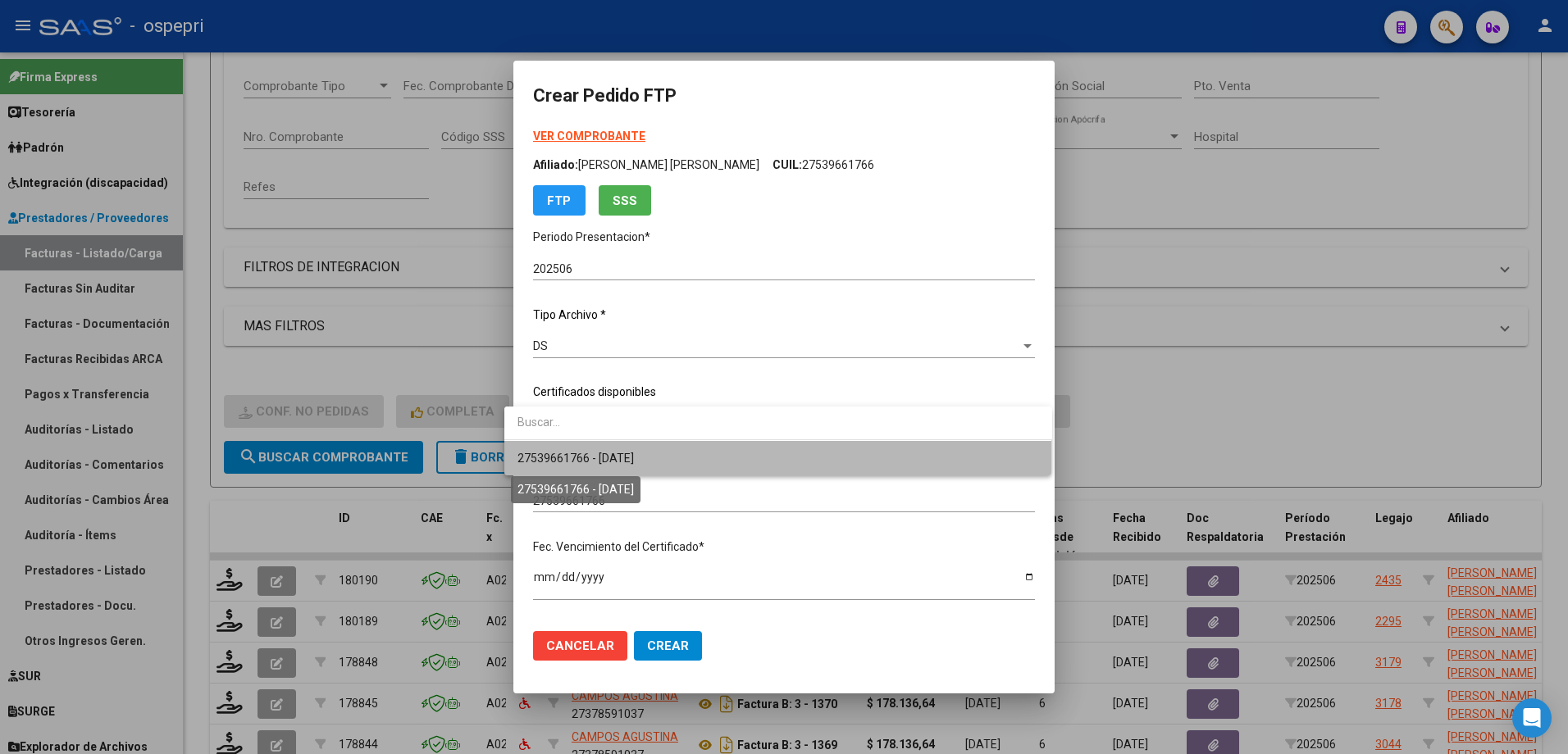 click on "27539661766 - 2027-05-01" at bounding box center (576, 458) 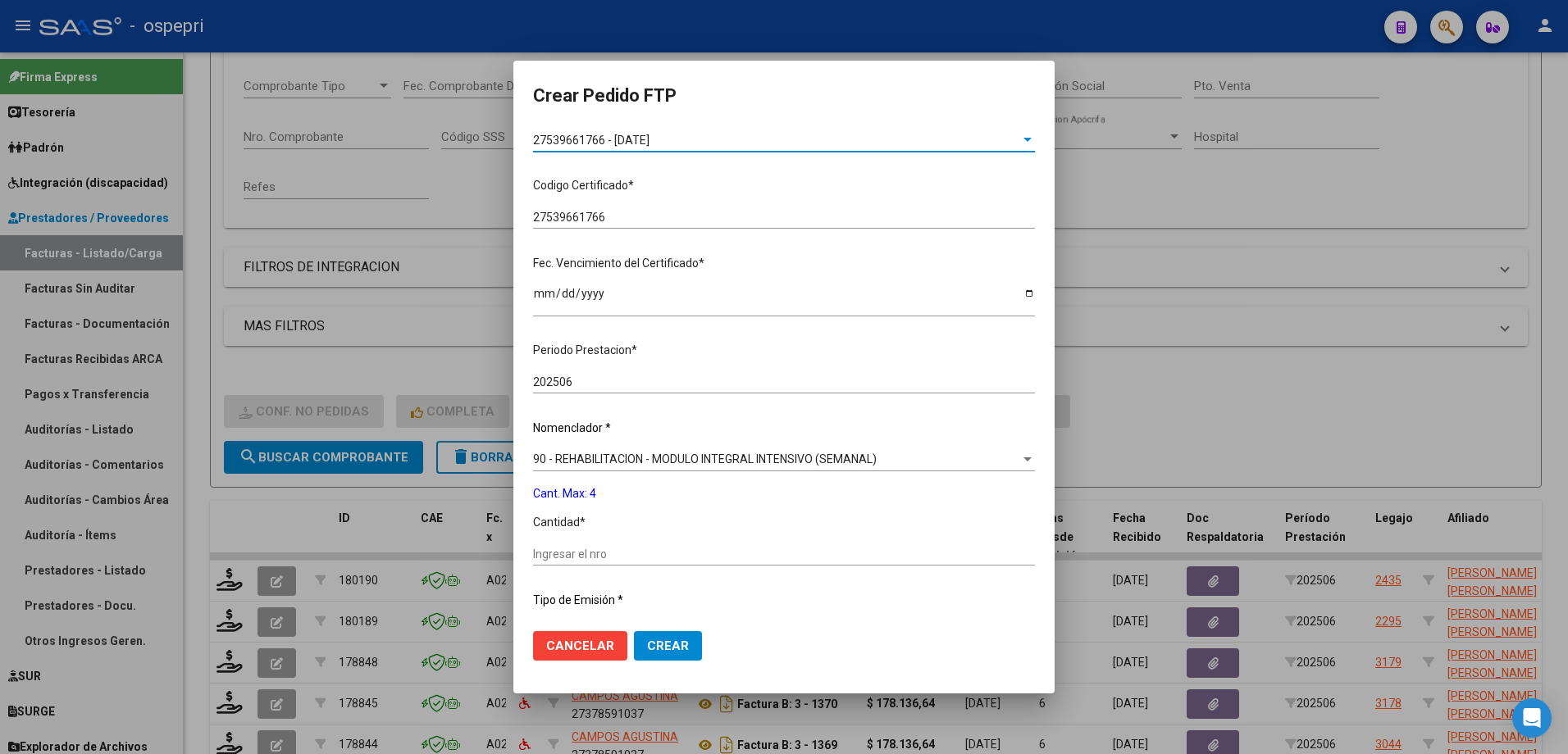 scroll, scrollTop: 328, scrollLeft: 0, axis: vertical 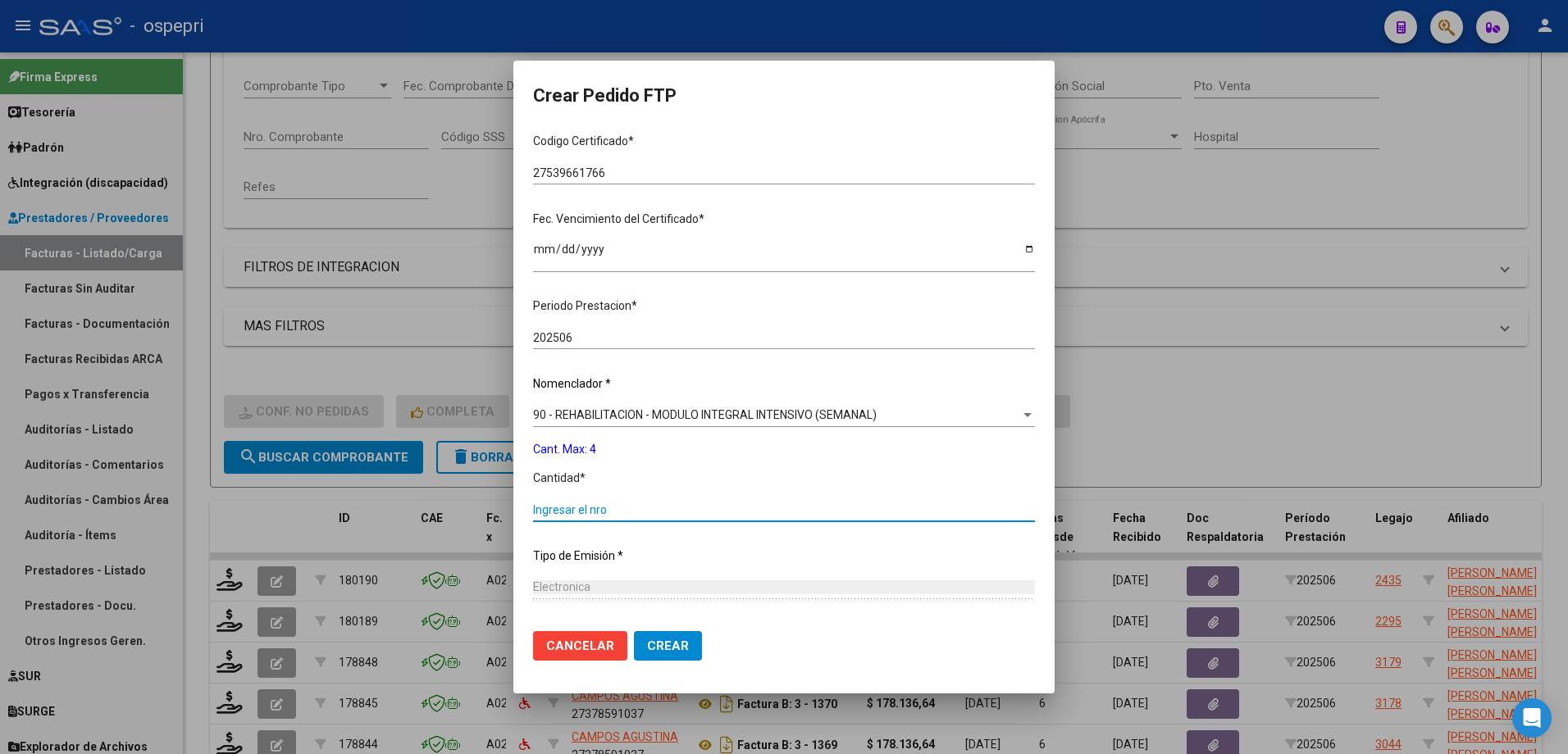 click on "Ingresar el nro" at bounding box center [784, 510] 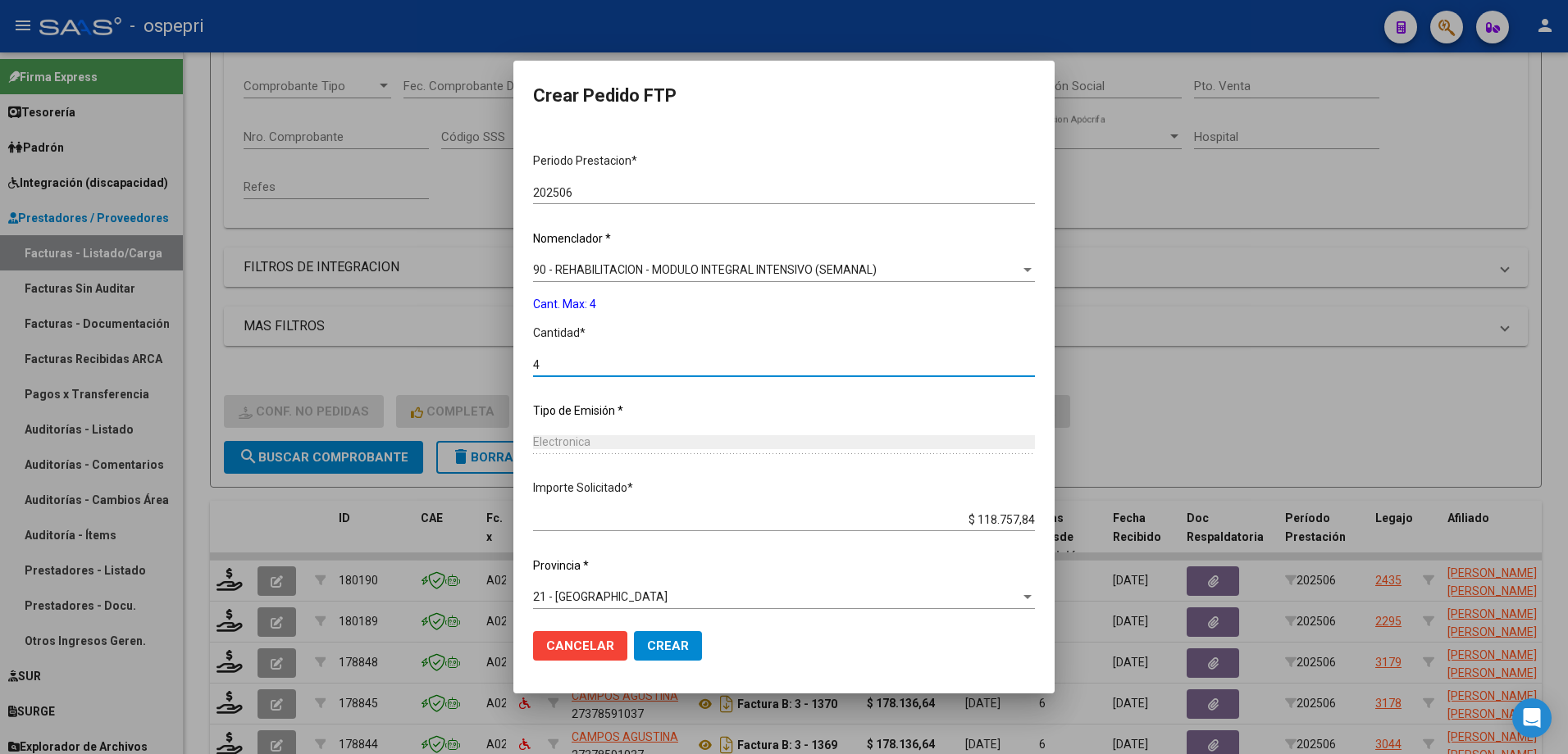 scroll, scrollTop: 478, scrollLeft: 0, axis: vertical 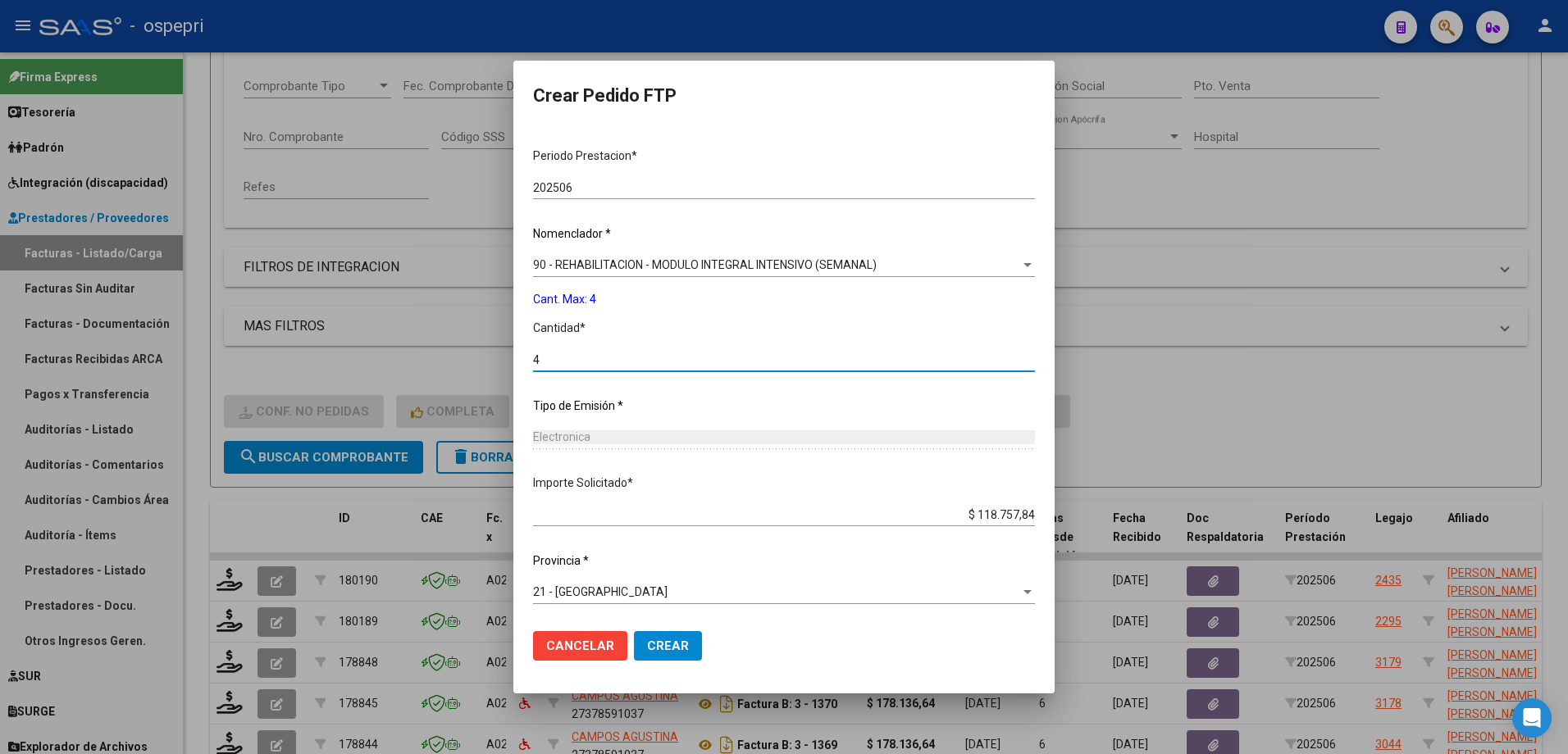 type on "4" 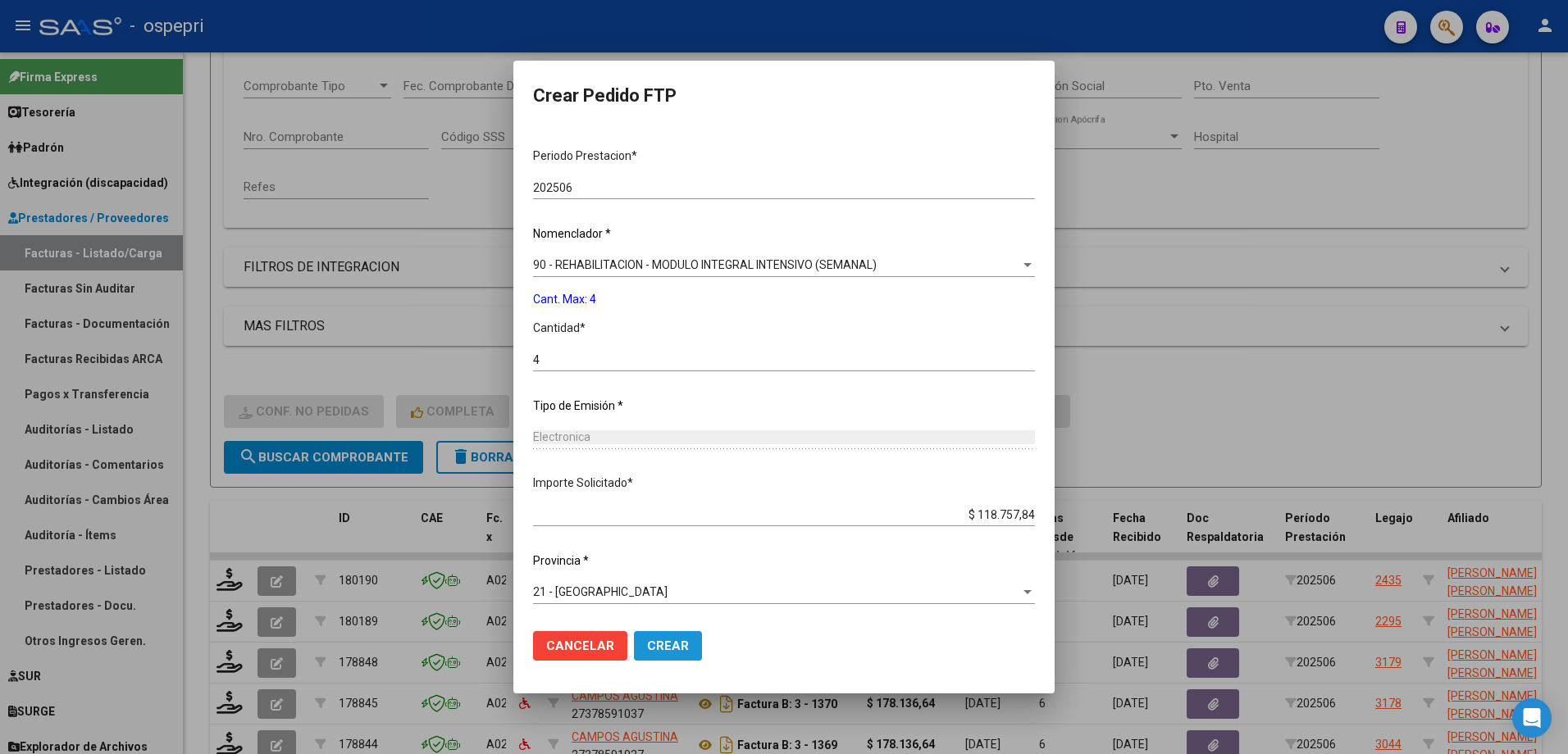 click on "Crear" 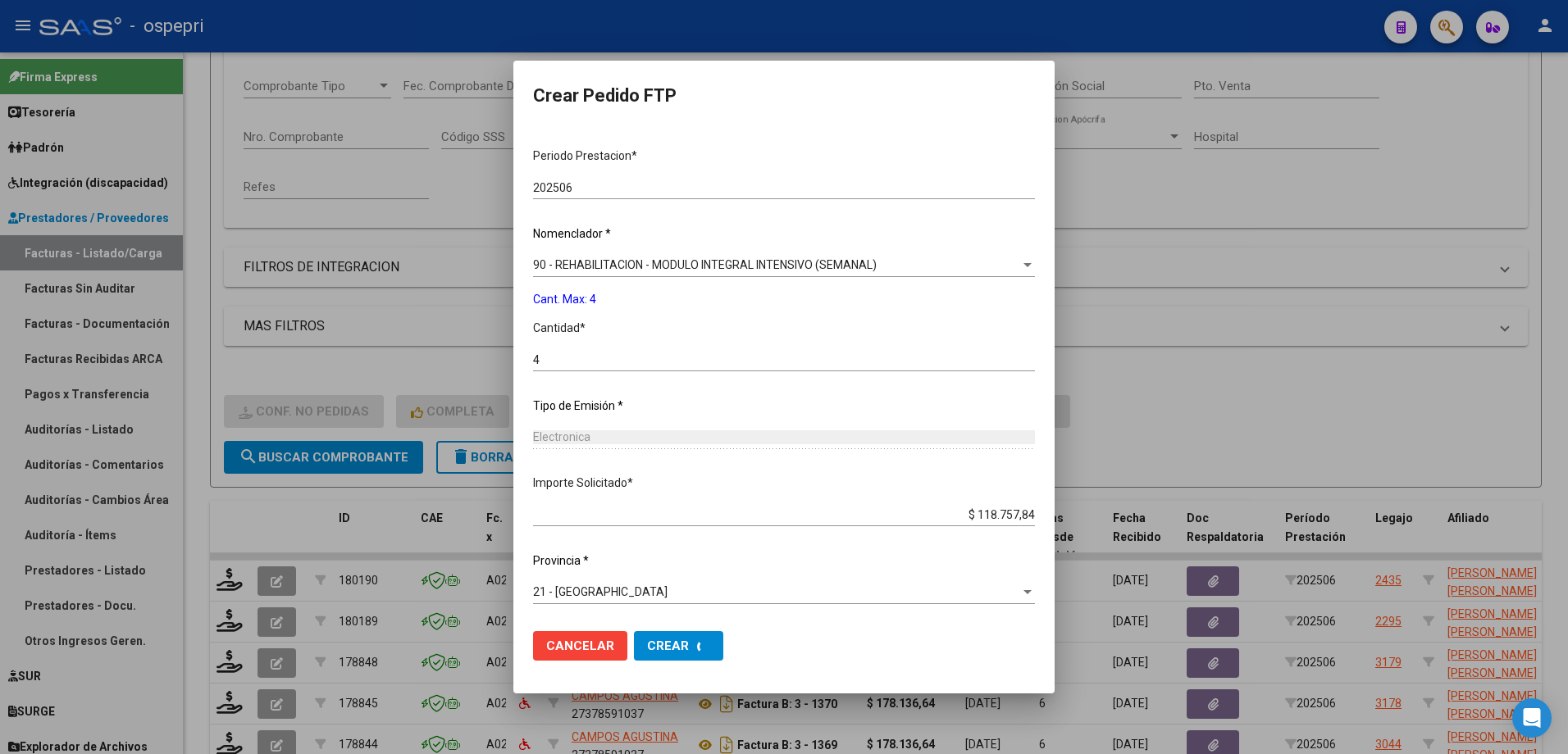 scroll, scrollTop: 0, scrollLeft: 0, axis: both 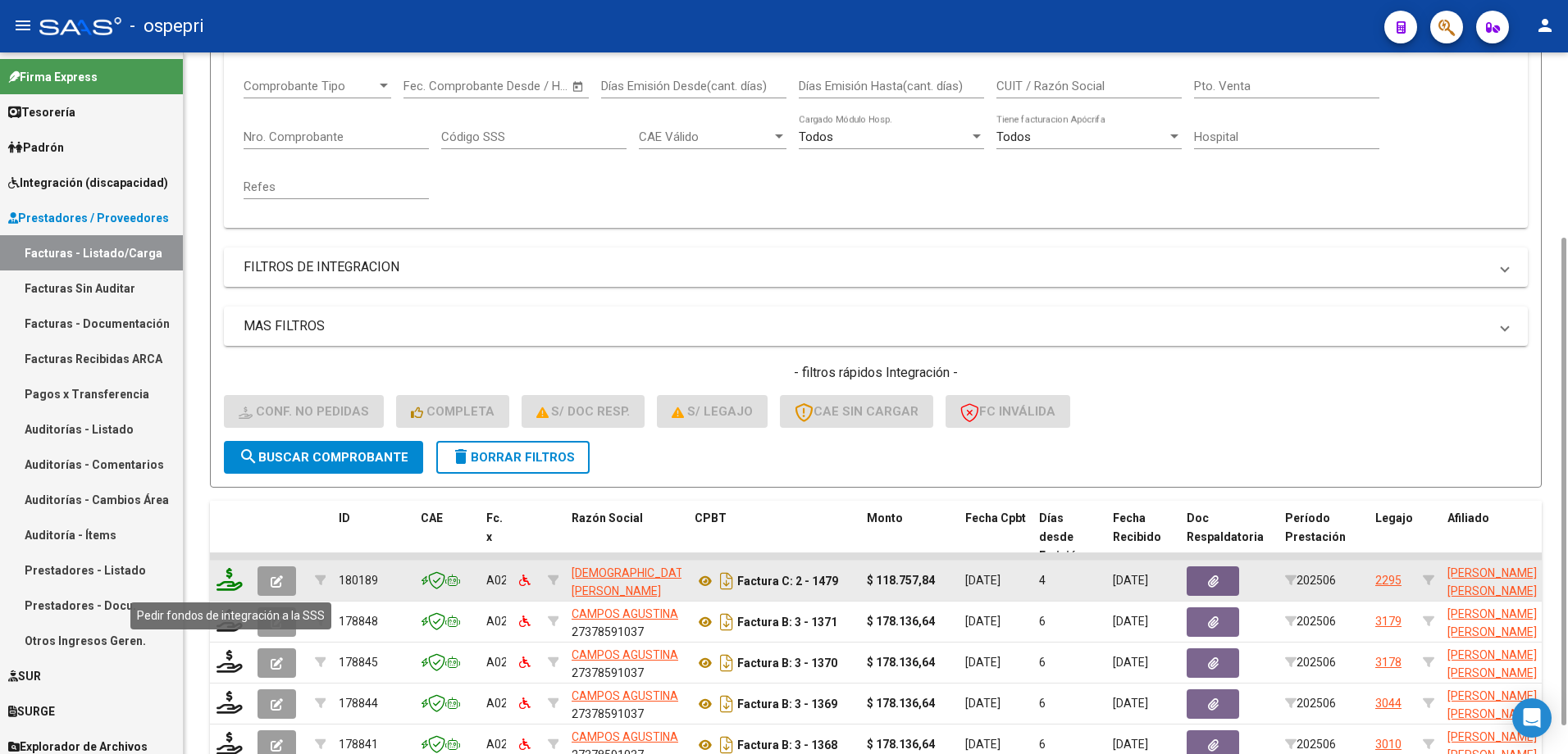 click 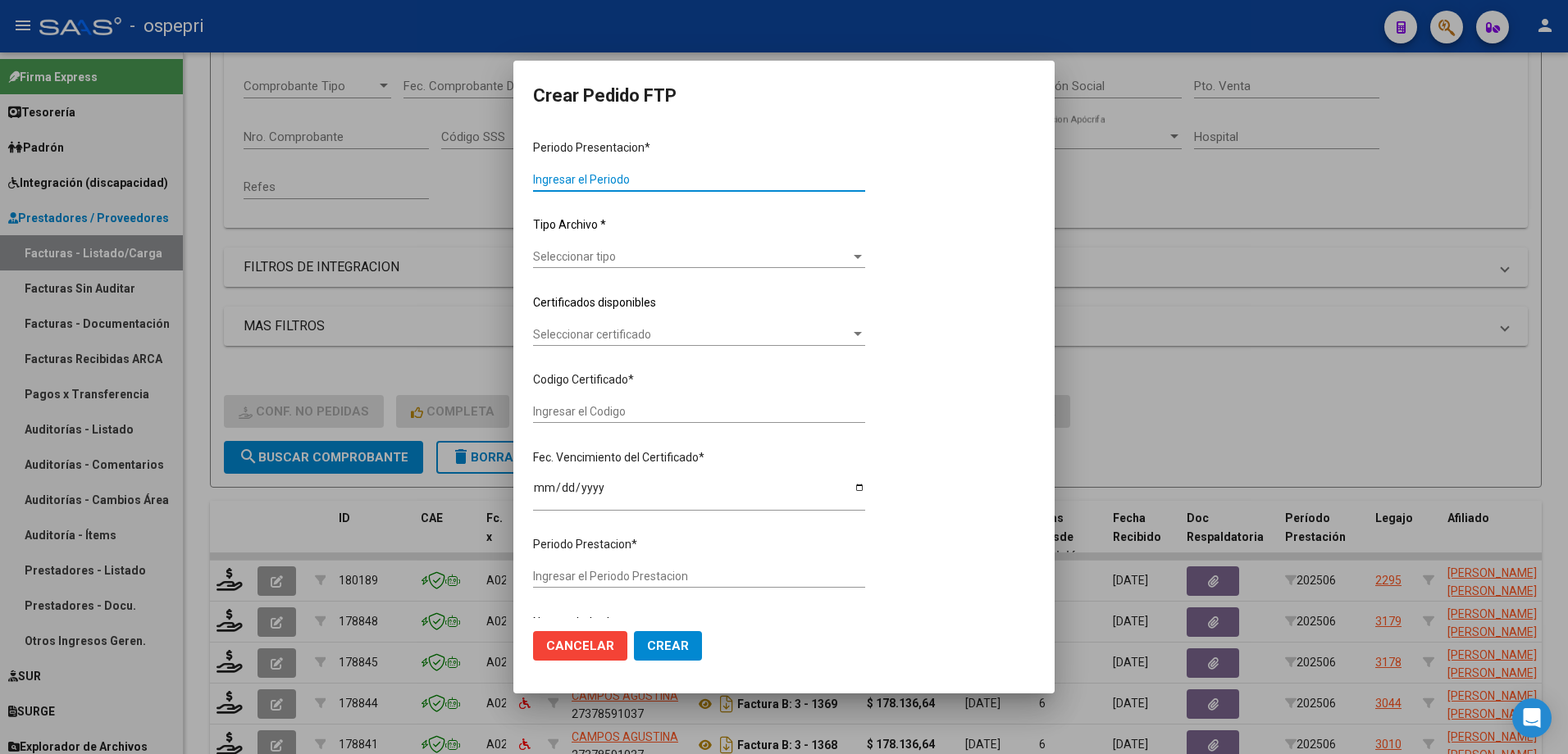 type on "202506" 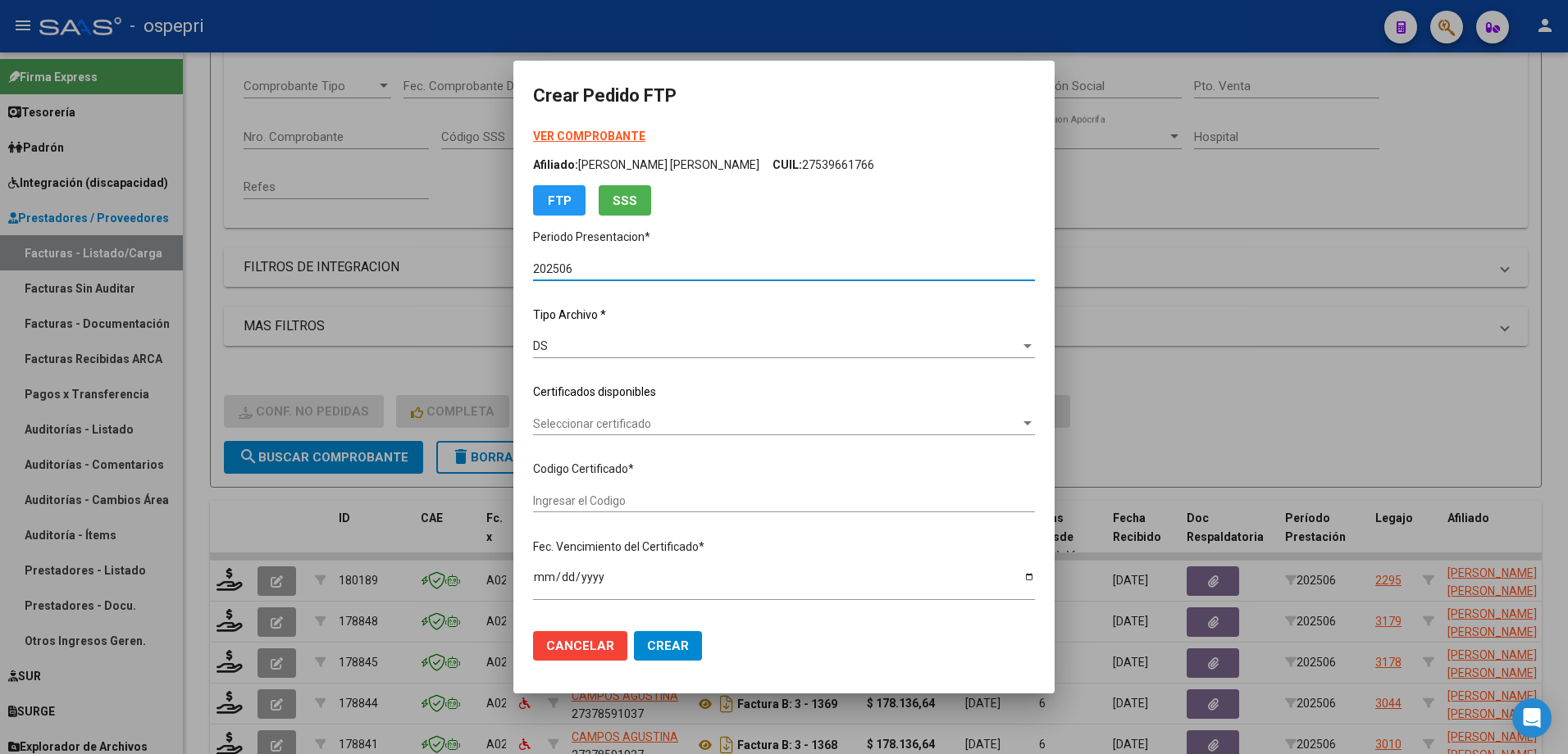type on "27556345401" 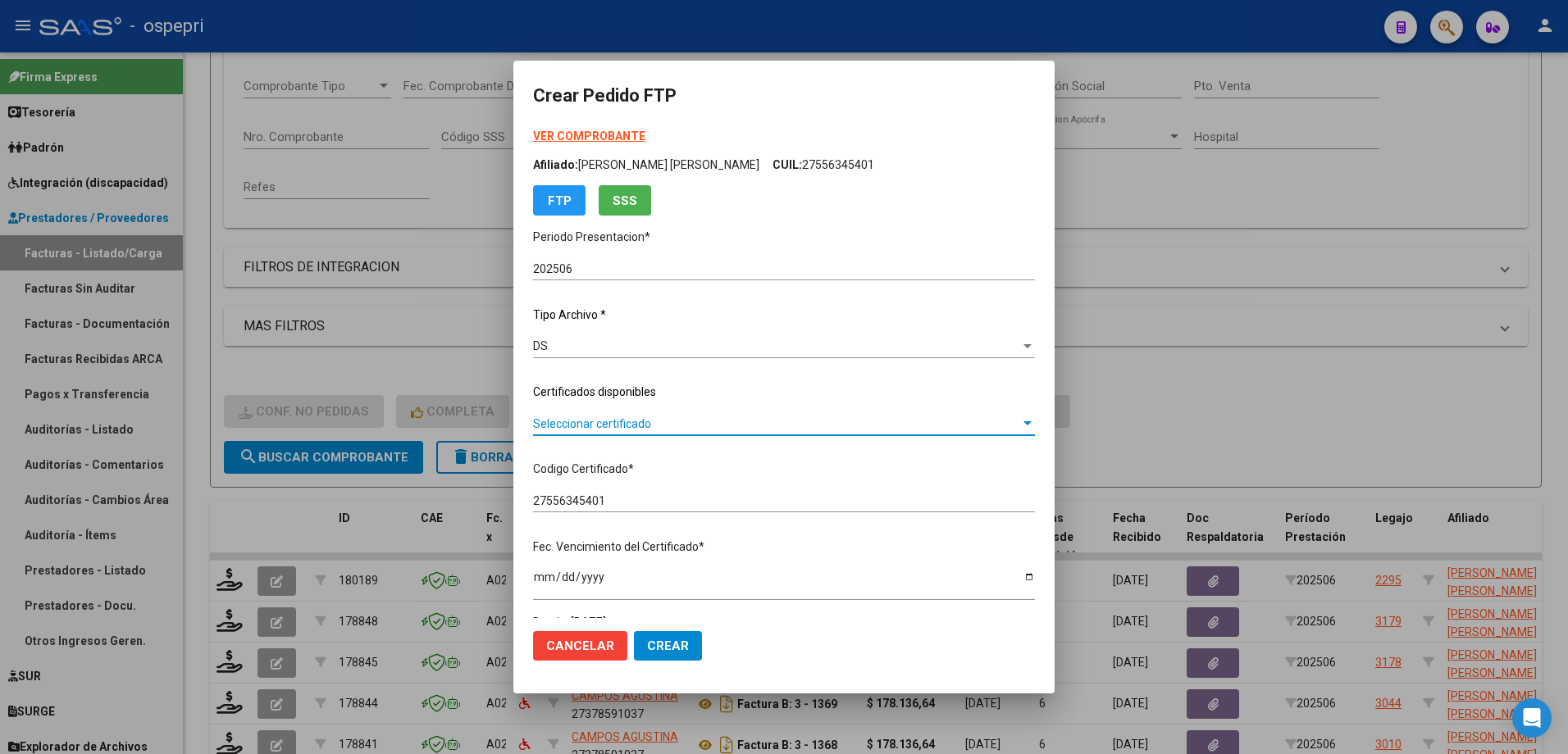 click on "Seleccionar certificado" at bounding box center (777, 424) 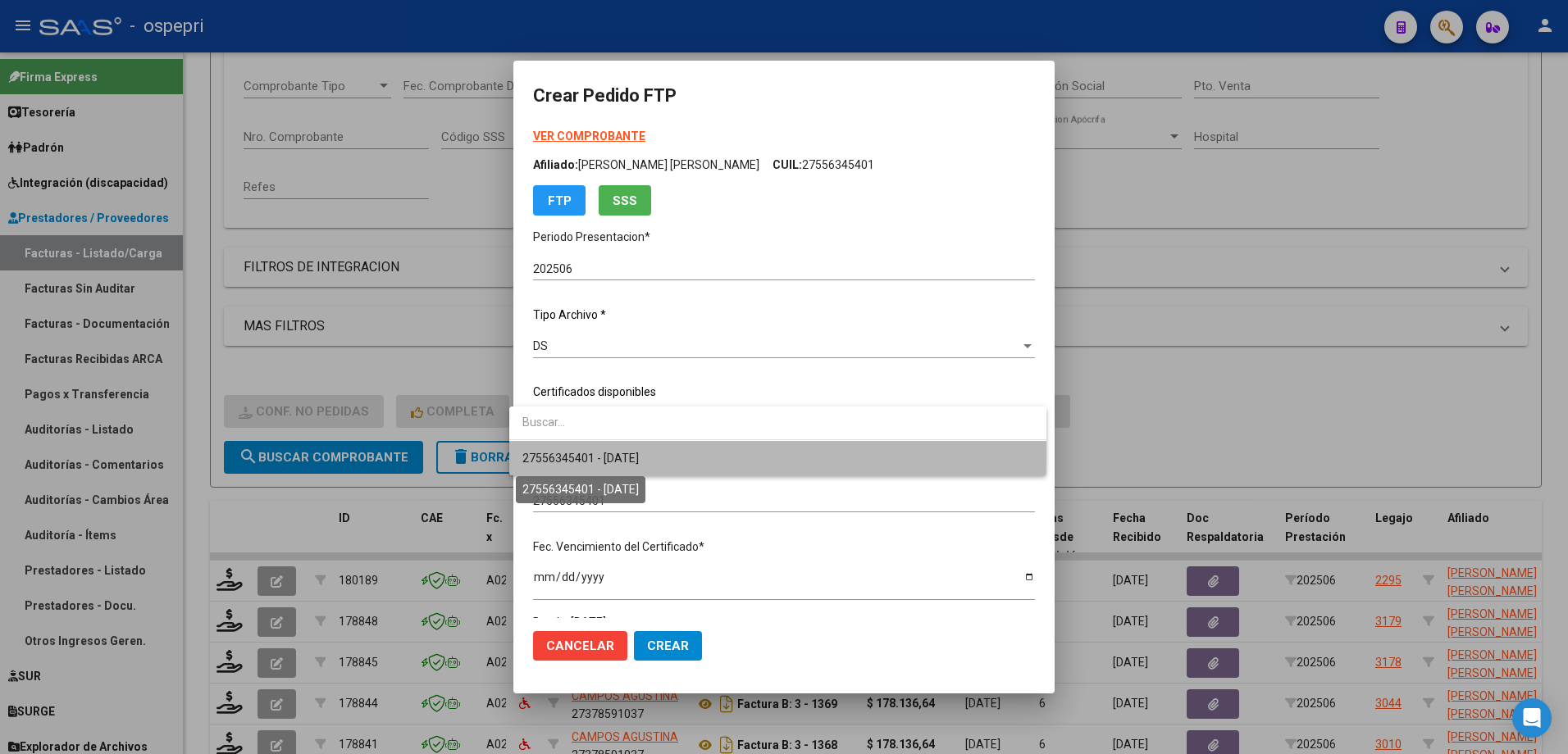 click on "27556345401 - 2026-09-25" at bounding box center (581, 458) 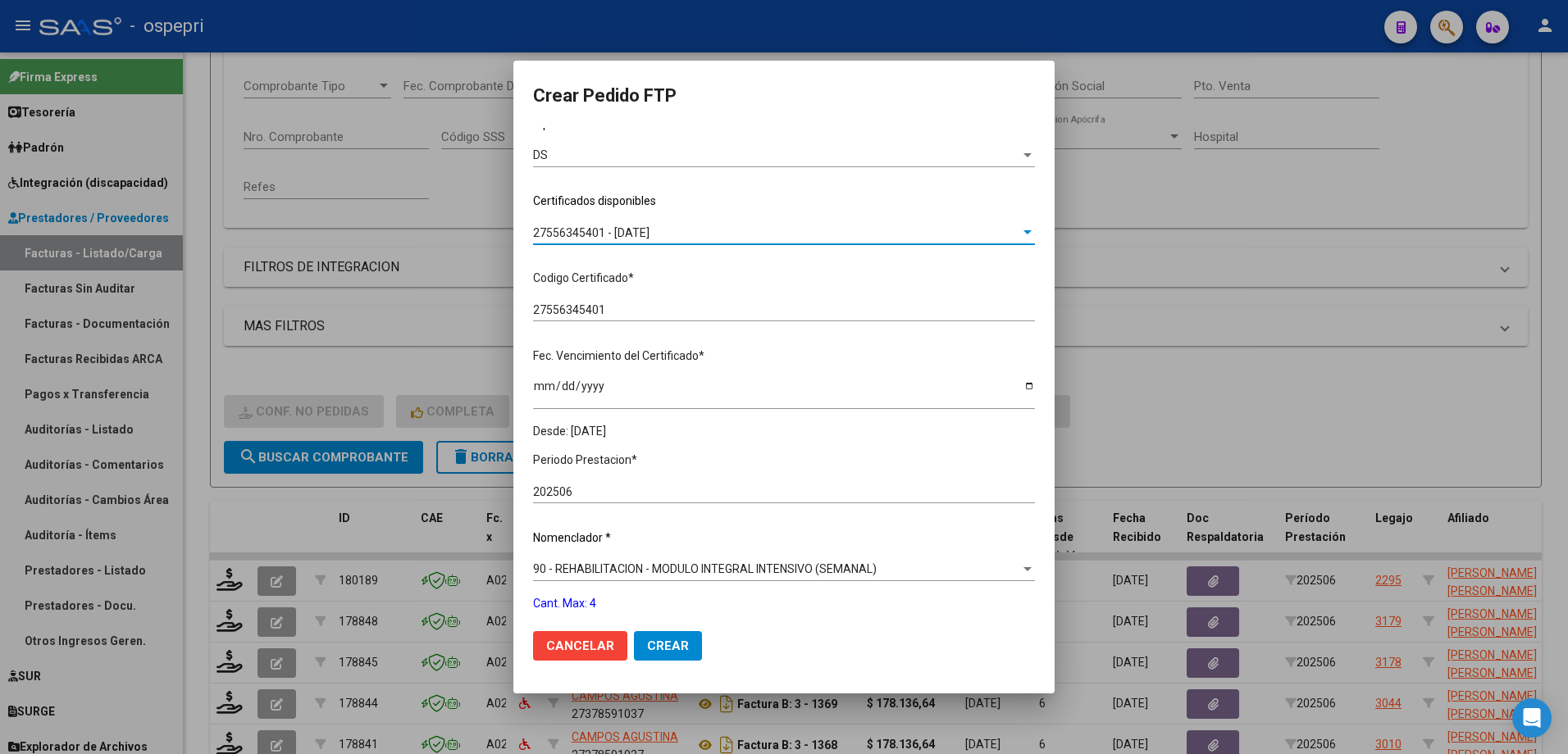 scroll, scrollTop: 328, scrollLeft: 0, axis: vertical 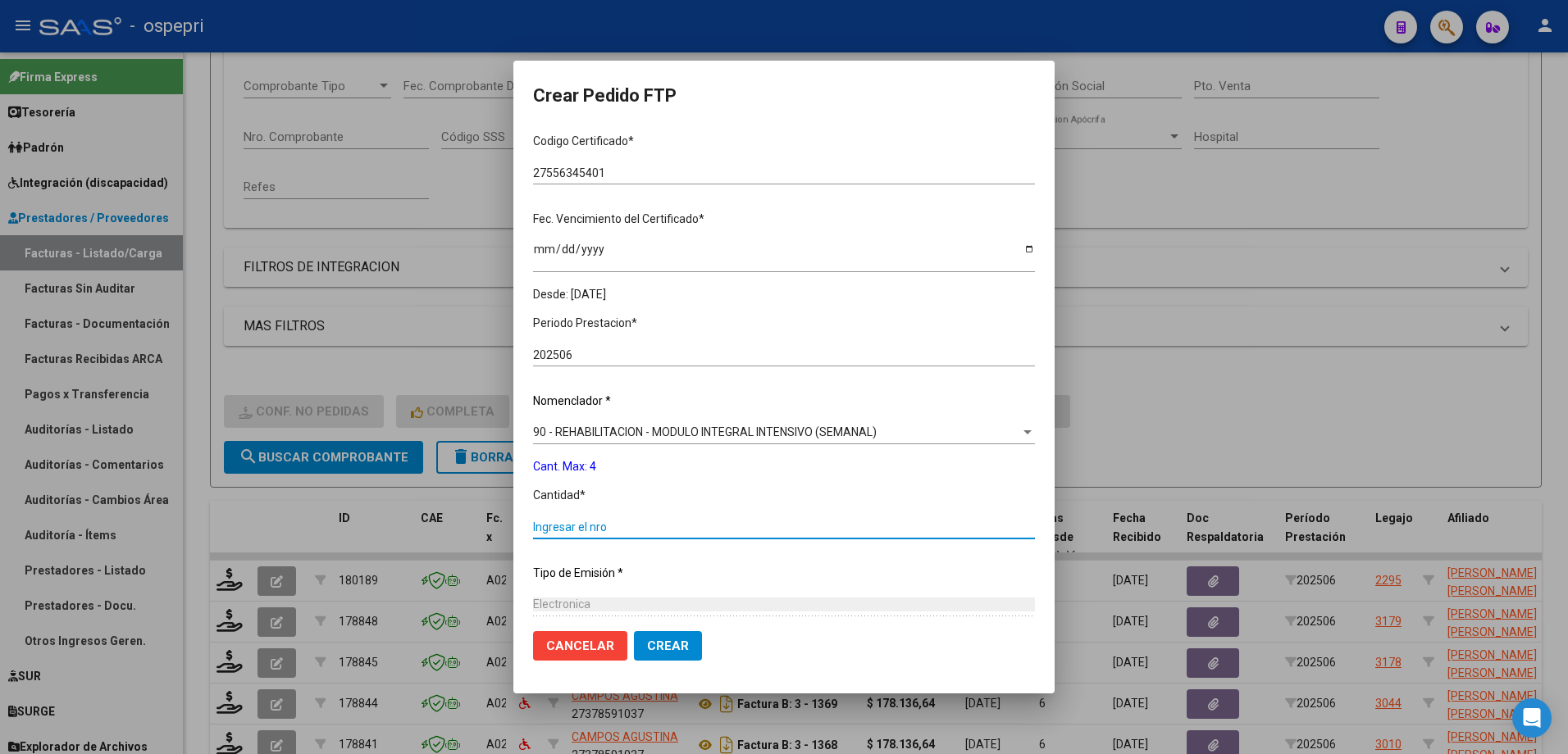 click on "Ingresar el nro" at bounding box center [784, 527] 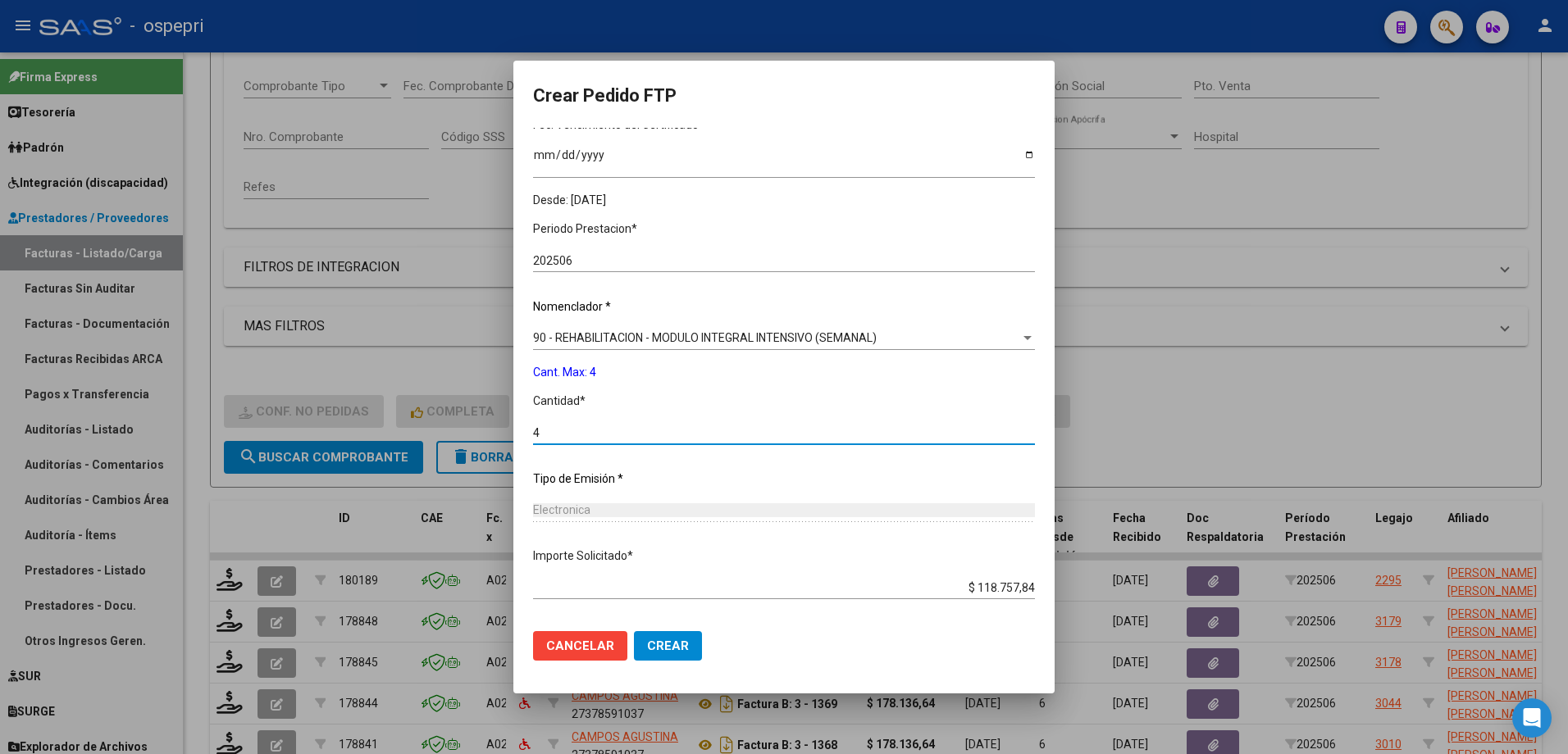 scroll, scrollTop: 495, scrollLeft: 0, axis: vertical 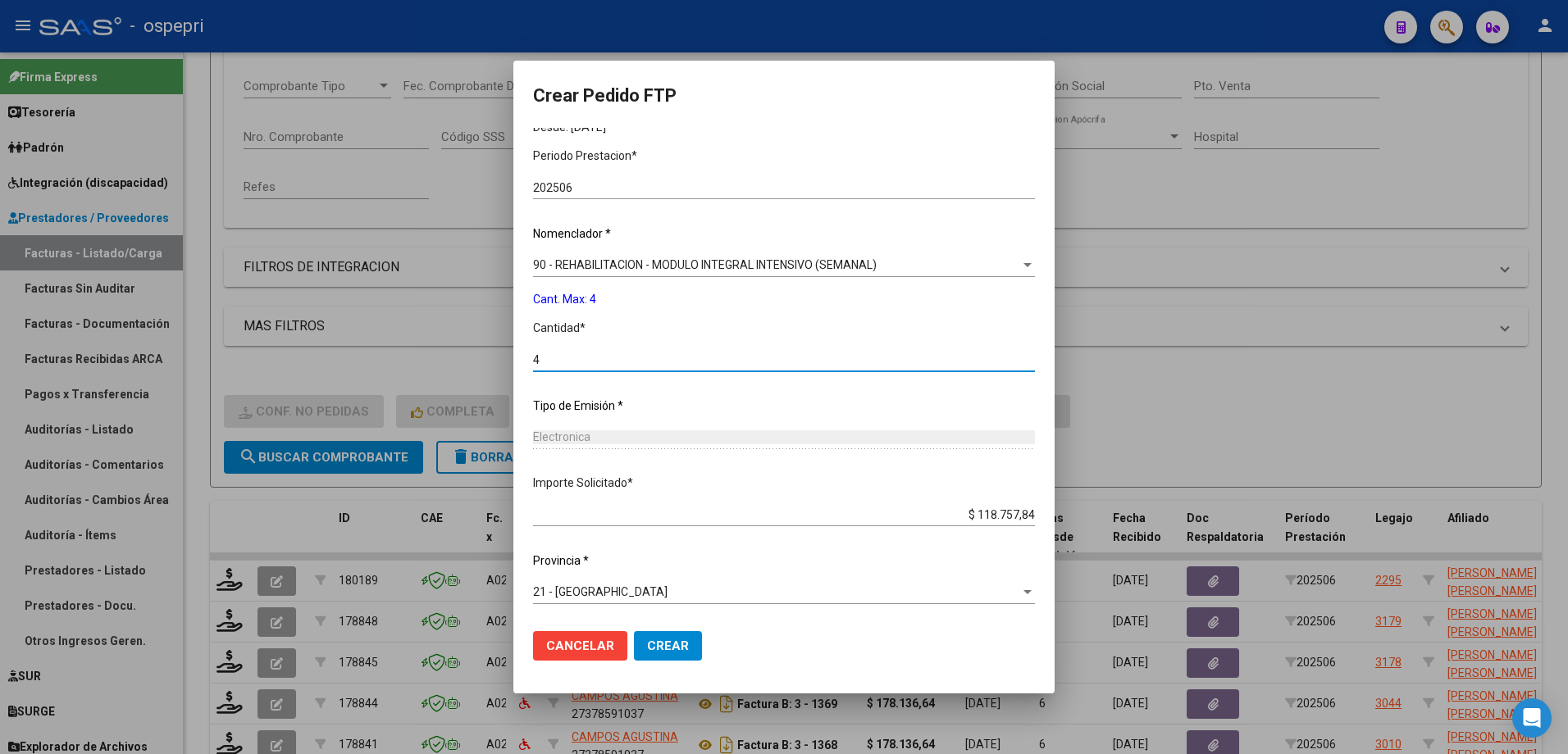 type on "4" 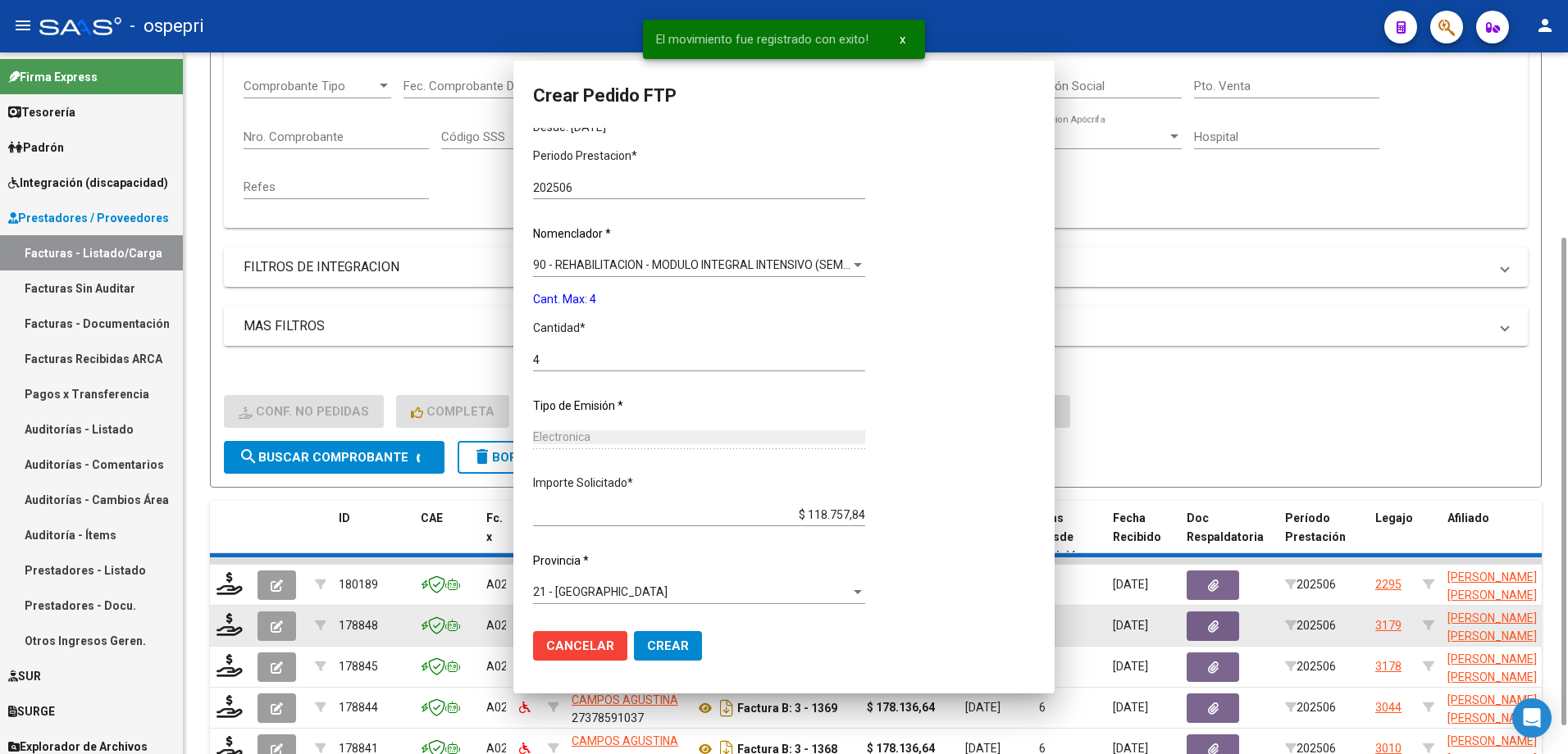 scroll, scrollTop: 0, scrollLeft: 0, axis: both 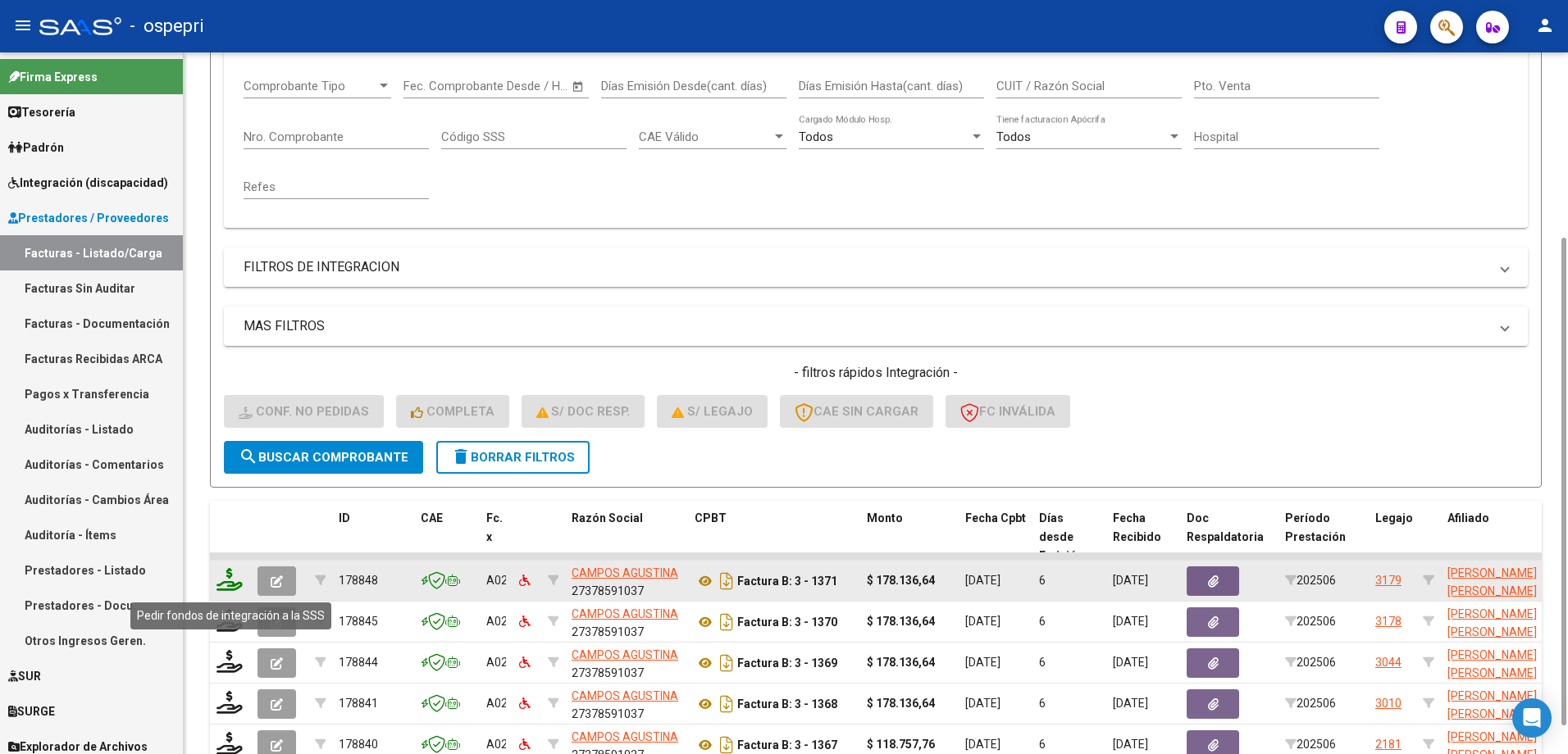 click 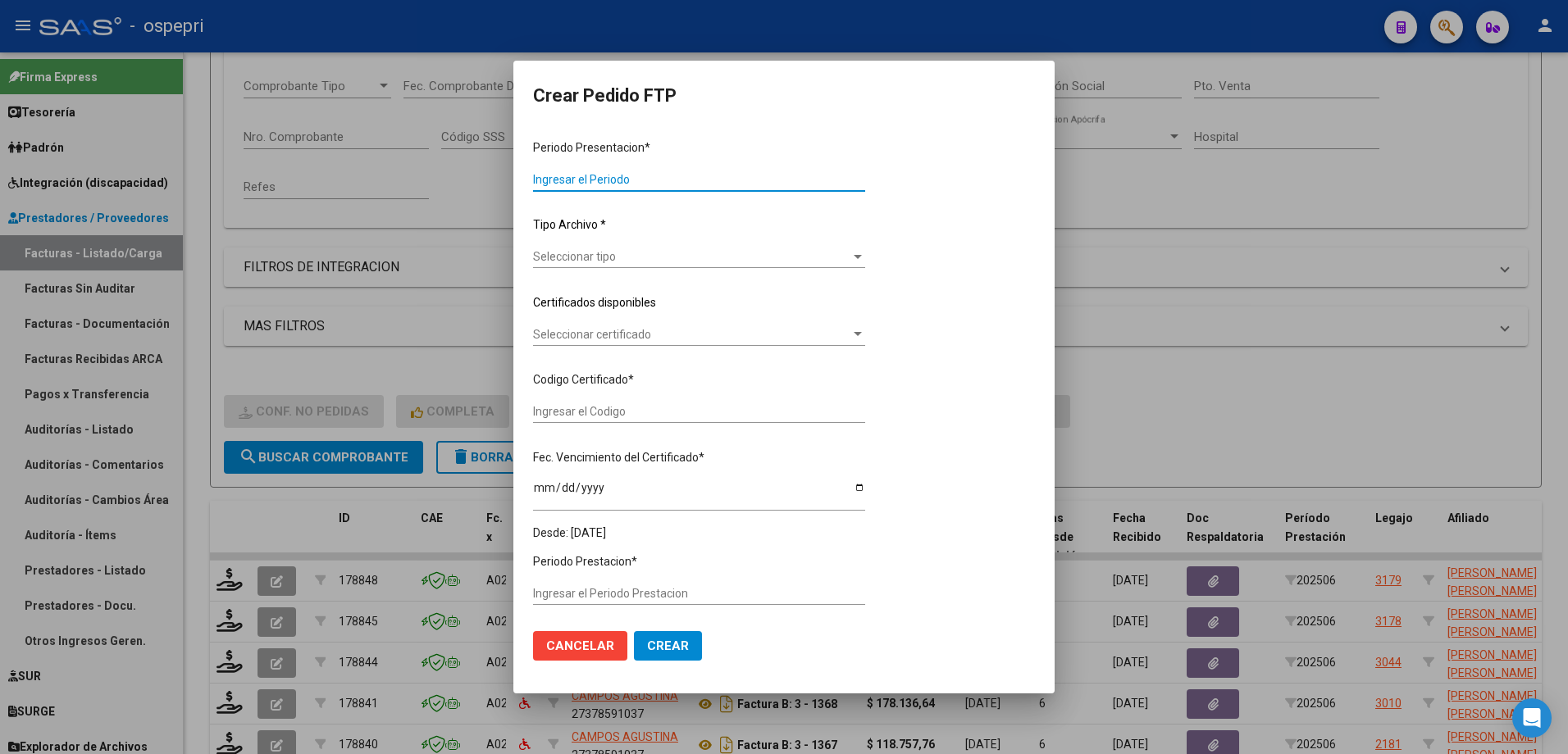 type on "202506" 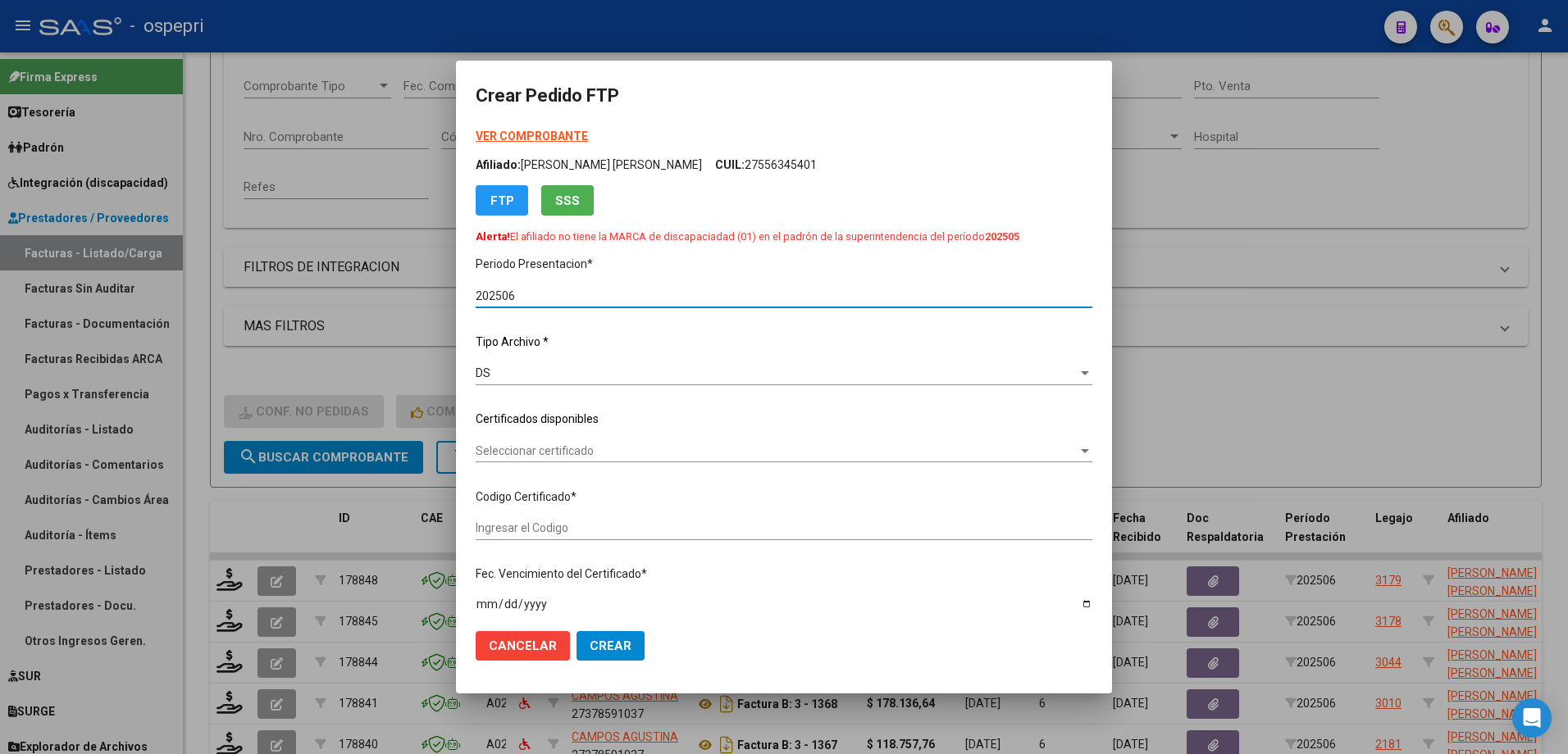 type on "2058889722-3" 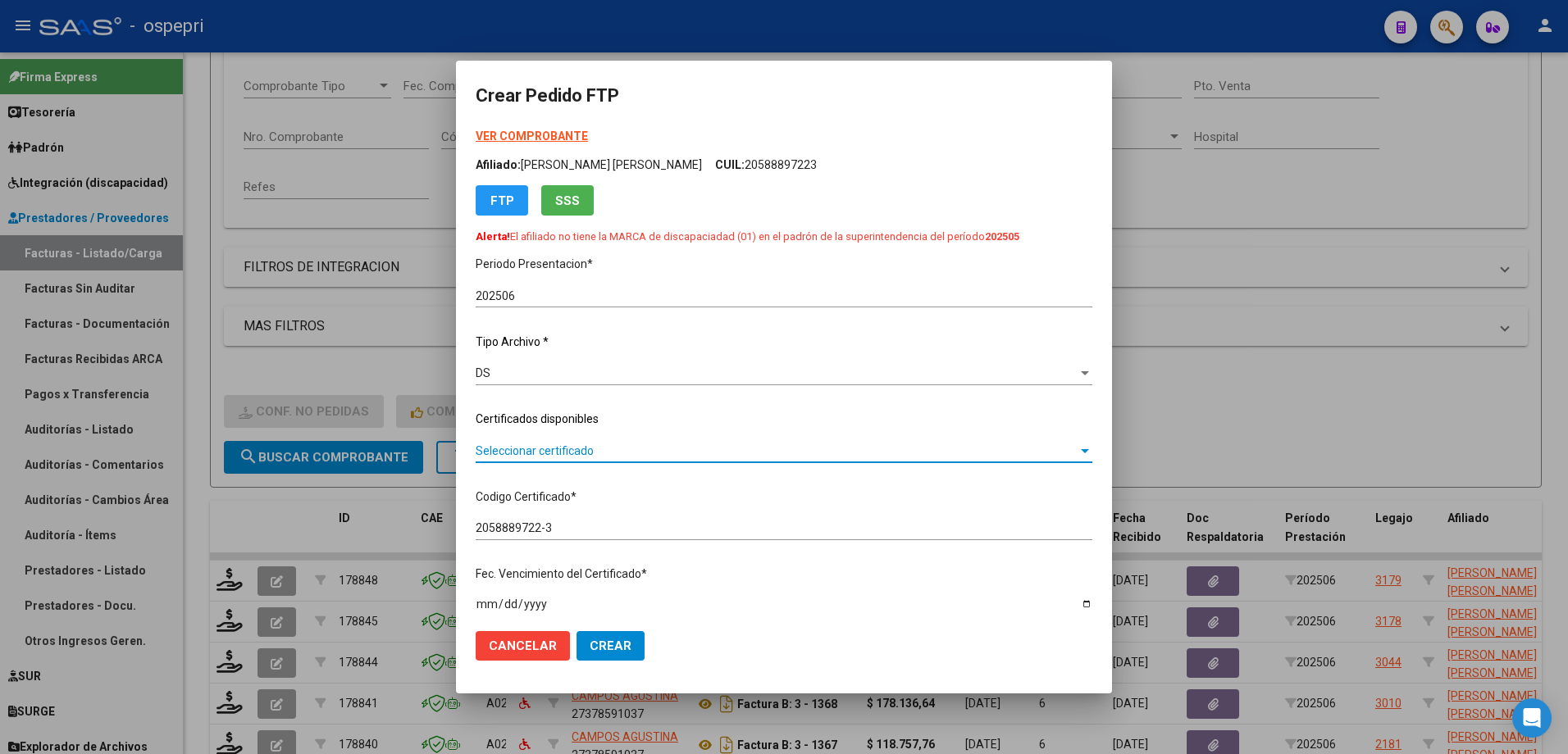 click on "Seleccionar certificado" at bounding box center [777, 451] 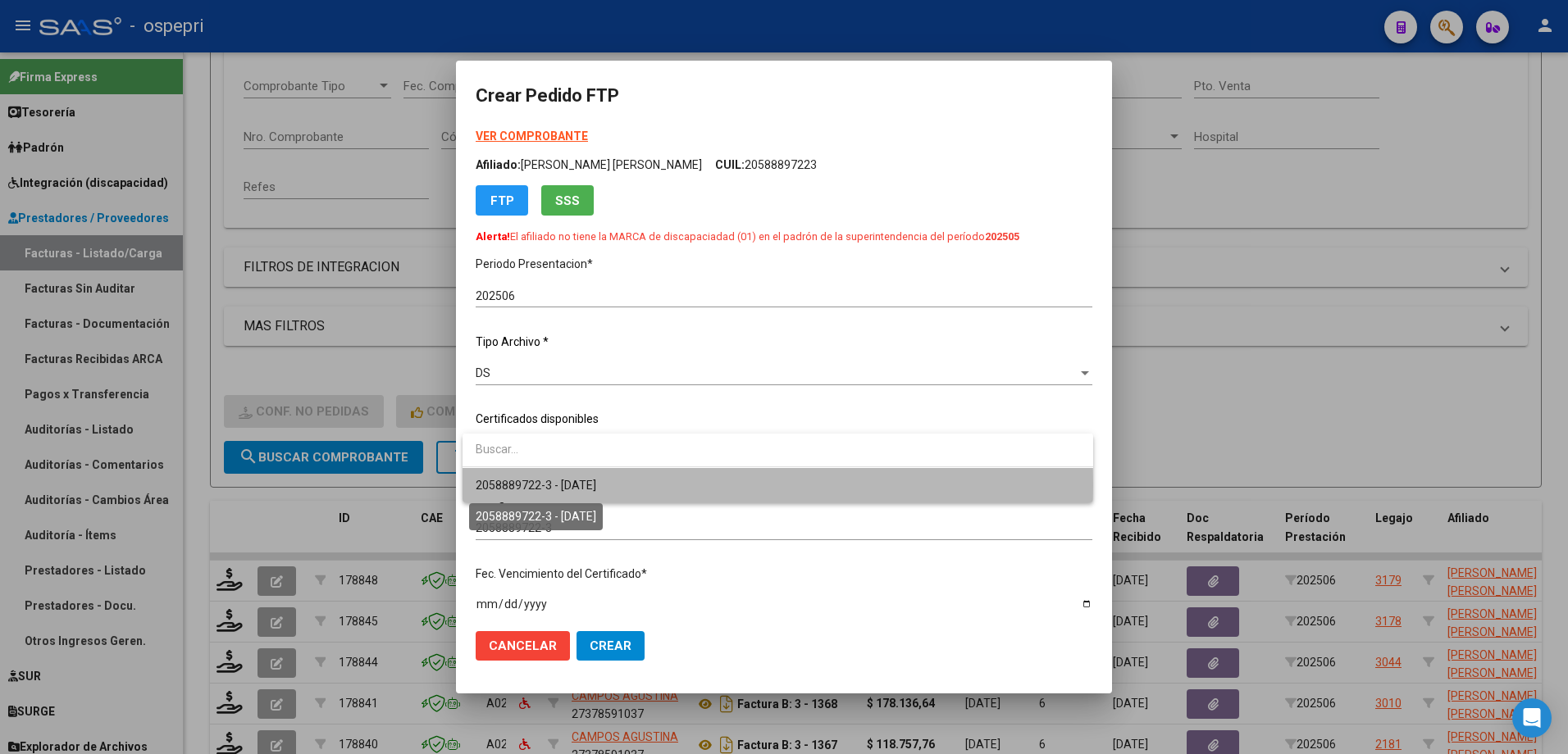 click on "2058889722-3 - 2030-04-30" at bounding box center [536, 485] 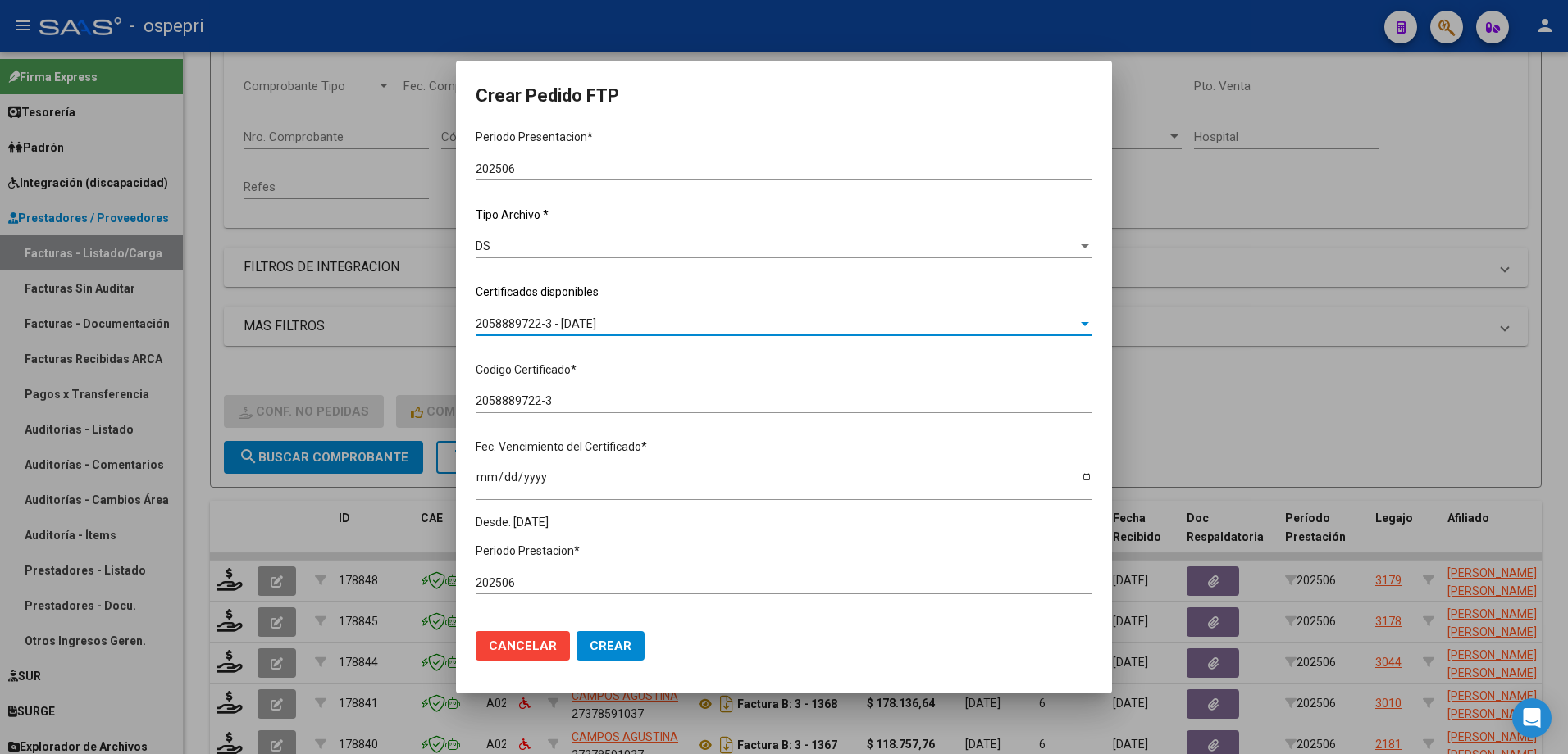 scroll, scrollTop: 328, scrollLeft: 0, axis: vertical 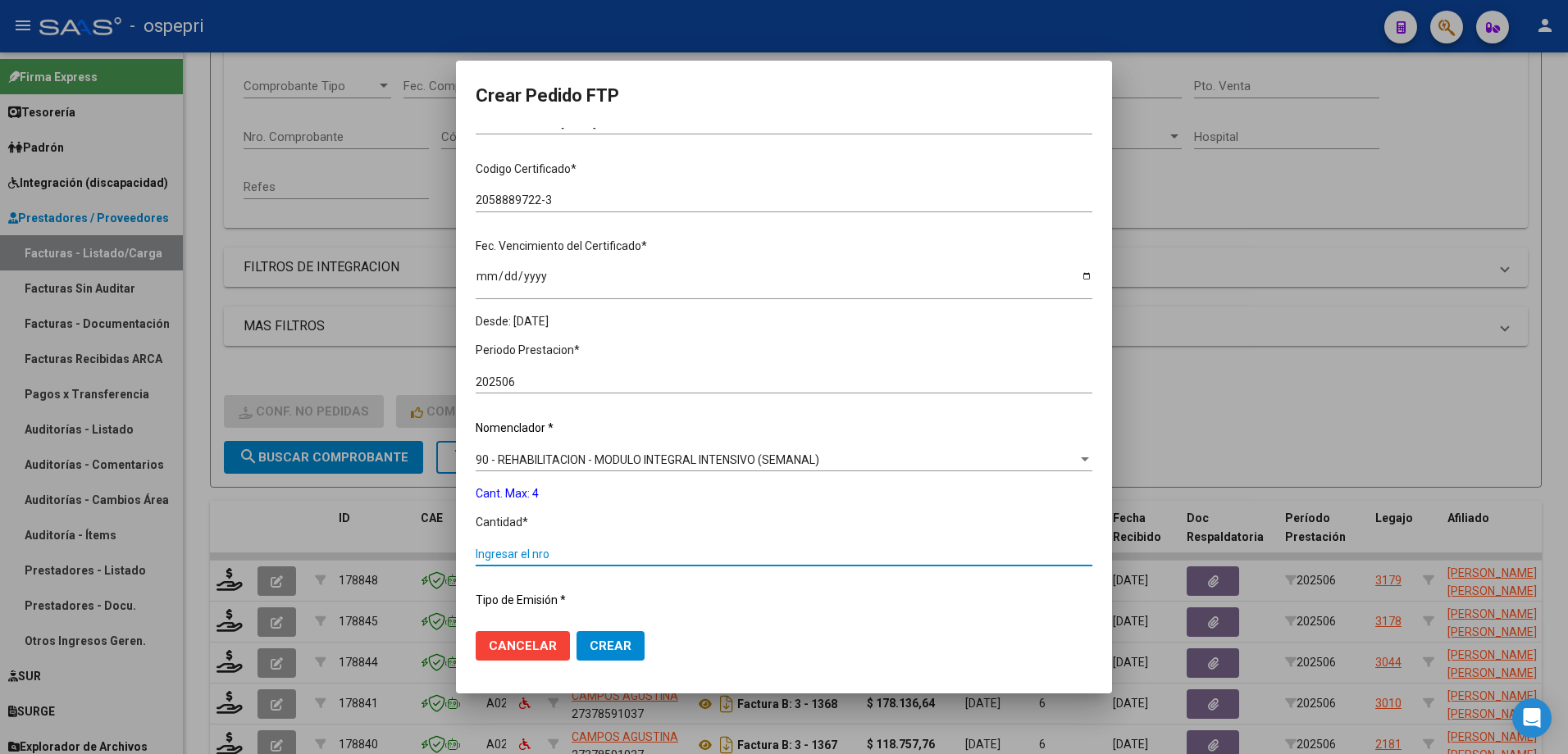 click on "Ingresar el nro" at bounding box center [784, 554] 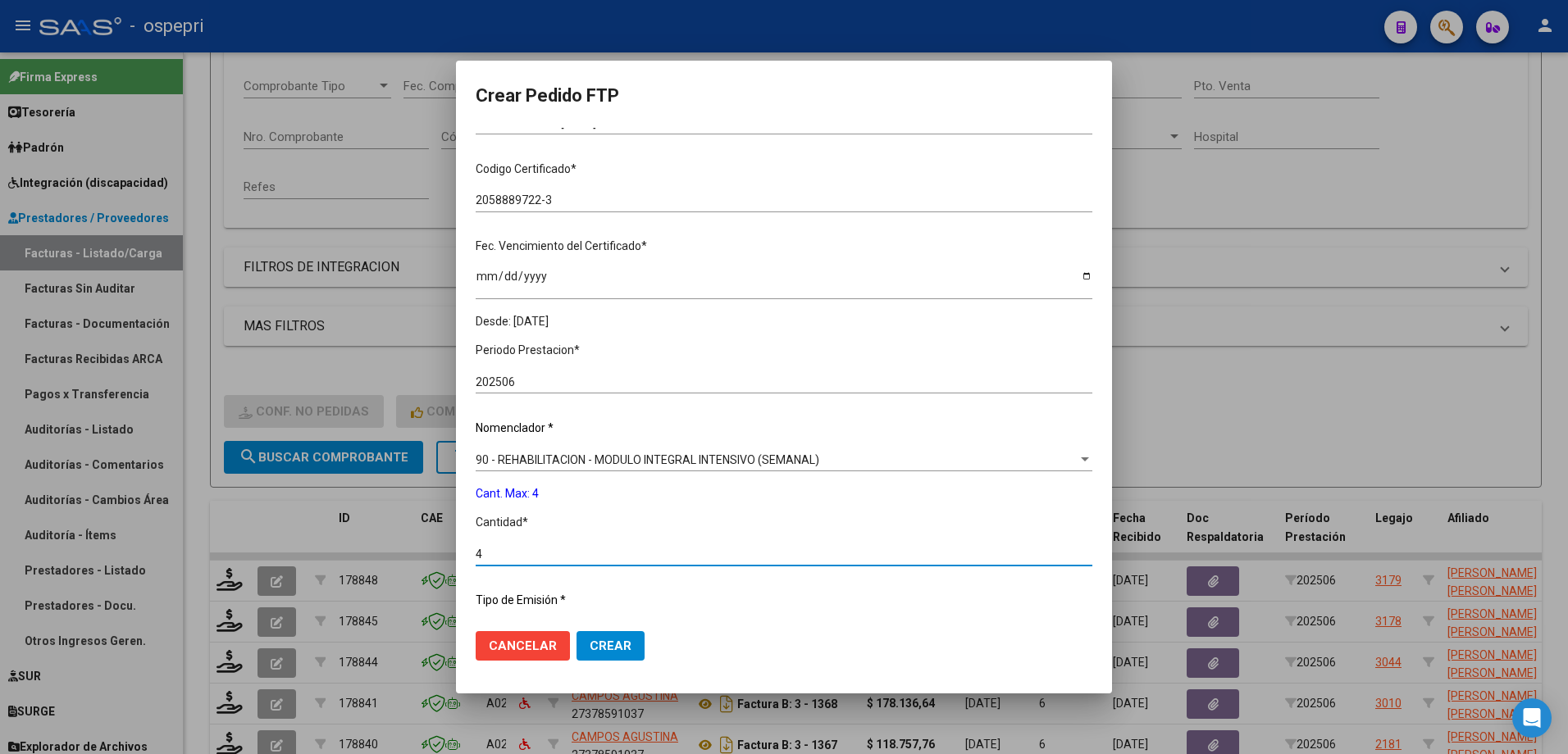 type on "4" 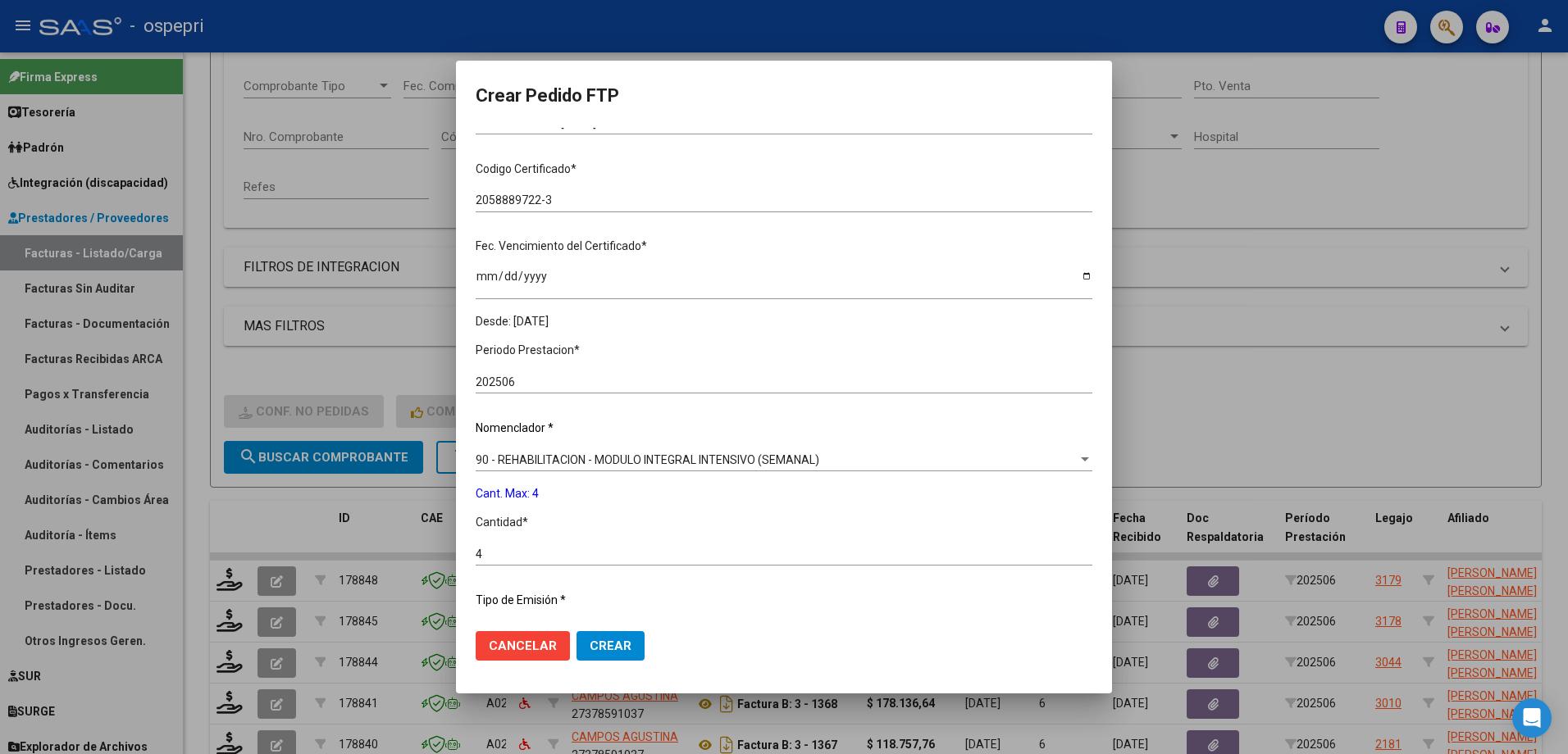 scroll, scrollTop: 522, scrollLeft: 0, axis: vertical 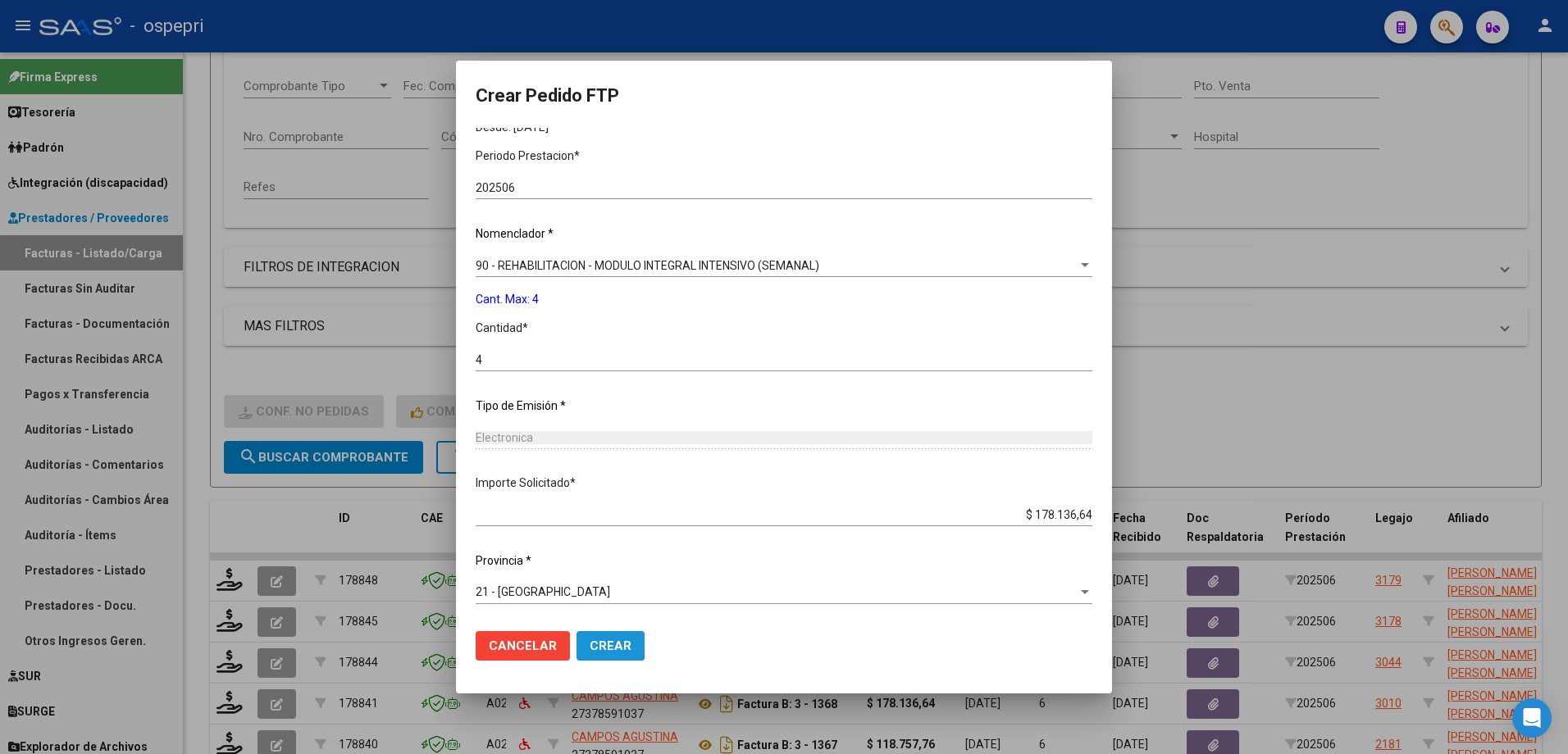 click on "Crear" 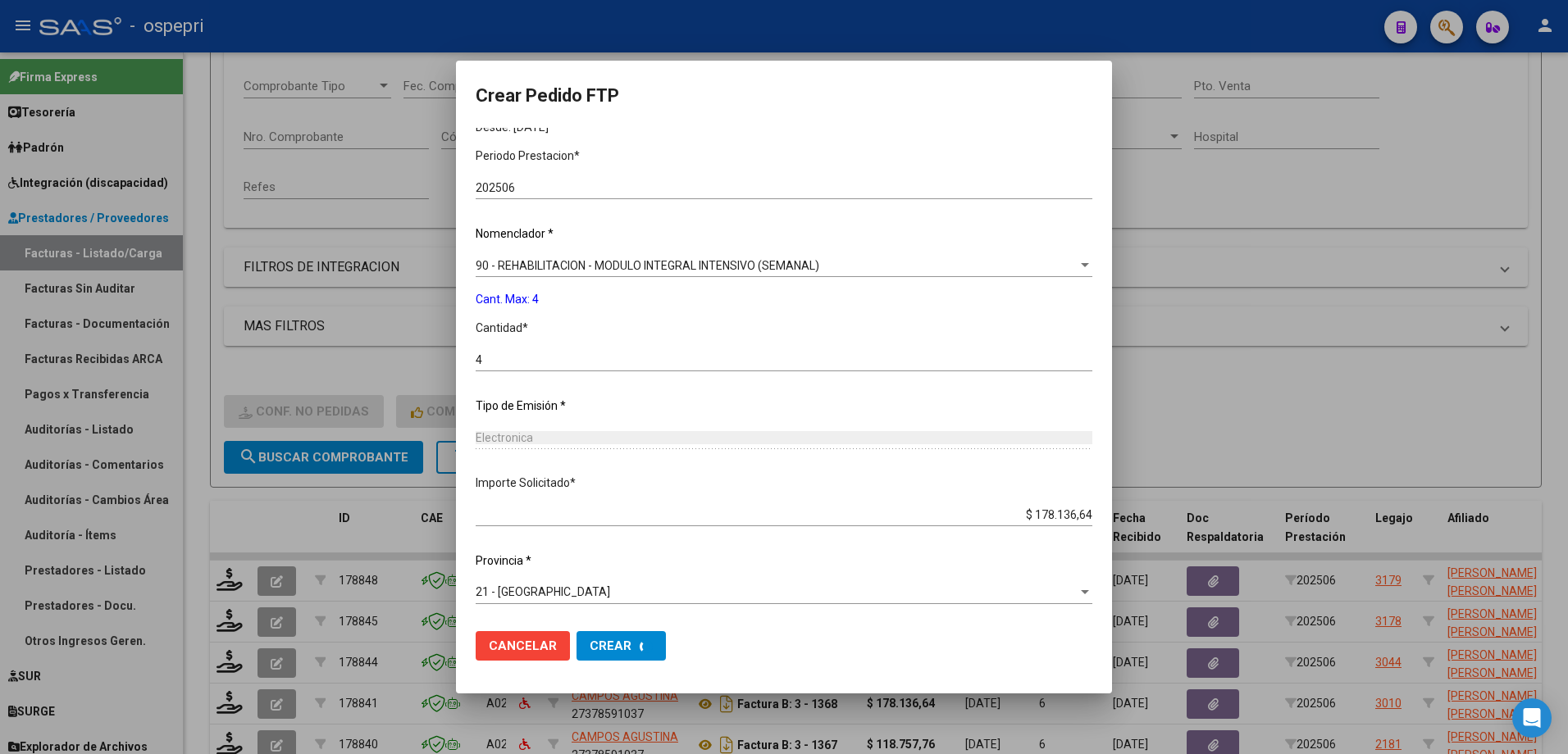 scroll, scrollTop: 0, scrollLeft: 0, axis: both 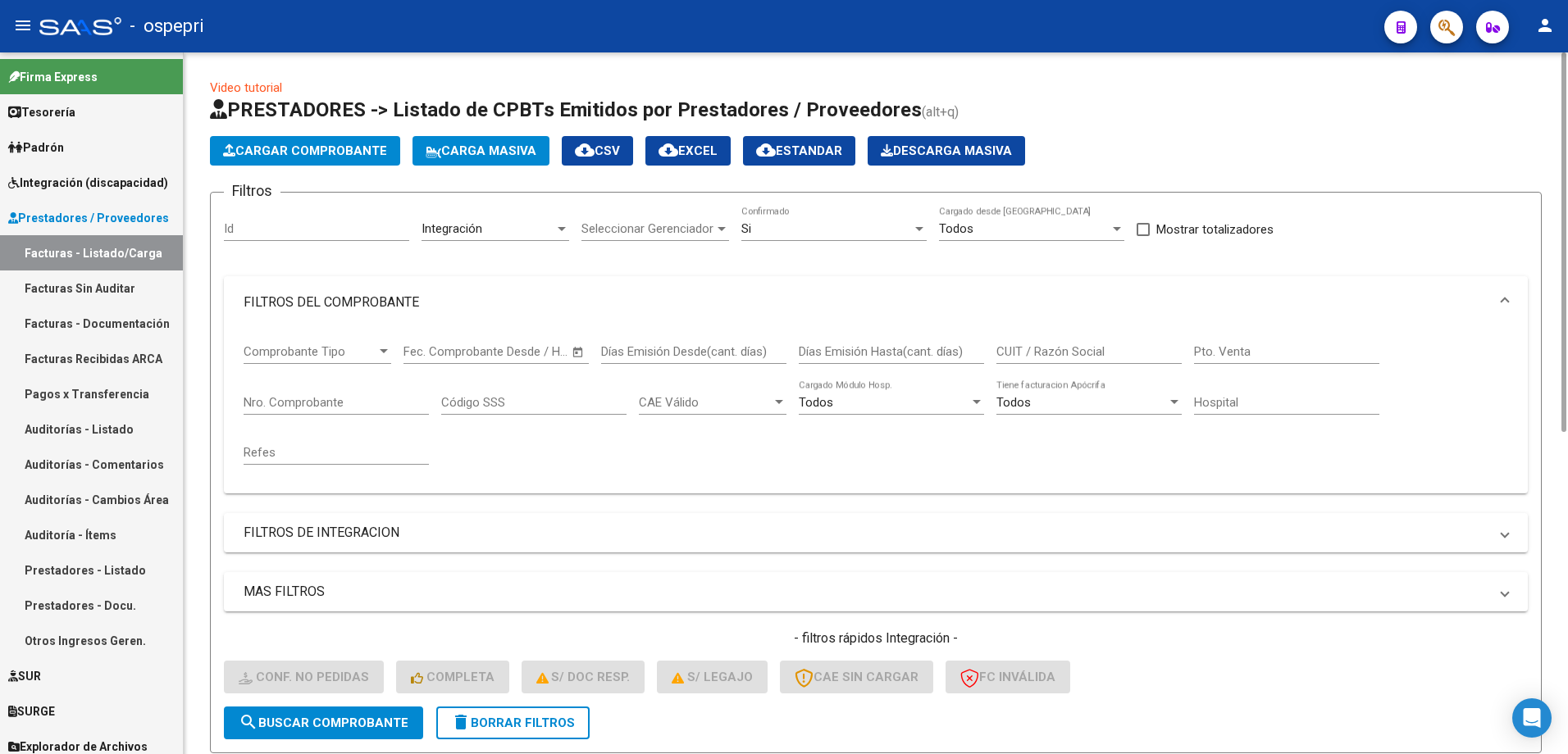 click on "Carga Masiva" 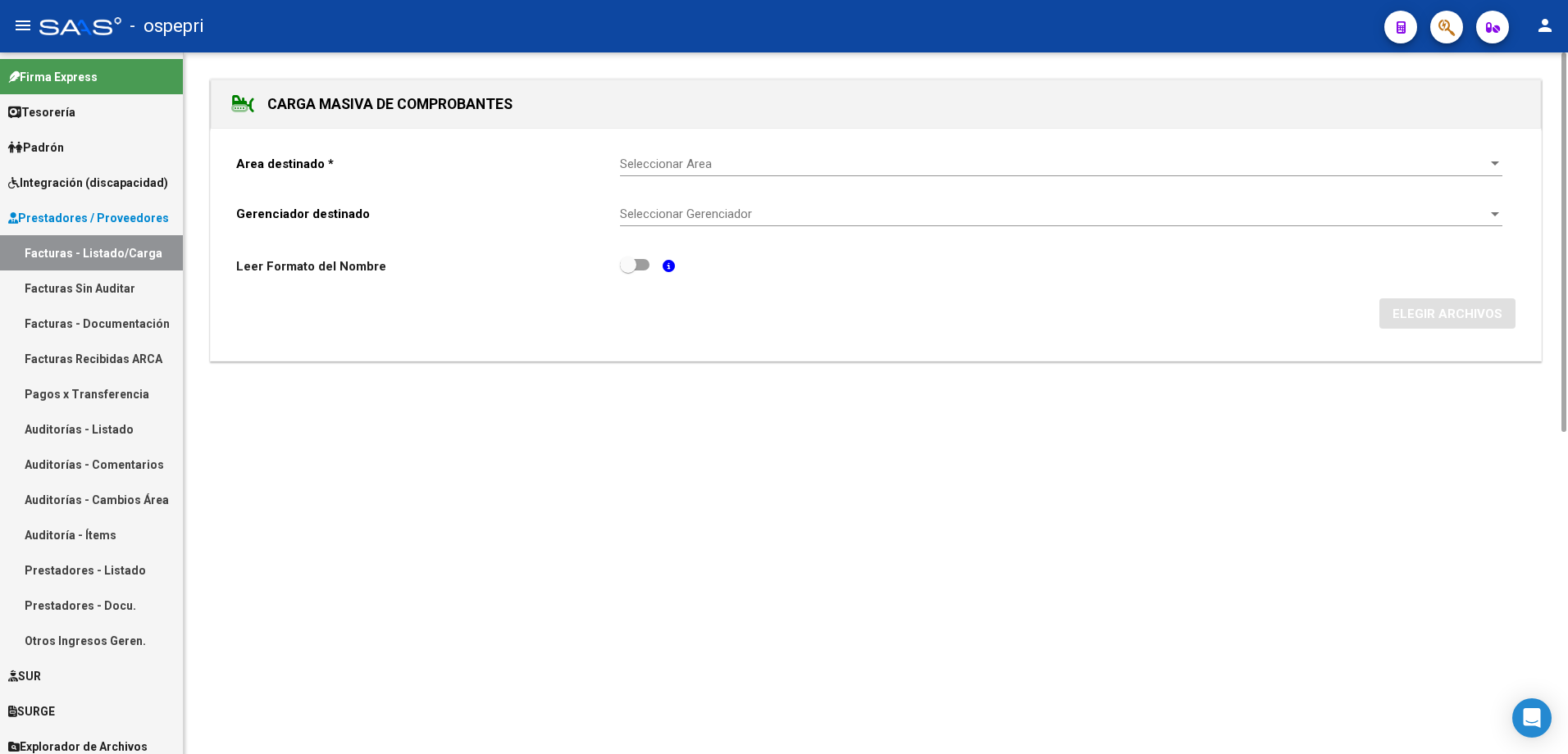 click on "Seleccionar Area" at bounding box center (1054, 164) 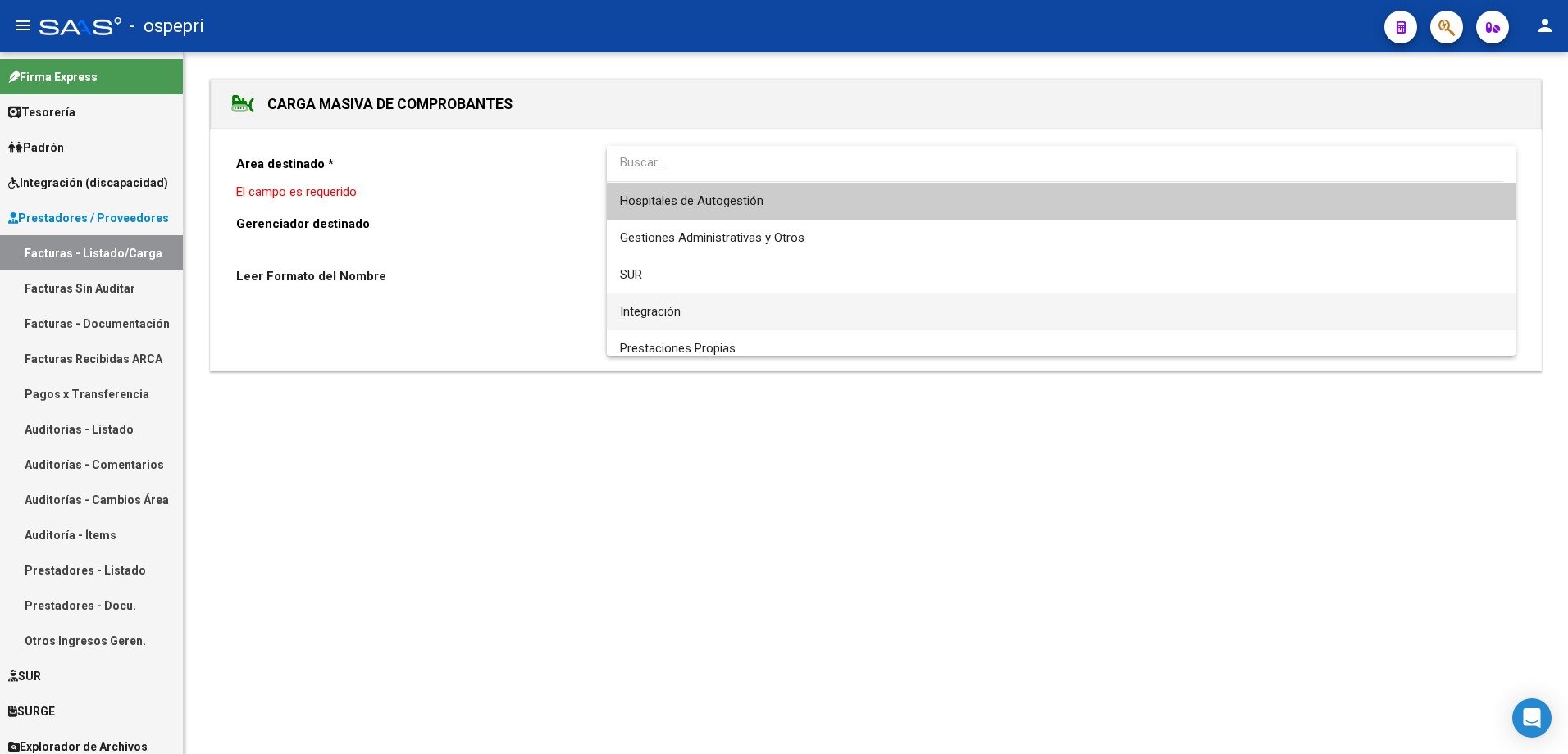 click on "Integración" at bounding box center (1061, 311) 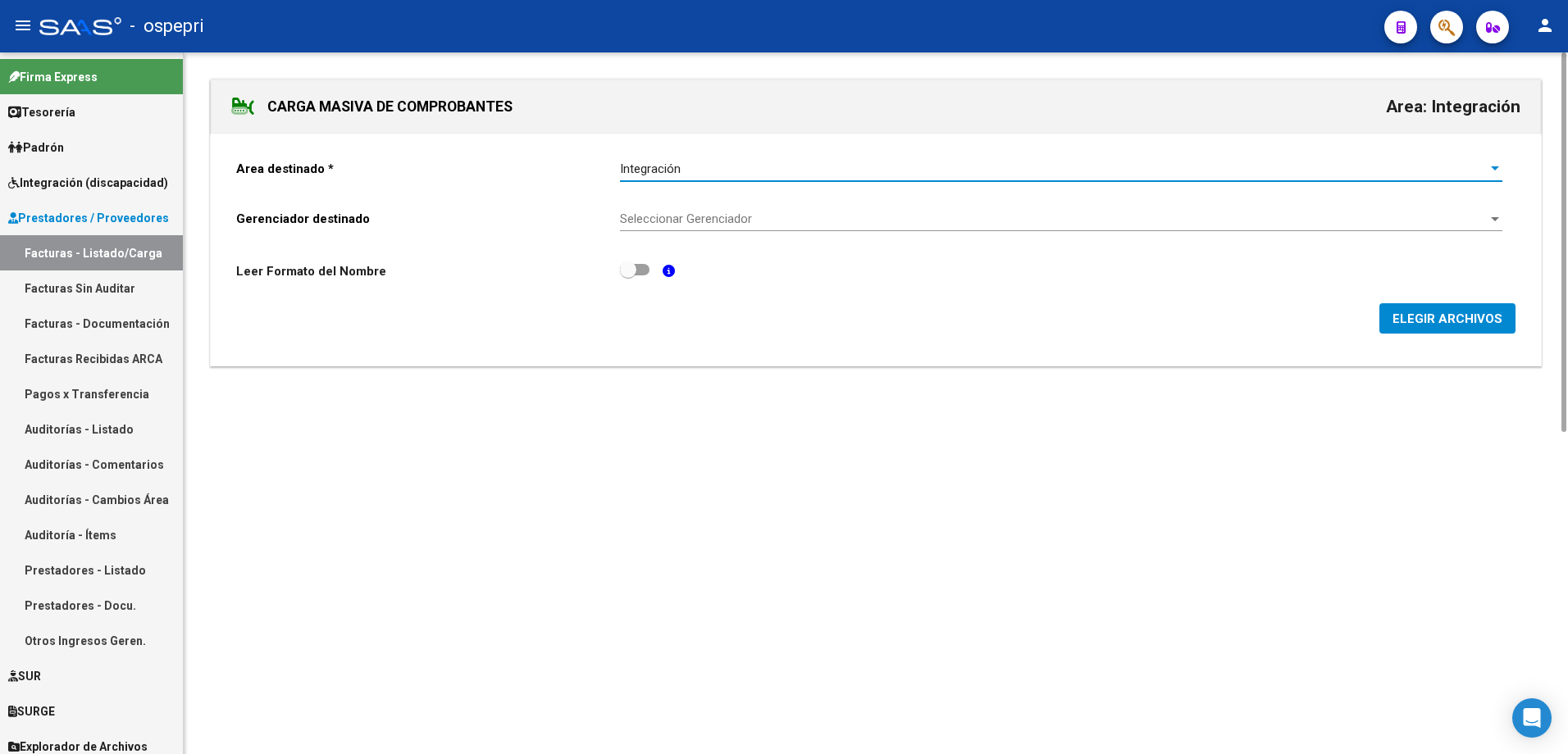 click on "Seleccionar Gerenciador" at bounding box center [1054, 219] 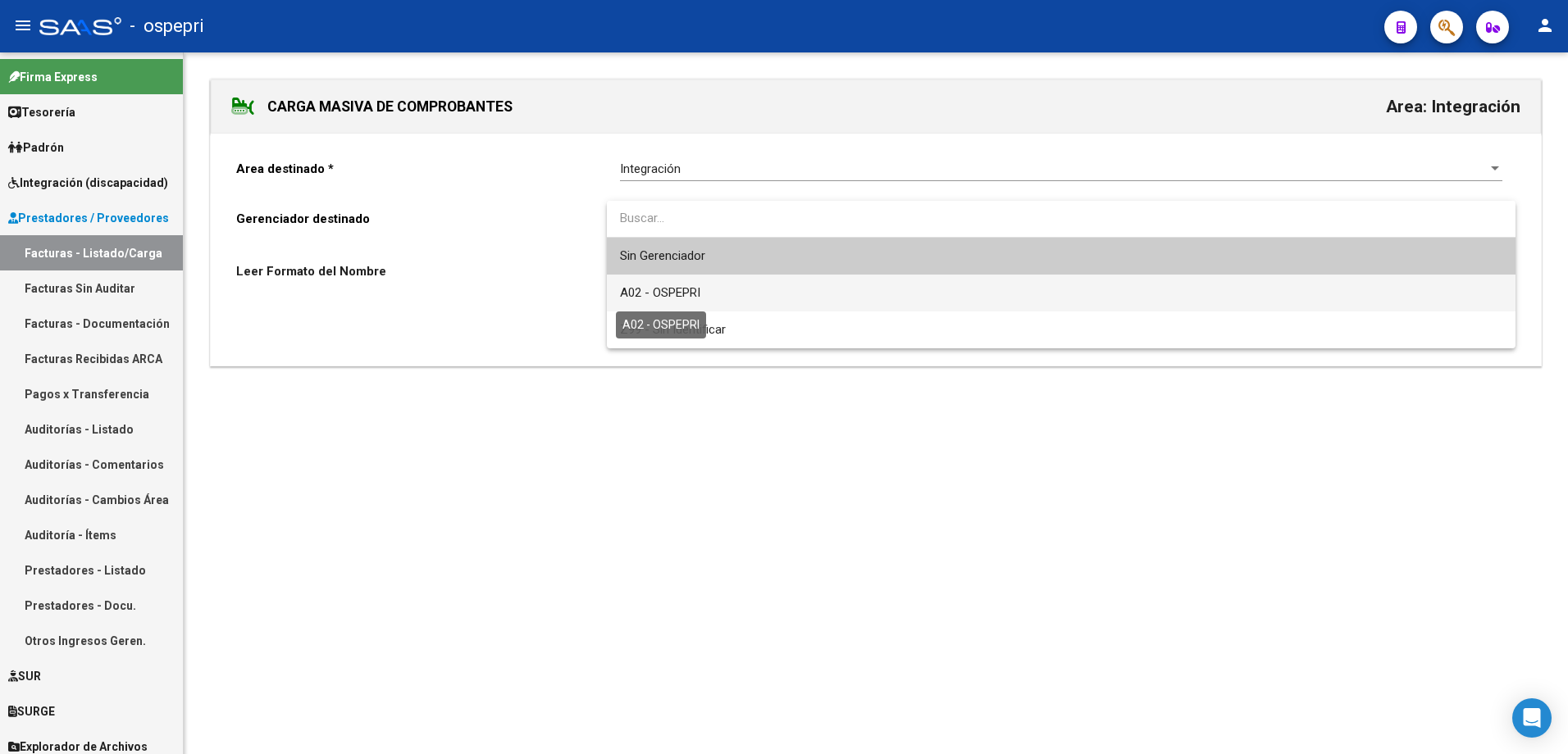 click on "A02 - OSPEPRI" at bounding box center [660, 293] 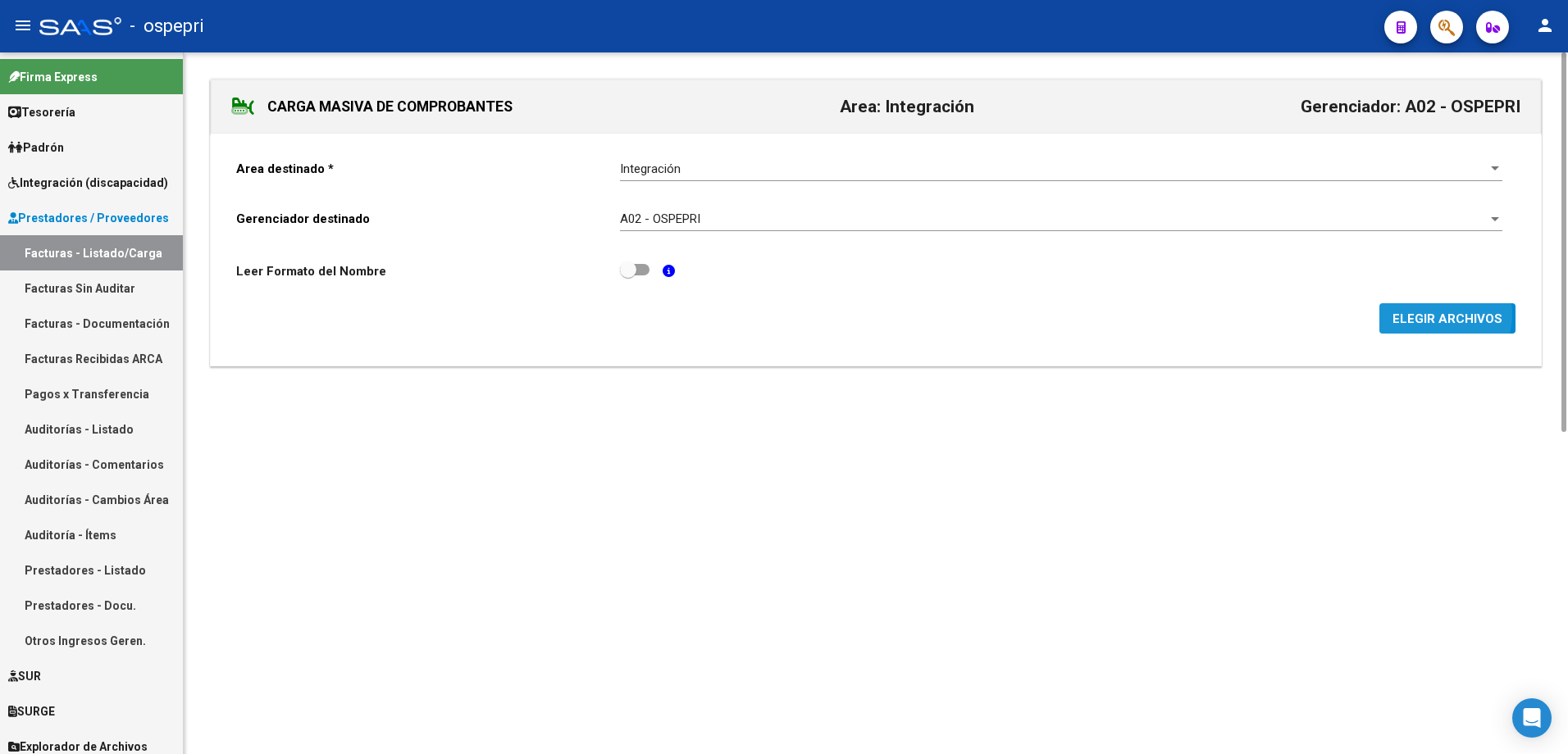 click on "ELEGIR ARCHIVOS" 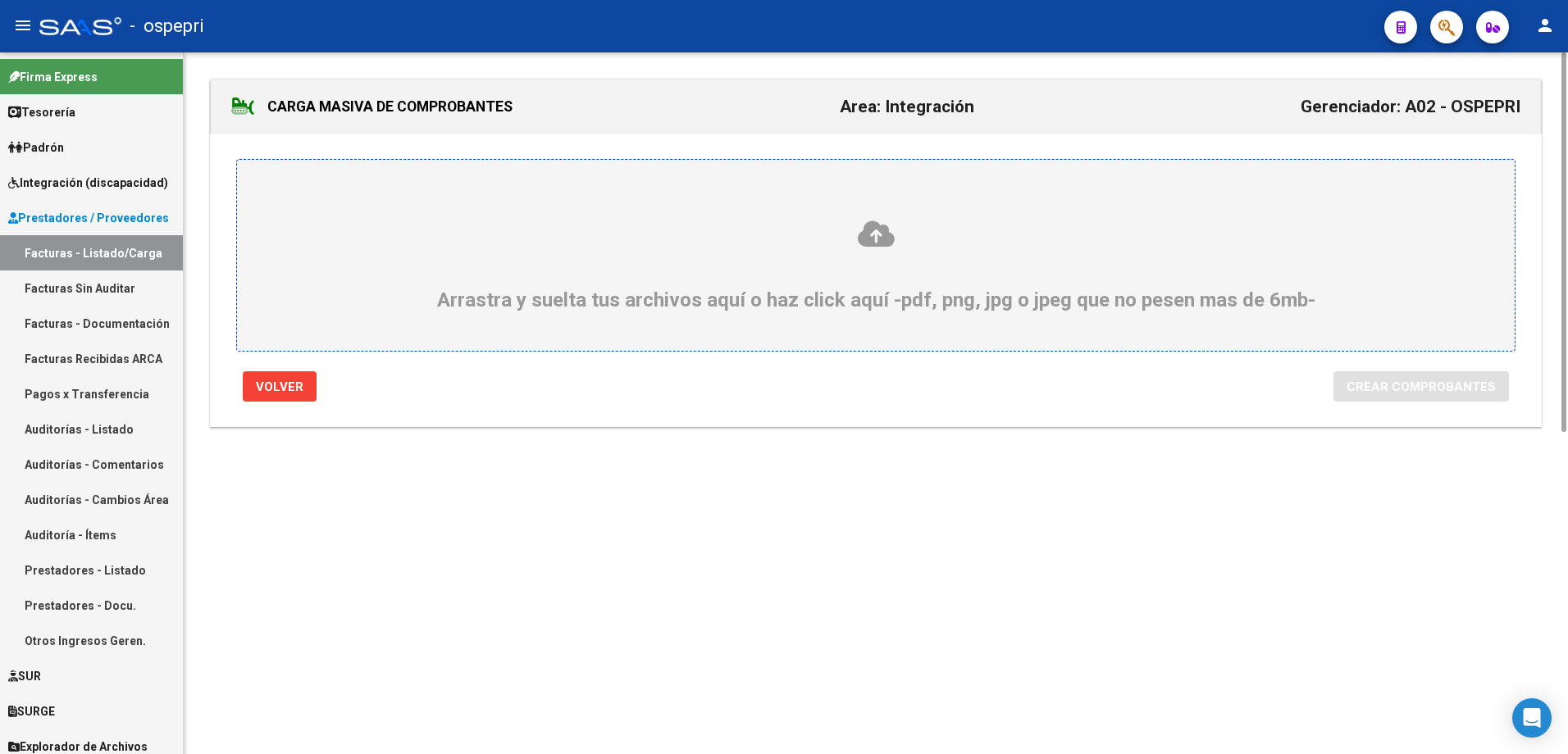 click 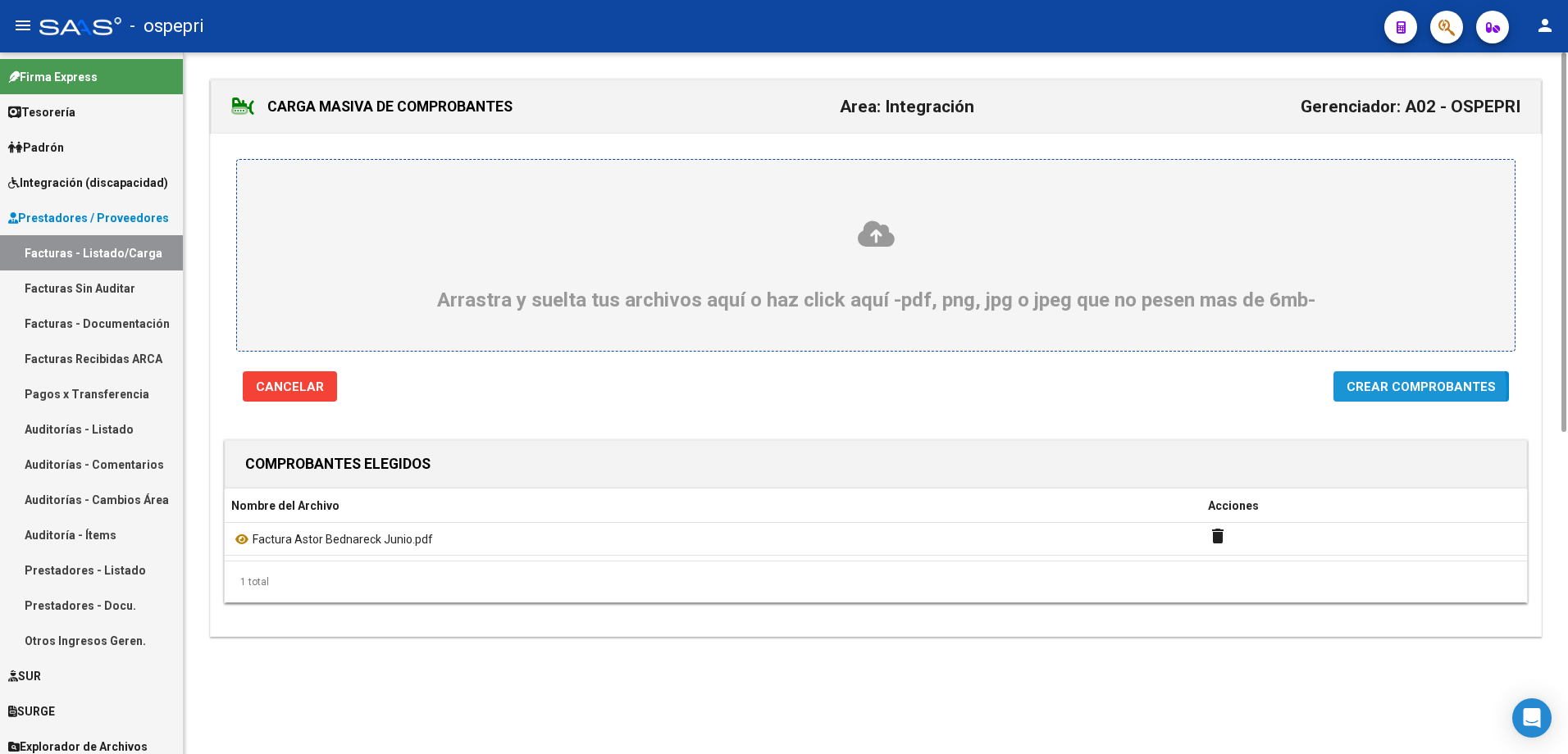 click on "Crear Comprobantes" 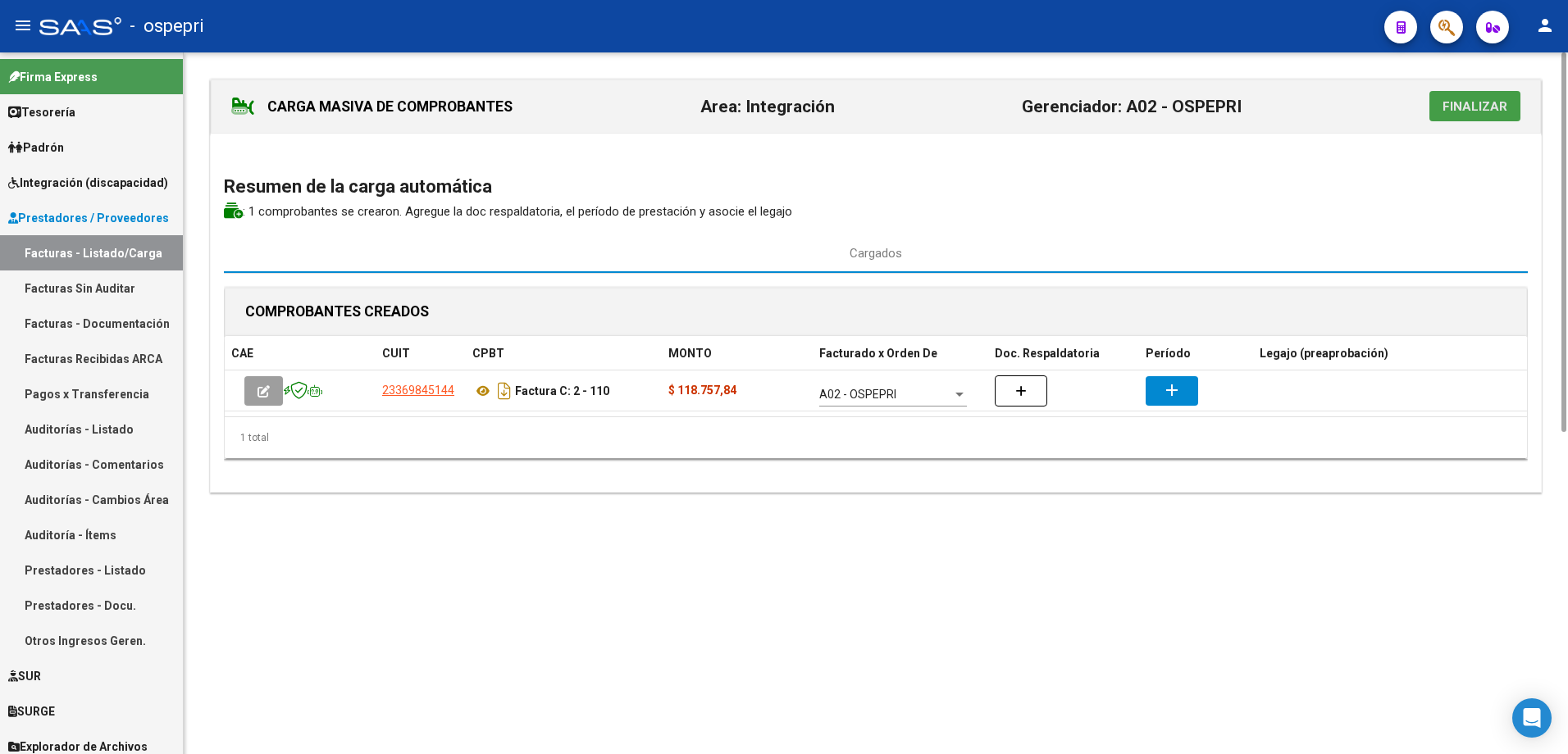 click on "Finalizar" 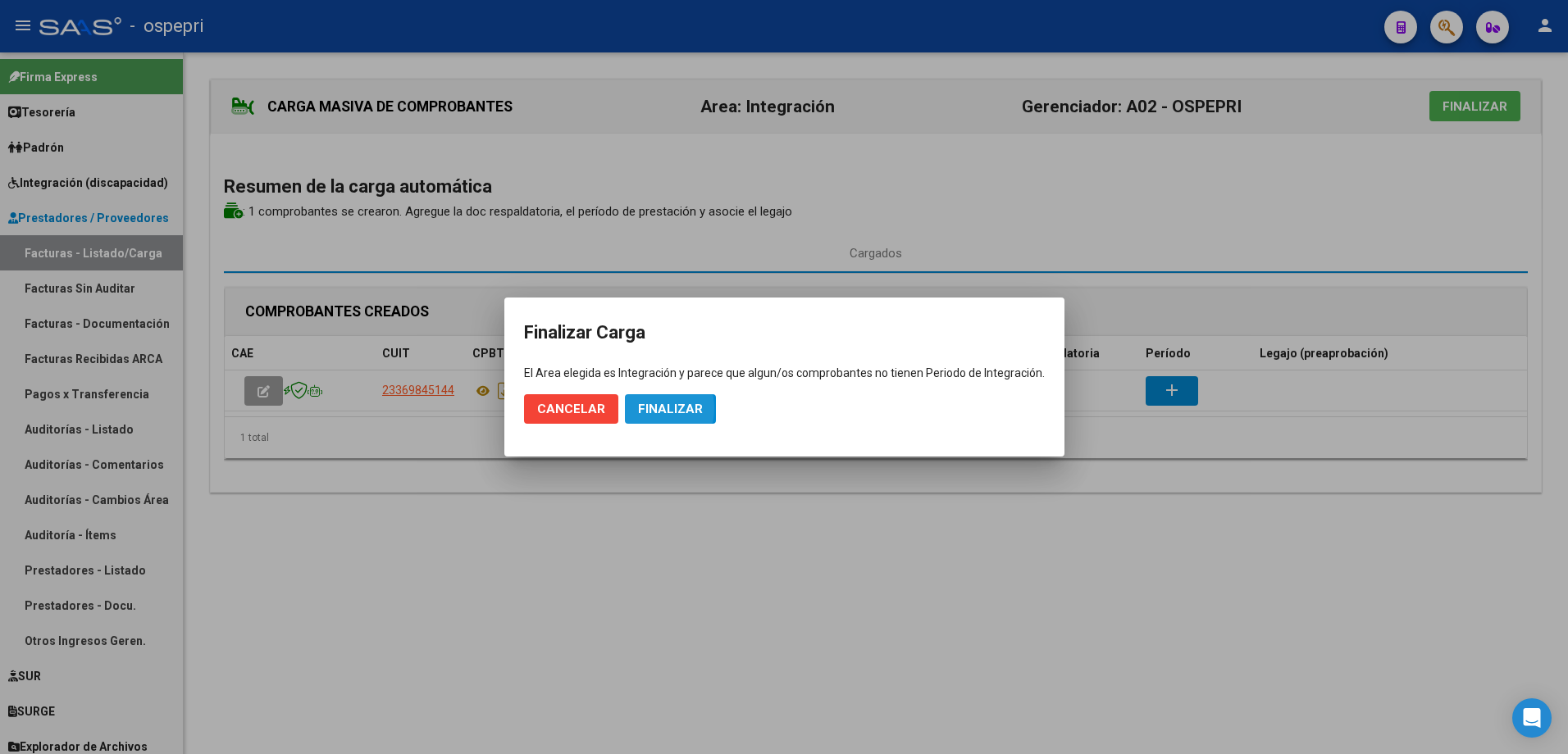 click on "Finalizar" 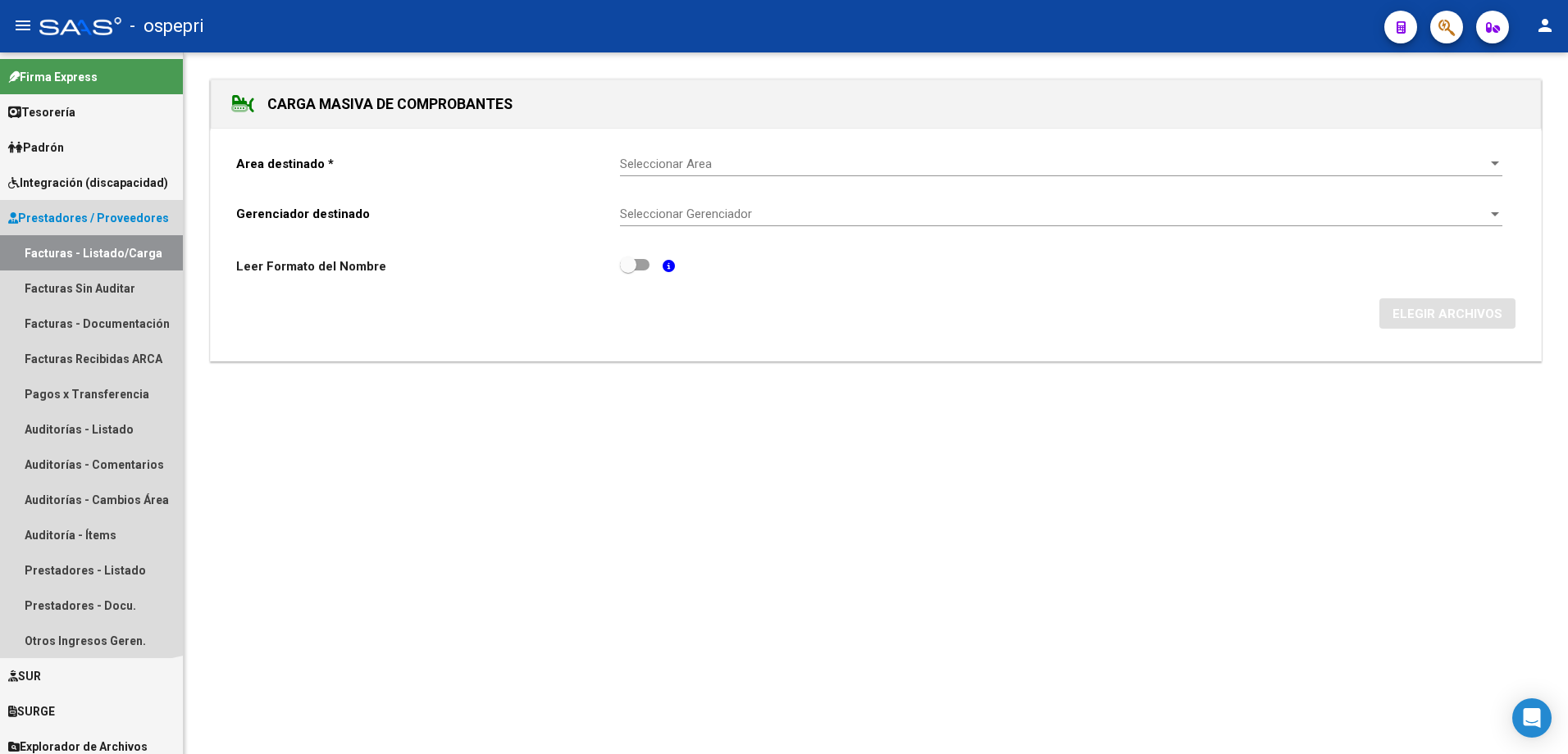 click on "Facturas - Listado/Carga" at bounding box center [91, 252] 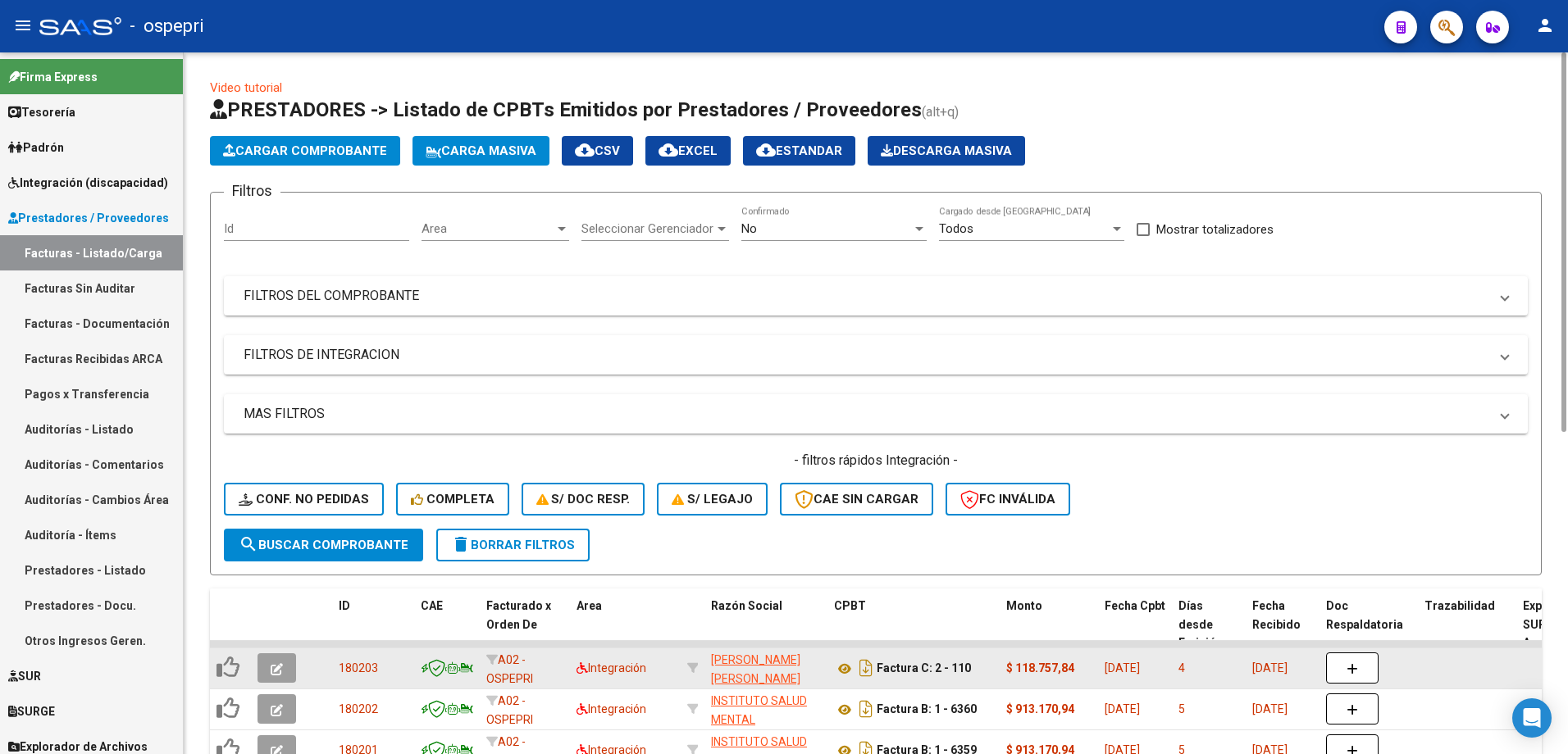 click 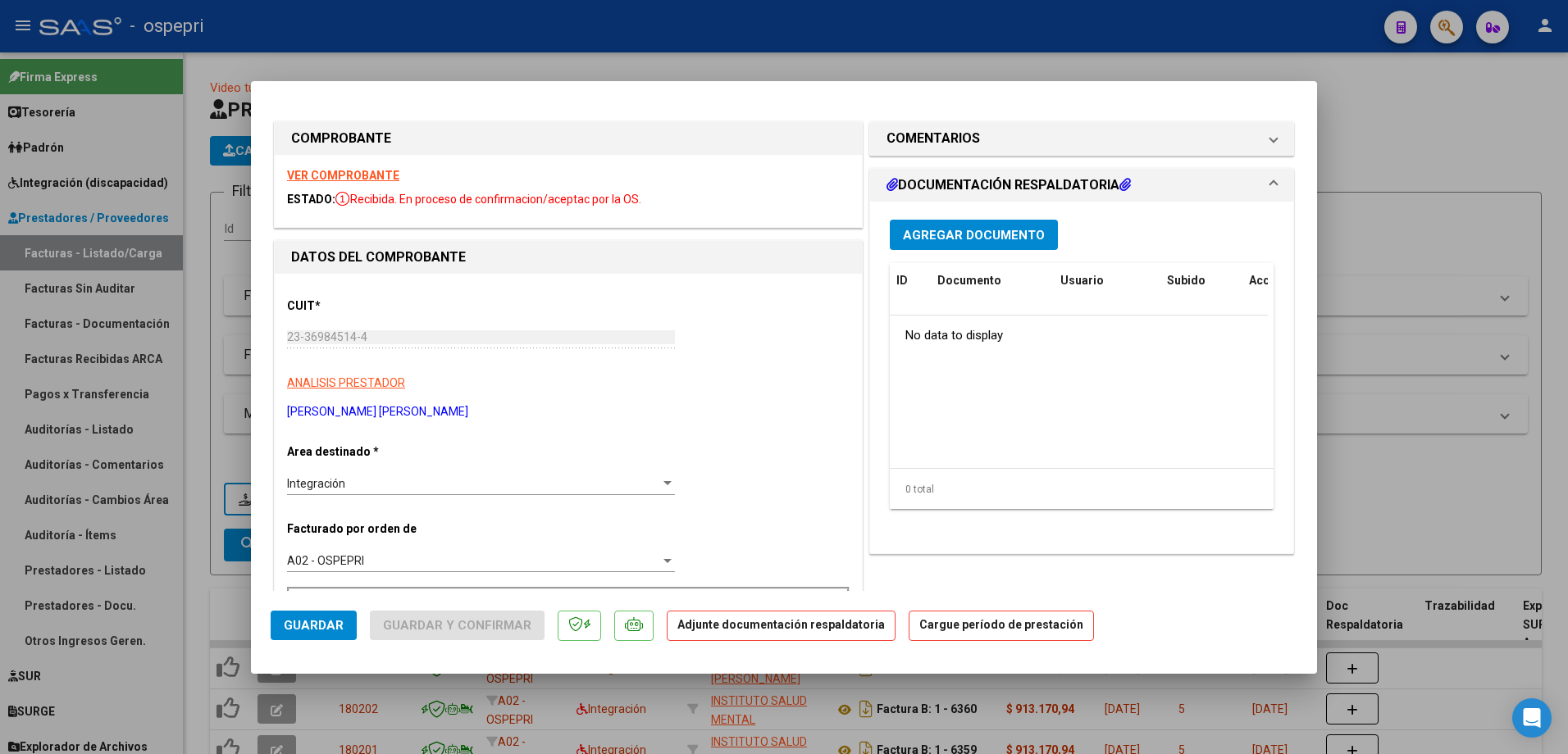 click on "VER COMPROBANTE" at bounding box center [343, 175] 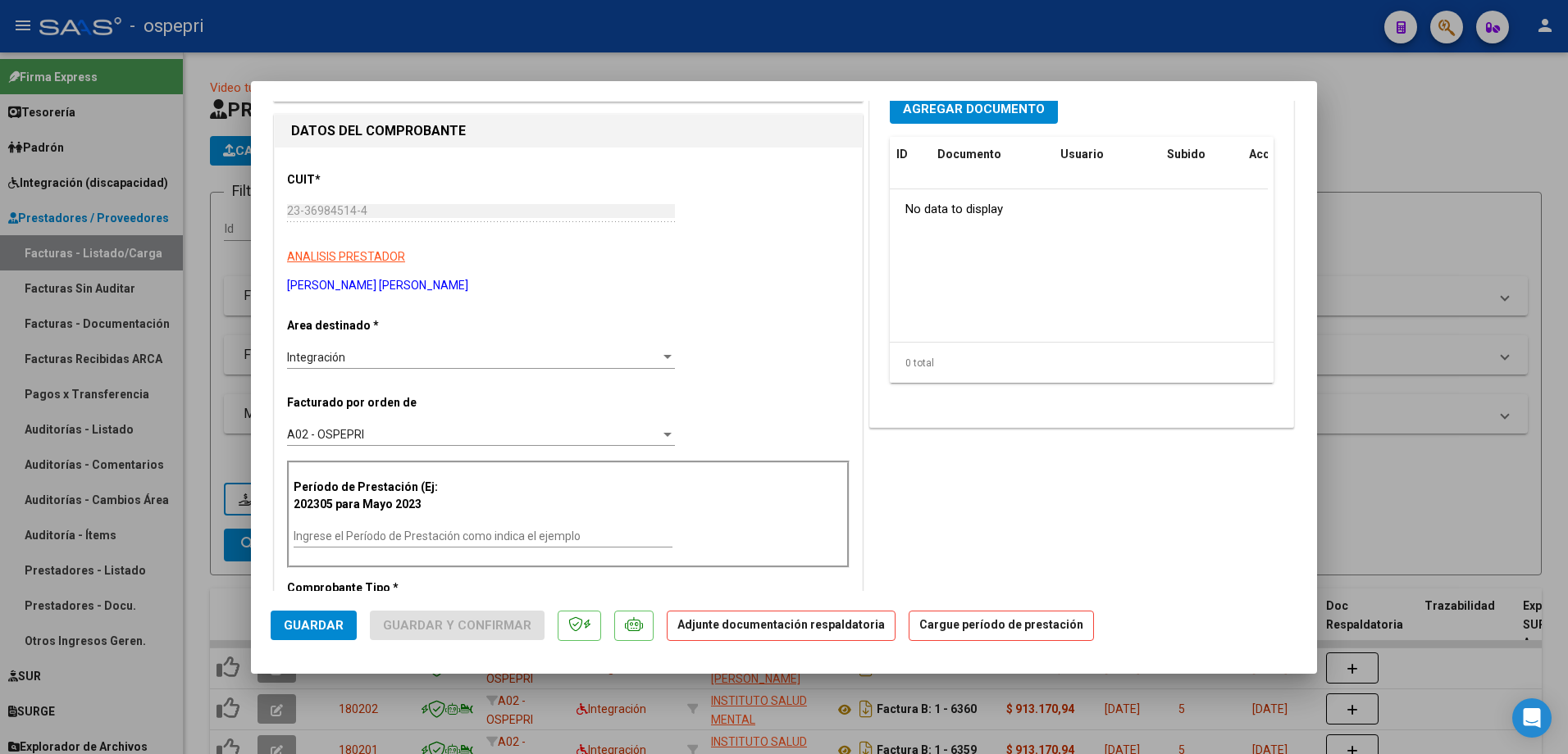 scroll, scrollTop: 164, scrollLeft: 0, axis: vertical 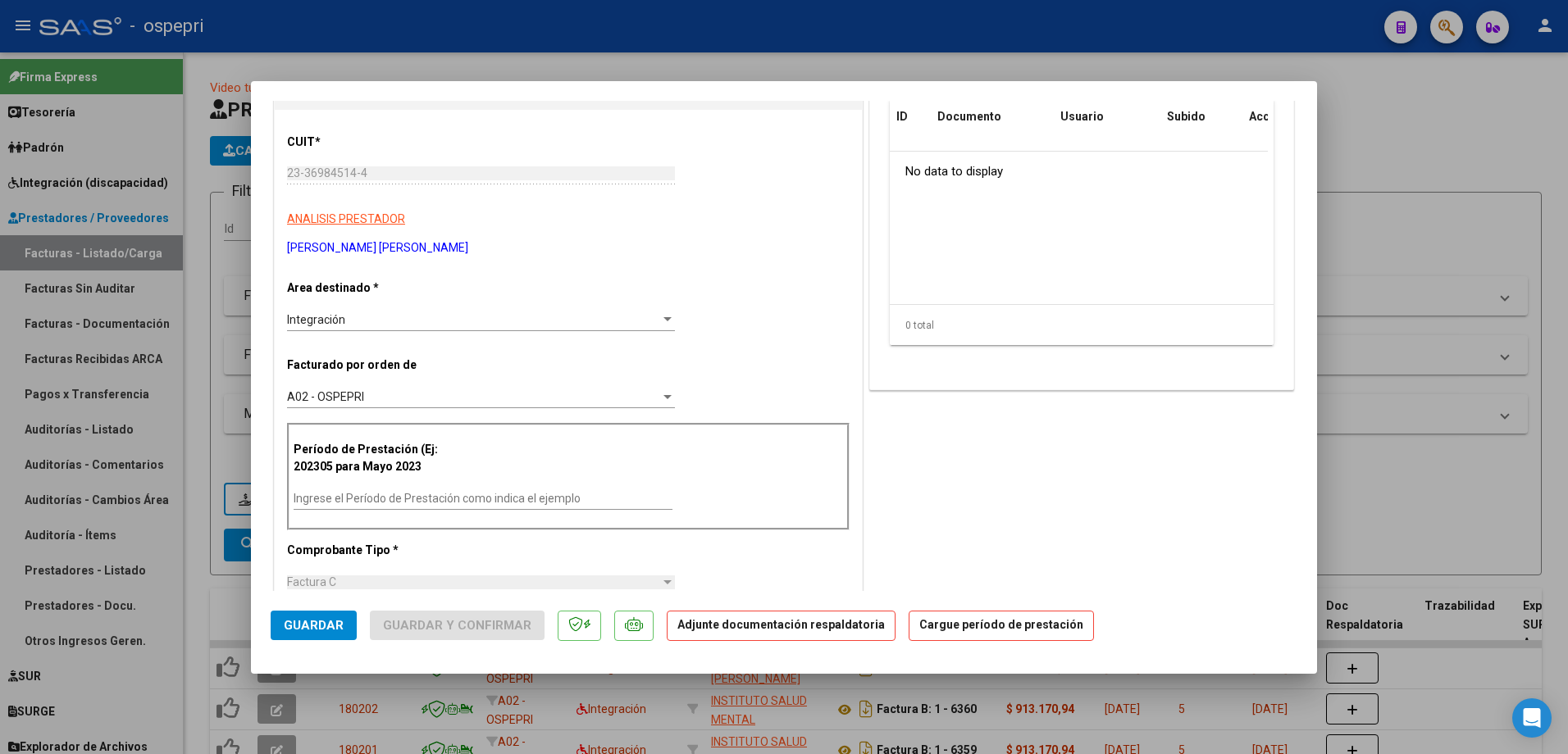 click on "Ingrese el Período de Prestación como indica el ejemplo" at bounding box center (483, 498) 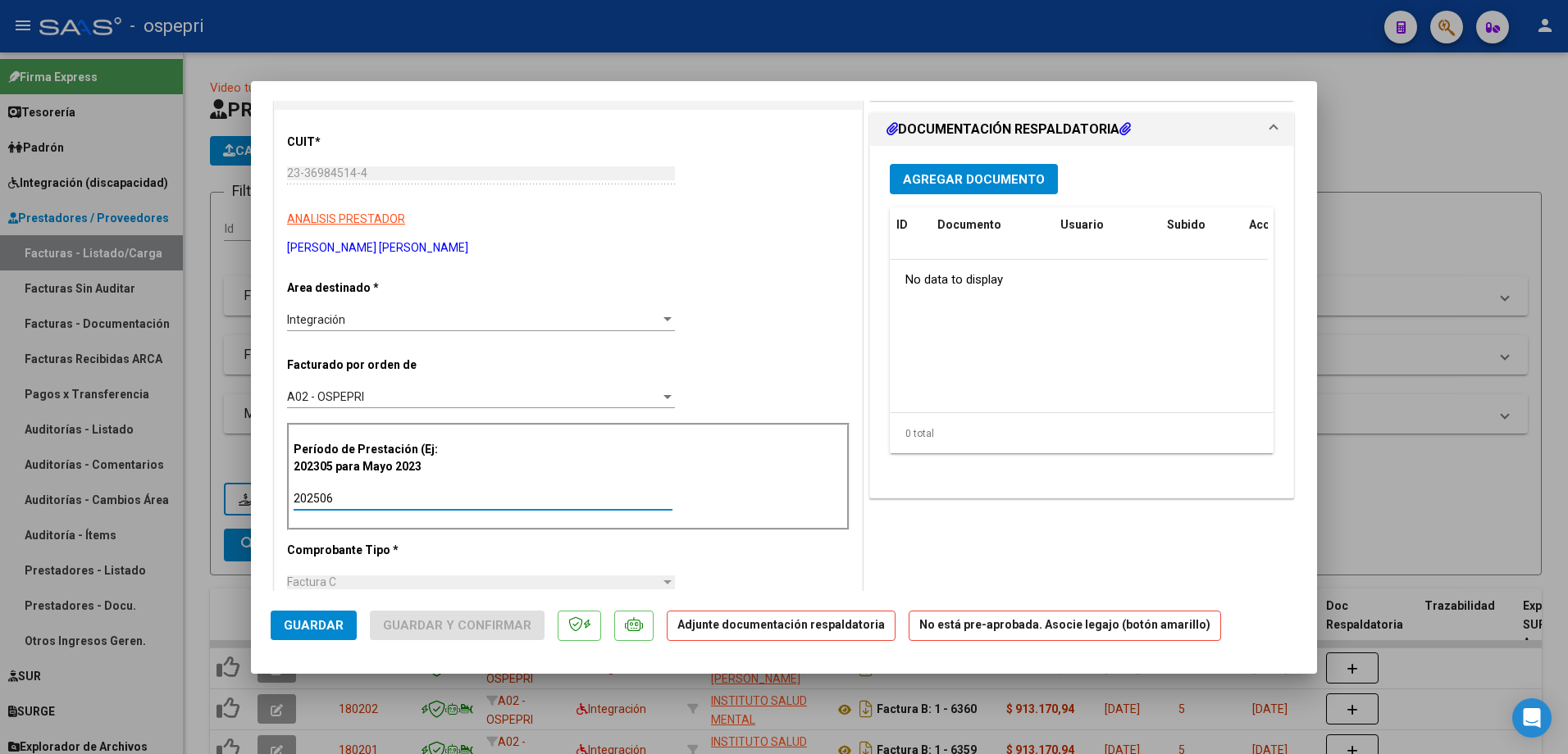 scroll, scrollTop: 0, scrollLeft: 0, axis: both 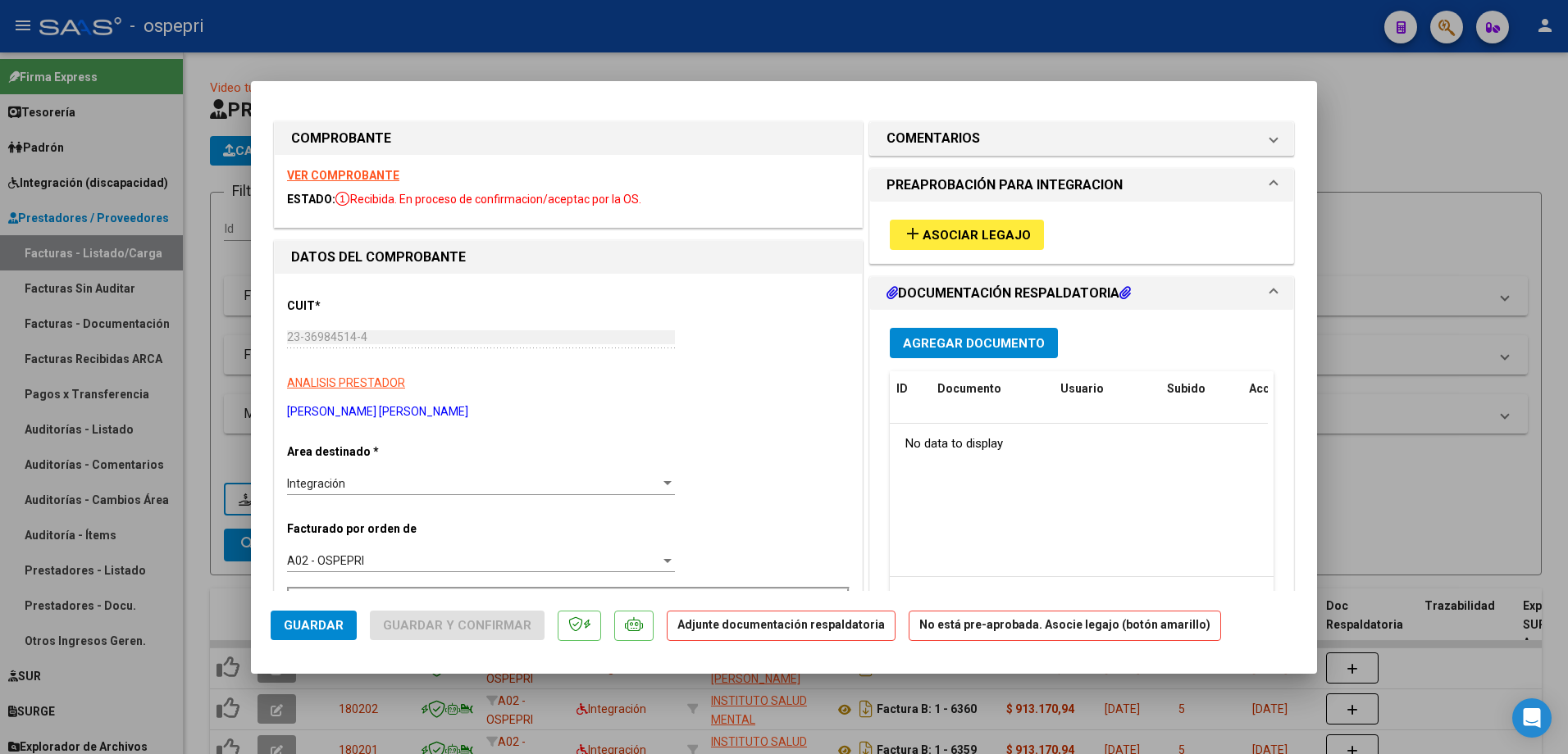 type on "202506" 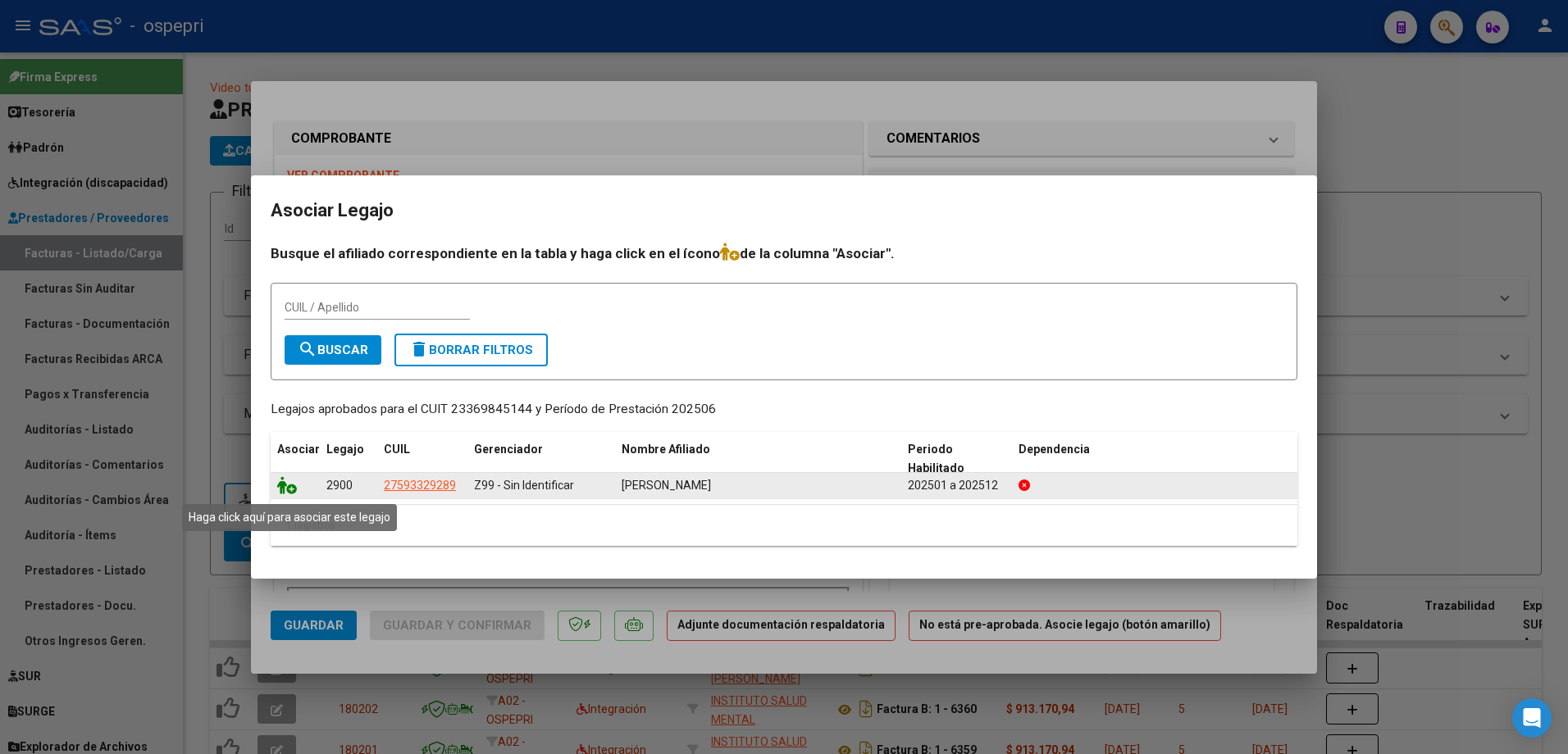 click 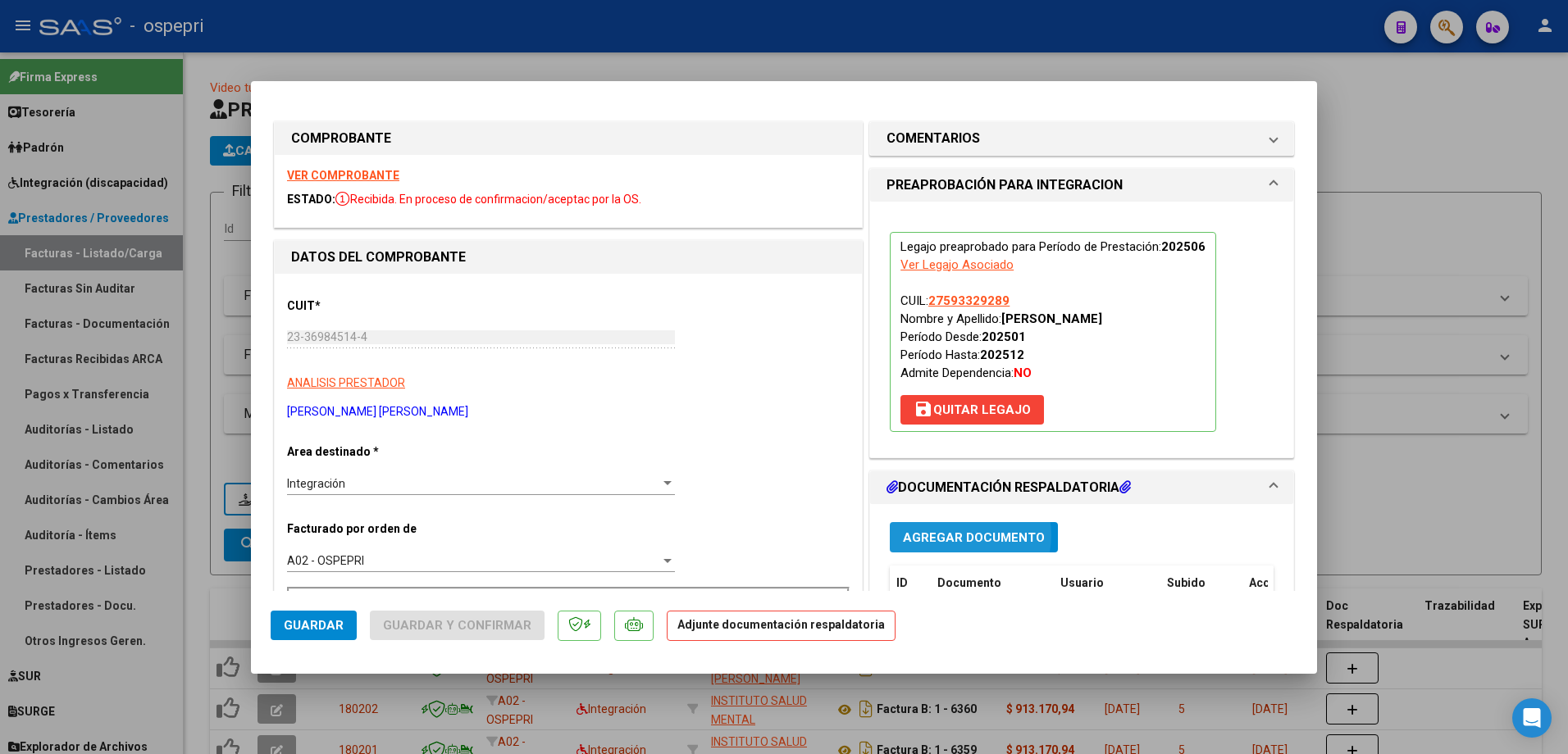 click on "Agregar Documento" at bounding box center (973, 538) 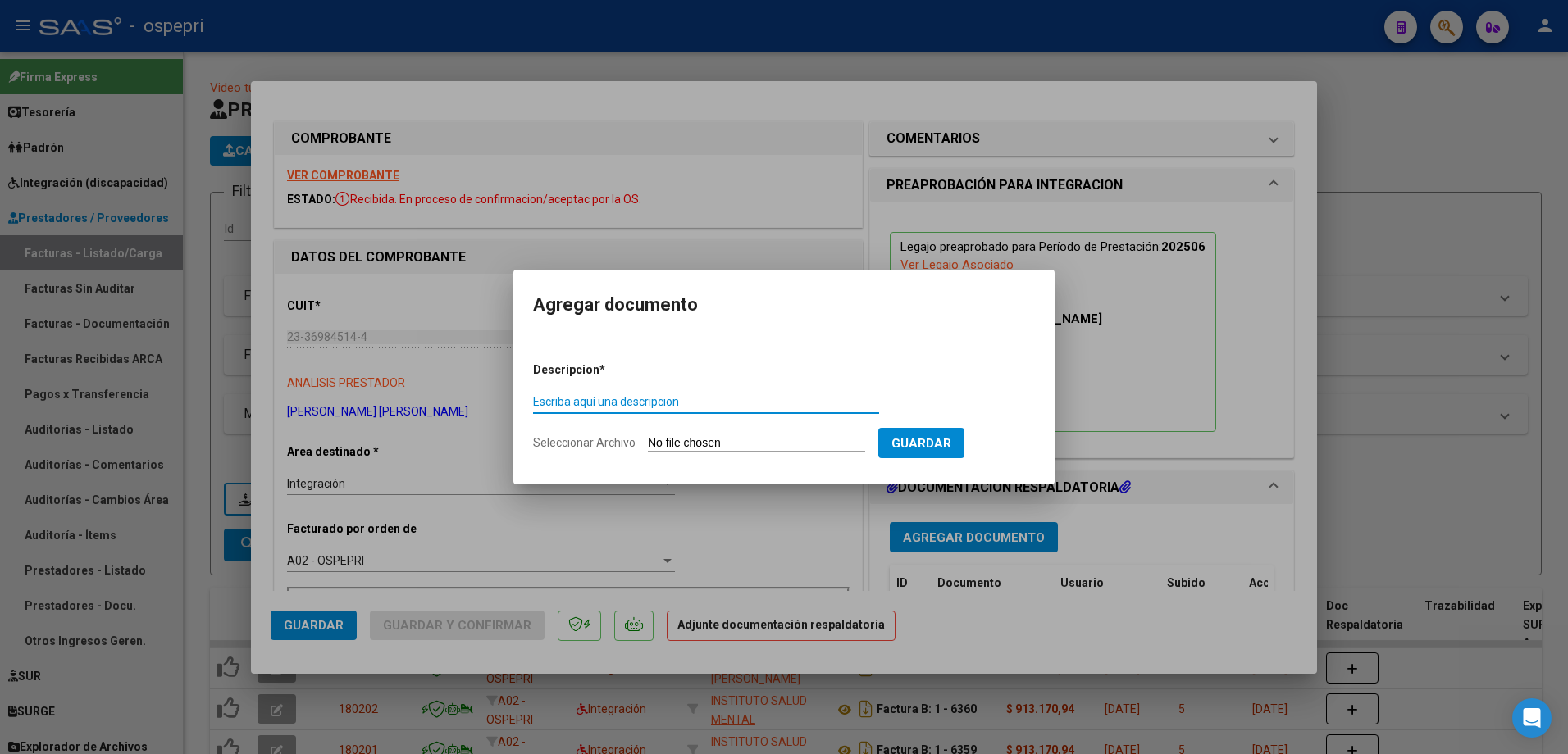 click on "Escriba aquí una descripcion" at bounding box center [706, 402] 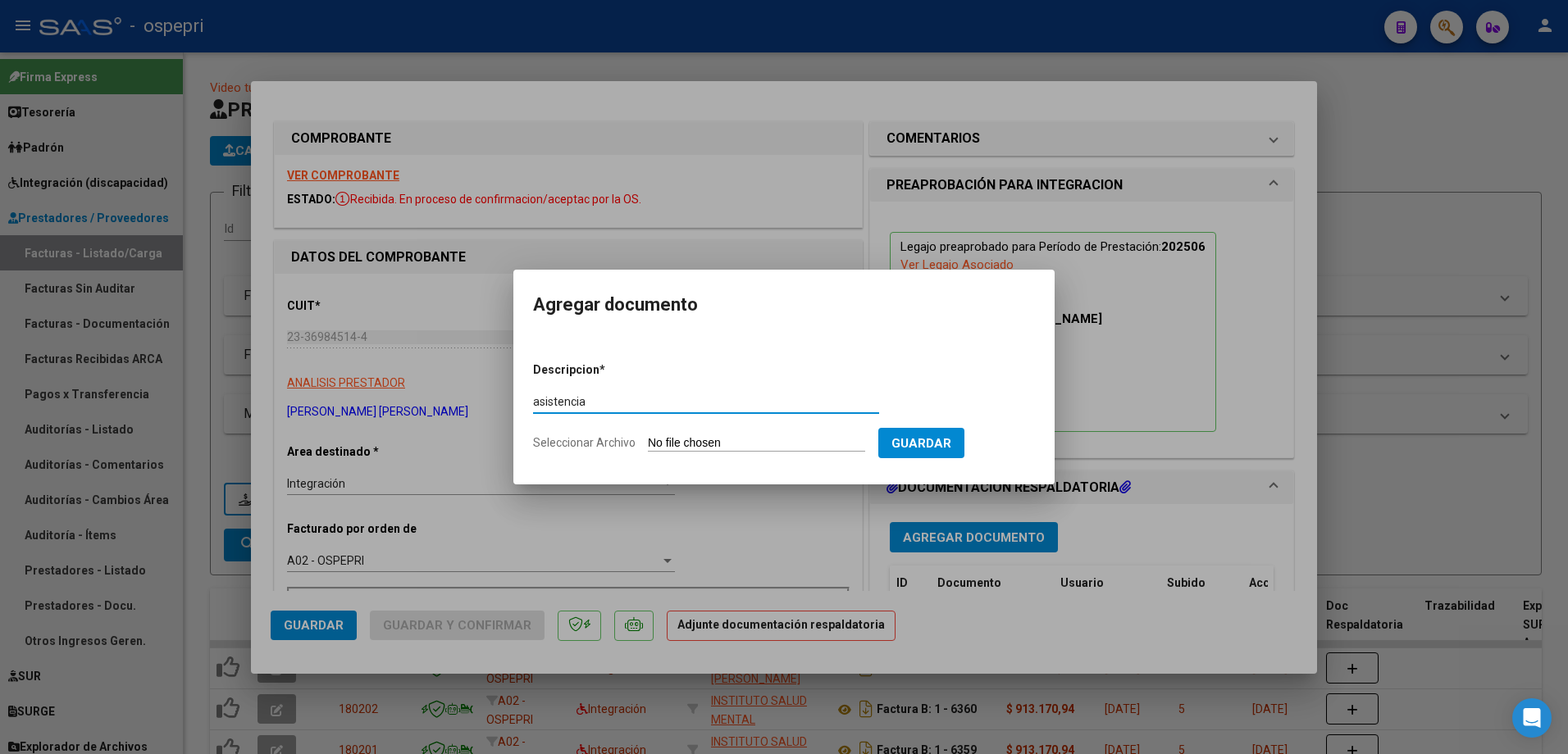 type on "asistencia" 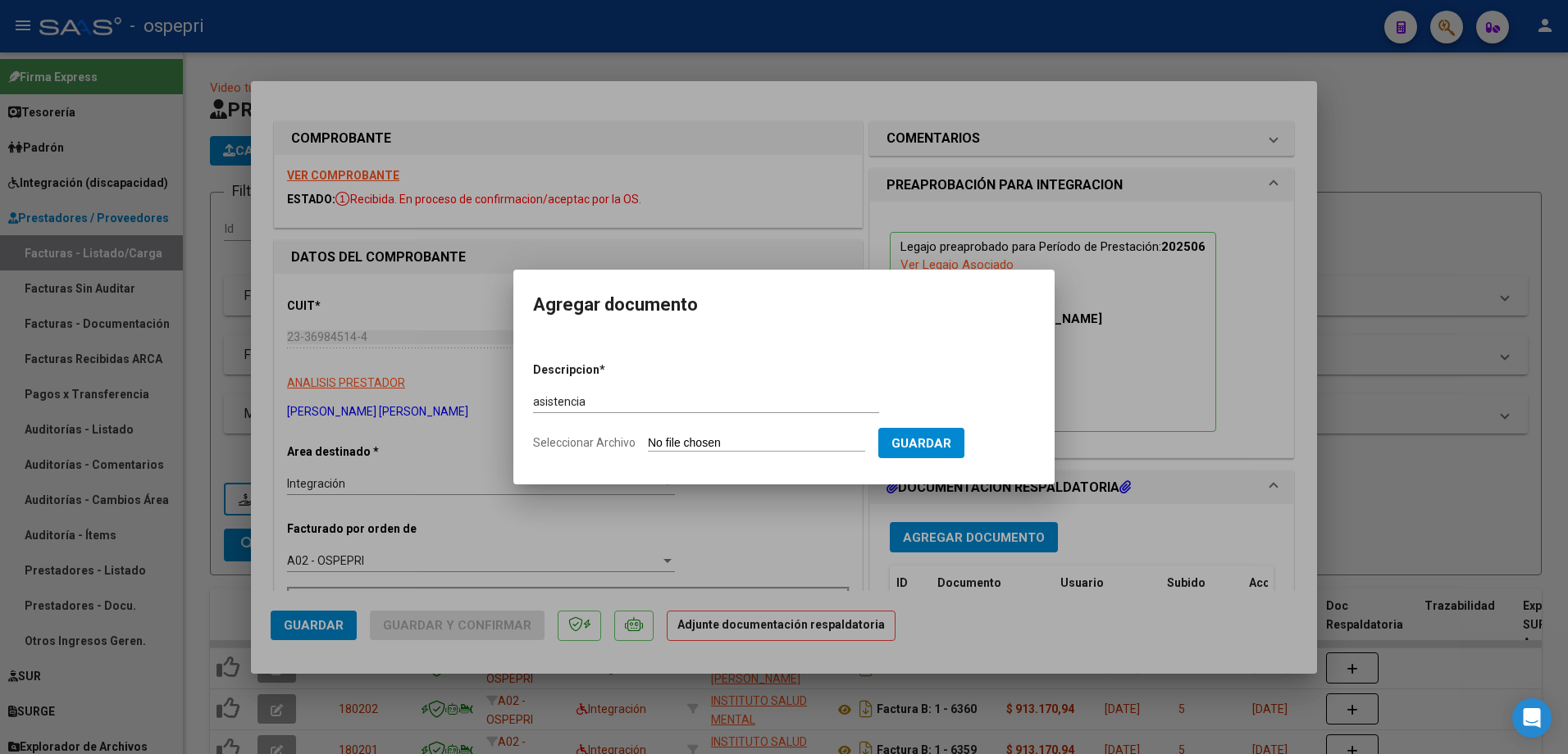 type on "C:\fakepath\Asistencia Astor Junio.pdf" 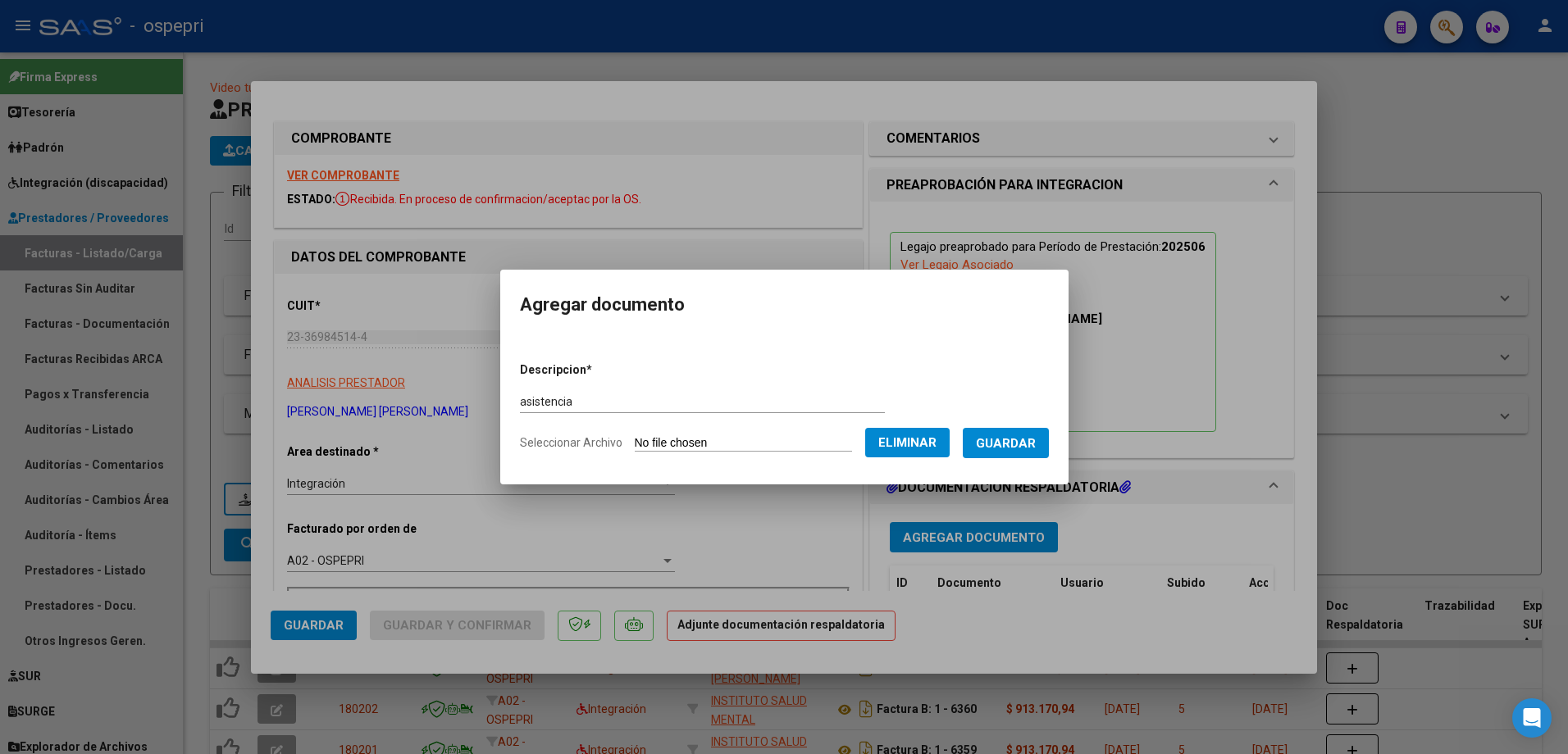 click on "Guardar" at bounding box center (1005, 443) 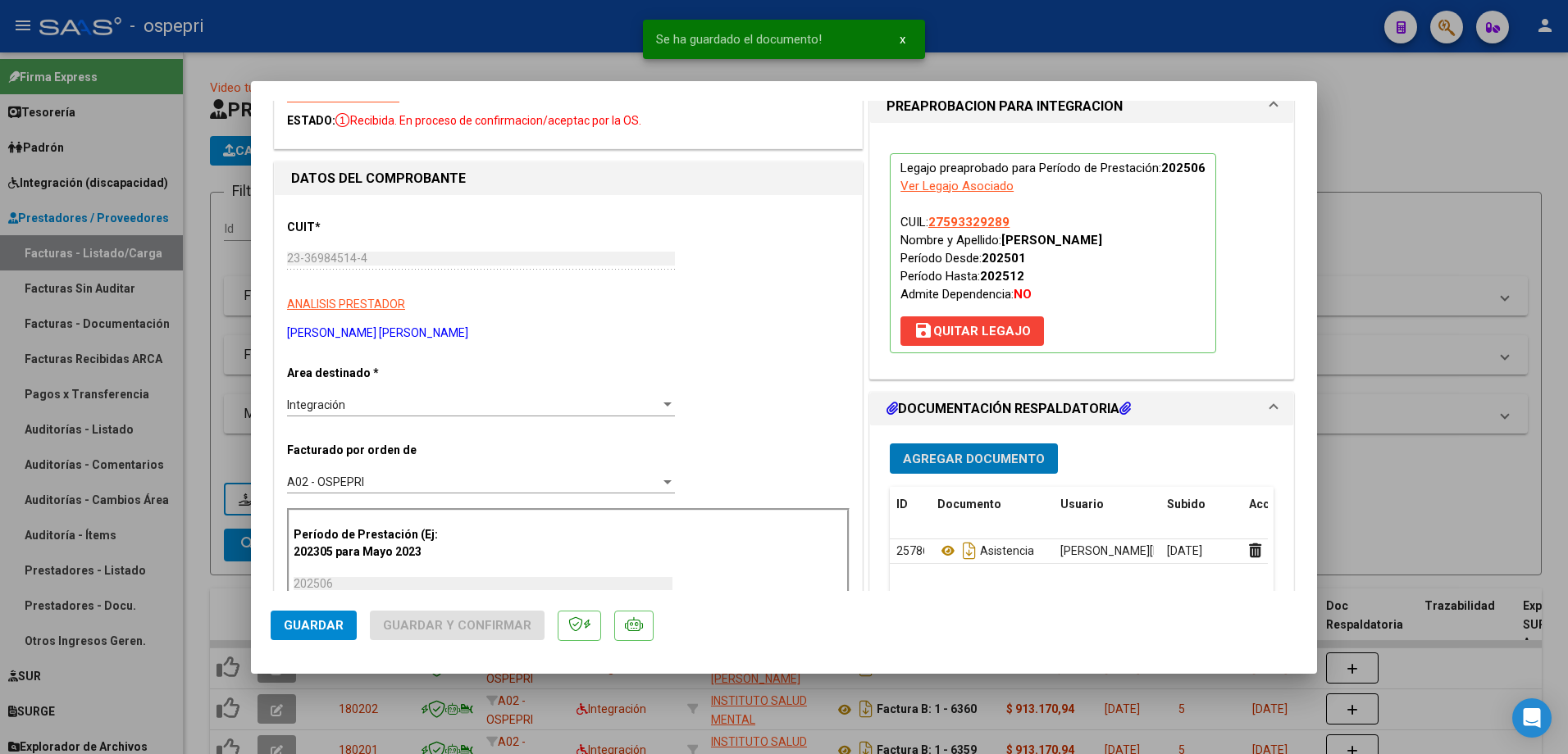 scroll, scrollTop: 164, scrollLeft: 0, axis: vertical 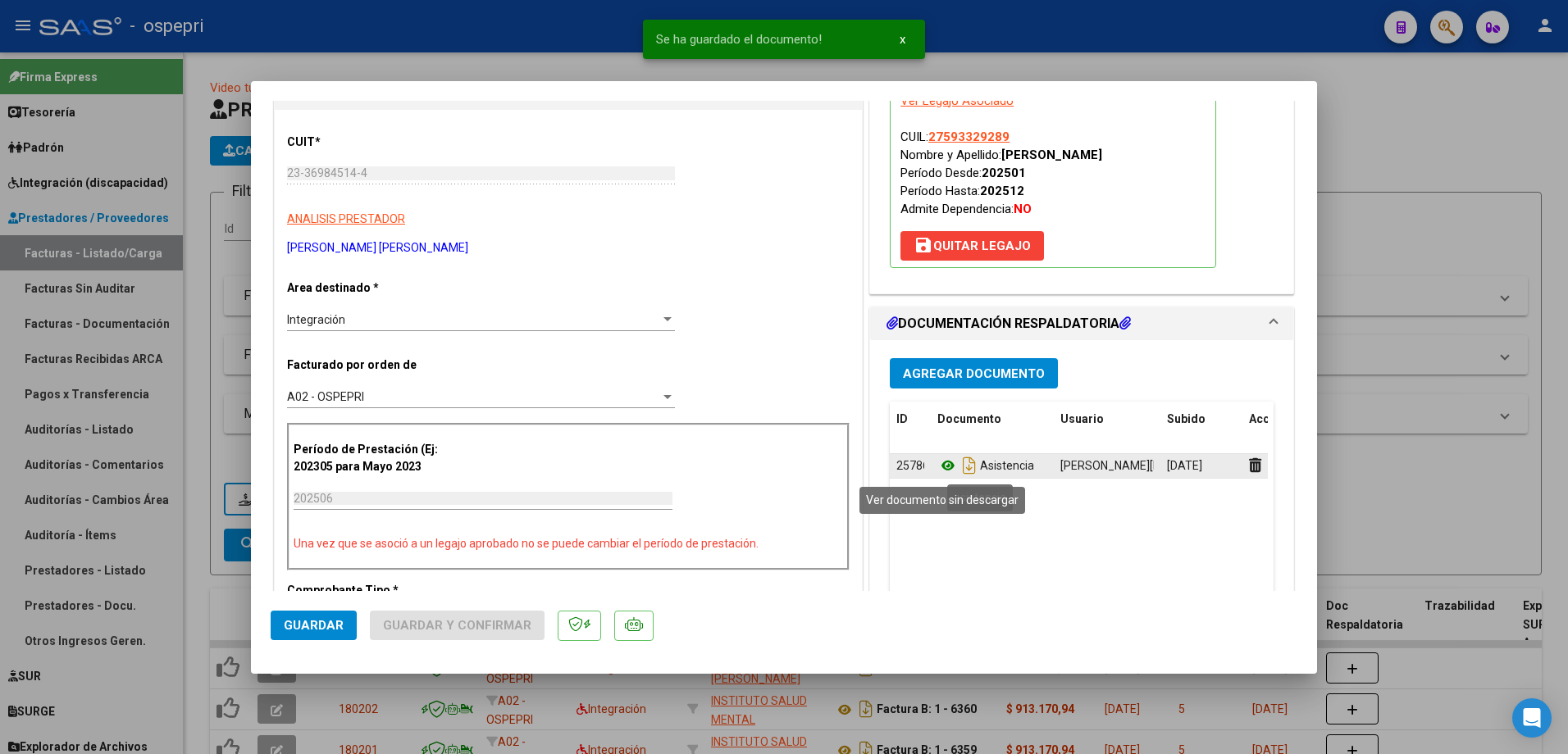 click 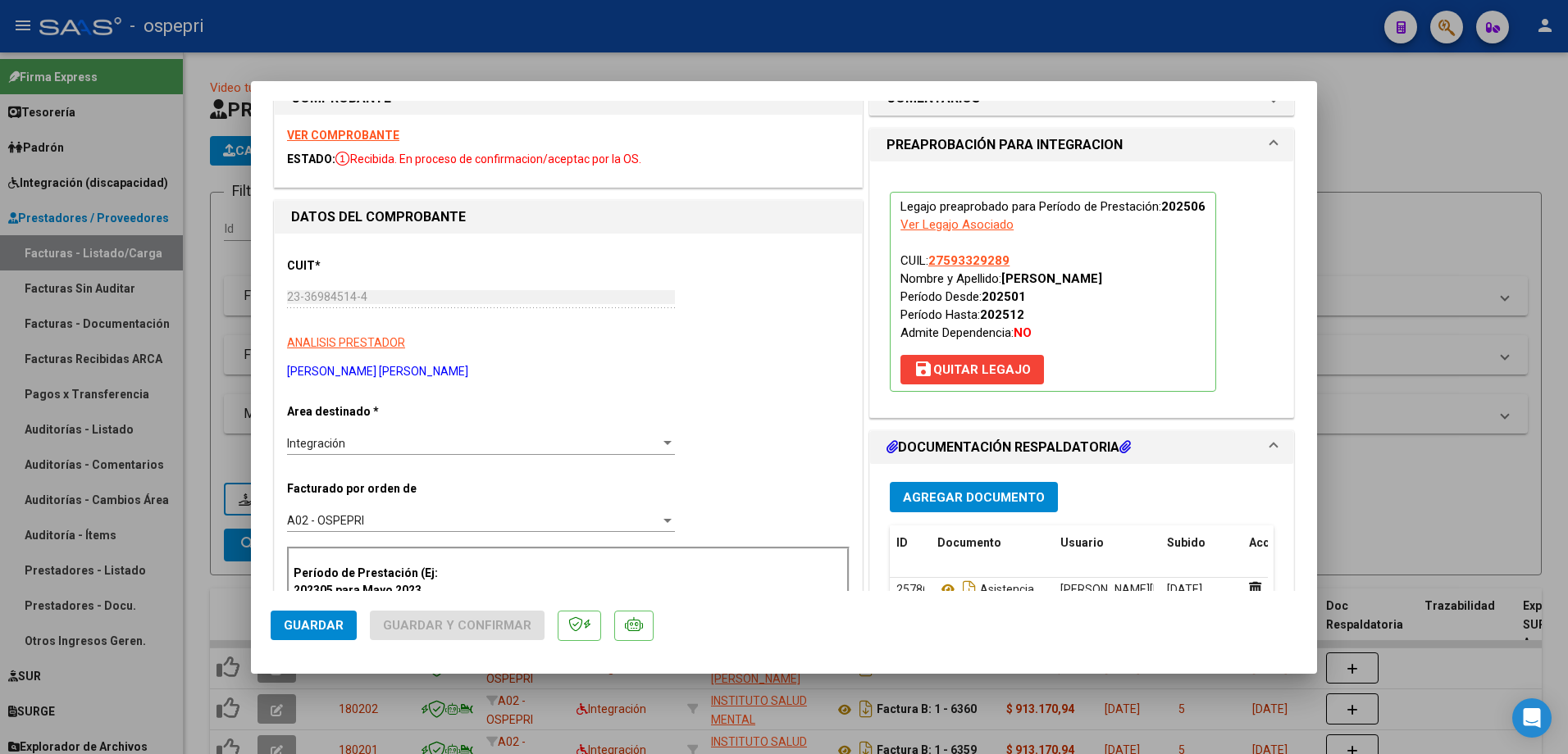 scroll, scrollTop: 0, scrollLeft: 0, axis: both 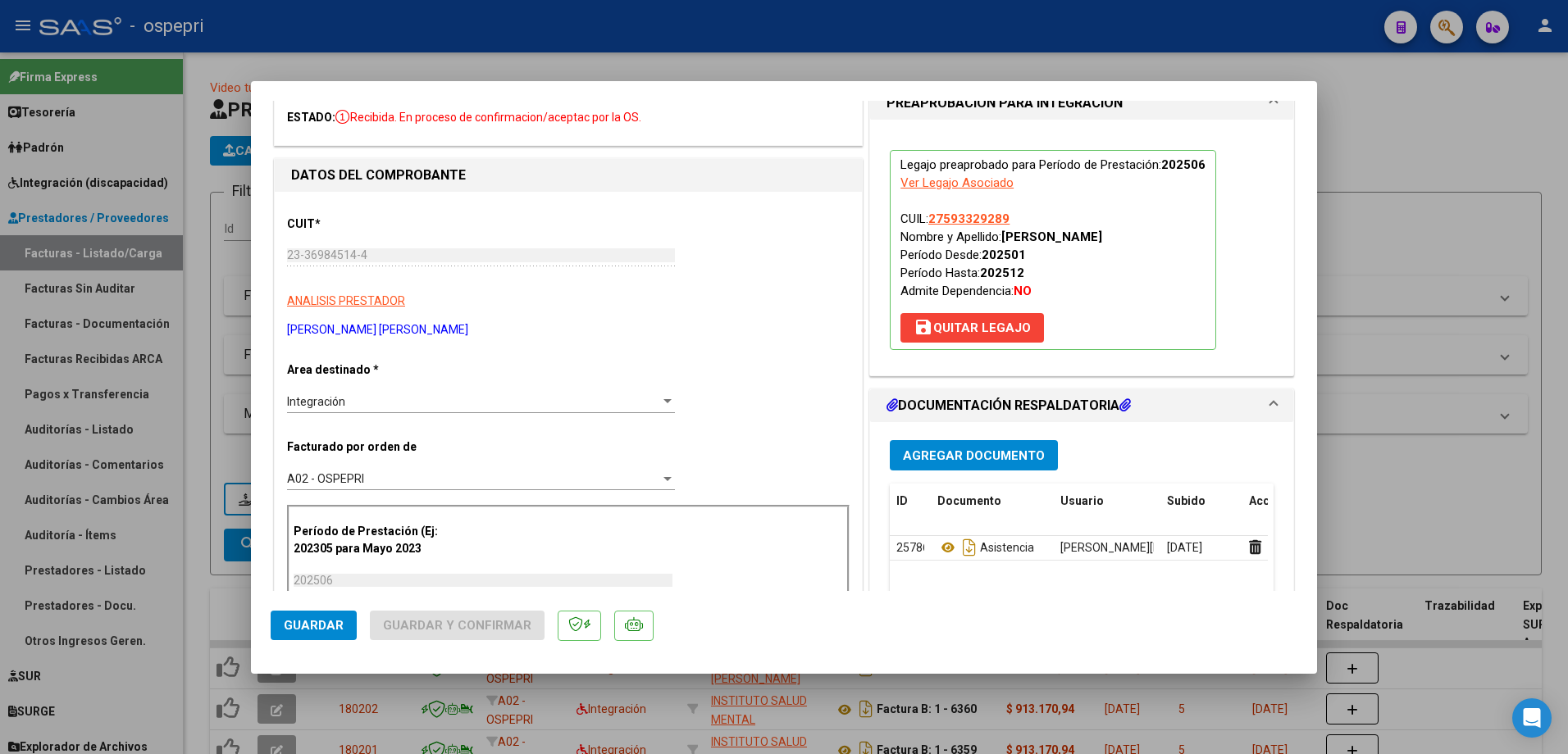 click on "Guardar" 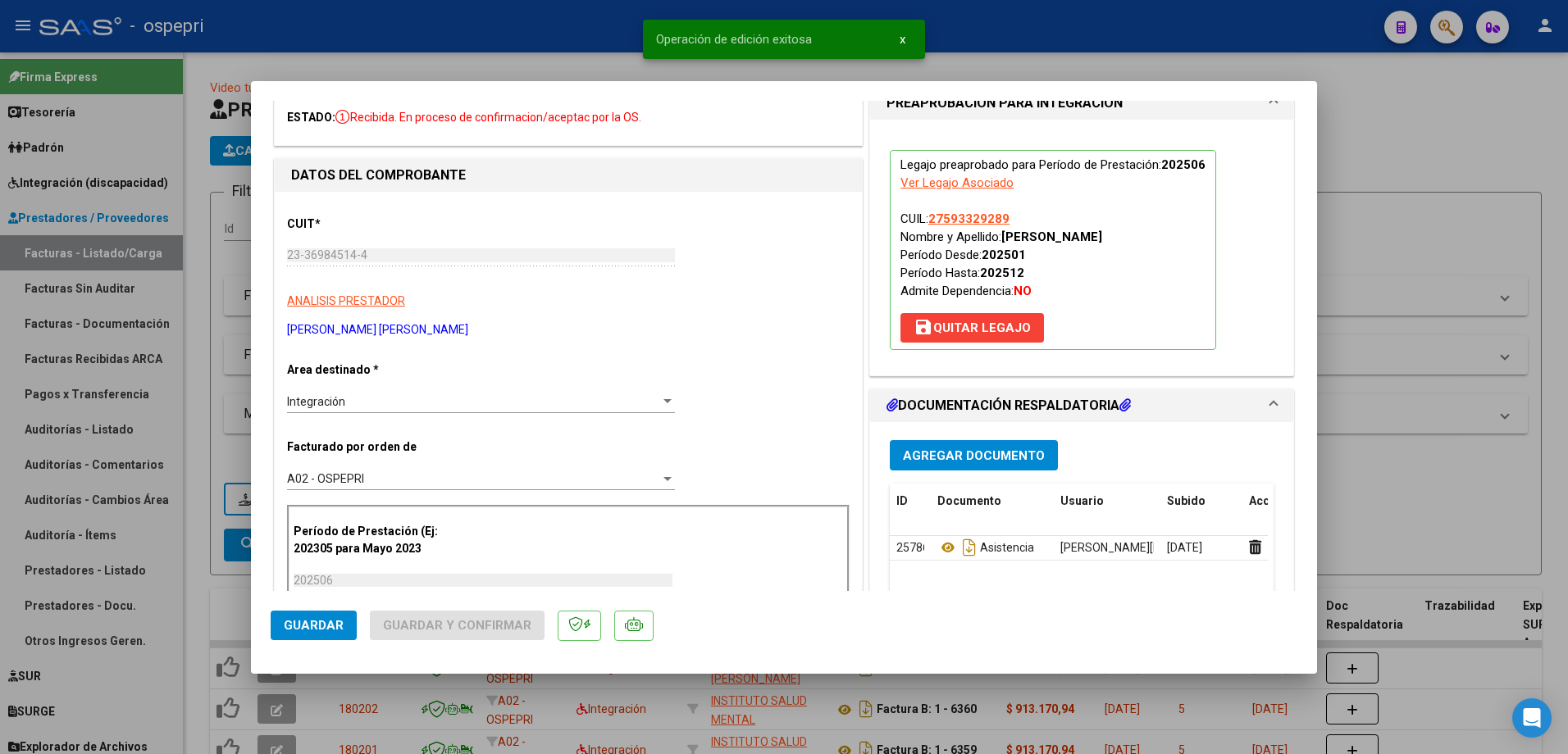 type 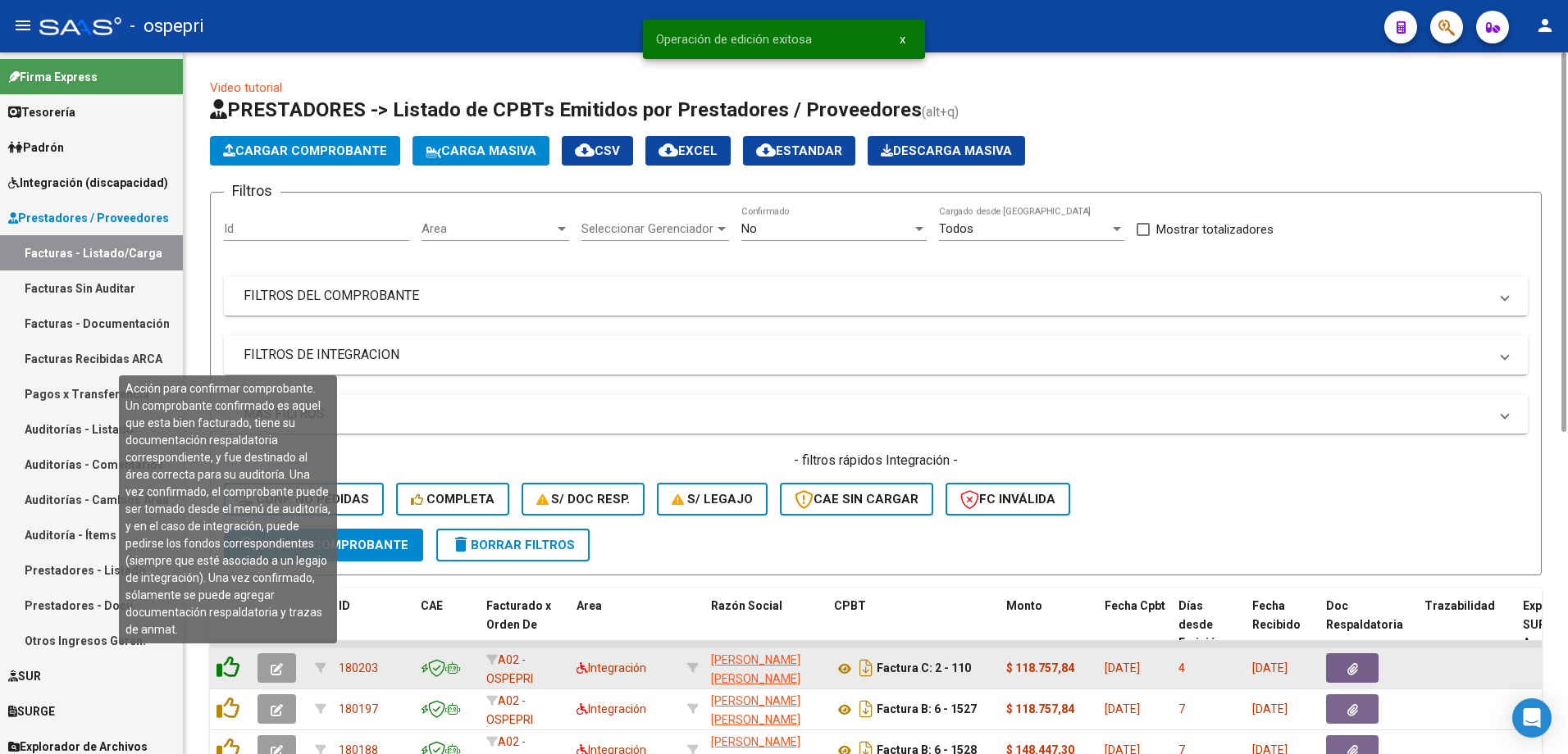 click 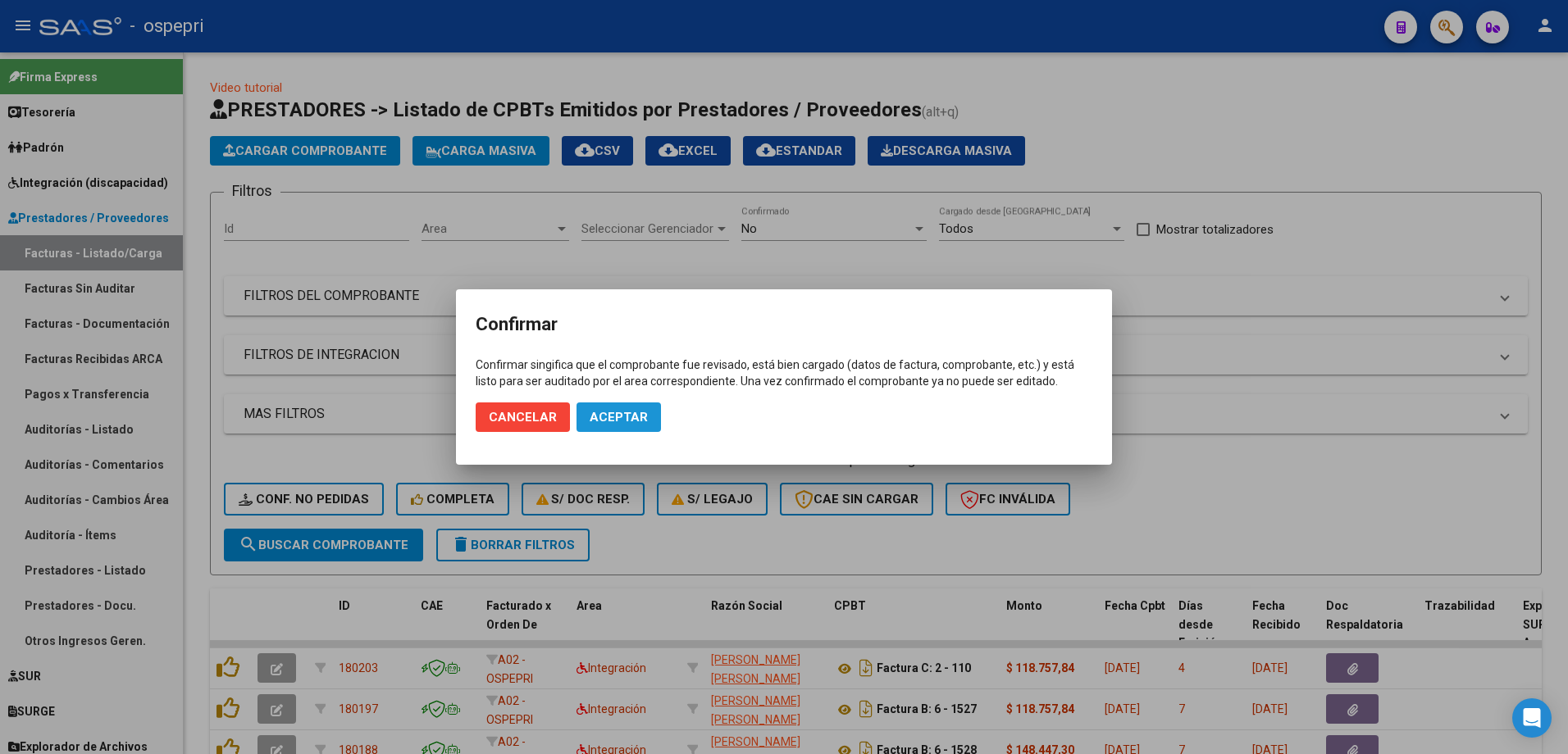 click on "Aceptar" 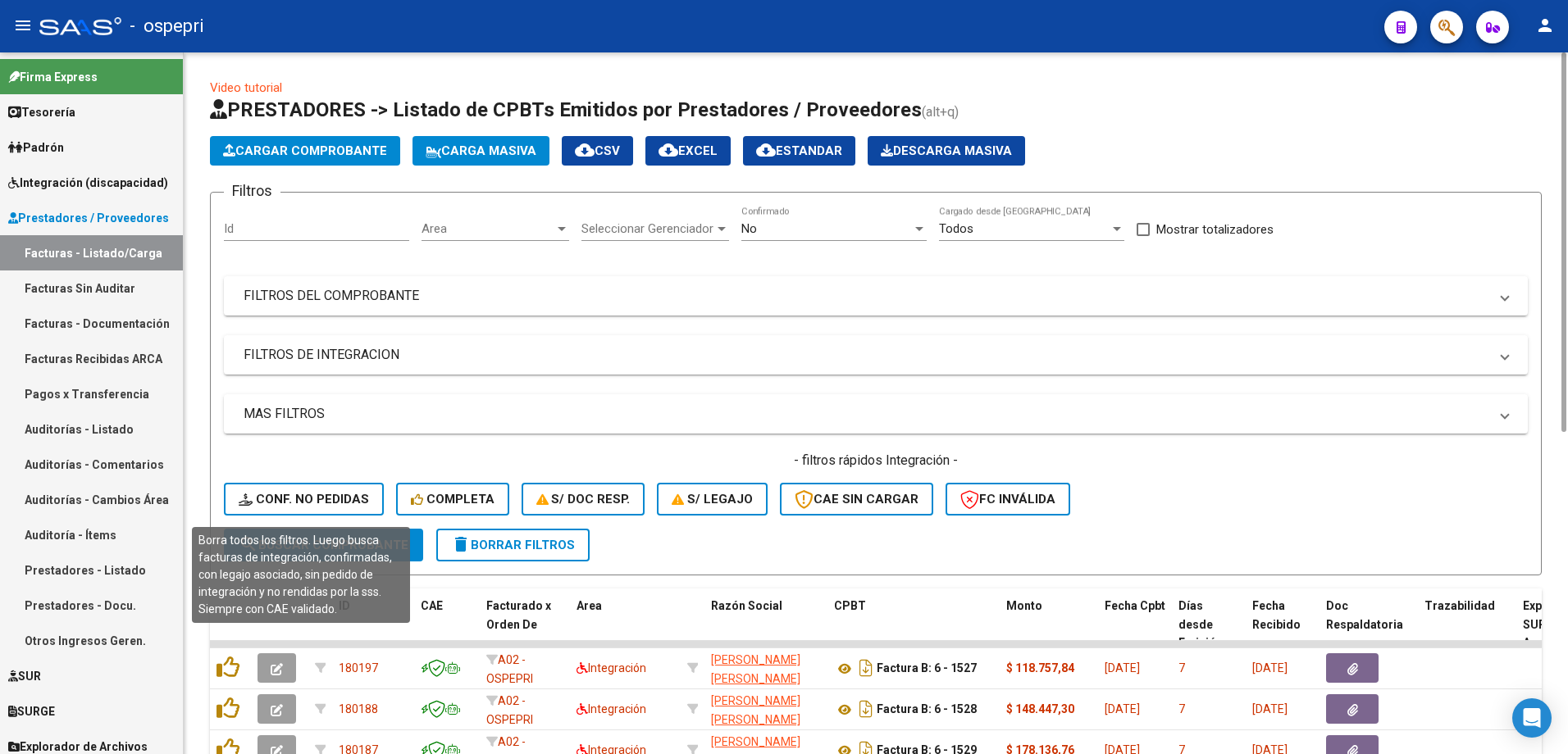click on "Conf. no pedidas" 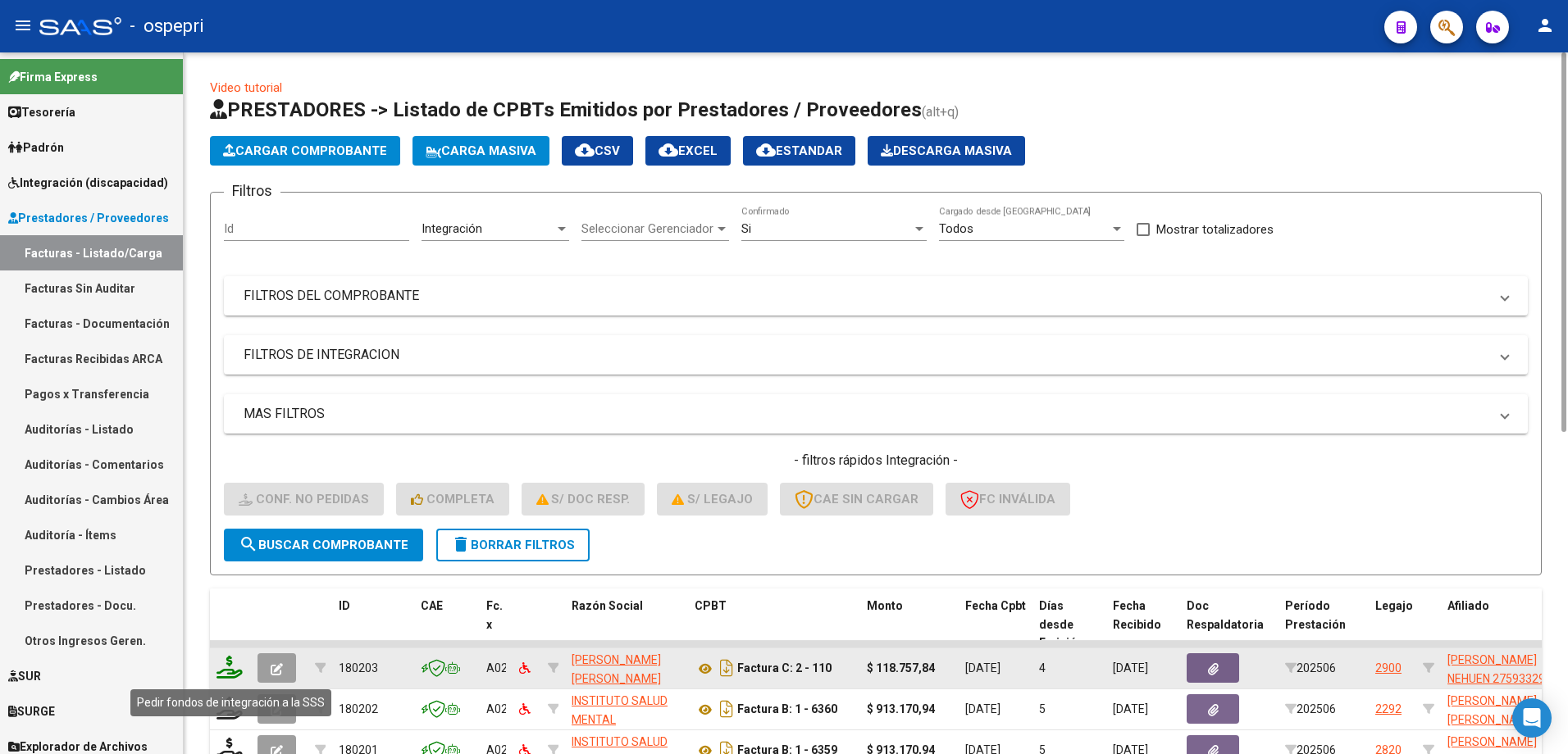 click 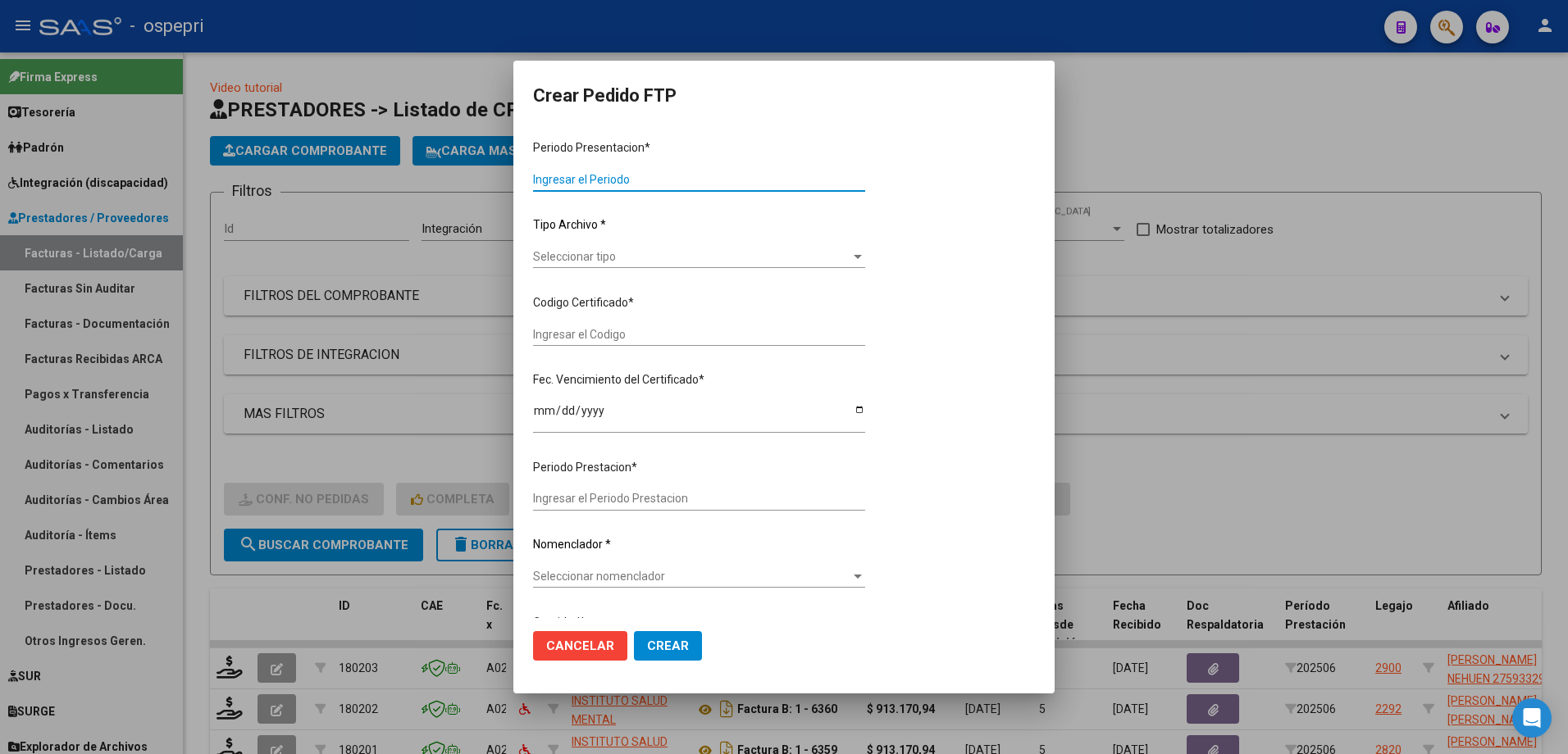 type on "202506" 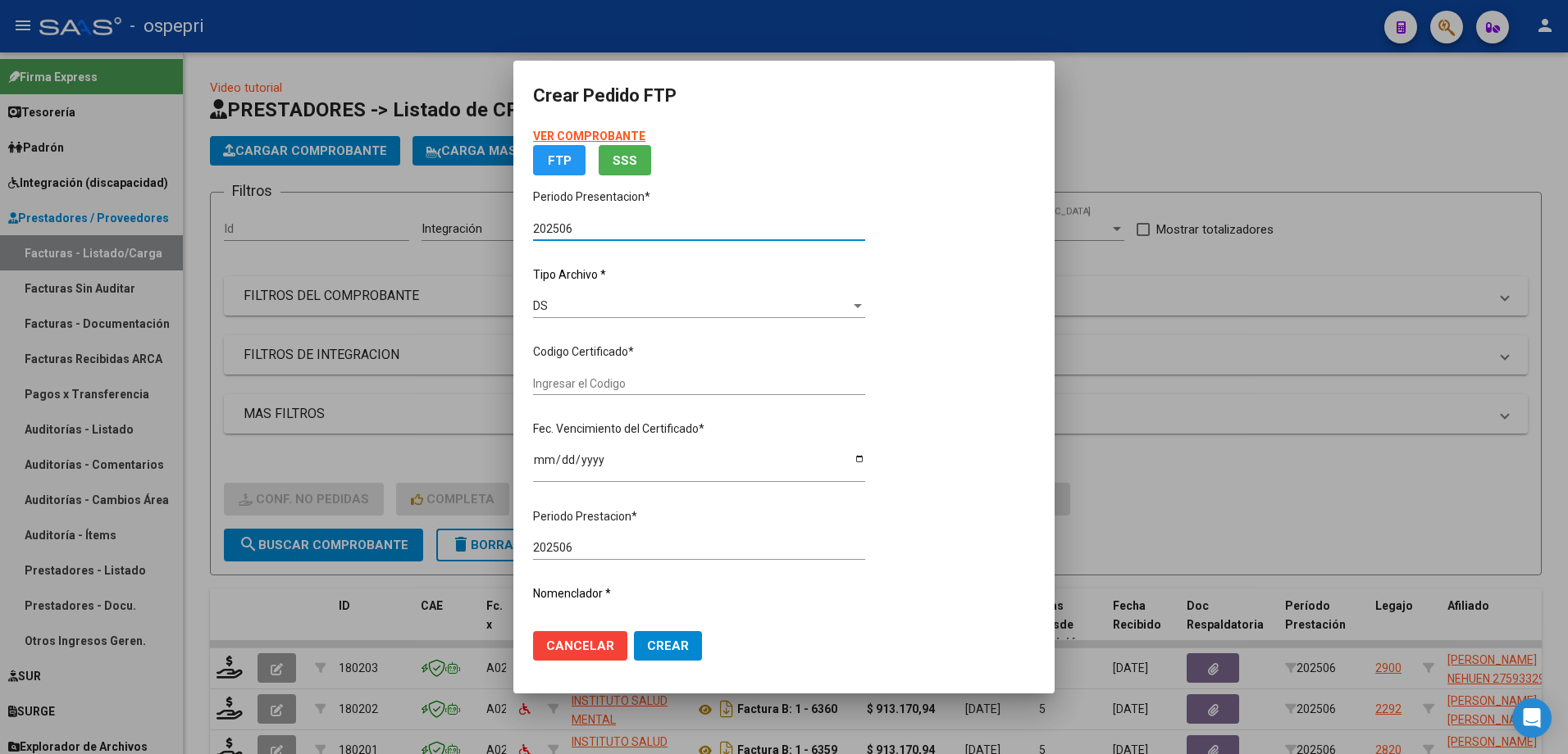 type on "2759332928-9" 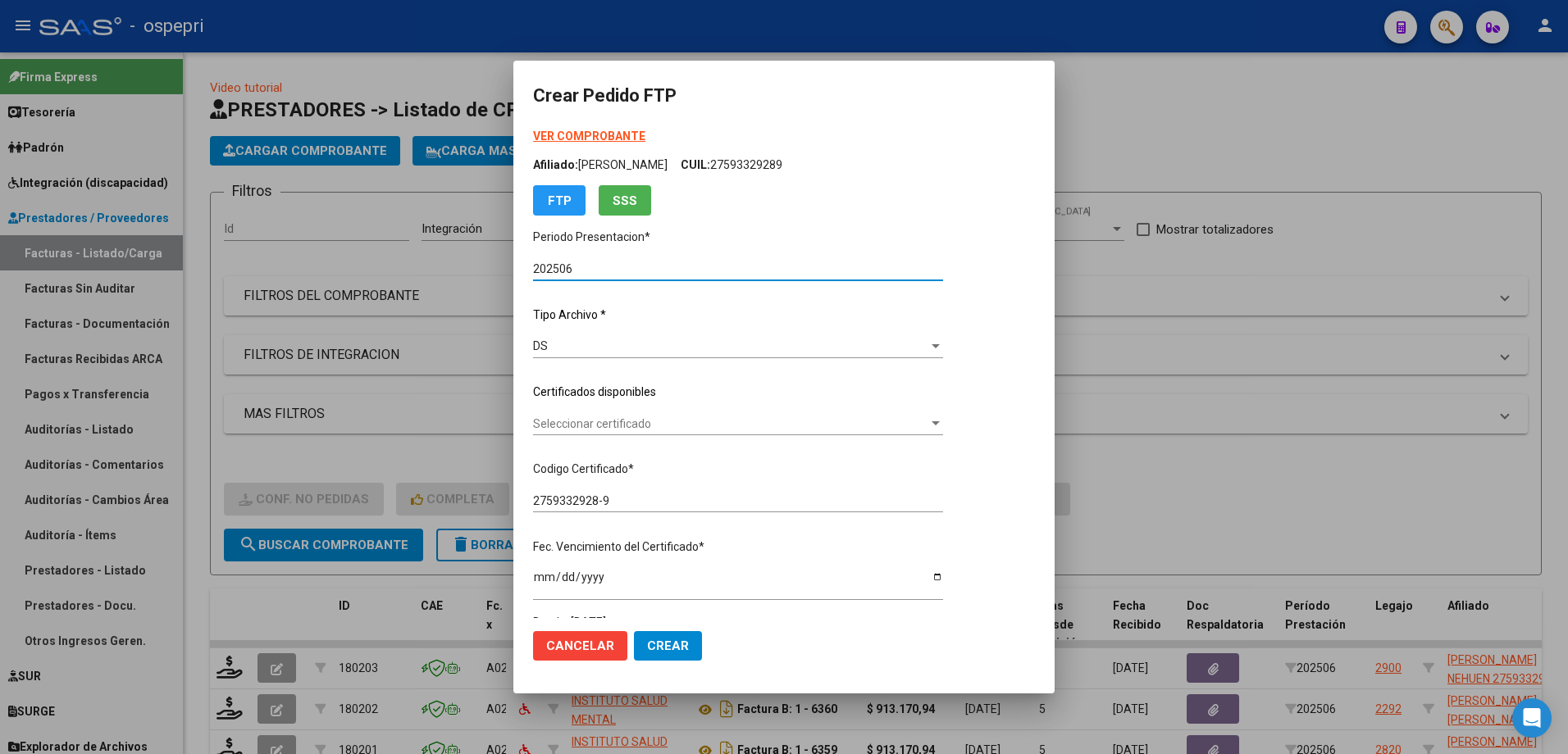 click on "Seleccionar certificado Seleccionar certificado" 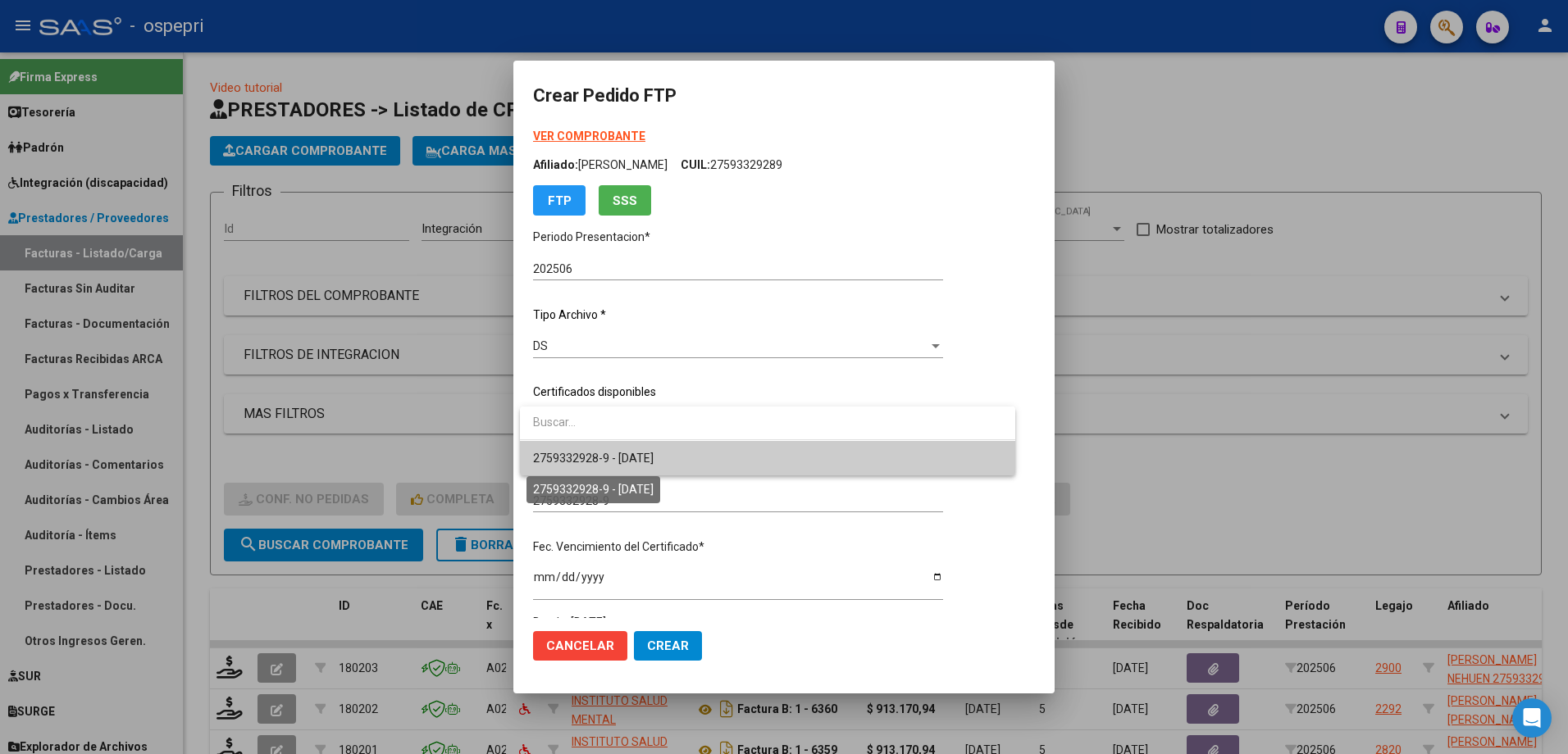 click on "2759332928-9 - 2026-05-05" at bounding box center [593, 458] 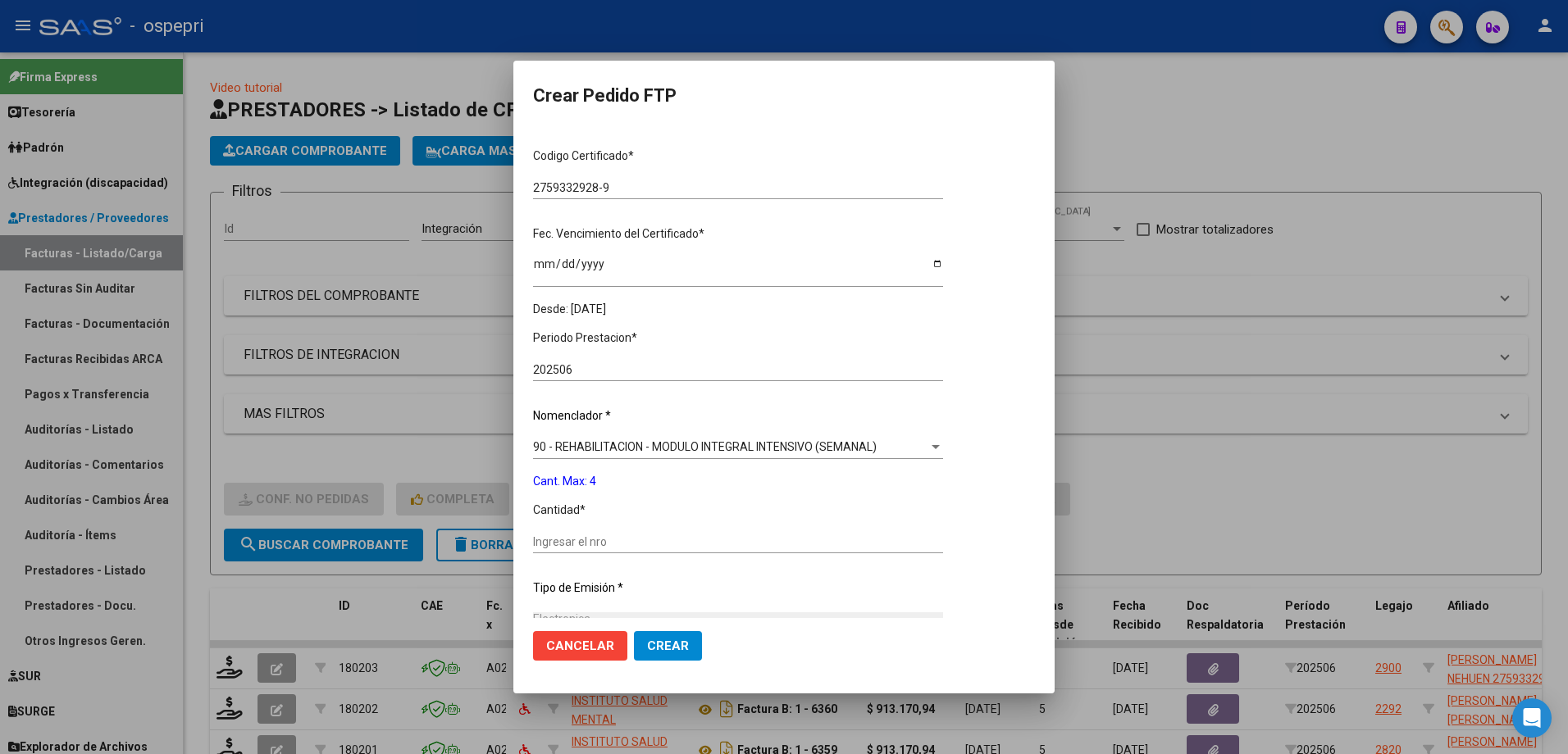 scroll, scrollTop: 328, scrollLeft: 0, axis: vertical 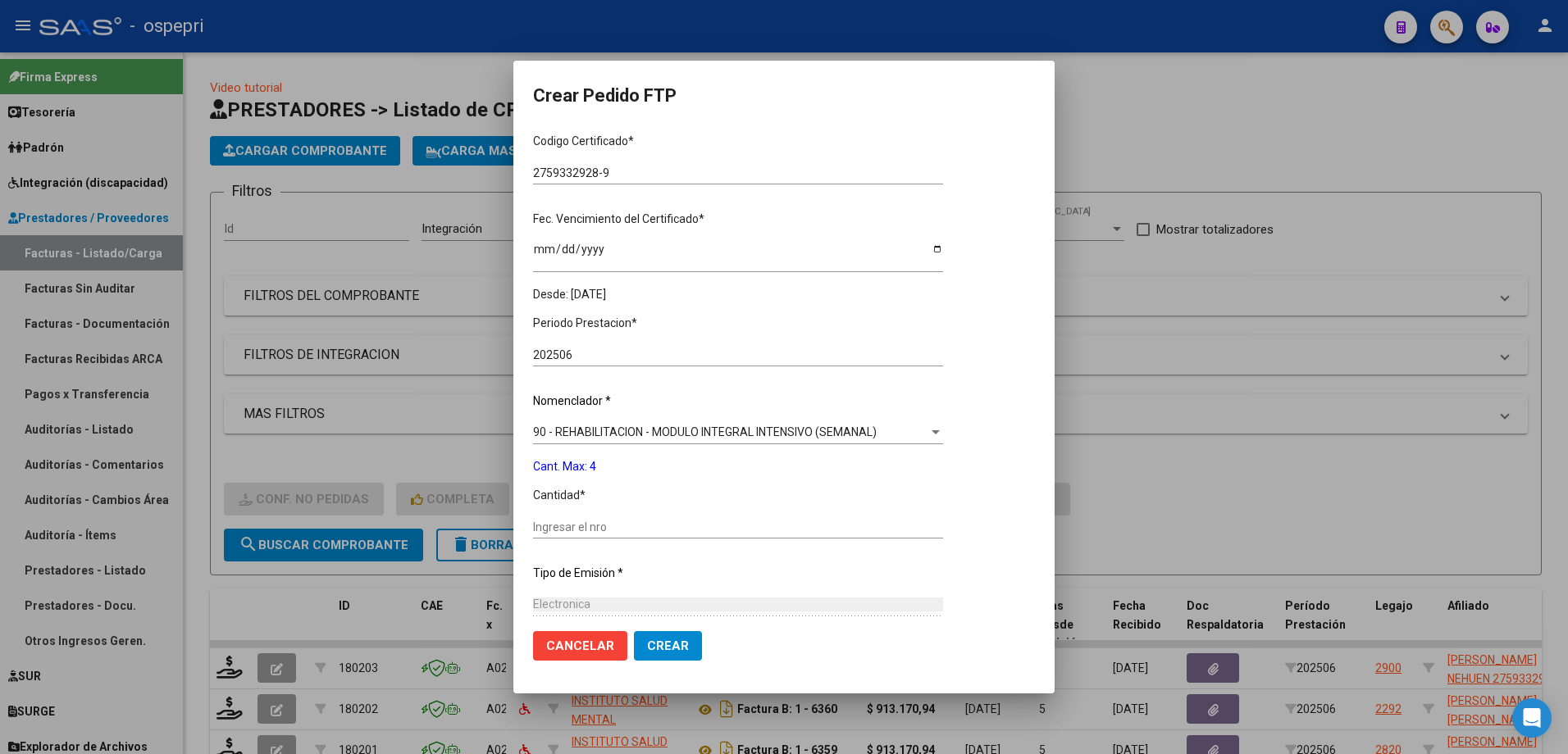click on "Ingresar el nro" at bounding box center (738, 527) 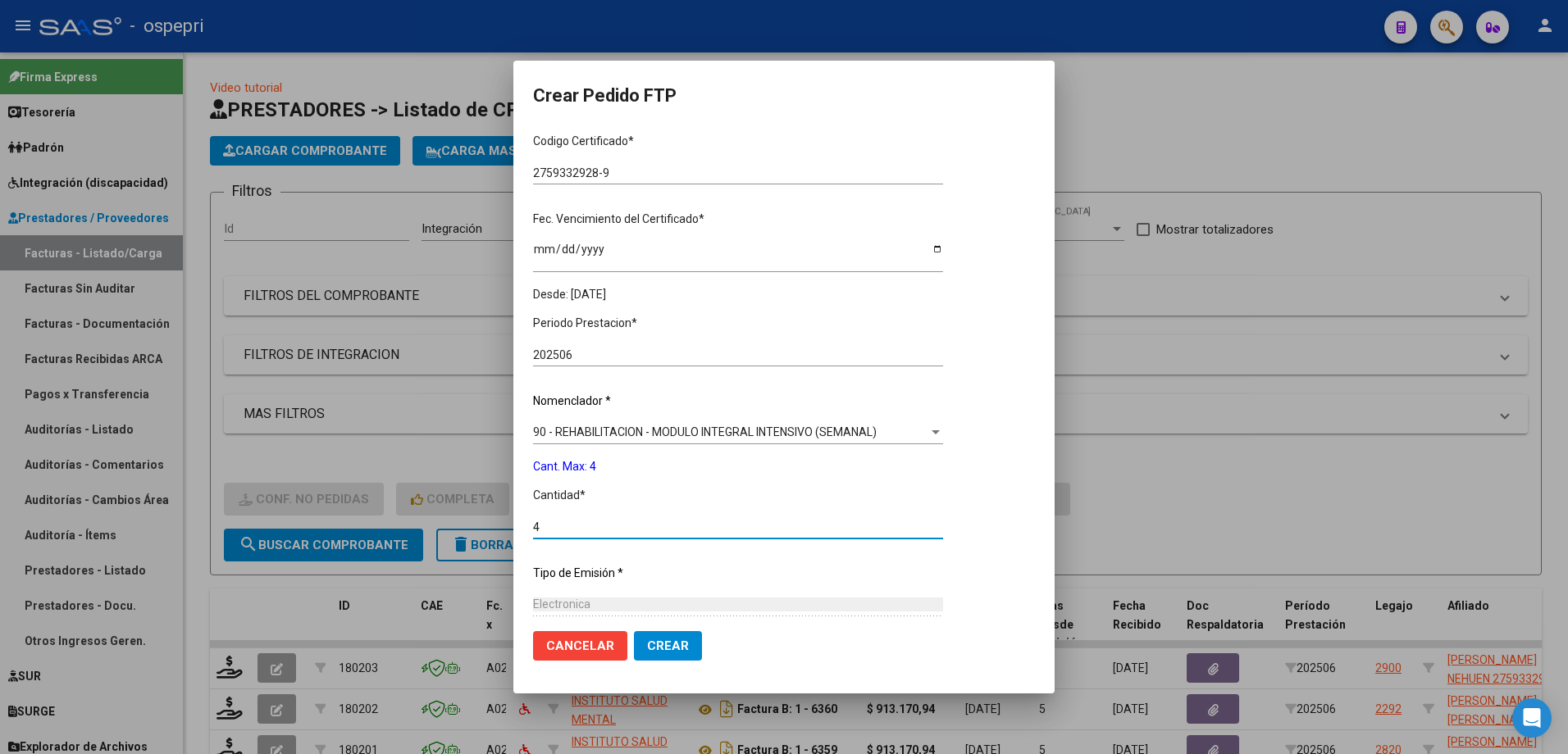 type on "4" 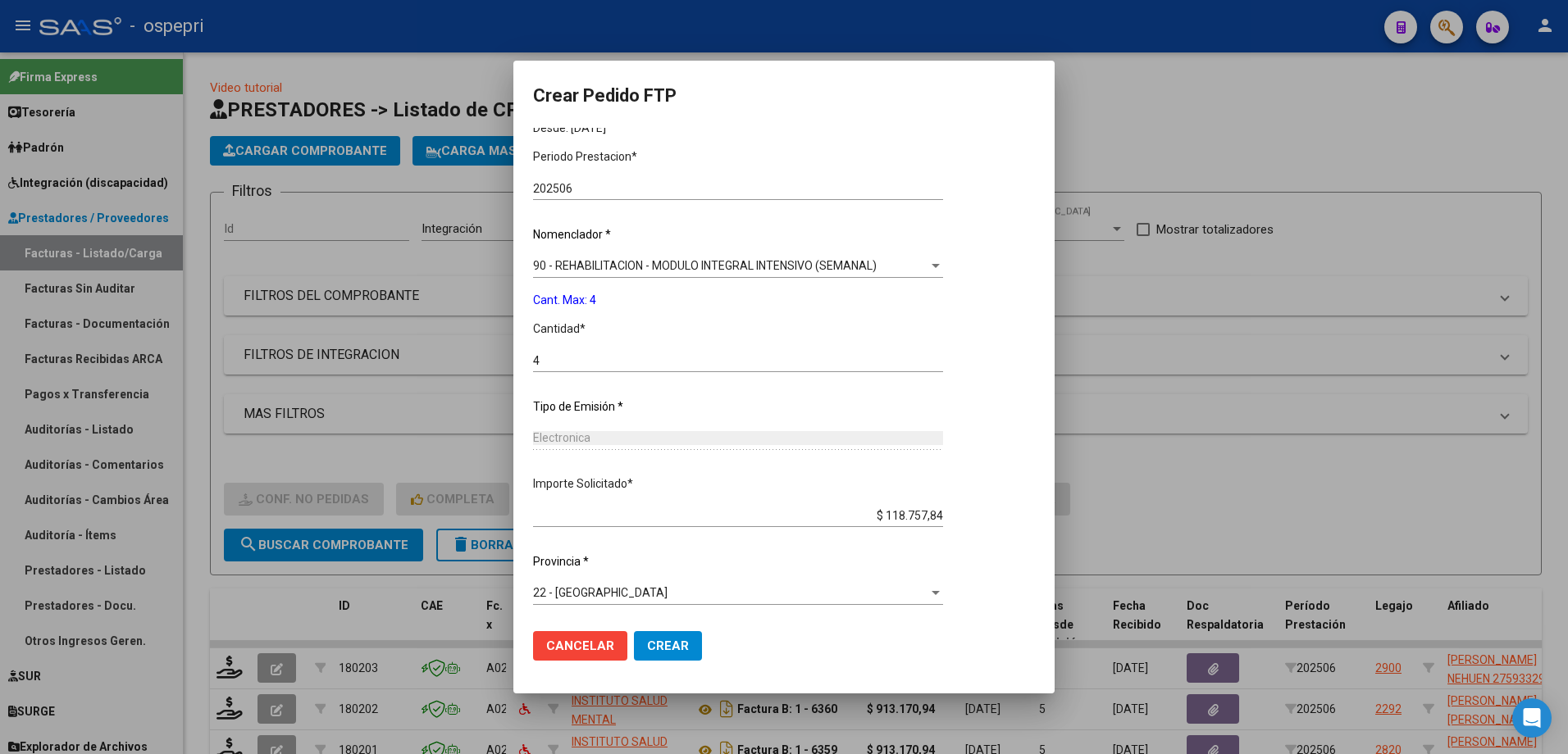 scroll, scrollTop: 495, scrollLeft: 0, axis: vertical 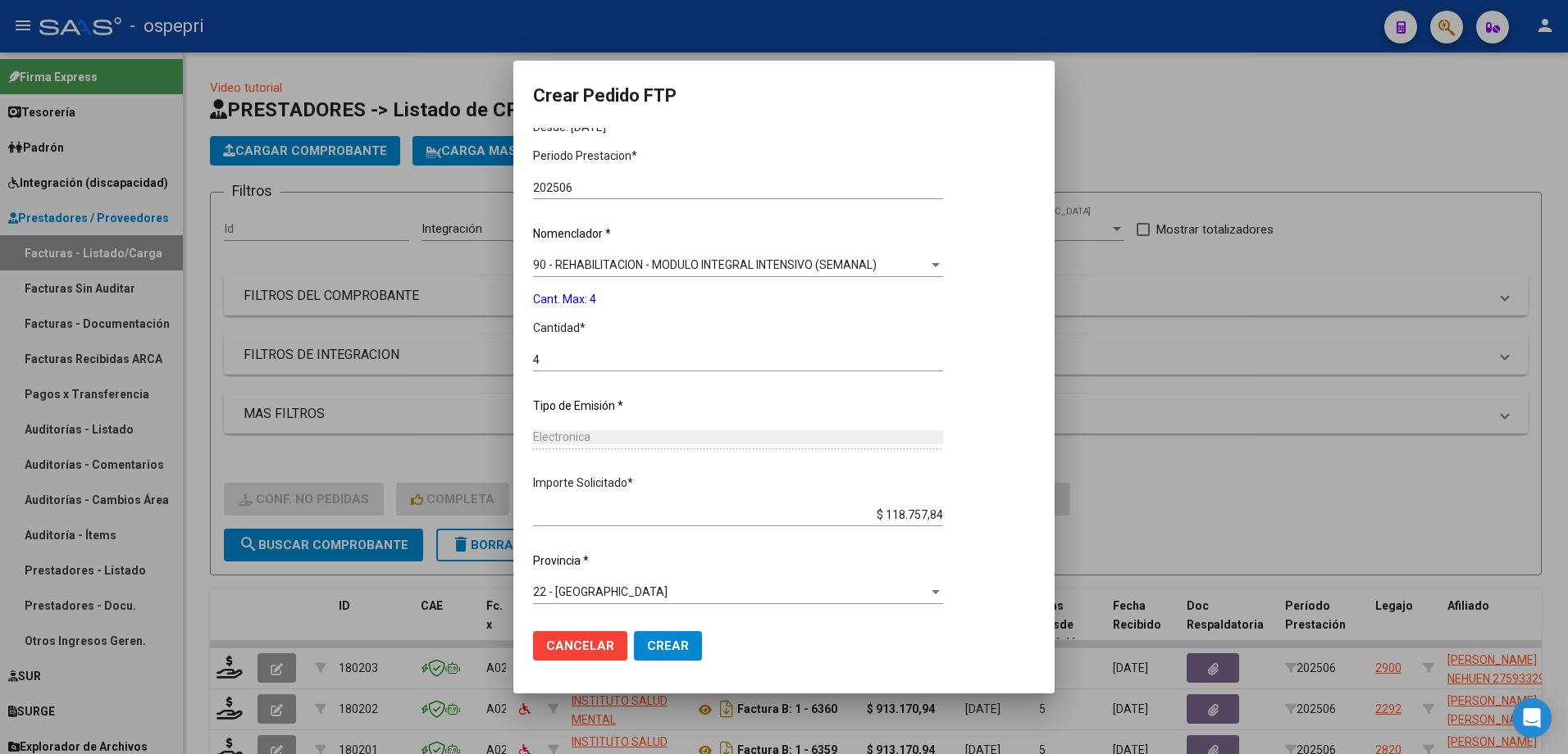 click on "Crear" 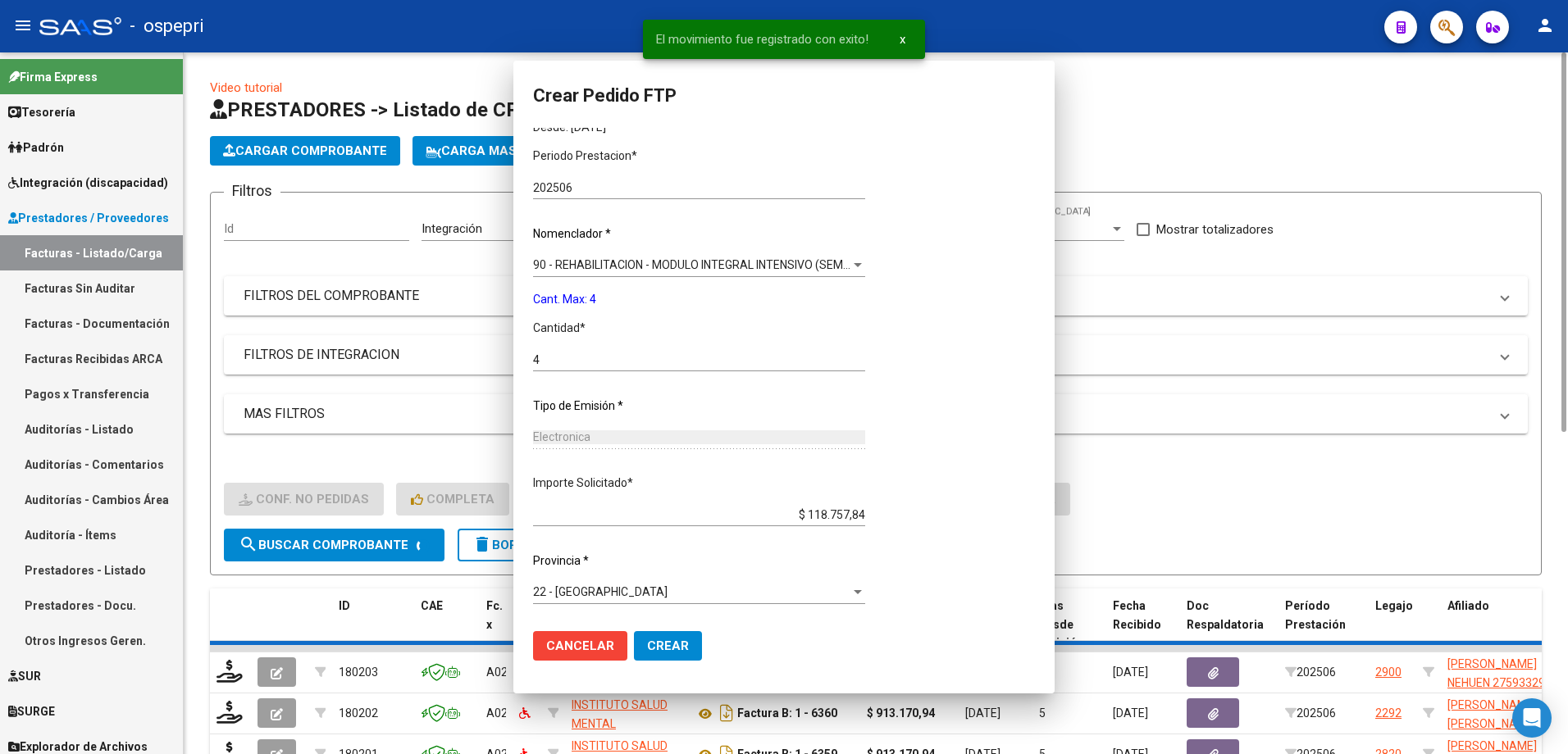 scroll, scrollTop: 406, scrollLeft: 0, axis: vertical 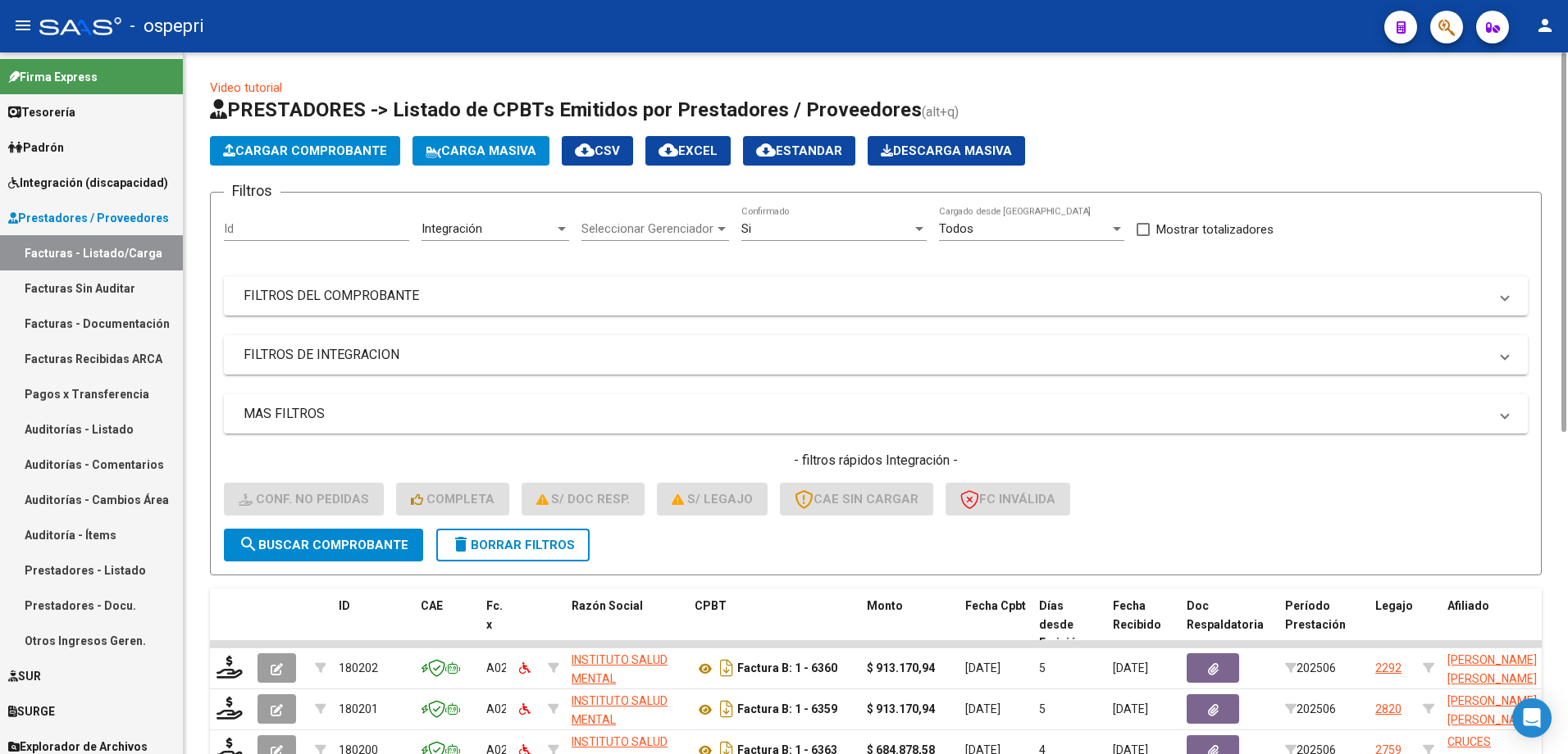 click on "Carga Masiva" 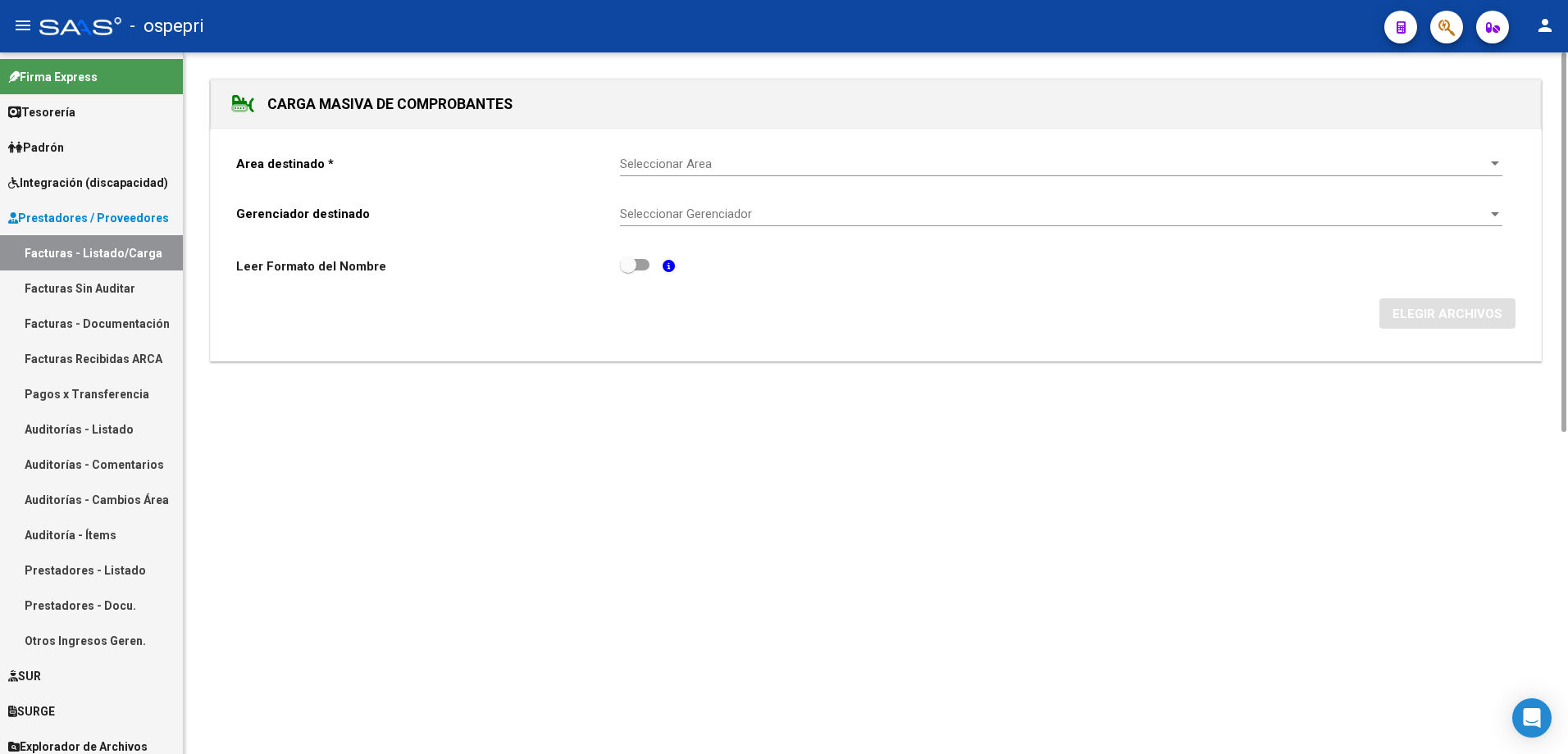 click on "Seleccionar Area Seleccionar Area" 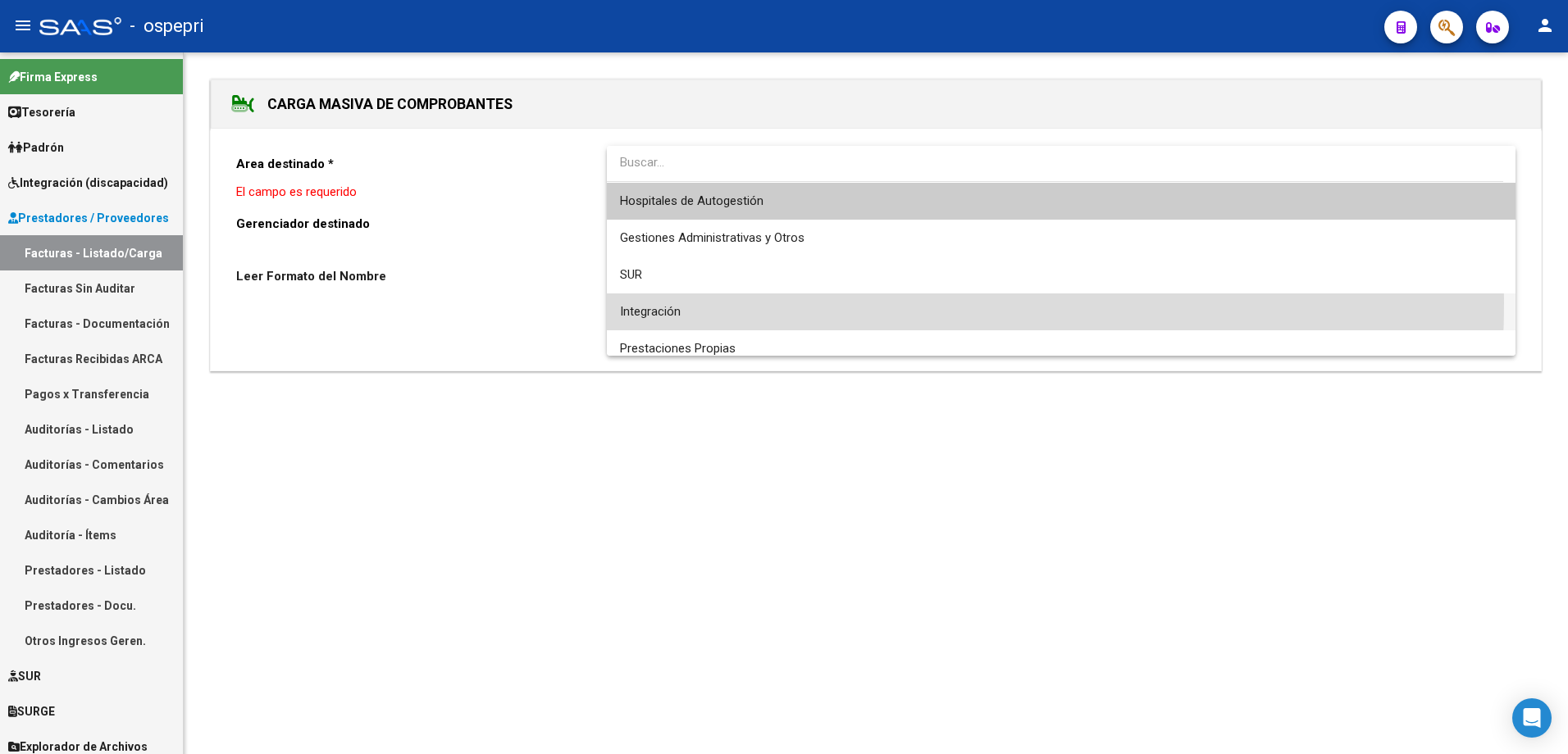 click on "Integración" at bounding box center (1061, 311) 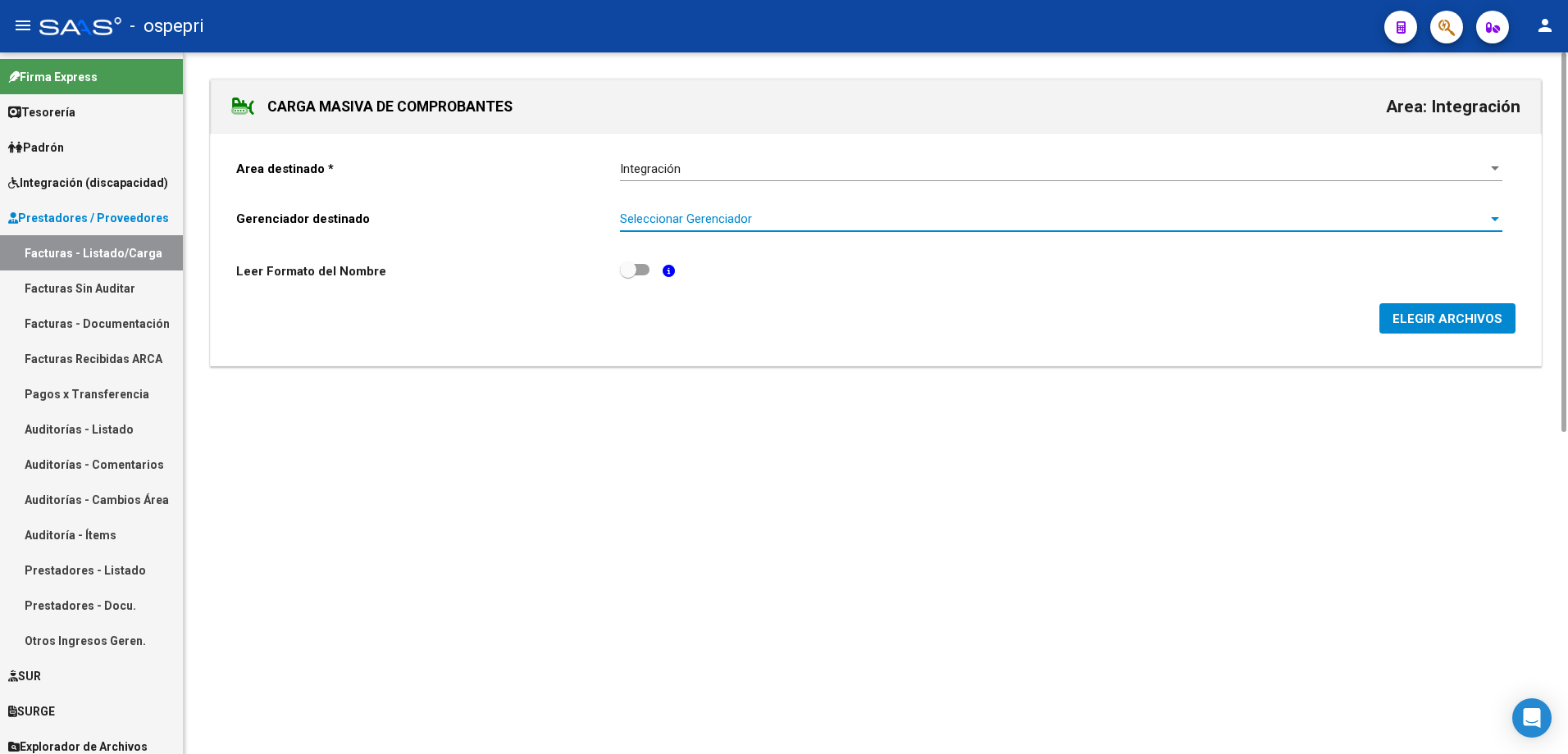 click on "Seleccionar Gerenciador" at bounding box center (1054, 219) 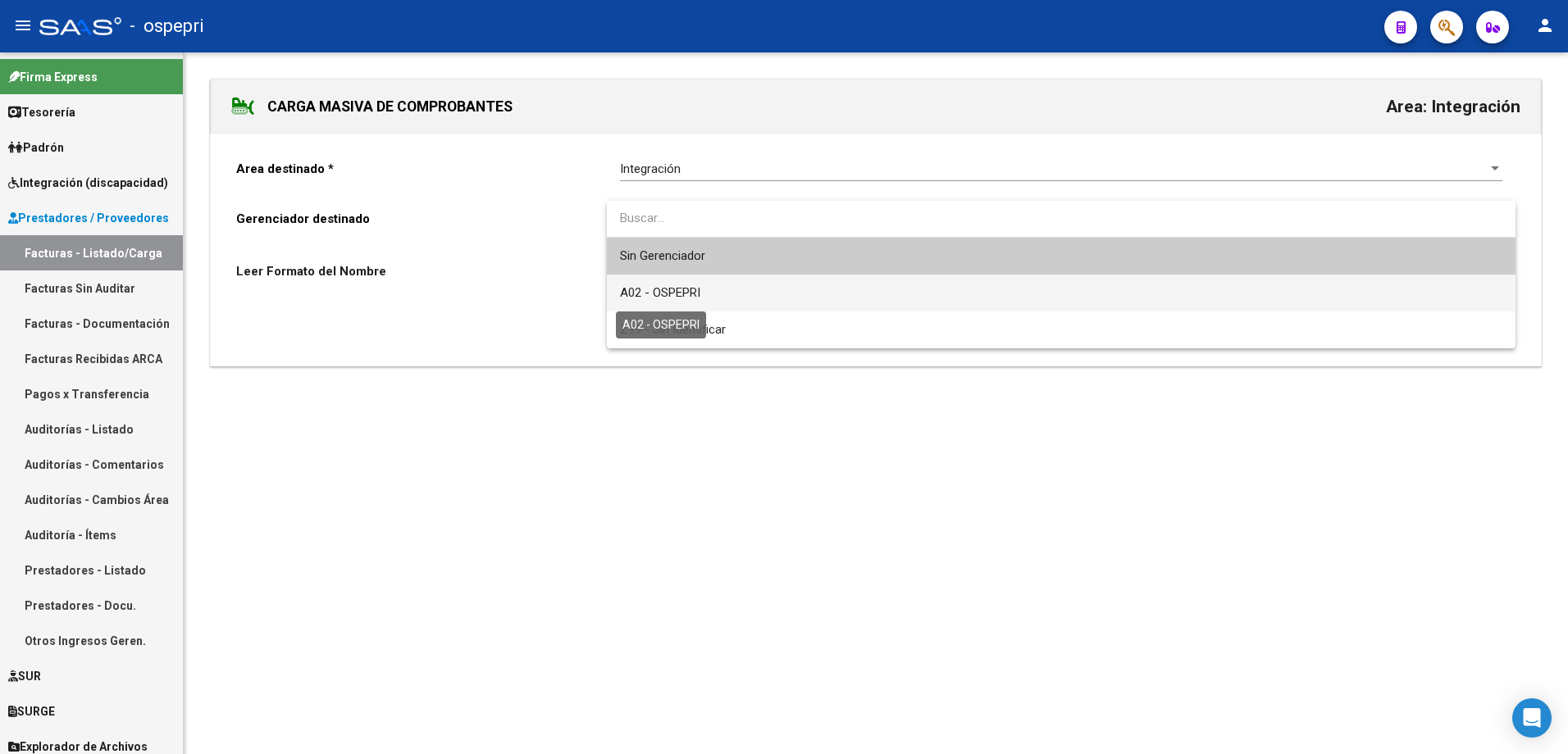 click on "A02 - OSPEPRI" at bounding box center (660, 293) 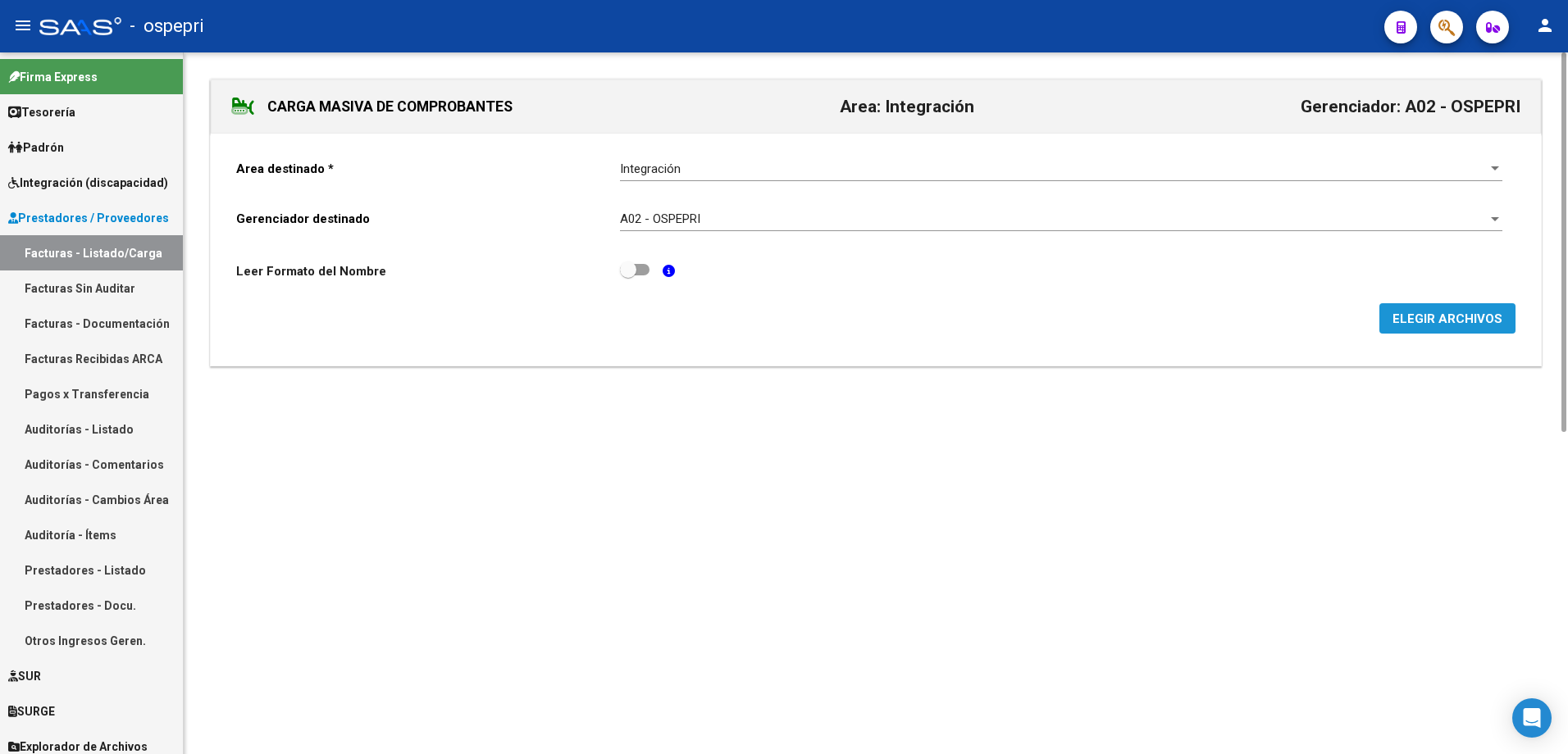 click on "ELEGIR ARCHIVOS" 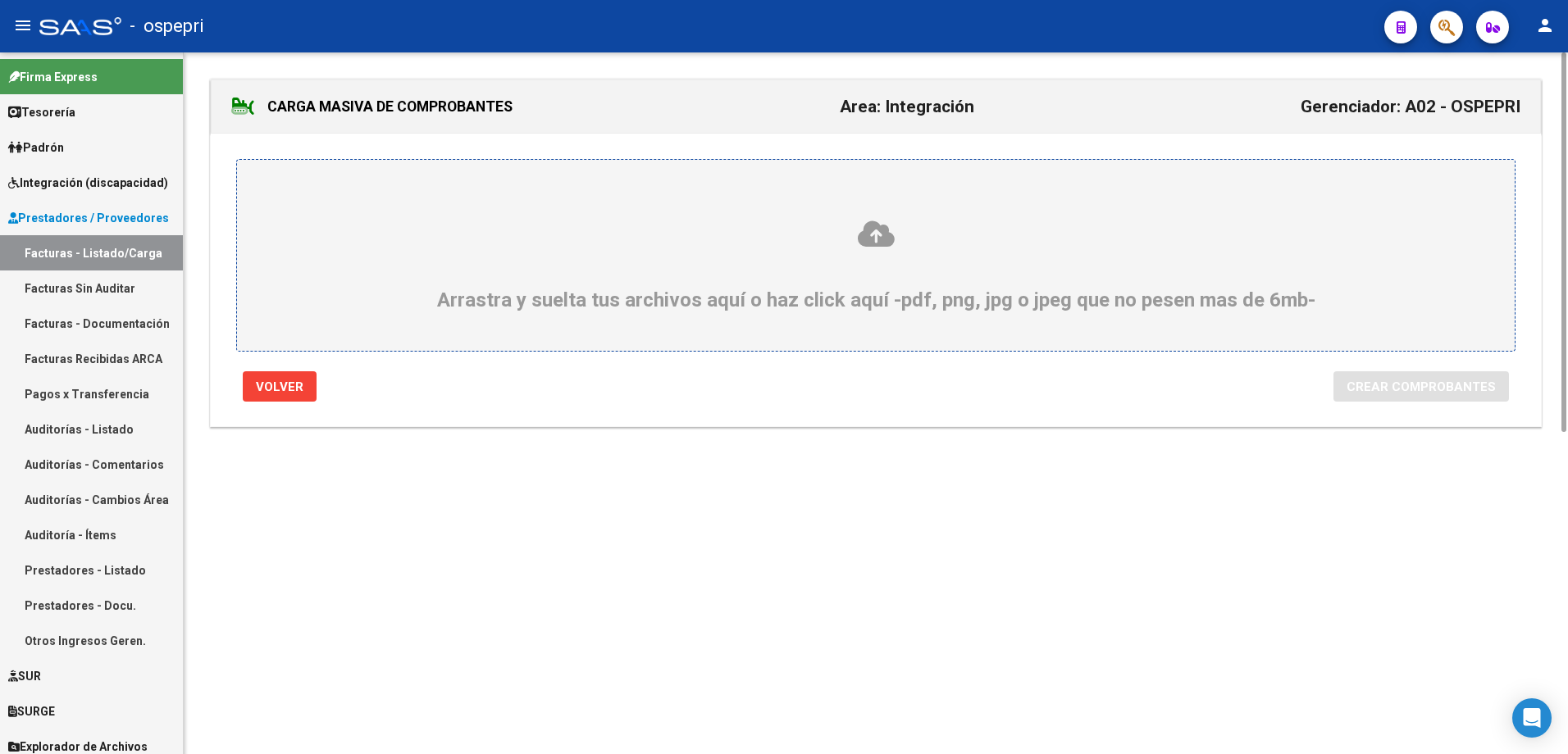 click 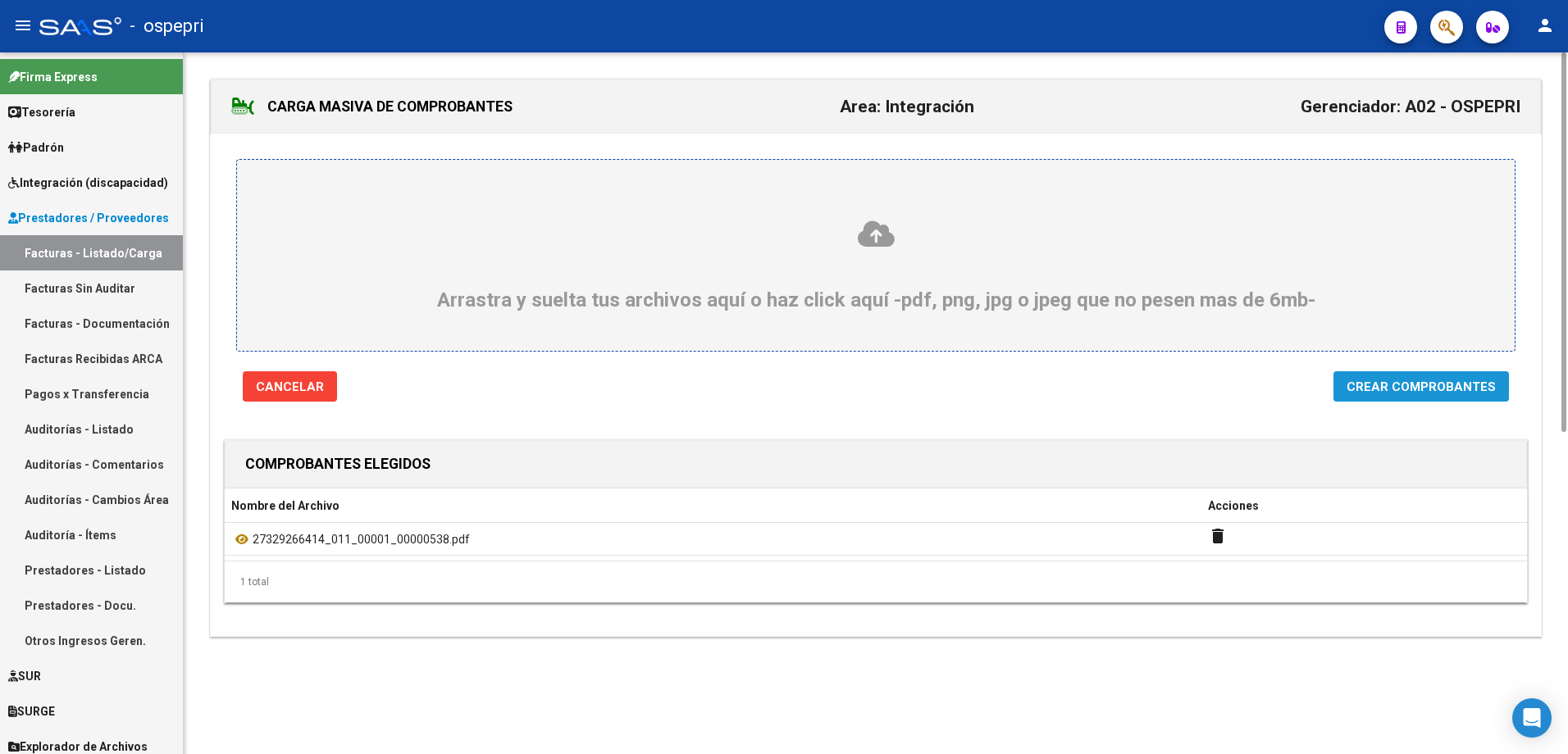 click on "Crear Comprobantes" 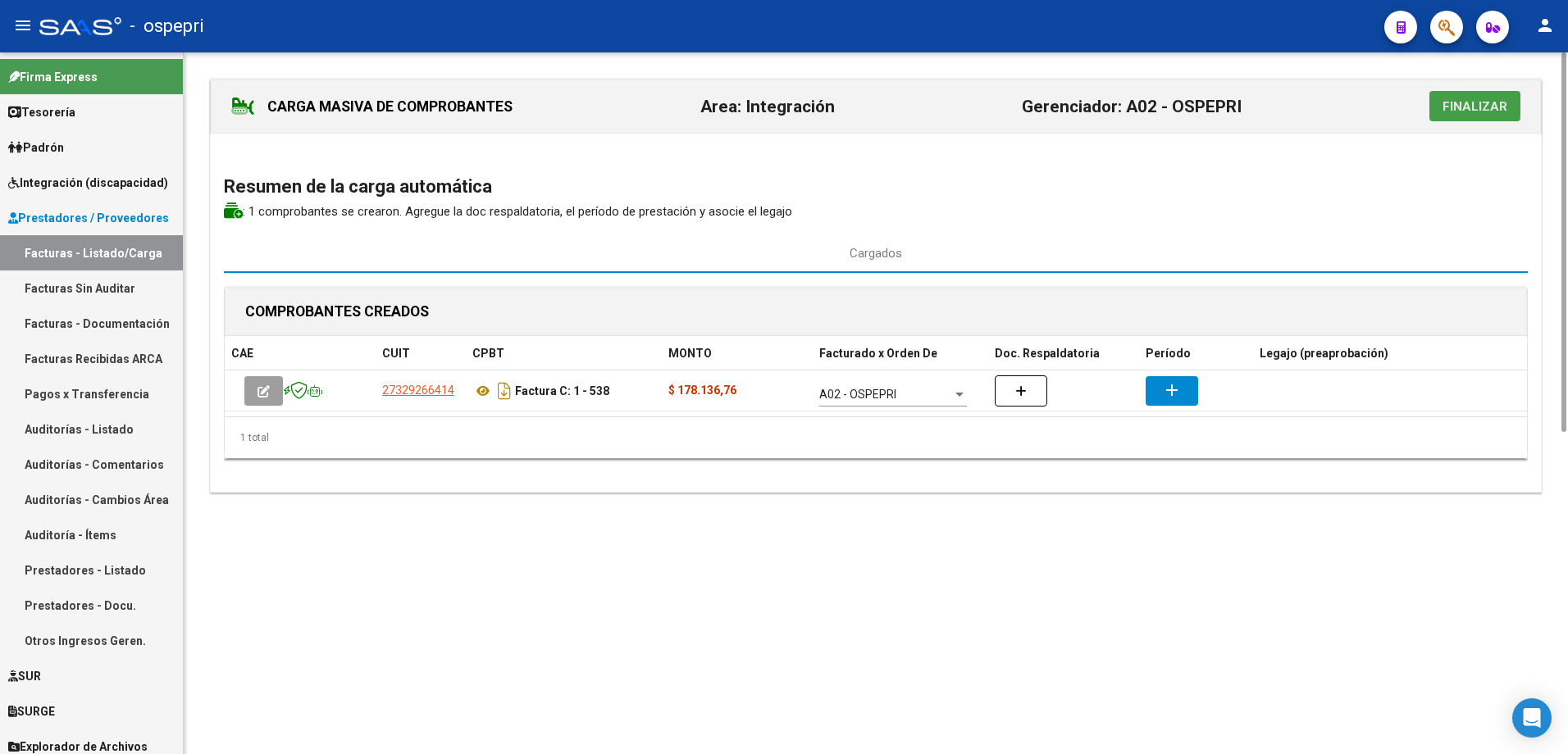 drag, startPoint x: 1477, startPoint y: 104, endPoint x: 1472, endPoint y: 116, distance: 13 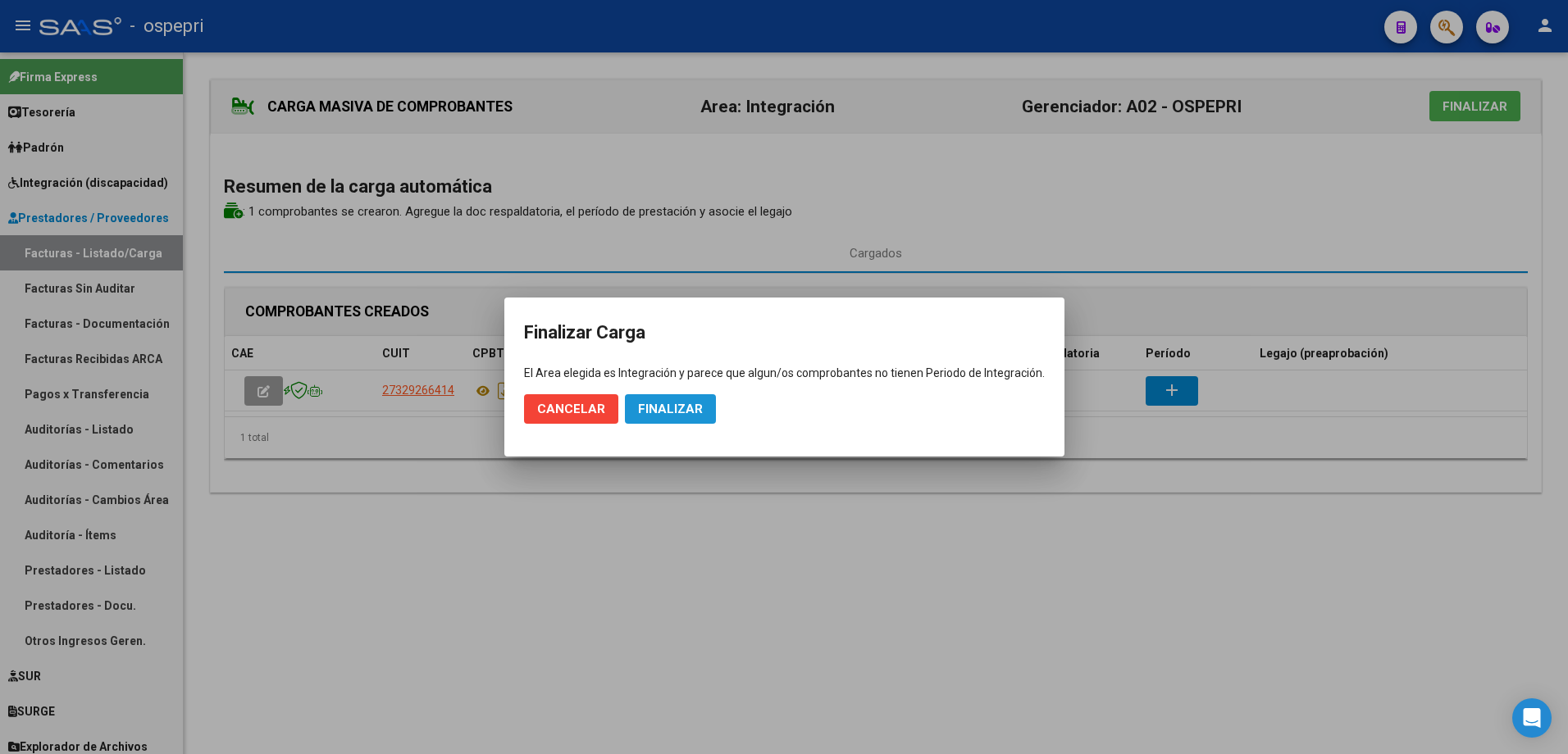 click on "Finalizar" 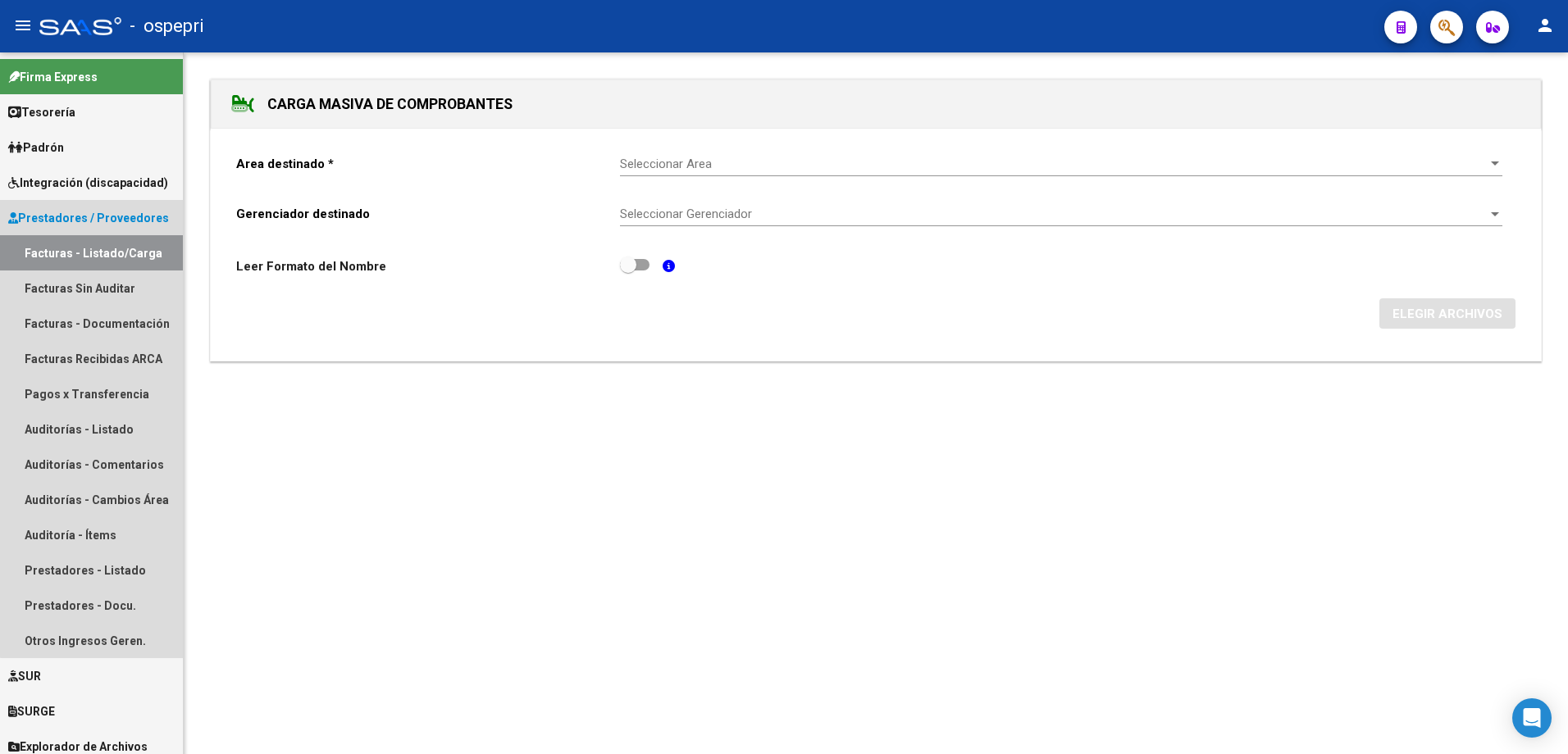 click on "Facturas - Listado/Carga" at bounding box center (91, 252) 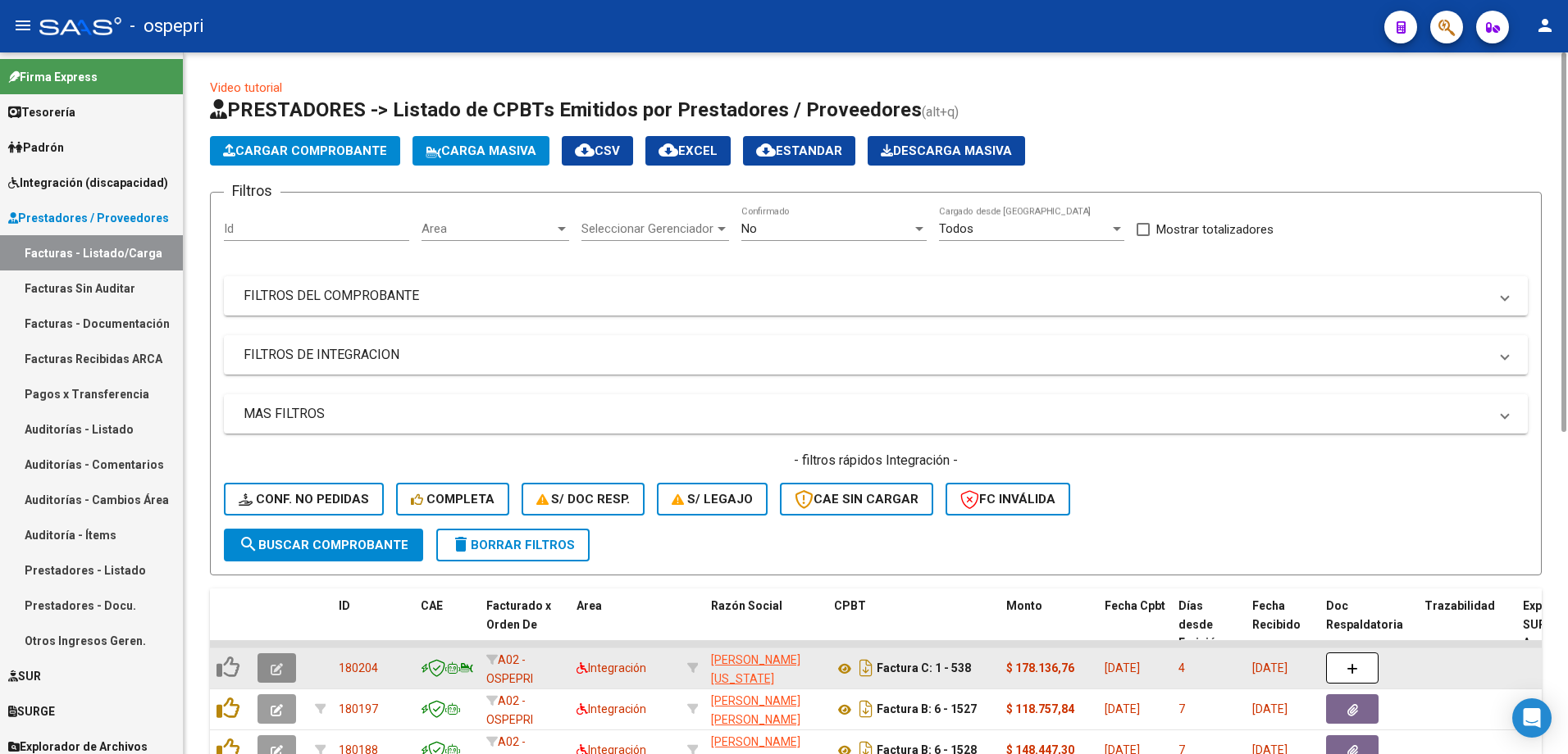 click 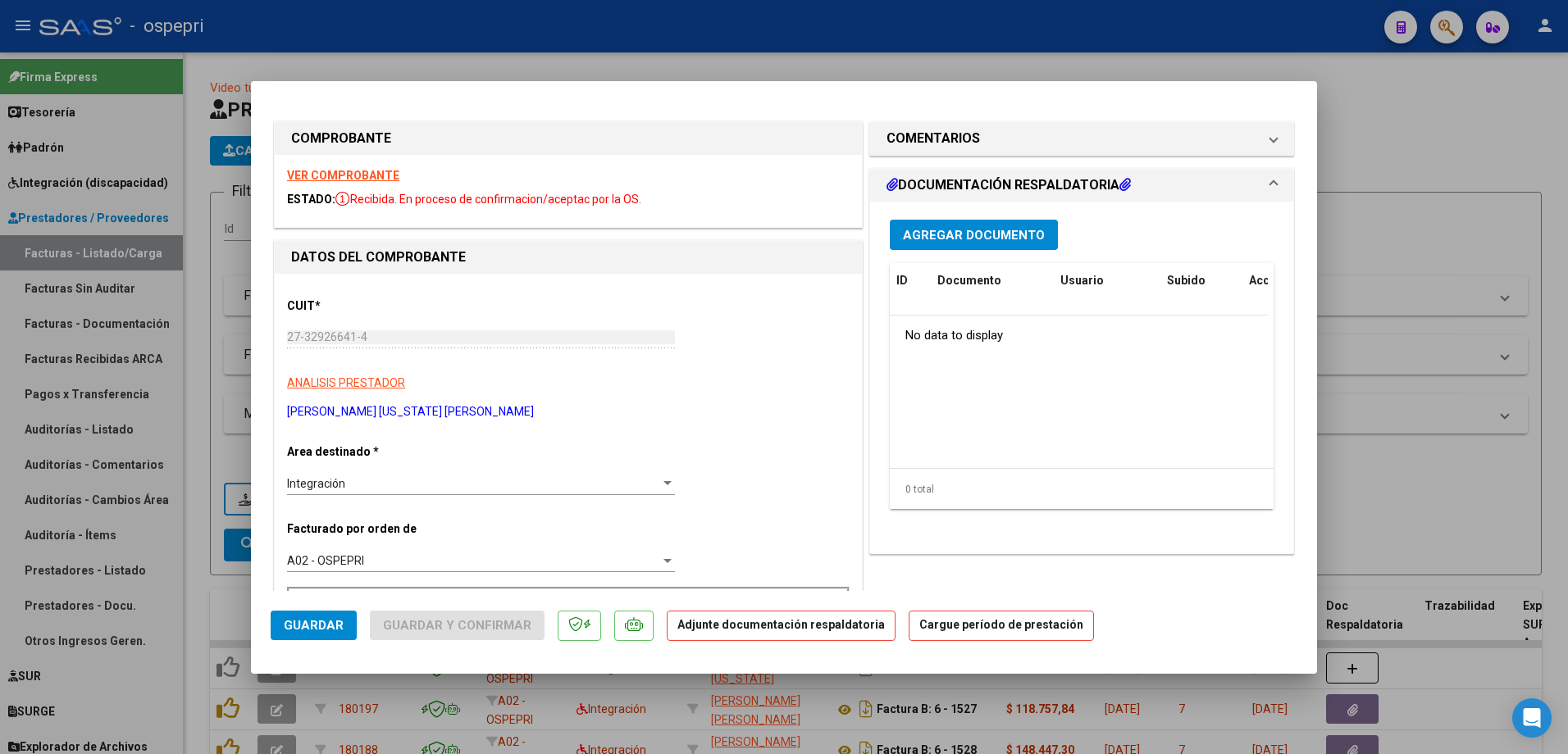 click on "VER COMPROBANTE" at bounding box center [343, 175] 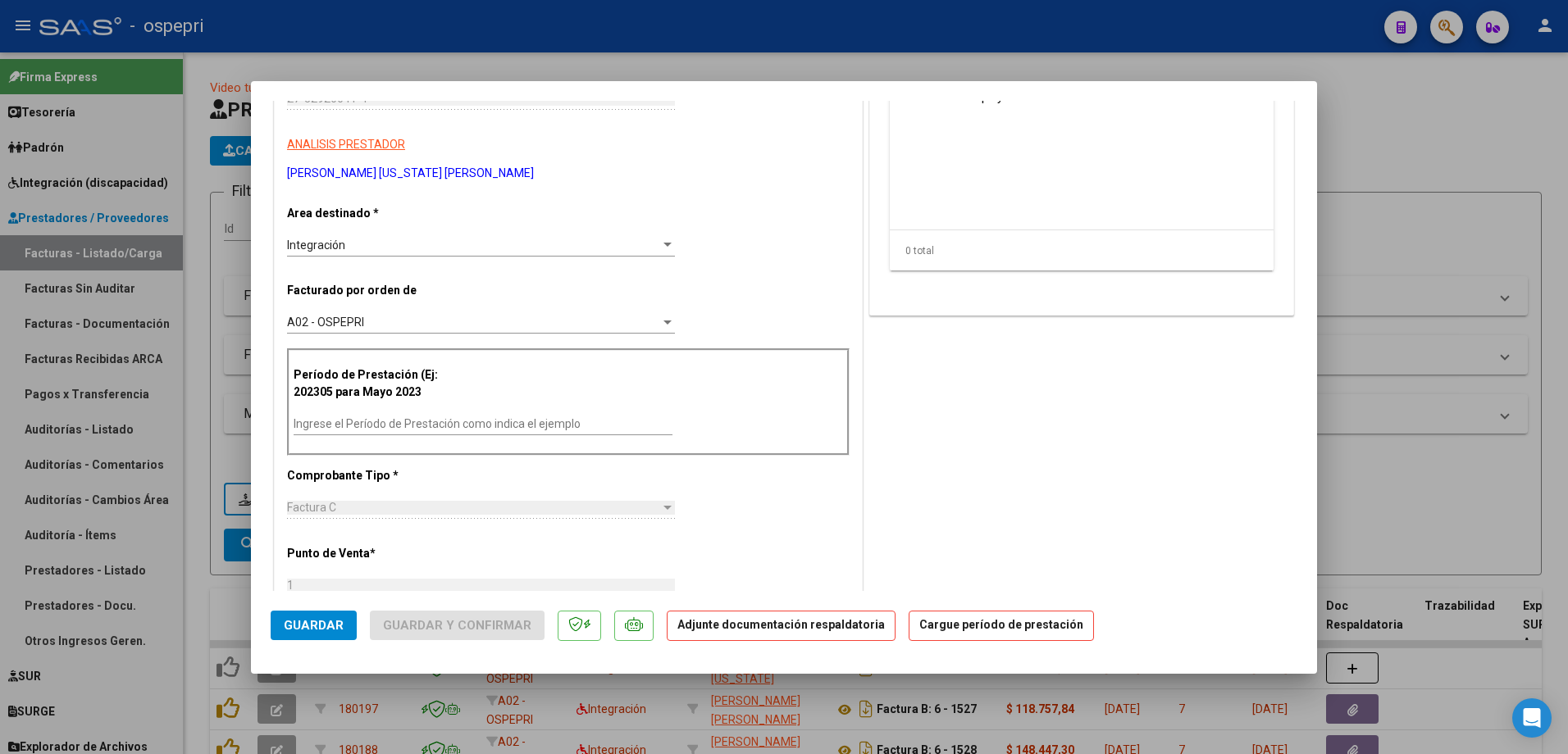 scroll, scrollTop: 246, scrollLeft: 0, axis: vertical 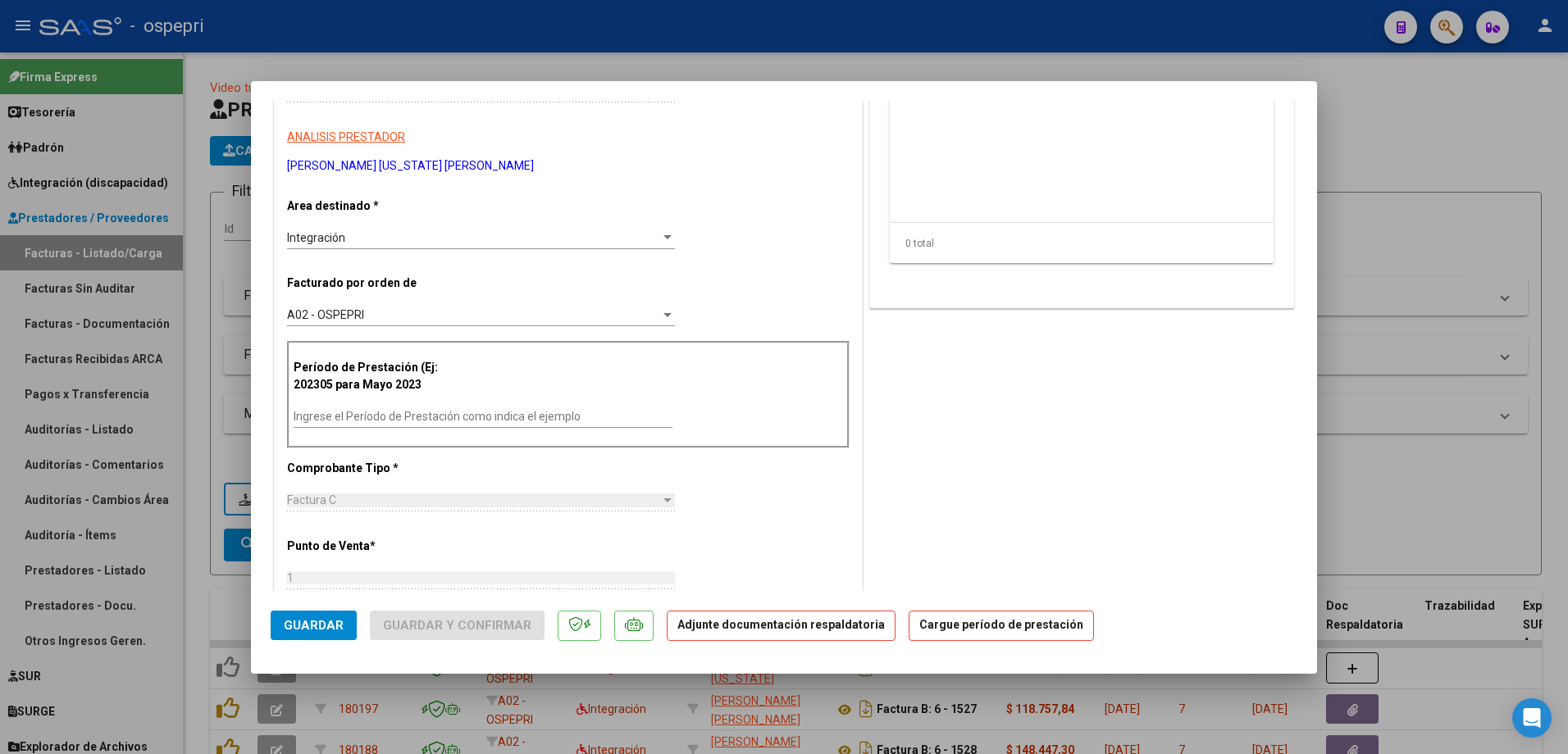 drag, startPoint x: 366, startPoint y: 417, endPoint x: 372, endPoint y: 401, distance: 17.088007 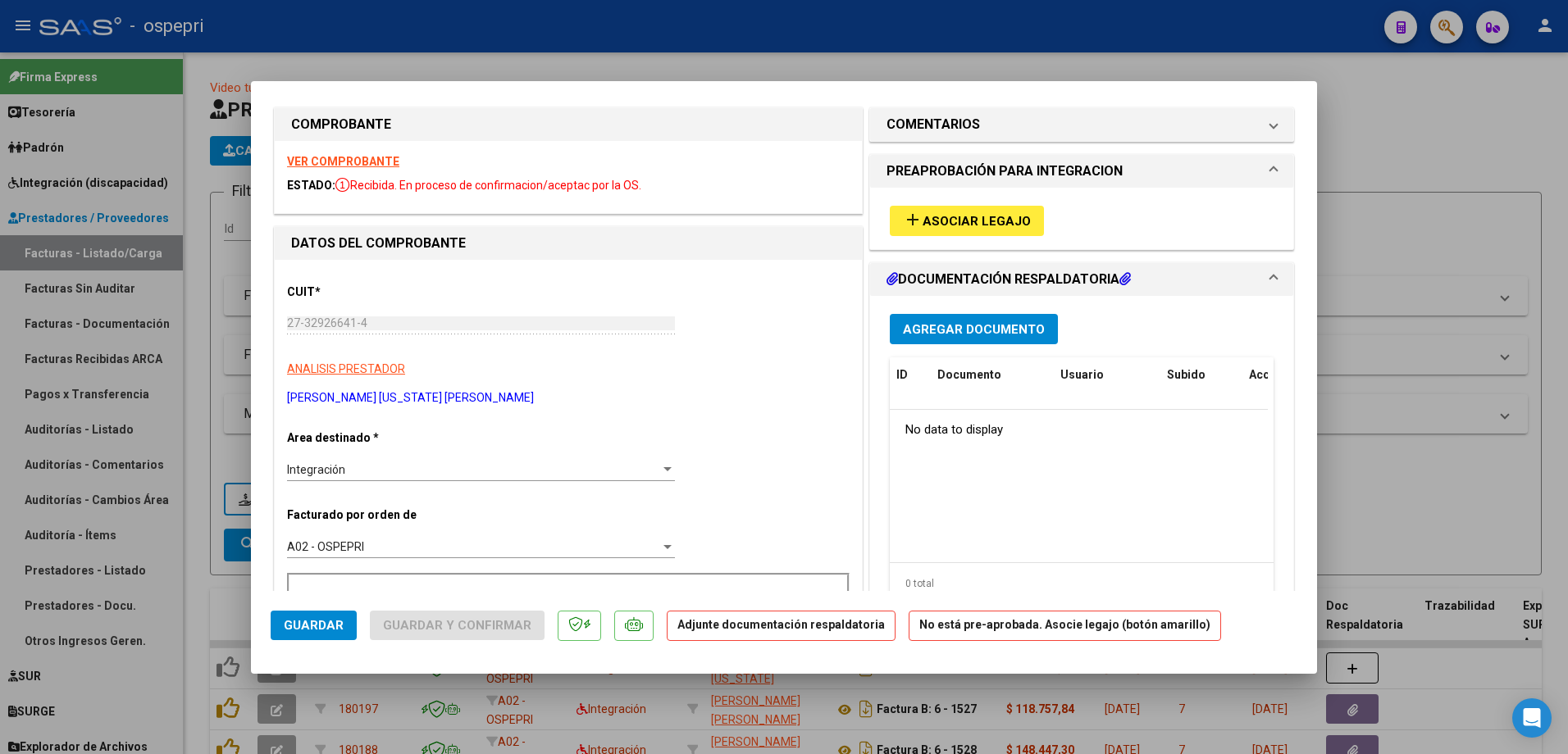 scroll, scrollTop: 0, scrollLeft: 0, axis: both 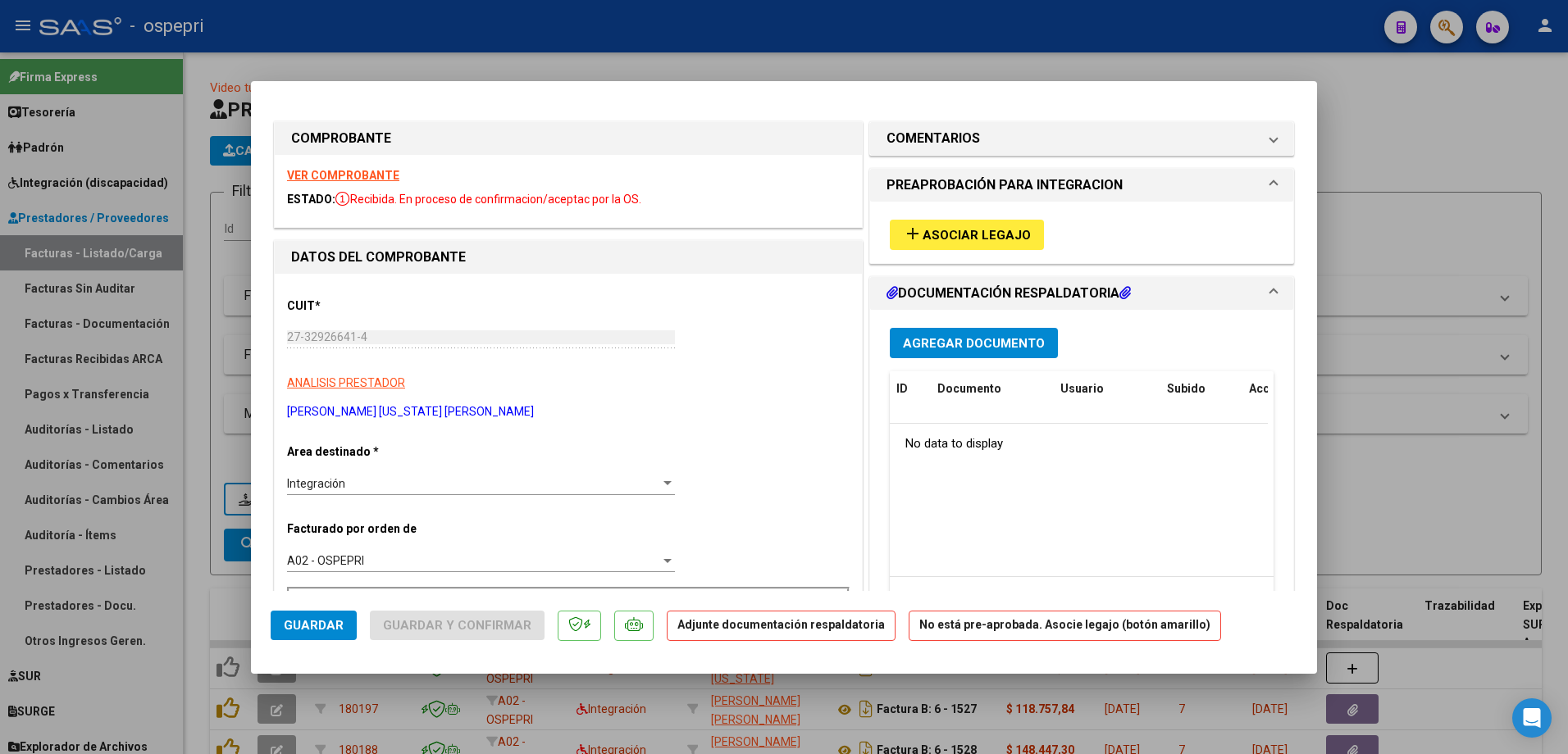 type on "202505" 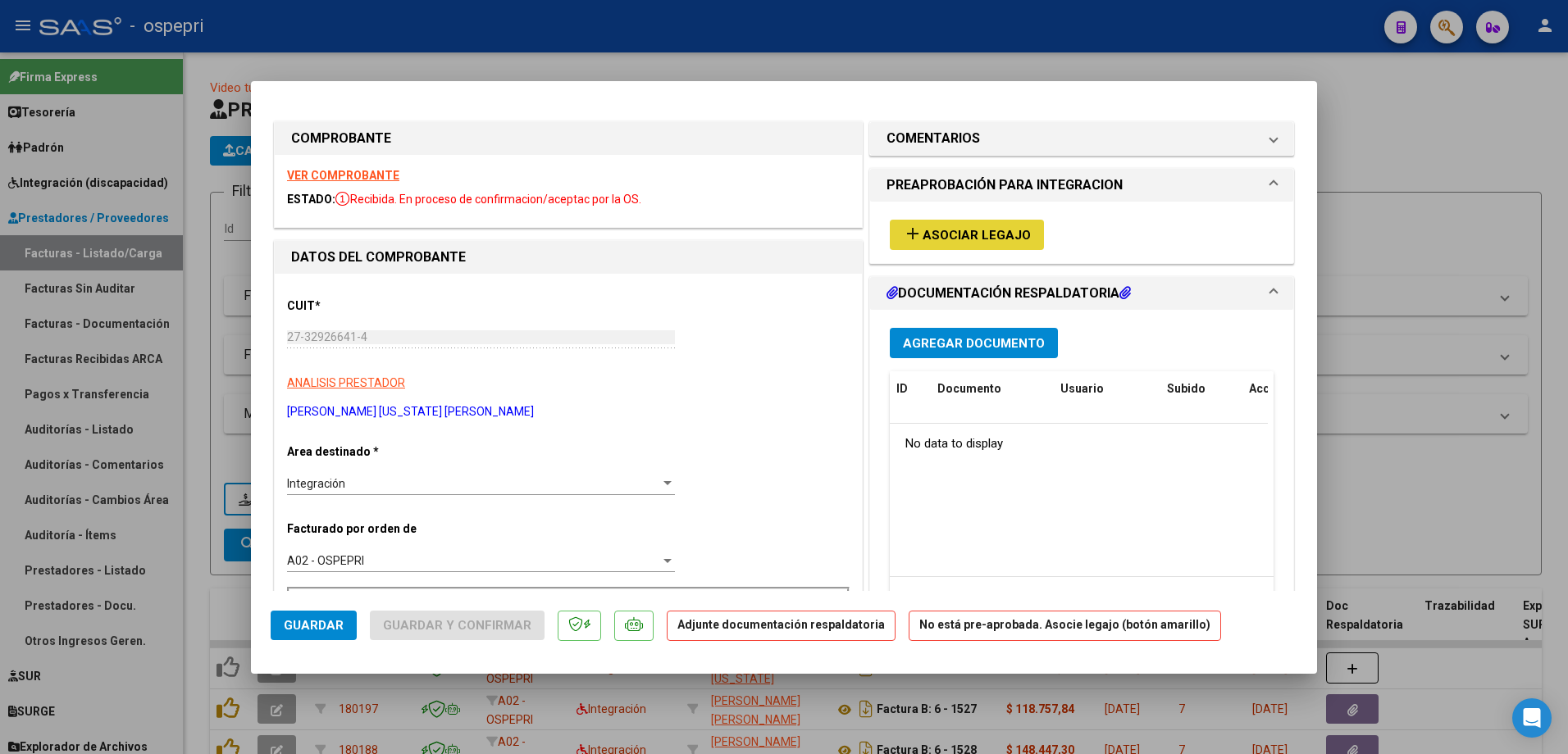click on "Asociar Legajo" at bounding box center (977, 235) 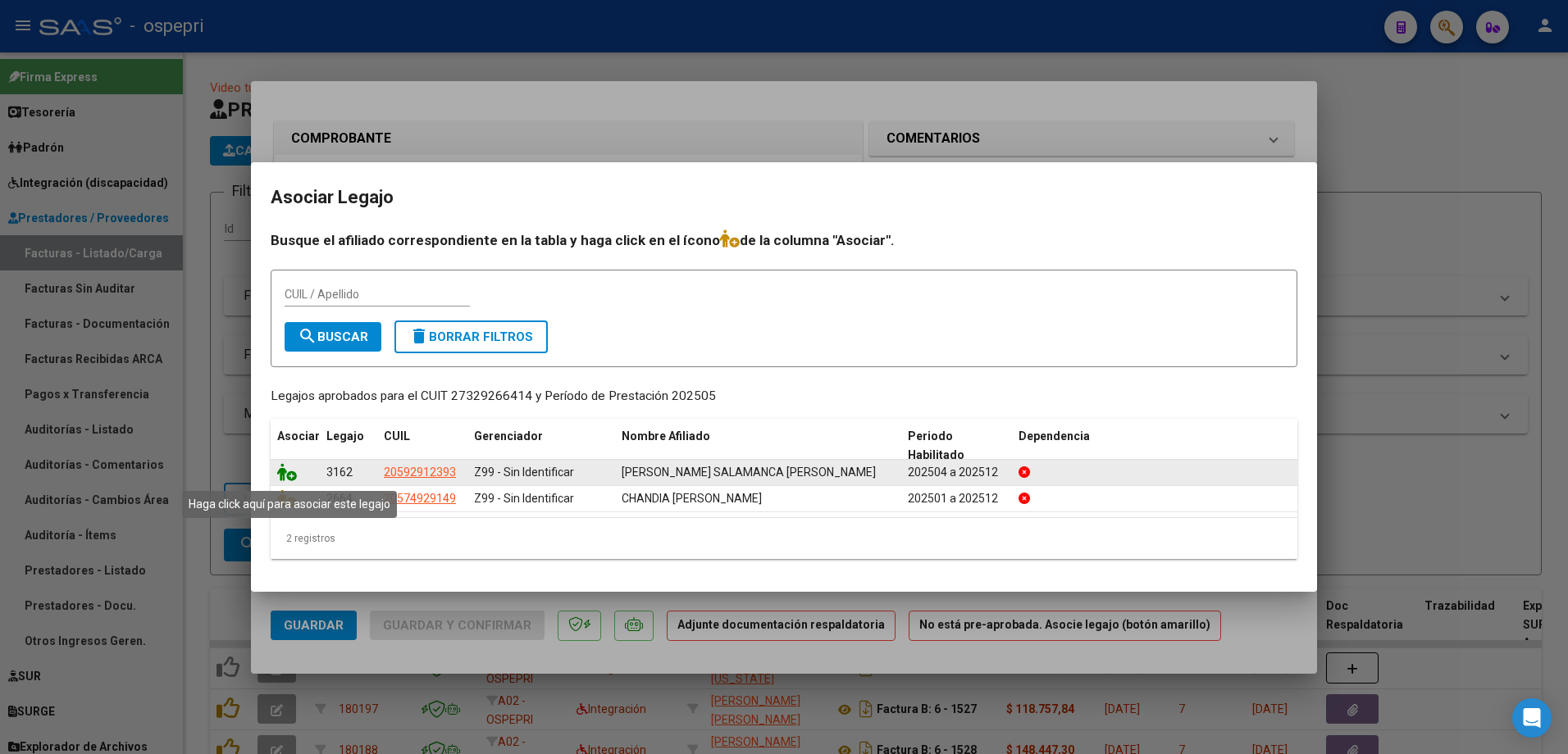 click 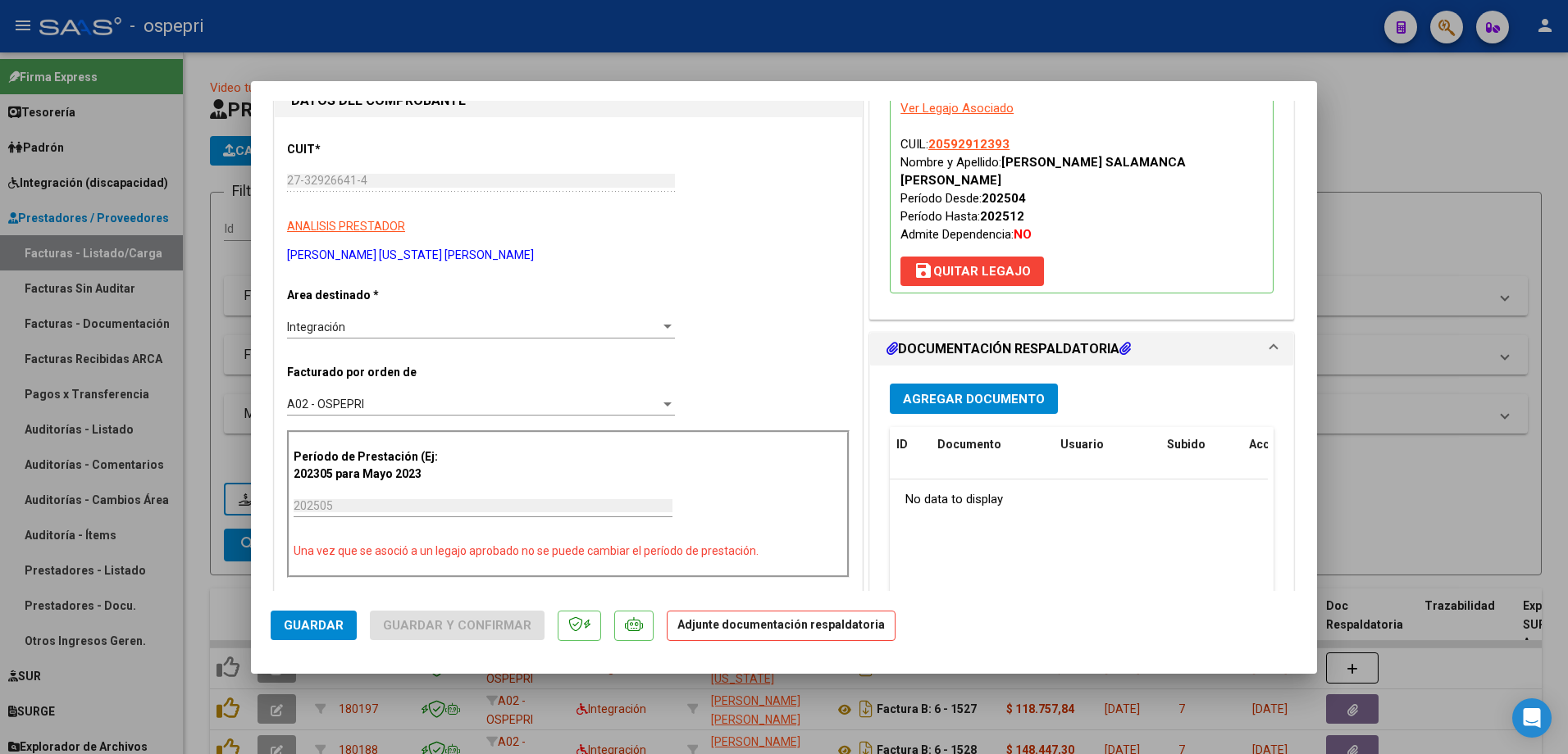 scroll, scrollTop: 164, scrollLeft: 0, axis: vertical 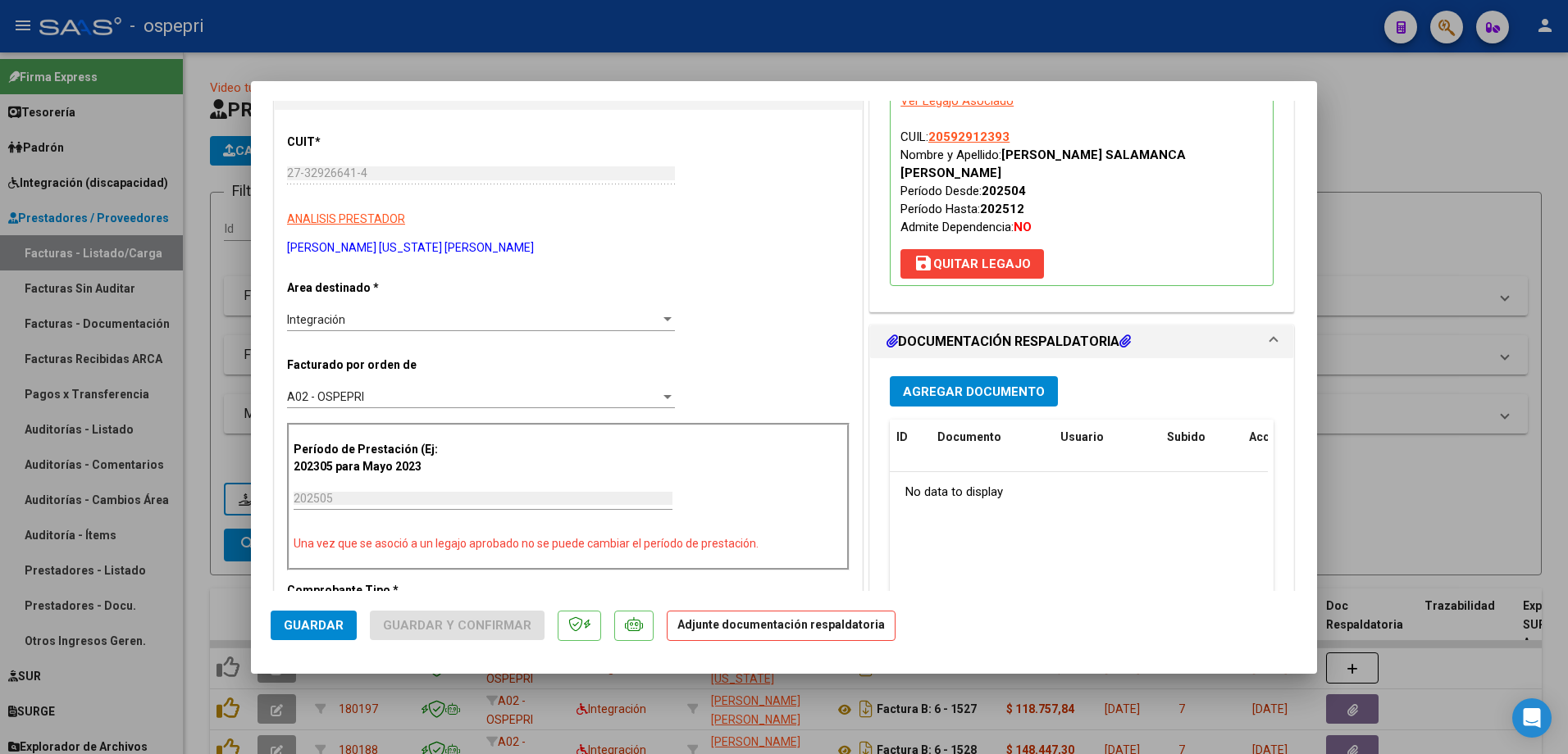 click on "Agregar Documento" at bounding box center [973, 392] 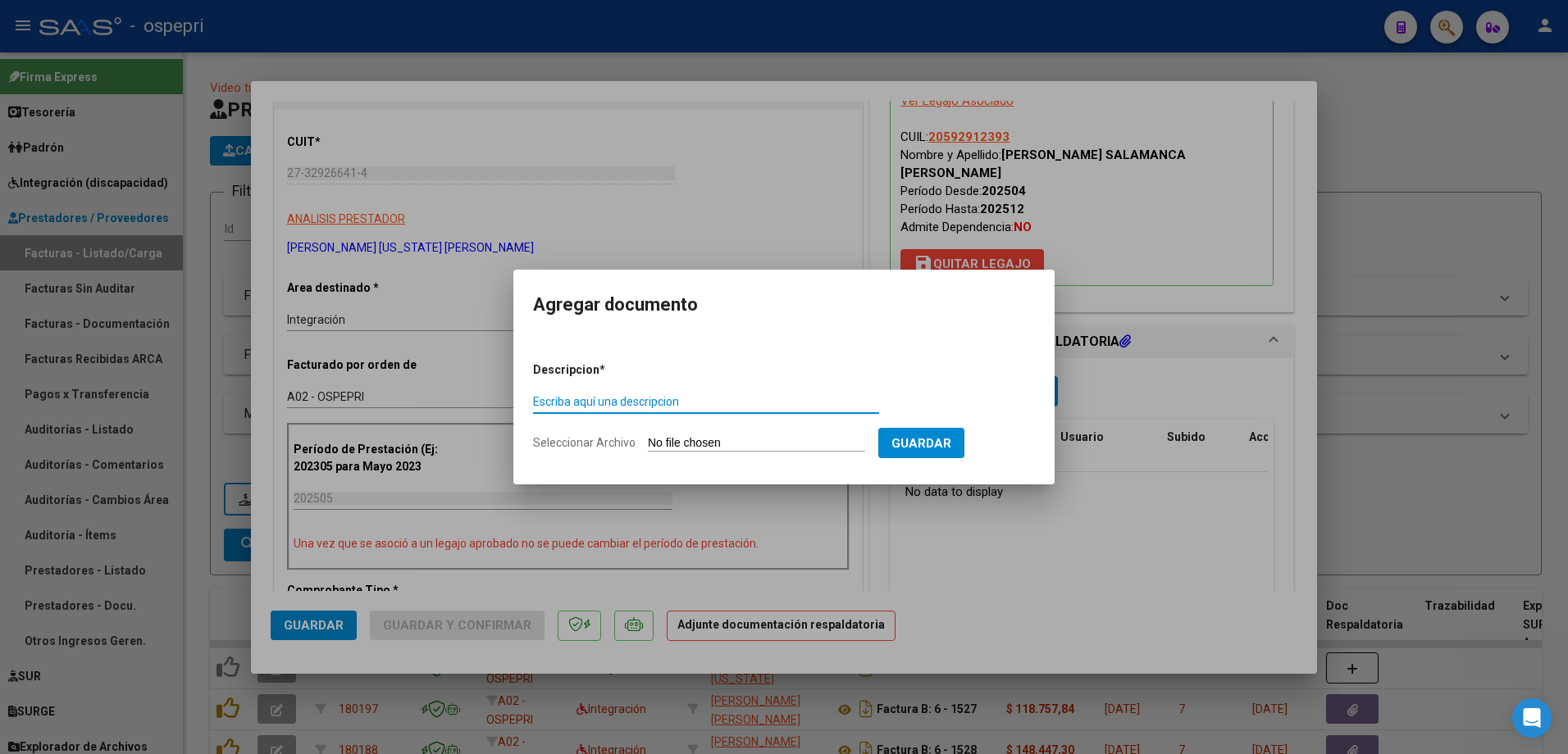 click on "Escriba aquí una descripcion" at bounding box center [706, 402] 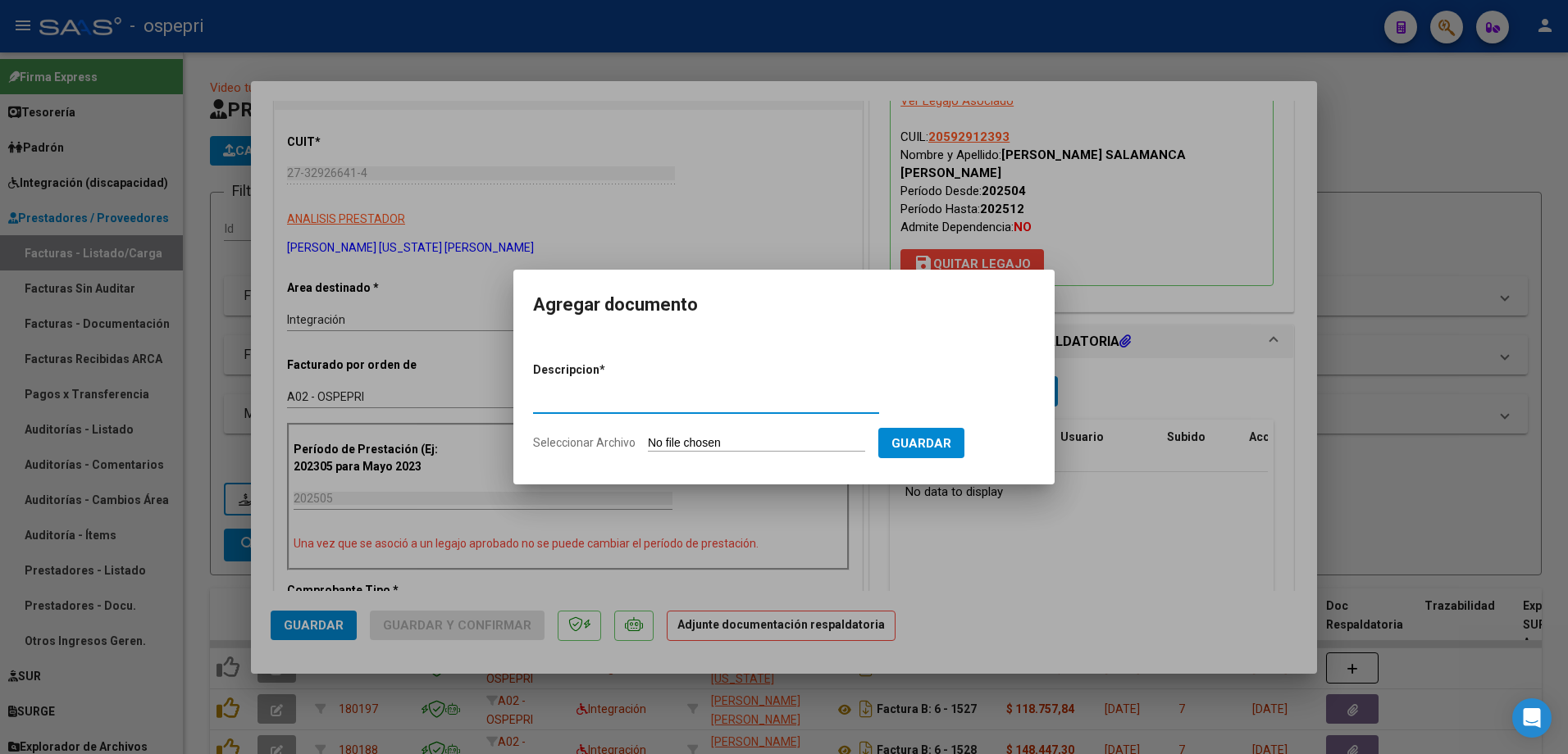 type on "asistencia" 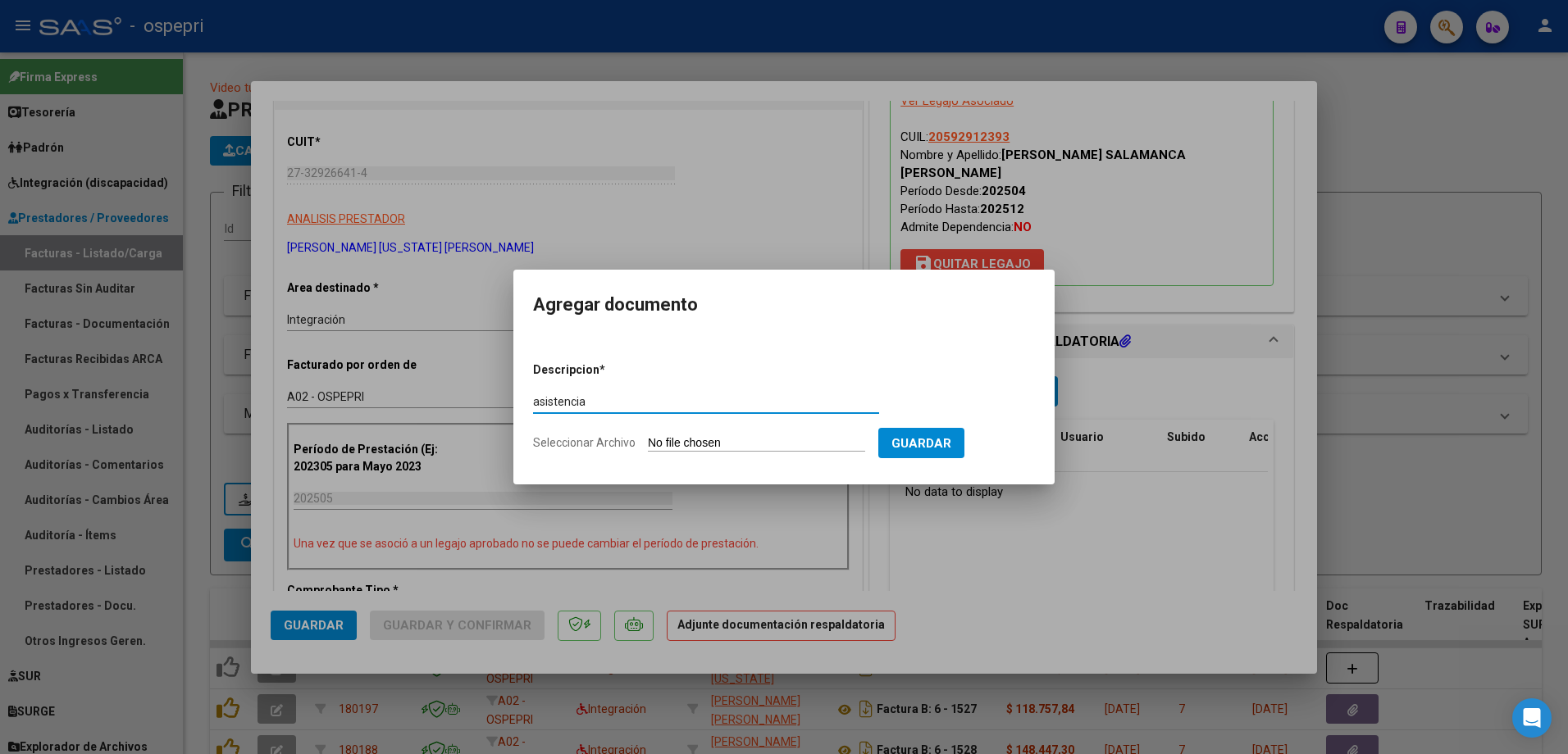 click on "Seleccionar Archivo" at bounding box center (756, 443) 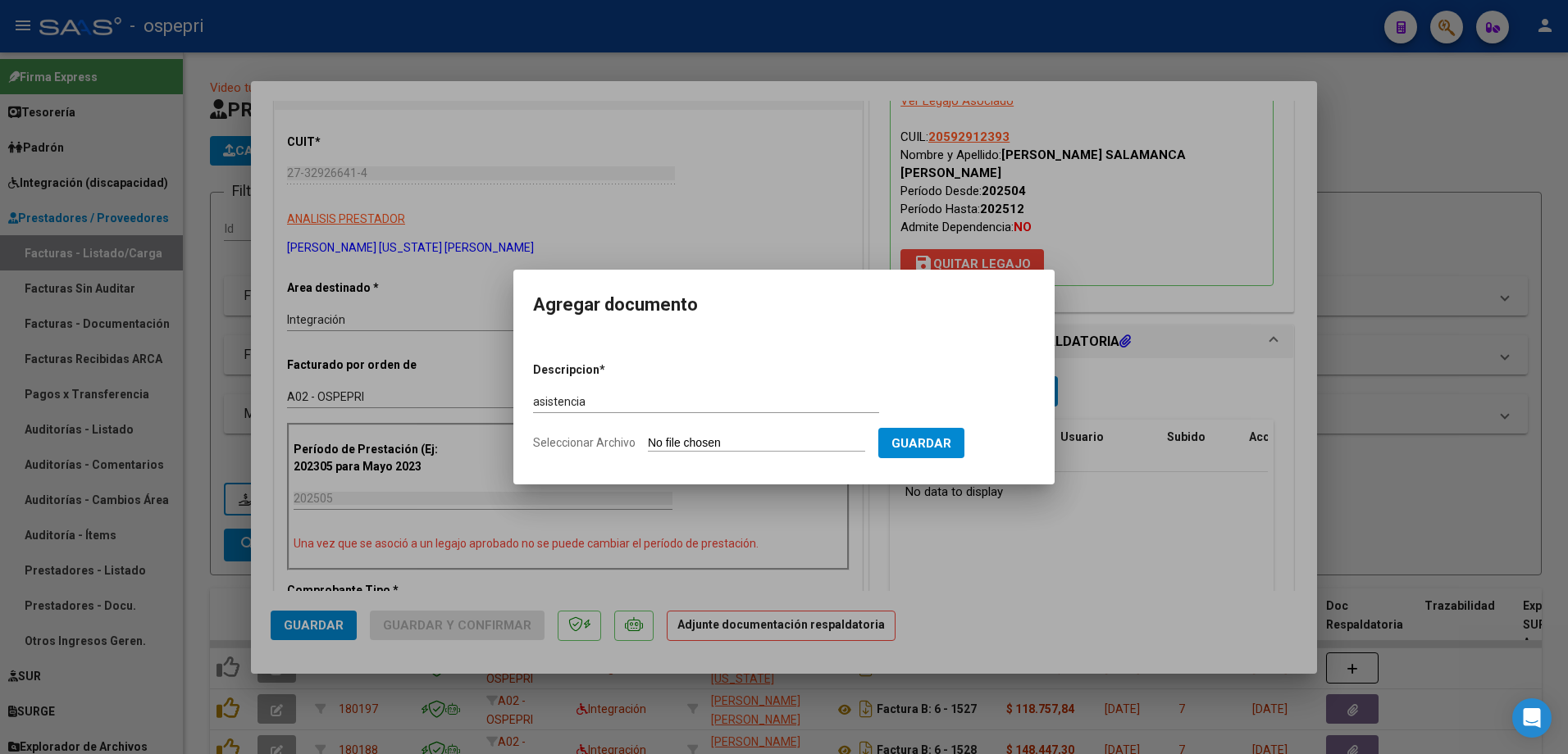 type on "C:\fakepath\ASISTENCIA MAYO 2025 BALMACEDA PABLO.pdf" 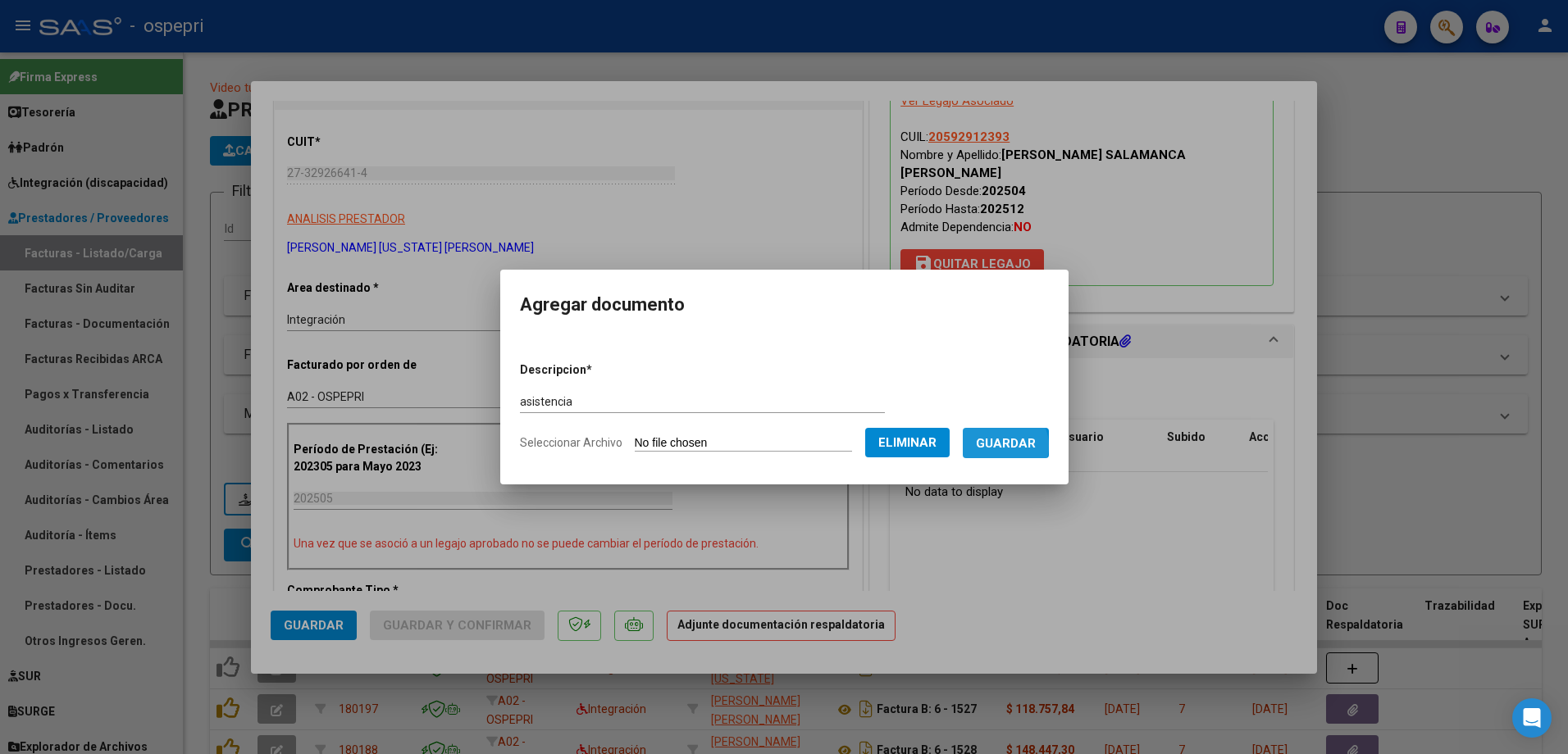 click on "Guardar" at bounding box center [1005, 443] 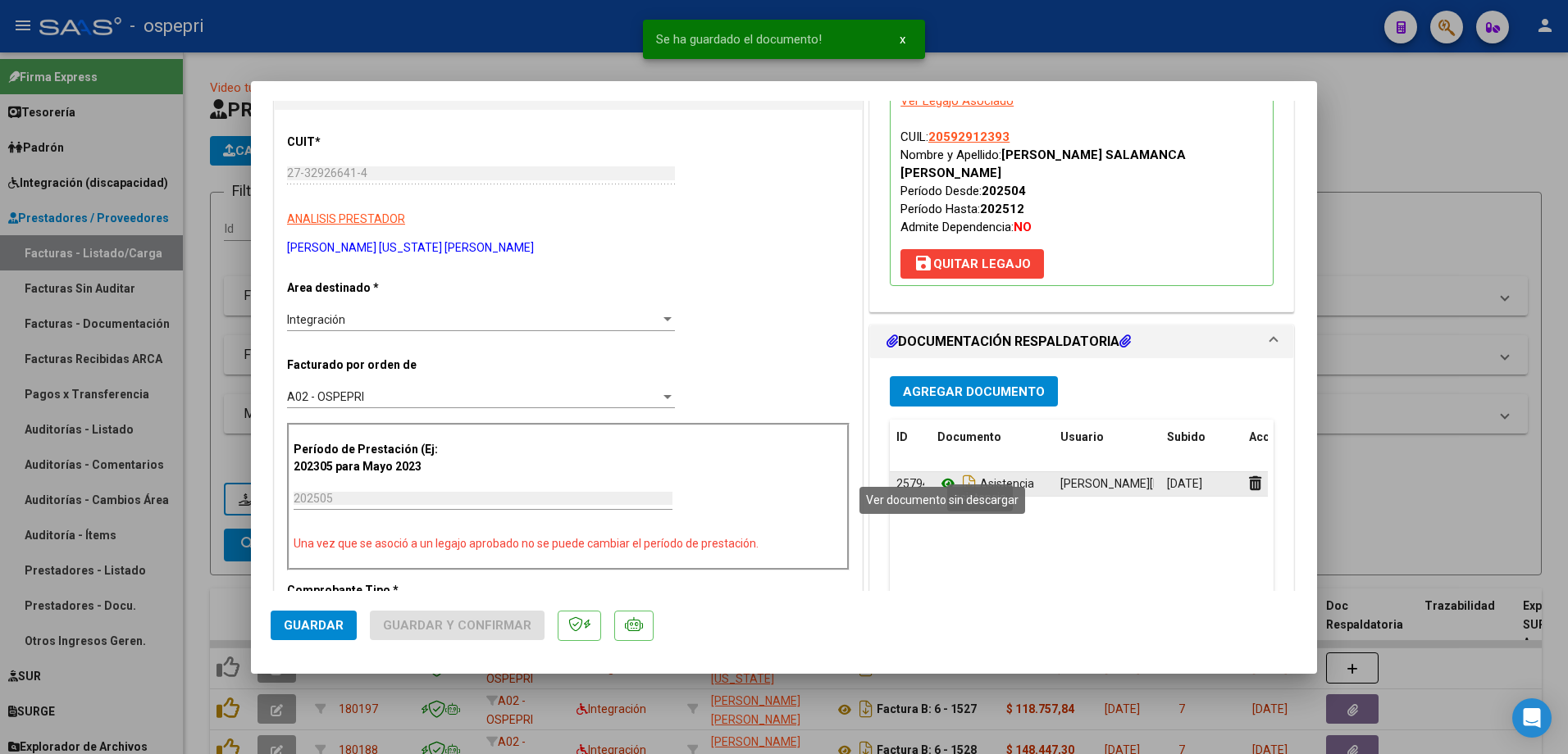 click 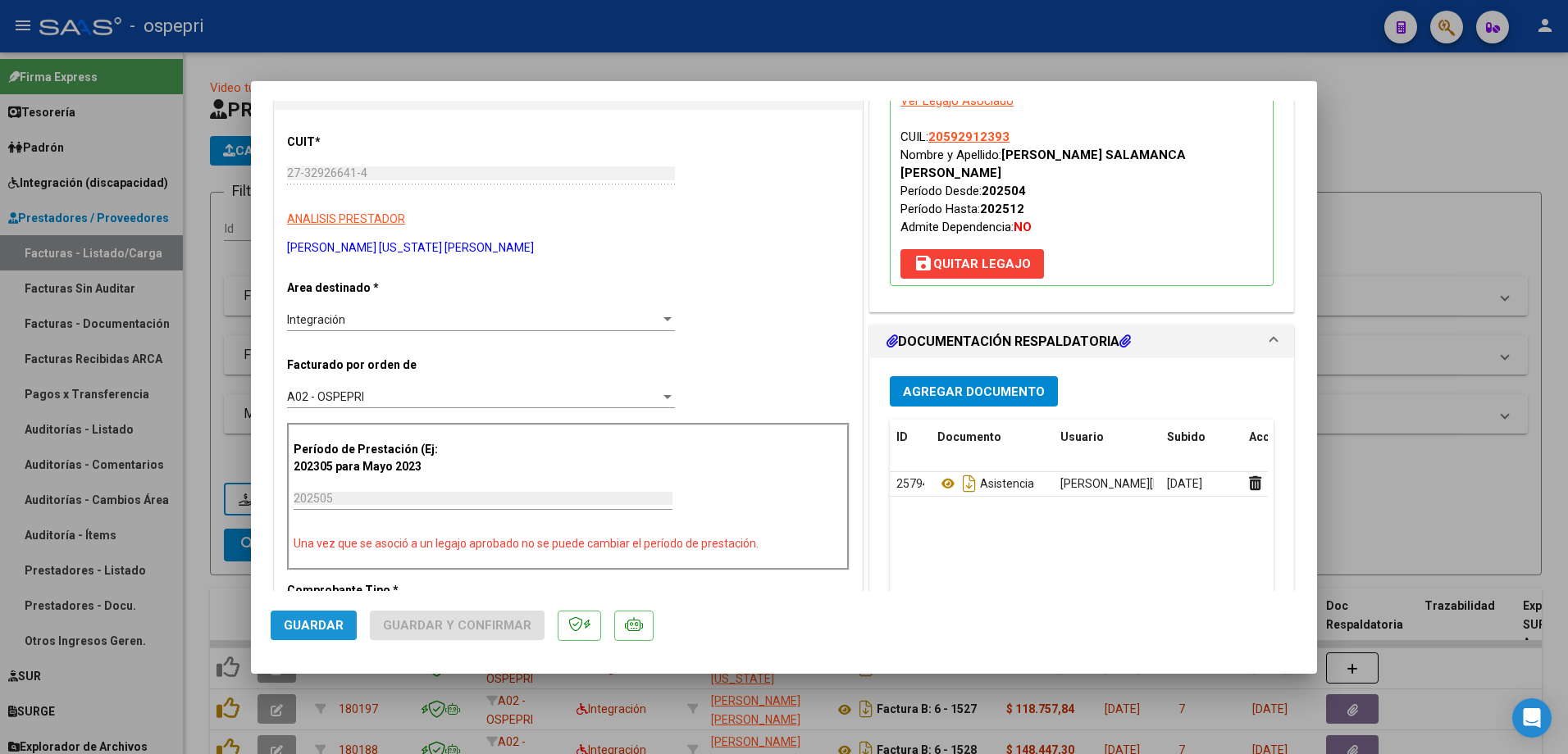 click on "Guardar" 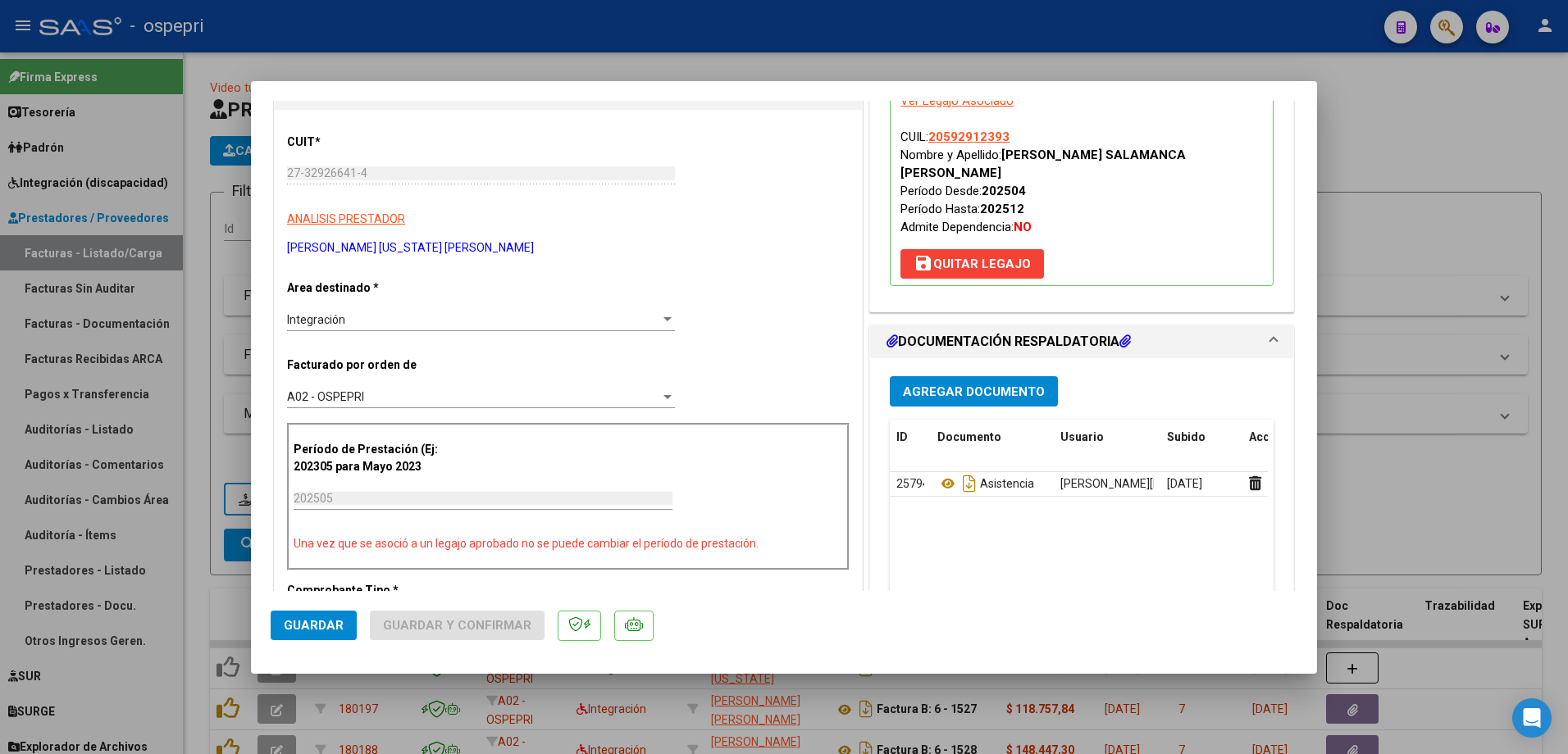 click on "Guardar" 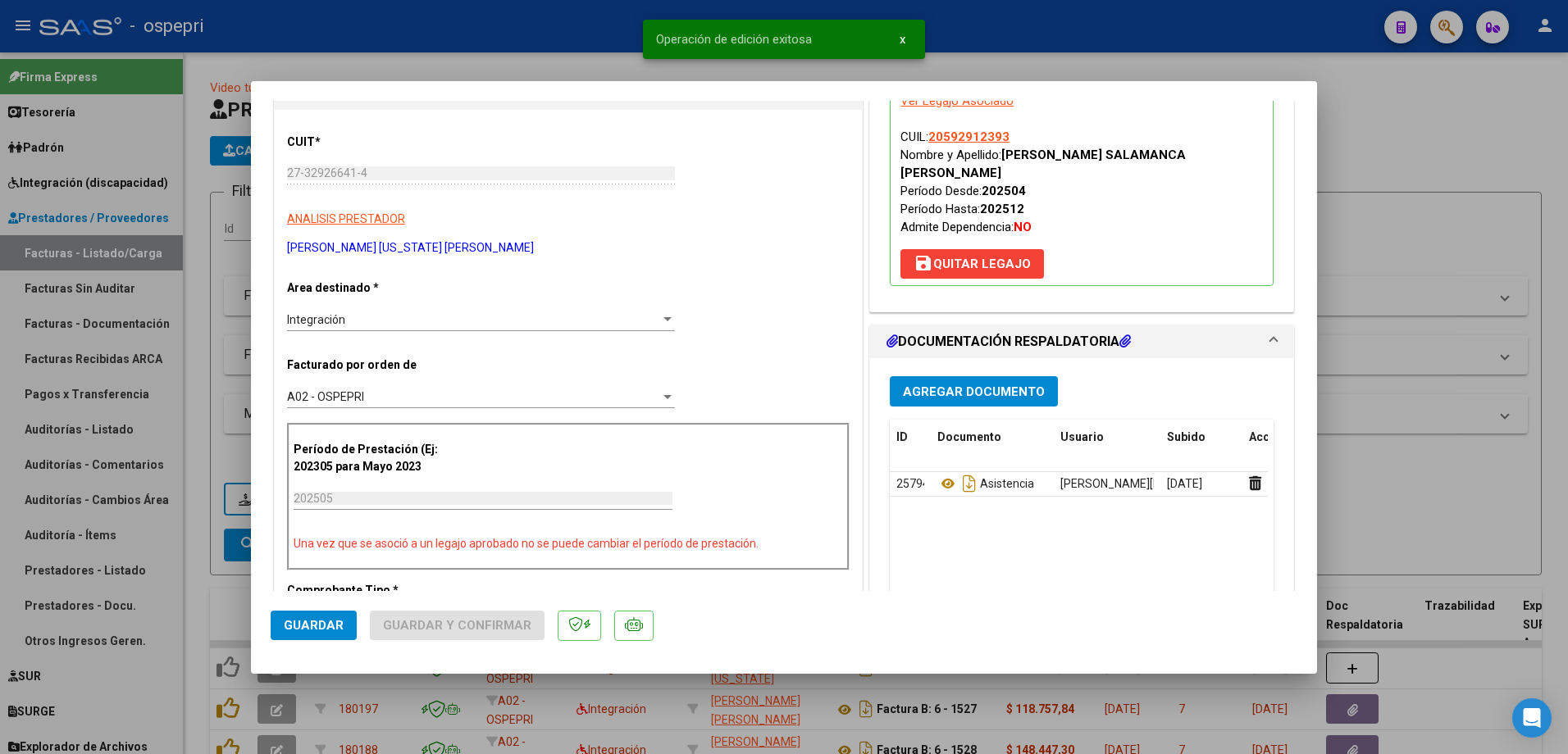 type 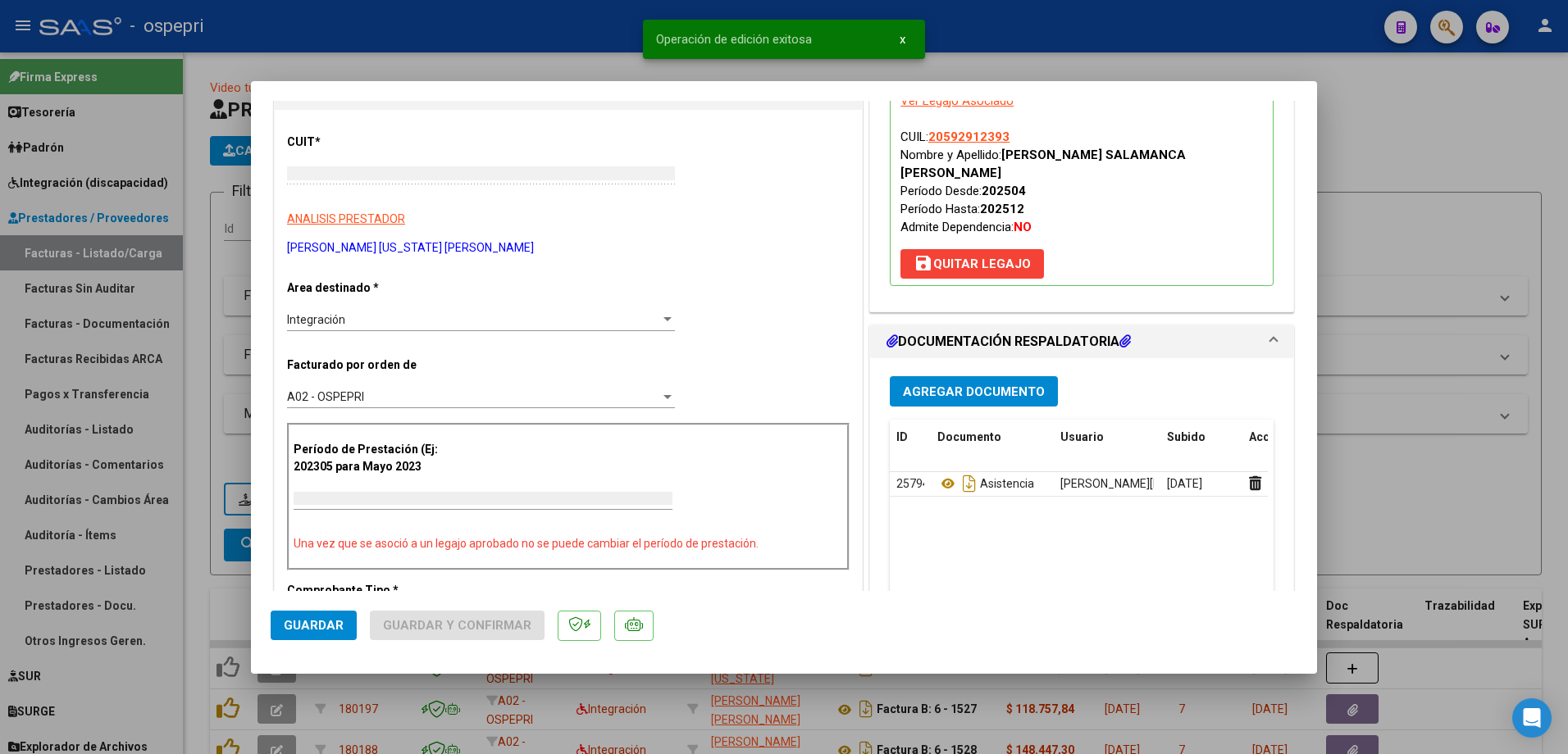 scroll, scrollTop: 0, scrollLeft: 0, axis: both 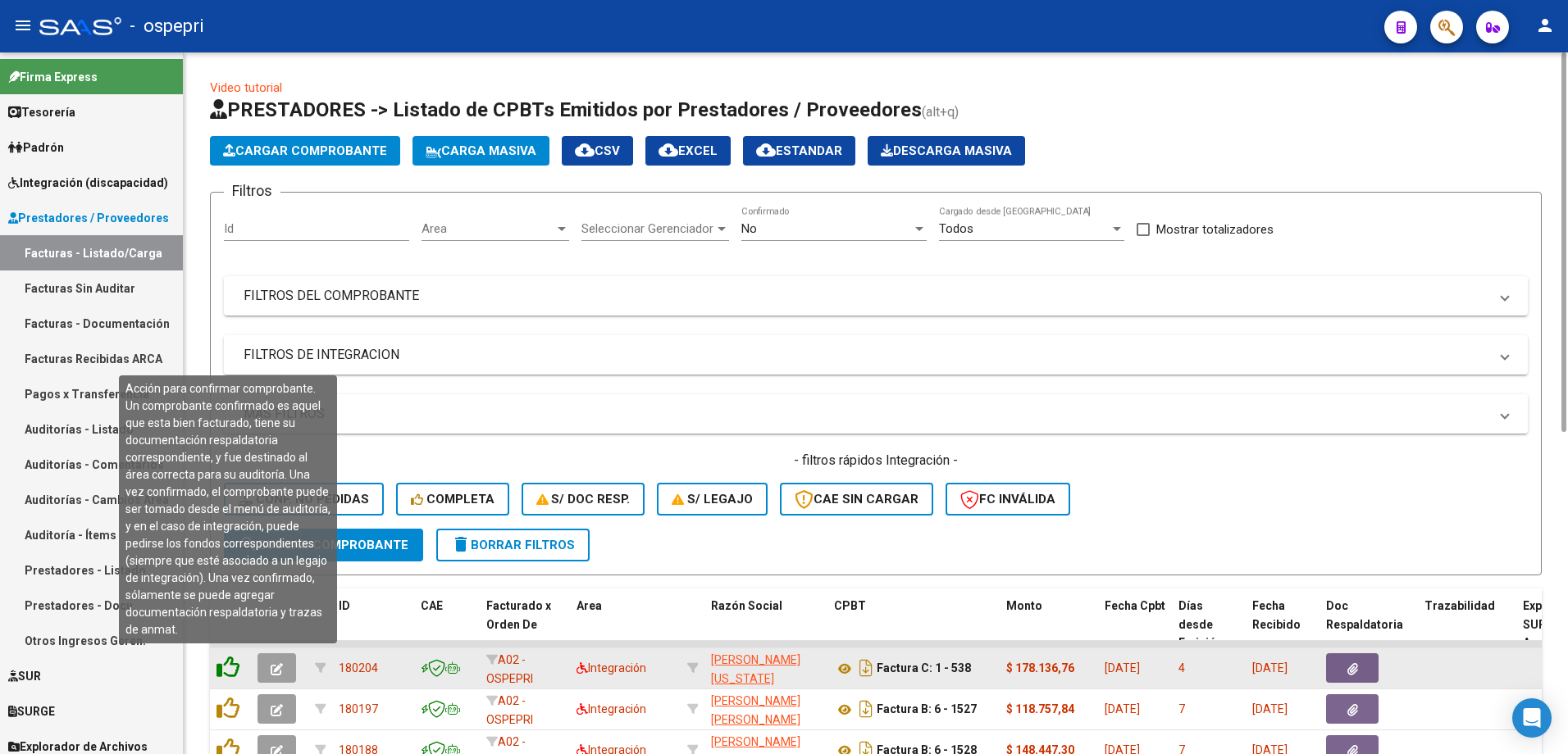 click 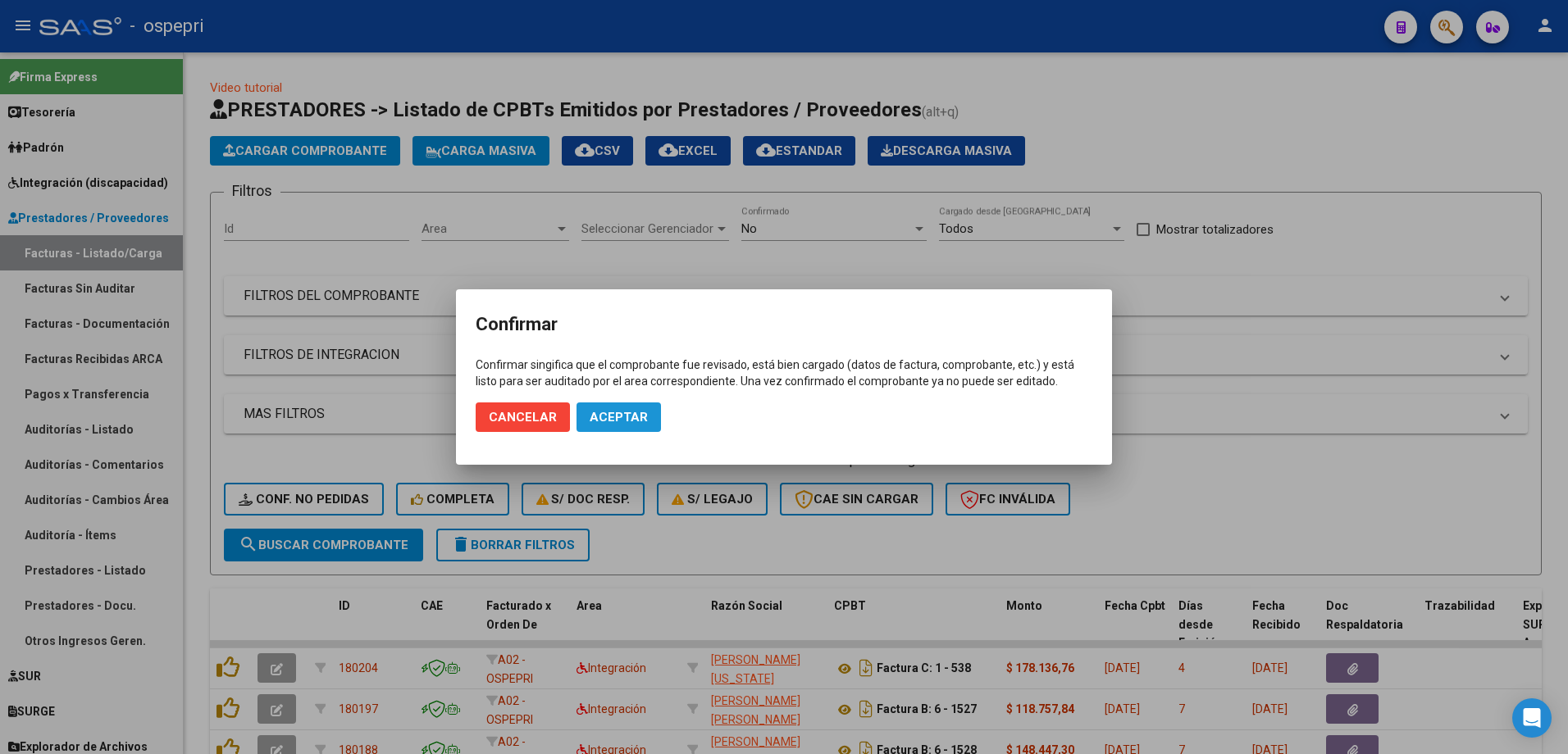 click on "Aceptar" 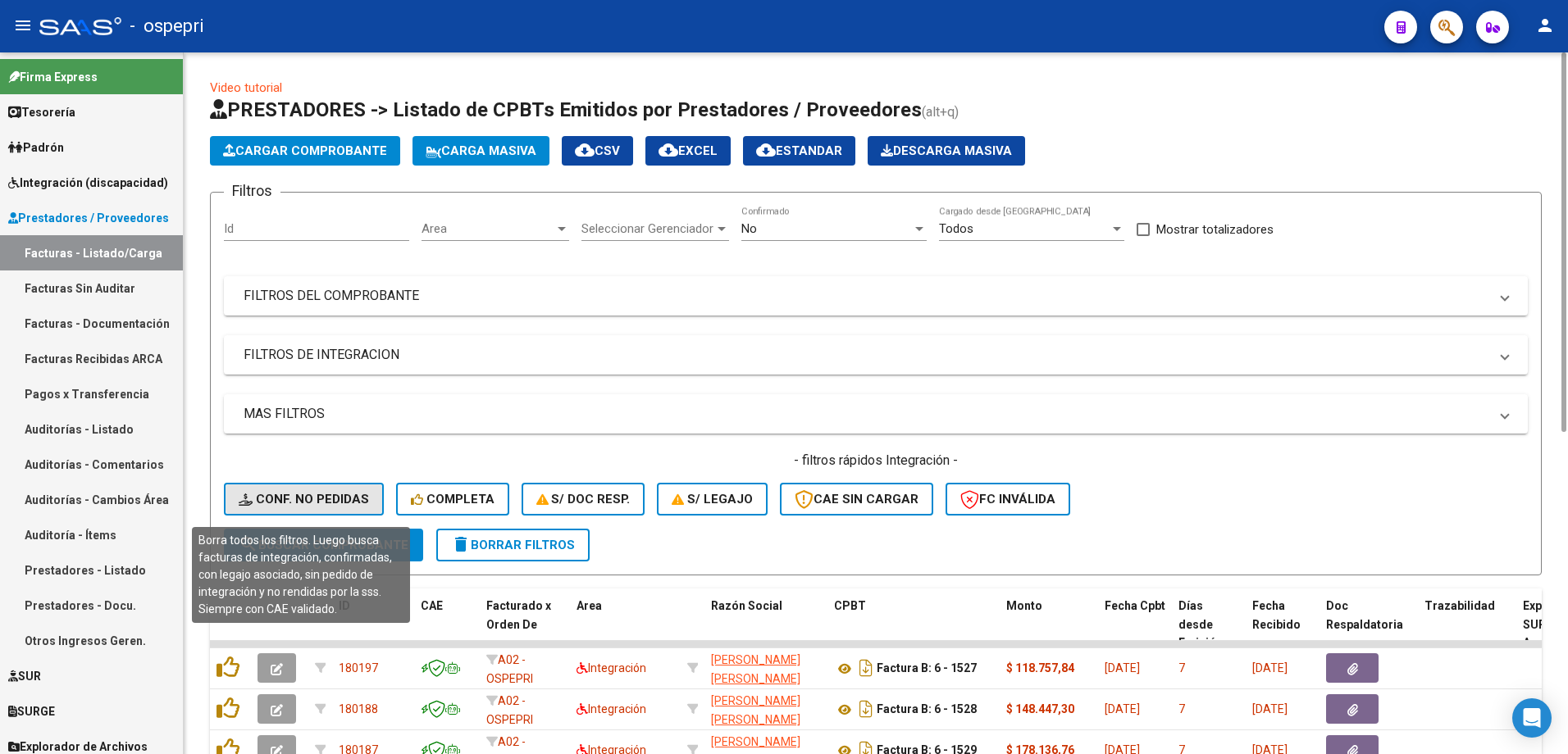 click on "Conf. no pedidas" 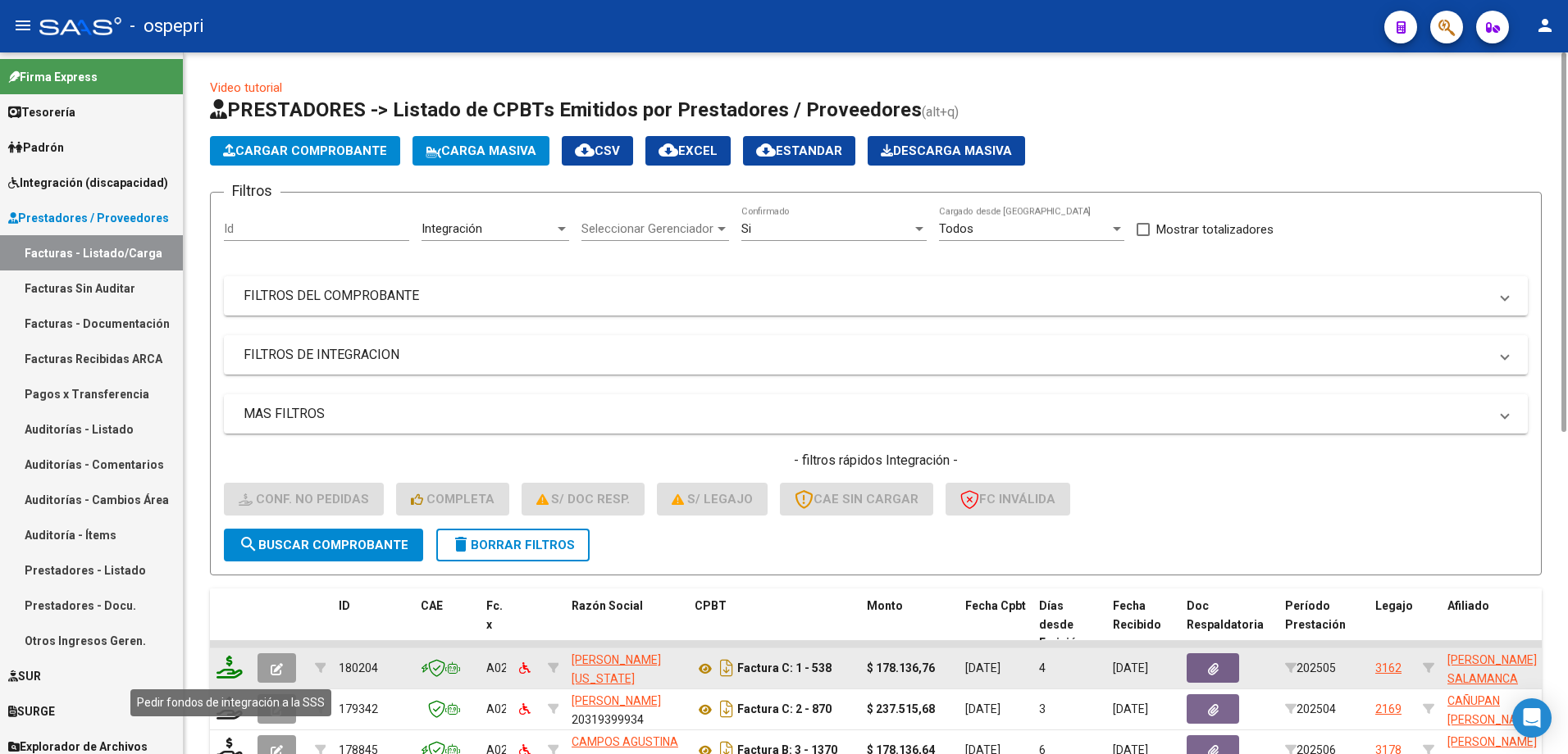 click 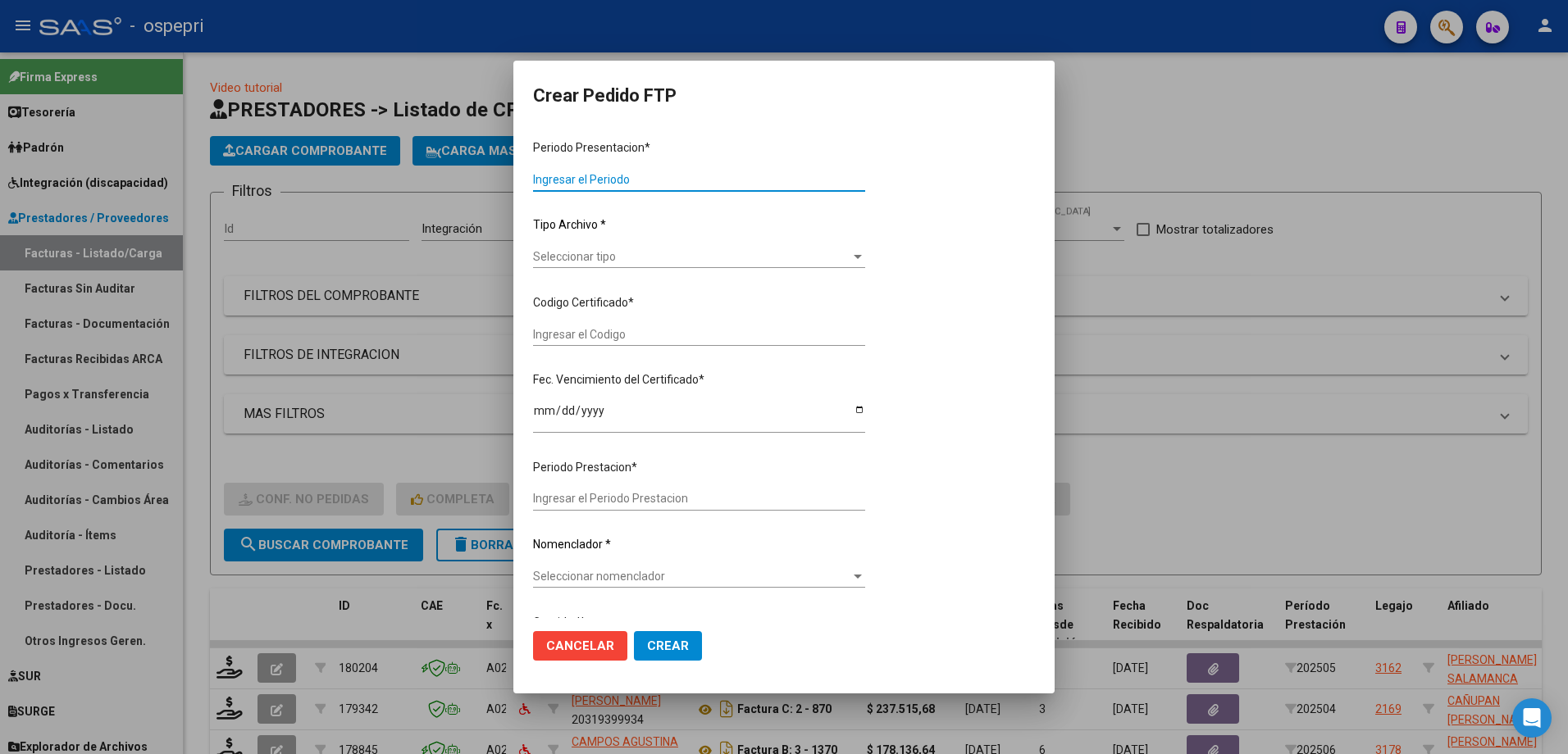 type on "202506" 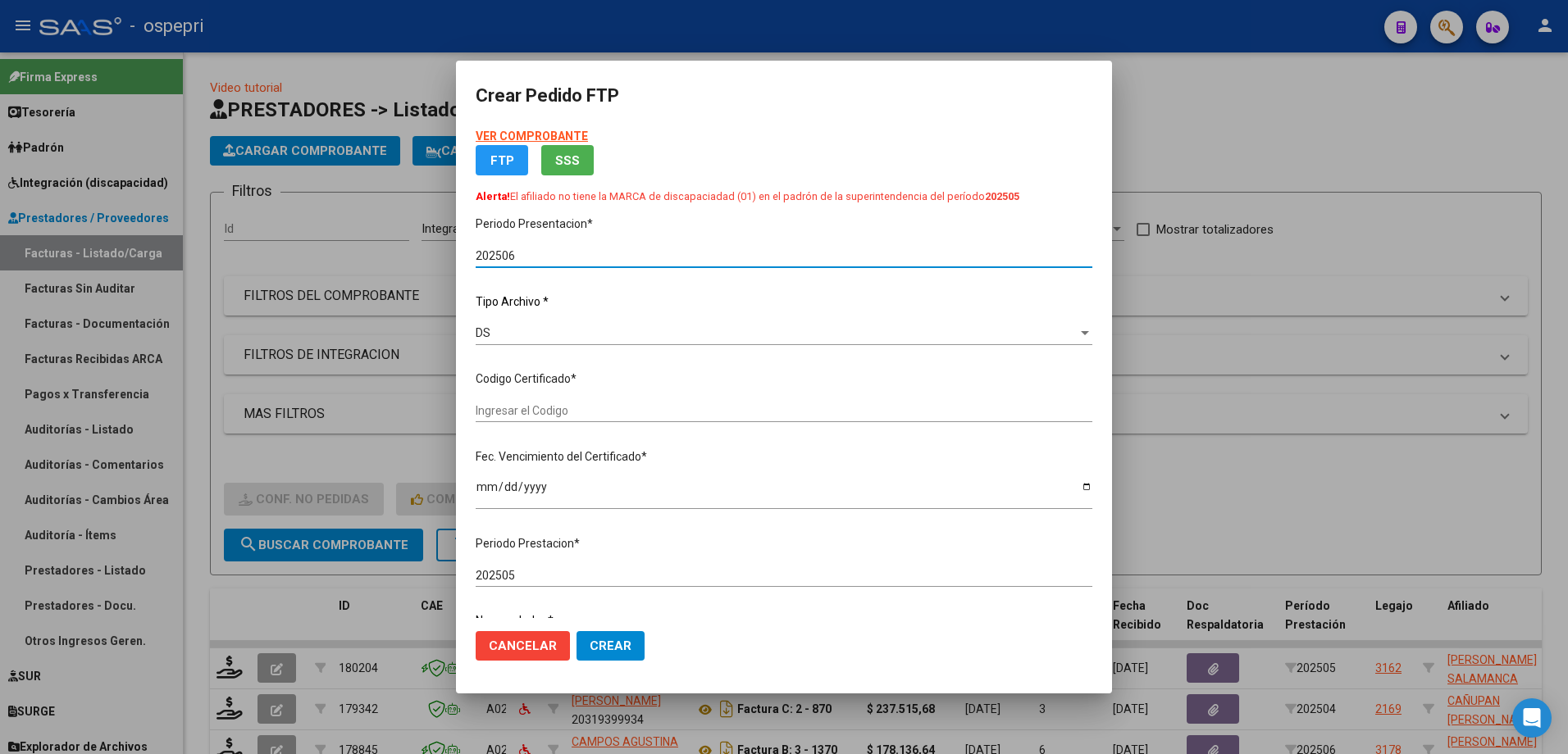 type on "2059291239-3" 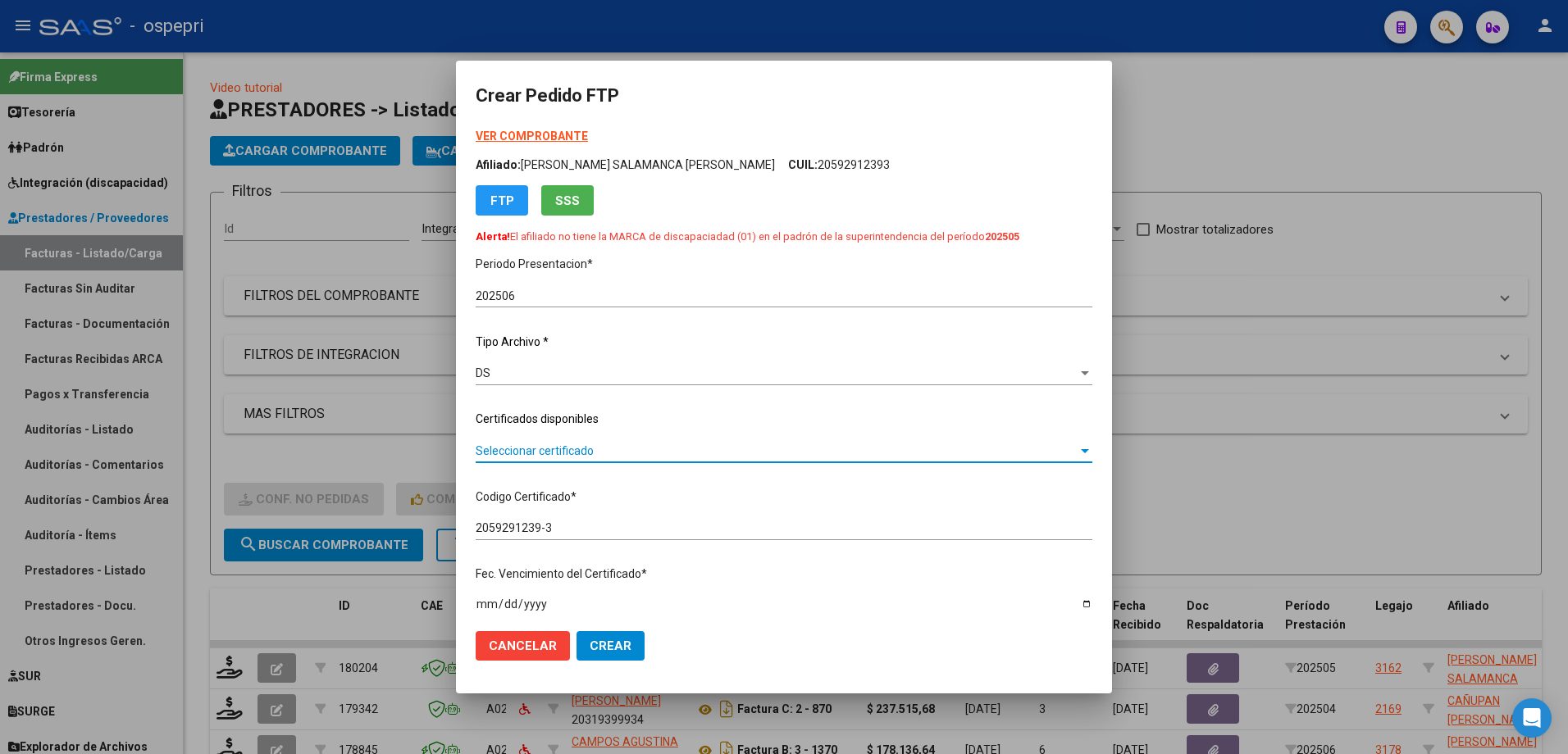click on "Seleccionar certificado" at bounding box center [777, 451] 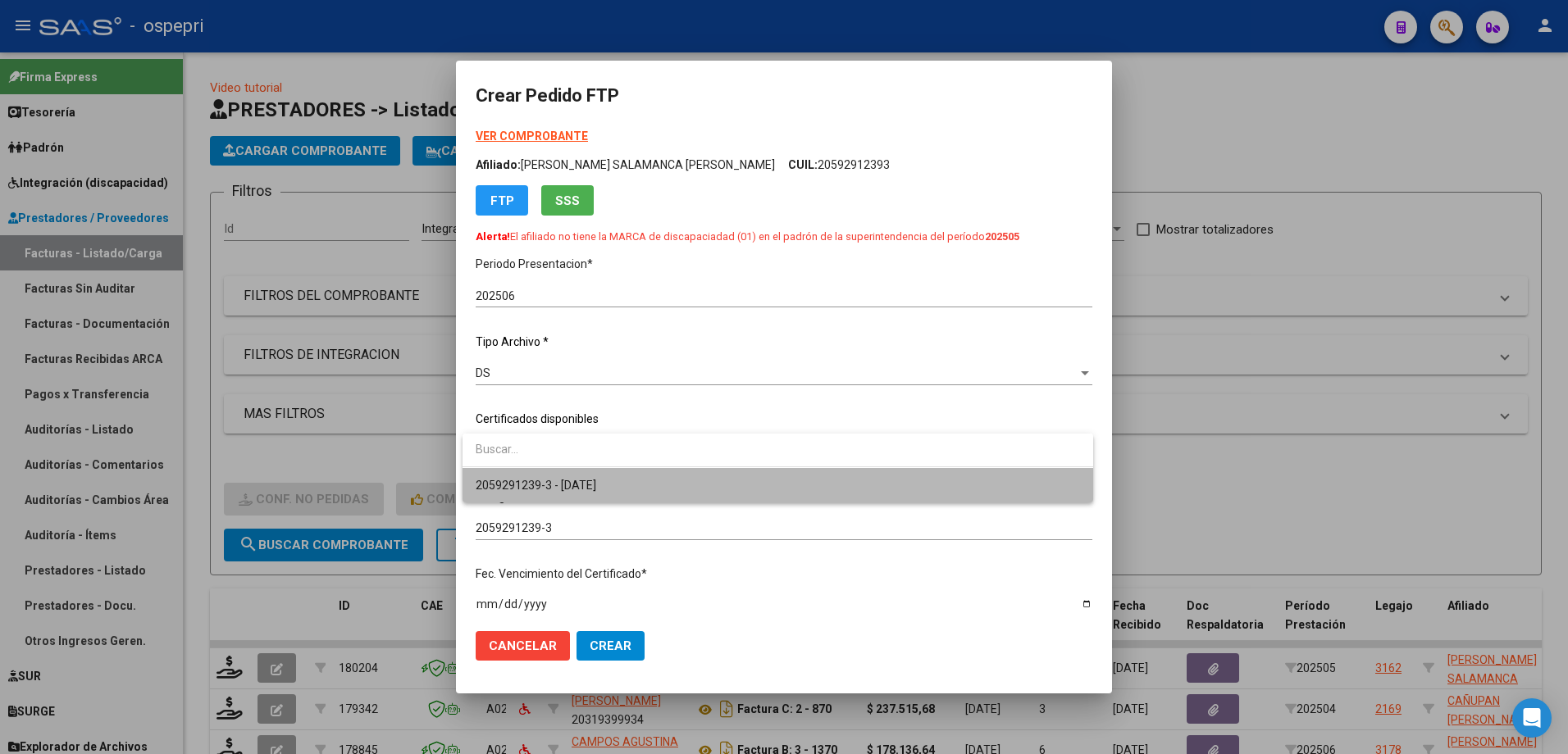 click on "2059291239-3 - 2029-03-14" at bounding box center (777, 485) 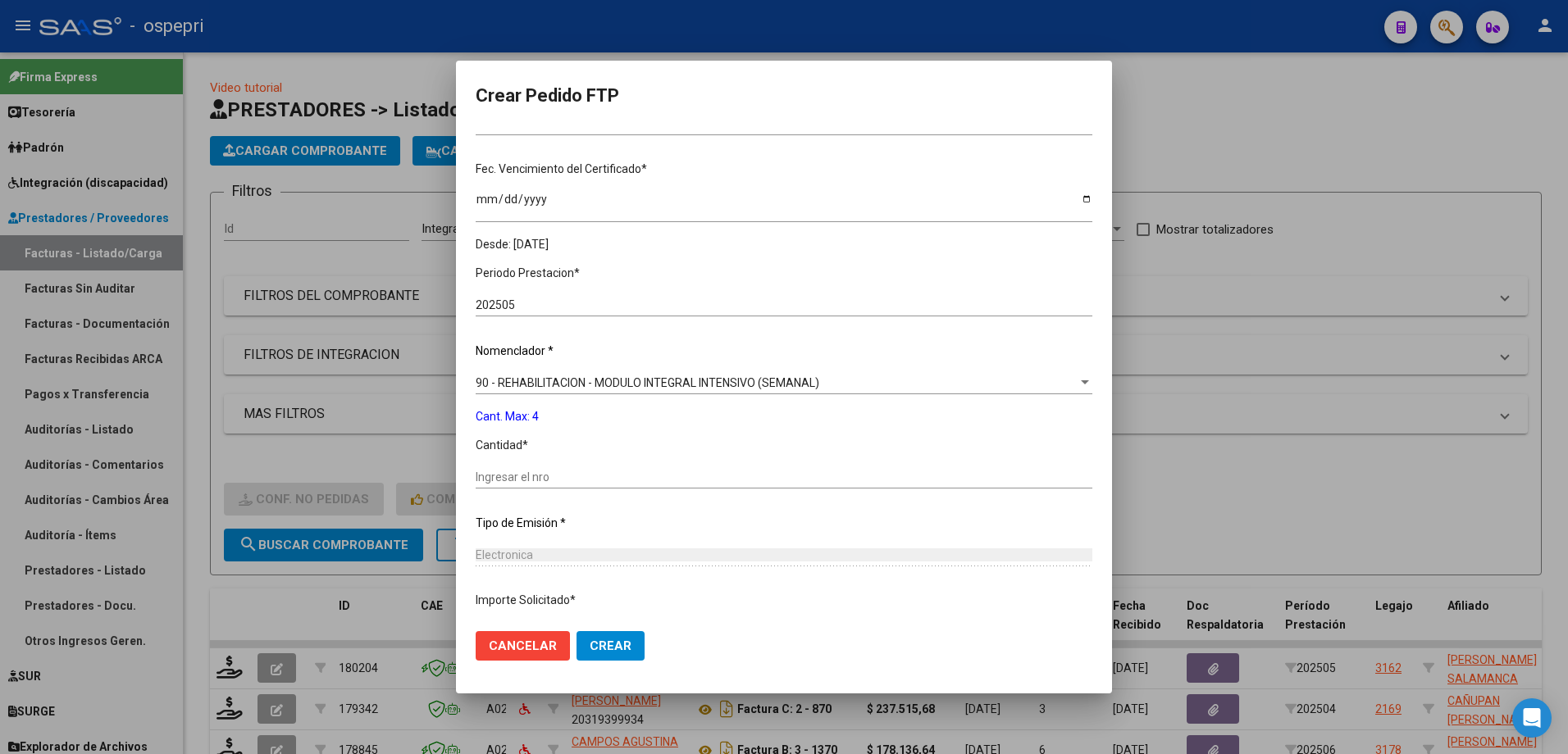scroll, scrollTop: 410, scrollLeft: 0, axis: vertical 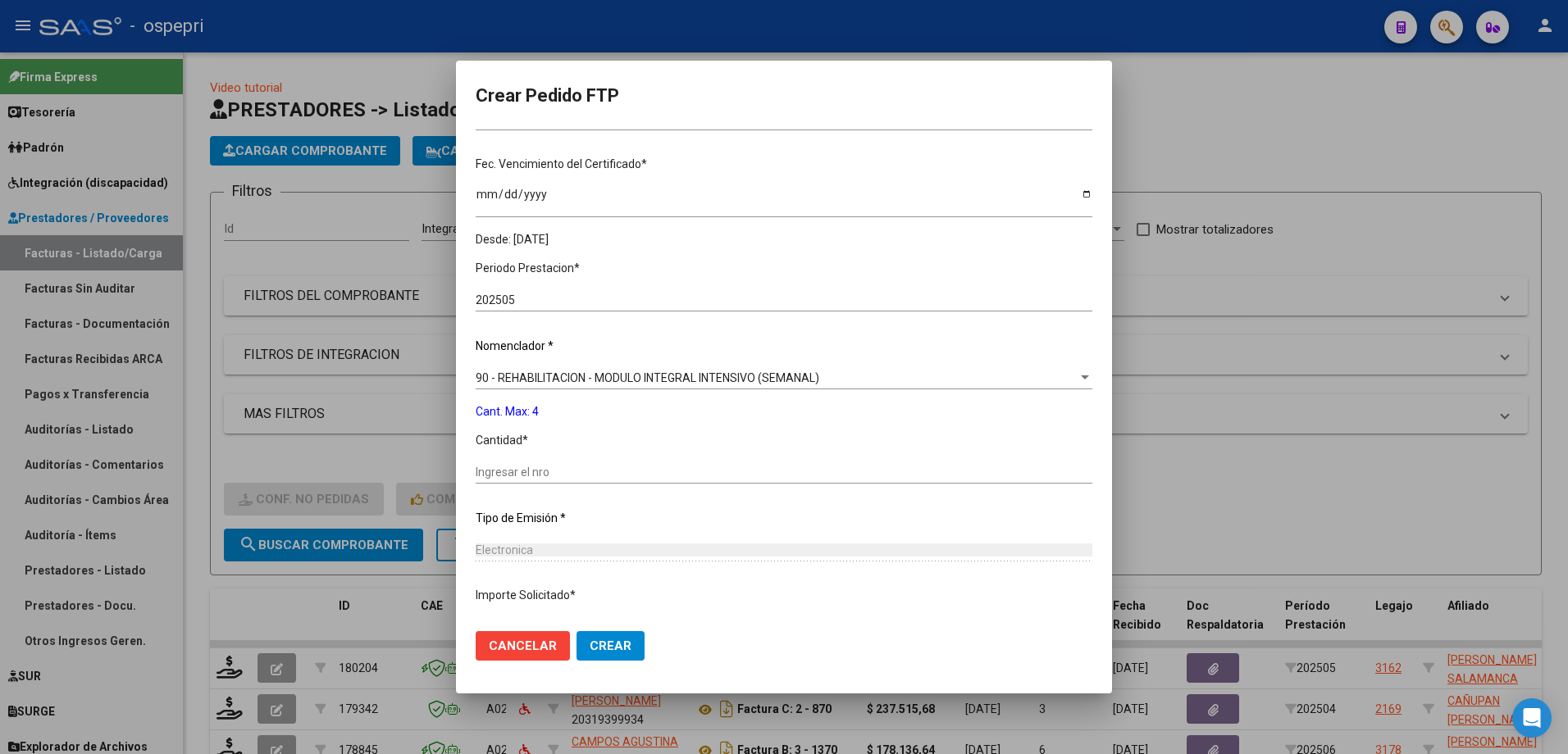 click on "Ingresar el nro" 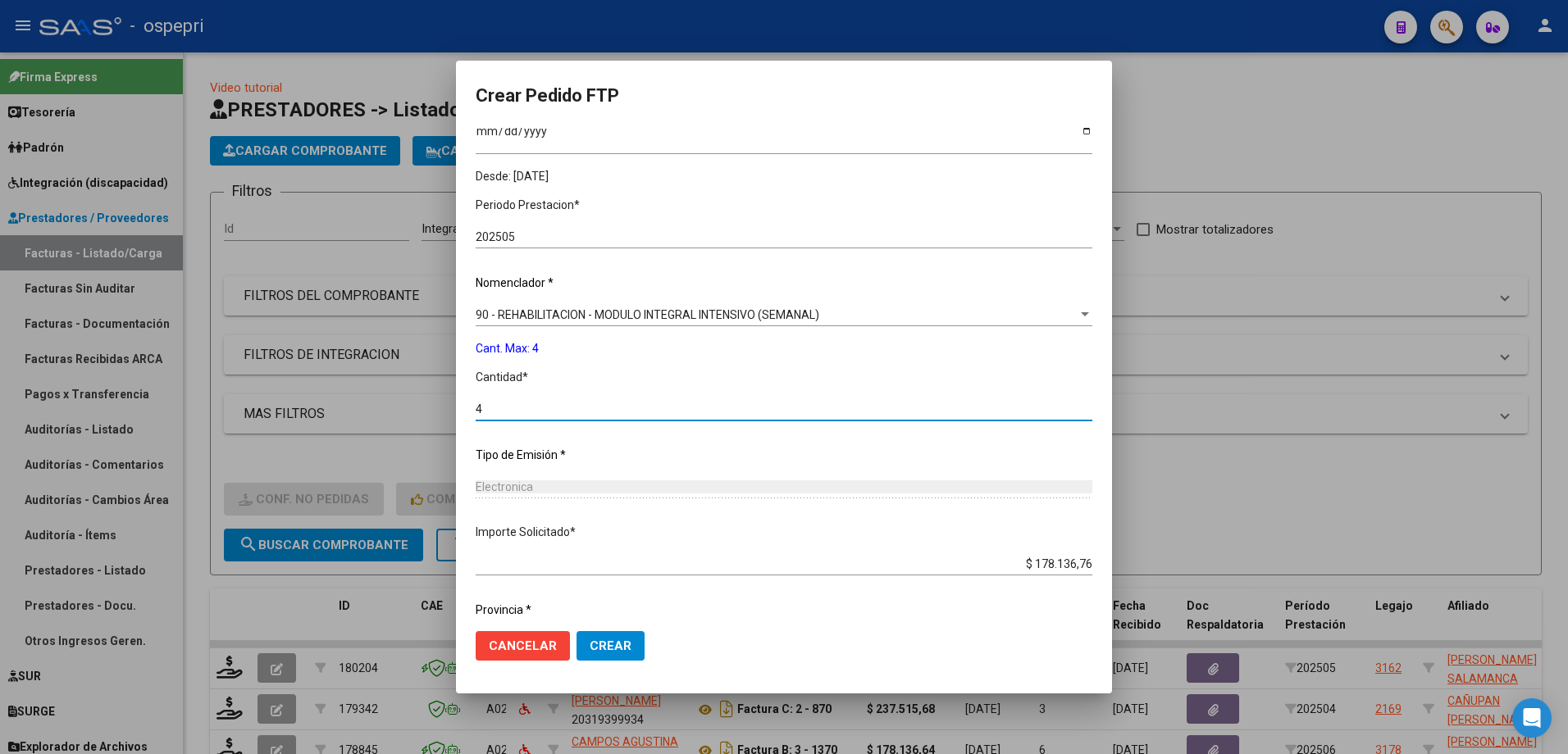 scroll, scrollTop: 522, scrollLeft: 0, axis: vertical 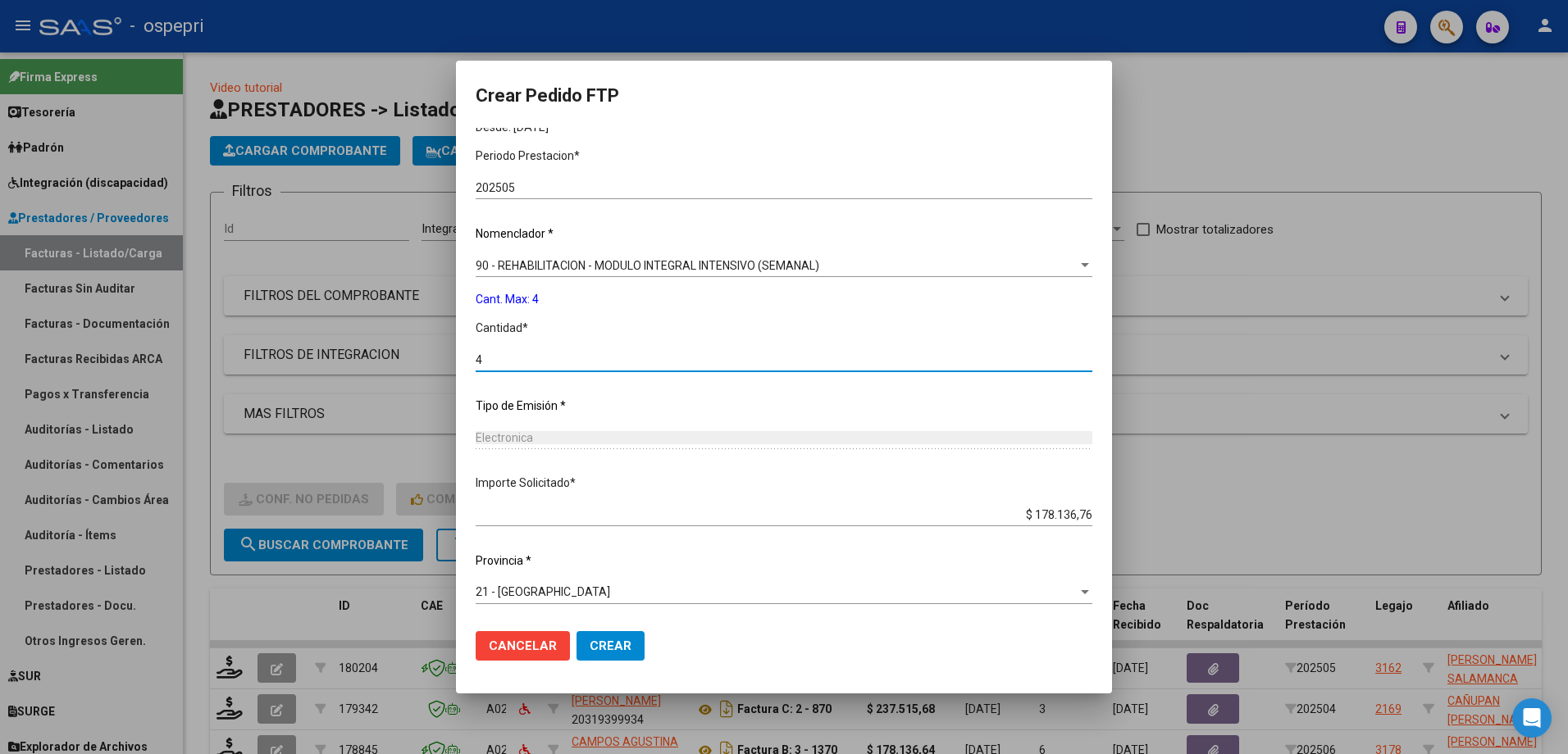 type on "4" 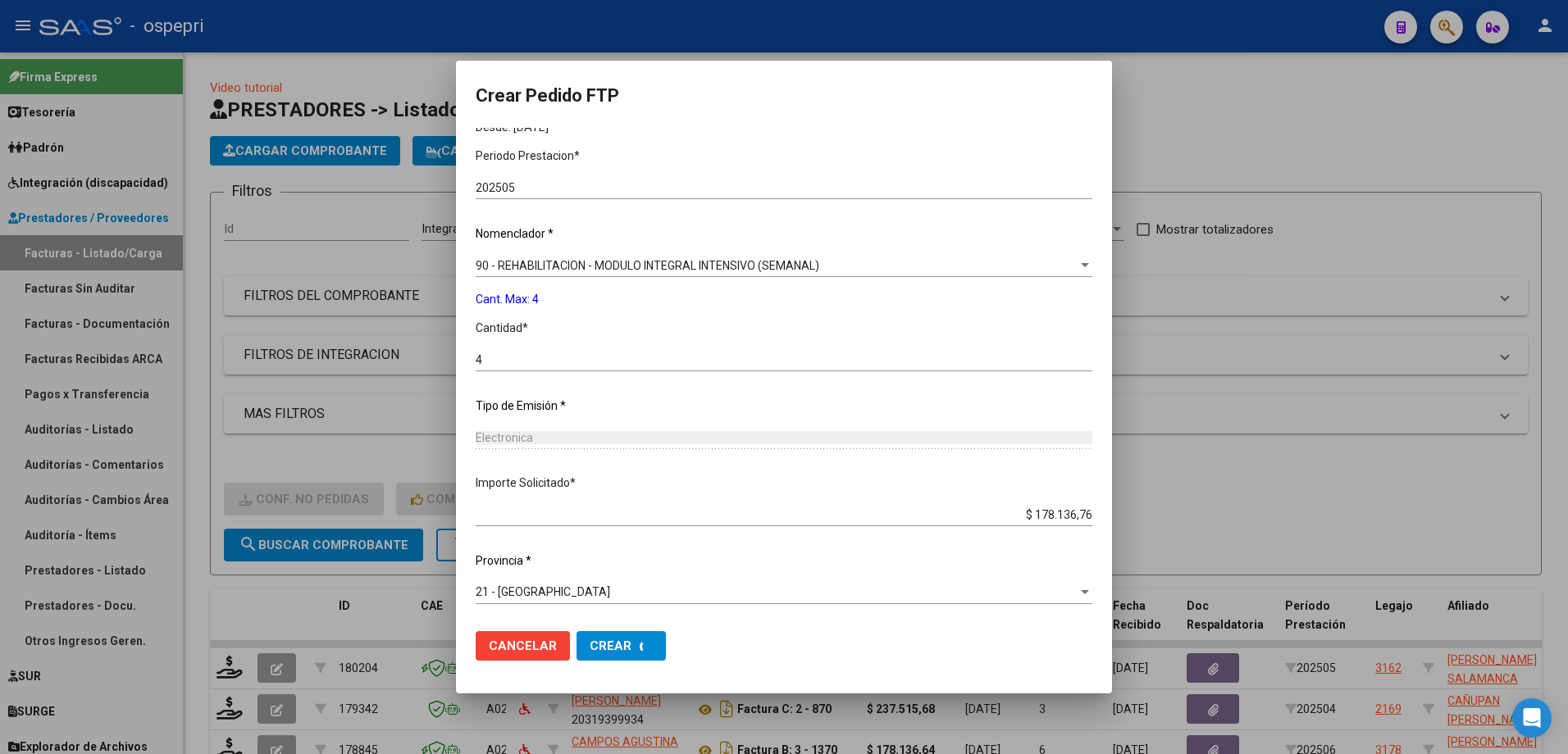 scroll, scrollTop: 0, scrollLeft: 0, axis: both 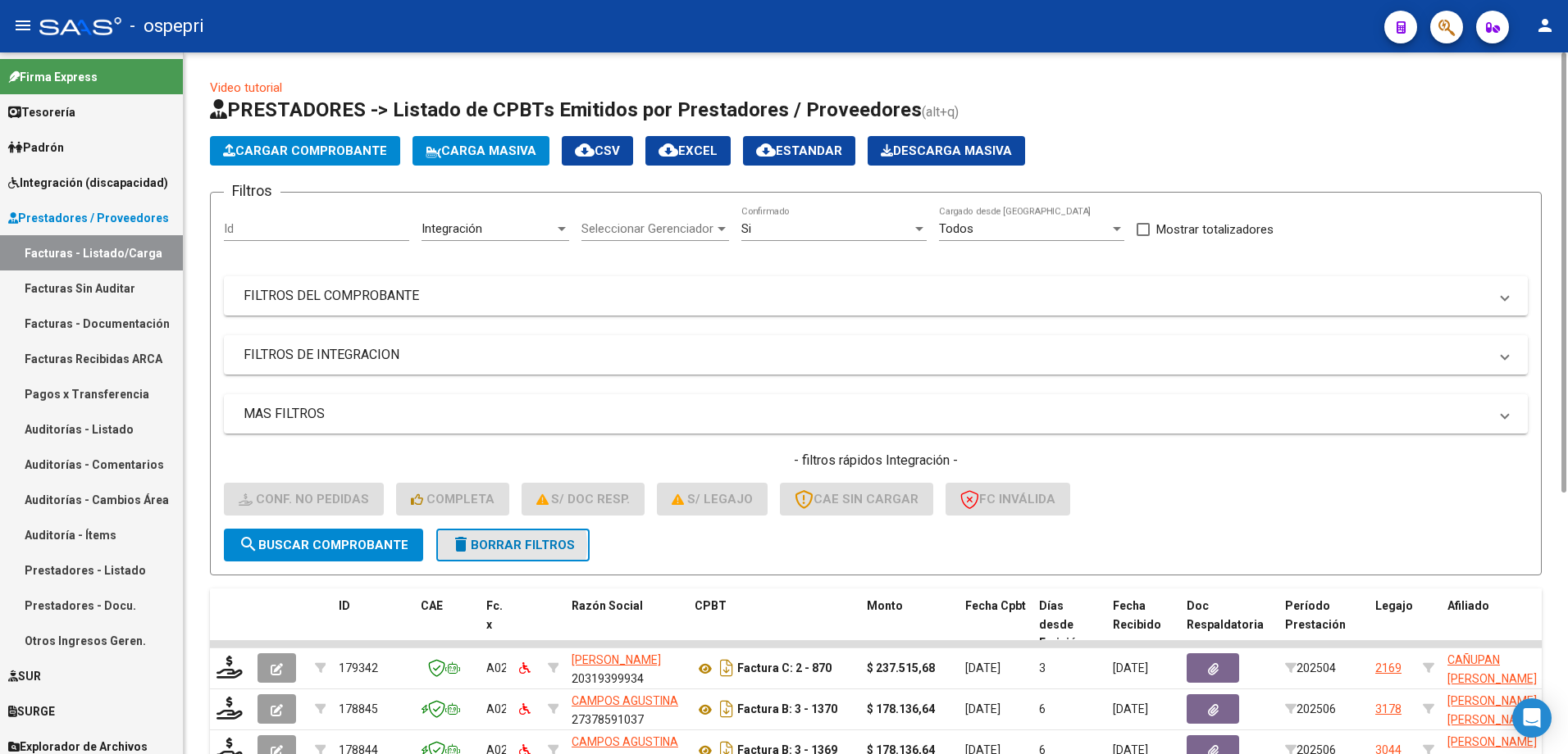 click on "delete  Borrar Filtros" 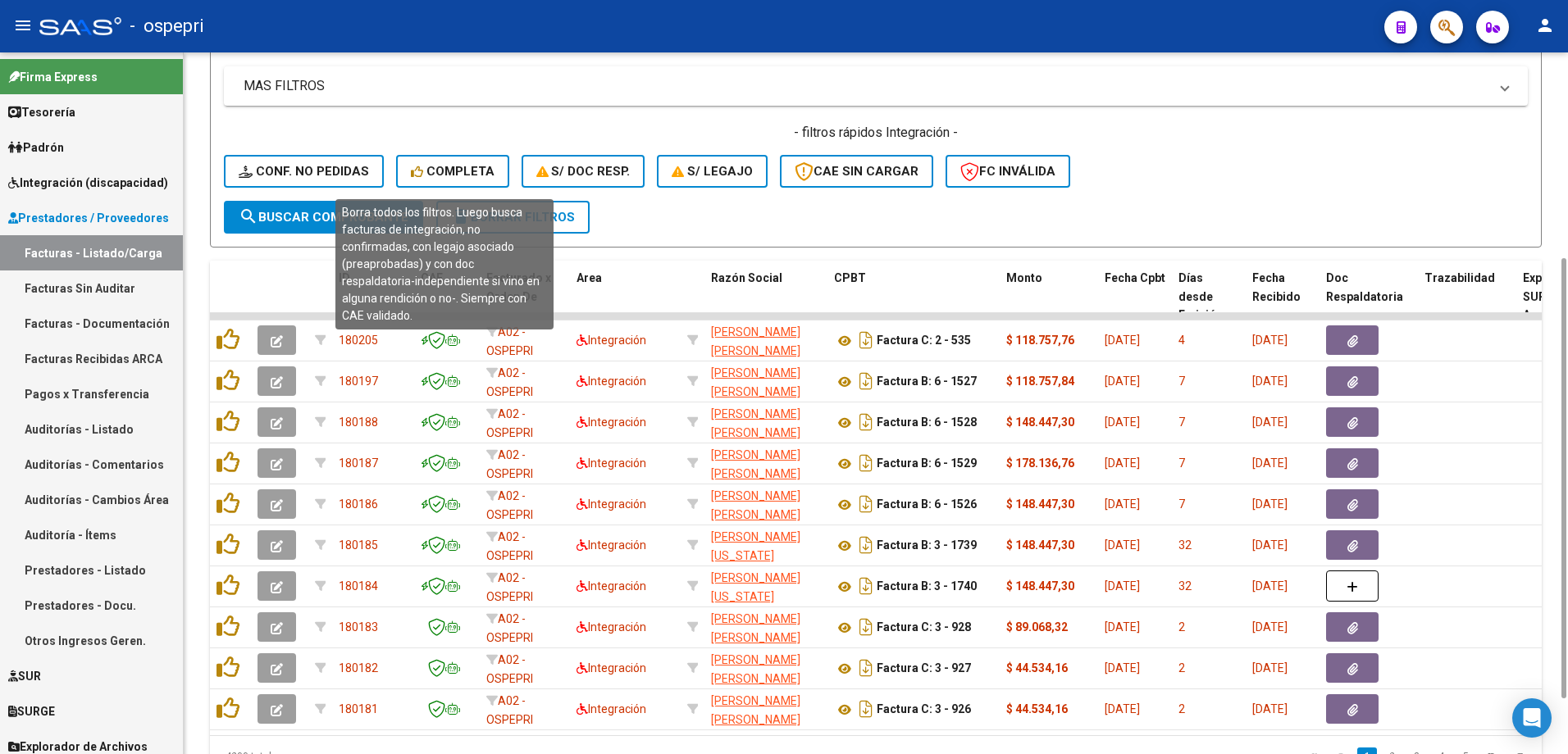 scroll, scrollTop: 0, scrollLeft: 0, axis: both 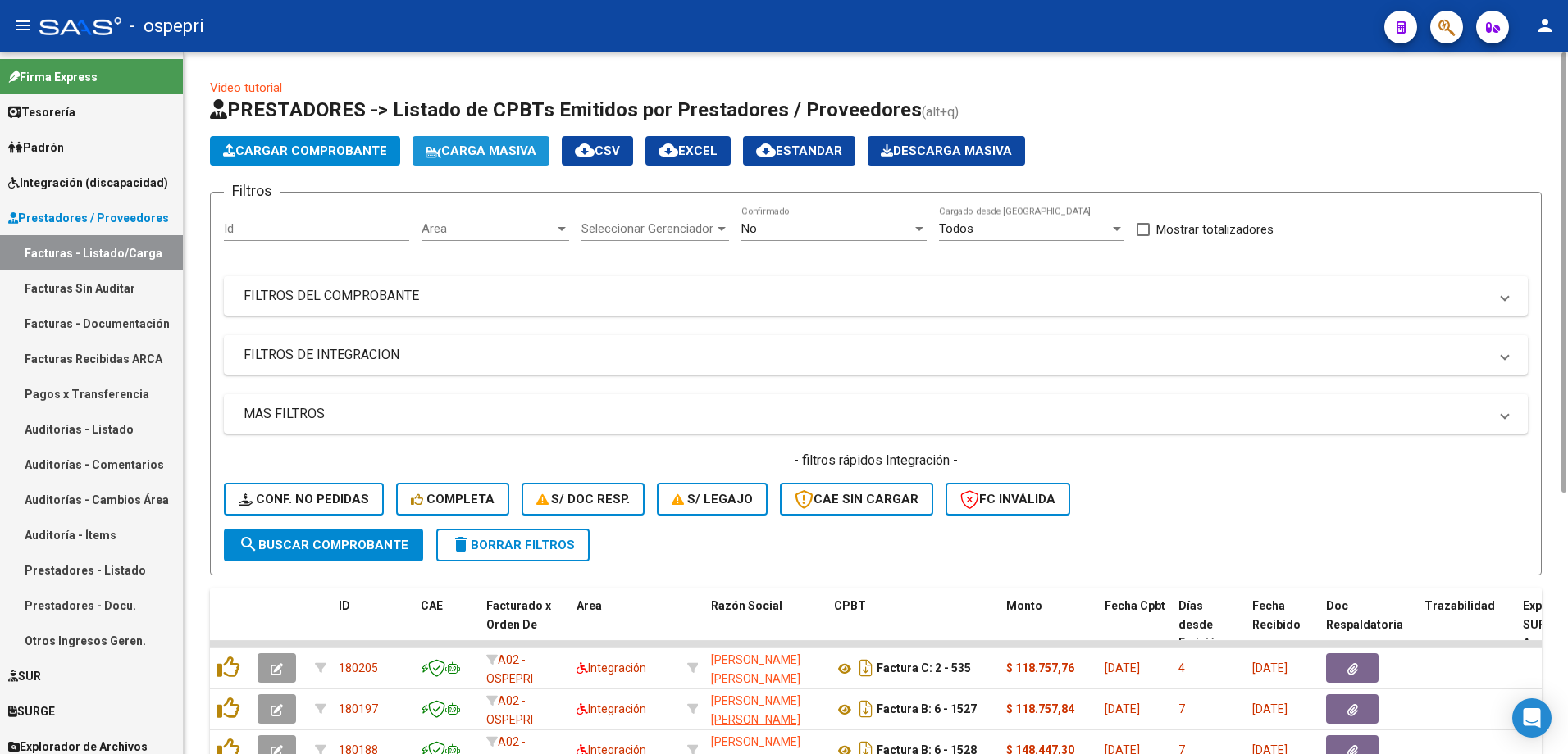 click on "Carga Masiva" 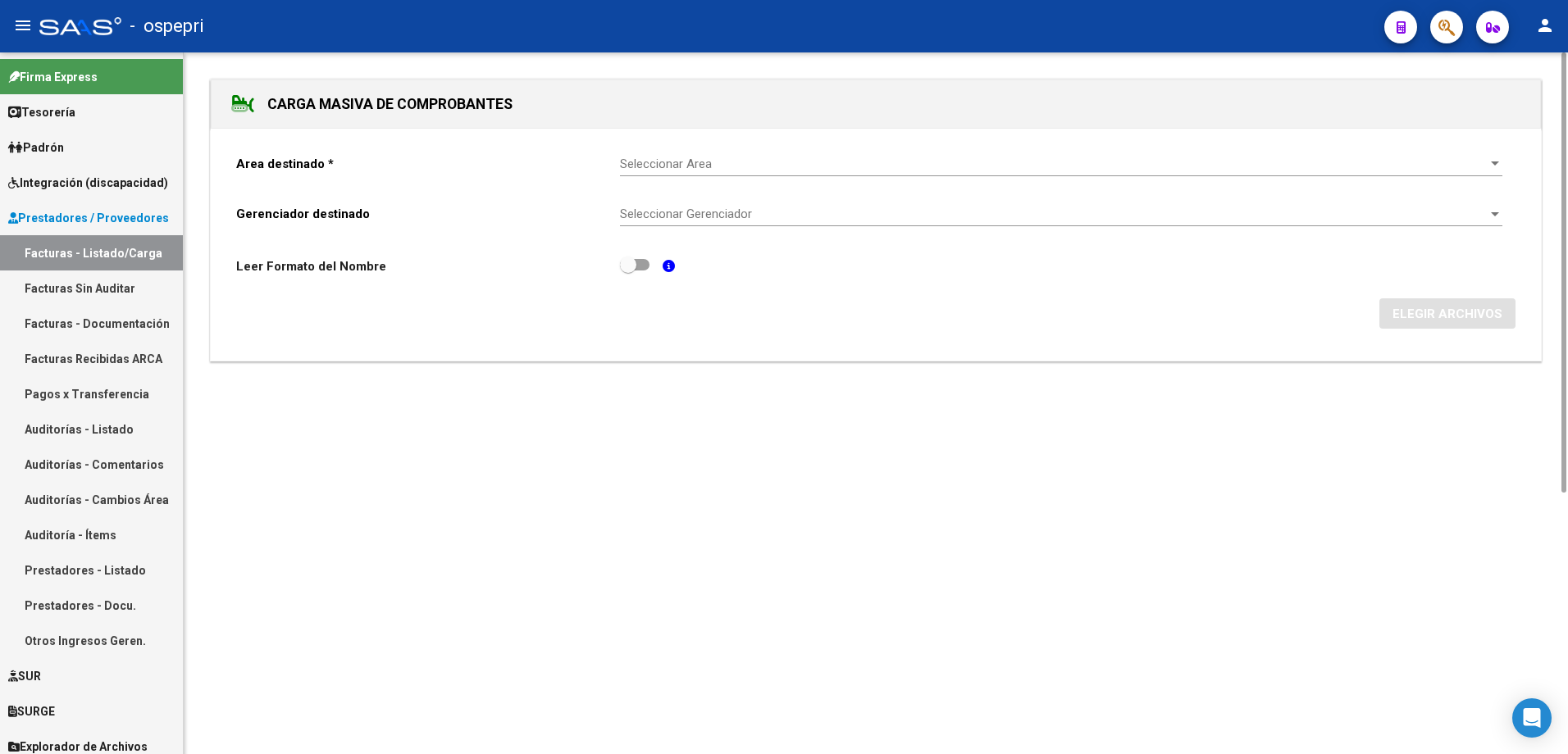 click on "Seleccionar Area Seleccionar Area" 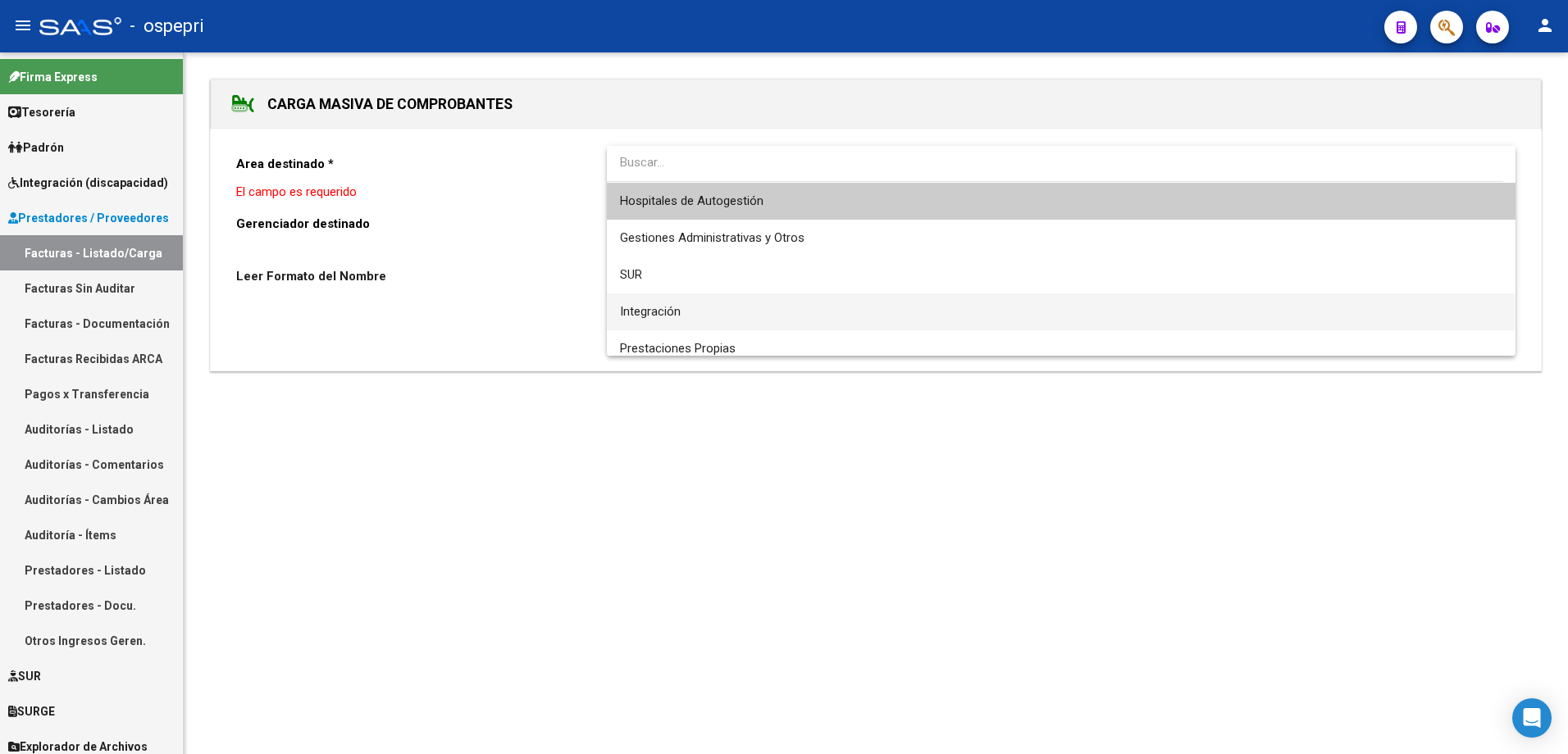 click on "Integración" at bounding box center [1061, 311] 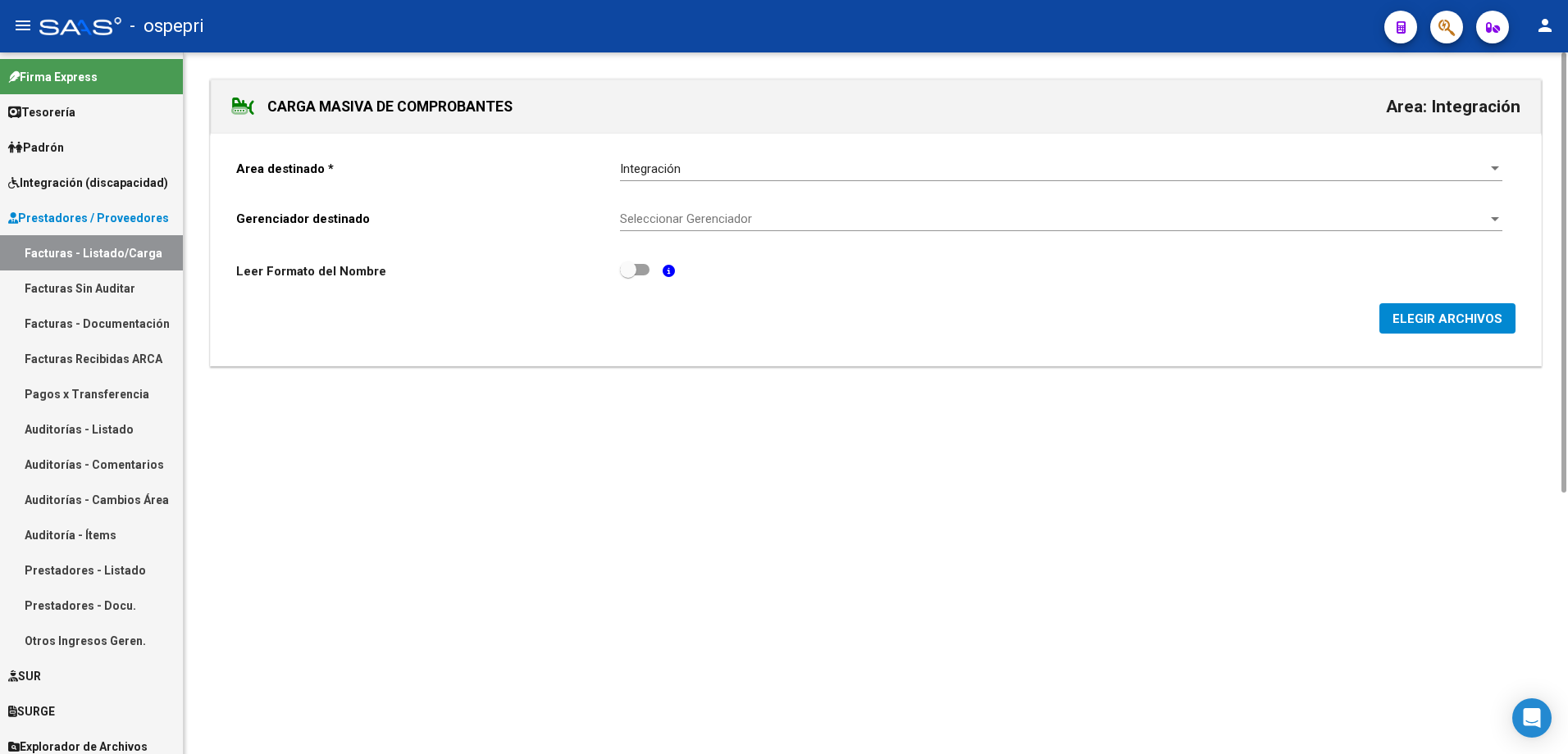 click on "Seleccionar Gerenciador Seleccionar Gerenciador" 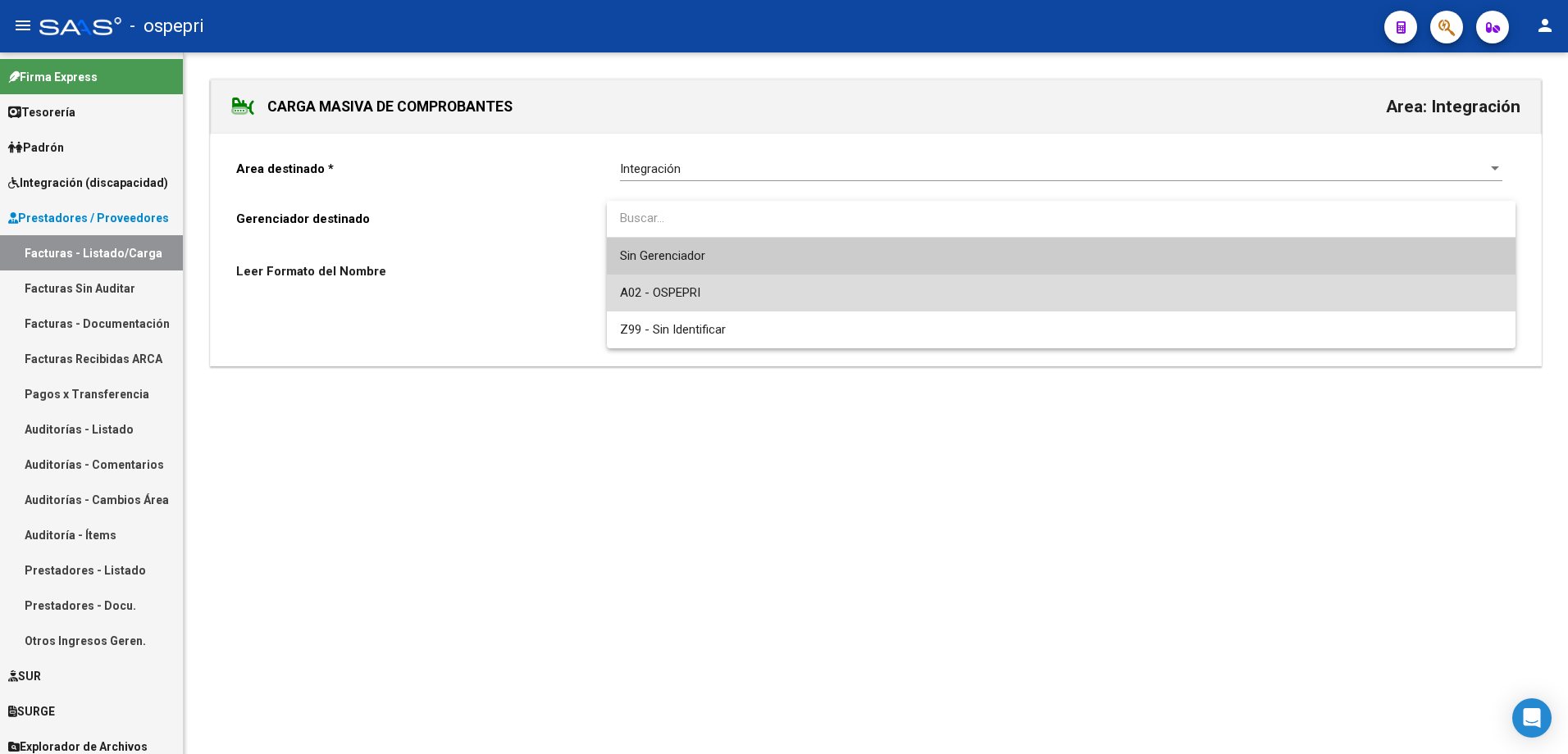 click on "A02 - OSPEPRI" at bounding box center (1061, 293) 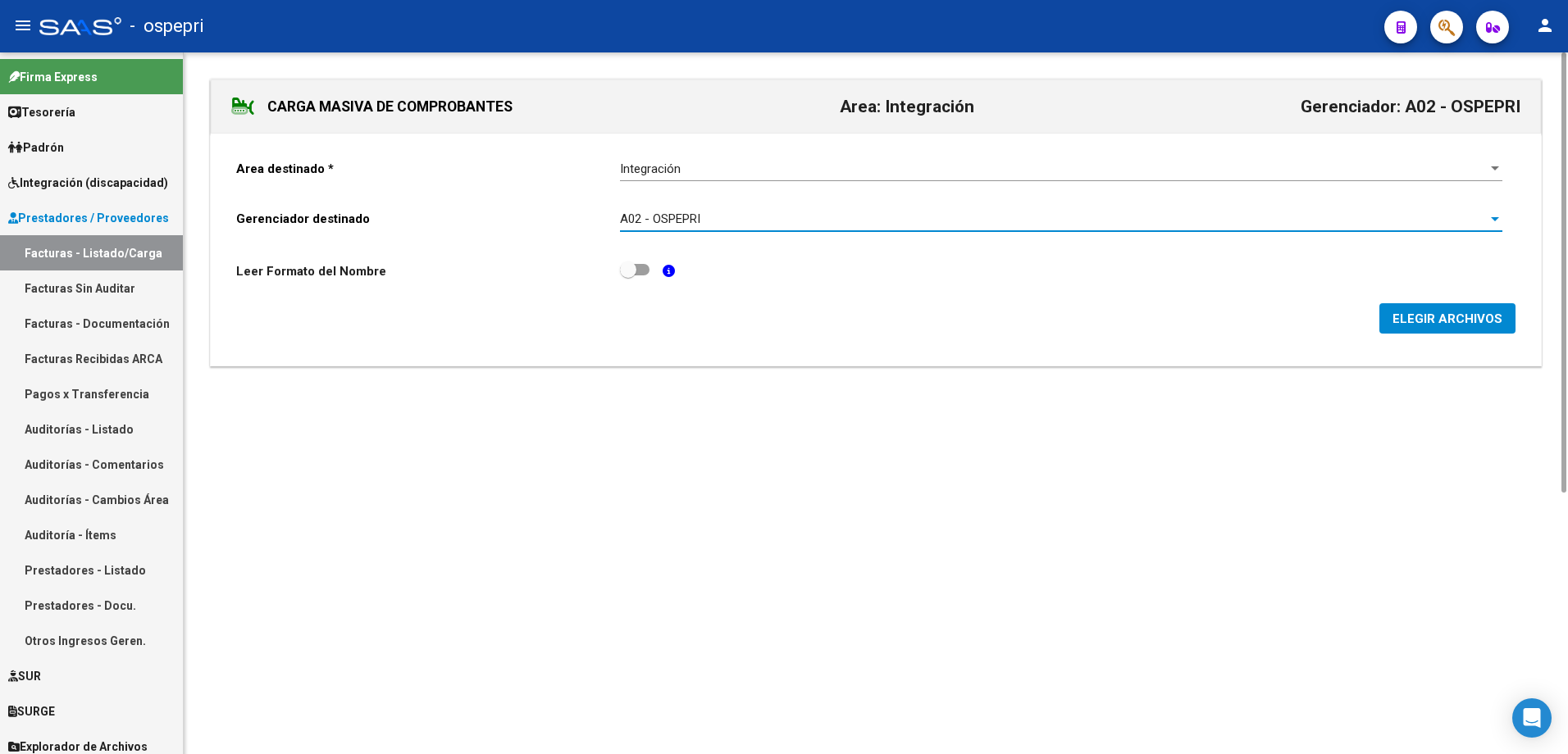 click on "ELEGIR ARCHIVOS" 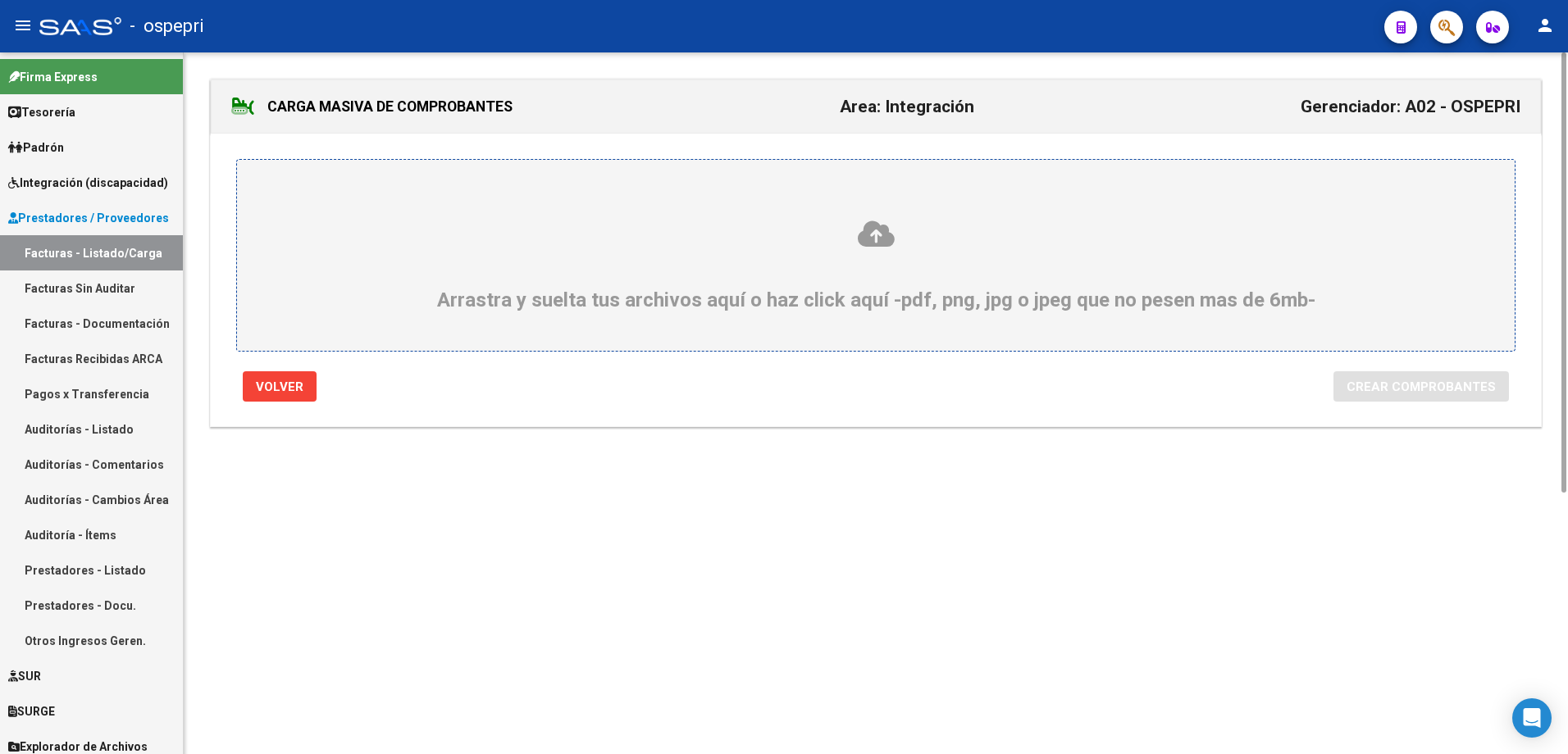 click 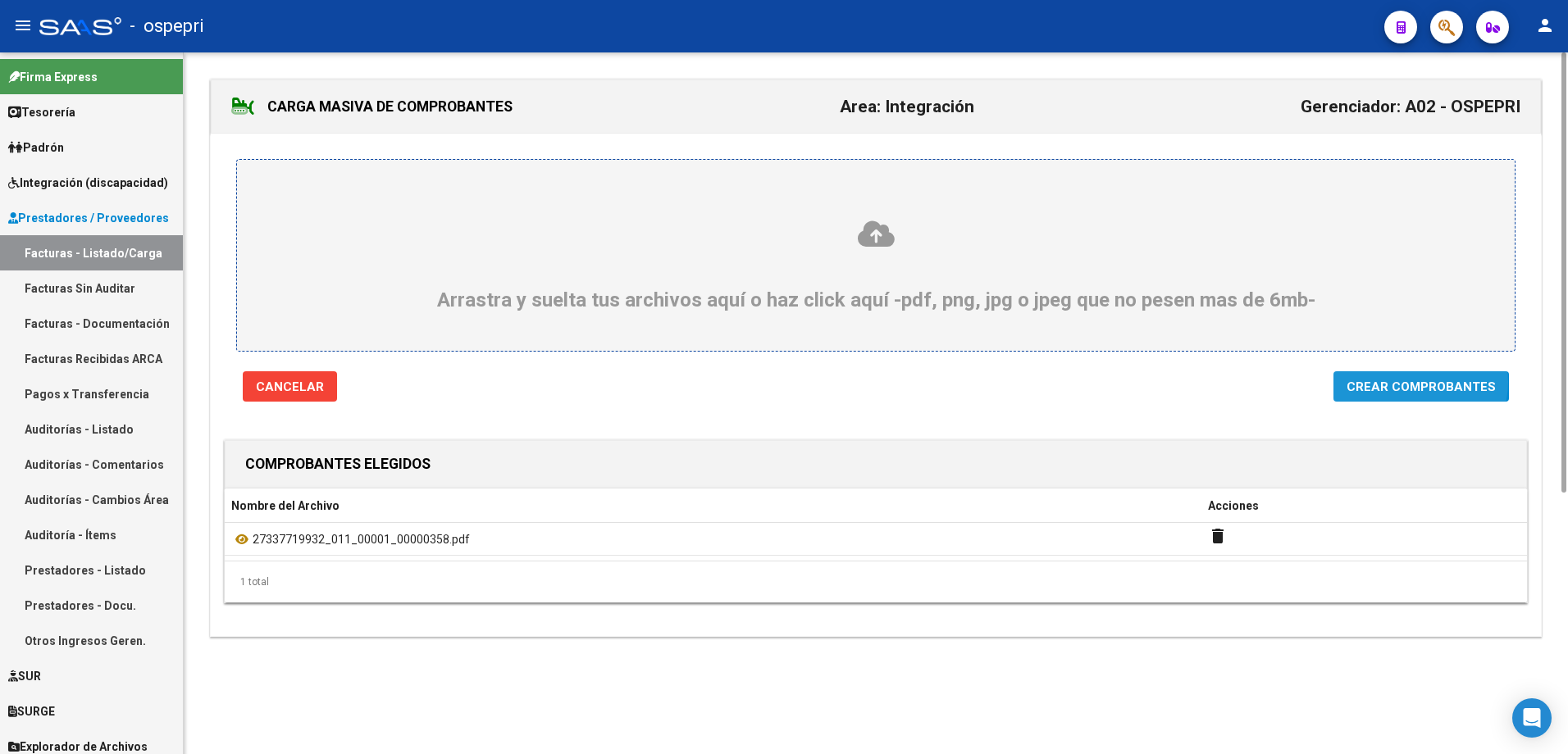 click on "Crear Comprobantes" 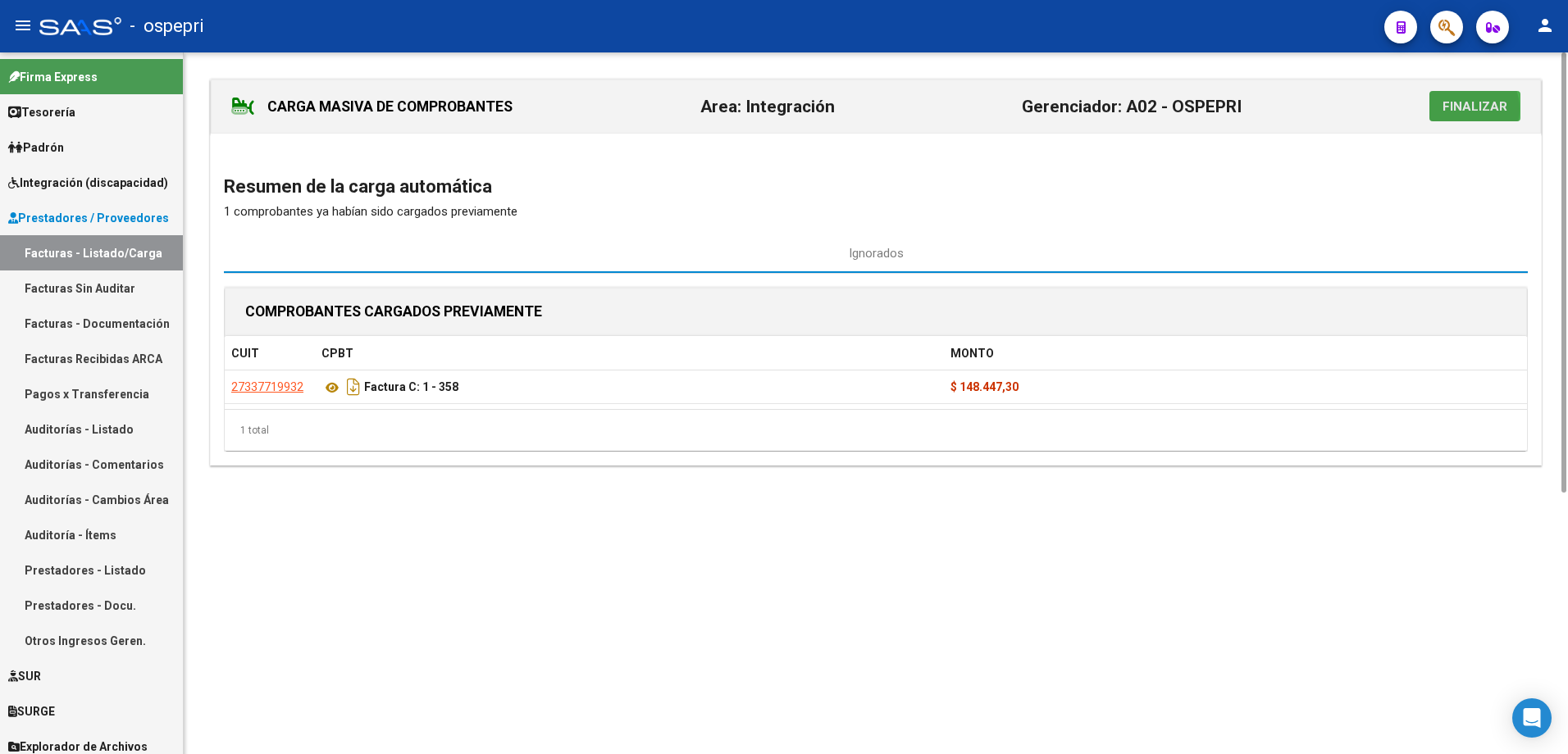 click on "Finalizar" 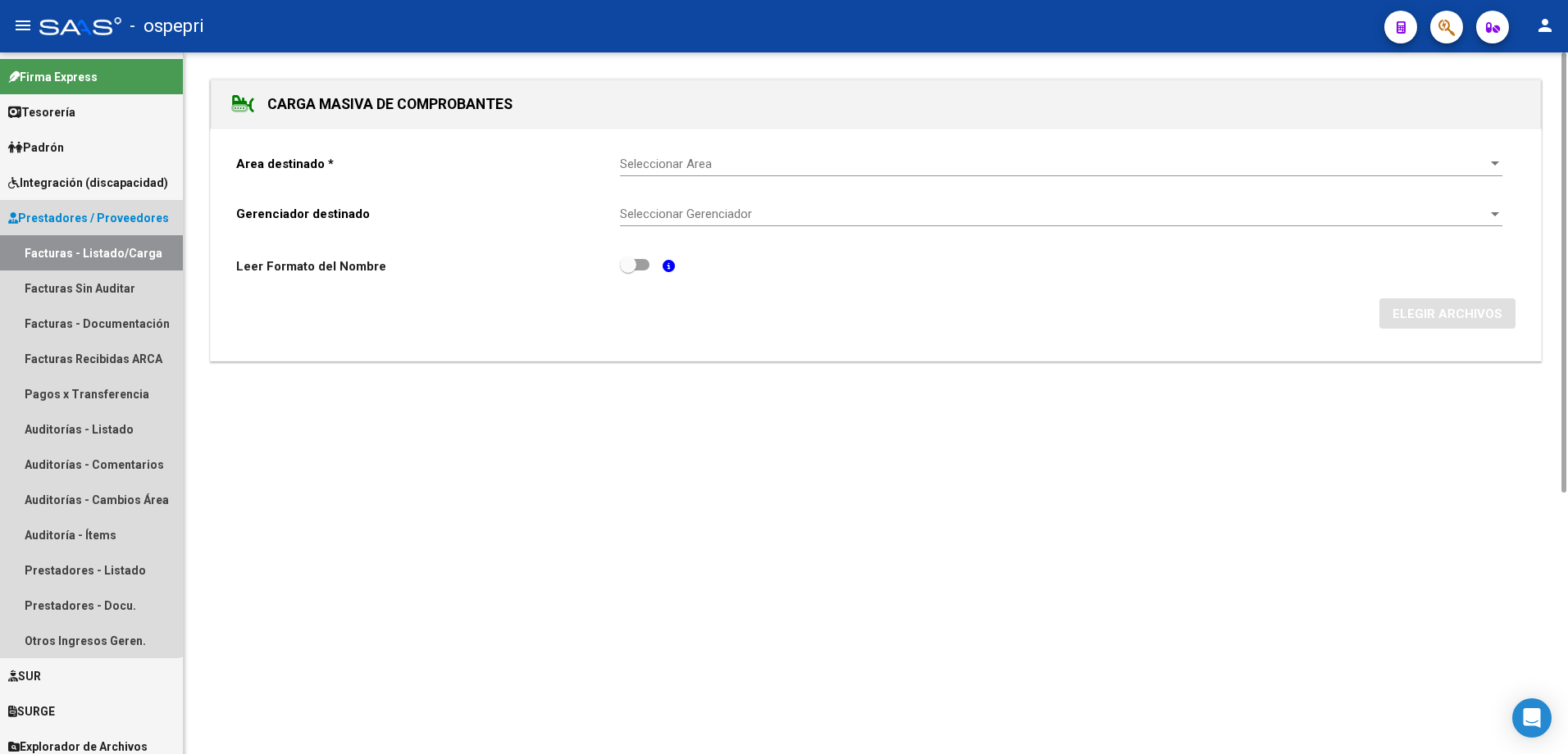 click on "Facturas - Listado/Carga" at bounding box center (91, 252) 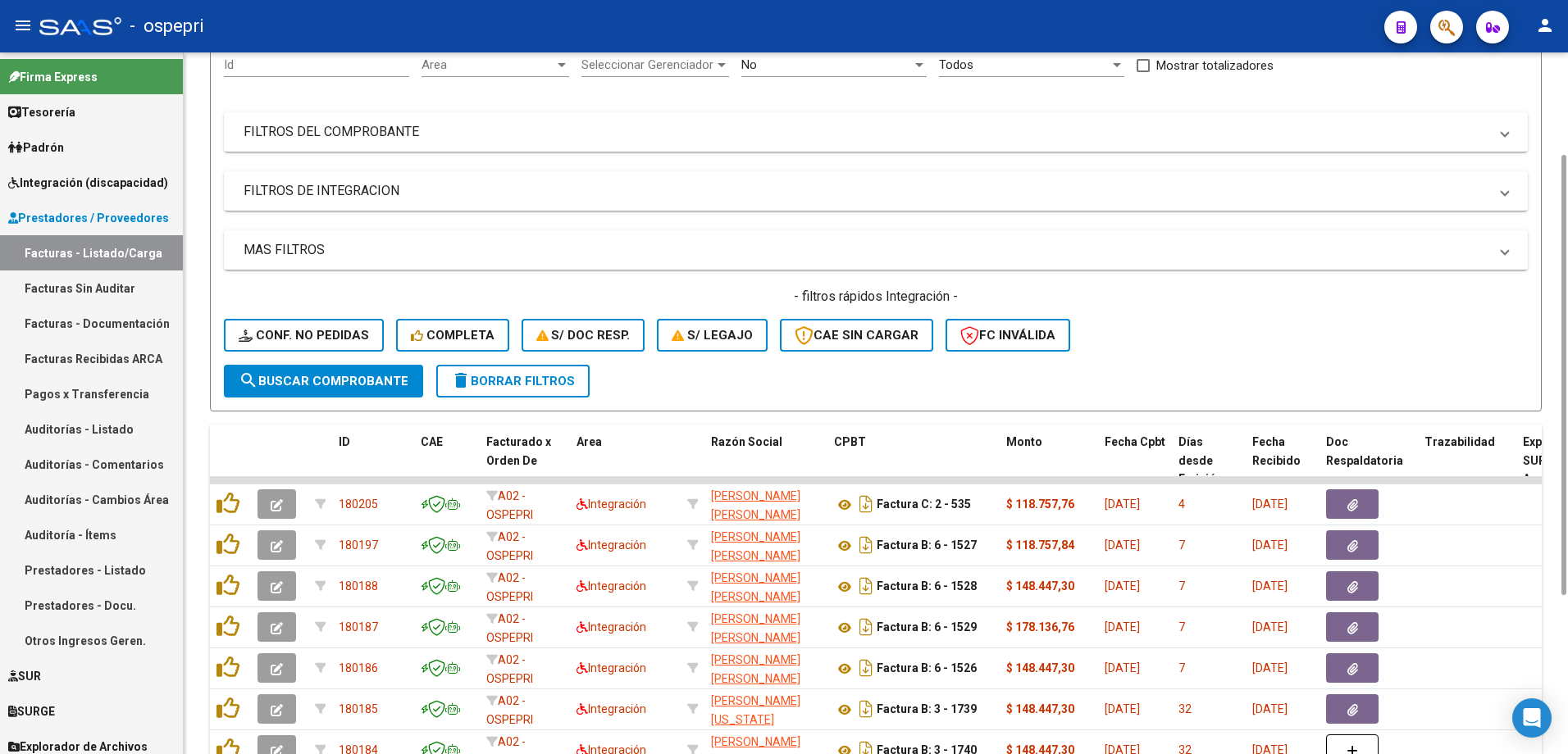 scroll, scrollTop: 0, scrollLeft: 0, axis: both 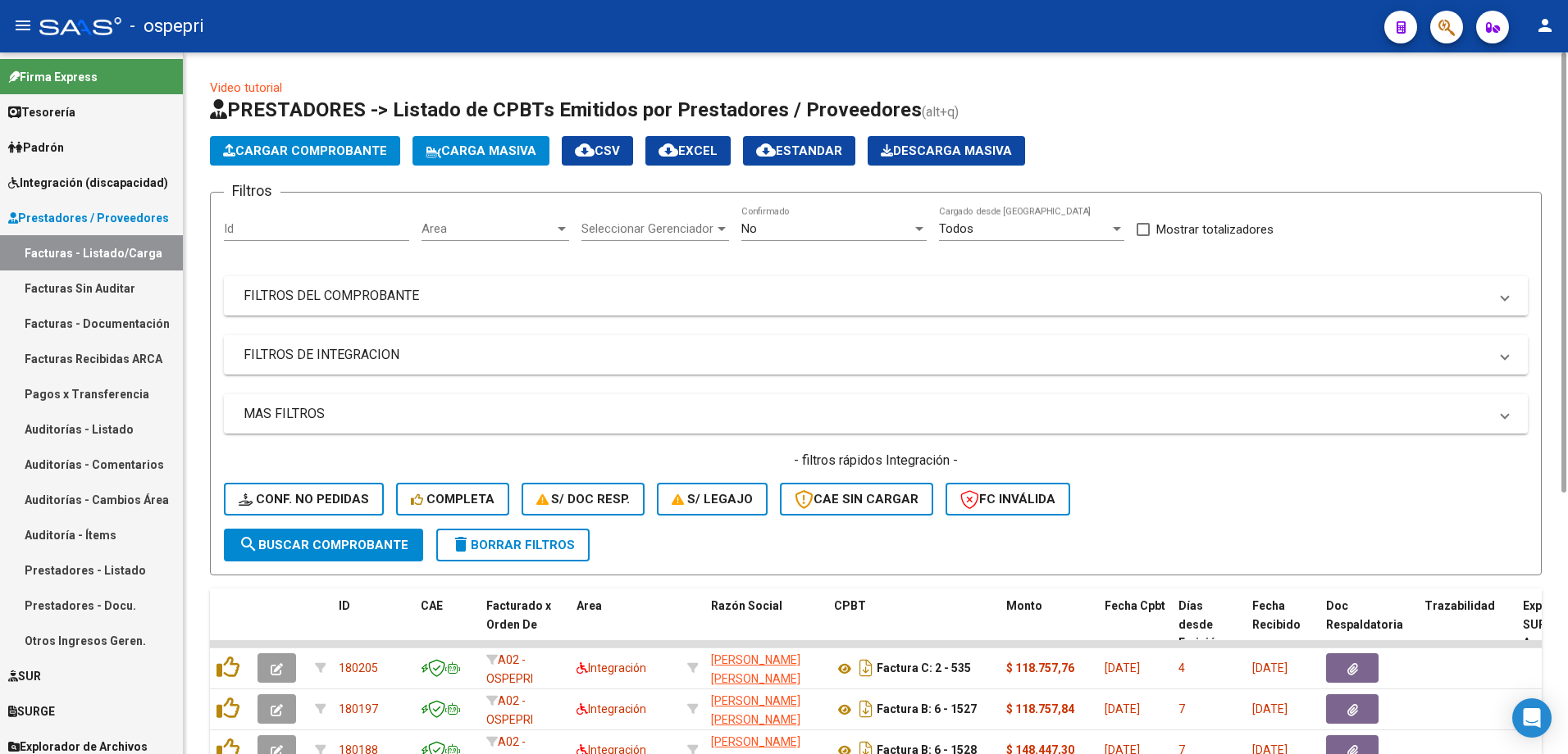 click on "FILTROS DEL COMPROBANTE" at bounding box center (876, 296) 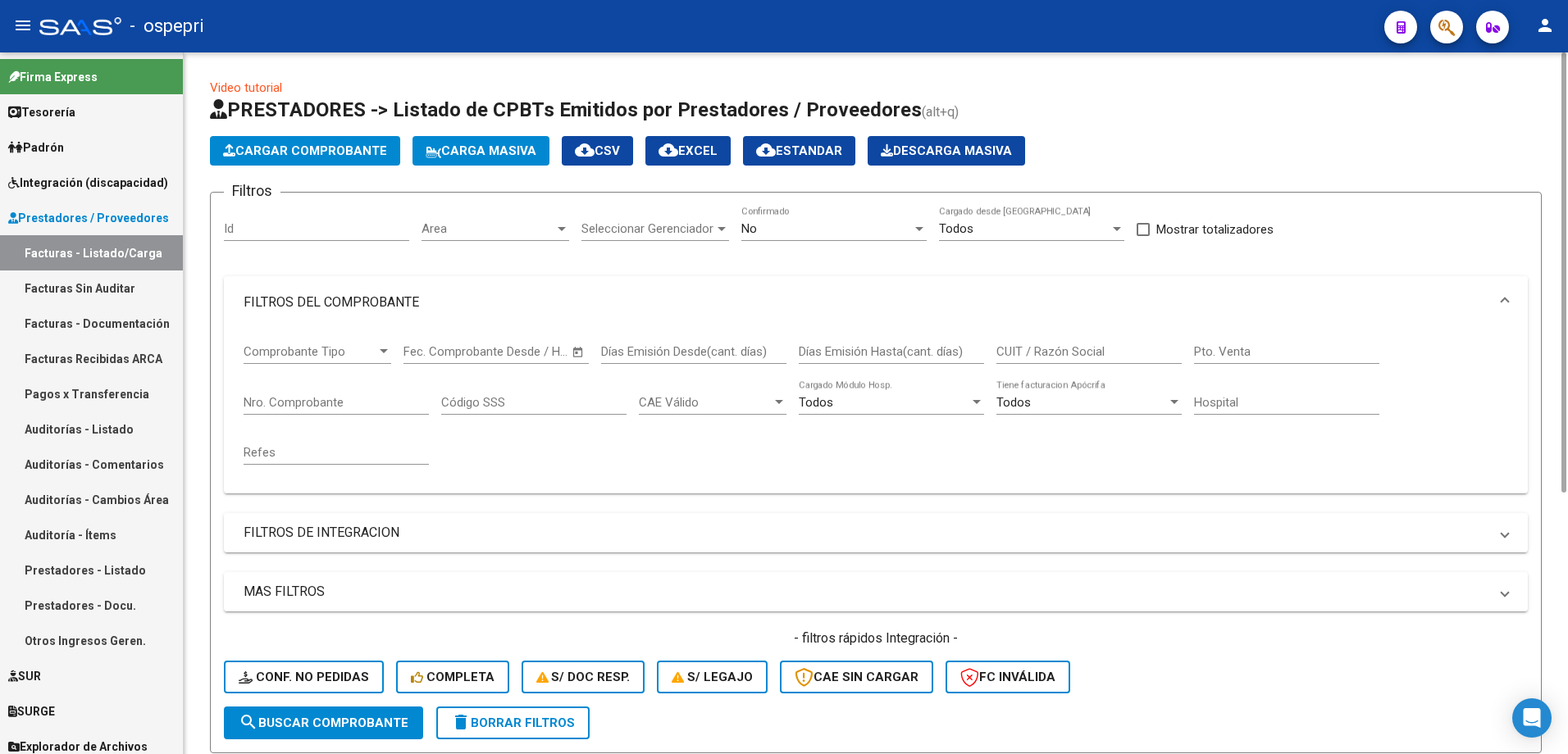 click on "CUIT / Razón Social" at bounding box center (1089, 352) 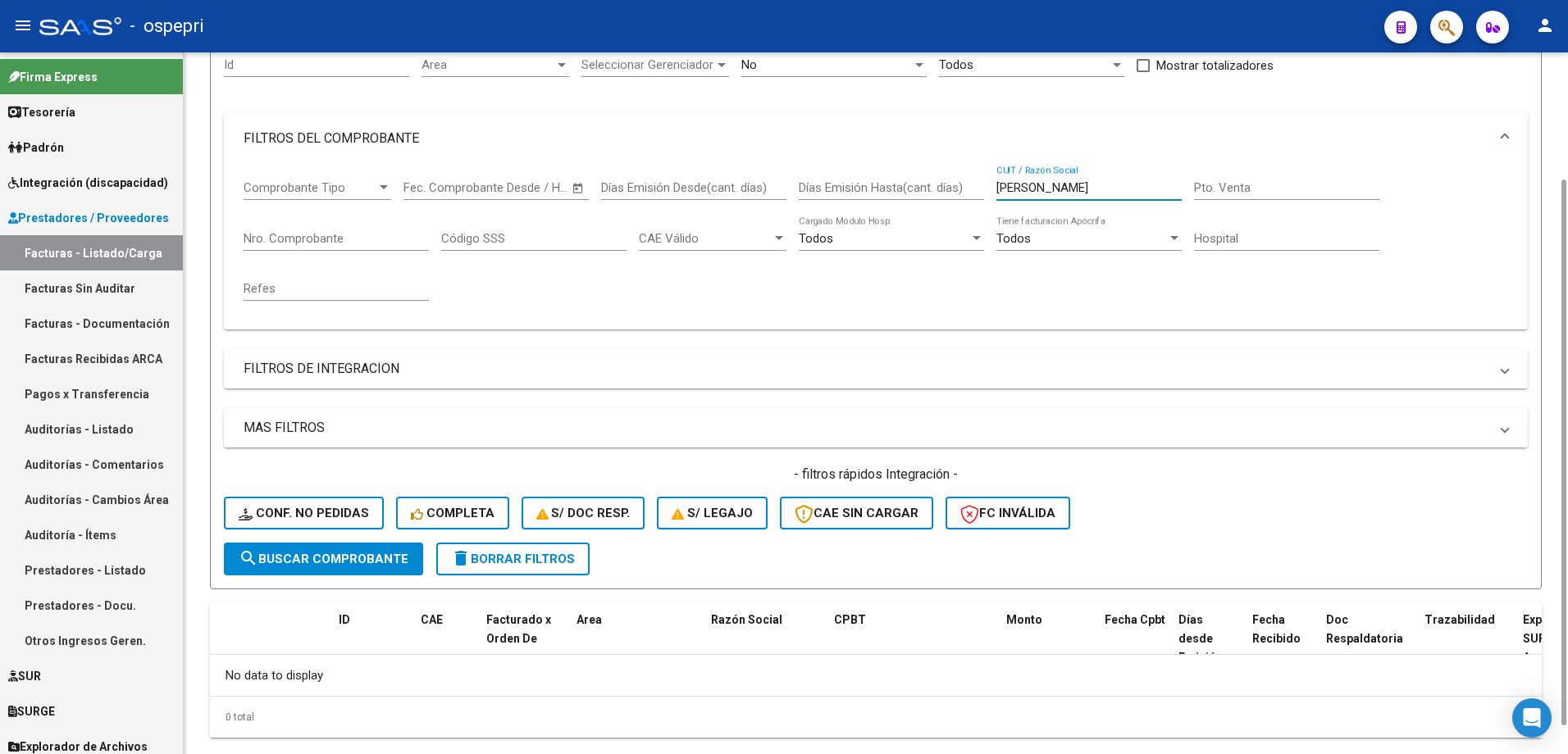 scroll, scrollTop: 0, scrollLeft: 0, axis: both 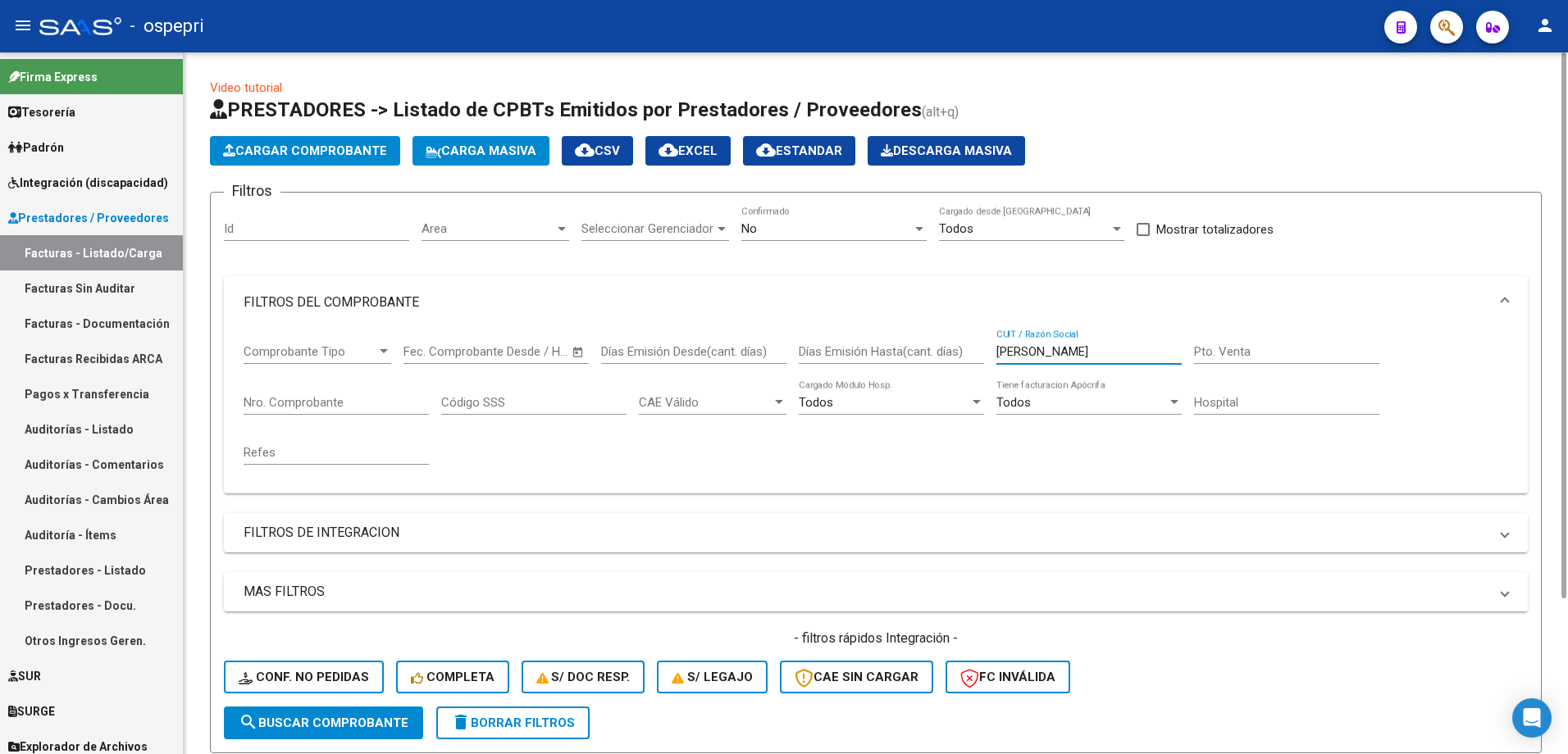 type on "nardoni" 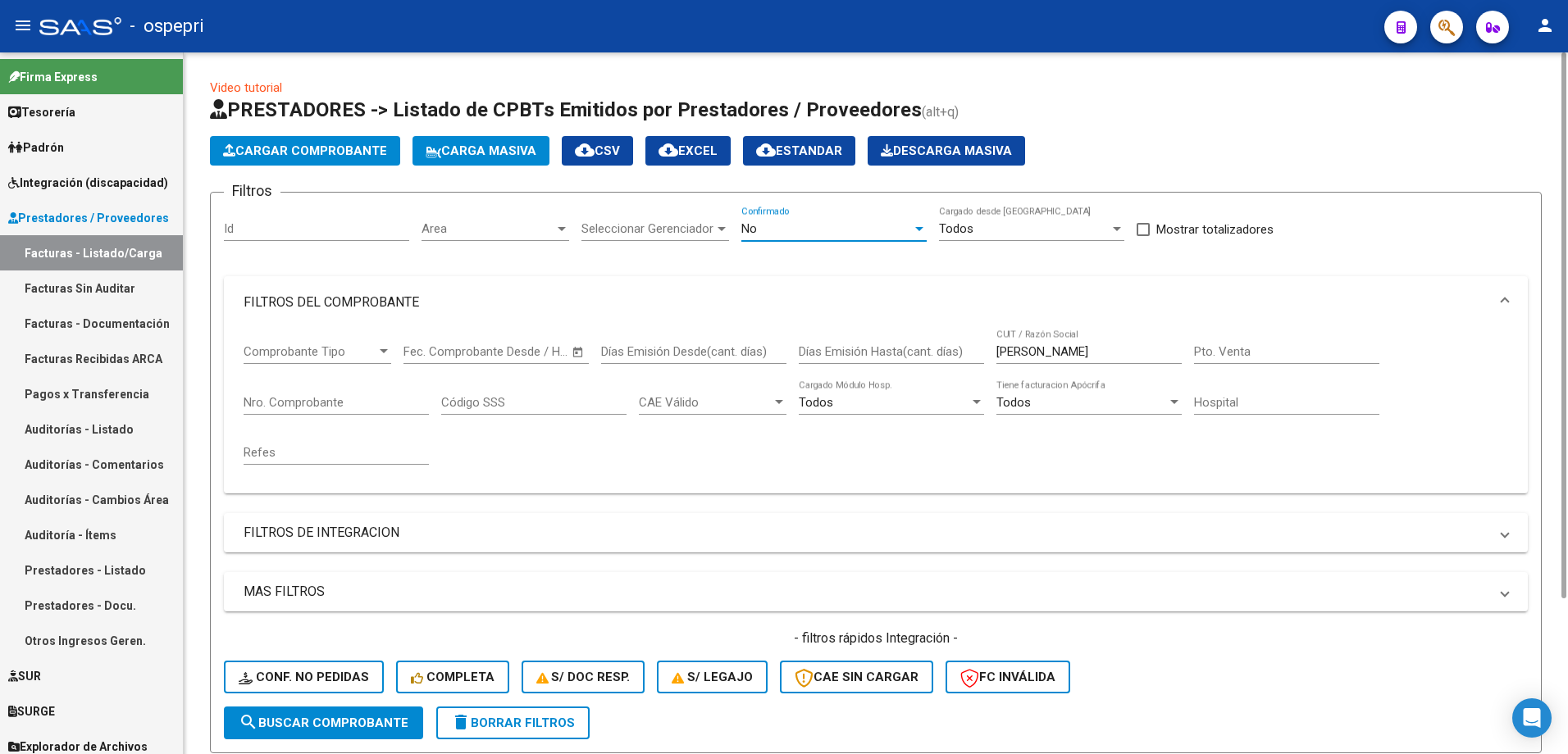 click at bounding box center [919, 229] 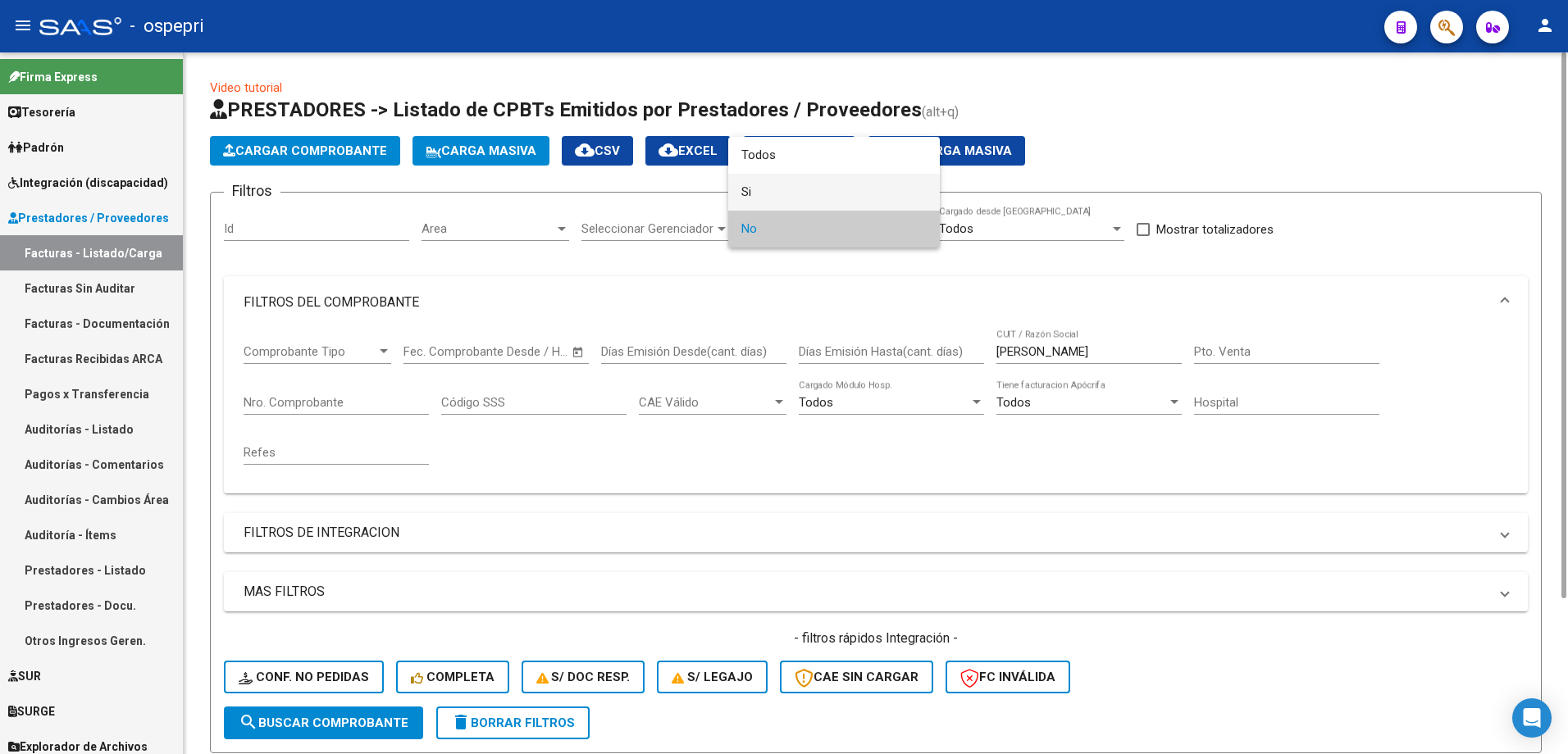 click on "Si" at bounding box center [834, 192] 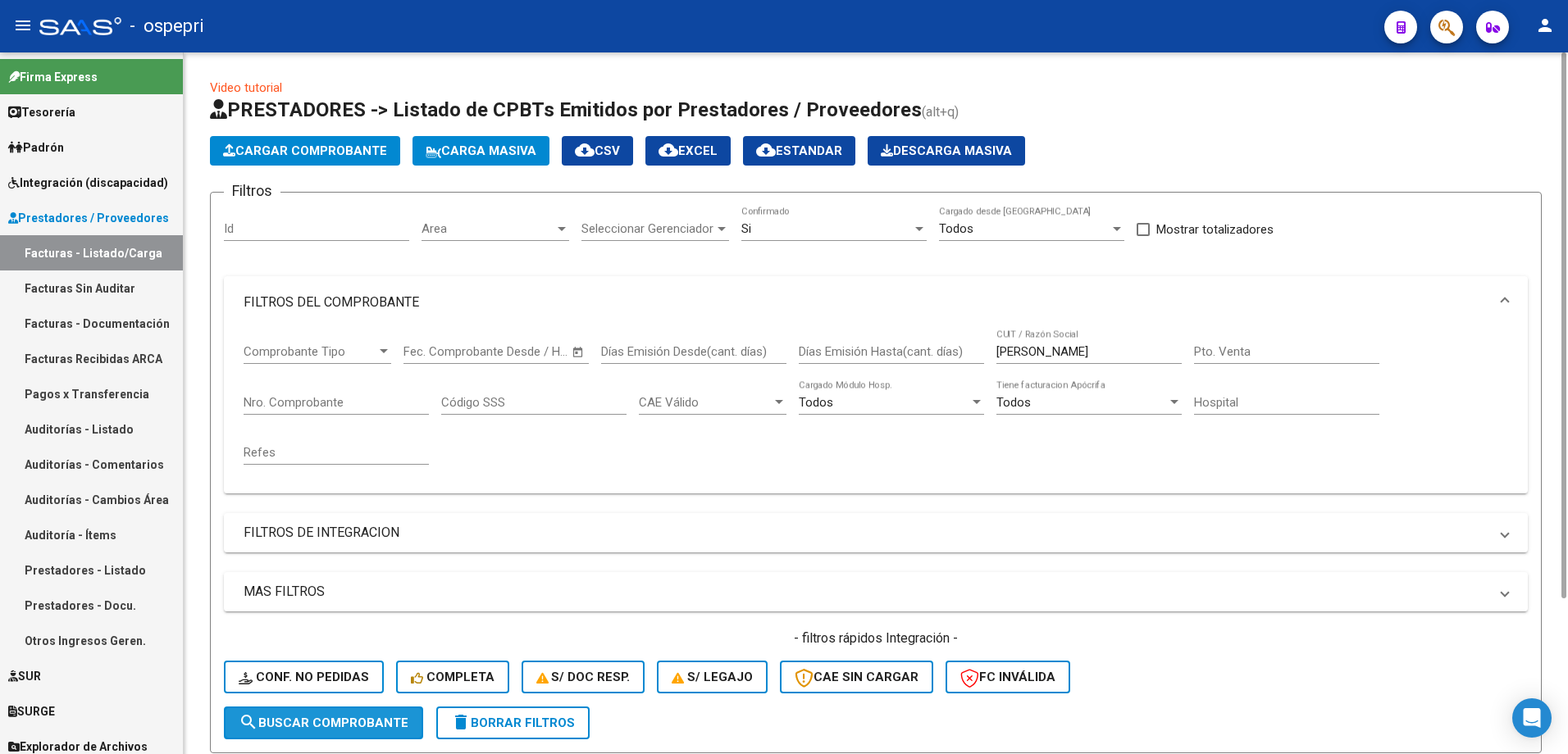 click on "search  Buscar Comprobante" 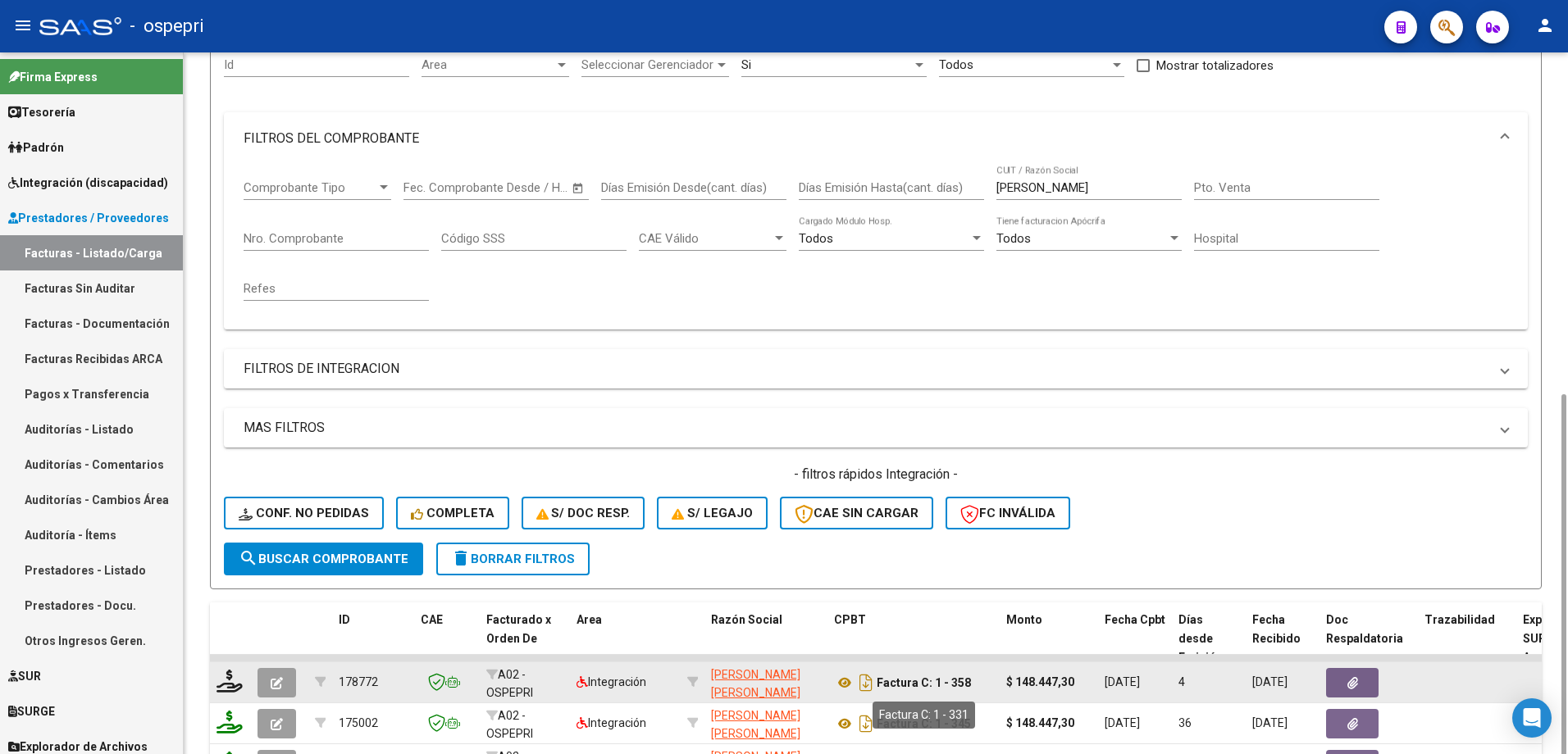 scroll, scrollTop: 328, scrollLeft: 0, axis: vertical 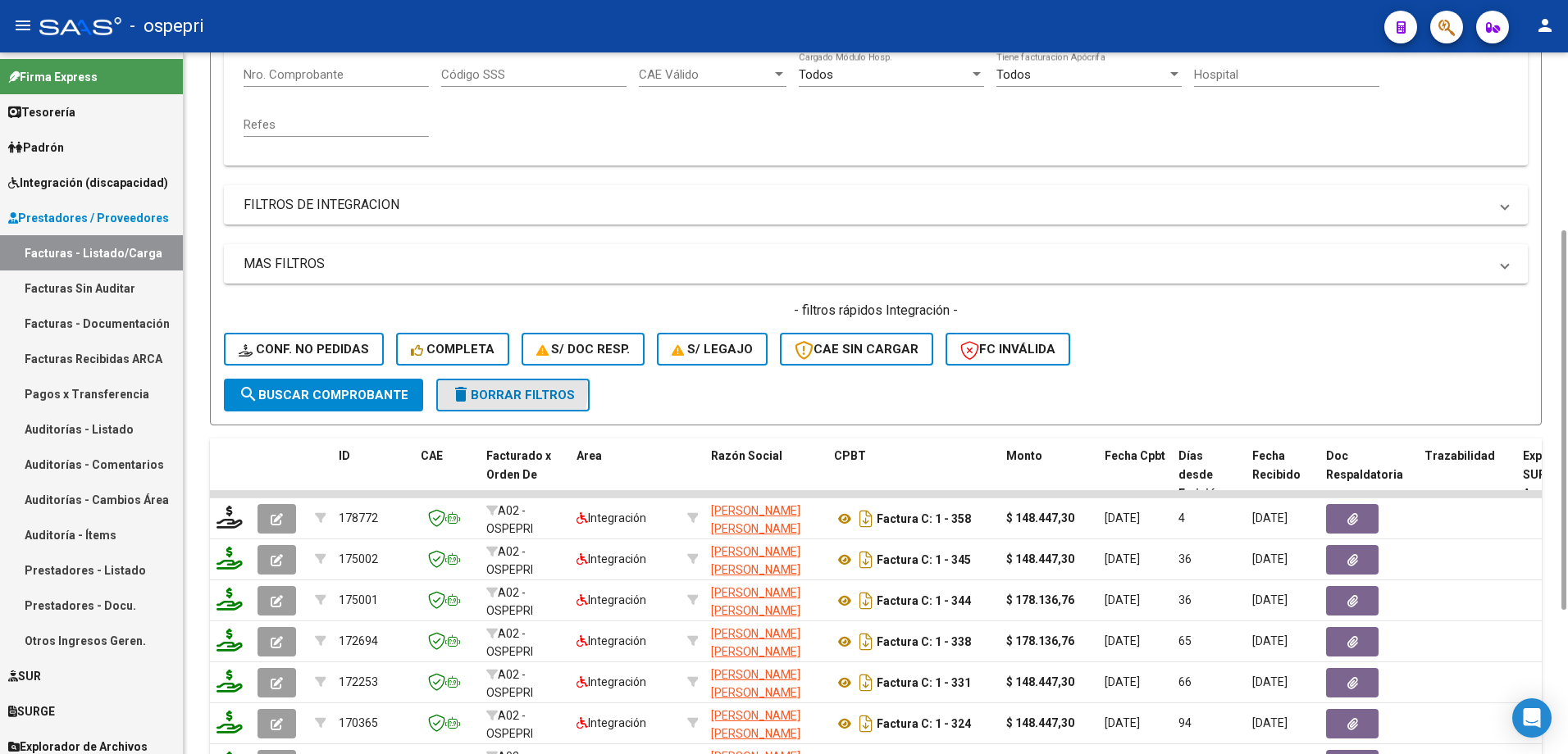 click on "delete  Borrar Filtros" 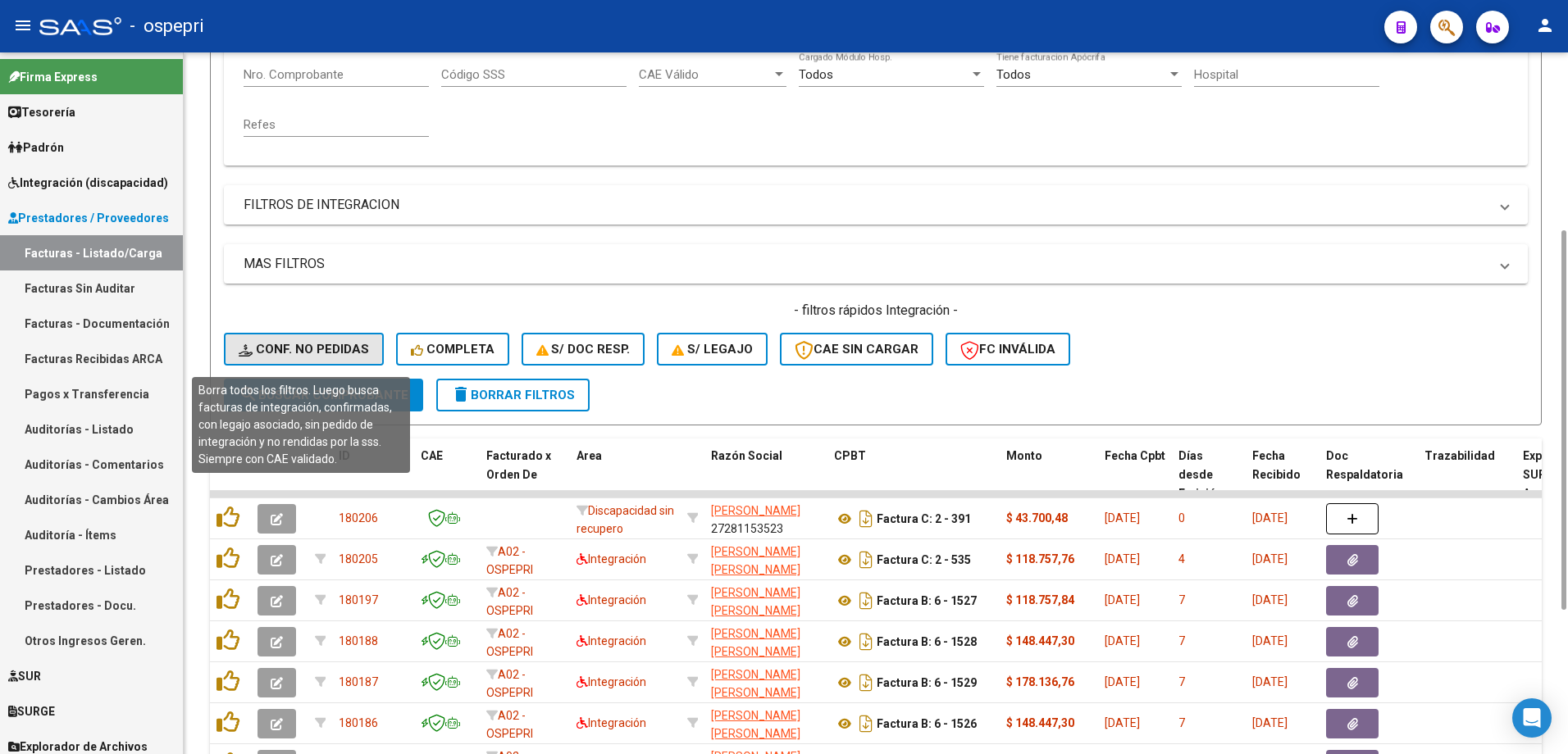 click on "Conf. no pedidas" 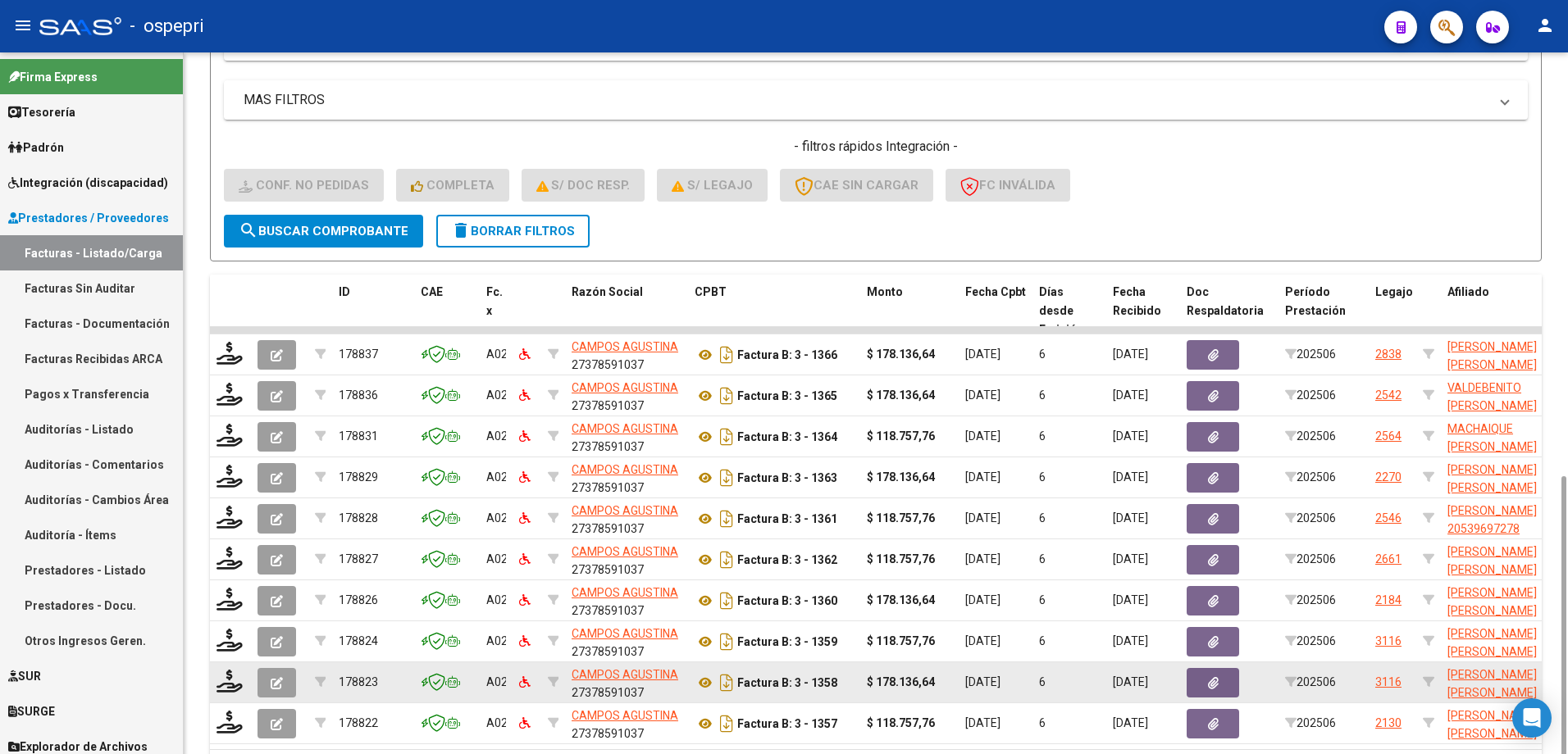 scroll, scrollTop: 593, scrollLeft: 0, axis: vertical 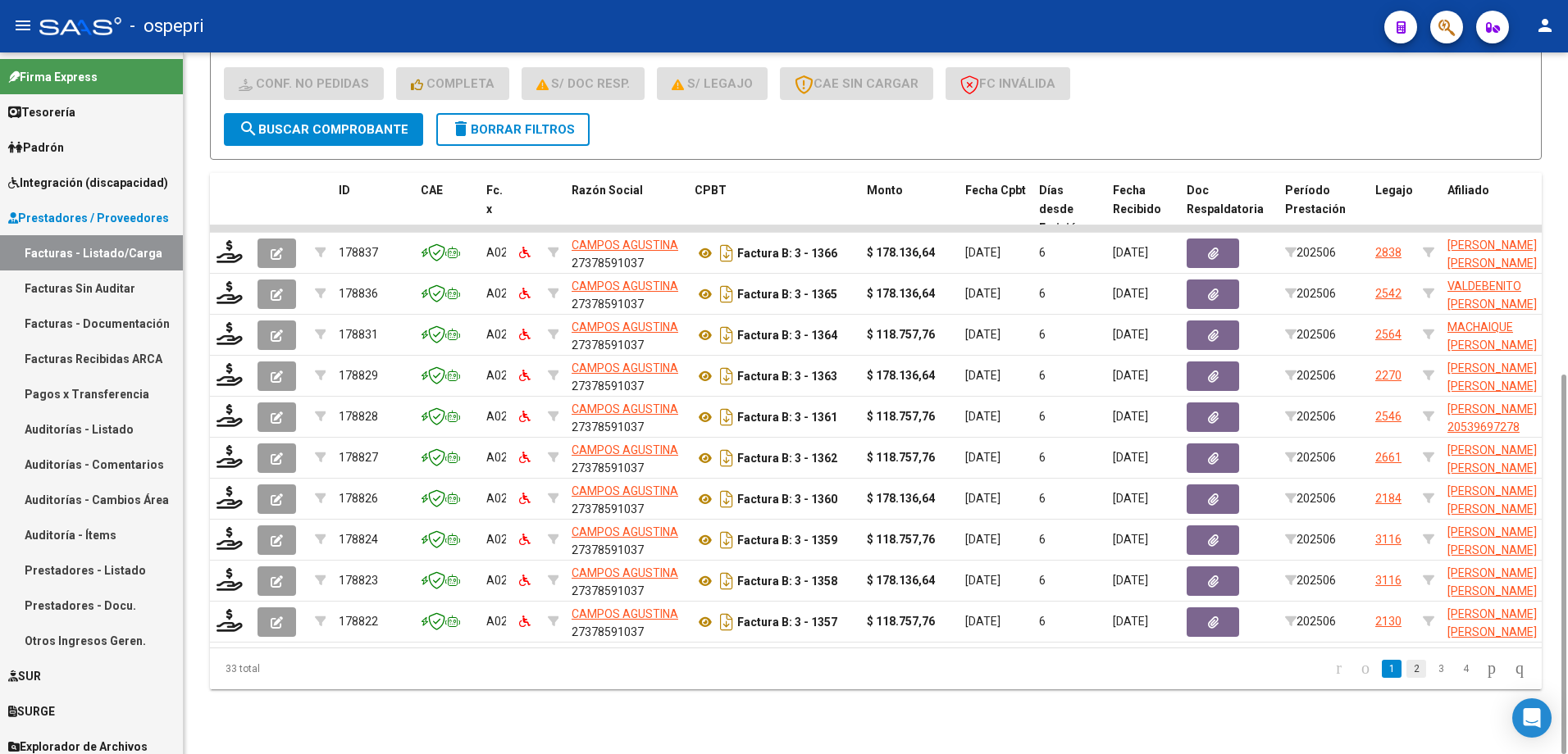click on "2" 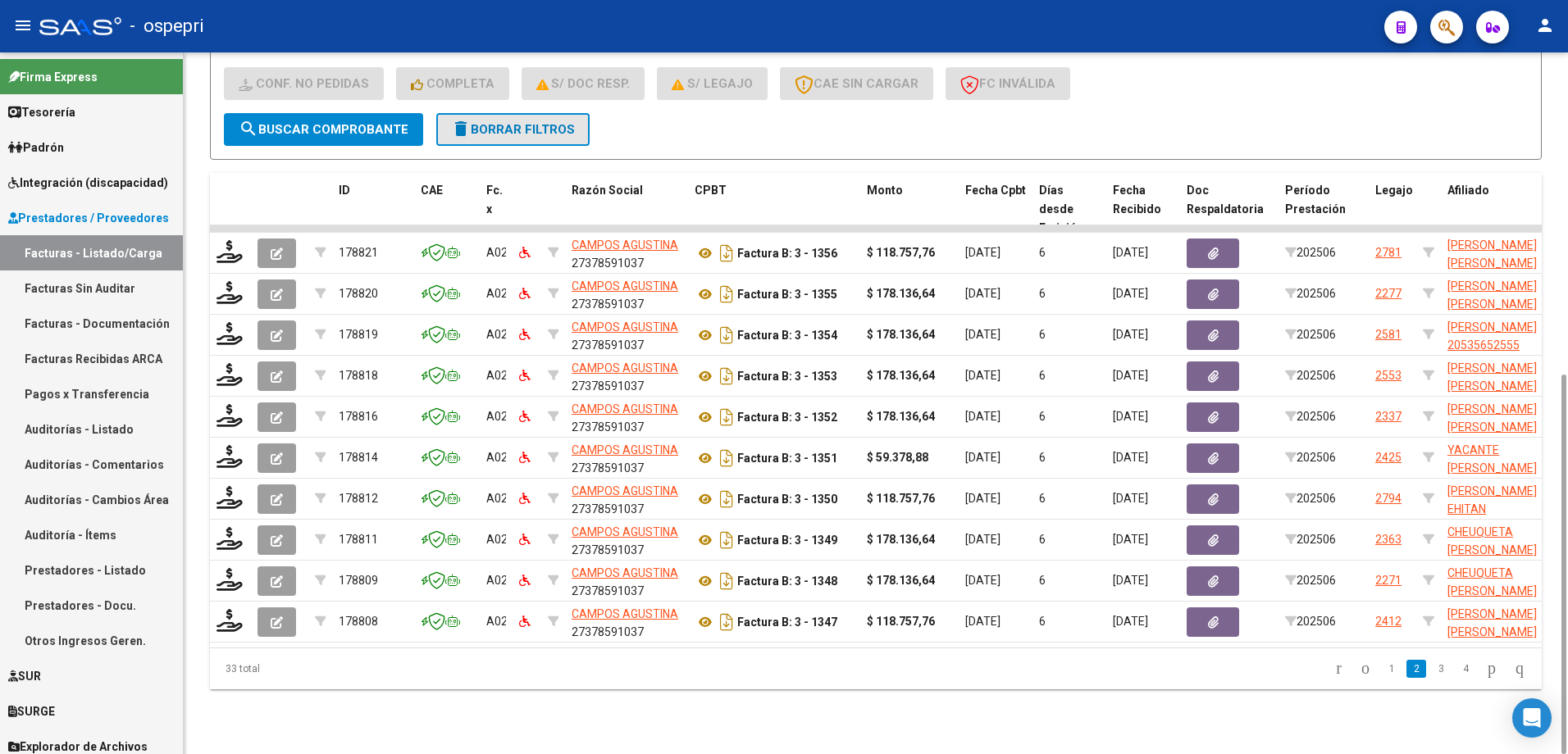 click on "delete  Borrar Filtros" 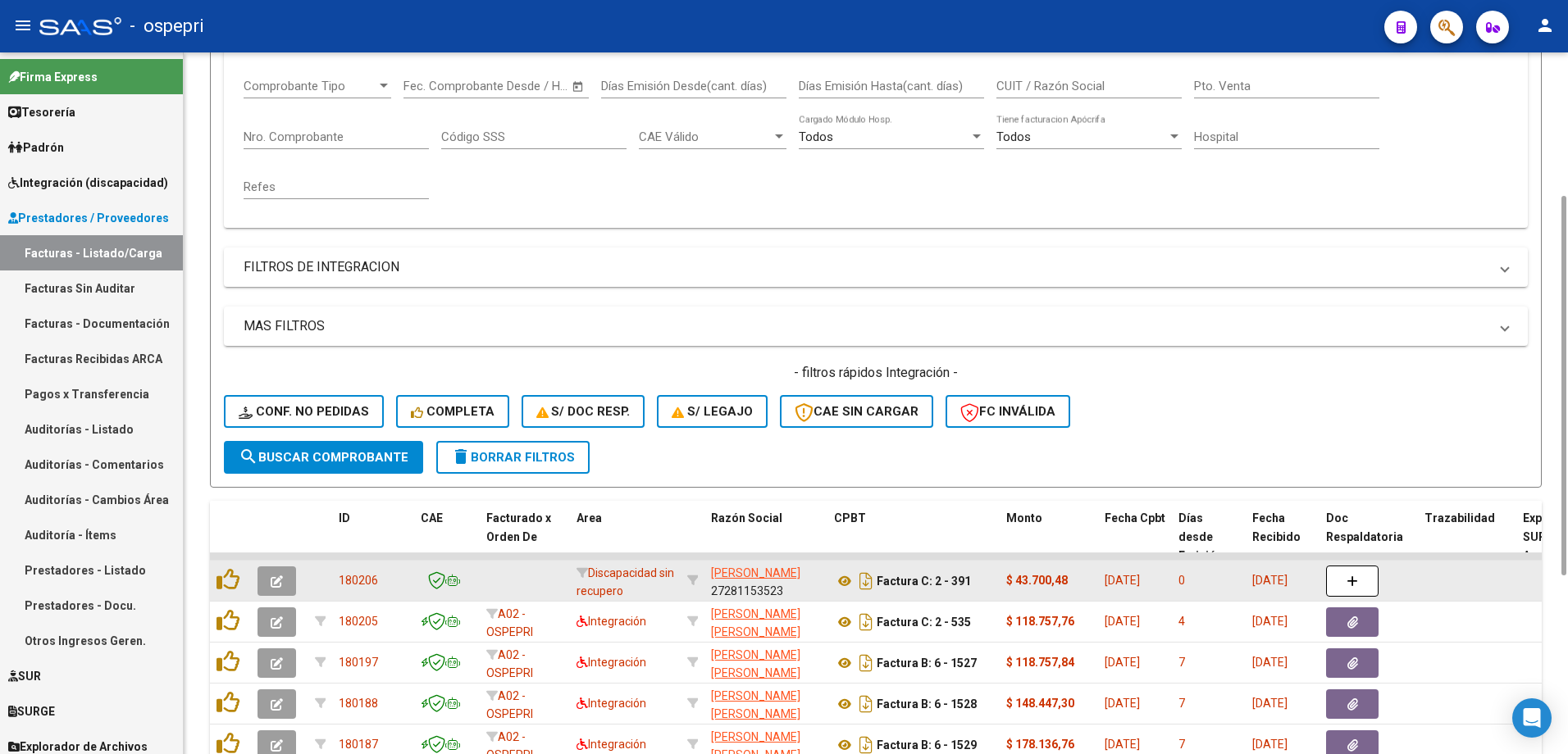 scroll, scrollTop: 0, scrollLeft: 0, axis: both 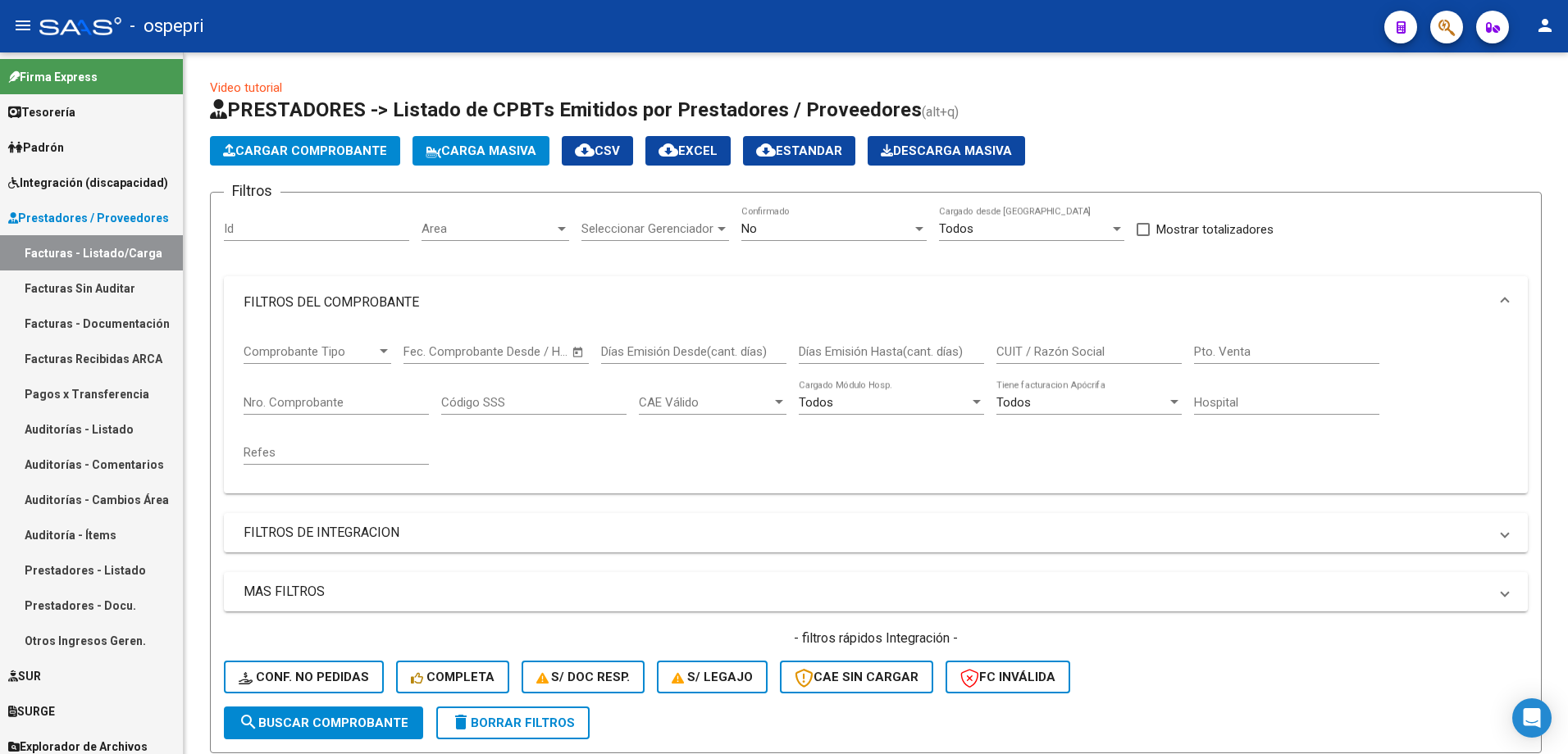 click on "CUIT / Razón Social" at bounding box center [1089, 352] 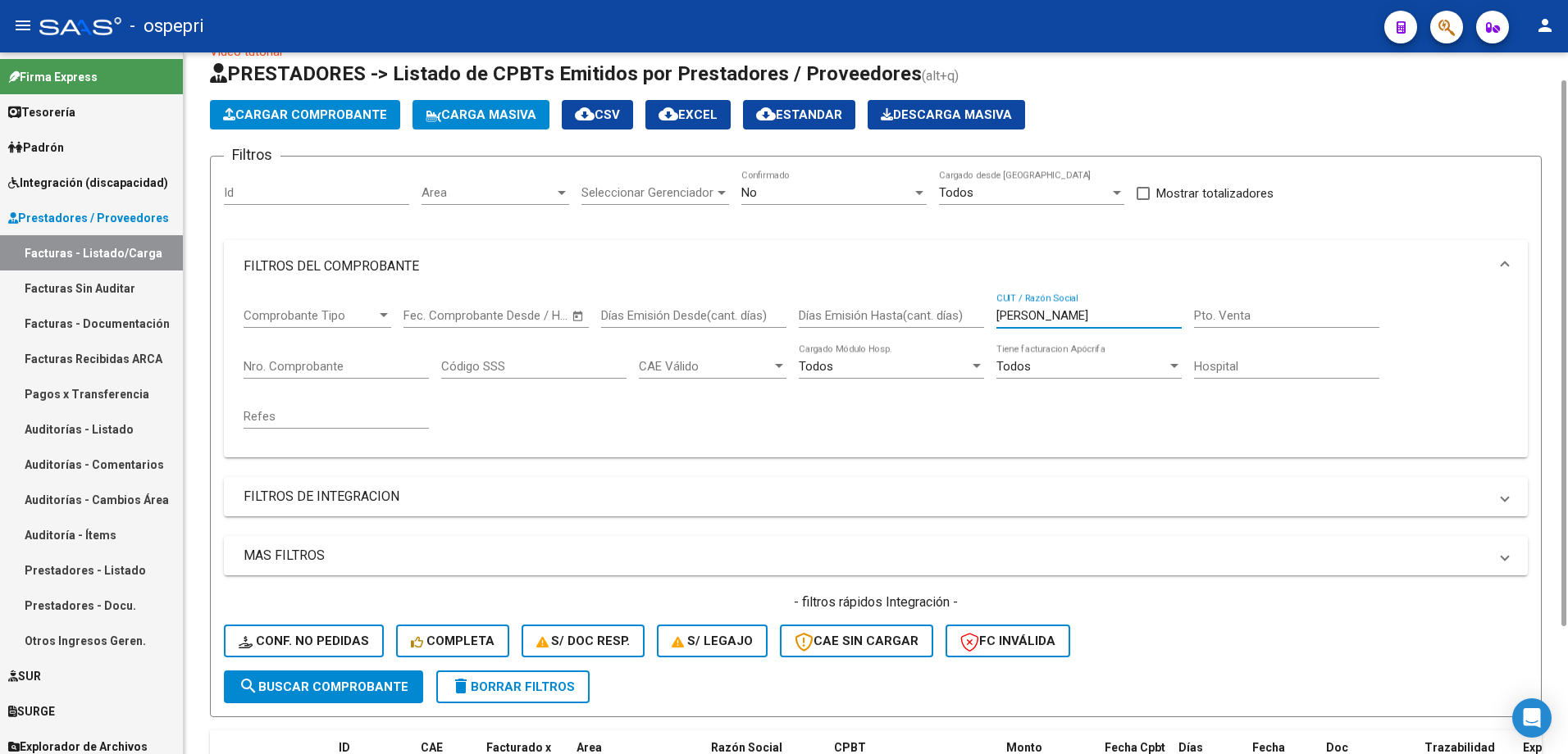 scroll, scrollTop: 0, scrollLeft: 0, axis: both 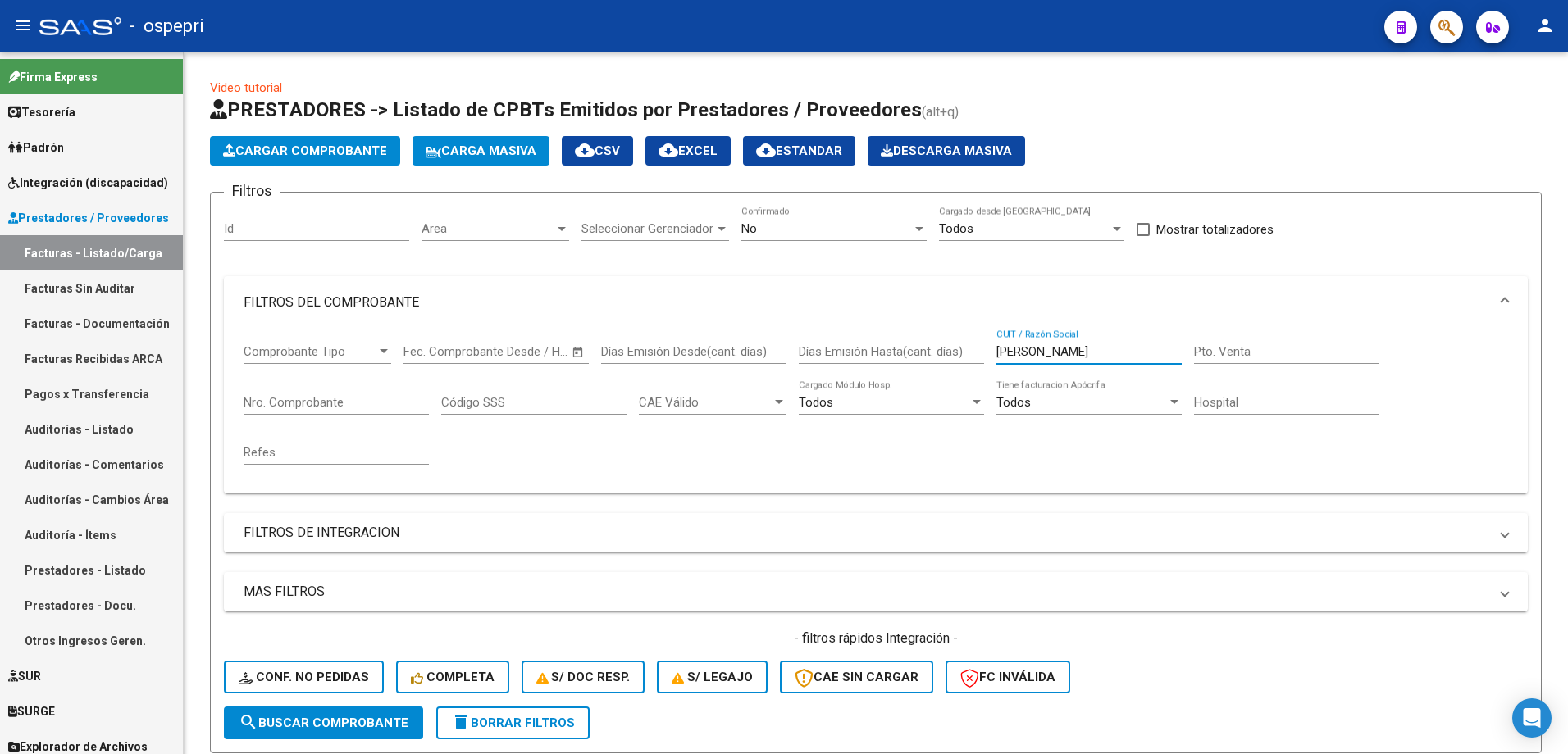type on "nardoni" 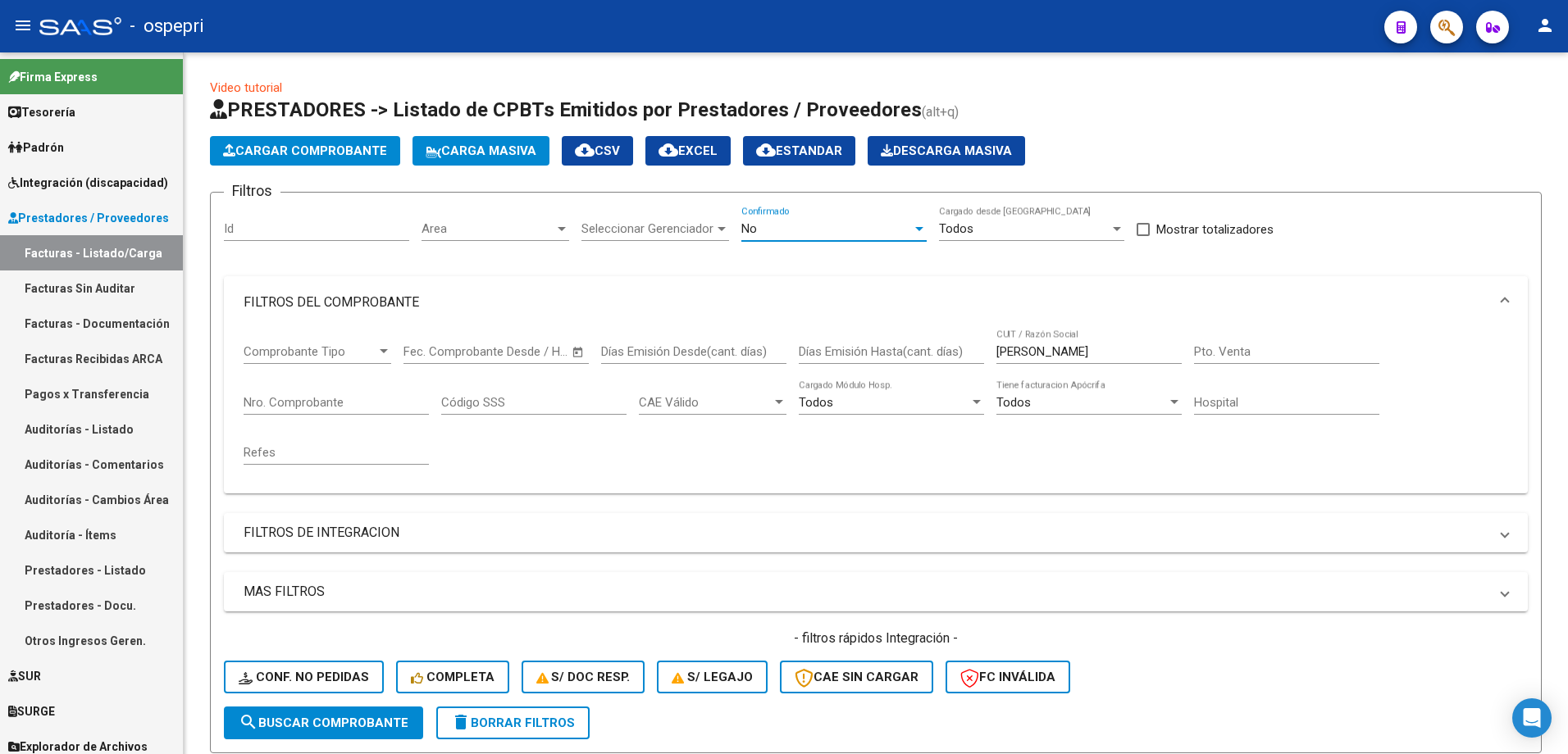 click at bounding box center [919, 229] 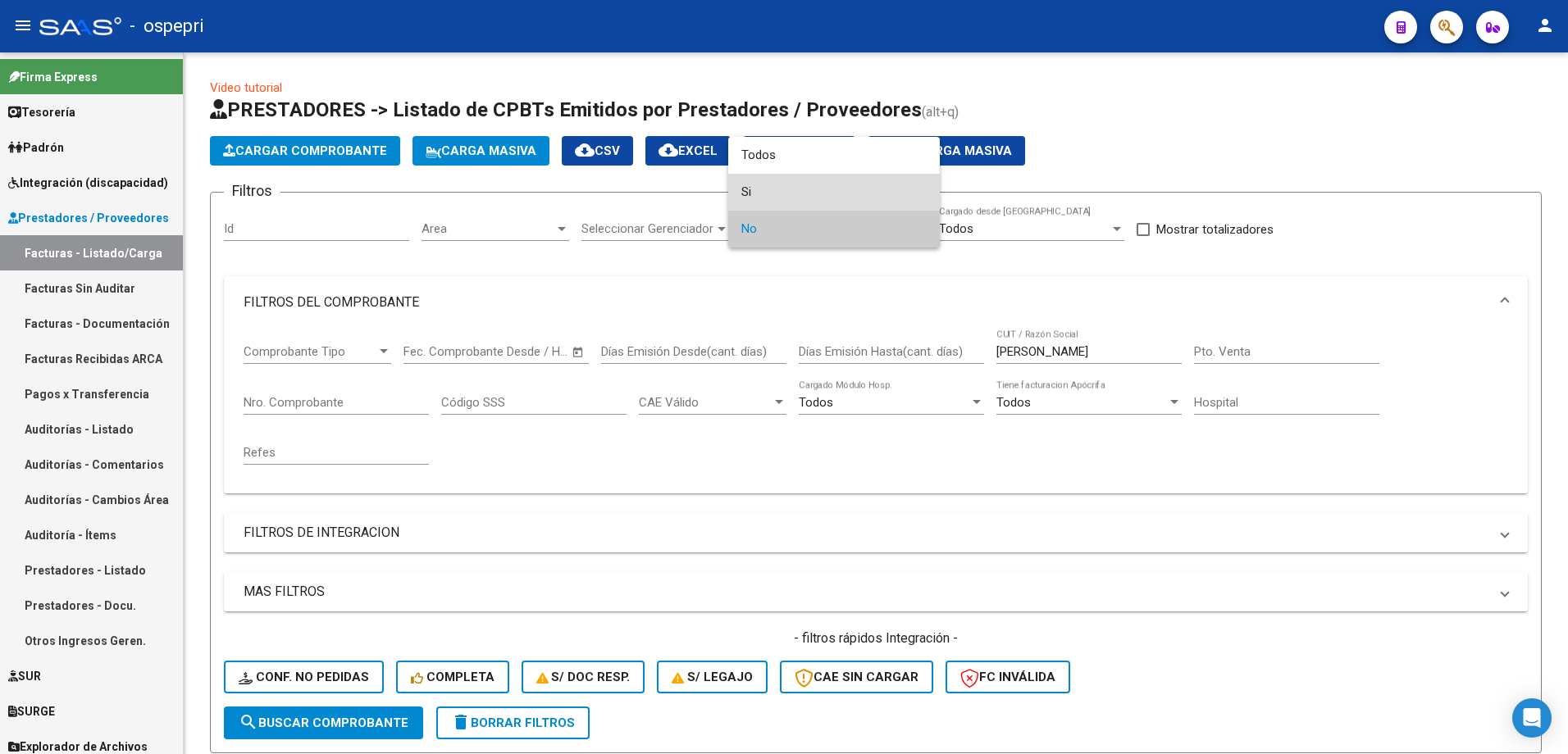 click on "Si" at bounding box center [834, 192] 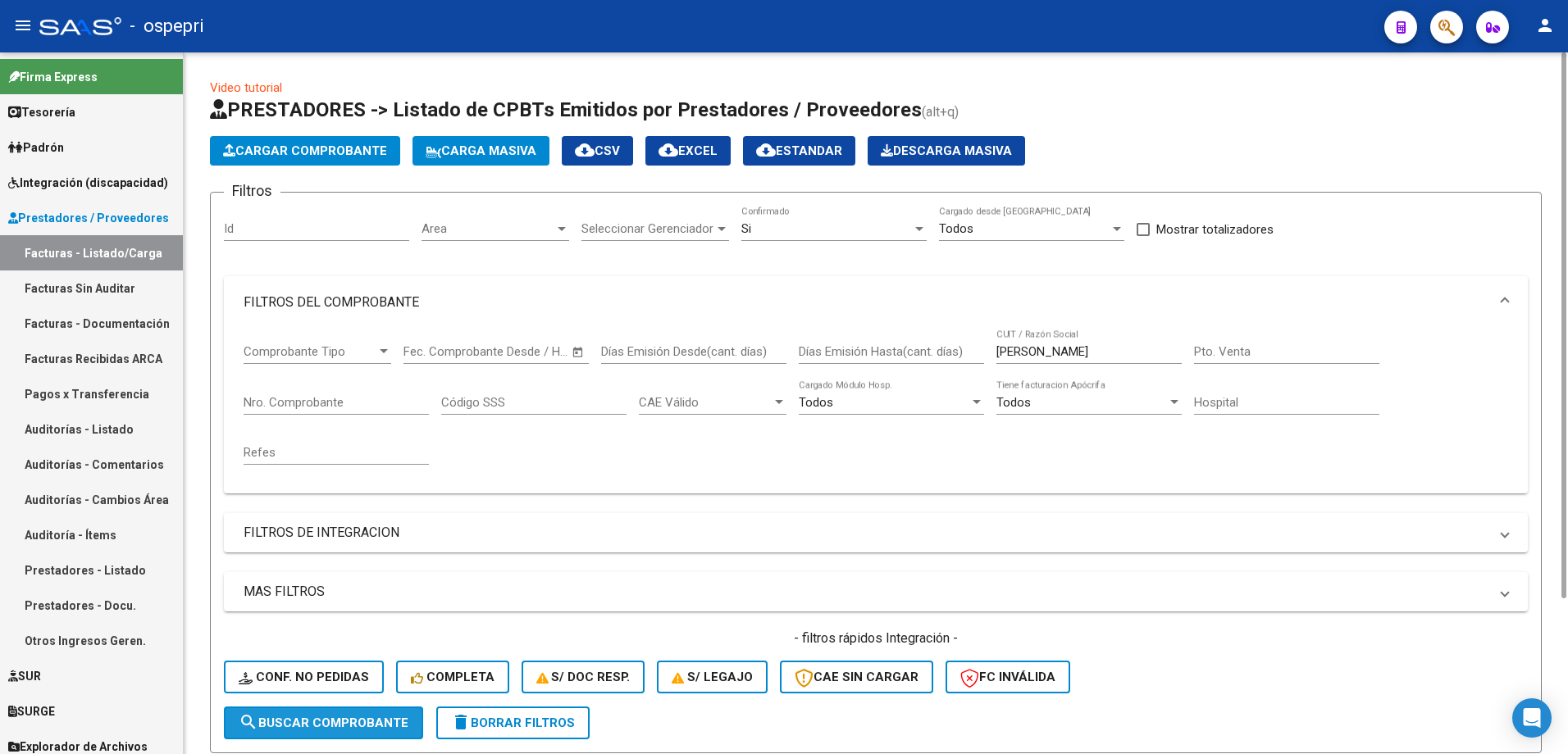 click on "search  Buscar Comprobante" 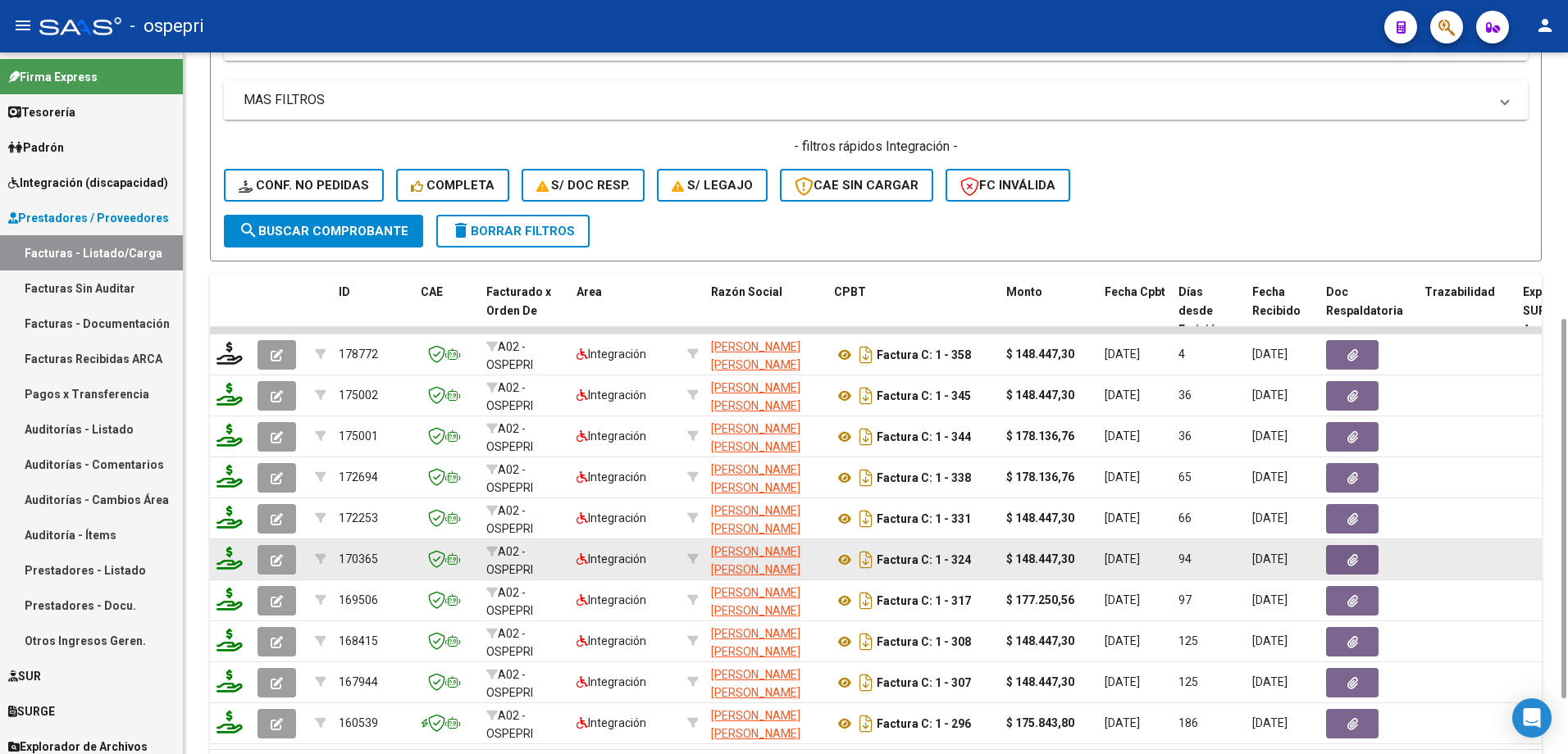 scroll, scrollTop: 593, scrollLeft: 0, axis: vertical 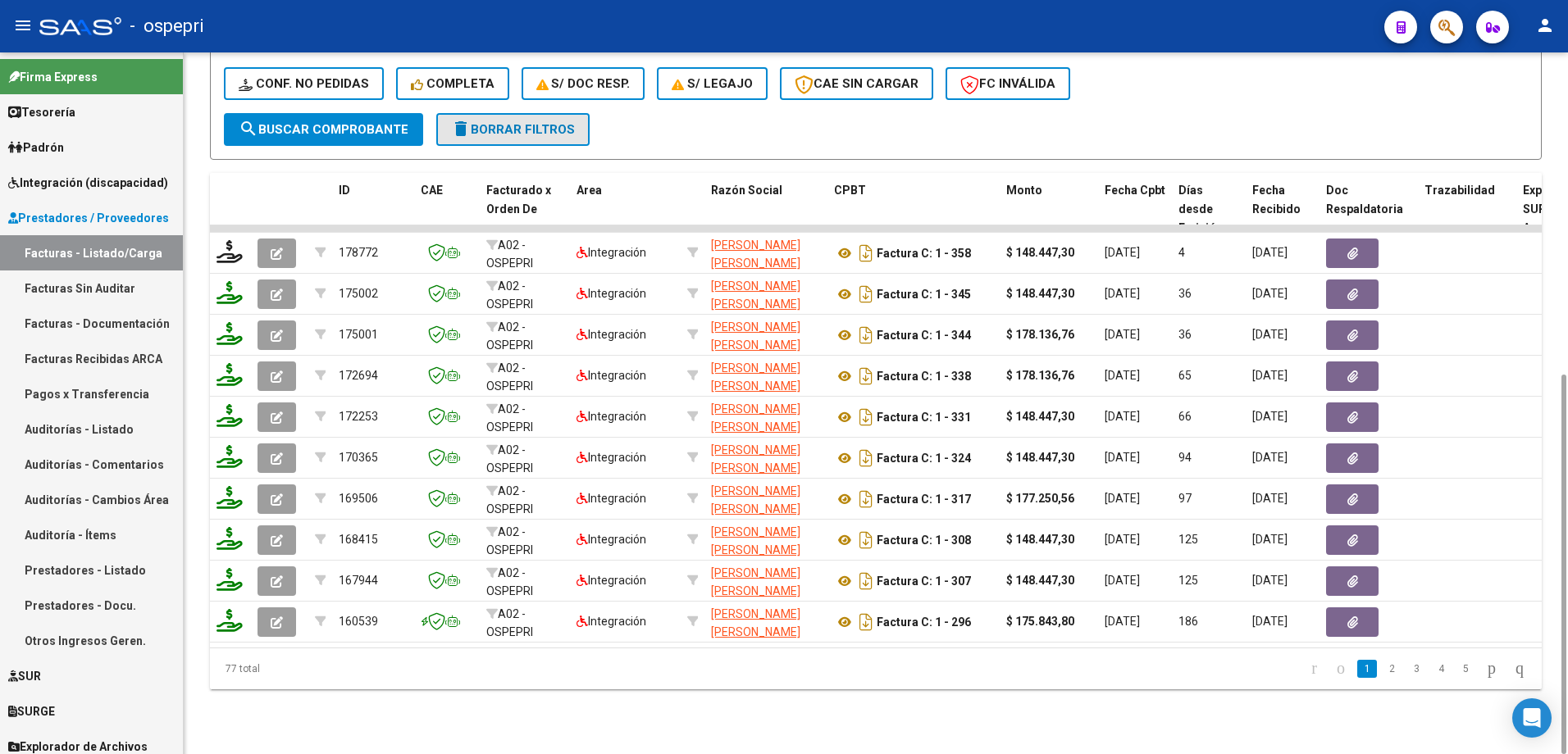 click on "delete  Borrar Filtros" 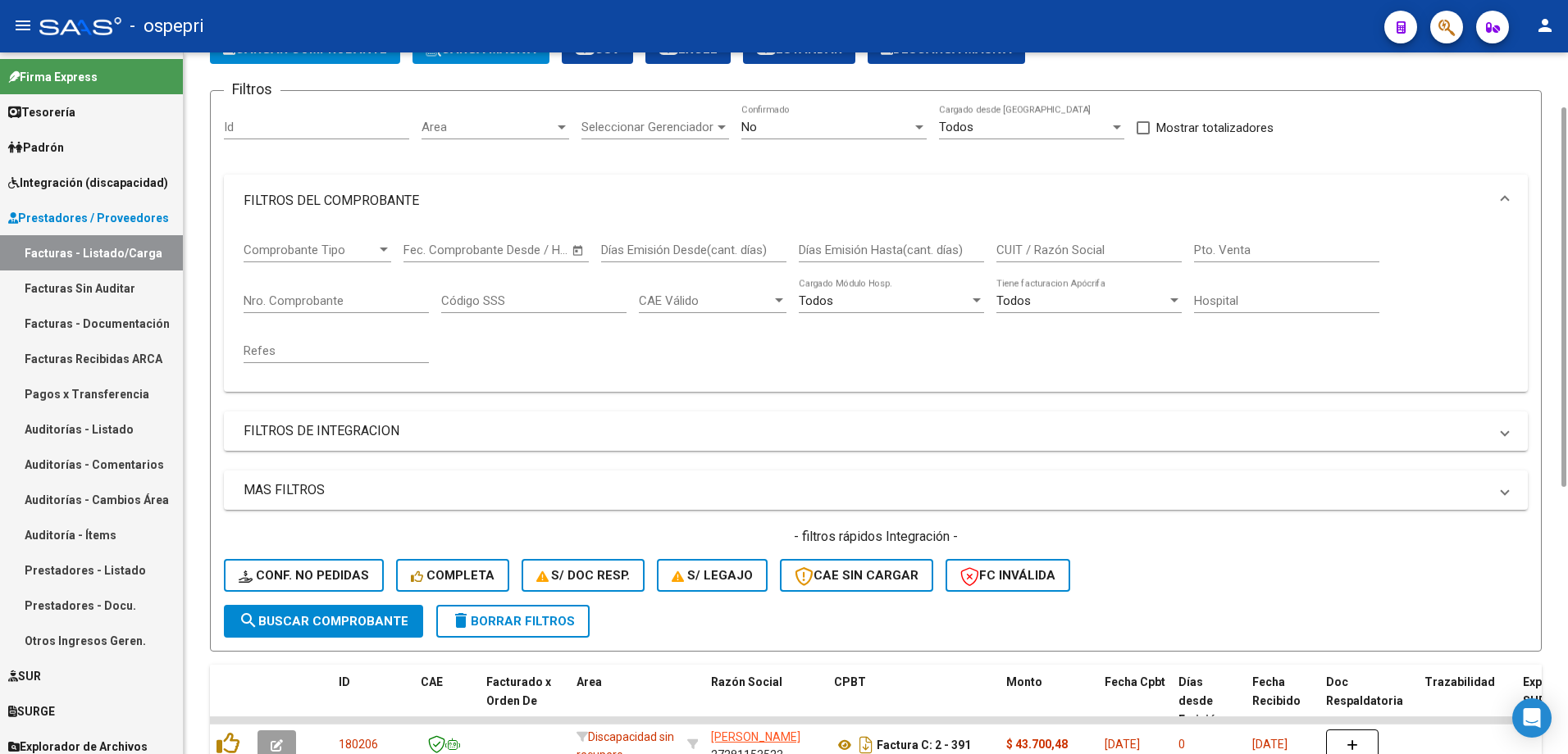 scroll, scrollTop: 0, scrollLeft: 0, axis: both 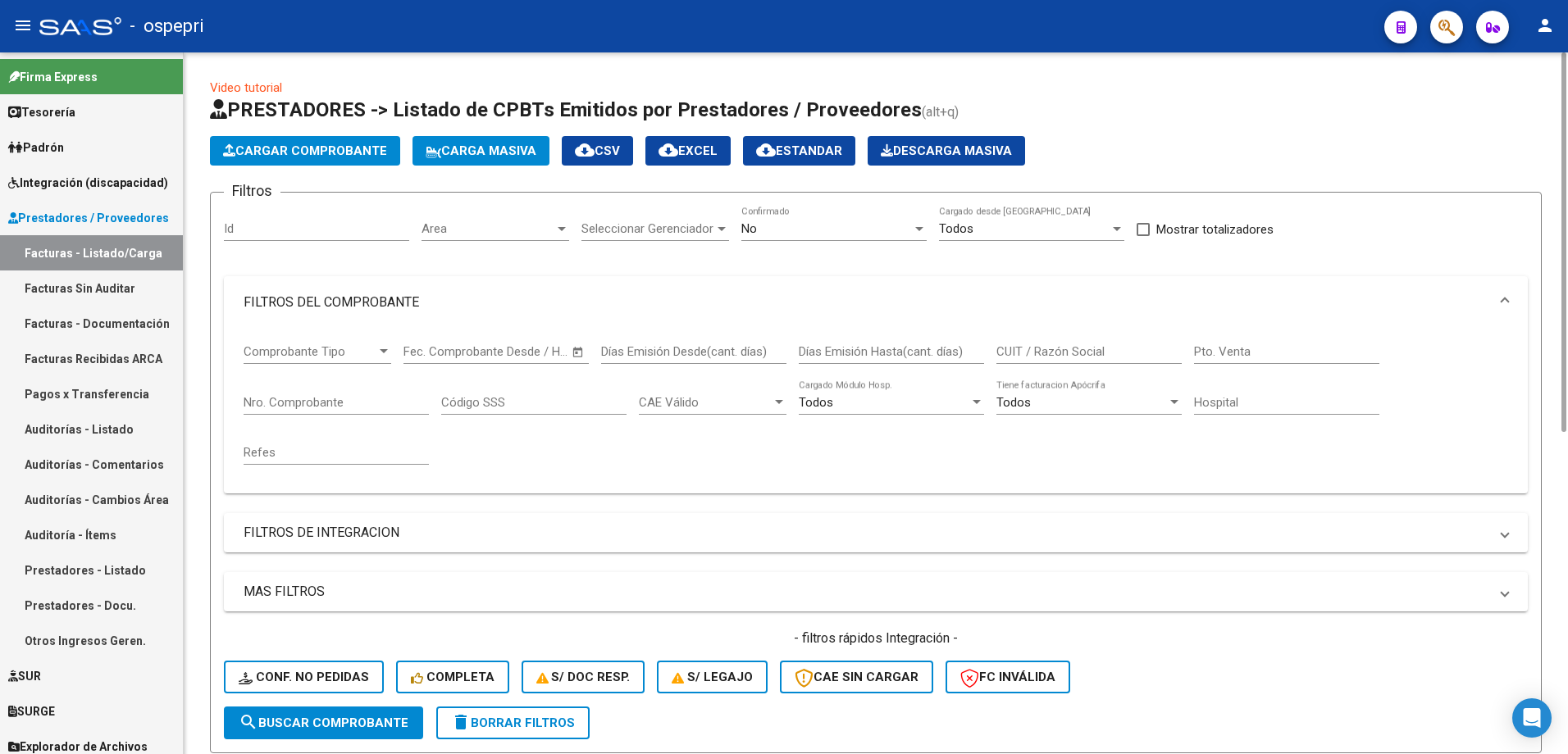 click on "Carga Masiva" 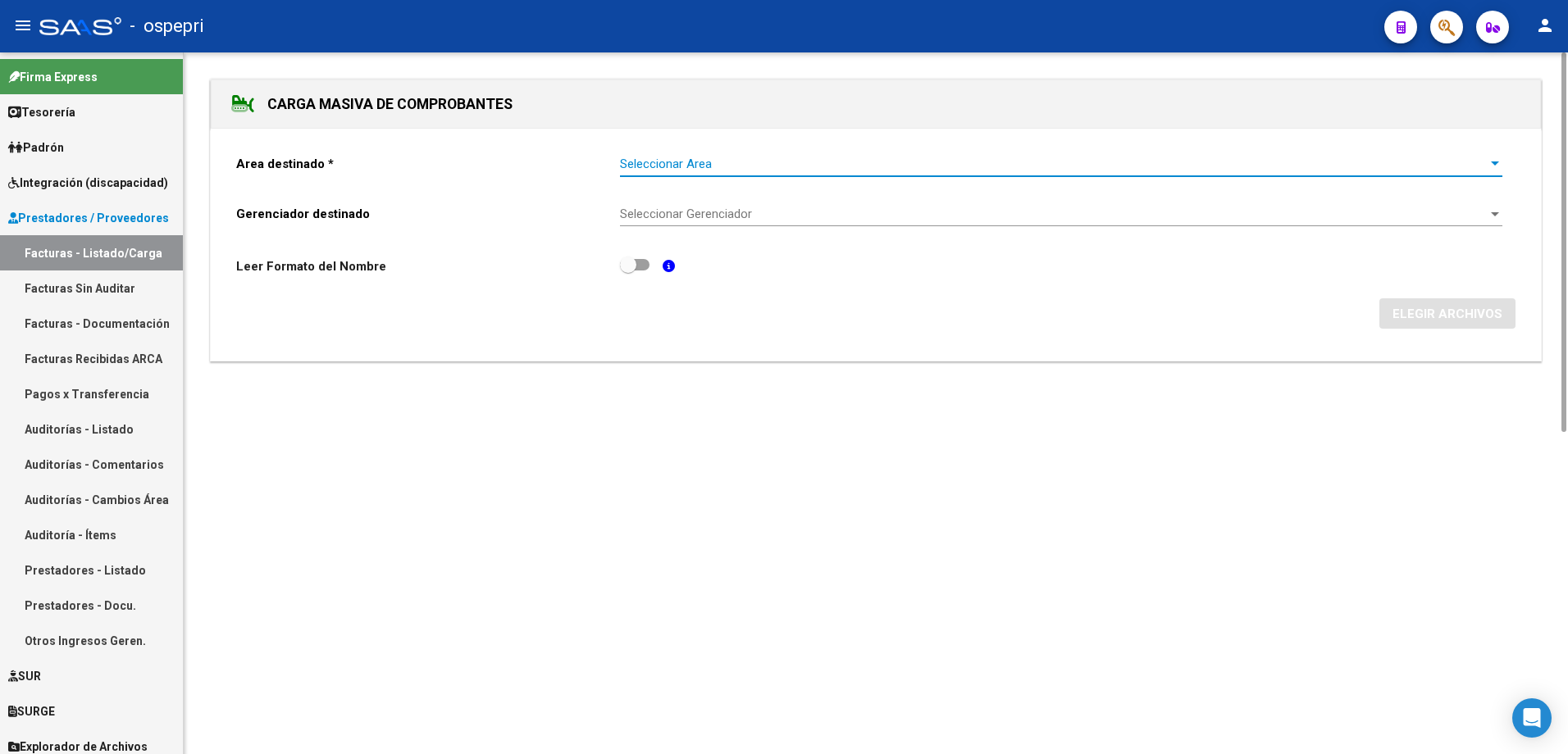click on "Seleccionar Area" at bounding box center [1054, 164] 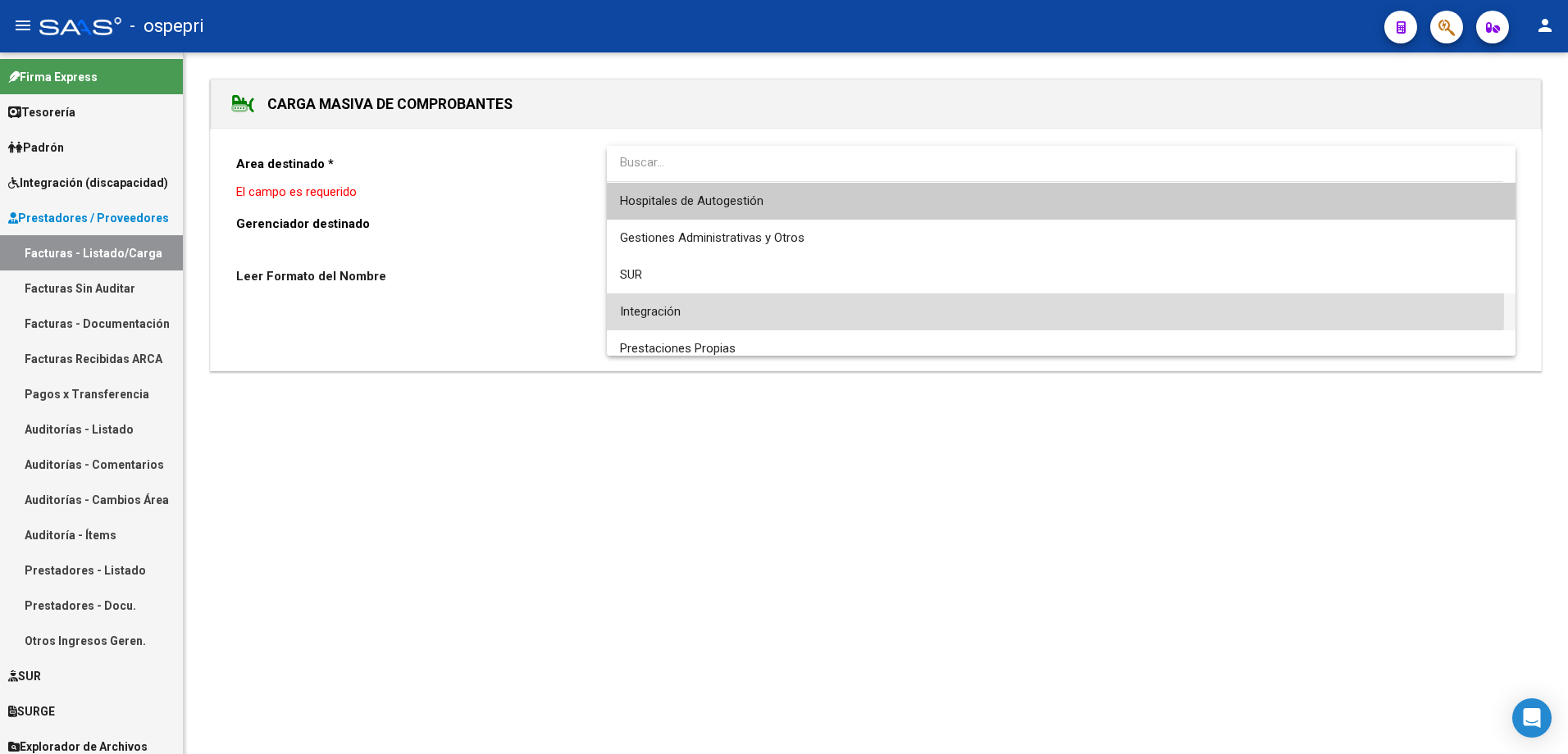 click on "Integración" at bounding box center (1061, 311) 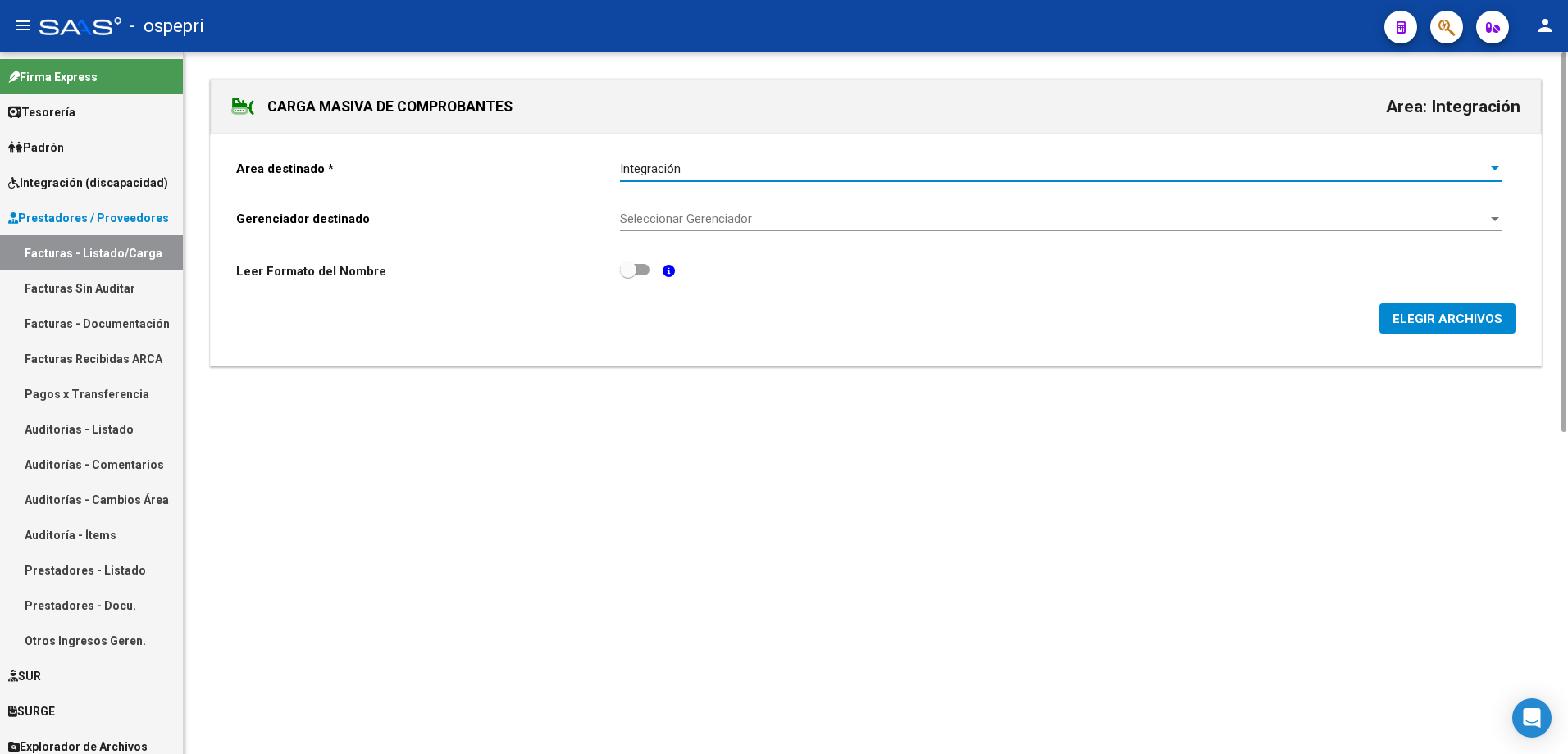 click on "Seleccionar Gerenciador" at bounding box center [1054, 219] 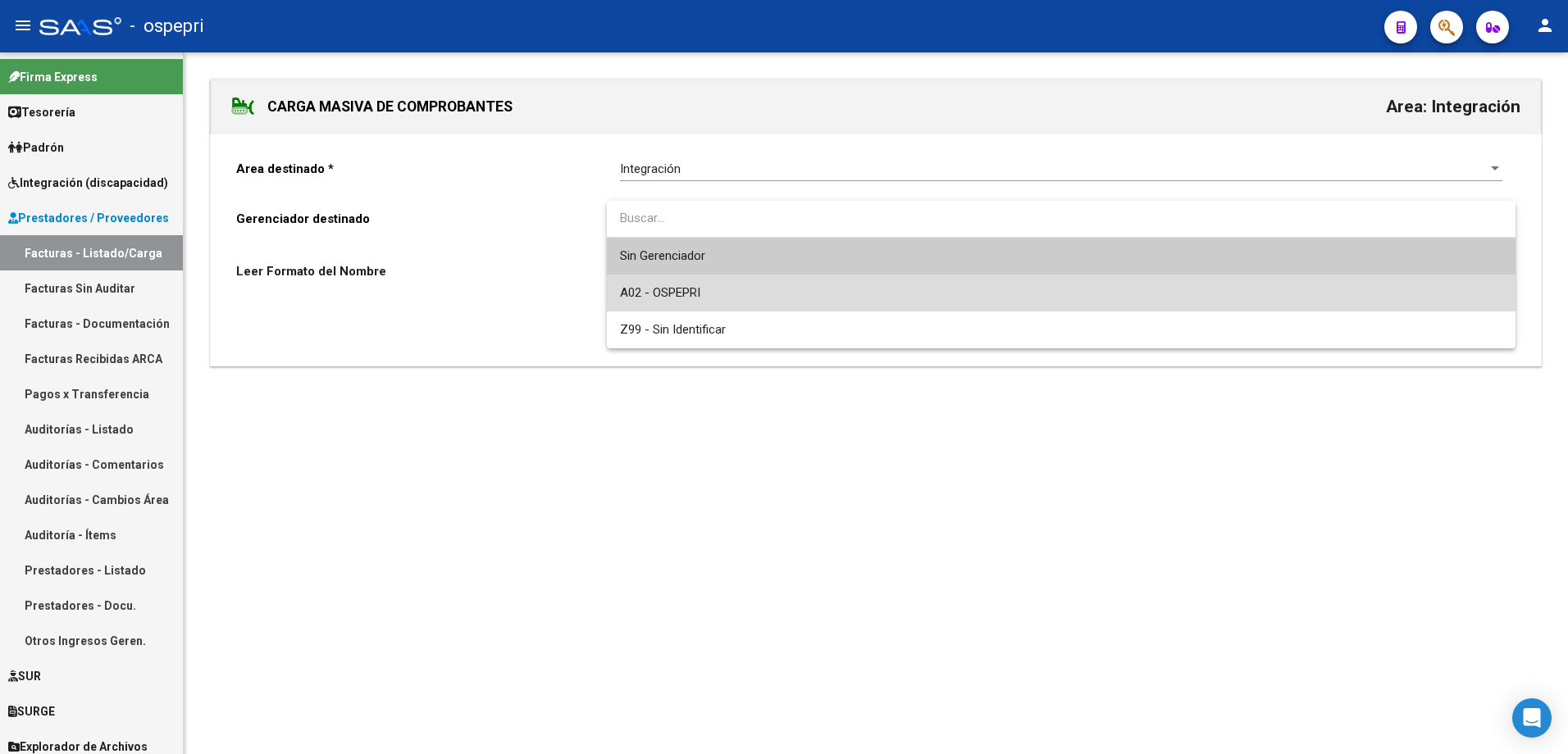 click on "A02 - OSPEPRI" at bounding box center [1061, 293] 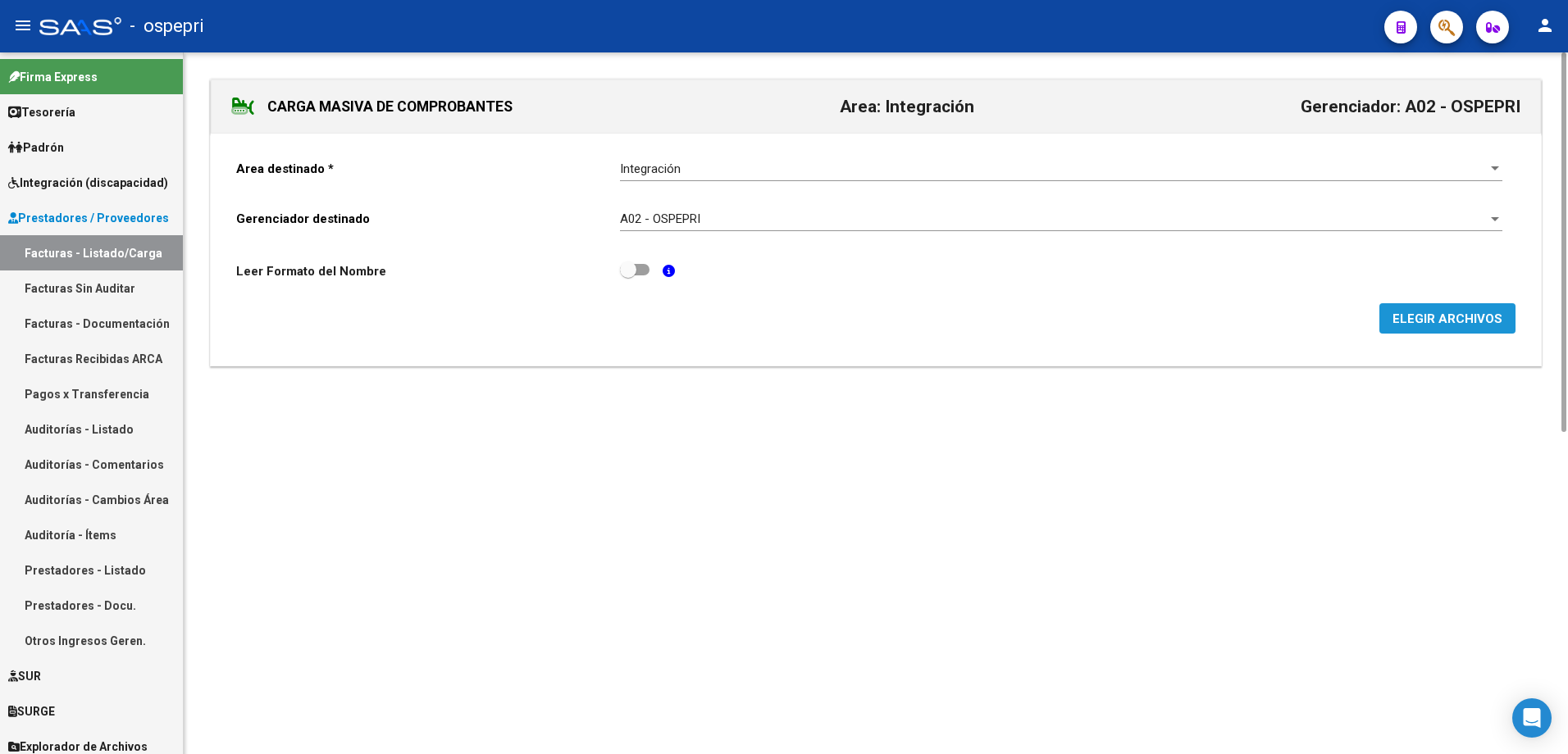 click on "ELEGIR ARCHIVOS" 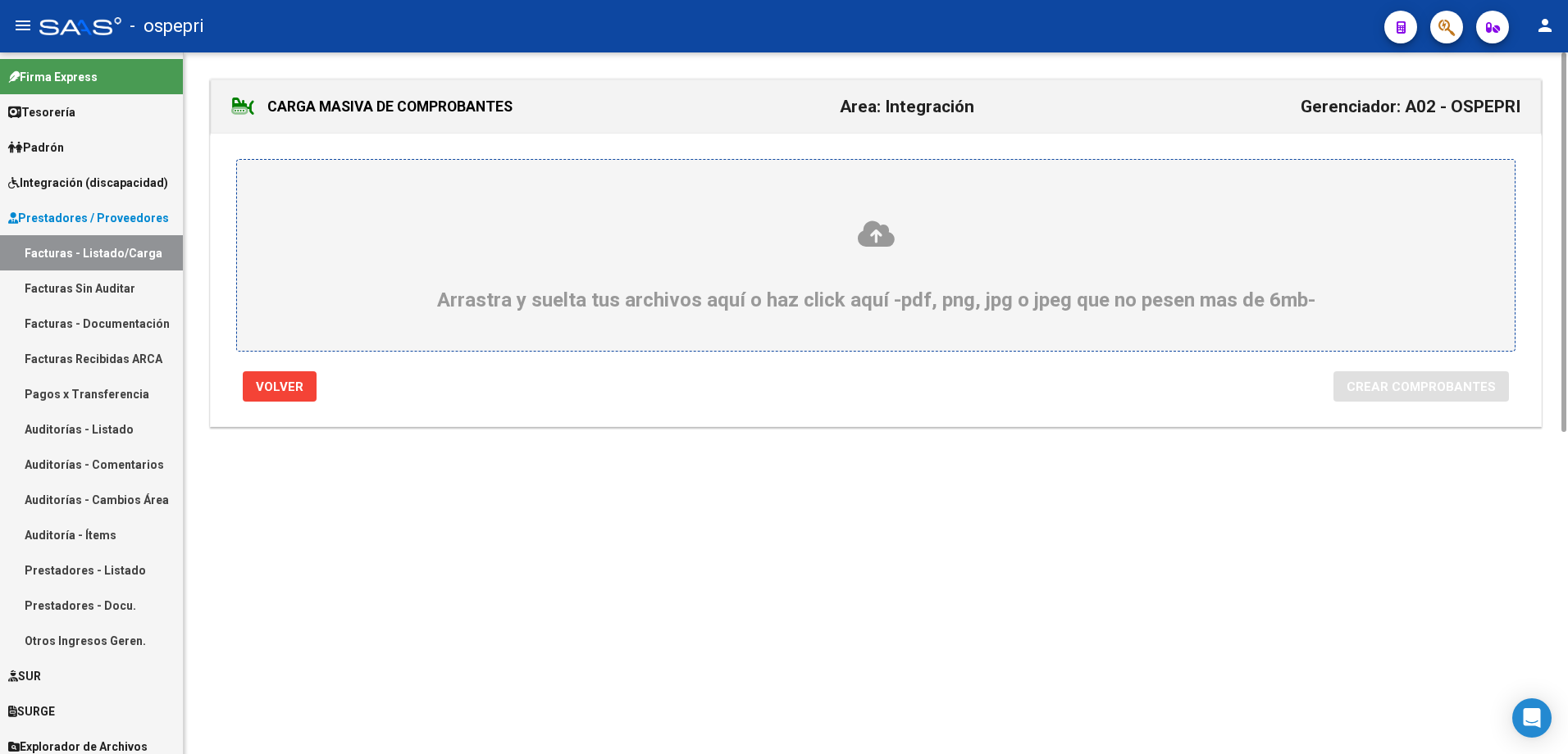 click 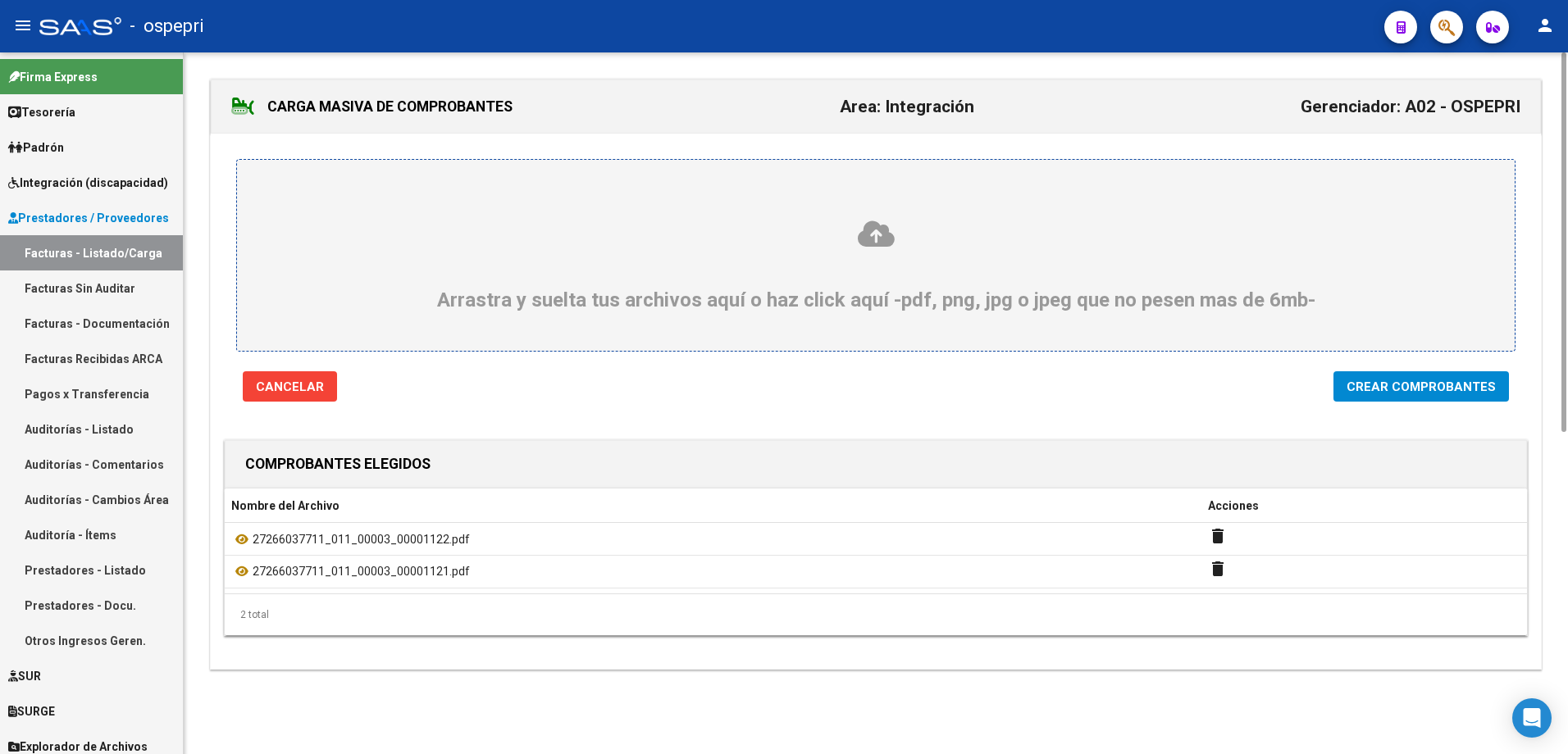 click on "Crear Comprobantes" 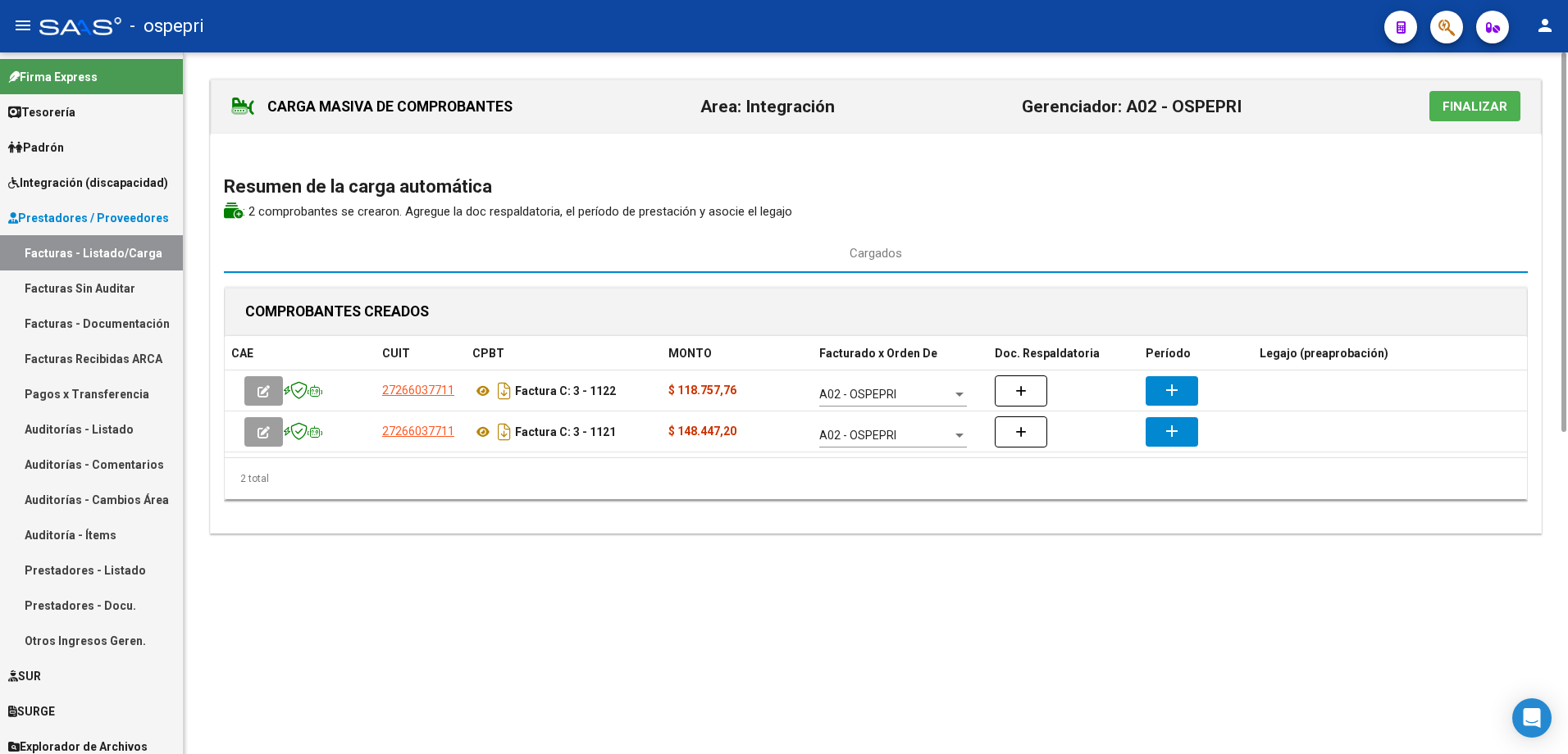 click on "Finalizar" 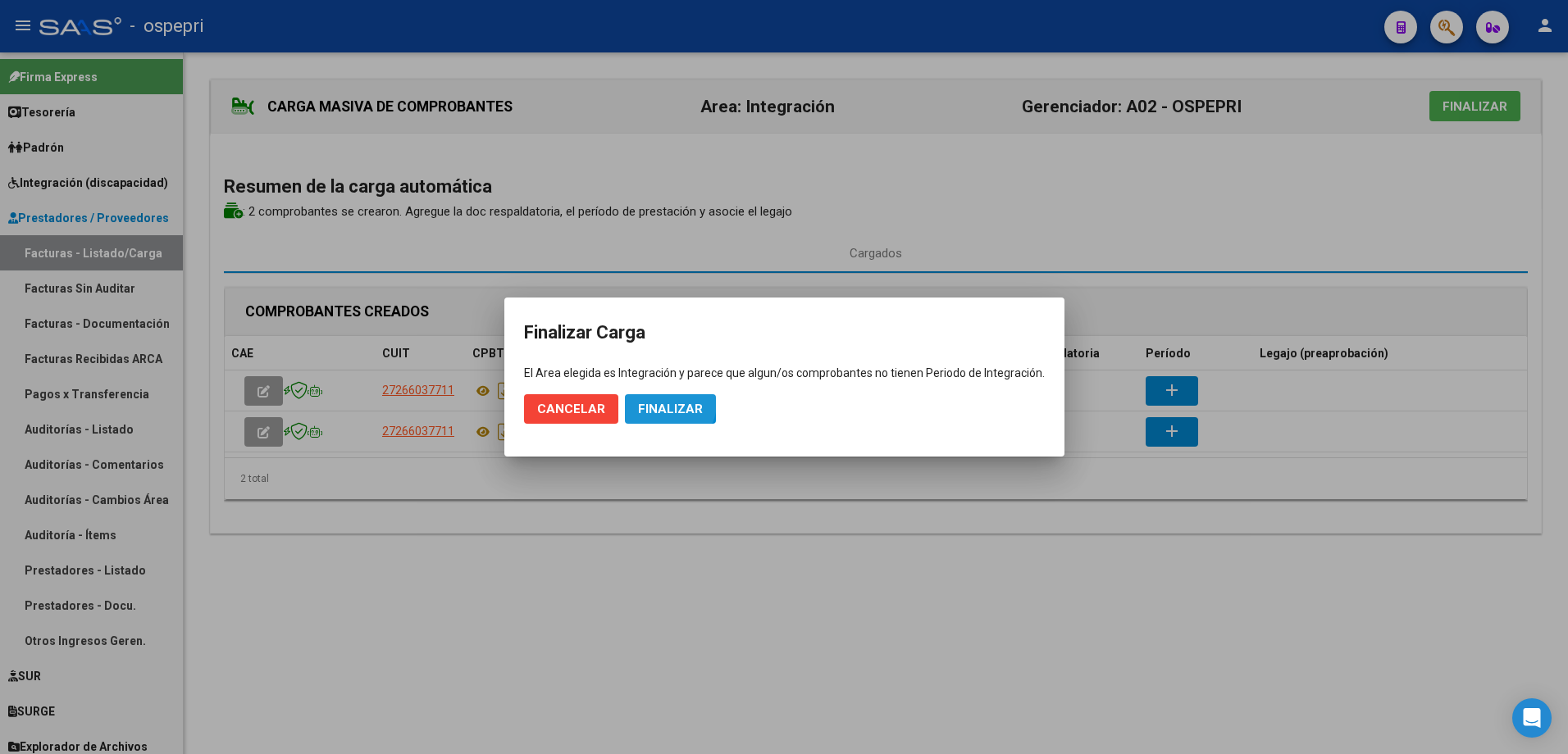 click on "Finalizar" 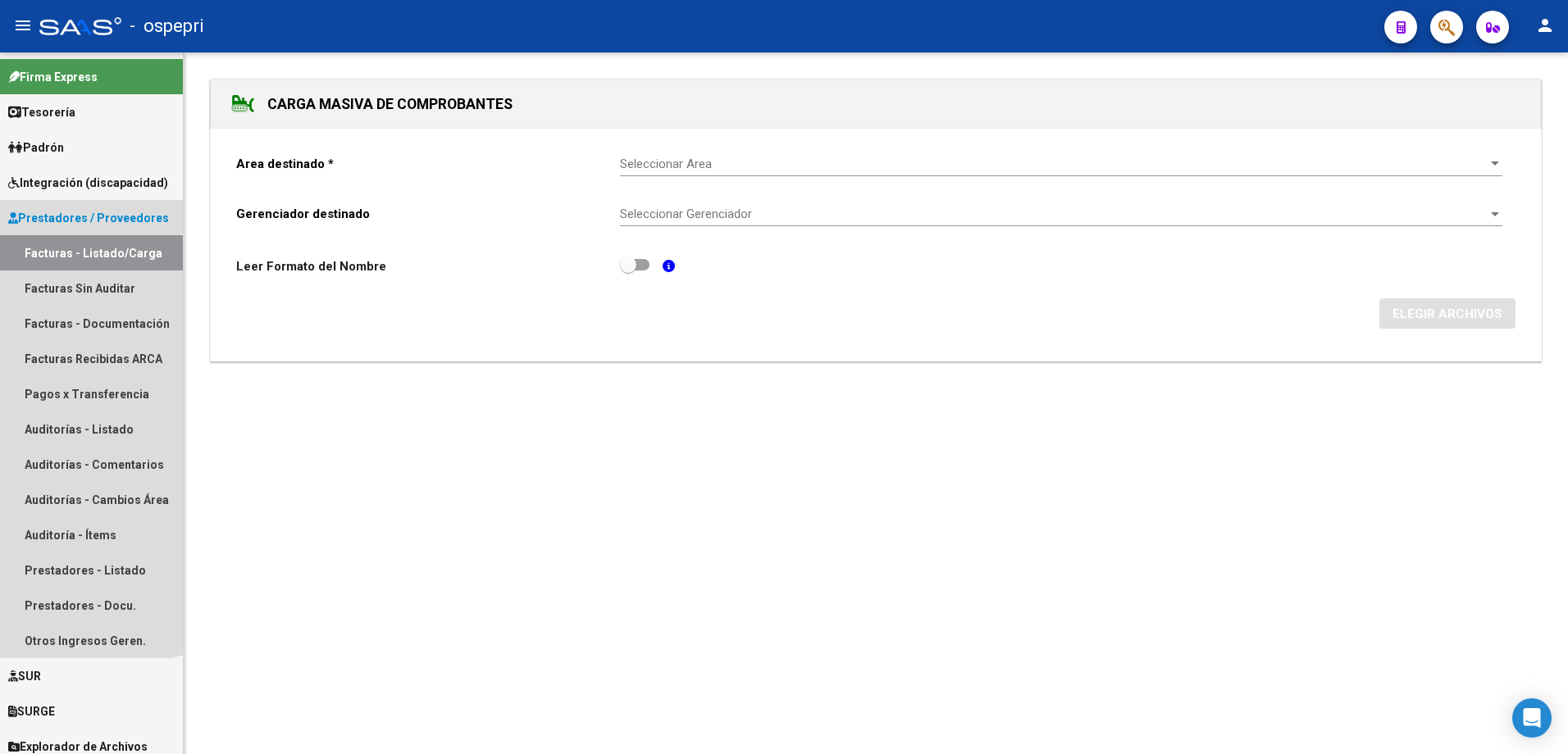 click on "Facturas - Listado/Carga" at bounding box center [91, 252] 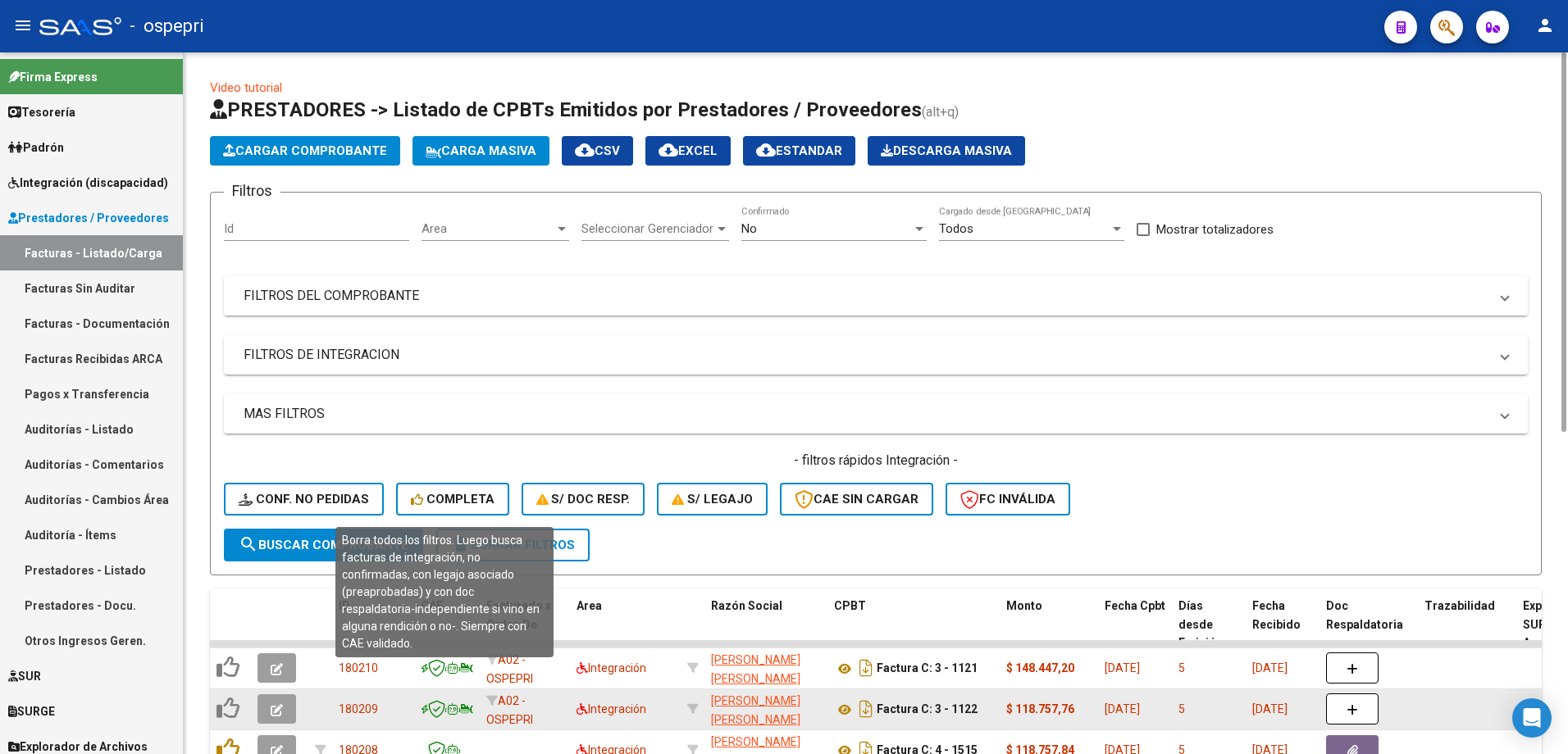 scroll, scrollTop: 164, scrollLeft: 0, axis: vertical 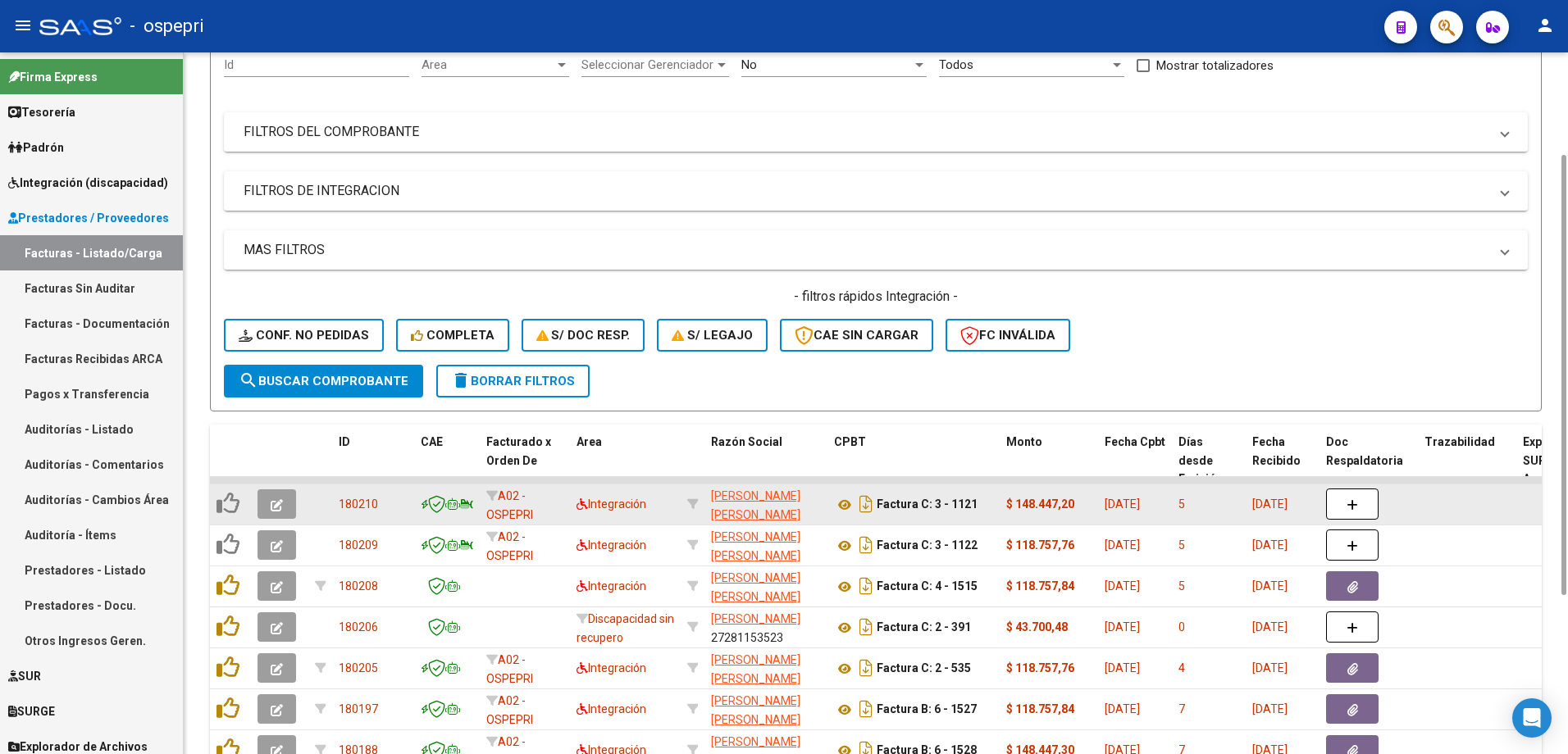 click 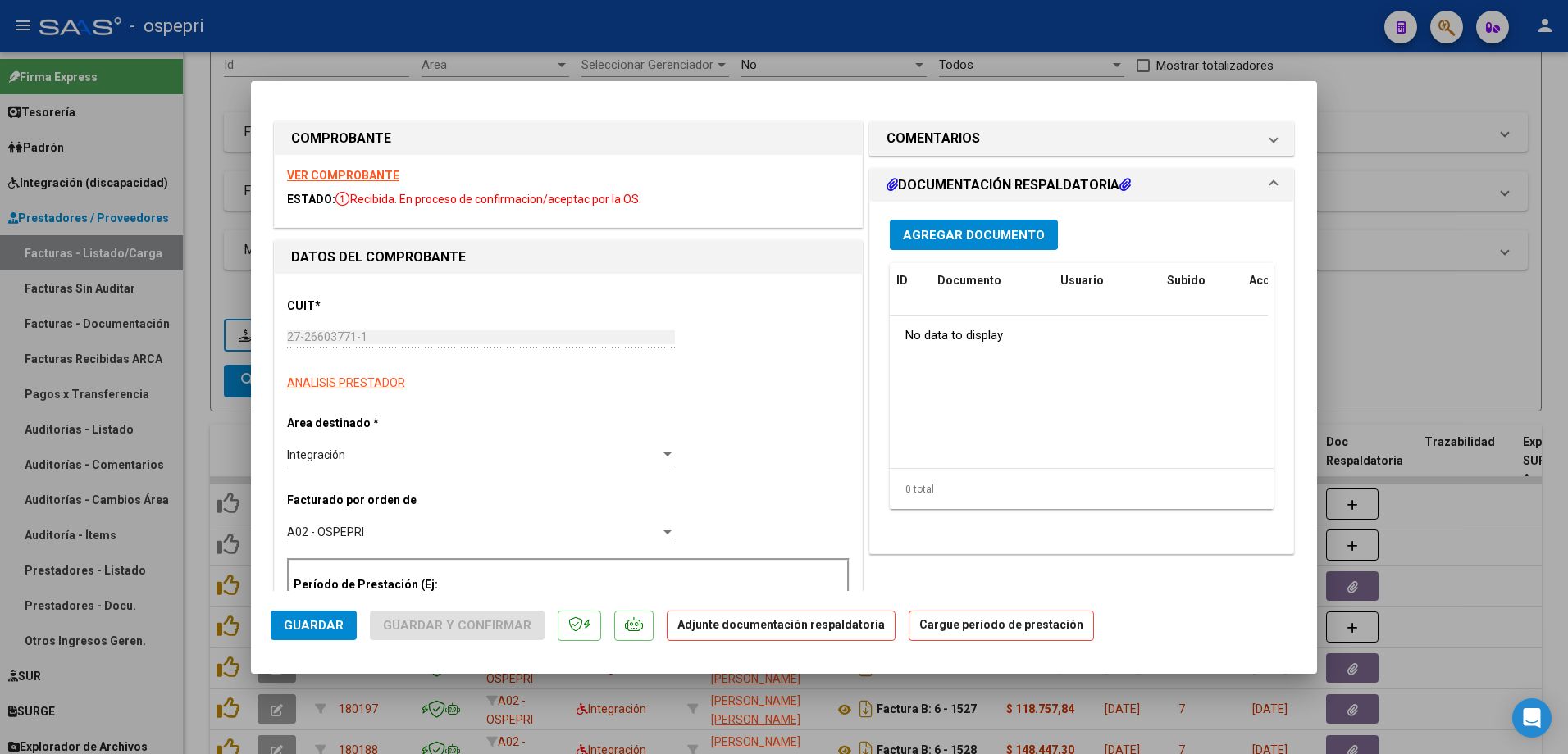 click on "VER COMPROBANTE" at bounding box center [343, 175] 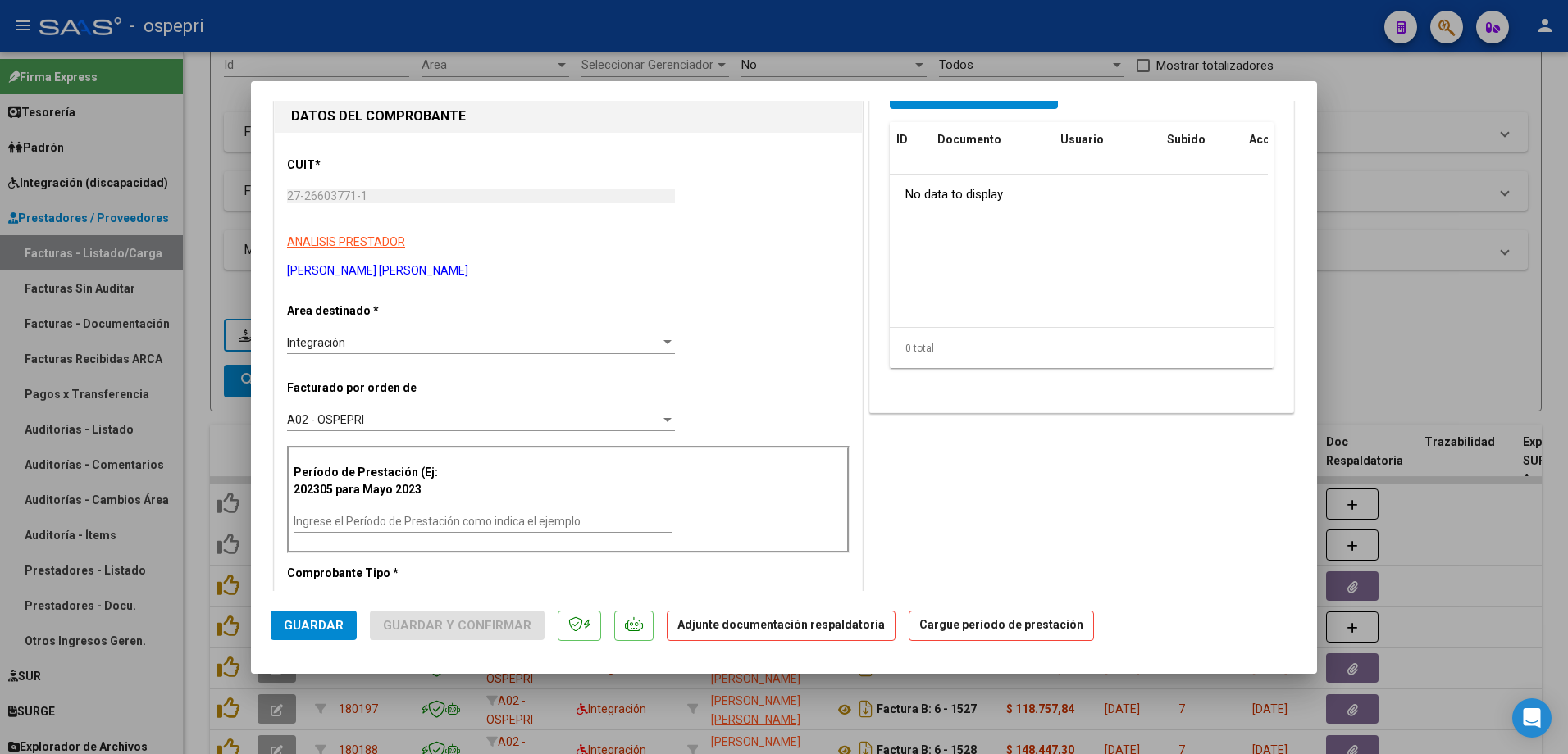 scroll, scrollTop: 164, scrollLeft: 0, axis: vertical 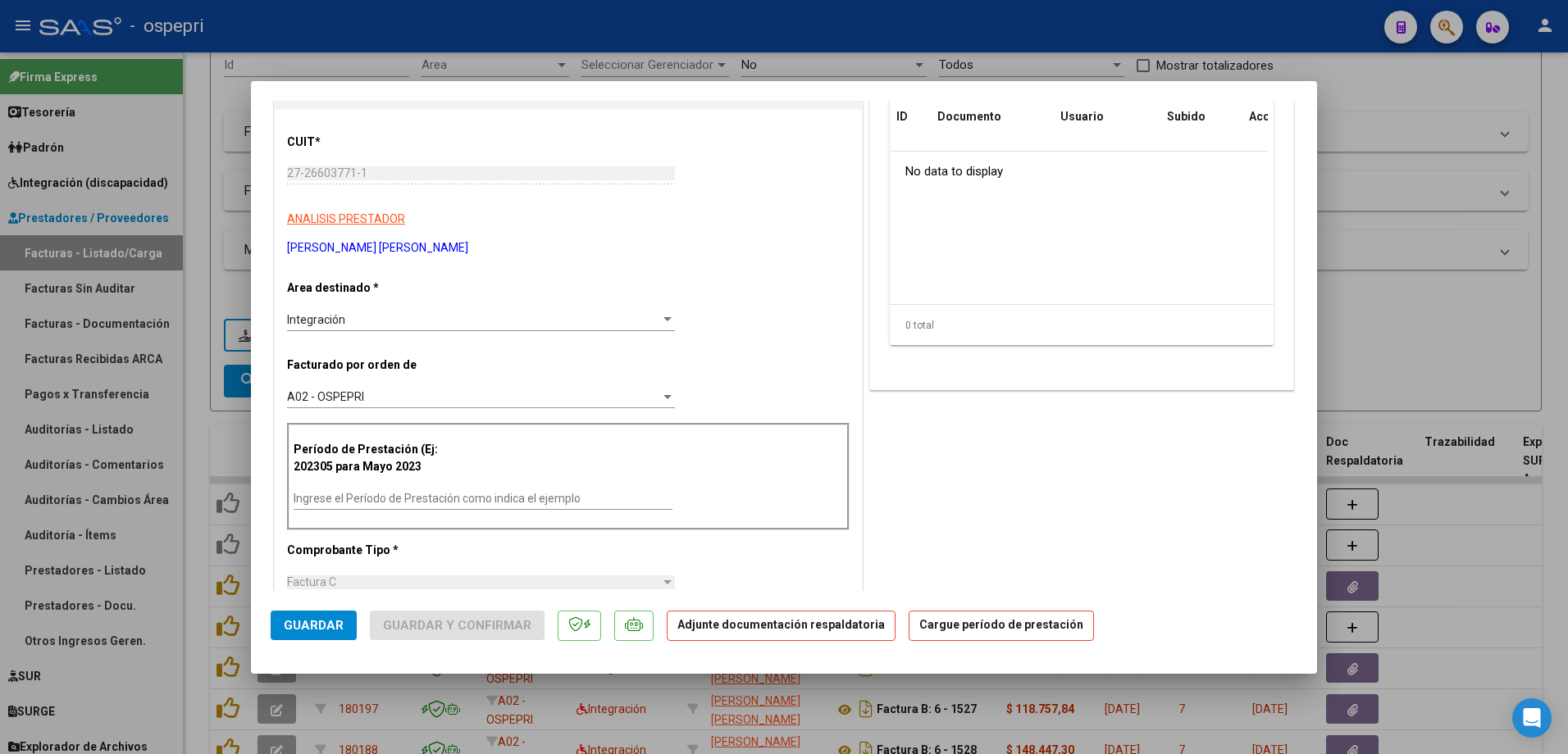 click on "Ingrese el Período de Prestación como indica el ejemplo" at bounding box center (483, 498) 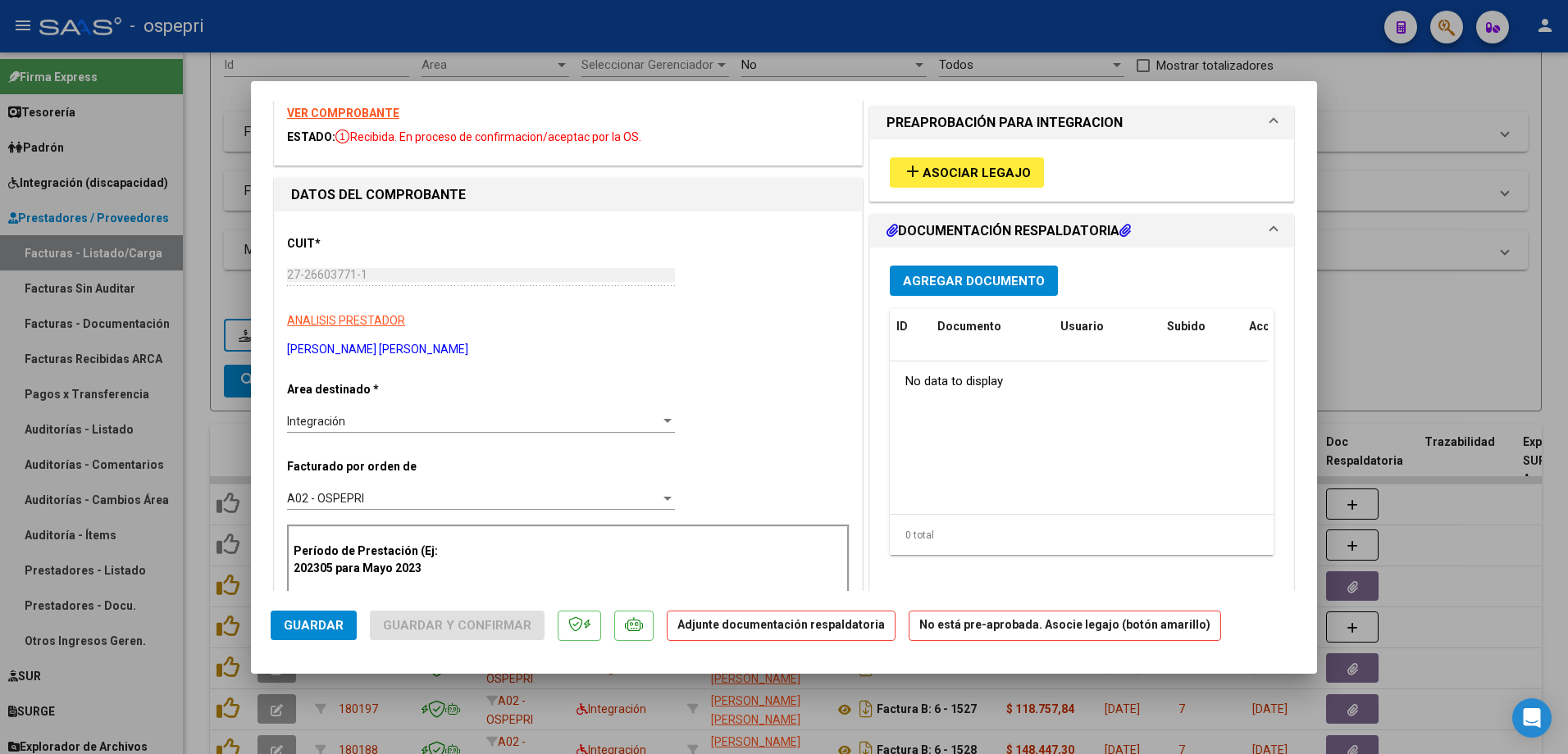 scroll, scrollTop: 0, scrollLeft: 0, axis: both 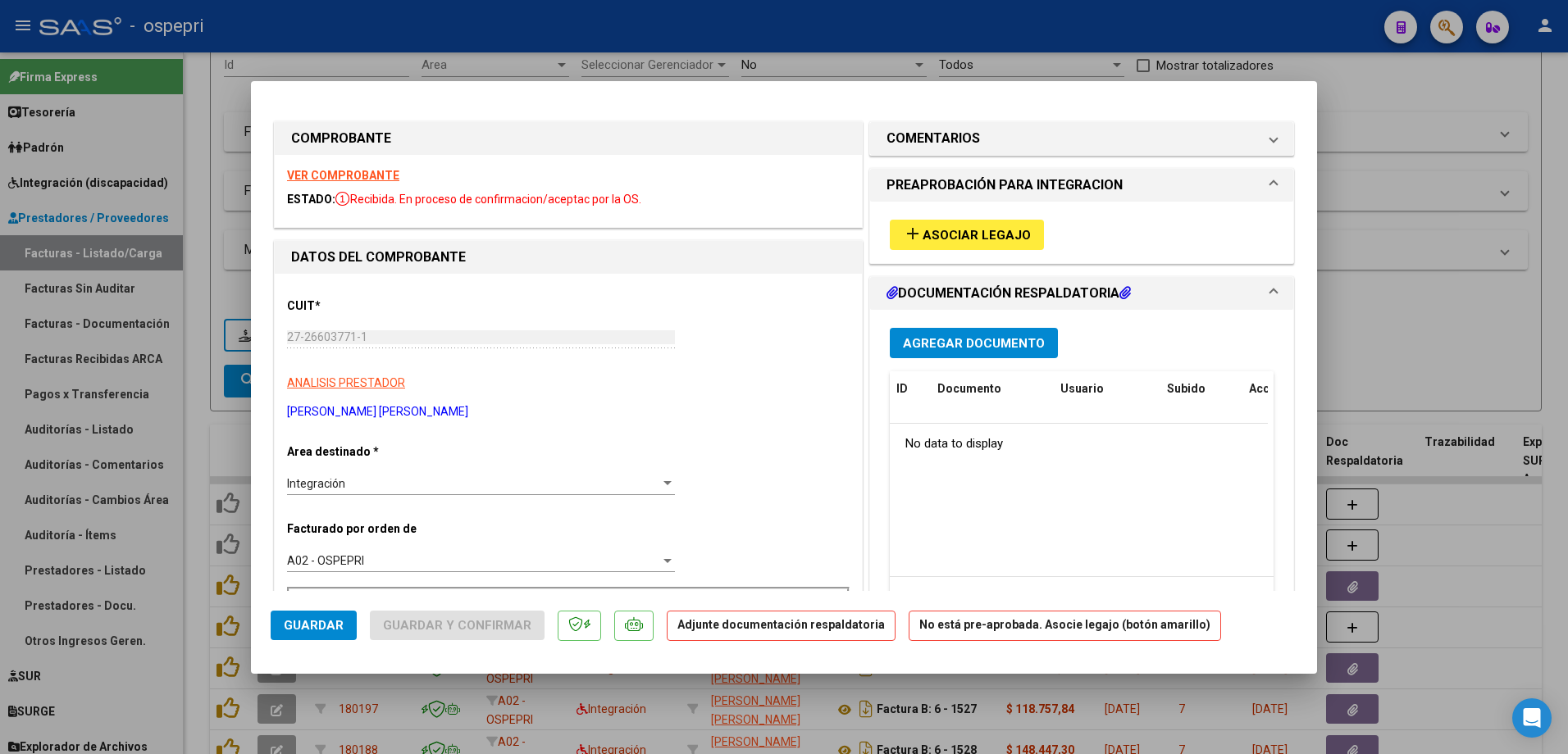 type on "202506" 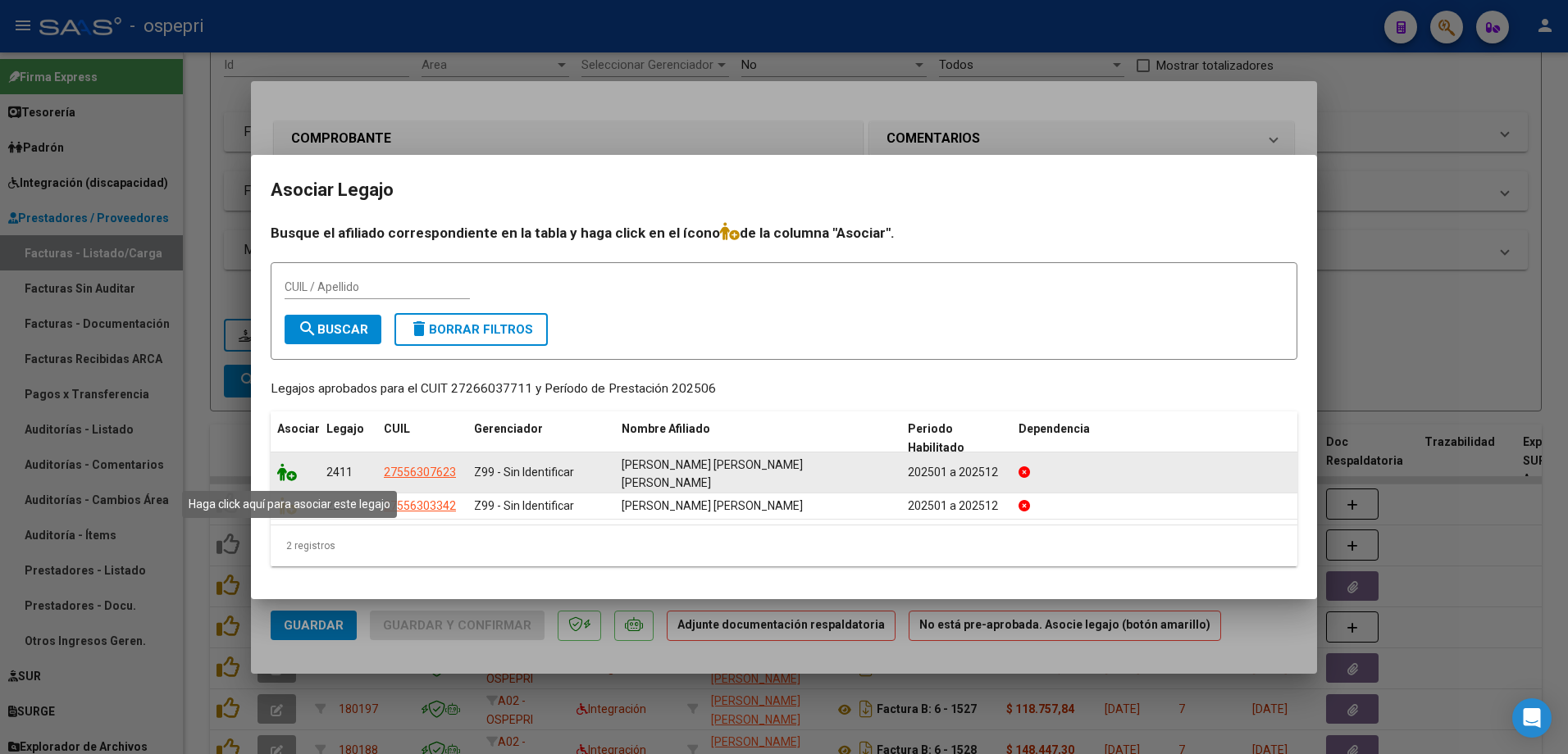 click 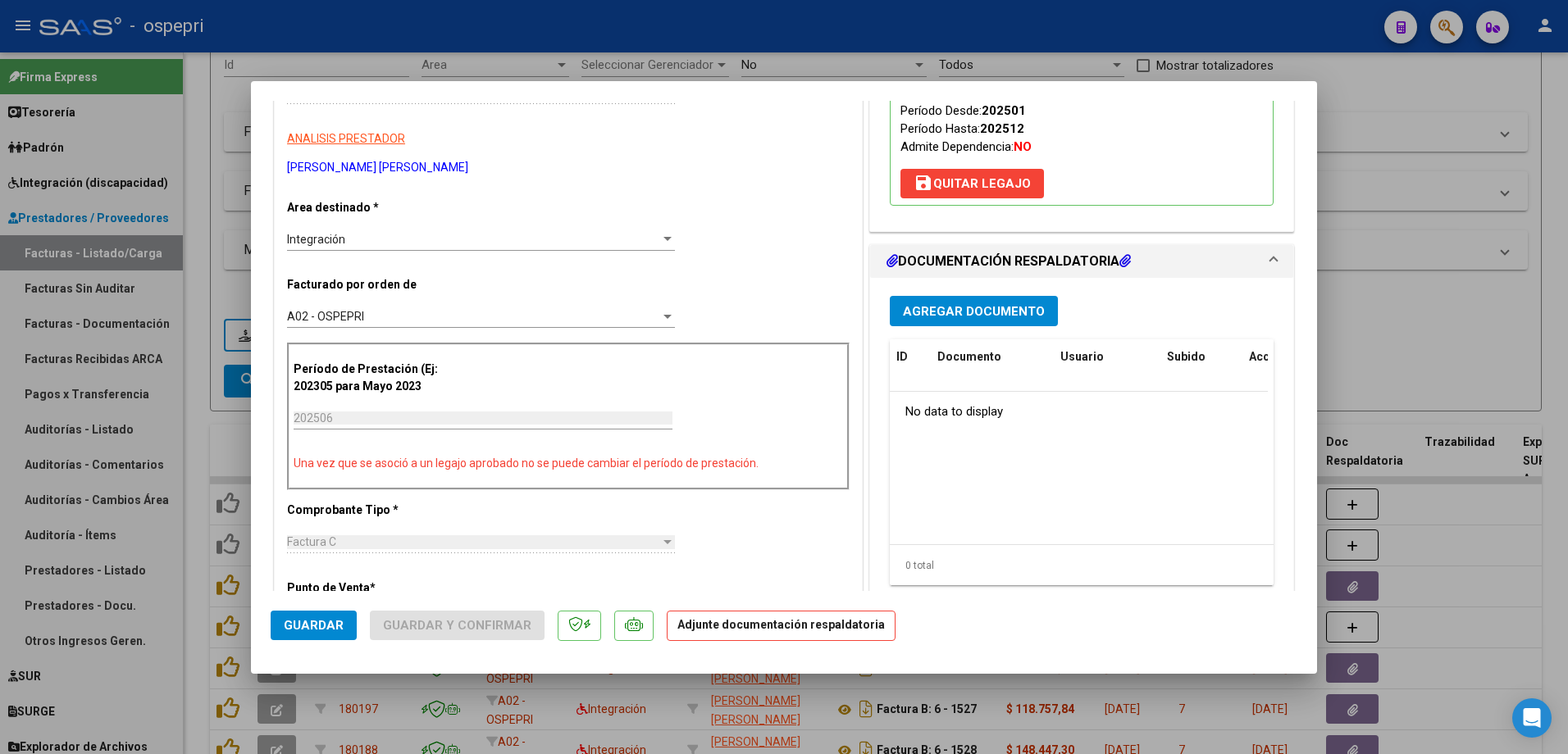 scroll, scrollTop: 246, scrollLeft: 0, axis: vertical 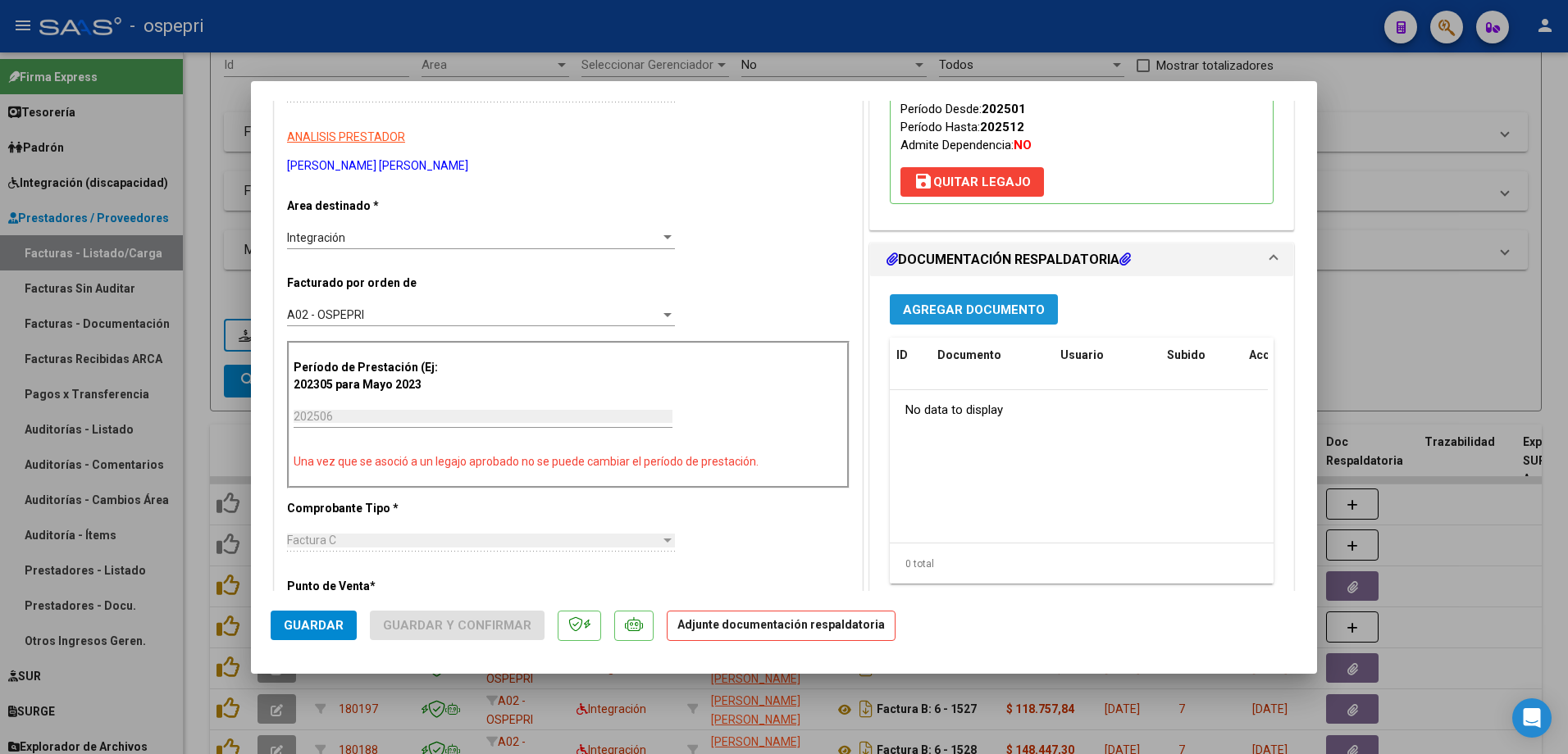 click on "Agregar Documento" at bounding box center [973, 310] 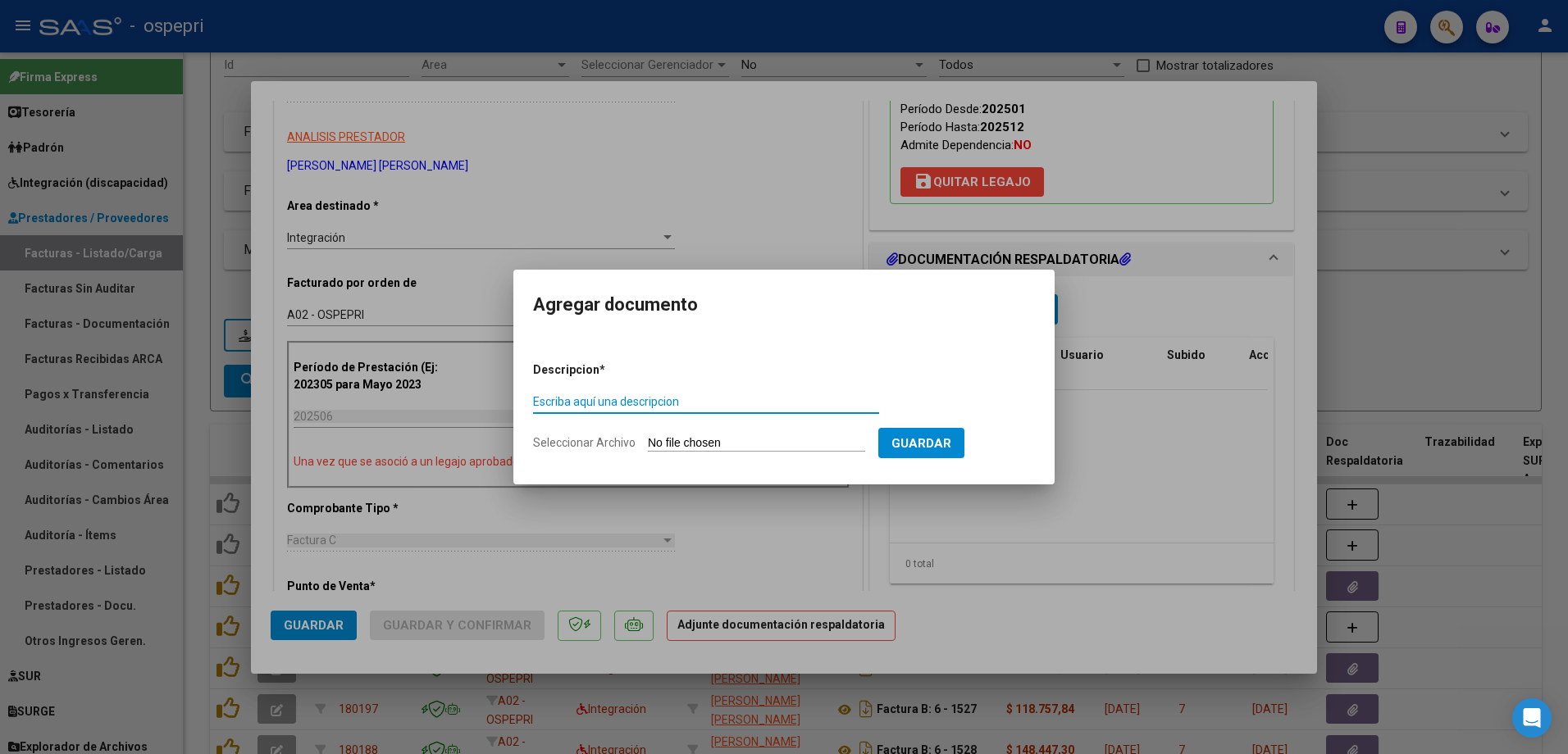 click on "Escriba aquí una descripcion" at bounding box center [706, 402] 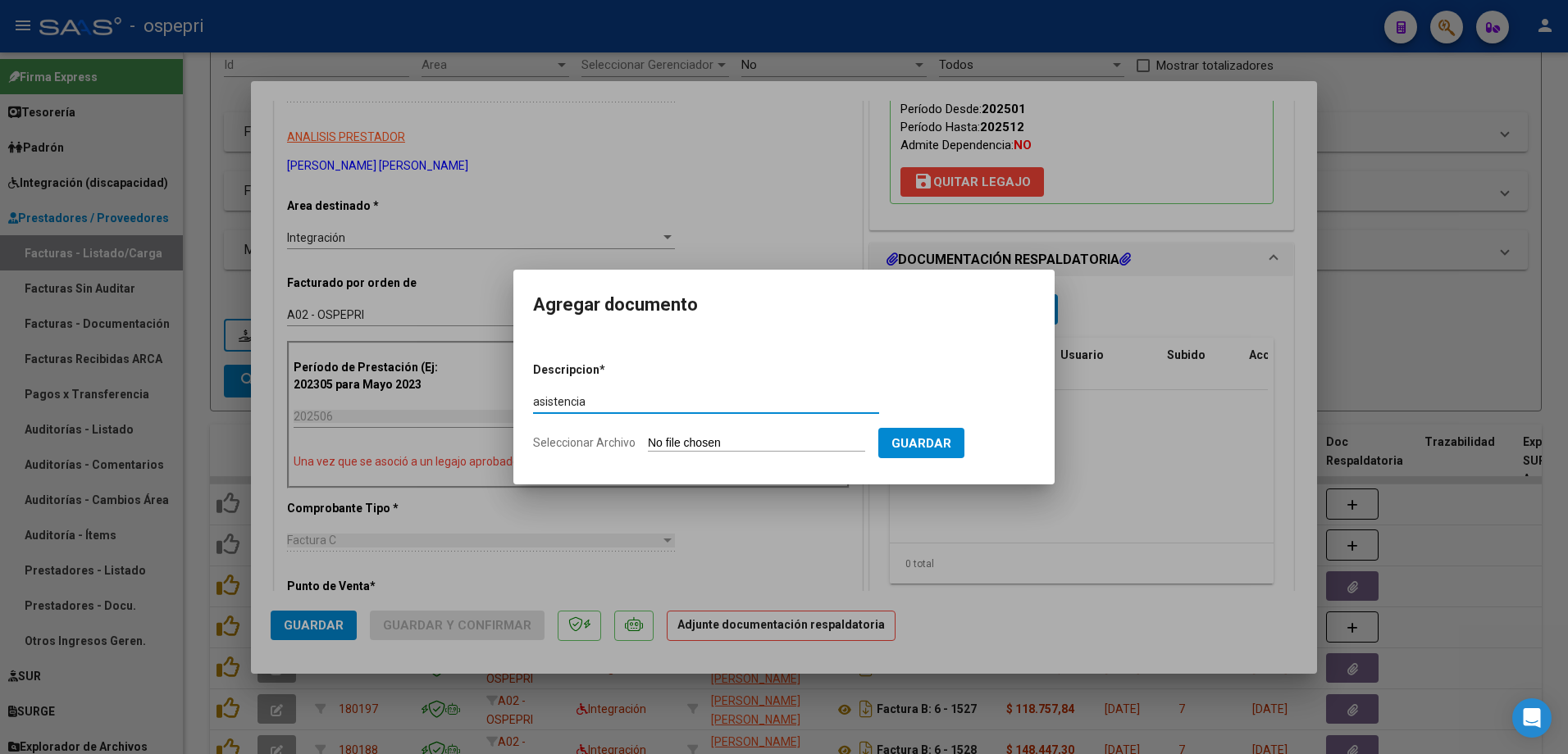 type on "asistencia" 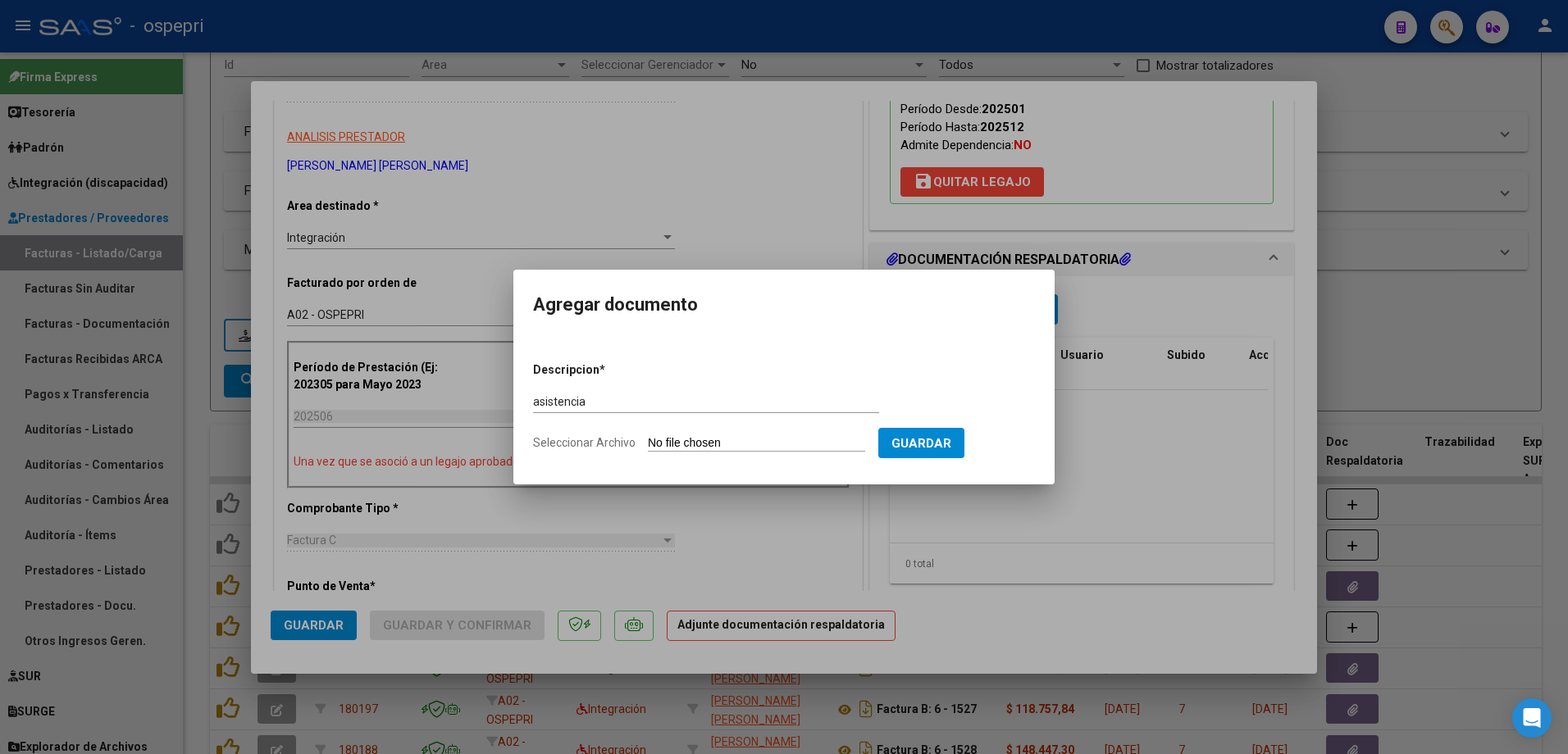 type on "C:\fakepath\planilla Catalina junio.pdf" 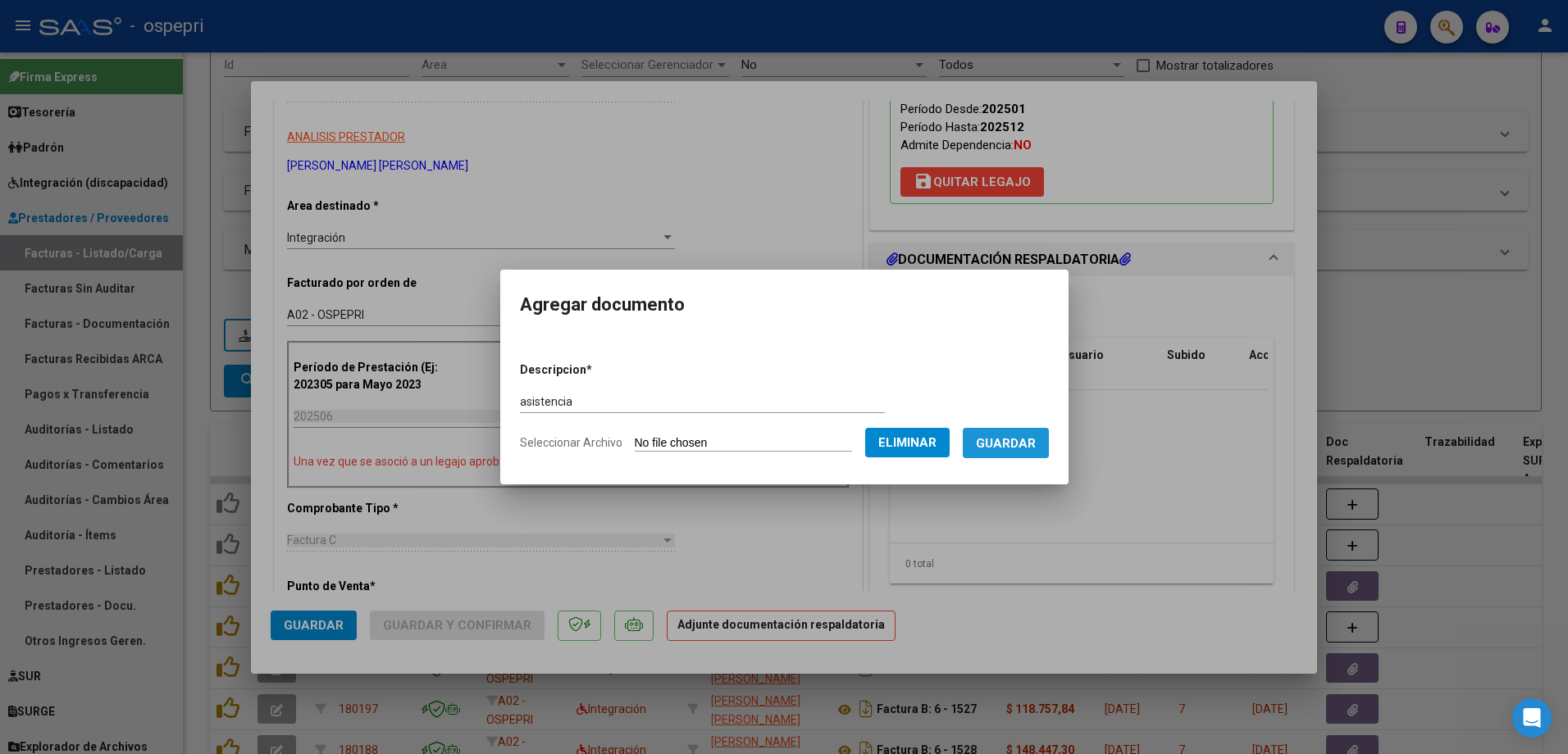 click on "Guardar" at bounding box center (1005, 443) 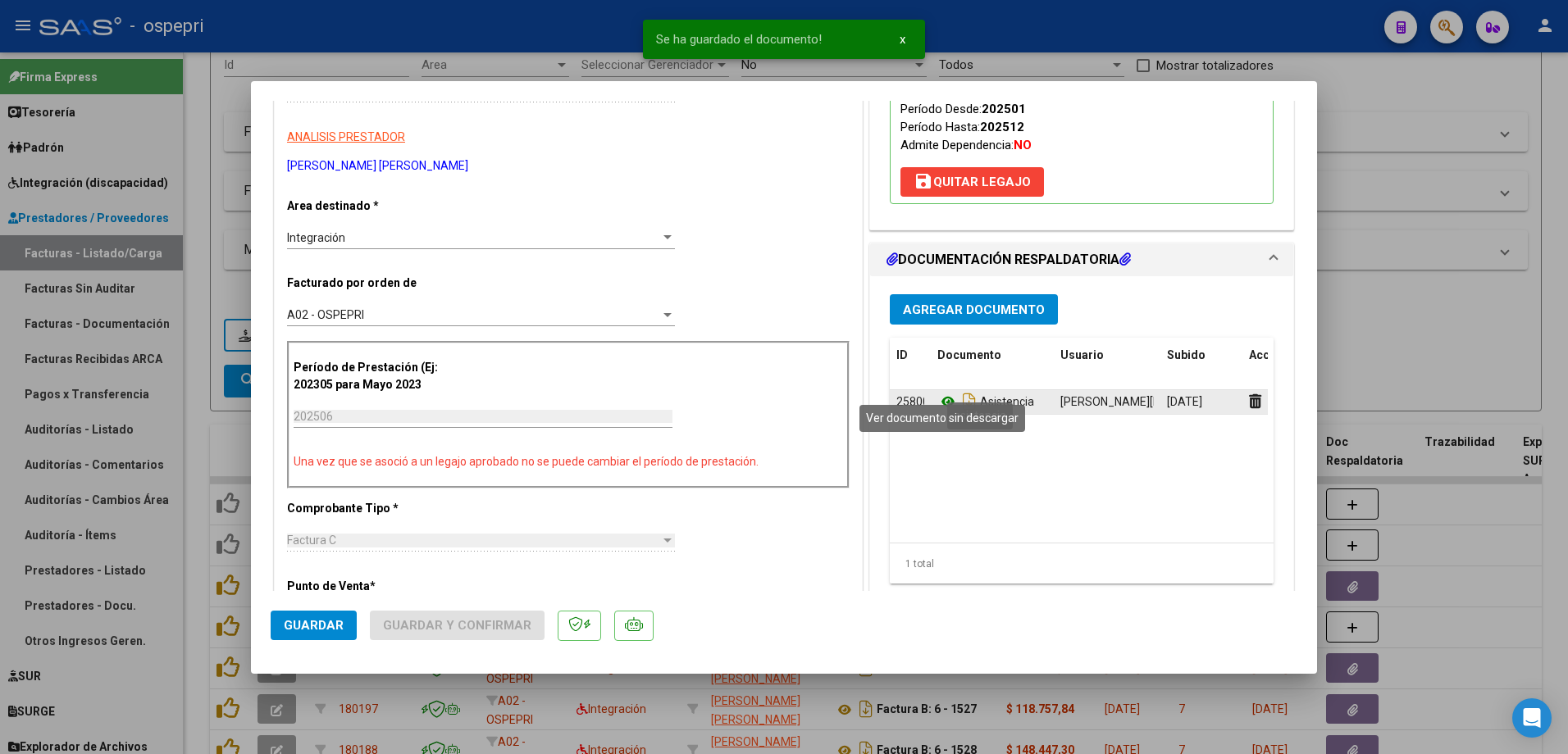 click 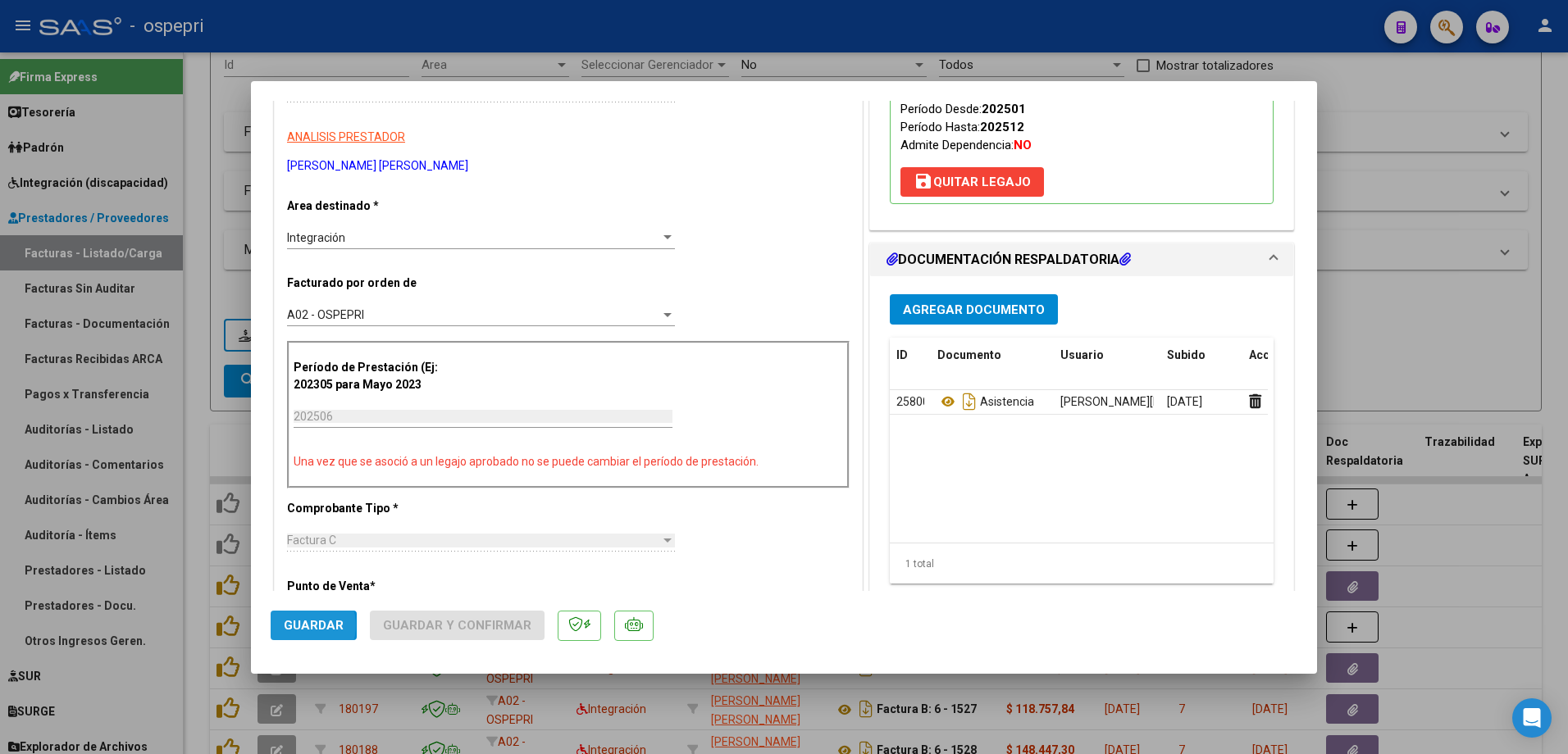 click on "Guardar" 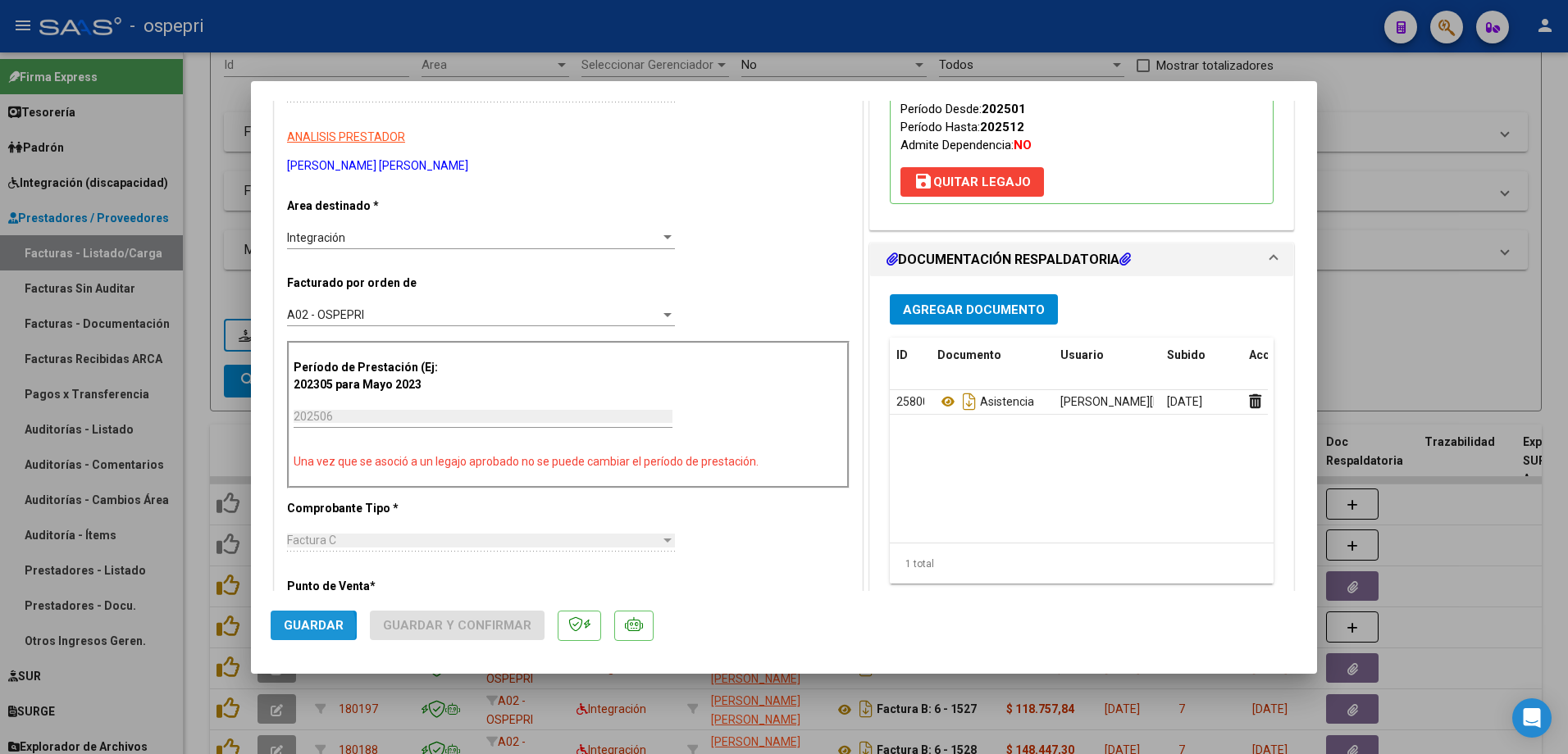 click on "Guardar" 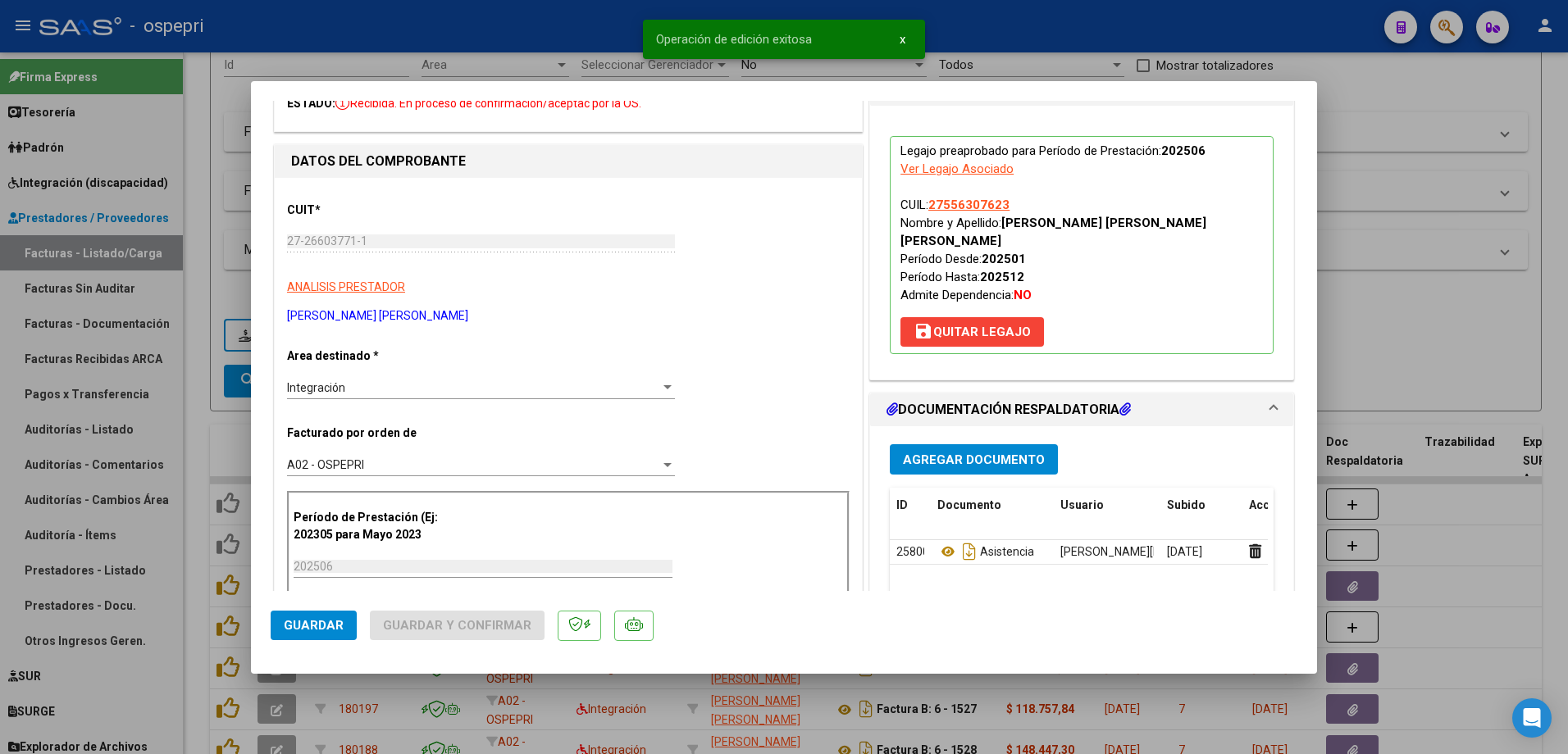 scroll, scrollTop: 246, scrollLeft: 0, axis: vertical 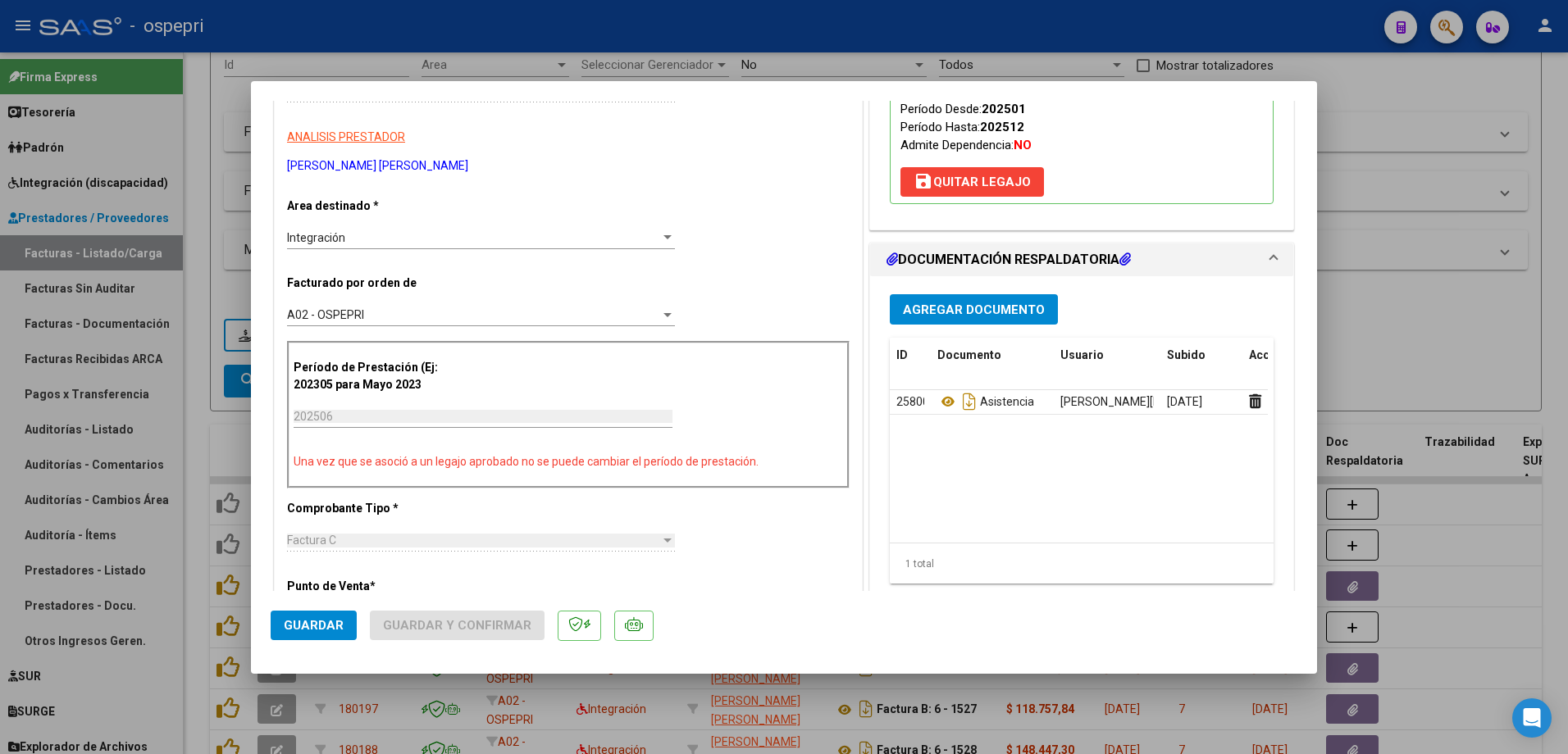 click on "Guardar" 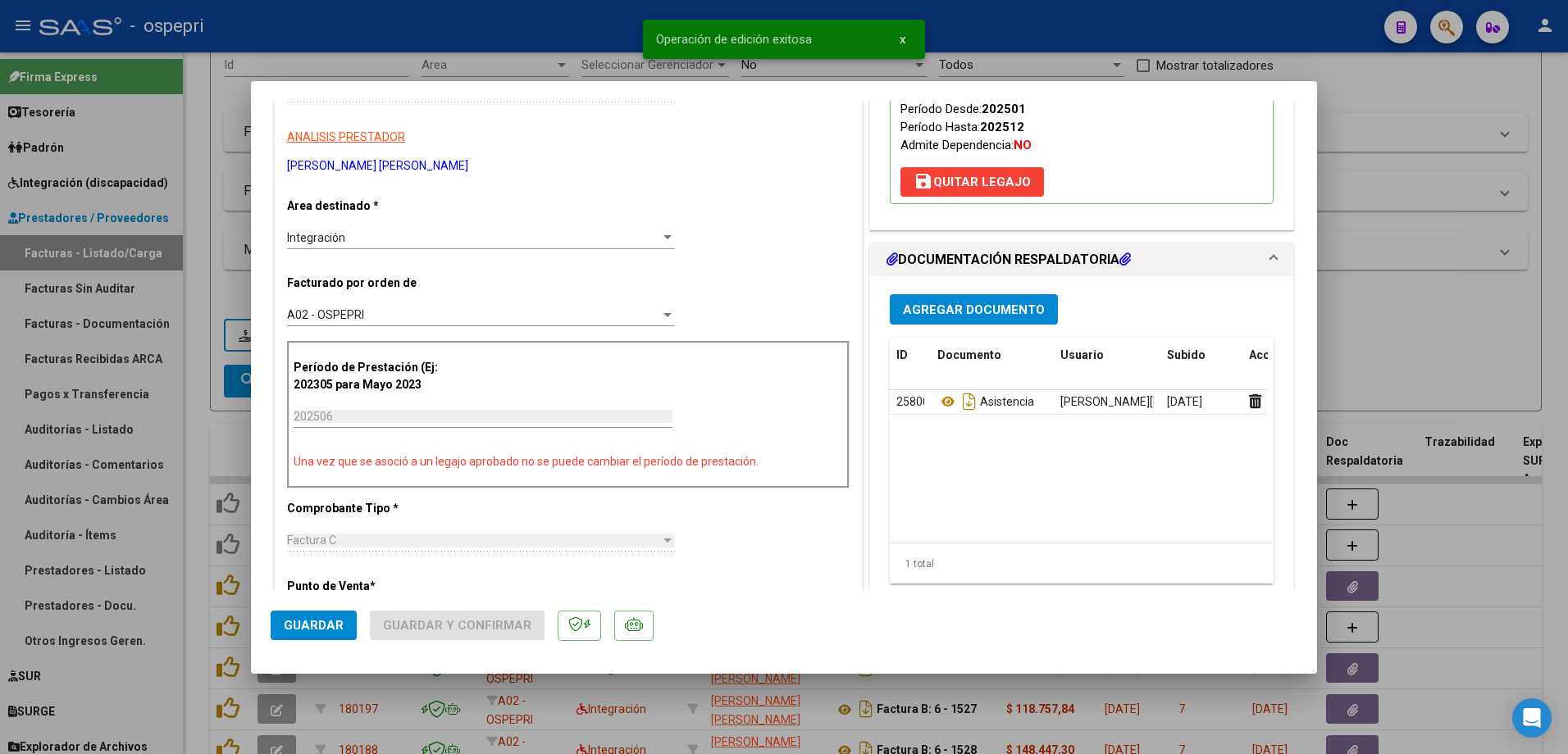 type 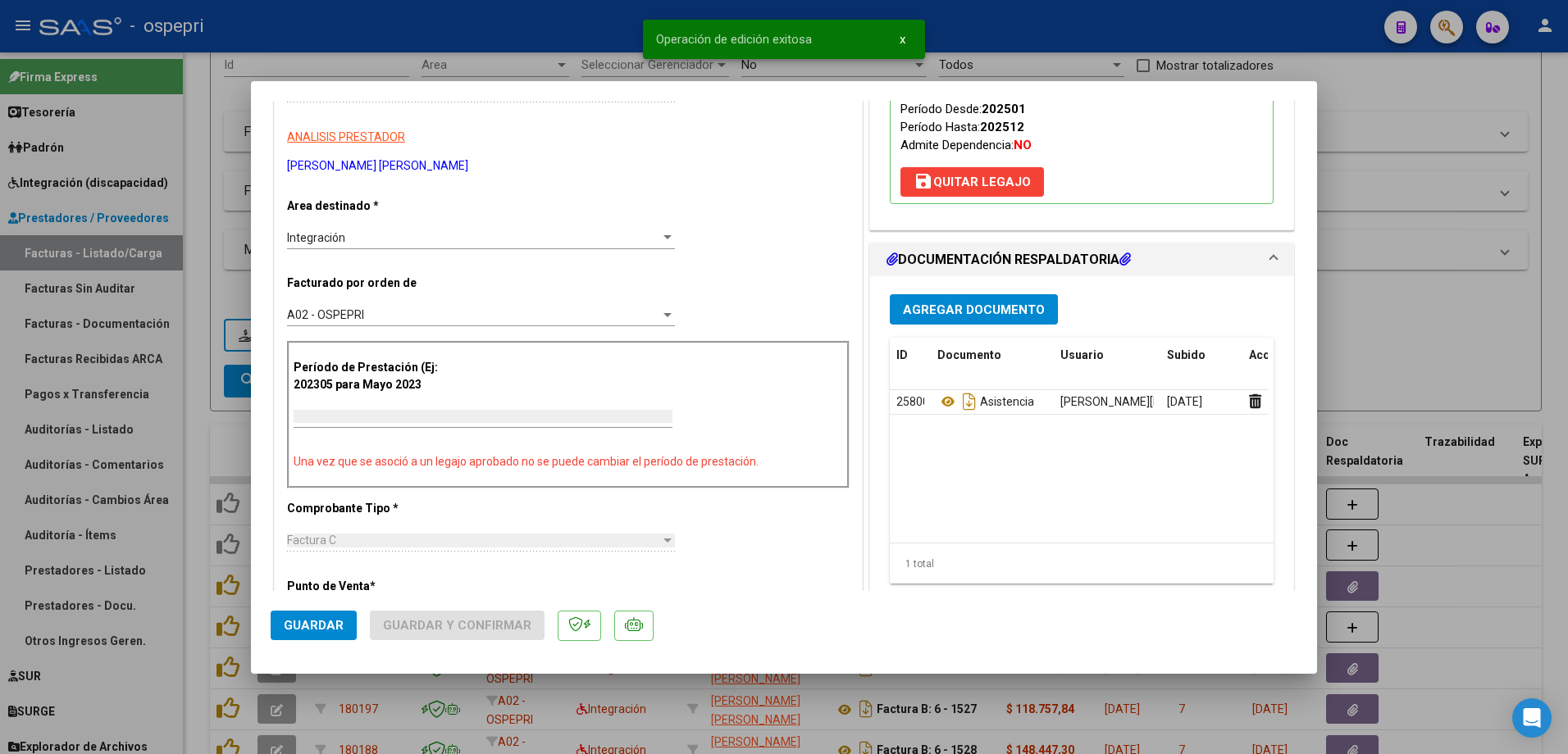 scroll, scrollTop: 0, scrollLeft: 0, axis: both 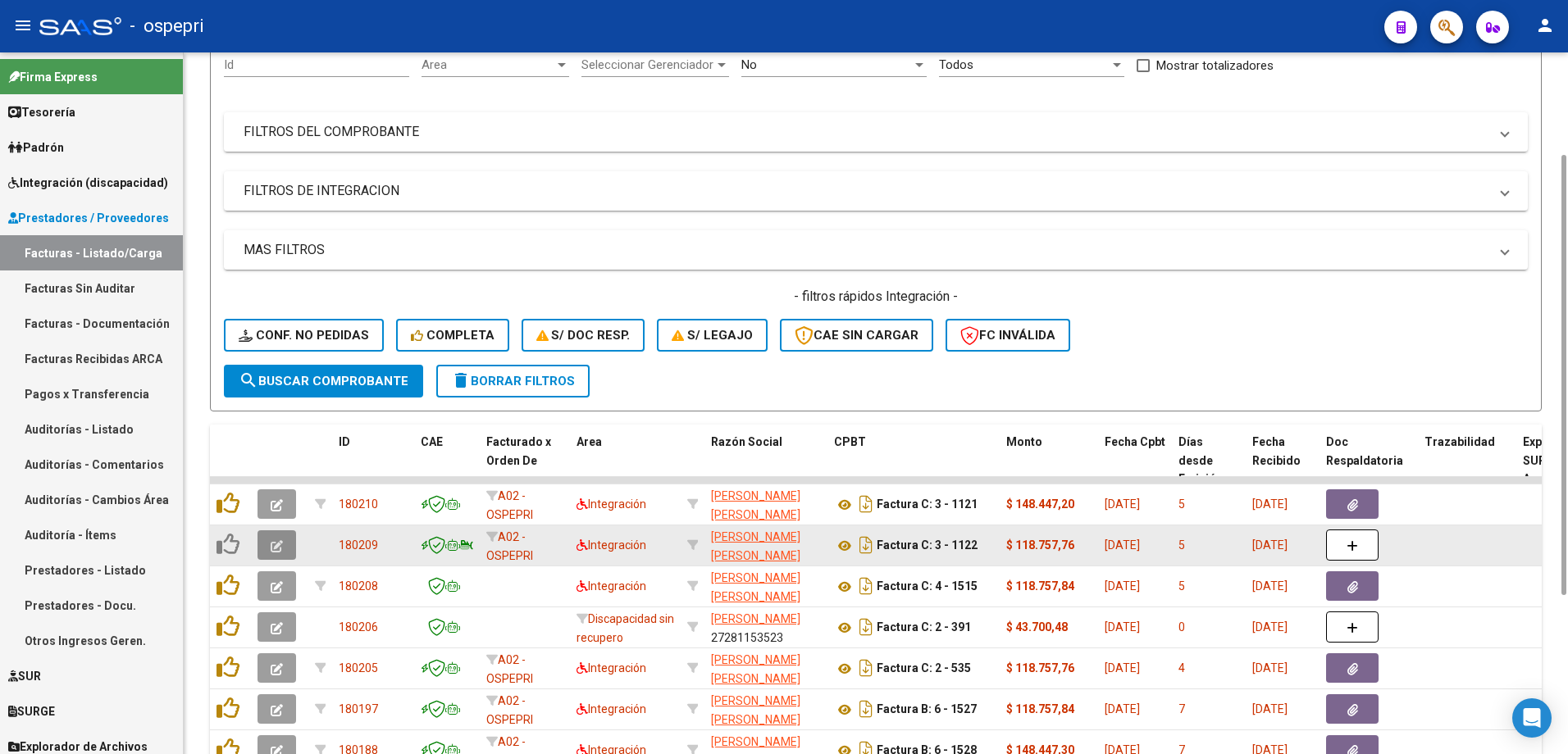 click 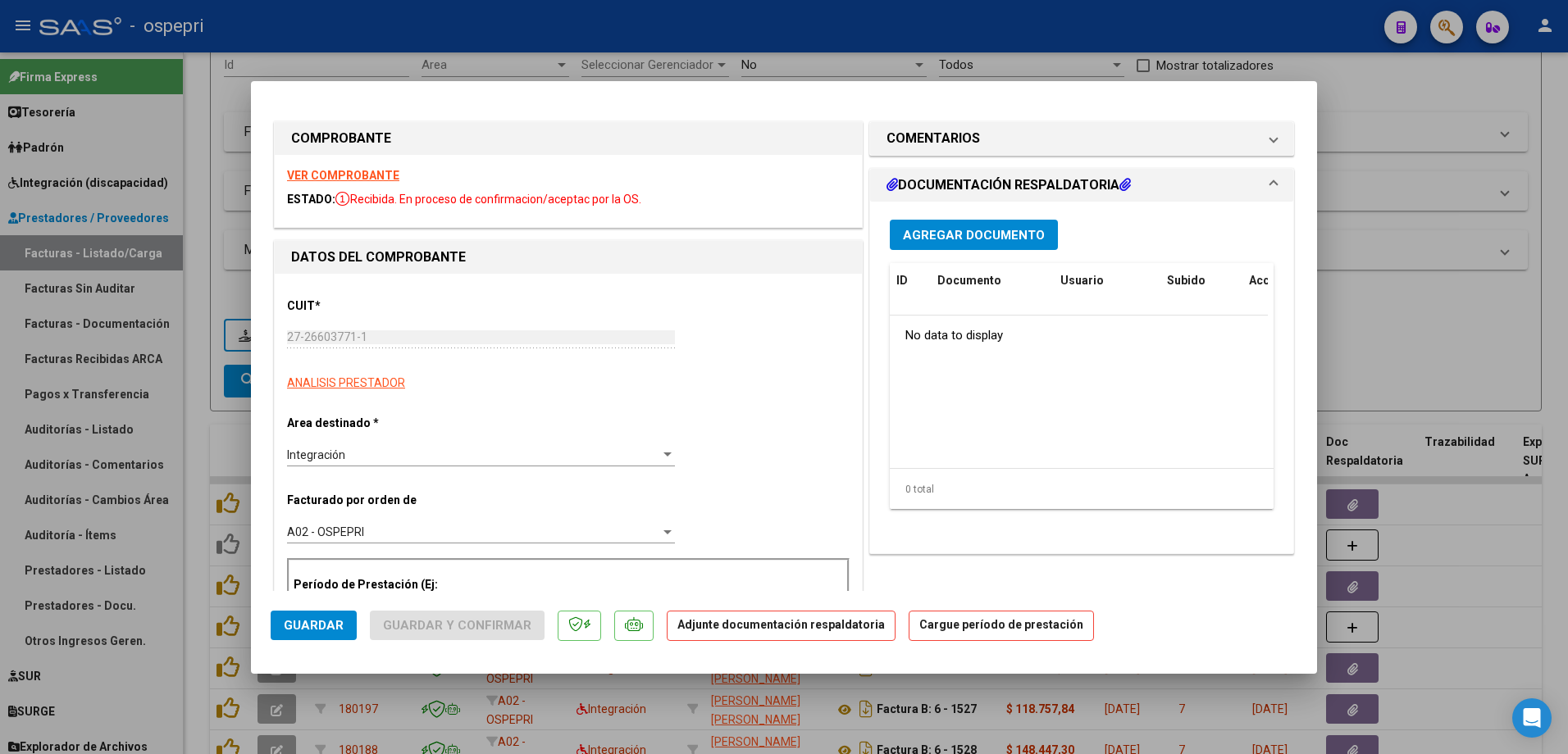 click on "VER COMPROBANTE" at bounding box center [343, 175] 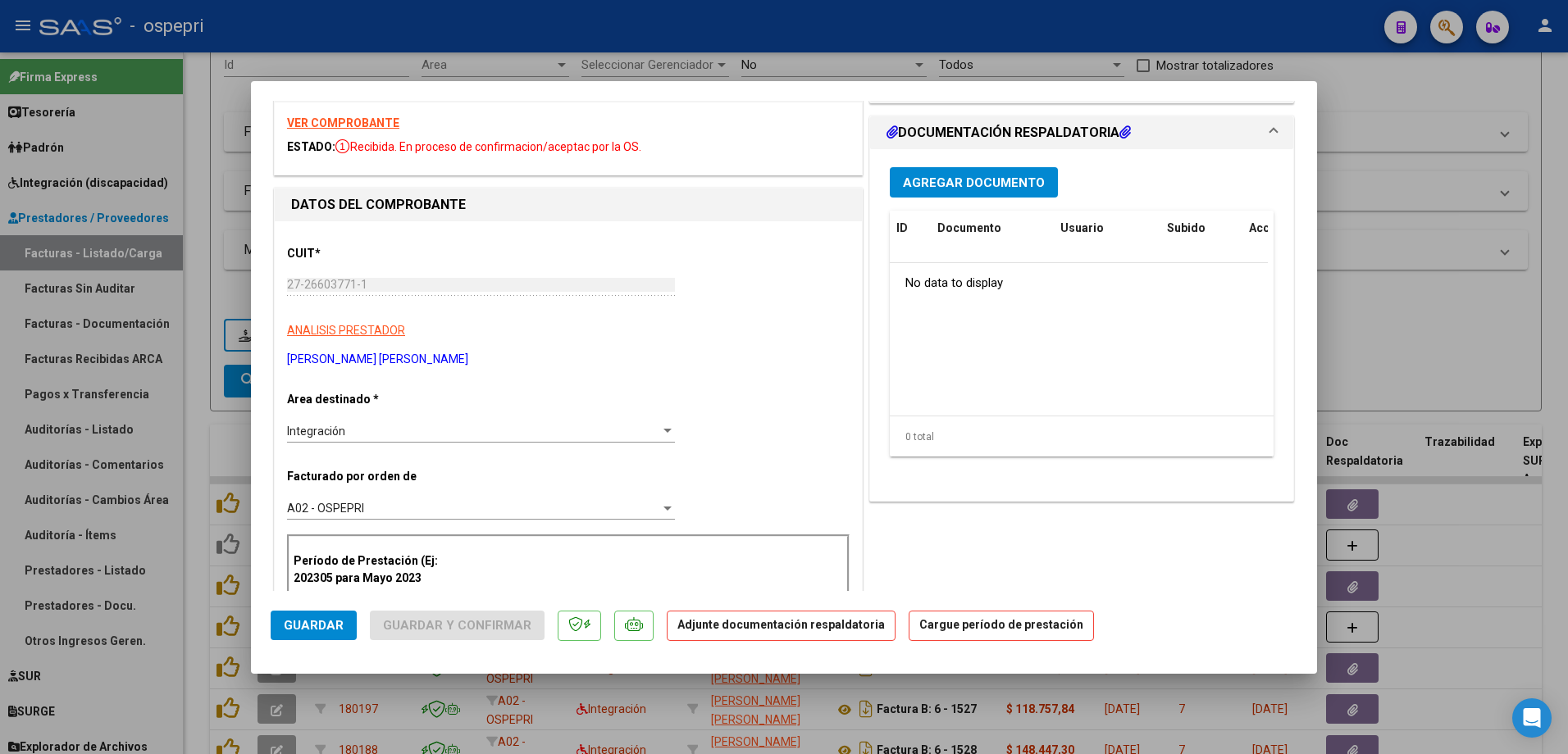 scroll, scrollTop: 164, scrollLeft: 0, axis: vertical 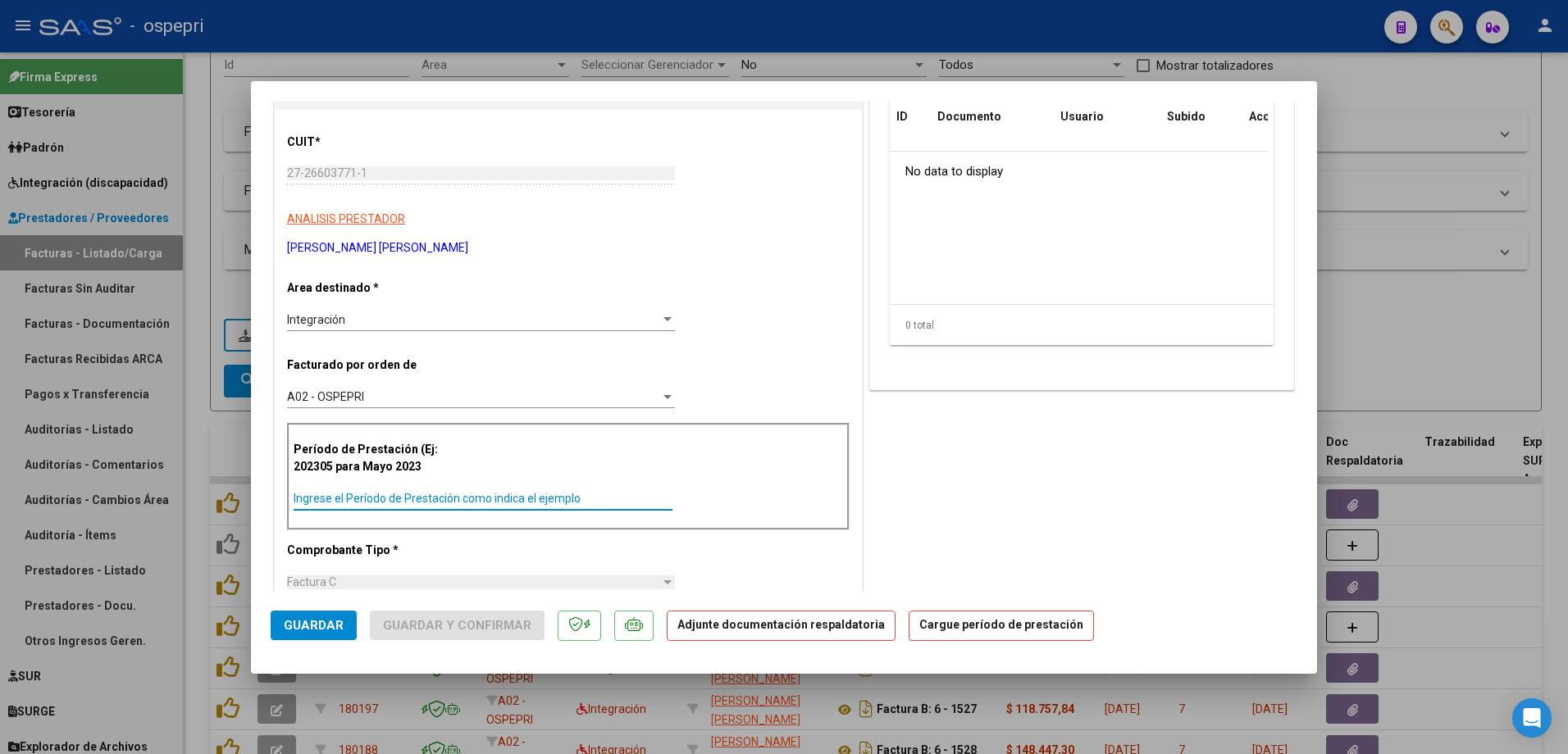 drag, startPoint x: 375, startPoint y: 501, endPoint x: 435, endPoint y: 434, distance: 89.938868 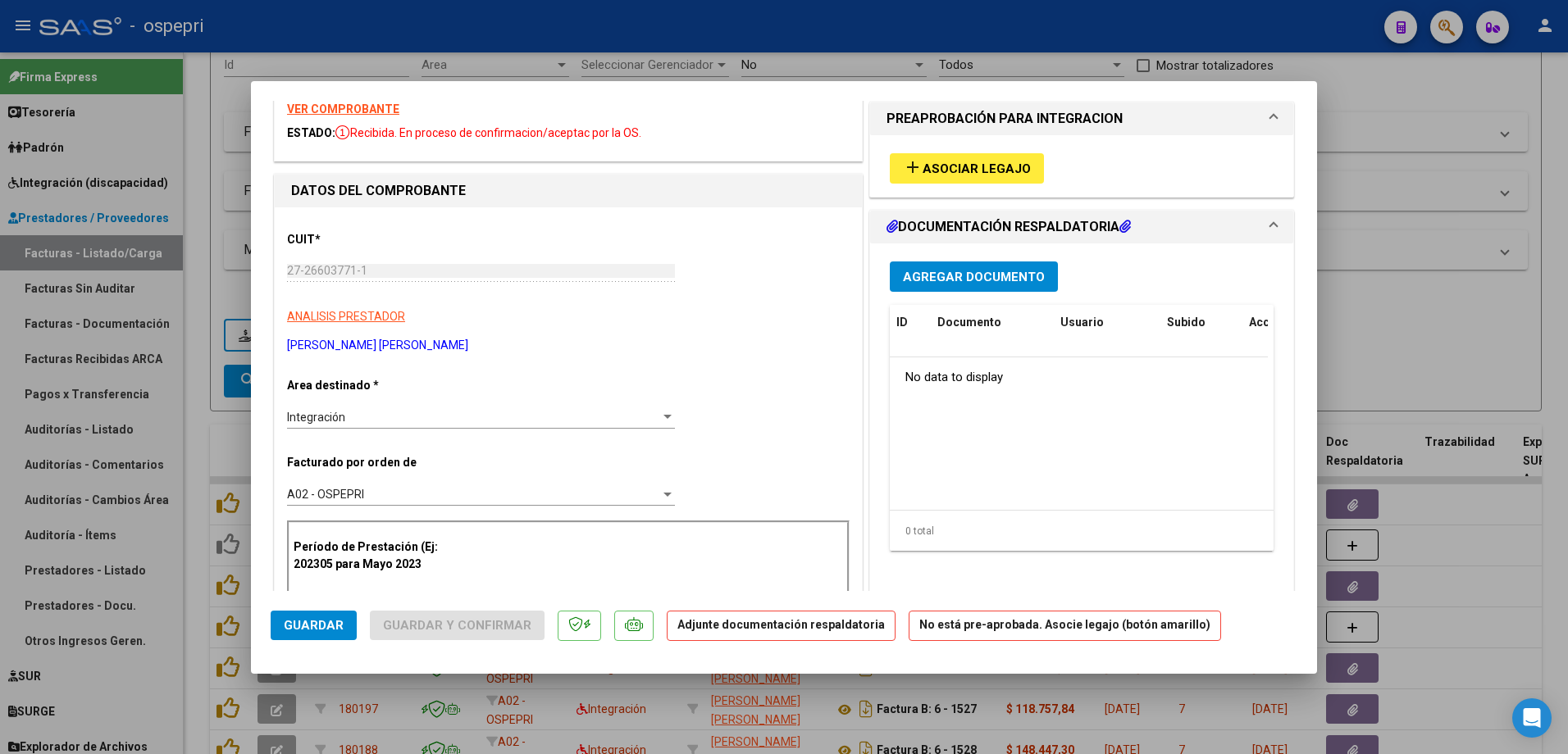 scroll, scrollTop: 0, scrollLeft: 0, axis: both 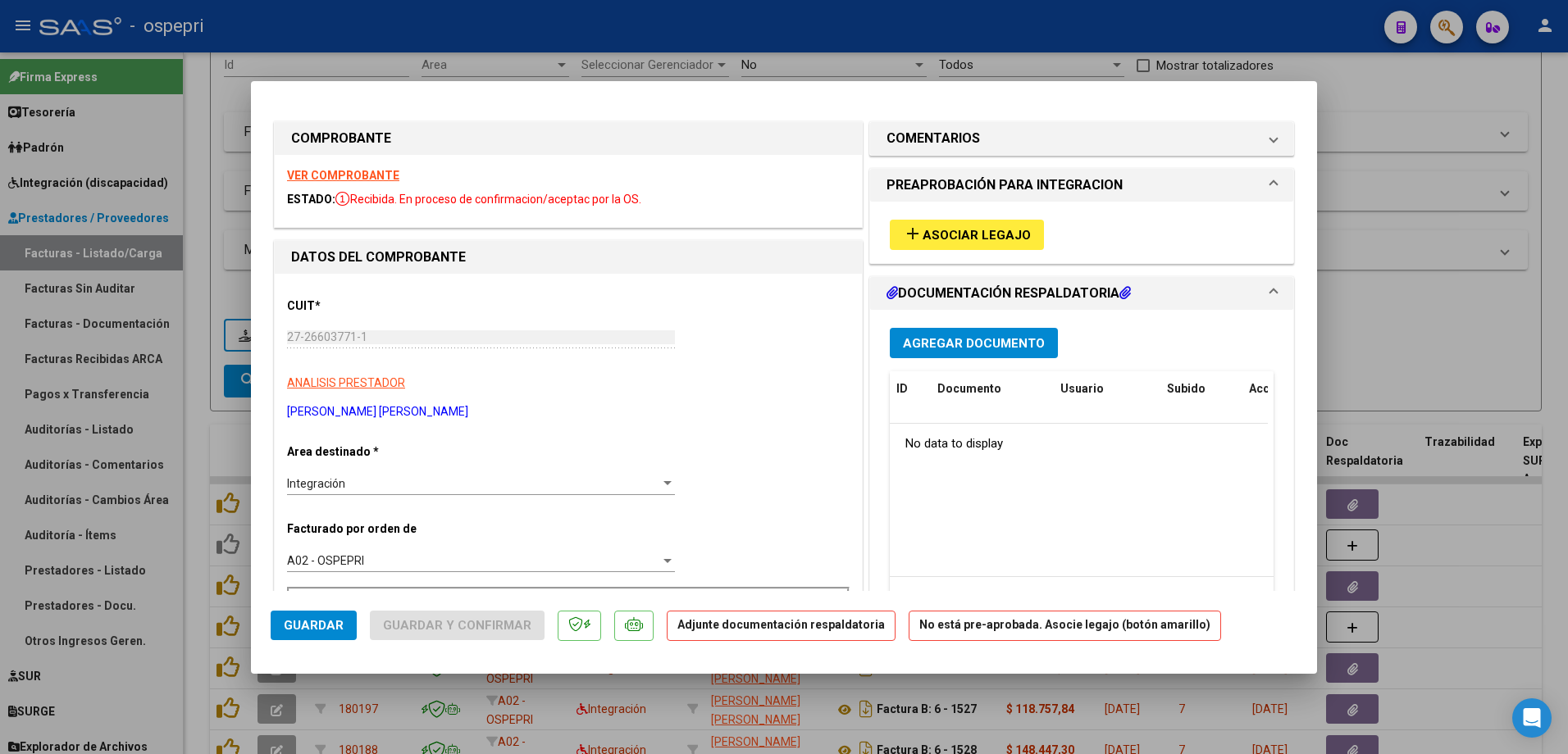 type on "202506" 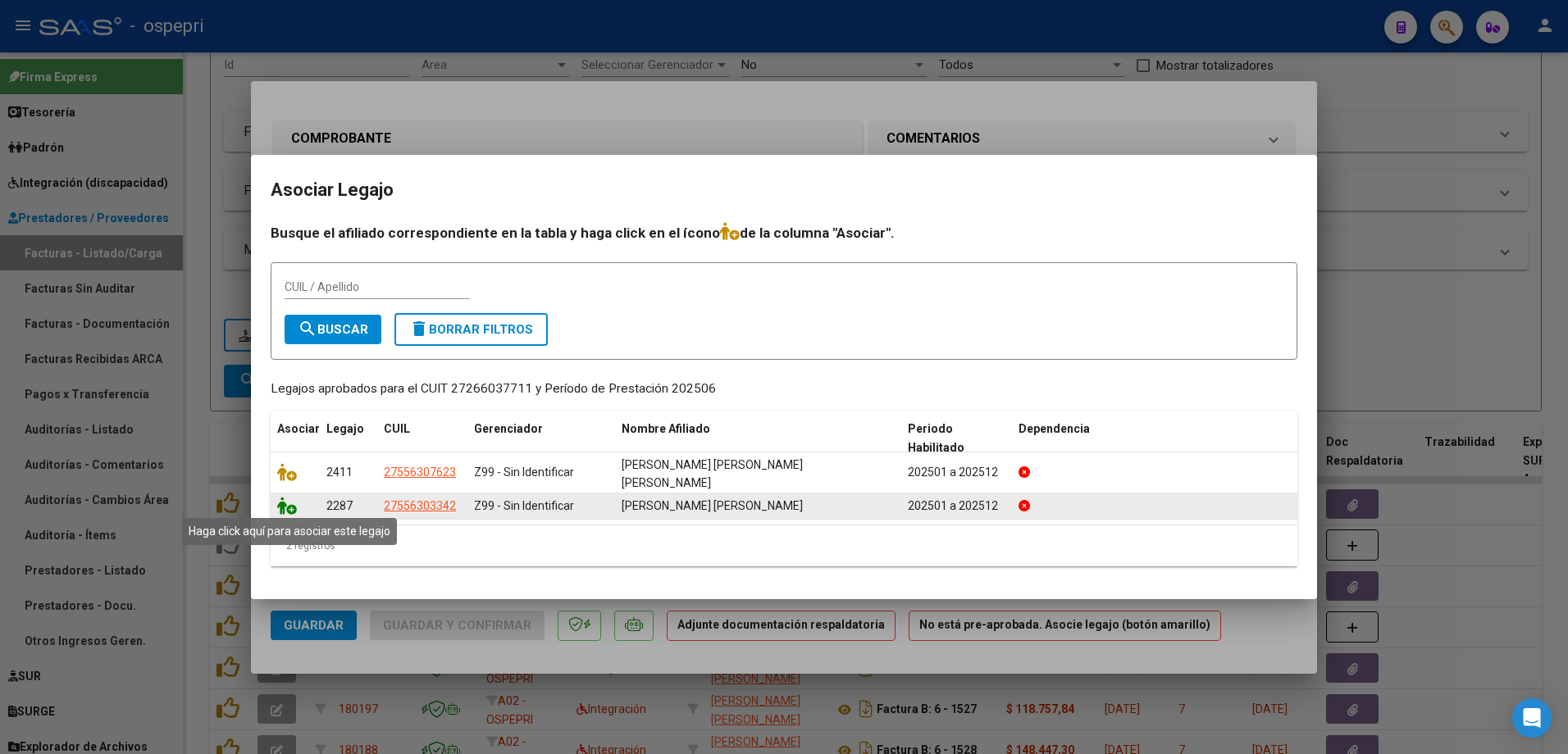 click 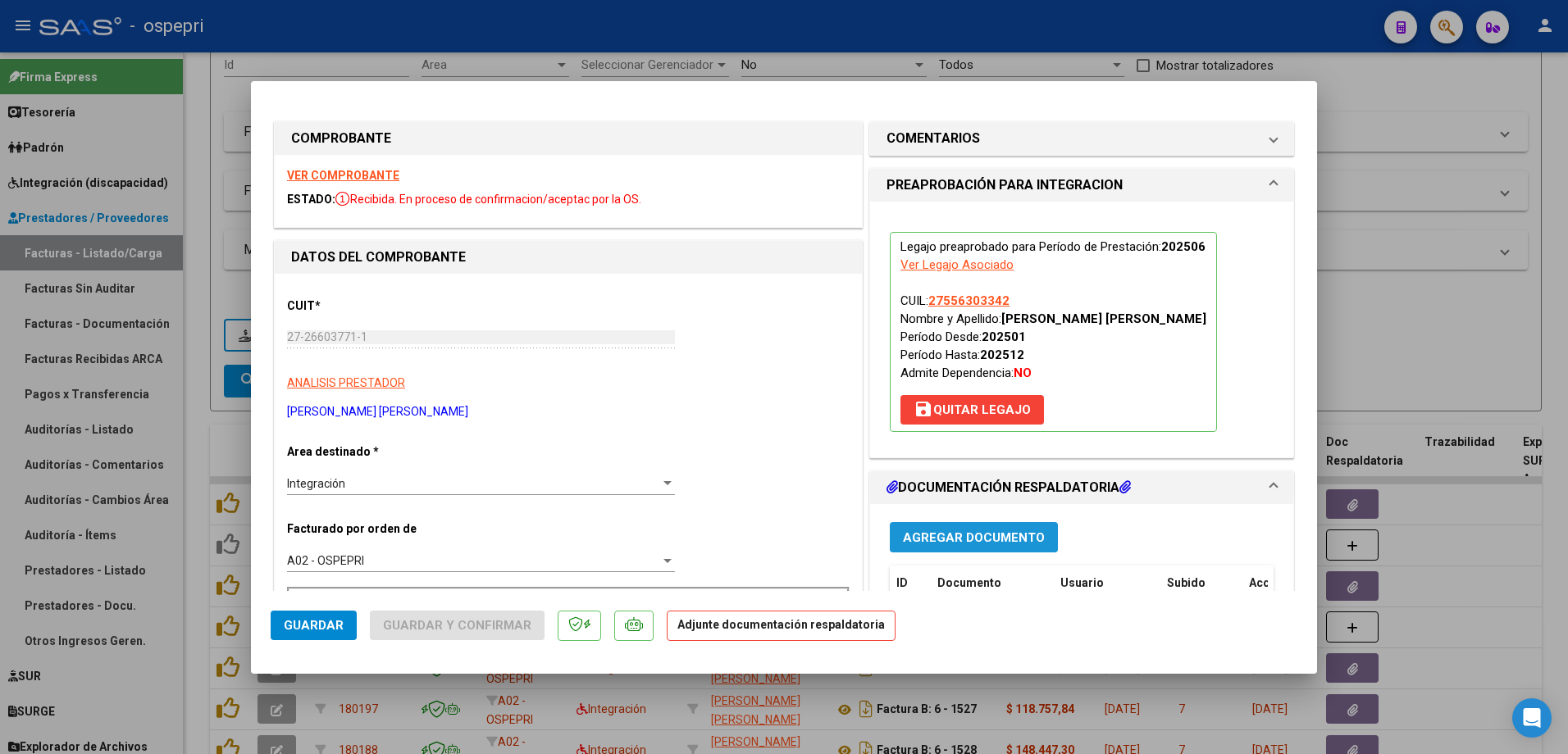 click on "Agregar Documento" at bounding box center [973, 538] 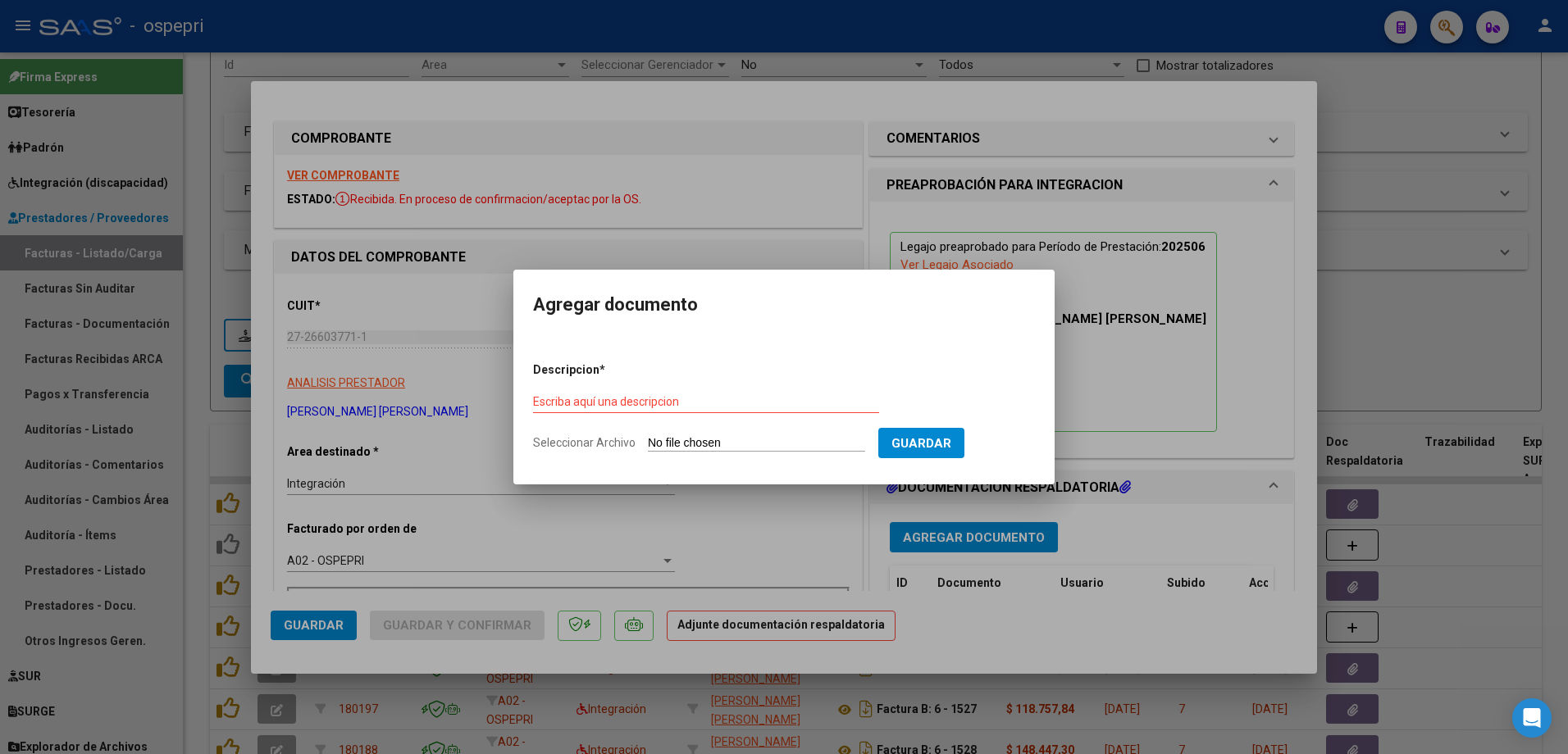 click on "Escriba aquí una descripcion" at bounding box center (706, 402) 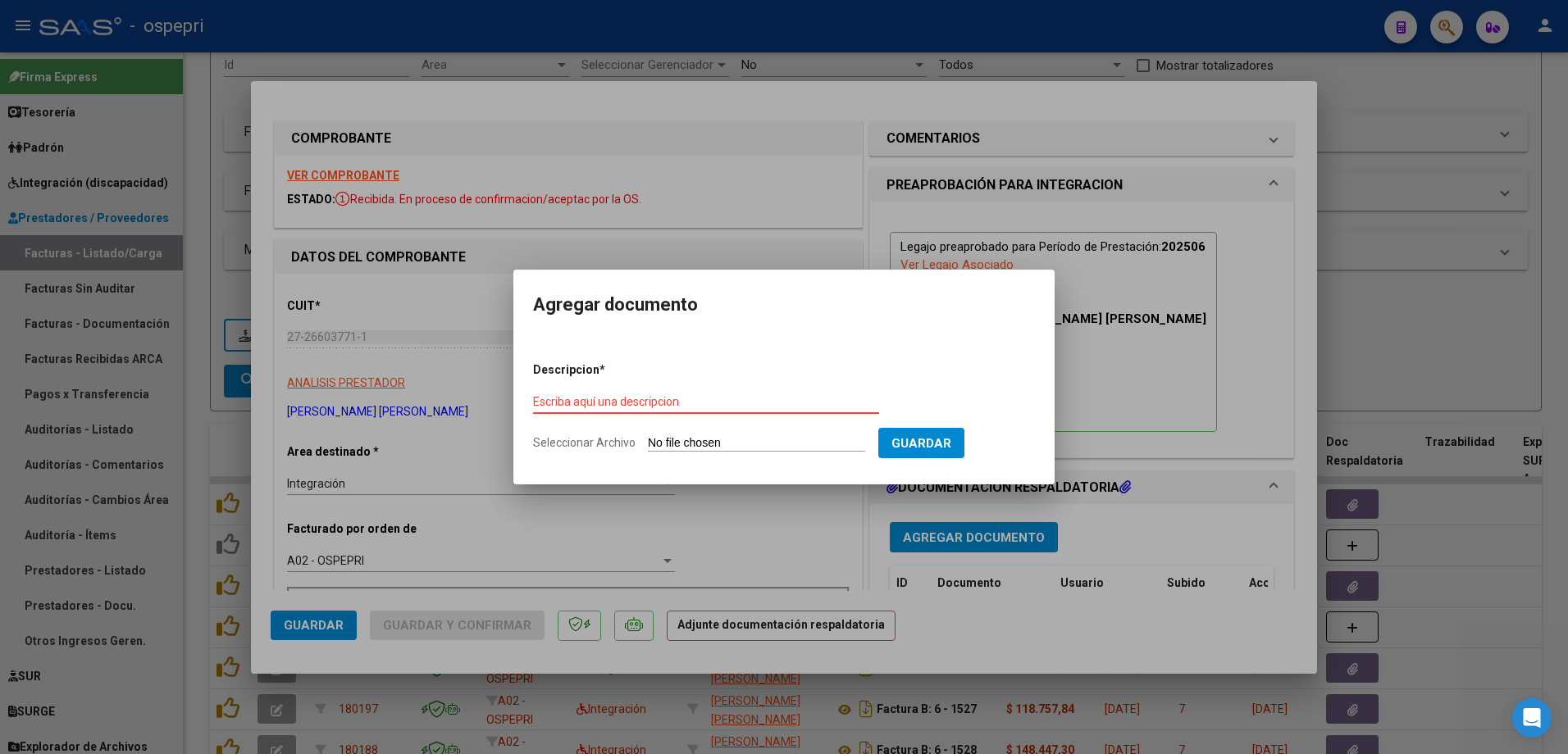 click on "Escriba aquí una descripcion" at bounding box center [706, 402] 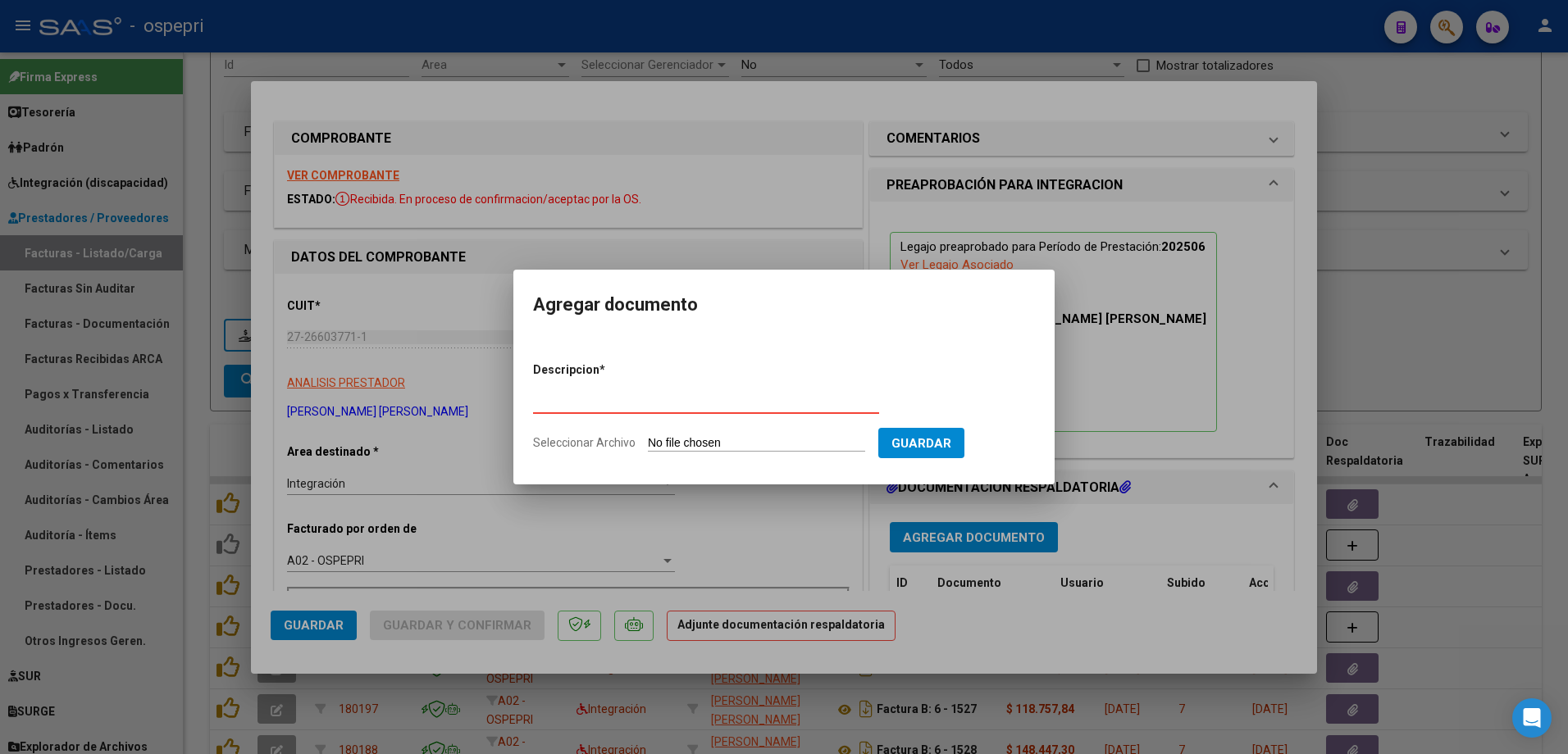 type on "aists" 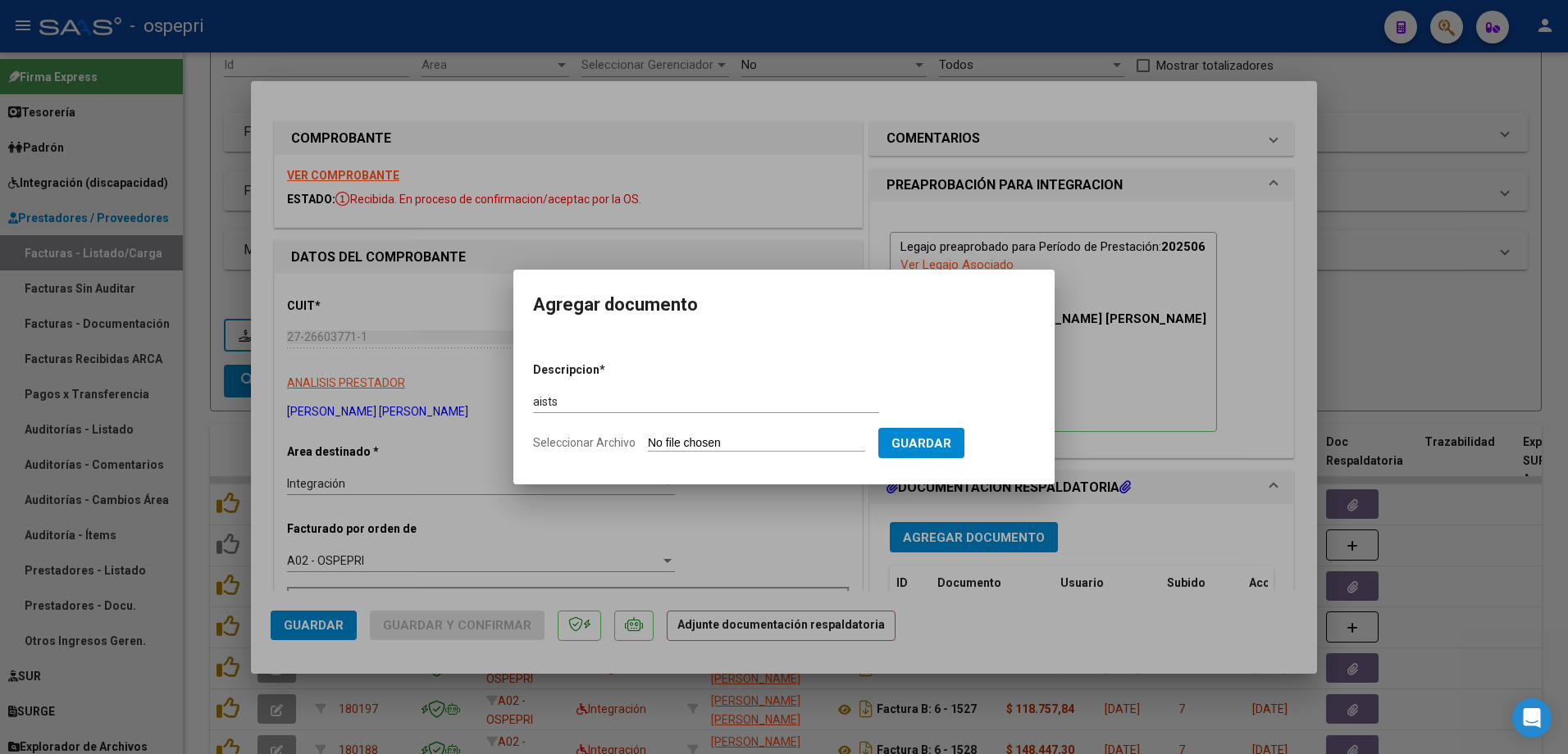 click on "Seleccionar Archivo" at bounding box center [756, 443] 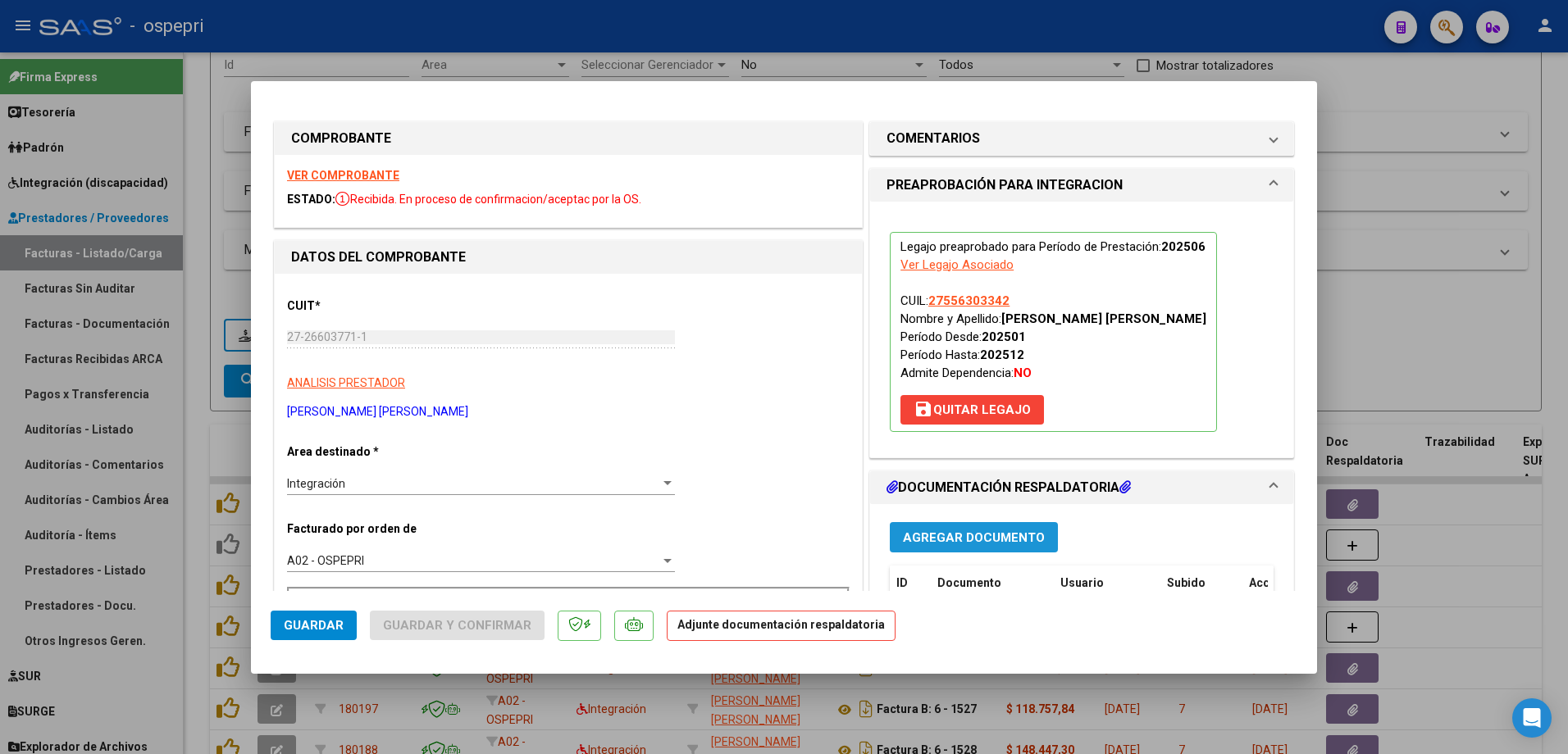 click on "Agregar Documento" at bounding box center [973, 538] 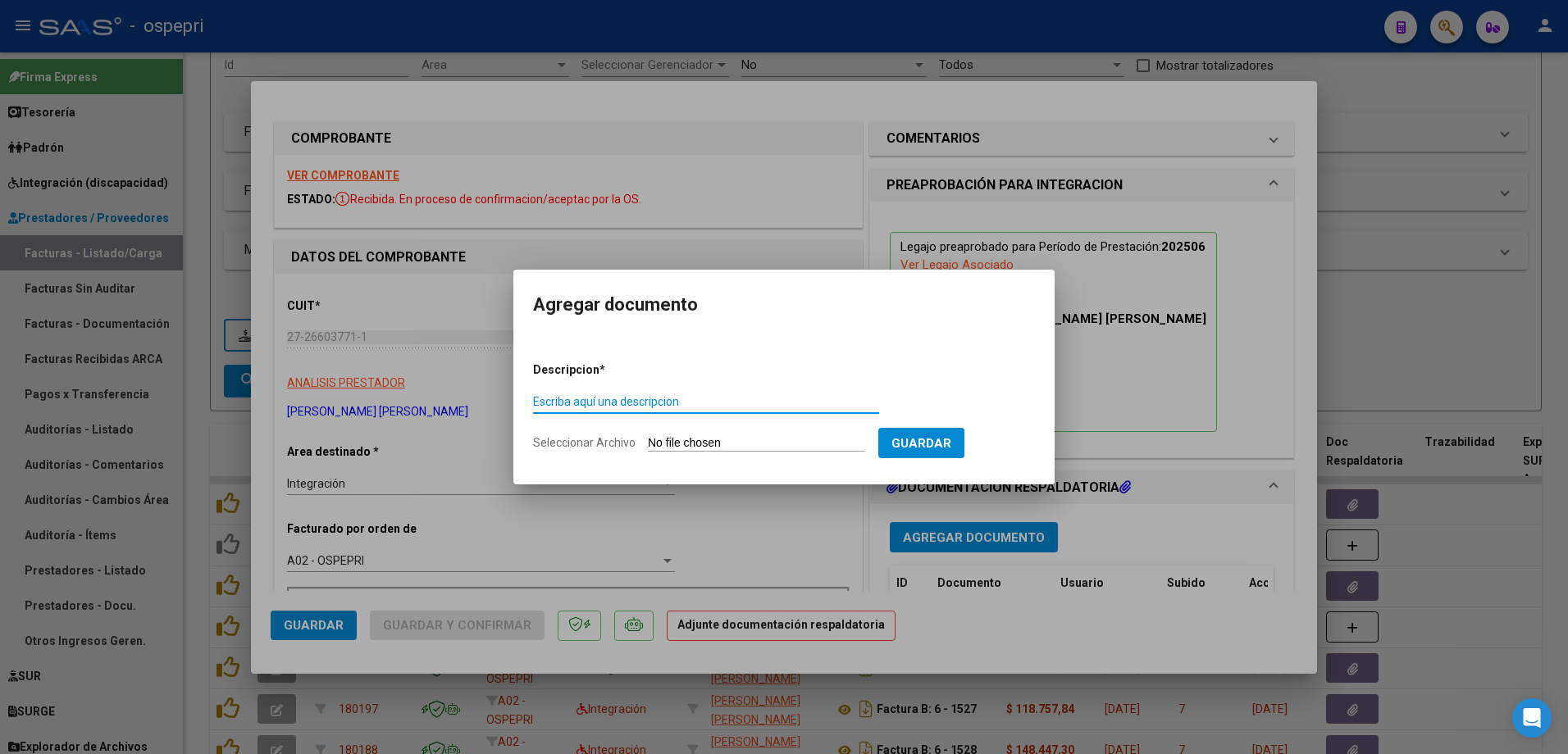 click on "Escriba aquí una descripcion" at bounding box center [706, 402] 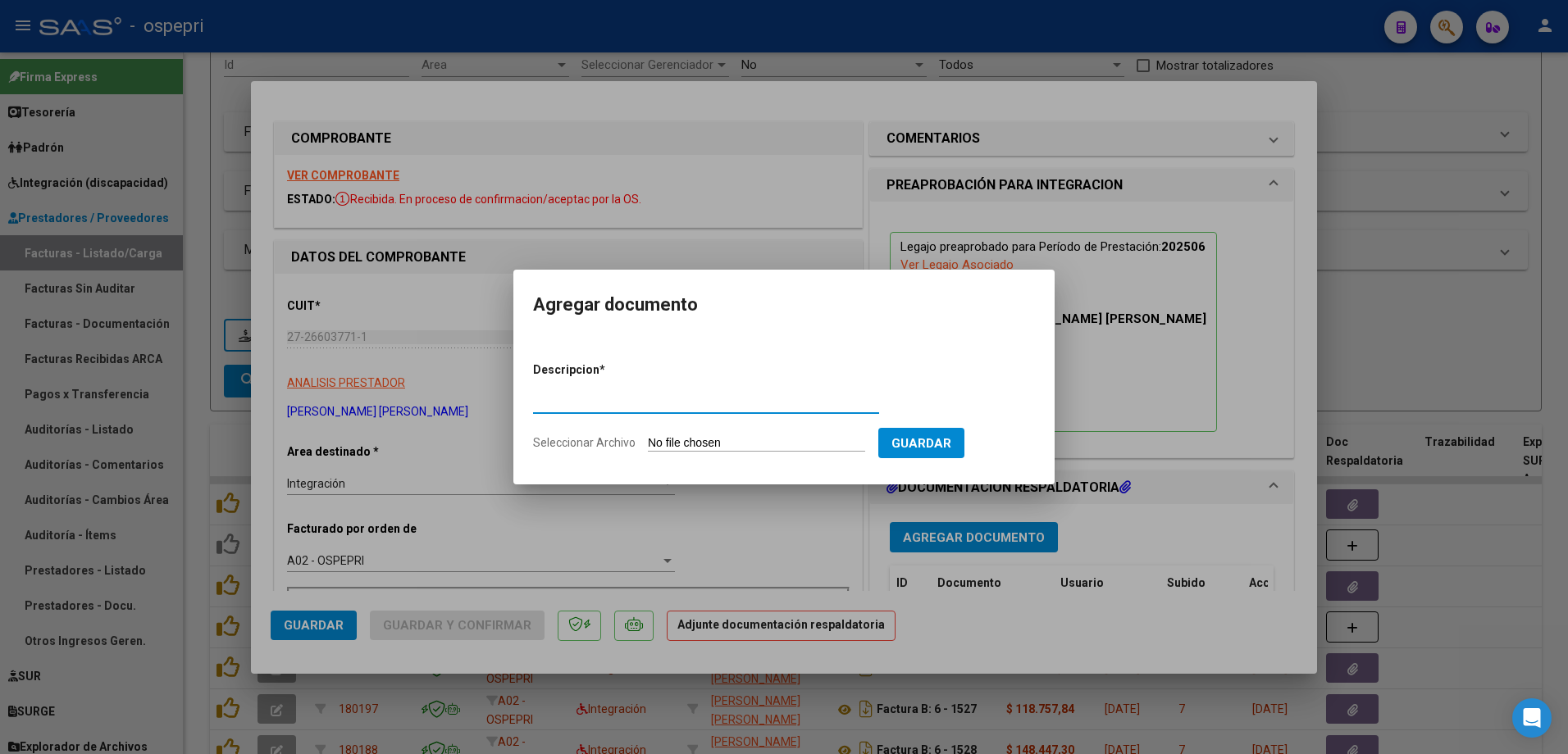 type on "ASISTENC" 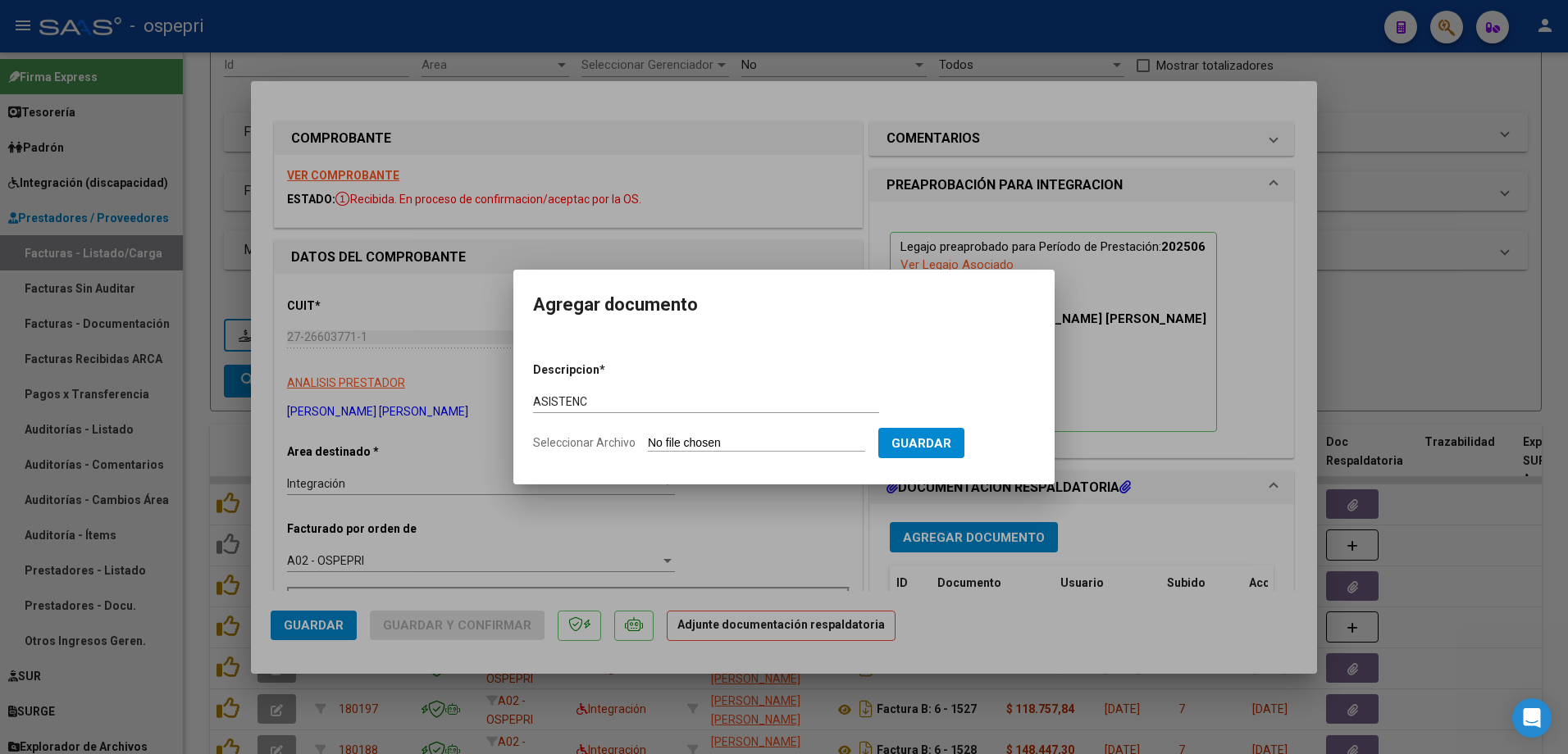 click on "Seleccionar Archivo" at bounding box center [756, 443] 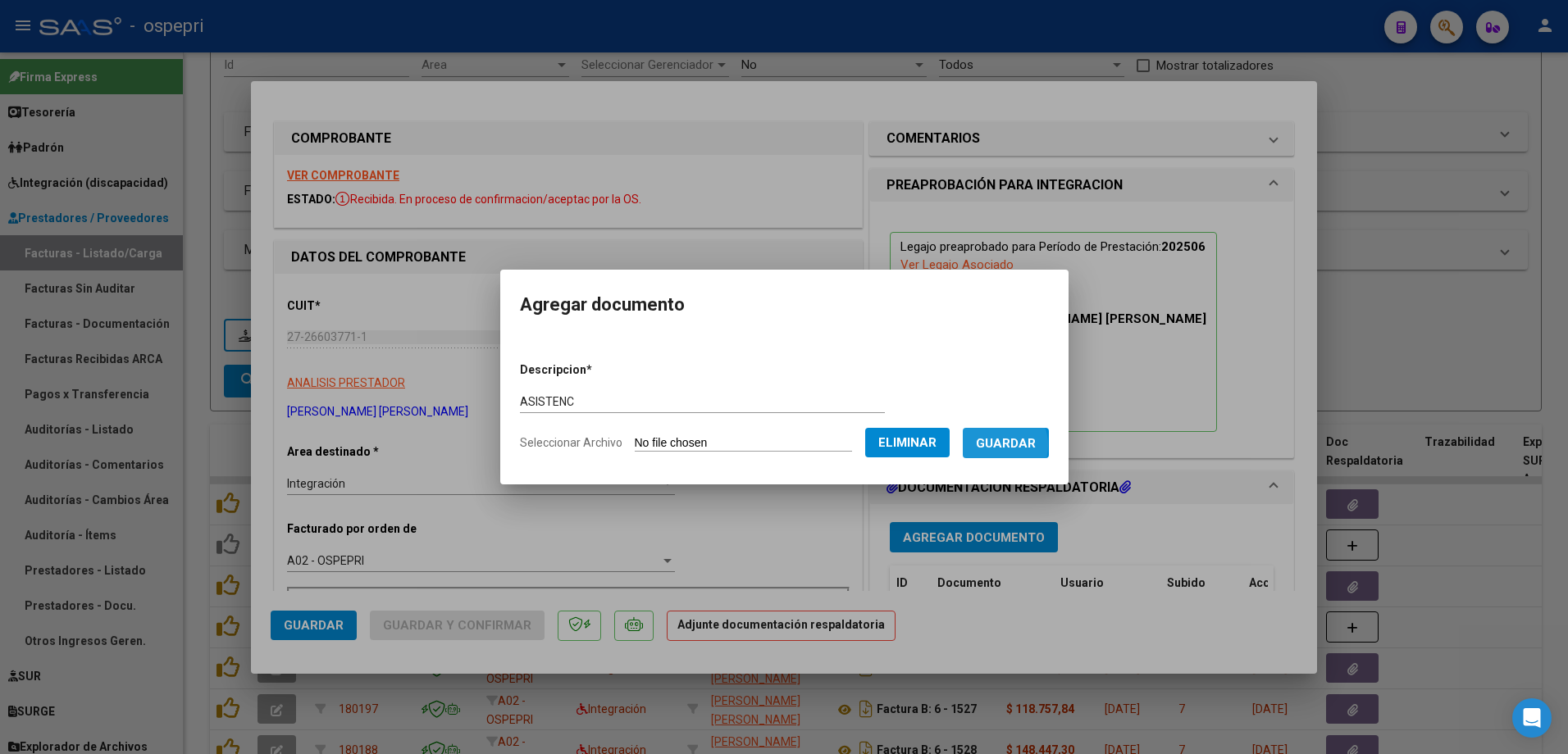 click on "Guardar" at bounding box center [1005, 443] 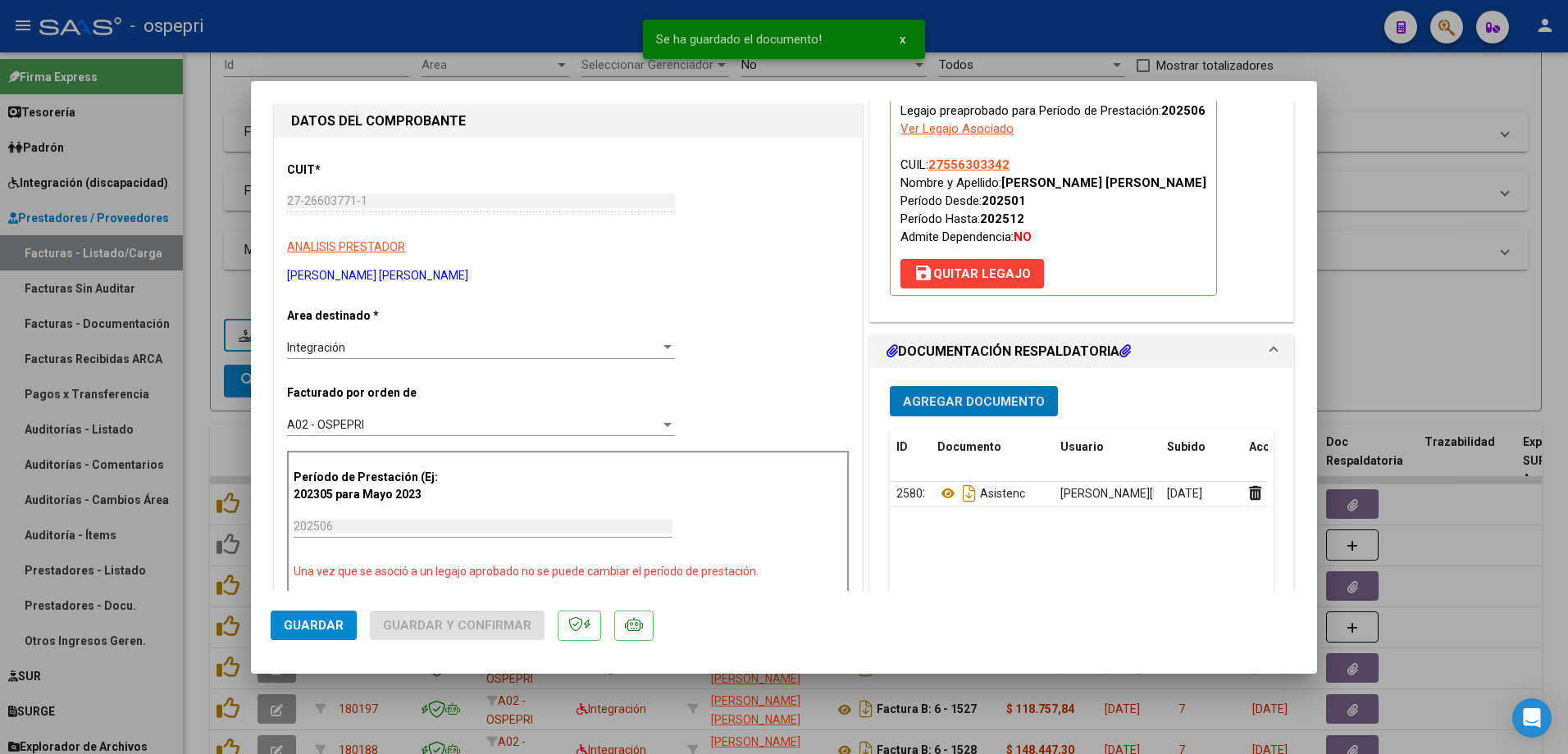 scroll, scrollTop: 164, scrollLeft: 0, axis: vertical 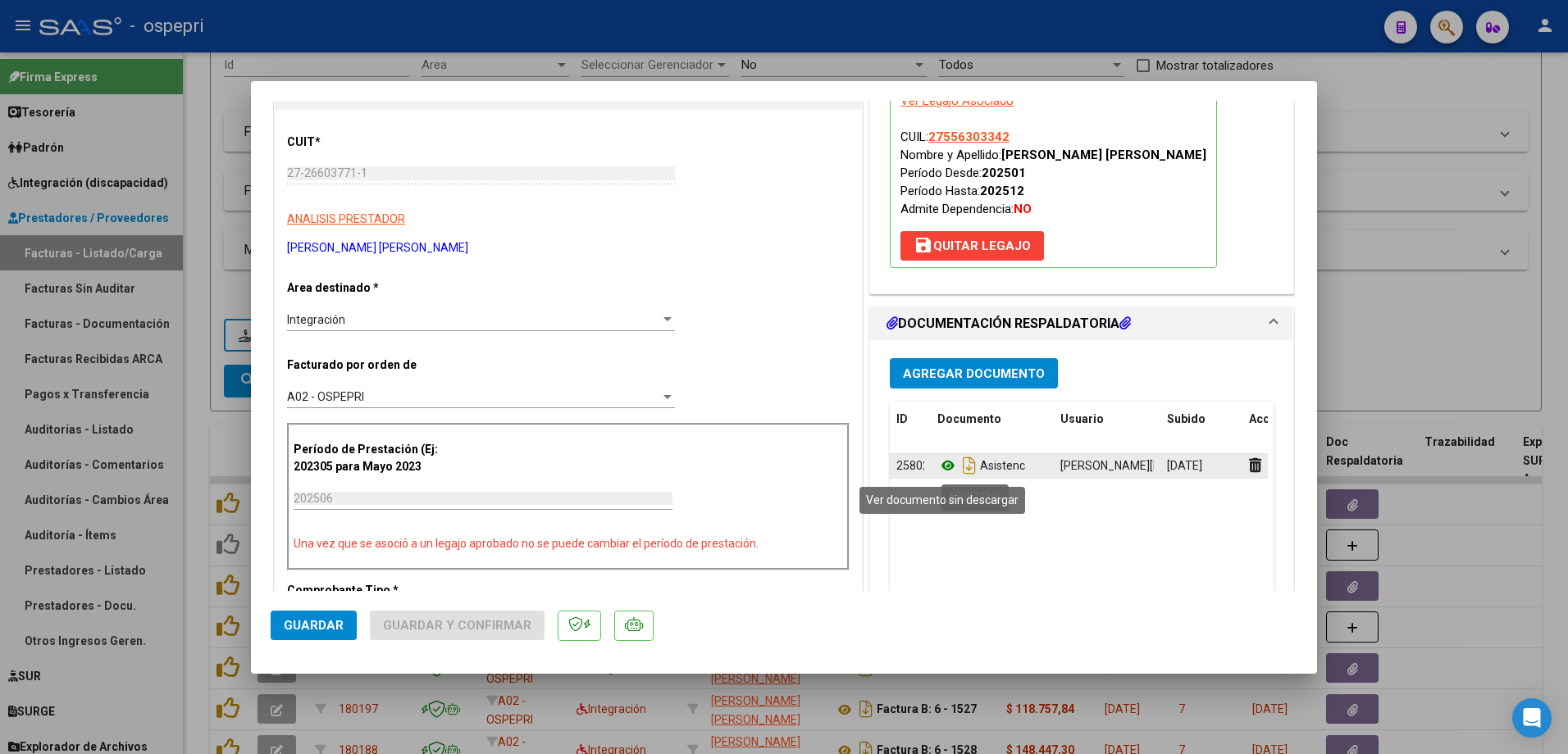 click 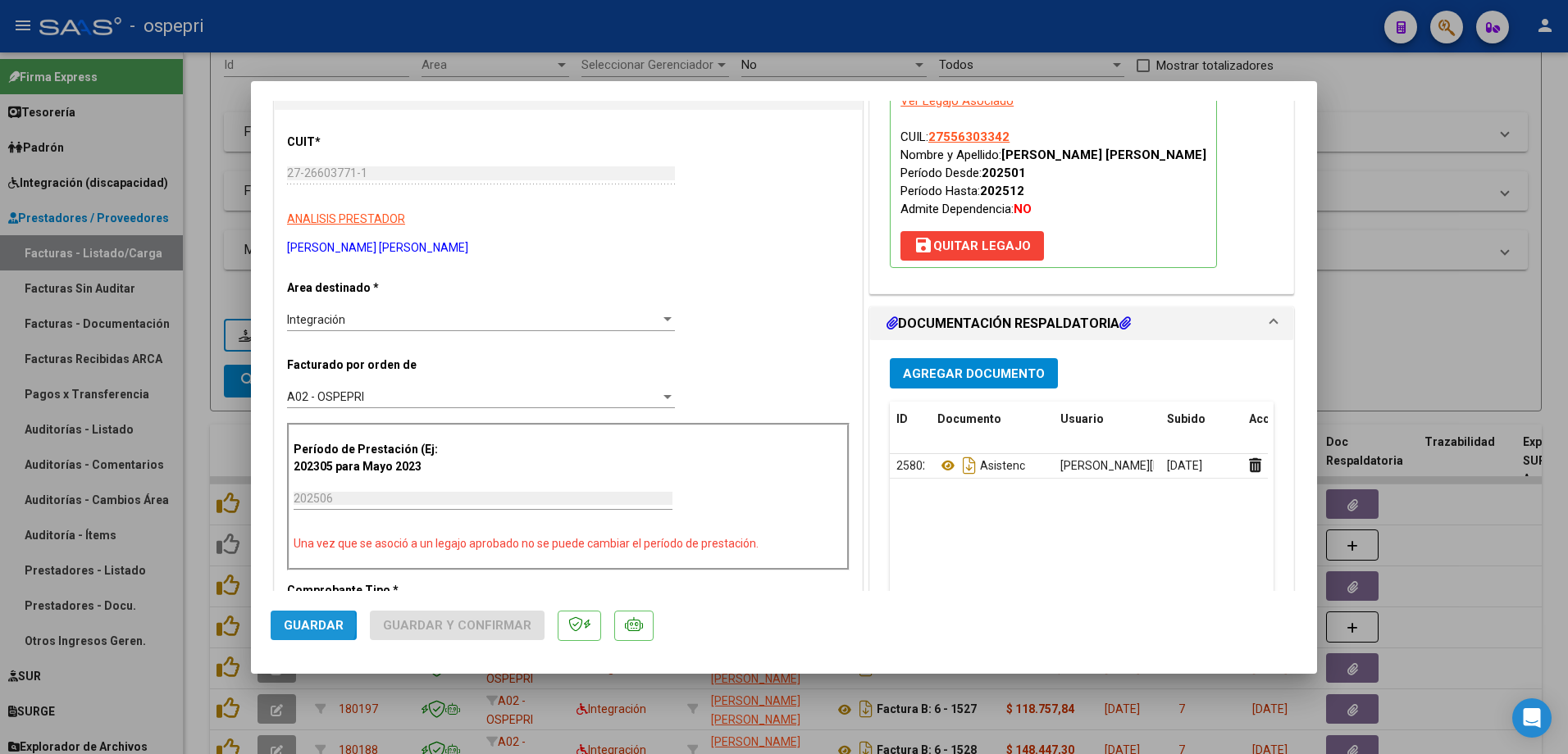 click on "Guardar" 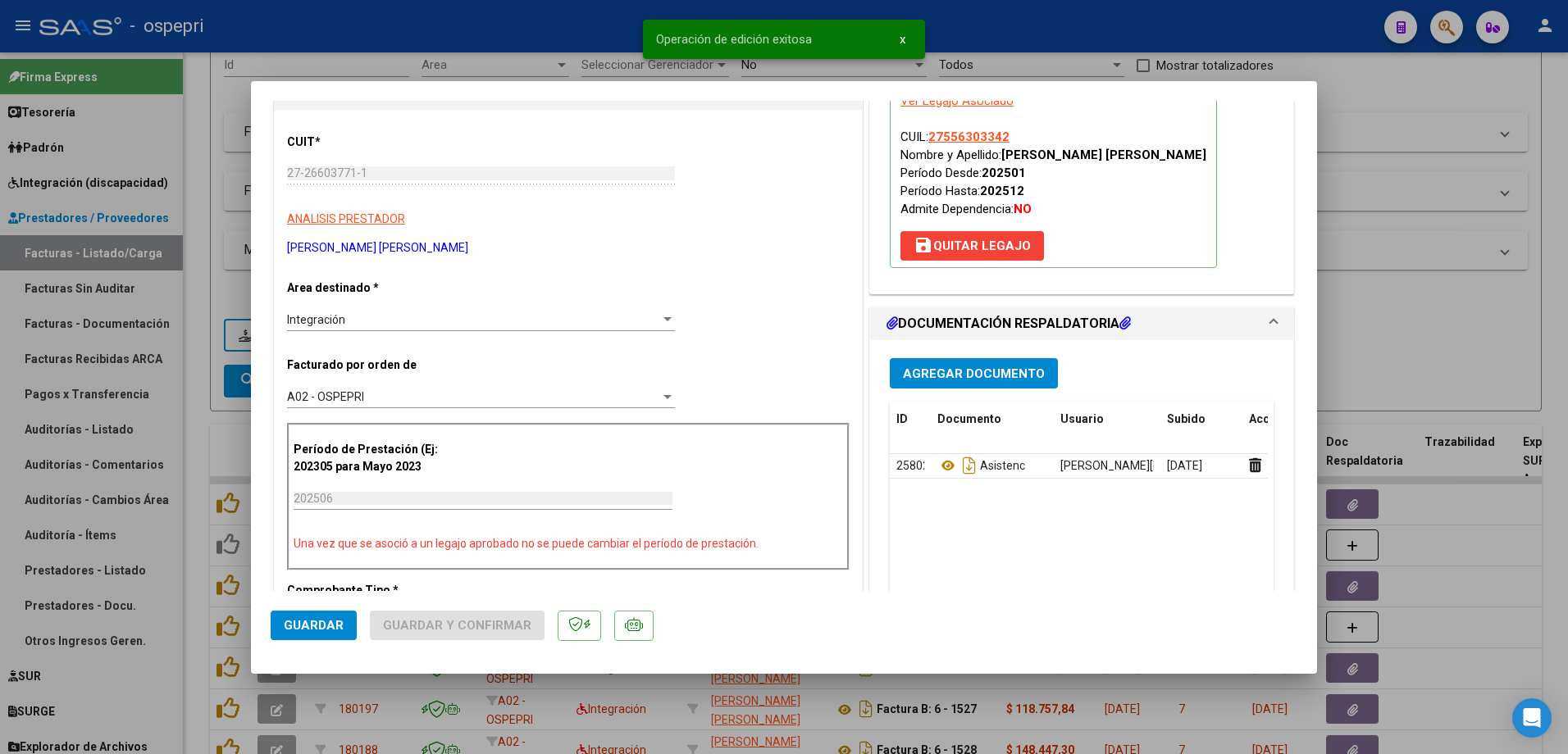 type 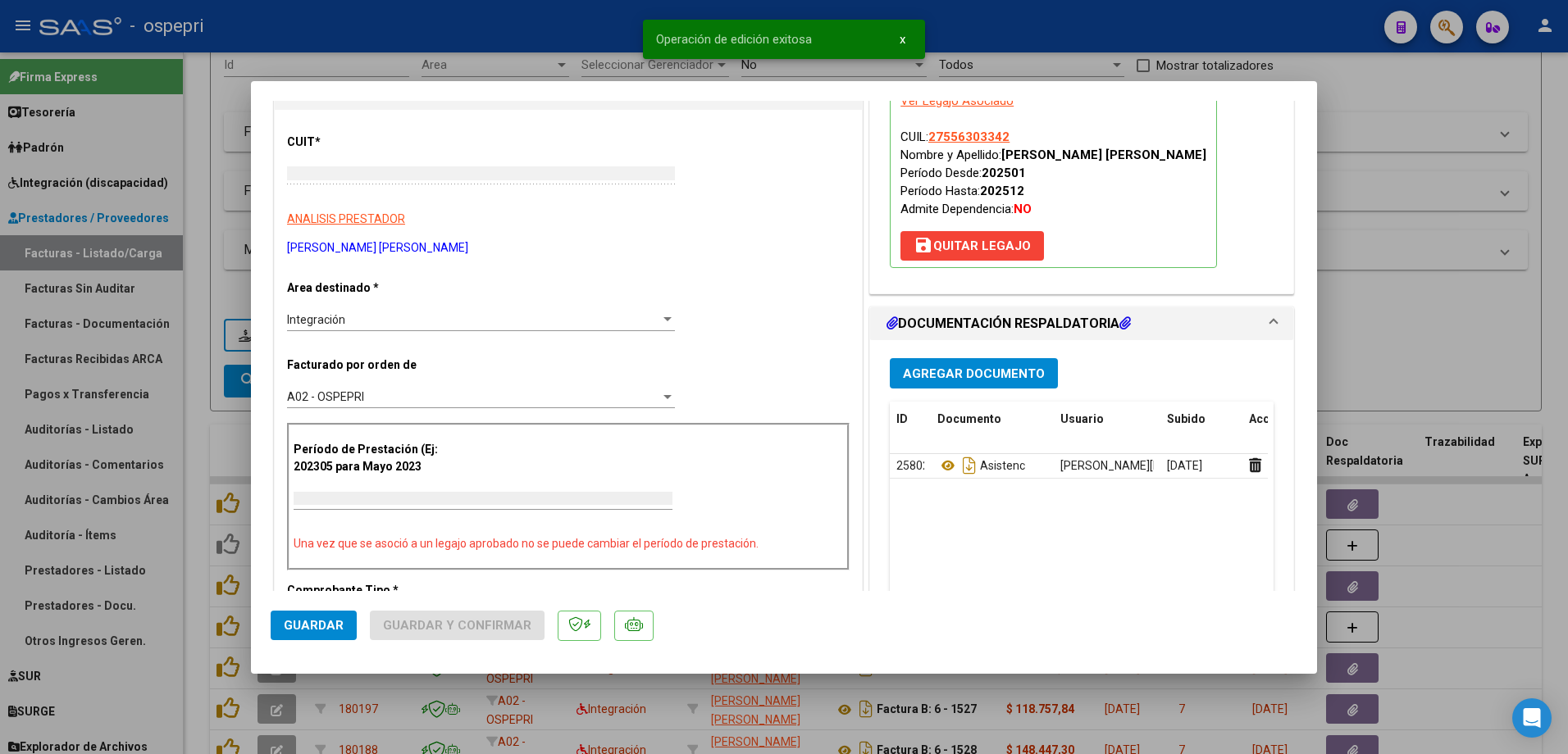 scroll, scrollTop: 0, scrollLeft: 0, axis: both 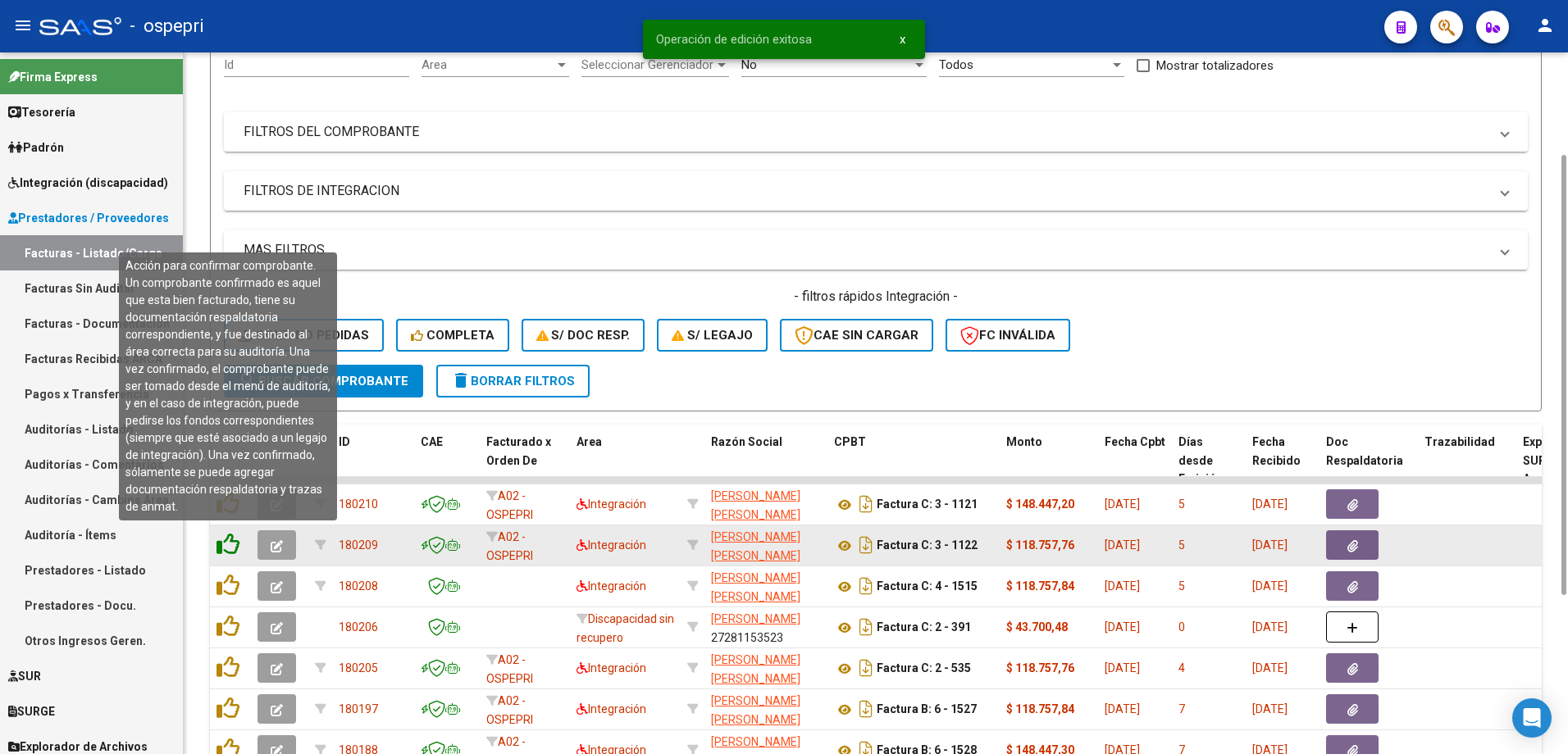 click 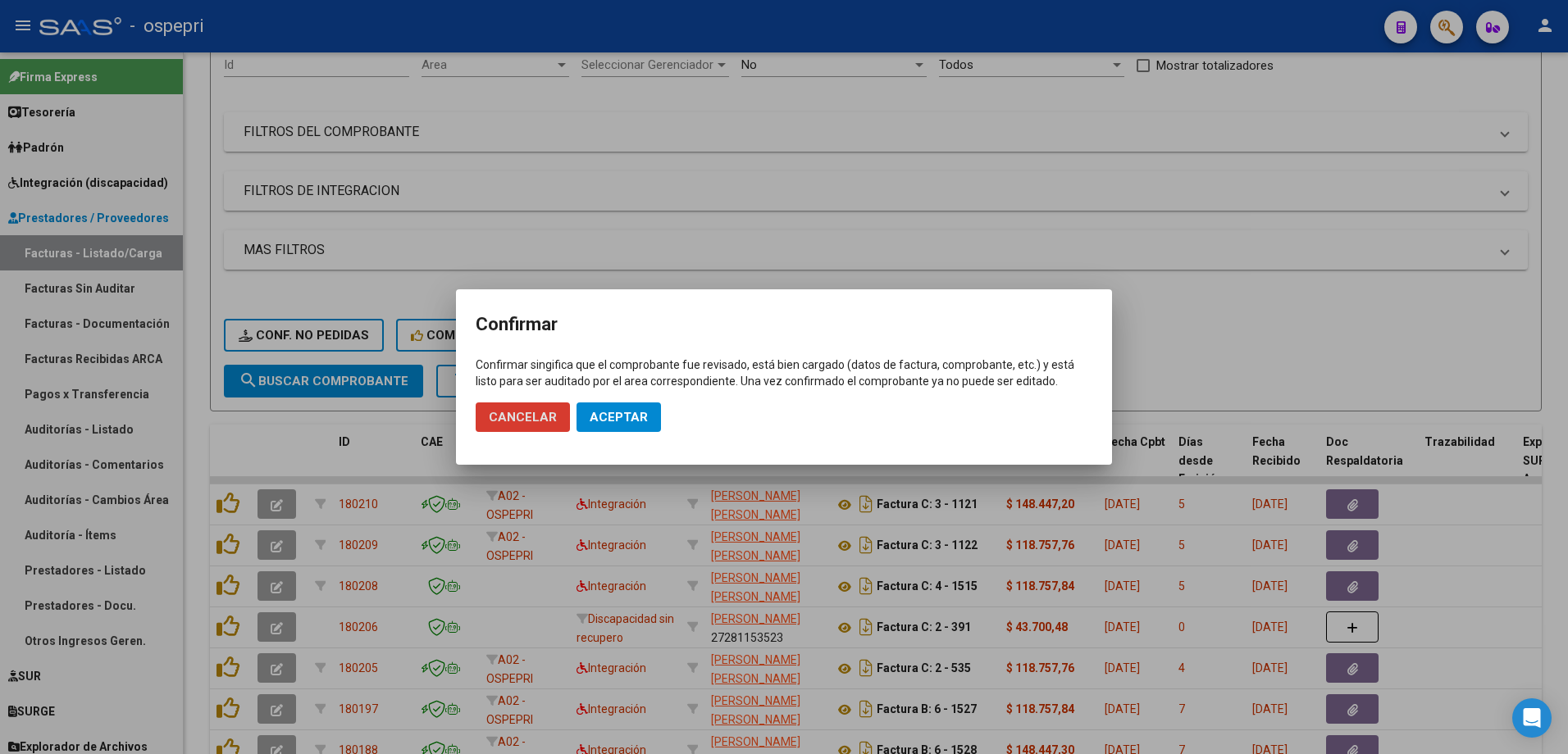 click on "Aceptar" 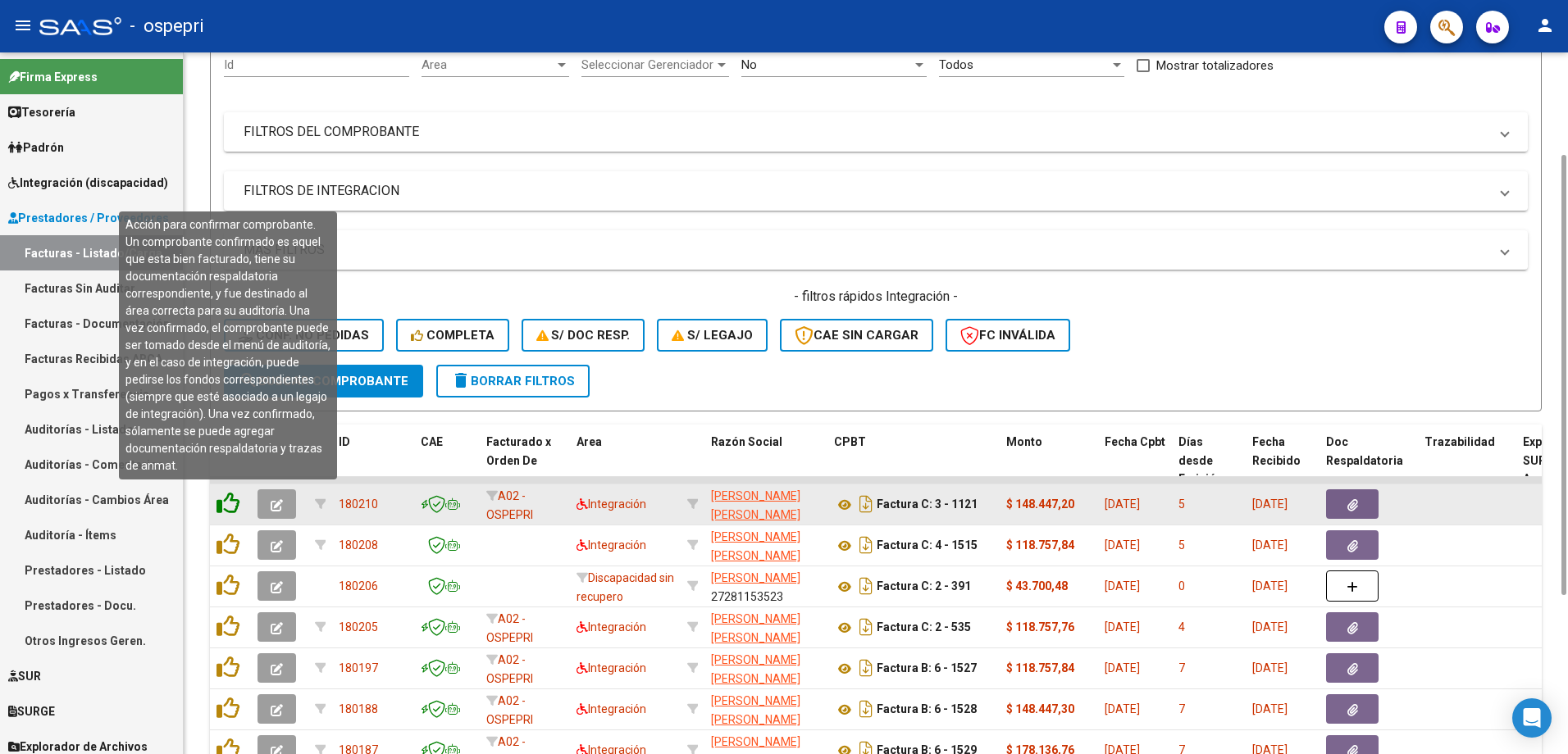 click 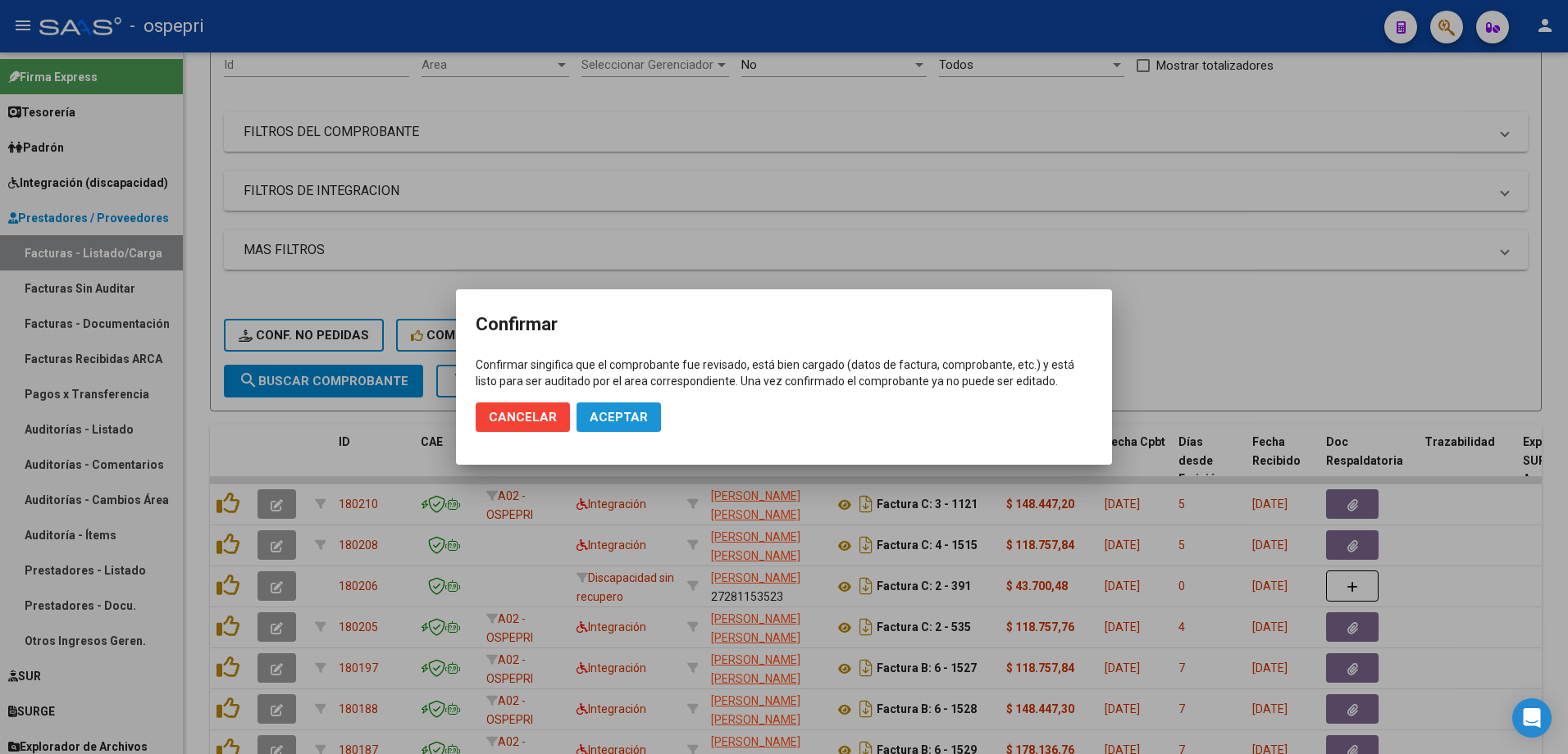 click on "Aceptar" 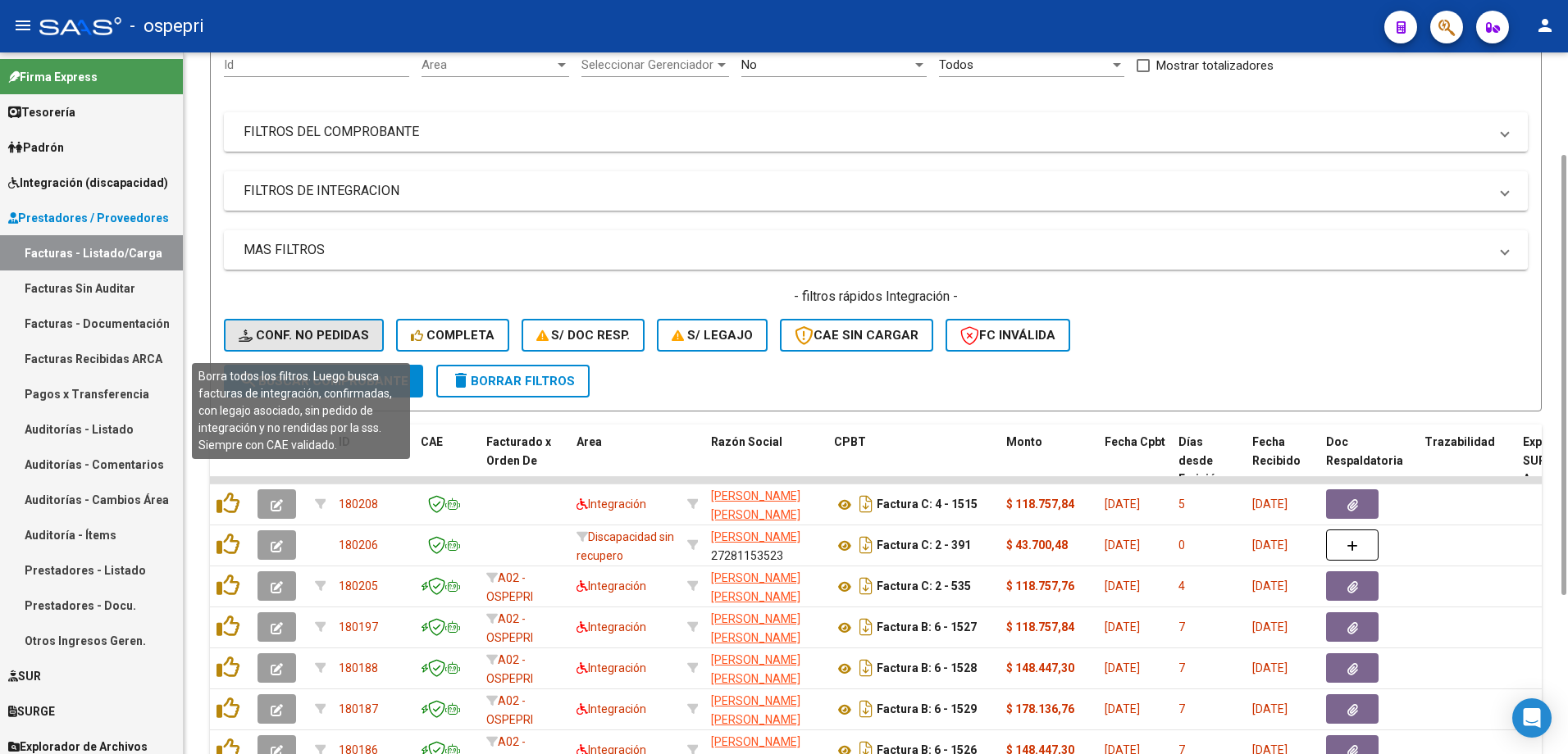 click on "Conf. no pedidas" 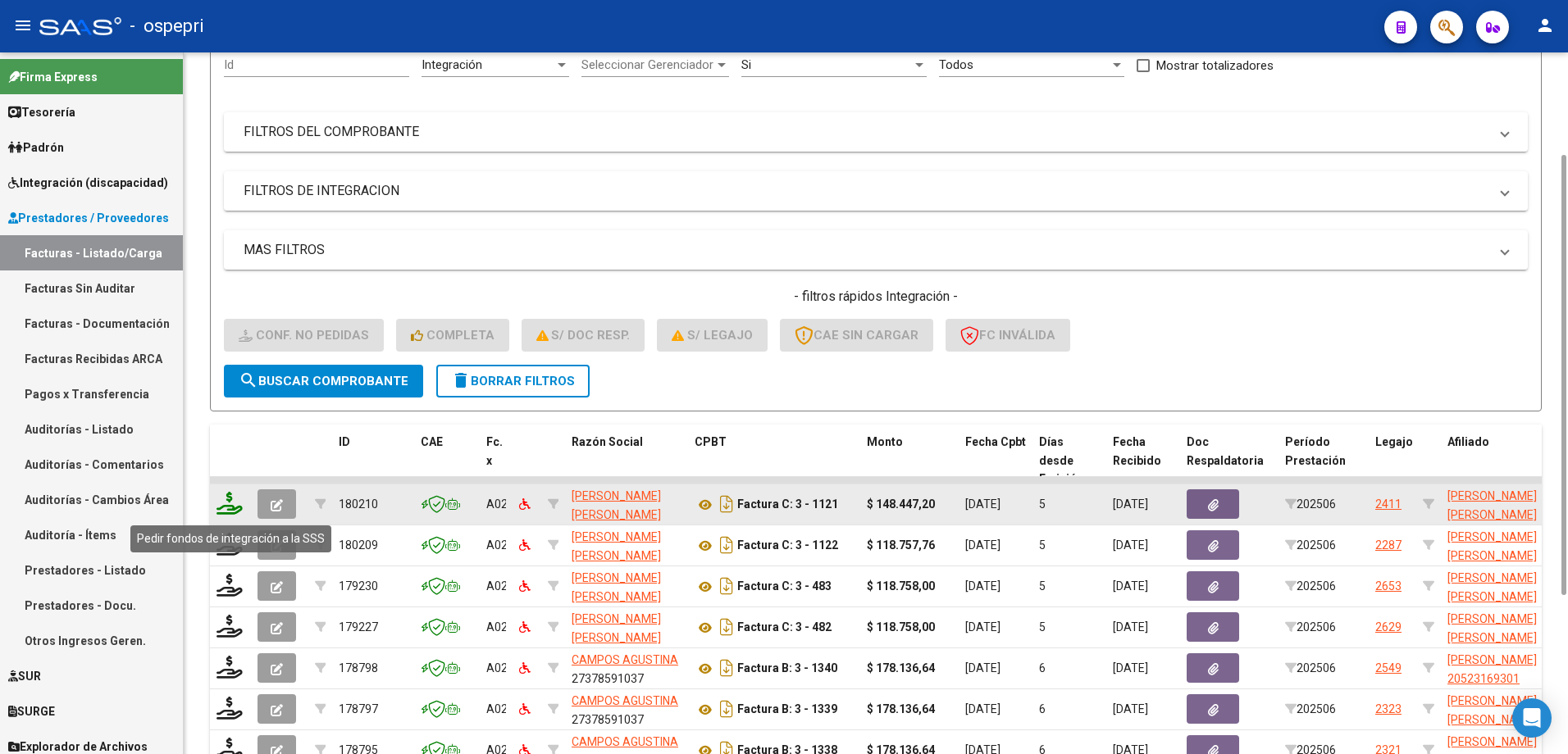 click 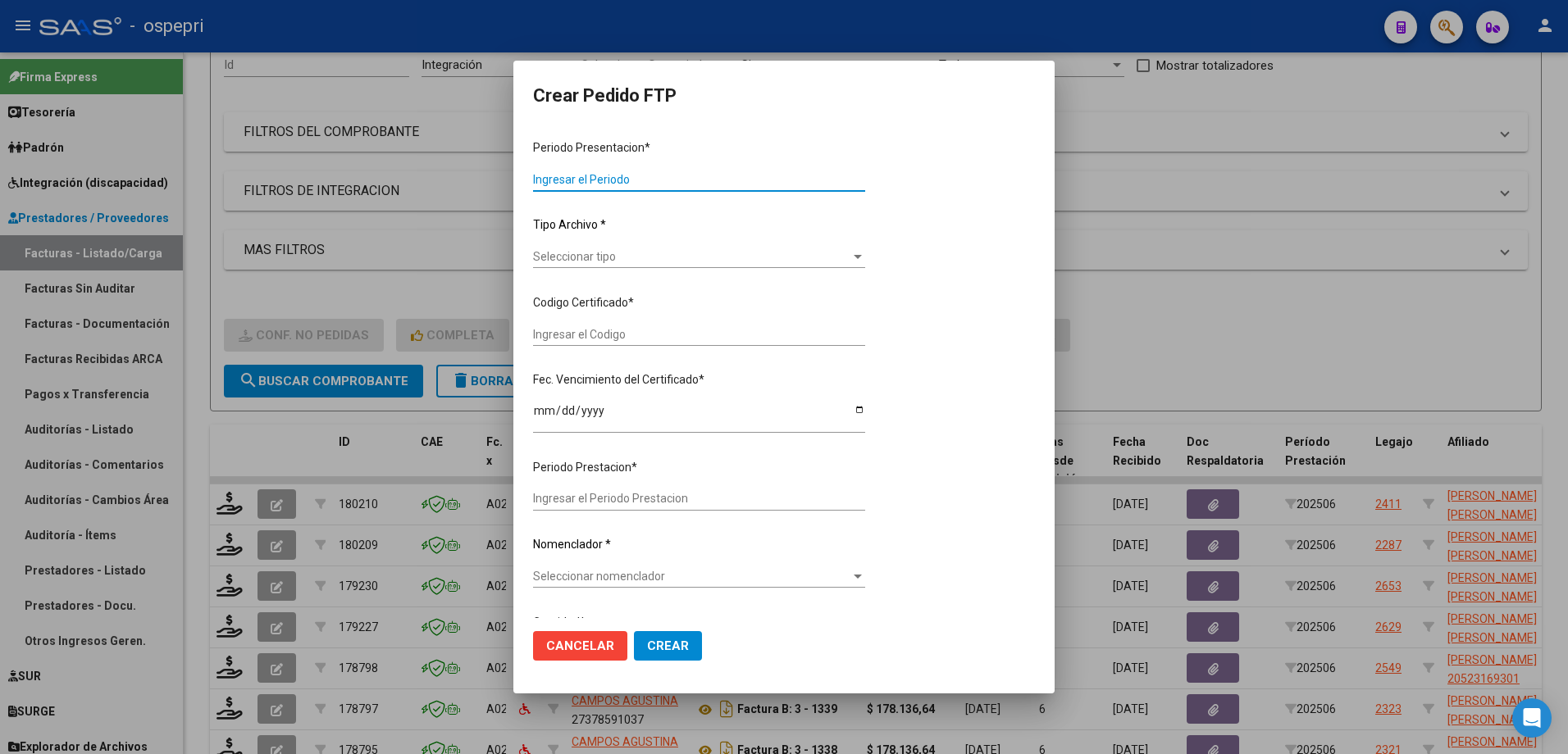 type on "202506" 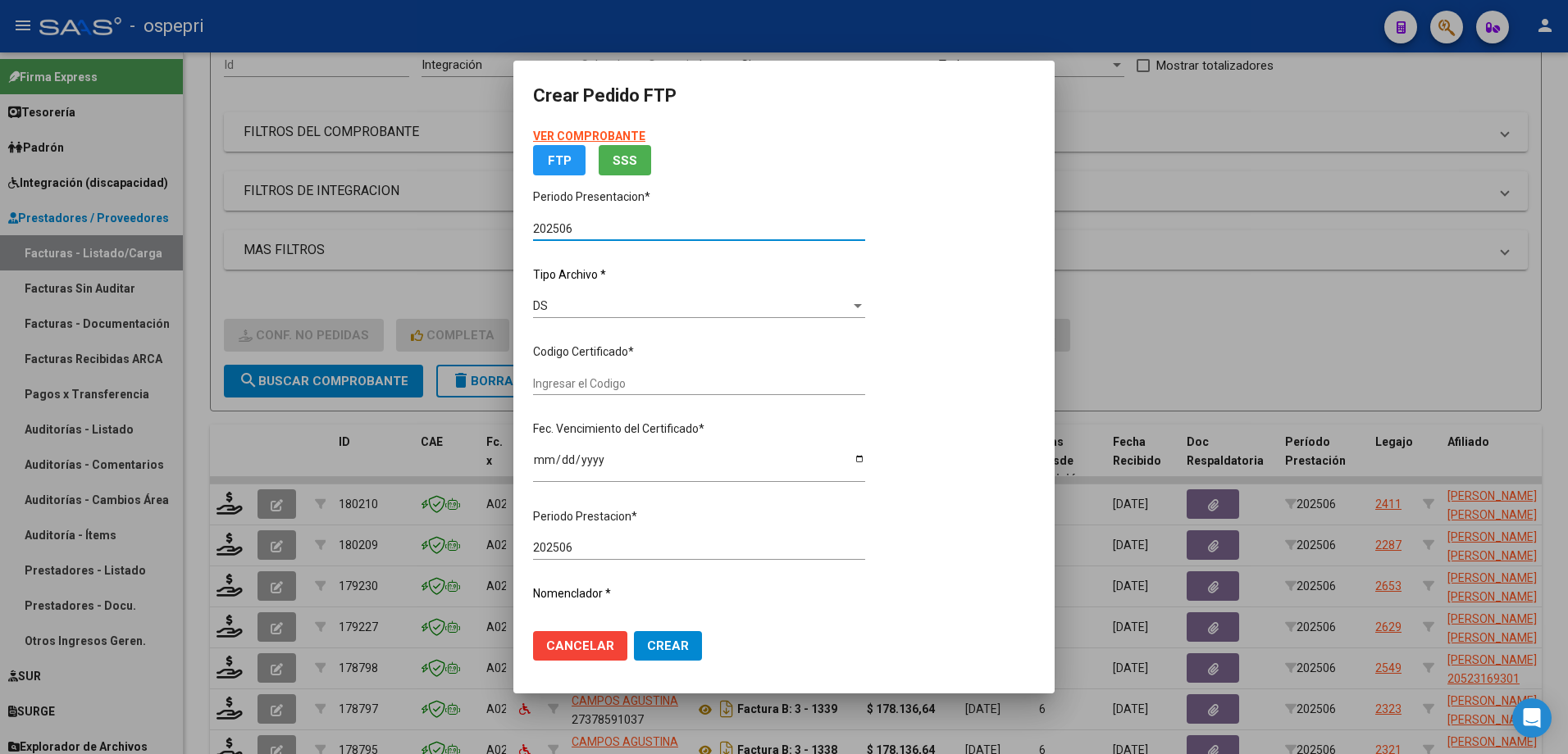 type on "ARG01000556307622016090120210901NQN249" 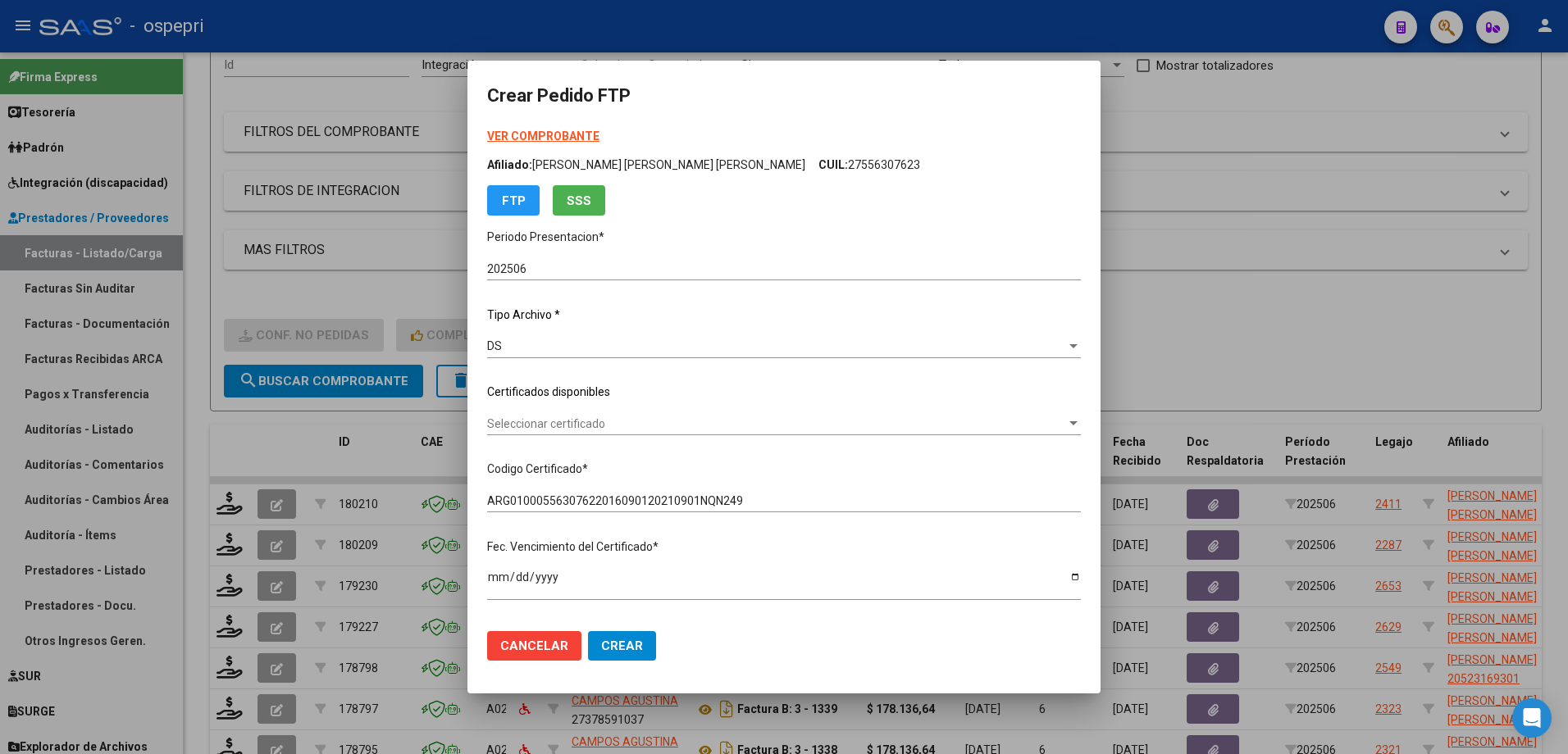 click on "Certificados disponibles" 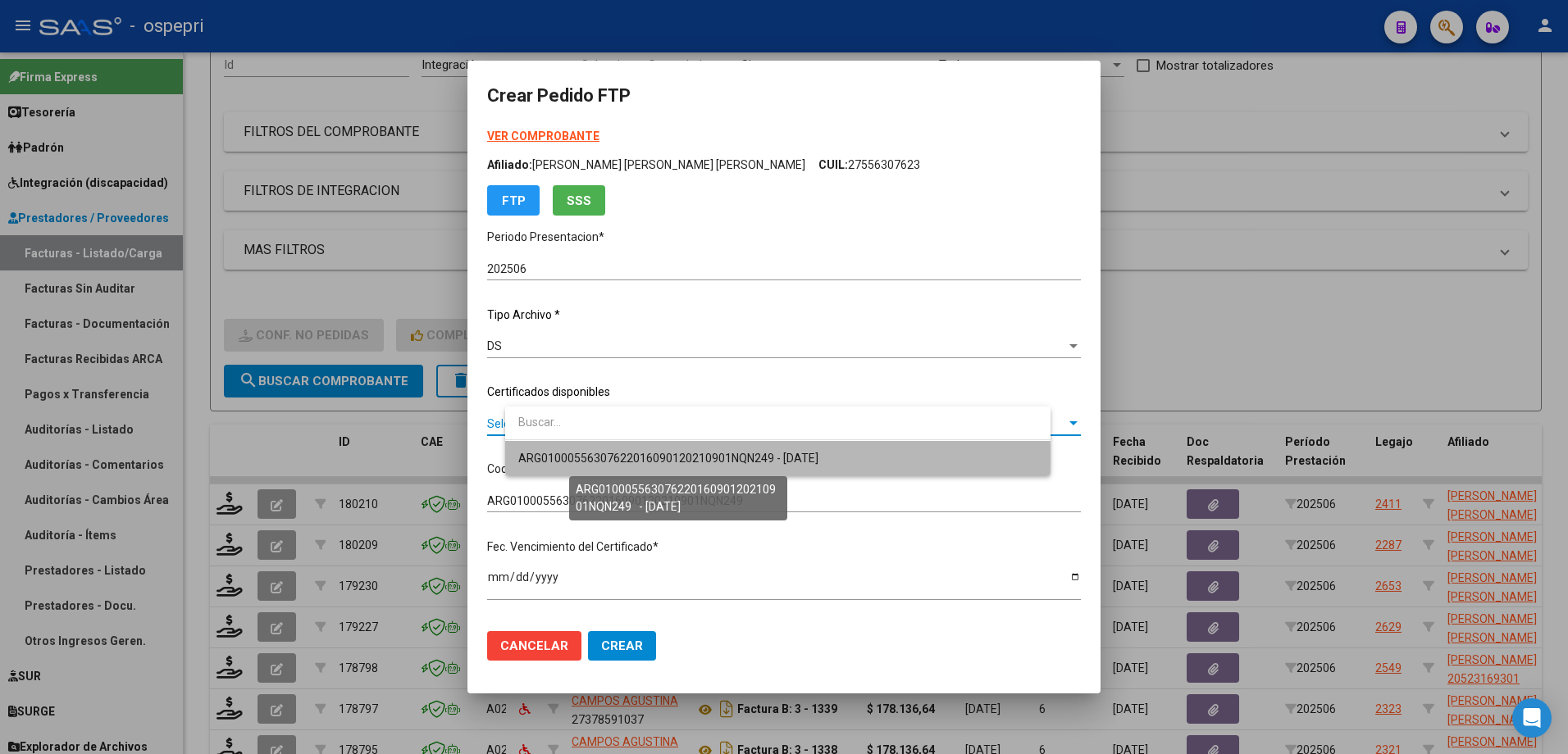 click on "ARG01000556307622016090120210901NQN249   - 2027-07-01" at bounding box center (668, 458) 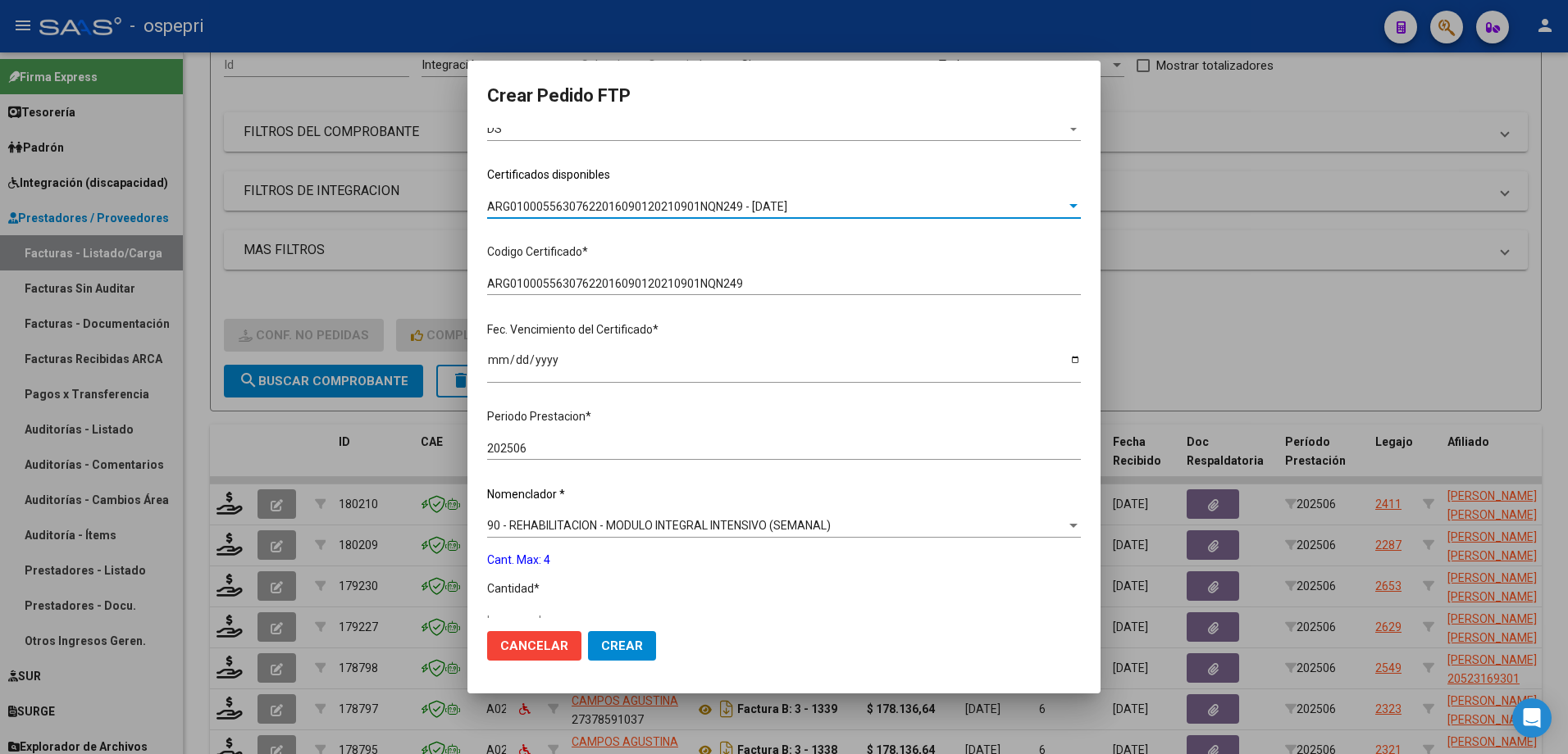 scroll, scrollTop: 246, scrollLeft: 0, axis: vertical 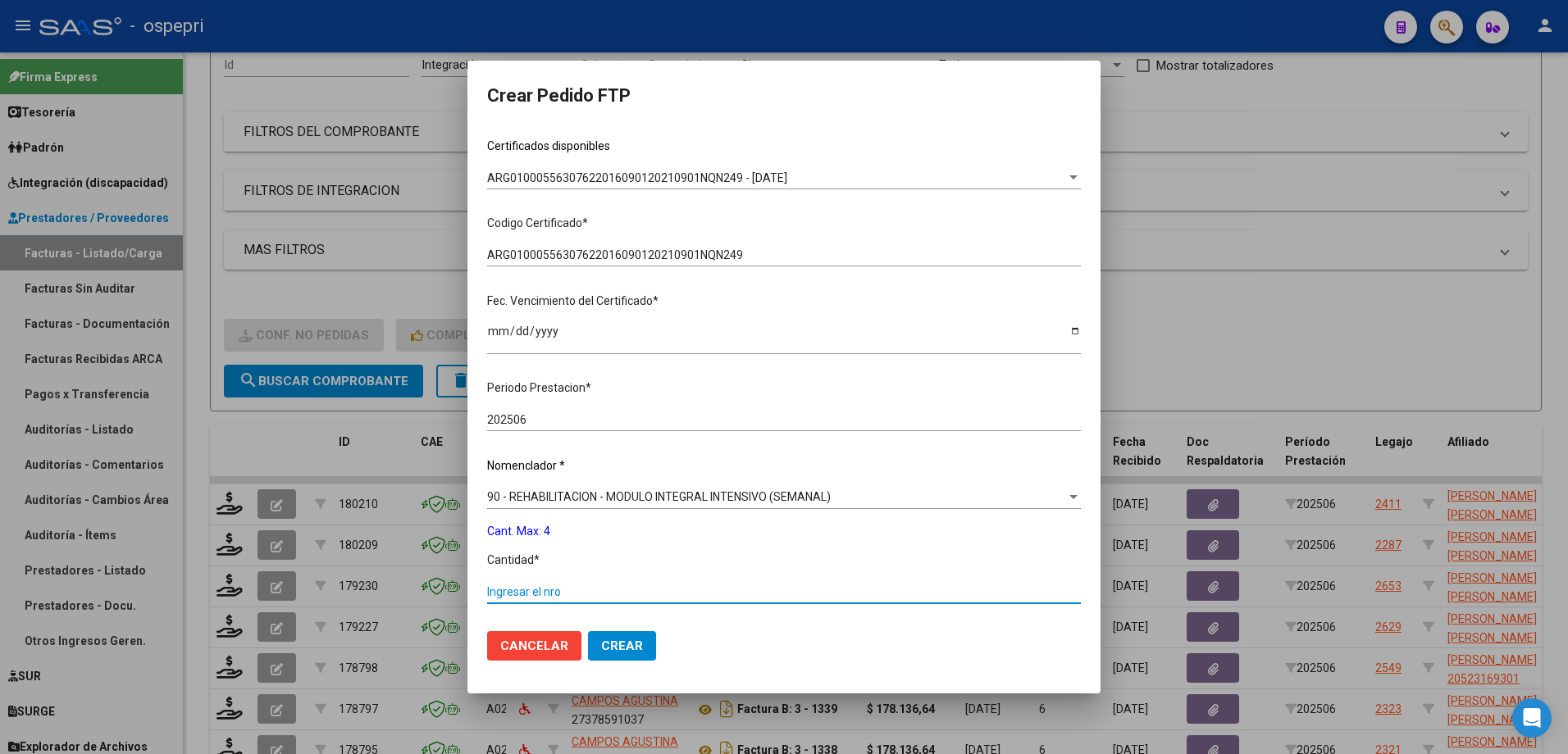 click on "Ingresar el nro" at bounding box center [784, 592] 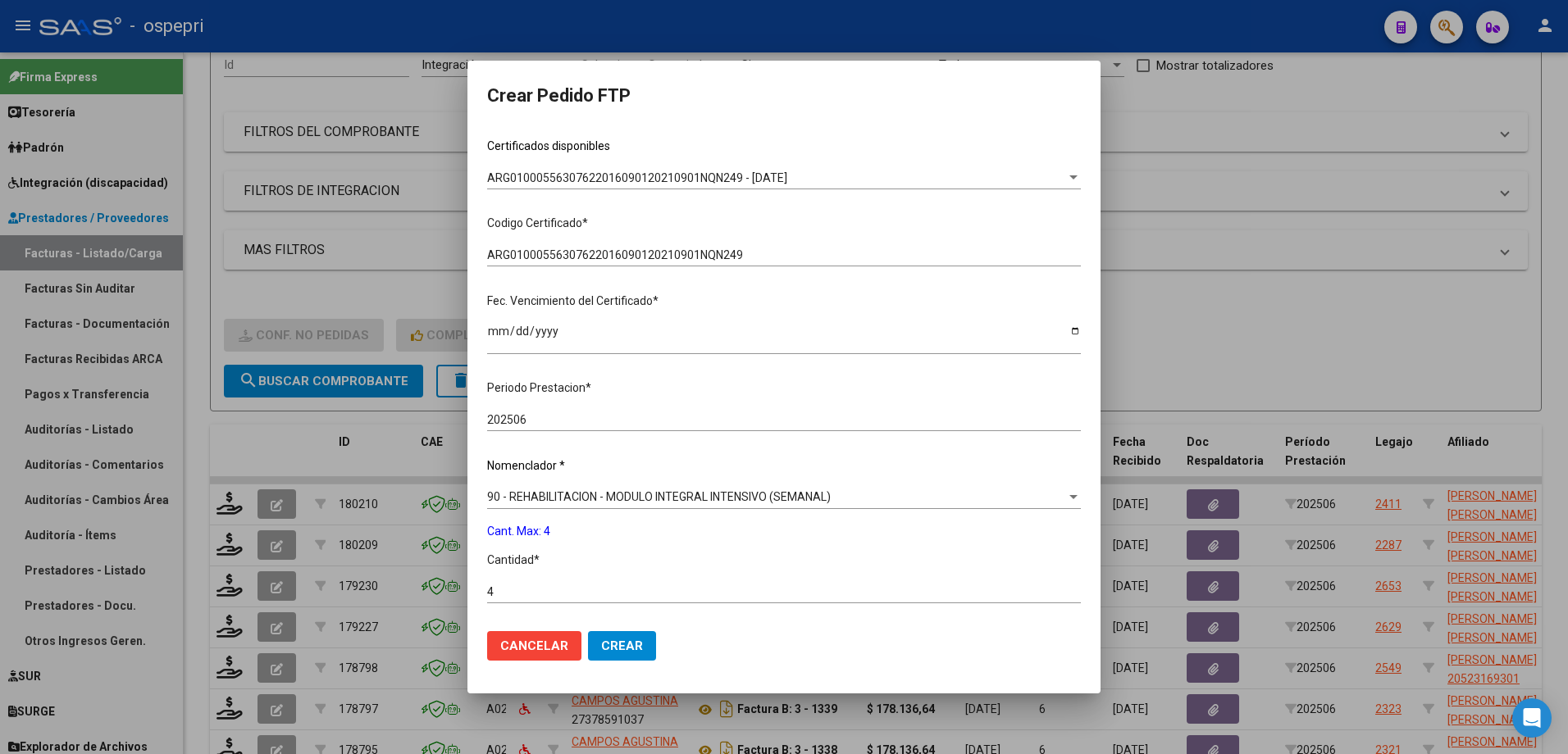 scroll, scrollTop: 478, scrollLeft: 0, axis: vertical 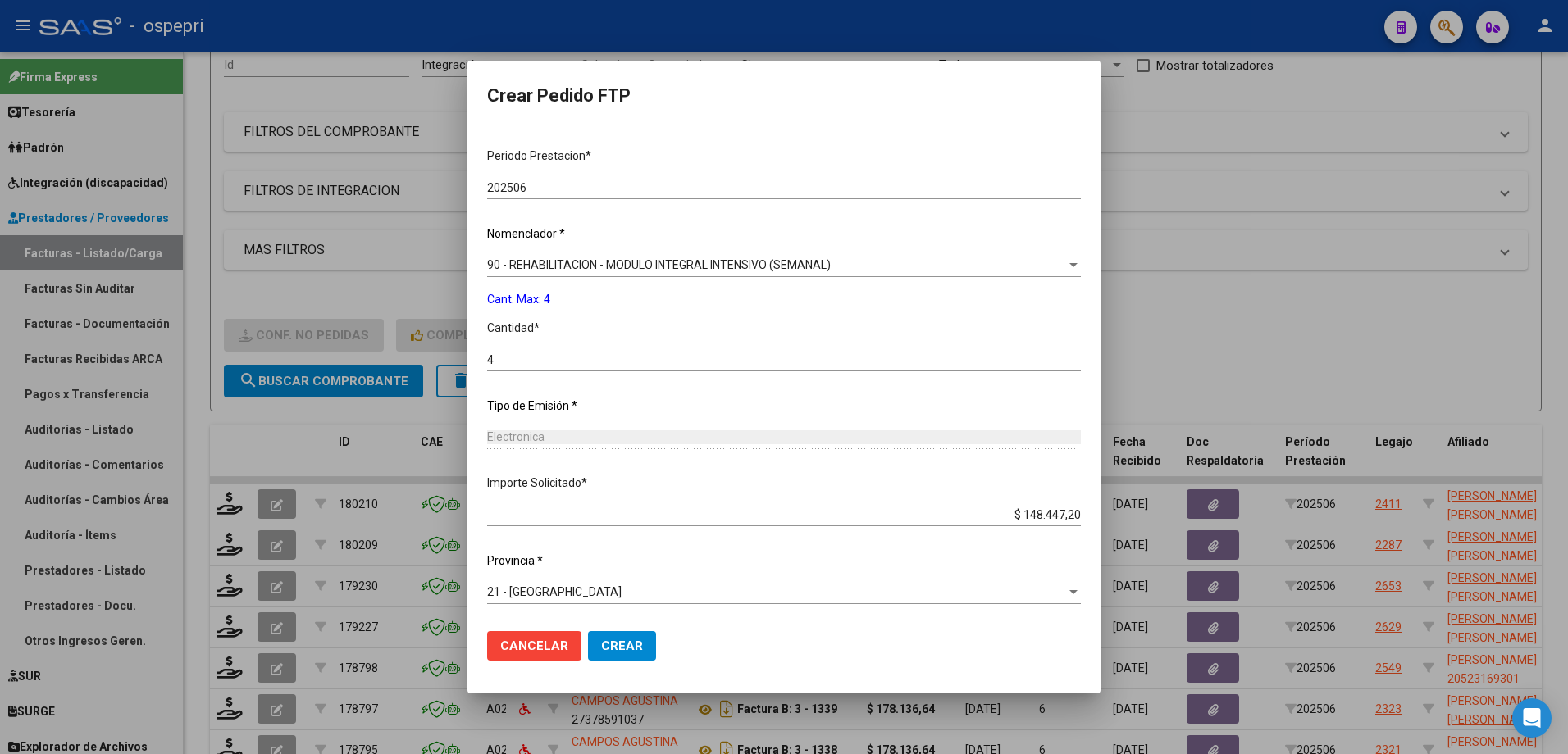 click on "Crear" 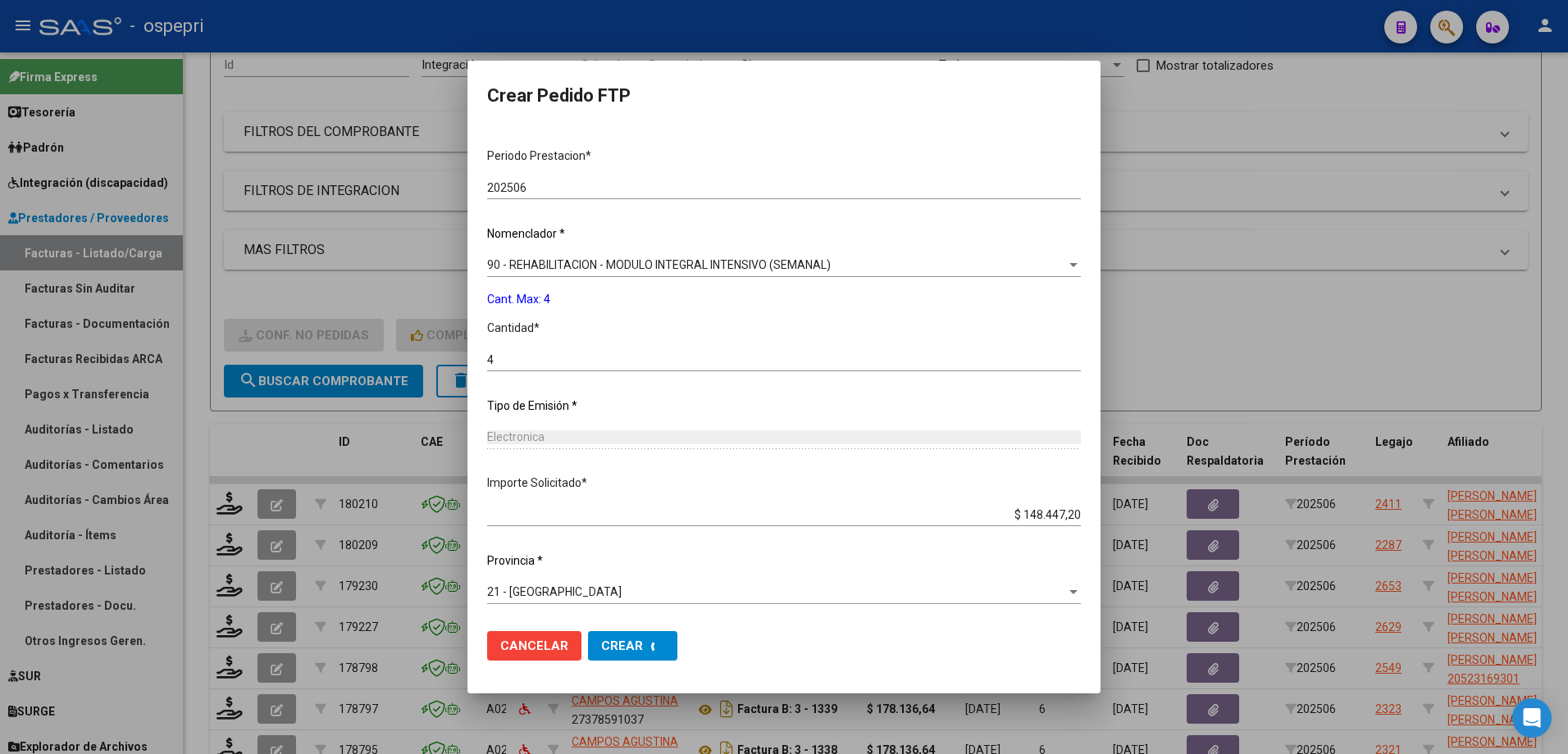 scroll, scrollTop: 0, scrollLeft: 0, axis: both 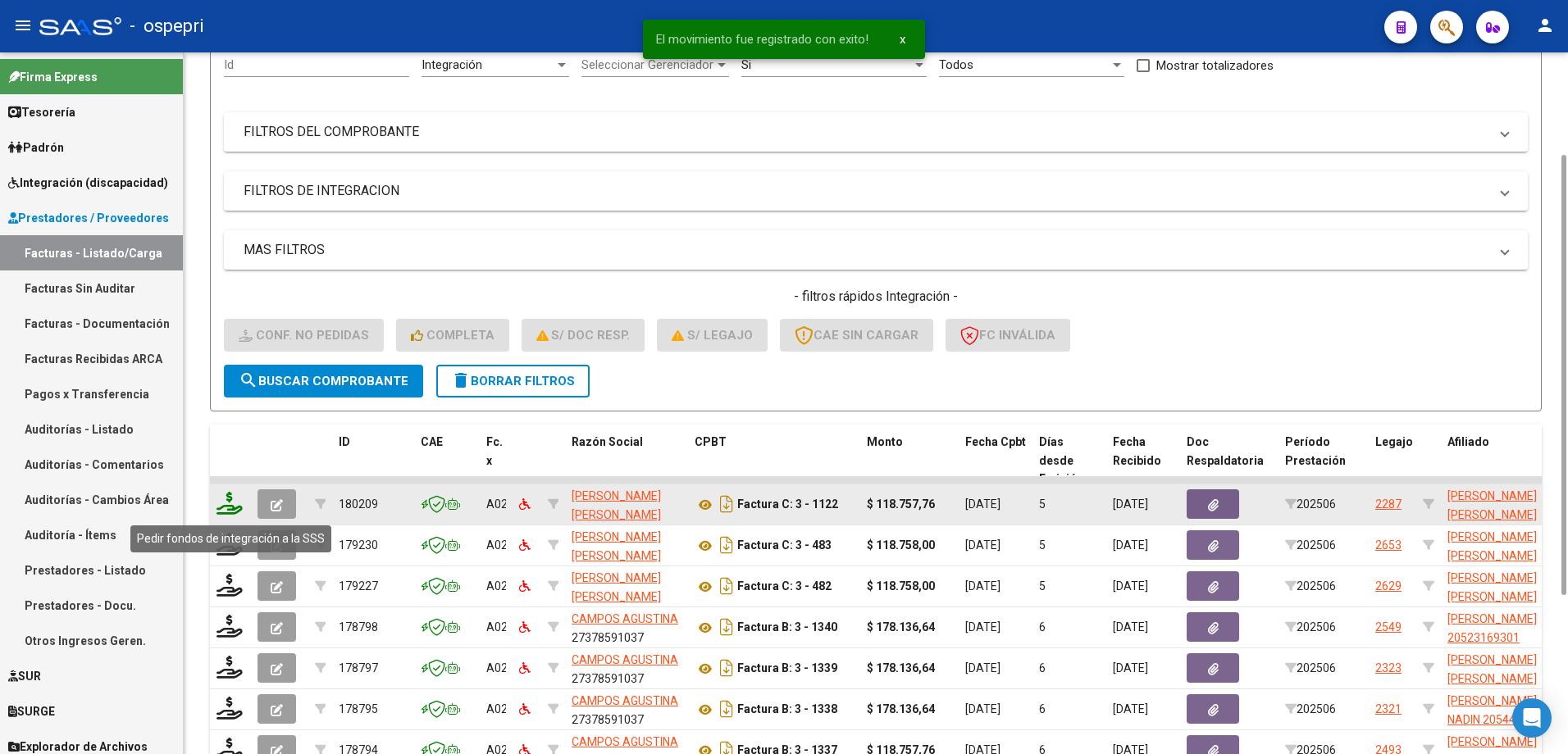 click 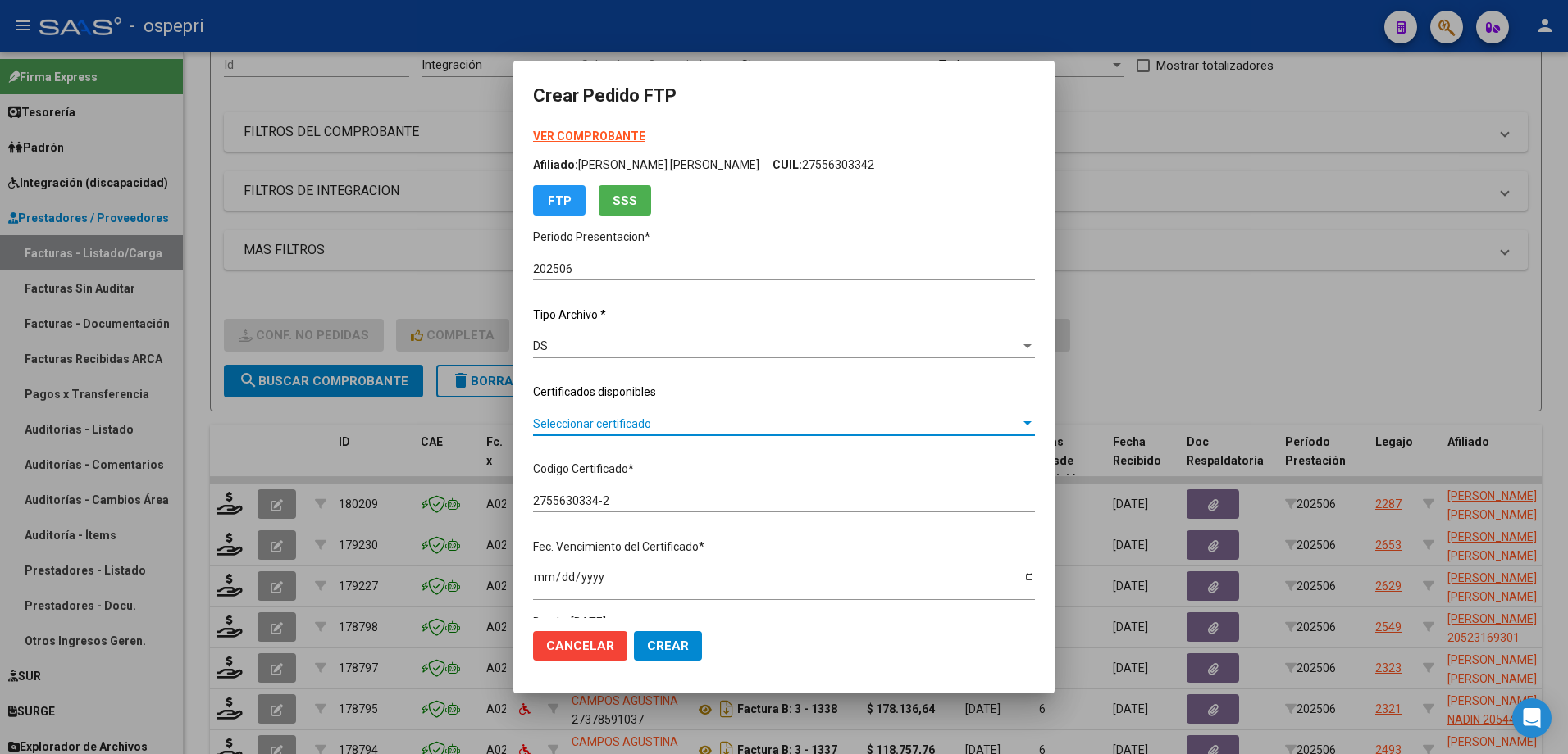 click on "Seleccionar certificado" at bounding box center (777, 424) 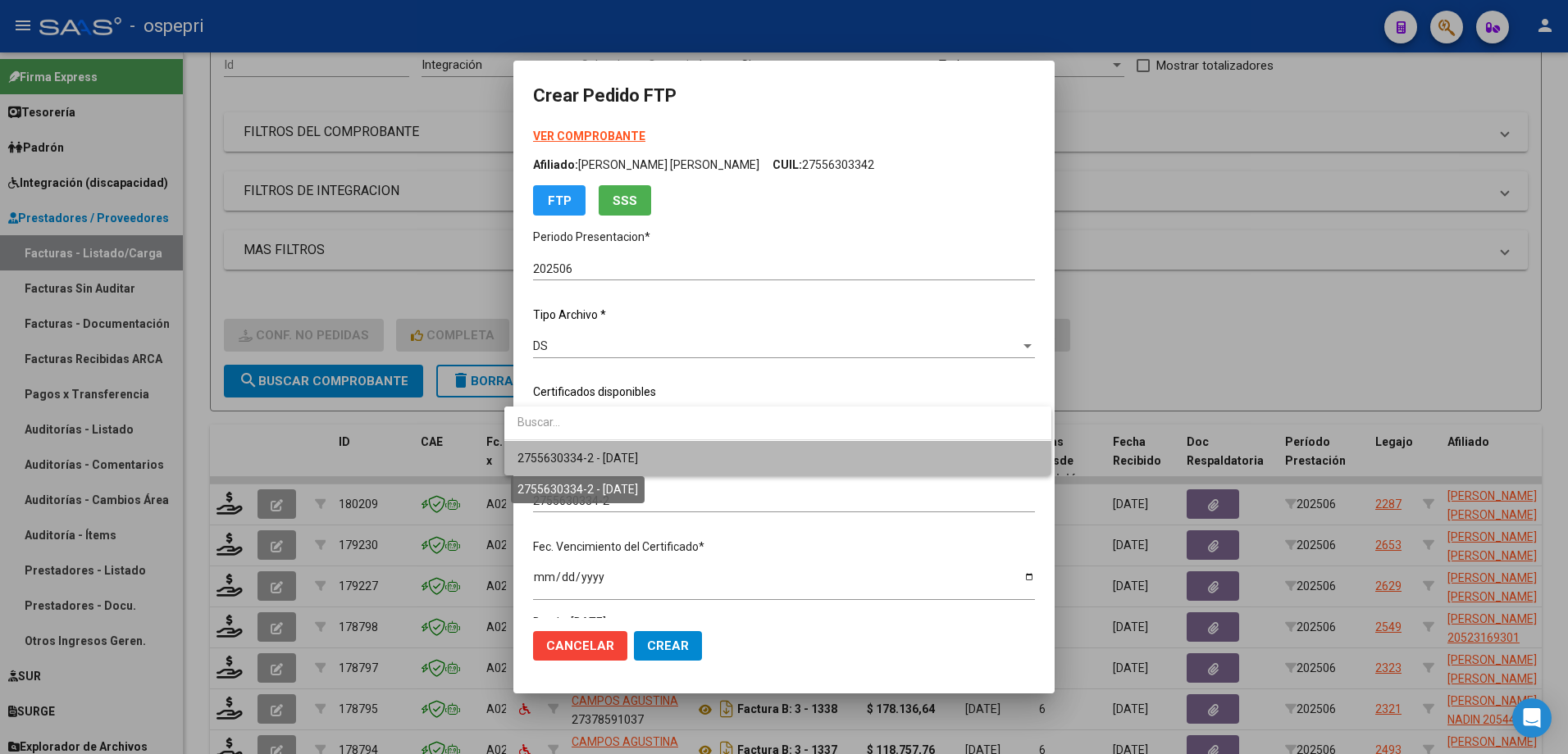 click on "2755630334-2 - 2029-09-22" at bounding box center (577, 458) 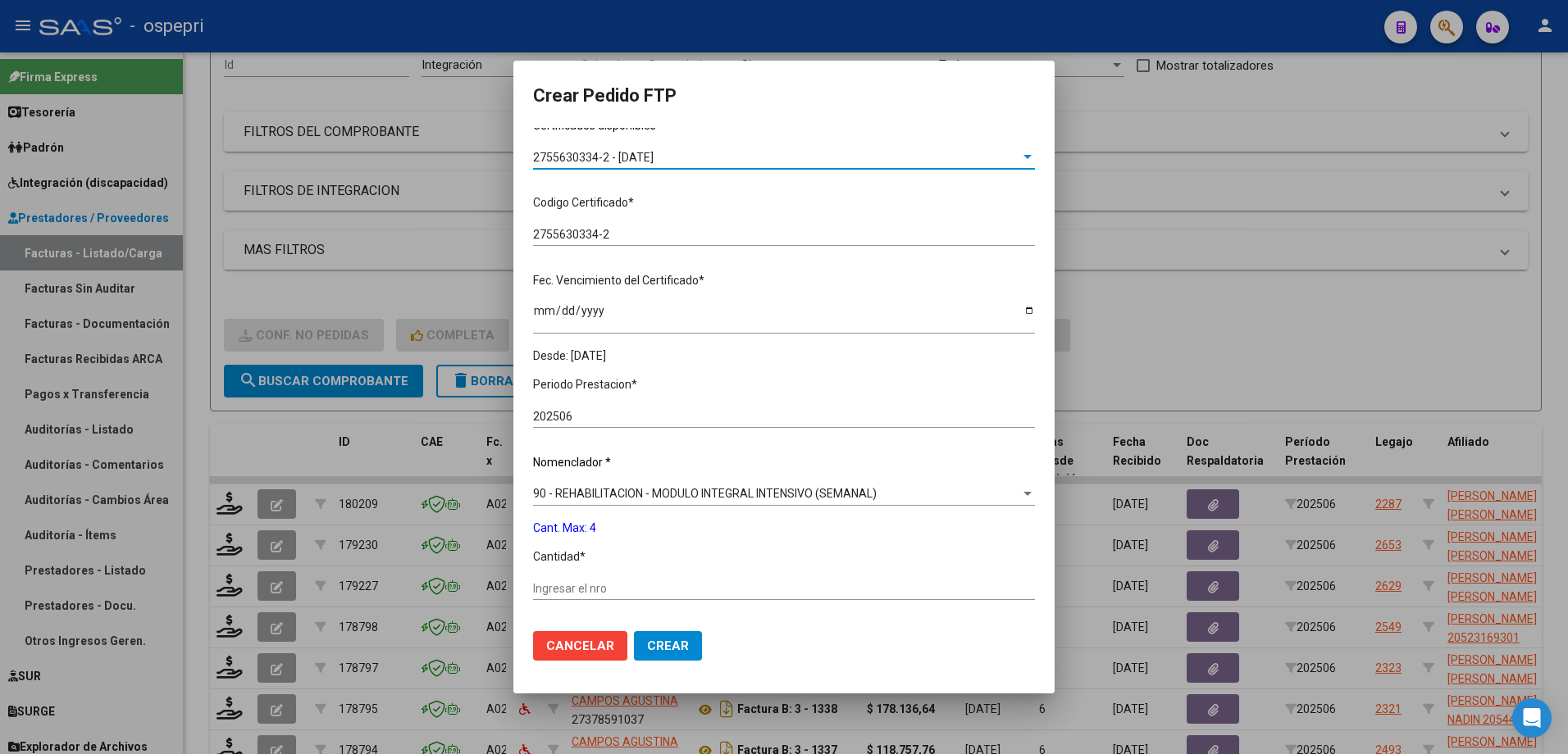 scroll, scrollTop: 328, scrollLeft: 0, axis: vertical 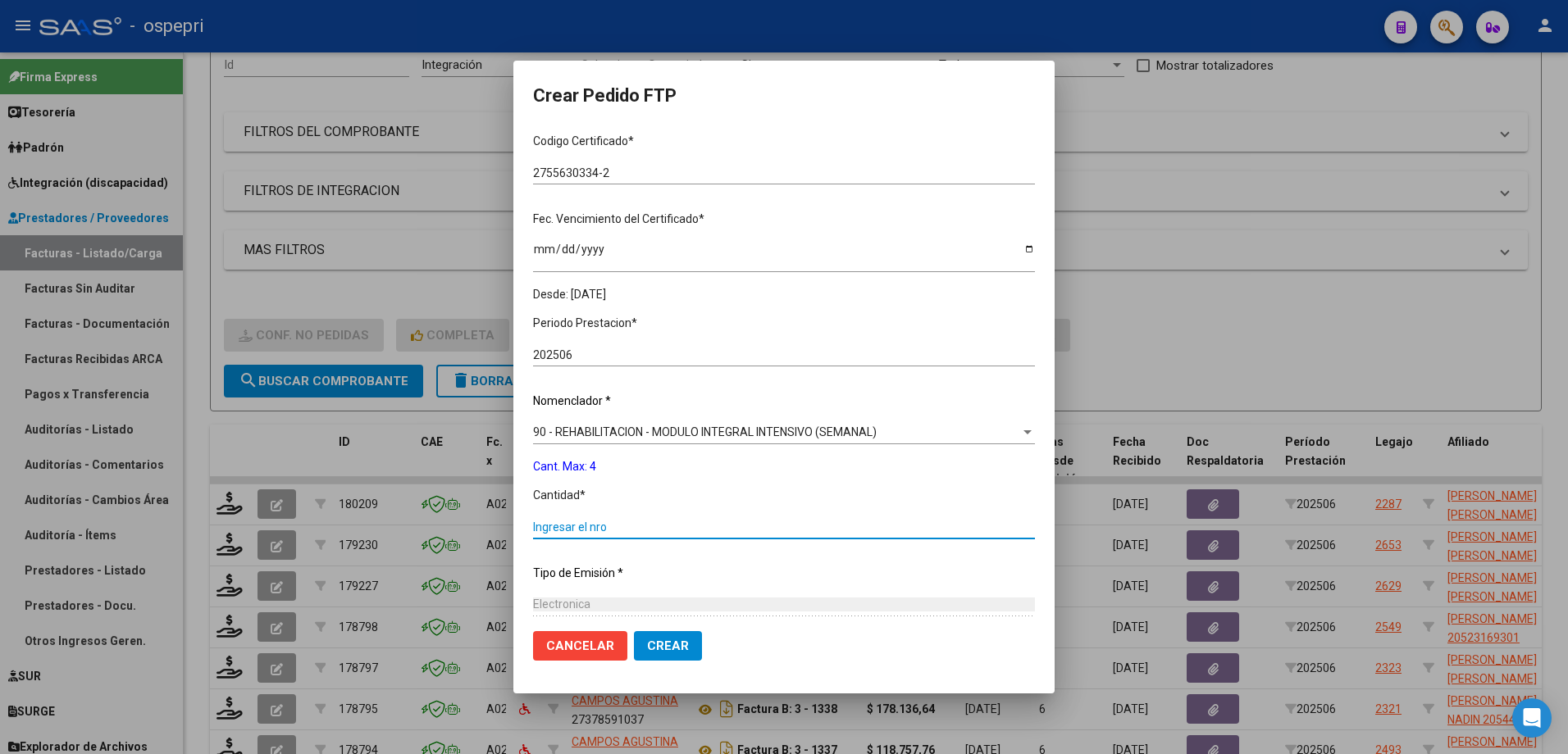 click on "Ingresar el nro" at bounding box center (784, 527) 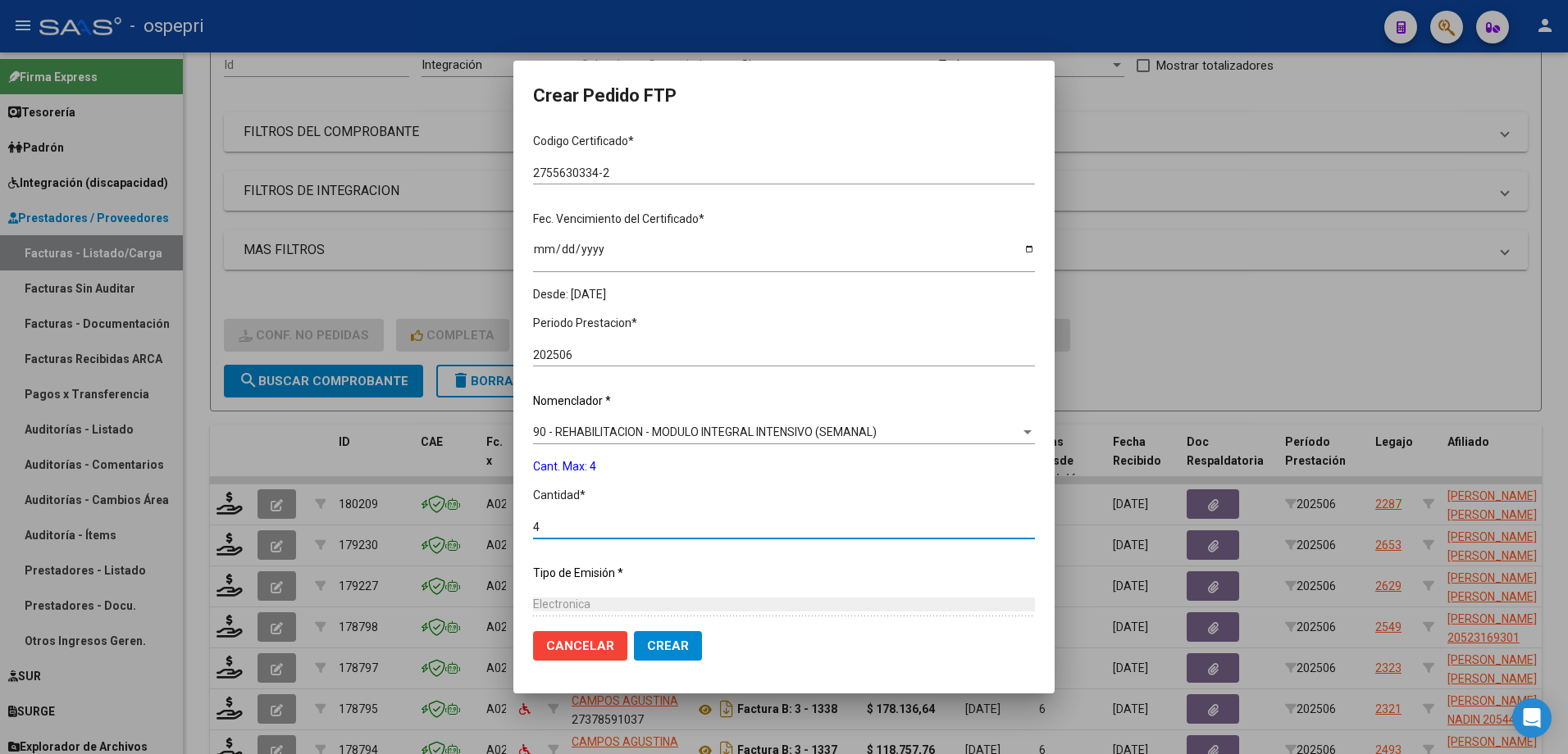 click on "Periodo Prestacion  *   202506 Ingresar el Periodo Prestacion   Nomenclador * 90 - REHABILITACION - MODULO INTEGRAL INTENSIVO (SEMANAL) Seleccionar nomenclador Cant. Max: 4 Cantidad  *   4 Ingresar el nro   Tipo de Emisión * Electronica Seleccionar tipo Importe Solicitado  *   $ 118.757,76 Ingresar imp. solicitado   Provincia * 21 - Neuquén Seleccionar provincia" at bounding box center (784, 544) 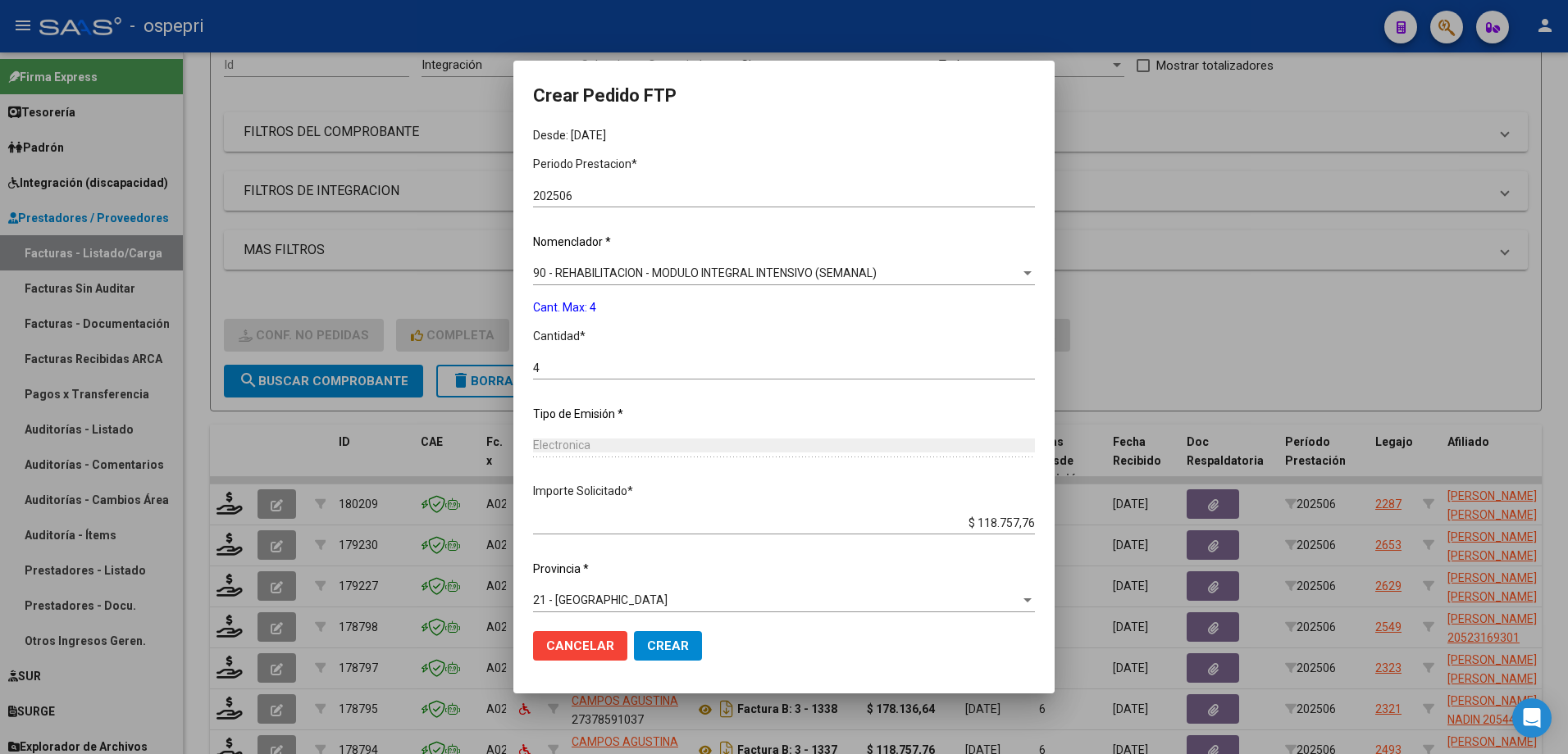 scroll, scrollTop: 495, scrollLeft: 0, axis: vertical 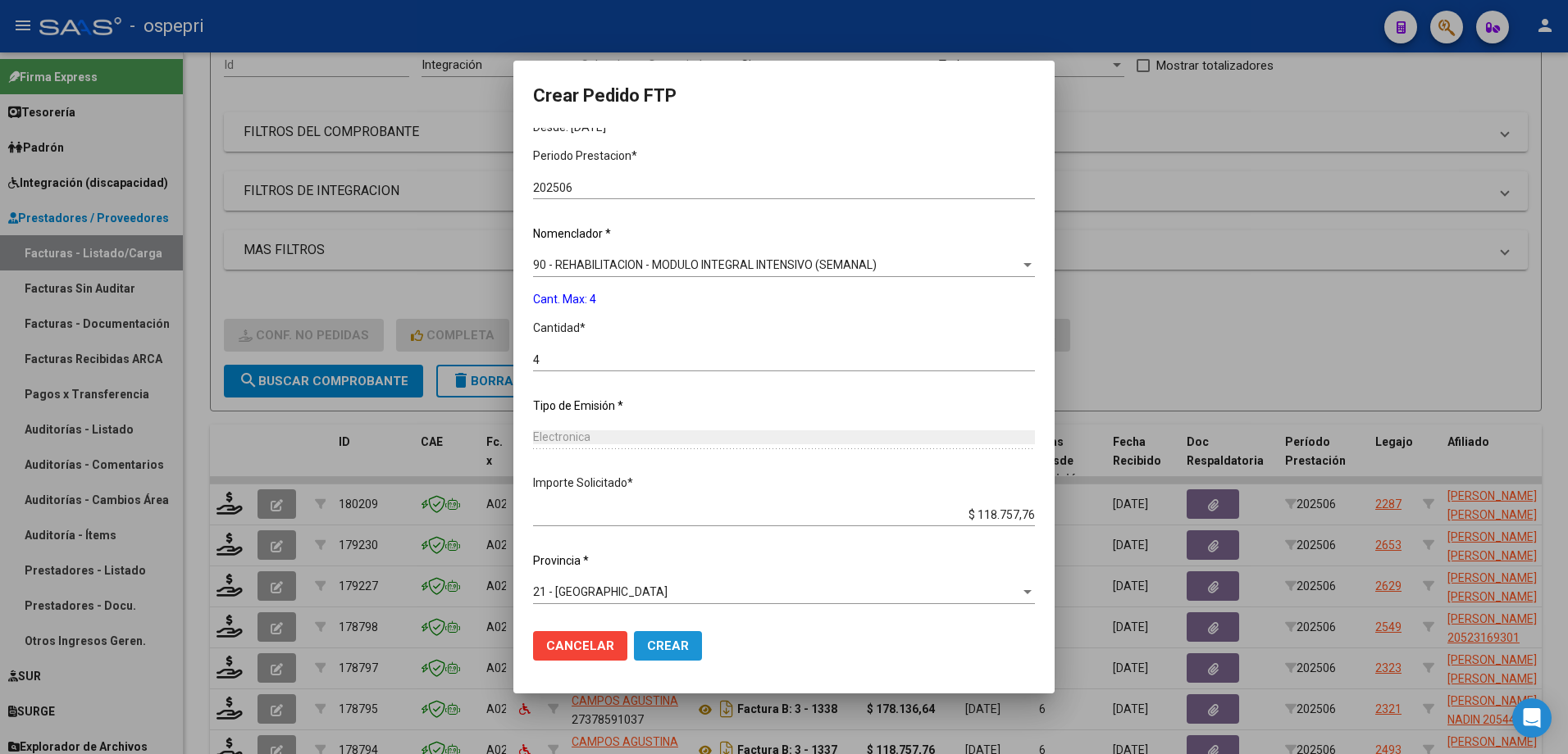 click on "Crear" 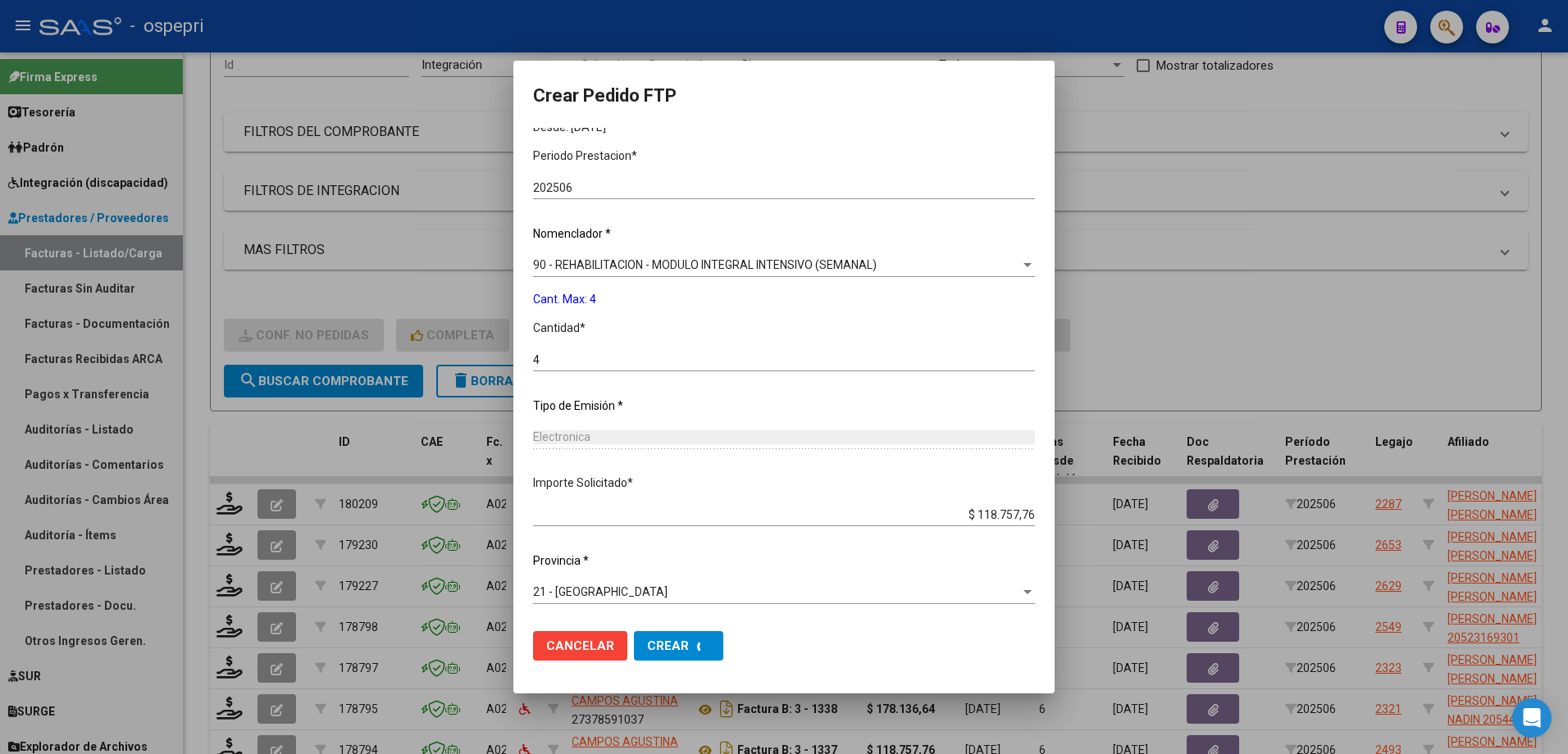 scroll, scrollTop: 0, scrollLeft: 0, axis: both 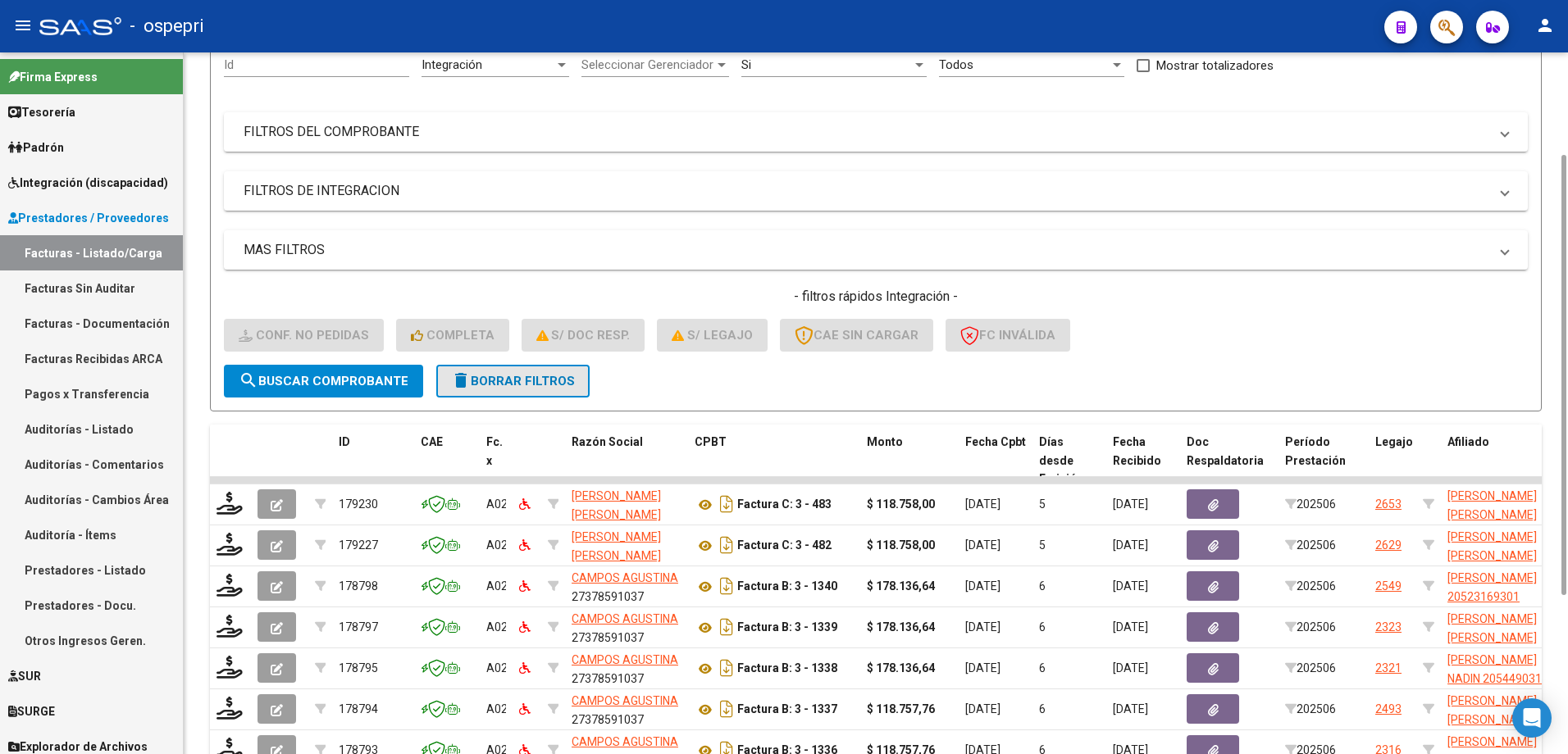 click on "delete  Borrar Filtros" 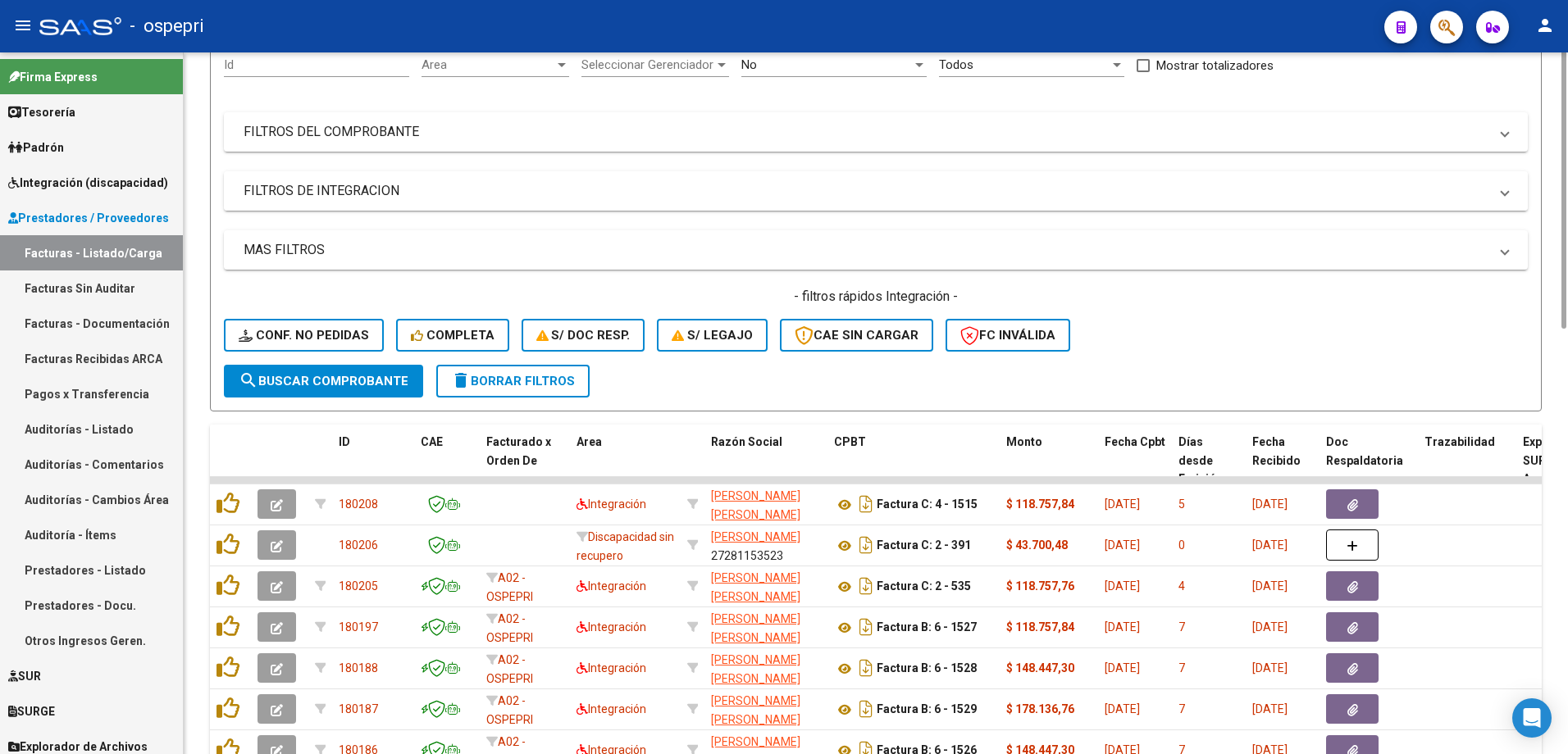 scroll, scrollTop: 0, scrollLeft: 0, axis: both 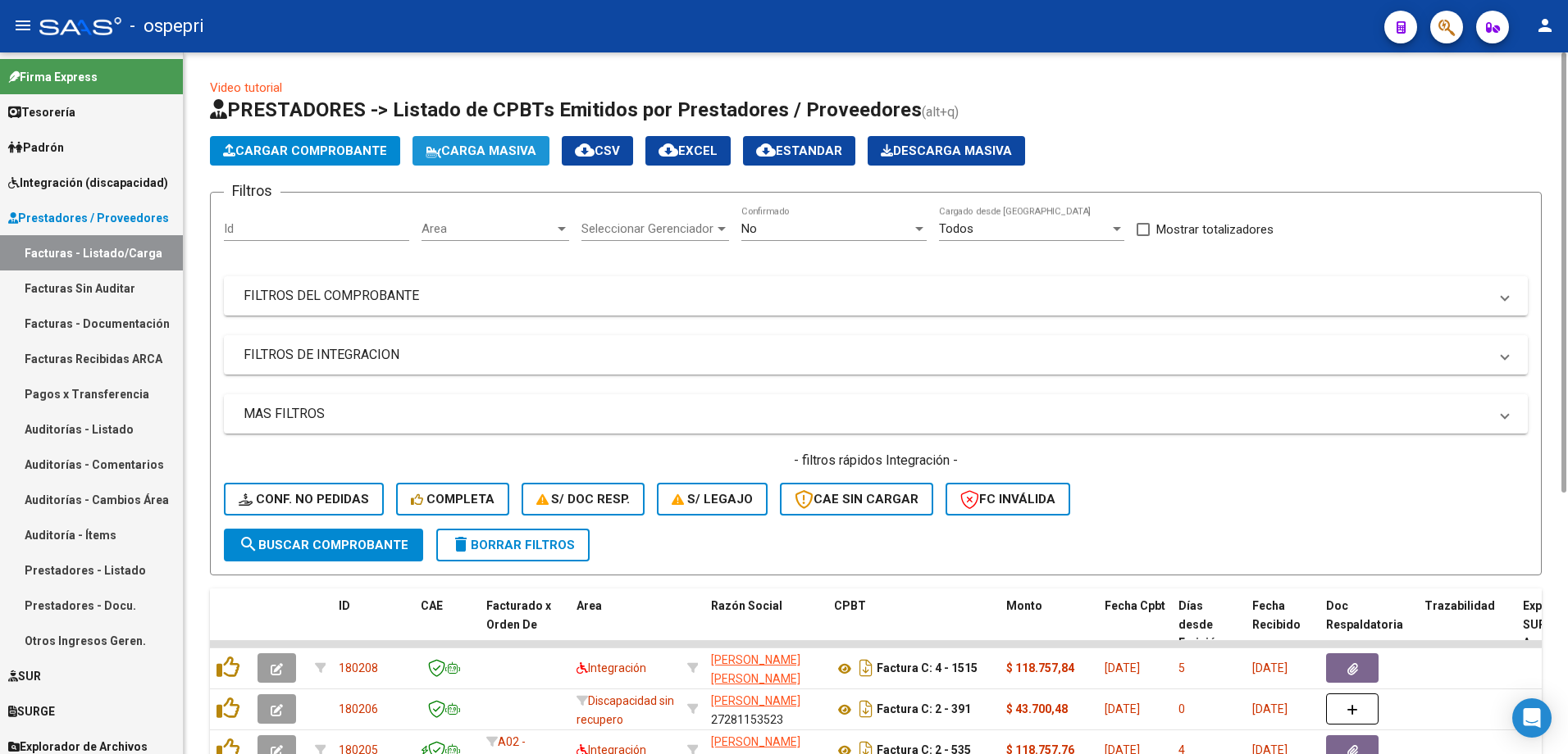 click on "Carga Masiva" 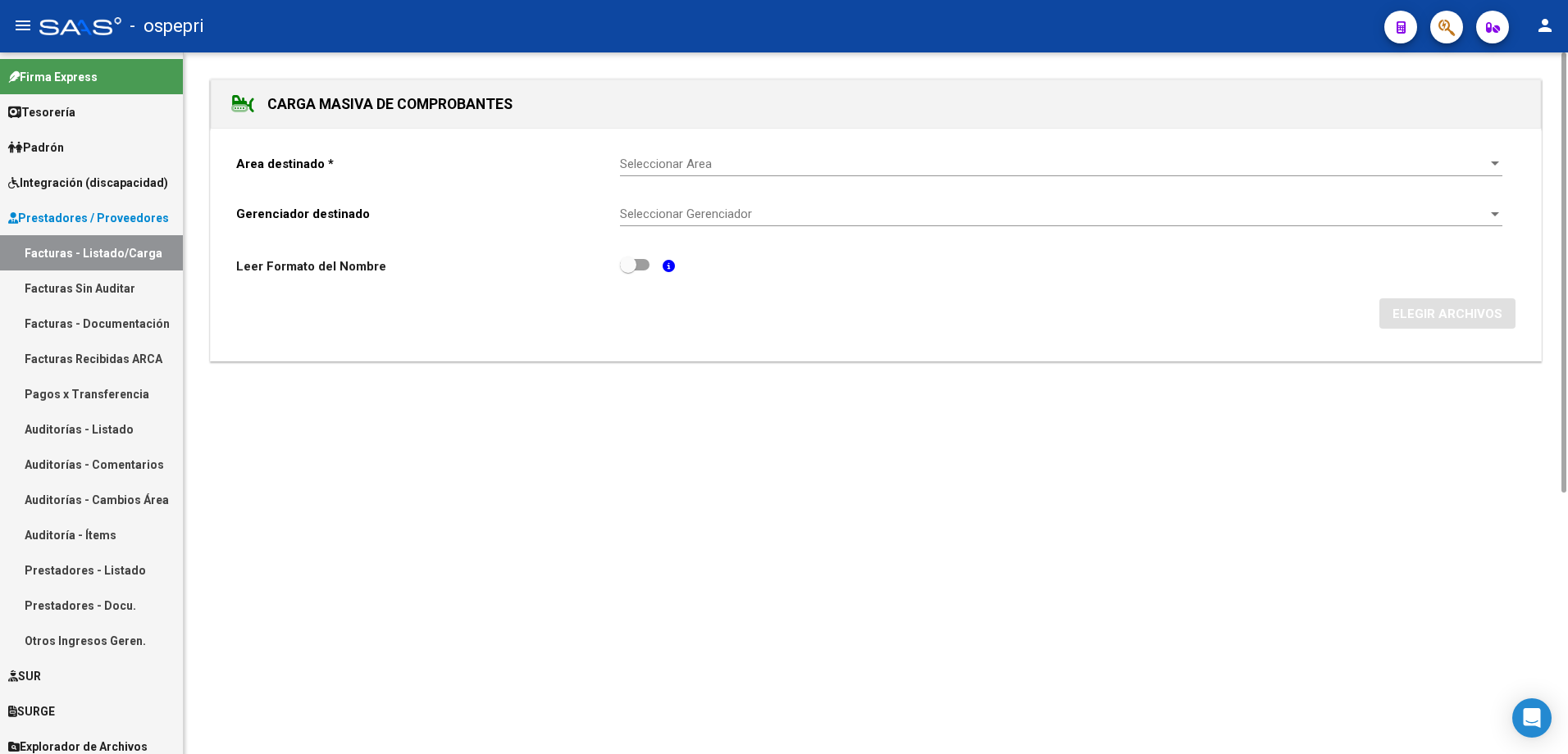 click on "Seleccionar Area" at bounding box center [1054, 164] 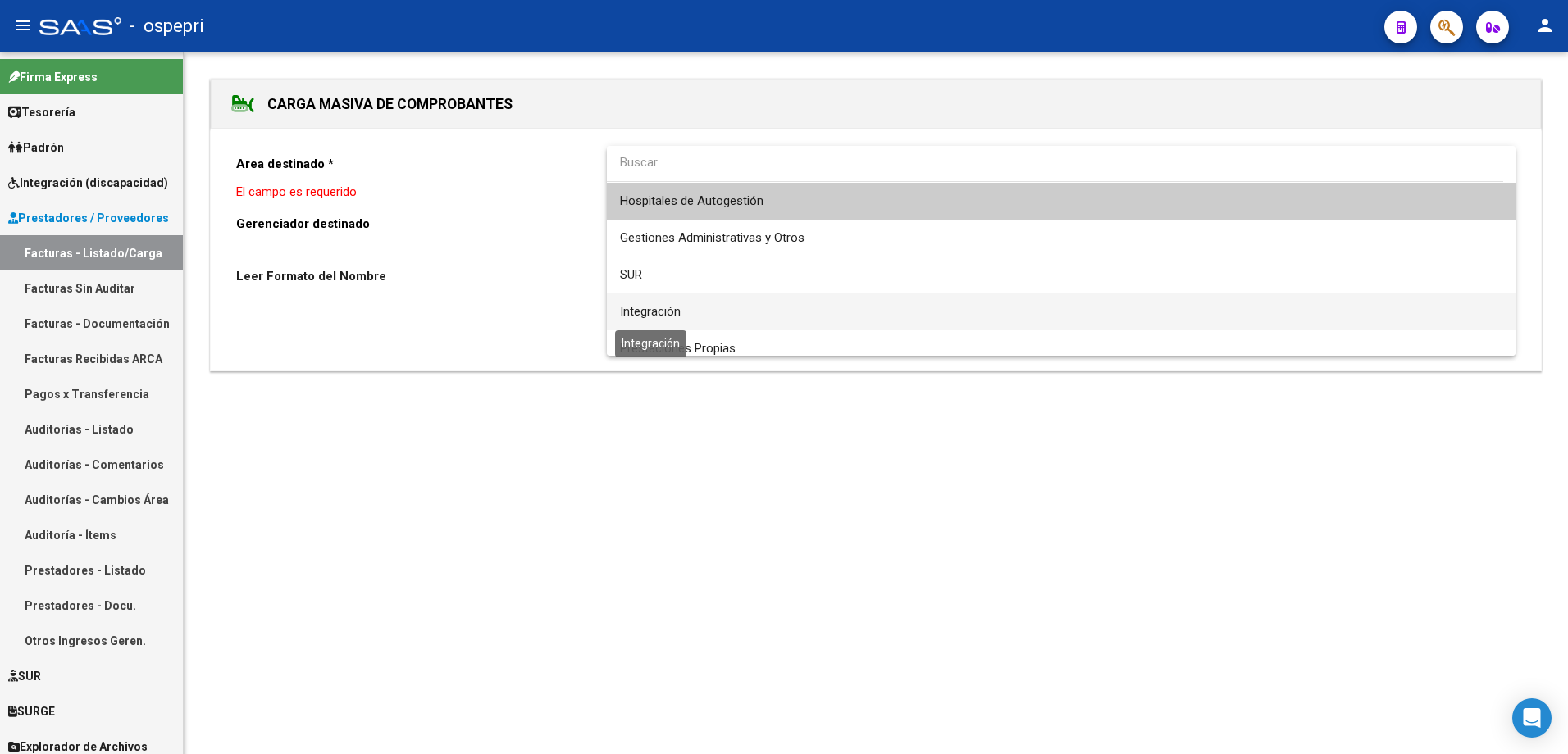 click on "Integración" at bounding box center [650, 311] 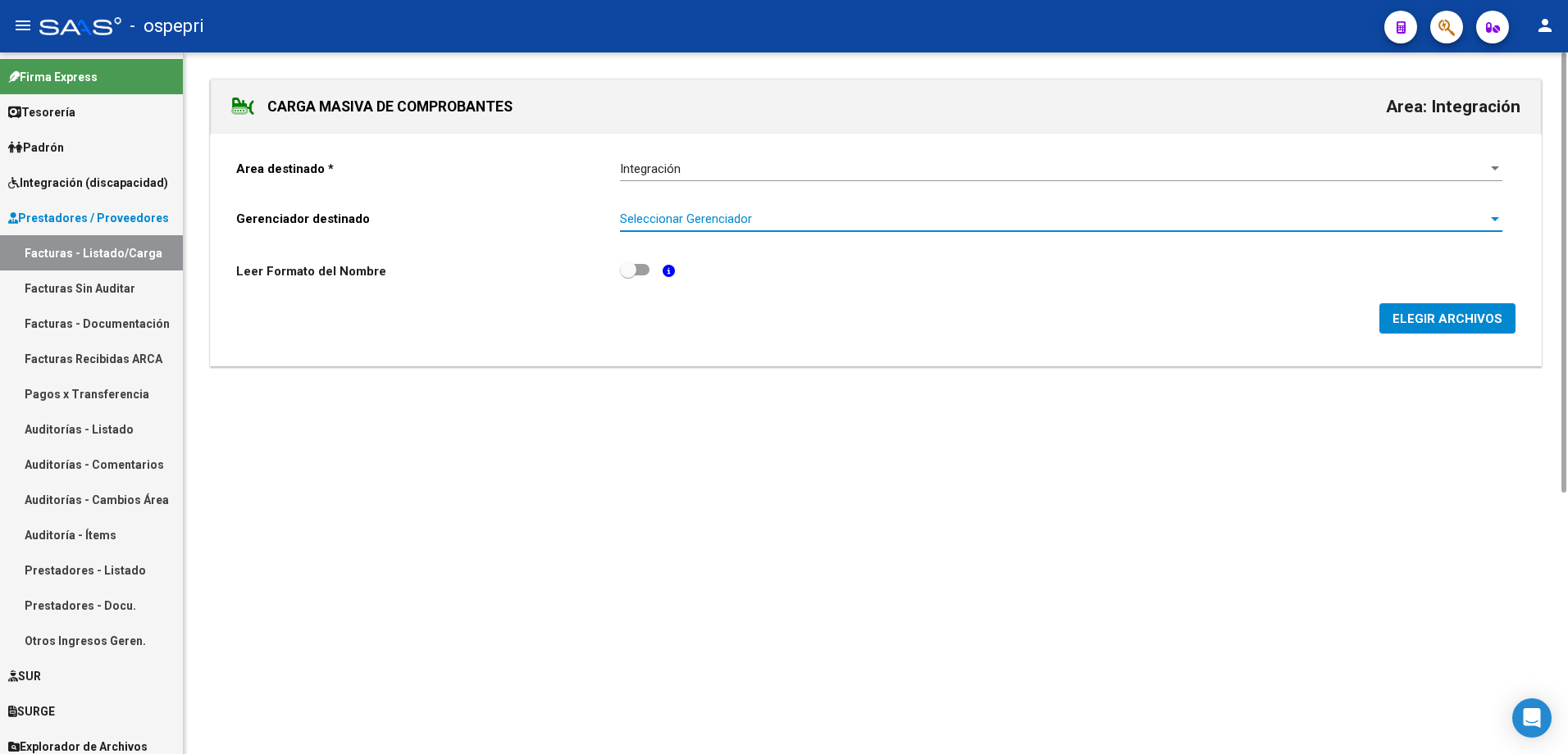 click on "Seleccionar Gerenciador" at bounding box center (1054, 219) 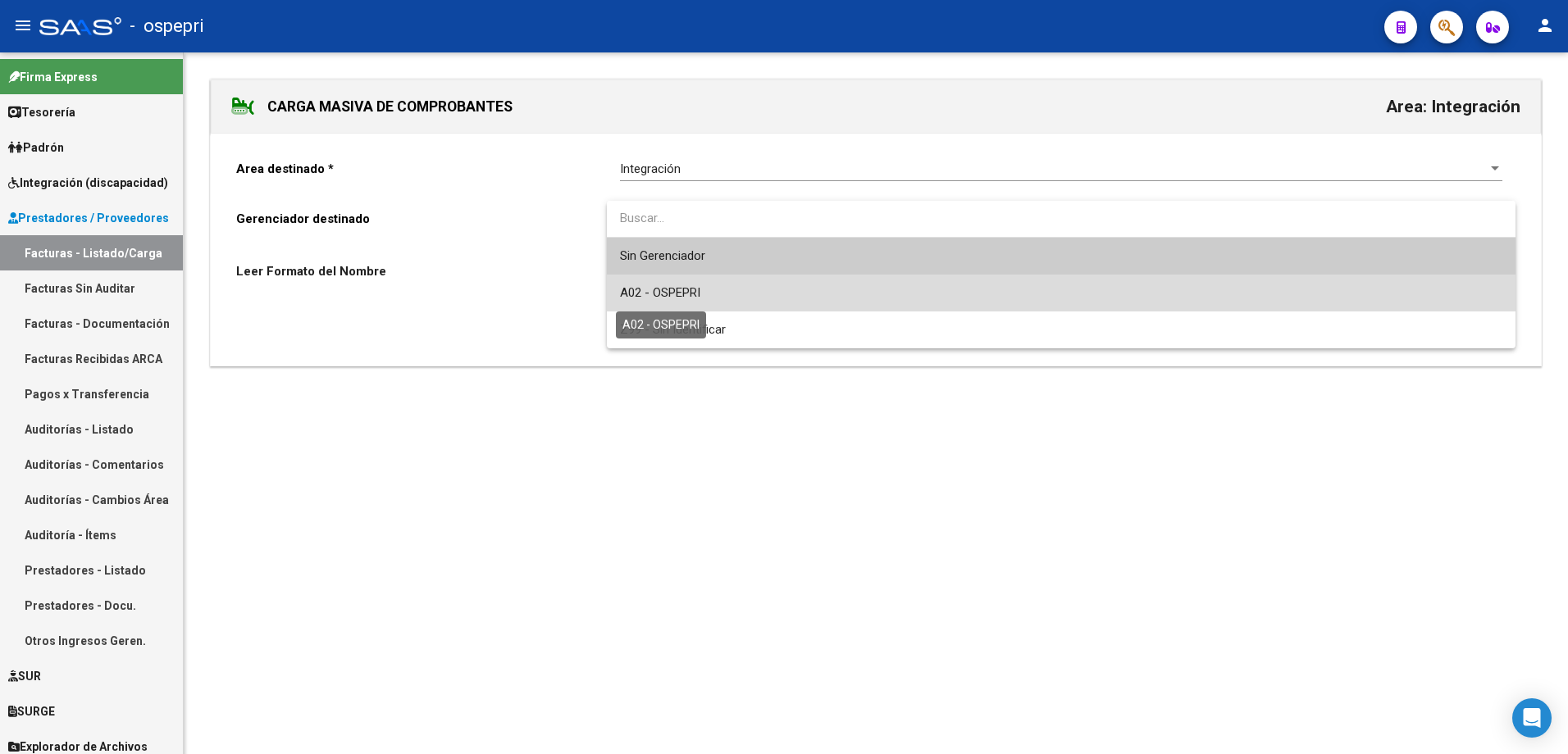 click on "A02 - OSPEPRI" at bounding box center (660, 293) 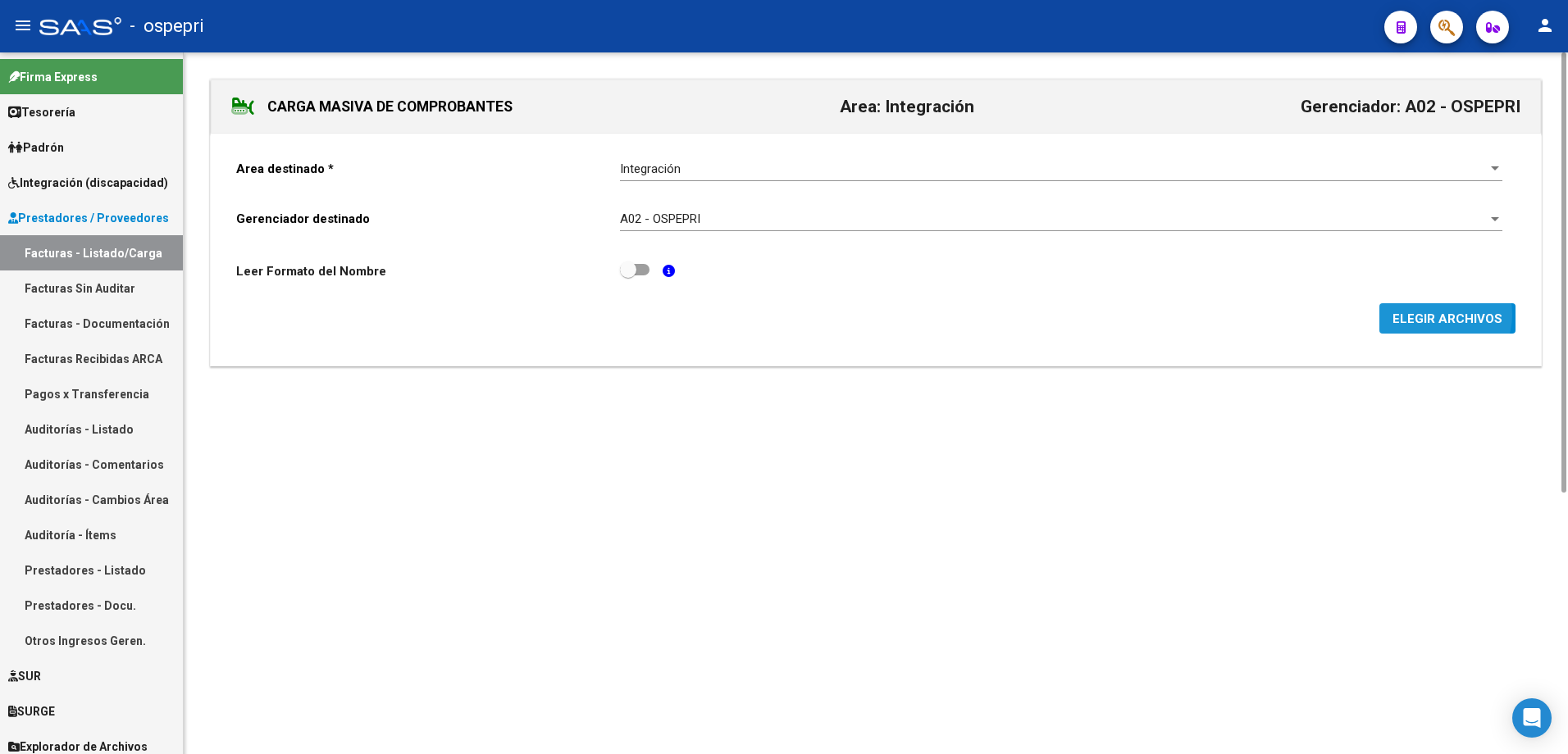 click on "ELEGIR ARCHIVOS" 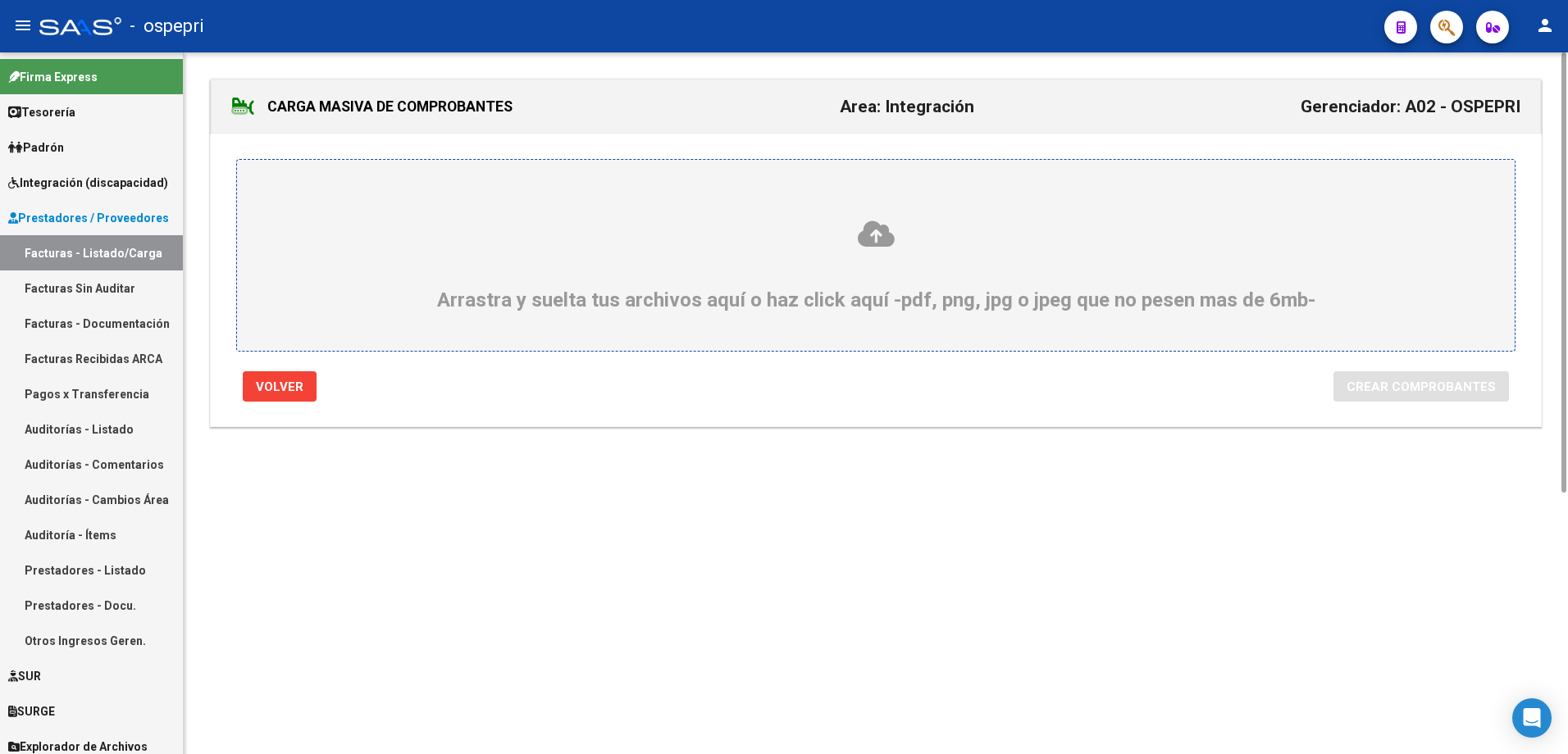 click 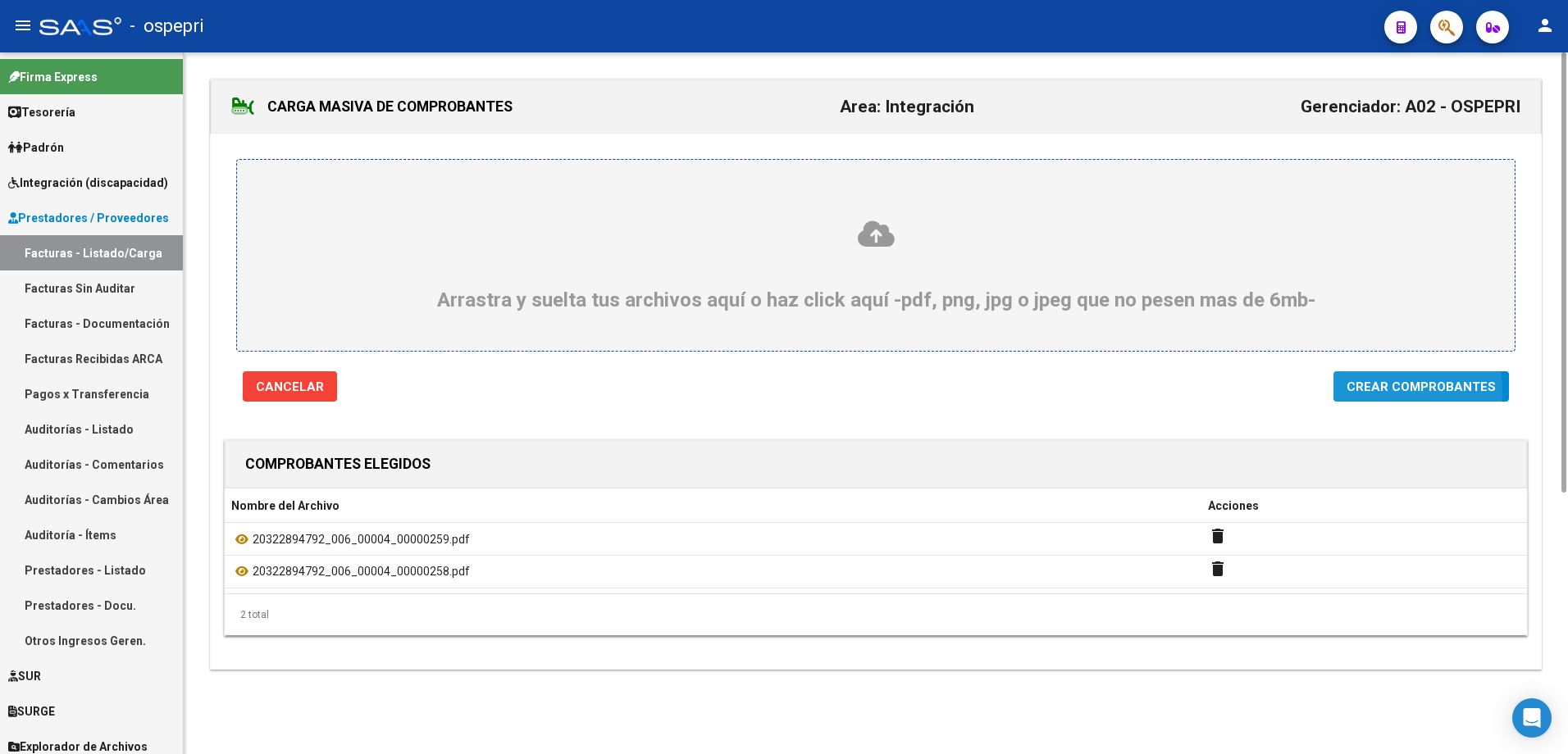 click on "Crear Comprobantes" 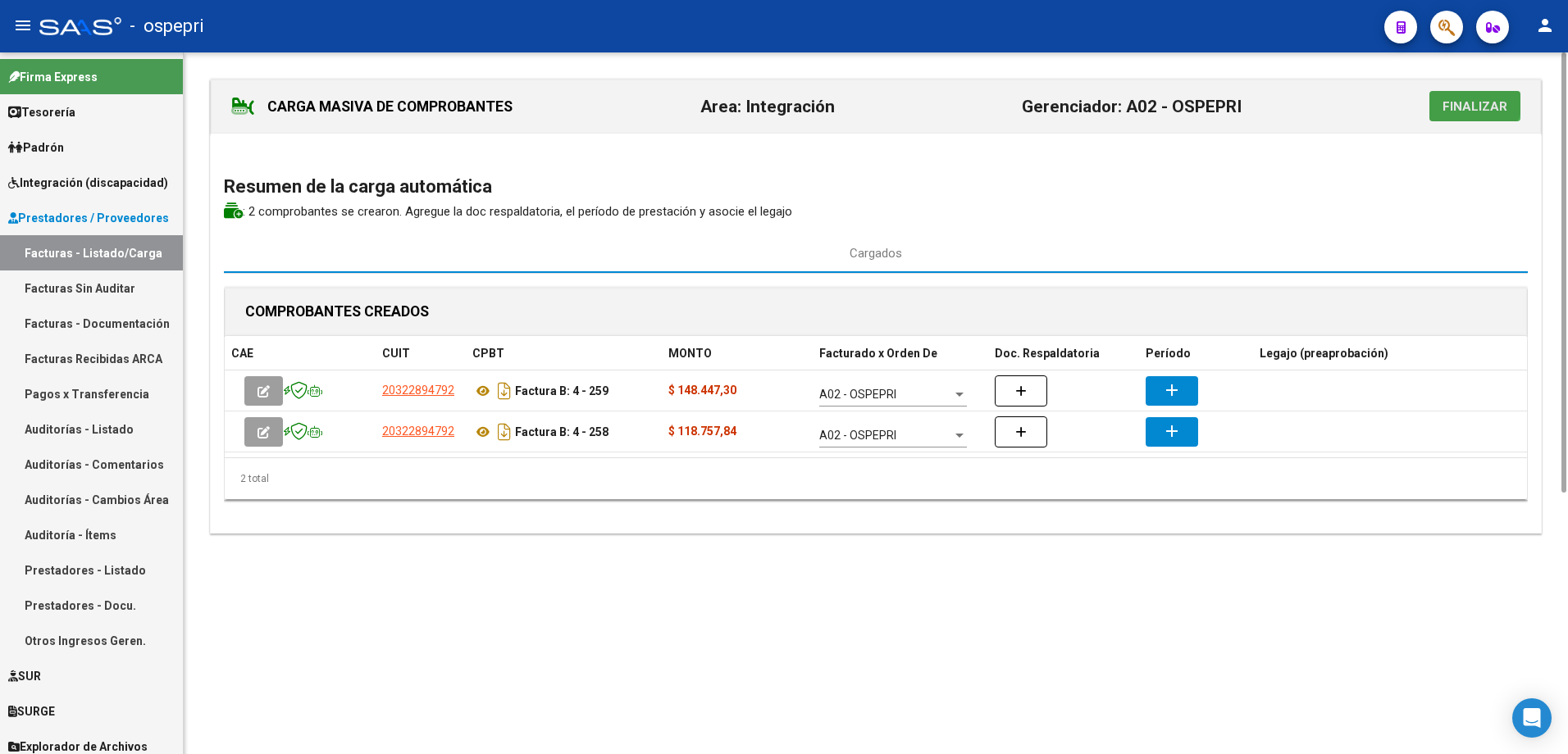 click on "Finalizar" 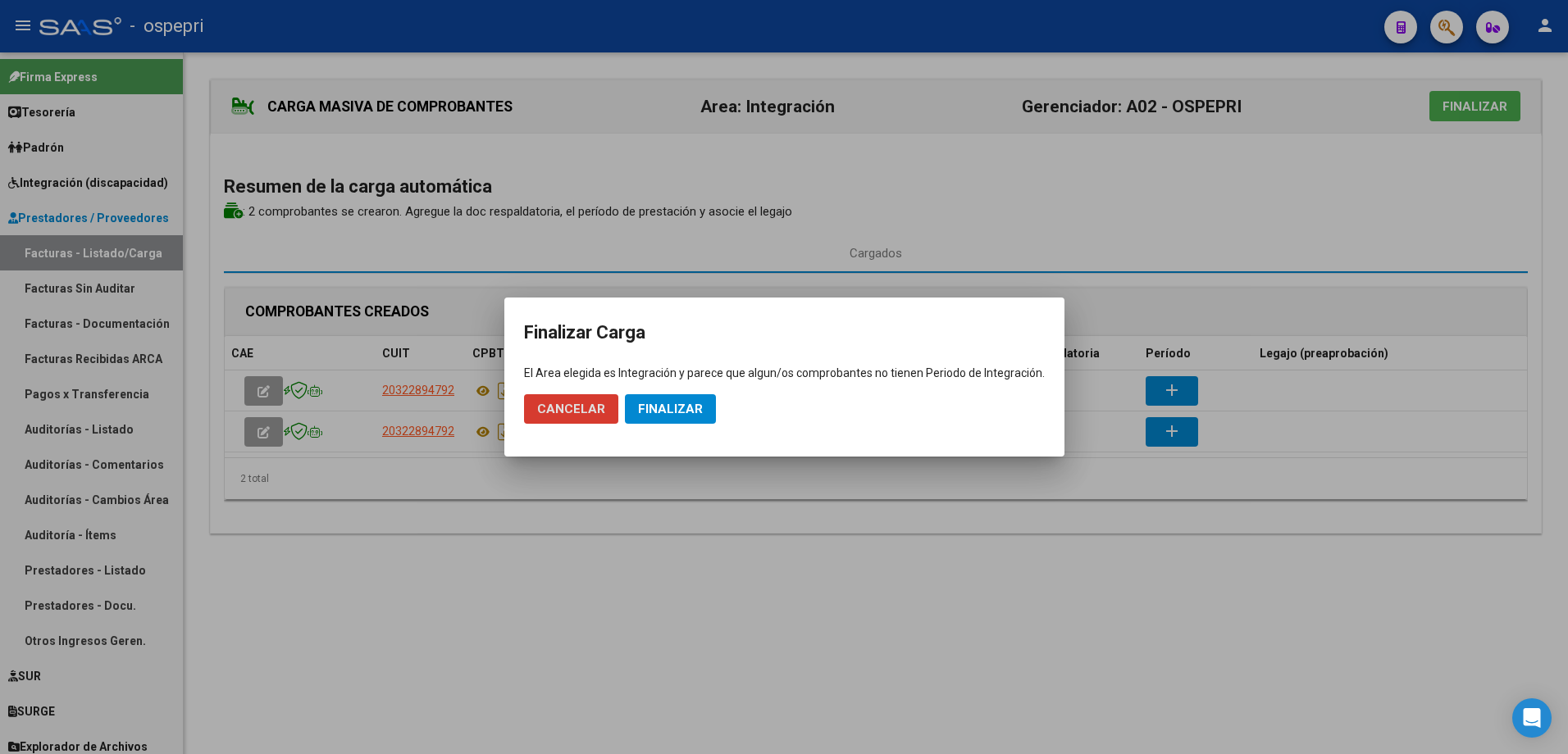 click on "Finalizar" 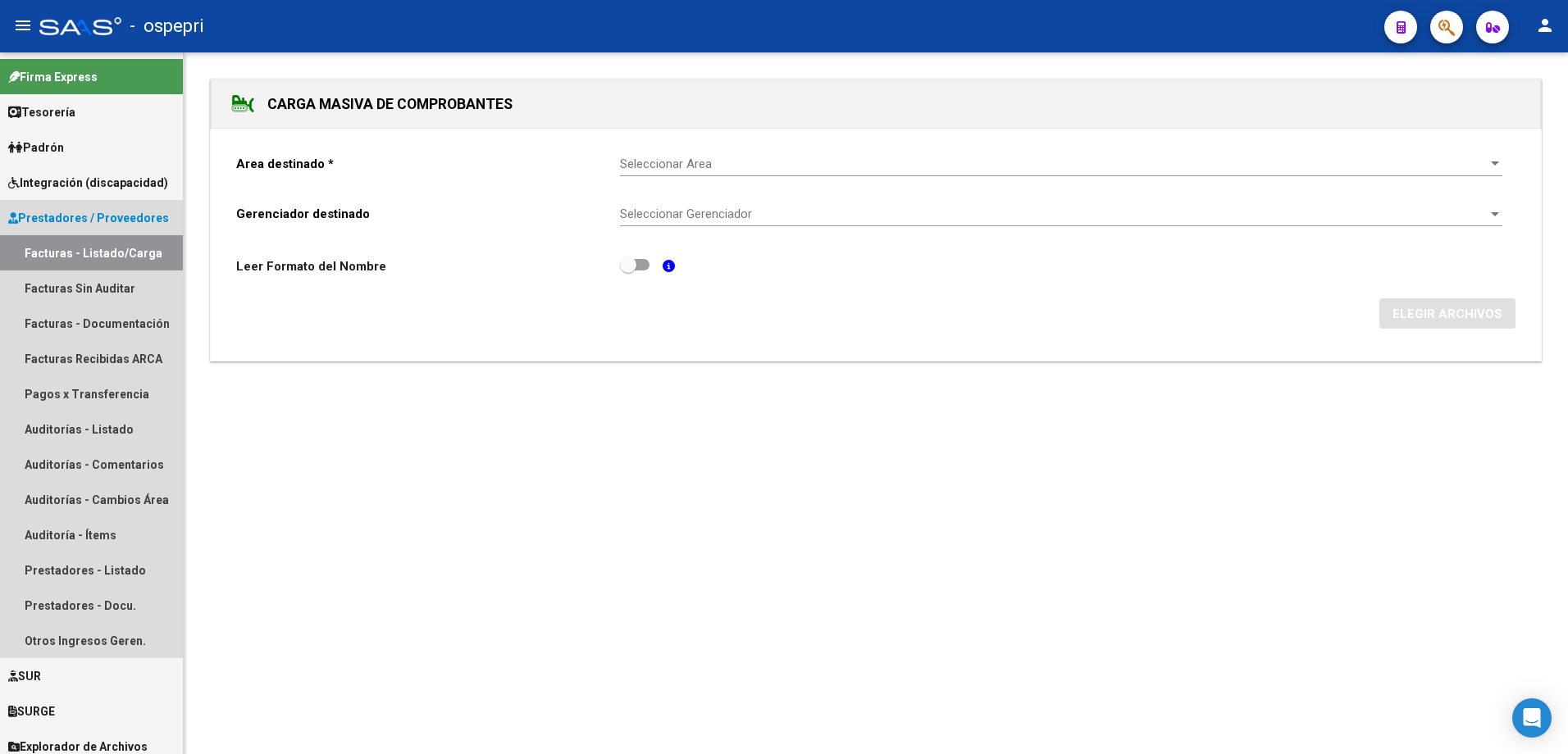 click on "Facturas - Listado/Carga" at bounding box center [91, 252] 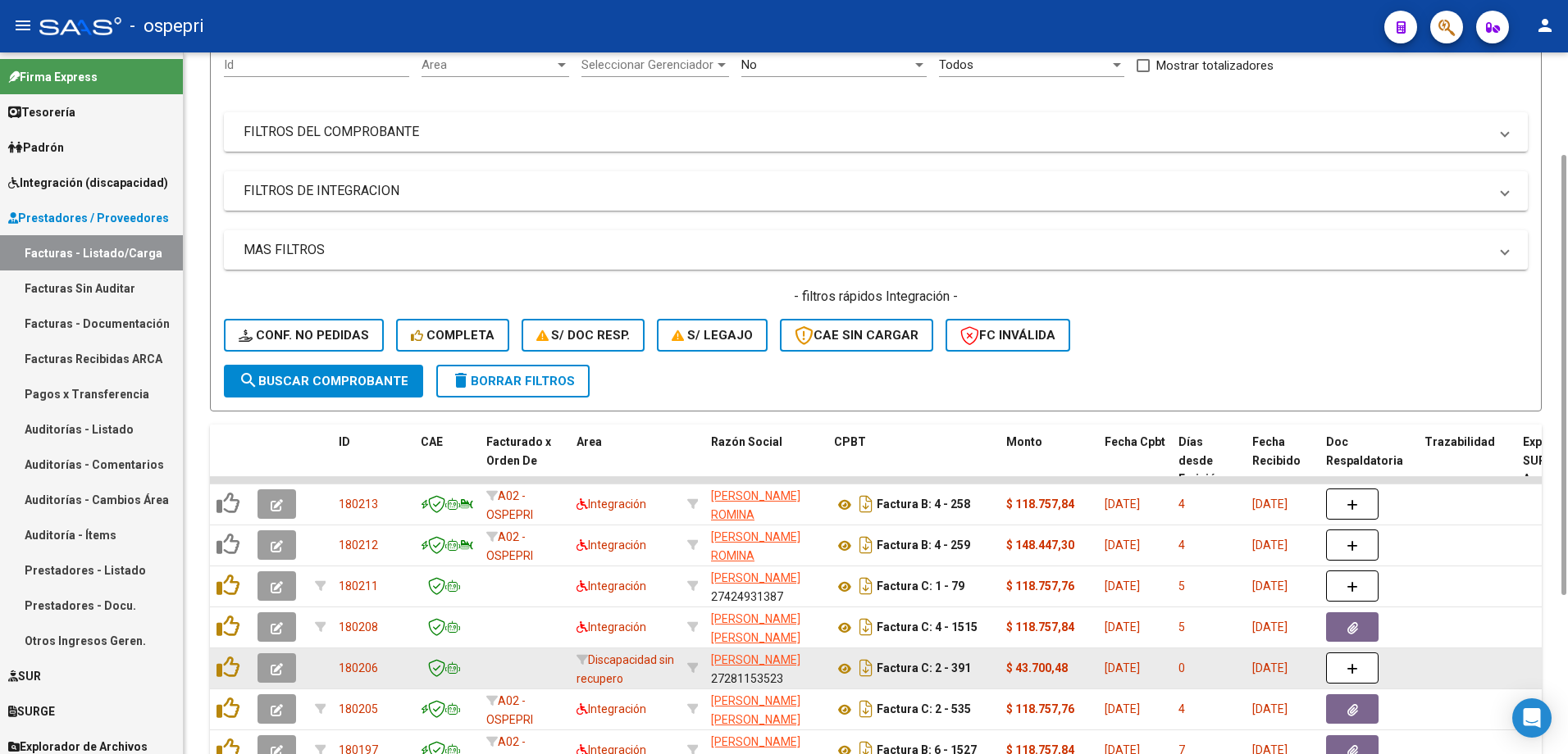 scroll, scrollTop: 328, scrollLeft: 0, axis: vertical 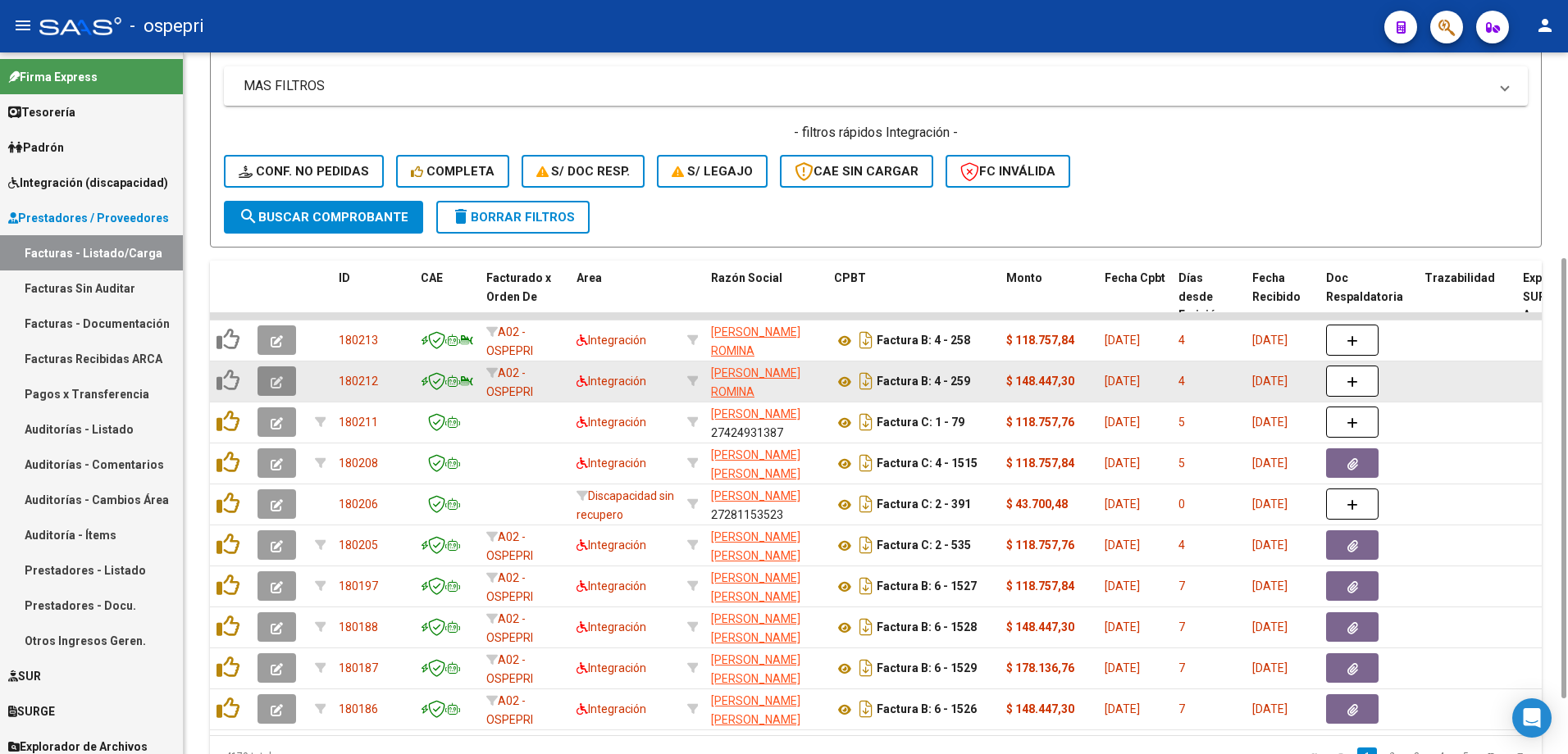 click 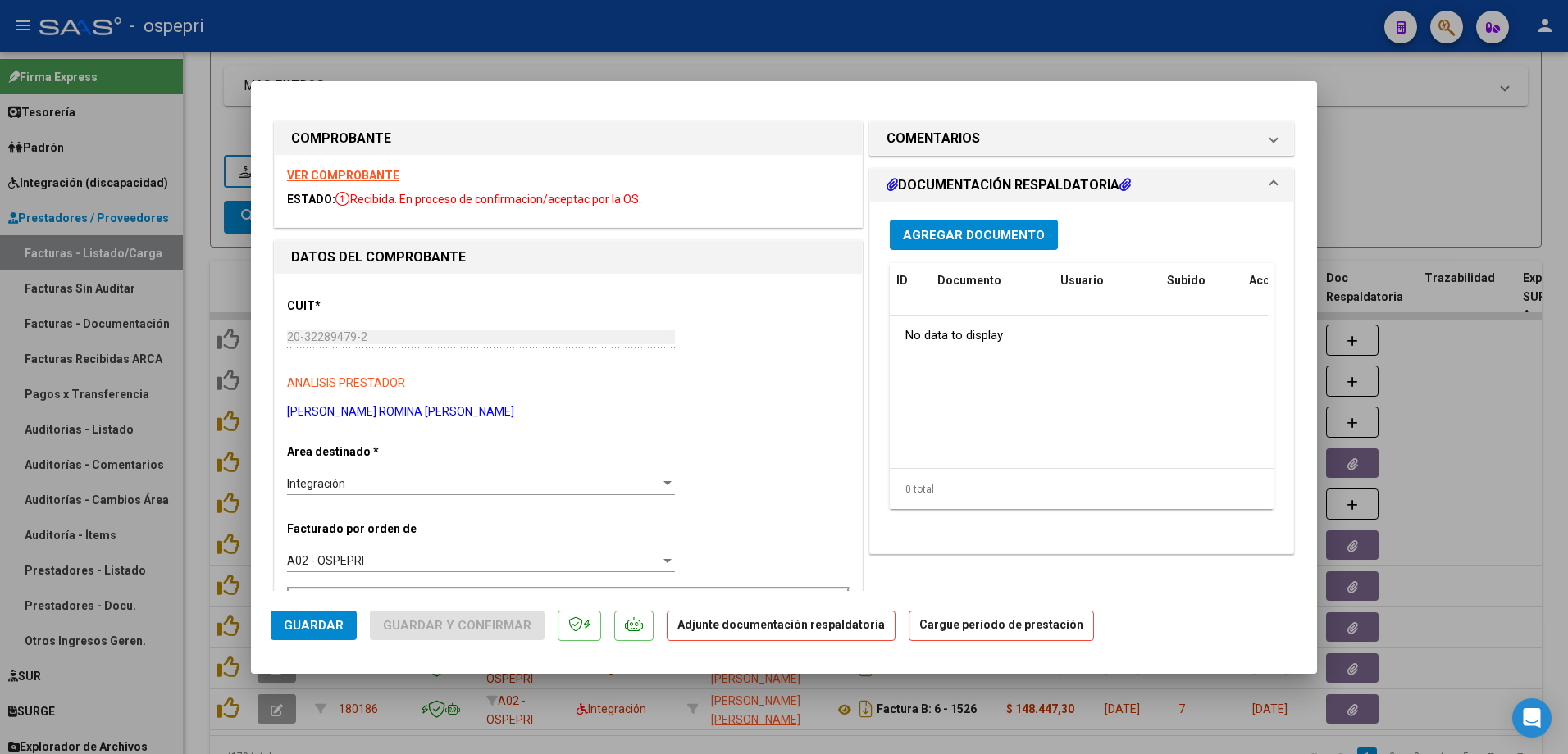 click on "VER COMPROBANTE" at bounding box center (343, 175) 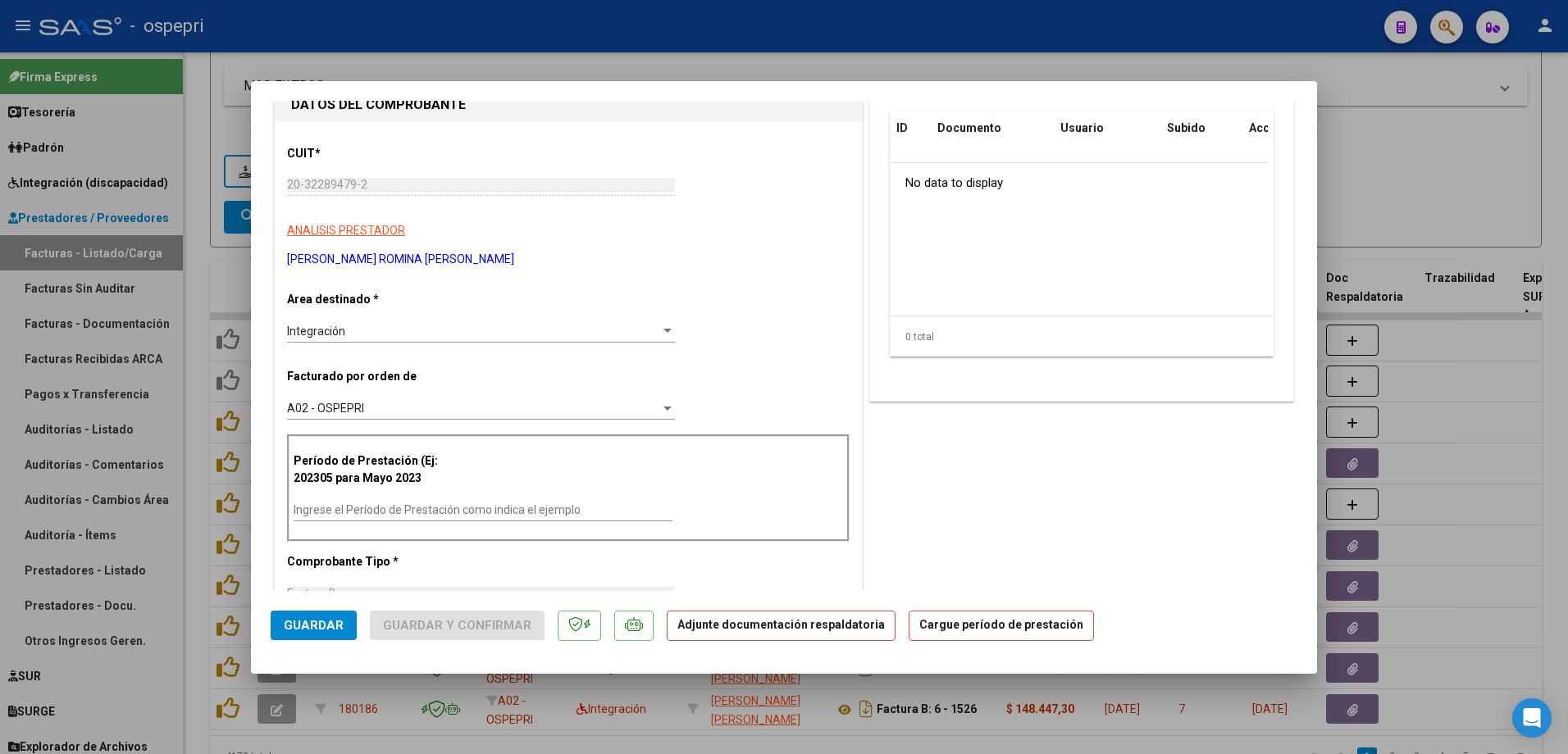 scroll, scrollTop: 164, scrollLeft: 0, axis: vertical 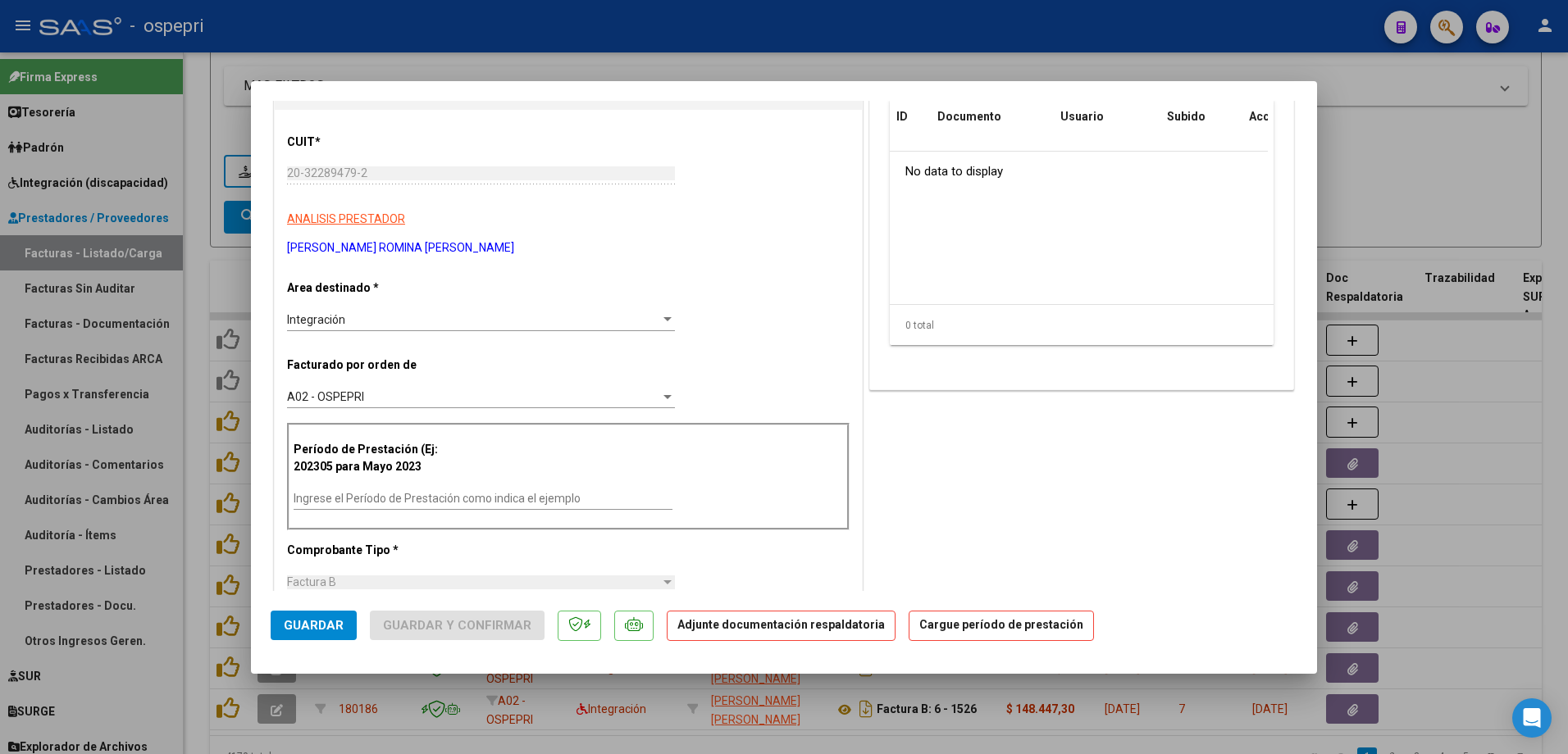 click on "Ingrese el Período de Prestación como indica el ejemplo" at bounding box center (483, 498) 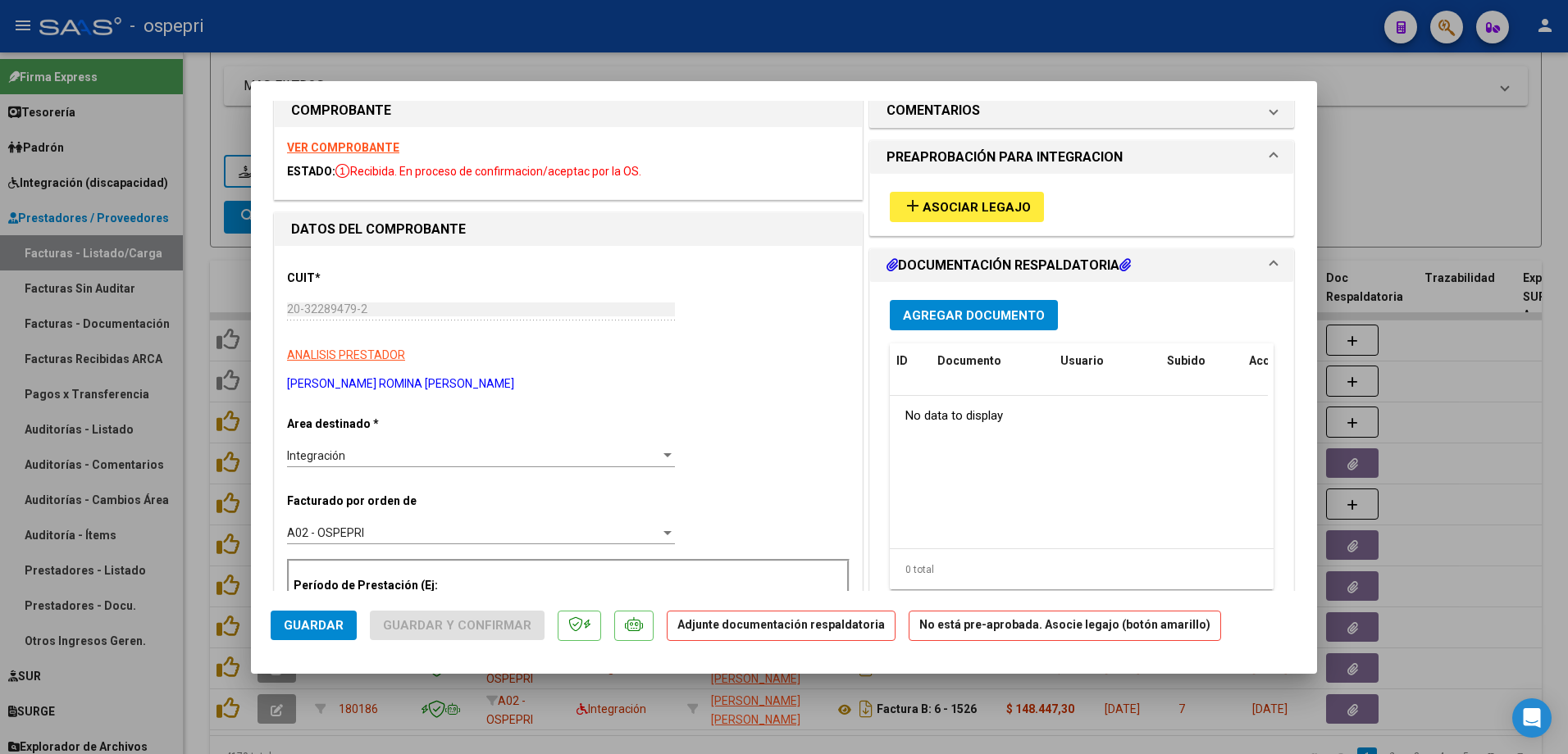 scroll, scrollTop: 0, scrollLeft: 0, axis: both 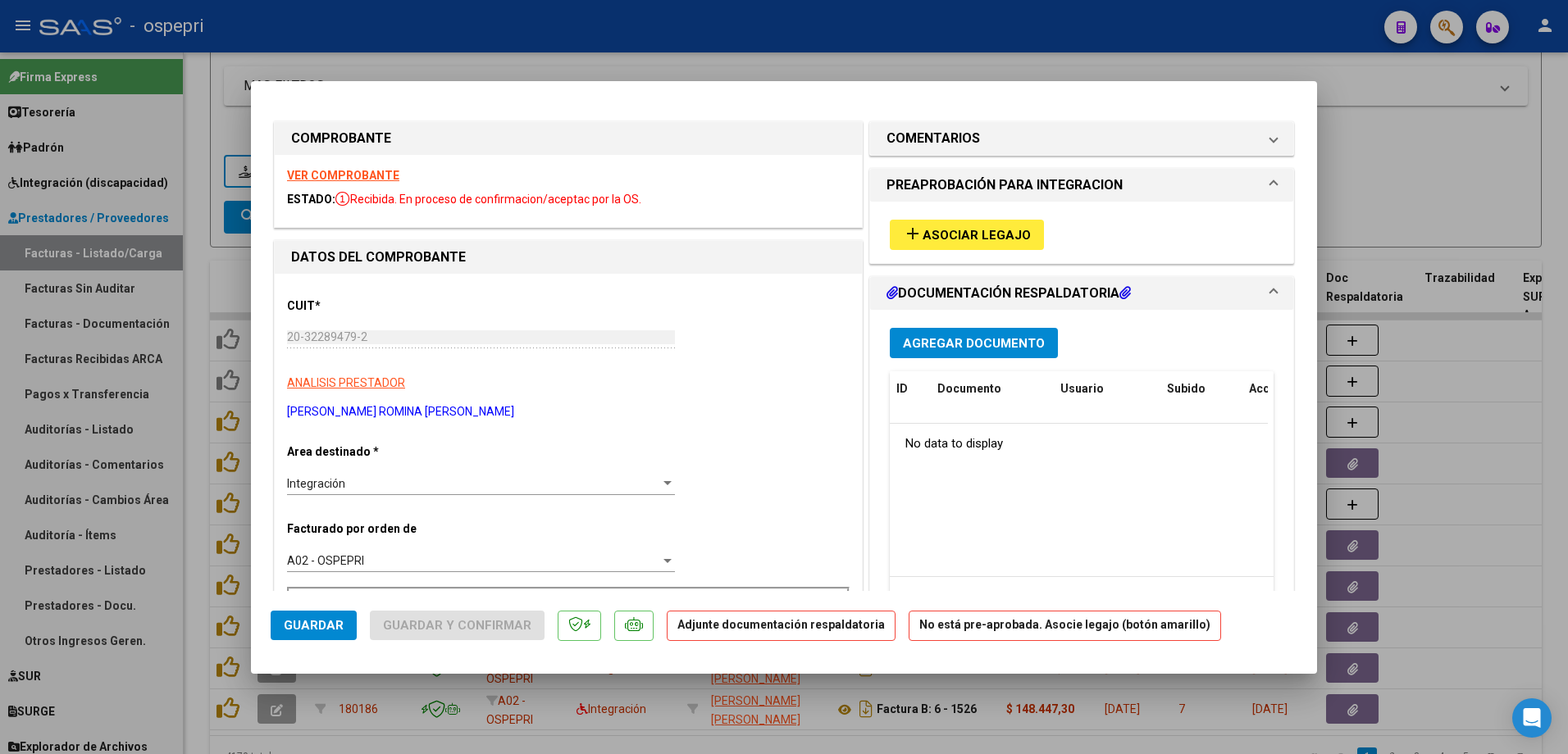 click on "Agregar Documento" at bounding box center [973, 343] 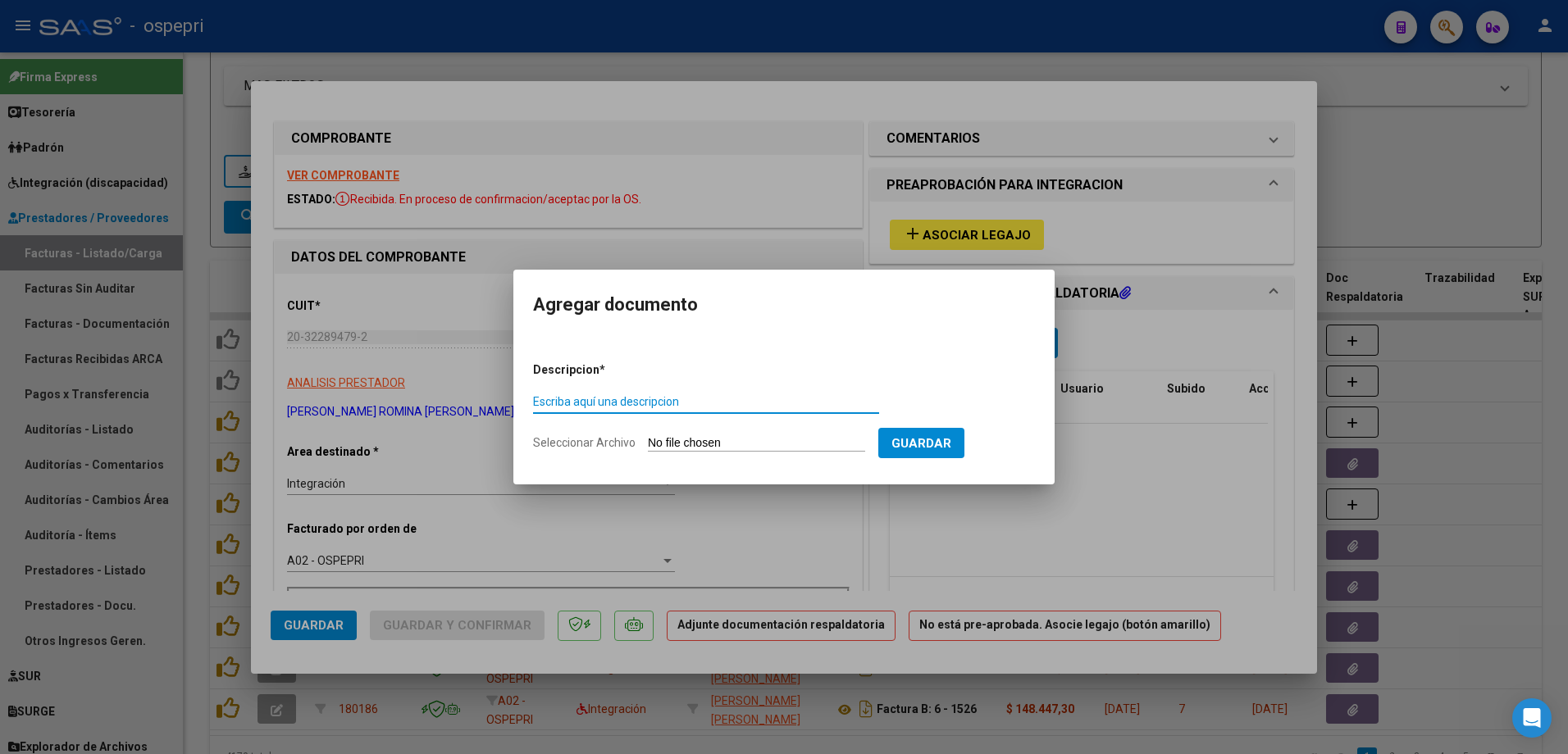 click on "Escriba aquí una descripcion" at bounding box center [706, 402] 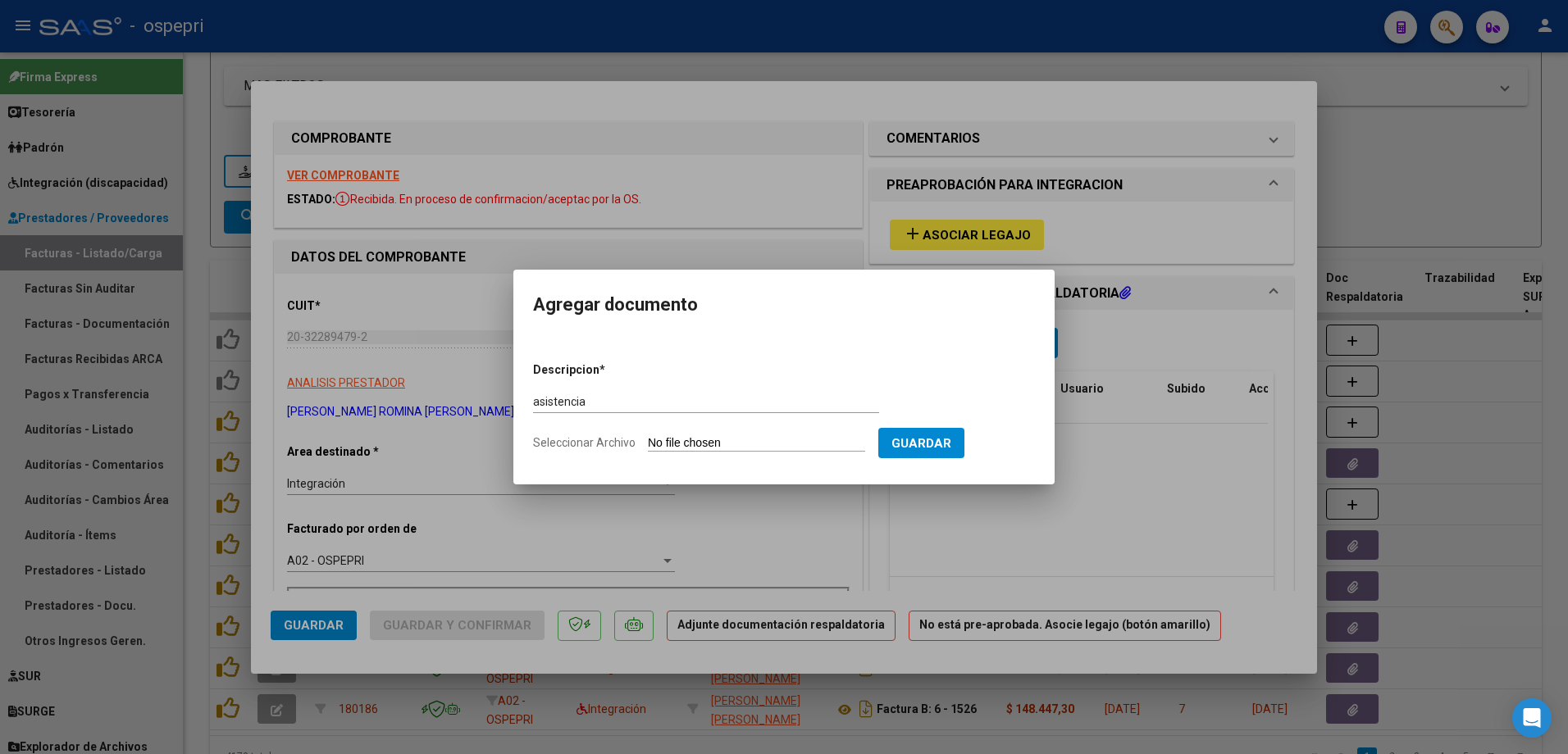 click on "Seleccionar Archivo" at bounding box center (756, 443) 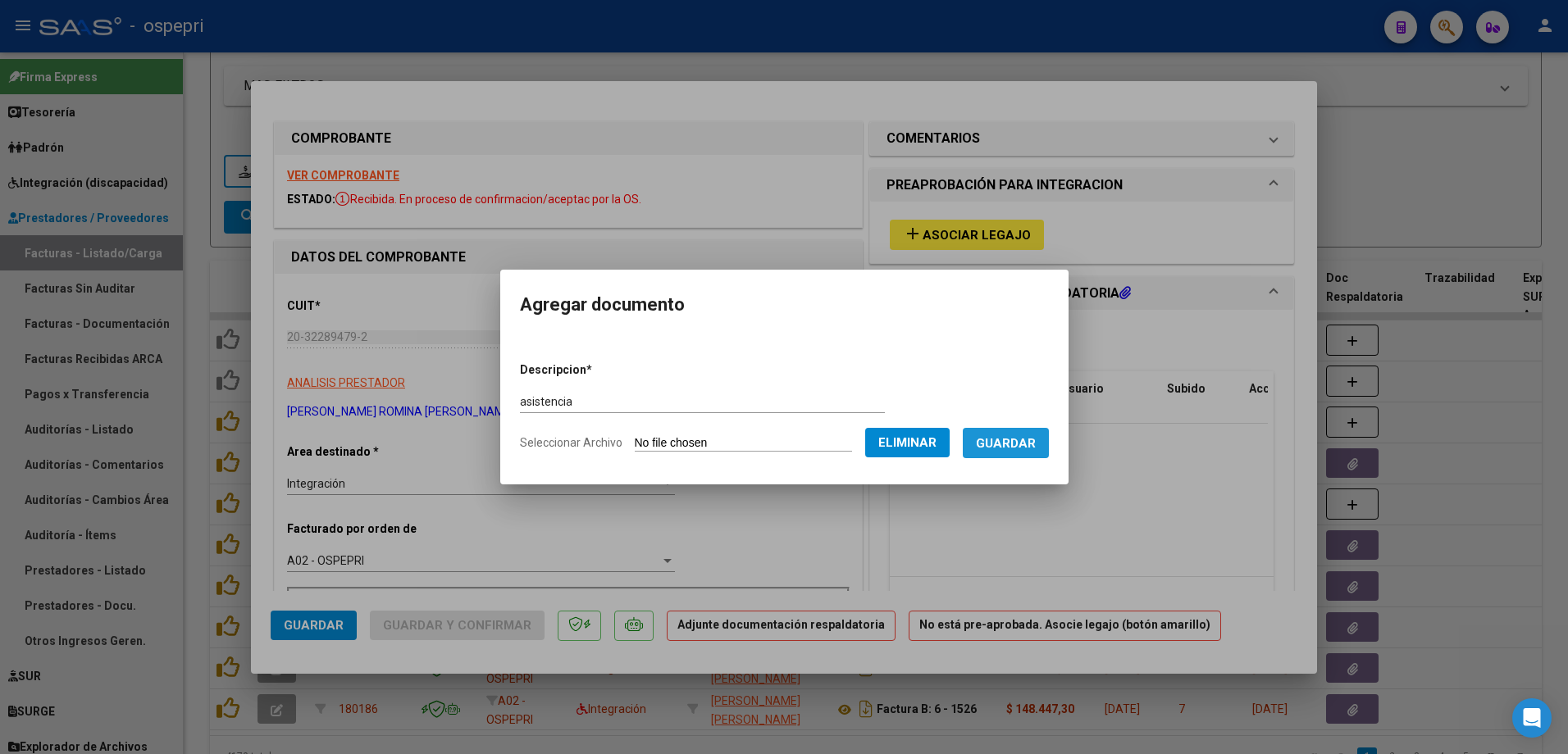 click on "Guardar" at bounding box center (1005, 443) 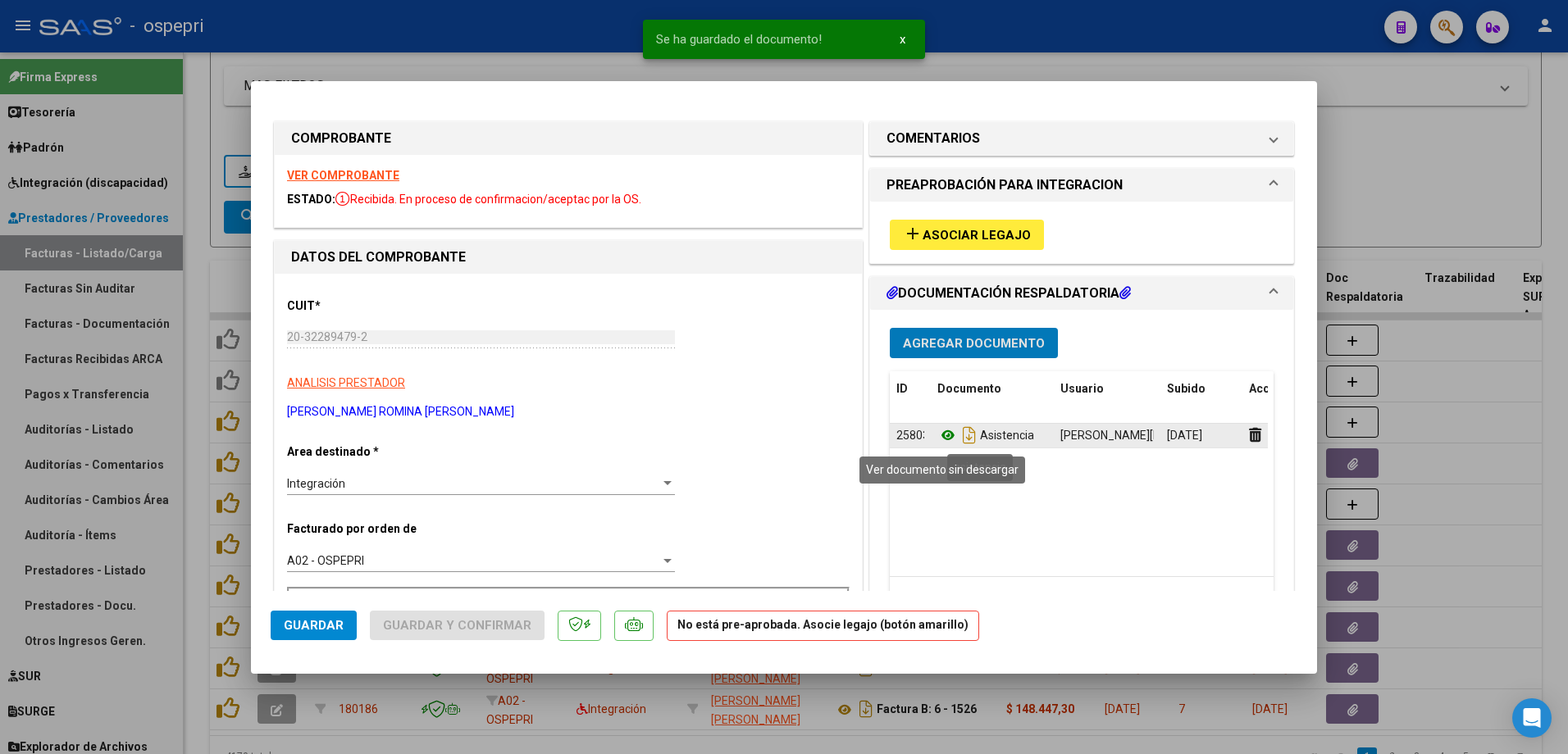 click 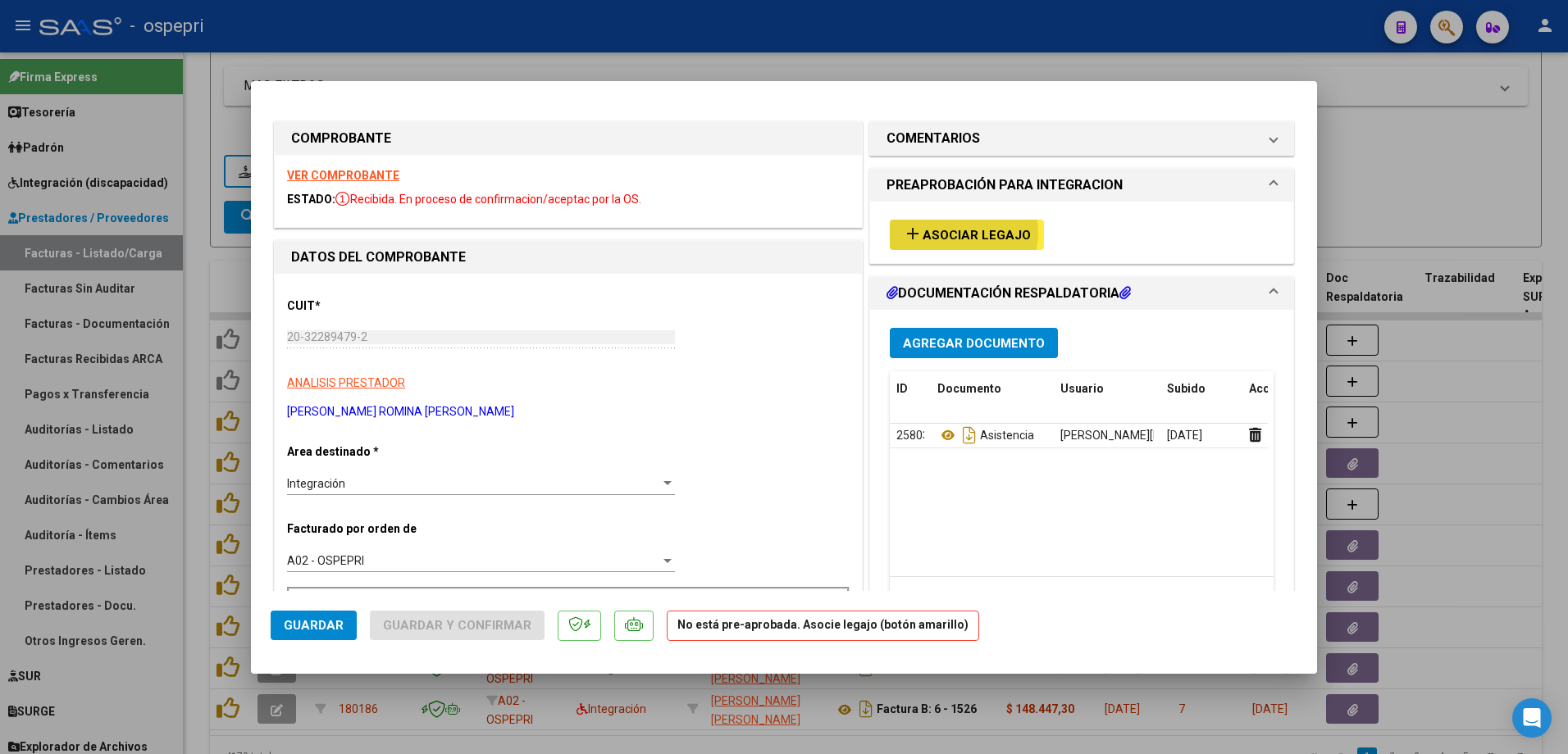 click on "Asociar Legajo" at bounding box center (977, 235) 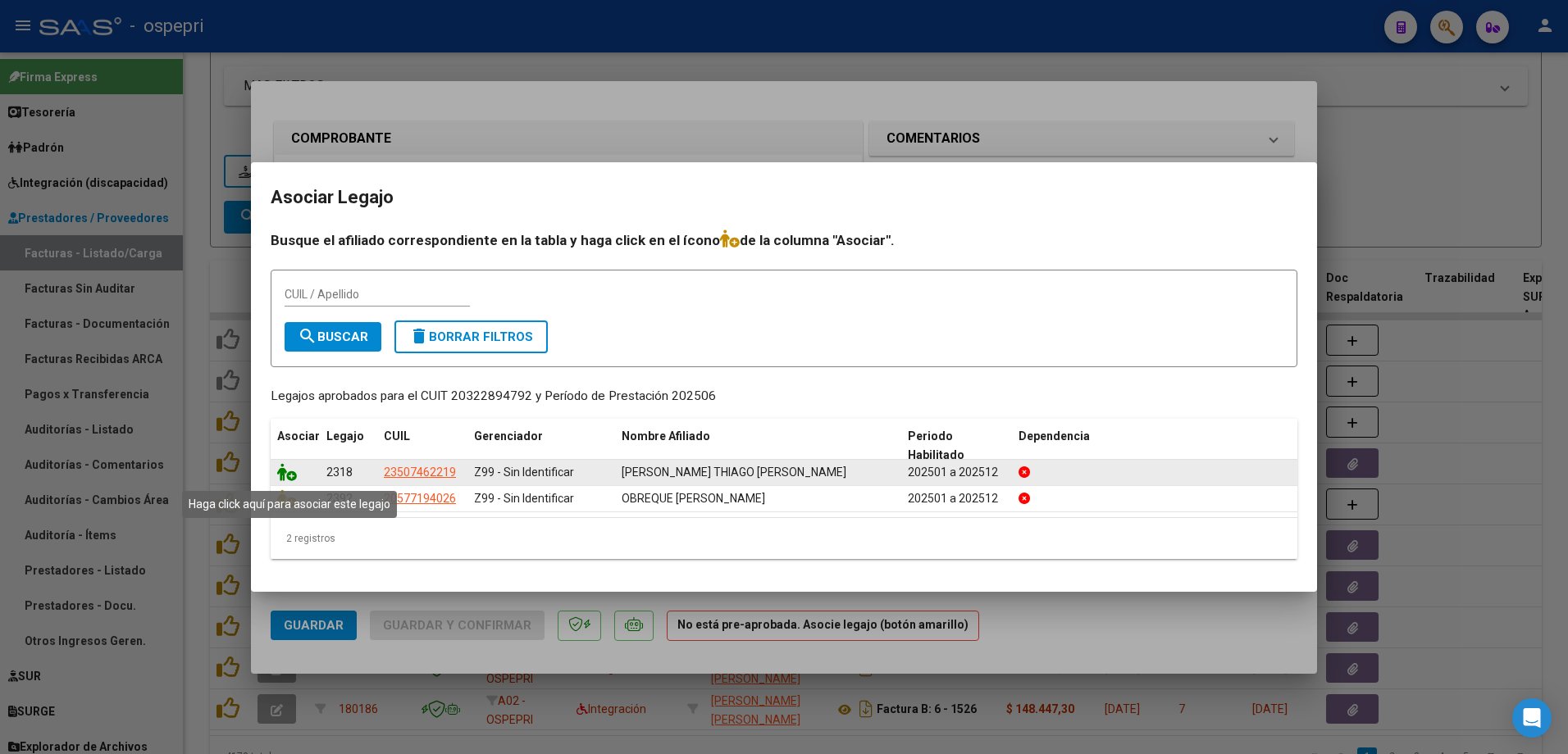 click 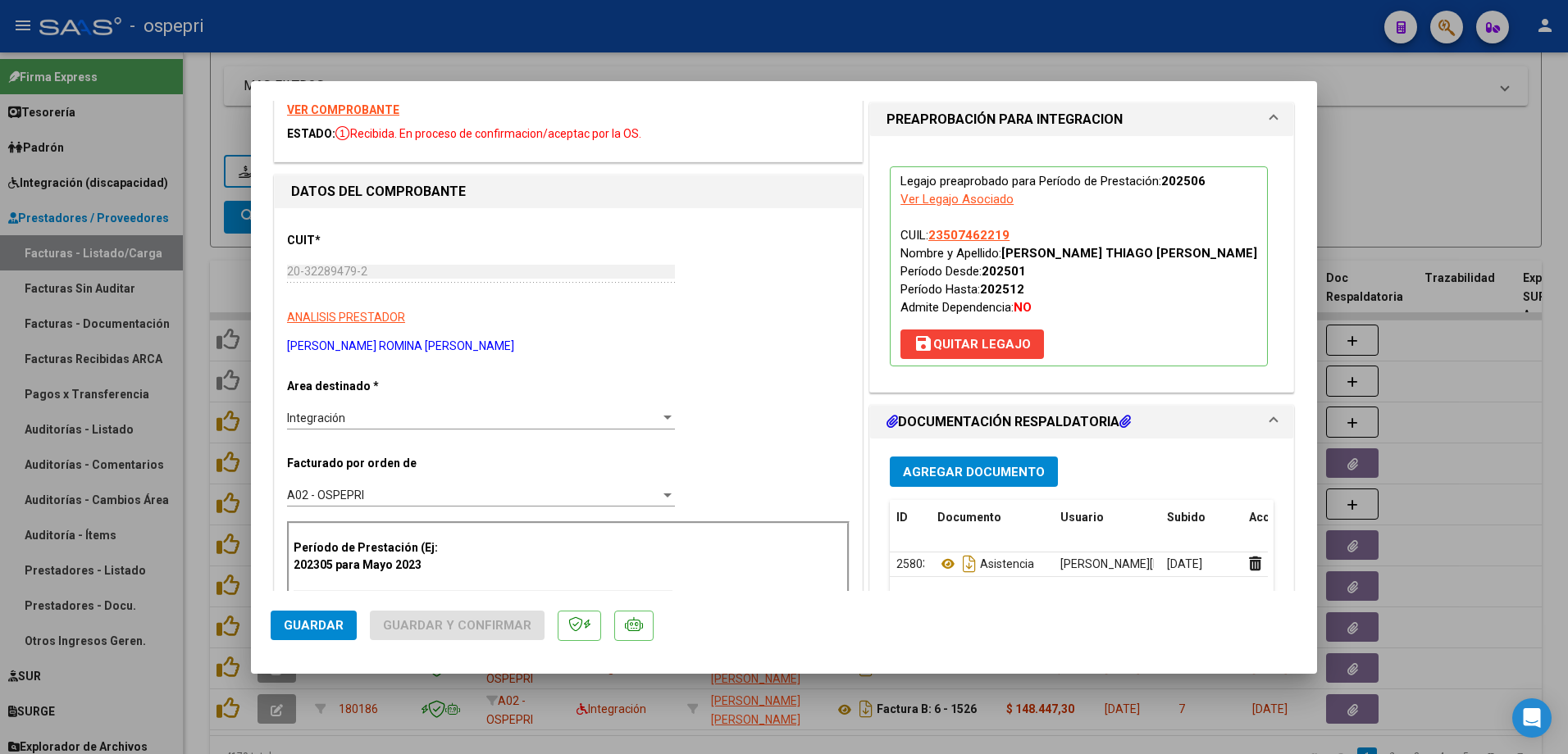 scroll, scrollTop: 164, scrollLeft: 0, axis: vertical 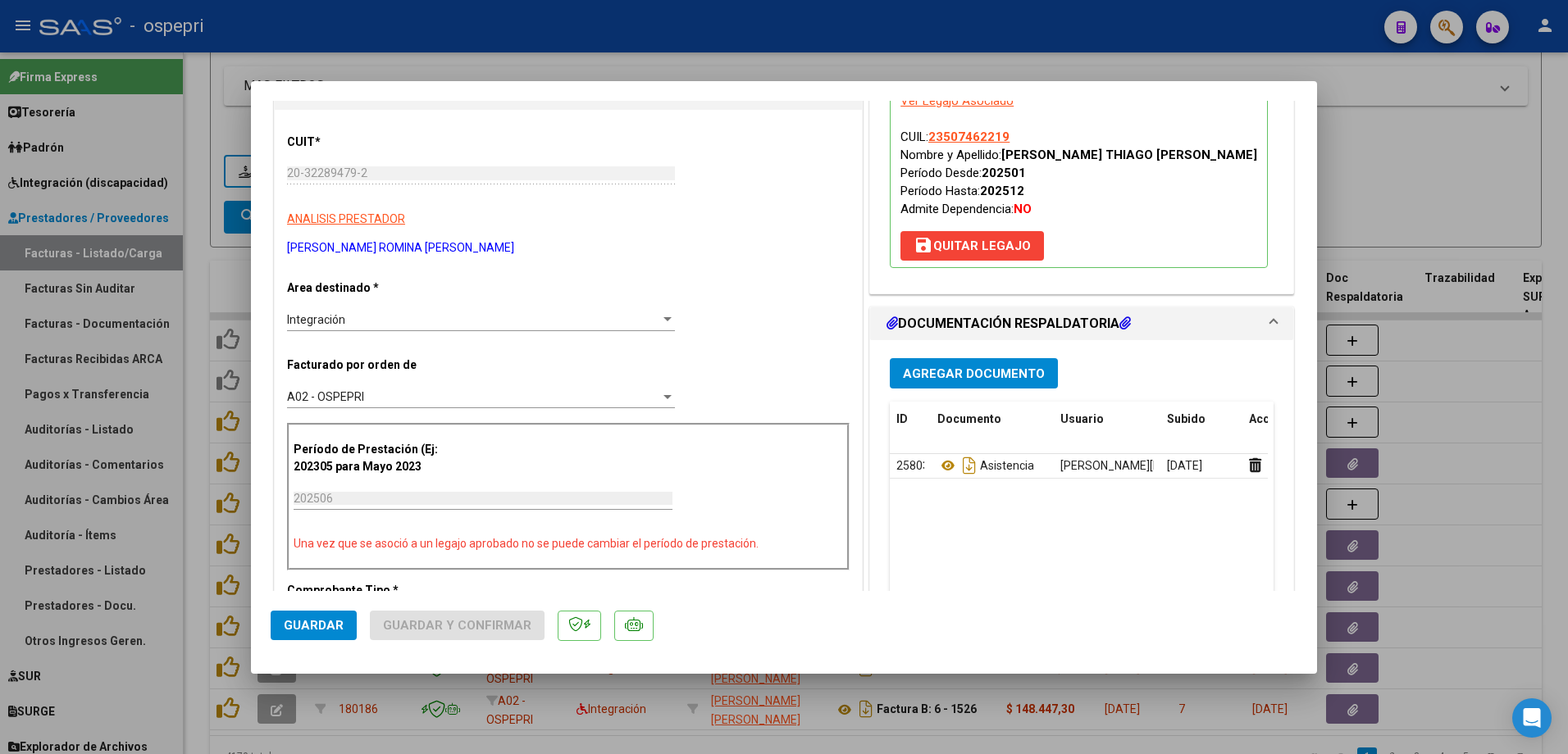 click on "Guardar" 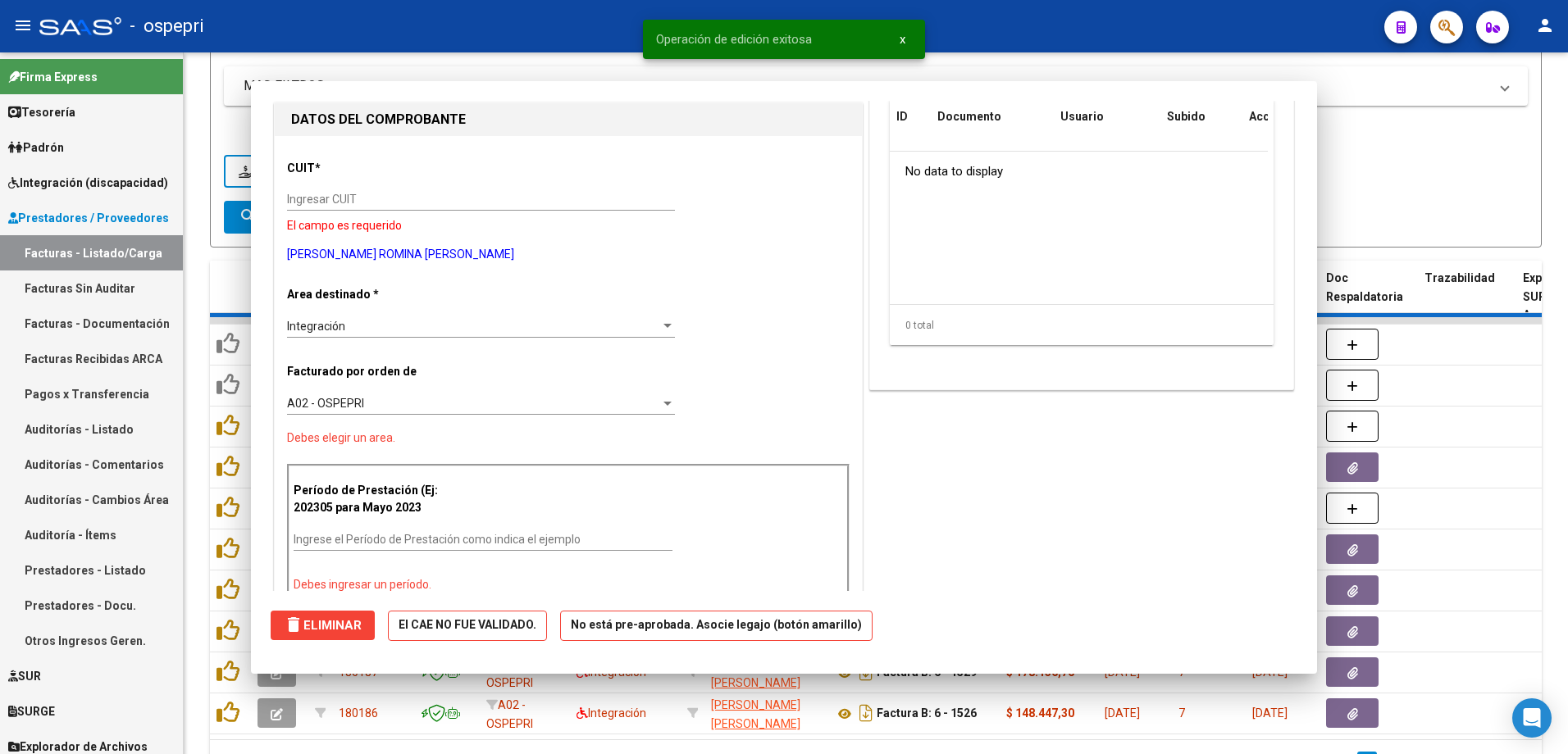 scroll, scrollTop: 0, scrollLeft: 0, axis: both 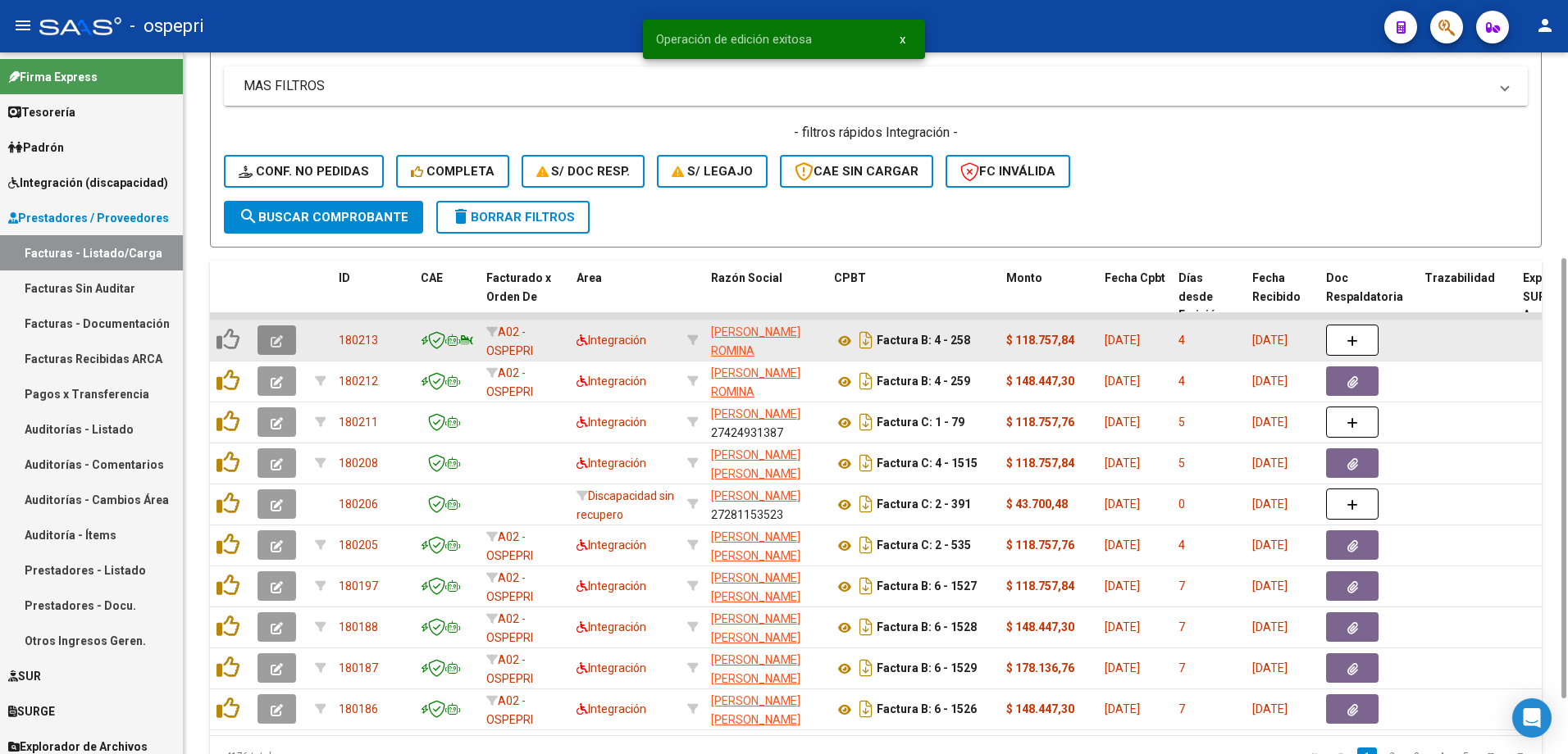 click 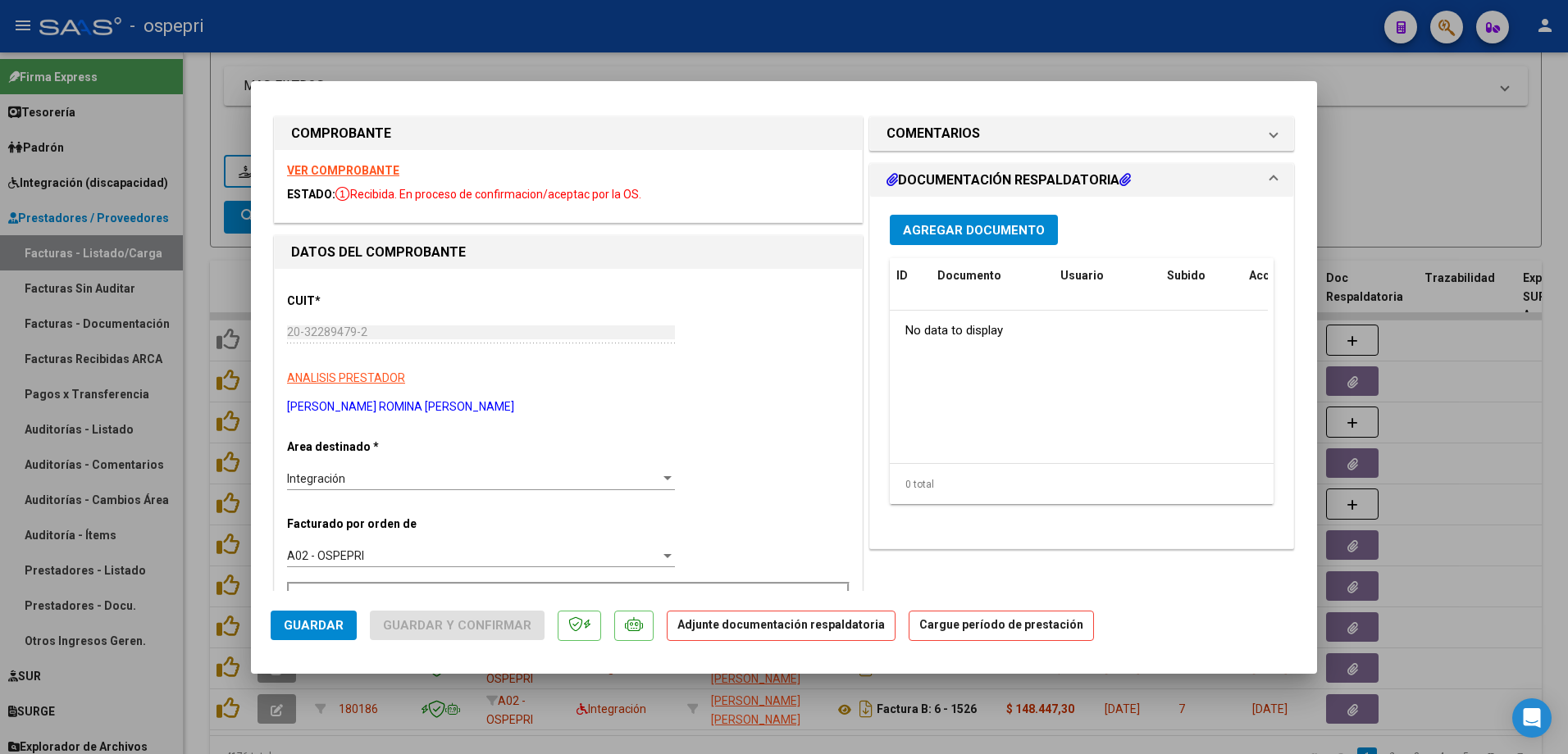scroll, scrollTop: 0, scrollLeft: 0, axis: both 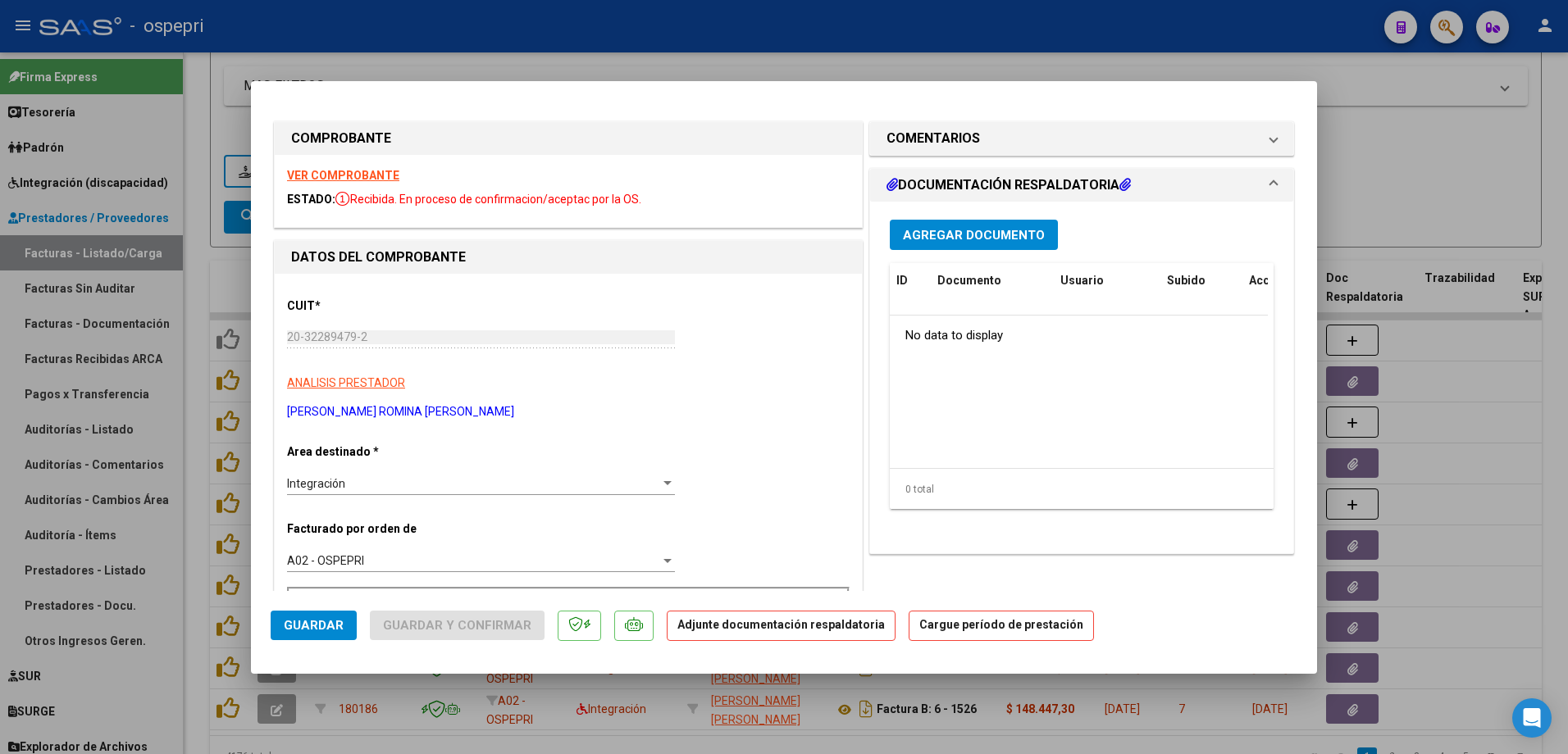 click on "VER COMPROBANTE" at bounding box center (343, 175) 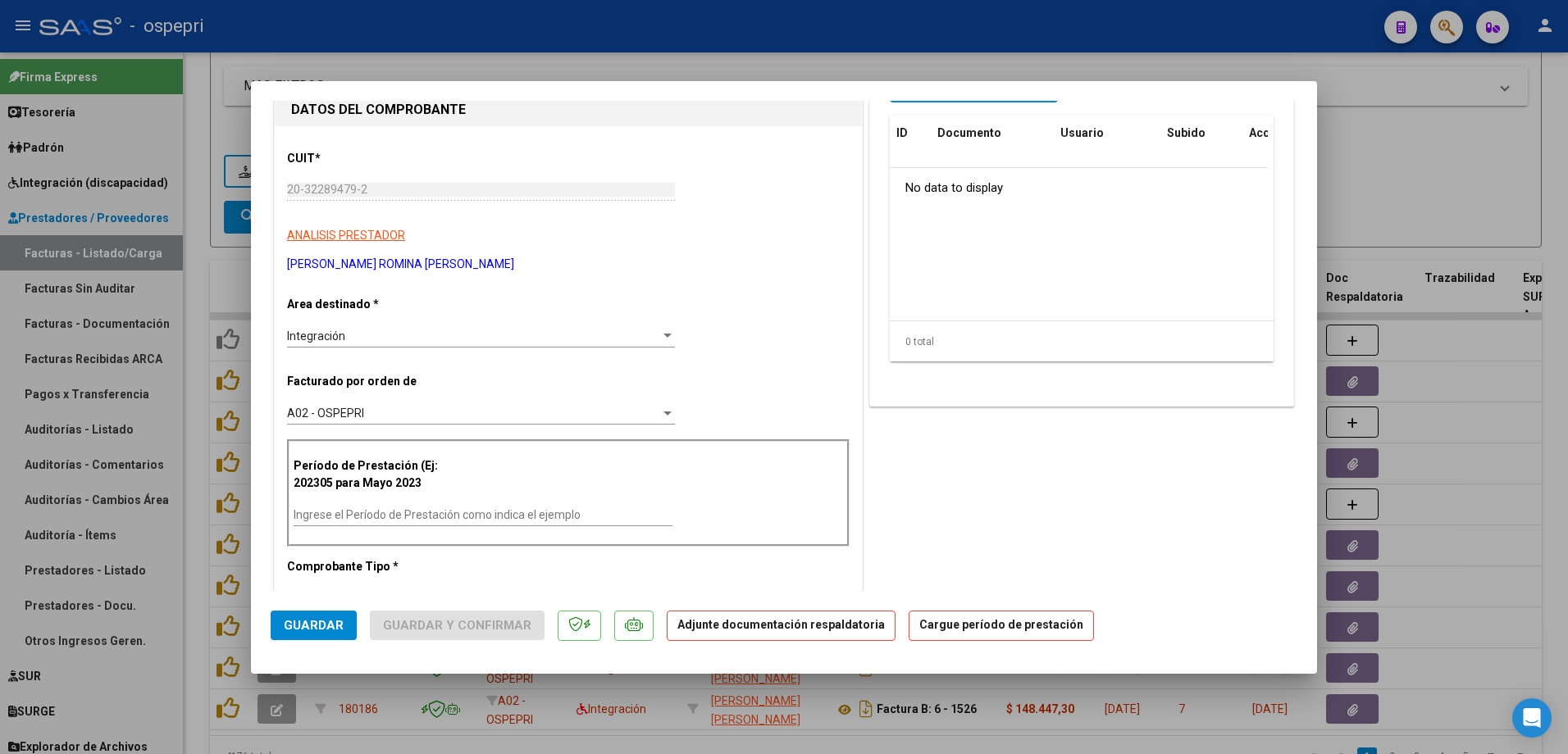 scroll, scrollTop: 164, scrollLeft: 0, axis: vertical 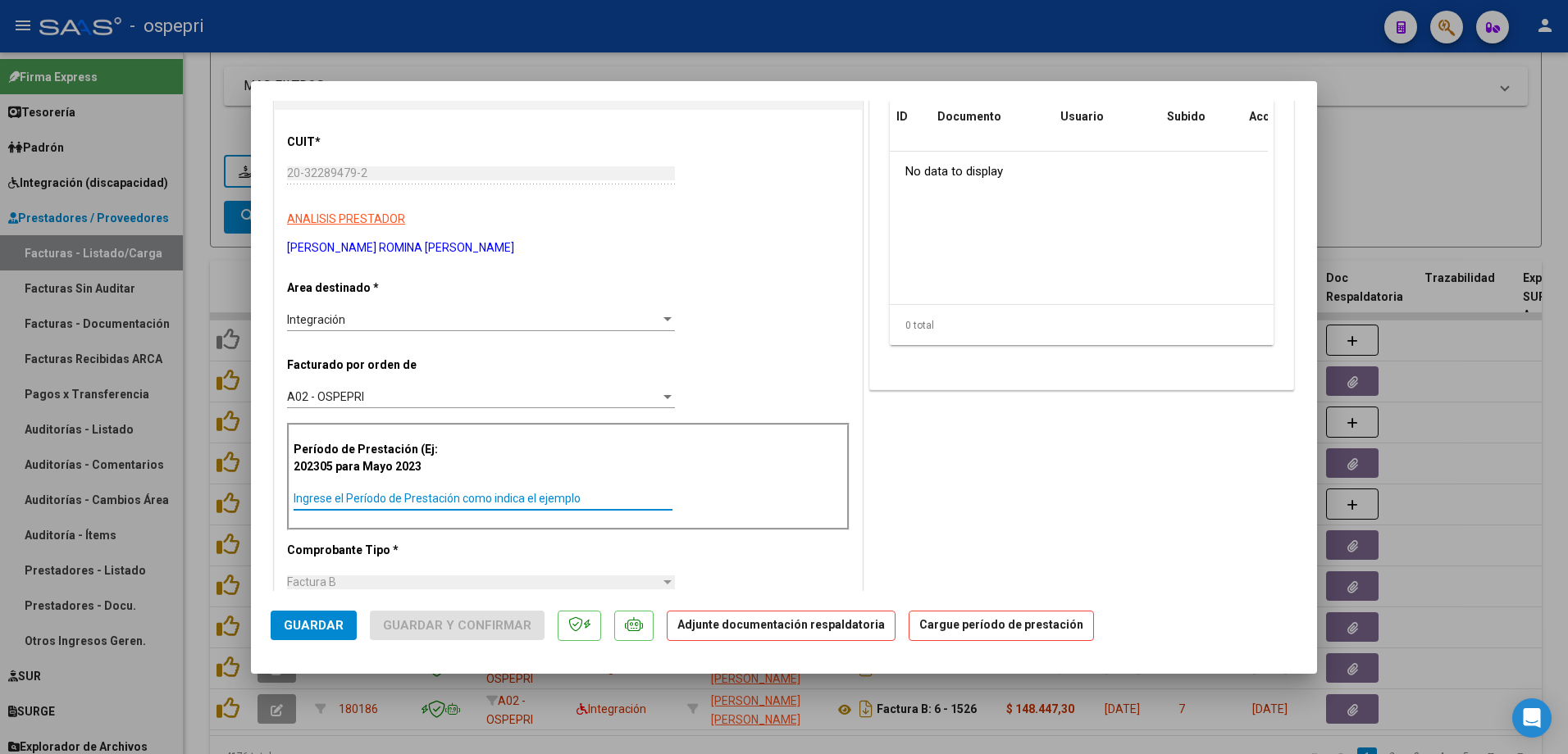 click on "Ingrese el Período de Prestación como indica el ejemplo" at bounding box center (483, 498) 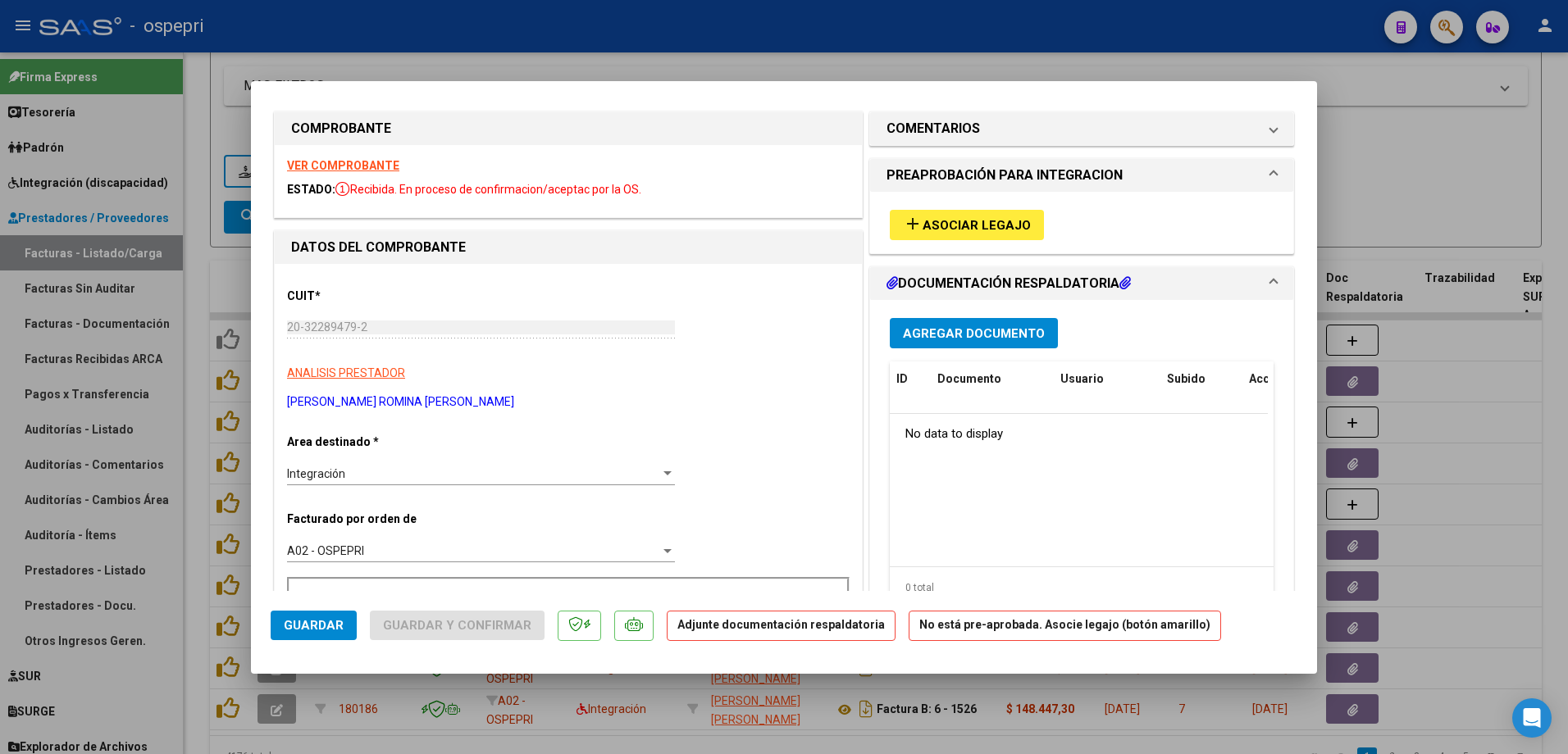 scroll, scrollTop: 0, scrollLeft: 0, axis: both 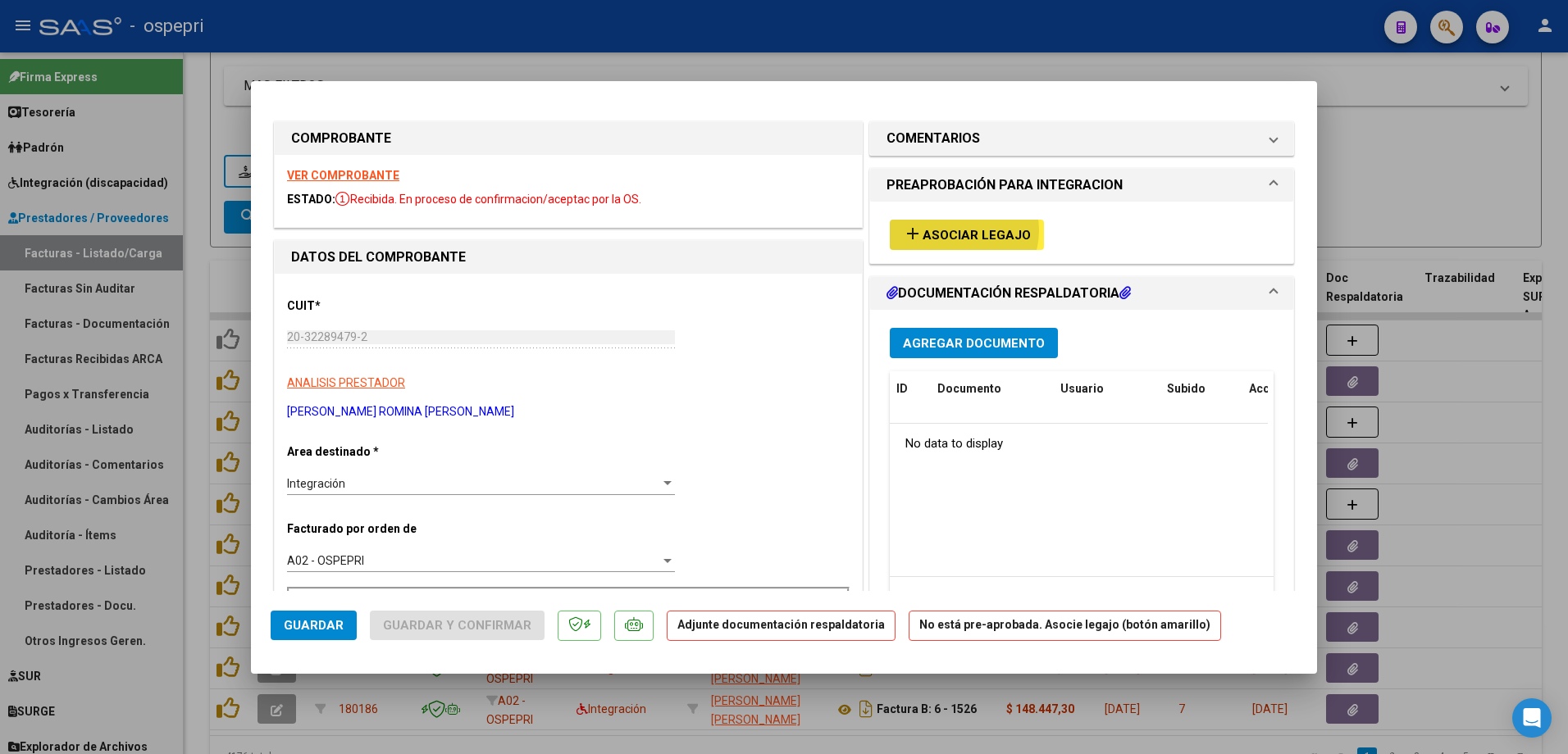 click on "Asociar Legajo" at bounding box center [977, 235] 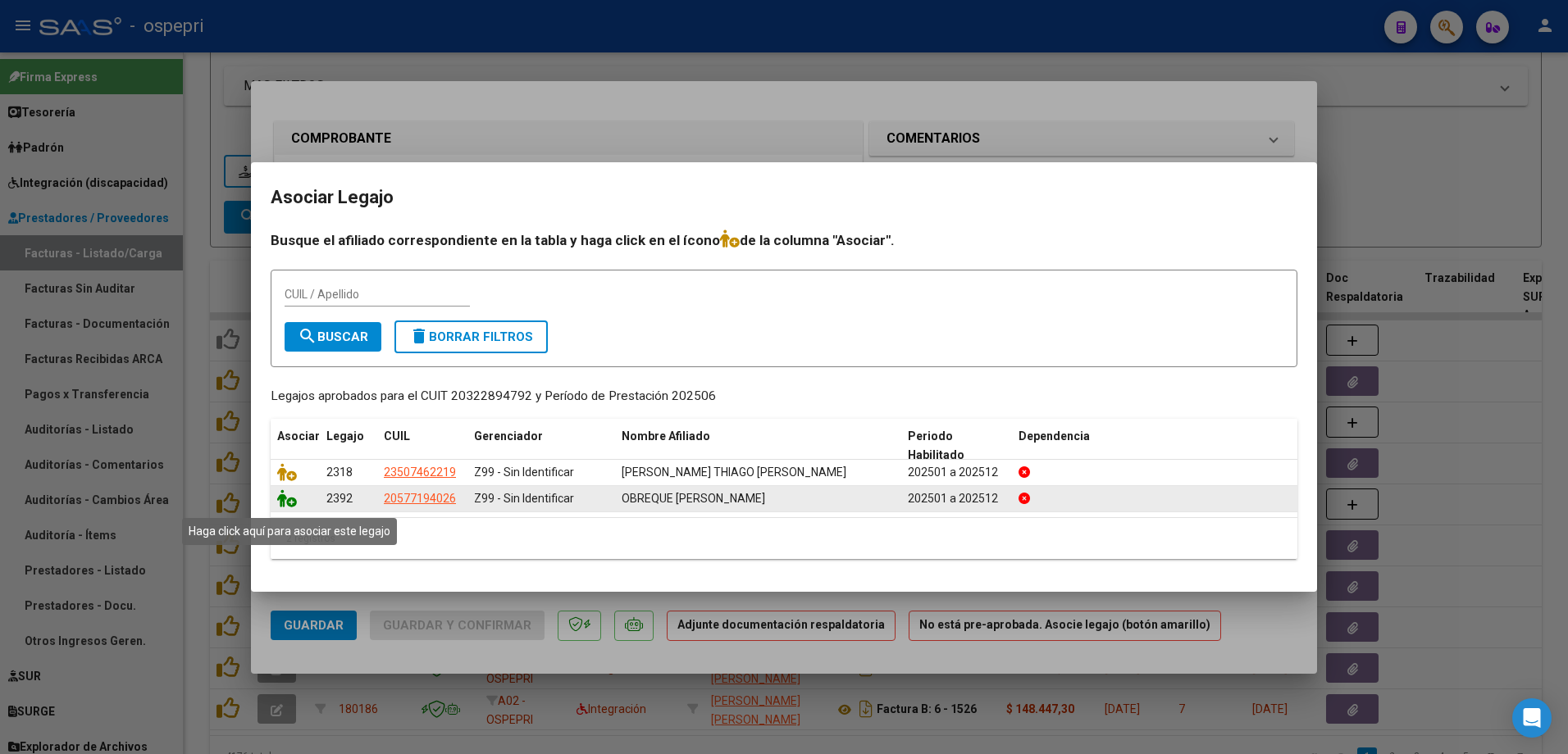 click 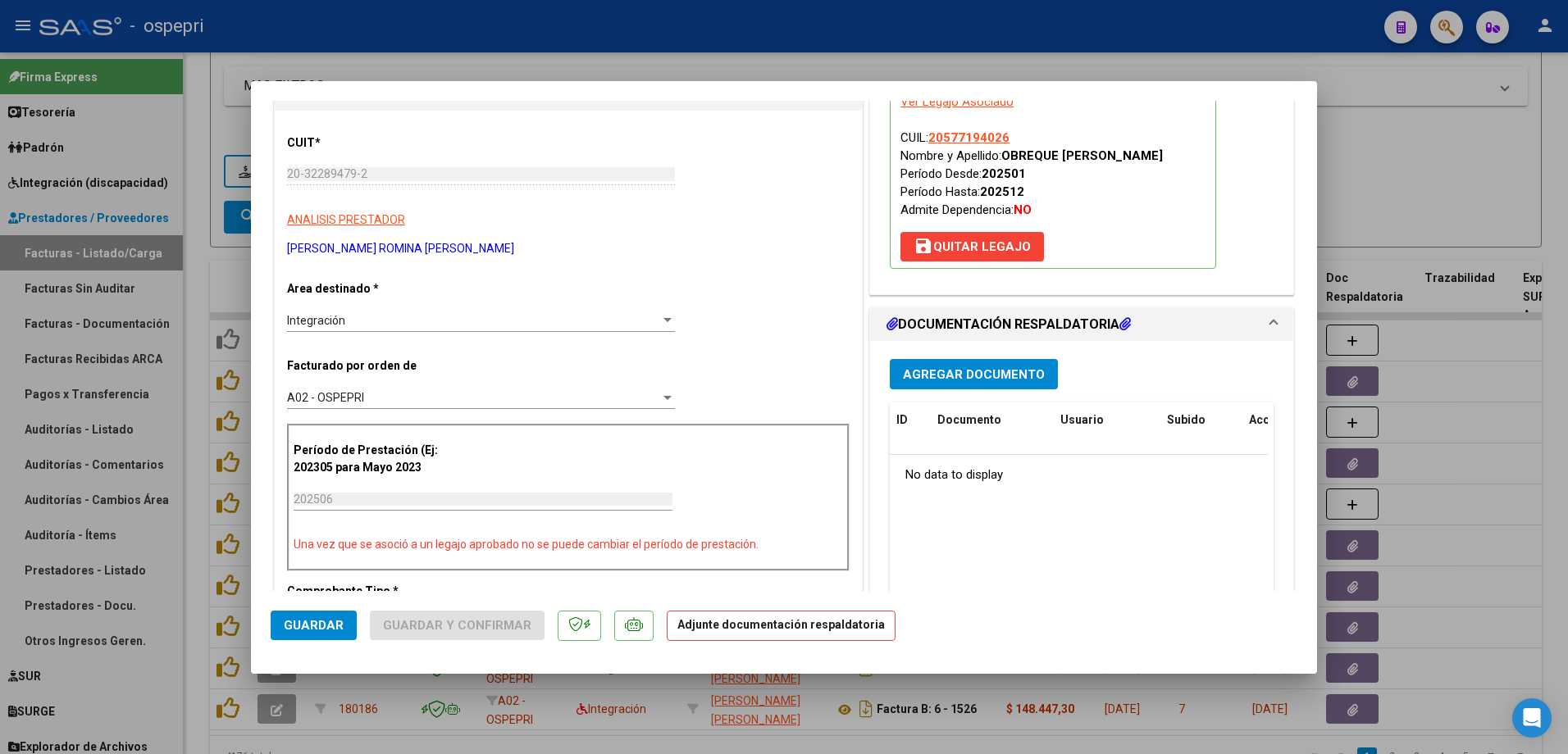 scroll, scrollTop: 164, scrollLeft: 0, axis: vertical 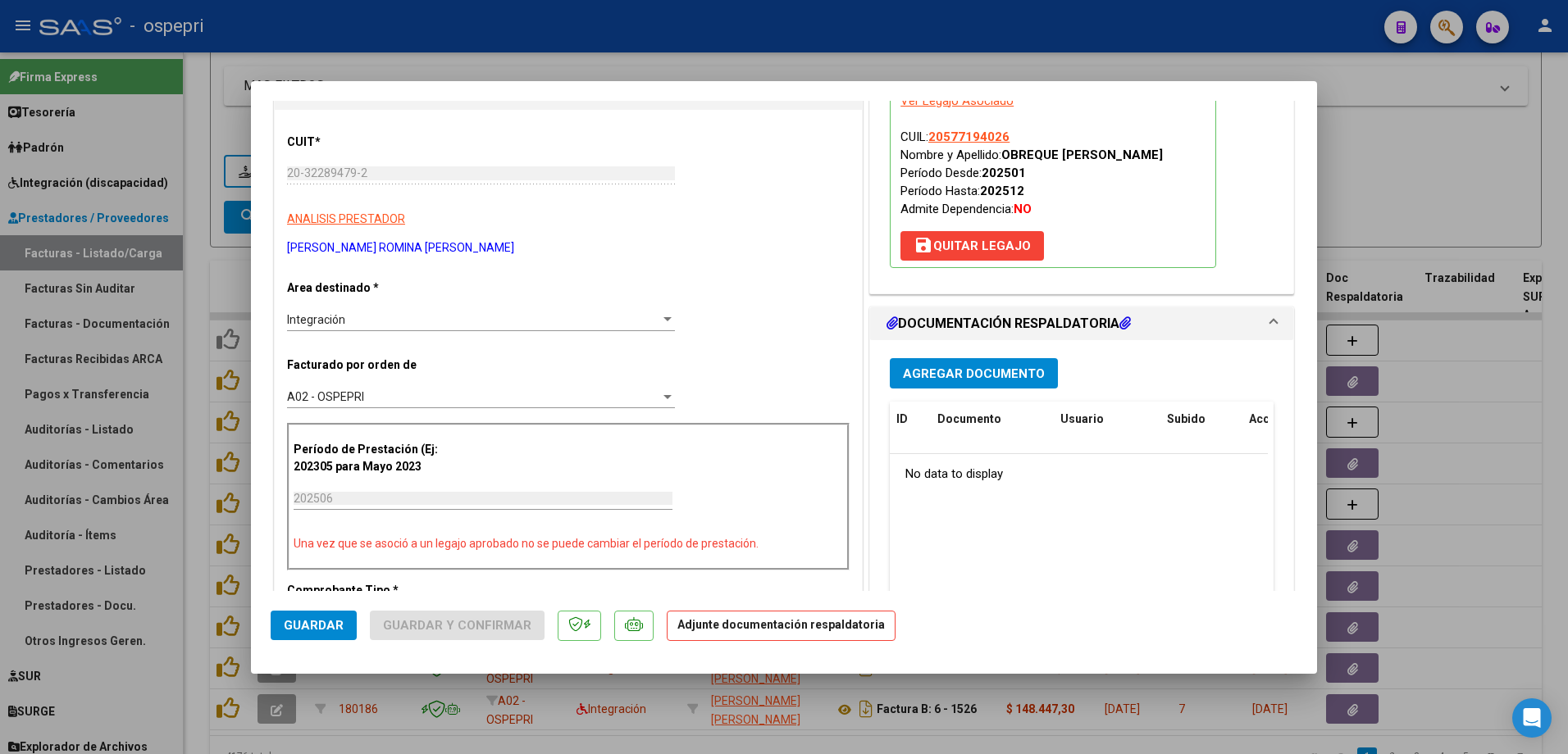 click on "Agregar Documento" at bounding box center (973, 374) 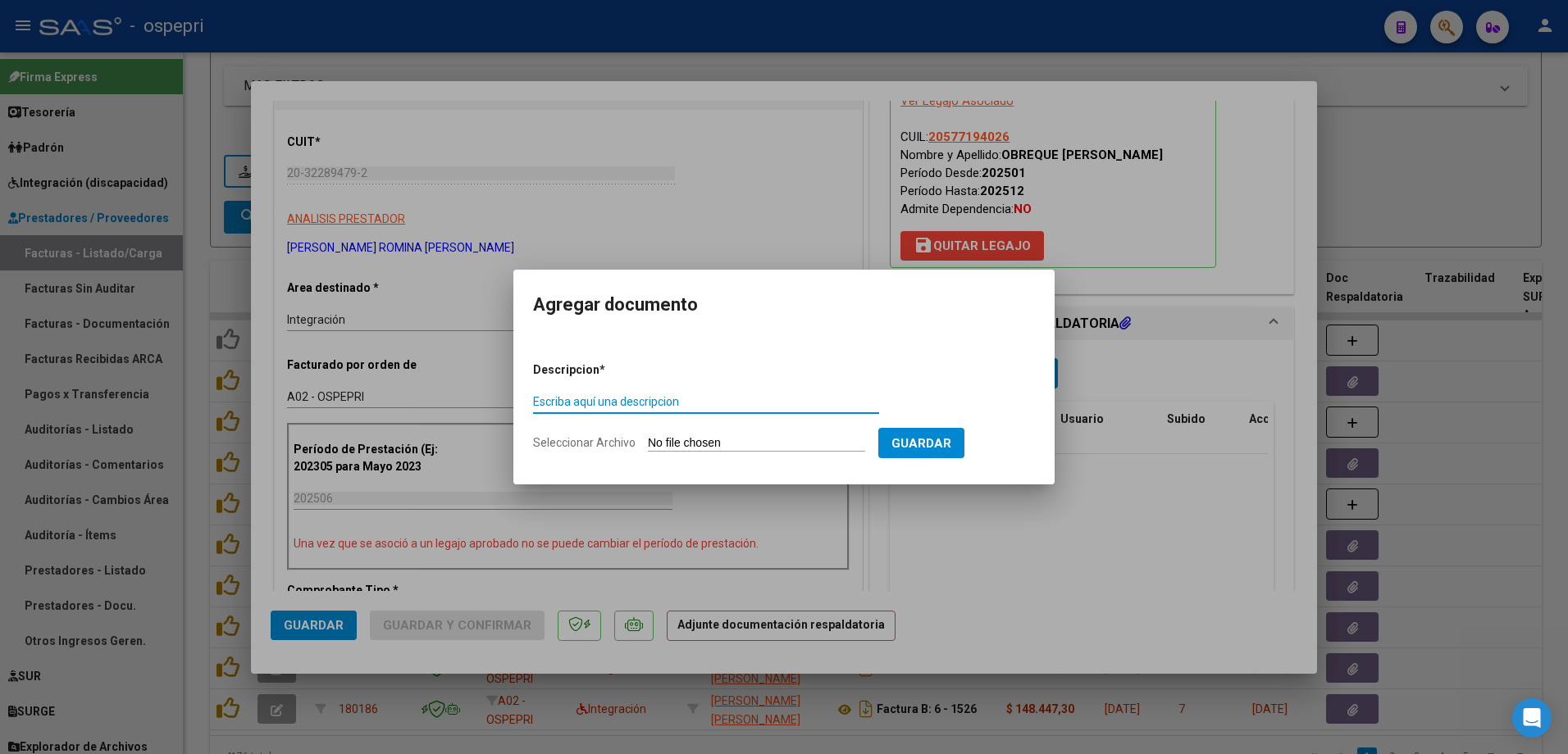 click on "Escriba aquí una descripcion" at bounding box center (706, 402) 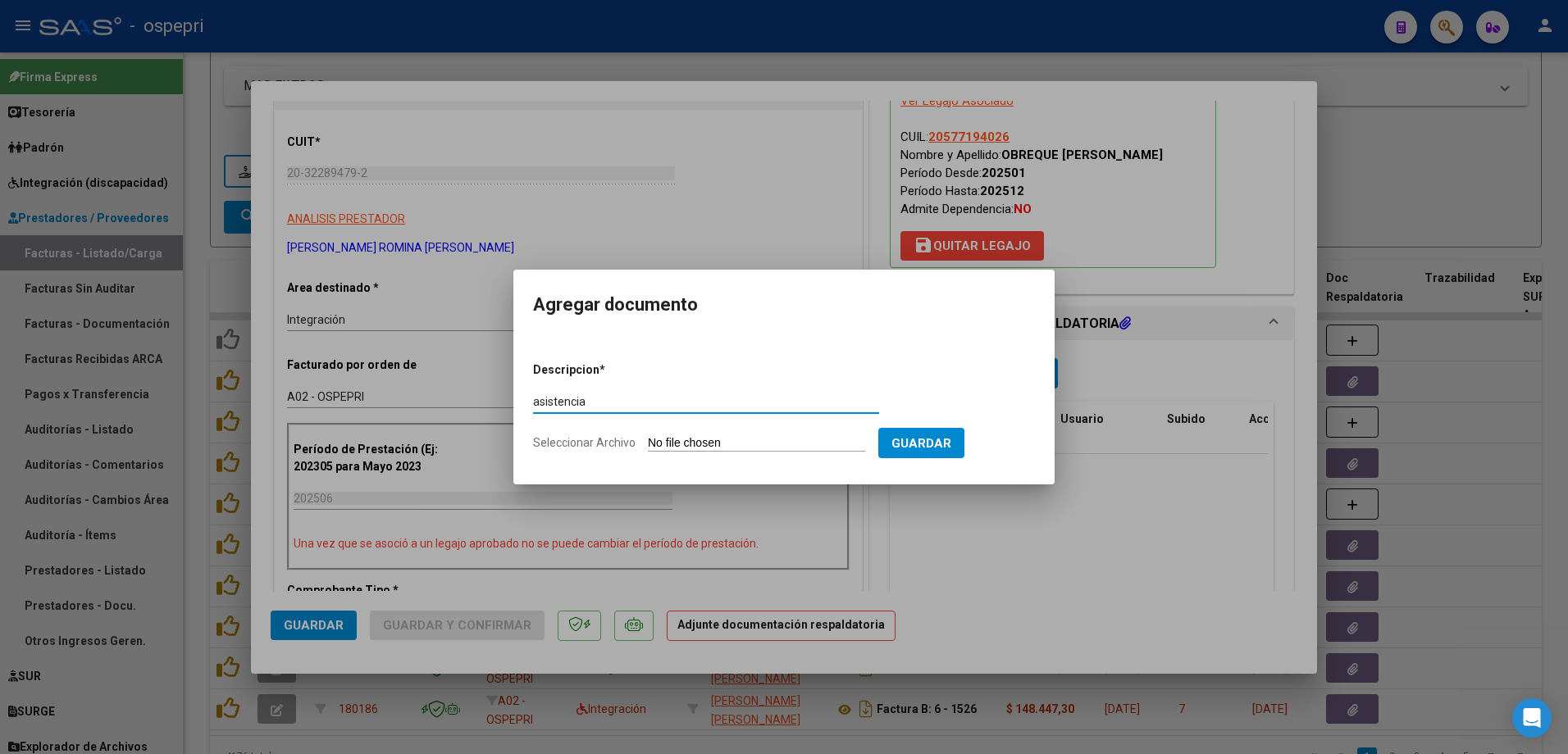 click on "Seleccionar Archivo" at bounding box center (756, 443) 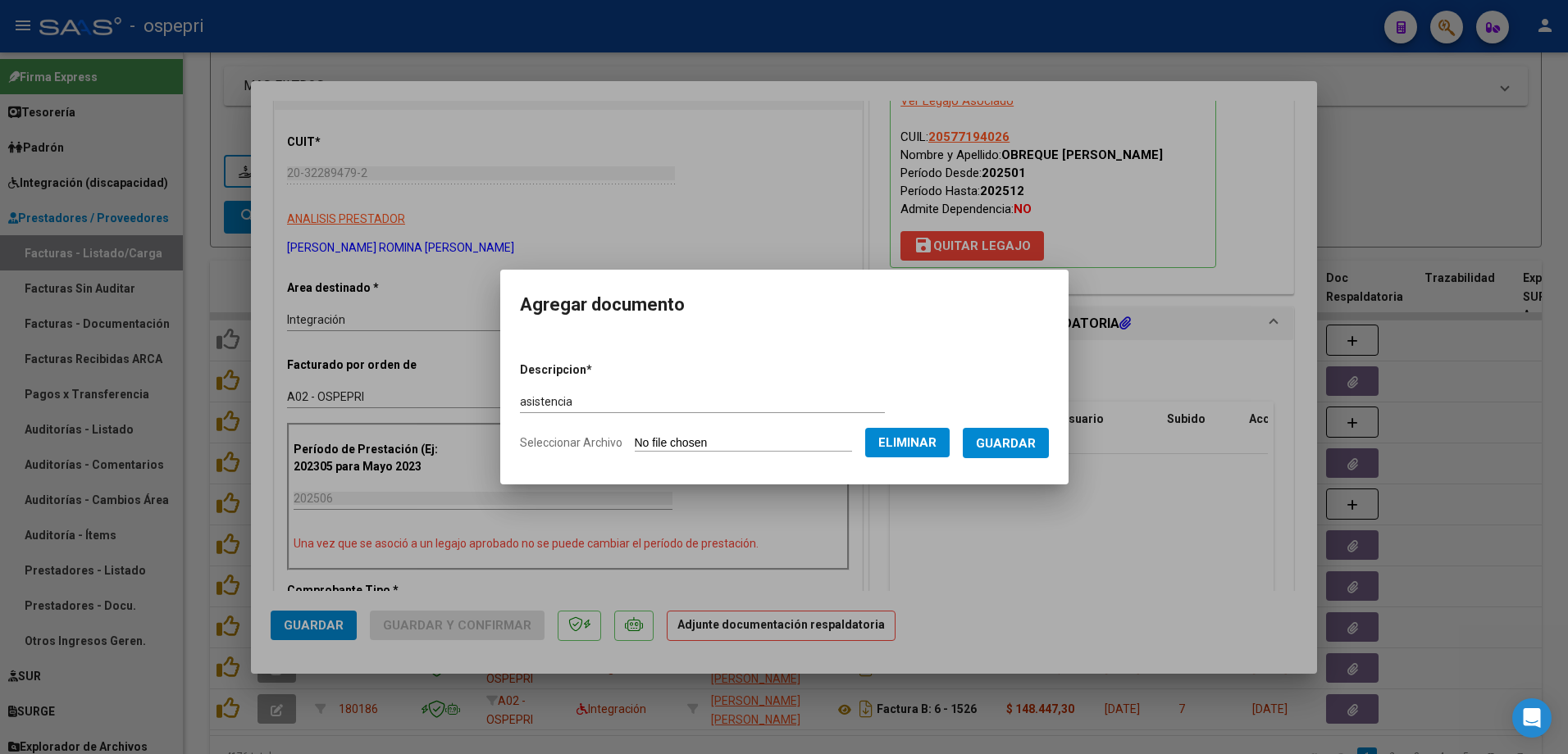 click on "Guardar" at bounding box center (1005, 443) 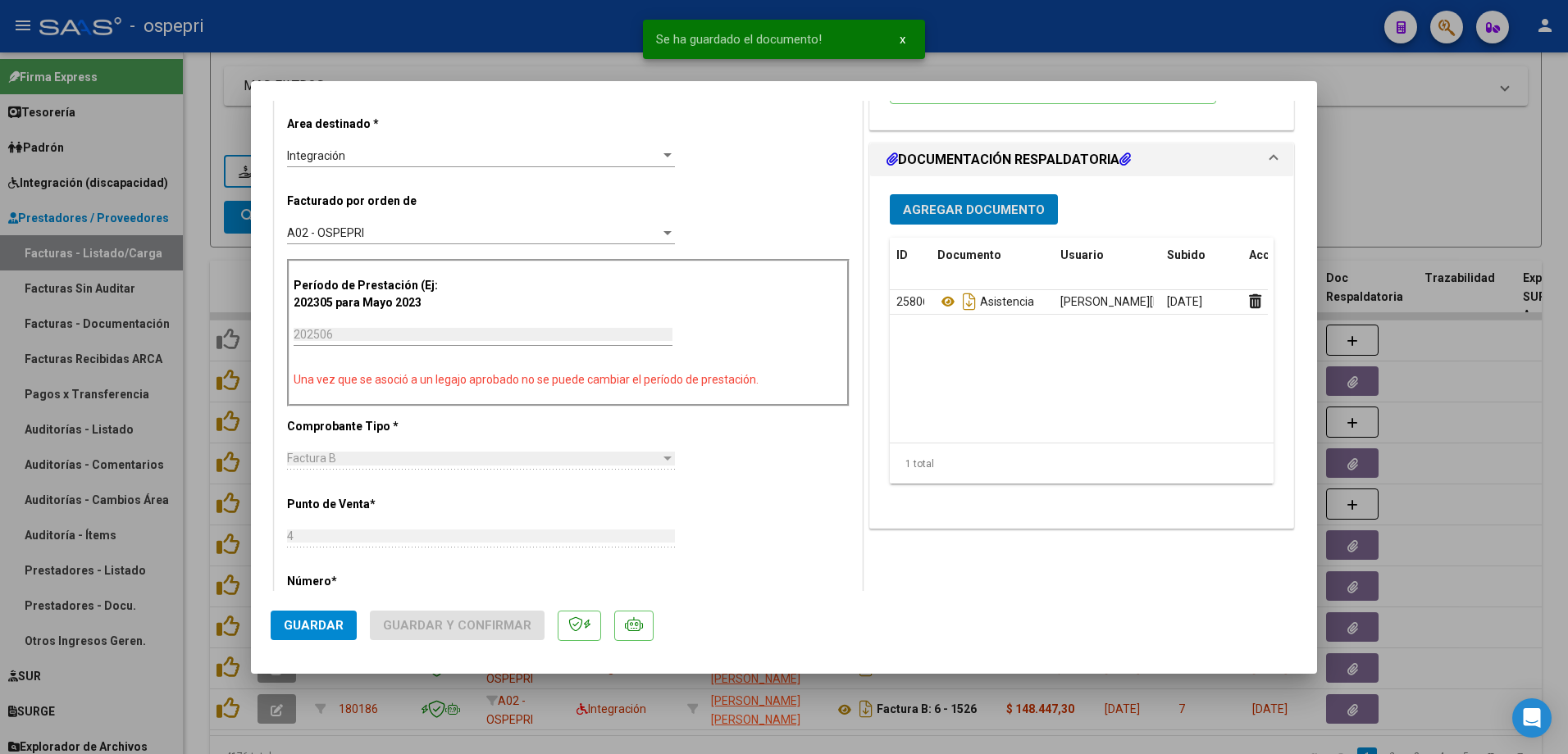 scroll, scrollTop: 246, scrollLeft: 0, axis: vertical 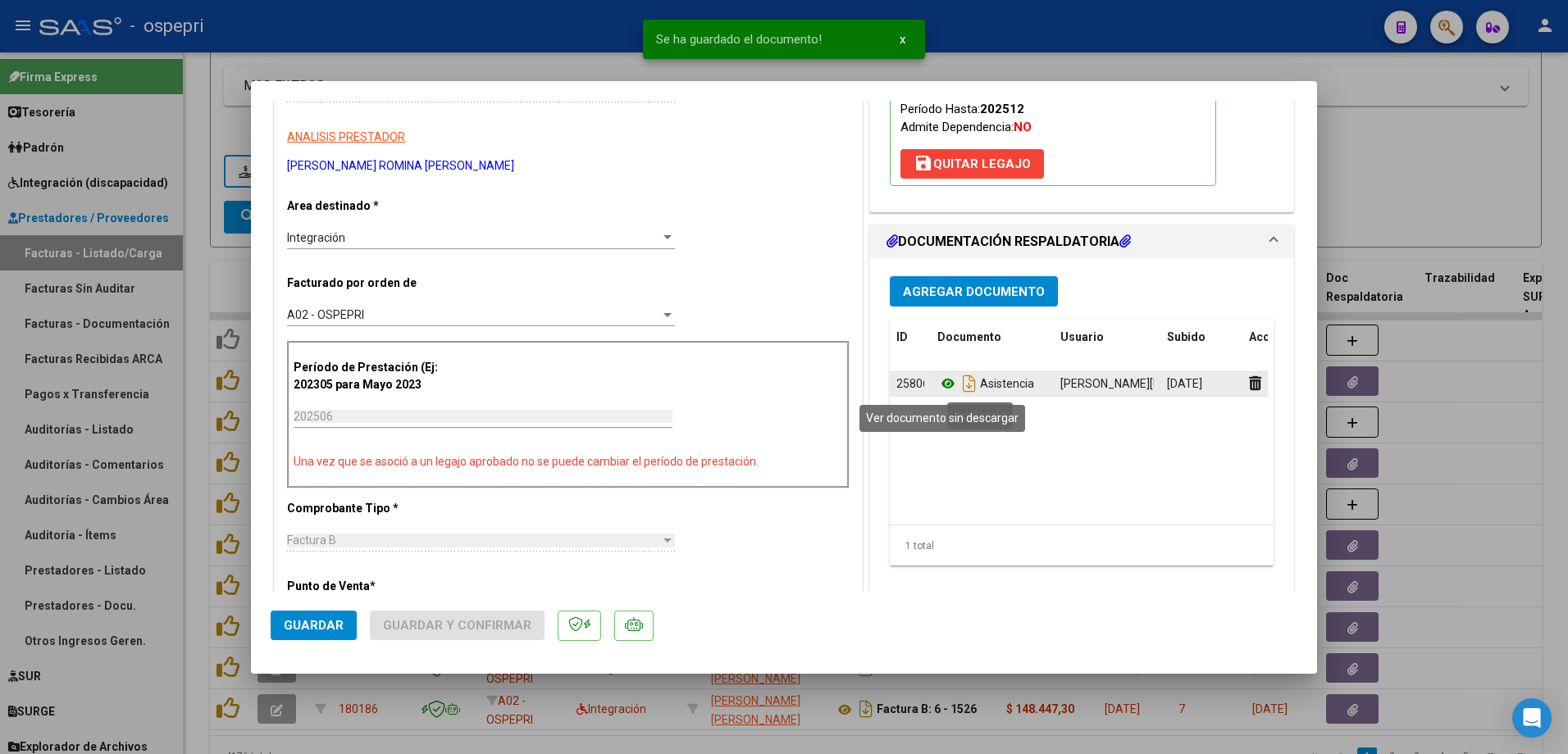 click 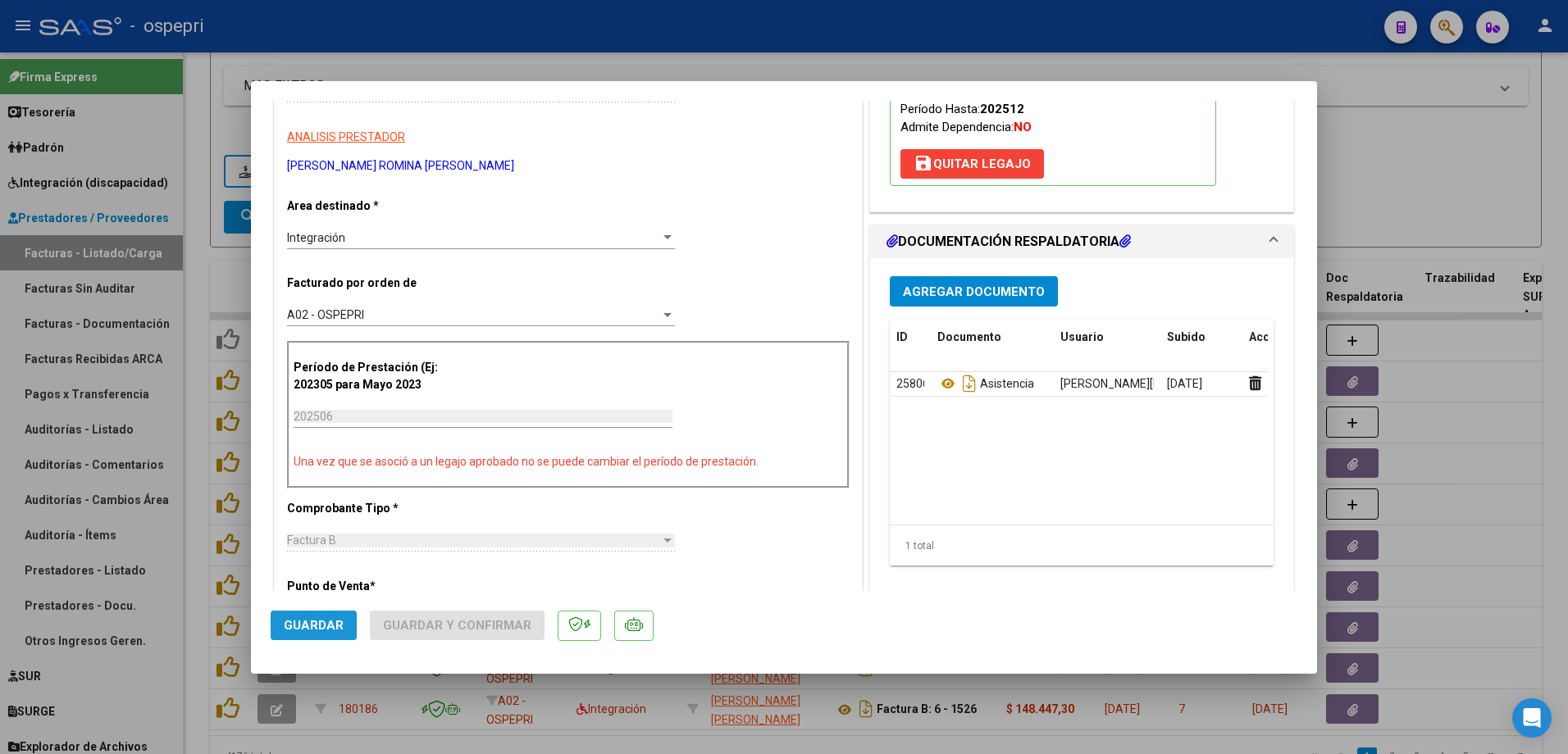 click on "Guardar" 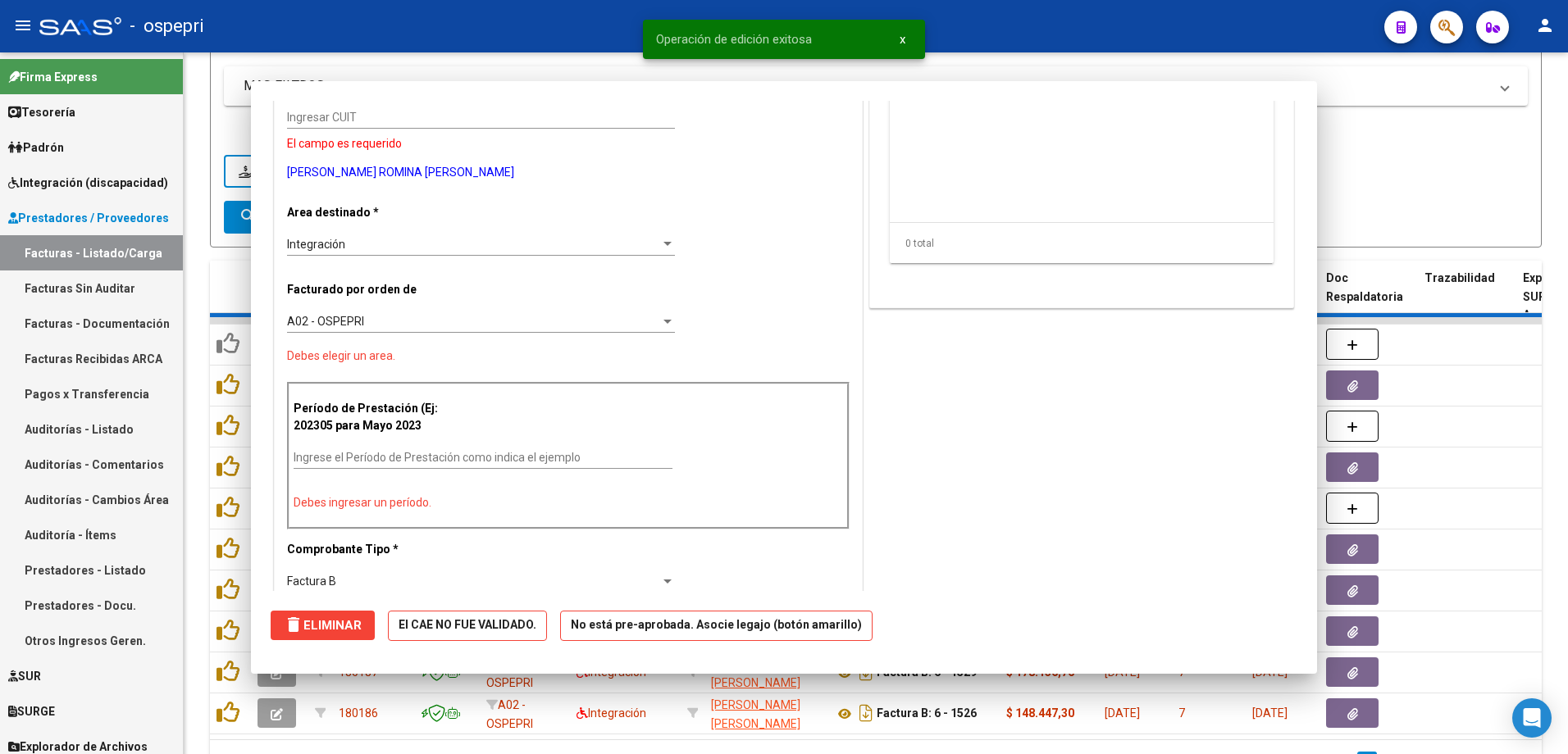 scroll, scrollTop: 0, scrollLeft: 0, axis: both 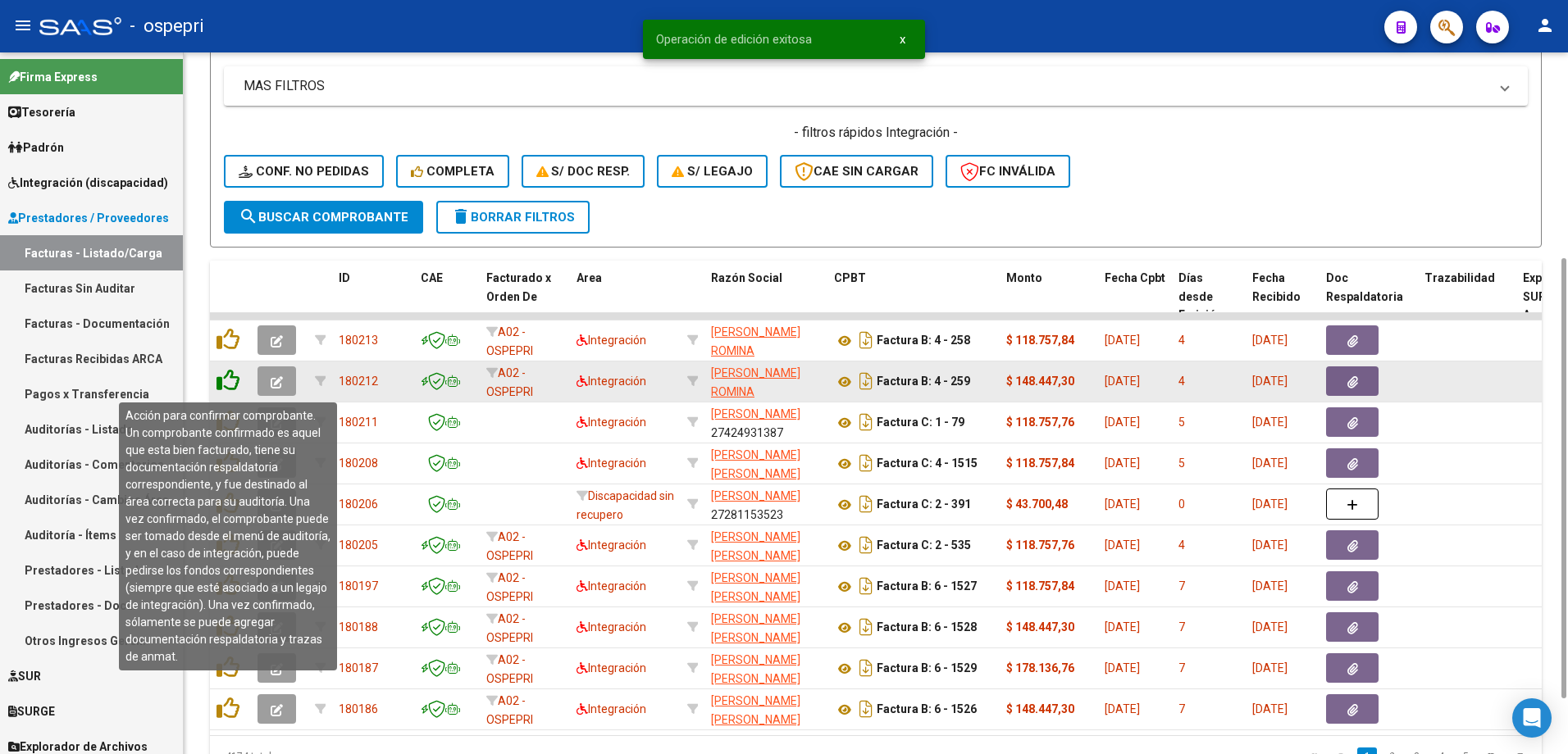 click 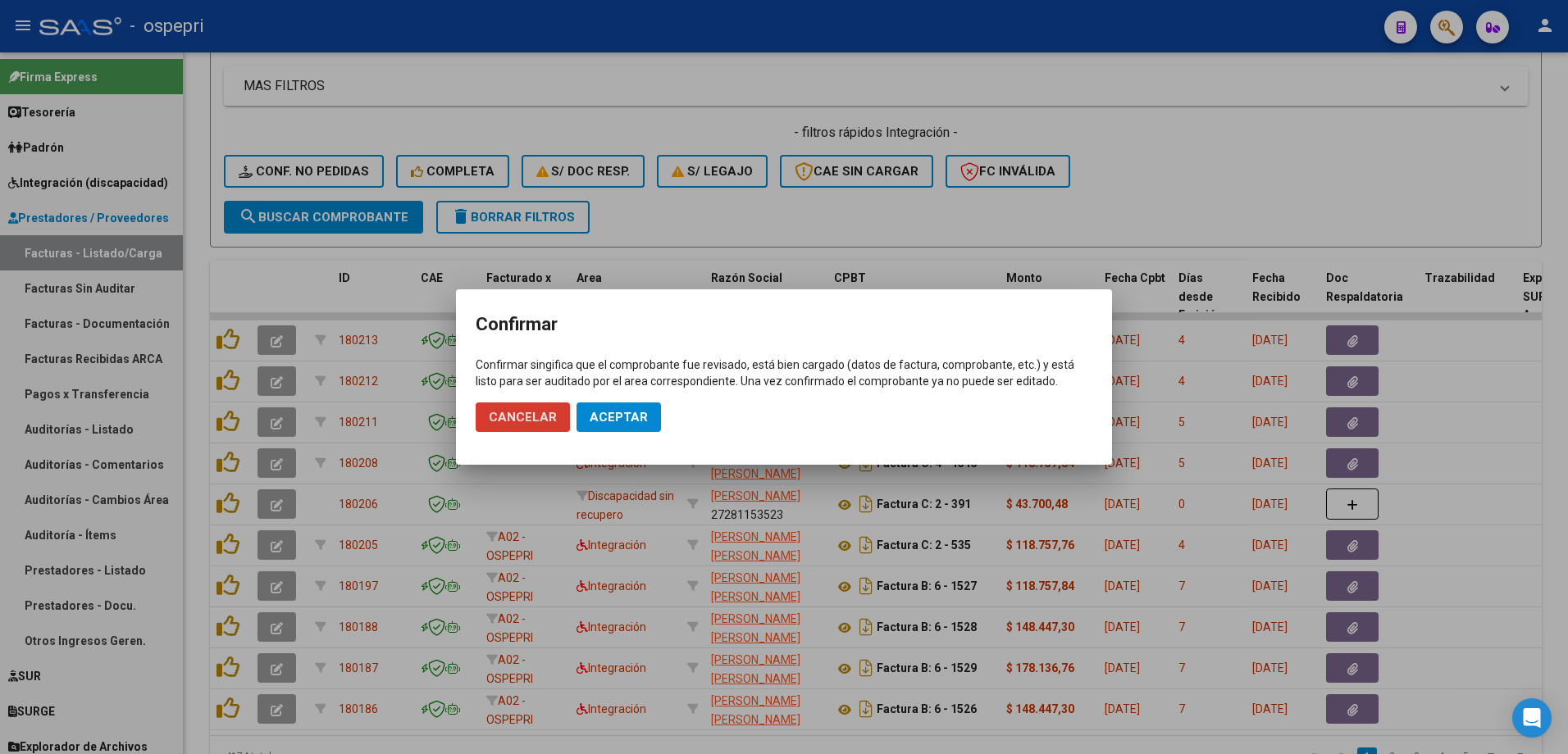 click on "Aceptar" 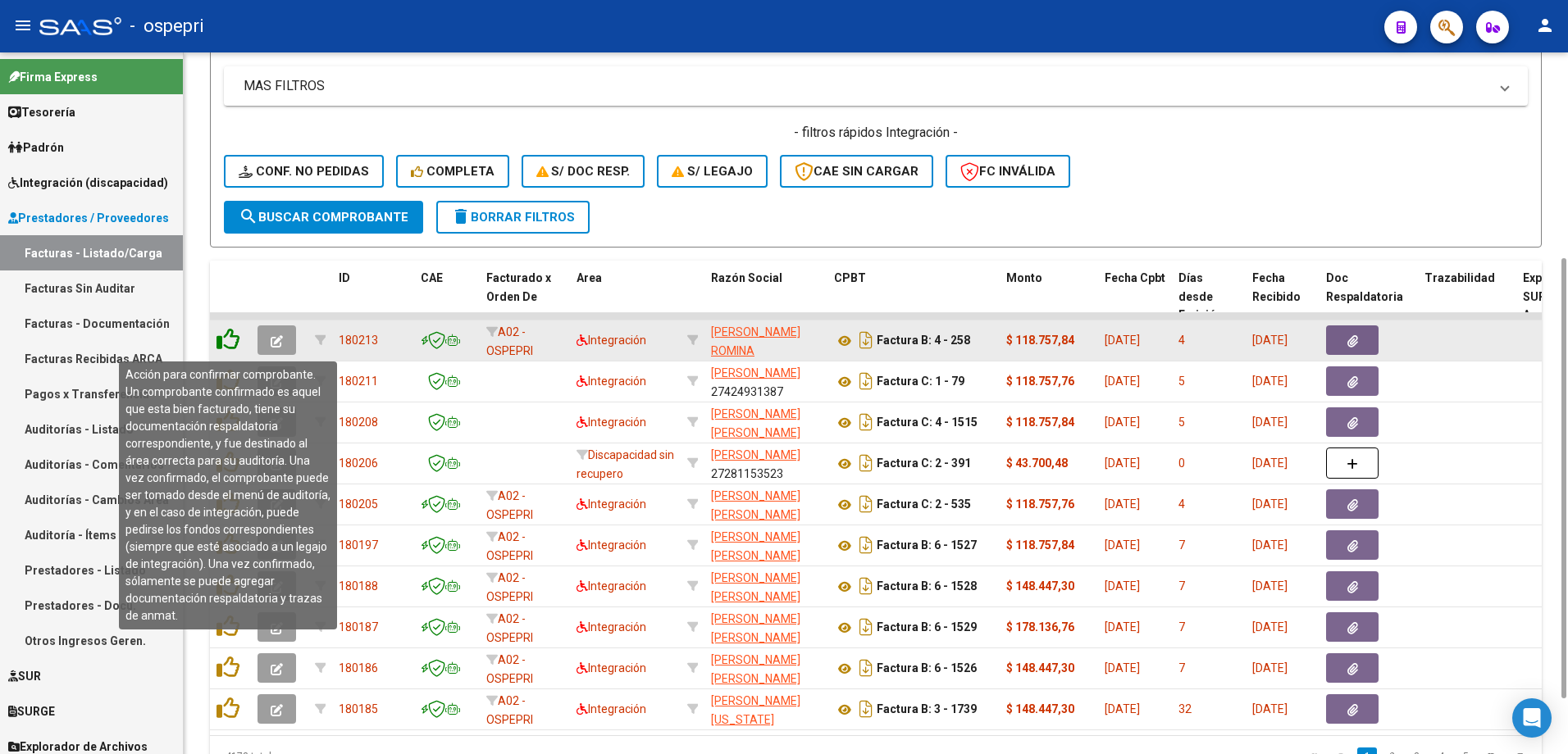 click 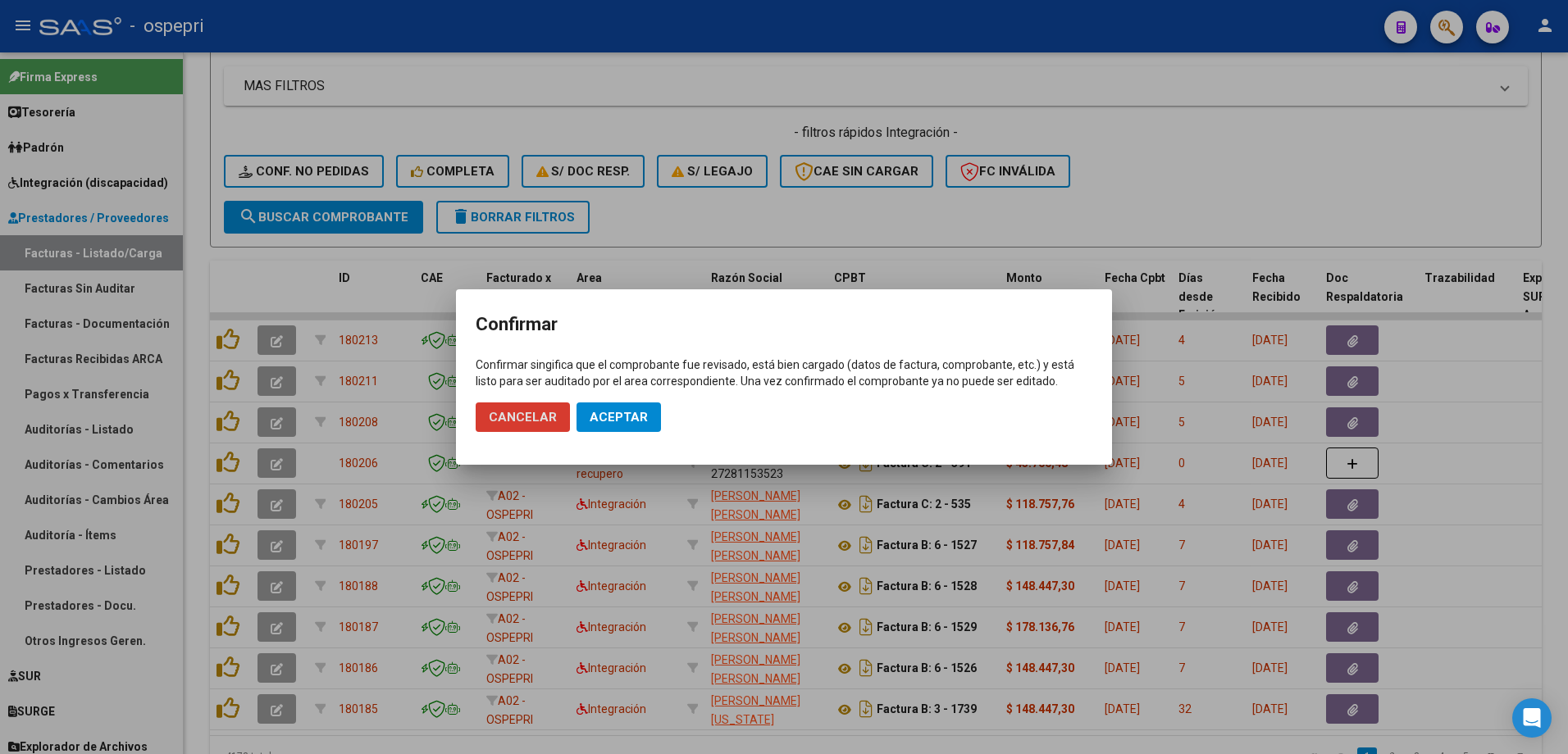 click on "Aceptar" 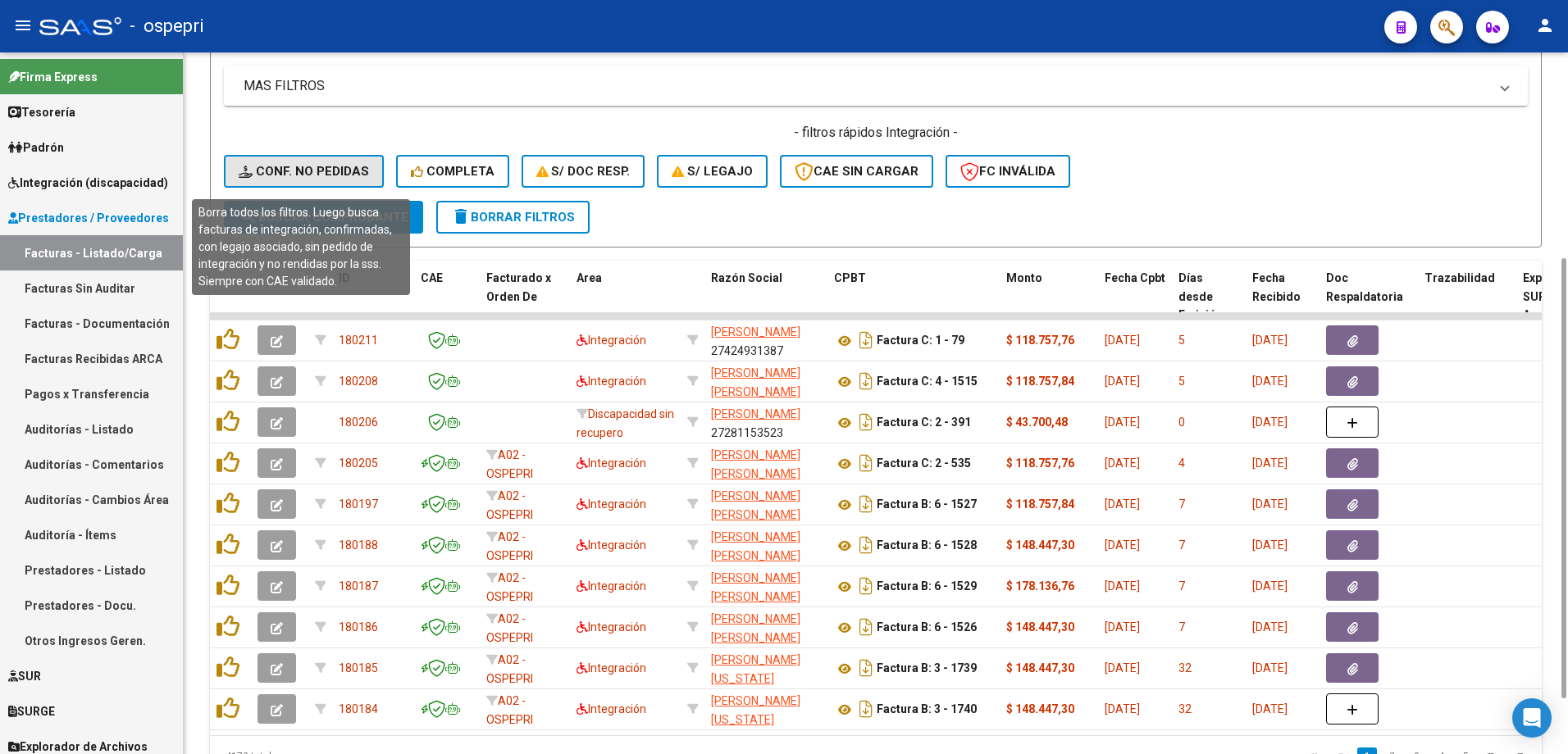 click on "Conf. no pedidas" 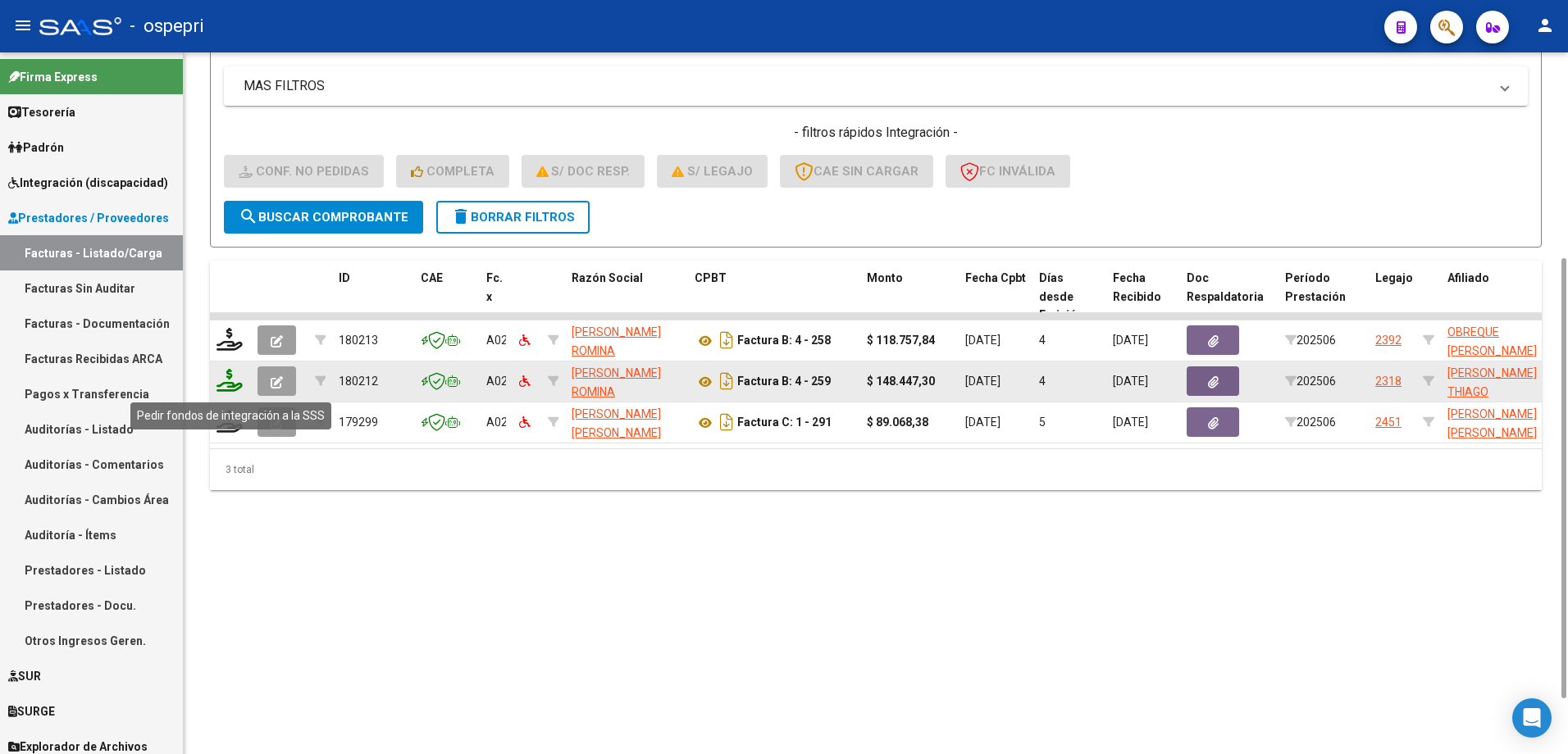 click 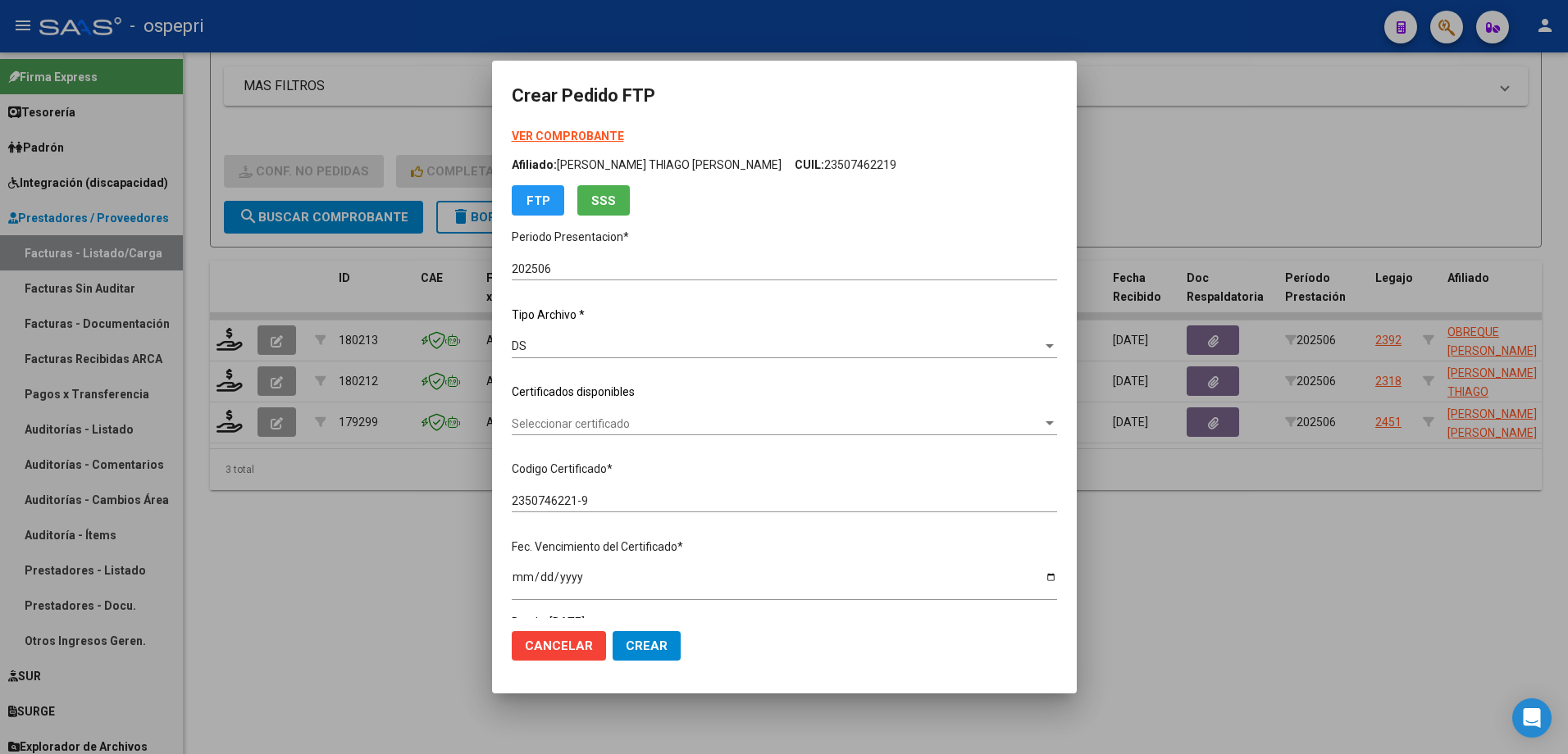 click on "Certificados disponibles" 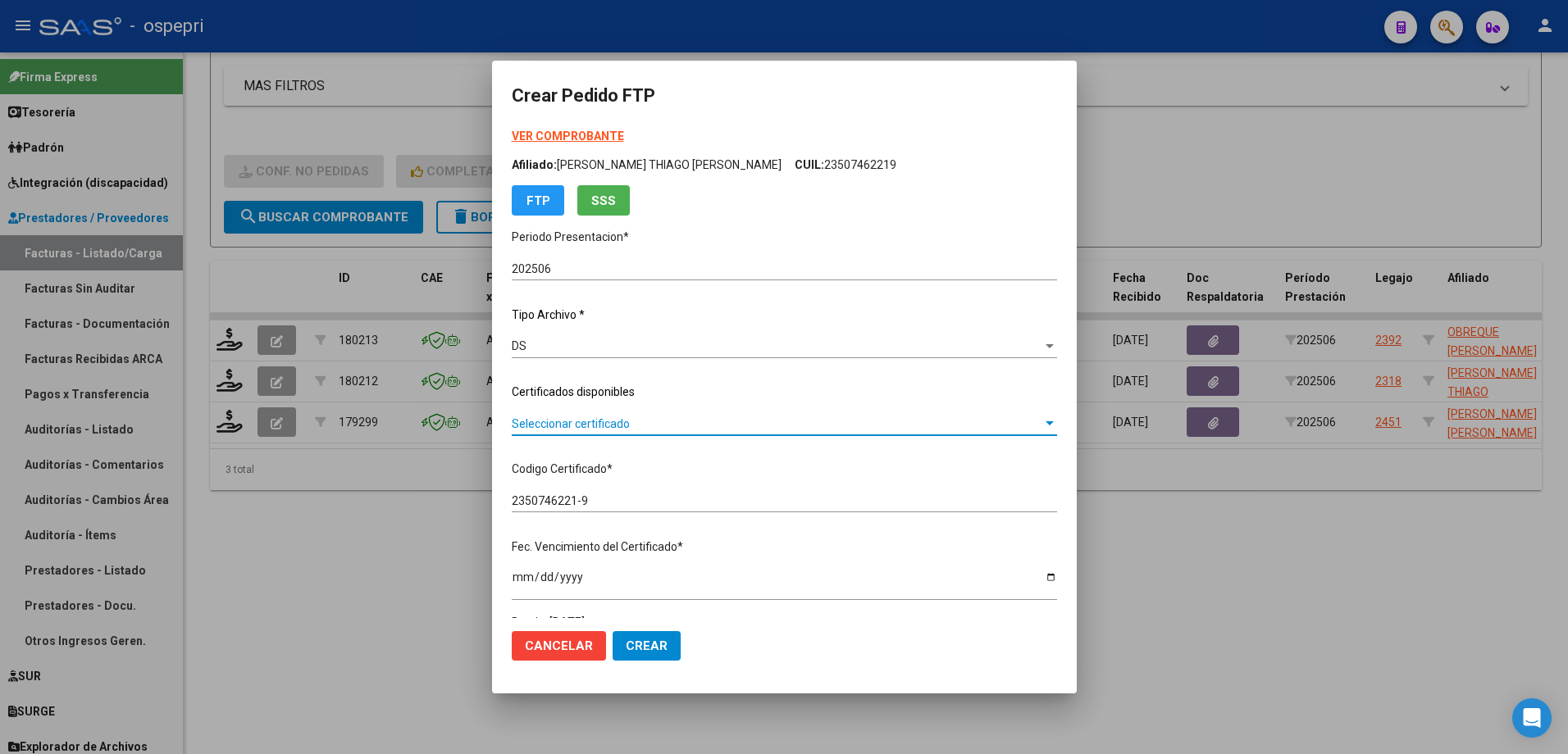click on "Seleccionar certificado" at bounding box center (777, 424) 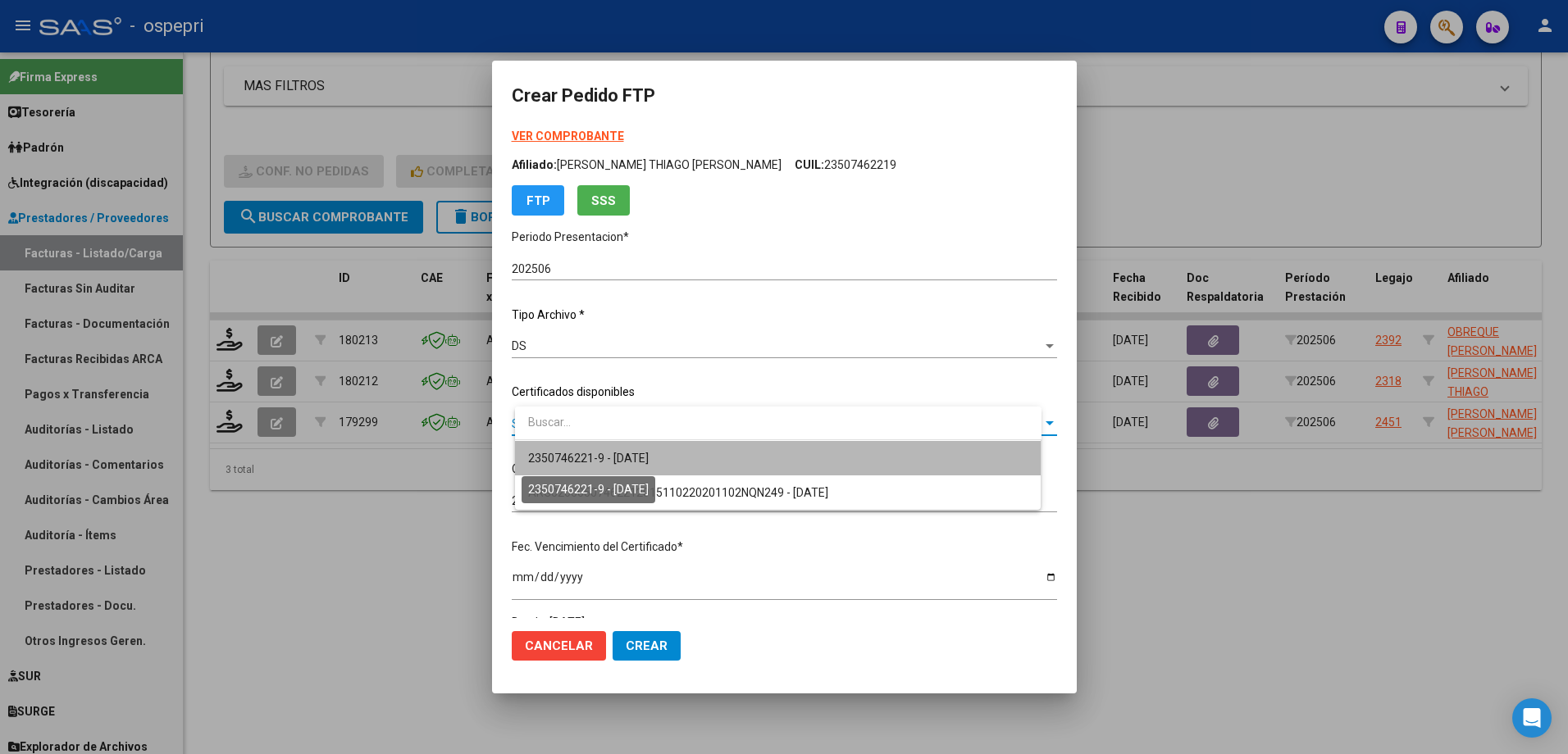 click on "2350746221-9 - 2028-02-27" at bounding box center (588, 458) 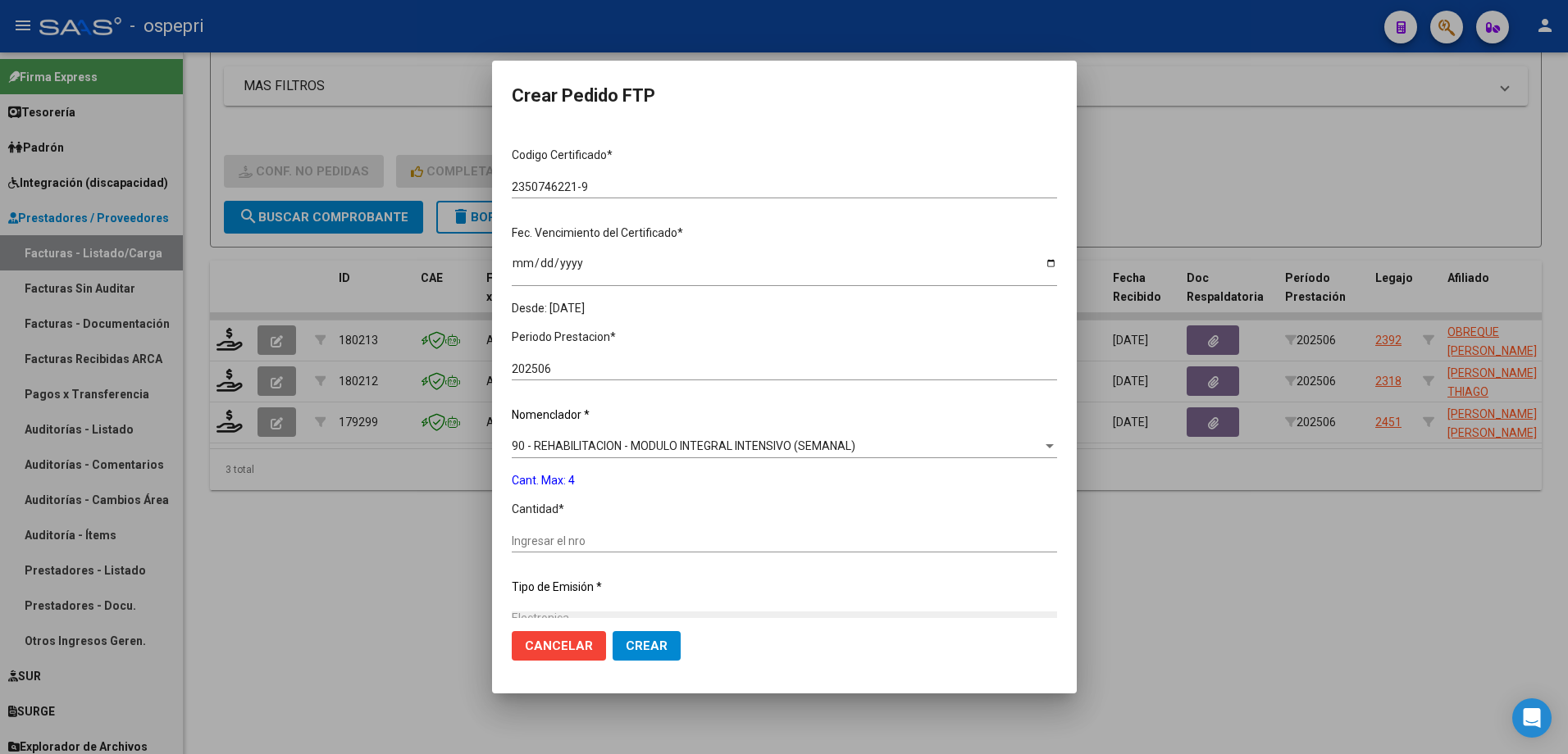 scroll, scrollTop: 410, scrollLeft: 0, axis: vertical 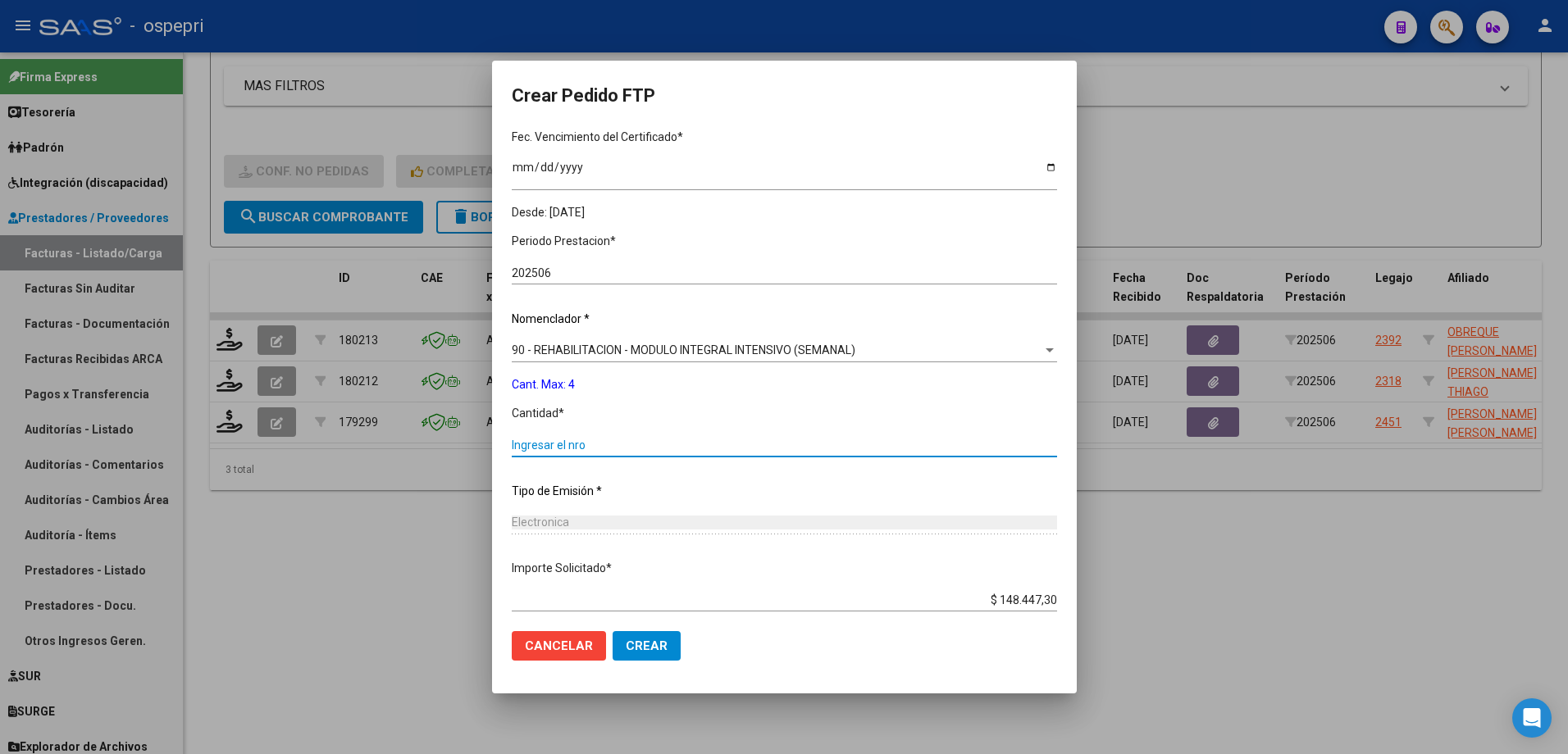click on "Ingresar el nro" at bounding box center [784, 445] 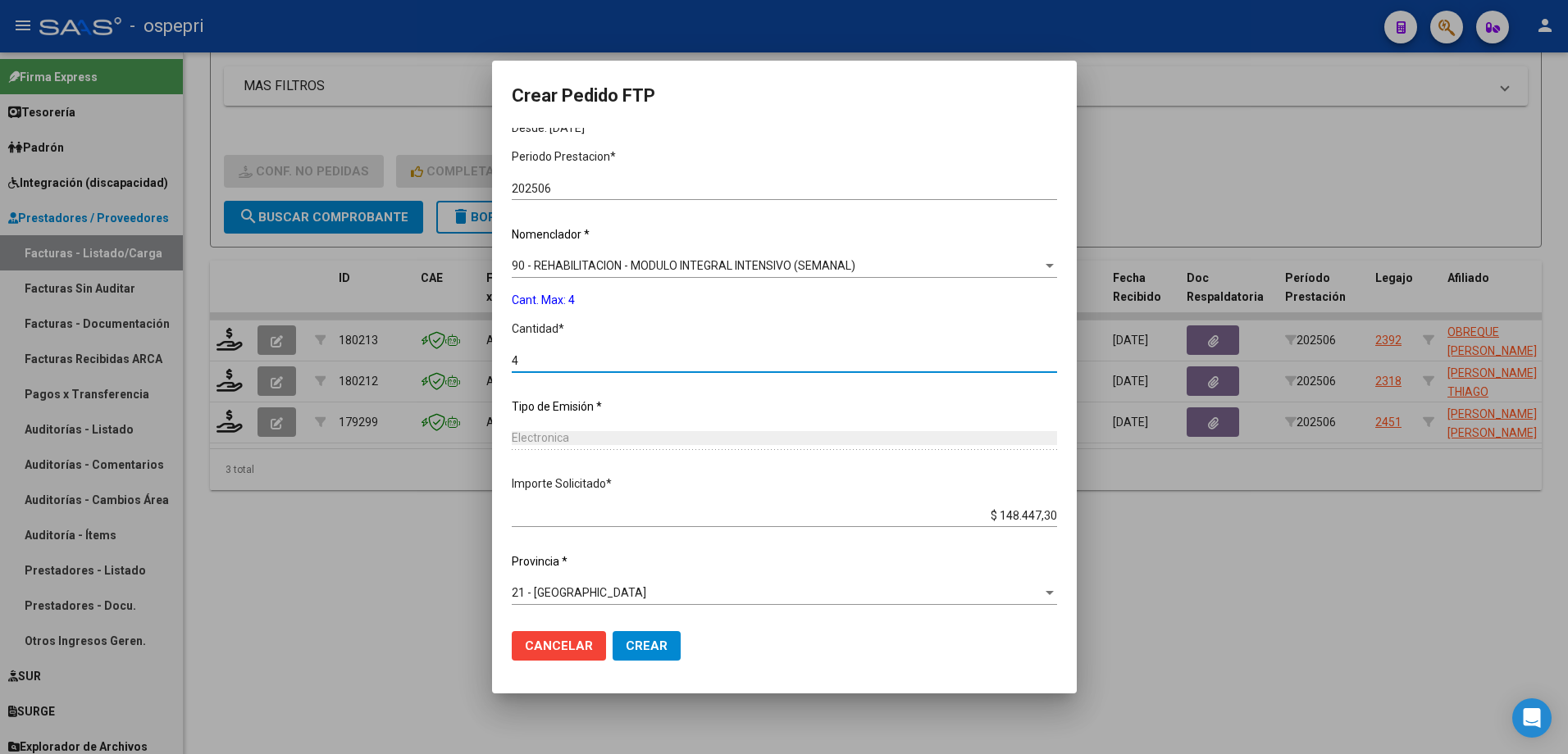 scroll, scrollTop: 495, scrollLeft: 0, axis: vertical 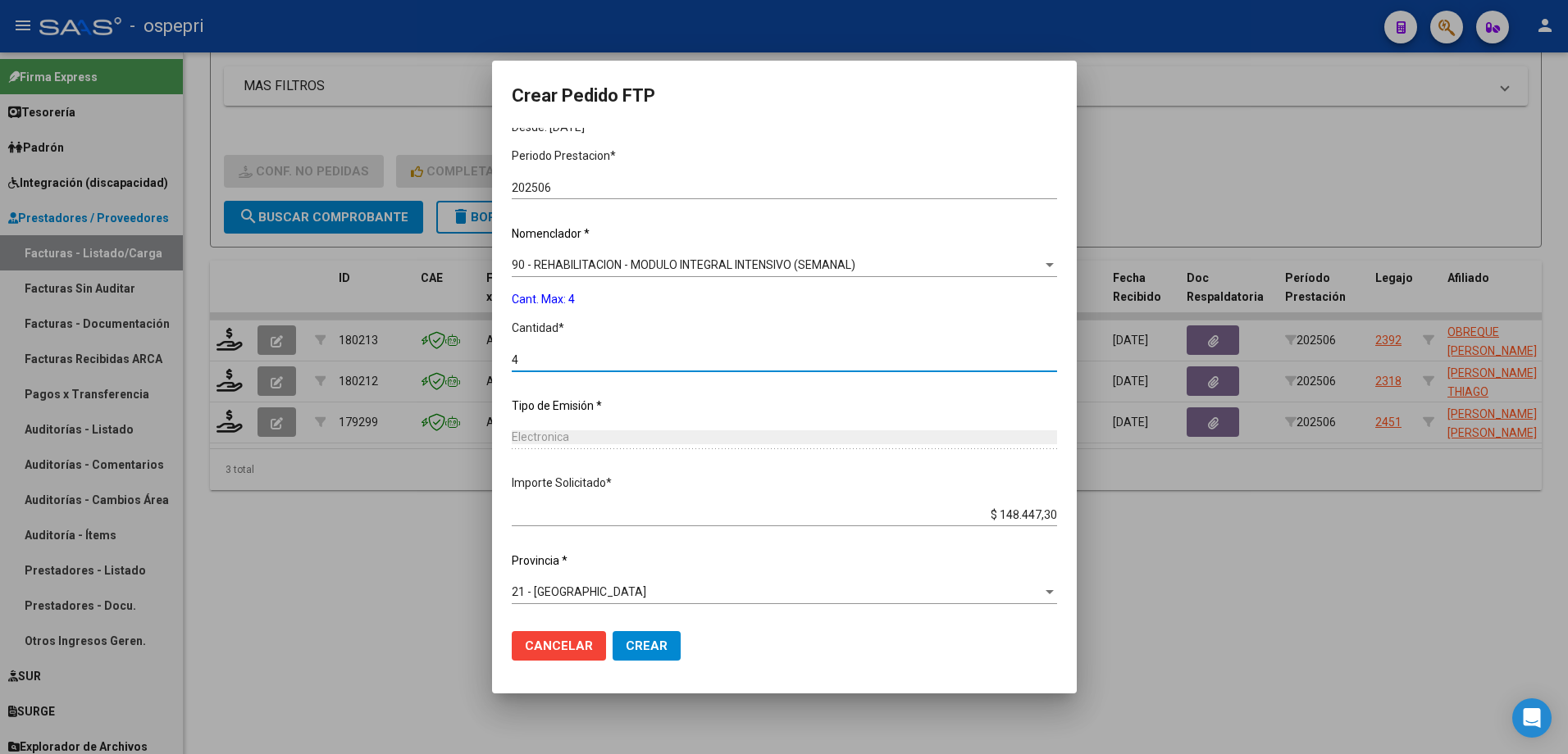 click on "Crear" 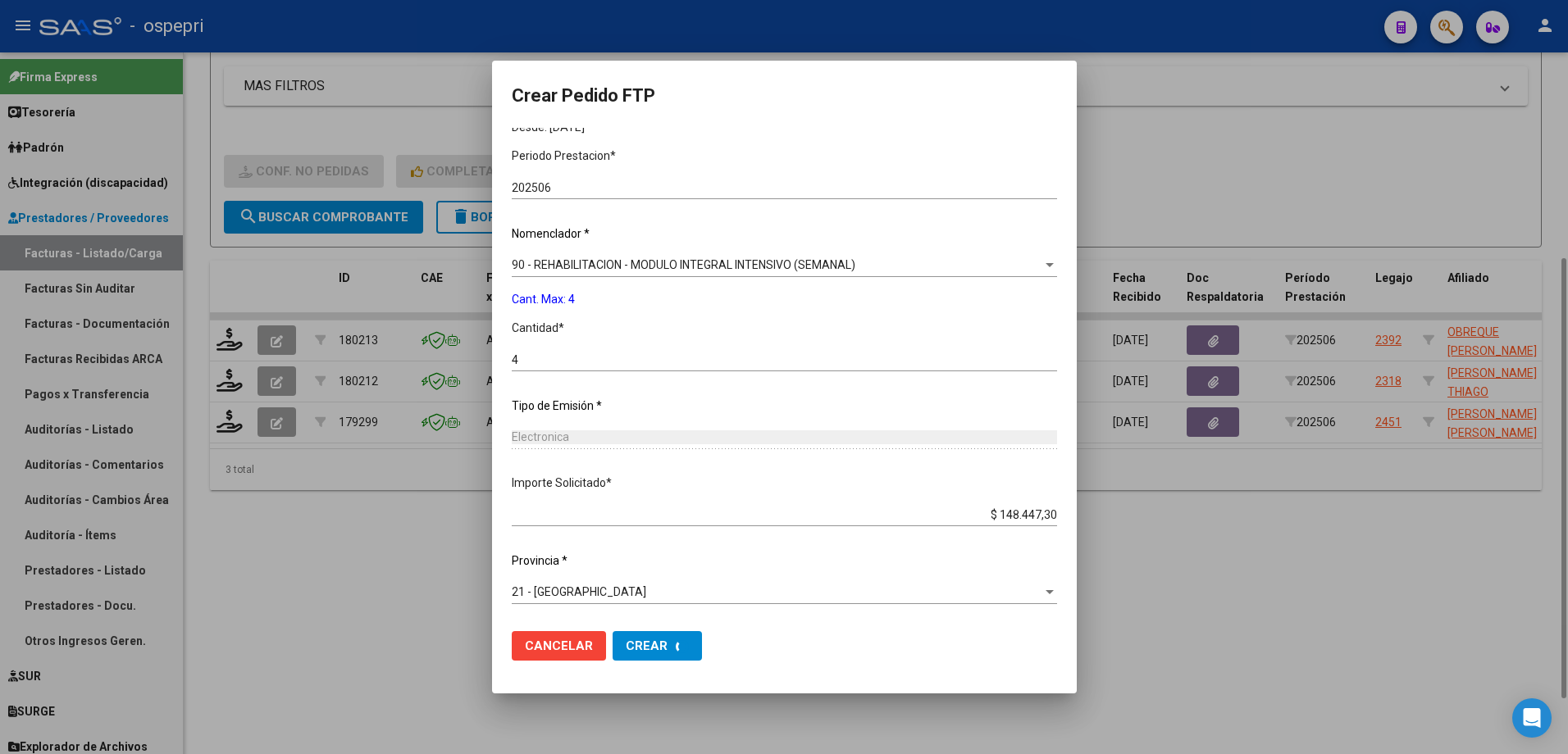 scroll, scrollTop: 0, scrollLeft: 0, axis: both 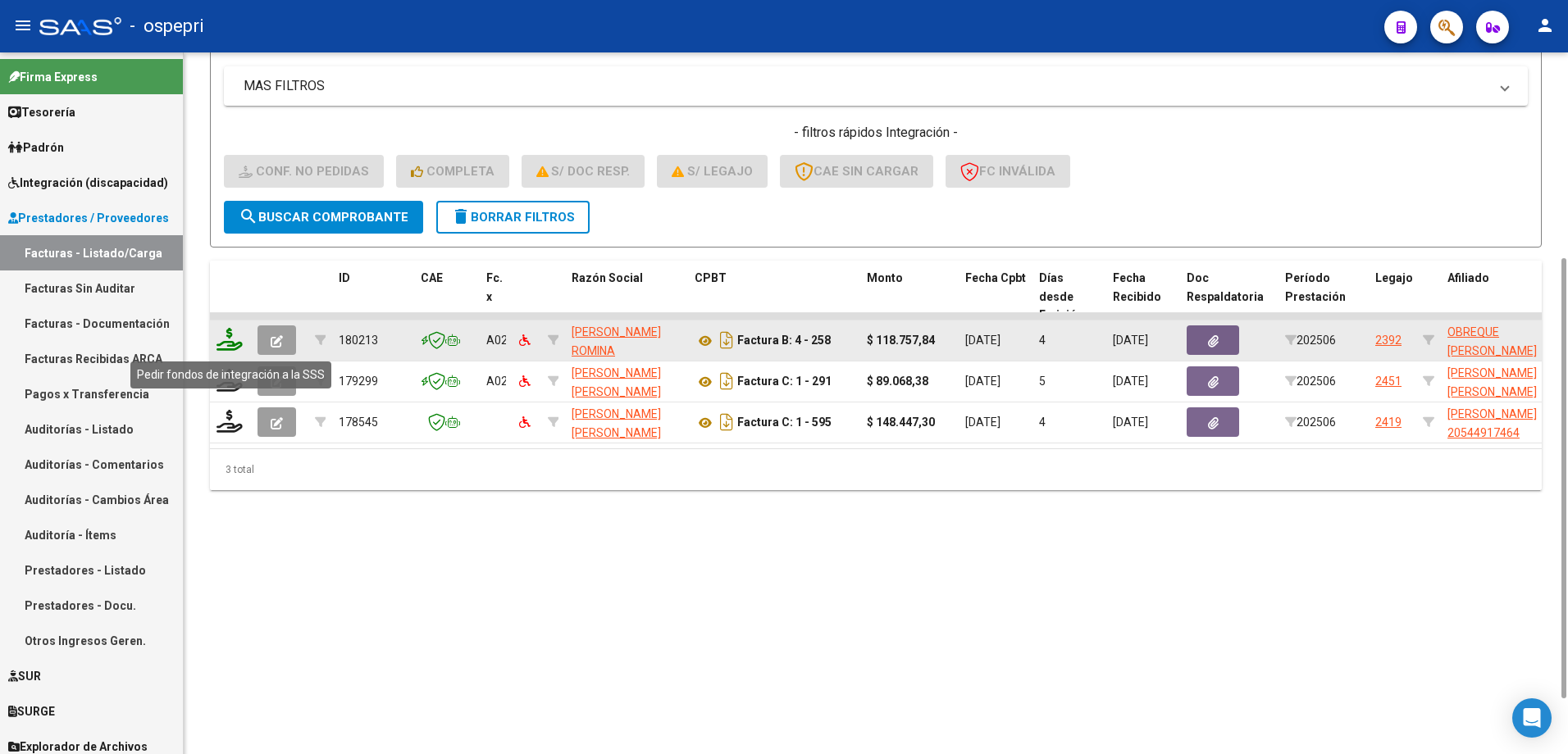 click 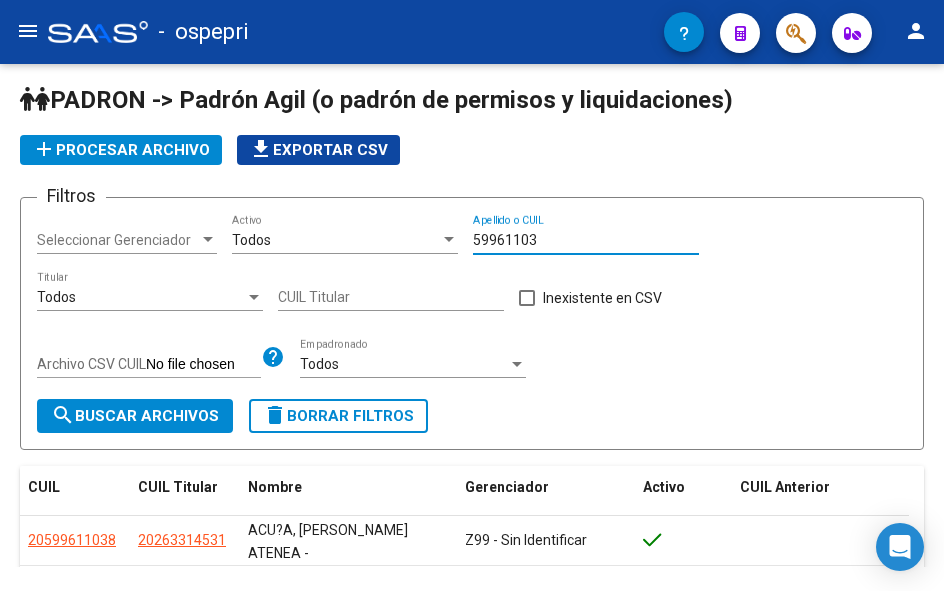 scroll, scrollTop: 0, scrollLeft: 0, axis: both 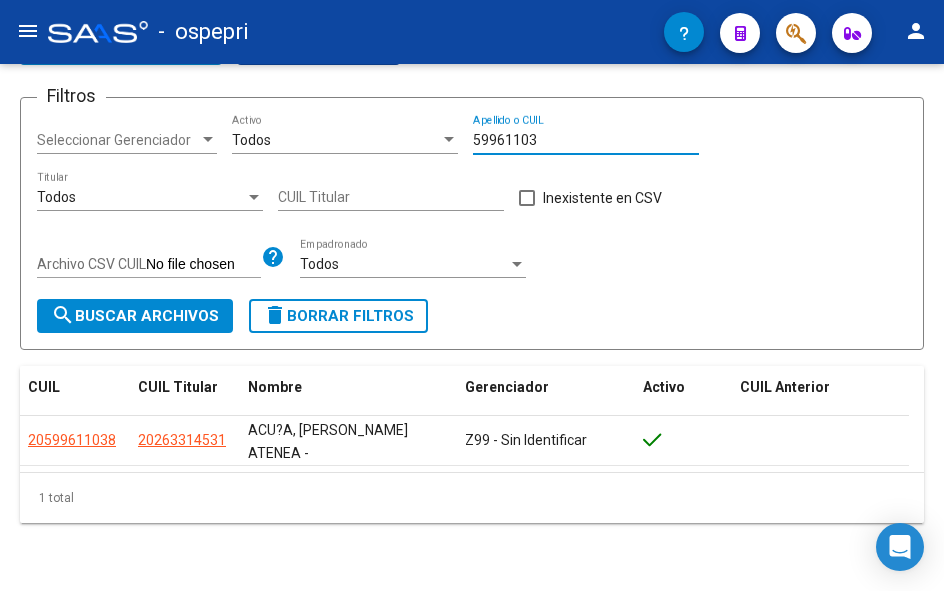 click on "59961103" at bounding box center [586, 140] 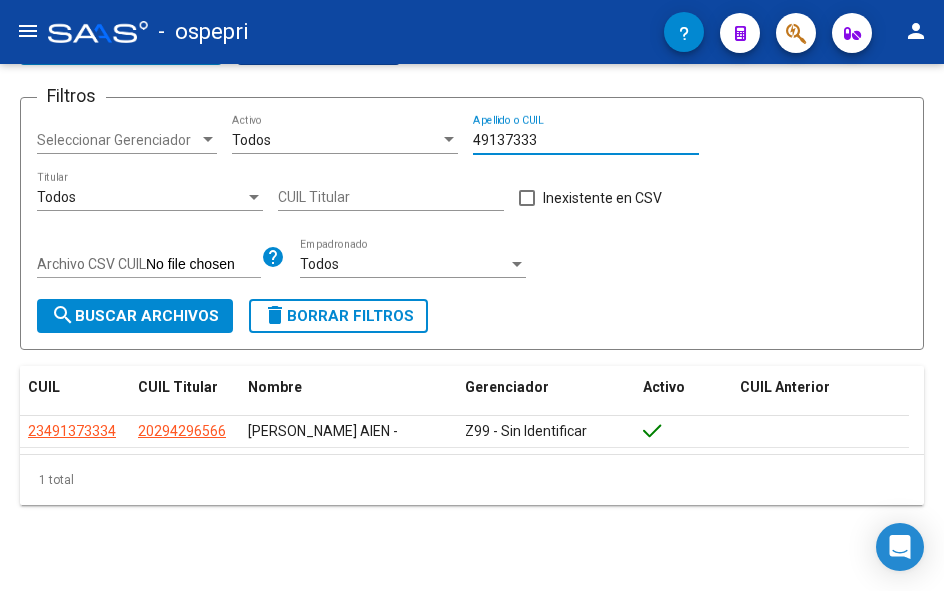 click on "49137333" at bounding box center [586, 140] 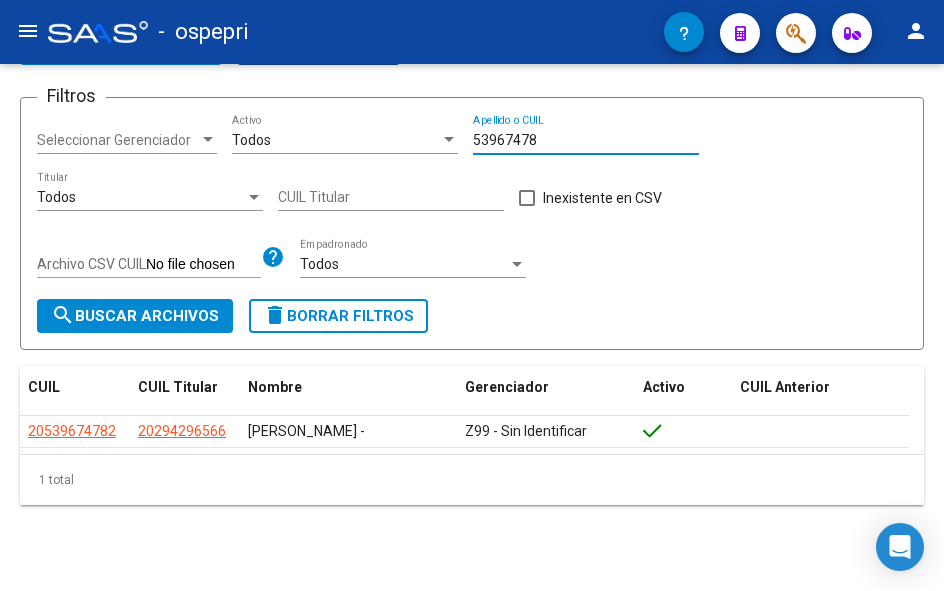 click on "53967478" at bounding box center [586, 140] 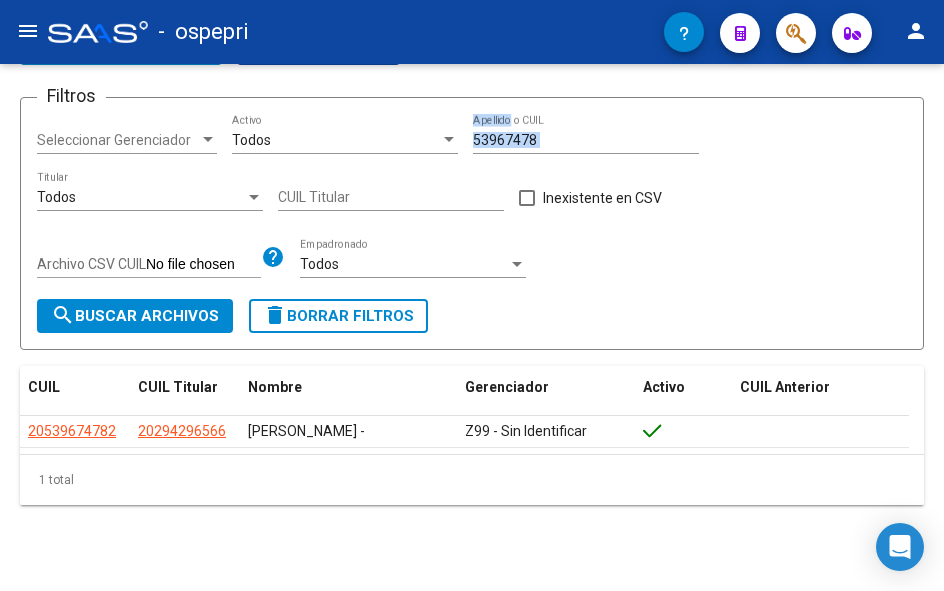 click on "53967478 Apellido o CUIL" 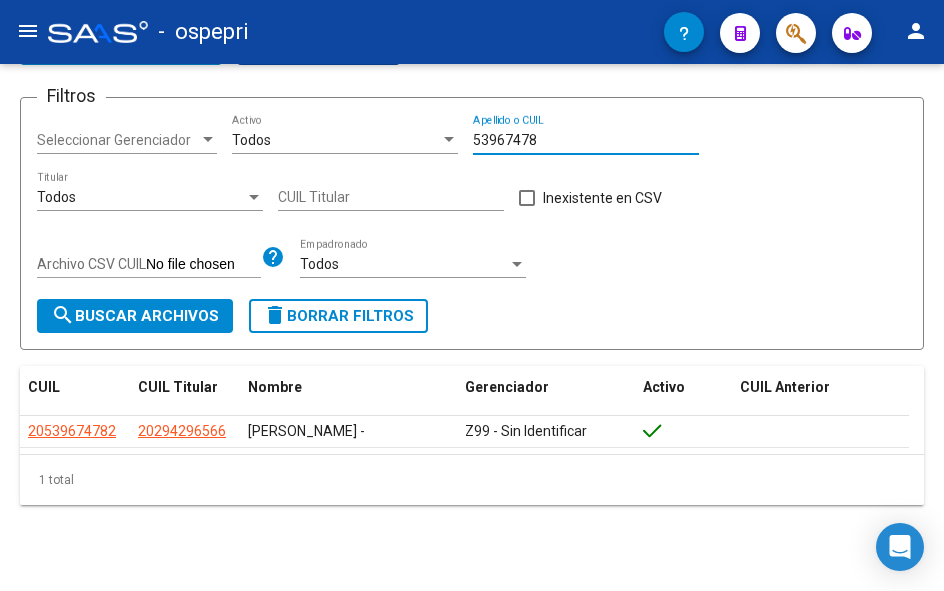 click on "53967478" at bounding box center [586, 140] 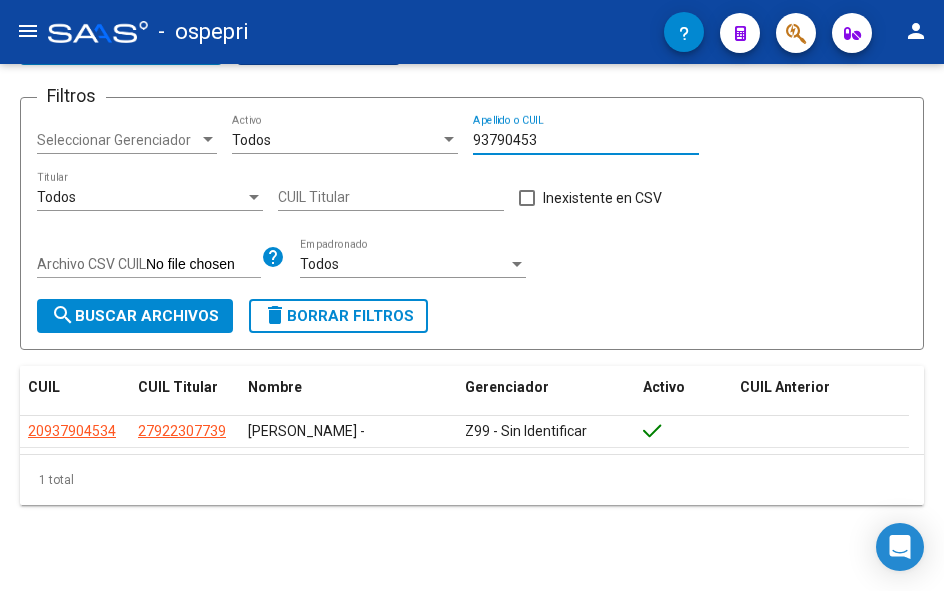 click on "93790453" at bounding box center [586, 140] 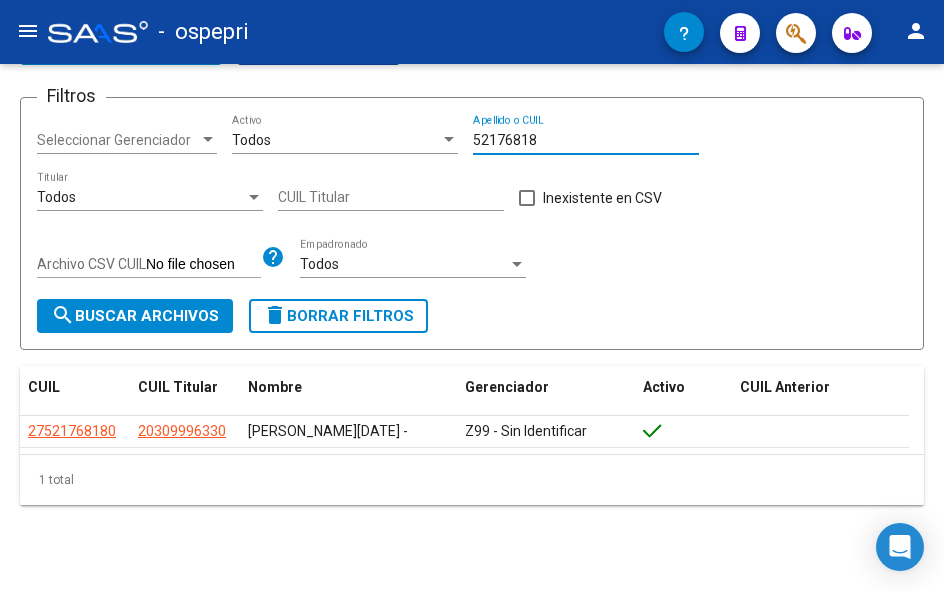click on "52176818" at bounding box center (586, 140) 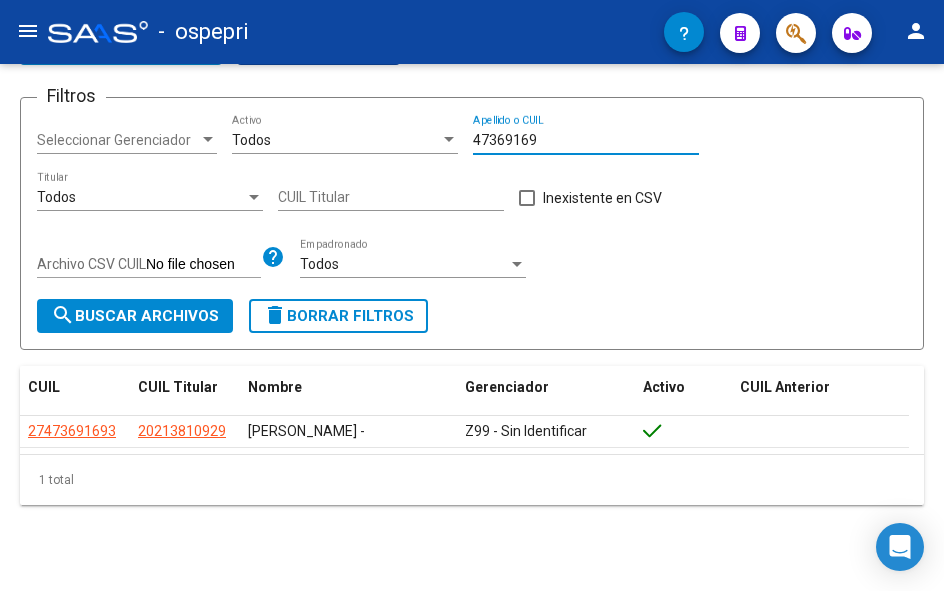 click on "47369169" at bounding box center (586, 140) 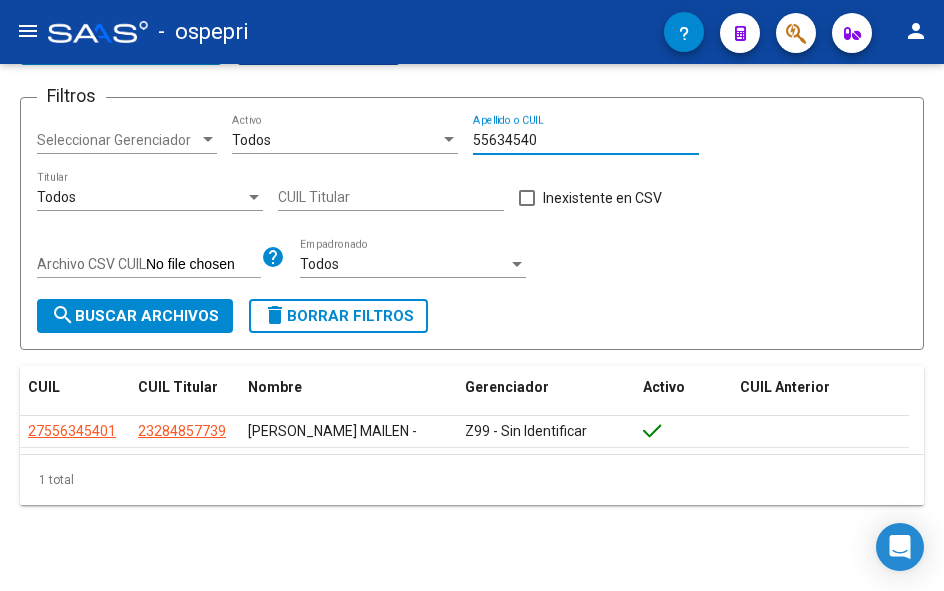 click on "55634540 Apellido o CUIL" 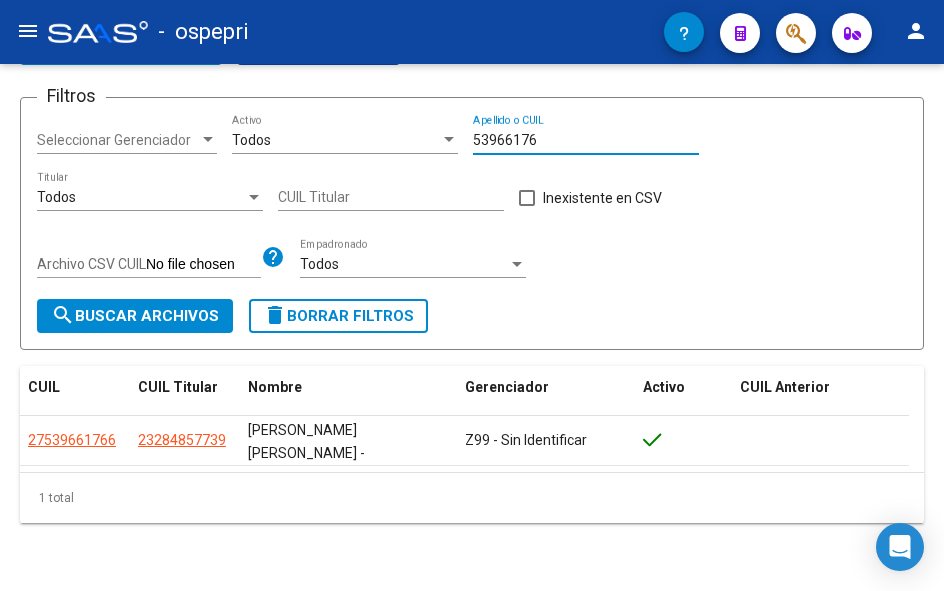 type on "53966176" 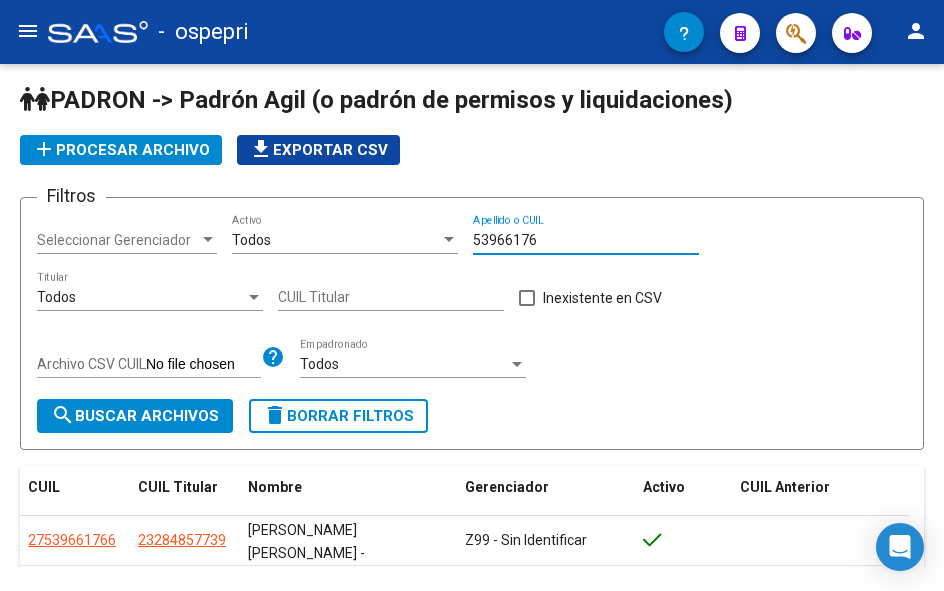 scroll, scrollTop: 0, scrollLeft: 0, axis: both 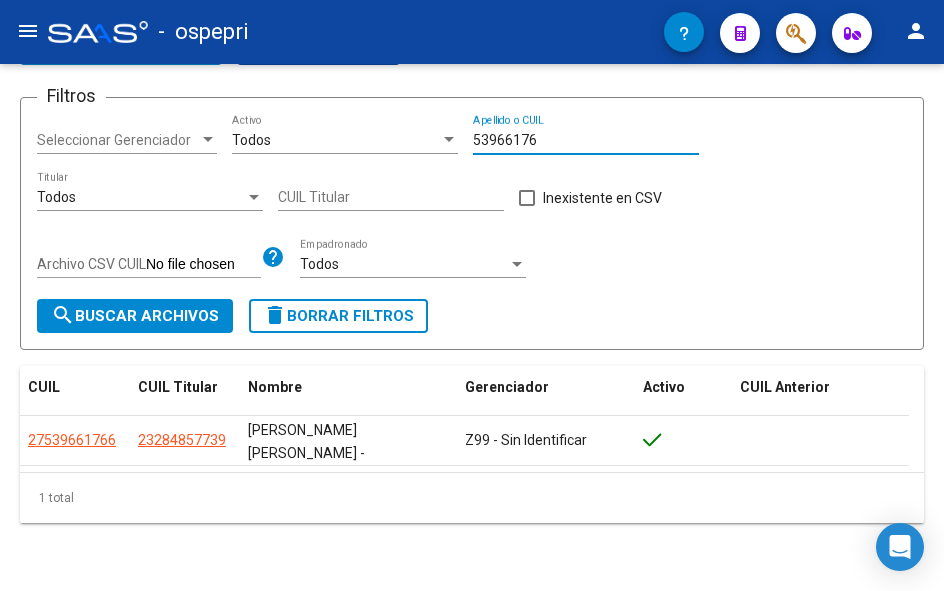 click on "53966176" at bounding box center (586, 140) 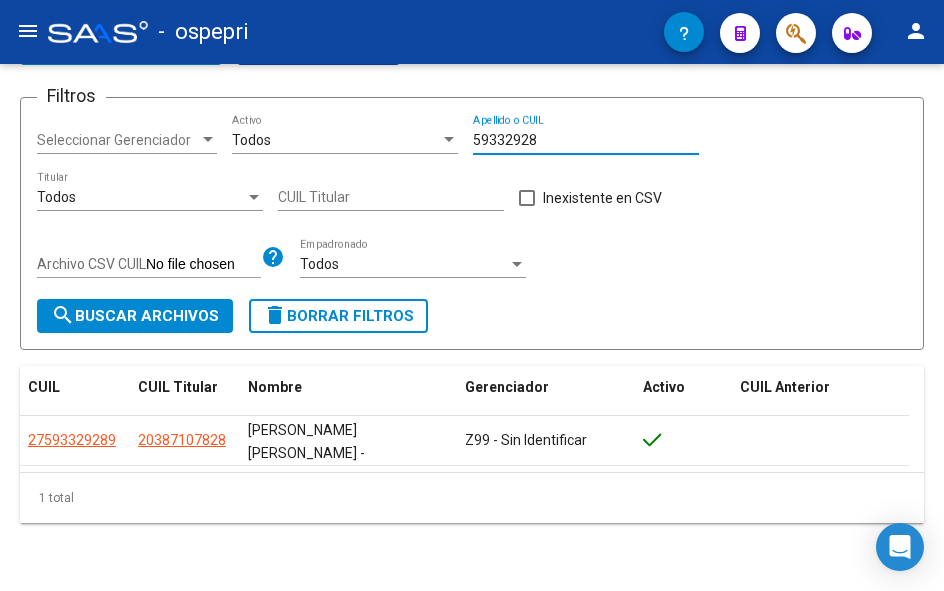 click on "59332928" at bounding box center [586, 140] 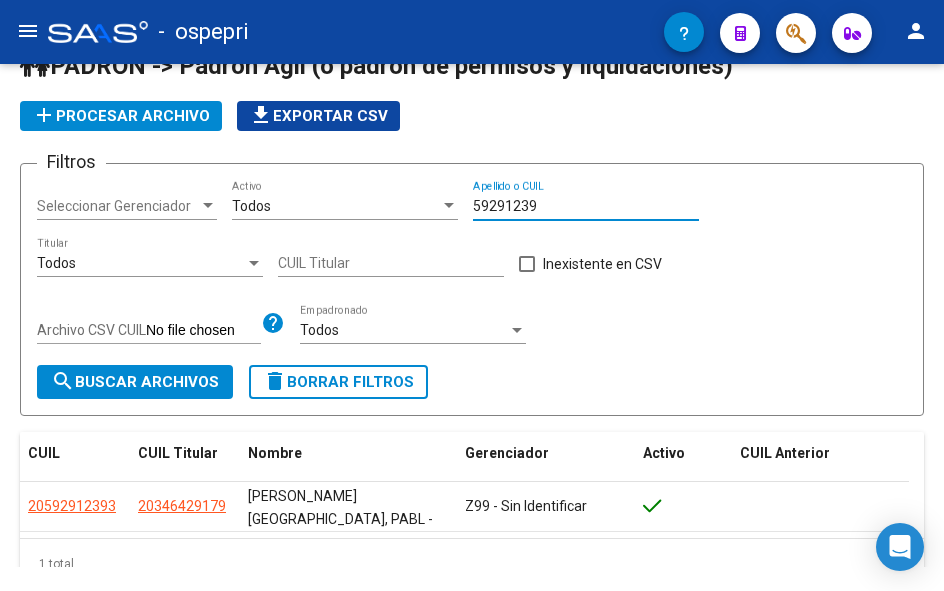 scroll, scrollTop: 0, scrollLeft: 0, axis: both 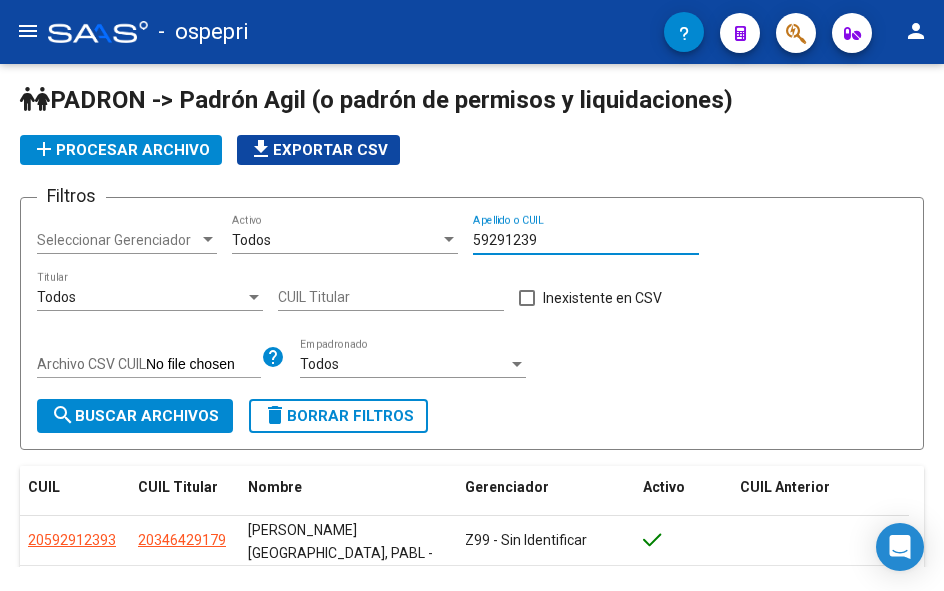 click on "59291239" at bounding box center (586, 240) 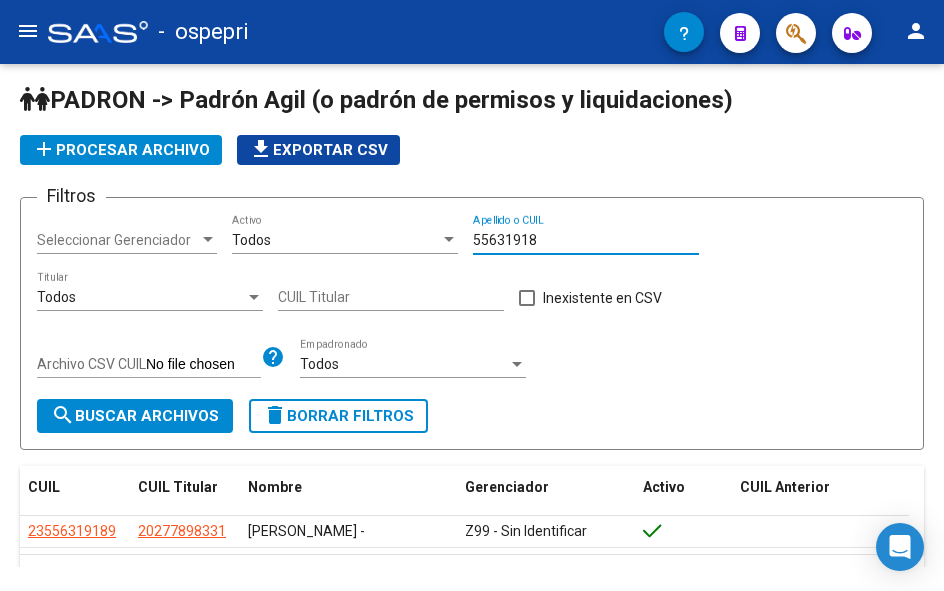 type on "55631918" 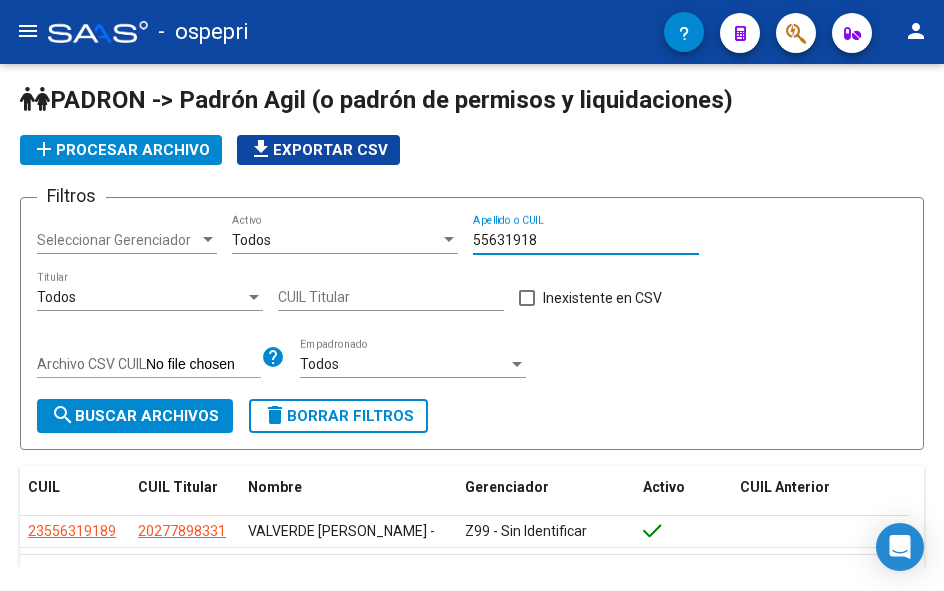 scroll, scrollTop: 0, scrollLeft: 0, axis: both 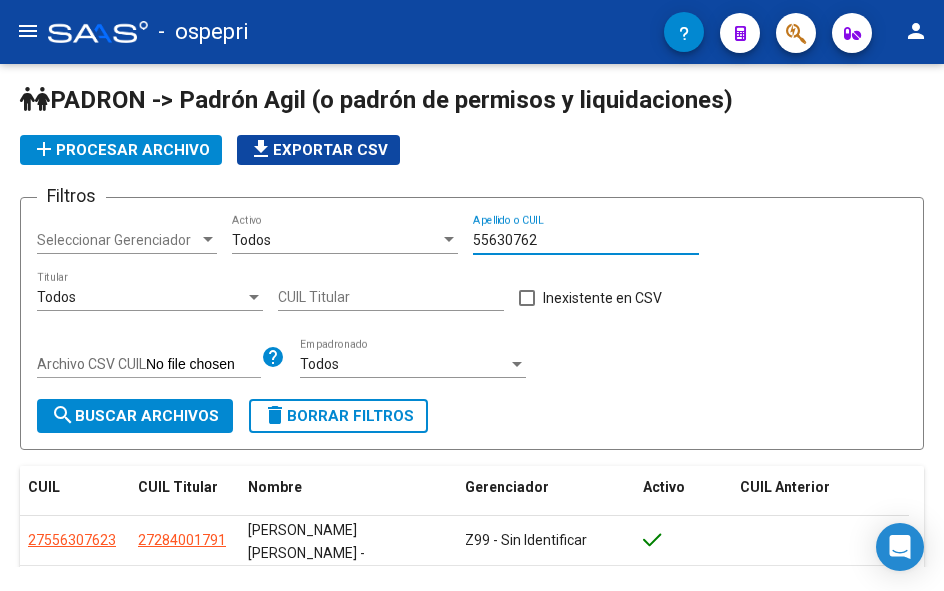 click on "55630762" at bounding box center [586, 240] 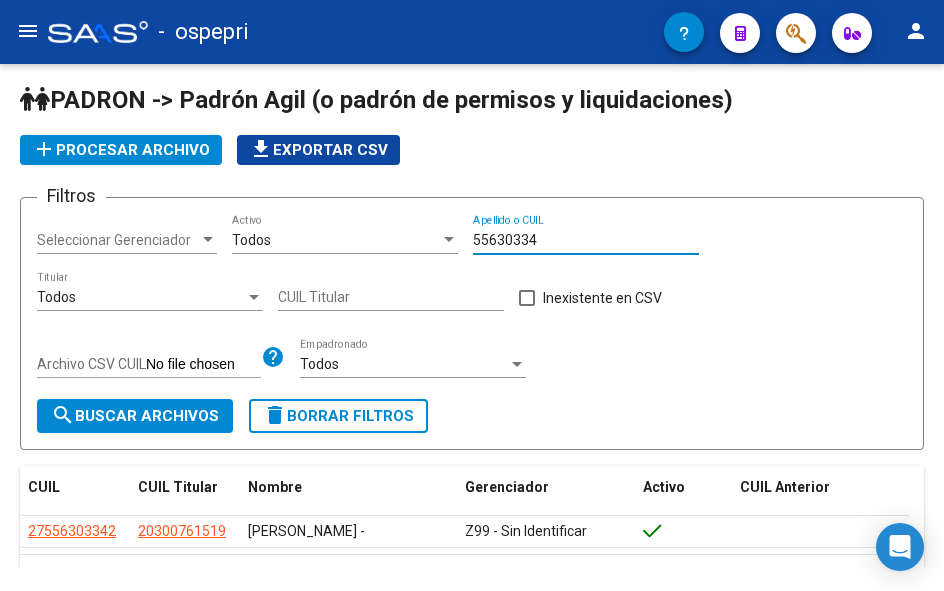 click on "55630334" at bounding box center (586, 240) 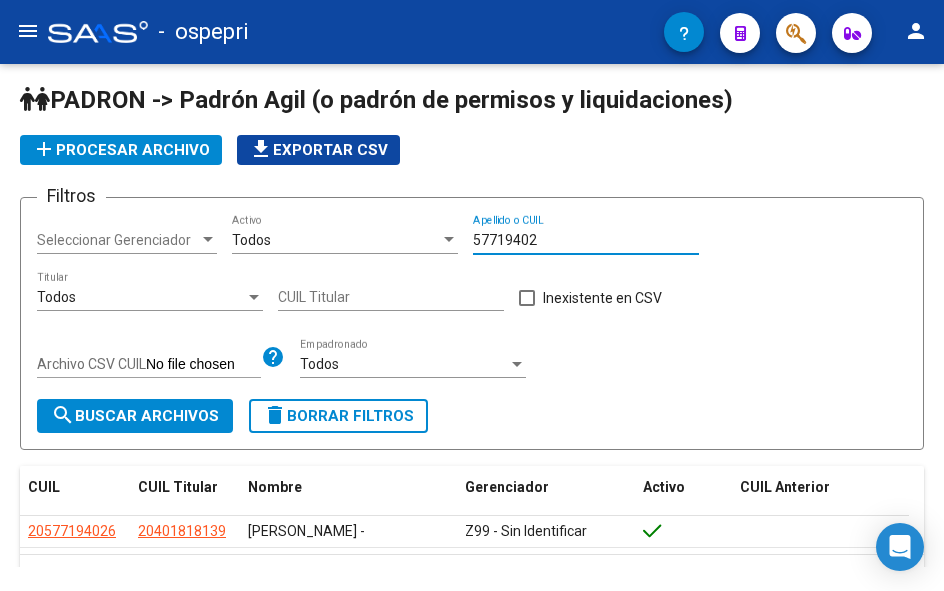 click on "57719402" at bounding box center [586, 240] 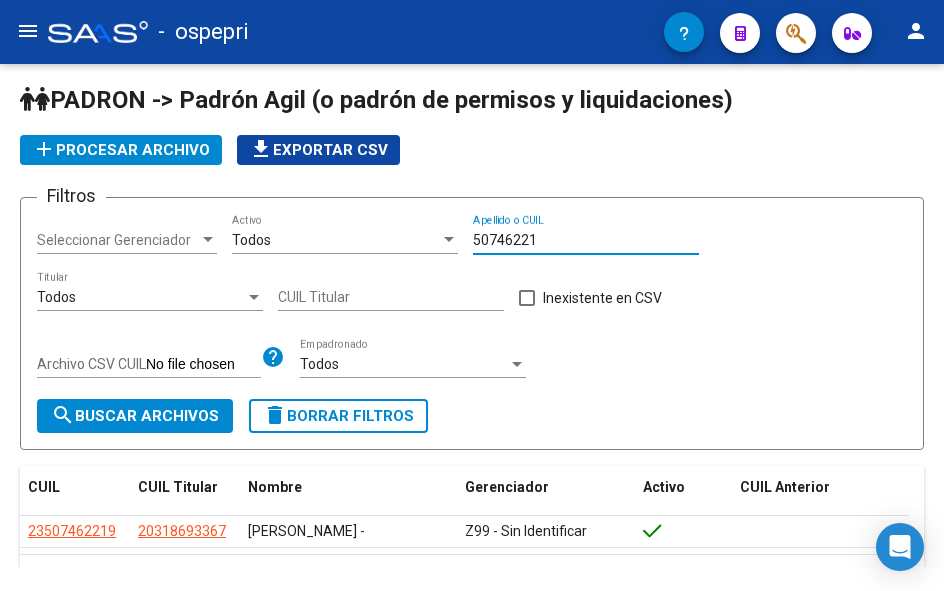 click on "50746221" at bounding box center [586, 240] 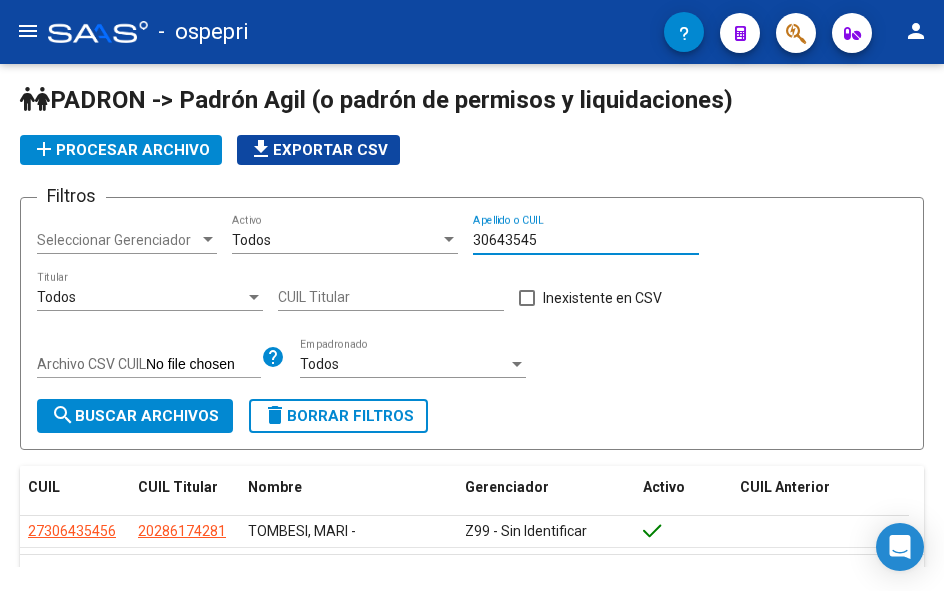 click on "30643545" at bounding box center (586, 240) 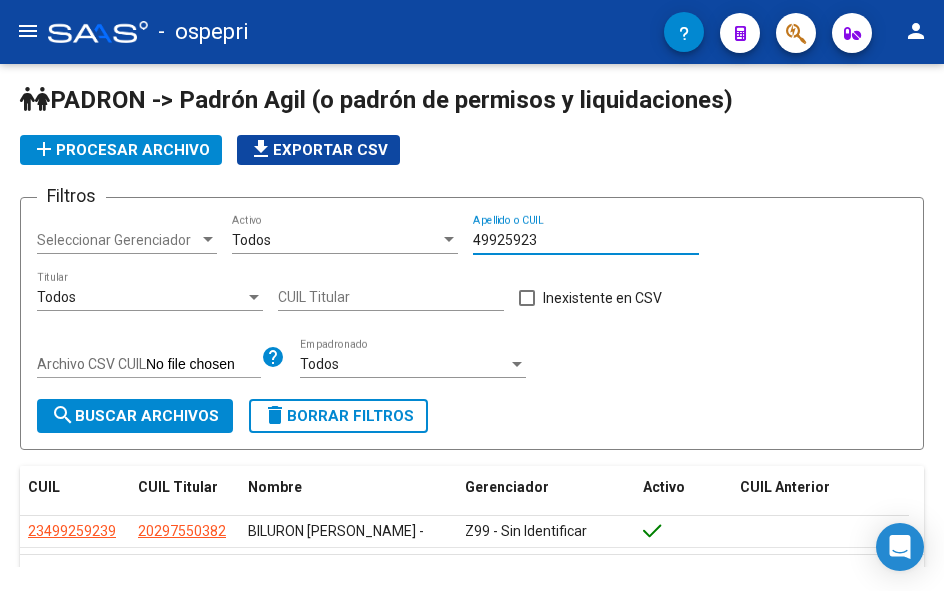 click on "49925923" at bounding box center (586, 240) 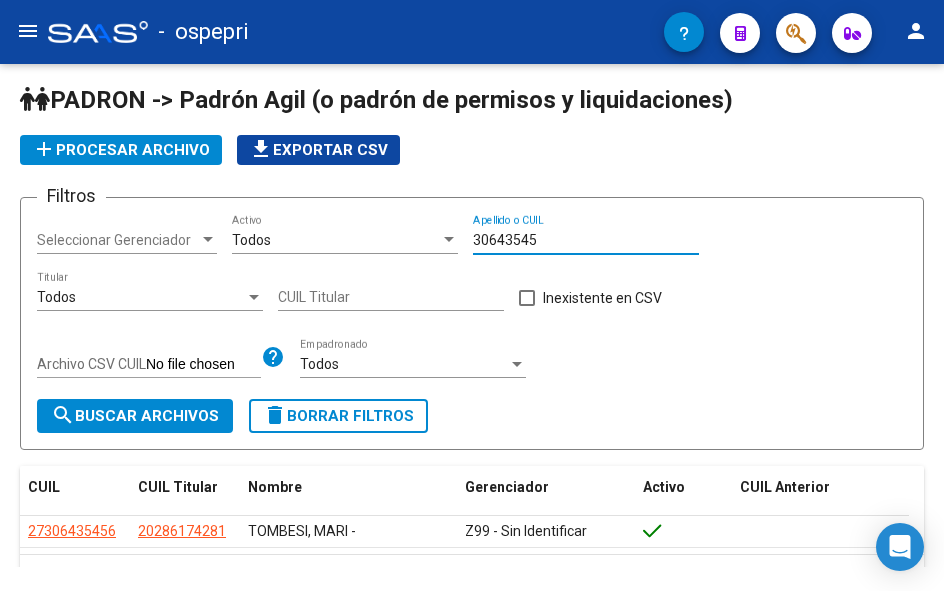 click on "30643545" at bounding box center (586, 240) 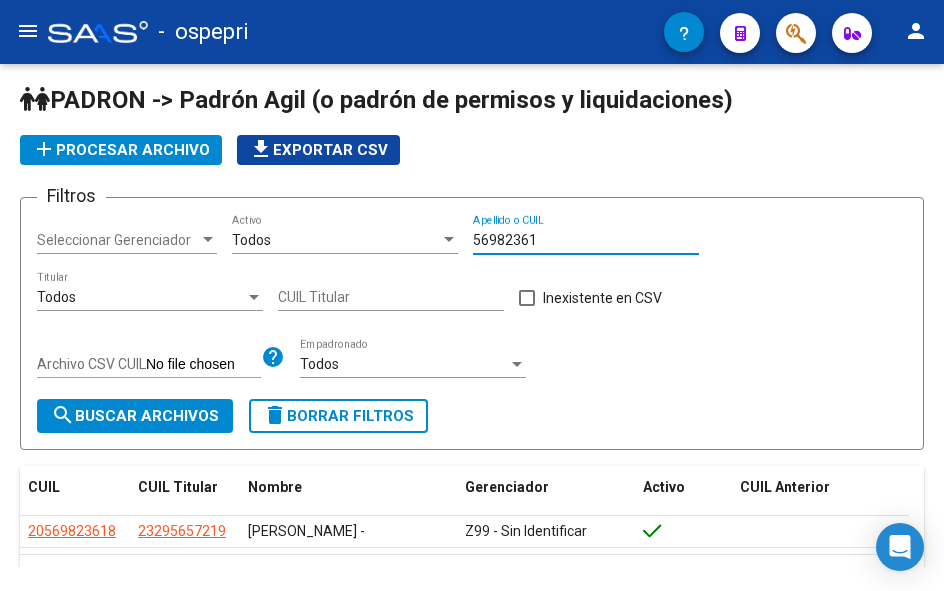 click on "56982361" at bounding box center [586, 240] 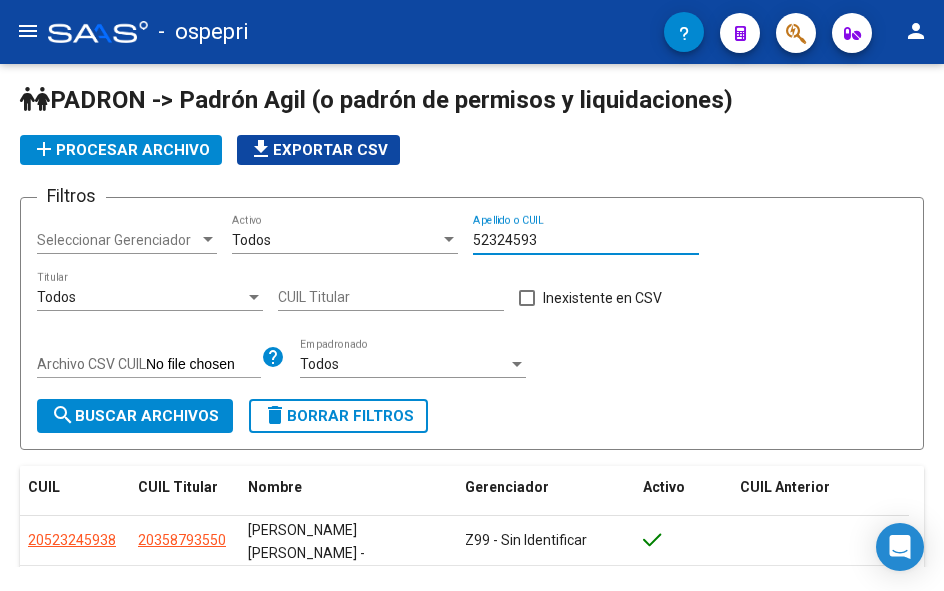 click on "52324593" at bounding box center [586, 240] 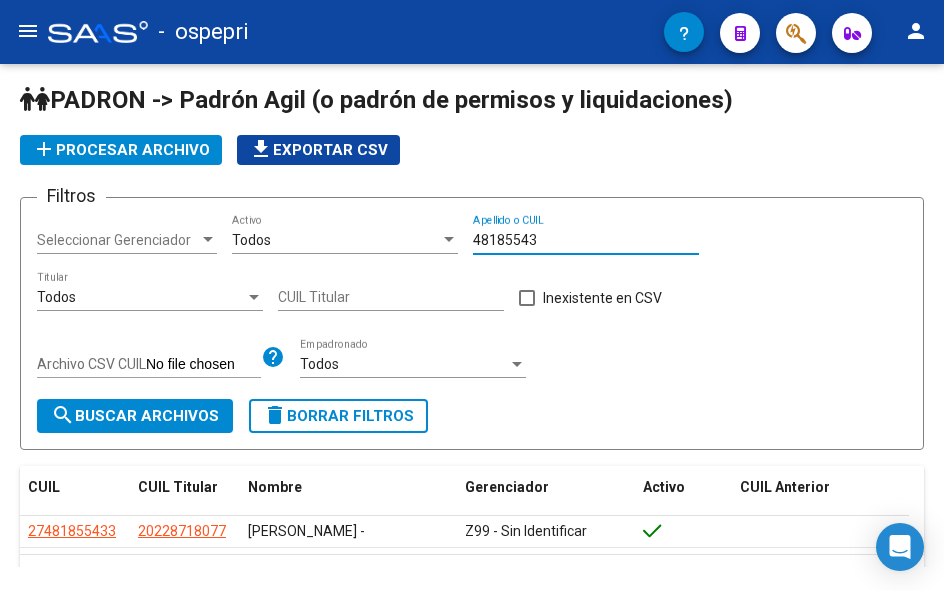 click on "48185543" at bounding box center [586, 240] 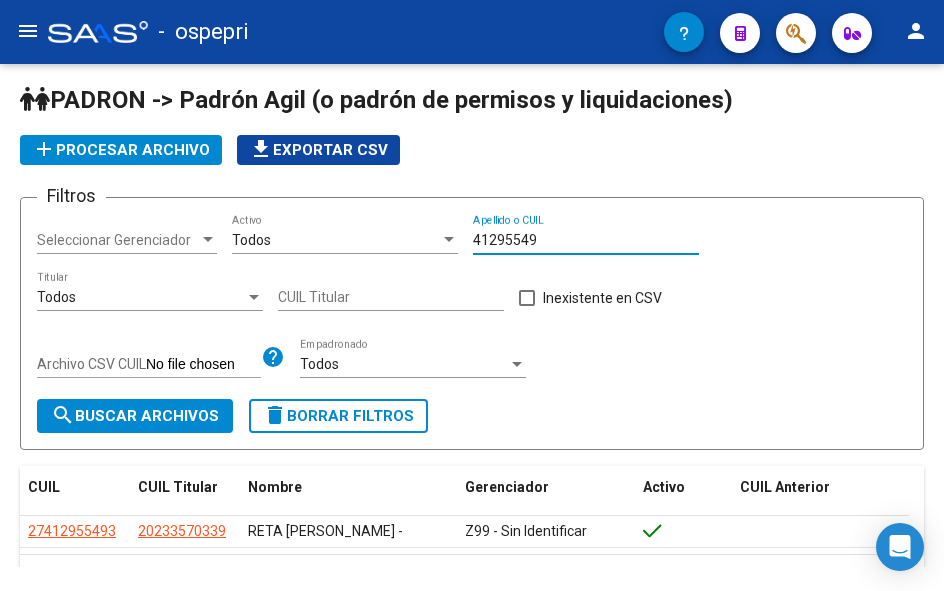 click on "41295549" at bounding box center (586, 240) 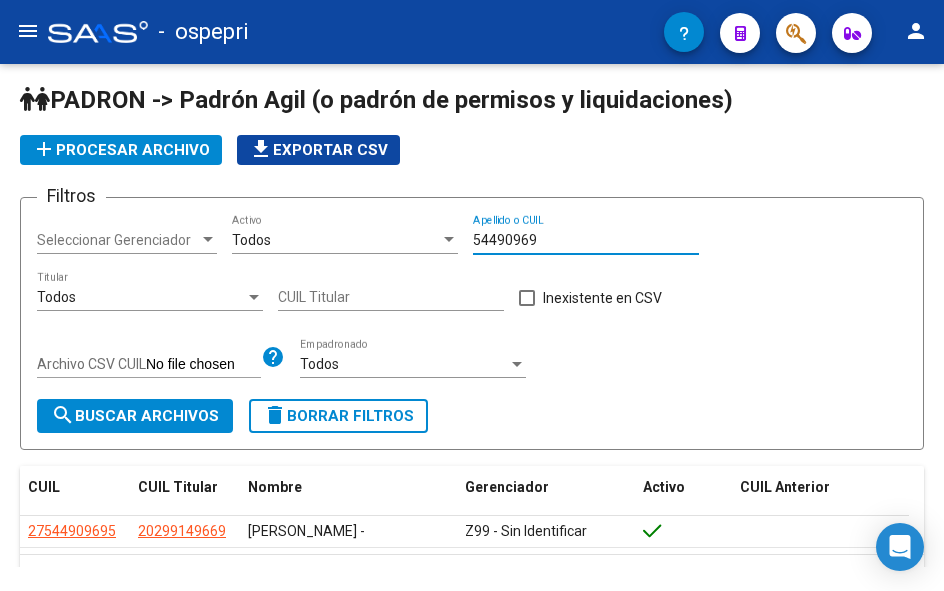 click on "54490969" at bounding box center [586, 240] 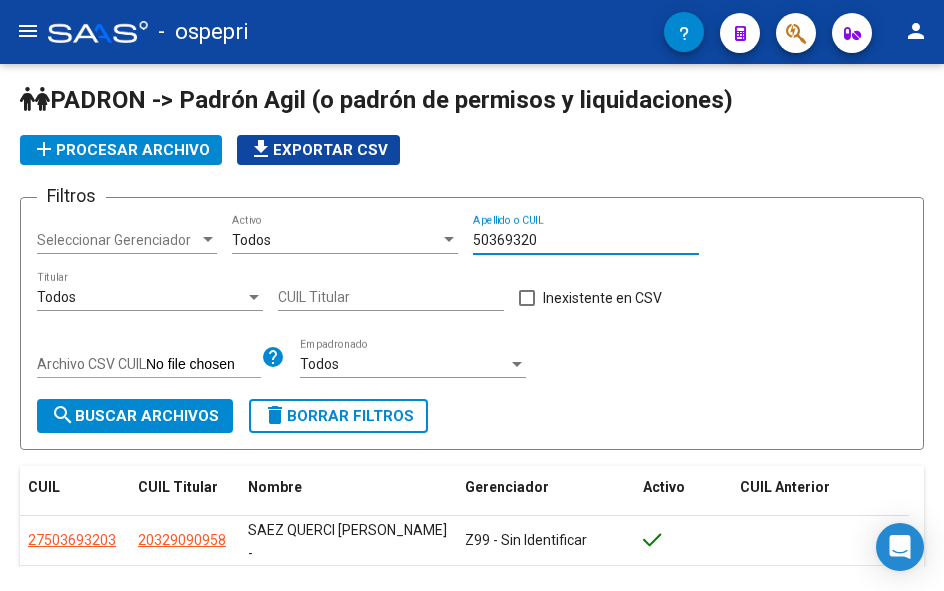 click on "50369320" at bounding box center [586, 240] 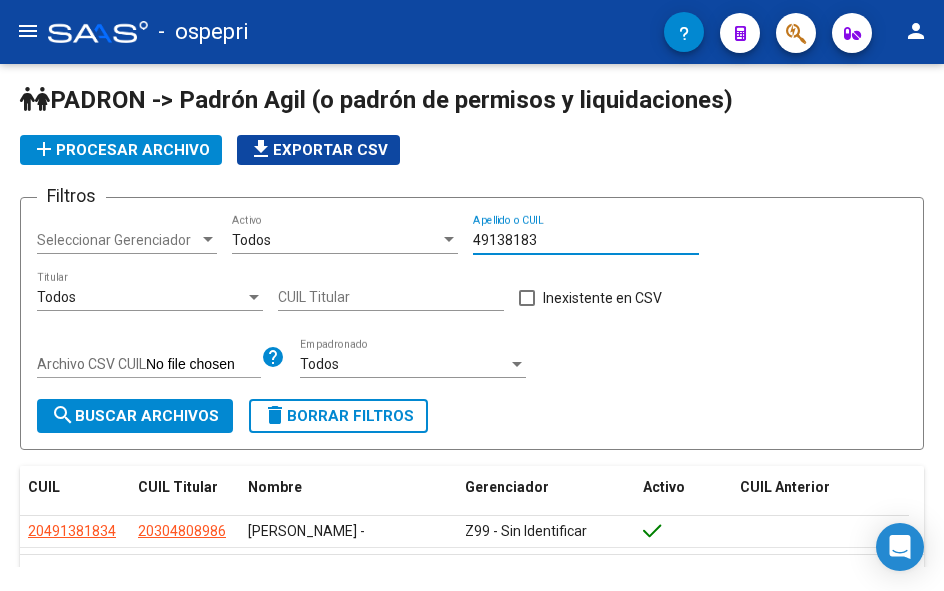 click on "49138183" at bounding box center (586, 240) 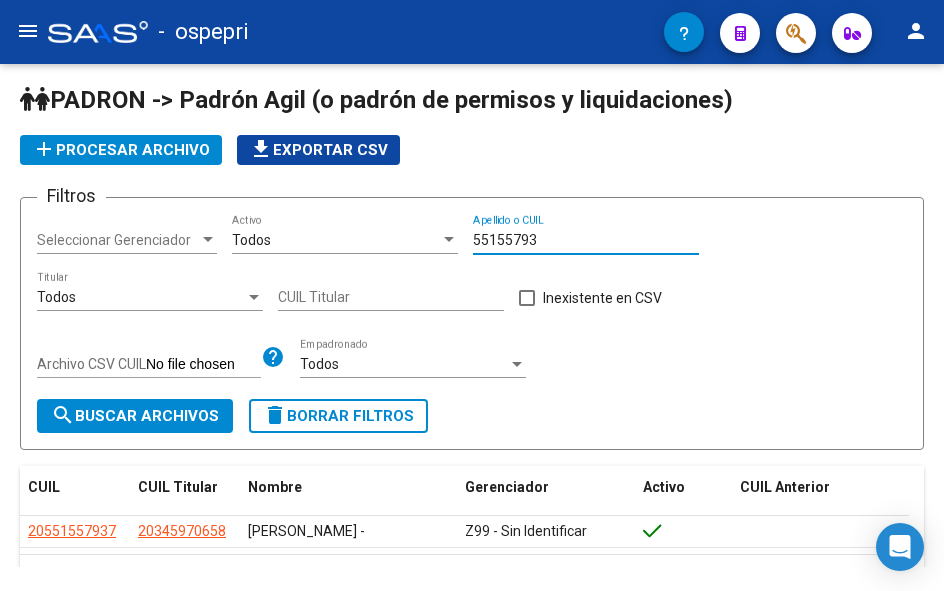 type on "55155793" 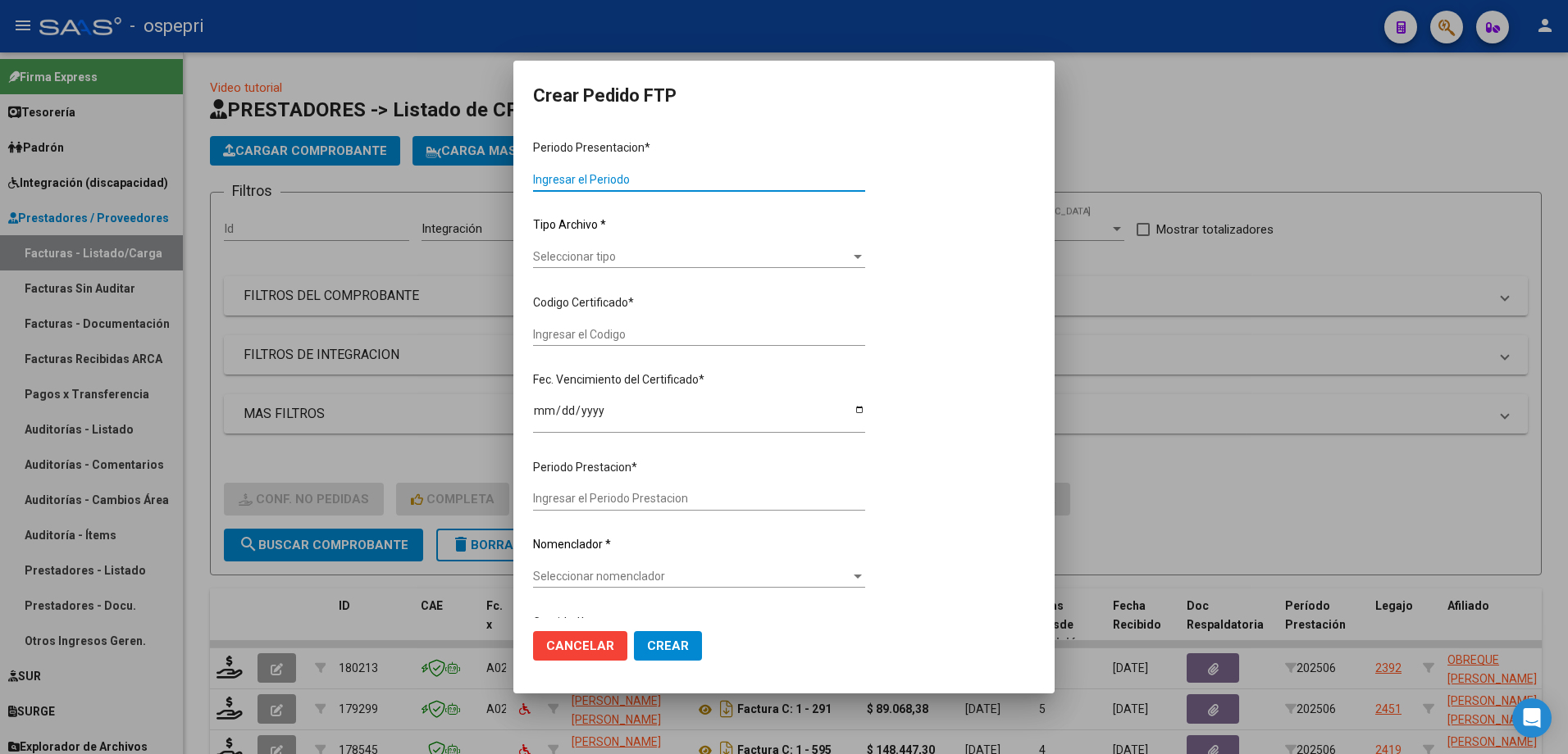 scroll, scrollTop: 0, scrollLeft: 0, axis: both 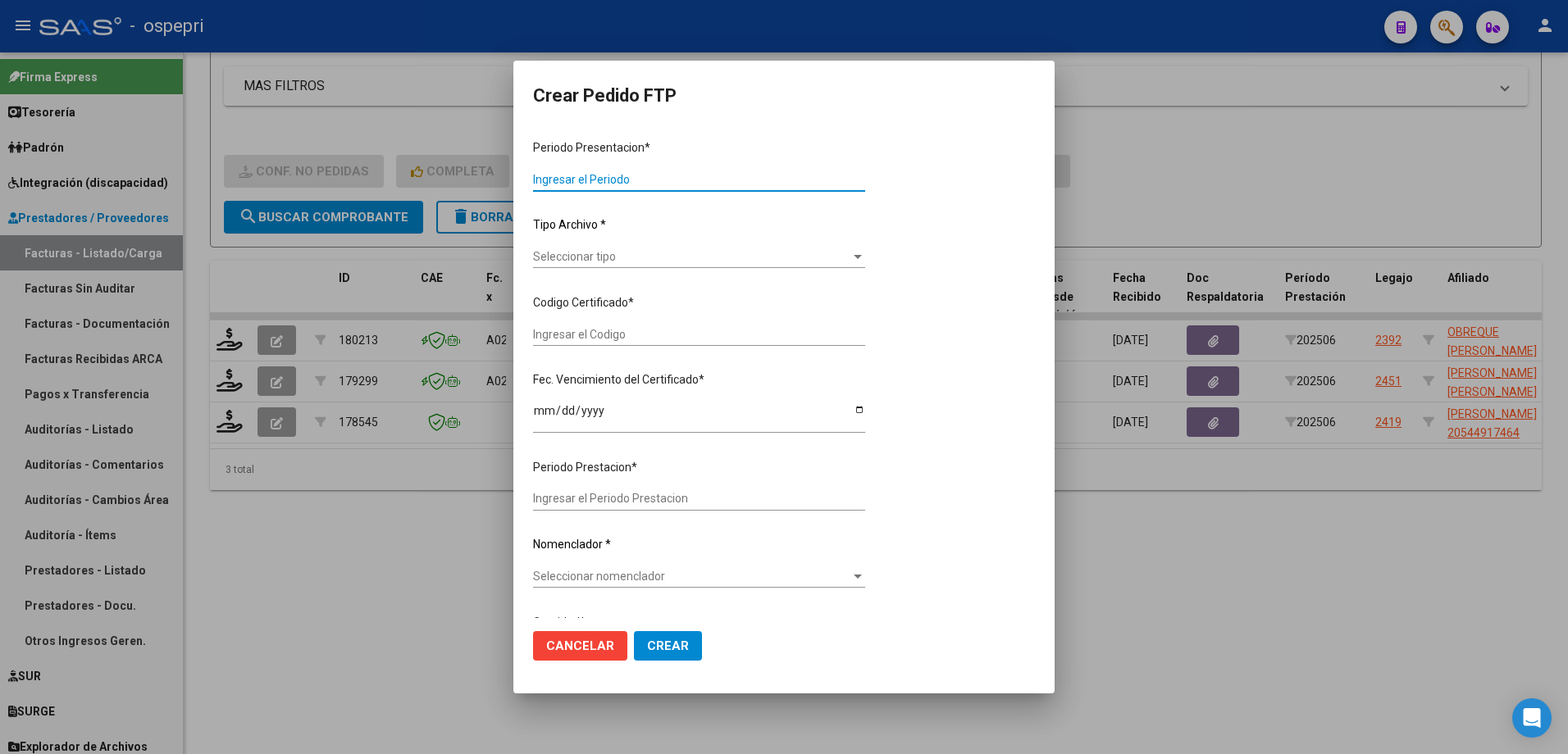 type on "202506" 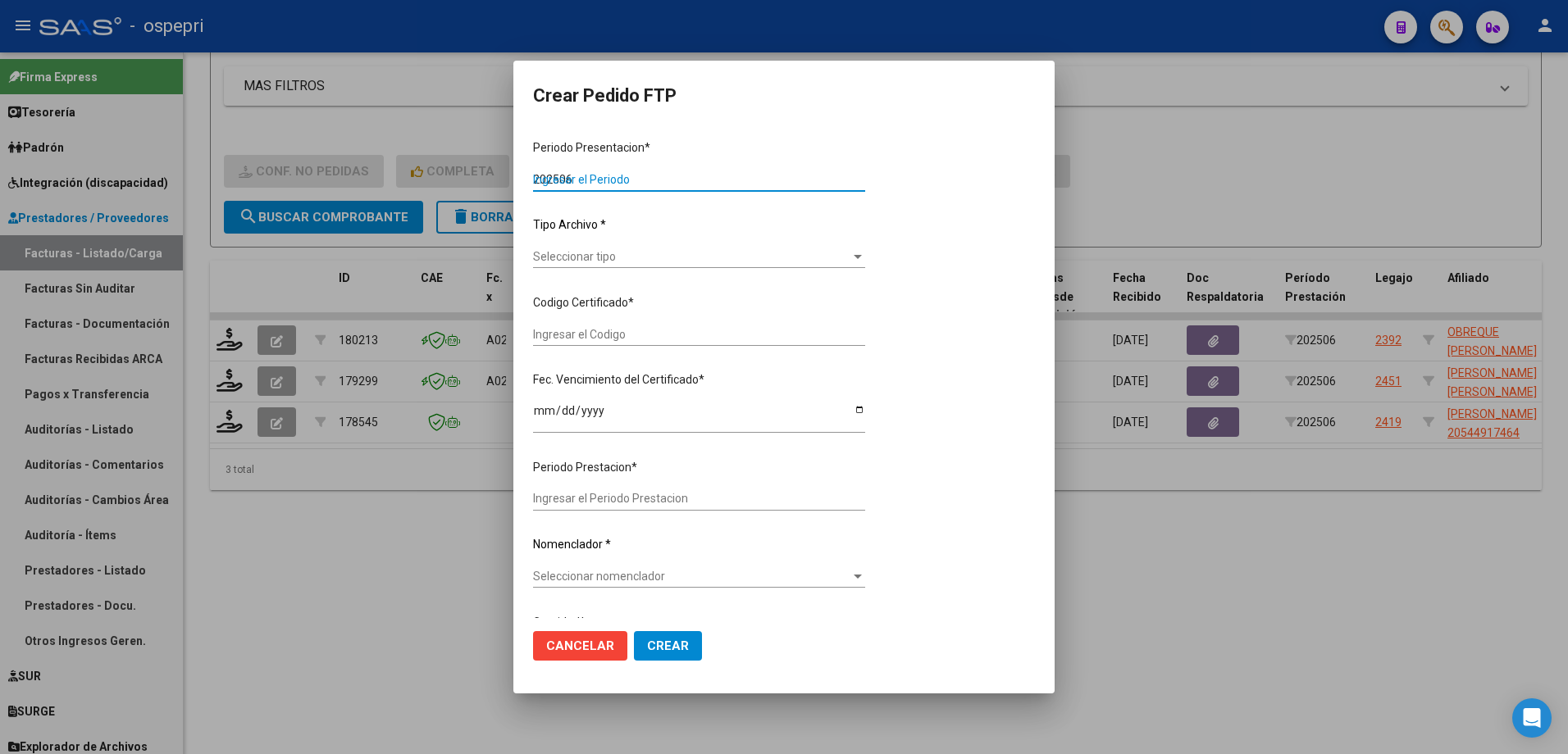type on "202506" 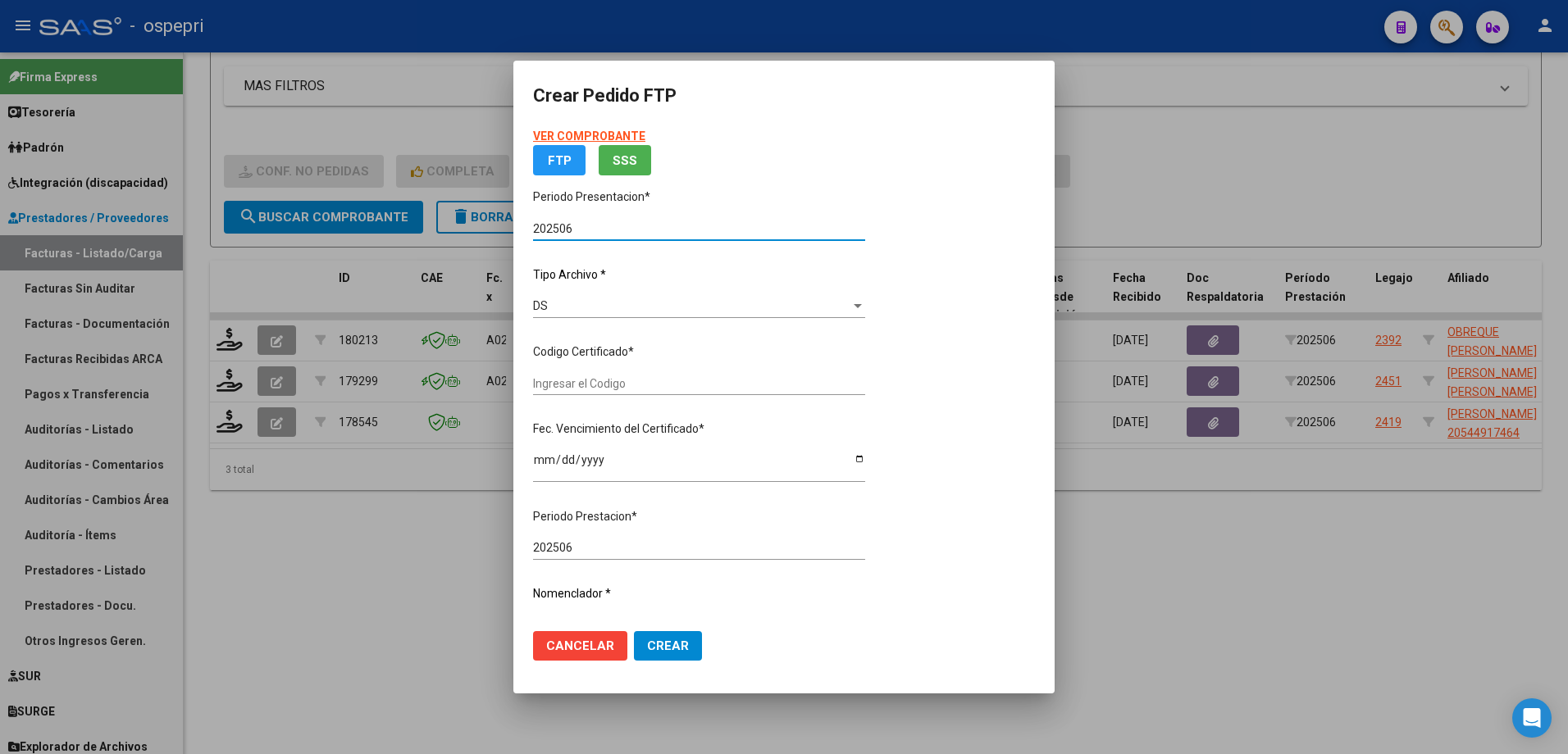 type on "2057719402-6" 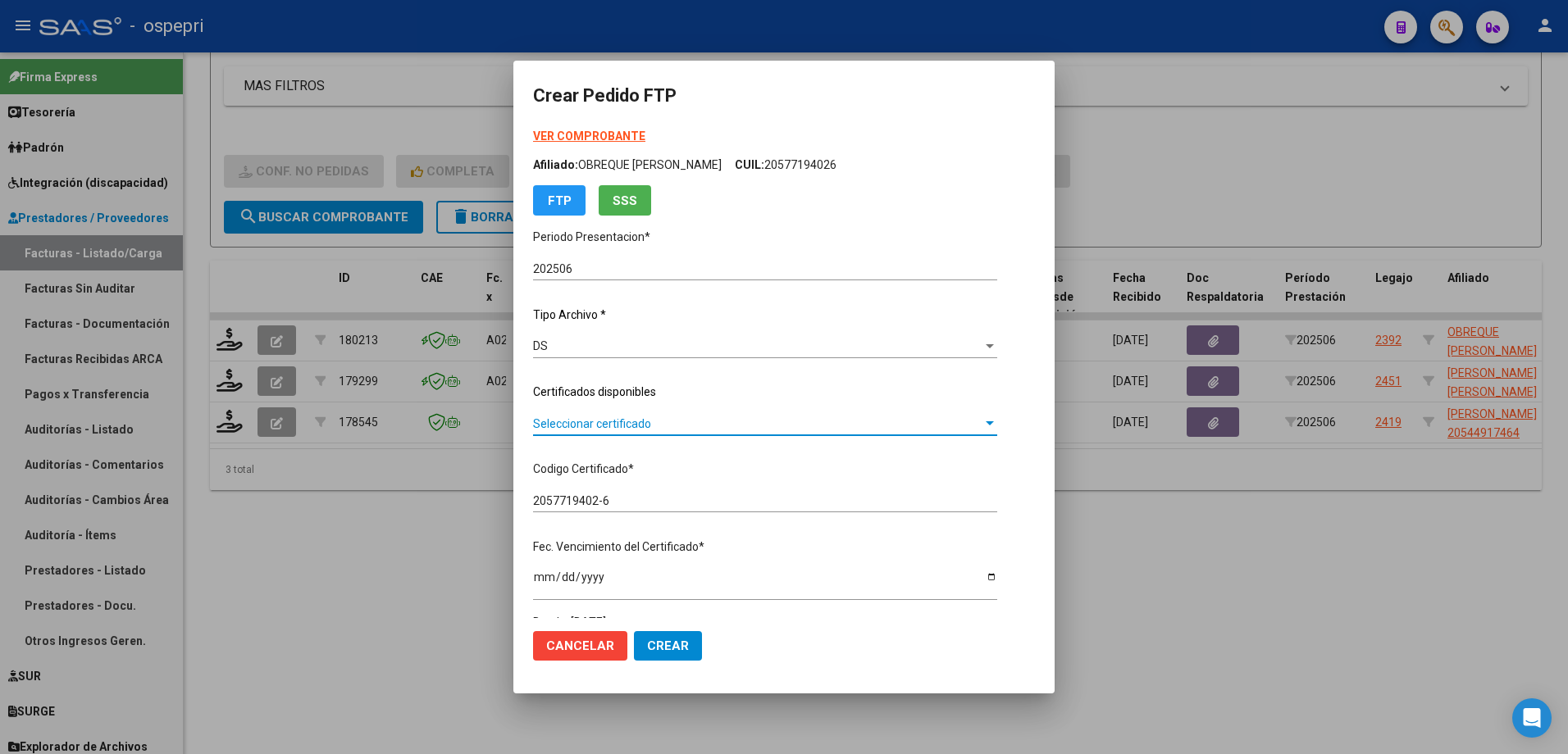 click on "Seleccionar certificado" at bounding box center [758, 424] 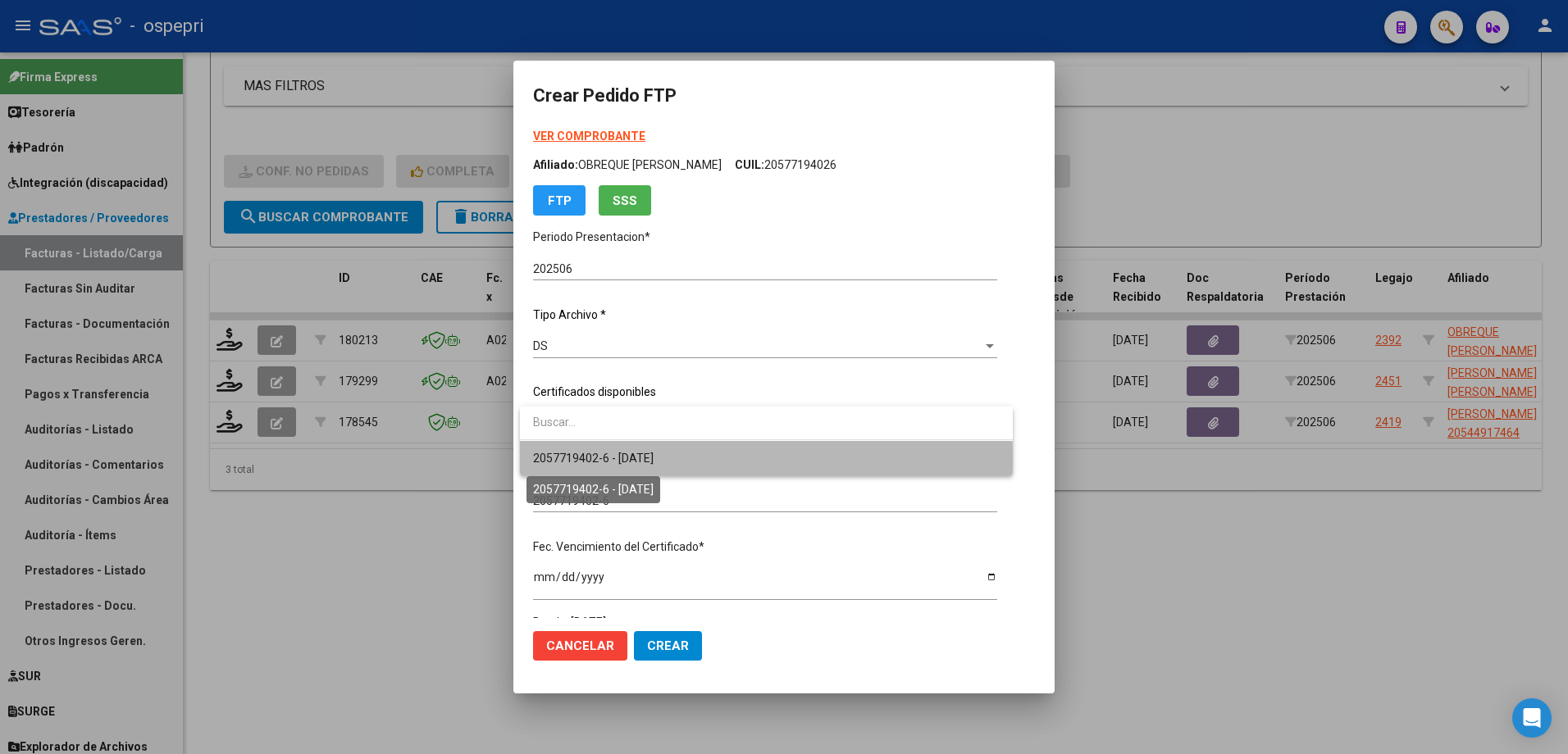 click on "2057719402-6 - [DATE]" at bounding box center (593, 458) 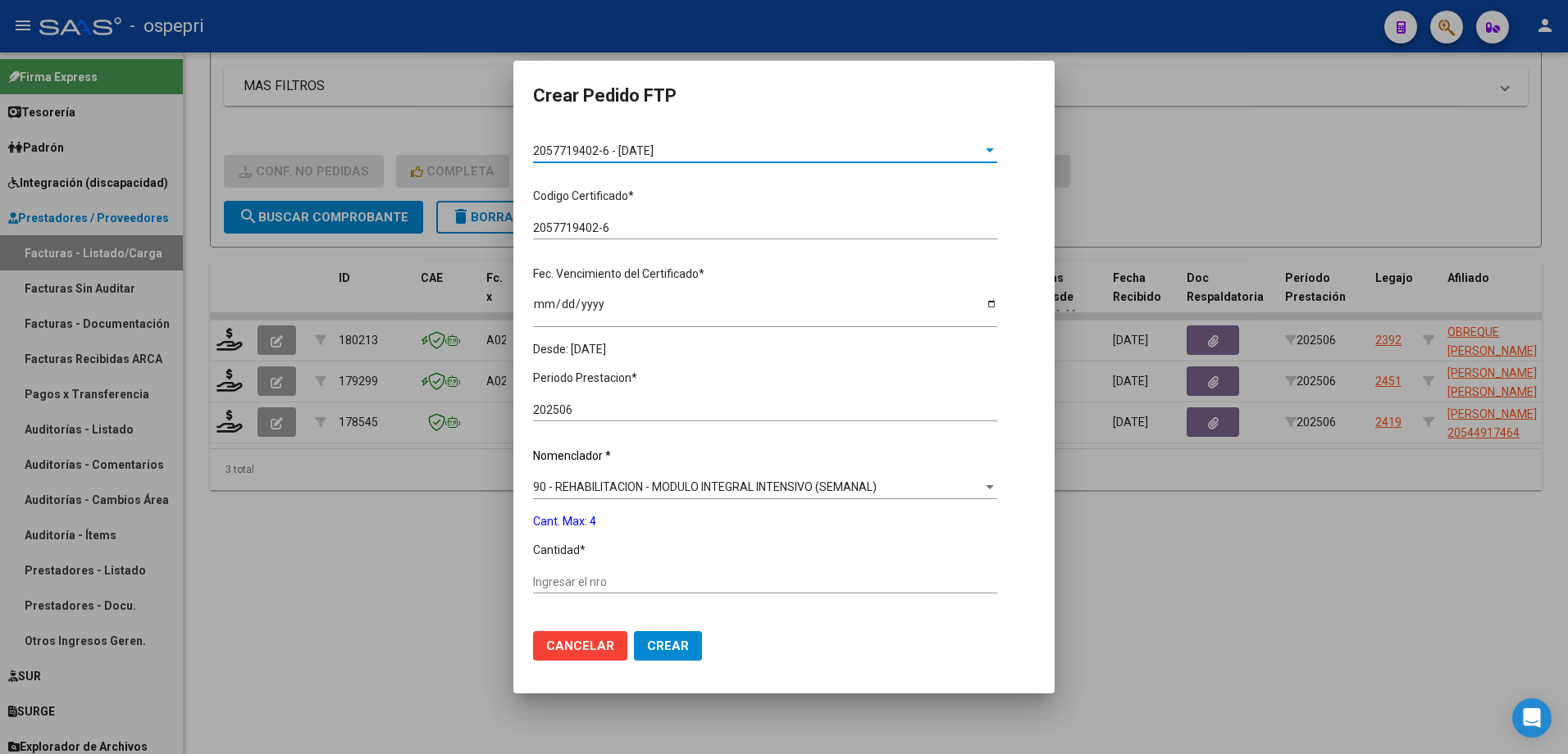 scroll, scrollTop: 328, scrollLeft: 0, axis: vertical 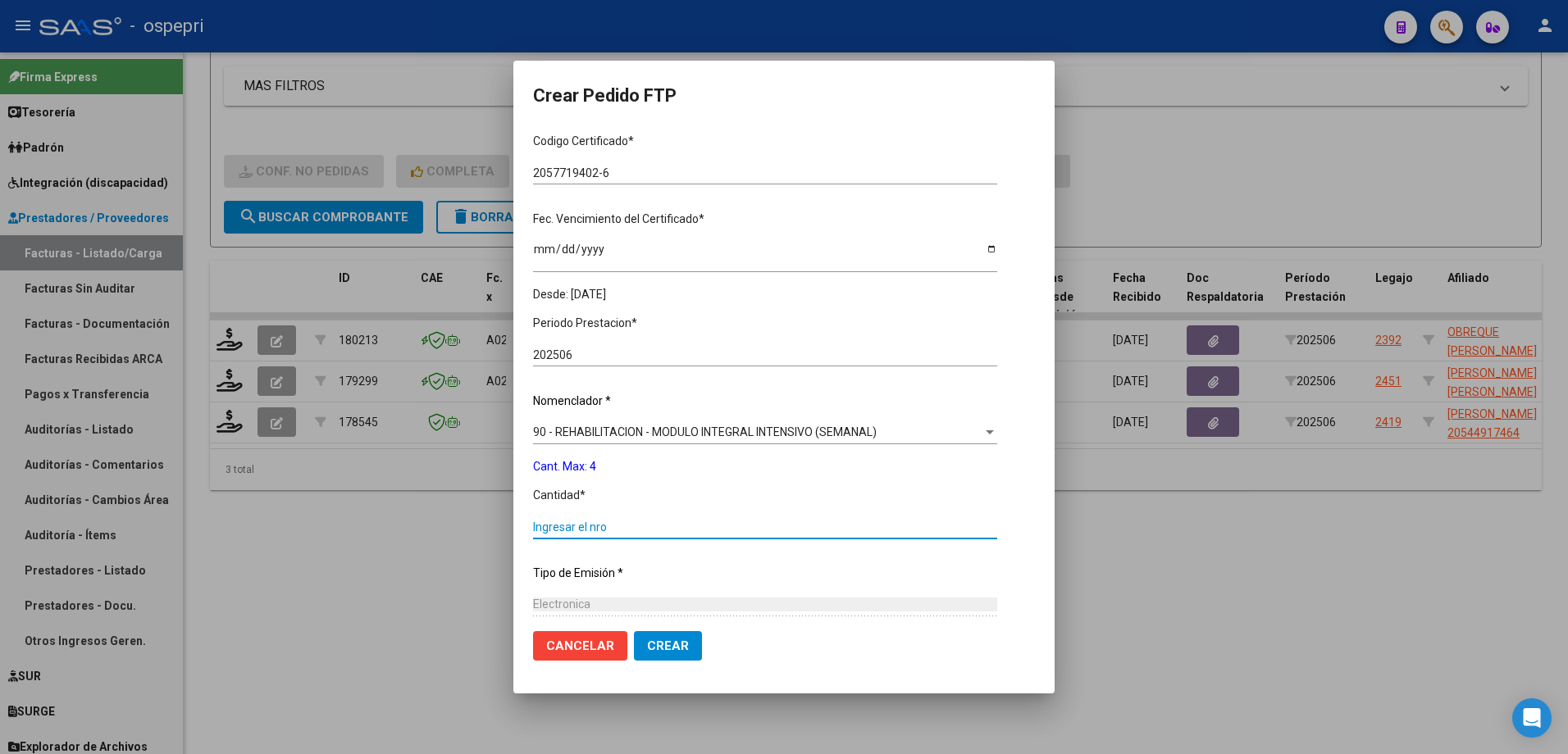 click on "Ingresar el nro" at bounding box center (765, 527) 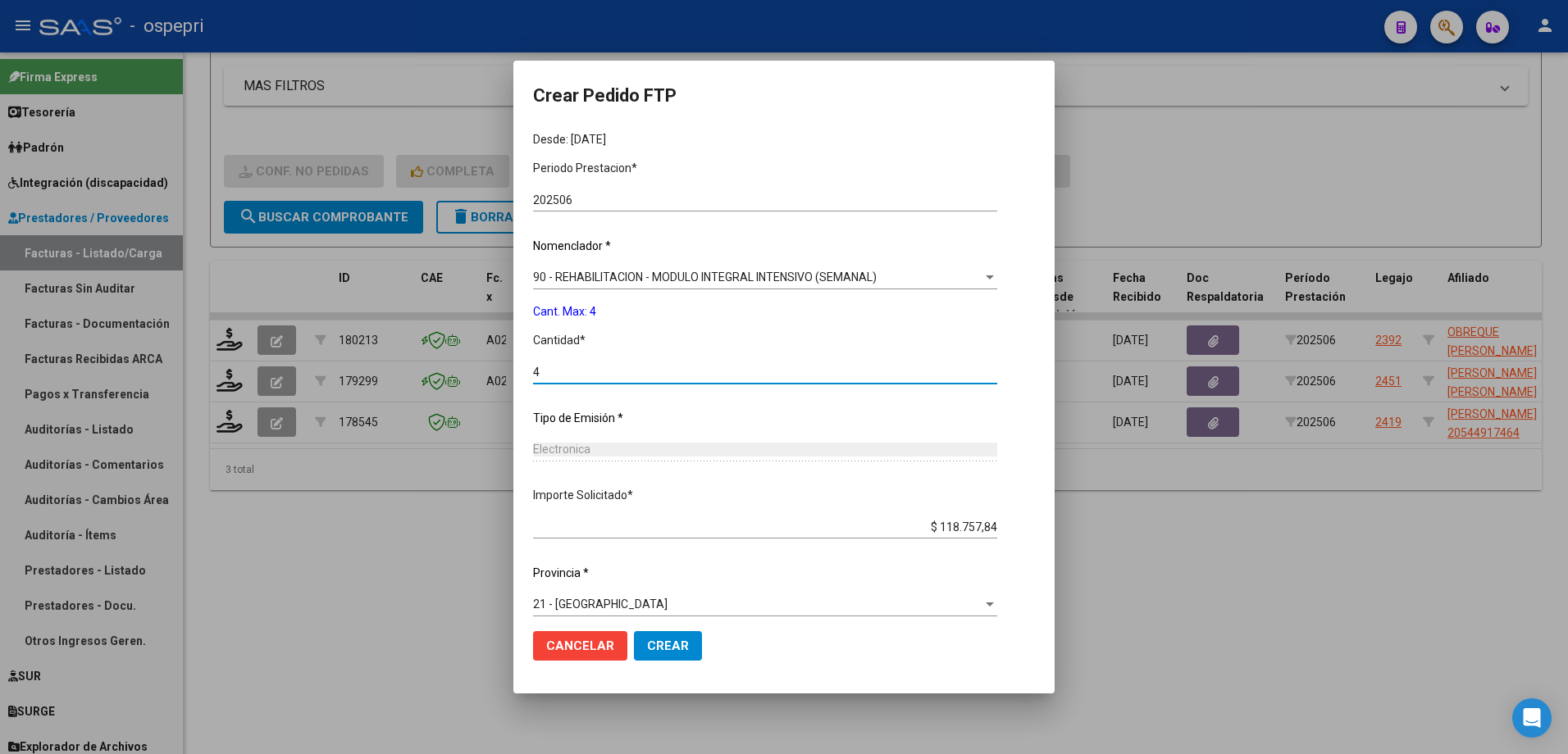 scroll, scrollTop: 495, scrollLeft: 0, axis: vertical 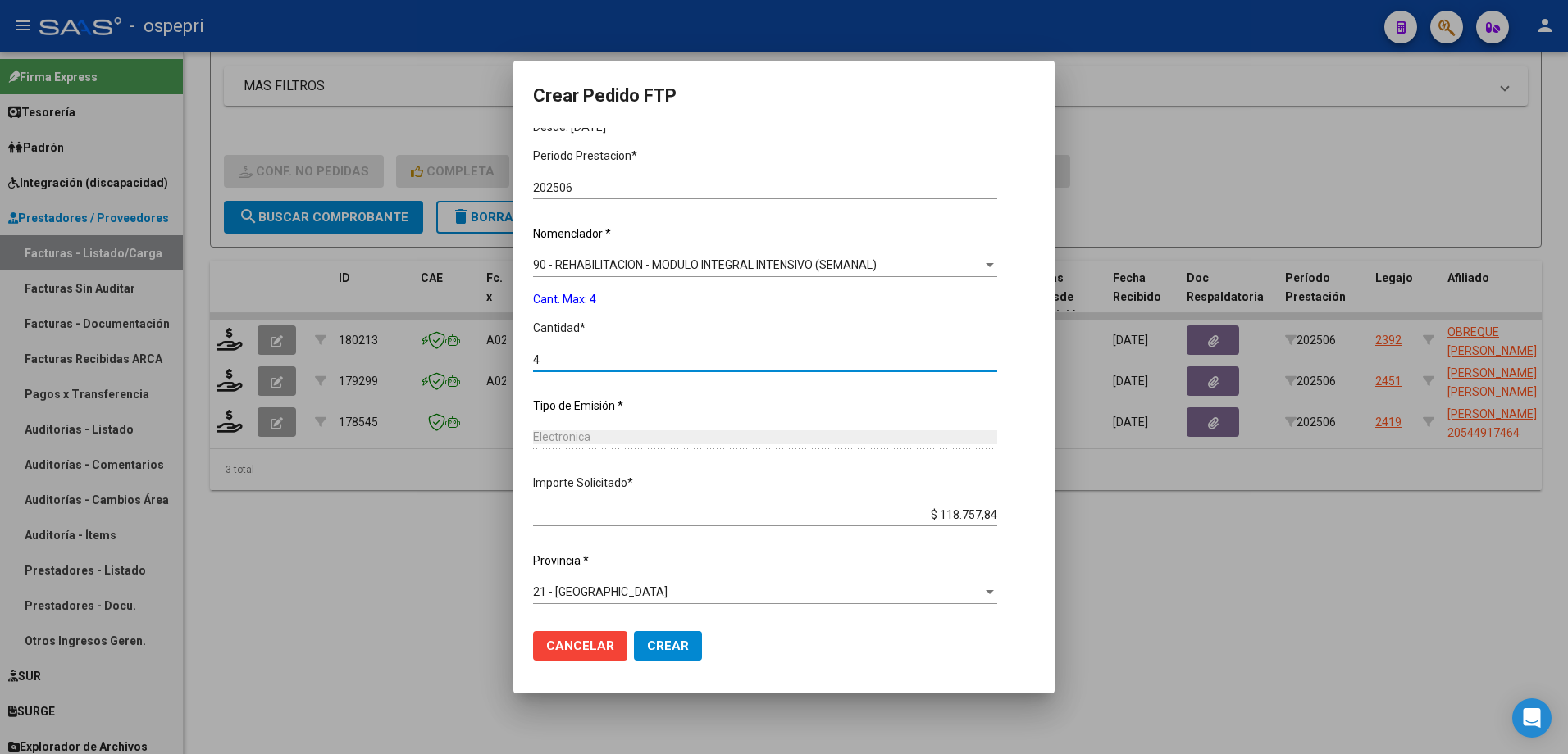 type on "4" 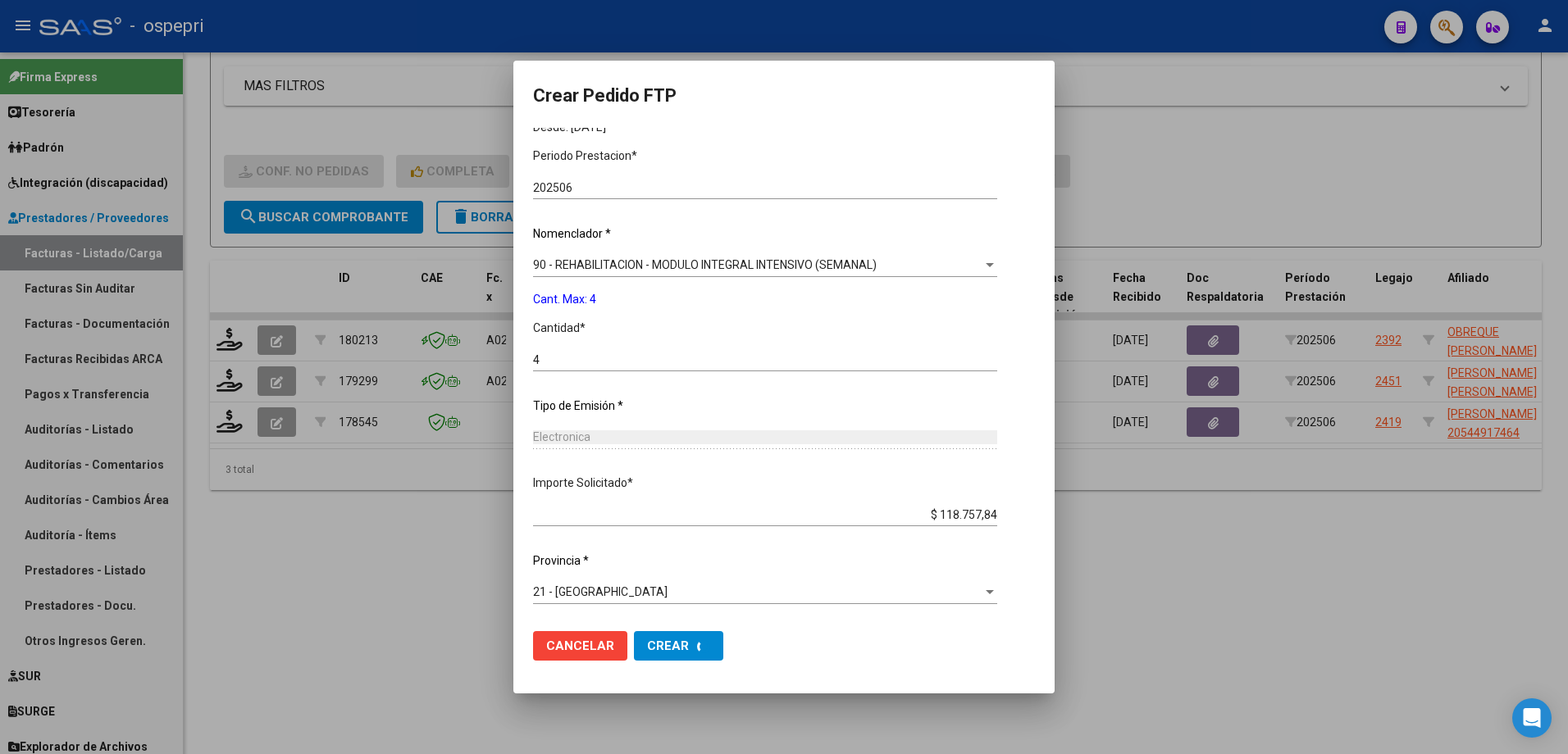 scroll, scrollTop: 0, scrollLeft: 0, axis: both 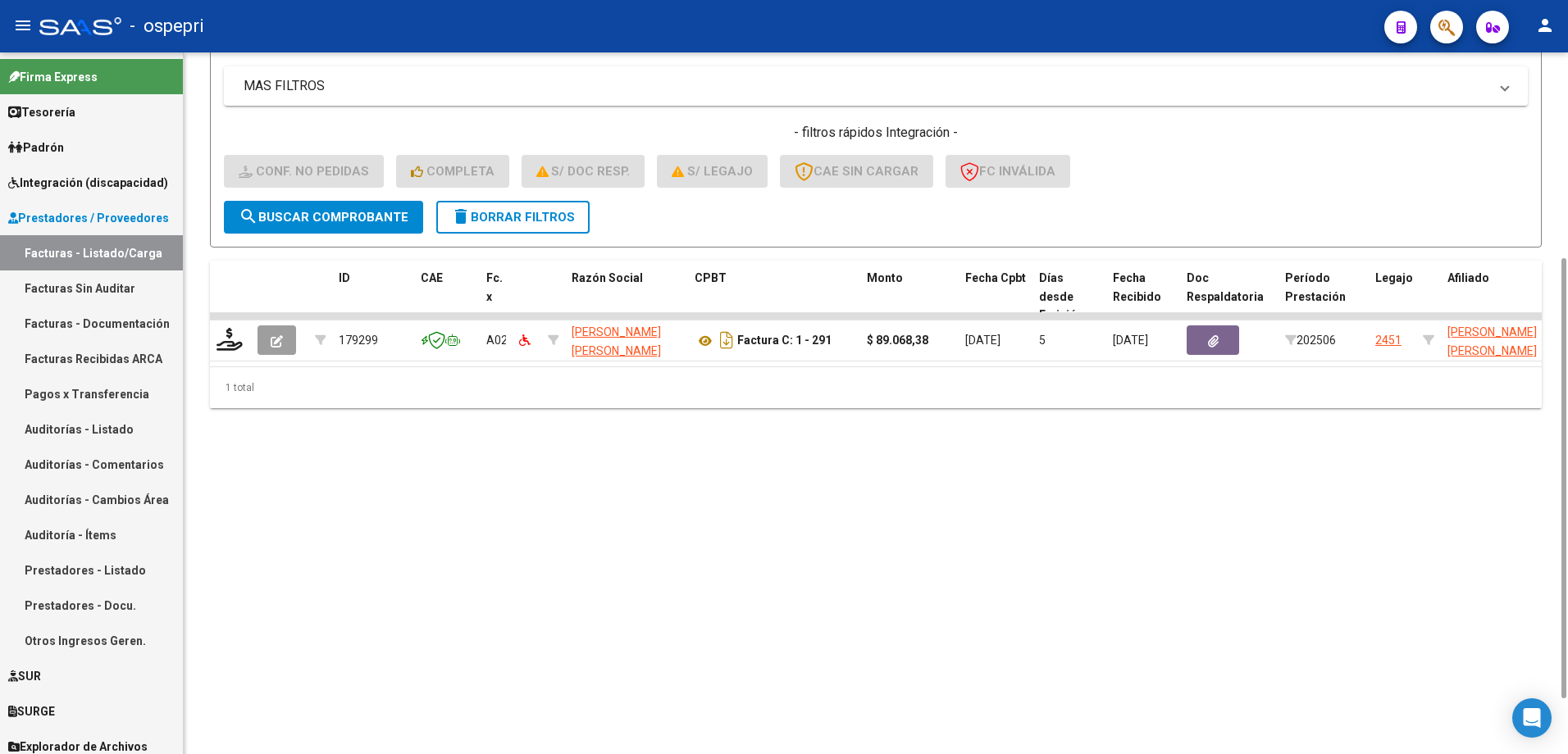 click on "delete  Borrar Filtros" 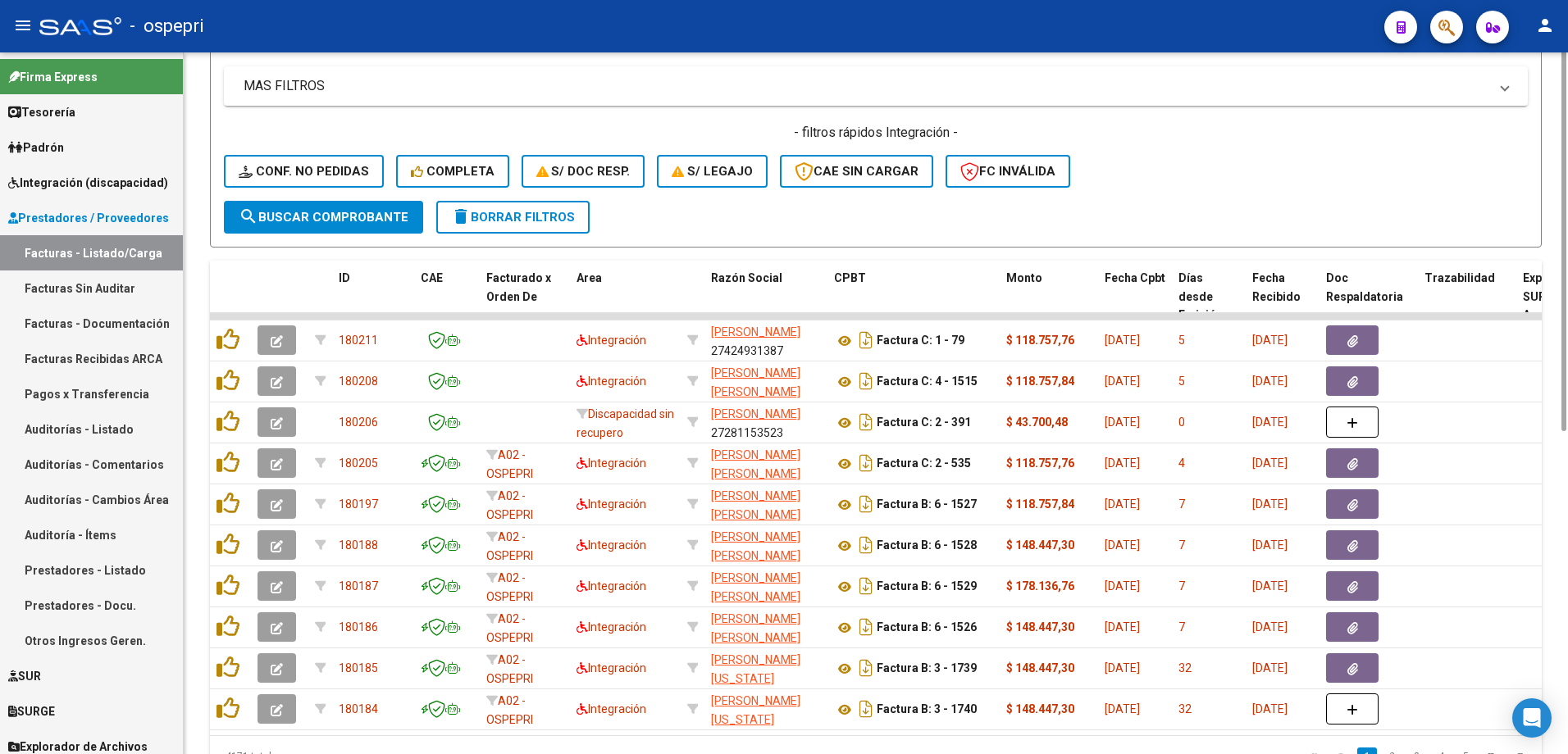 scroll, scrollTop: 0, scrollLeft: 0, axis: both 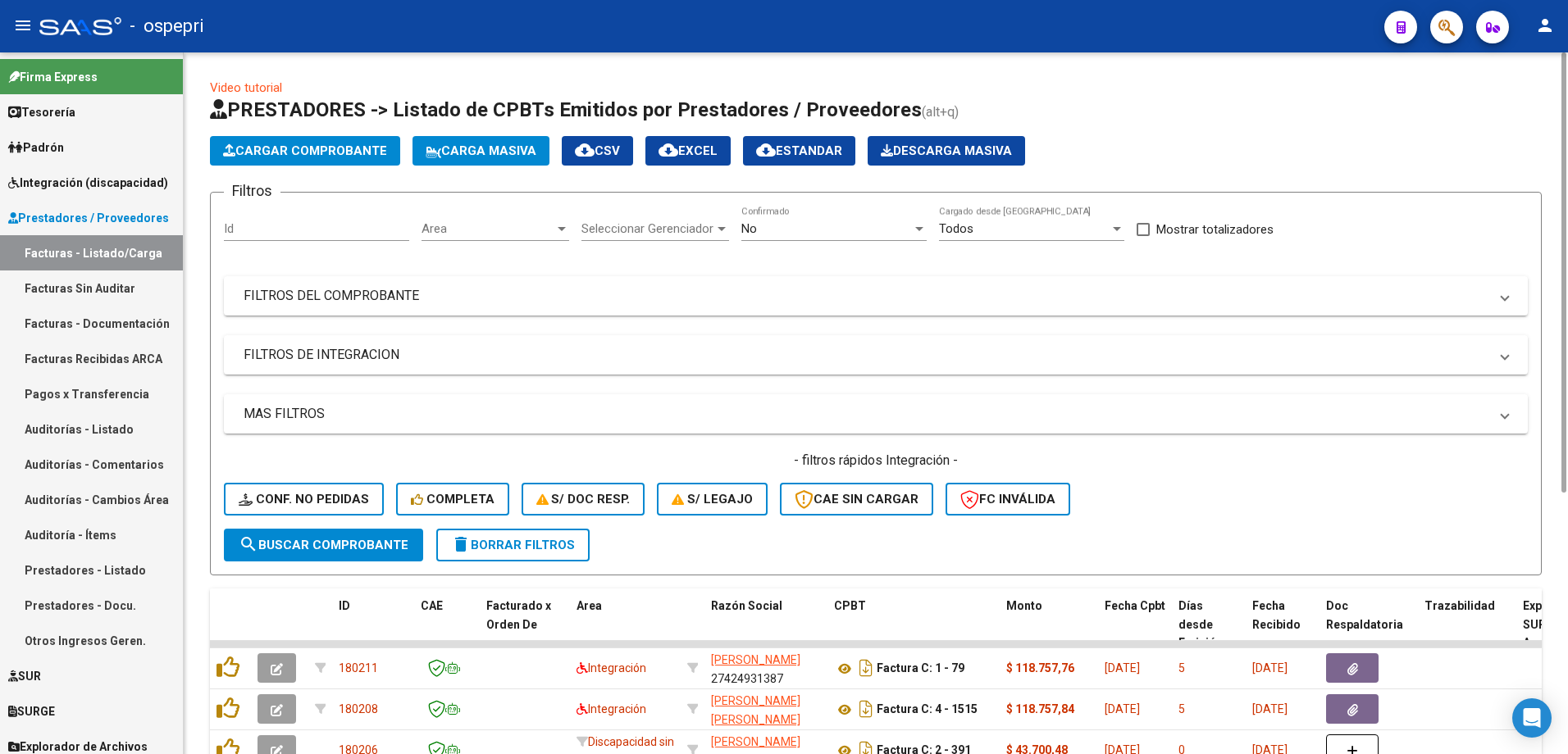 click on "Carga Masiva" 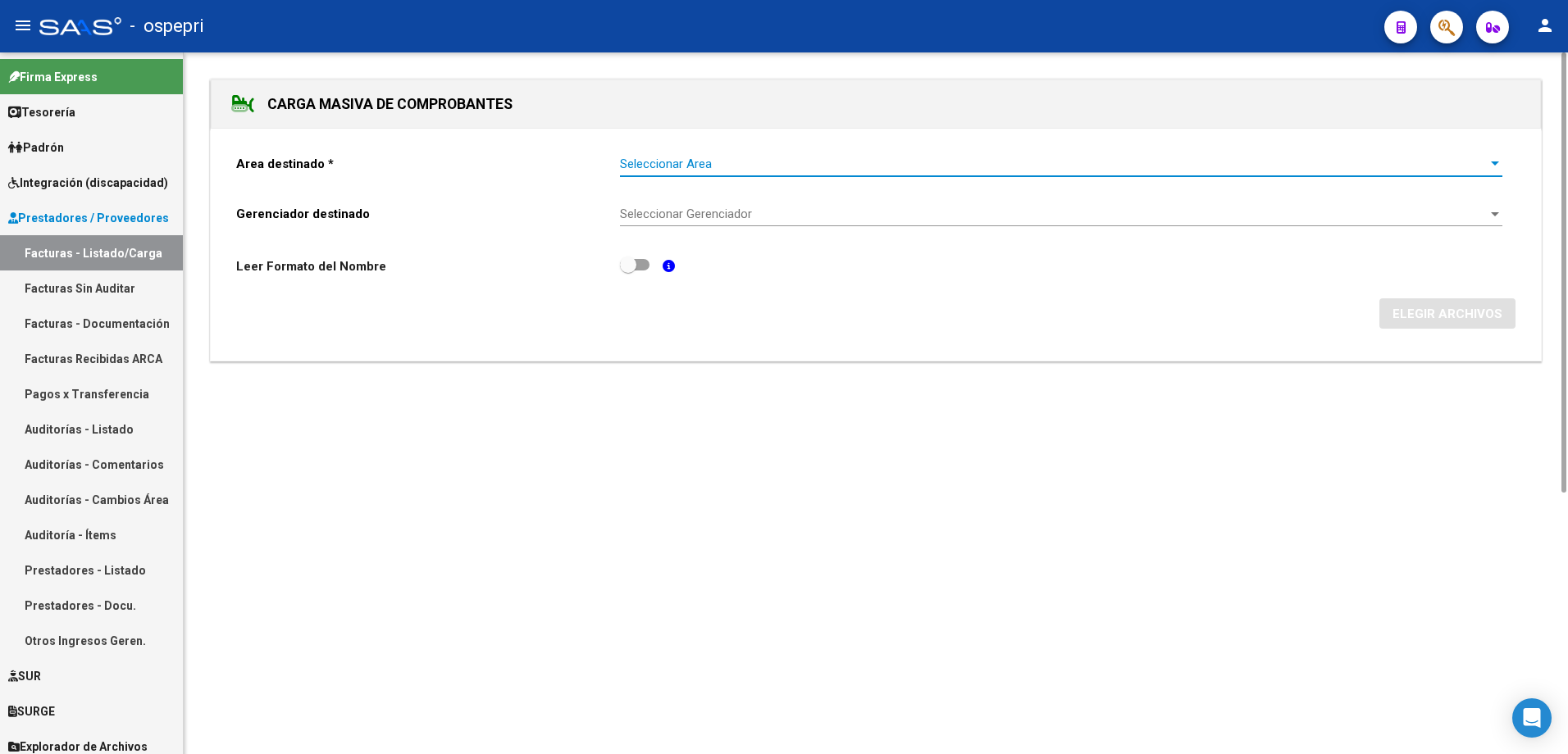 click on "Seleccionar Area" at bounding box center (1054, 164) 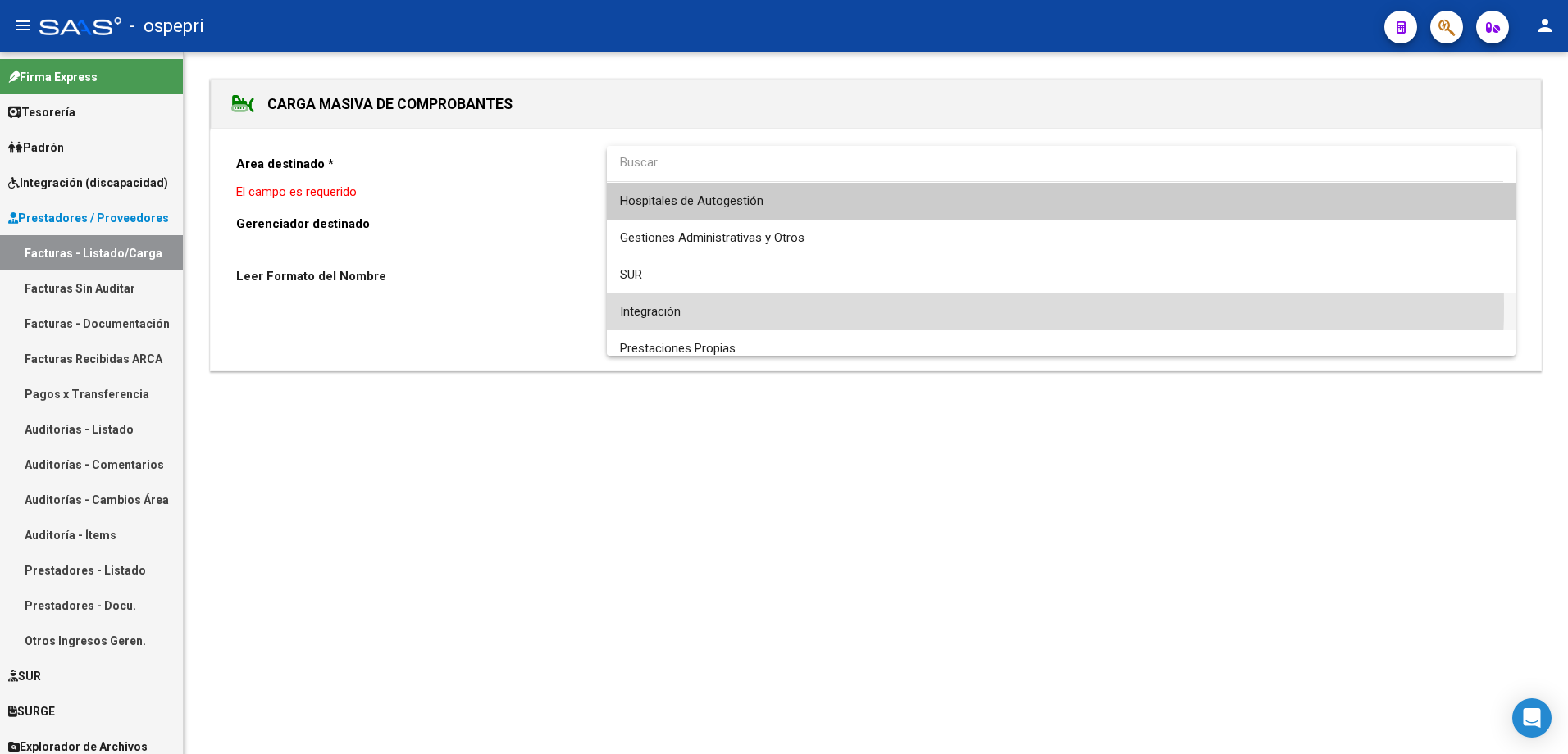 click on "Integración" at bounding box center [1061, 311] 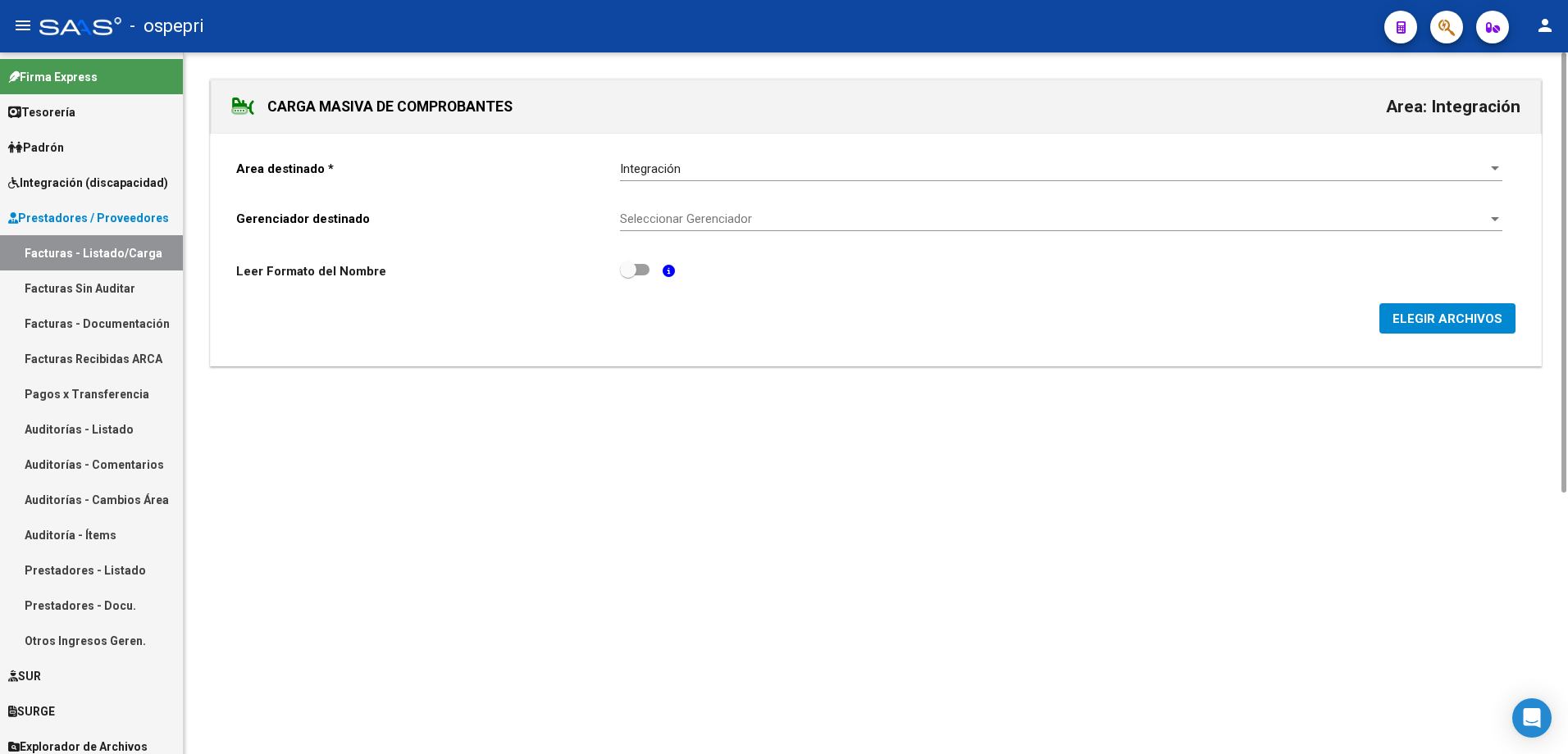 click on "Seleccionar Gerenciador Seleccionar Gerenciador" 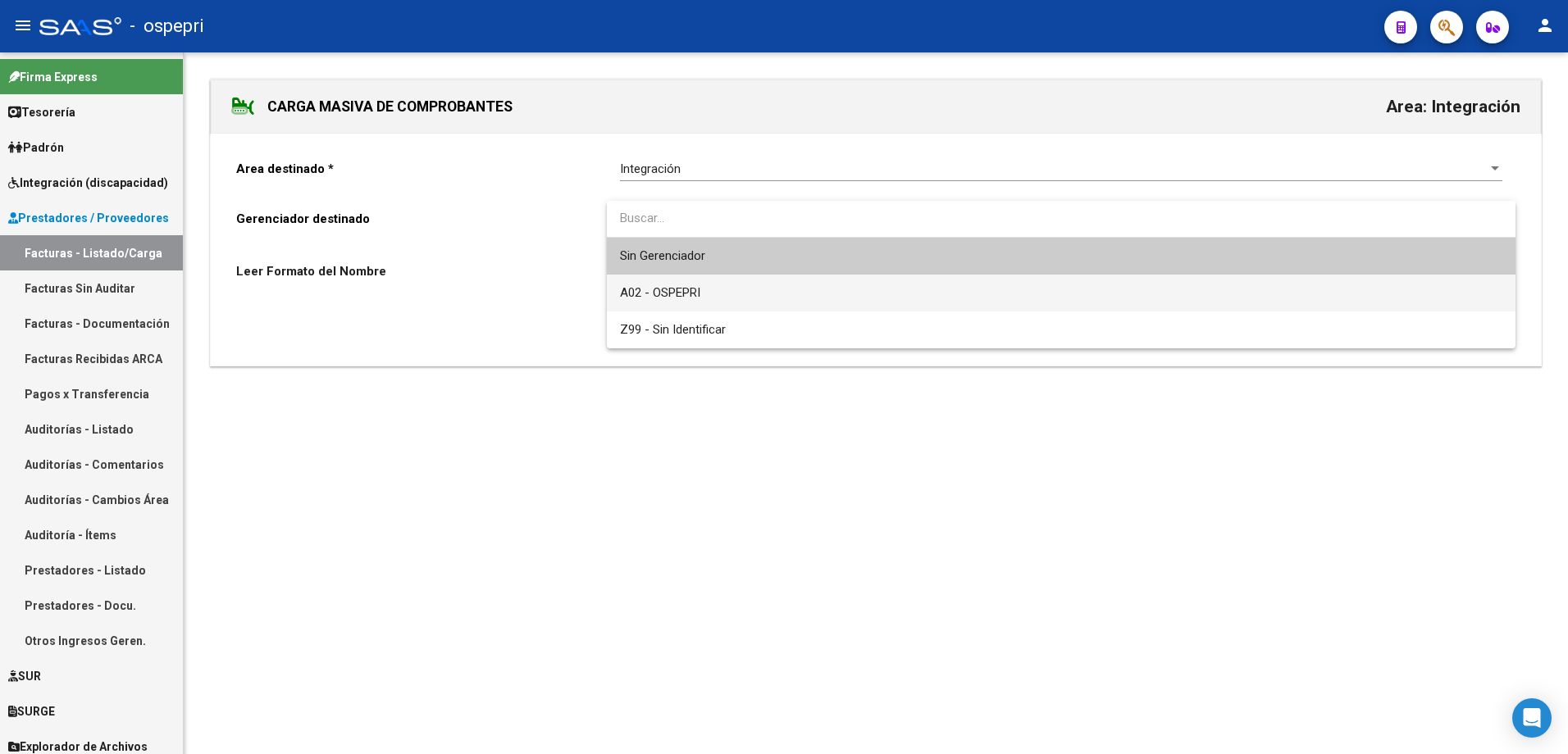 click on "A02 - OSPEPRI" at bounding box center (1061, 293) 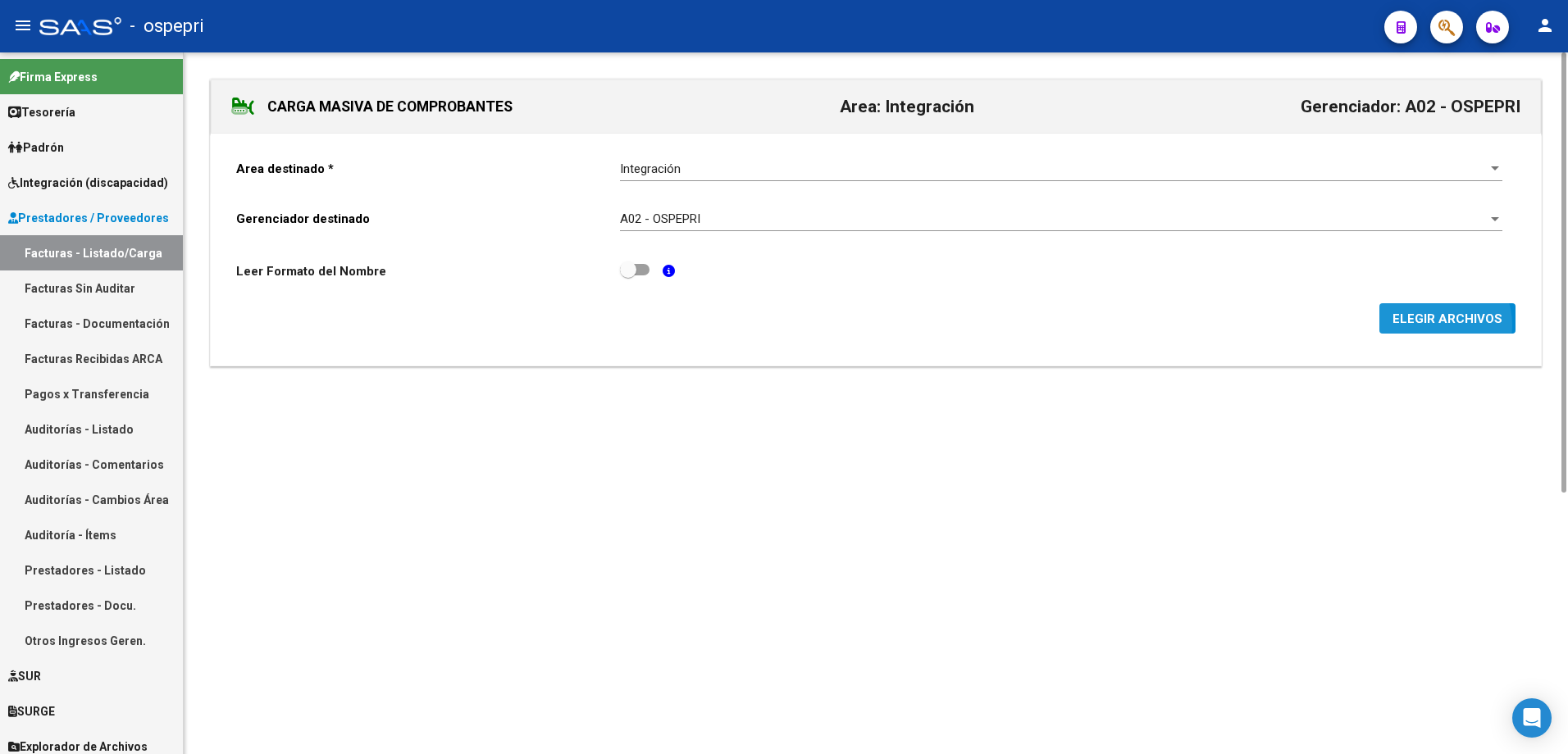 click on "ELEGIR ARCHIVOS" 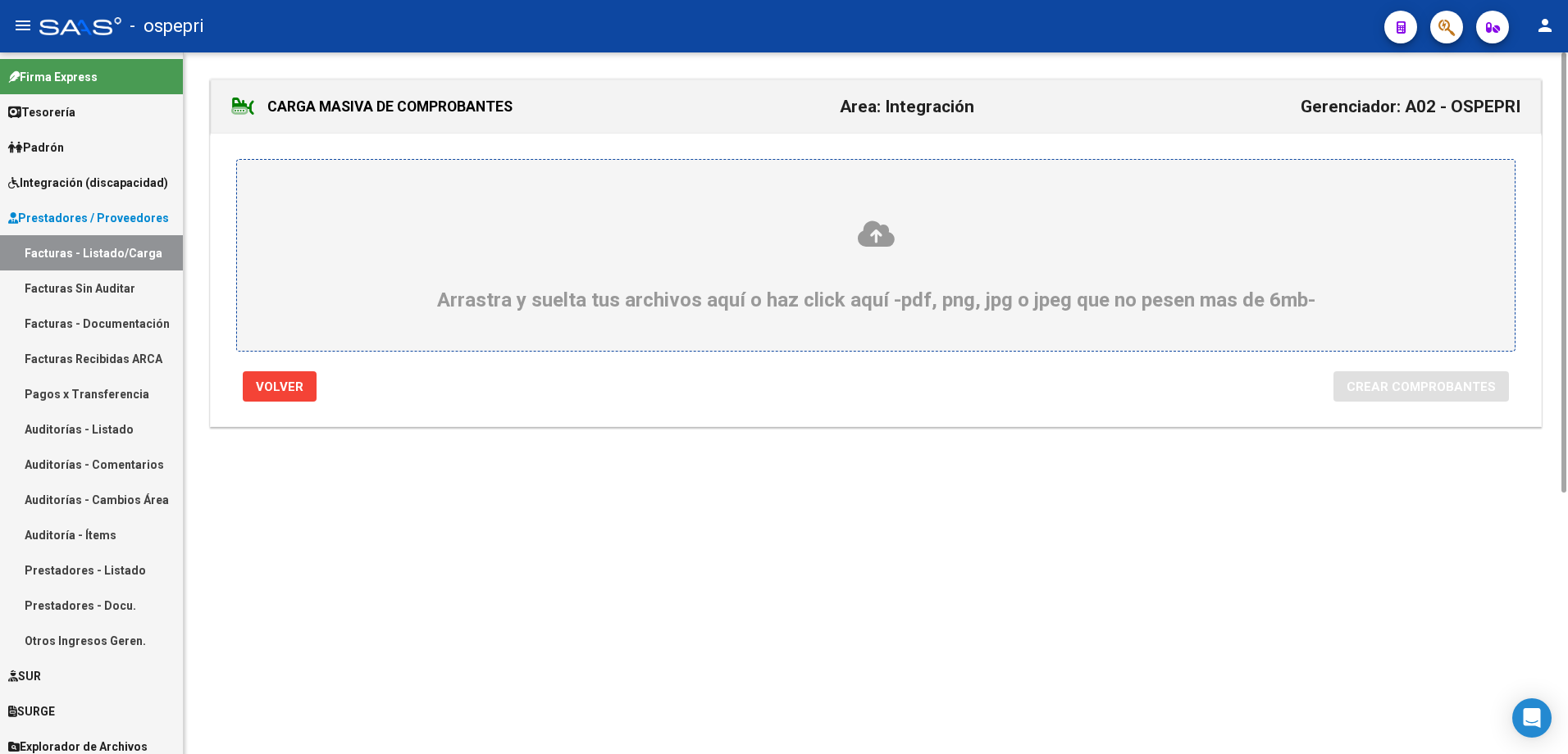 click 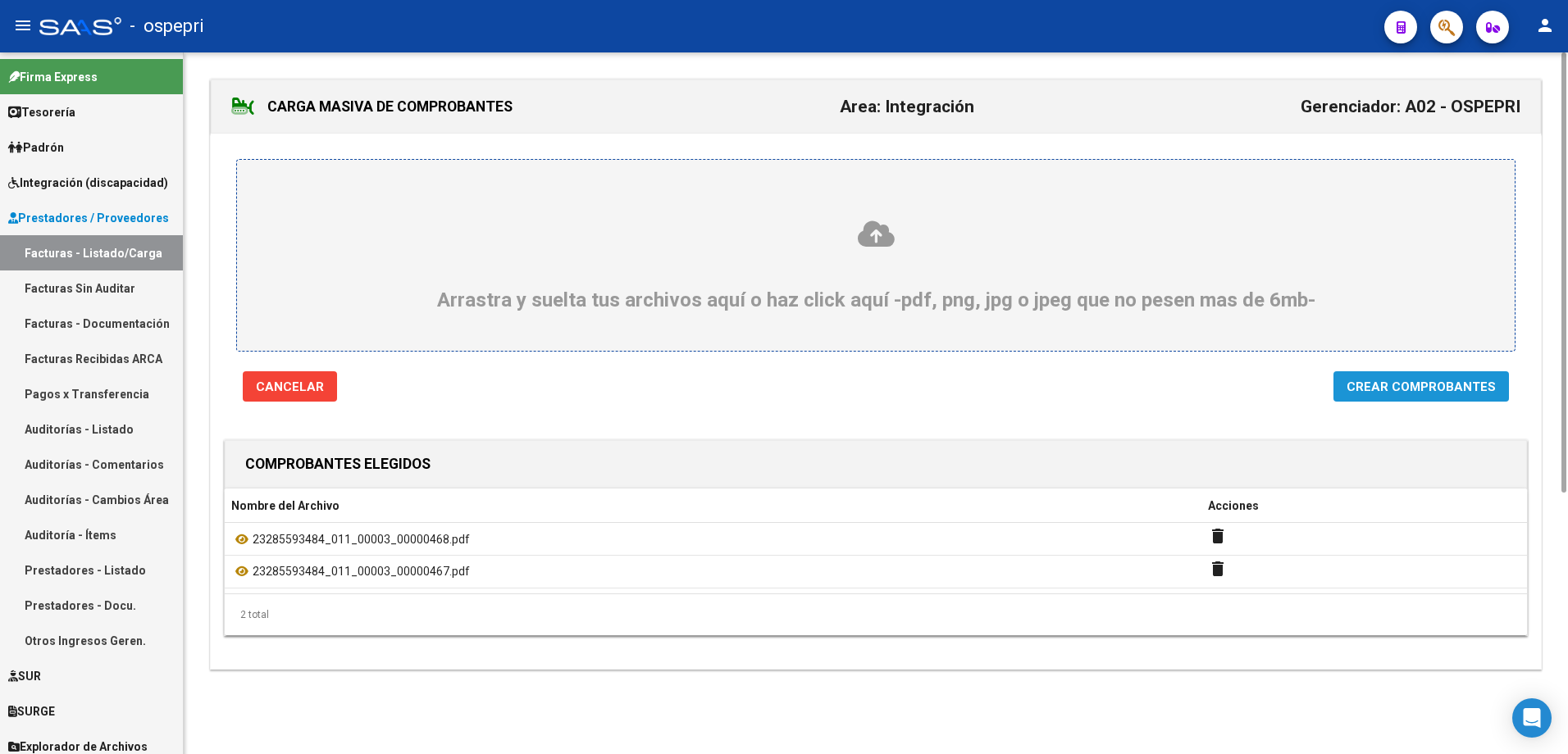 click on "Crear Comprobantes" 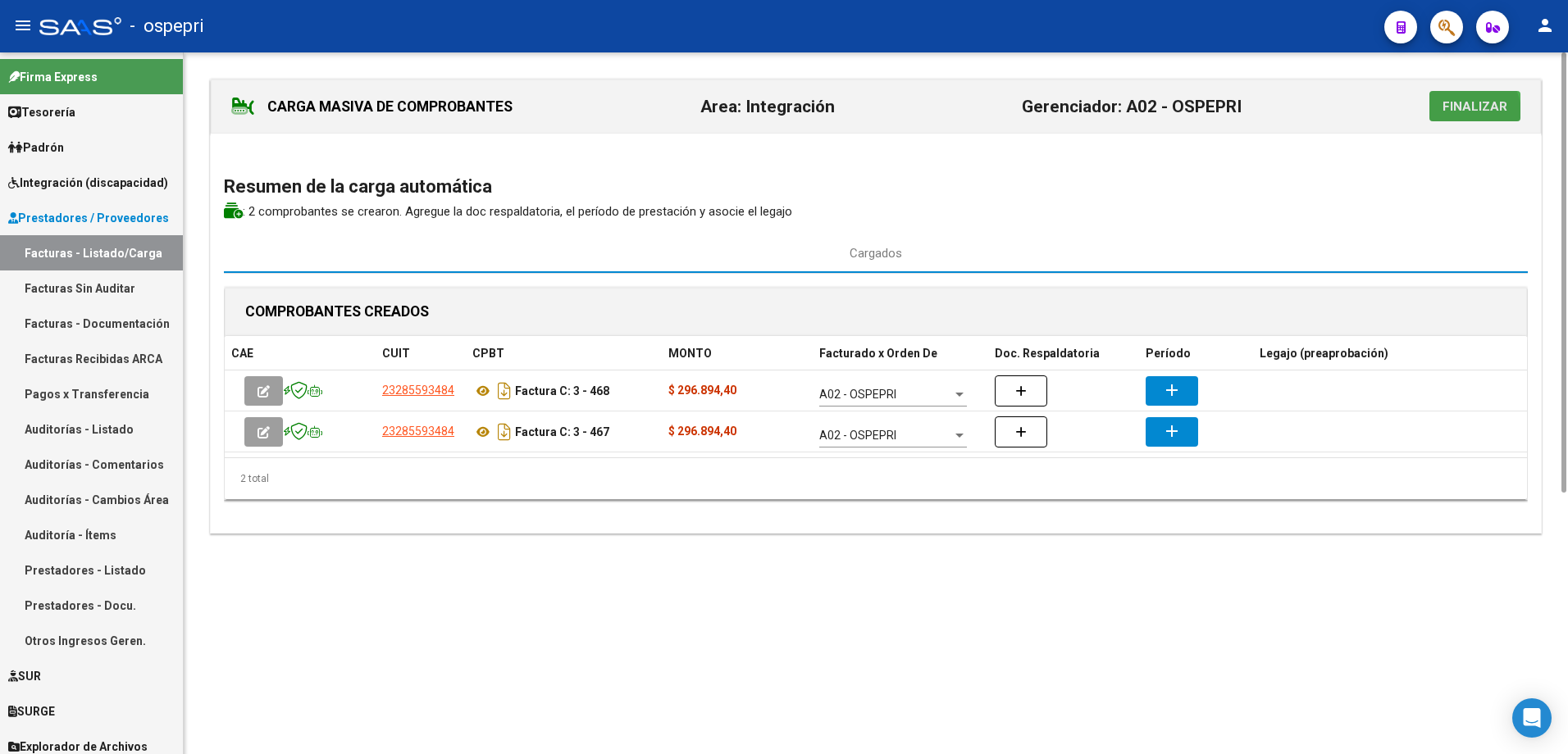 click on "Finalizar" 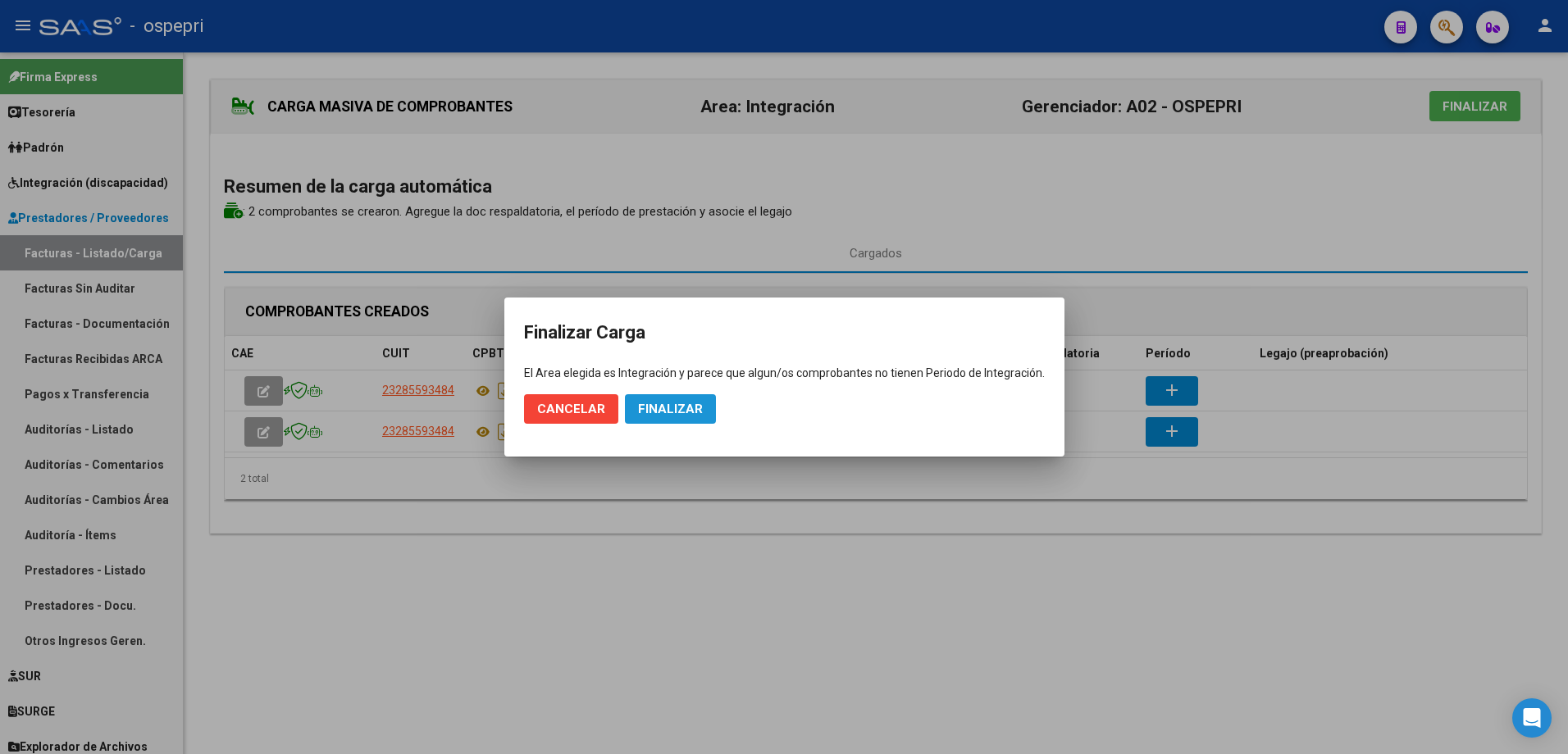 click on "Finalizar" 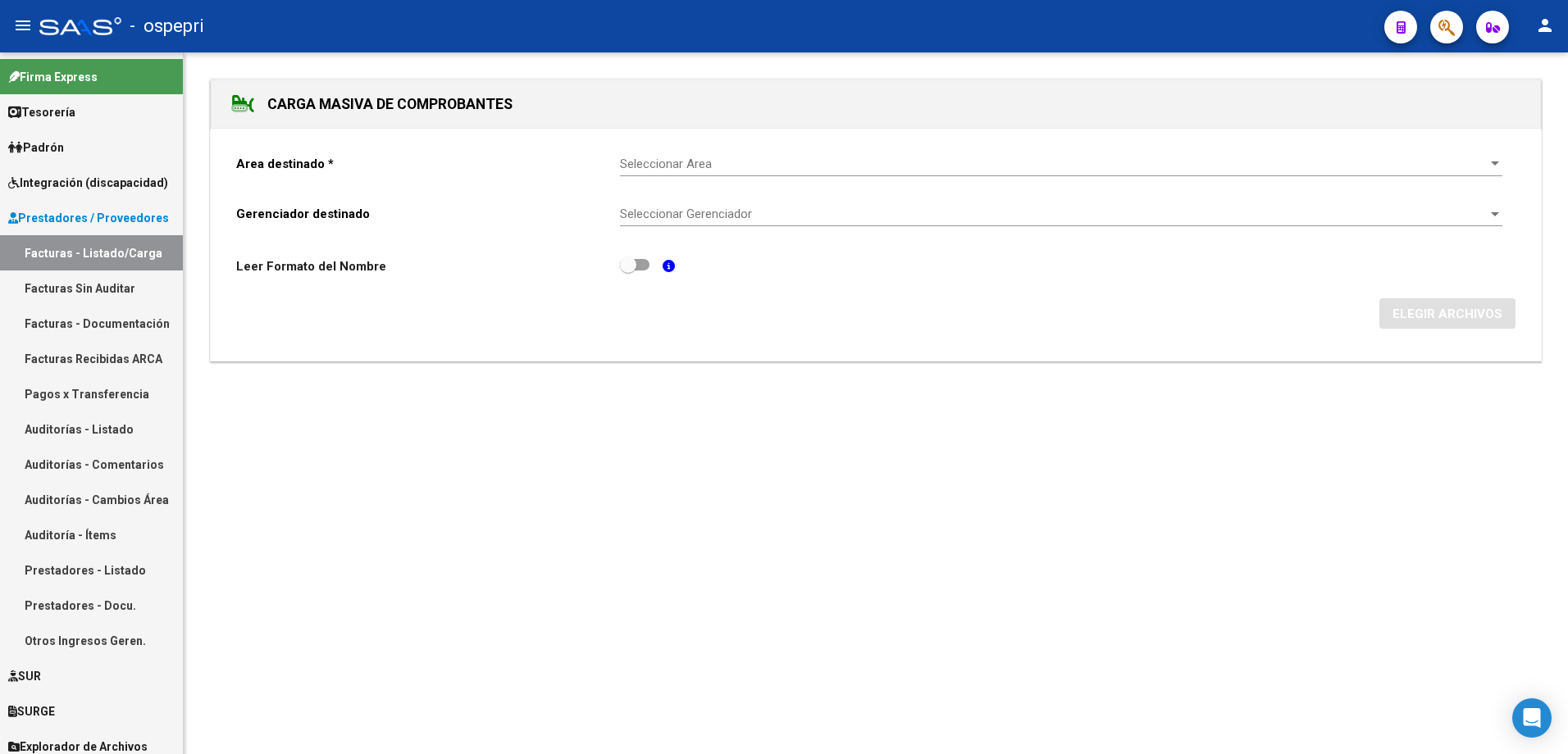 click on "Facturas - Listado/Carga" at bounding box center [91, 252] 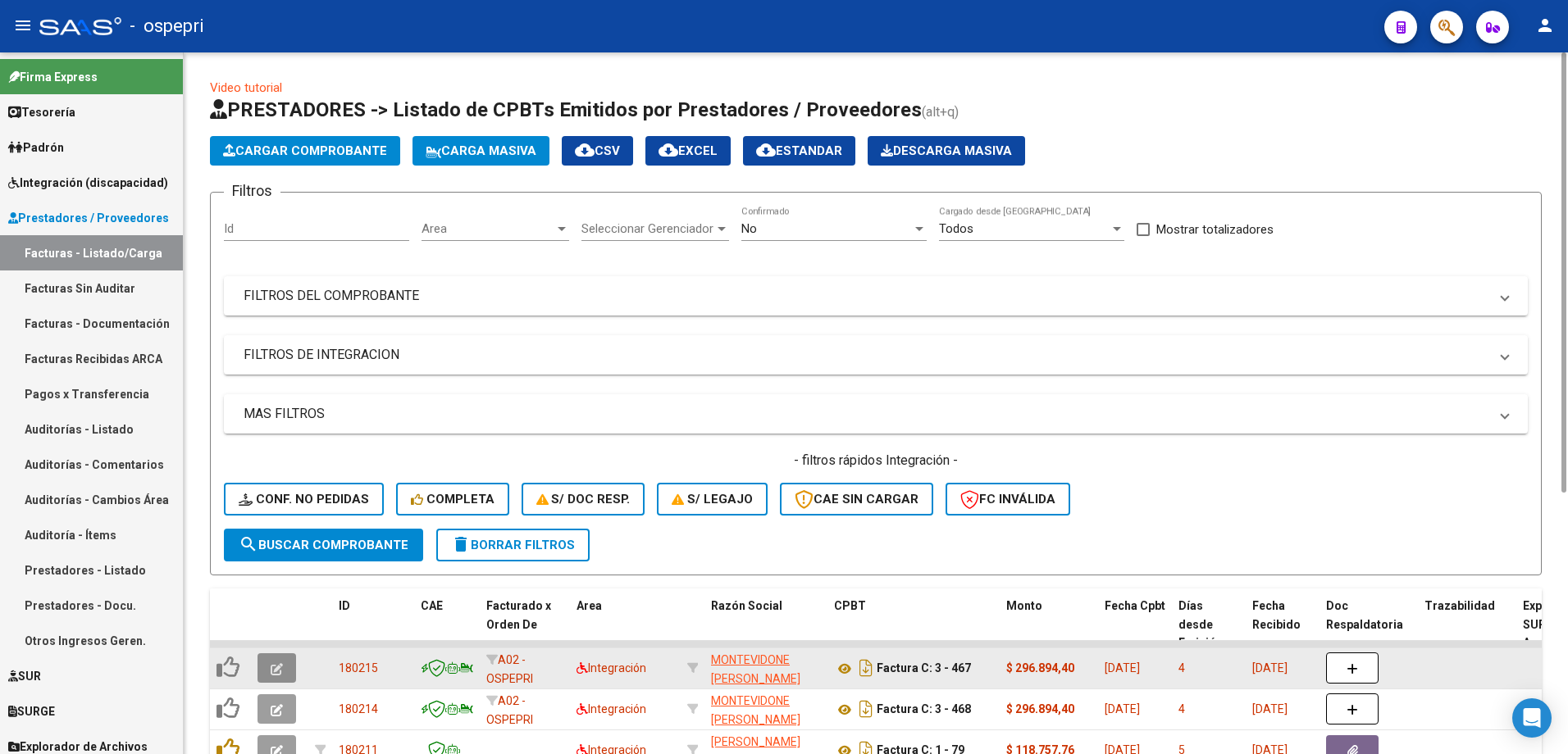 click 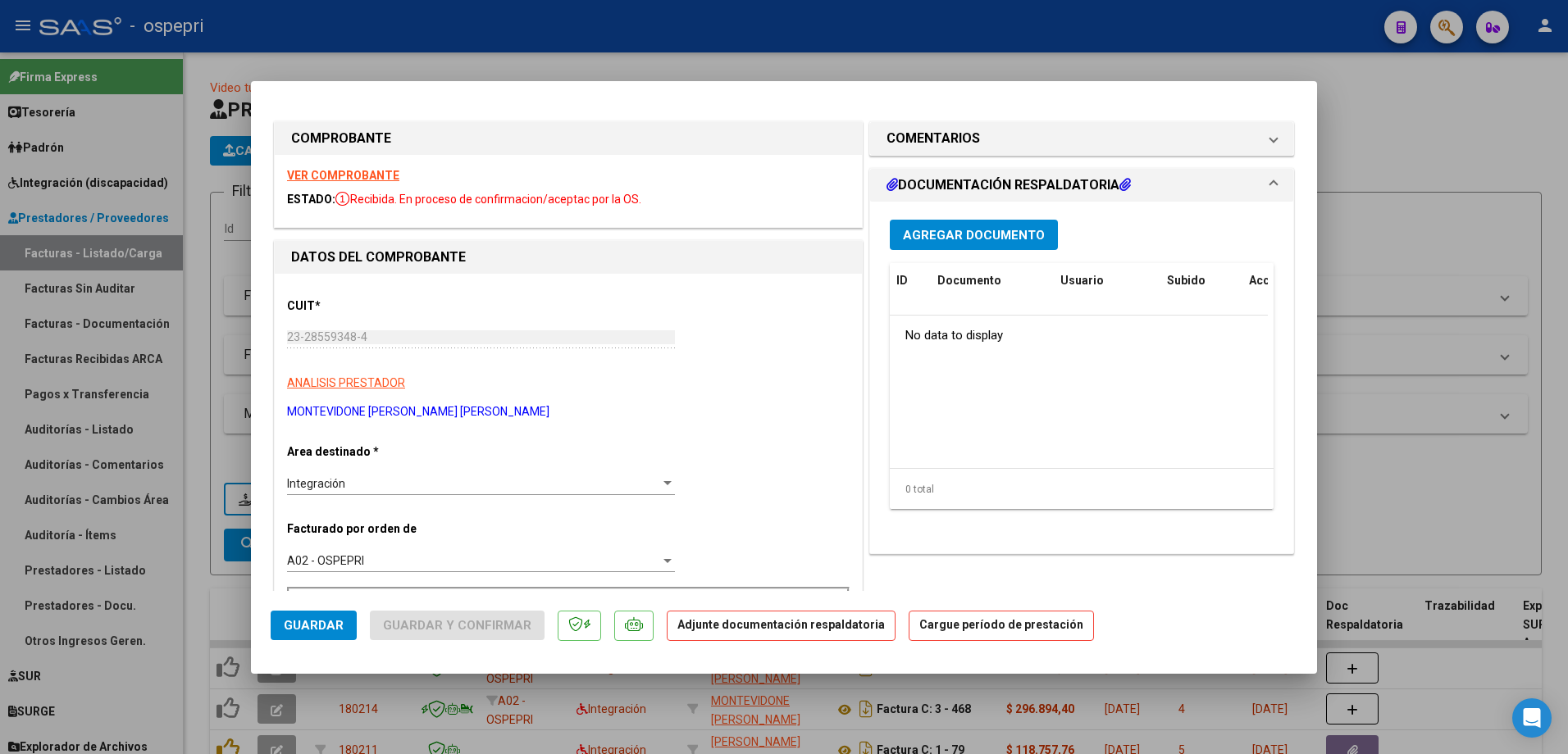 click on "VER COMPROBANTE" at bounding box center [343, 175] 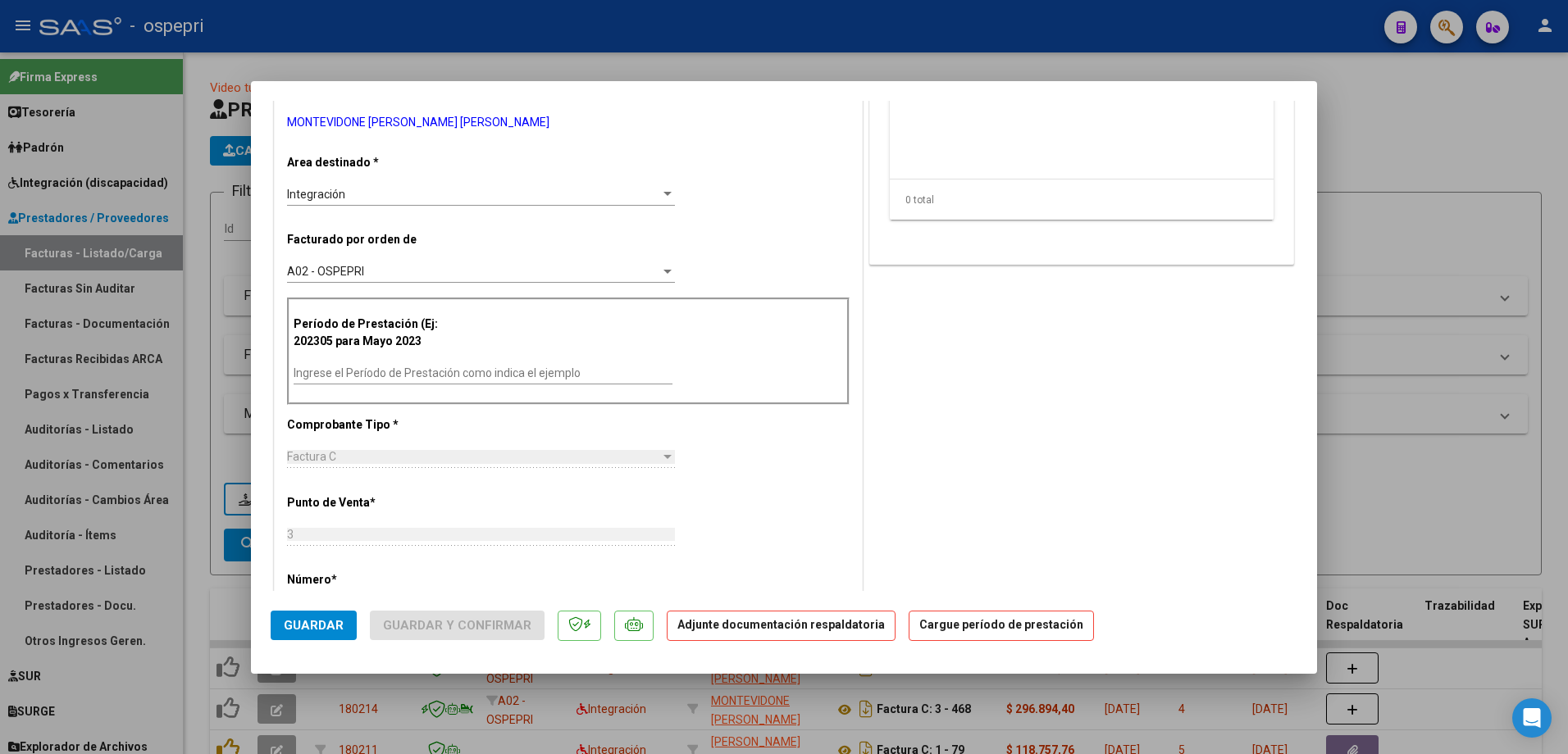scroll, scrollTop: 328, scrollLeft: 0, axis: vertical 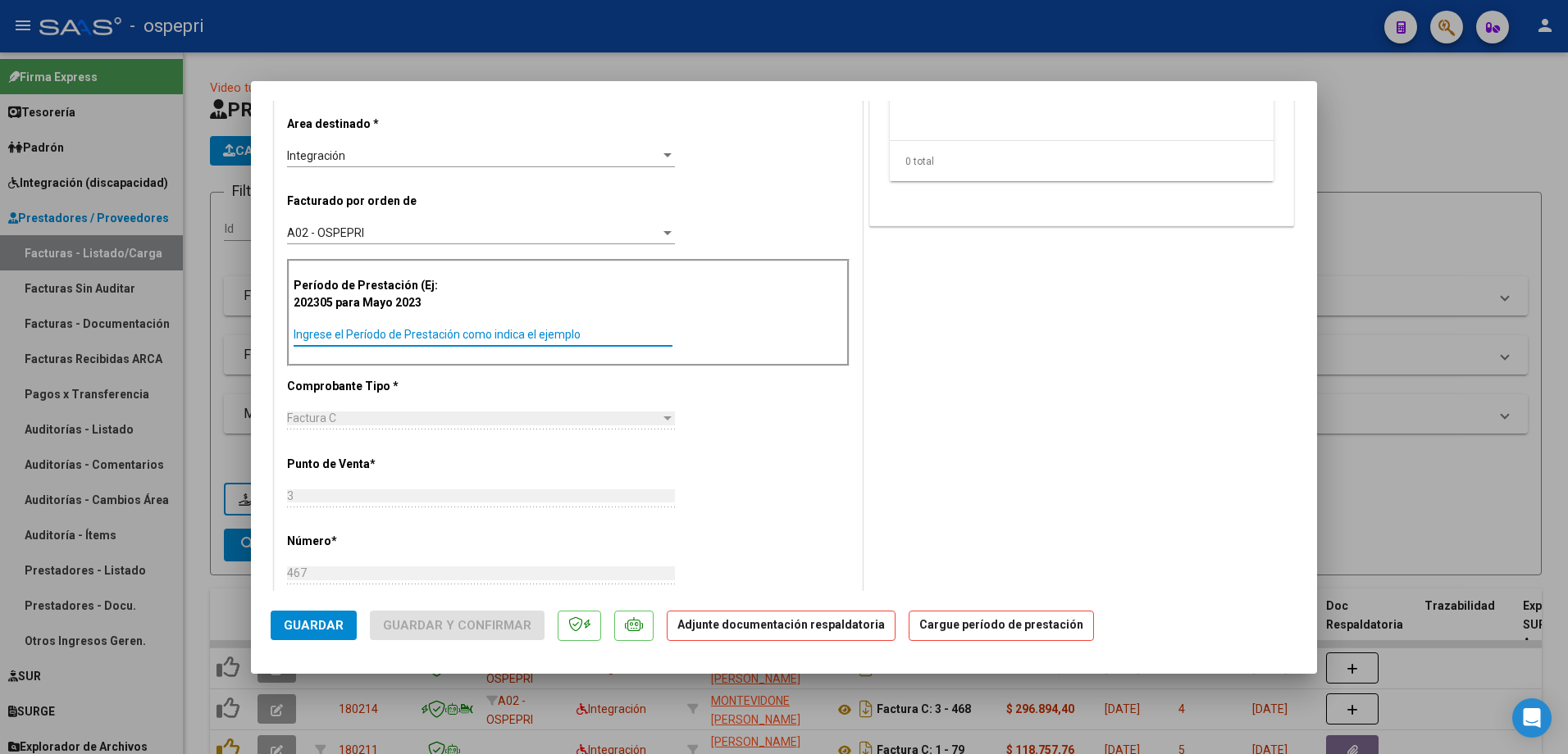 click on "Ingrese el Período de Prestación como indica el ejemplo" at bounding box center [483, 334] 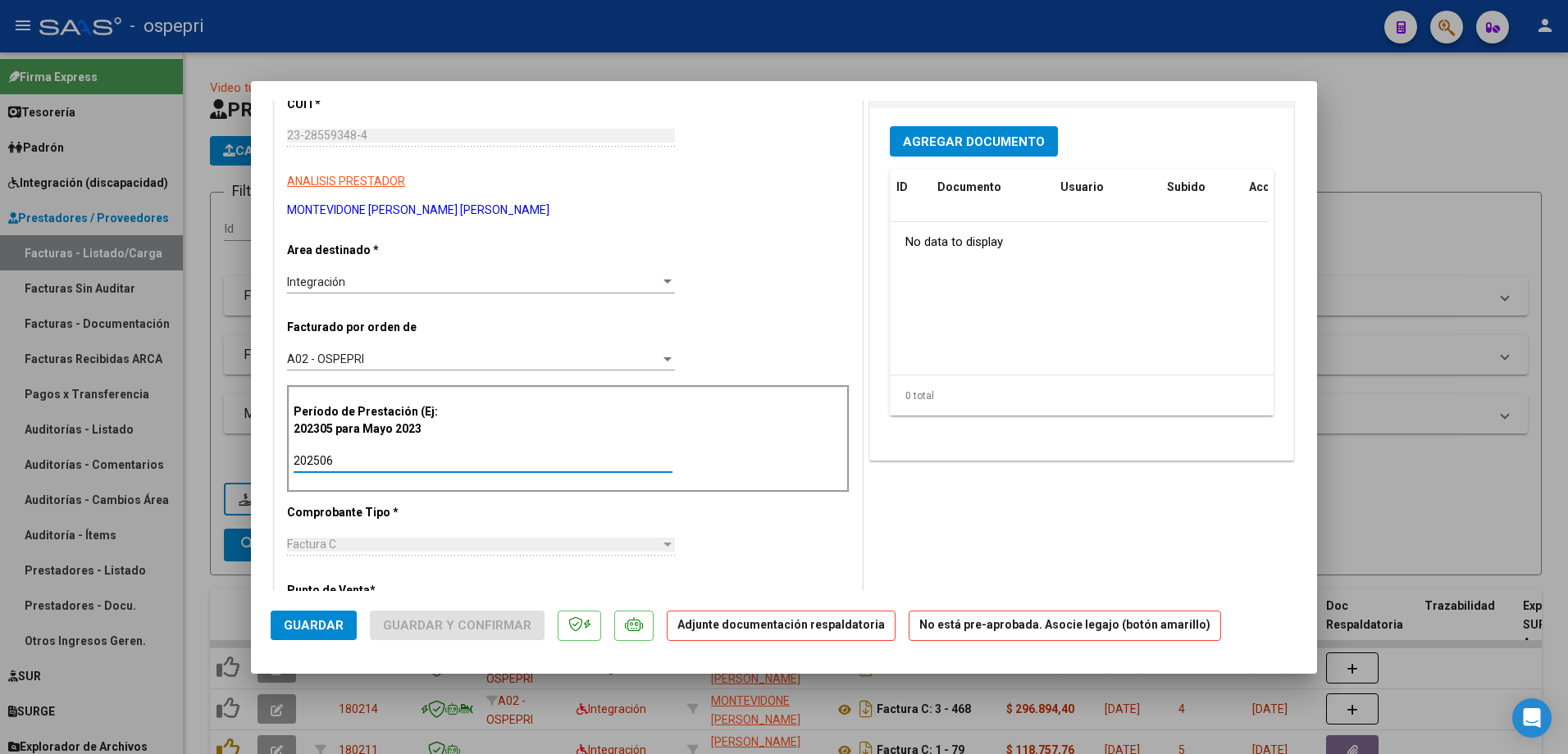 scroll, scrollTop: 0, scrollLeft: 0, axis: both 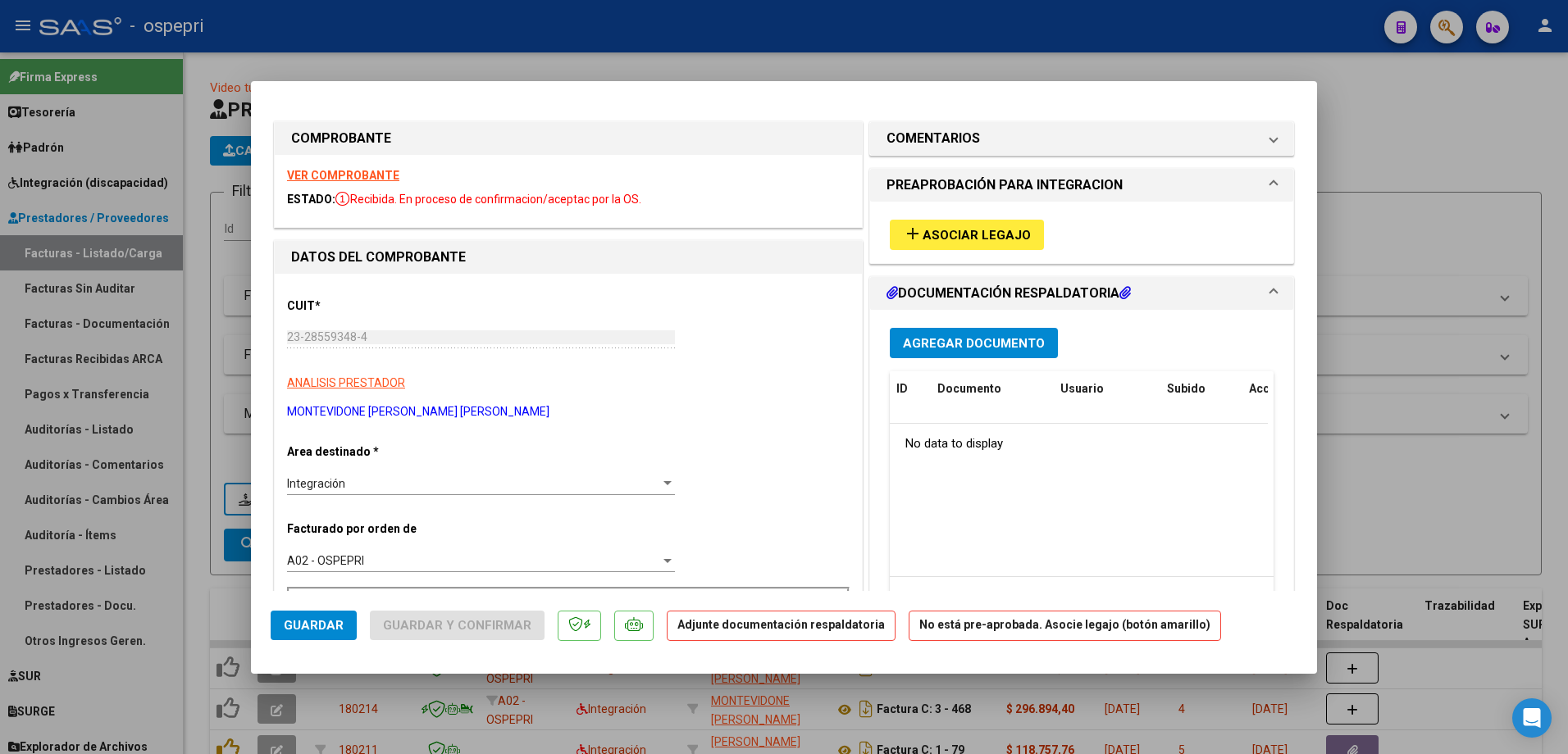 type on "202506" 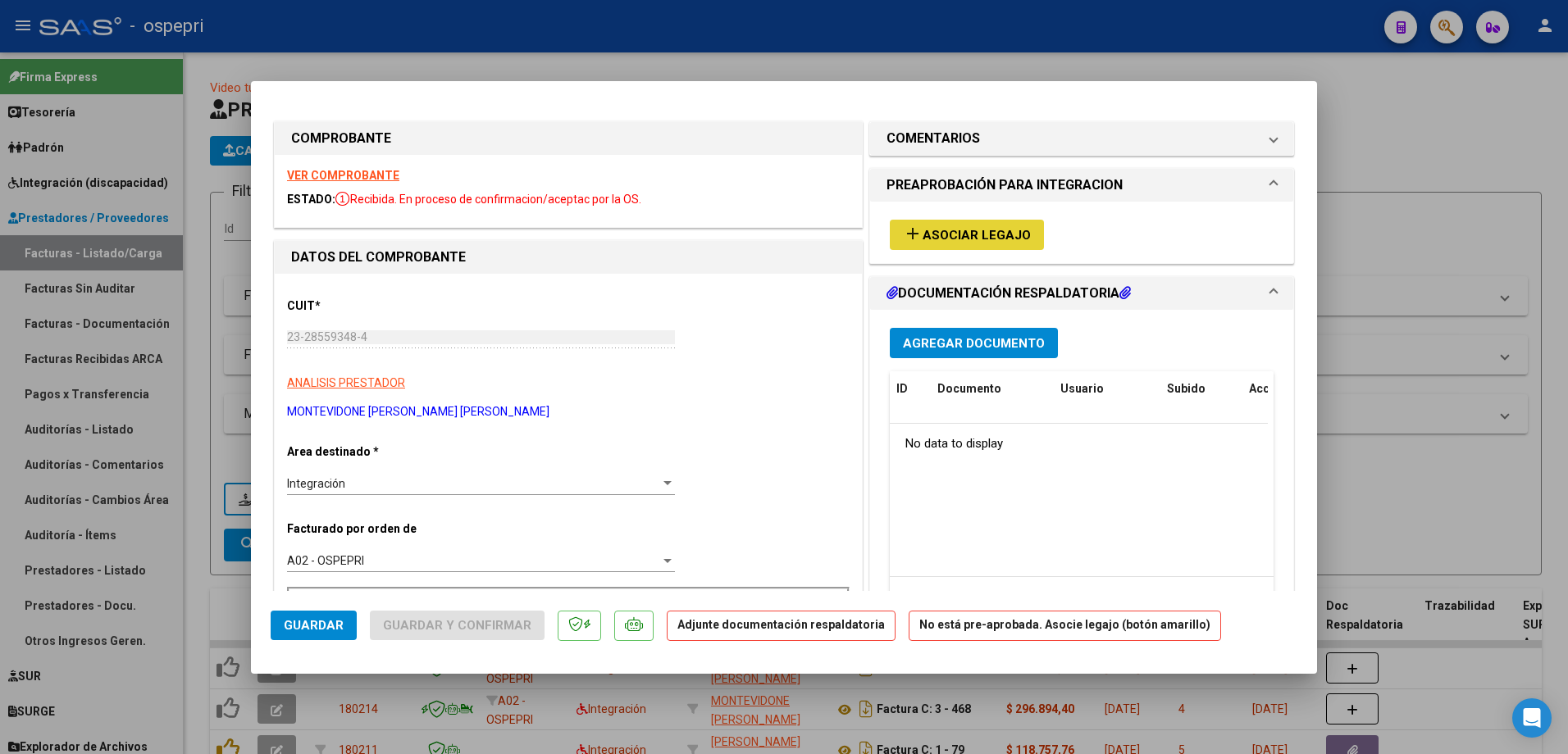 click on "add Asociar Legajo" at bounding box center (967, 234) 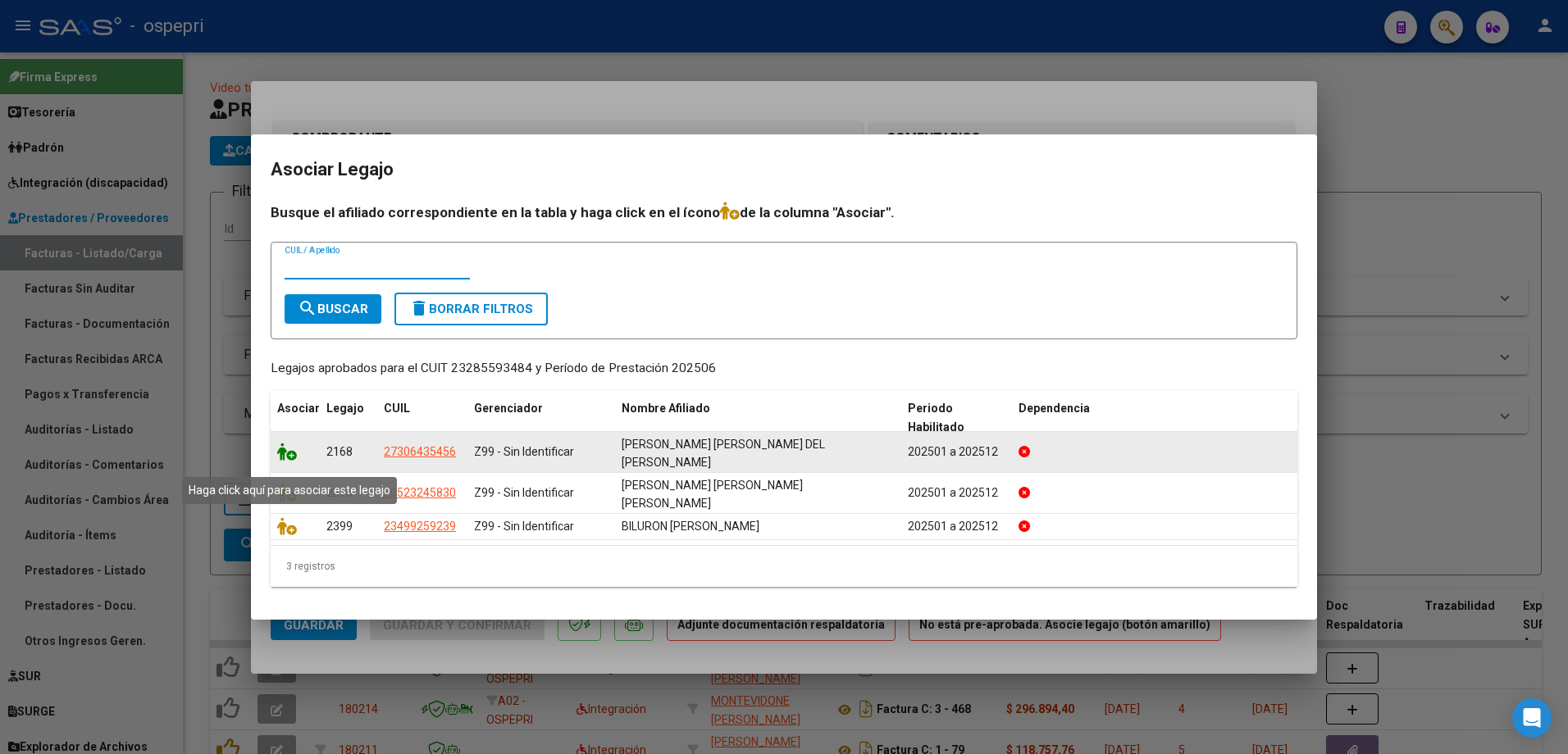 click 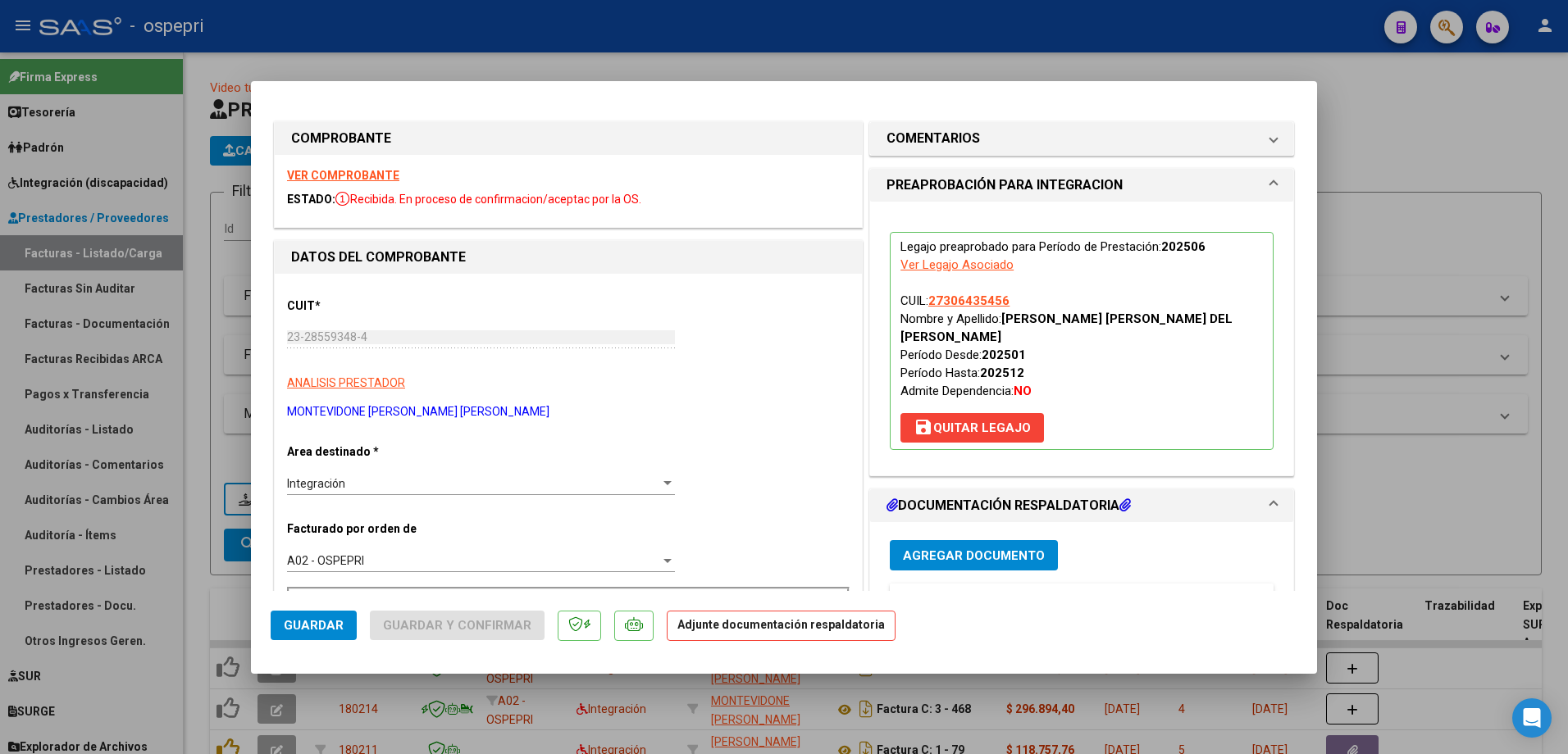 scroll, scrollTop: 82, scrollLeft: 0, axis: vertical 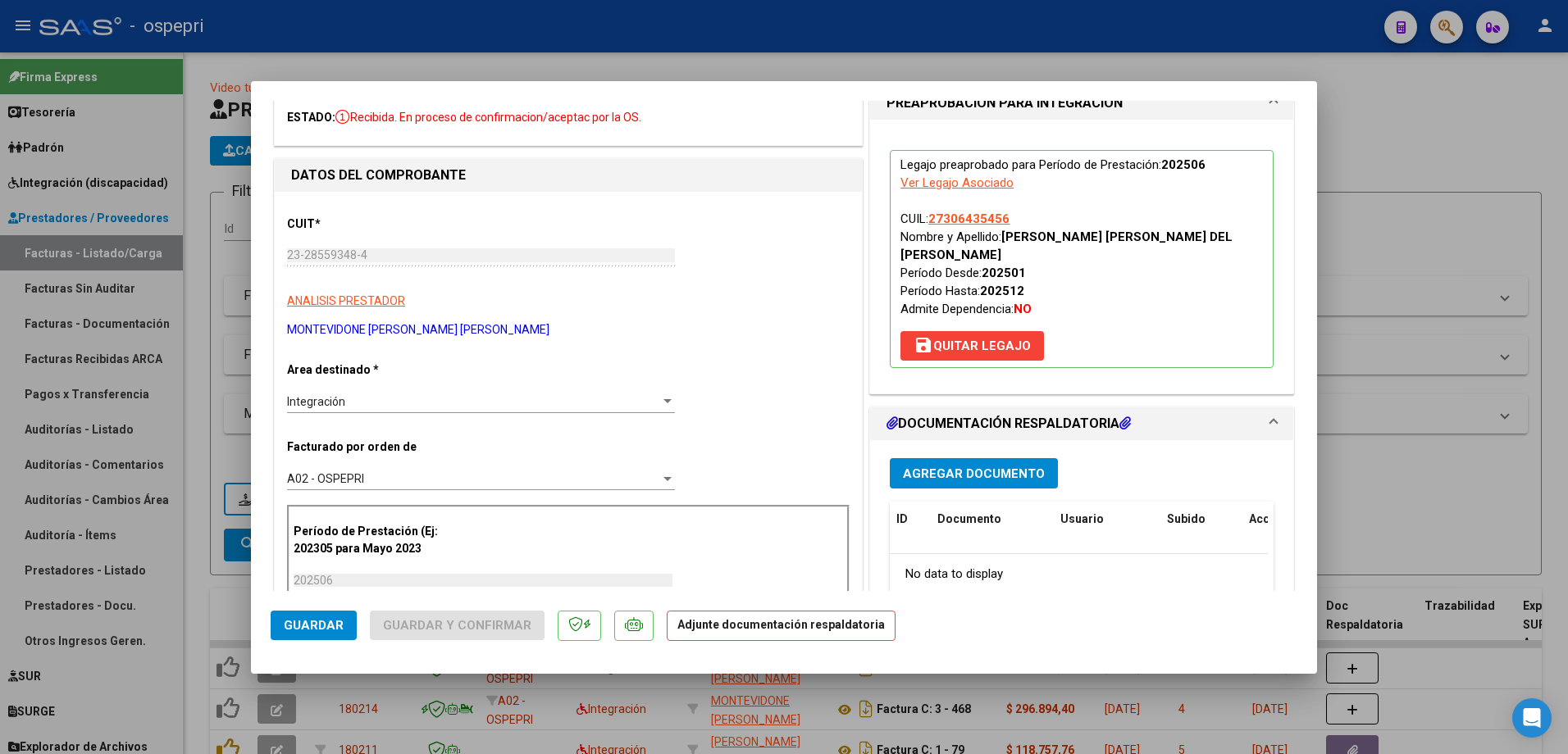 click on "Agregar Documento" at bounding box center (973, 474) 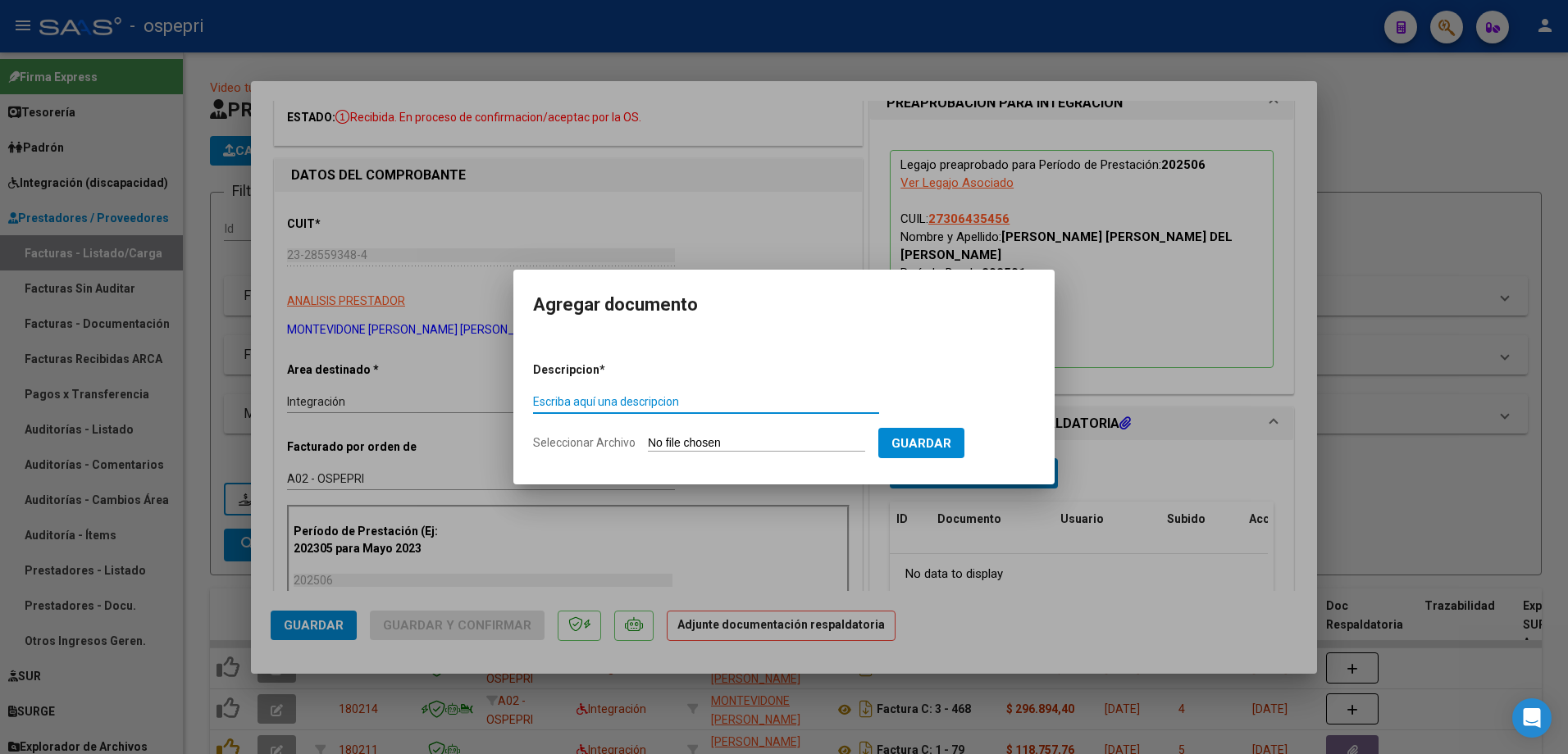 click on "Escriba aquí una descripcion" at bounding box center (706, 402) 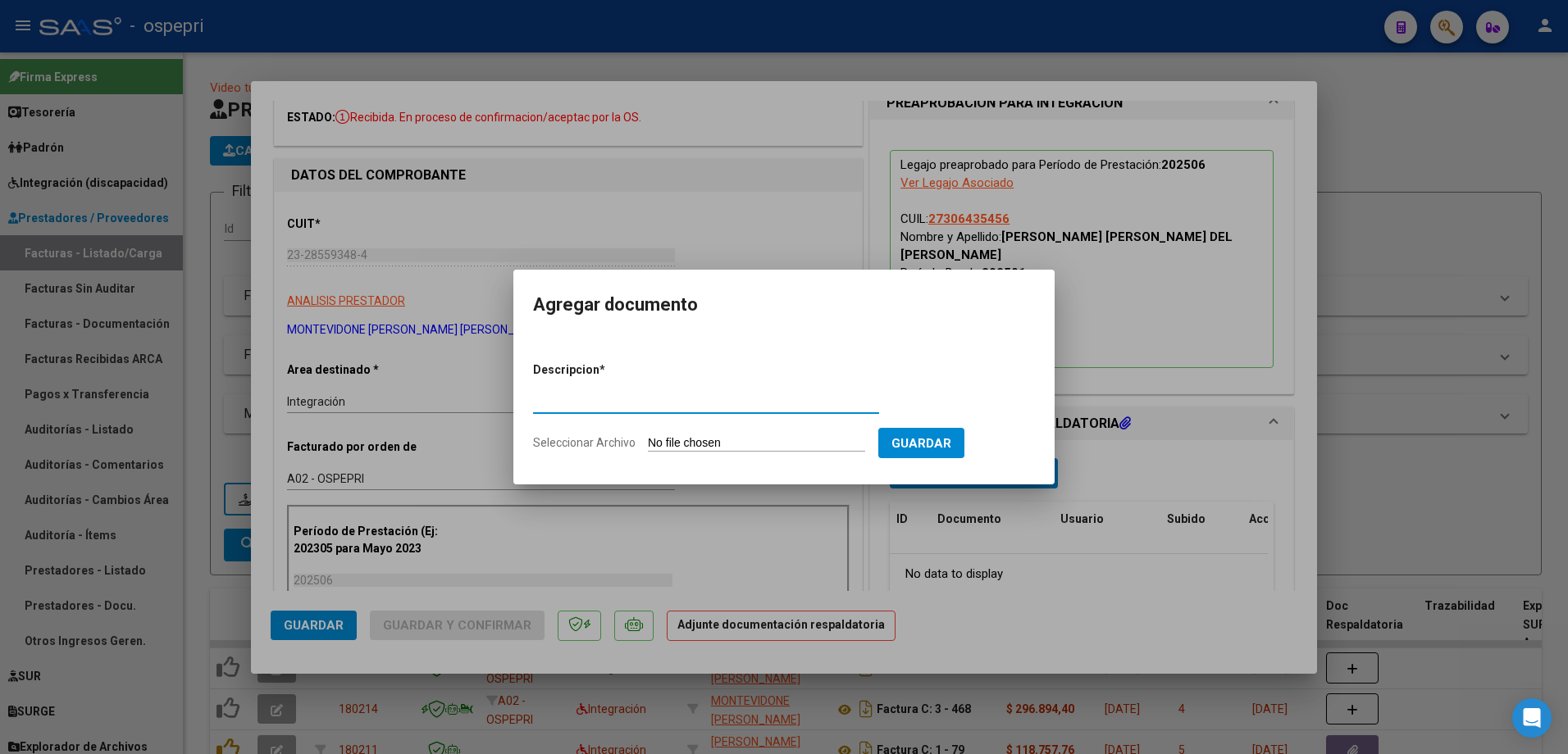 type on "asistencia" 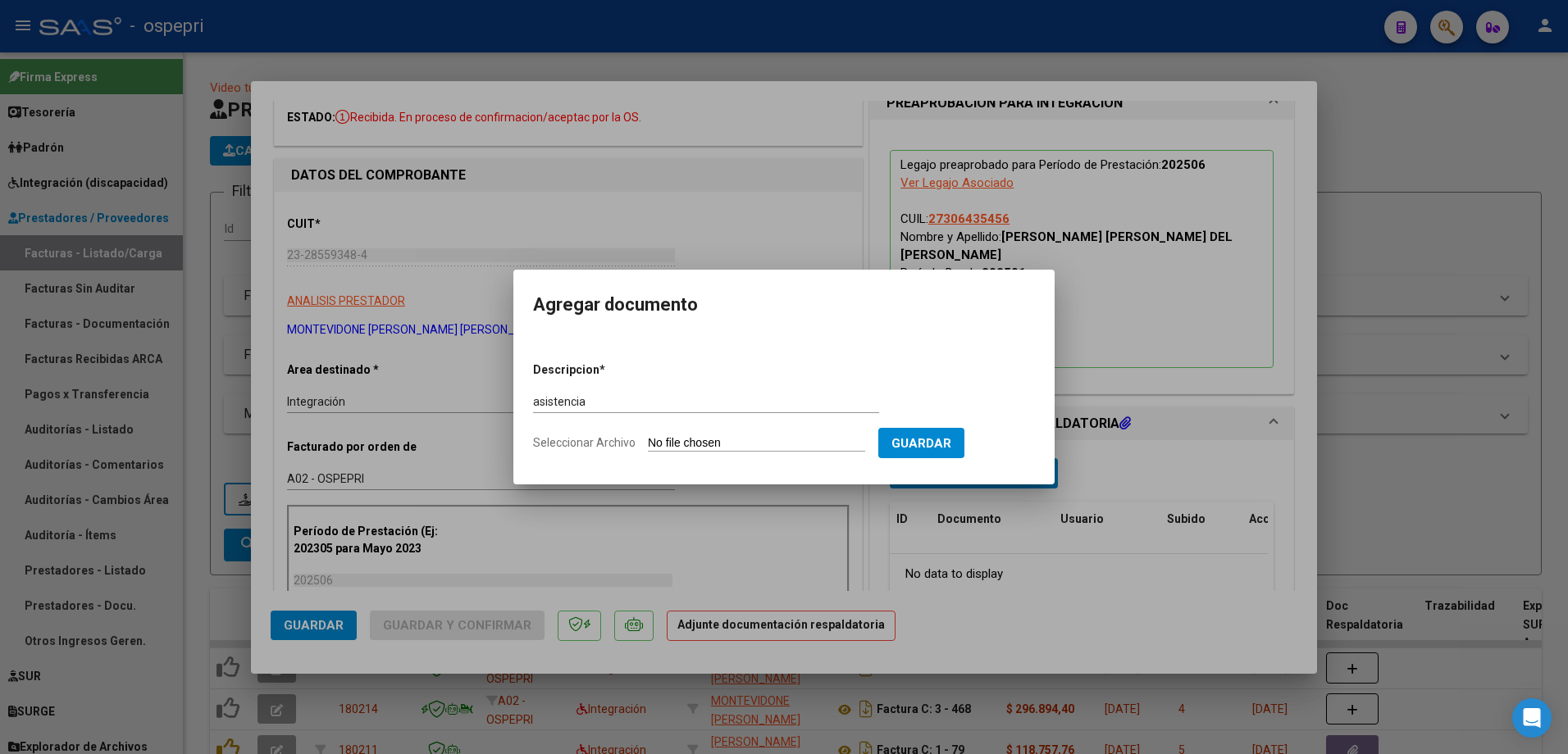 click on "Seleccionar Archivo" at bounding box center (756, 443) 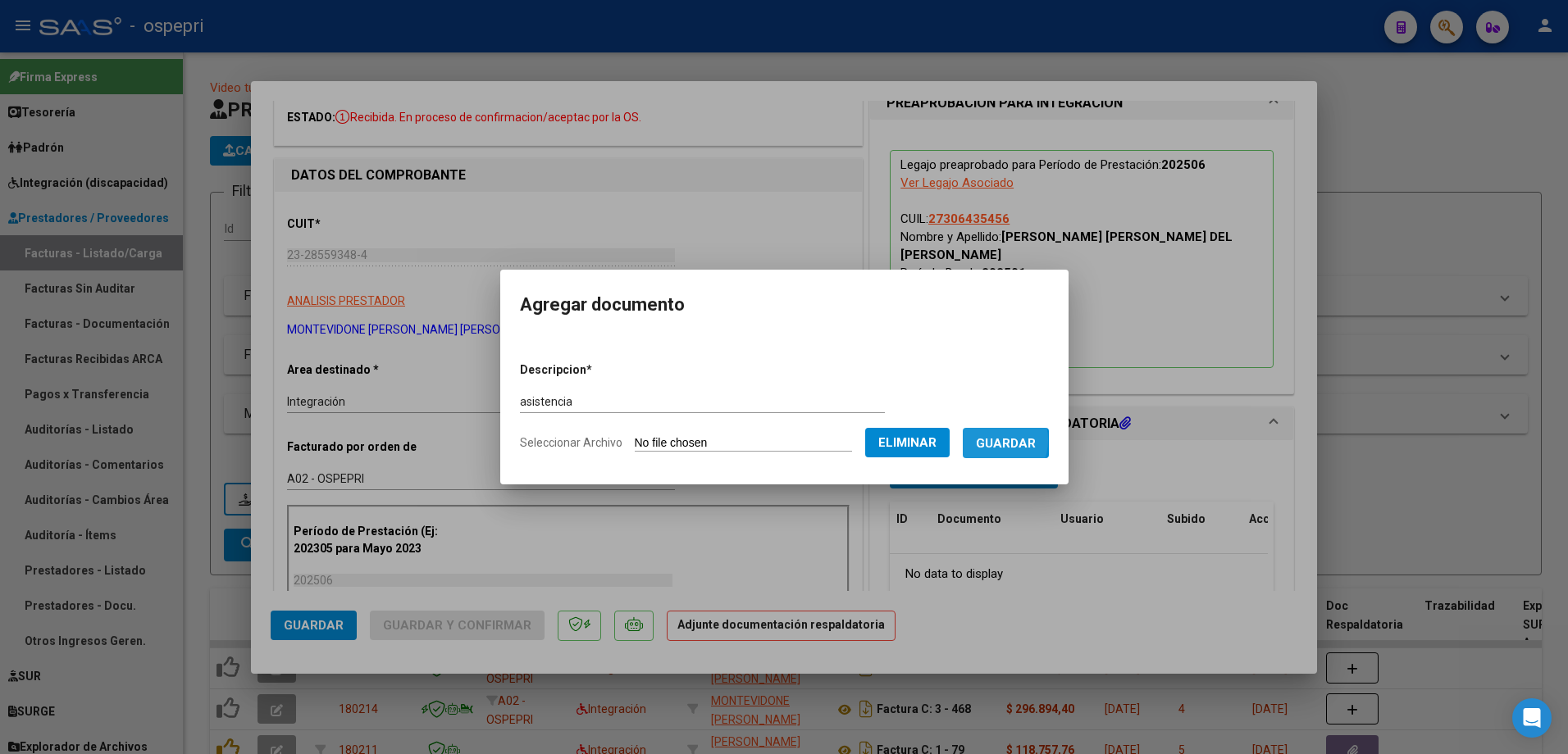 click on "Guardar" at bounding box center [1005, 443] 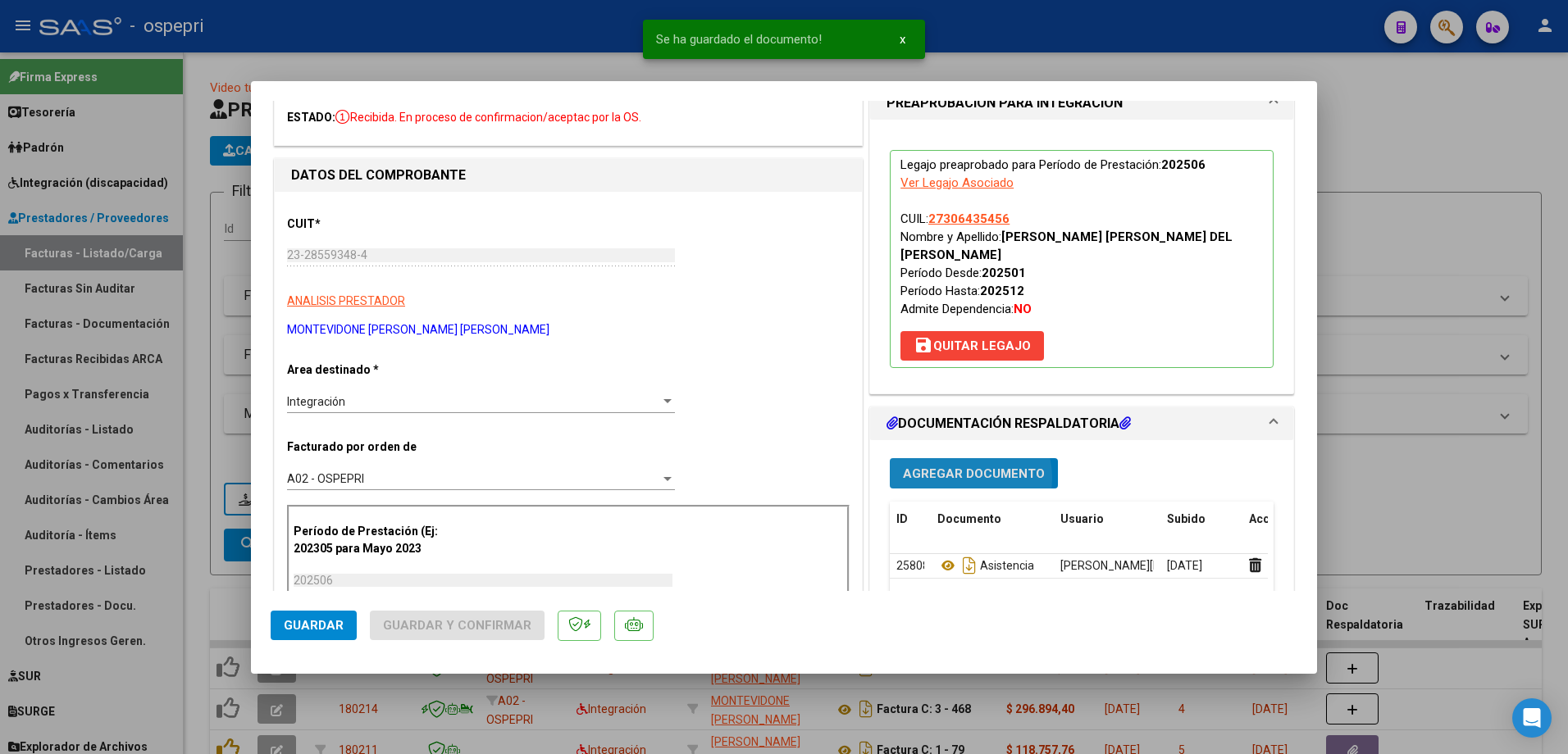 click on "Agregar Documento" at bounding box center (973, 474) 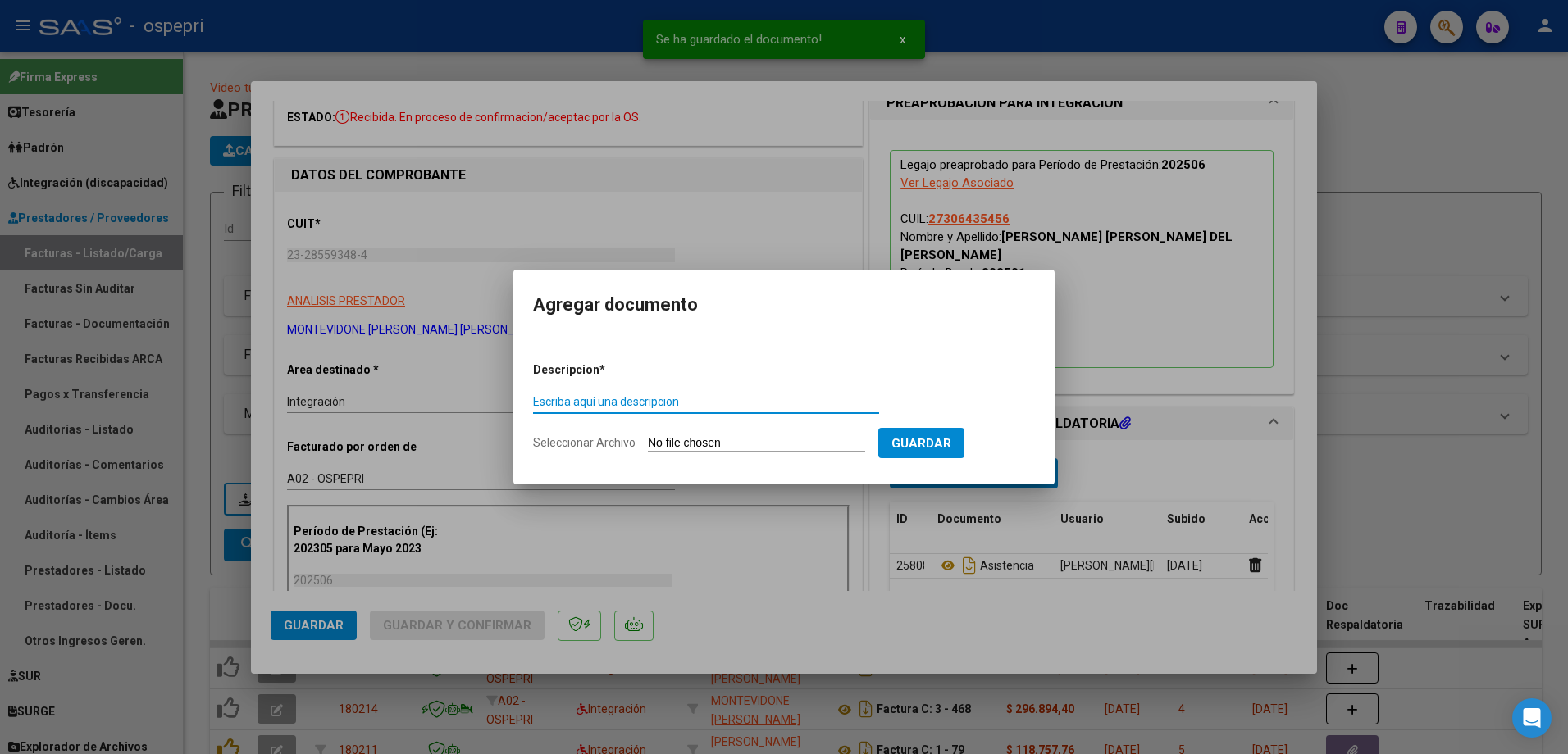 click on "Escriba aquí una descripcion" at bounding box center [706, 402] 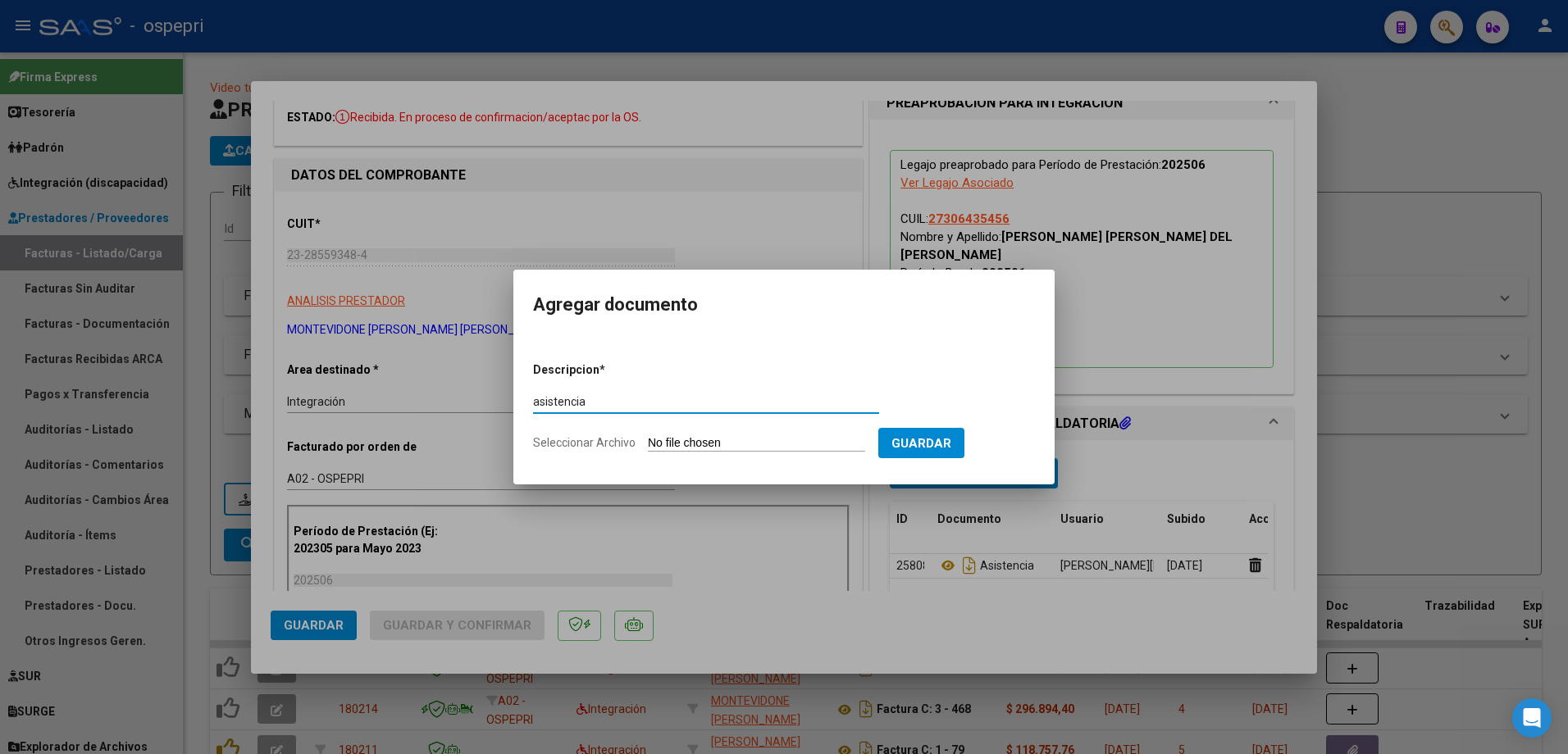 type on "asistencia" 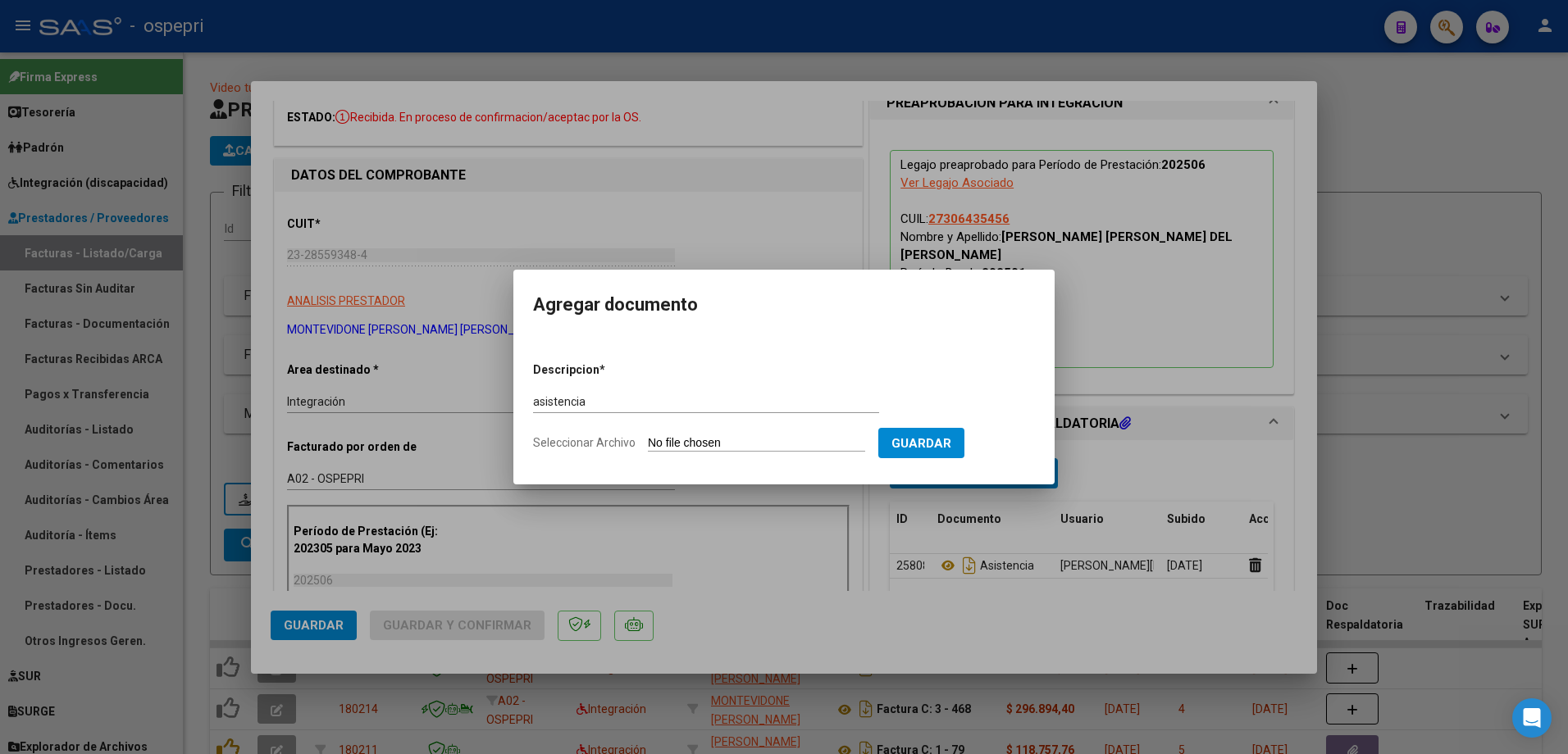 click on "Seleccionar Archivo" at bounding box center (756, 443) 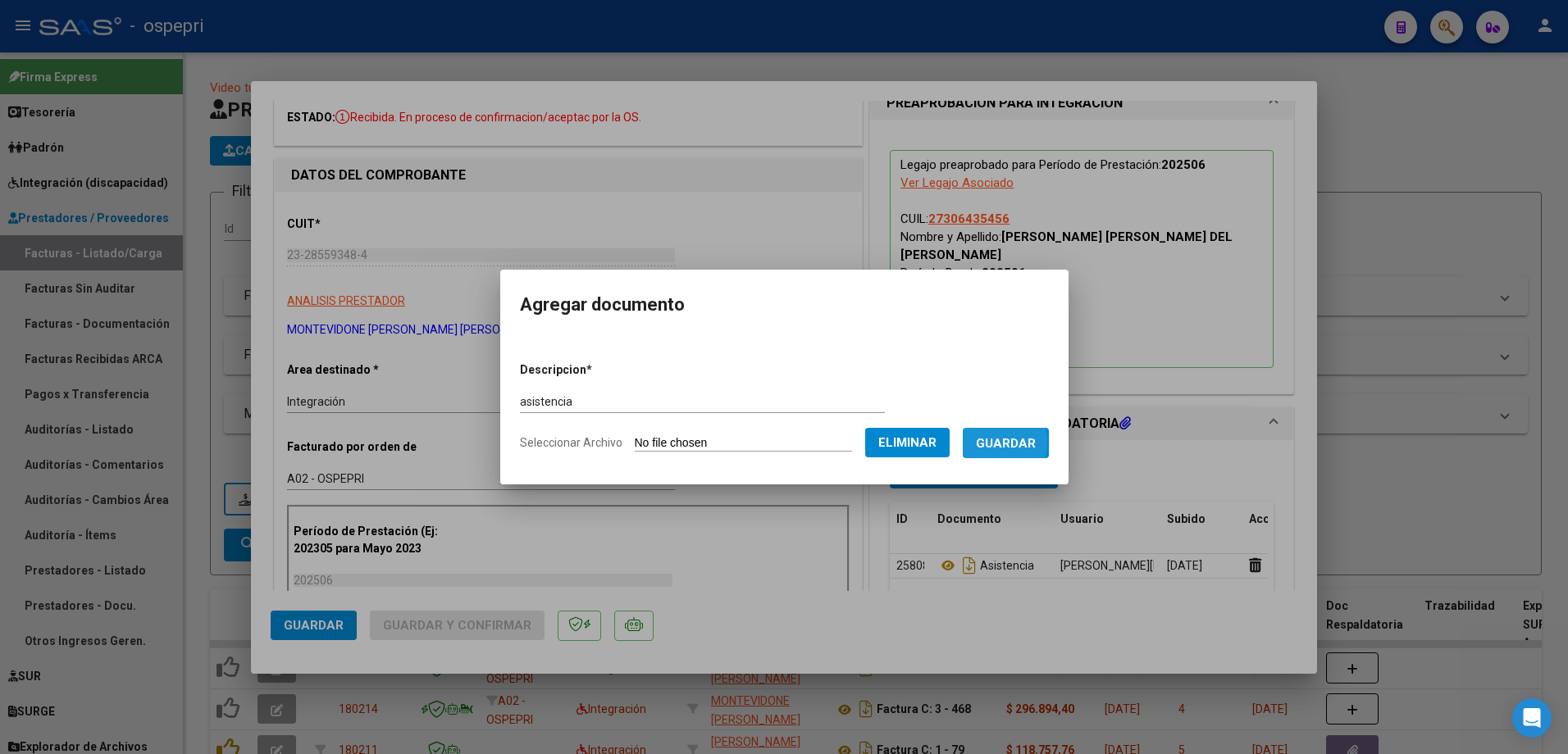click on "Guardar" at bounding box center [1005, 443] 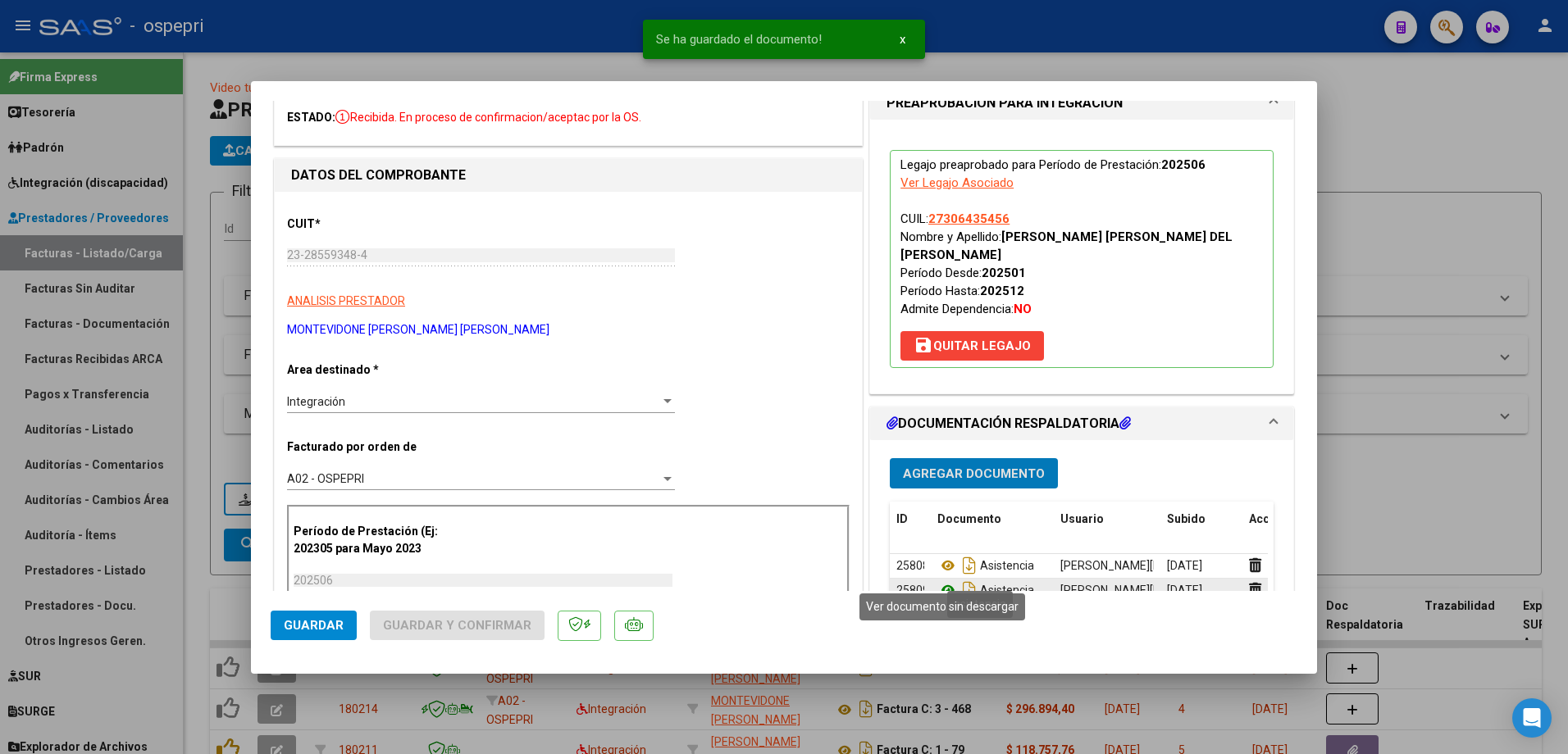 click 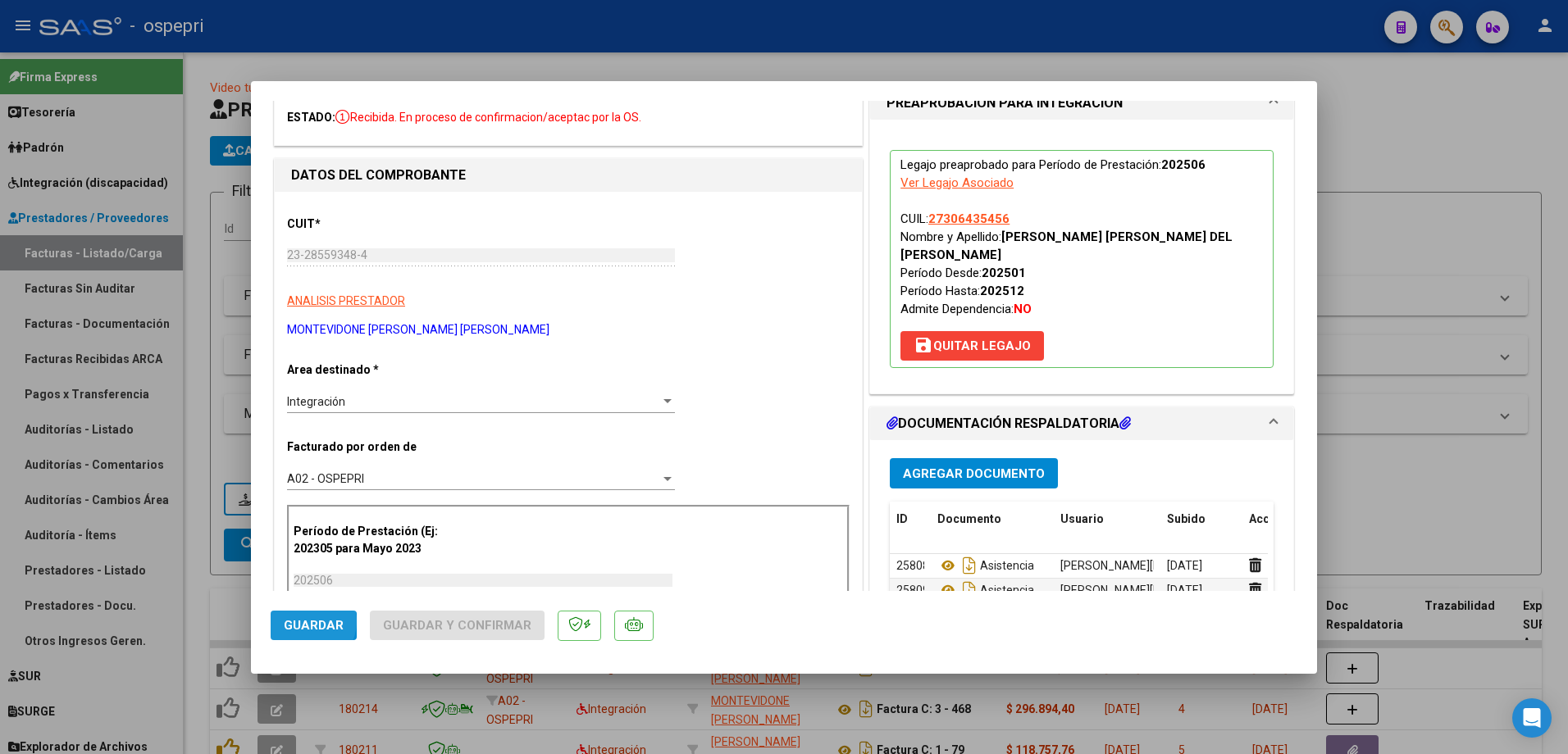 click on "Guardar" 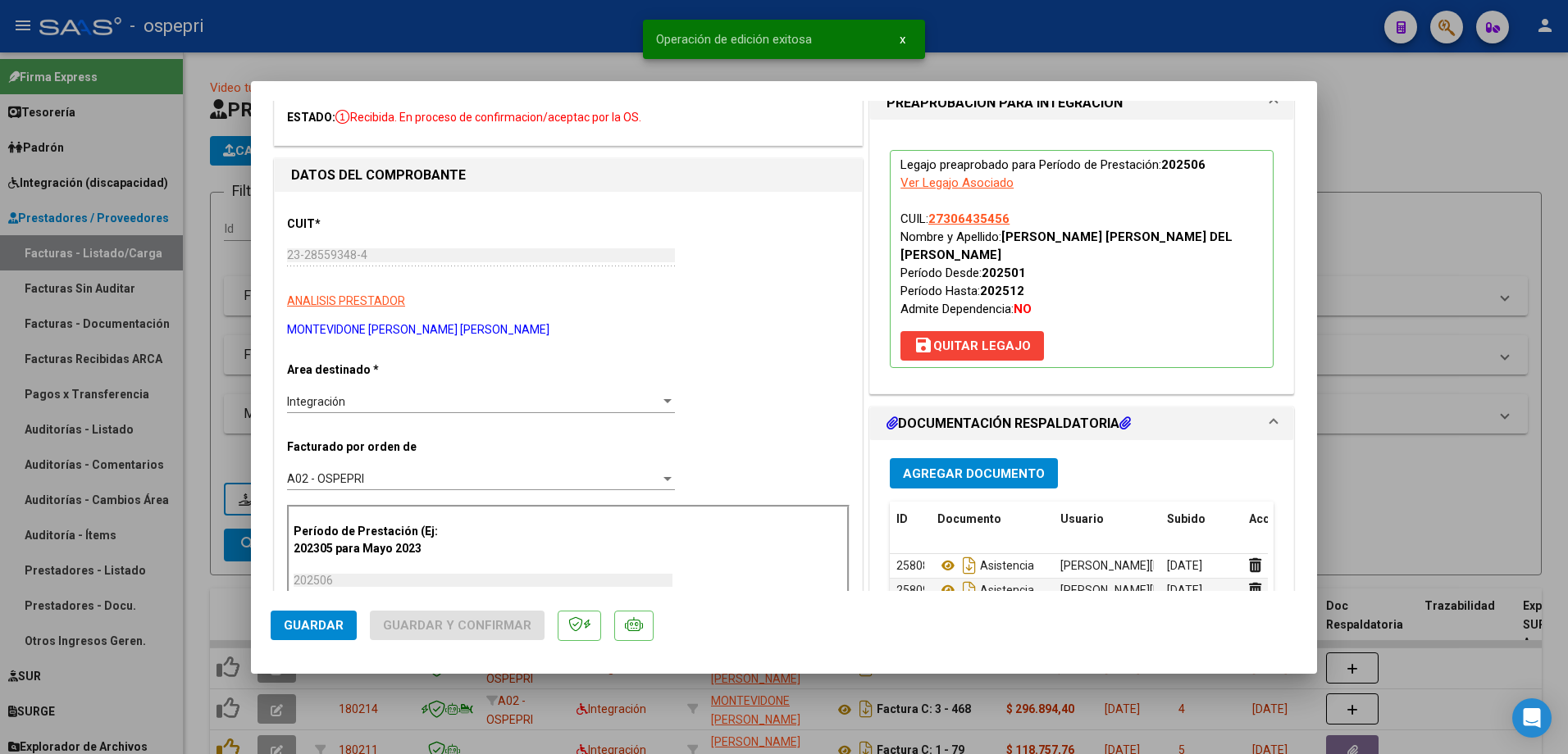 type 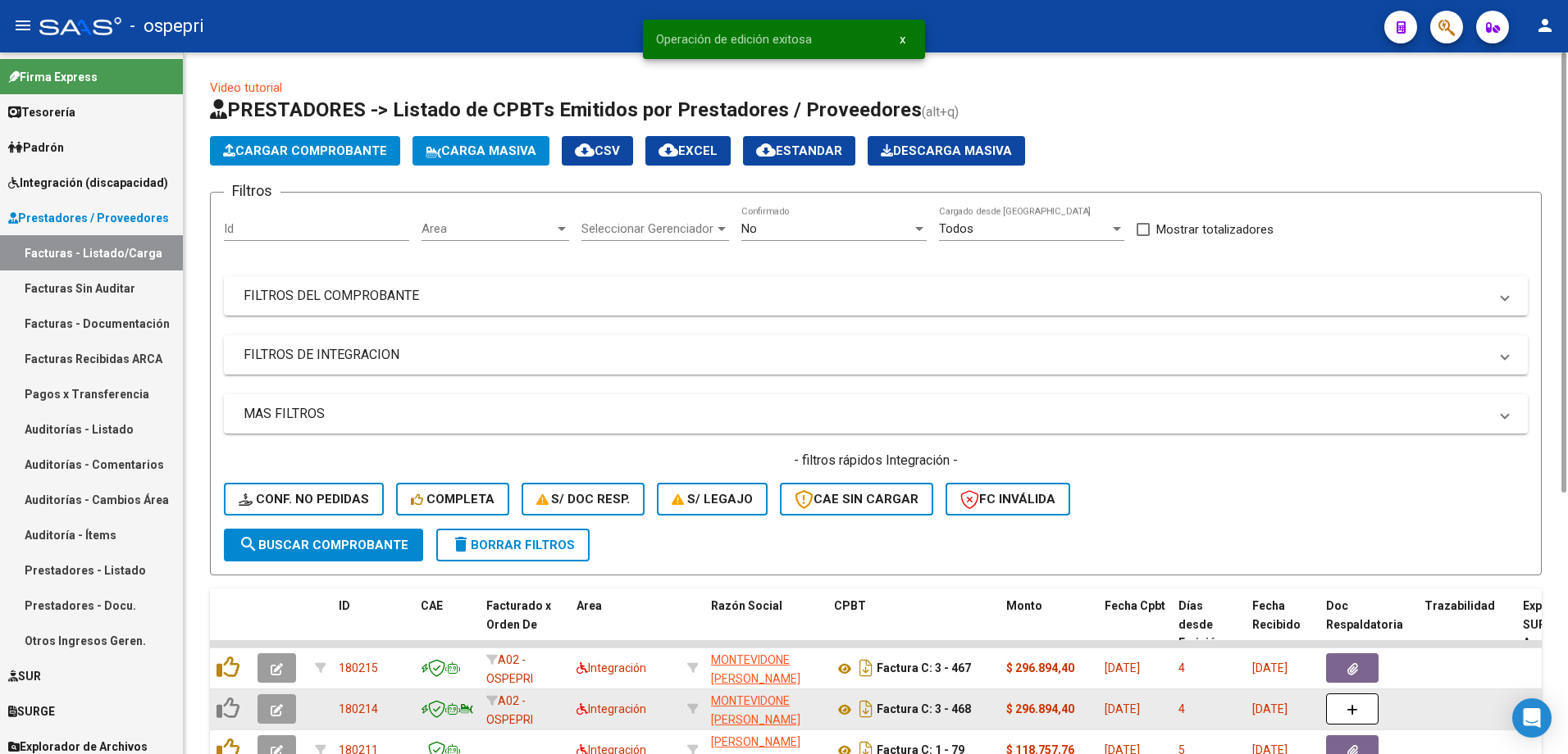 click 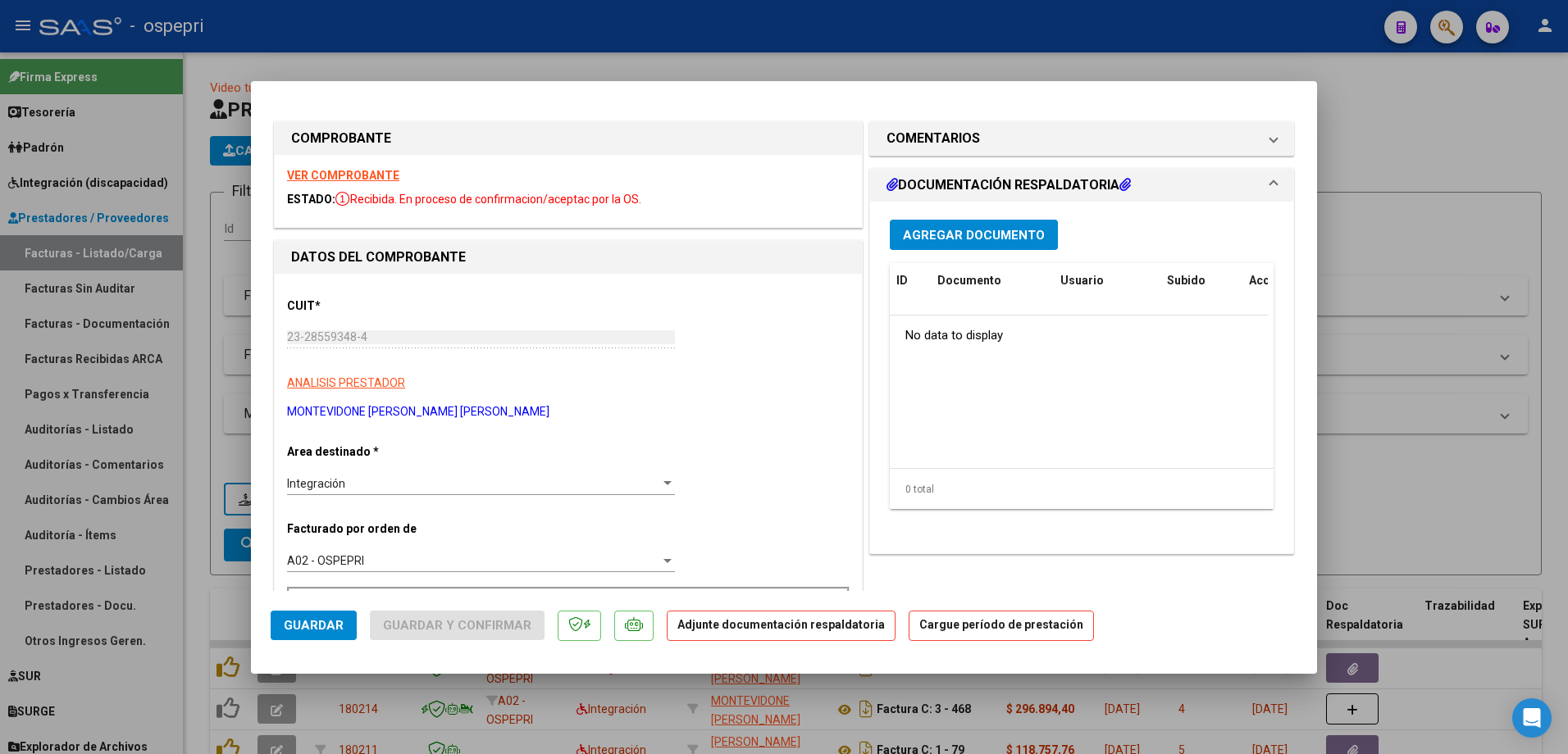click on "VER COMPROBANTE" at bounding box center [343, 175] 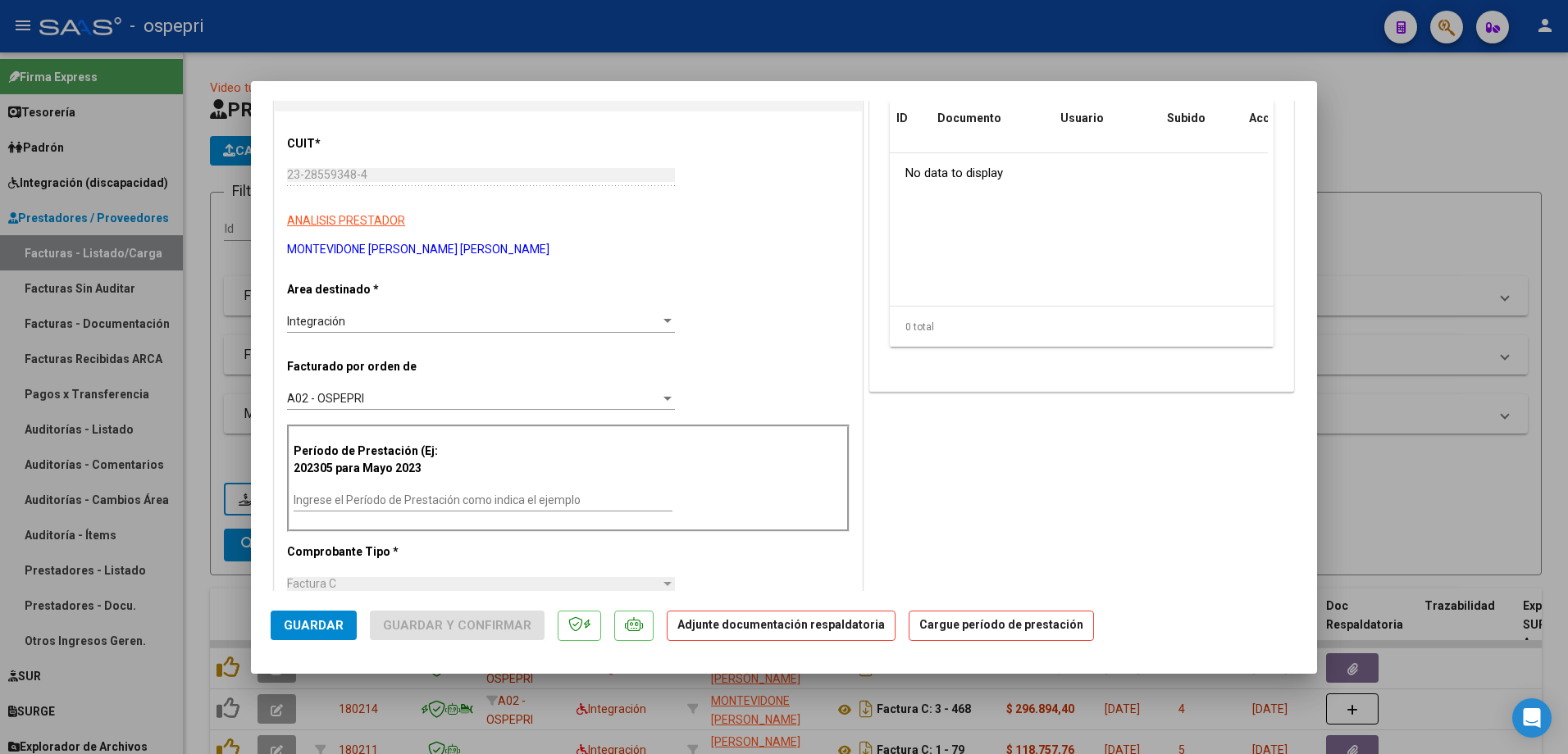 scroll, scrollTop: 164, scrollLeft: 0, axis: vertical 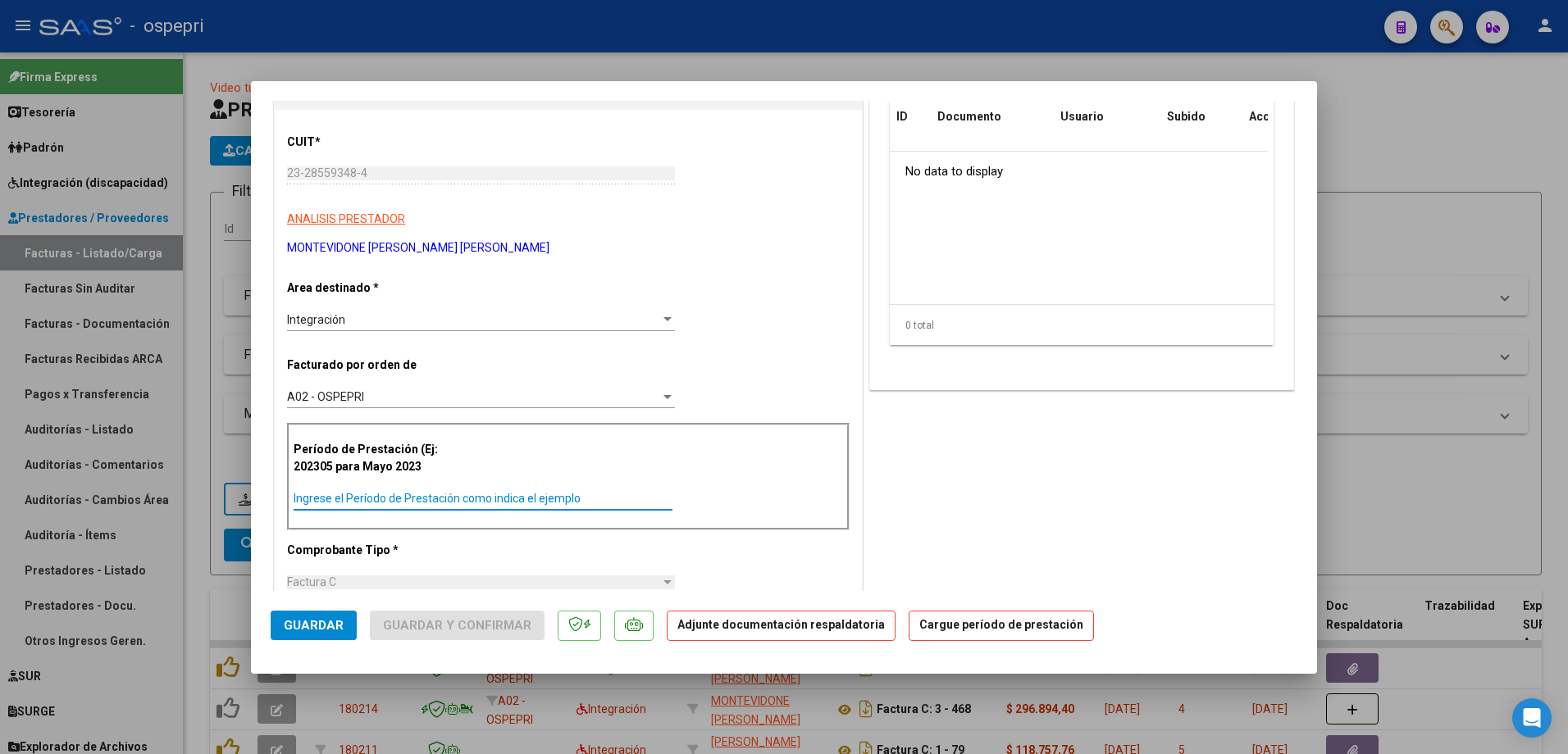 click on "Ingrese el Período de Prestación como indica el ejemplo" at bounding box center [483, 498] 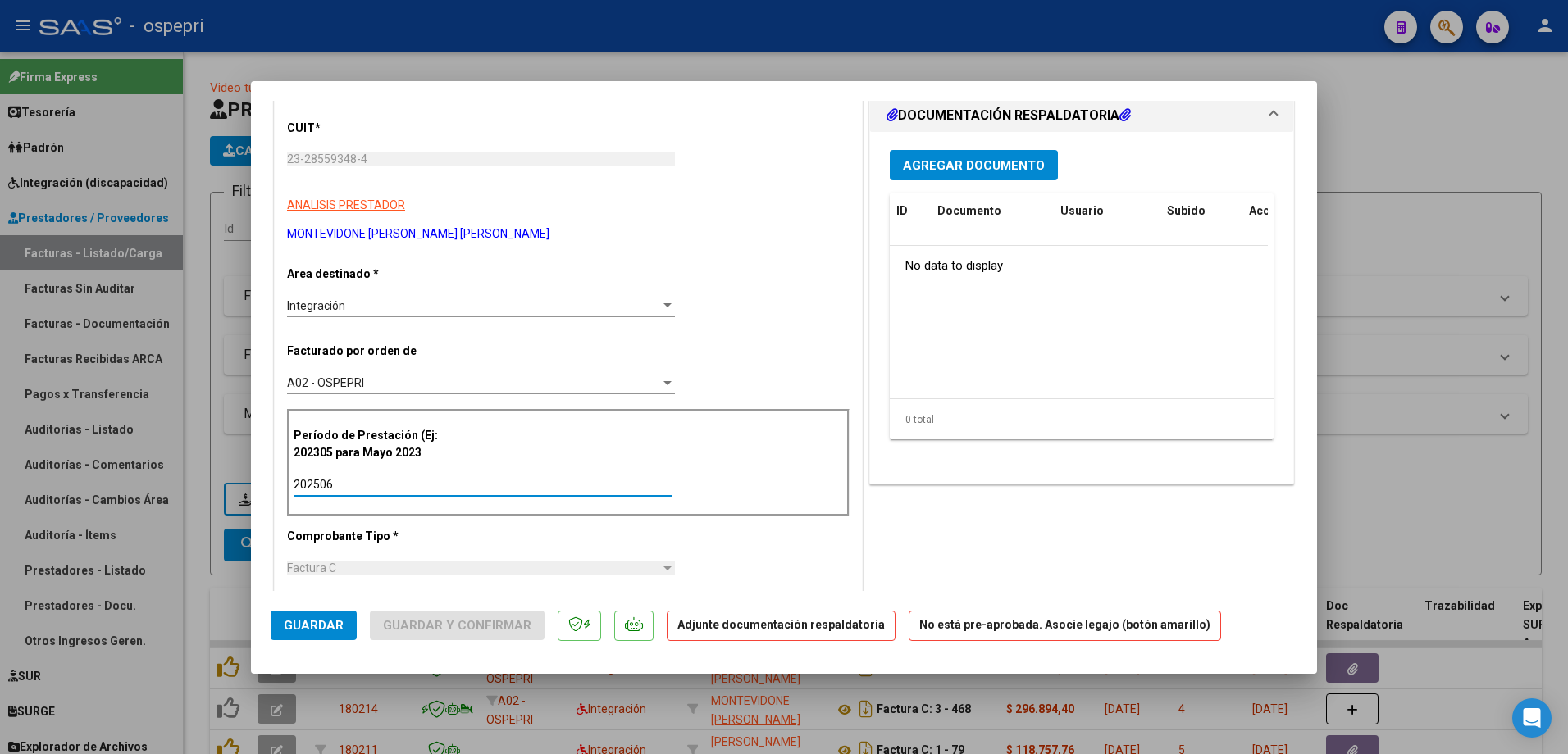 scroll, scrollTop: 164, scrollLeft: 0, axis: vertical 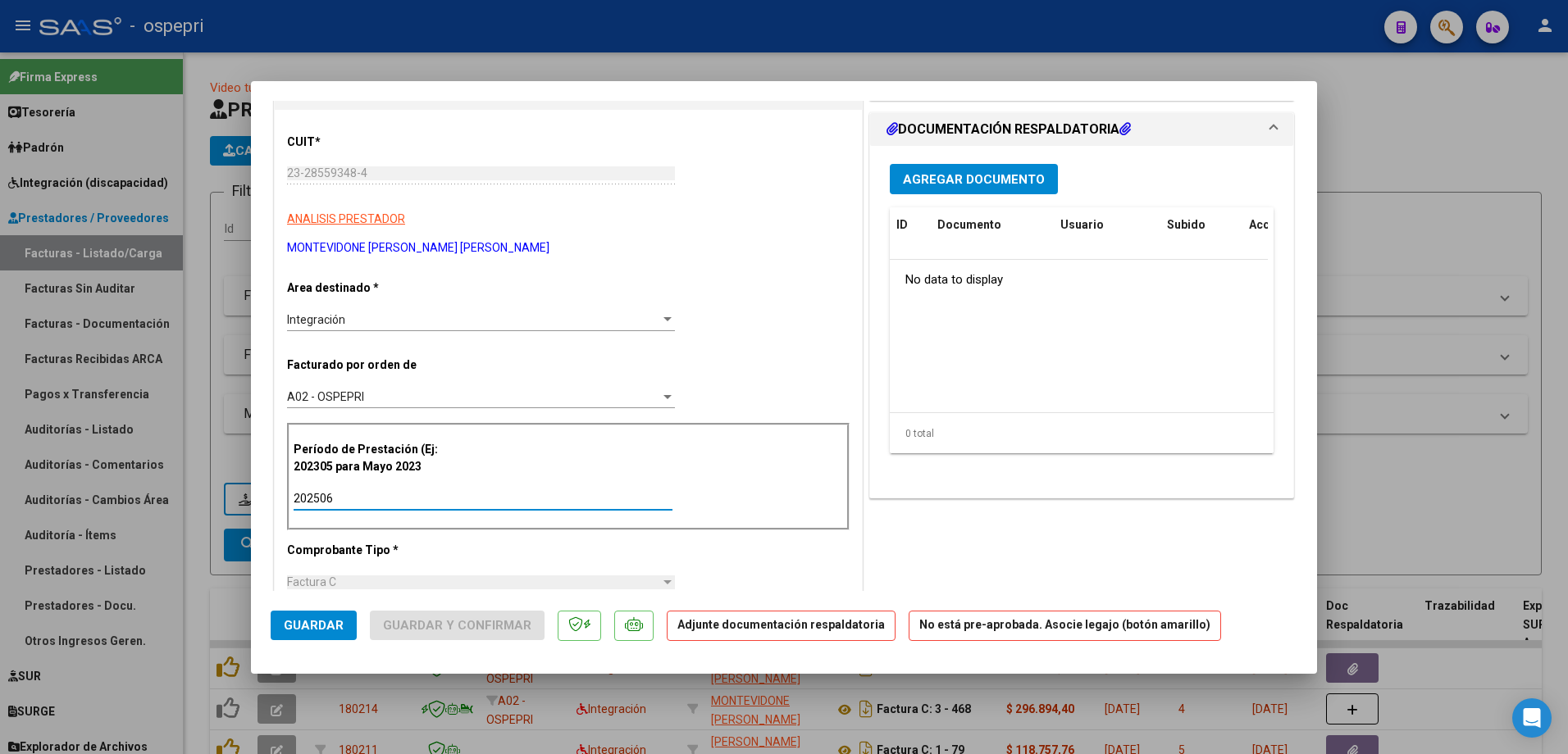 type on "202506" 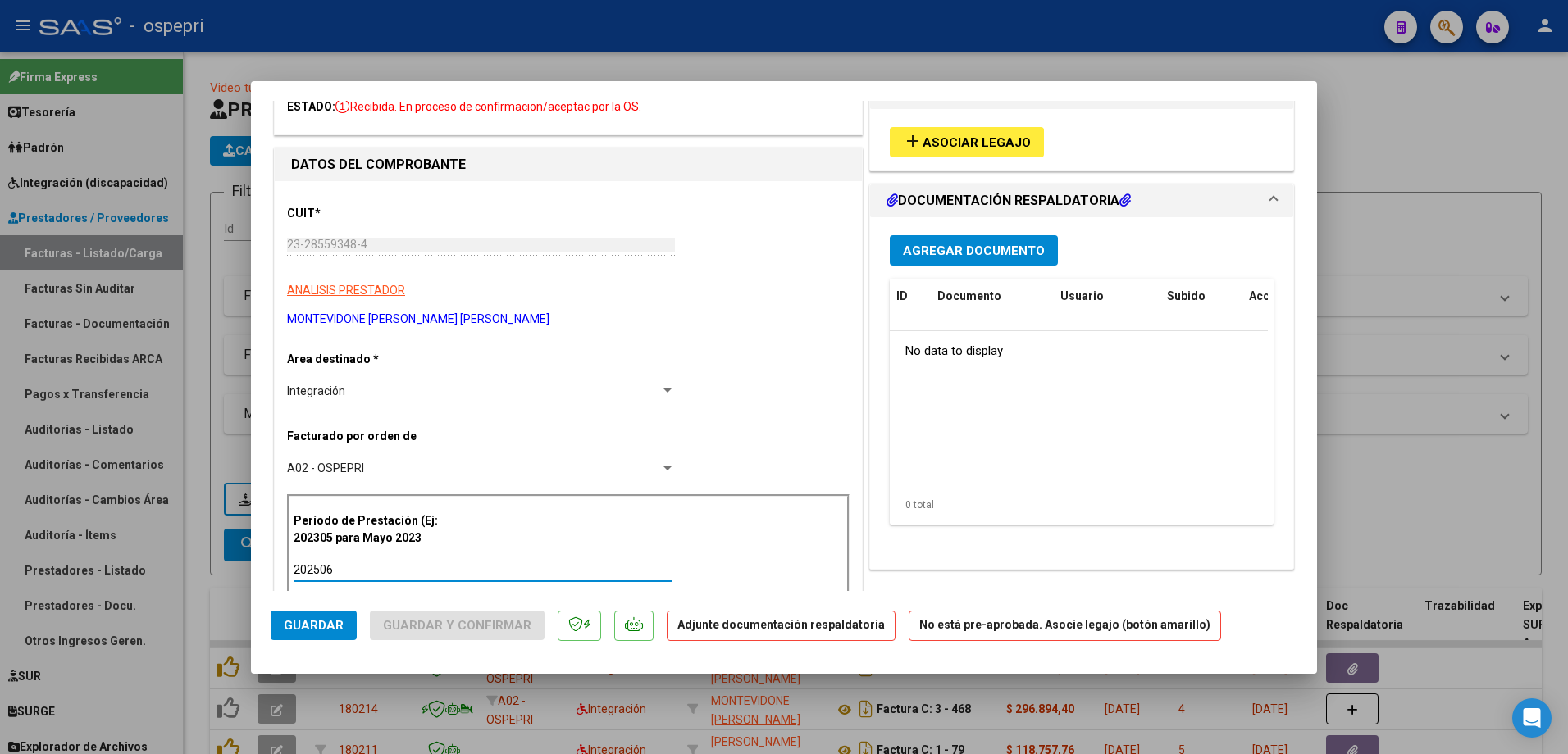 scroll, scrollTop: 82, scrollLeft: 0, axis: vertical 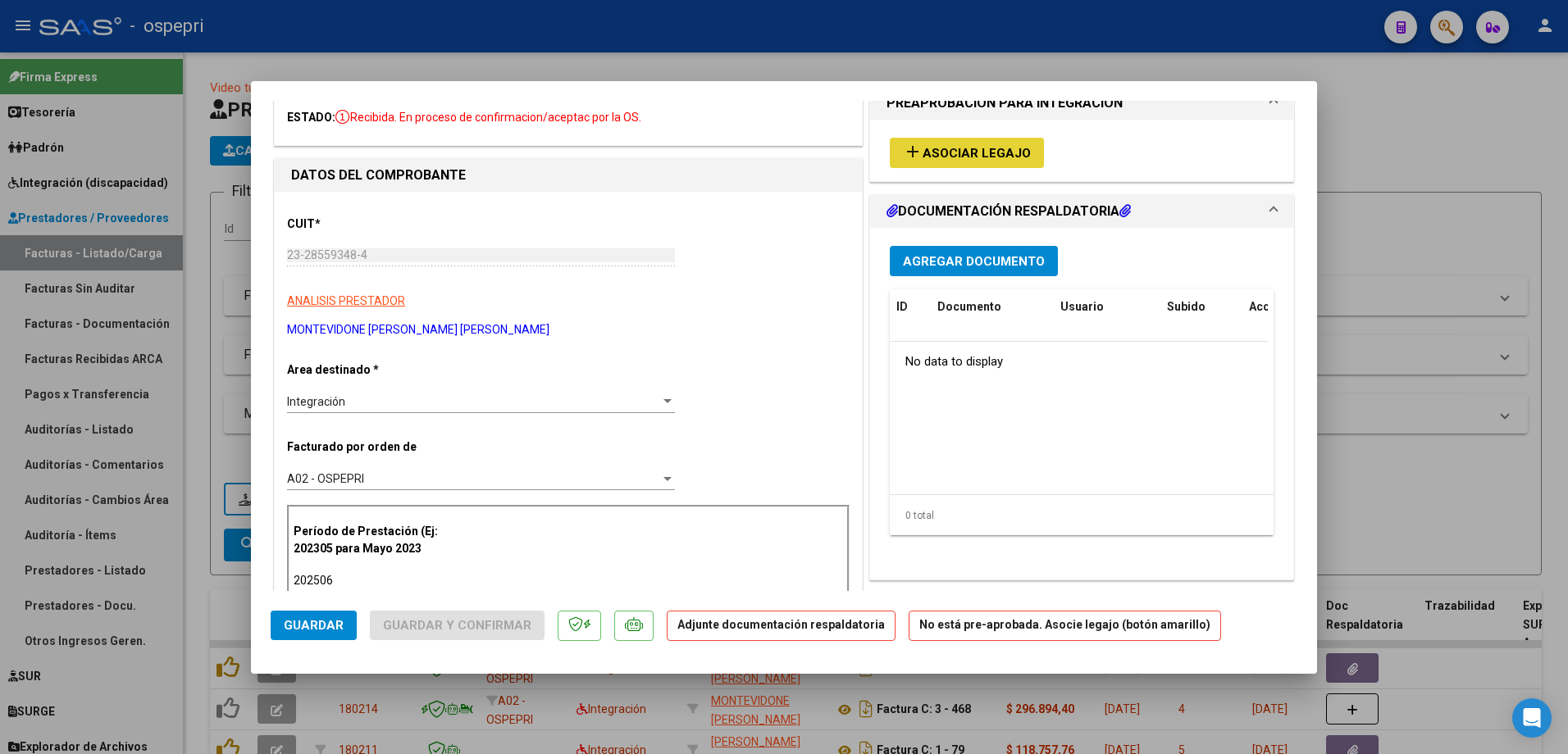 click on "Asociar Legajo" at bounding box center [977, 153] 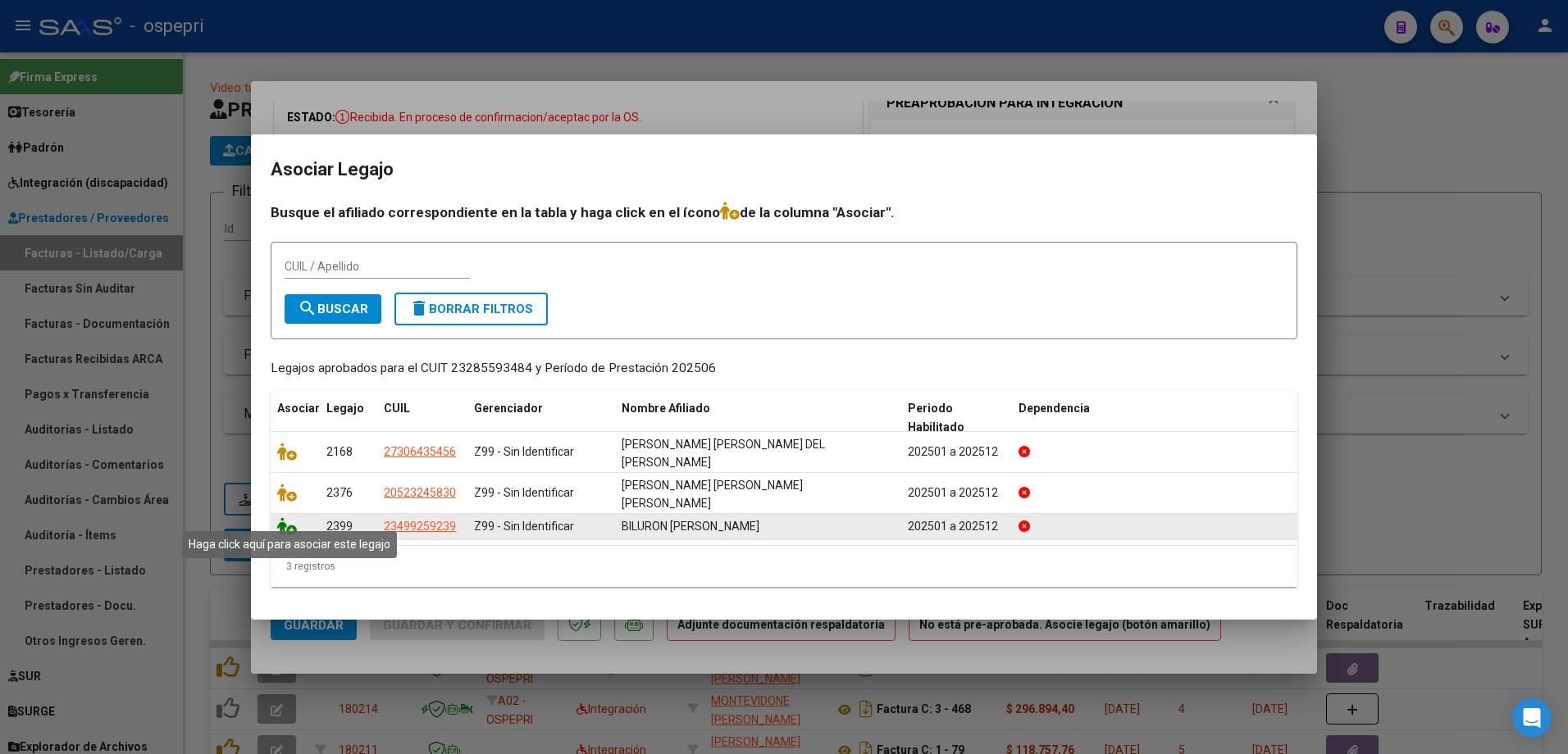 click 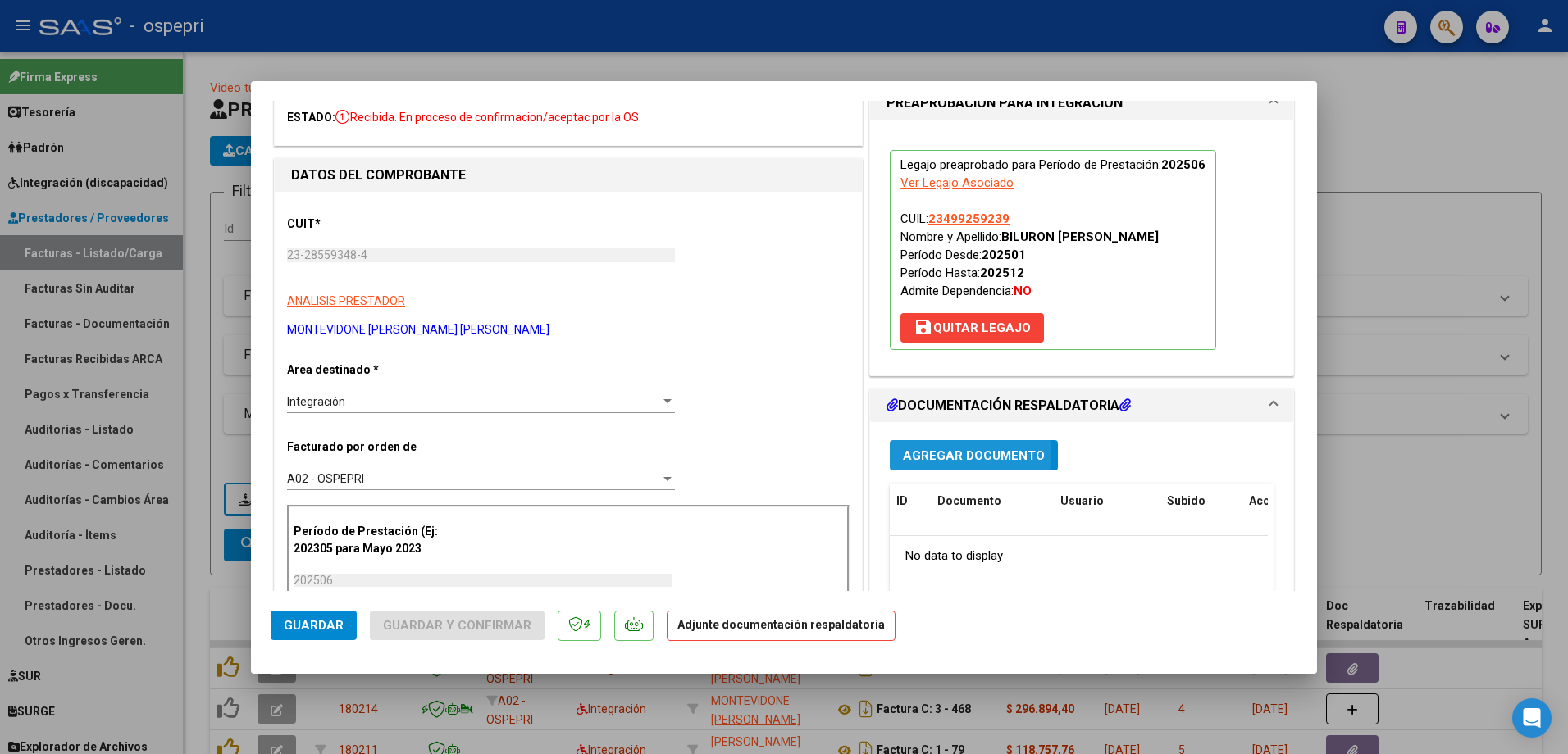 click on "Agregar Documento" at bounding box center [973, 456] 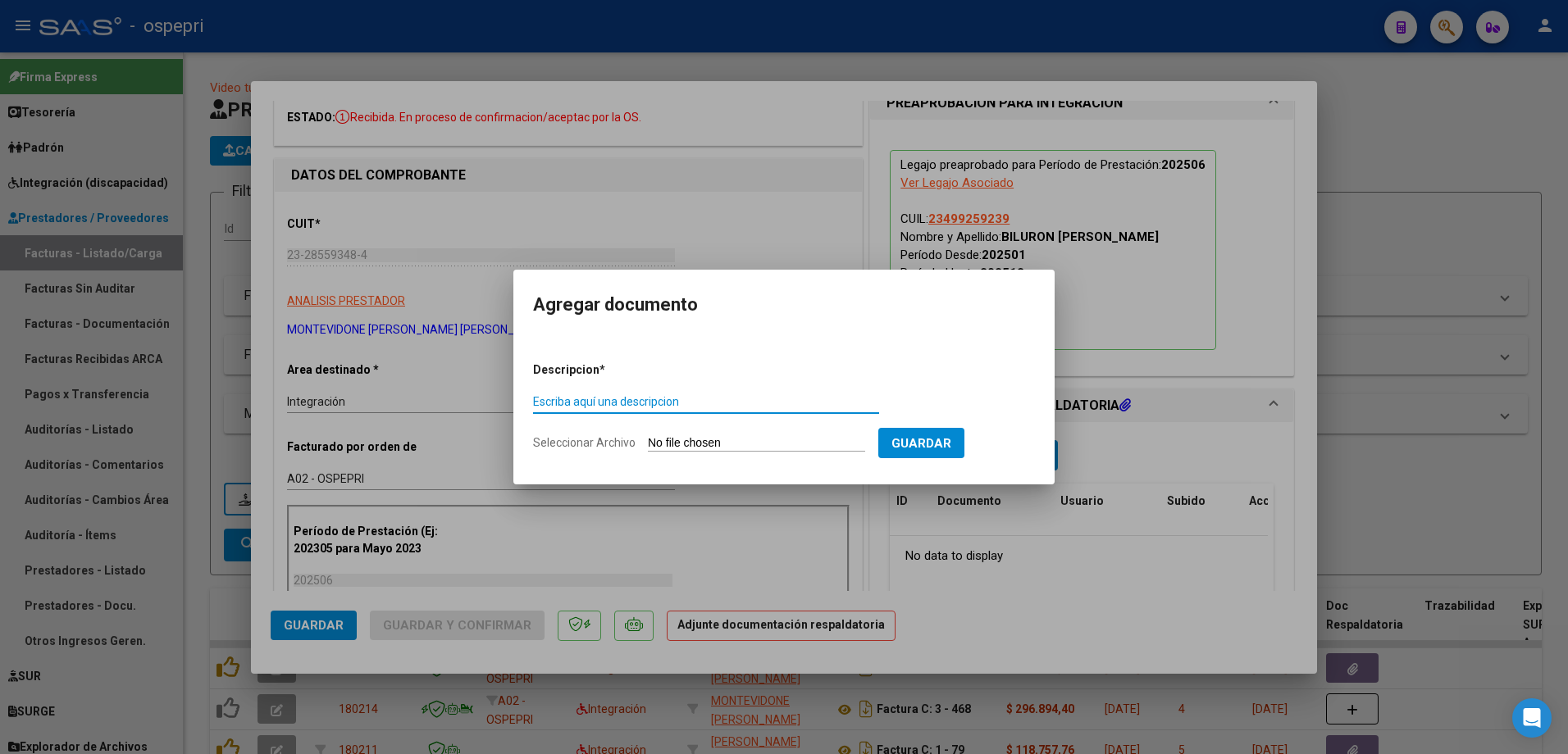 click on "Escriba aquí una descripcion" at bounding box center (706, 402) 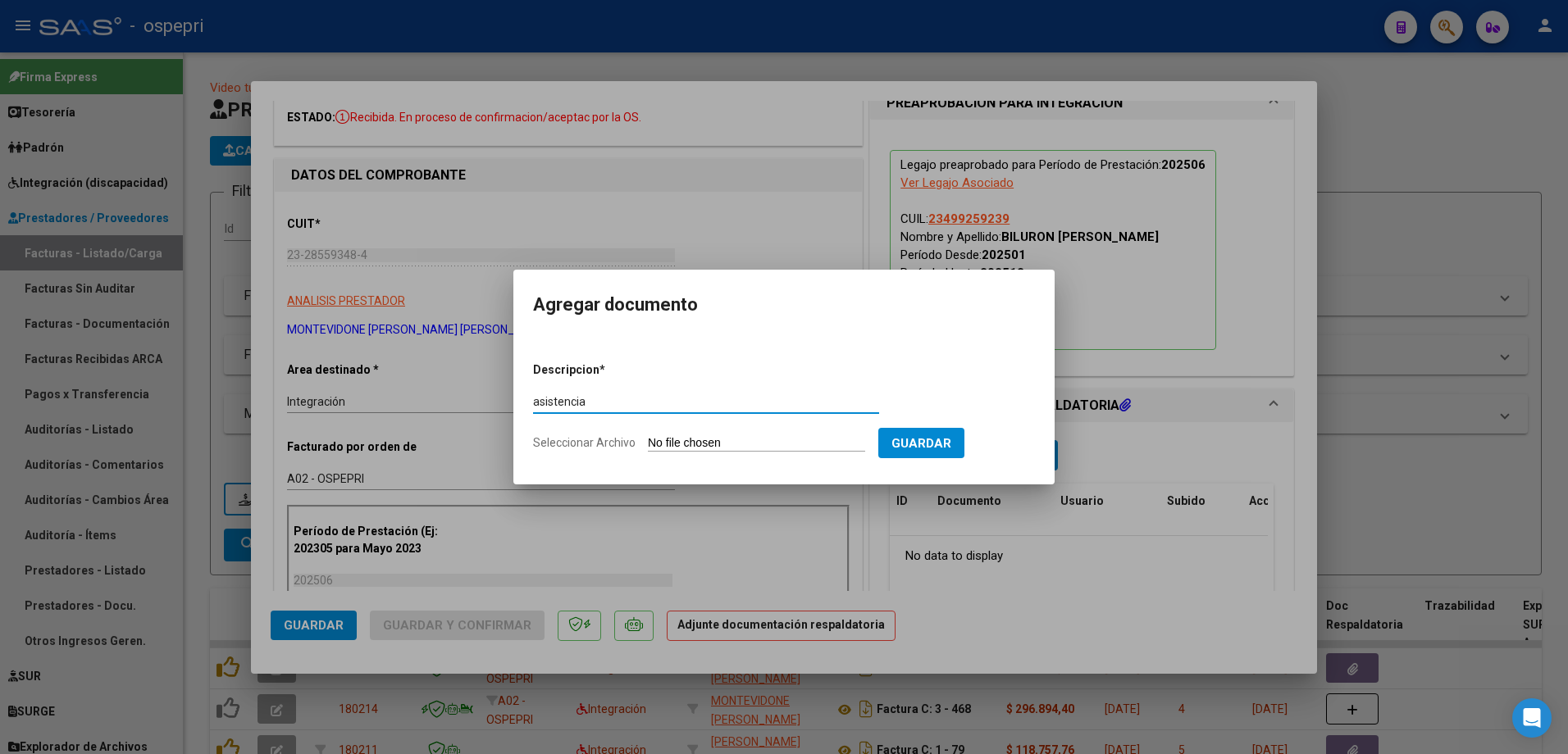 type on "asistencia" 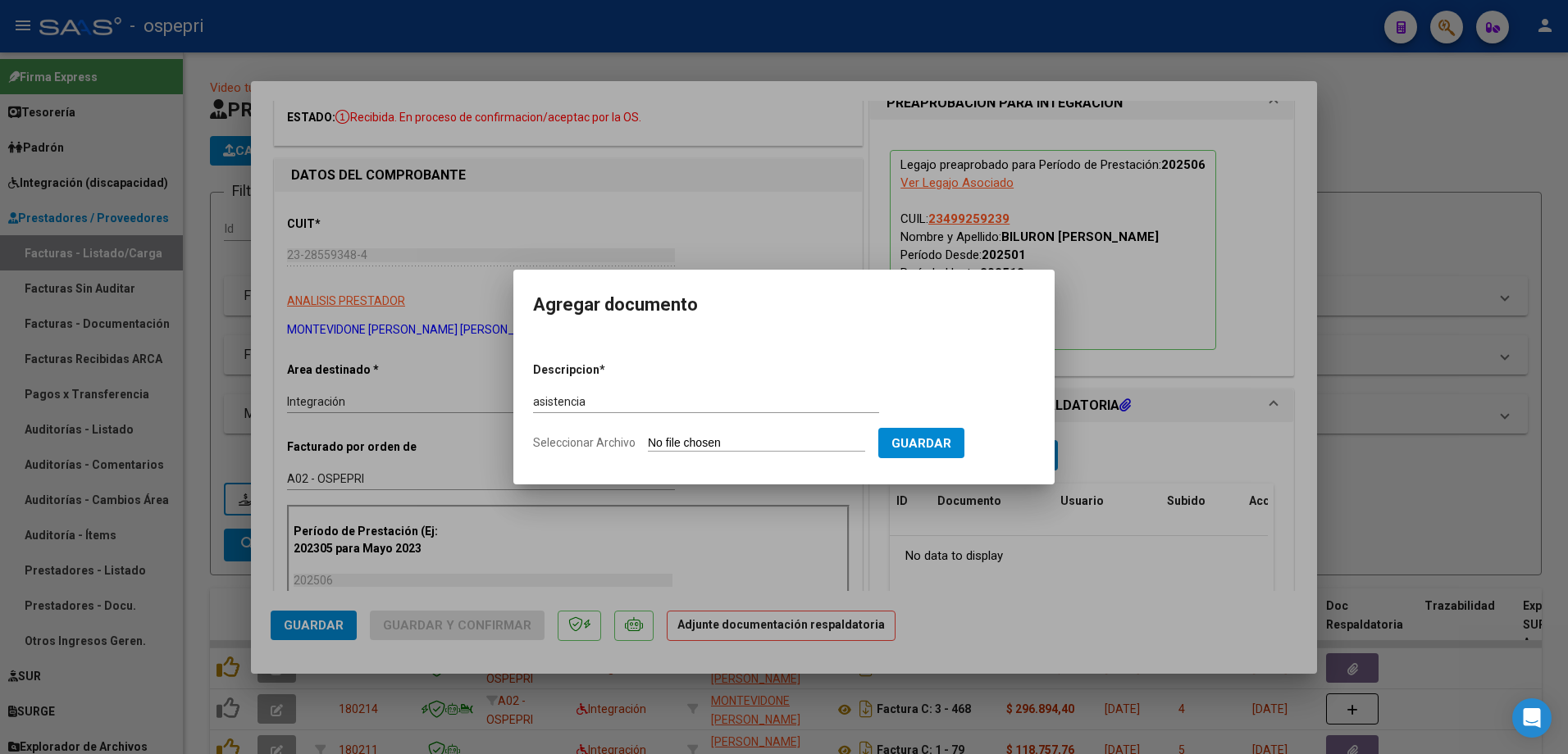click on "Seleccionar Archivo" at bounding box center [756, 443] 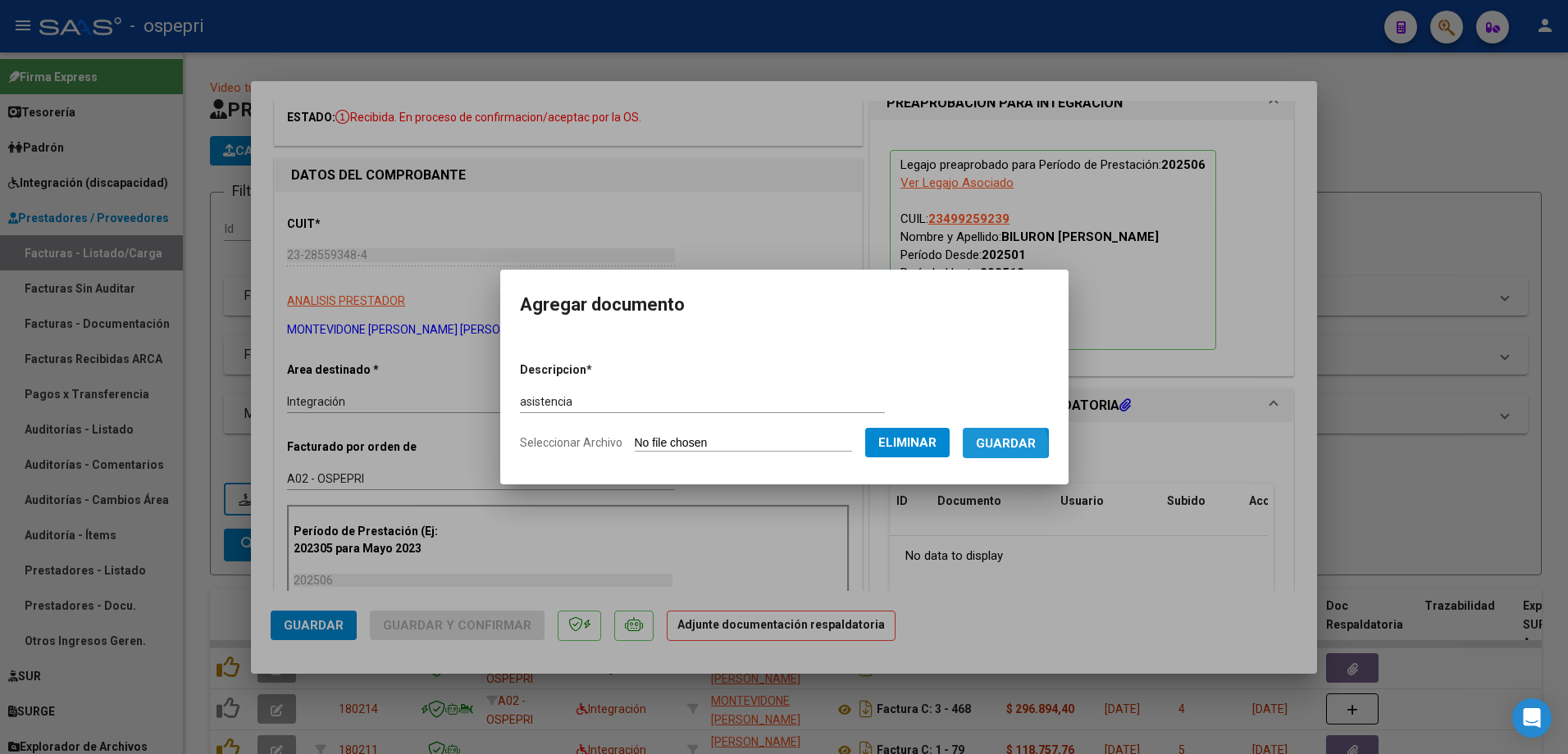 click on "Guardar" at bounding box center (1005, 443) 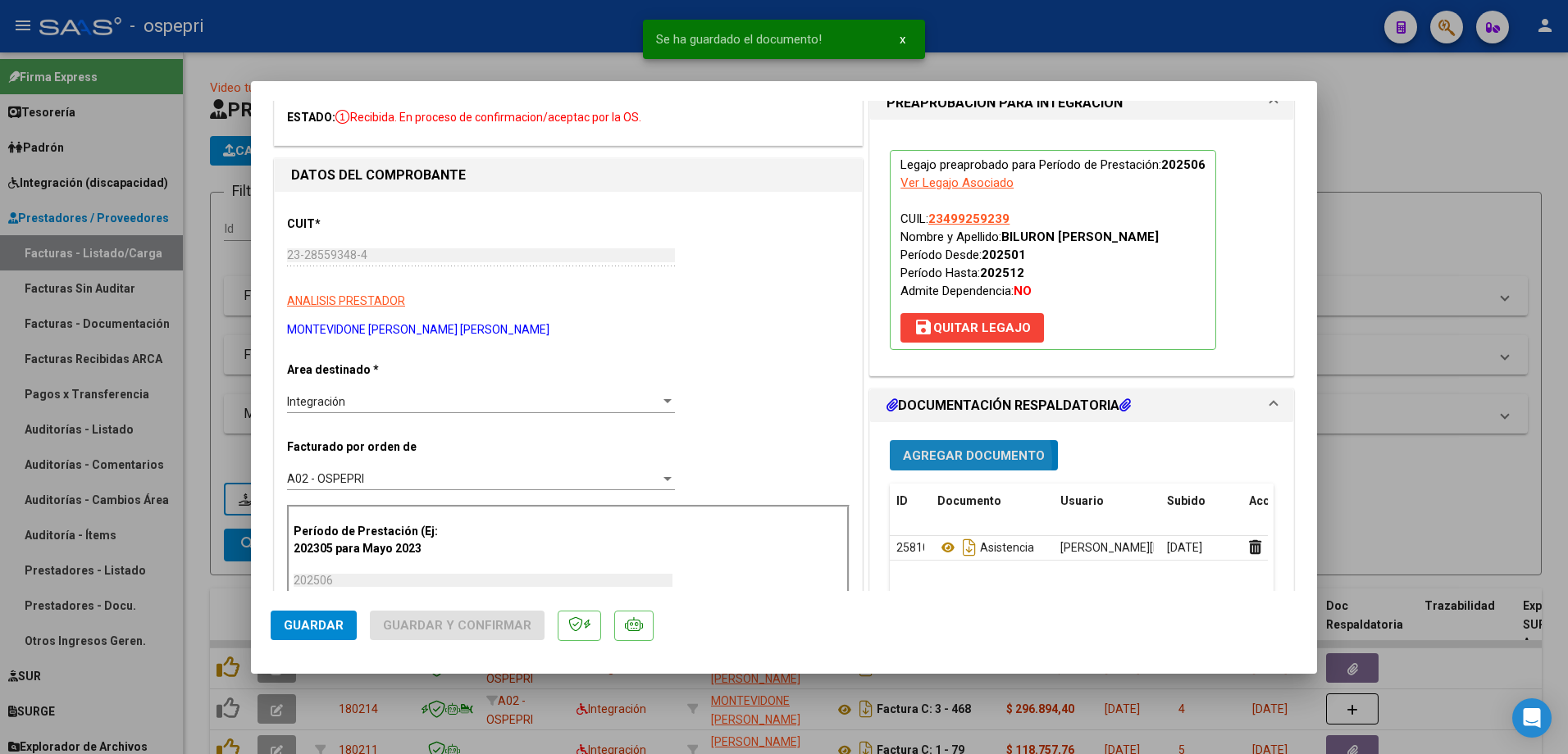 click on "Agregar Documento" at bounding box center (973, 456) 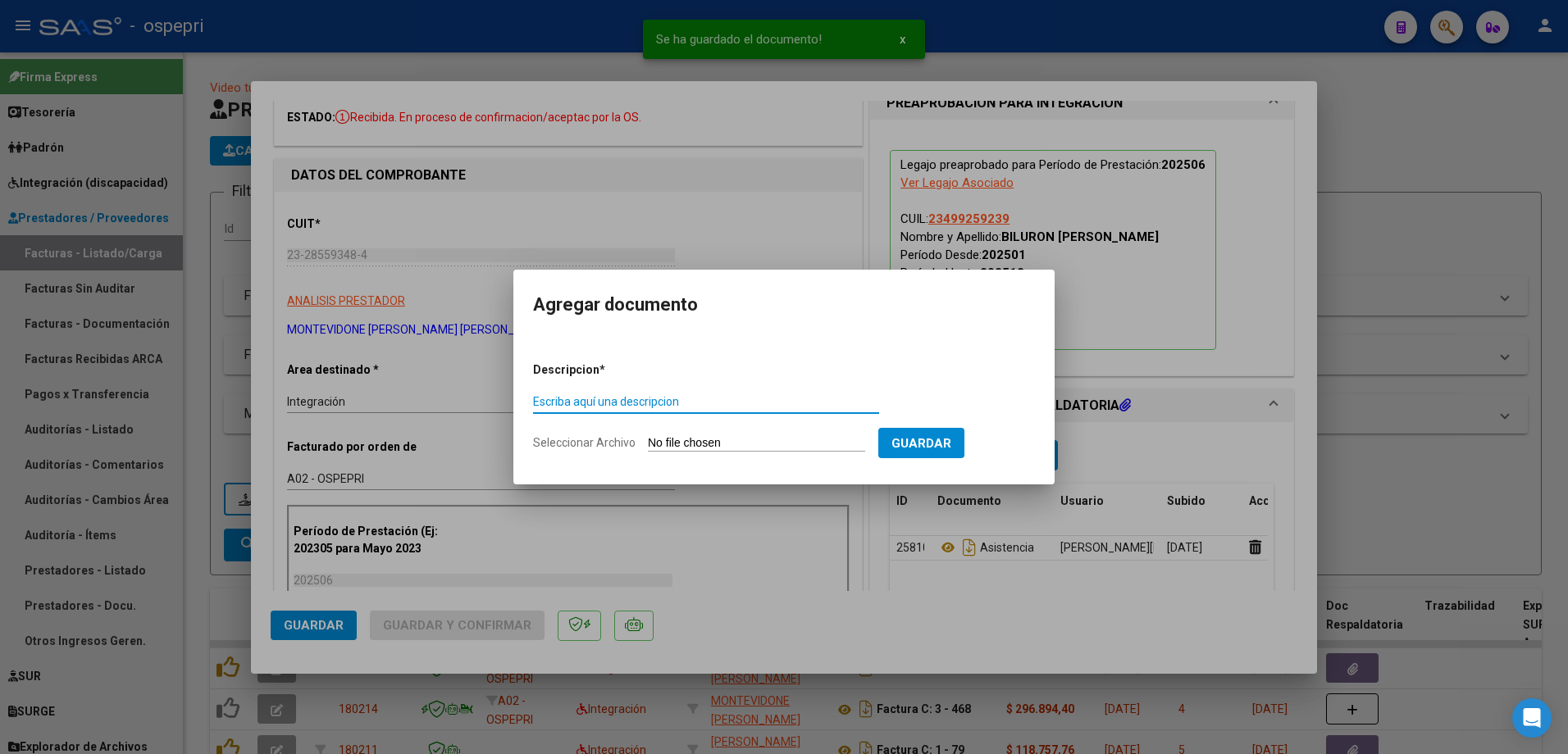 click on "Escriba aquí una descripcion" at bounding box center (706, 402) 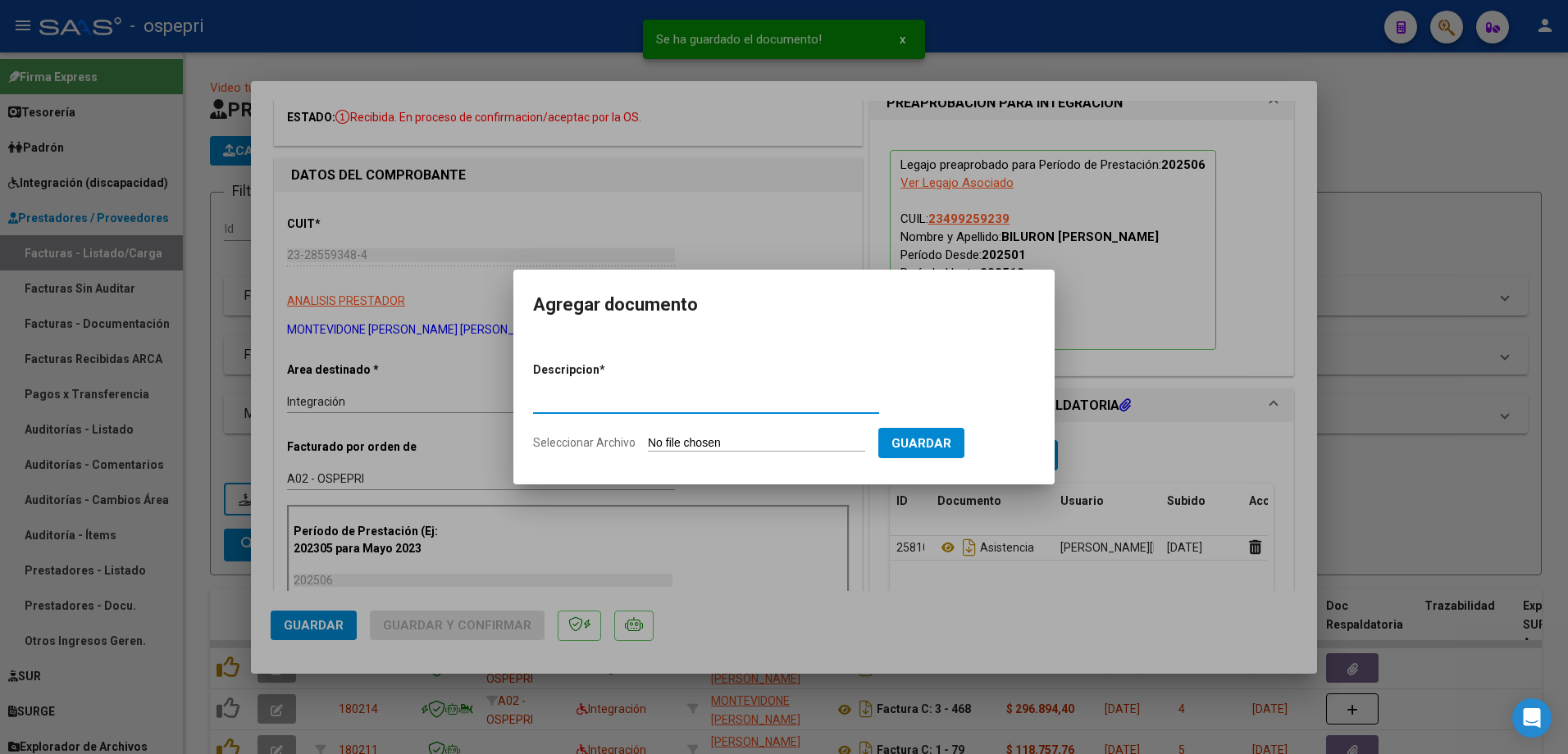 type on "asistencia" 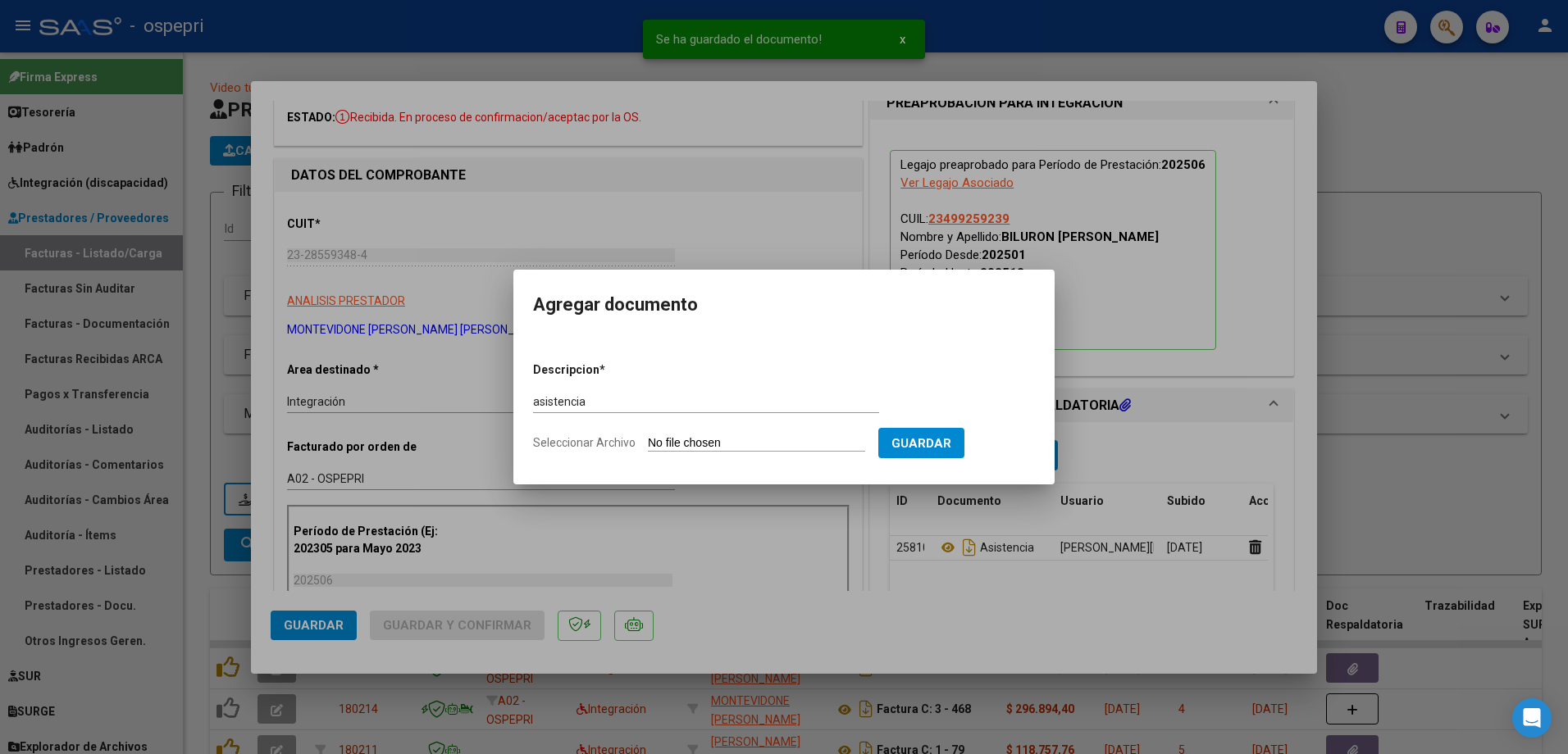 click on "Seleccionar Archivo" at bounding box center (756, 443) 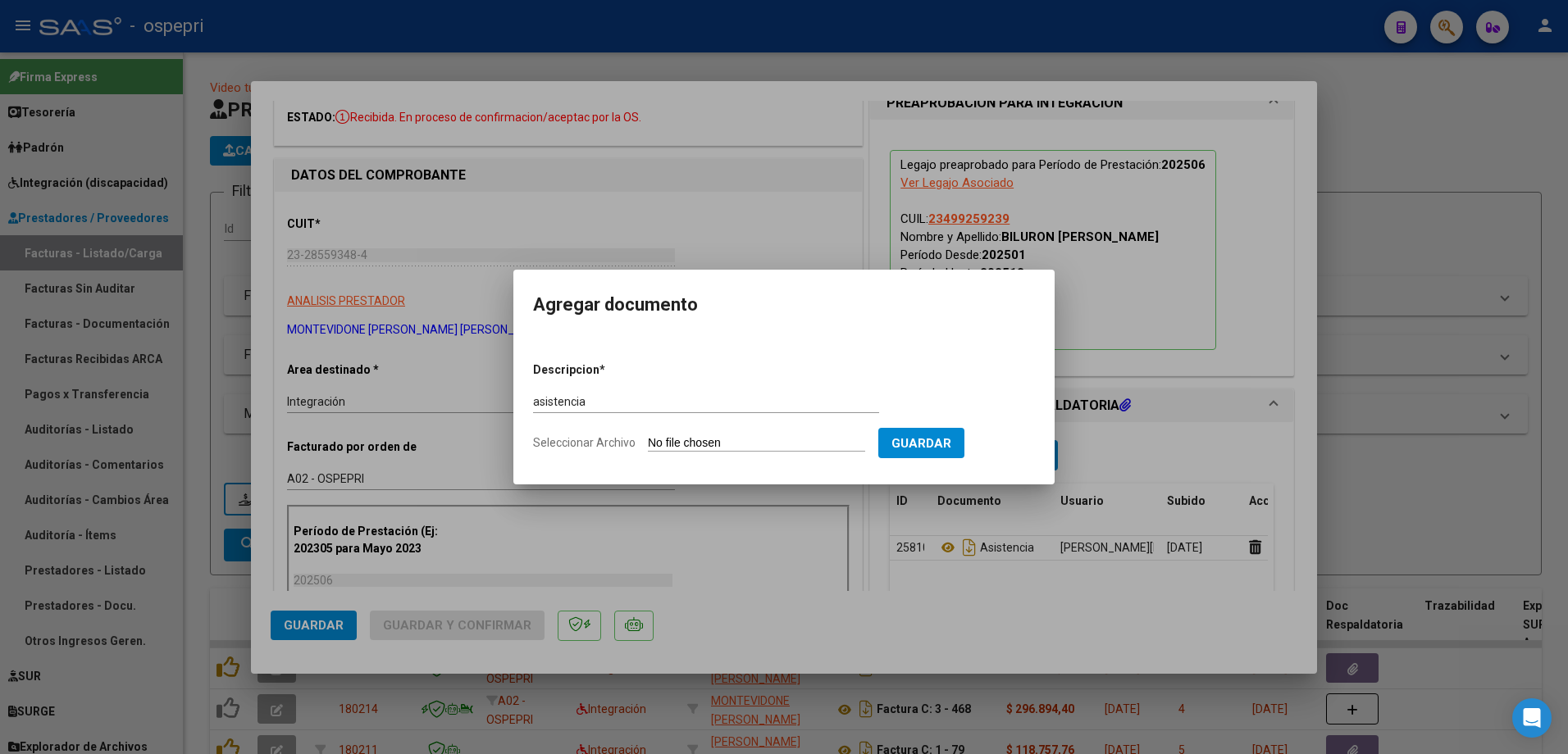 type on "C:\fakepath\BILURON 2.jpg" 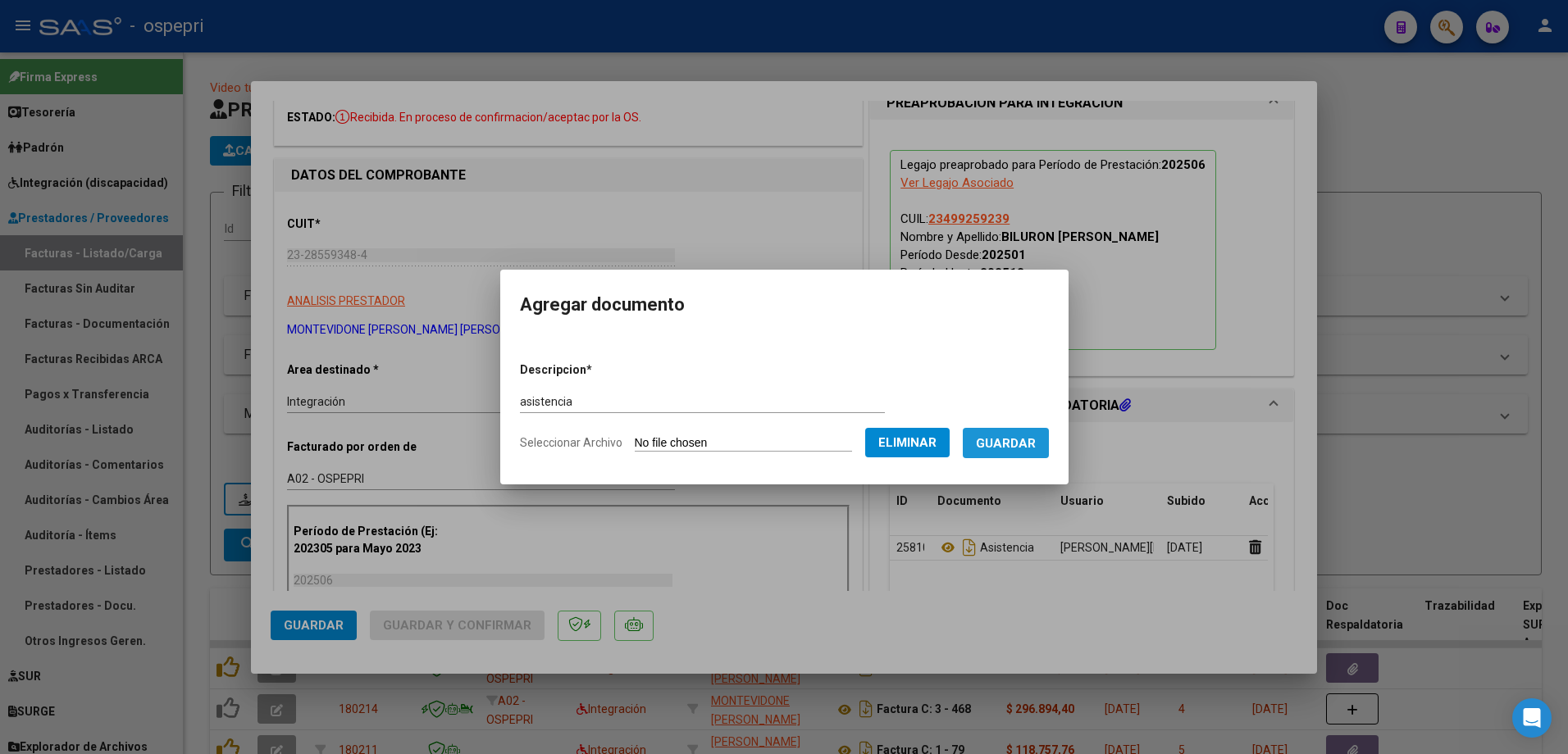 drag, startPoint x: 1038, startPoint y: 444, endPoint x: 1048, endPoint y: 447, distance: 10.440307 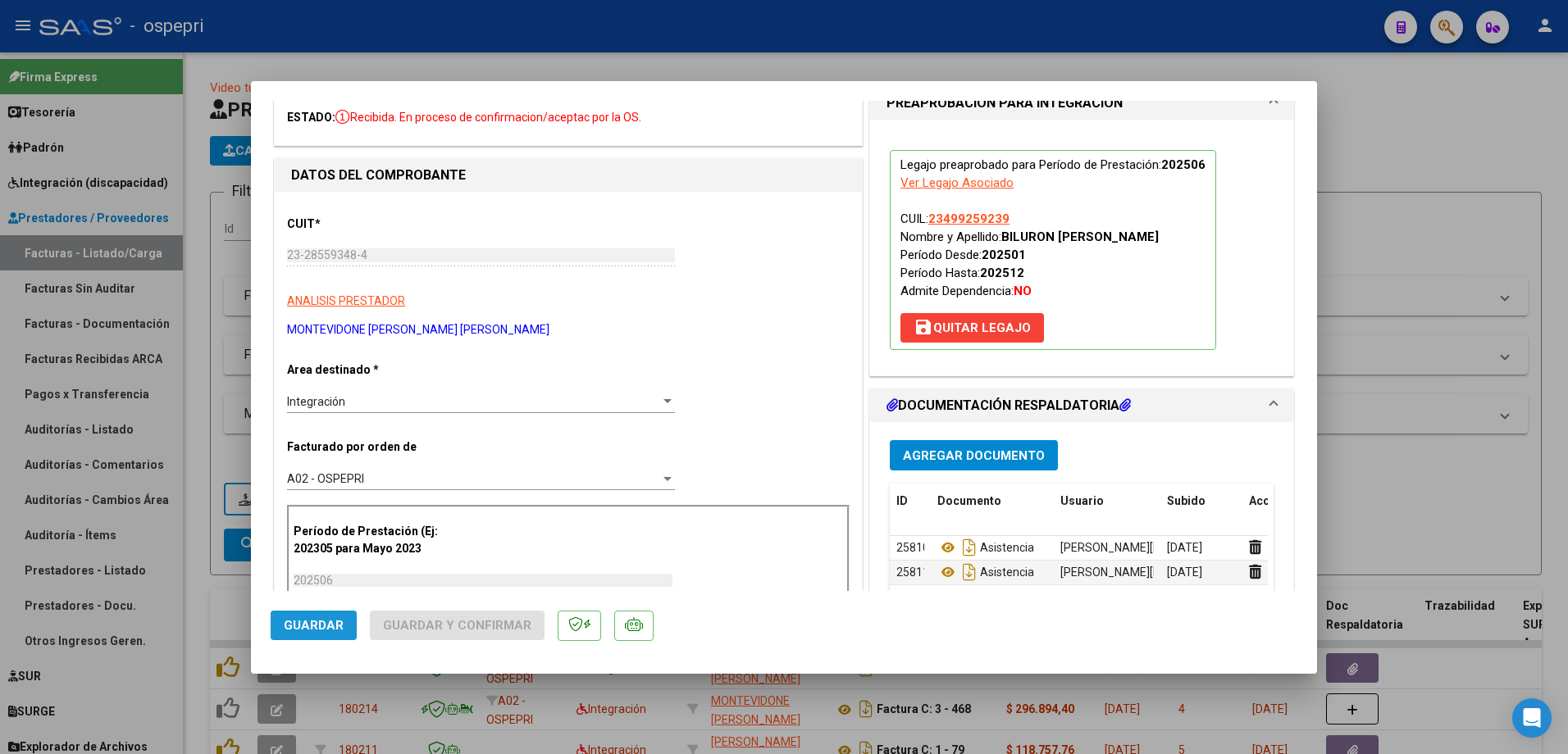 click on "Guardar" 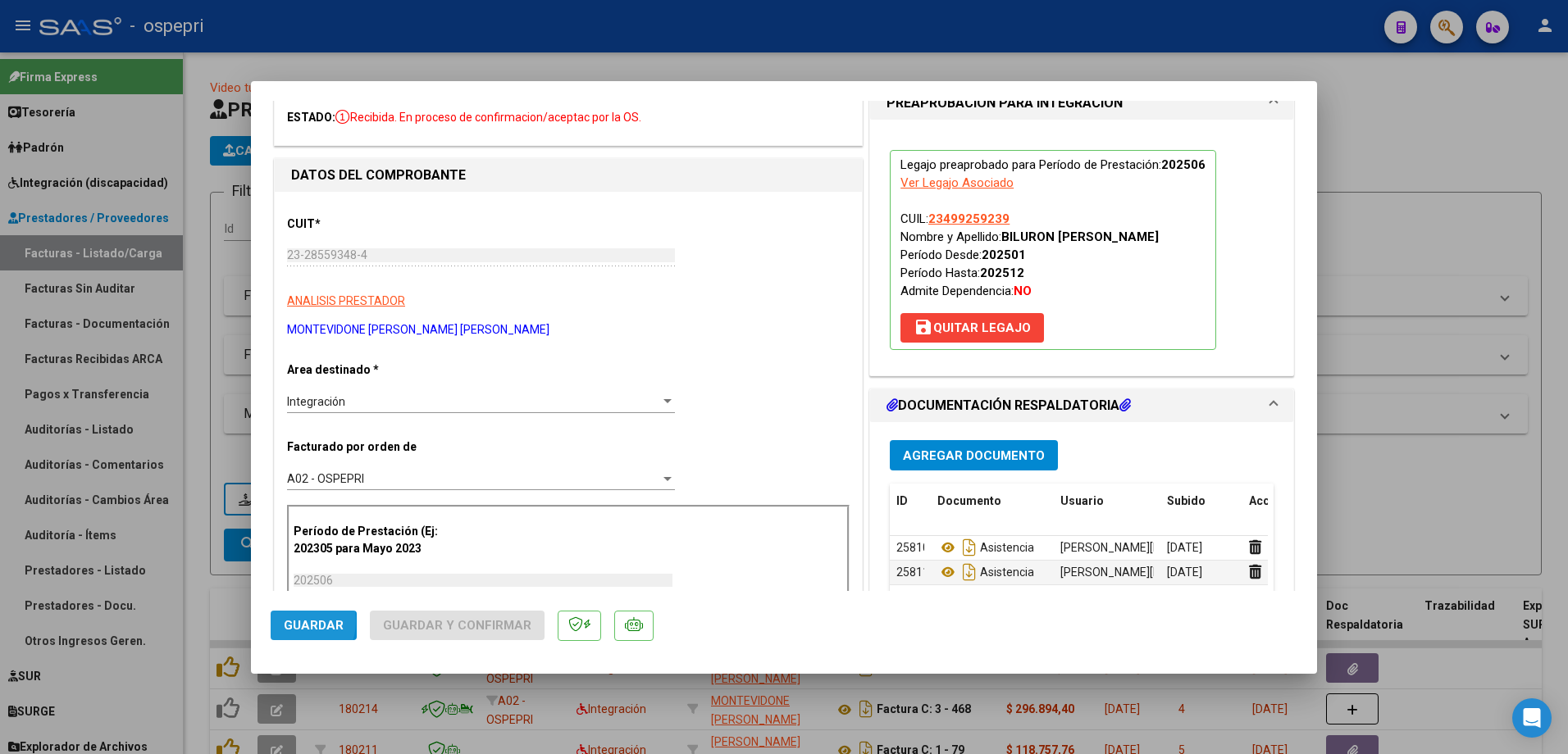 click on "Guardar" 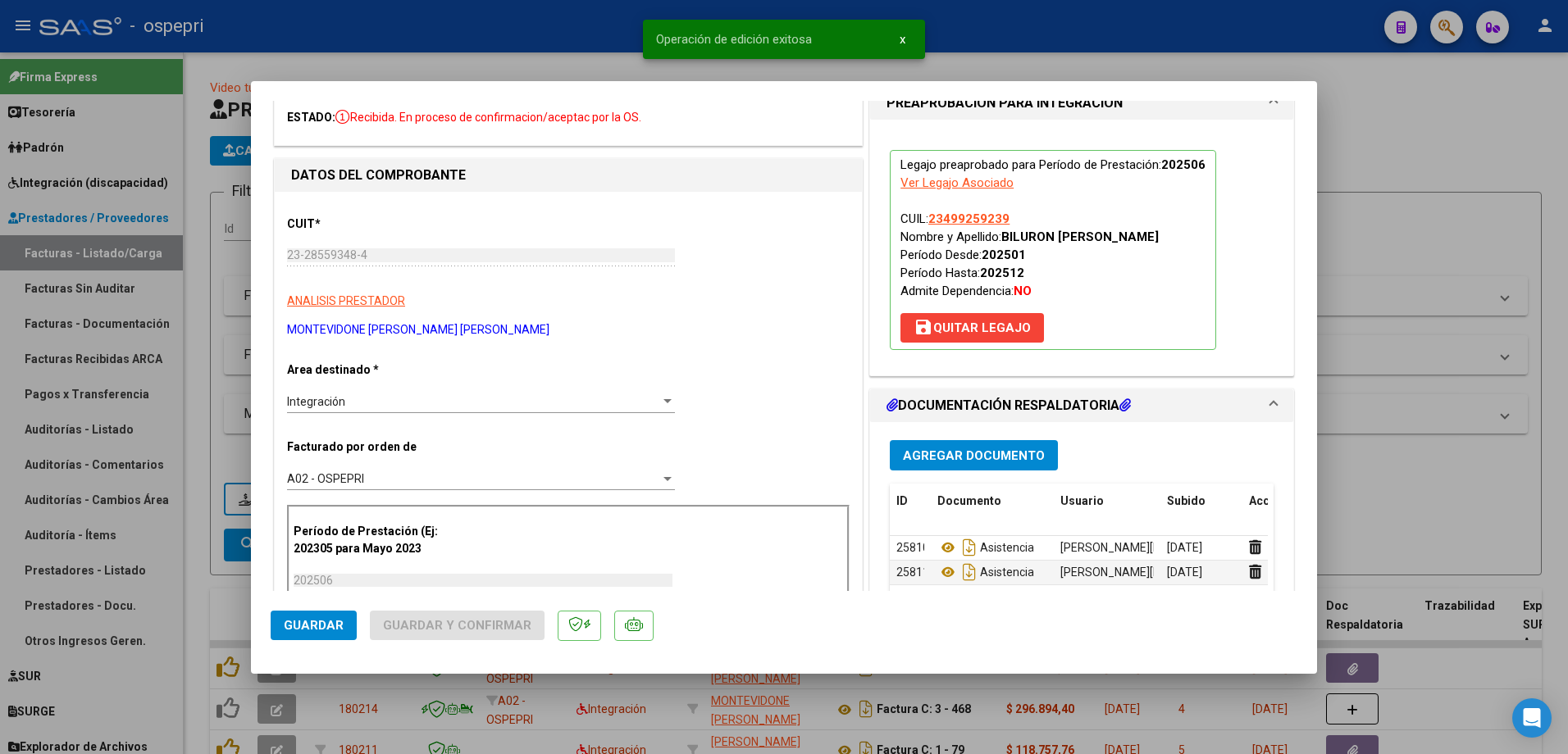 type 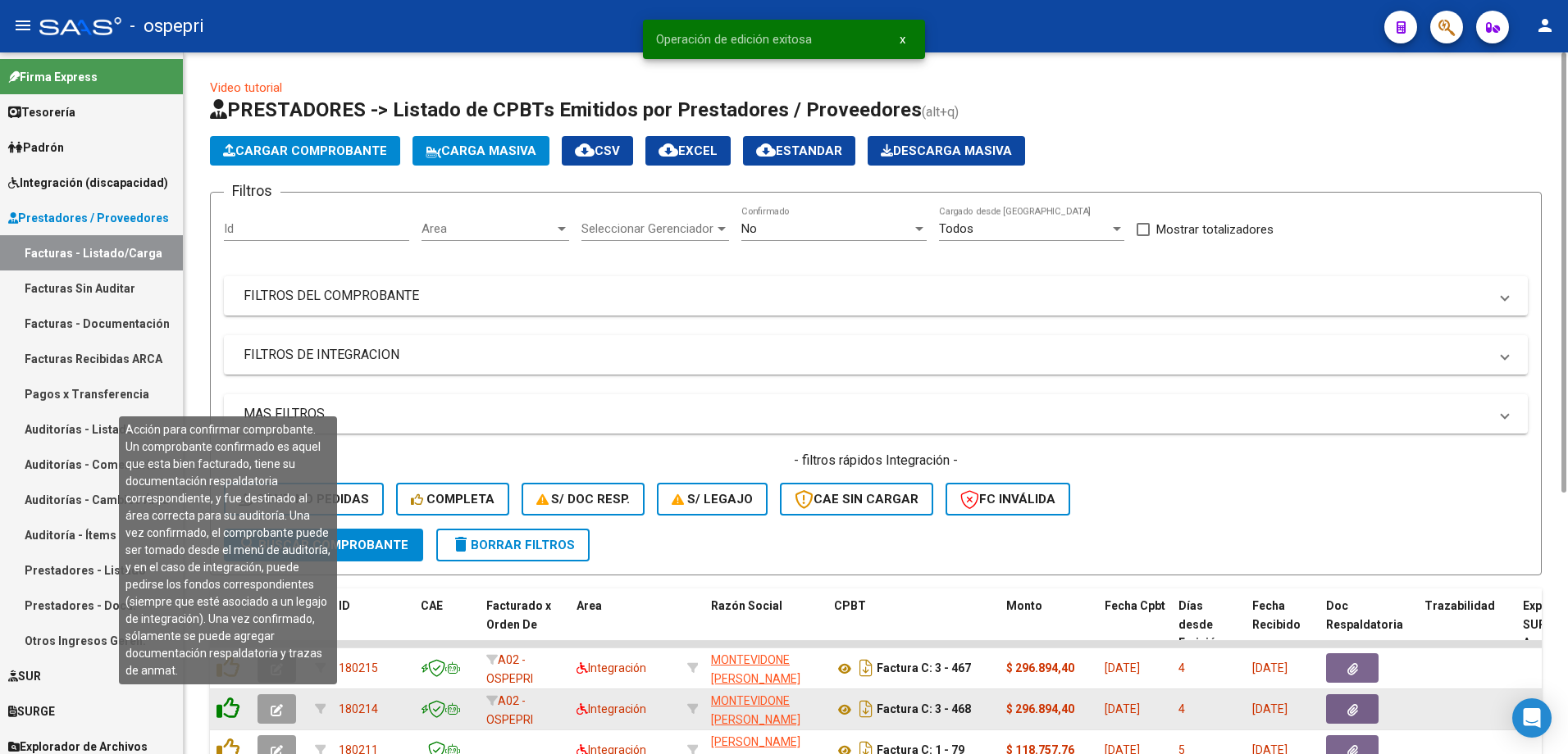 click 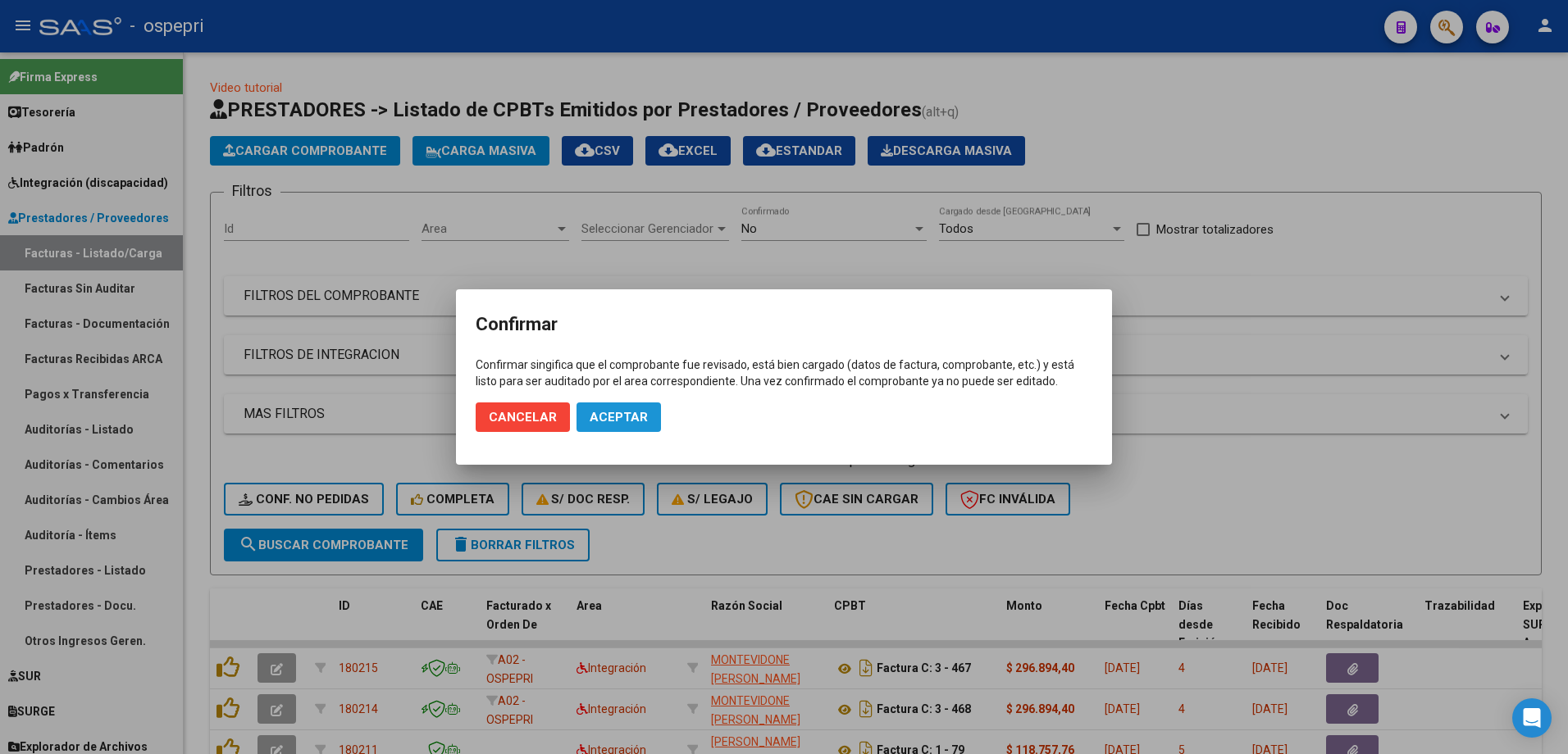 click on "Aceptar" 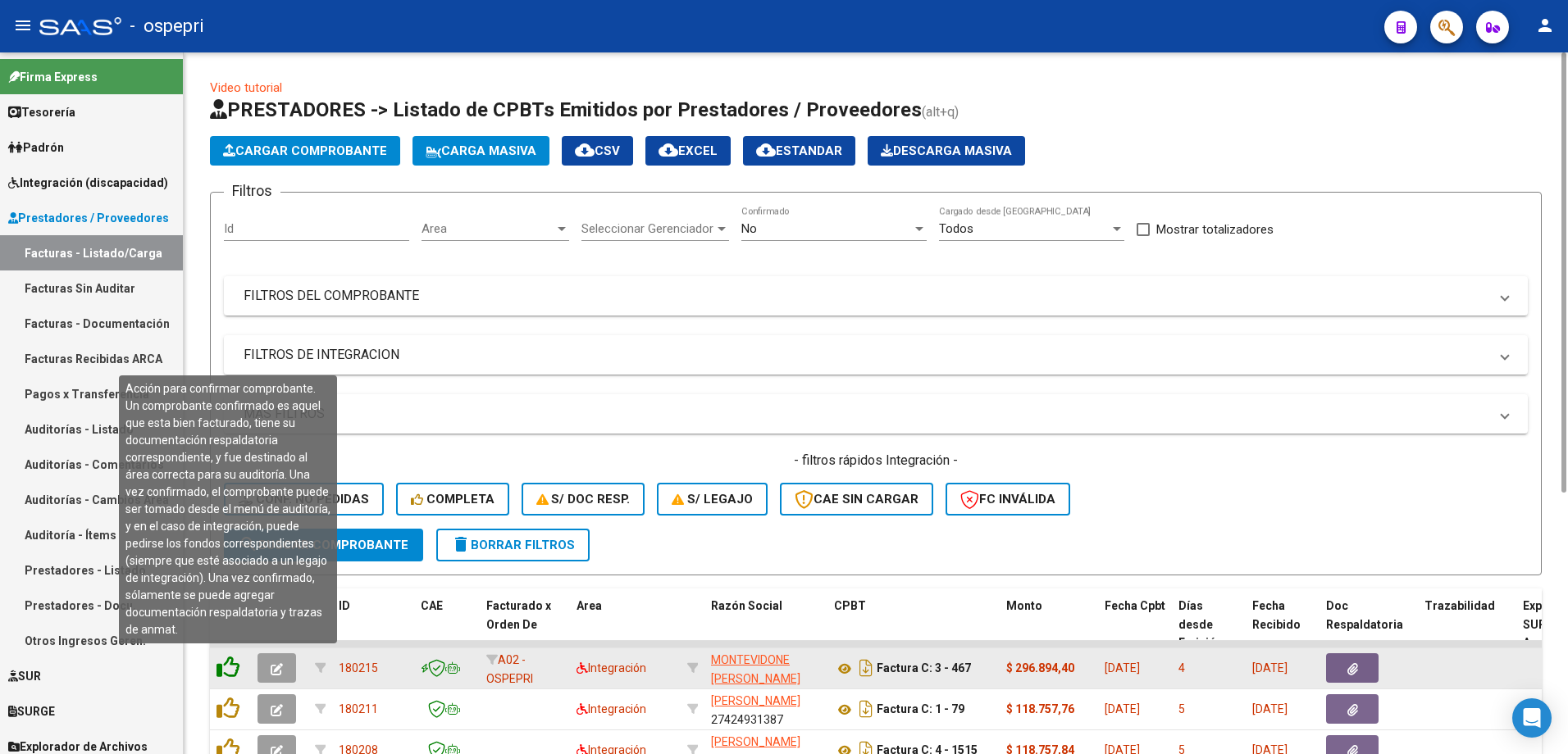 click 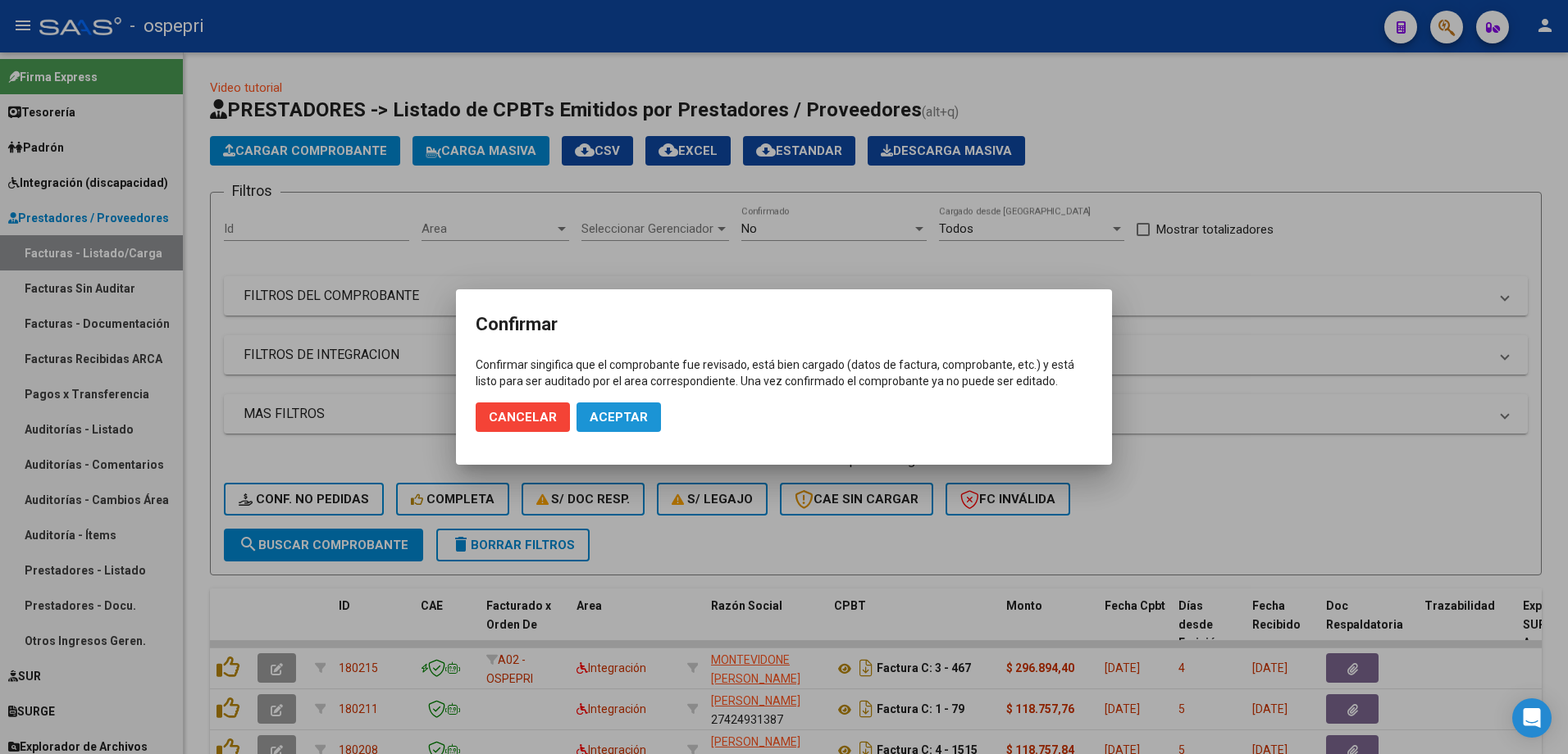 click on "Aceptar" 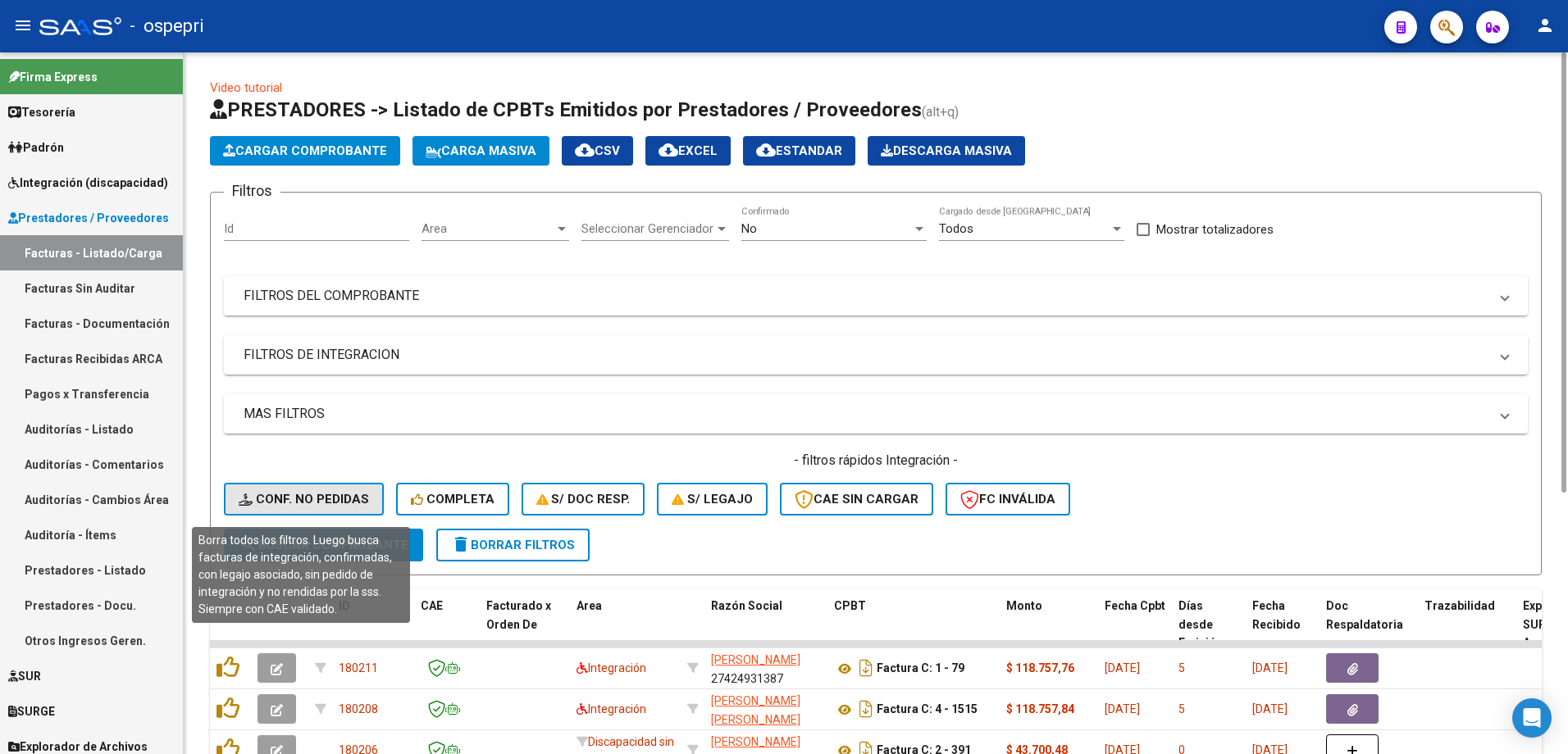 click on "Conf. no pedidas" 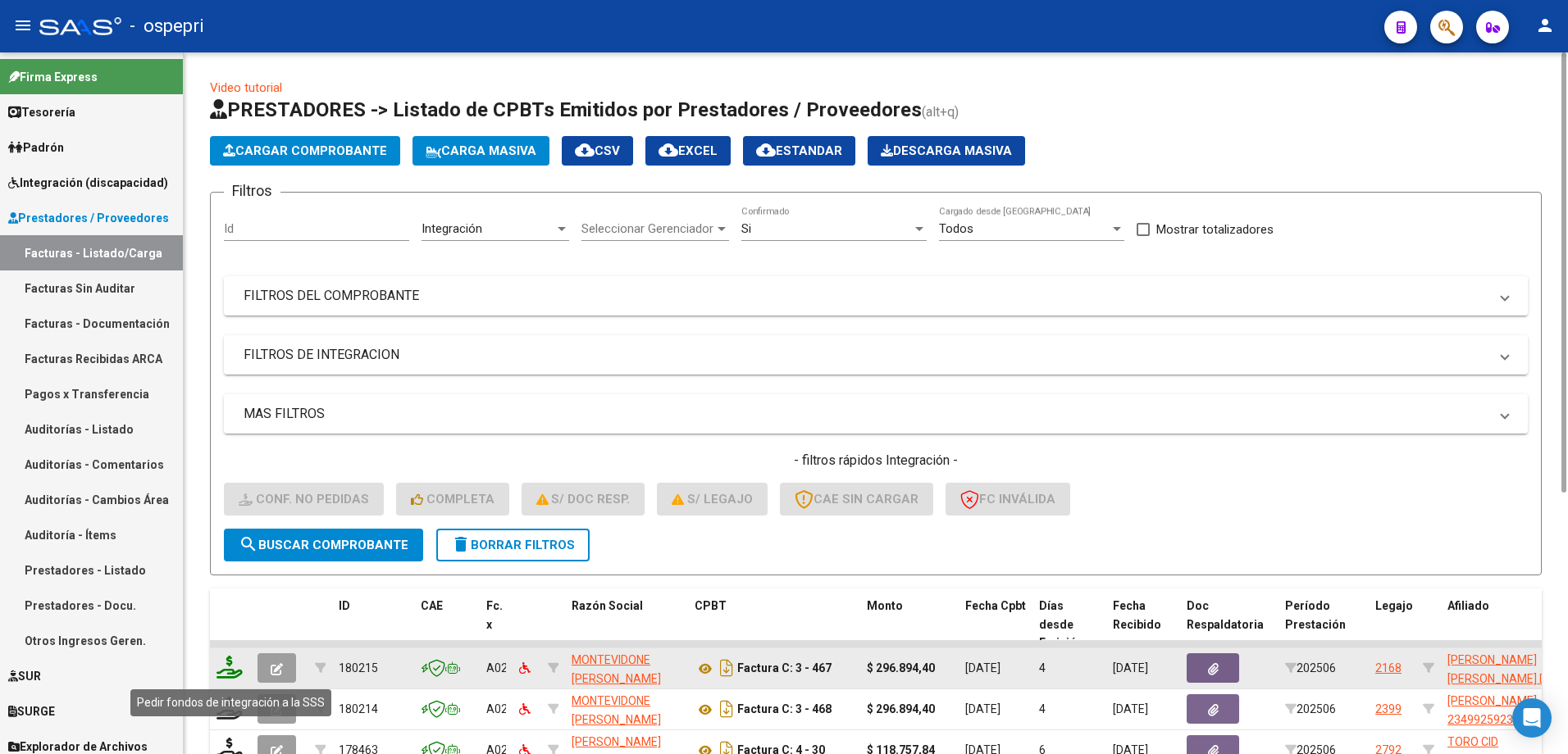 click 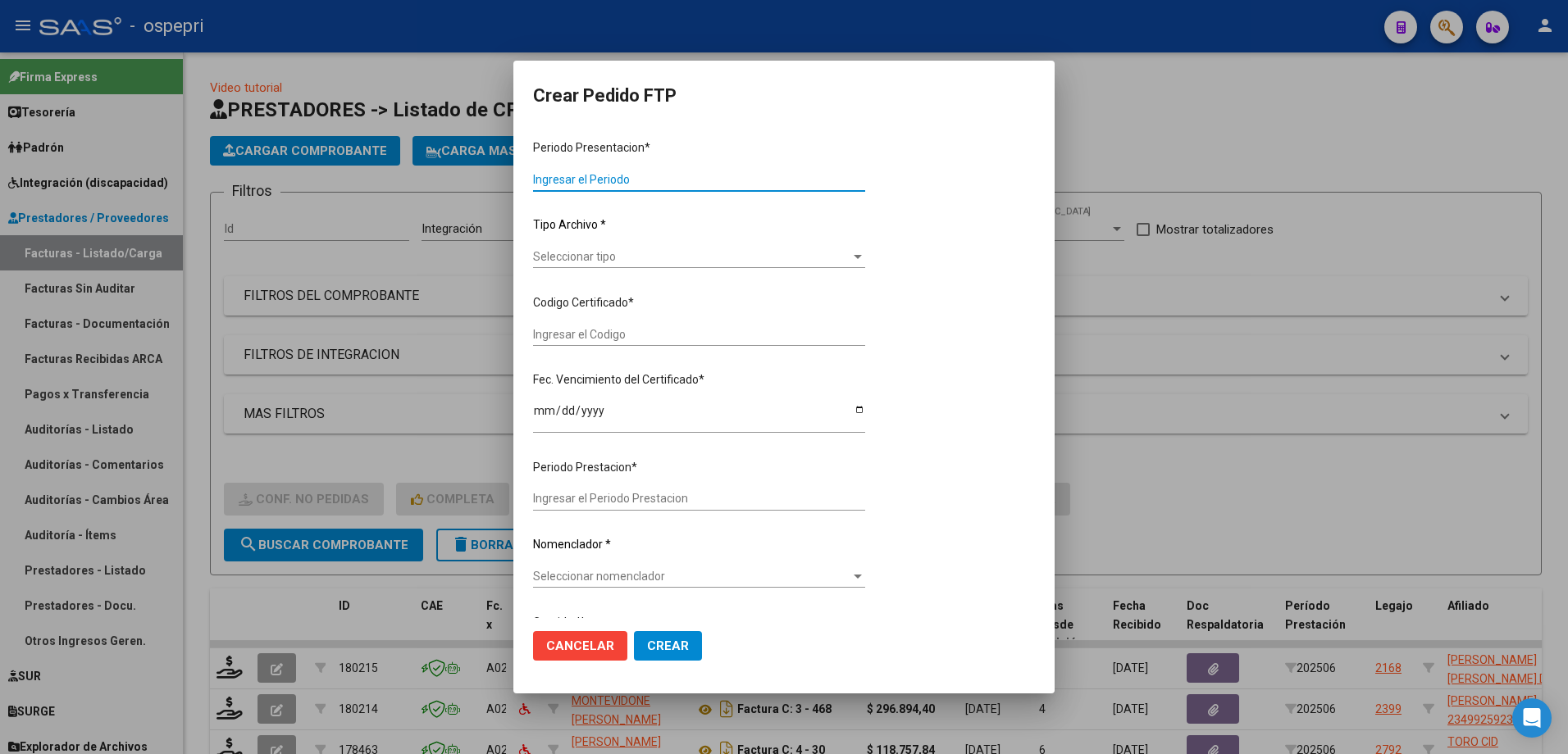 type on "202506" 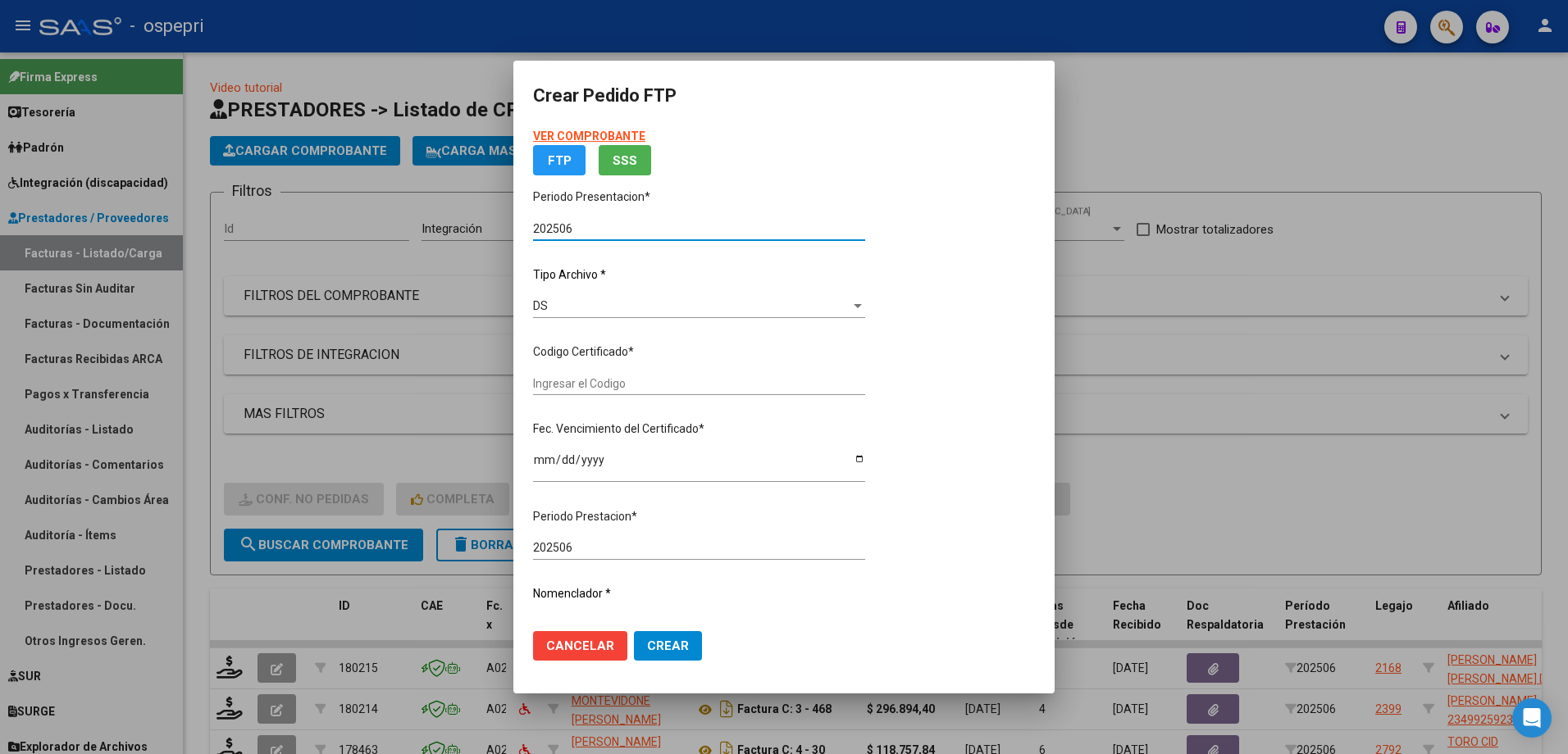 type on "ARG01000306435452020081220250812RIO145" 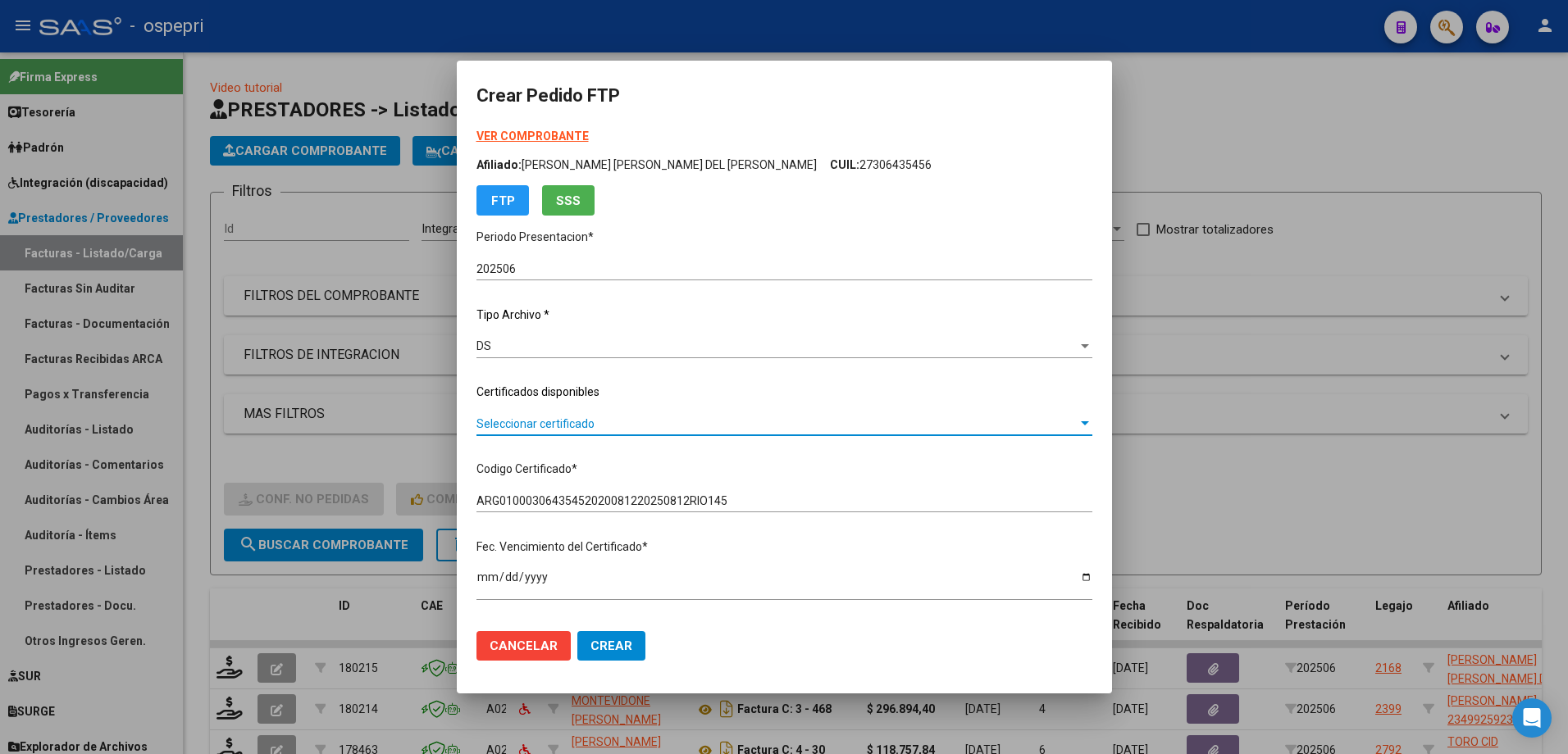 click on "Seleccionar certificado" at bounding box center (777, 424) 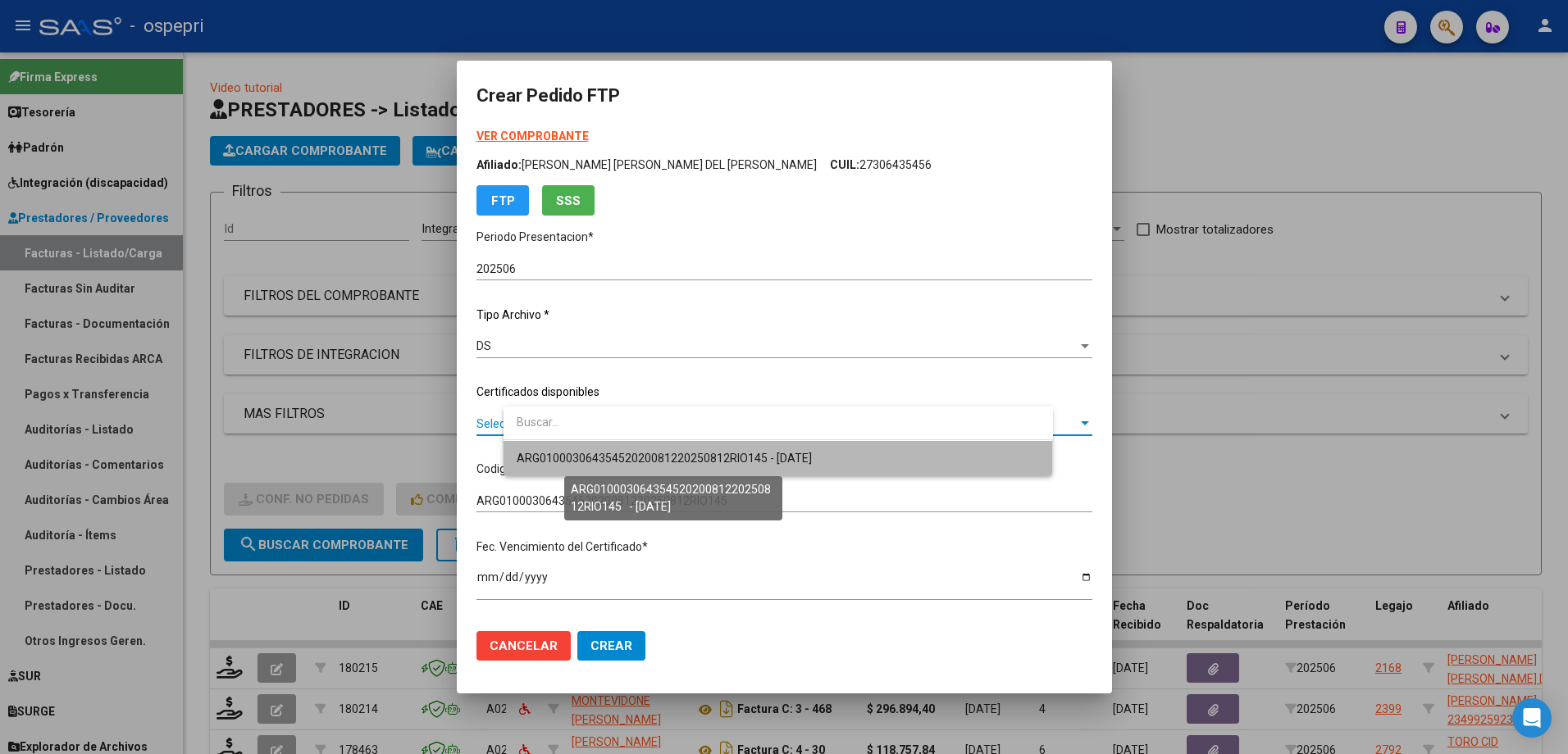 click on "ARG01000306435452020081220250812RIO145   - [DATE]" at bounding box center [664, 458] 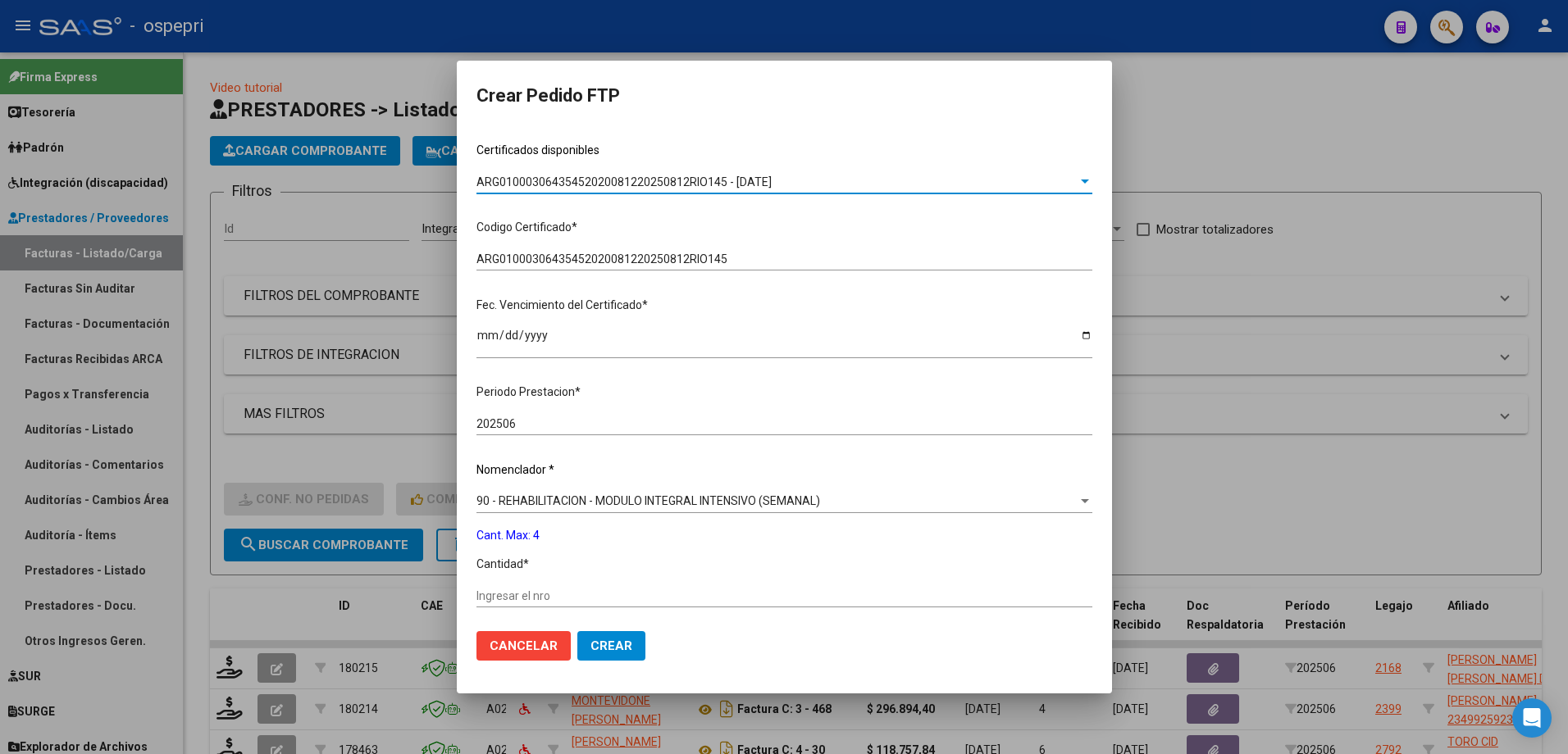 scroll, scrollTop: 246, scrollLeft: 0, axis: vertical 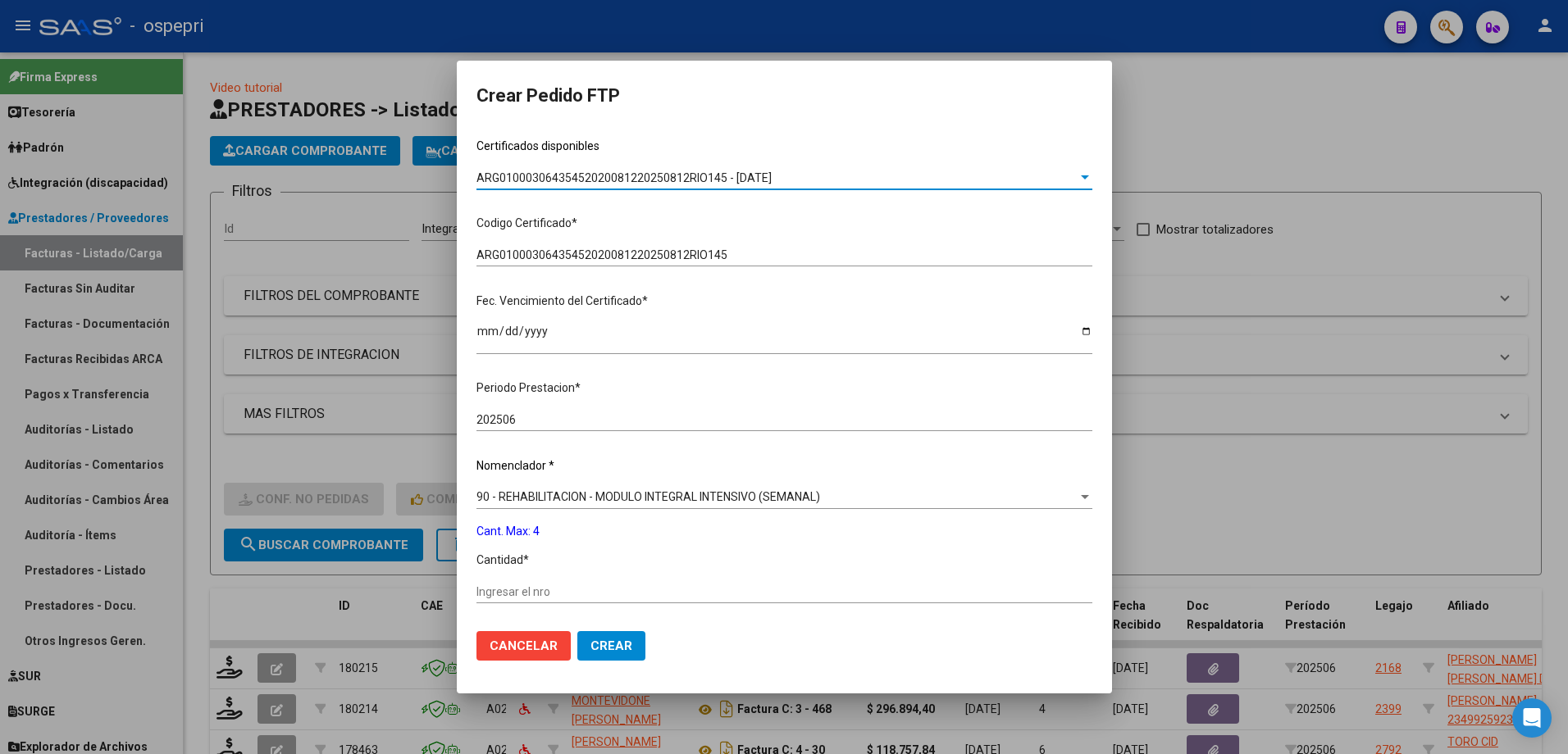 click on "Ingresar el nro" at bounding box center [784, 592] 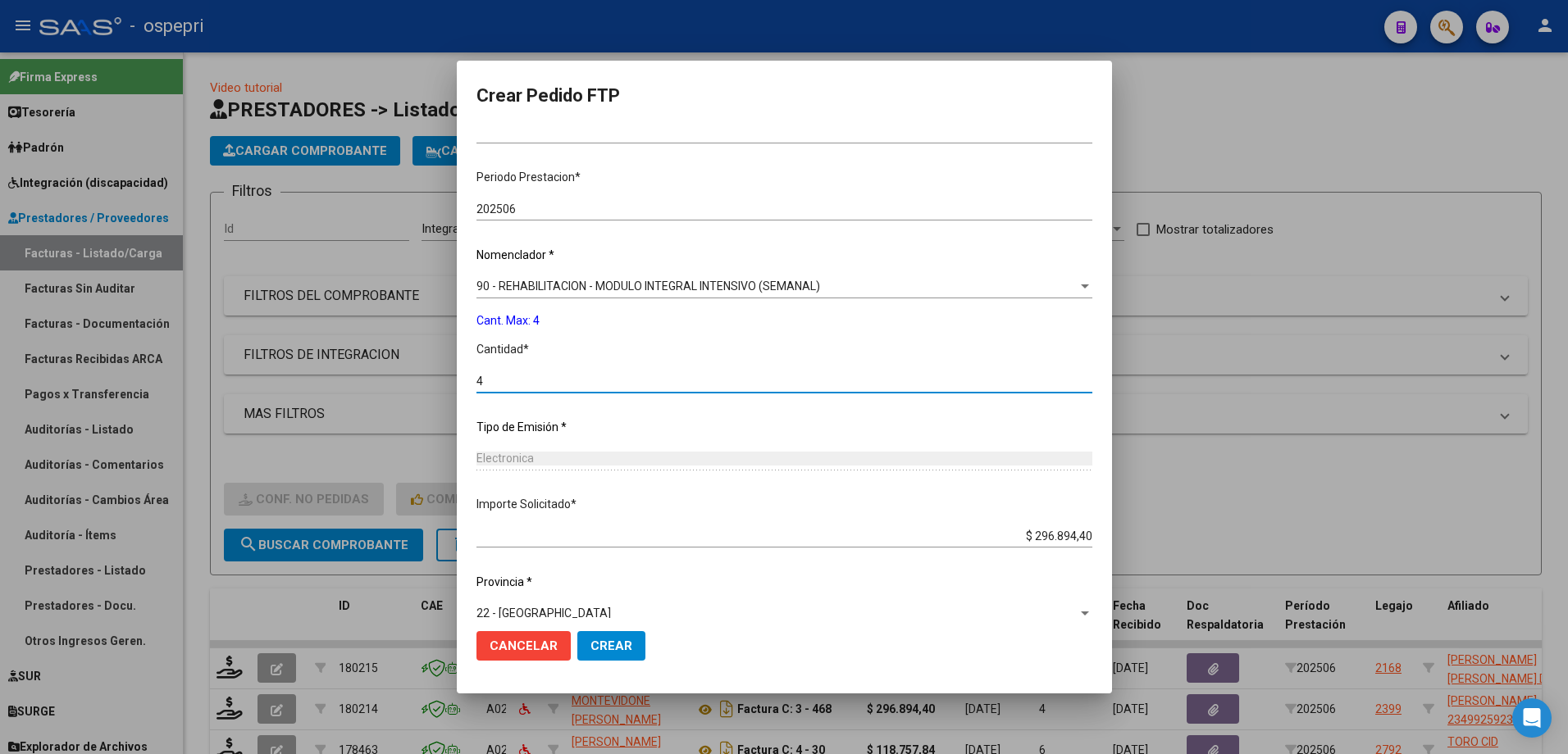scroll, scrollTop: 478, scrollLeft: 0, axis: vertical 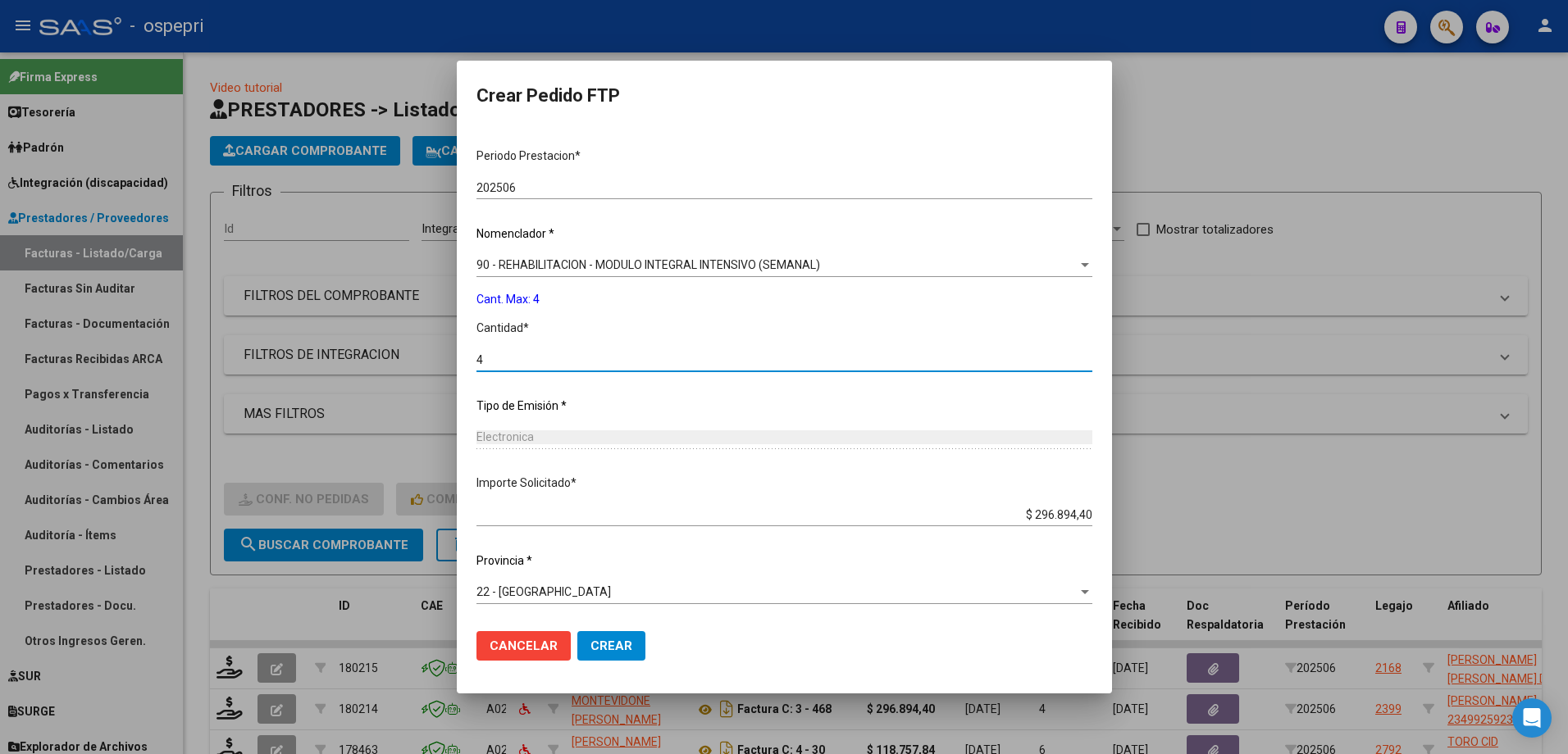 type on "4" 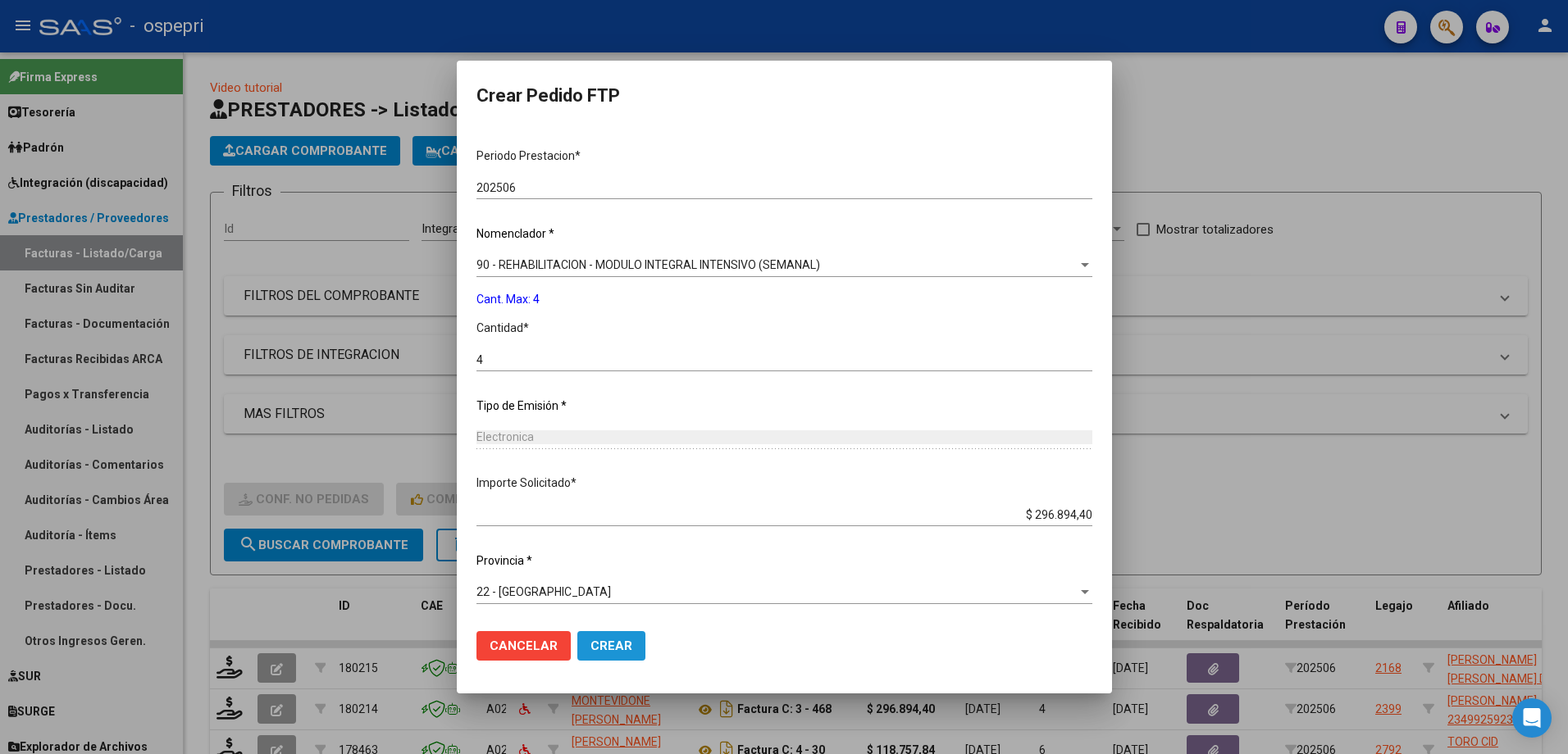 click on "Crear" 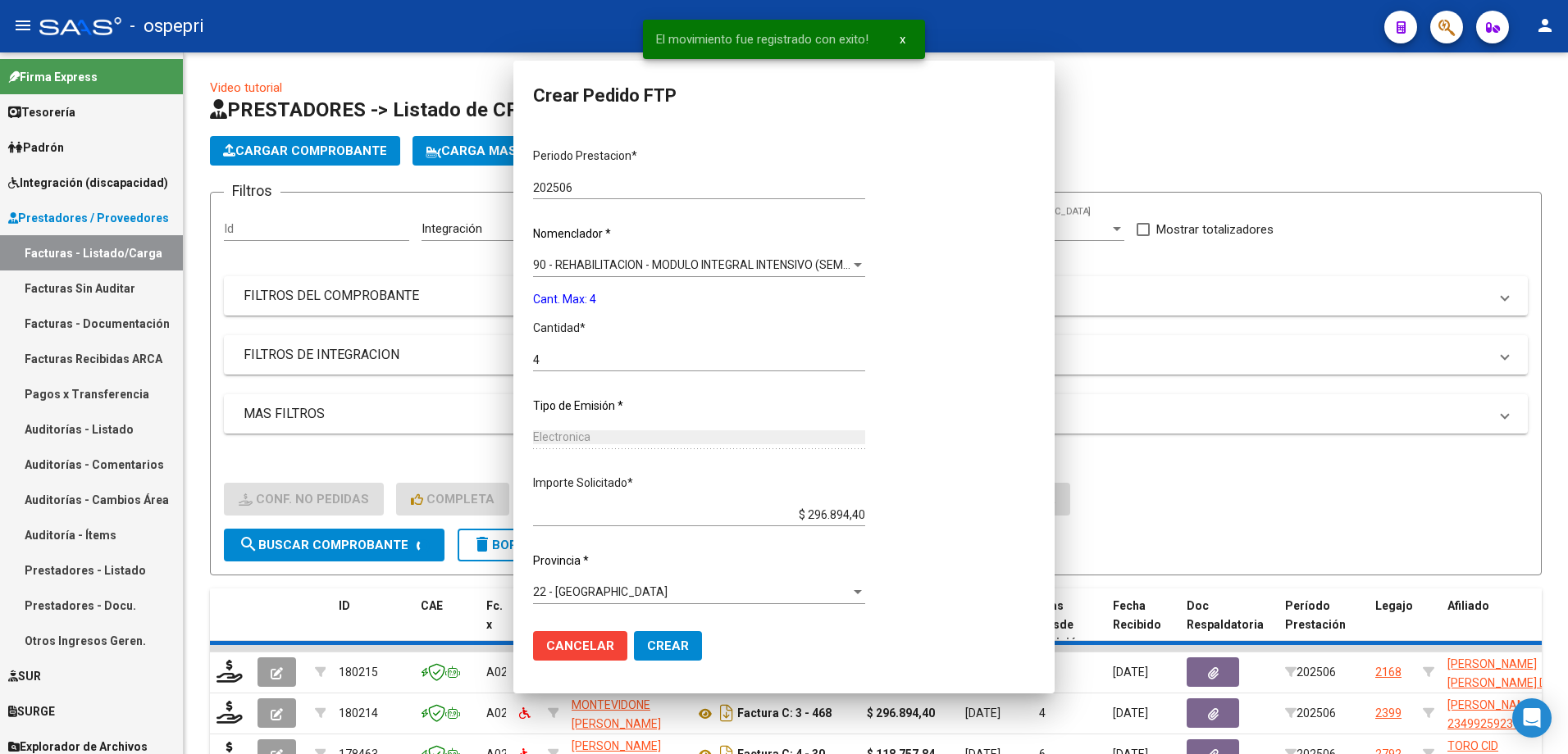 scroll, scrollTop: 0, scrollLeft: 0, axis: both 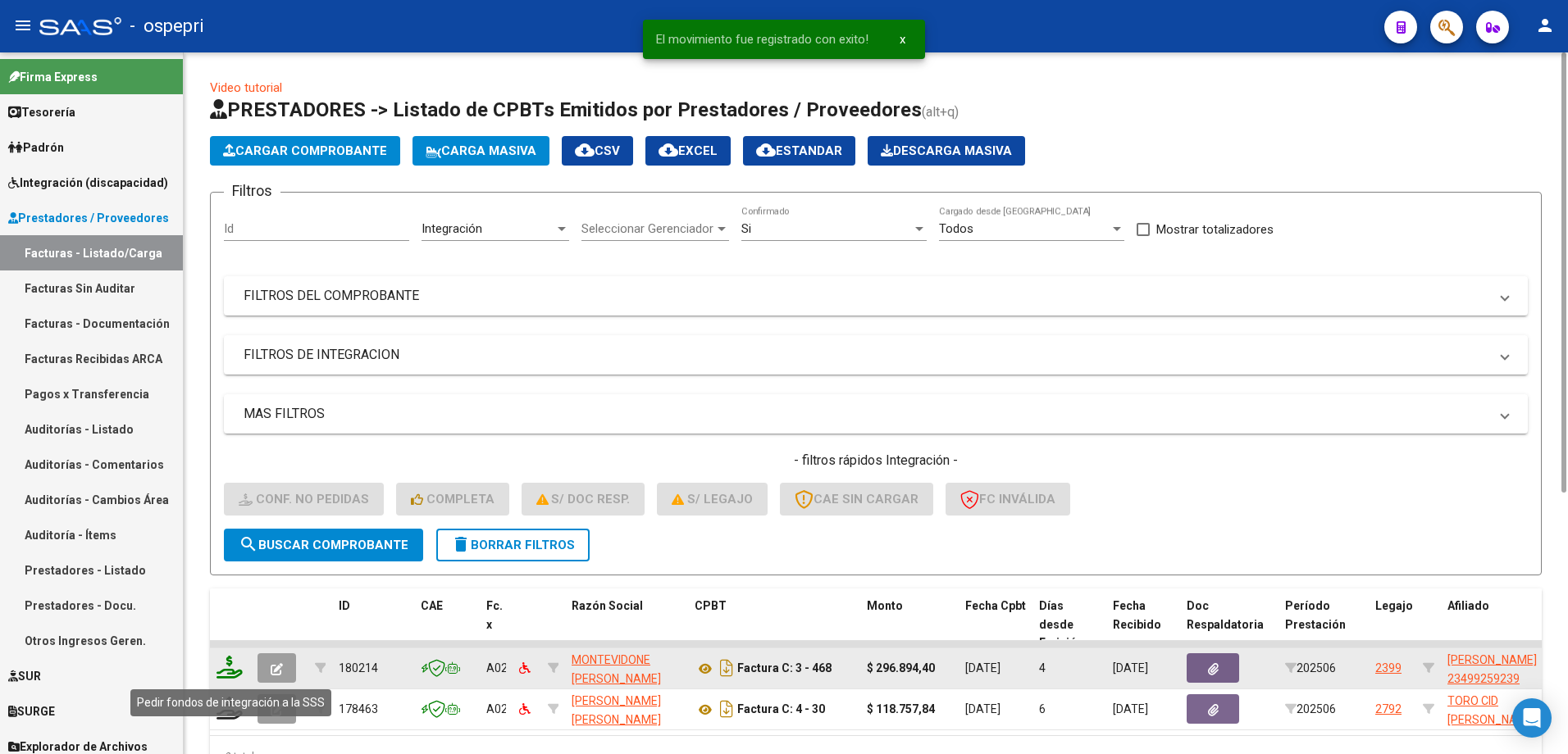 click 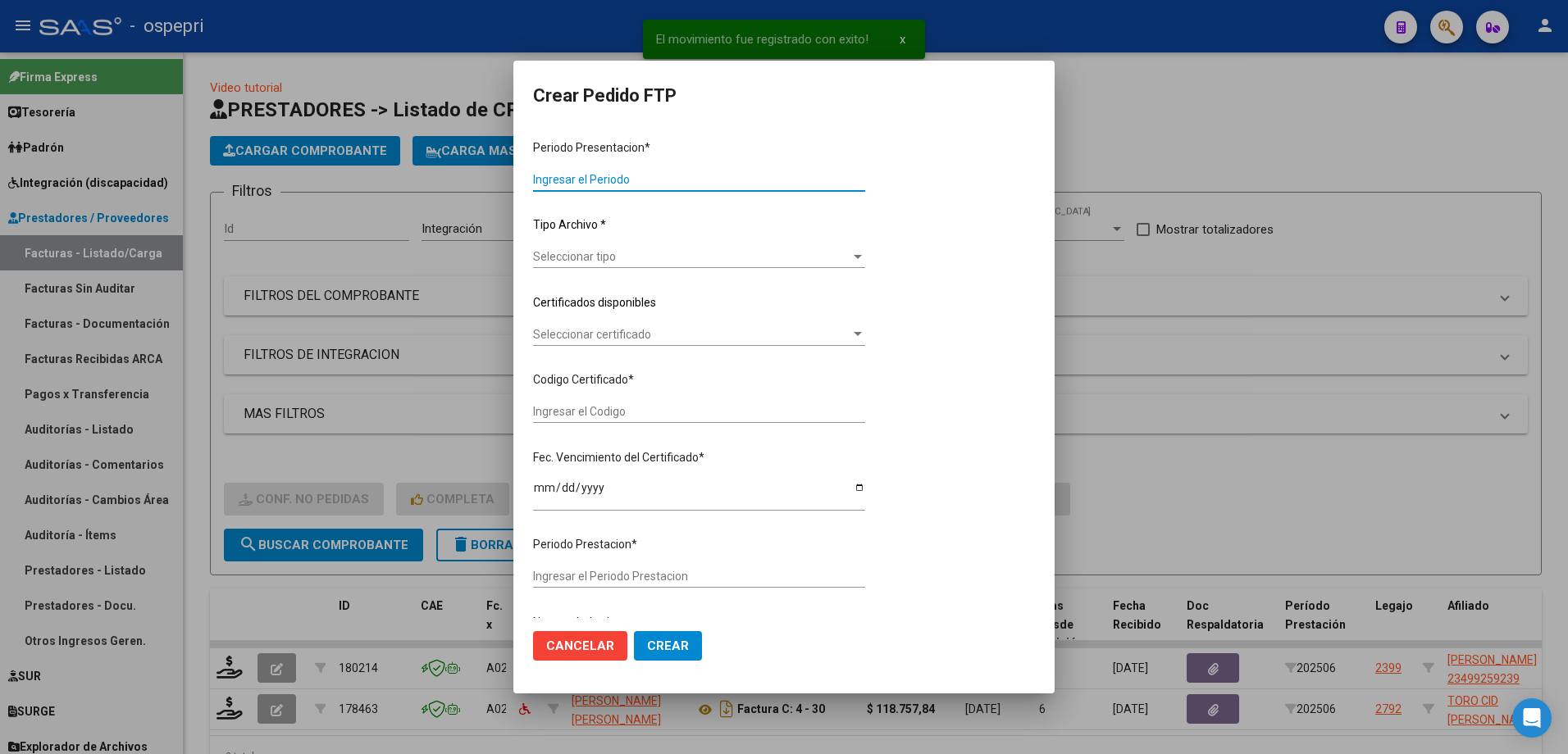type on "202506" 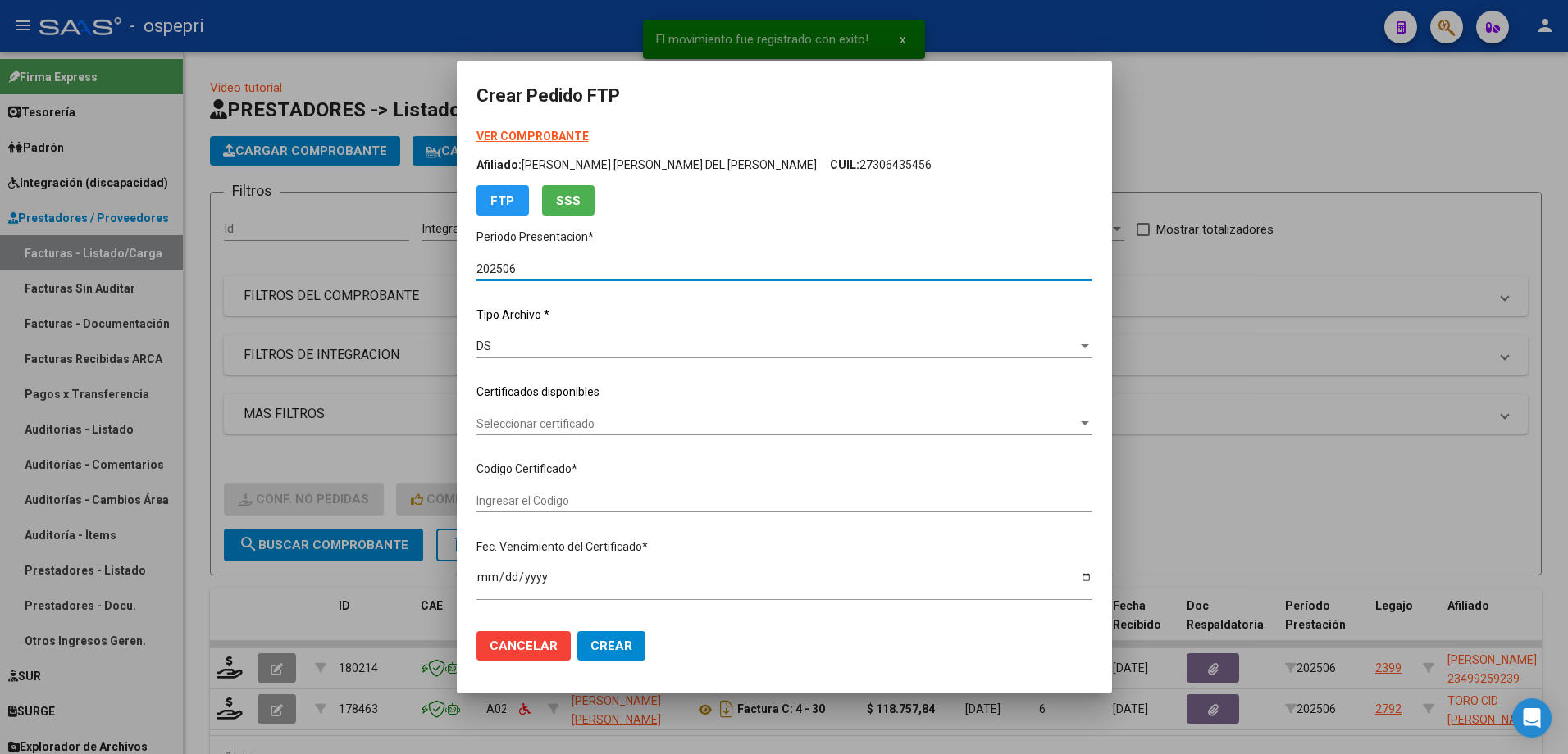type on "ARG02000499259232016041920260419PPA235" 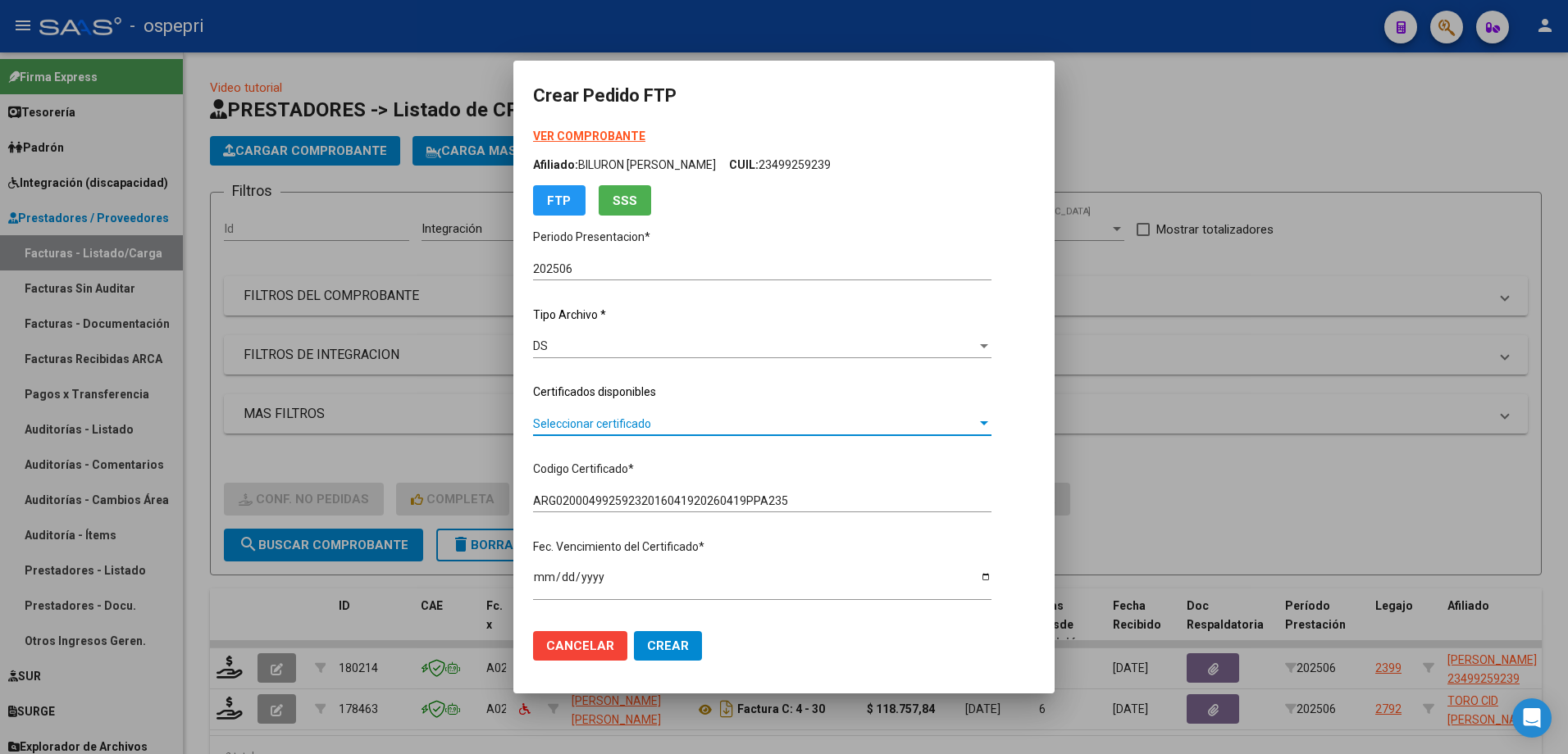 click on "Seleccionar certificado" at bounding box center (754, 424) 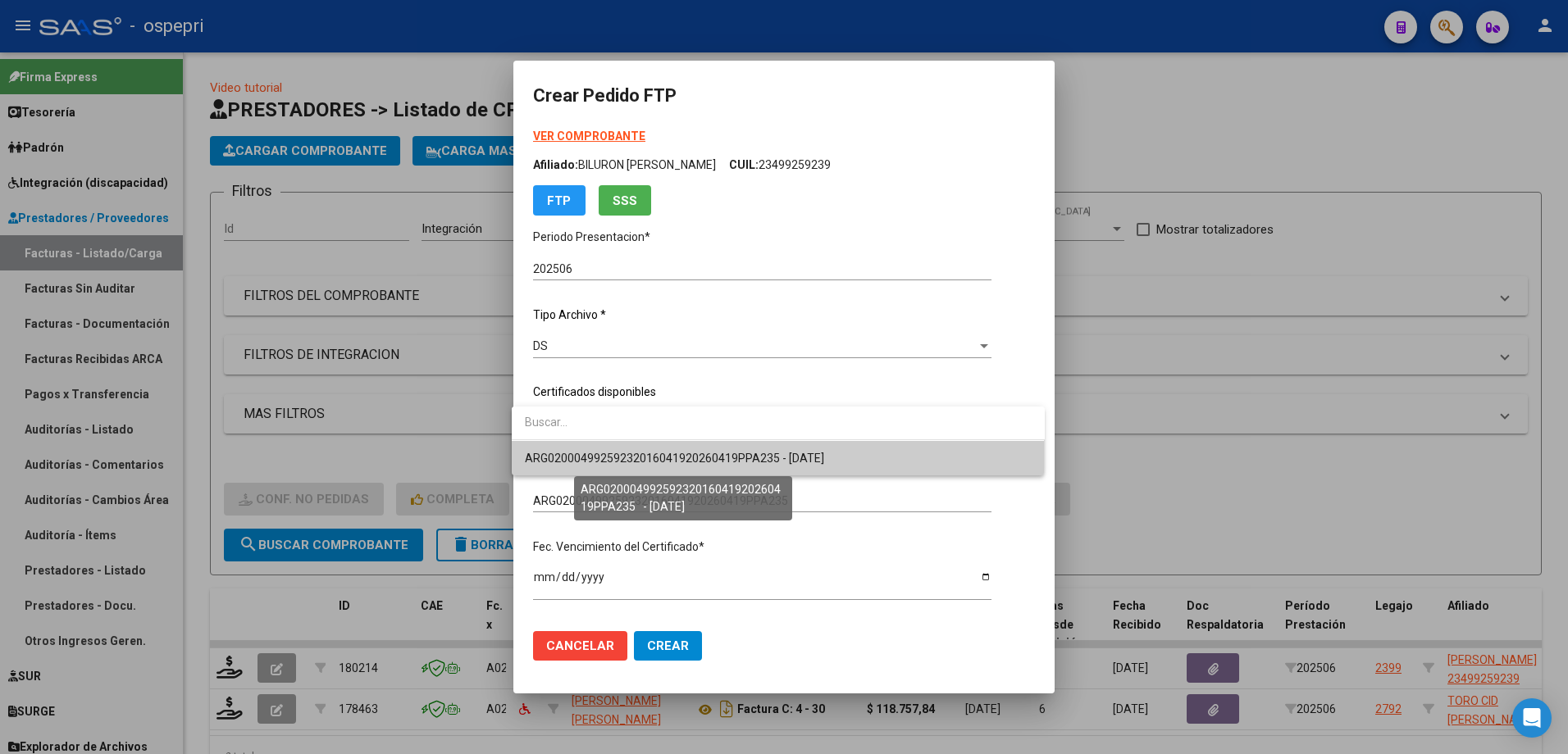 click on "ARG02000499259232016041920260419PPA235   - [DATE]" at bounding box center [674, 458] 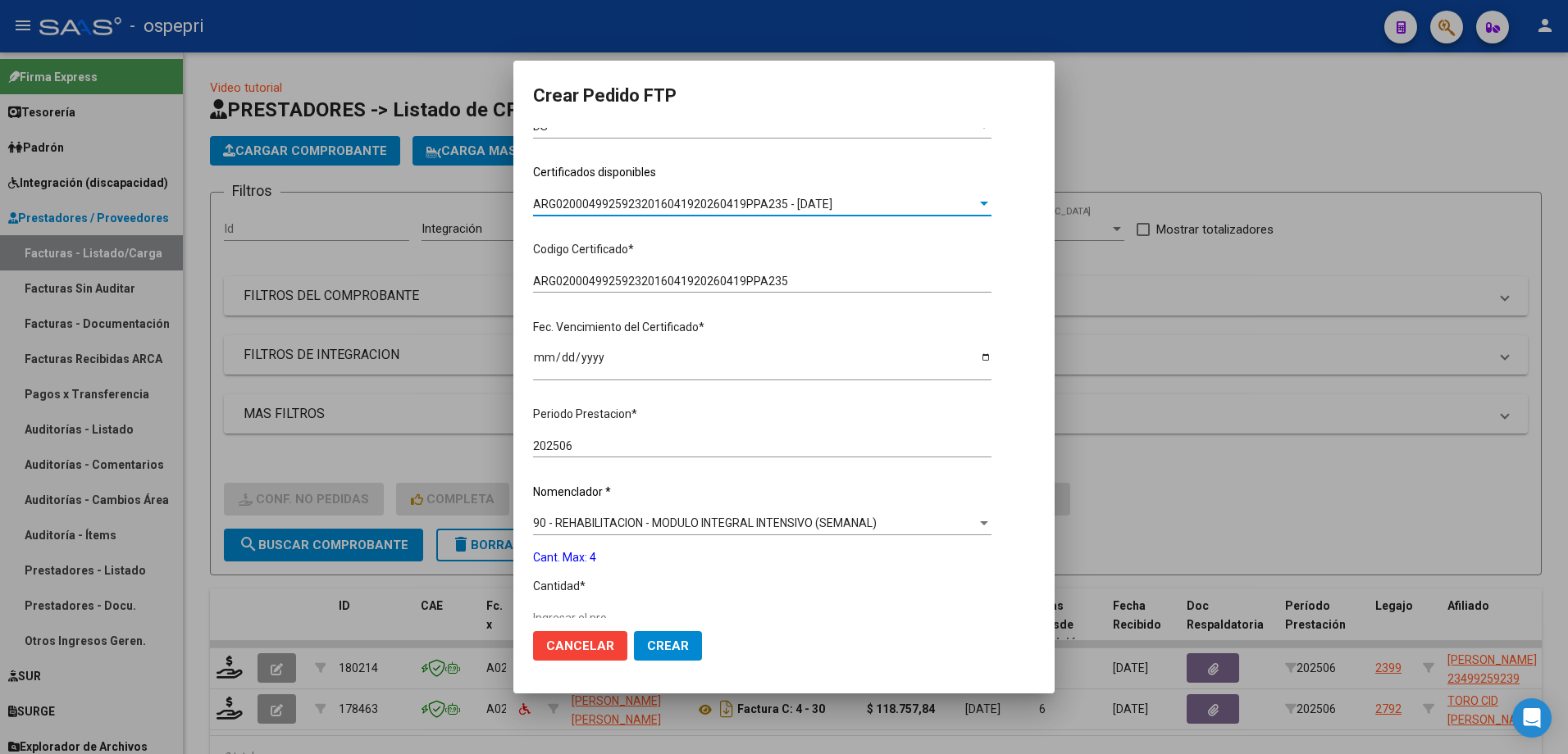 scroll, scrollTop: 246, scrollLeft: 0, axis: vertical 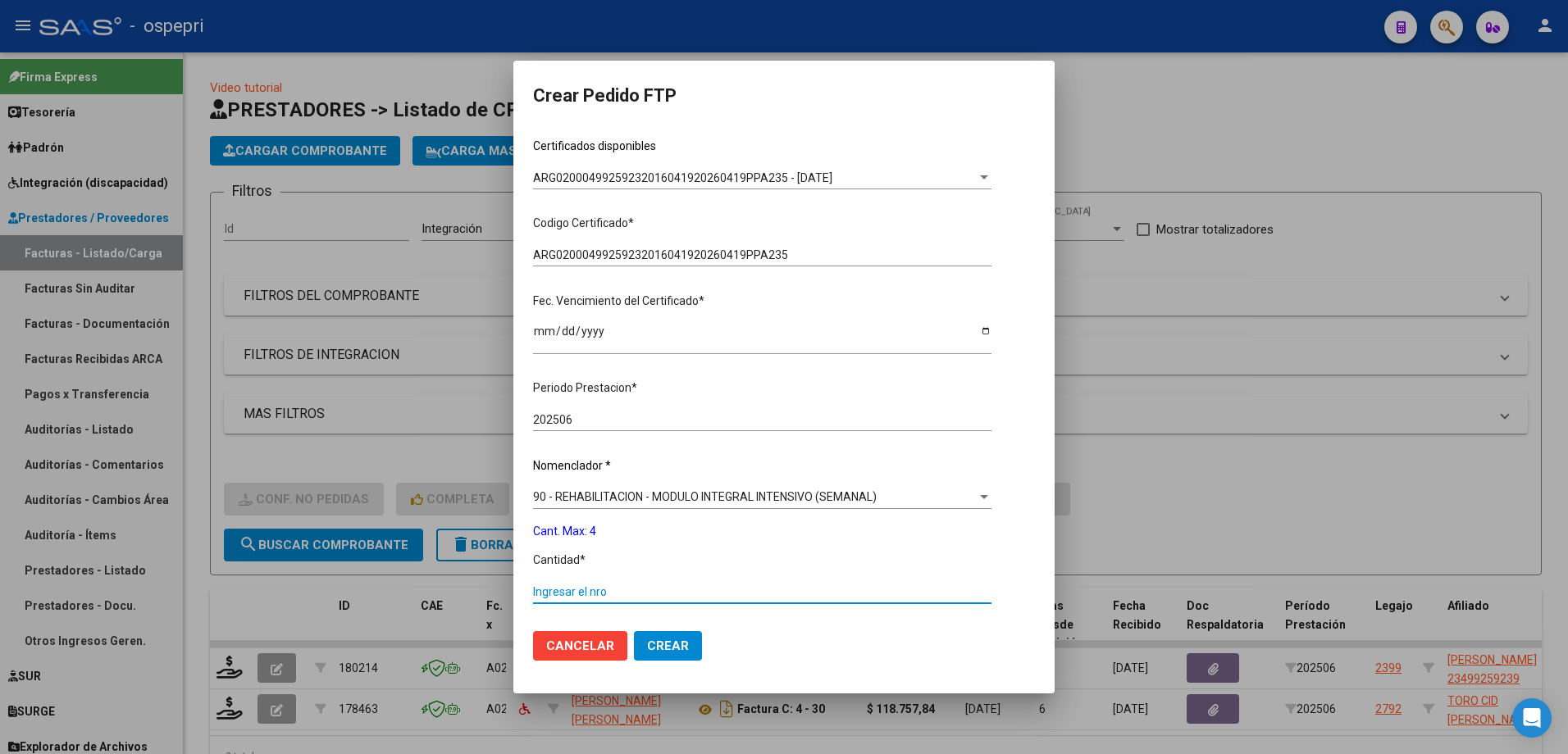 click on "Ingresar el nro" at bounding box center [762, 592] 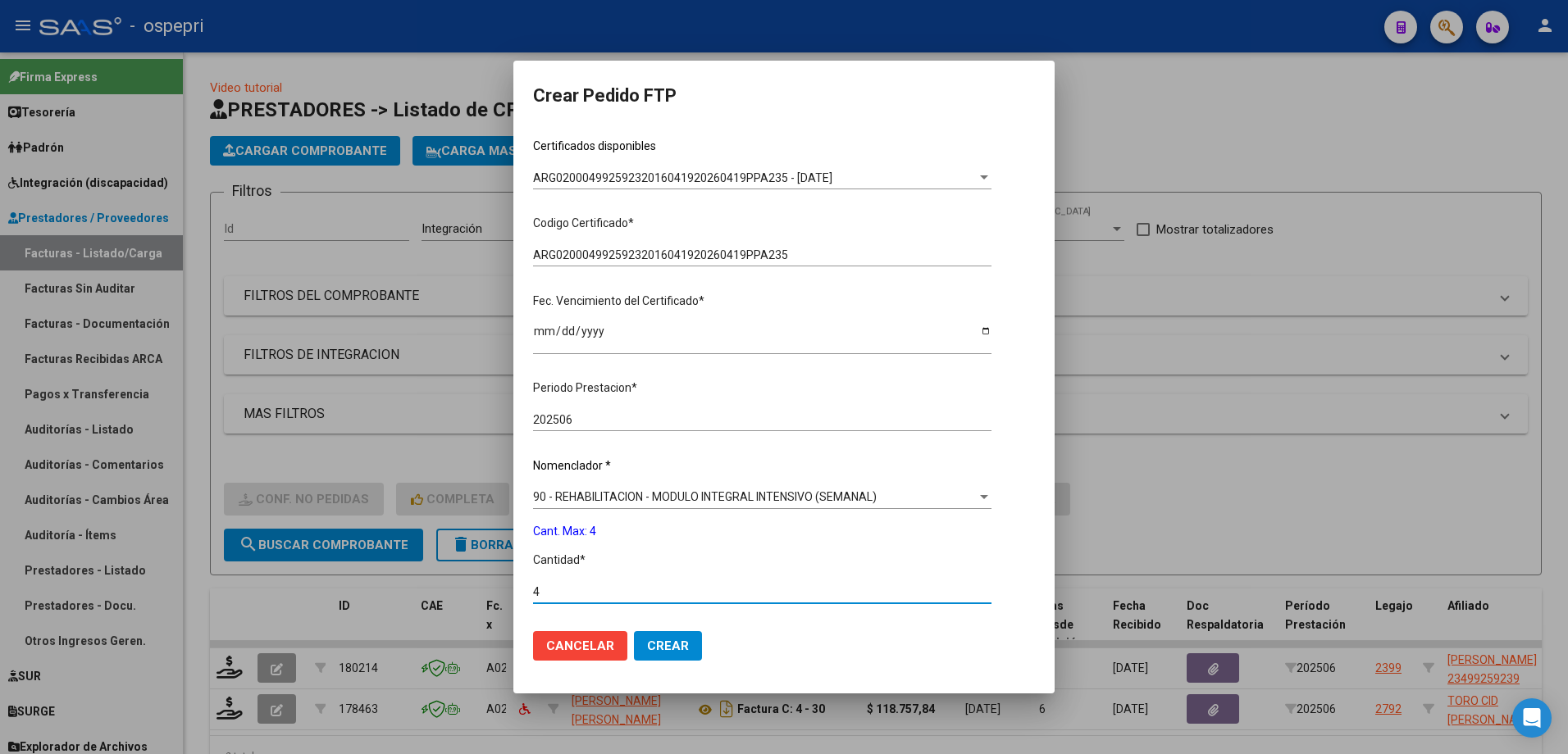 type on "4" 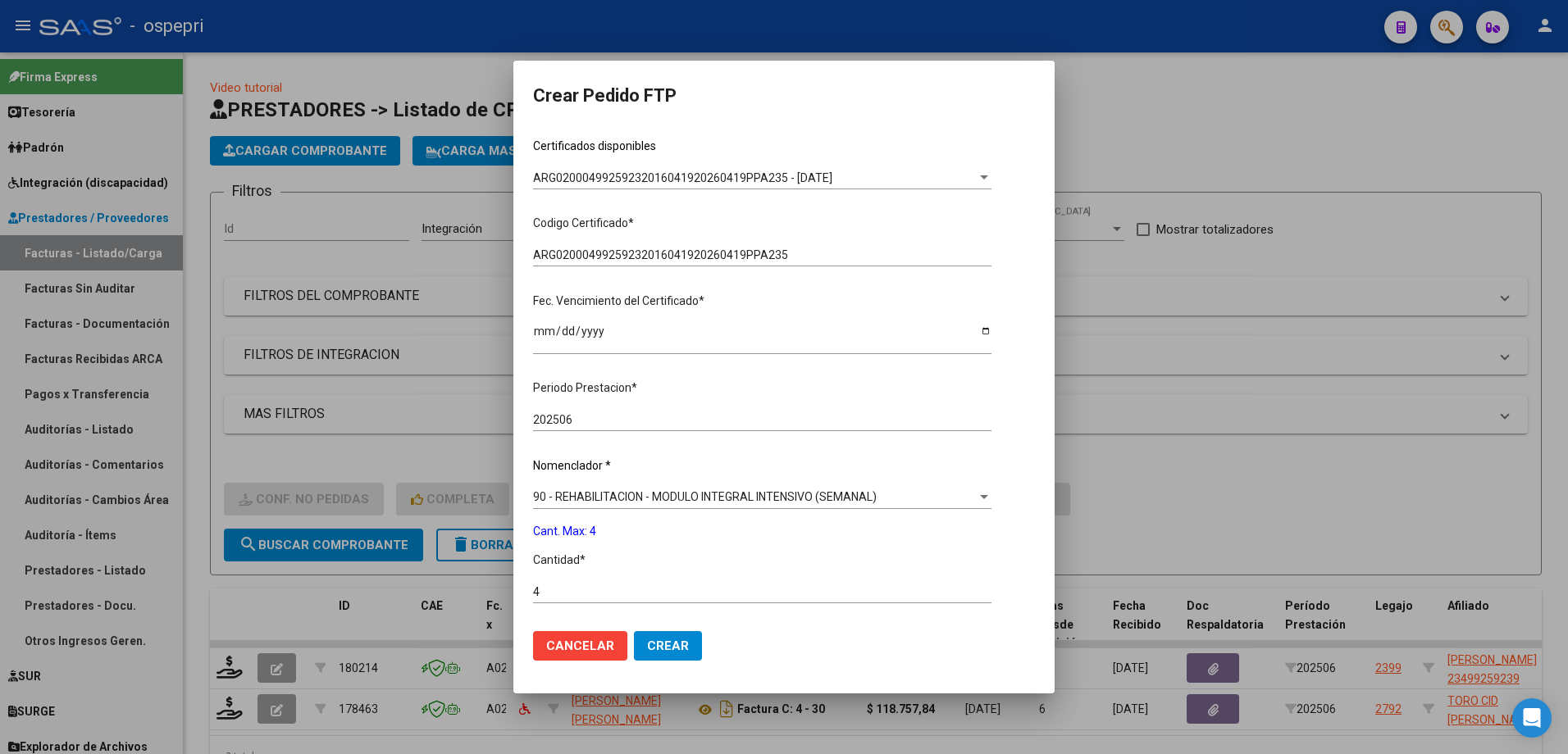 scroll, scrollTop: 478, scrollLeft: 0, axis: vertical 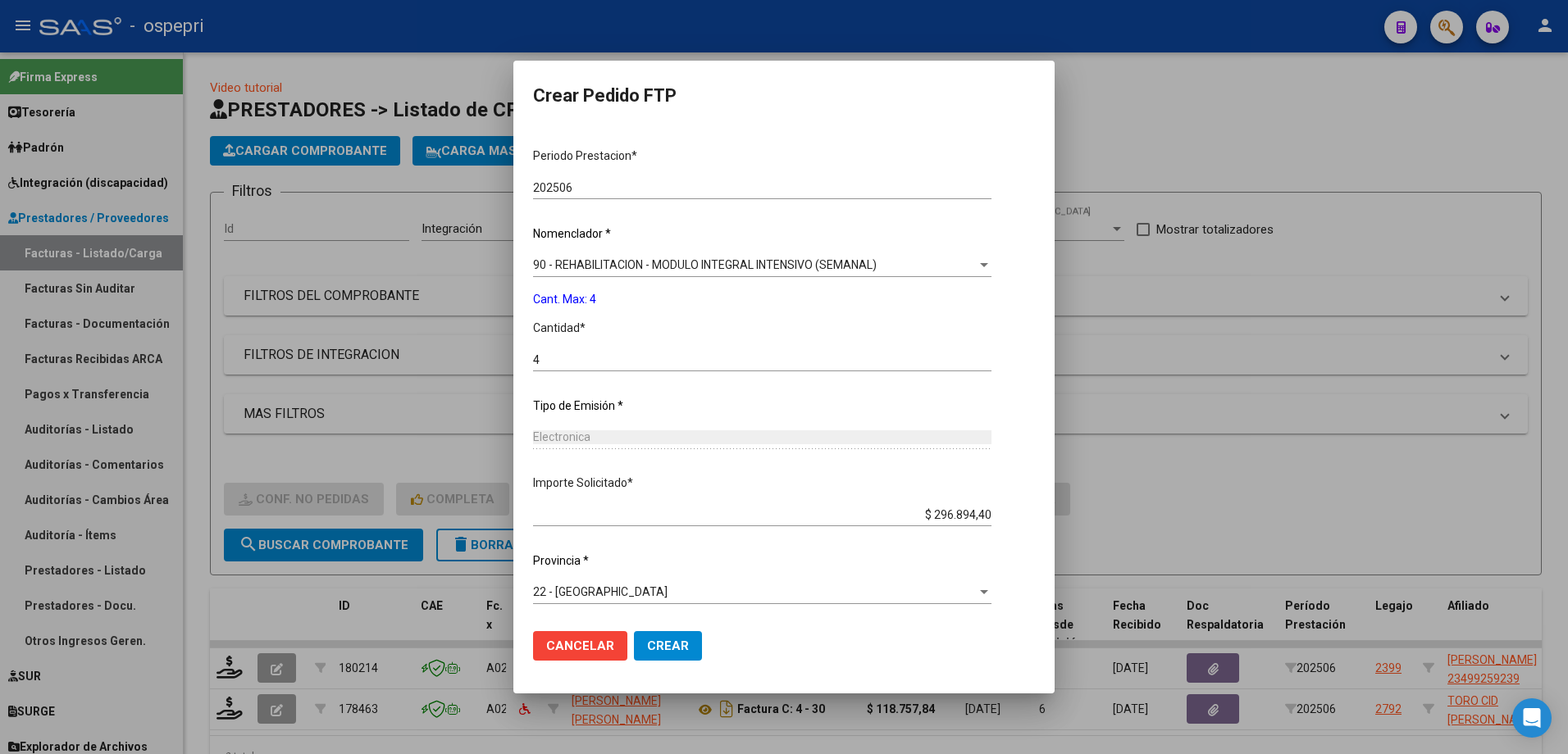 click on "Crear" 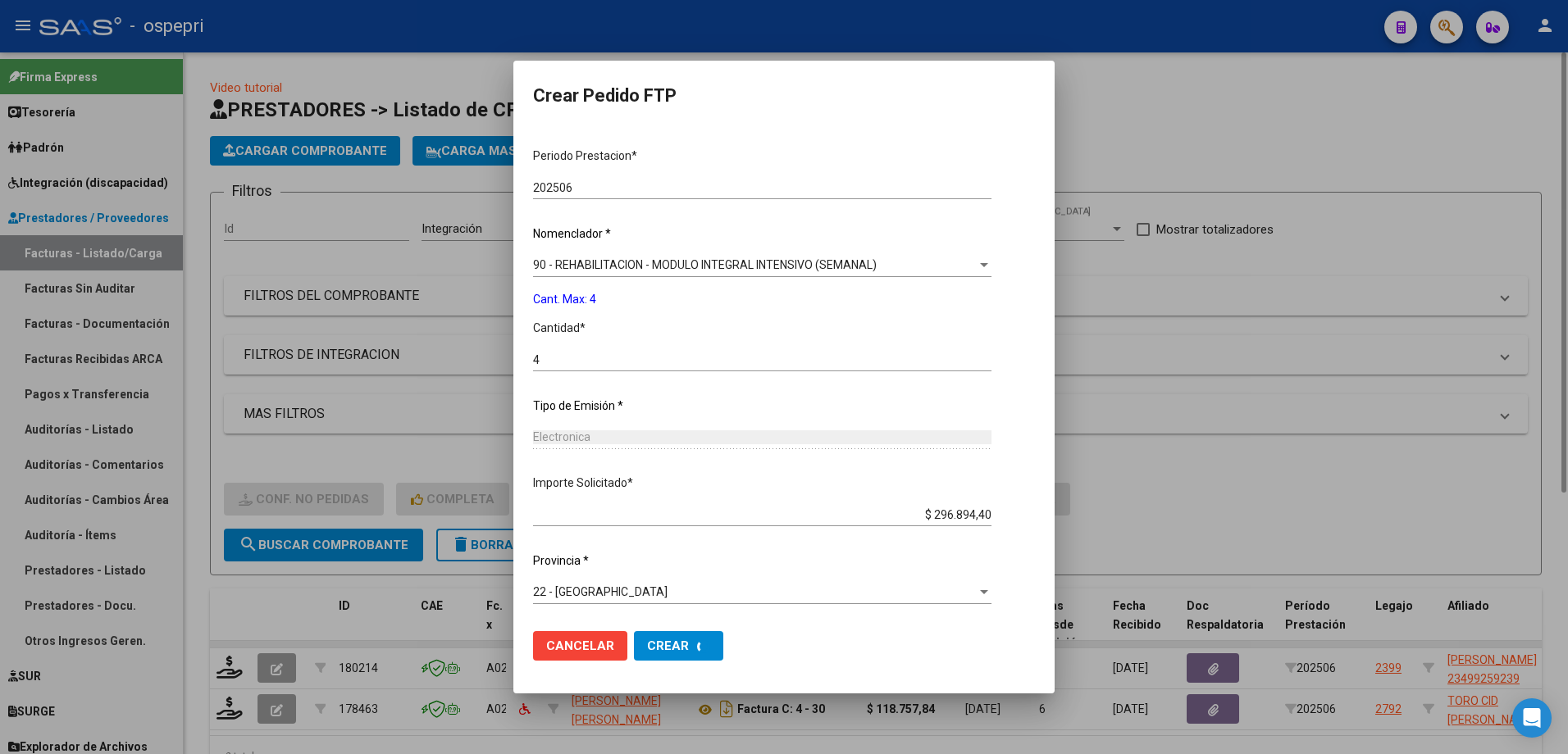 scroll, scrollTop: 0, scrollLeft: 0, axis: both 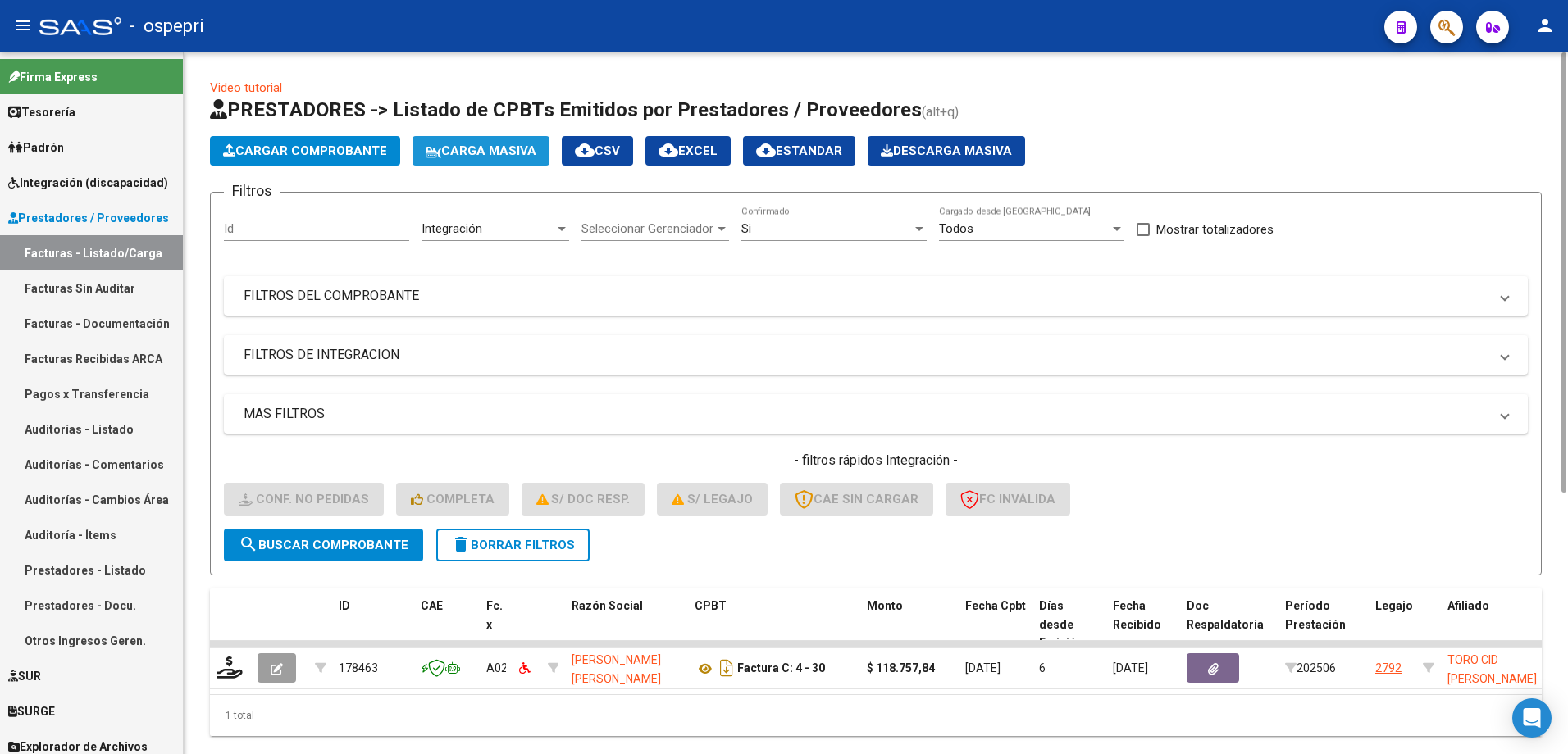 click on "Carga Masiva" 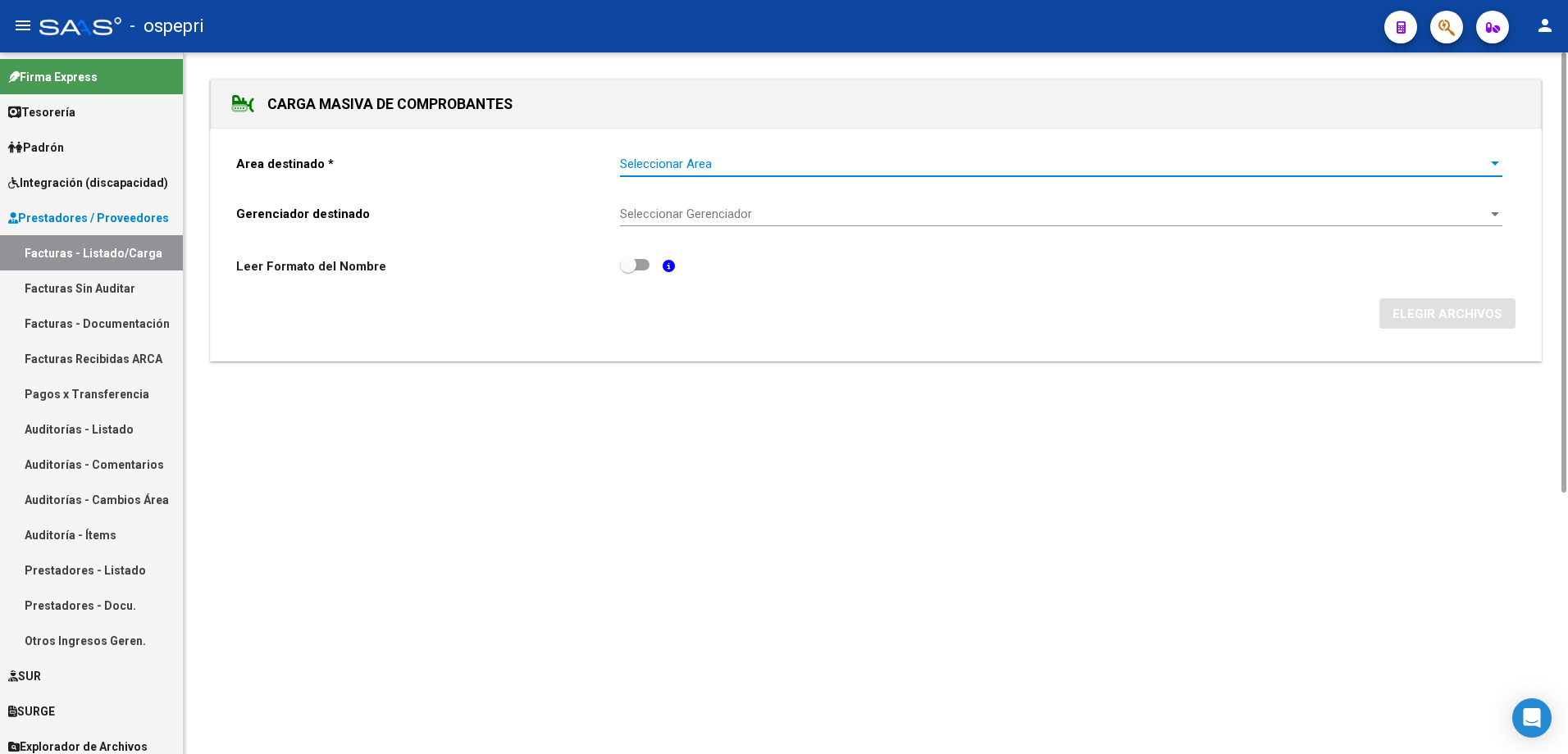 click on "Seleccionar Area" at bounding box center [1054, 164] 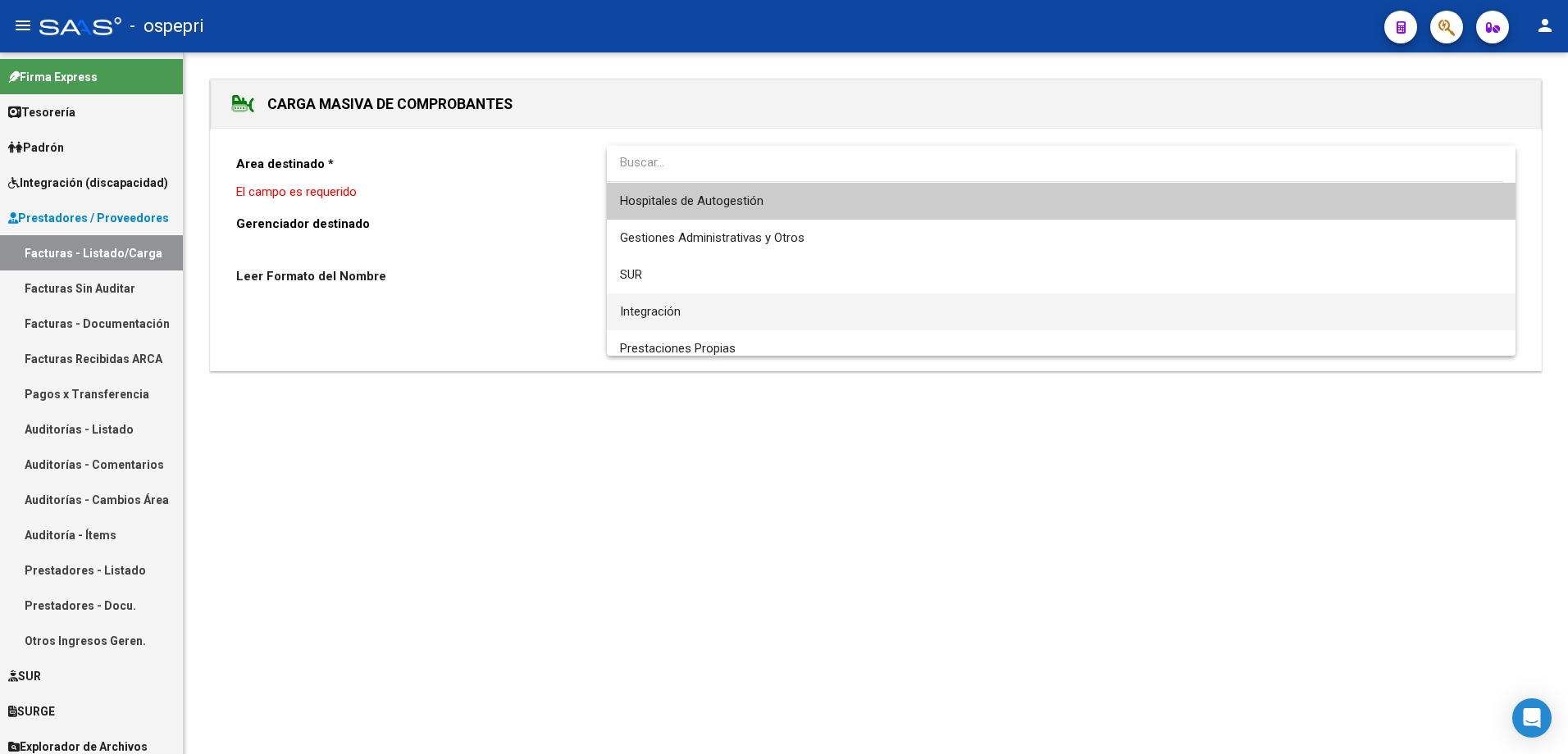 click on "Integración" at bounding box center (1061, 311) 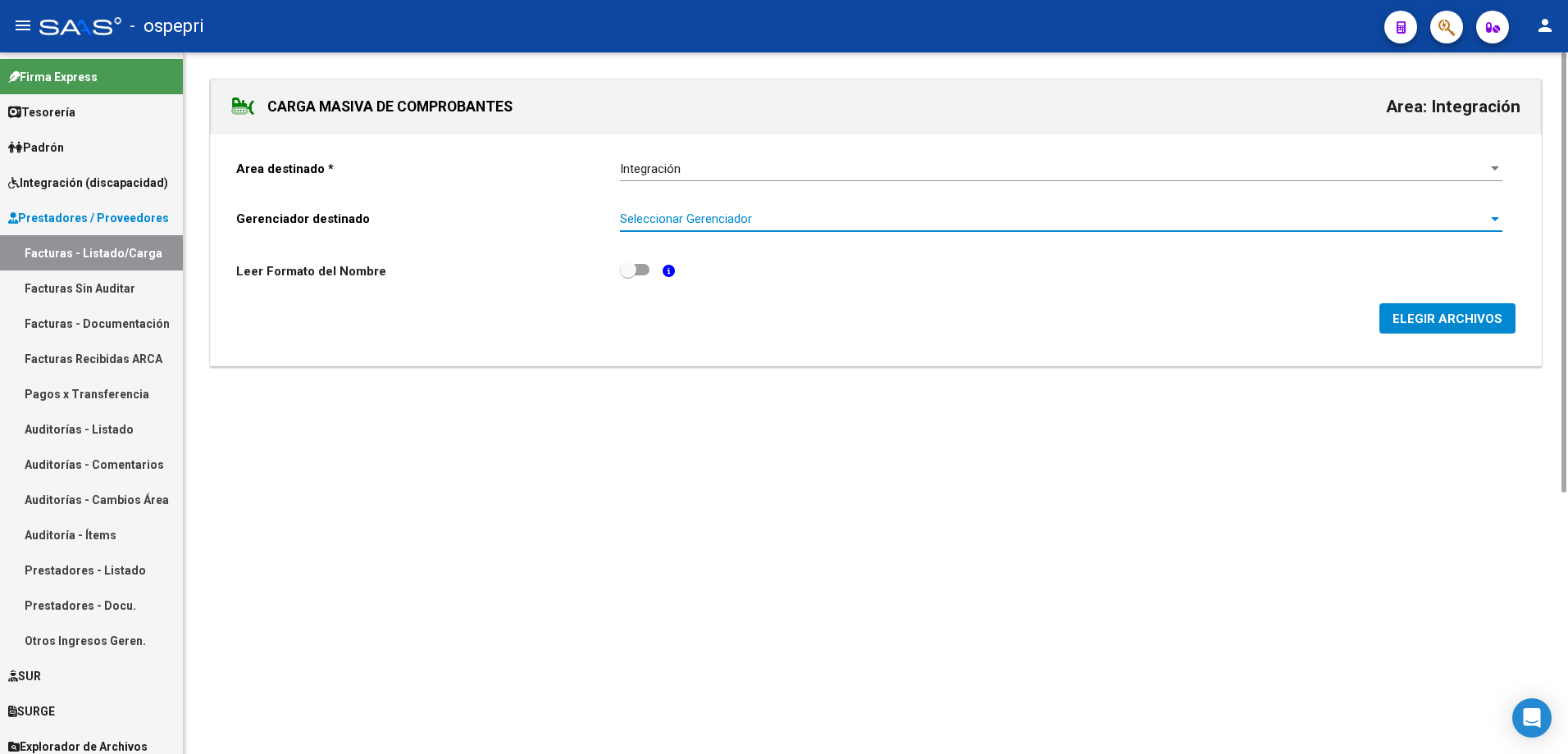click on "Seleccionar Gerenciador" at bounding box center [1054, 219] 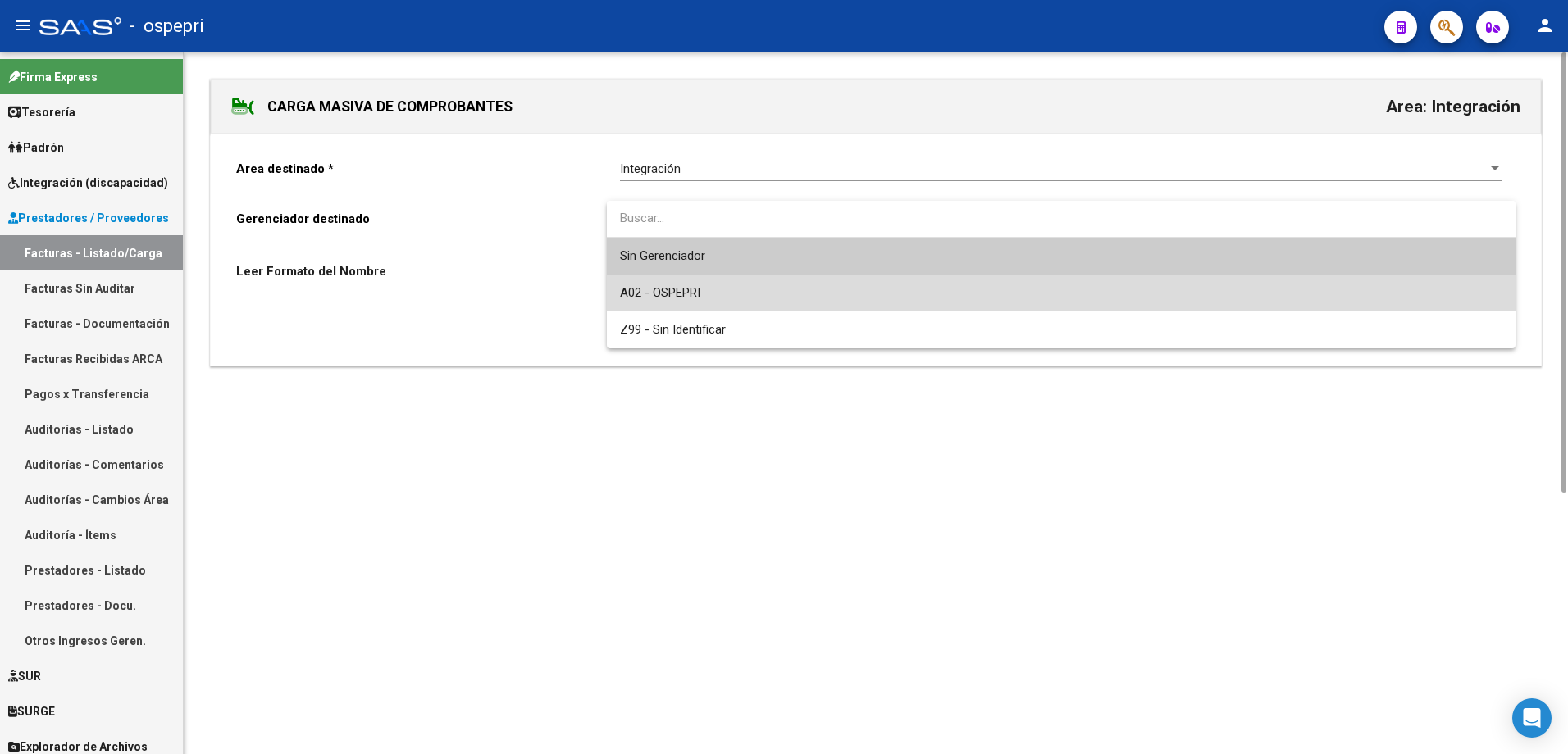 click on "A02 - OSPEPRI" at bounding box center (1061, 293) 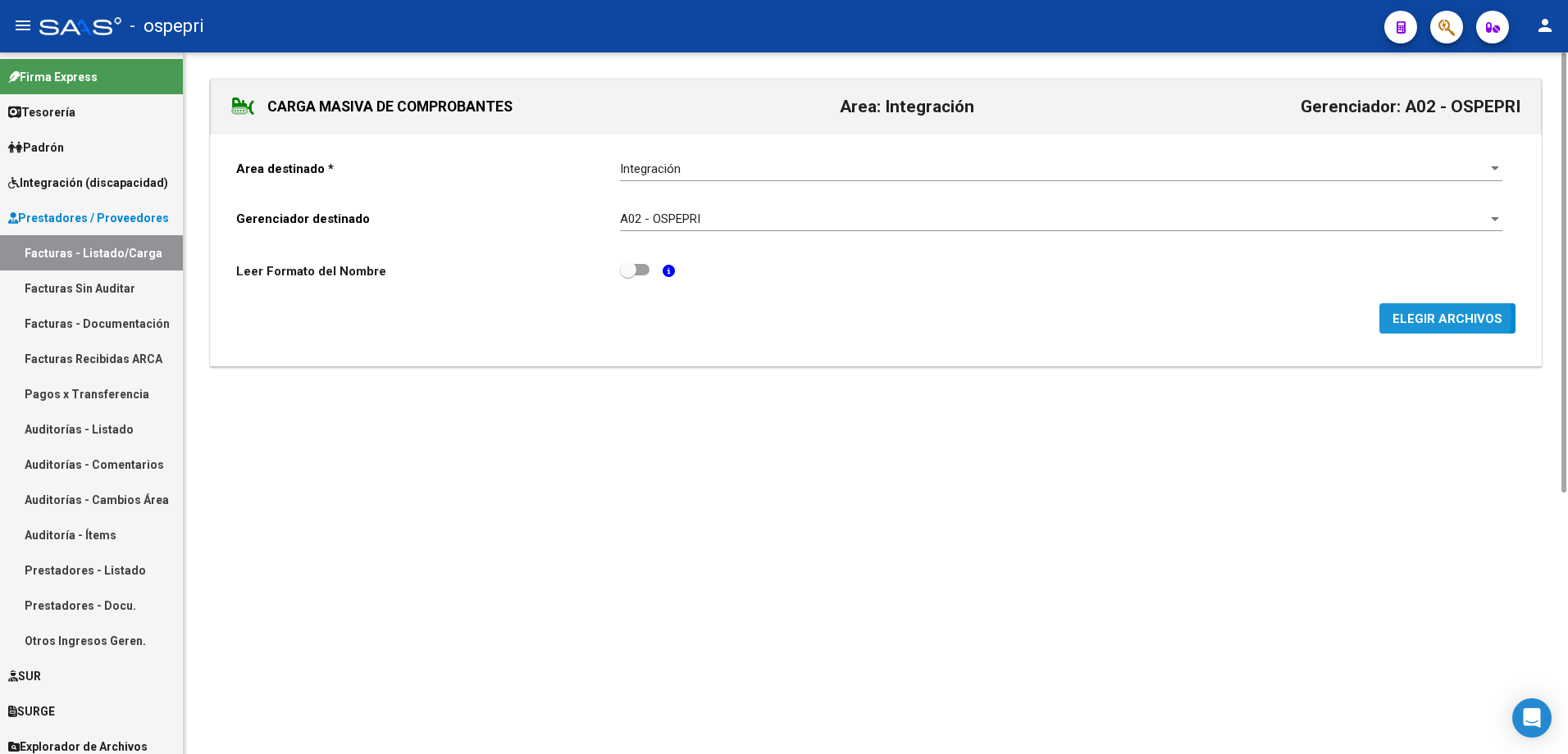 click on "ELEGIR ARCHIVOS" 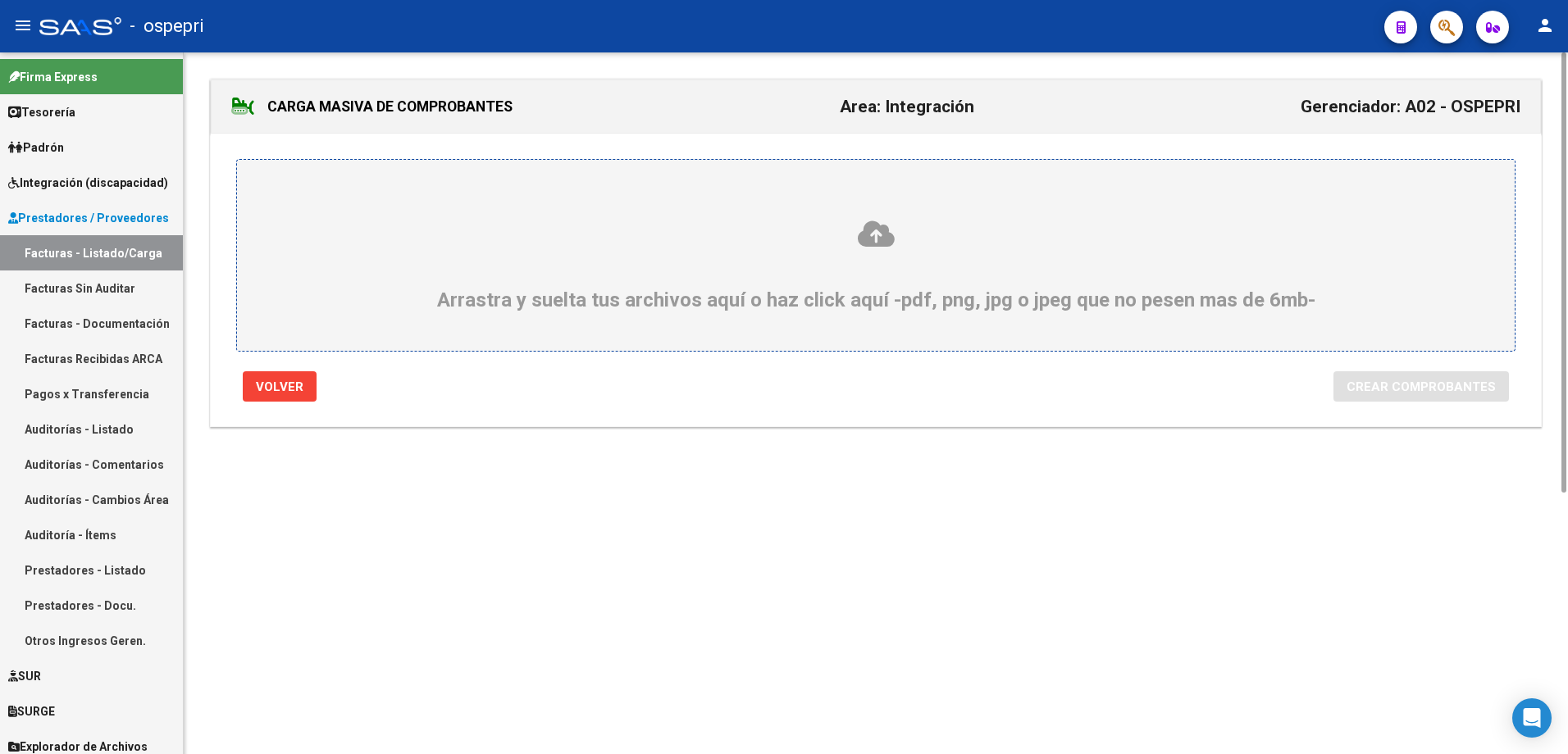 click 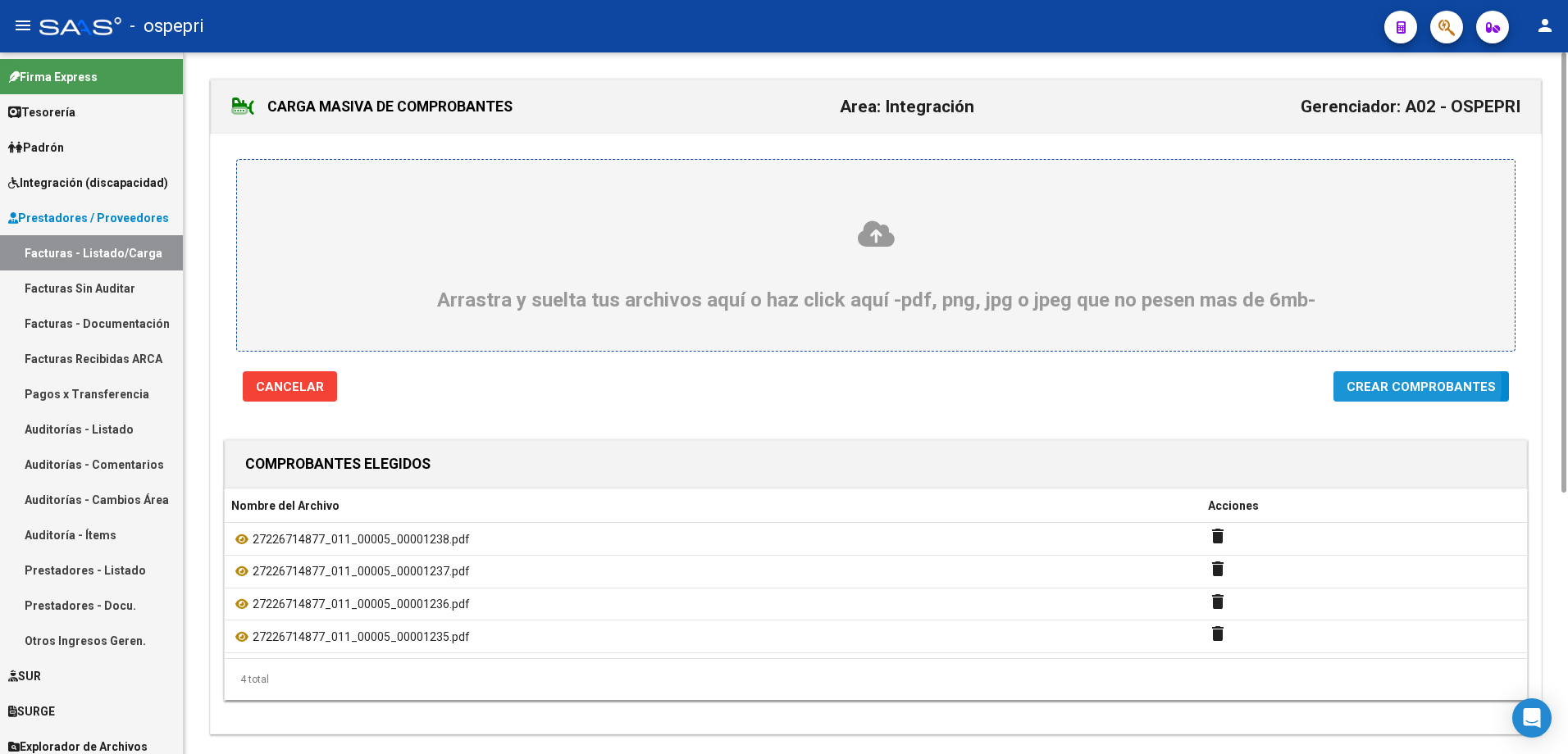 click on "Crear Comprobantes" 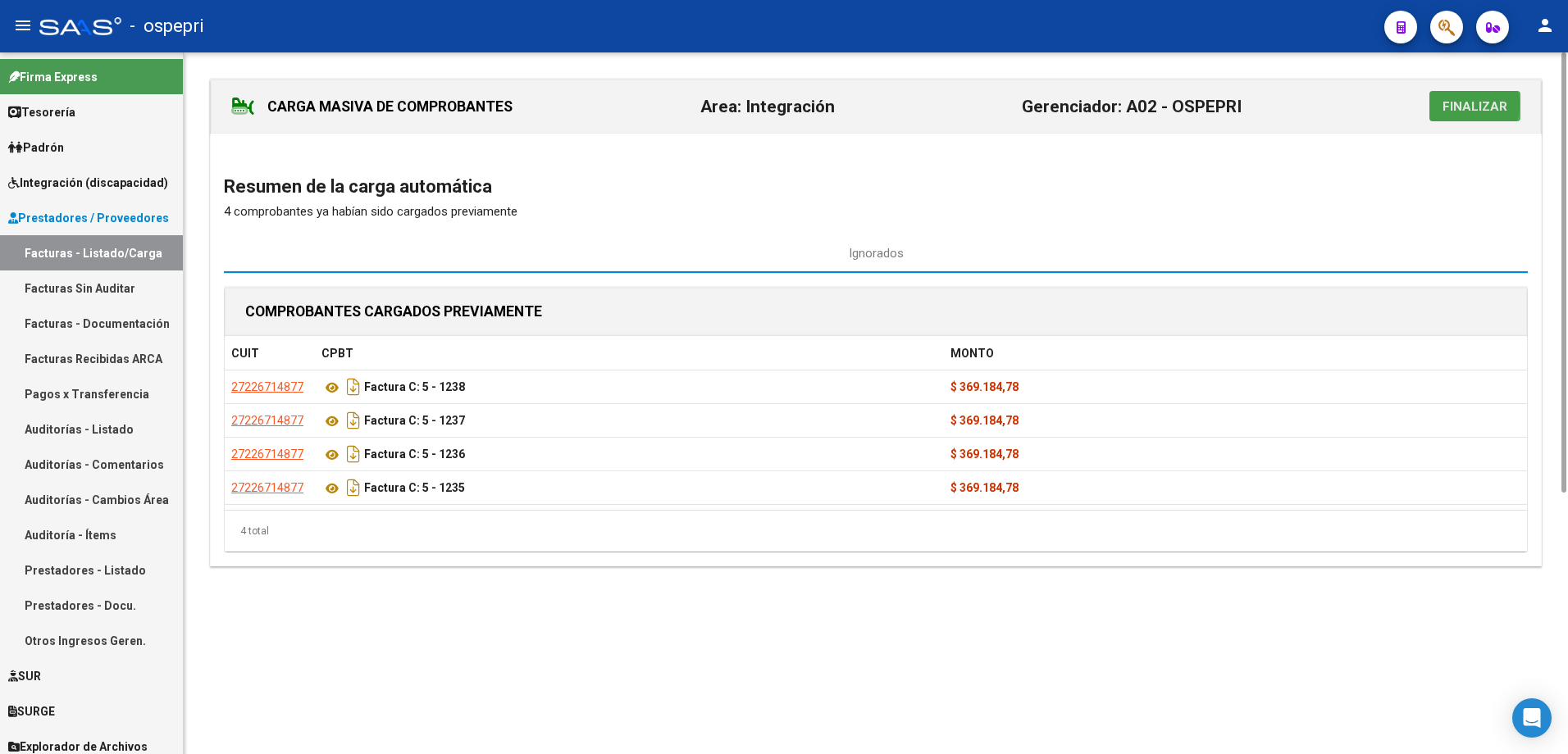 click on "Finalizar" 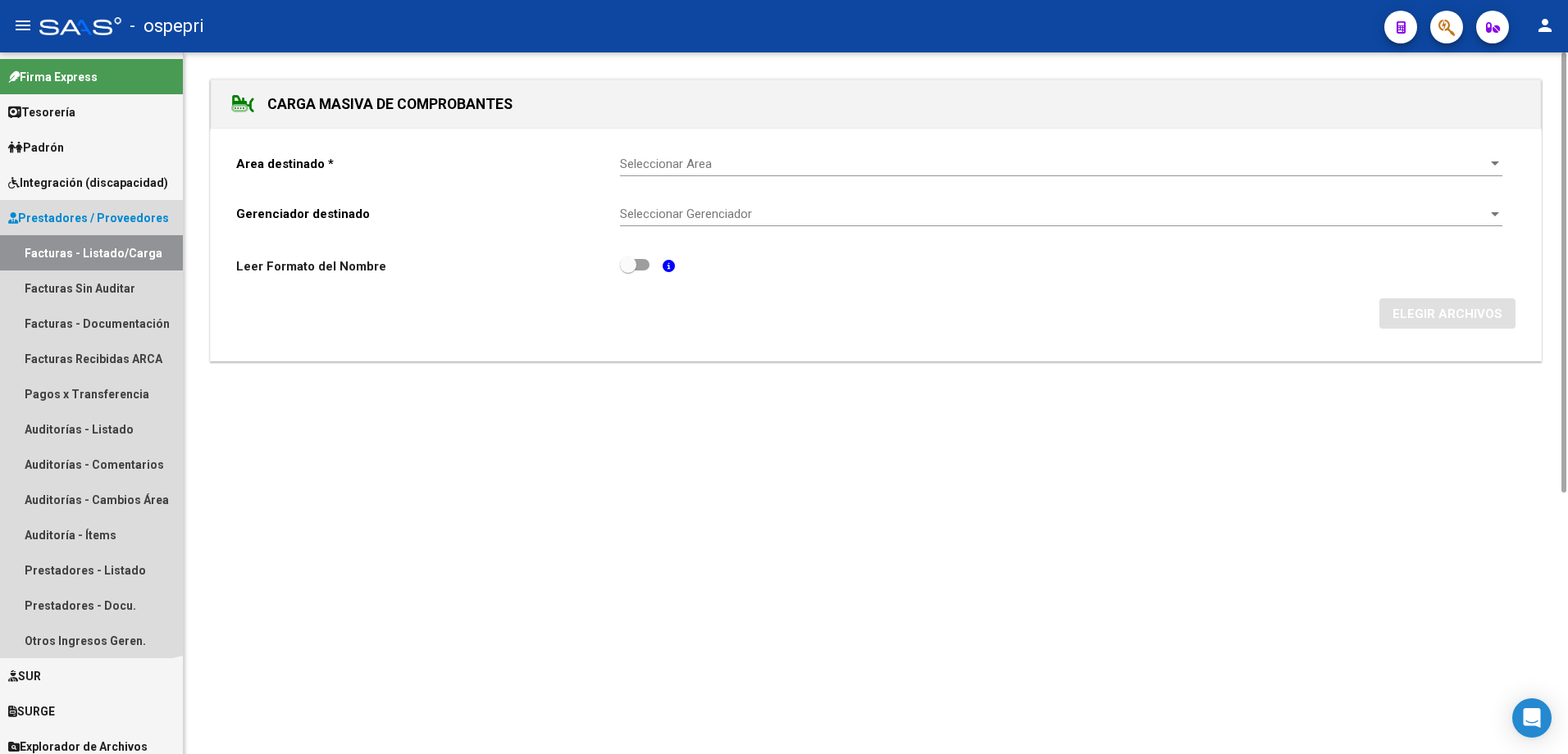 click on "Facturas - Listado/Carga" at bounding box center [91, 252] 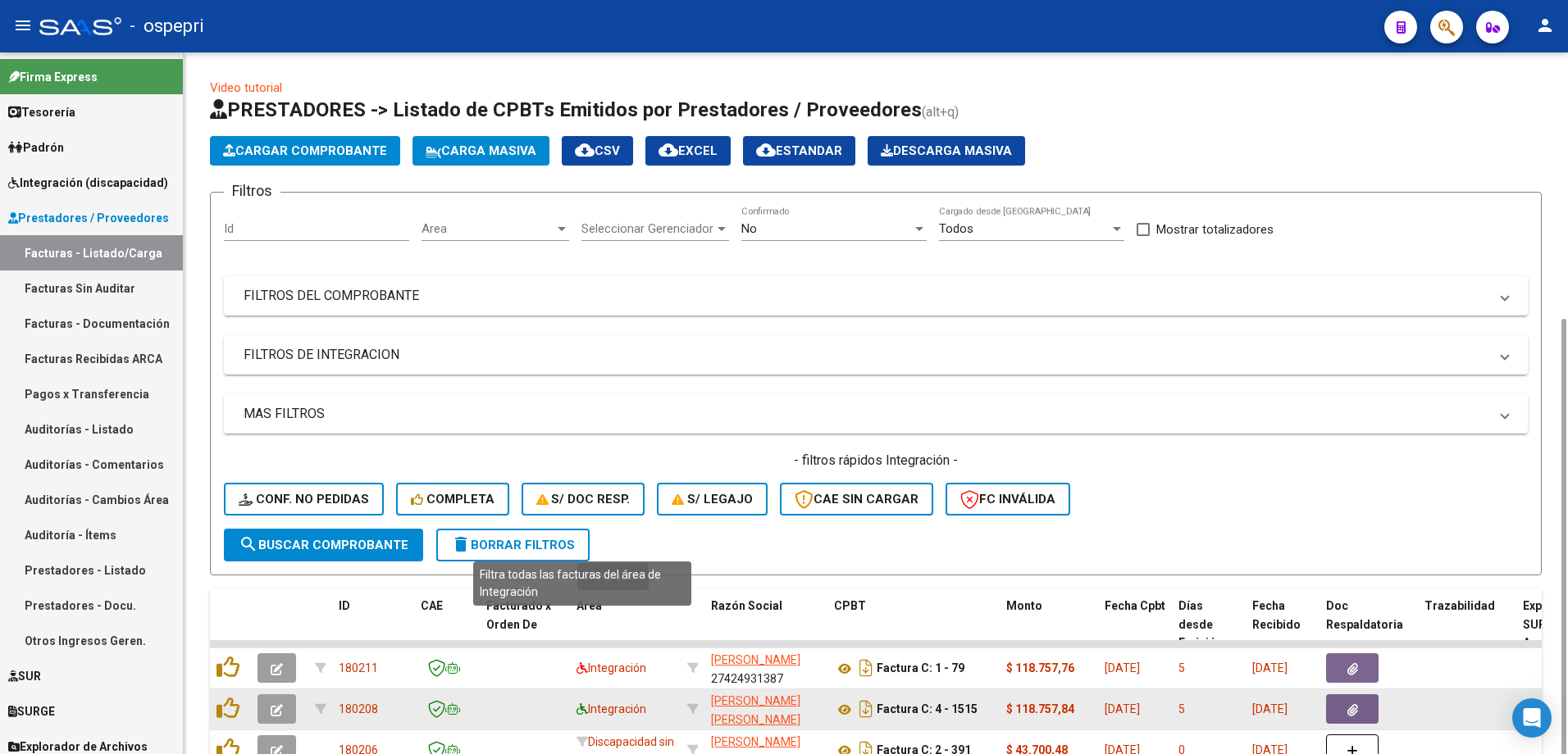 scroll, scrollTop: 164, scrollLeft: 0, axis: vertical 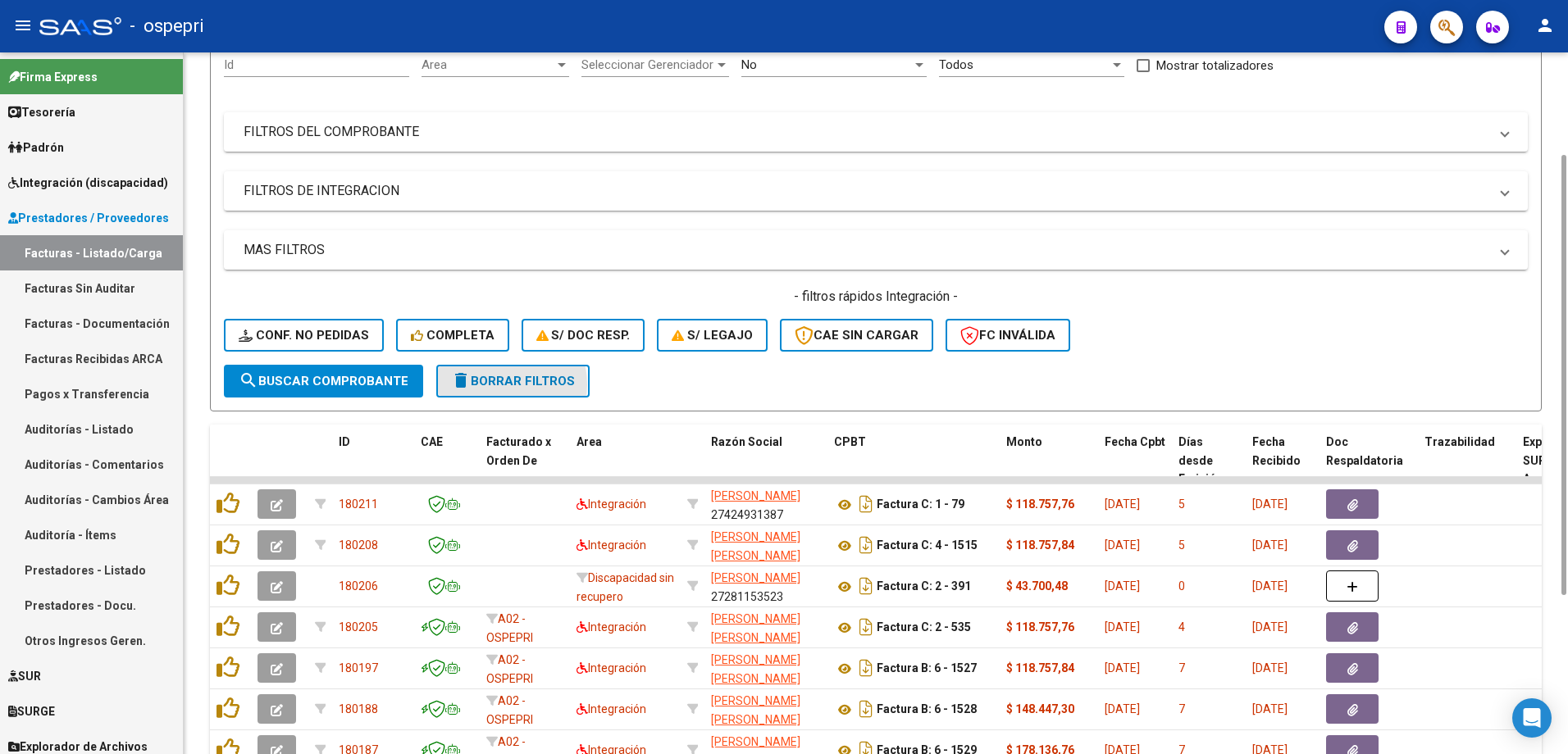click on "delete  Borrar Filtros" 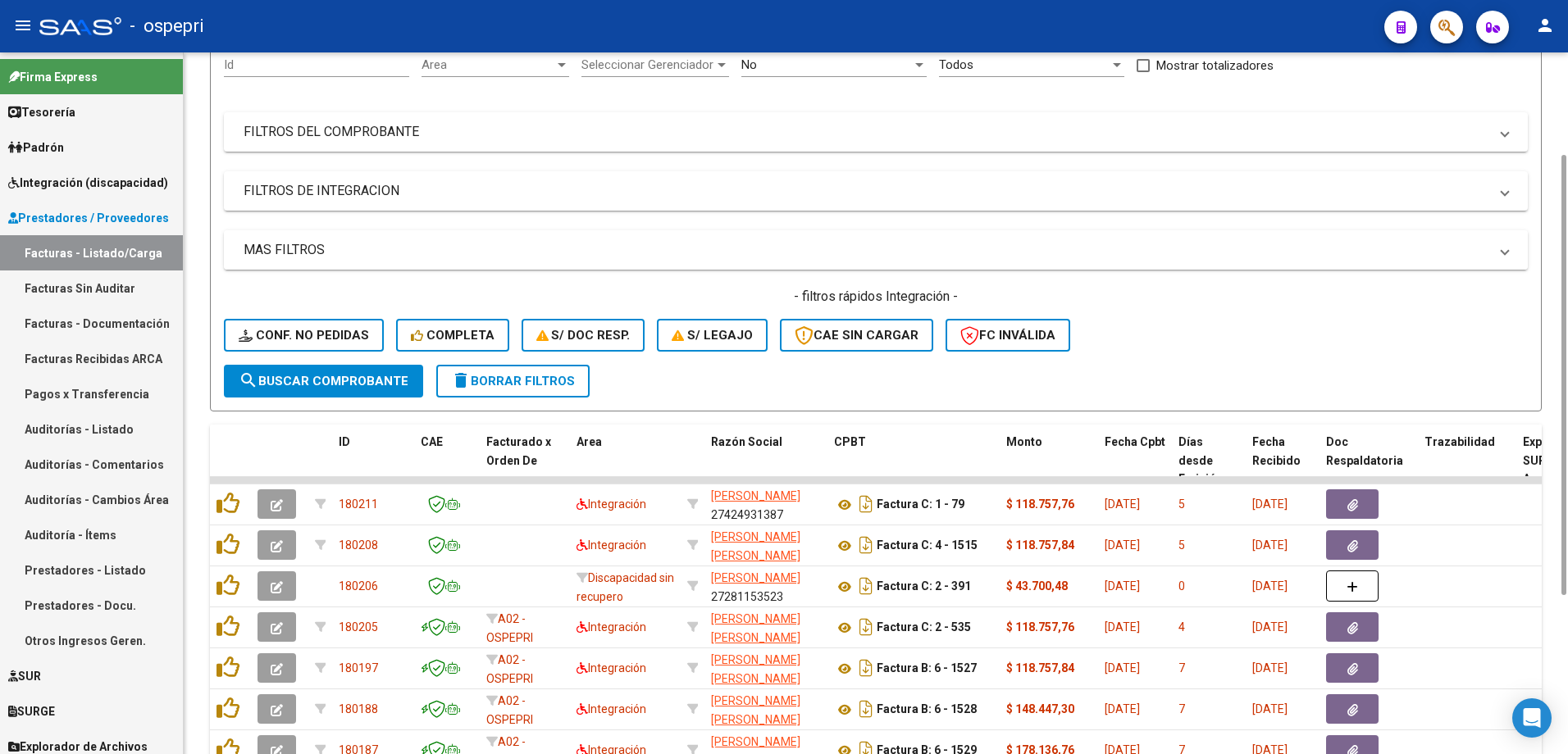 scroll, scrollTop: 0, scrollLeft: 0, axis: both 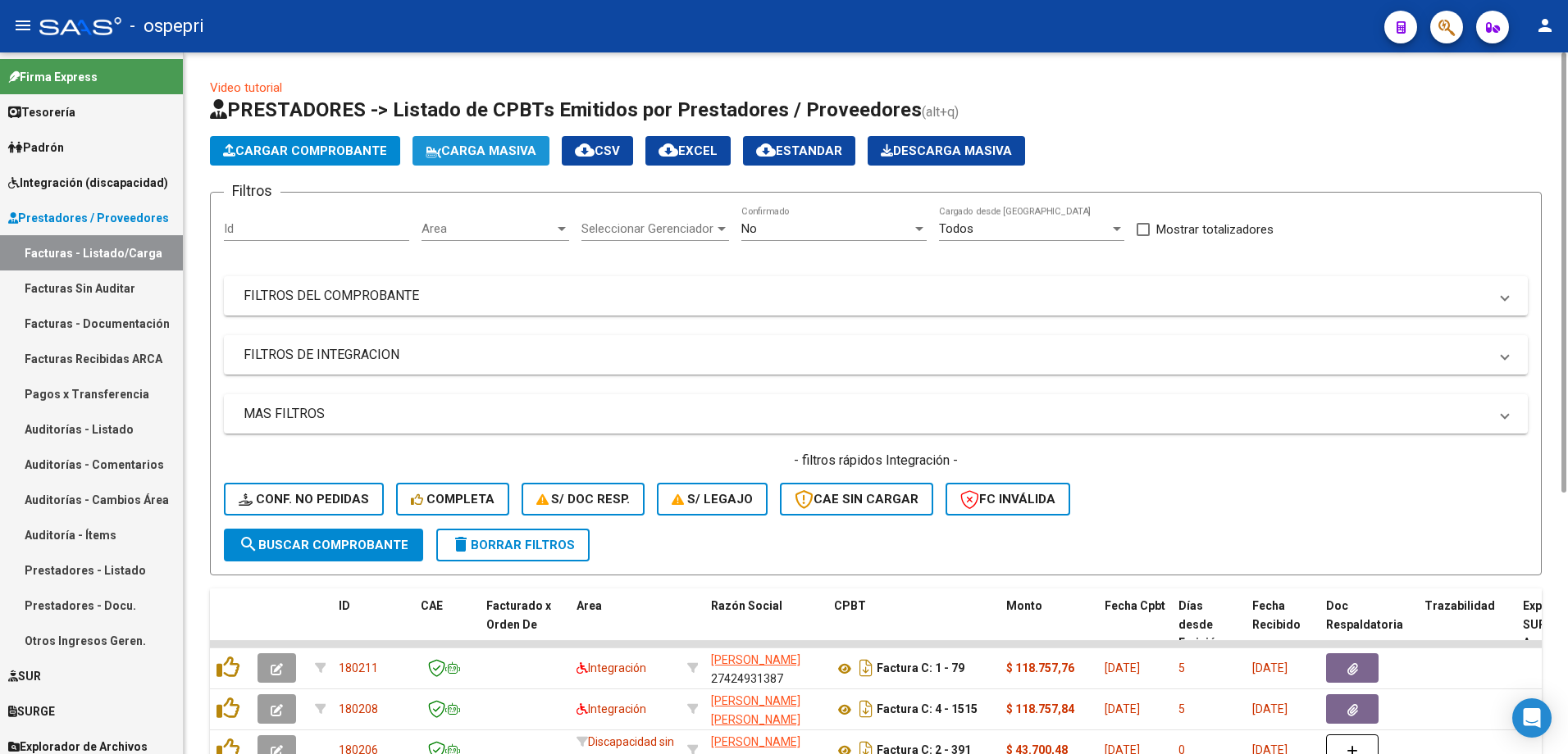 click on "Carga Masiva" 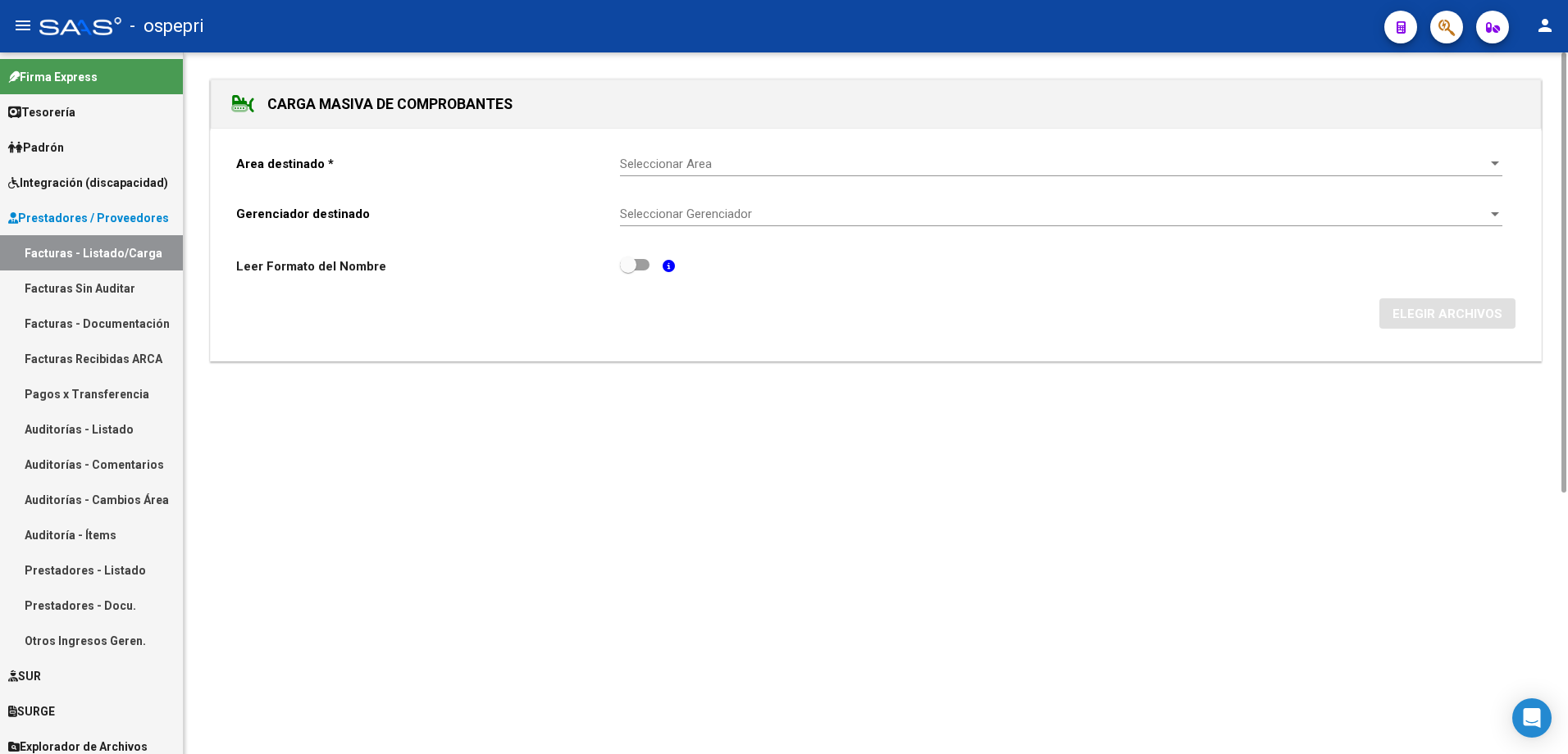 click on "Seleccionar Area" at bounding box center [1054, 164] 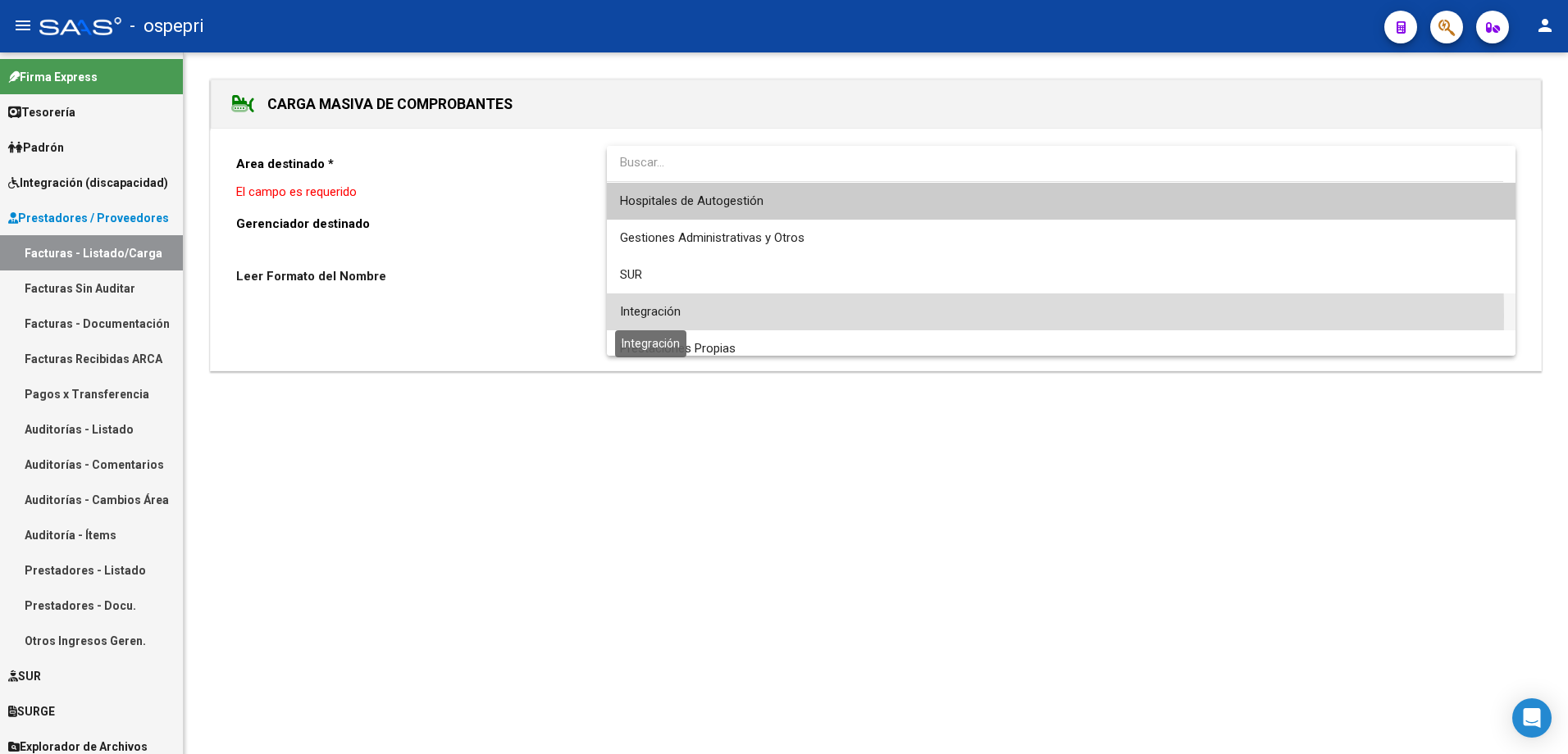 click on "Integración" at bounding box center [650, 311] 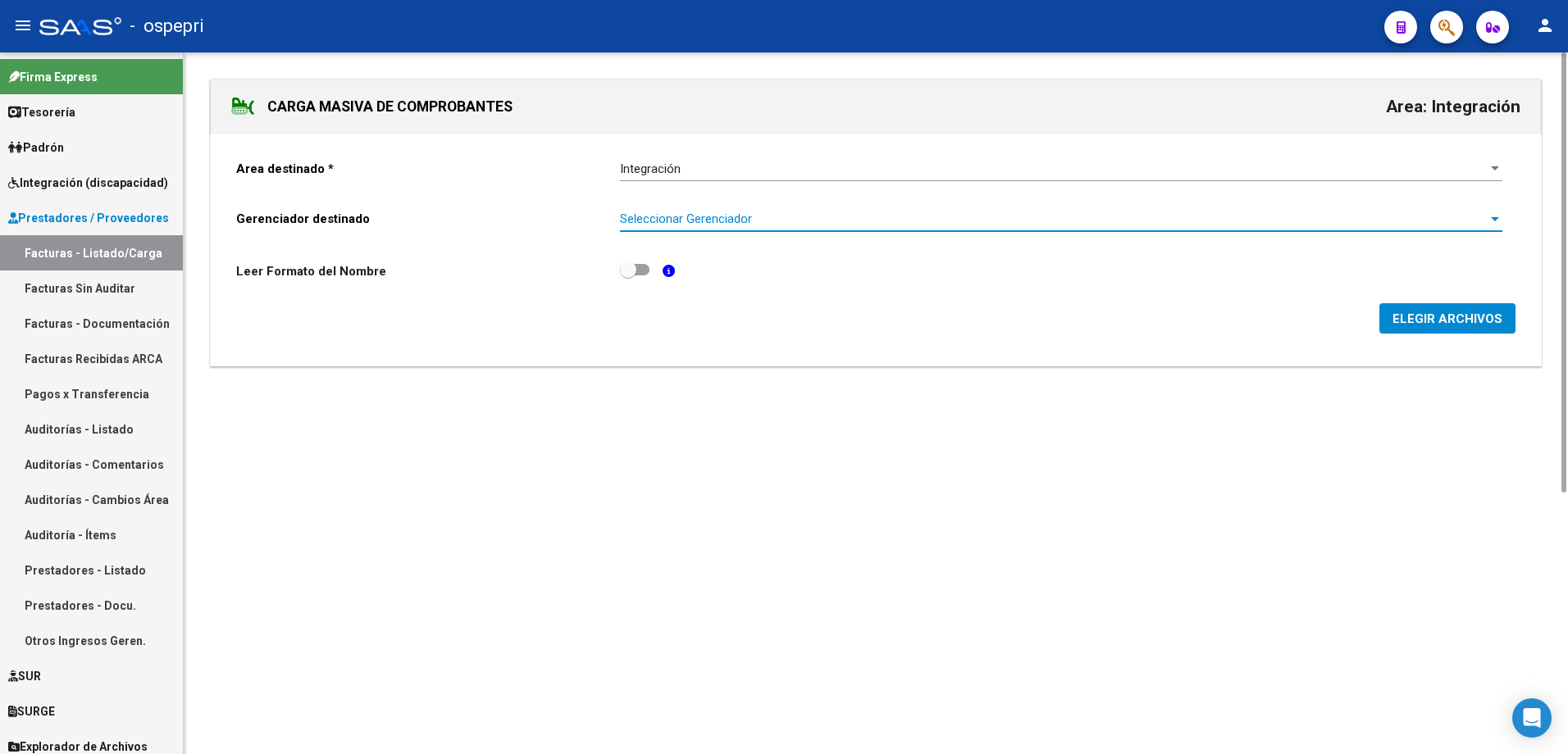 click on "Seleccionar Gerenciador" at bounding box center [1054, 219] 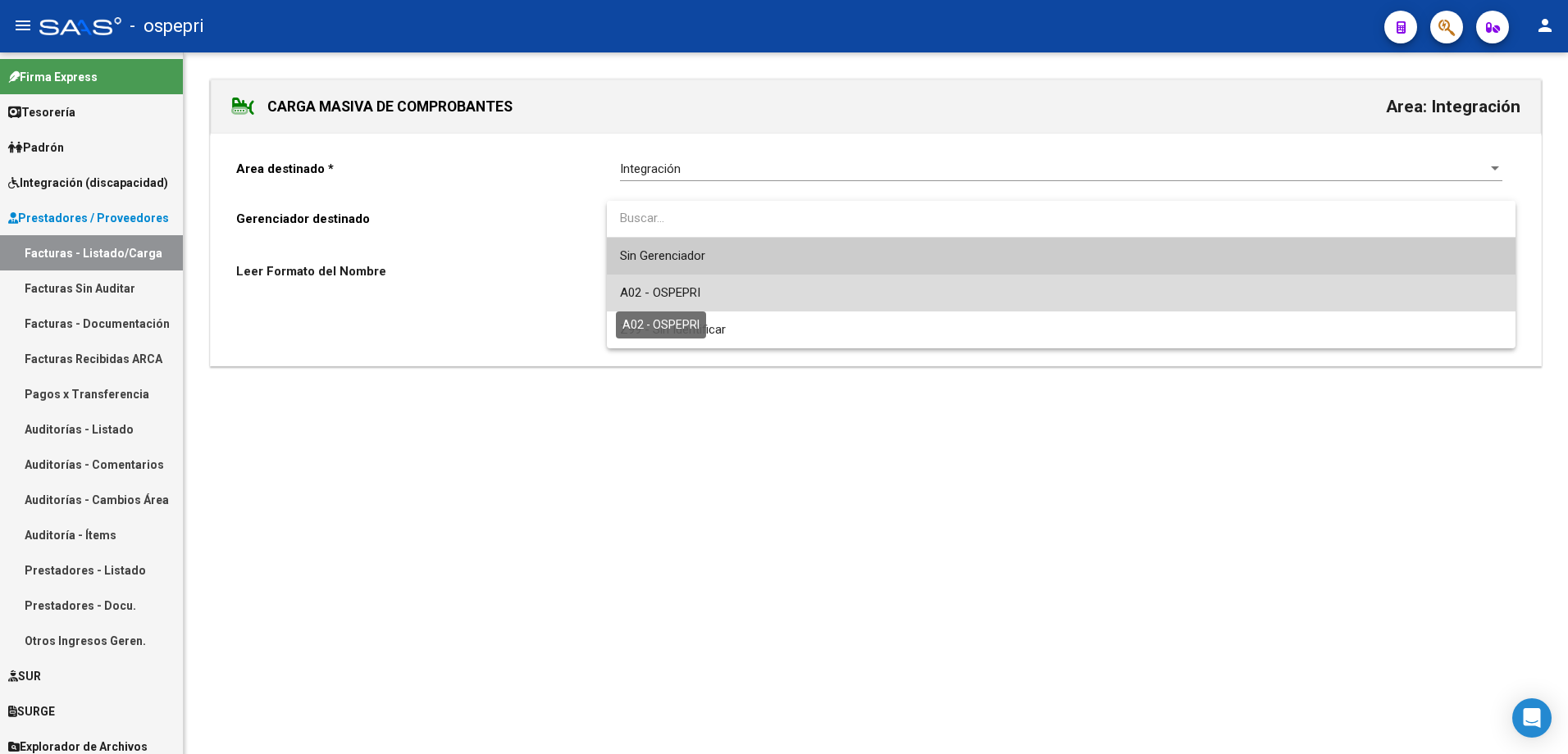 click on "A02 - OSPEPRI" at bounding box center (660, 293) 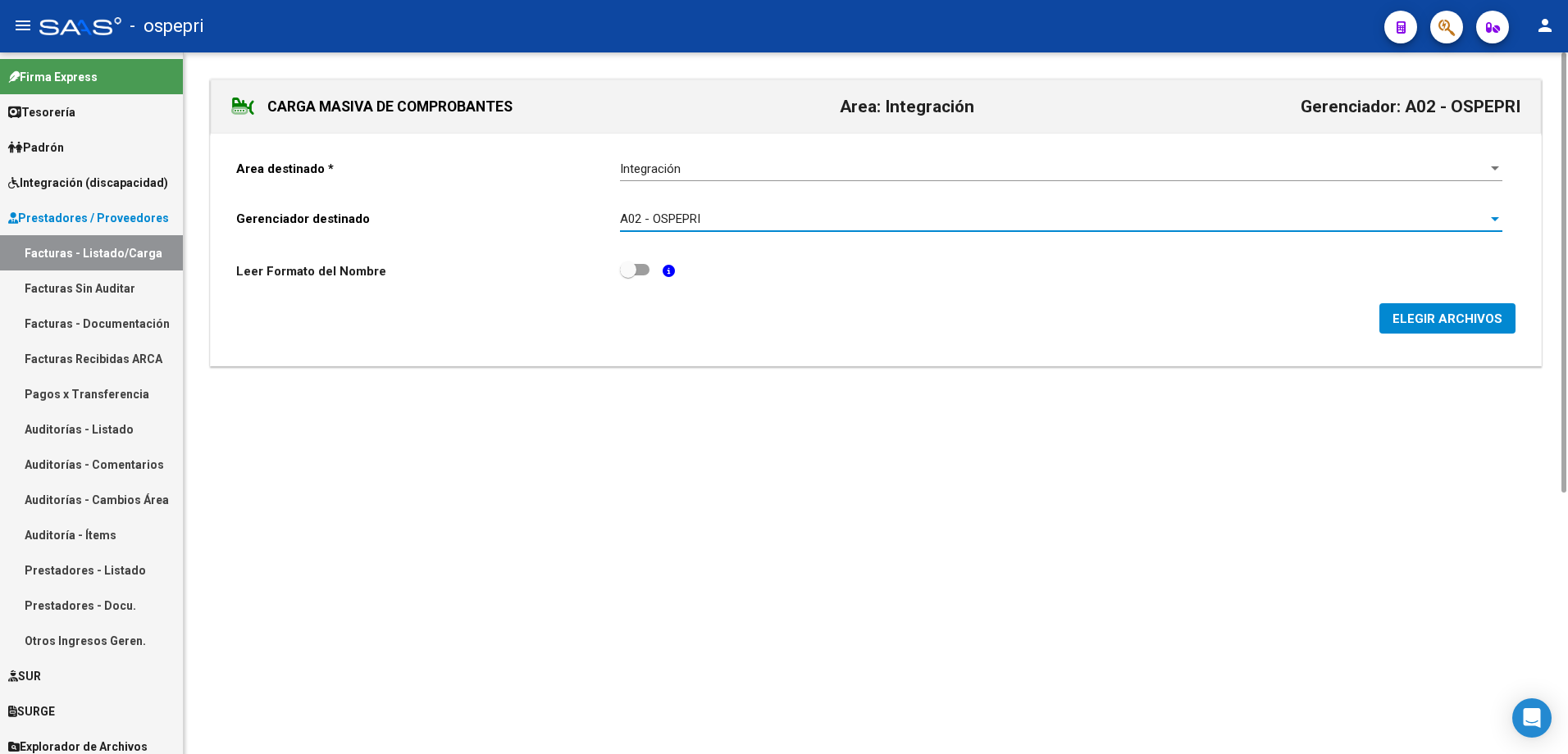 click on "ELEGIR ARCHIVOS" 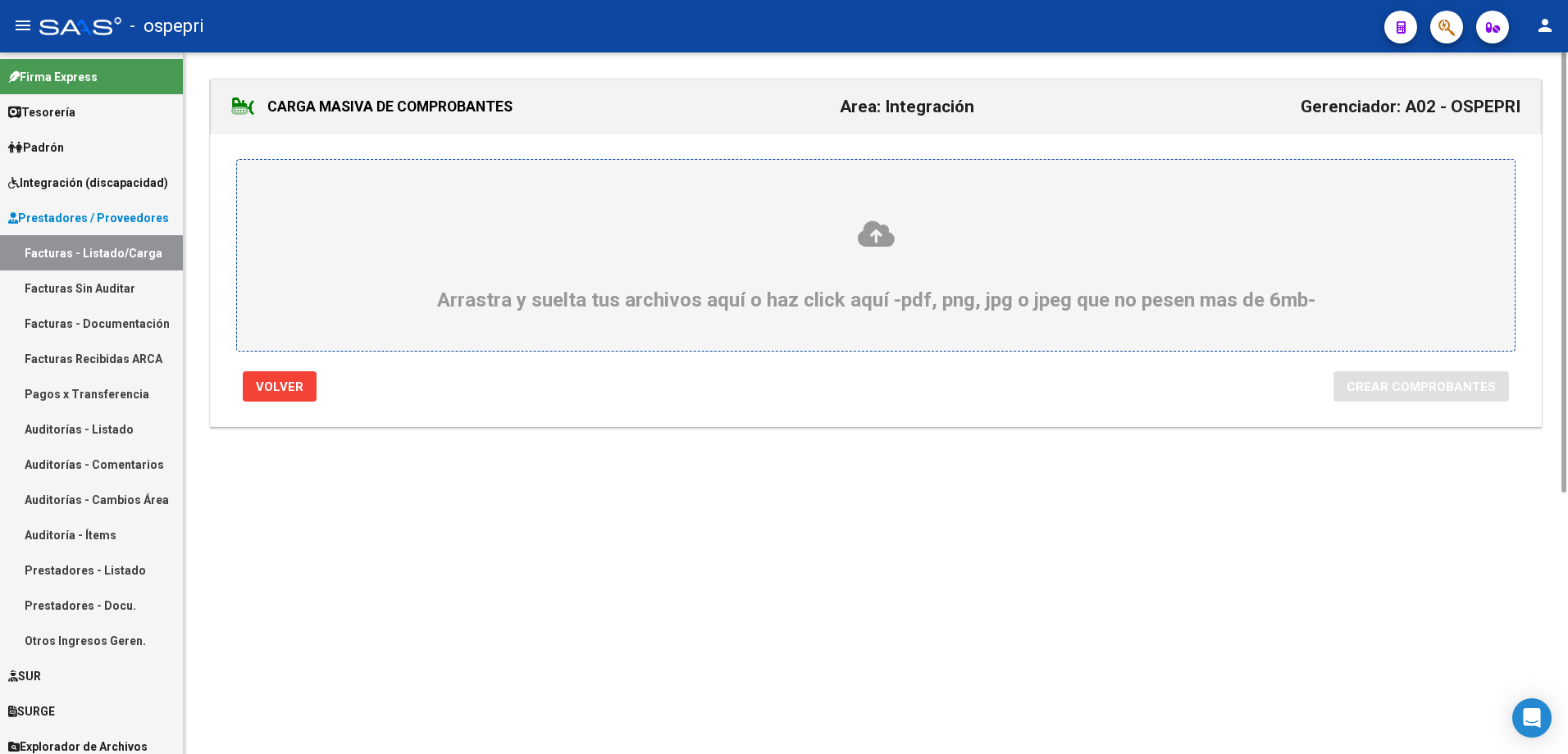 click 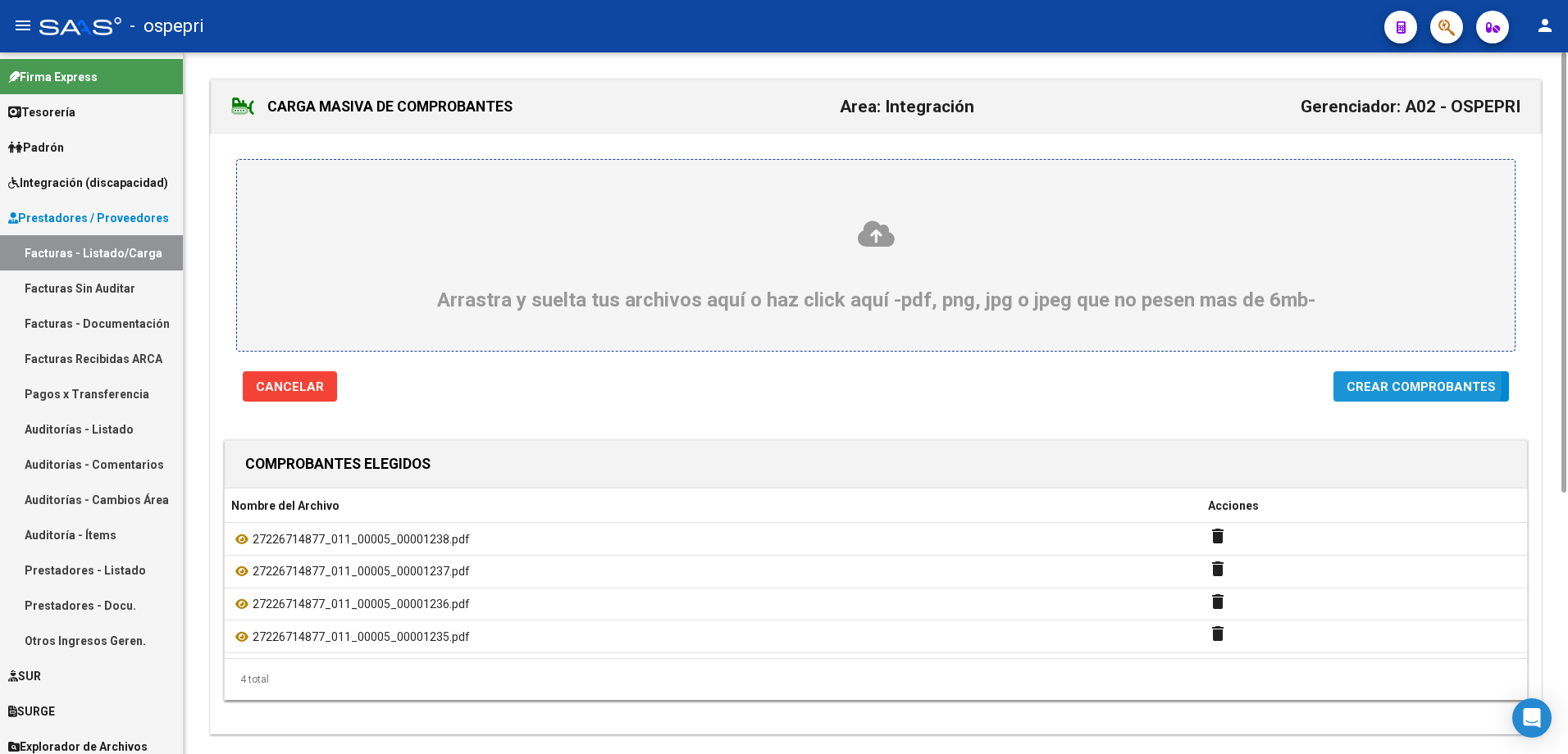 click on "Crear Comprobantes" 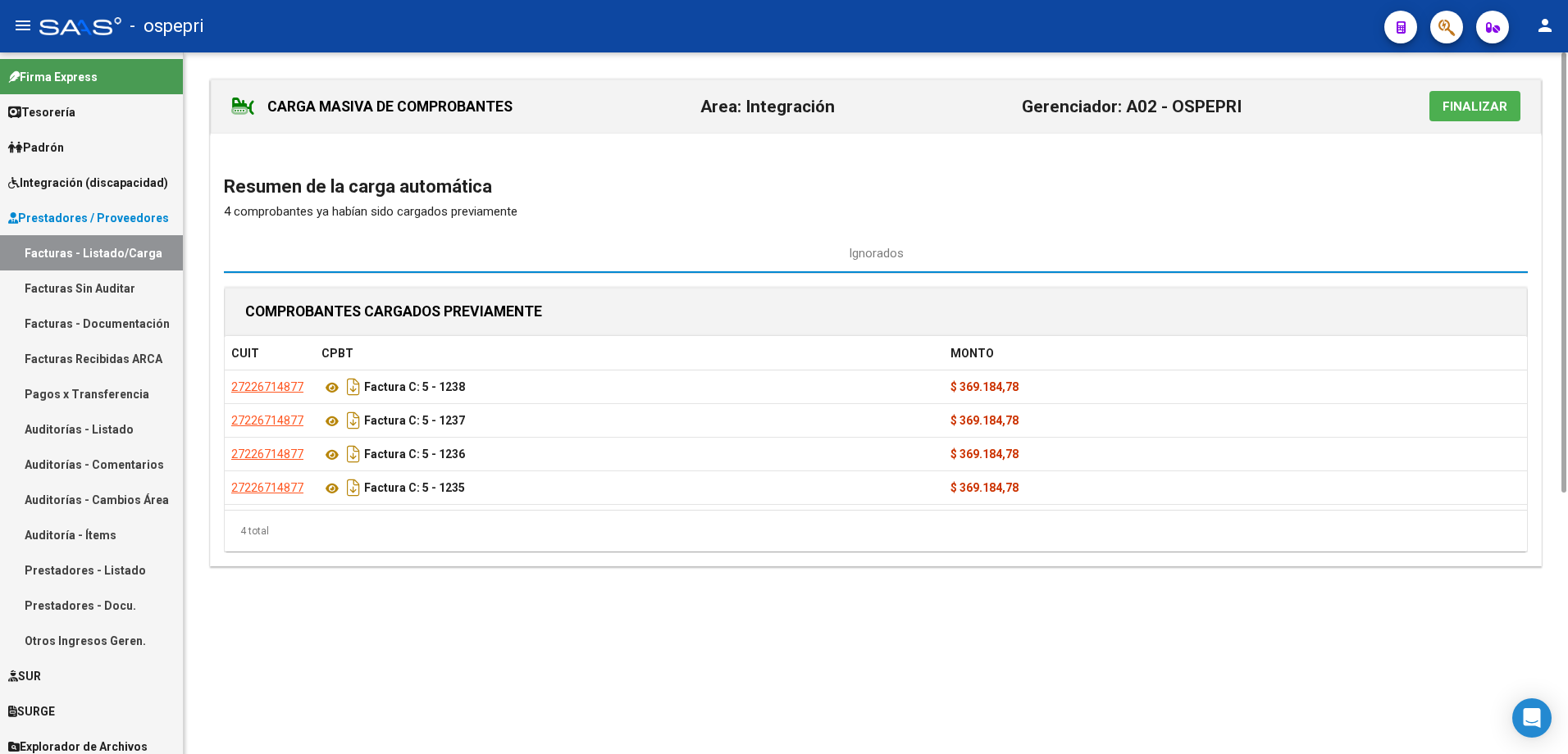 click on "Finalizar" 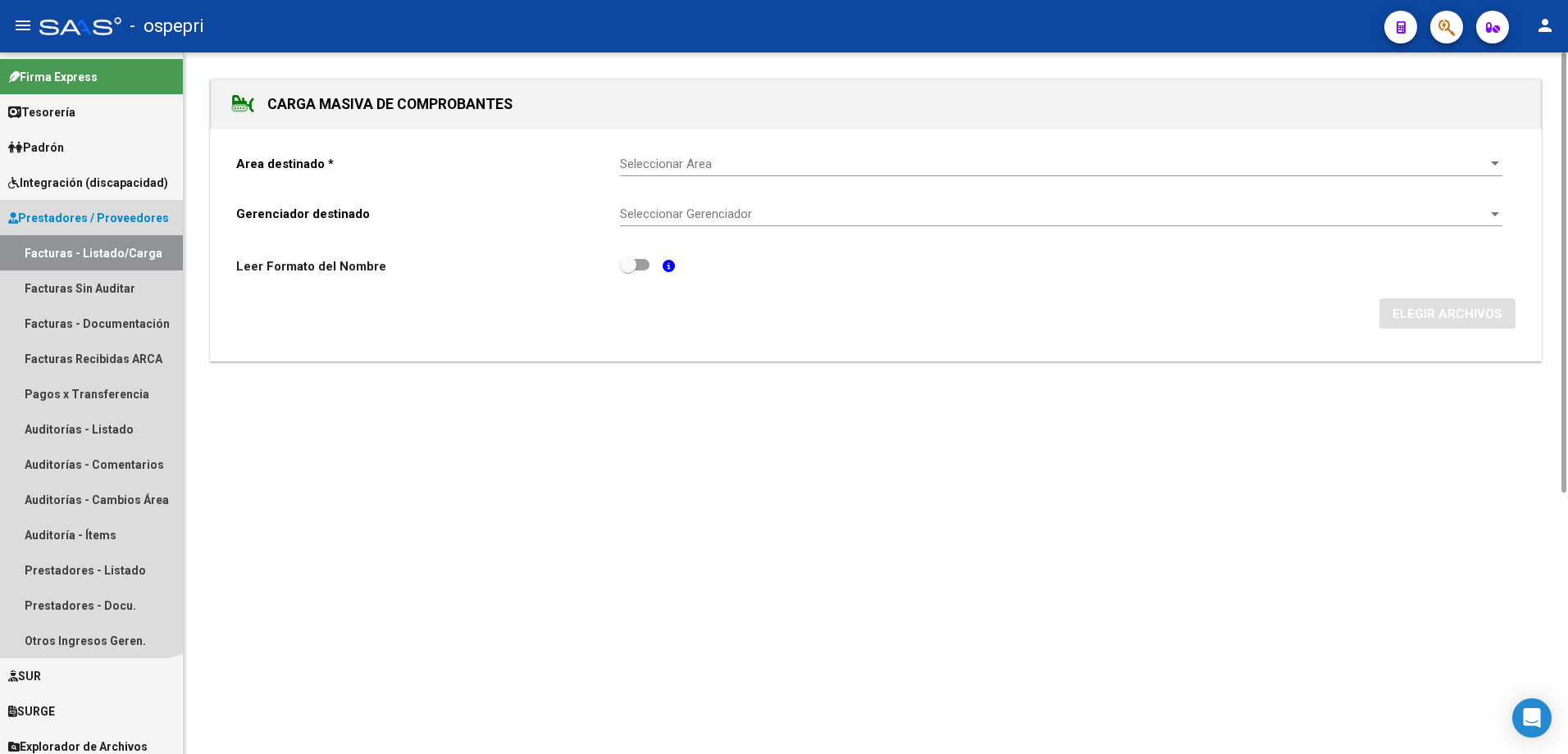 click on "Facturas - Listado/Carga" at bounding box center [91, 252] 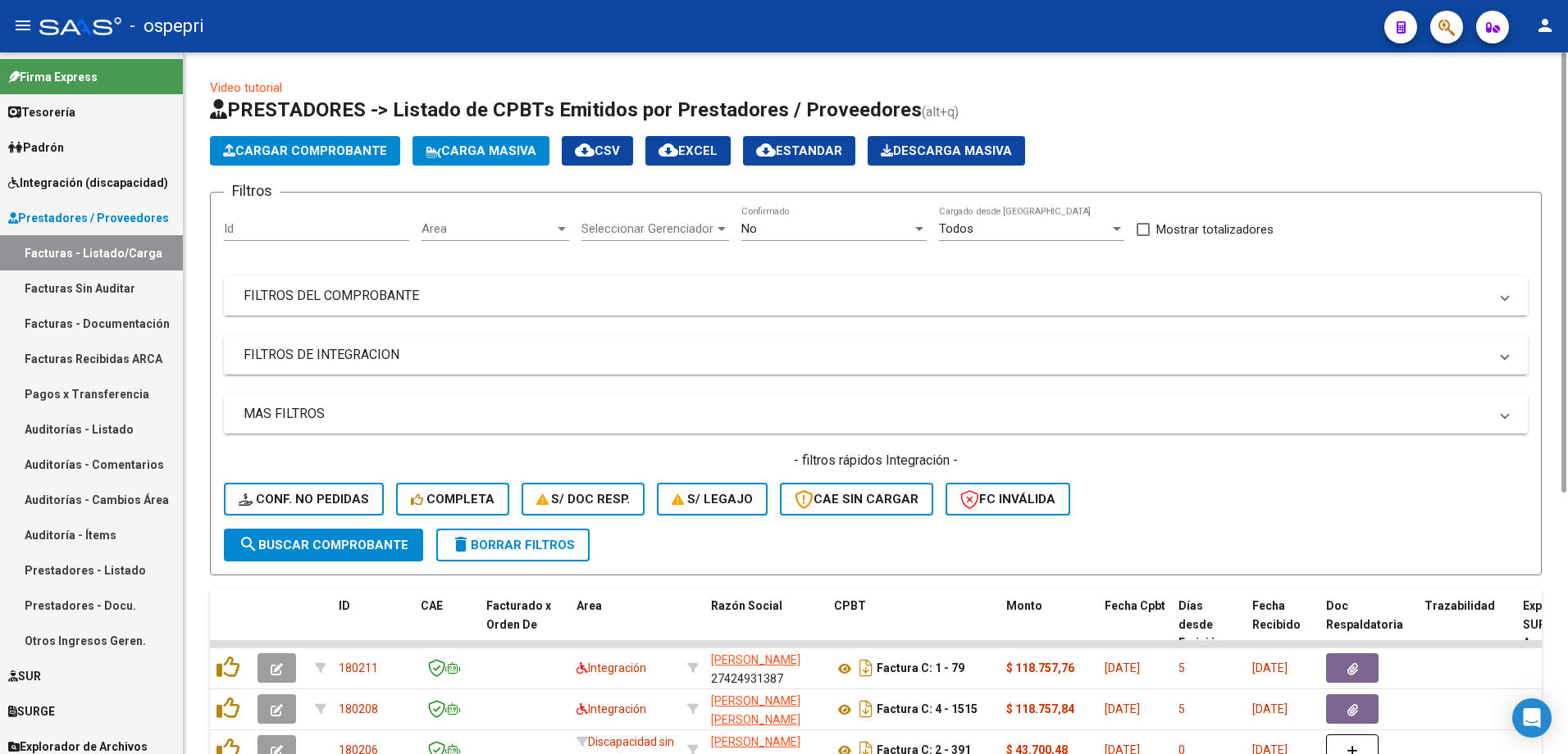 click at bounding box center (1505, 296) 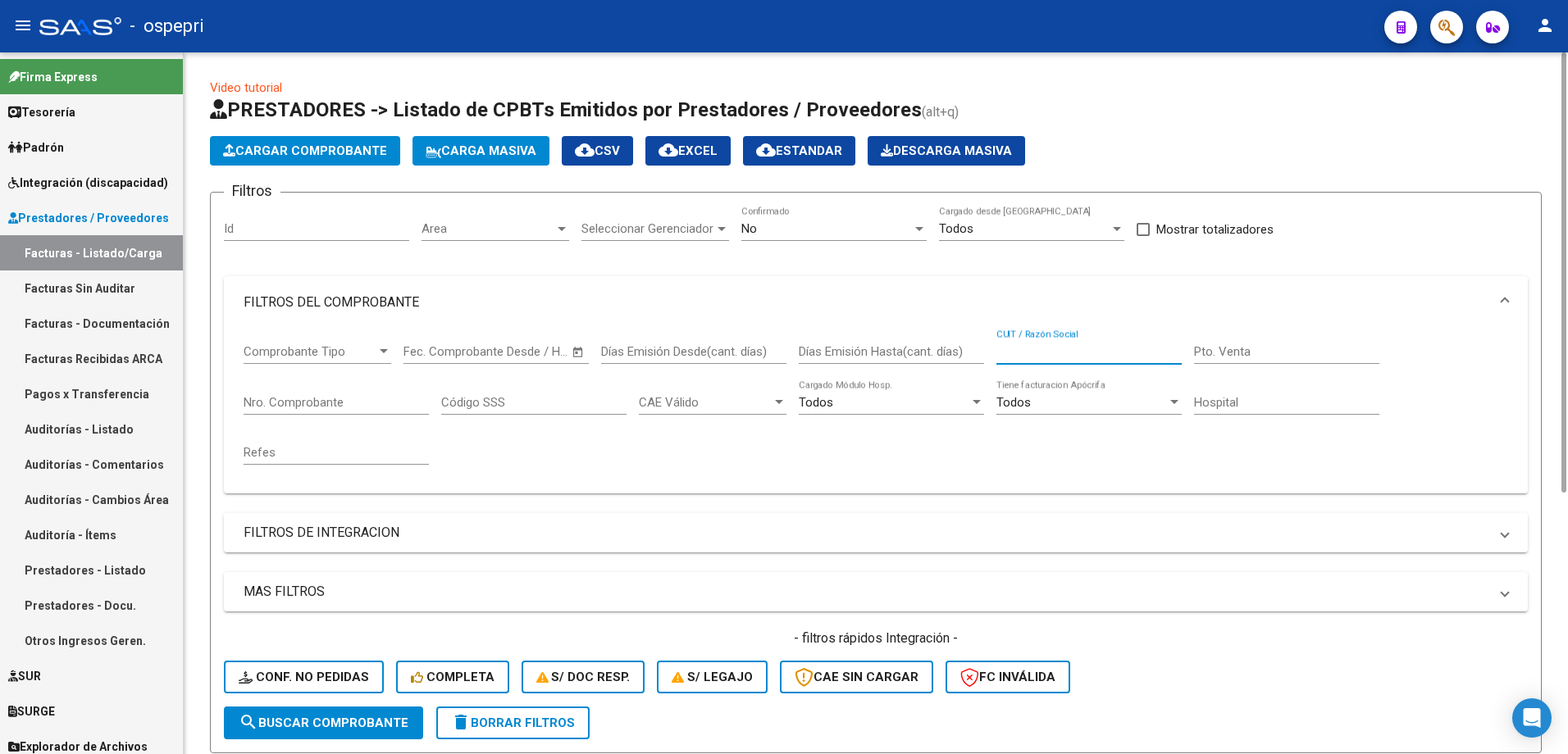 click on "CUIT / Razón Social" at bounding box center (1089, 352) 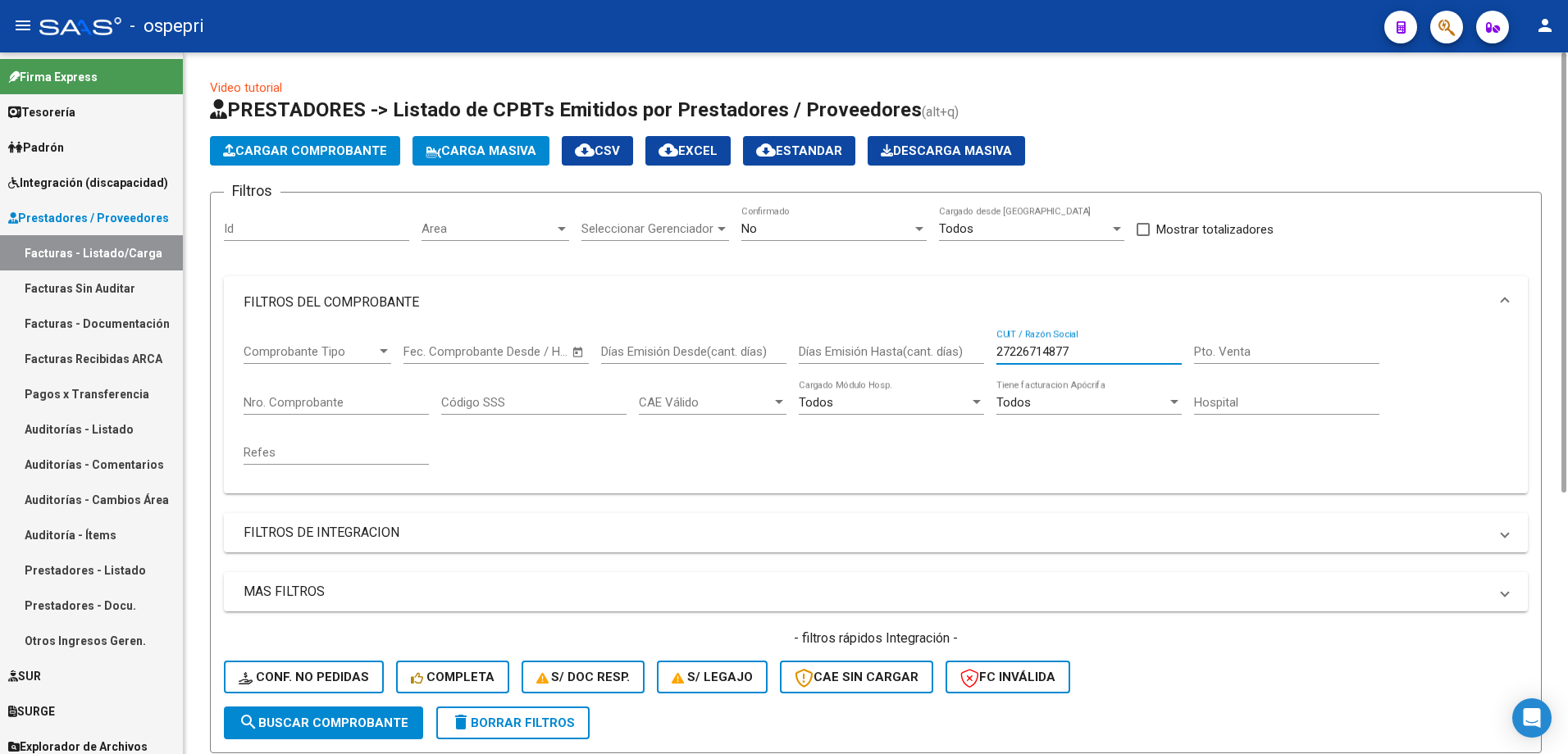 type on "27226714877" 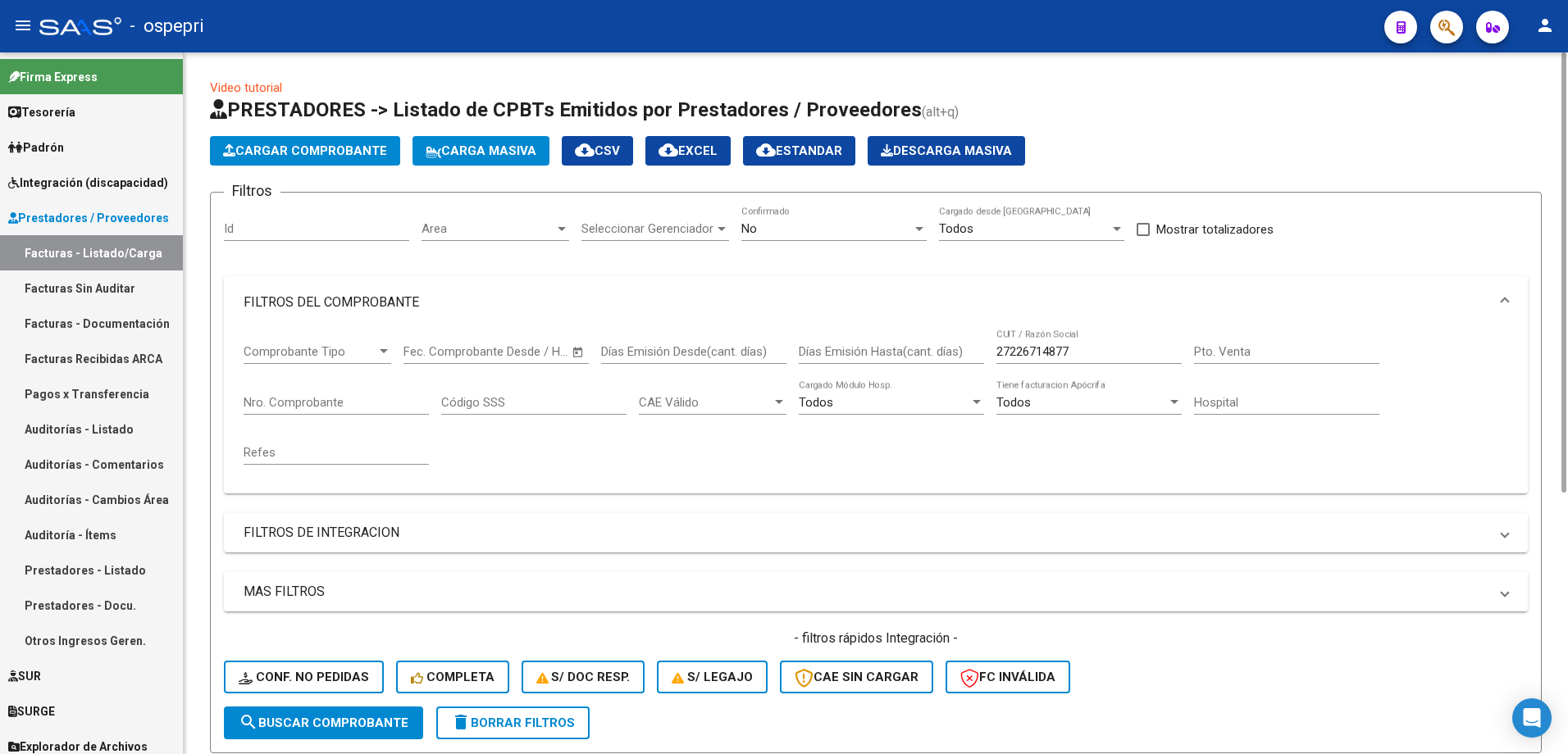 click on "27226714877" at bounding box center [1089, 352] 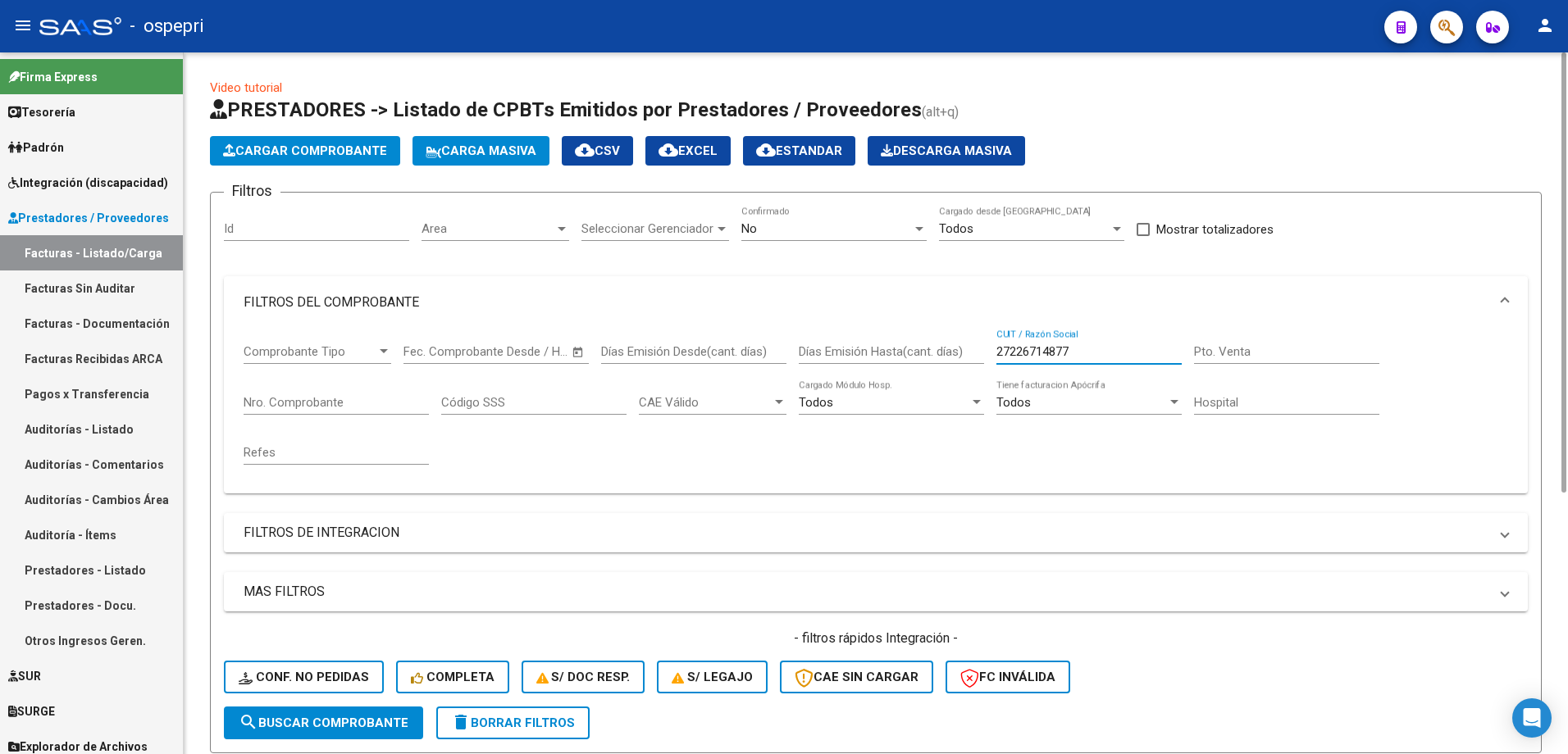 click on "27226714877" at bounding box center [1089, 352] 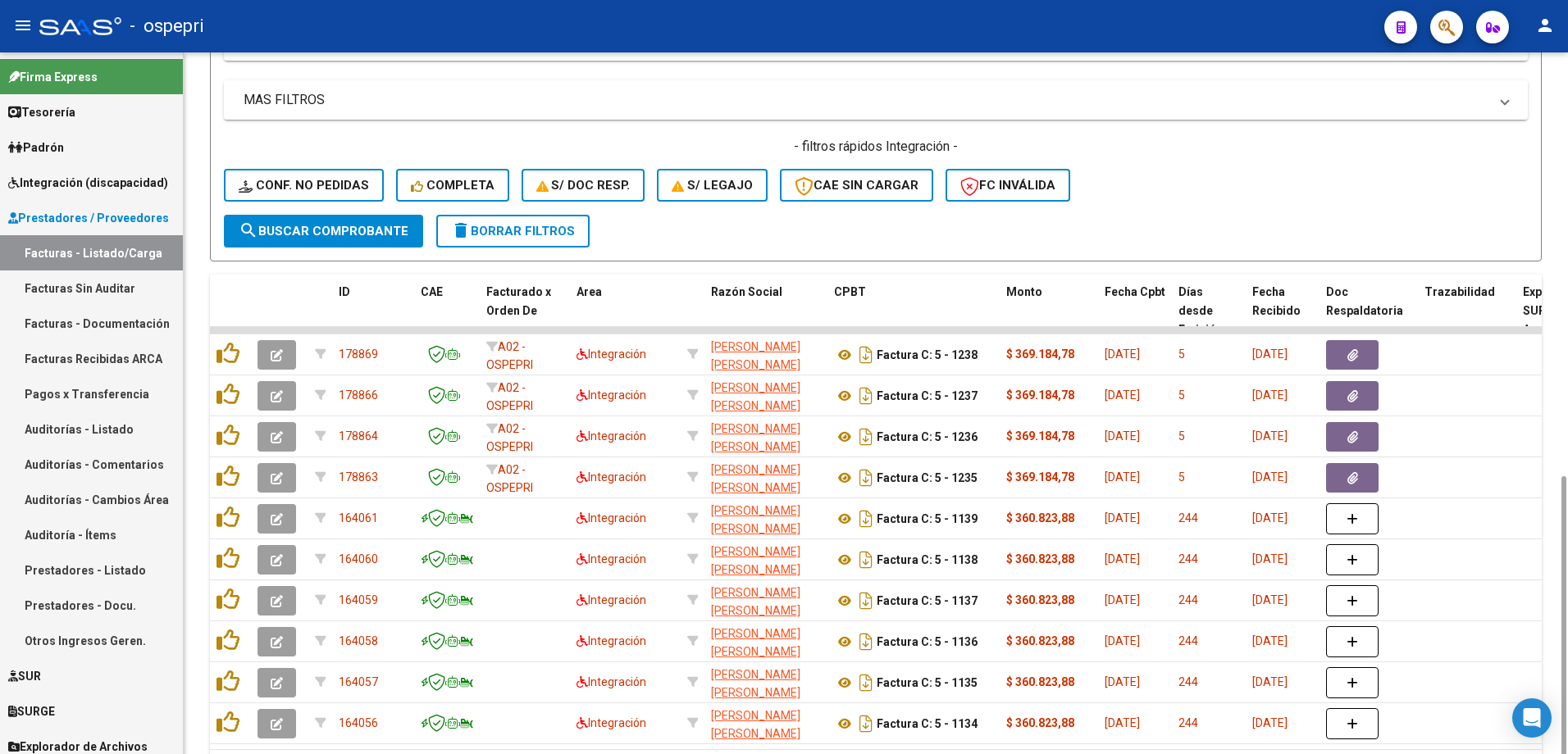 scroll, scrollTop: 593, scrollLeft: 0, axis: vertical 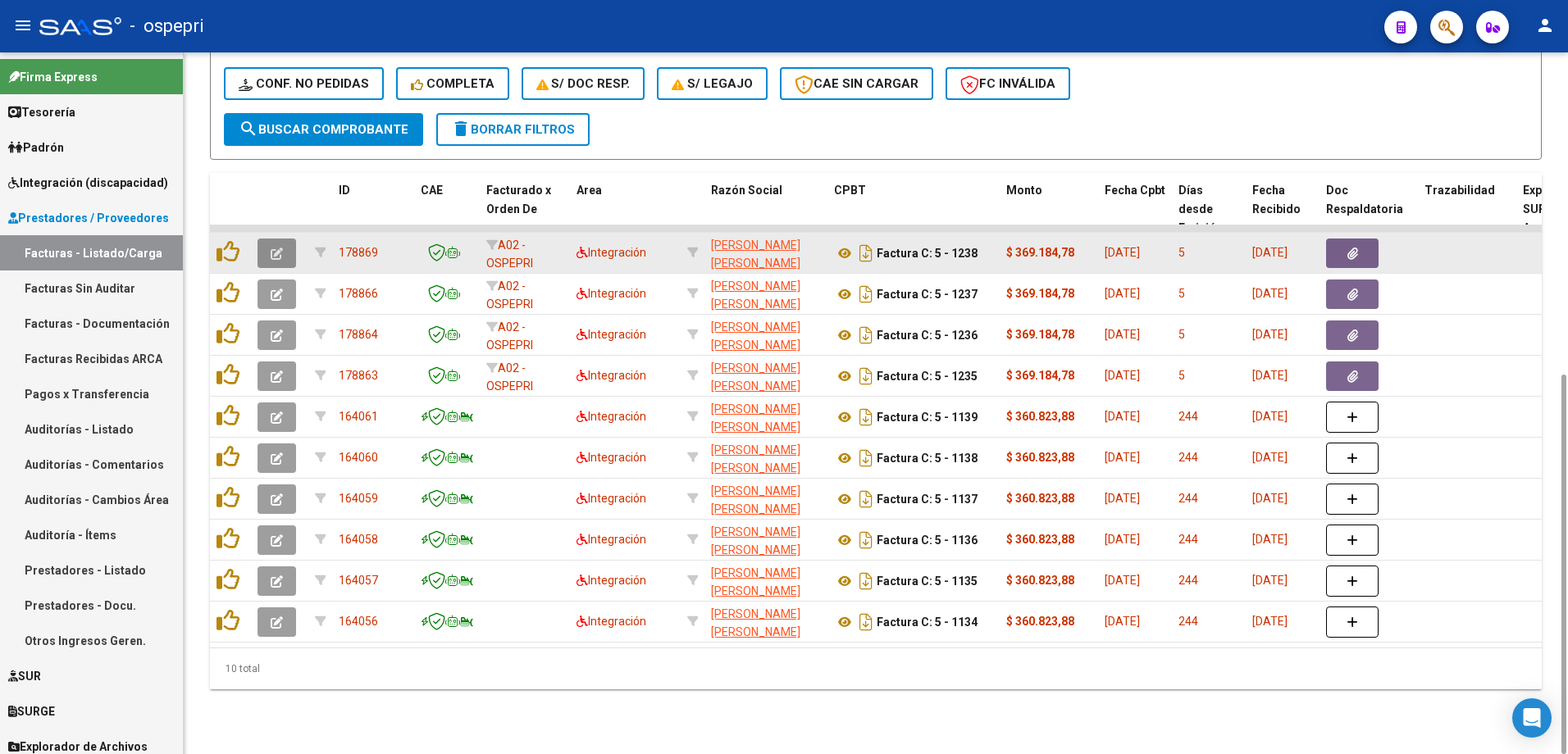 click 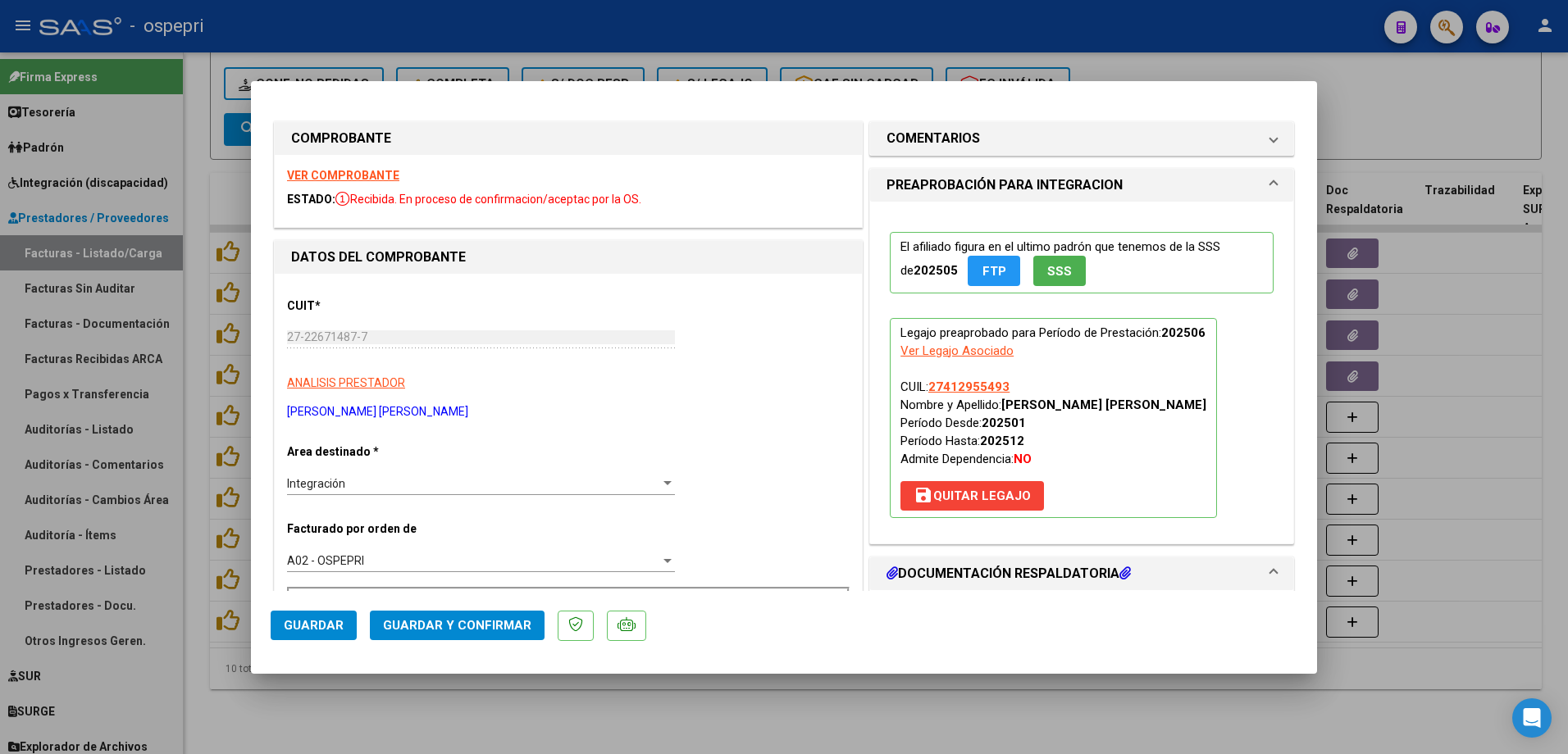 click on "VER COMPROBANTE" at bounding box center (343, 175) 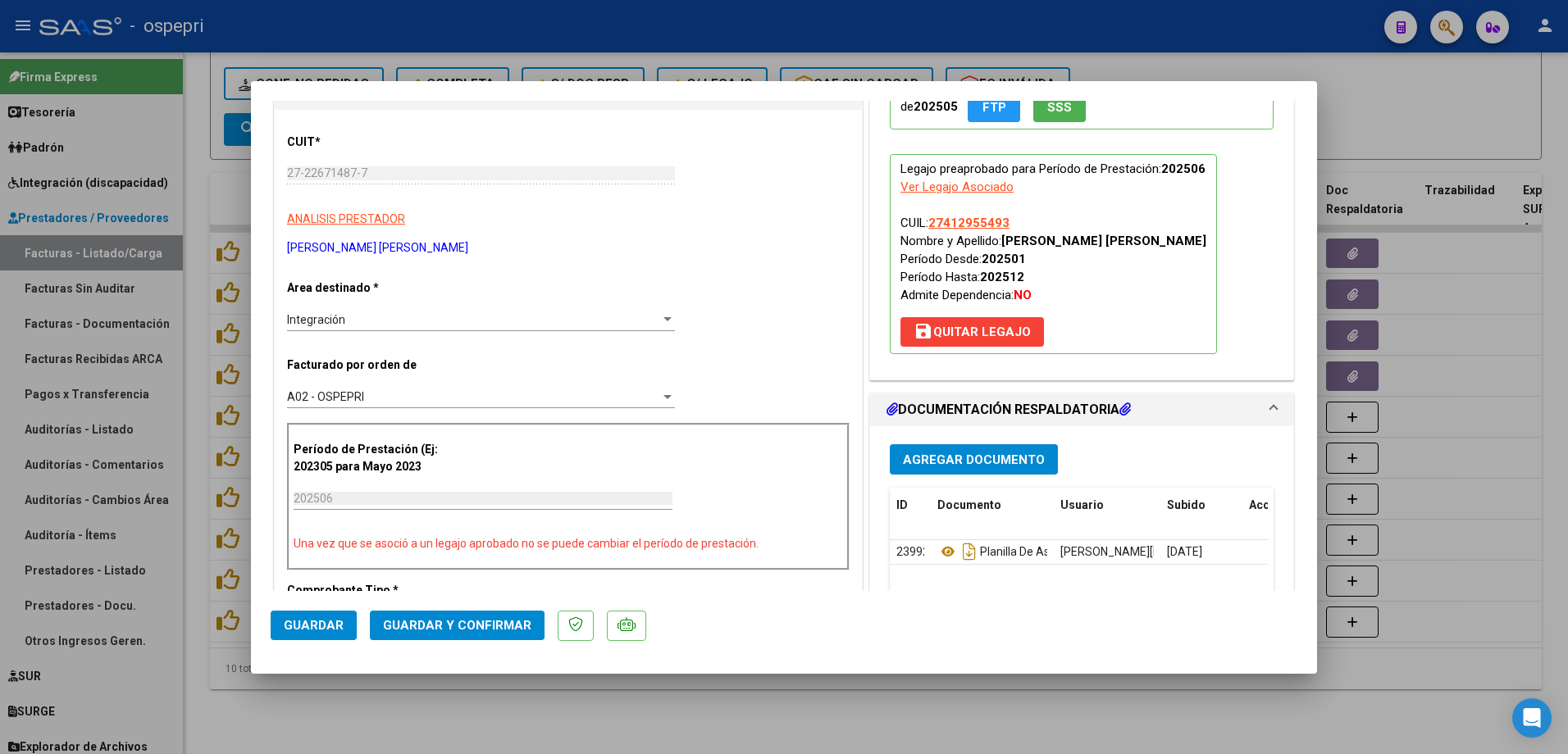 scroll, scrollTop: 246, scrollLeft: 0, axis: vertical 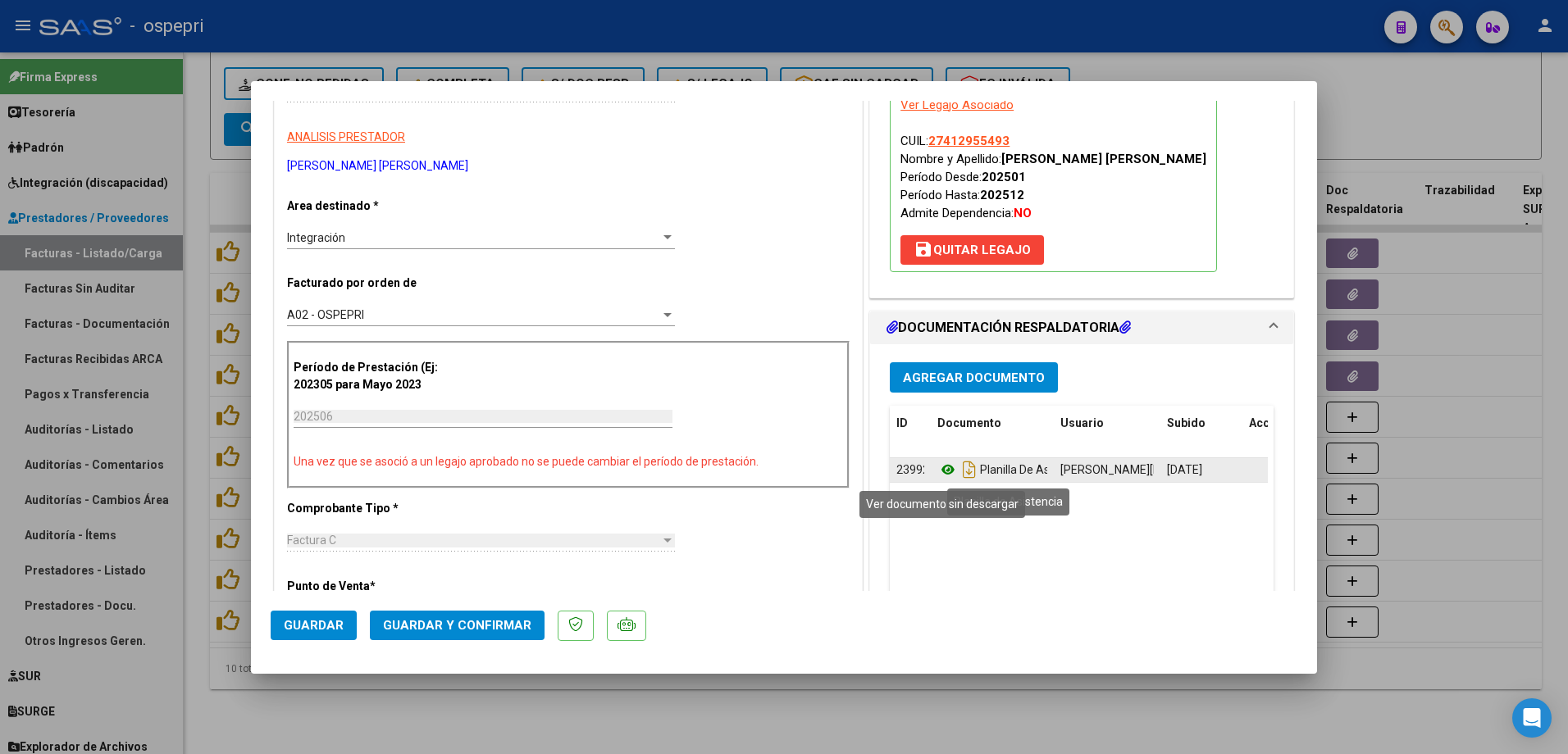 click 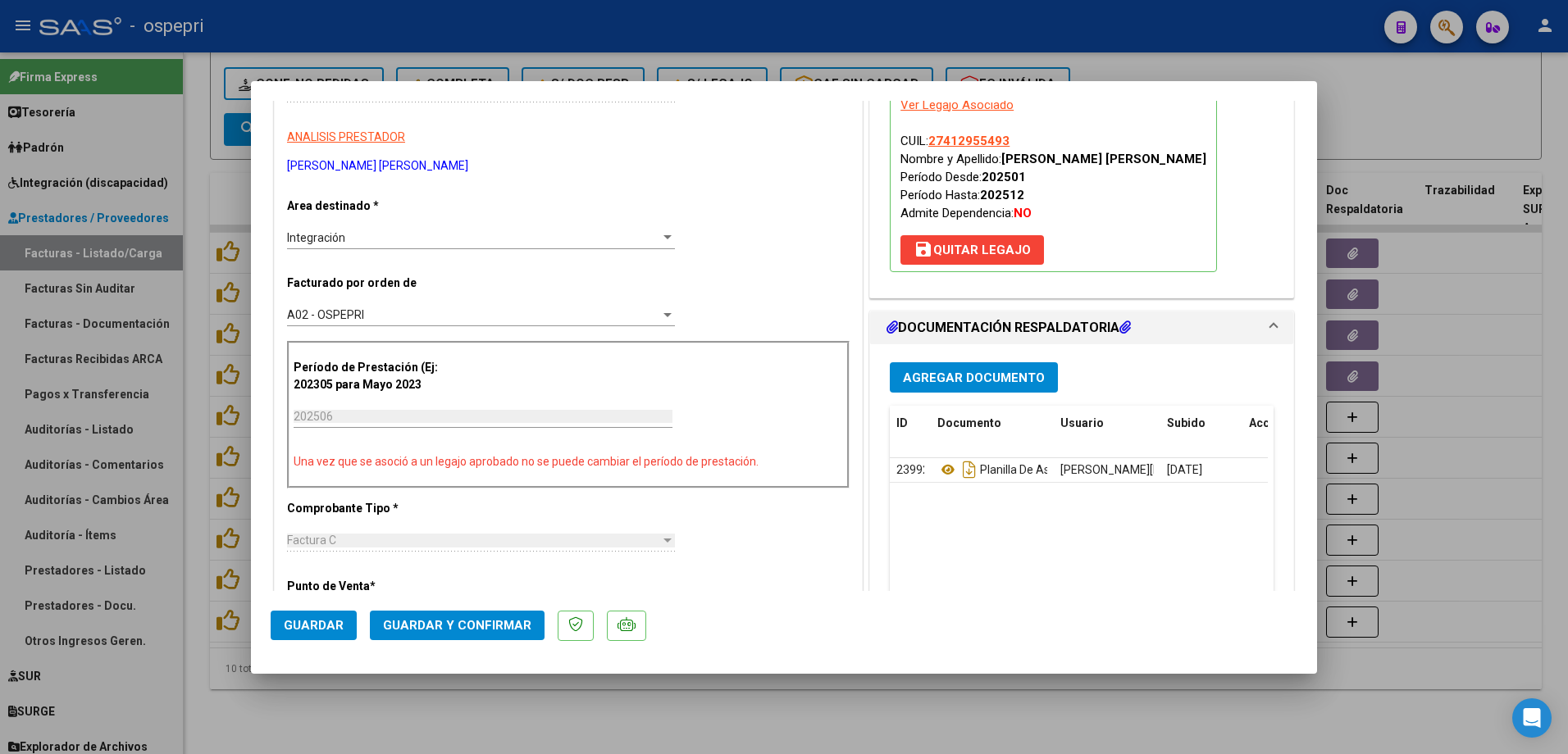 click on "Guardar y Confirmar" 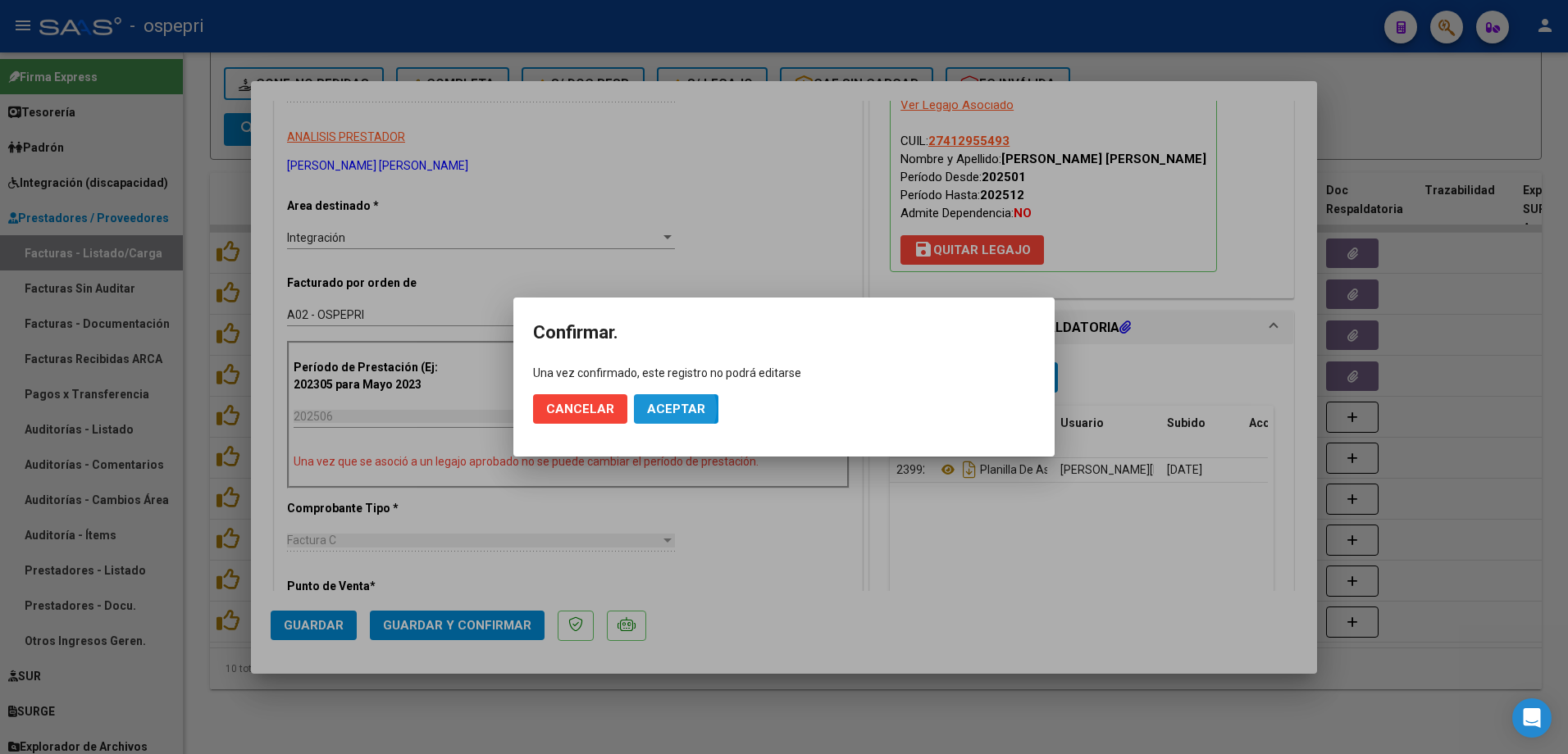 click on "Aceptar" 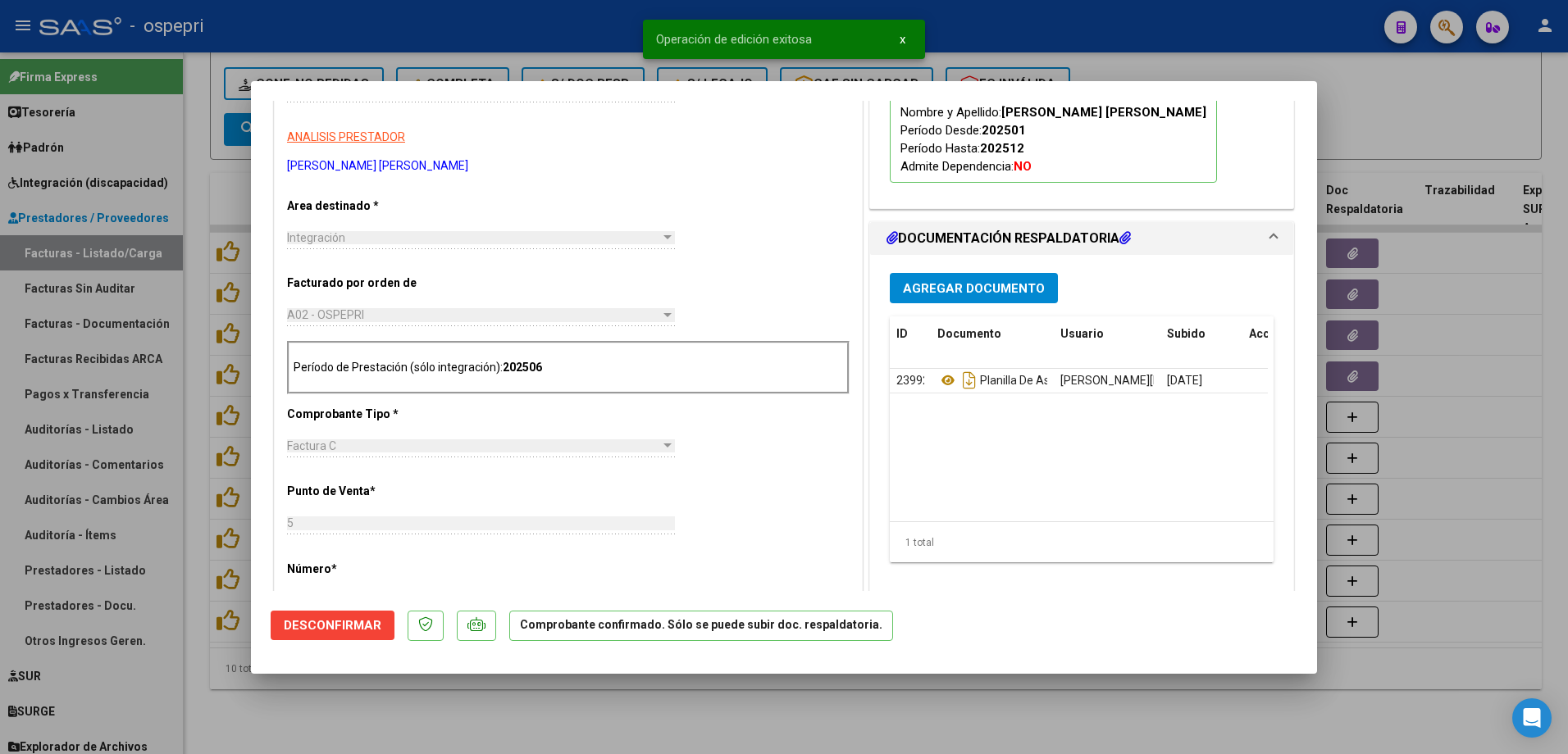 type 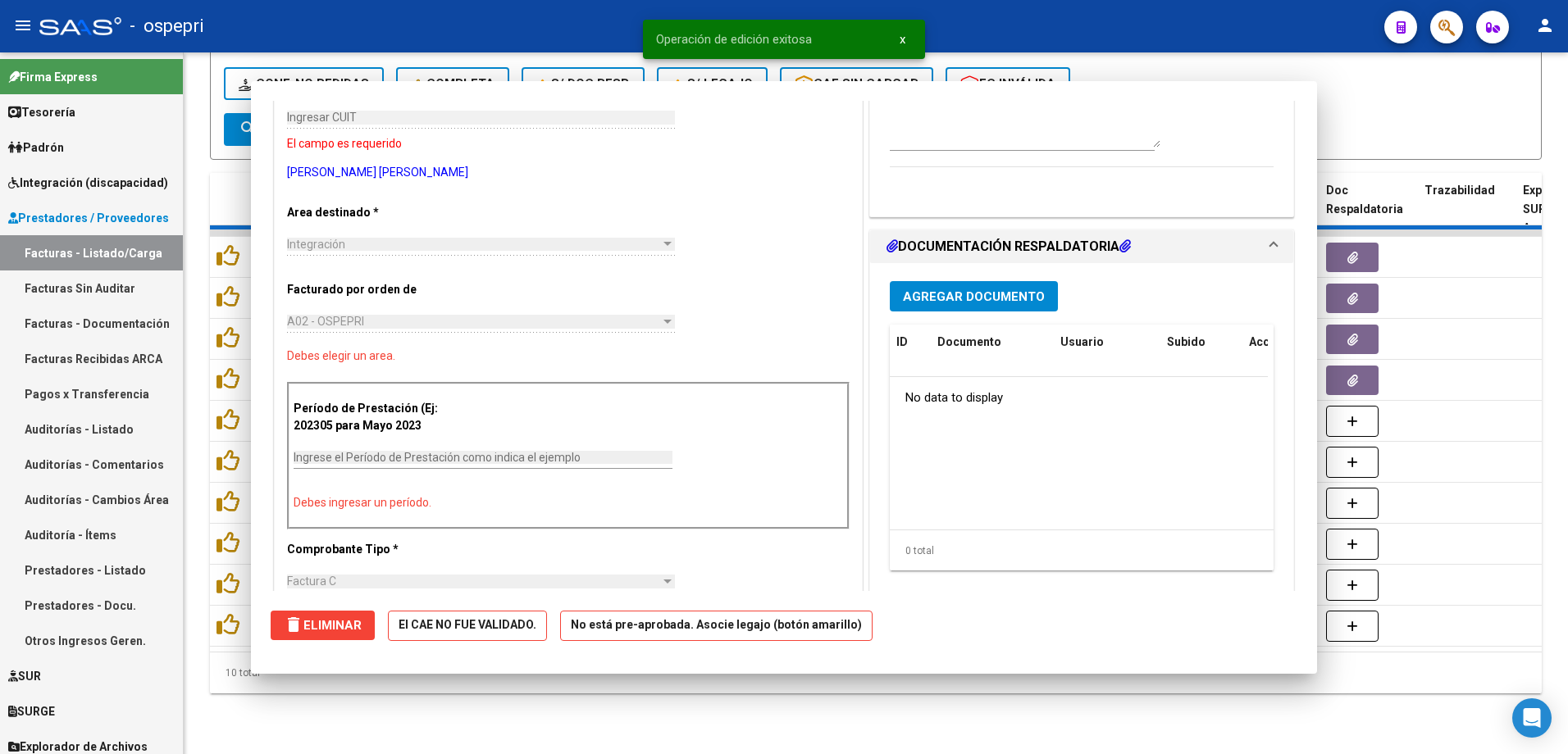 scroll, scrollTop: 0, scrollLeft: 0, axis: both 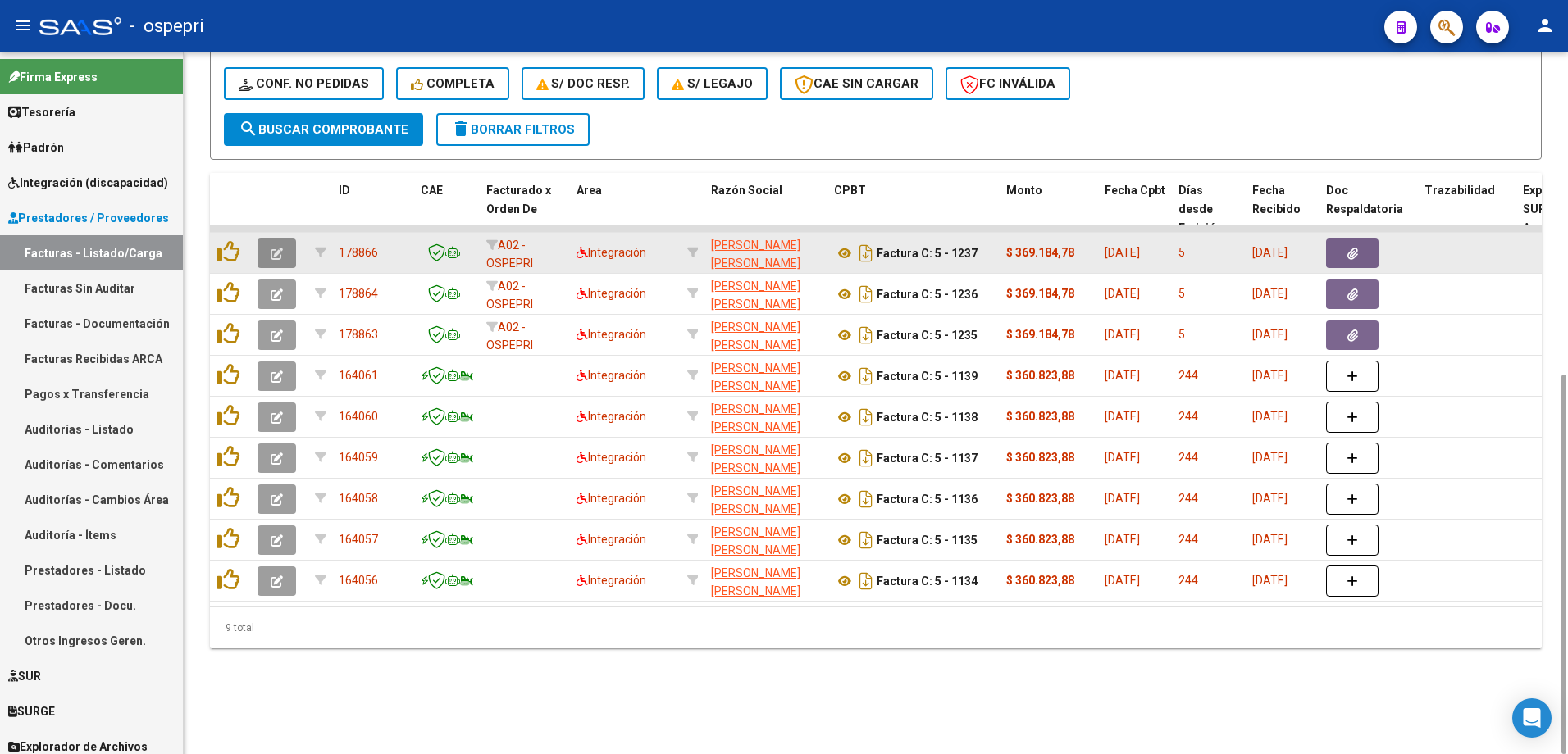 click 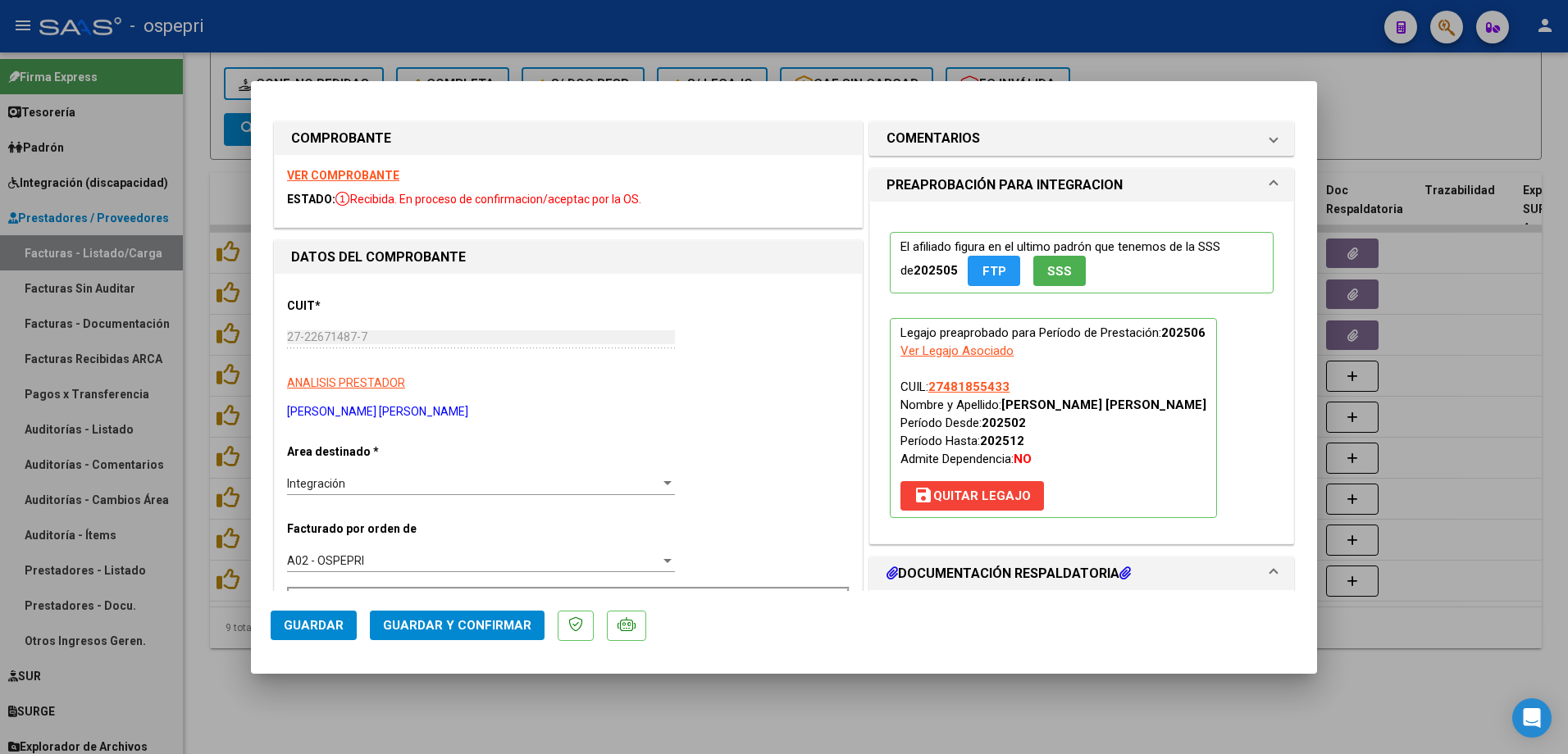 click on "VER COMPROBANTE" at bounding box center [343, 175] 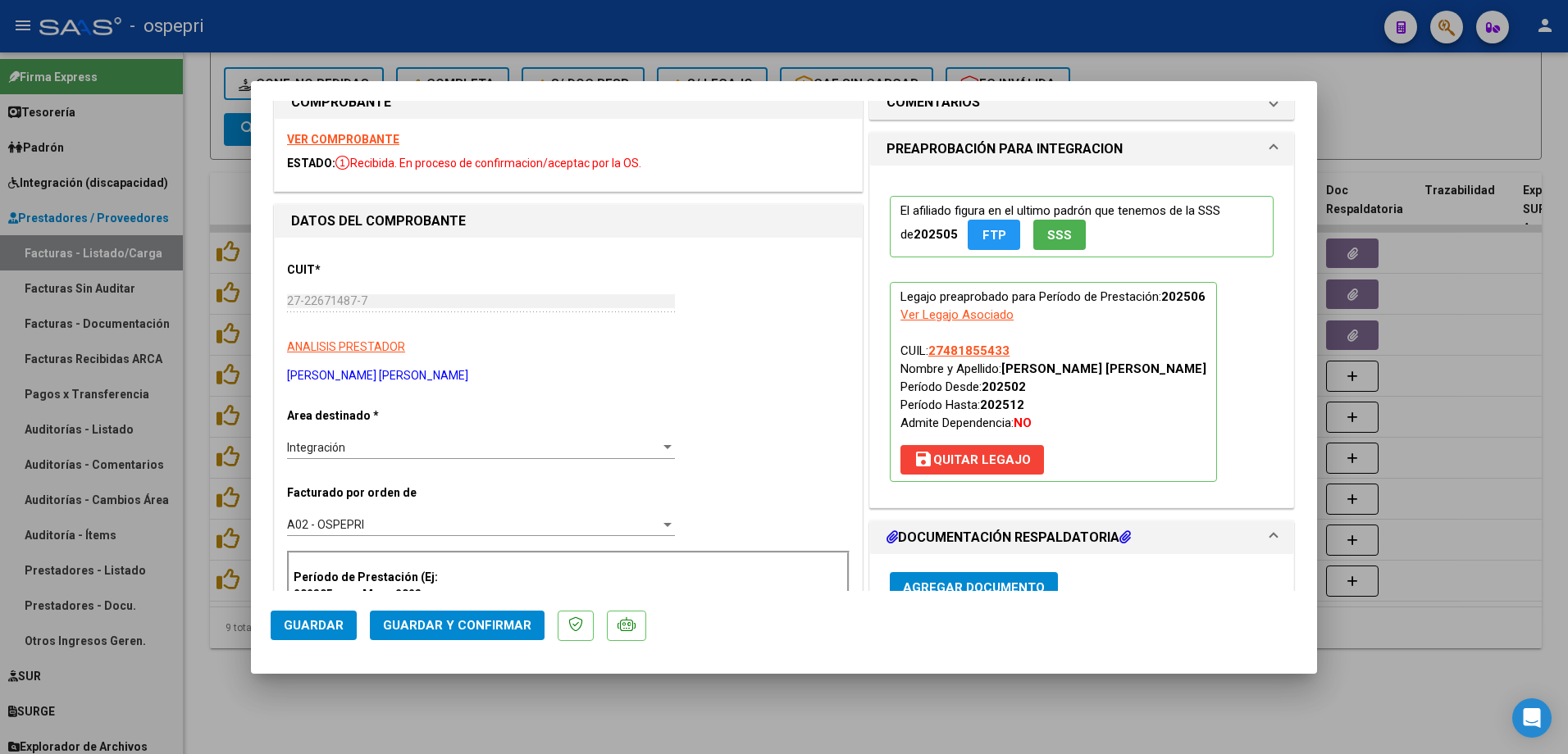 scroll, scrollTop: 0, scrollLeft: 0, axis: both 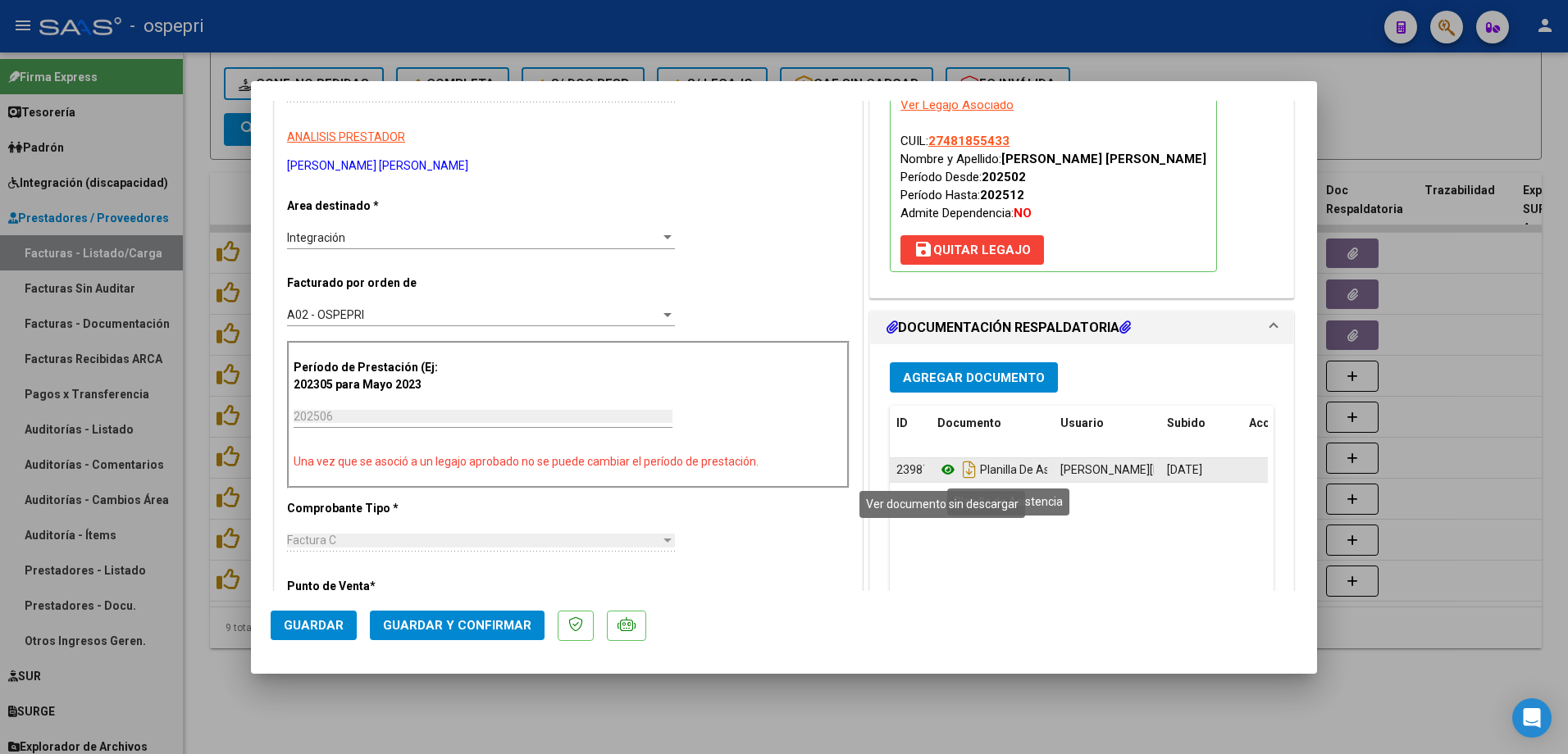 click 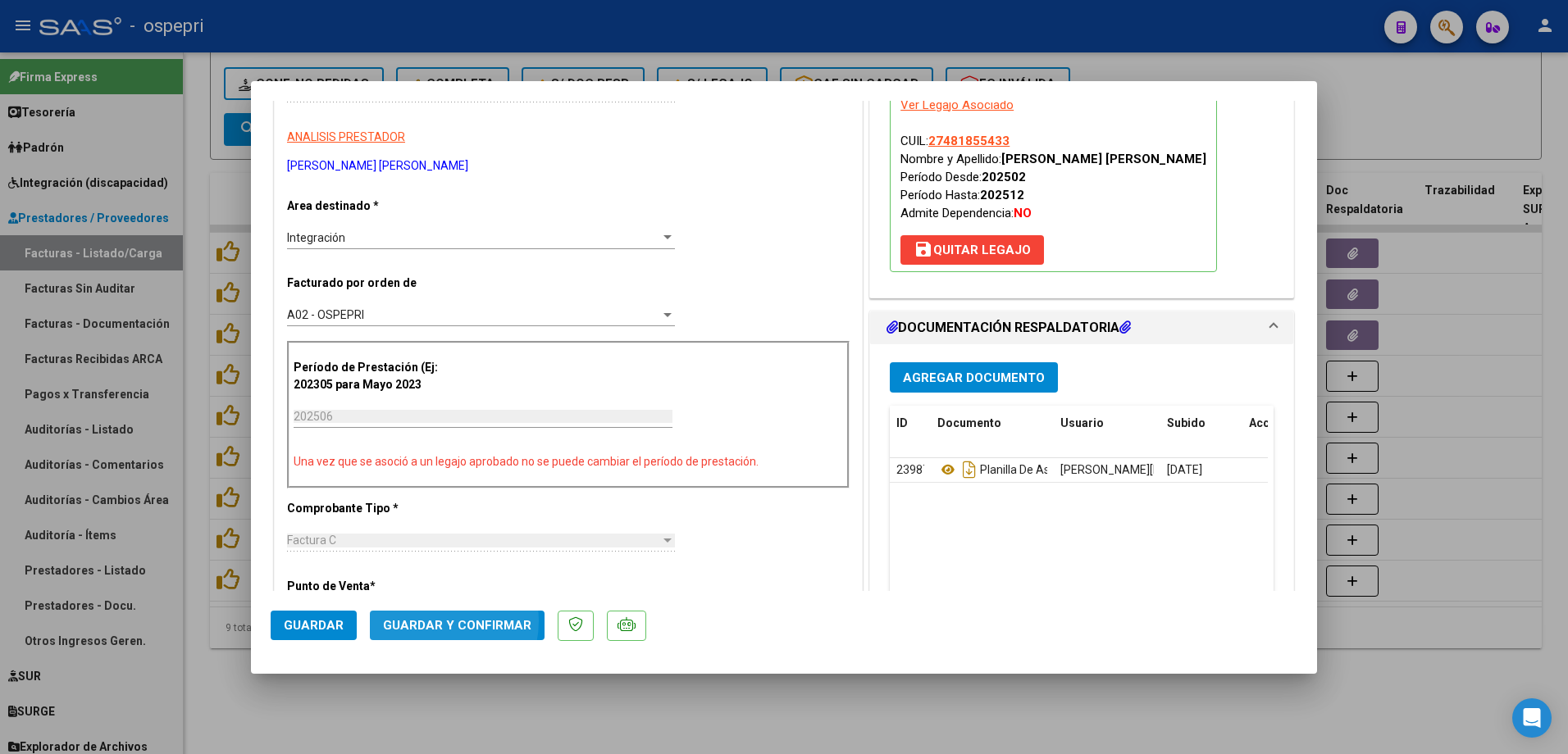 click on "Guardar y Confirmar" 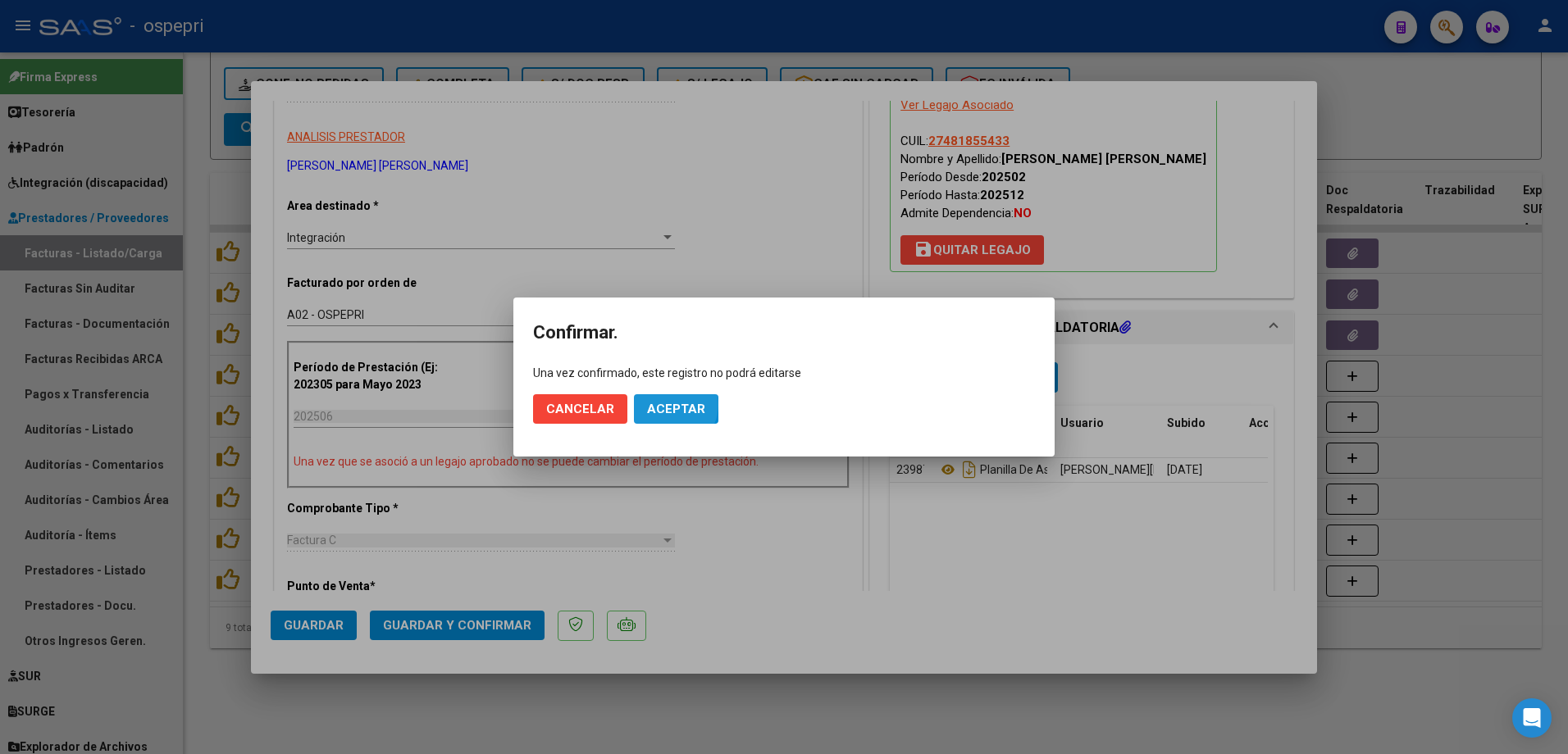 click on "Aceptar" 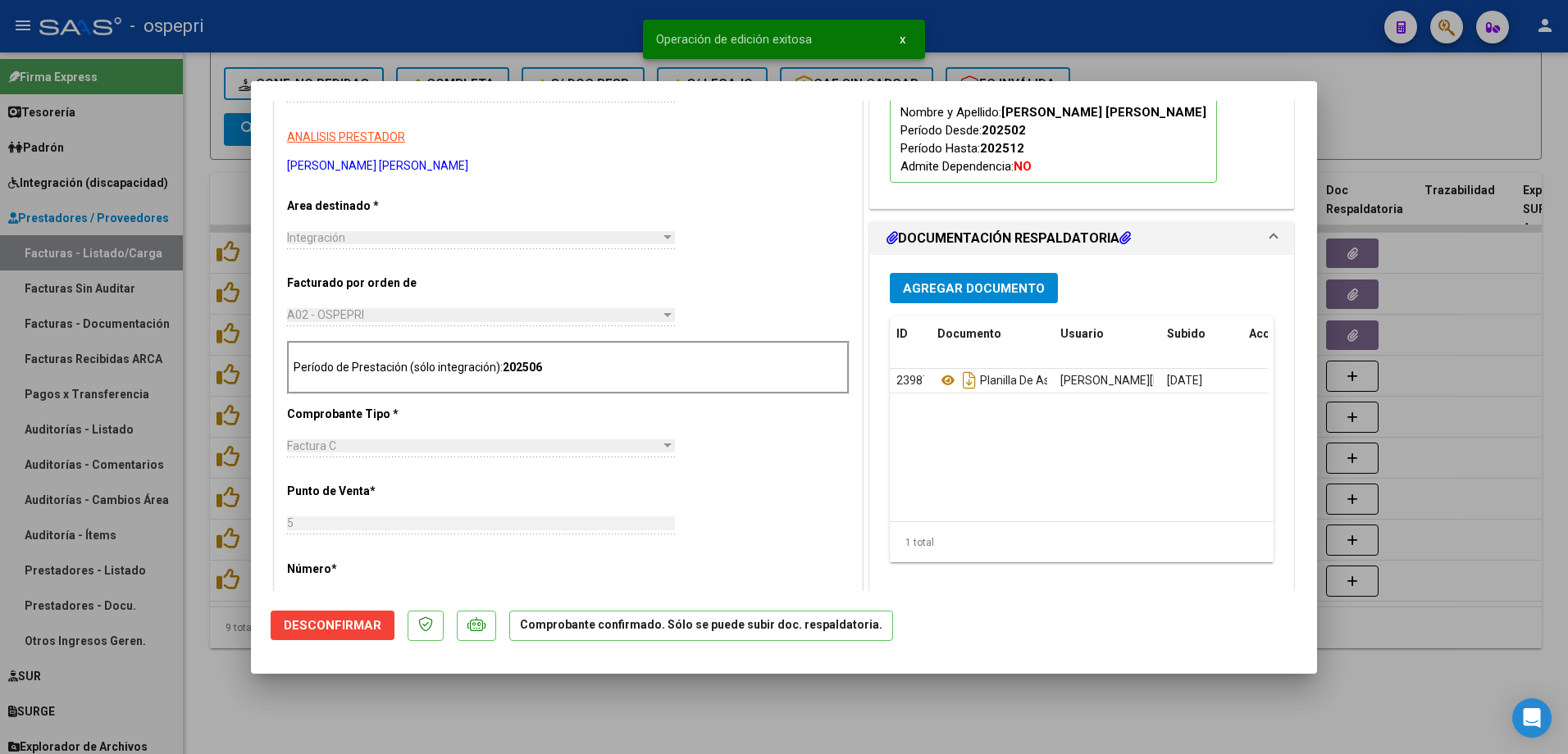 type 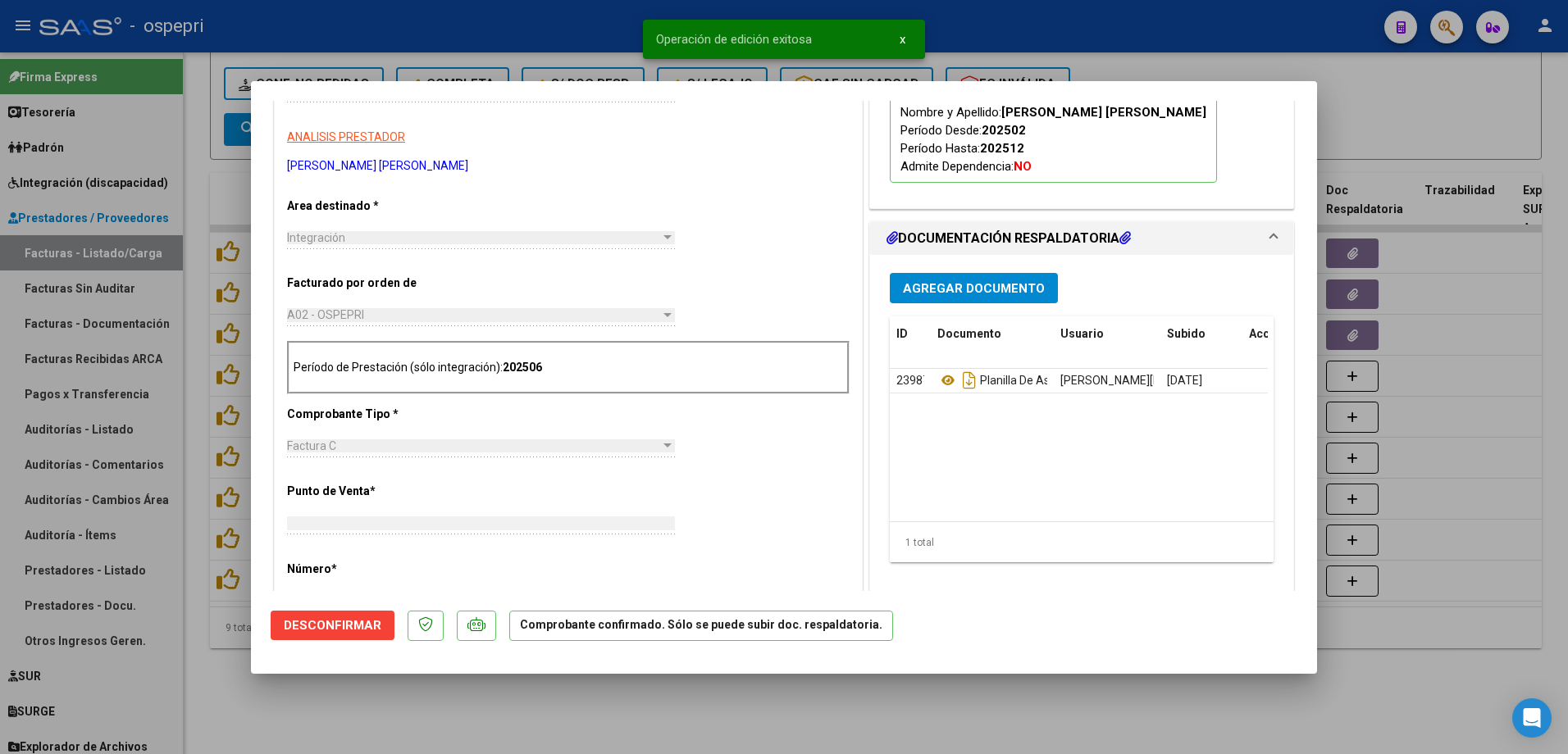 scroll, scrollTop: 0, scrollLeft: 0, axis: both 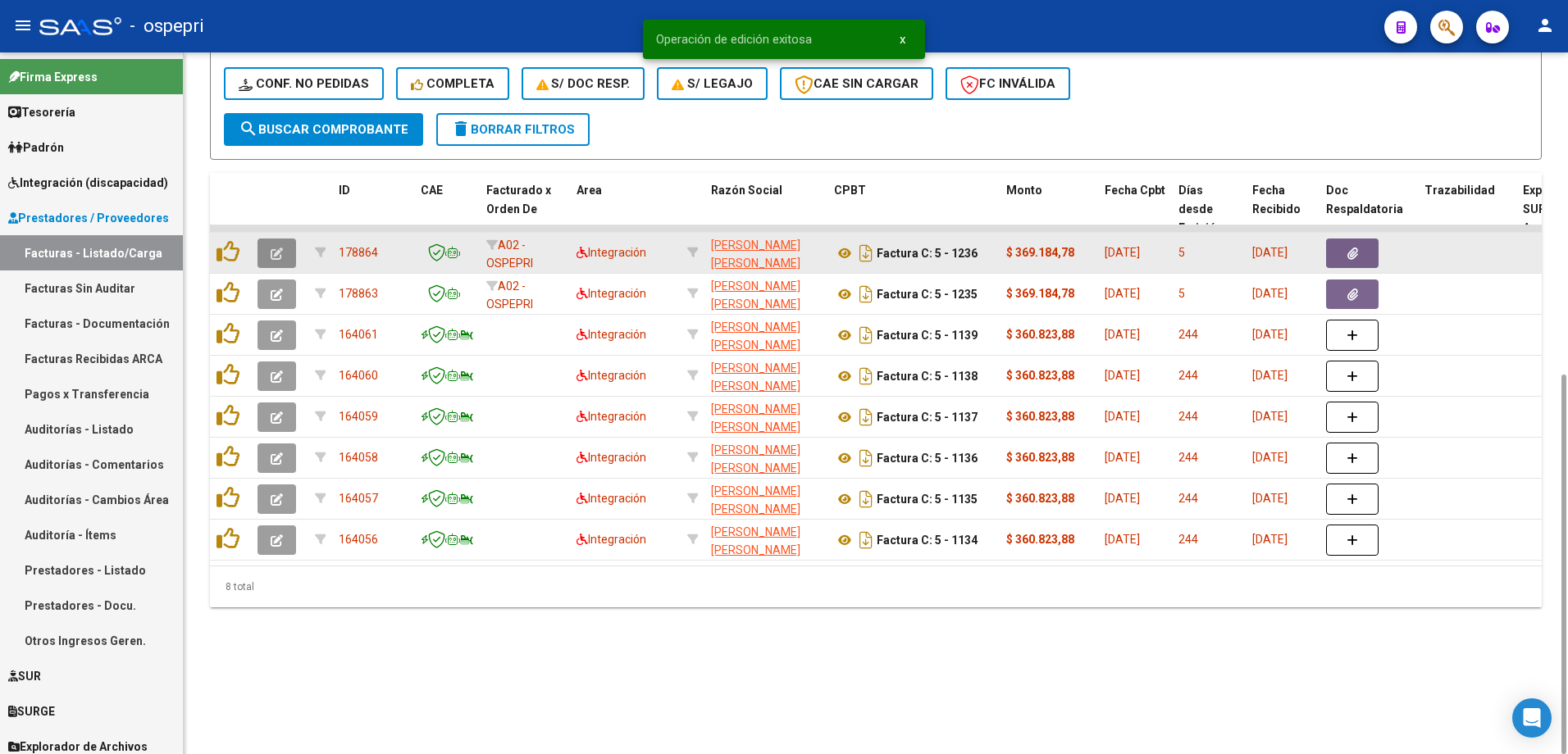 click 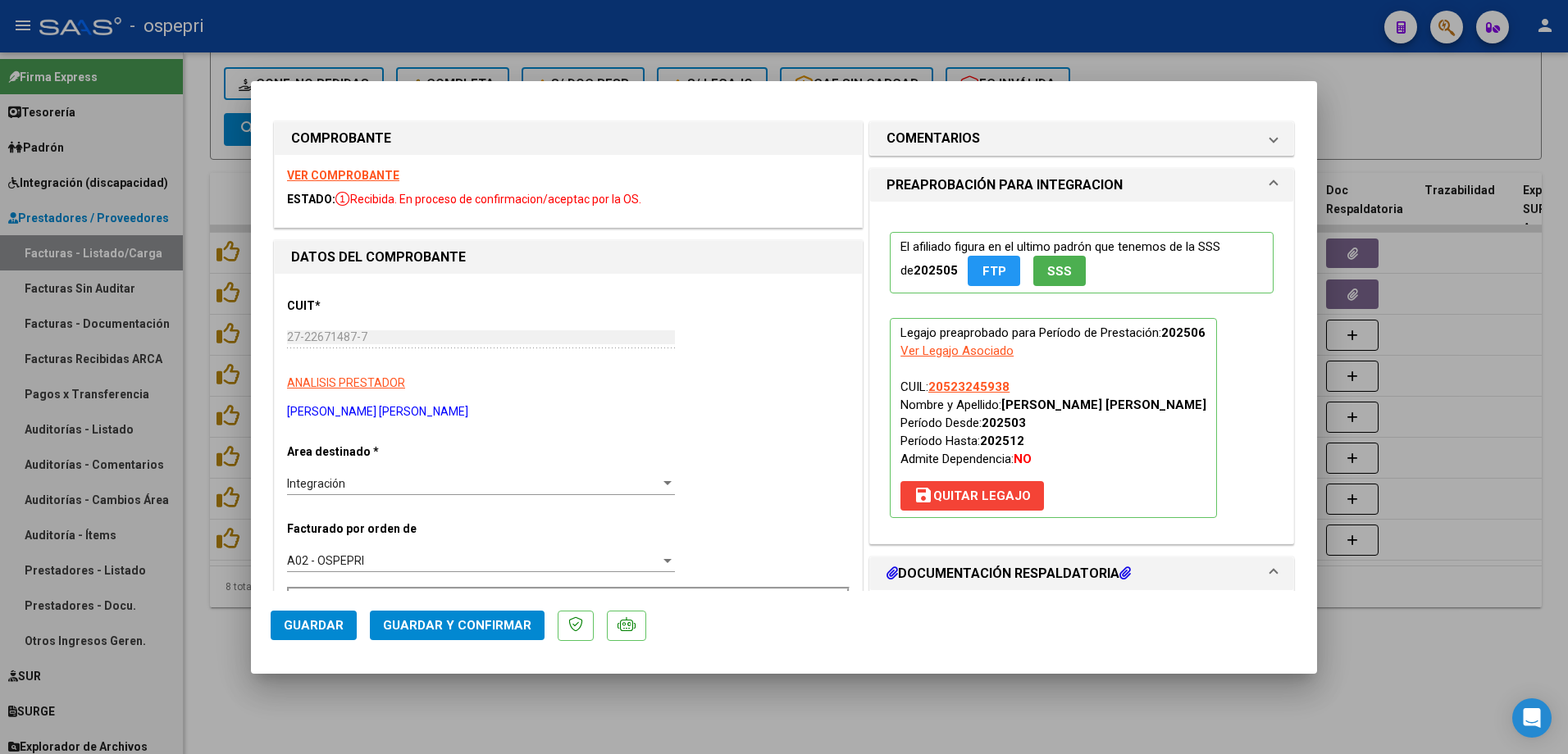 click on "VER COMPROBANTE" at bounding box center [343, 175] 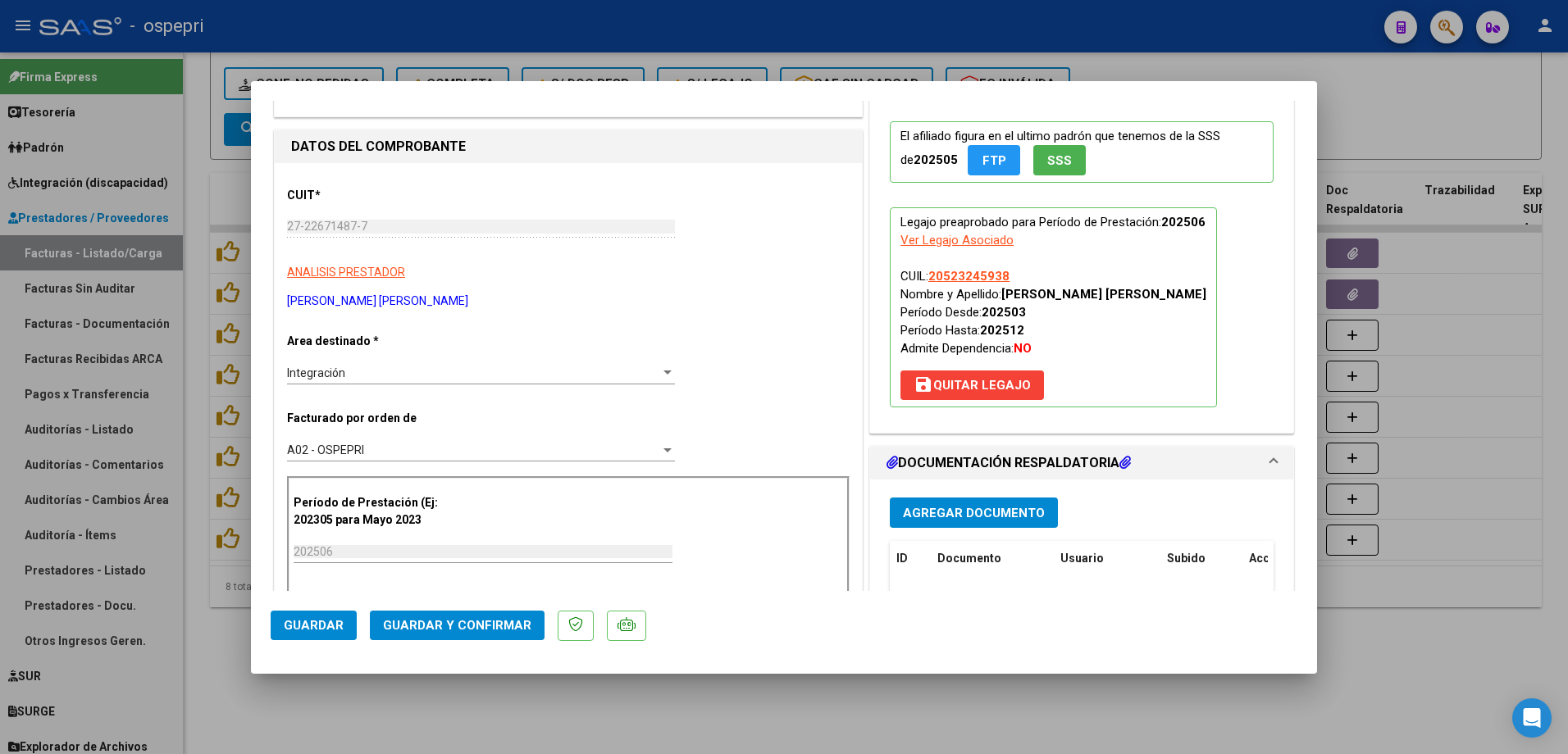 scroll, scrollTop: 164, scrollLeft: 0, axis: vertical 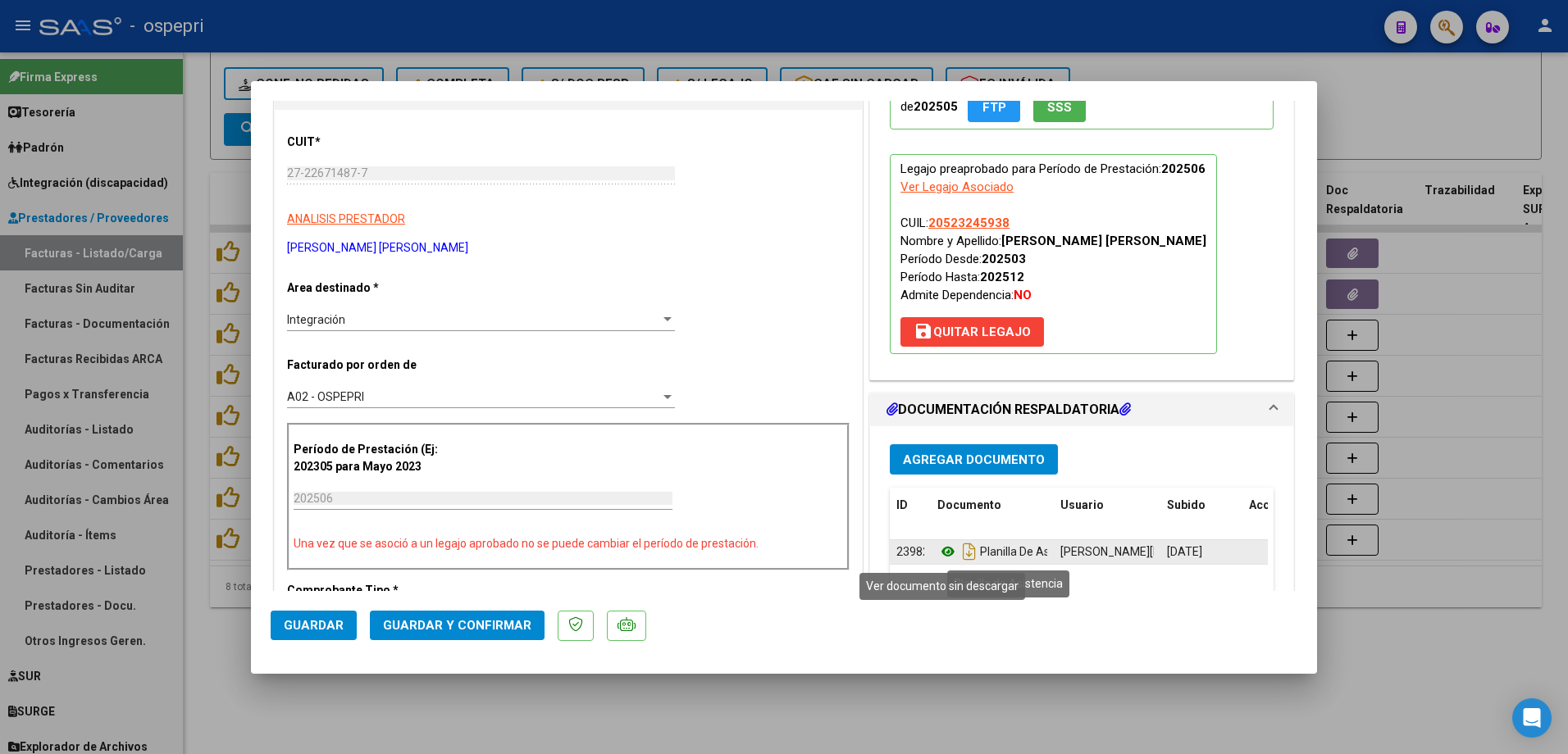 click 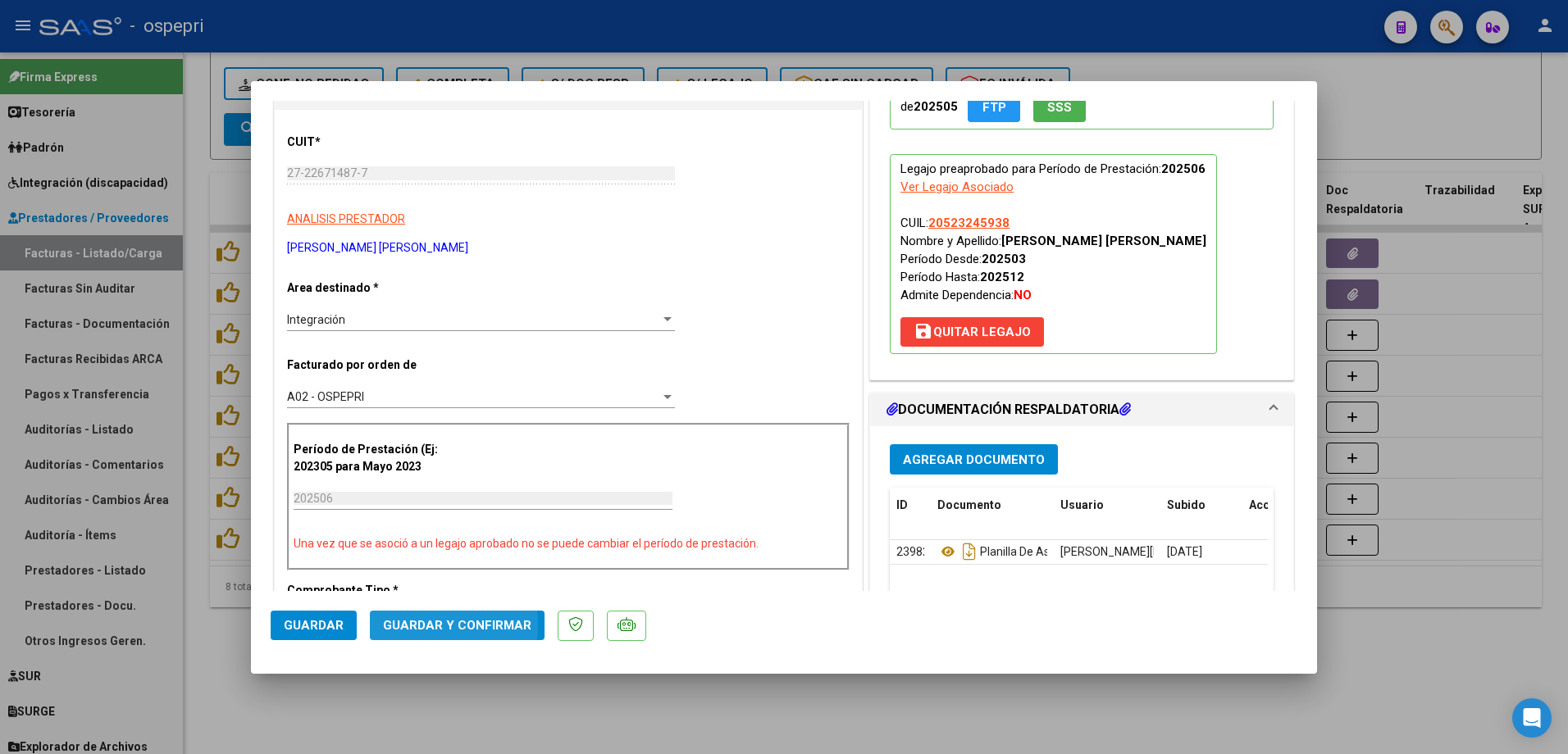 click on "Guardar y Confirmar" 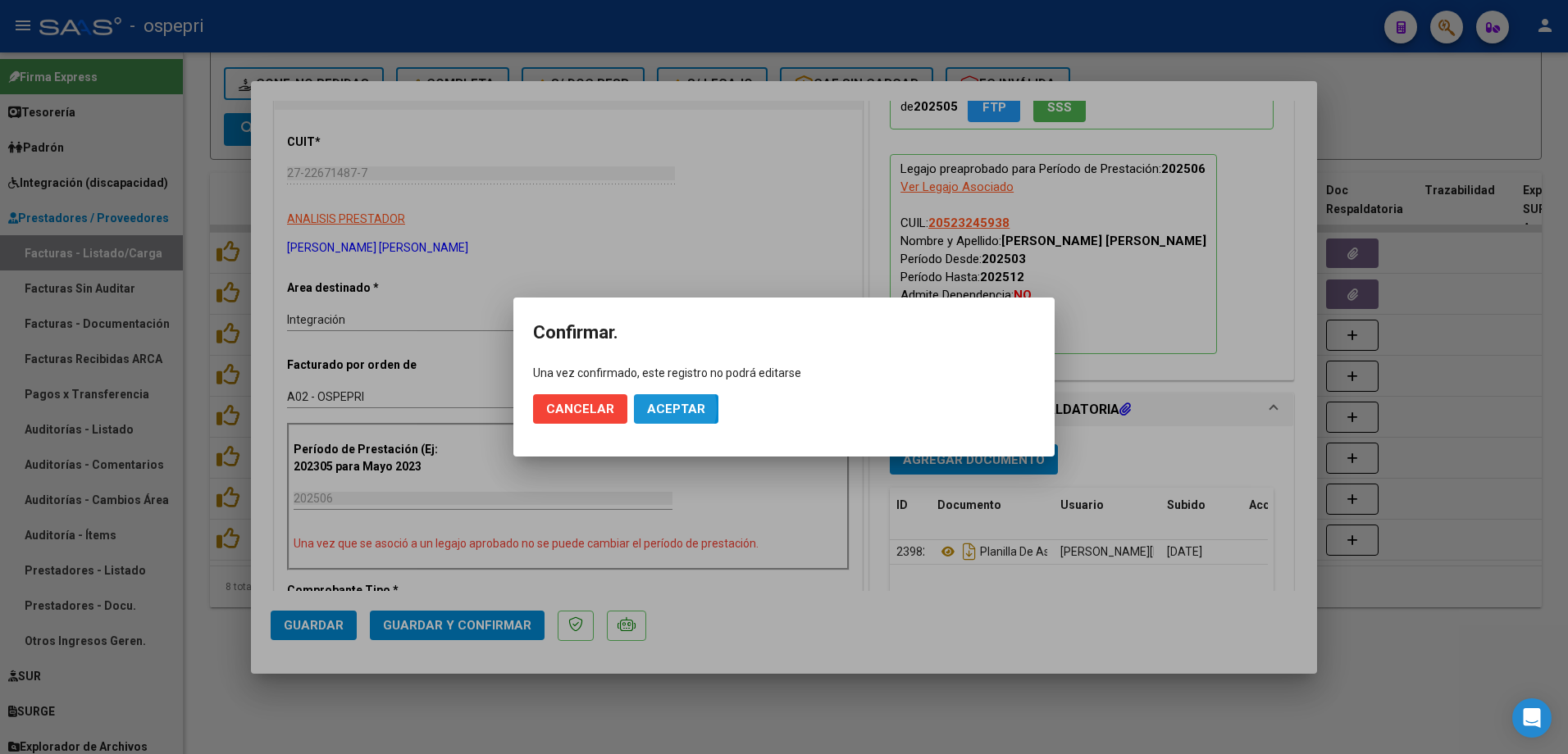 click on "Aceptar" 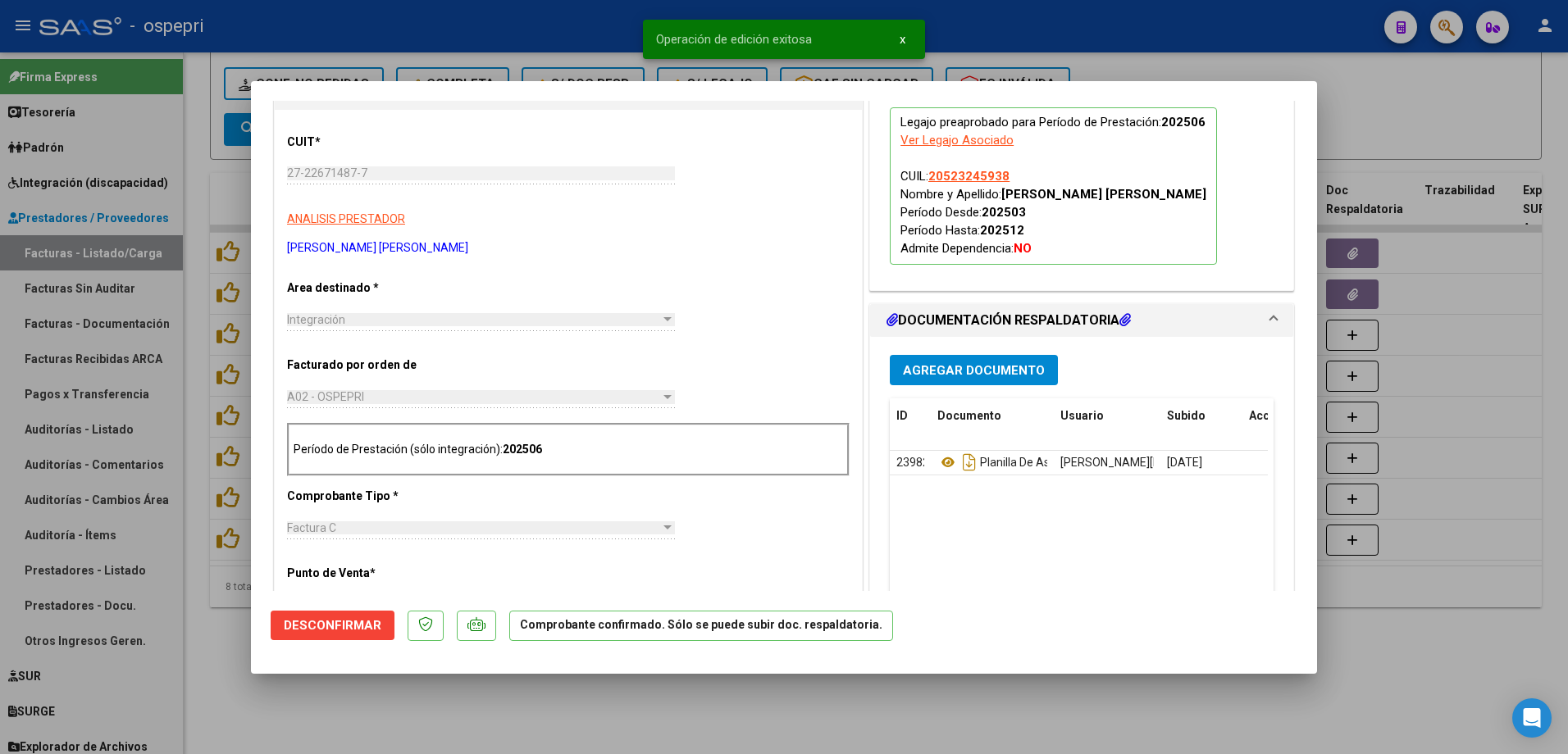 type 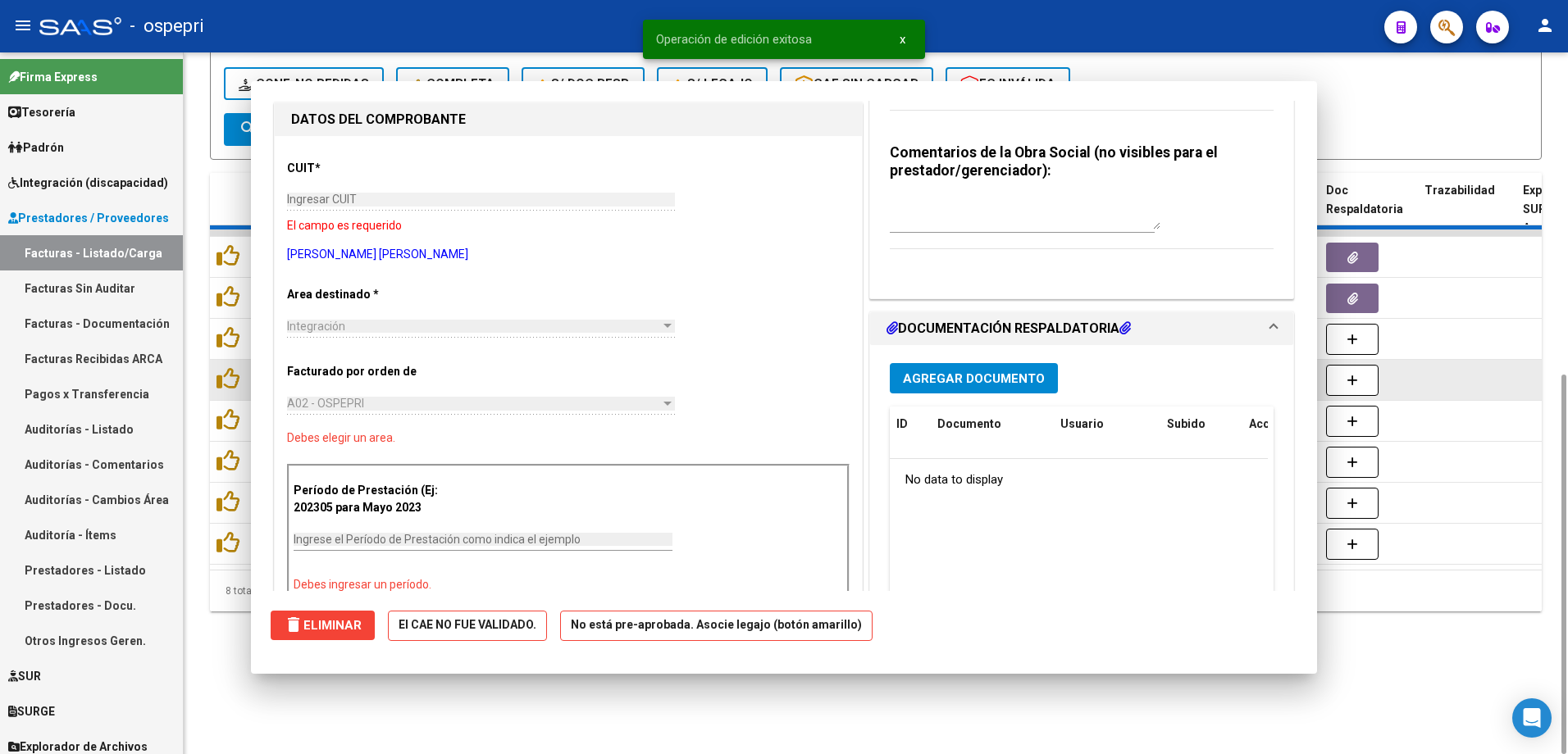 scroll, scrollTop: 0, scrollLeft: 0, axis: both 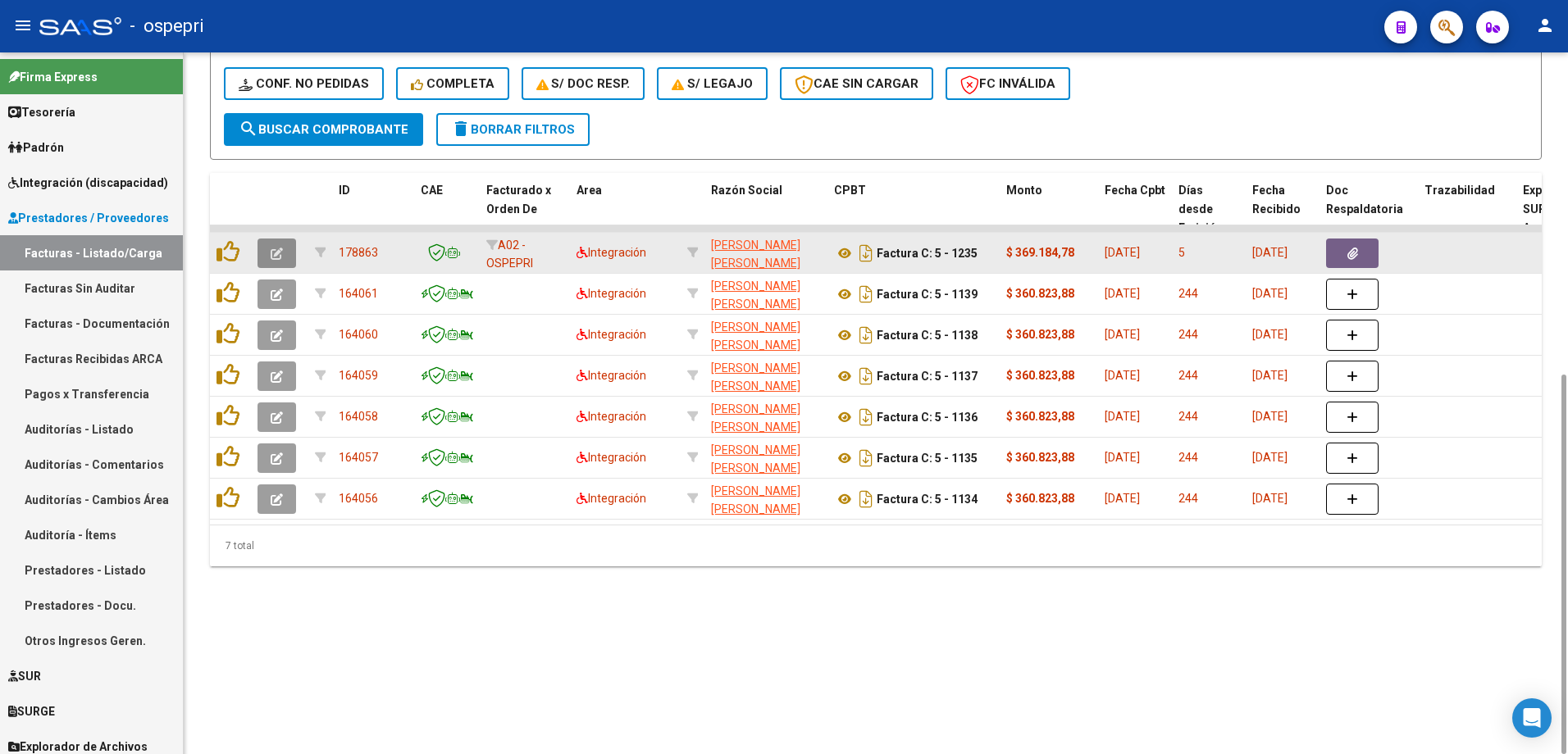 click 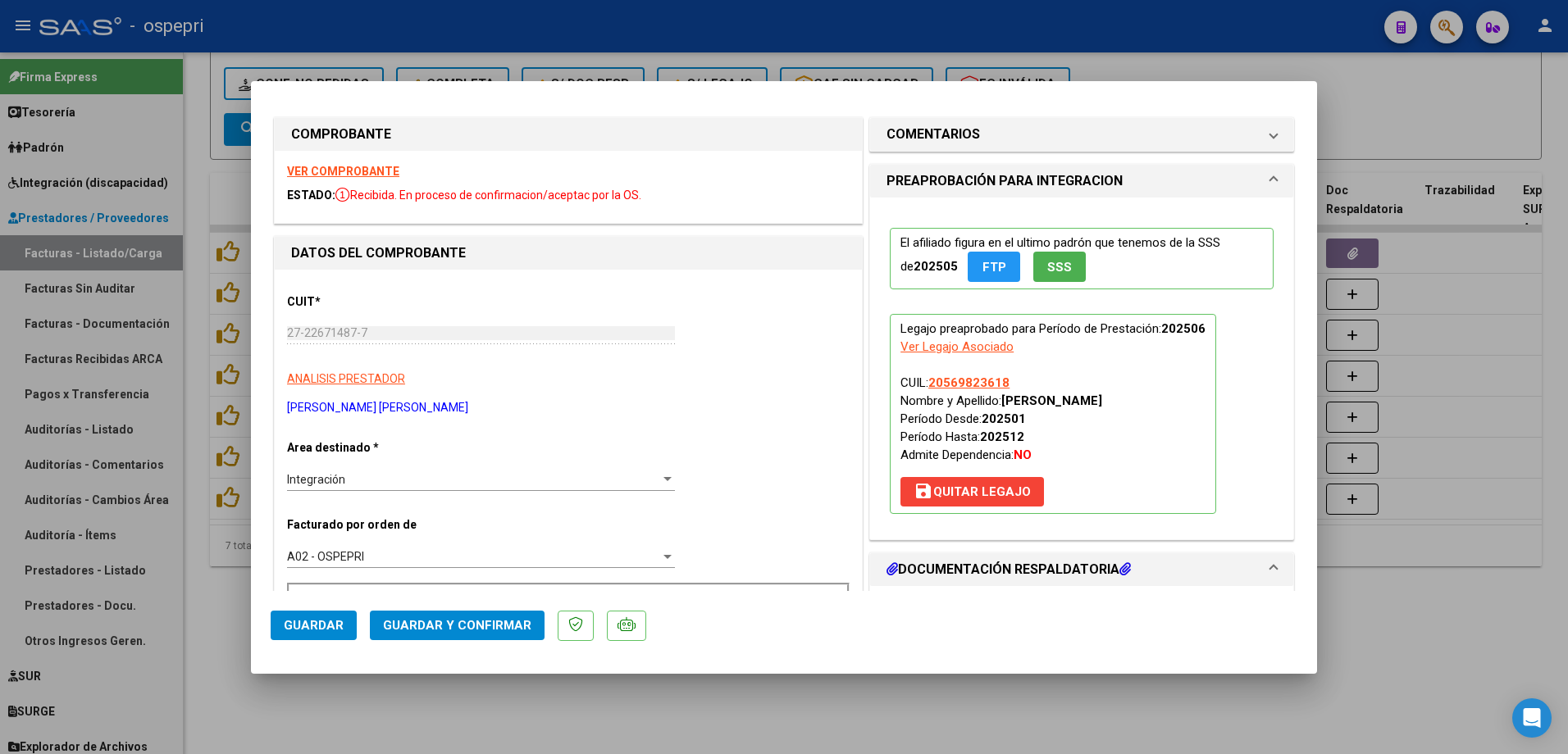 scroll, scrollTop: 0, scrollLeft: 0, axis: both 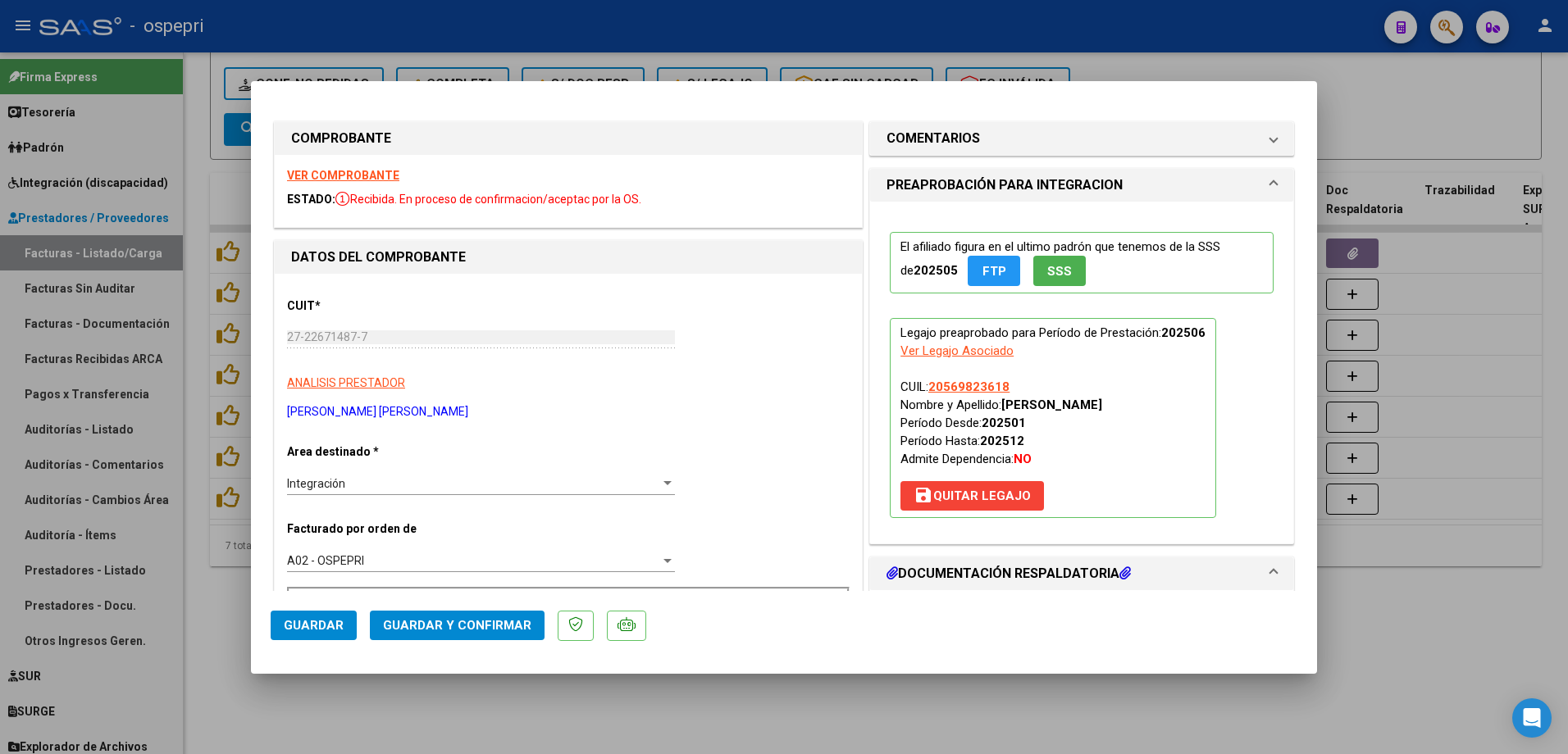 click on "VER COMPROBANTE" at bounding box center (343, 175) 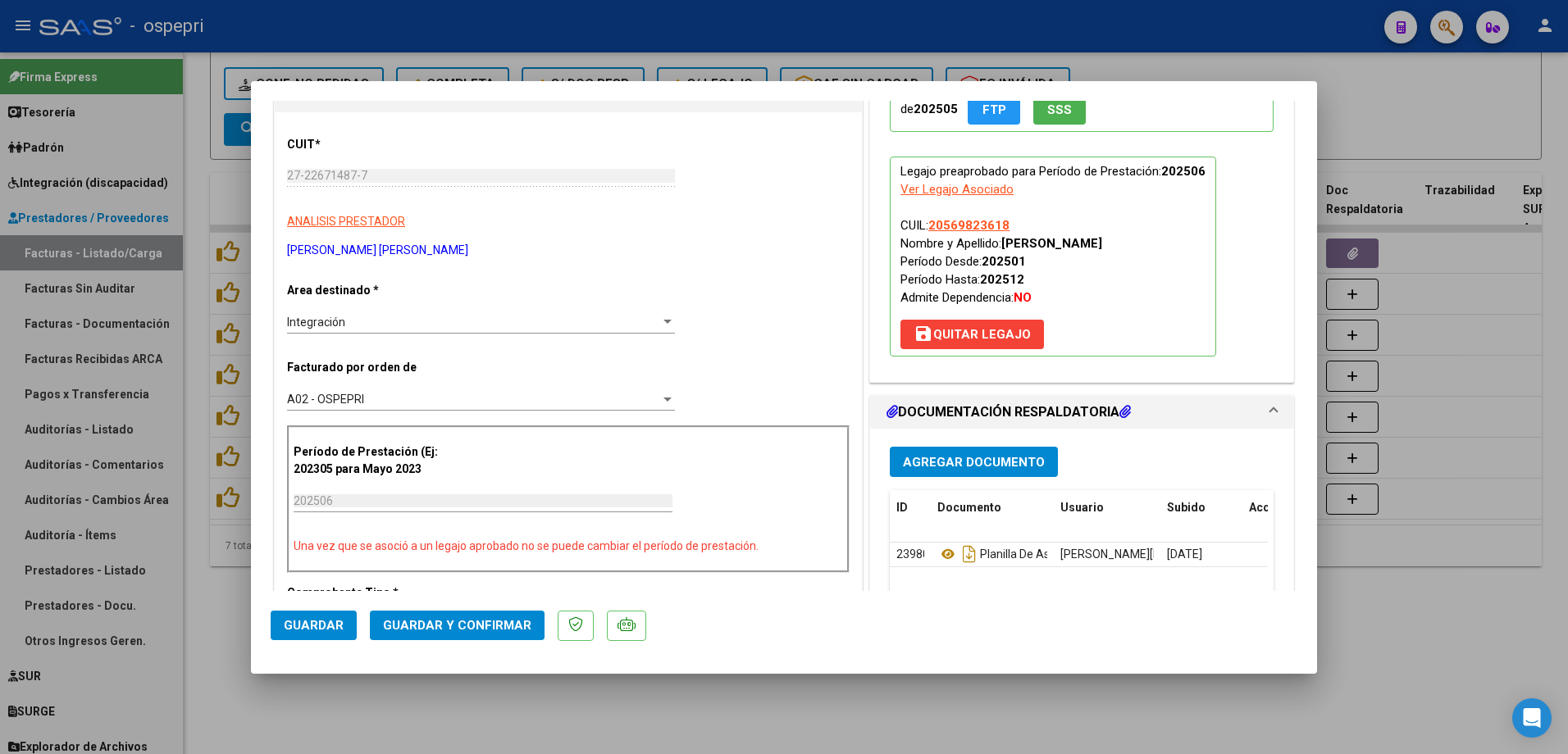scroll, scrollTop: 246, scrollLeft: 0, axis: vertical 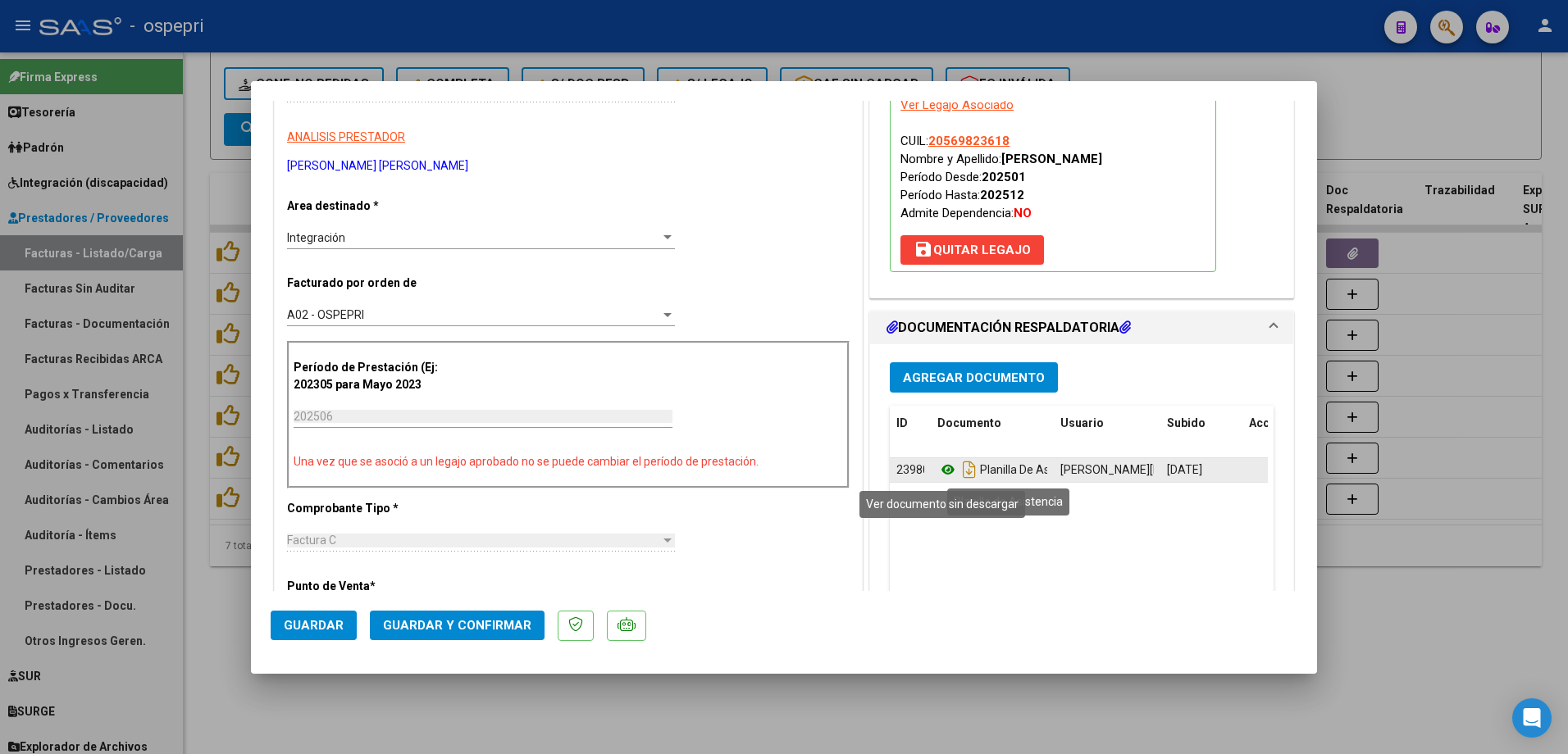 click 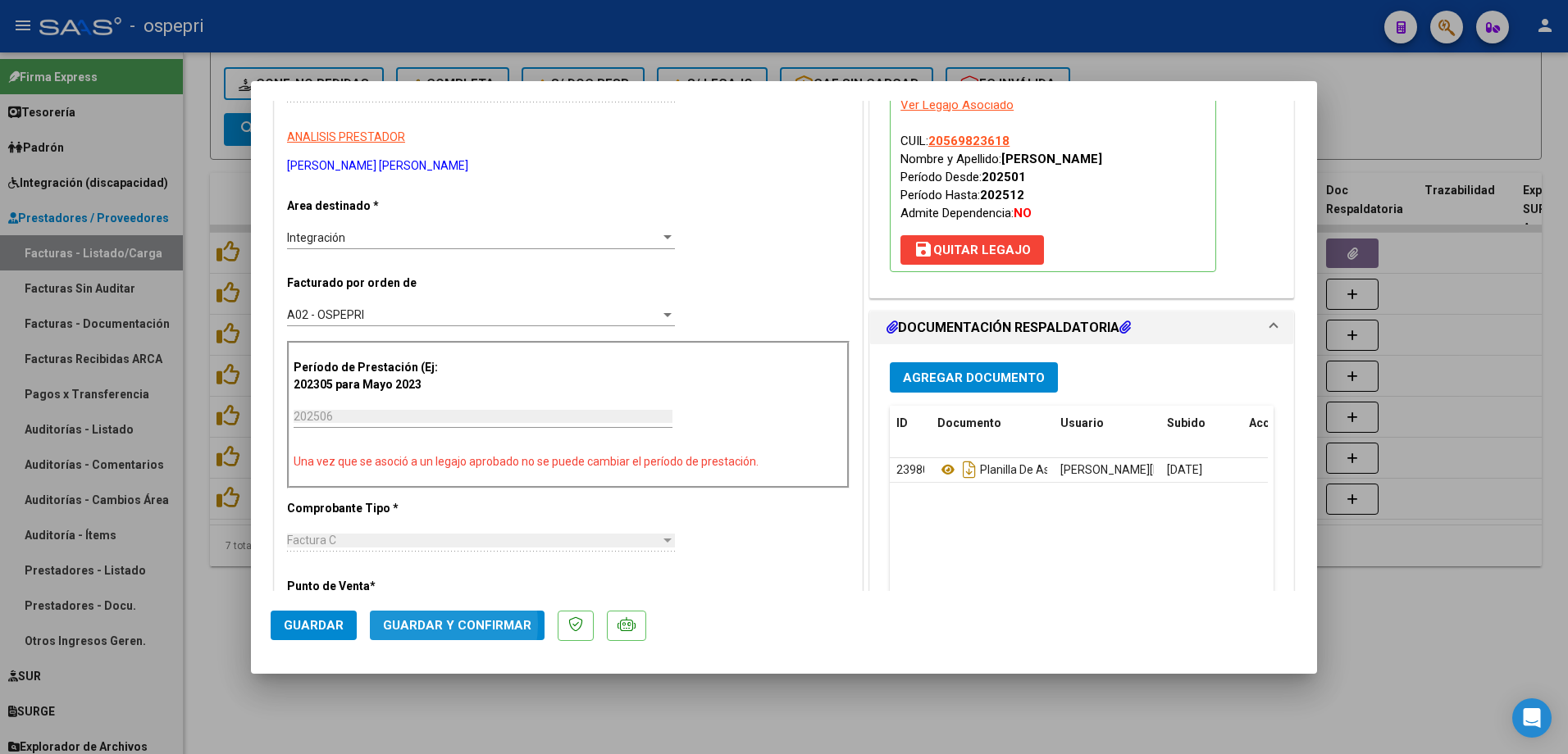 click on "Guardar y Confirmar" 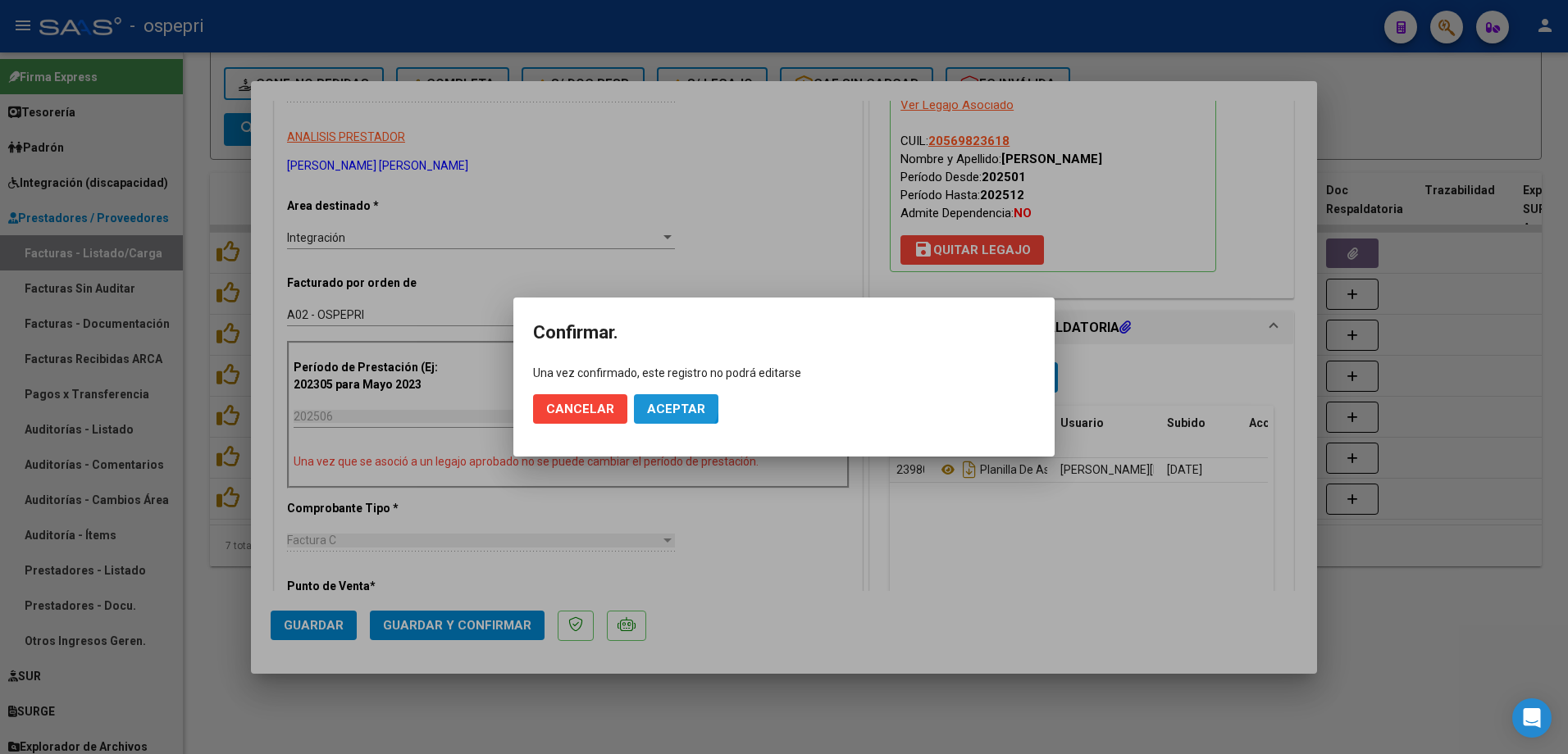click on "Aceptar" 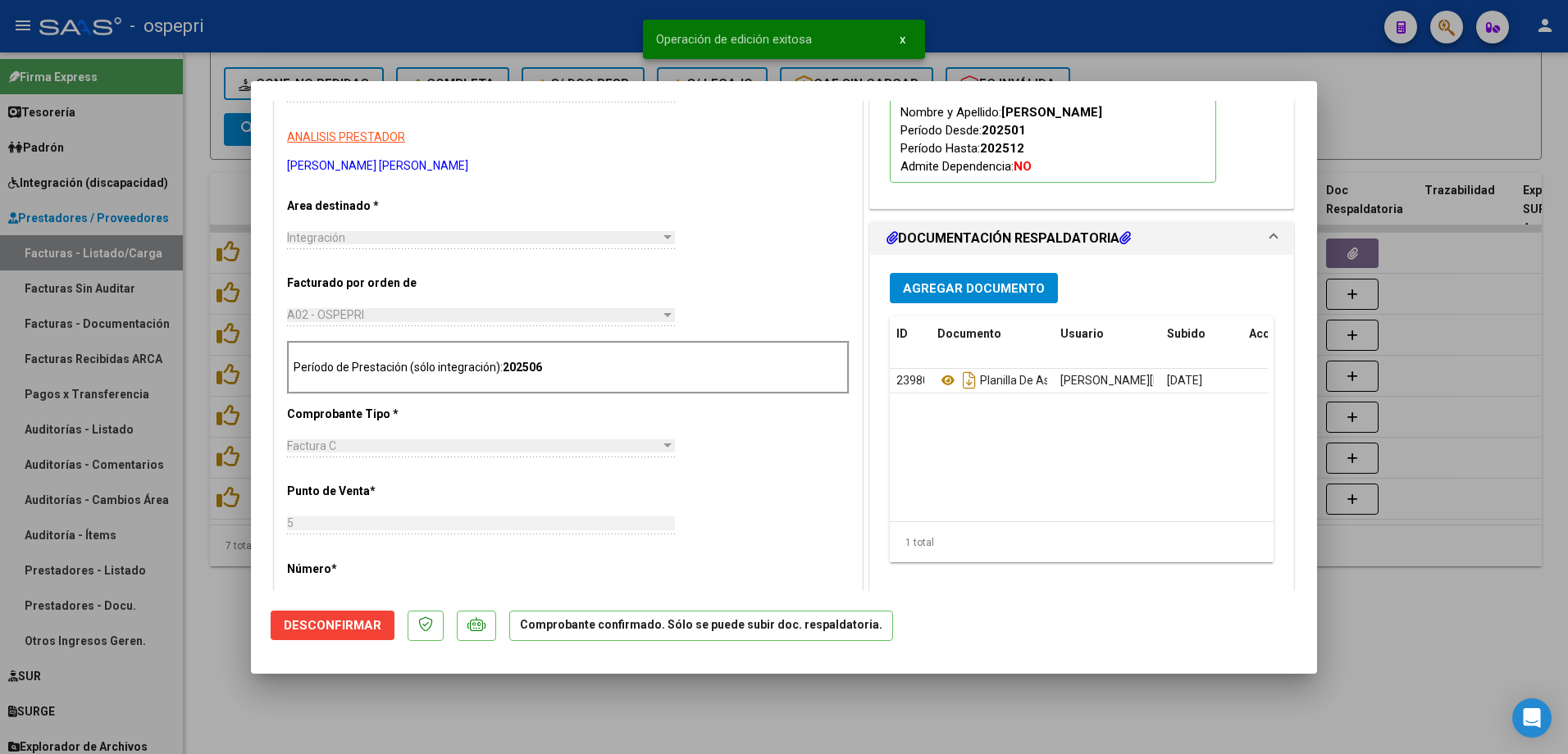 type 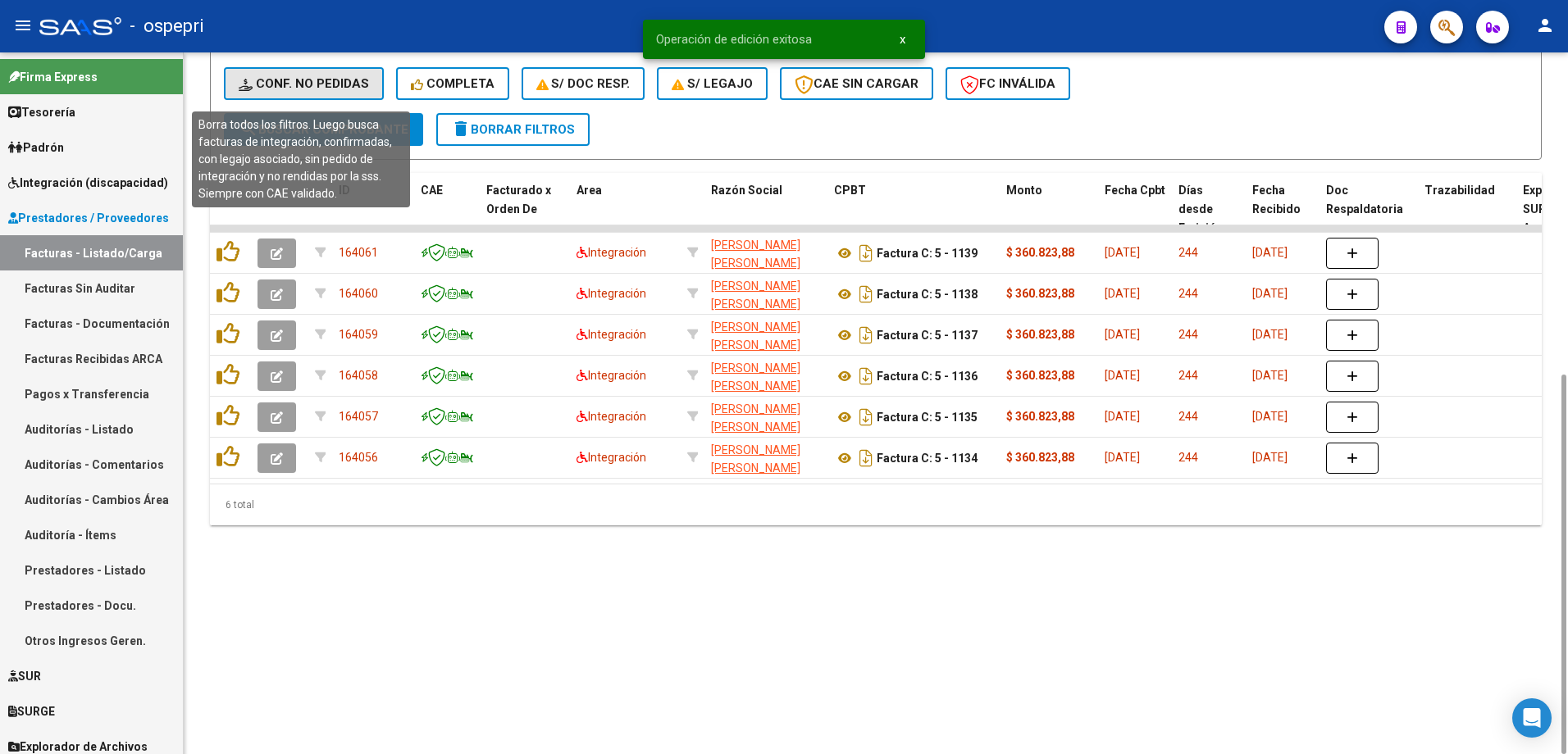 click on "Conf. no pedidas" 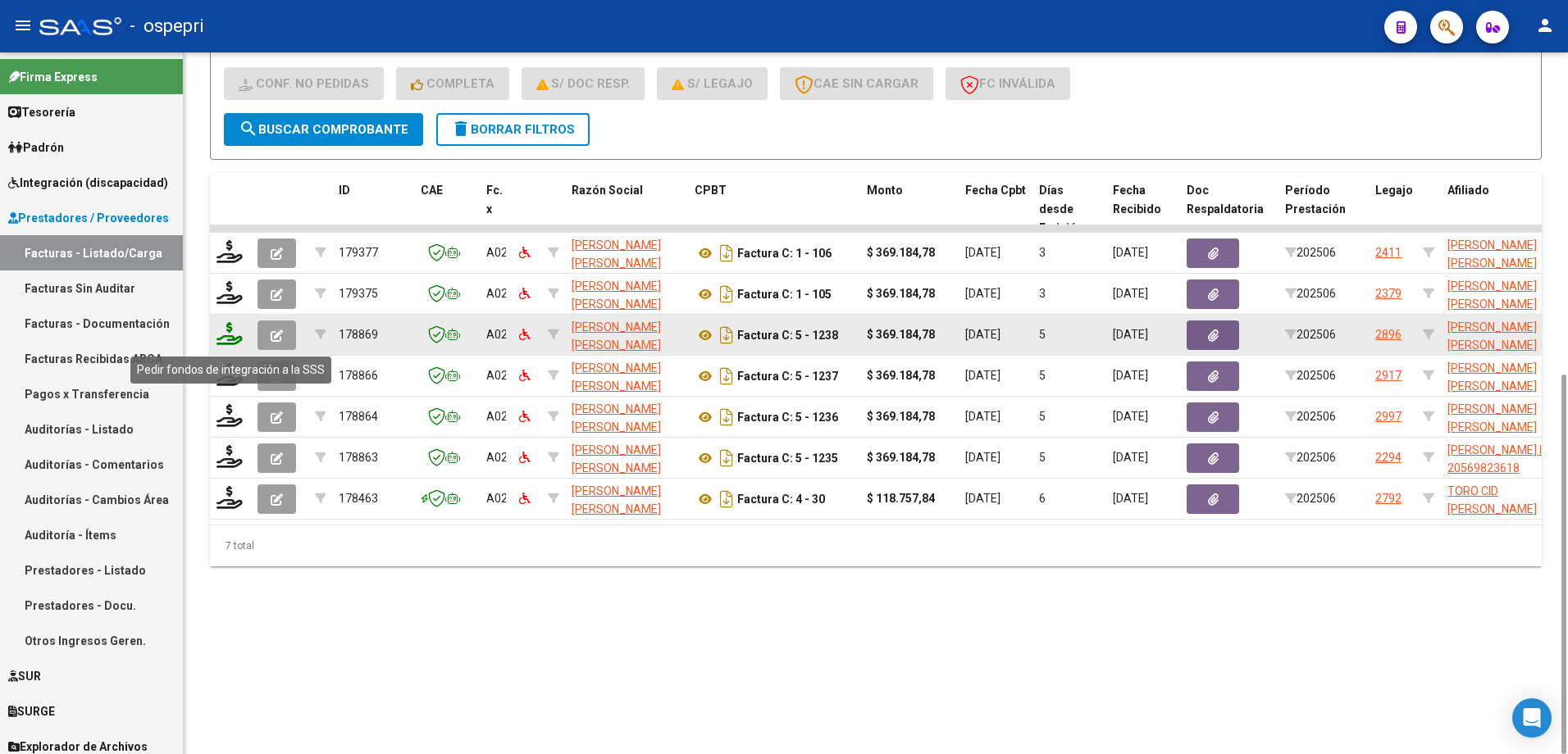 click 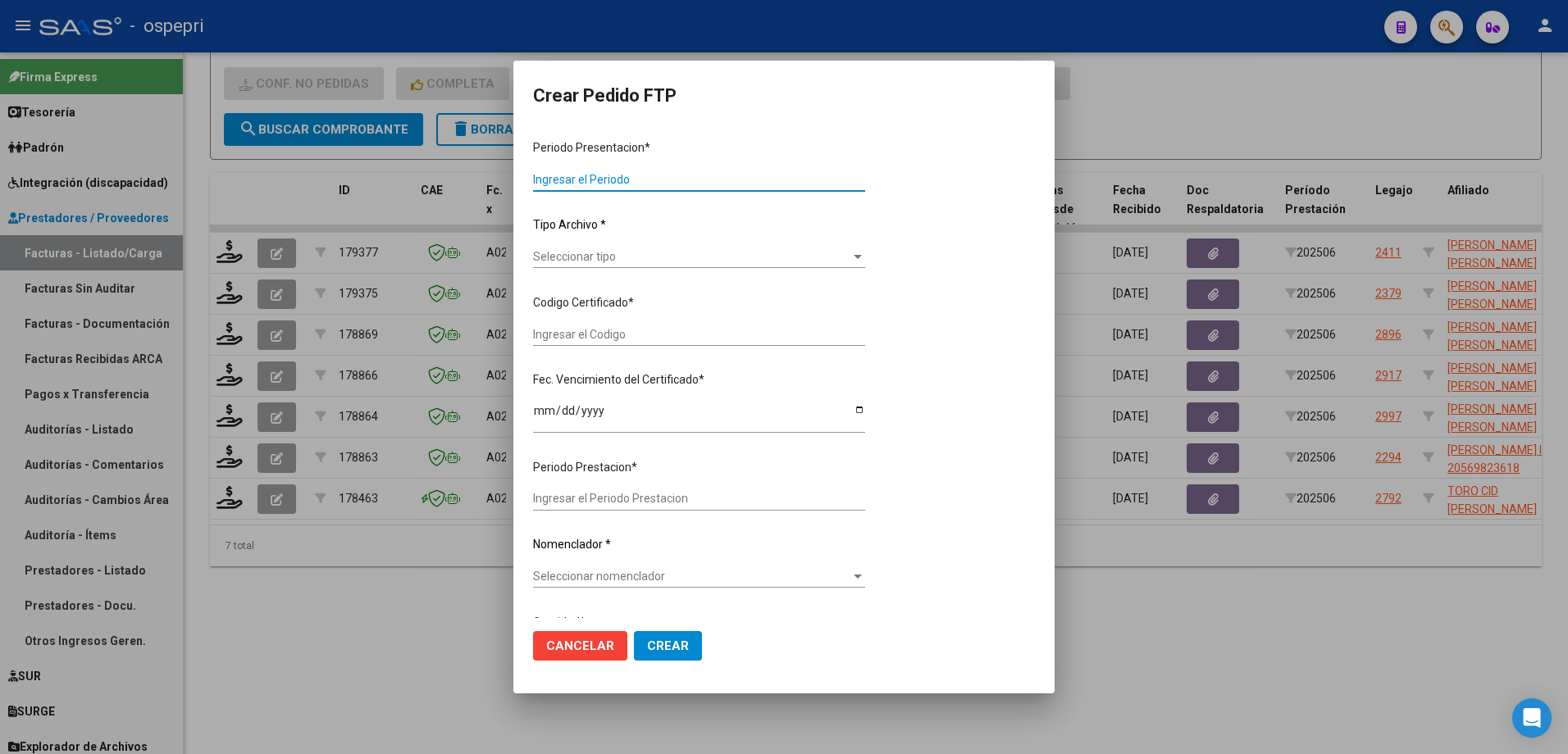 type on "202506" 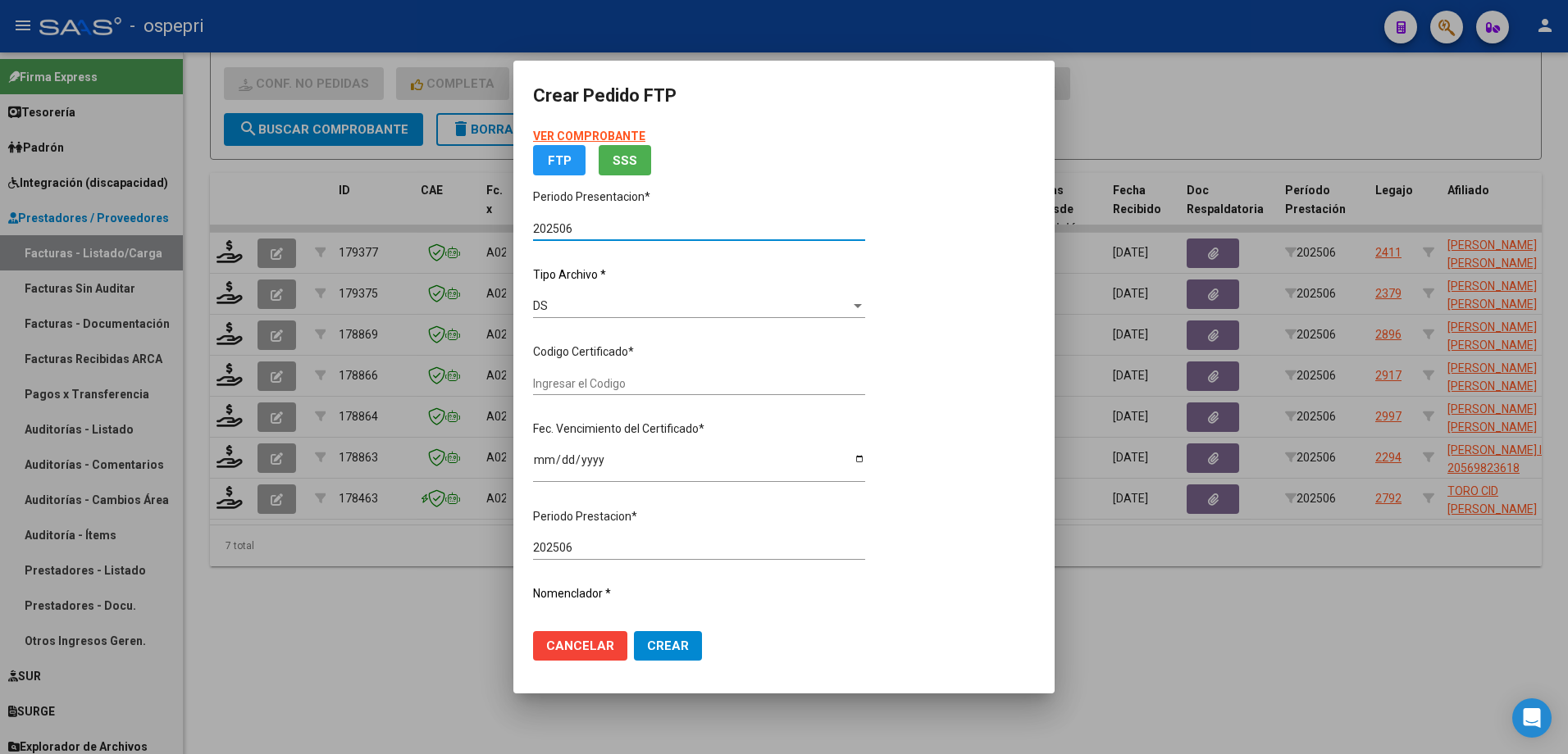 type on "ARG01000412955492017042120270421RIO145" 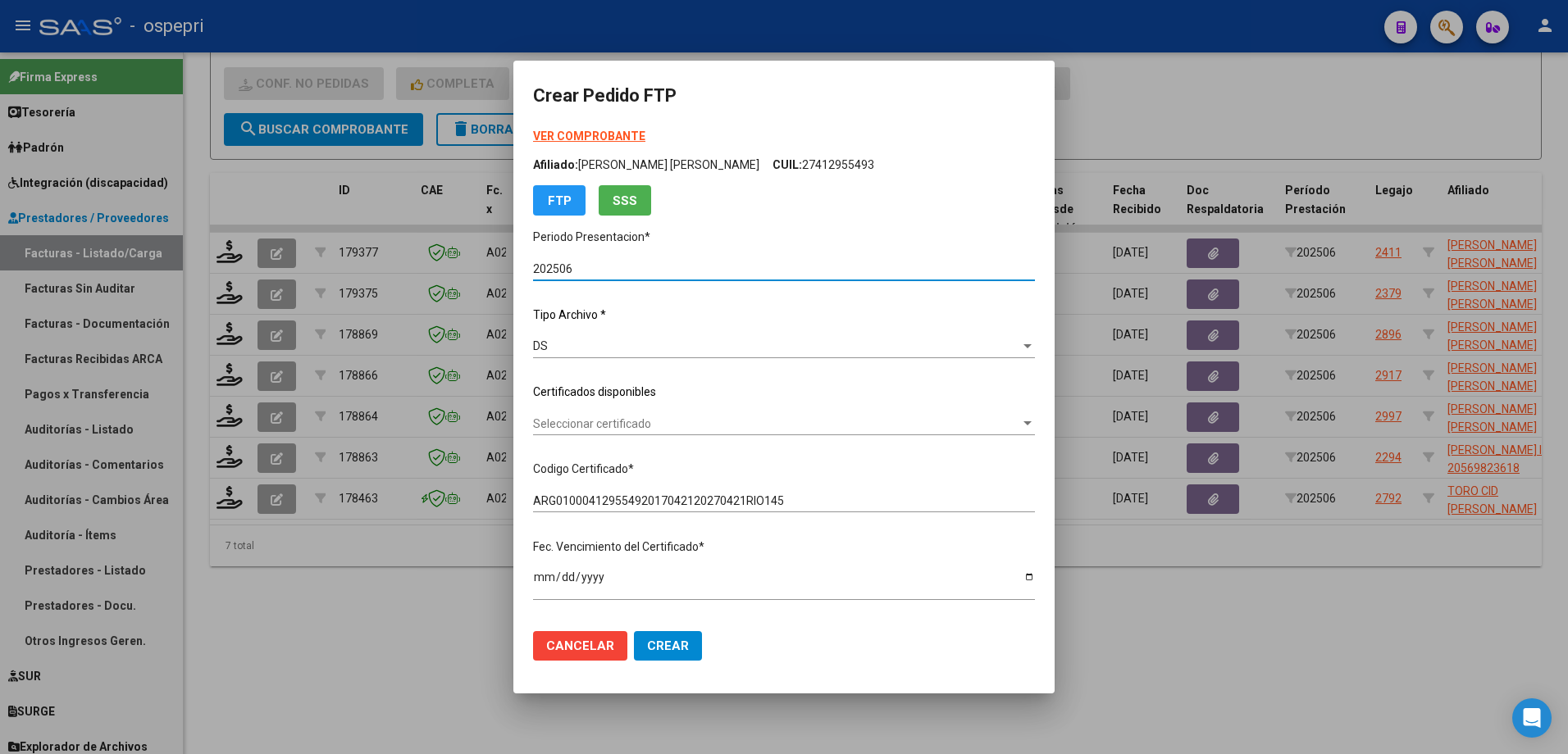 click on "Seleccionar certificado" at bounding box center (777, 424) 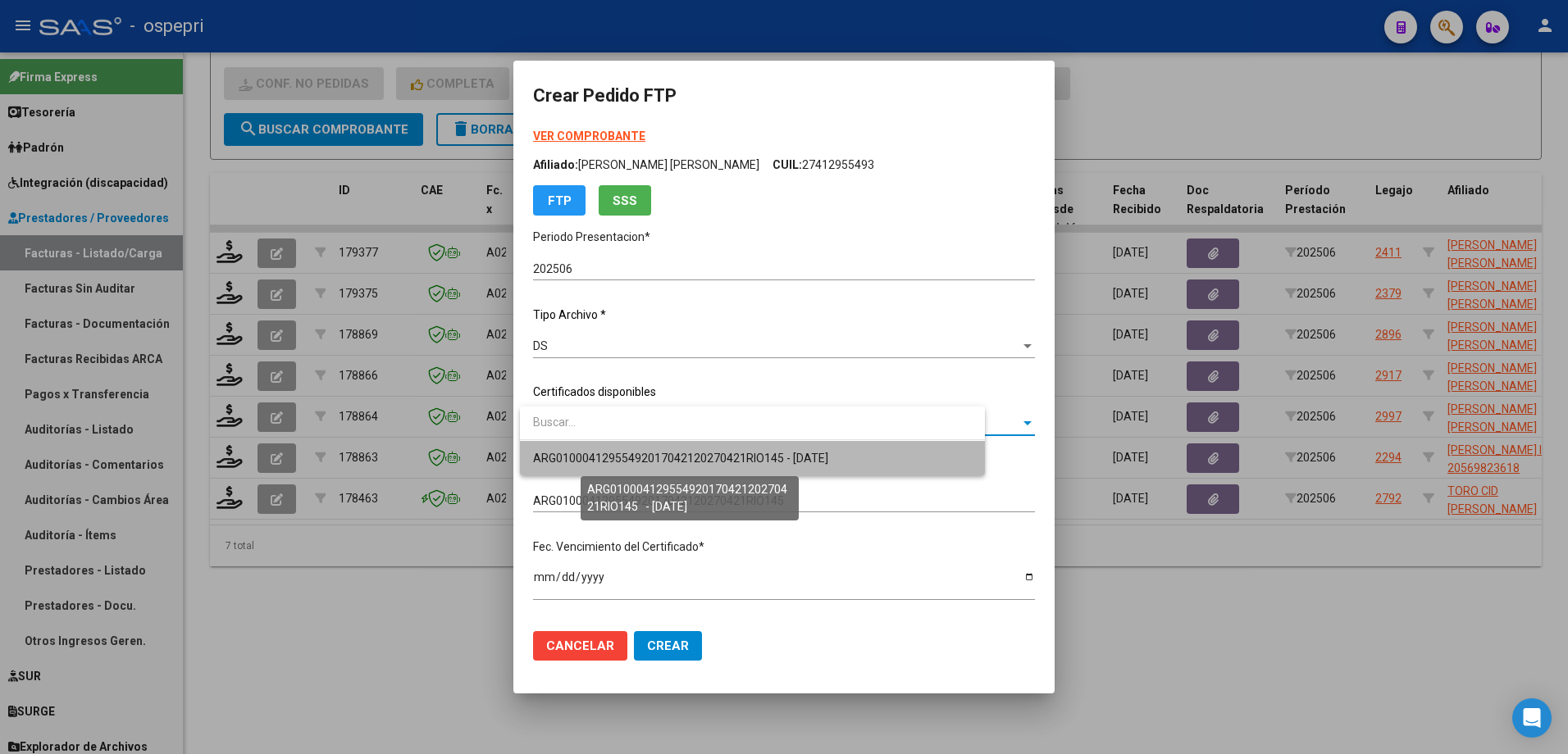 drag, startPoint x: 629, startPoint y: 421, endPoint x: 640, endPoint y: 458, distance: 38.600518 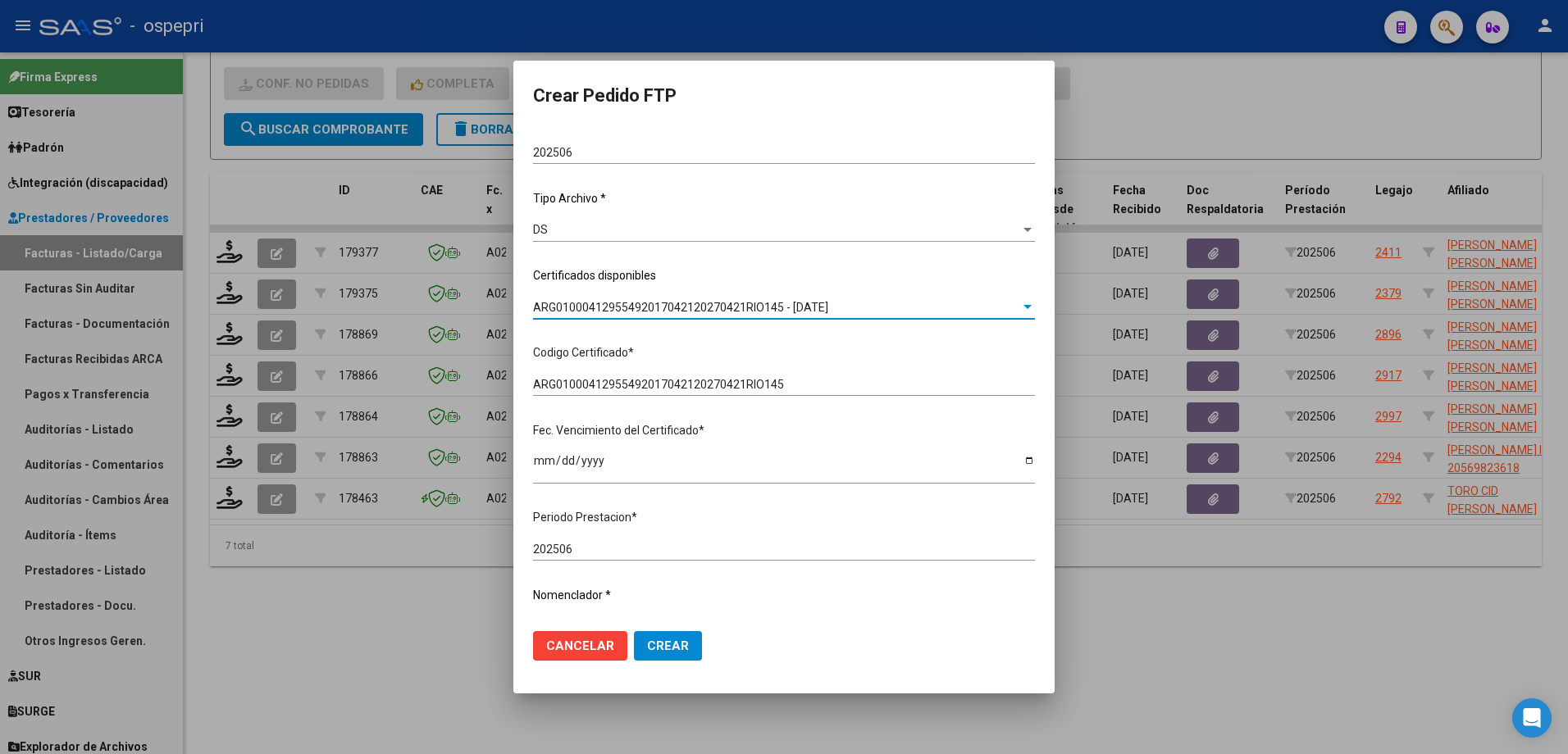 scroll, scrollTop: 246, scrollLeft: 0, axis: vertical 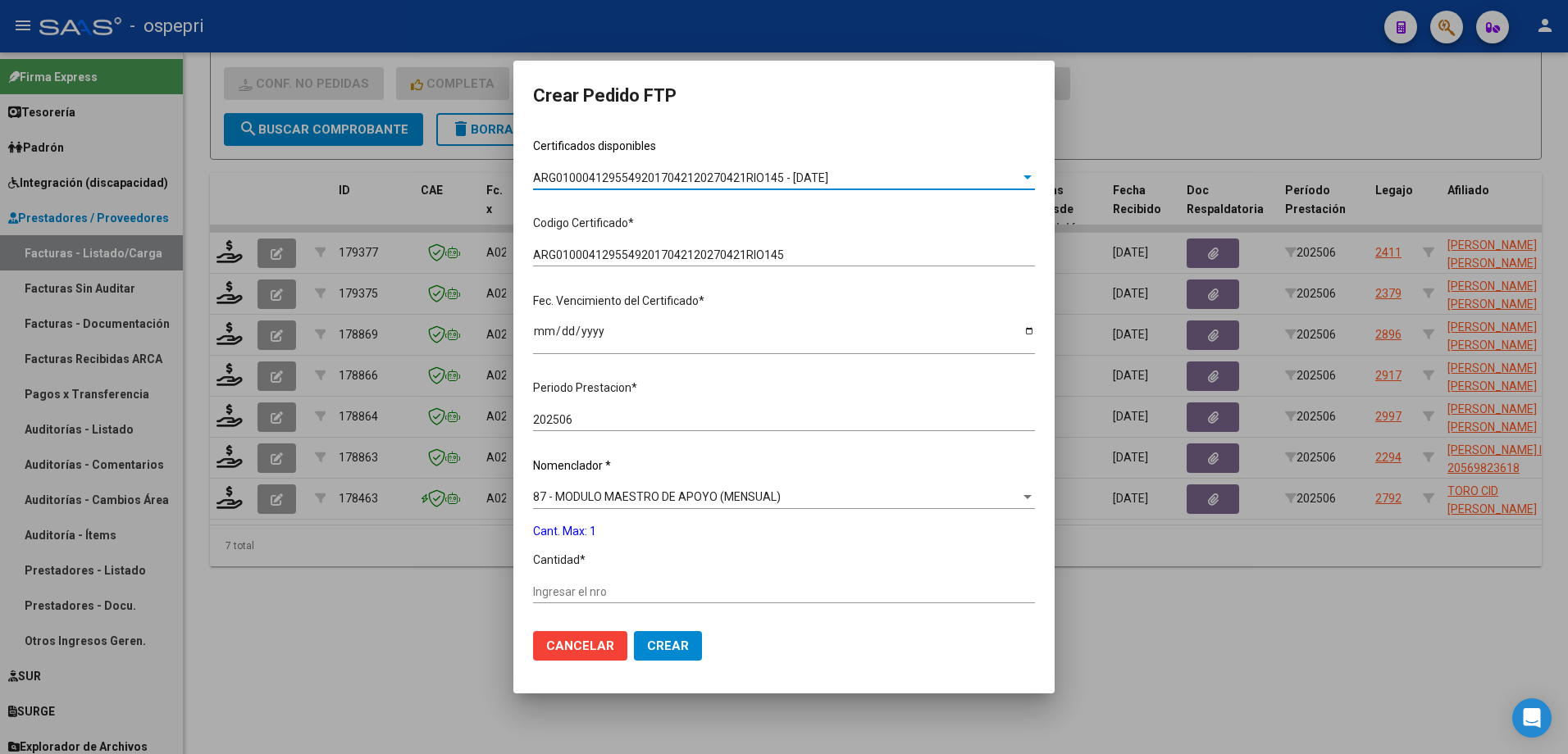 click on "Ingresar el nro" at bounding box center (784, 592) 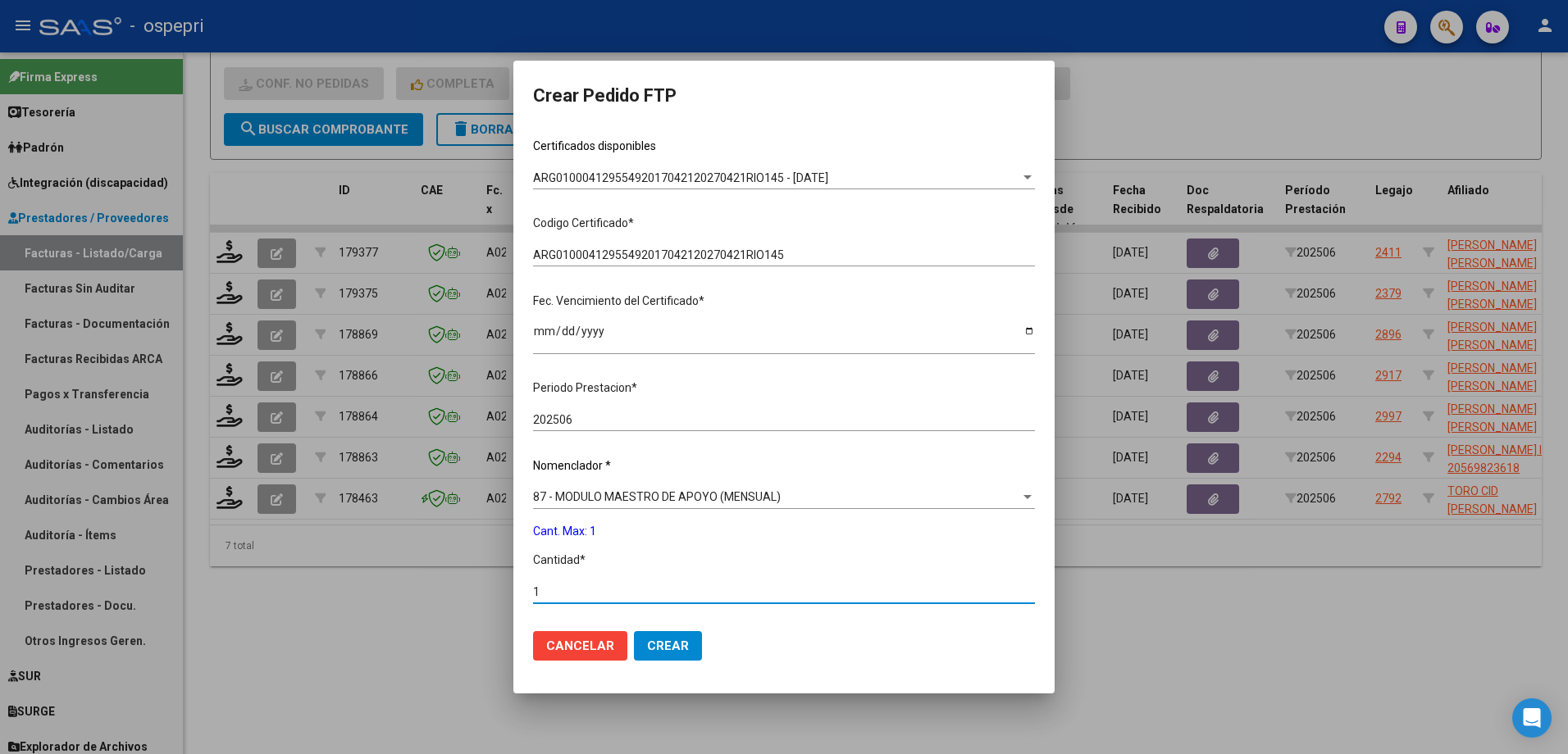 type on "1" 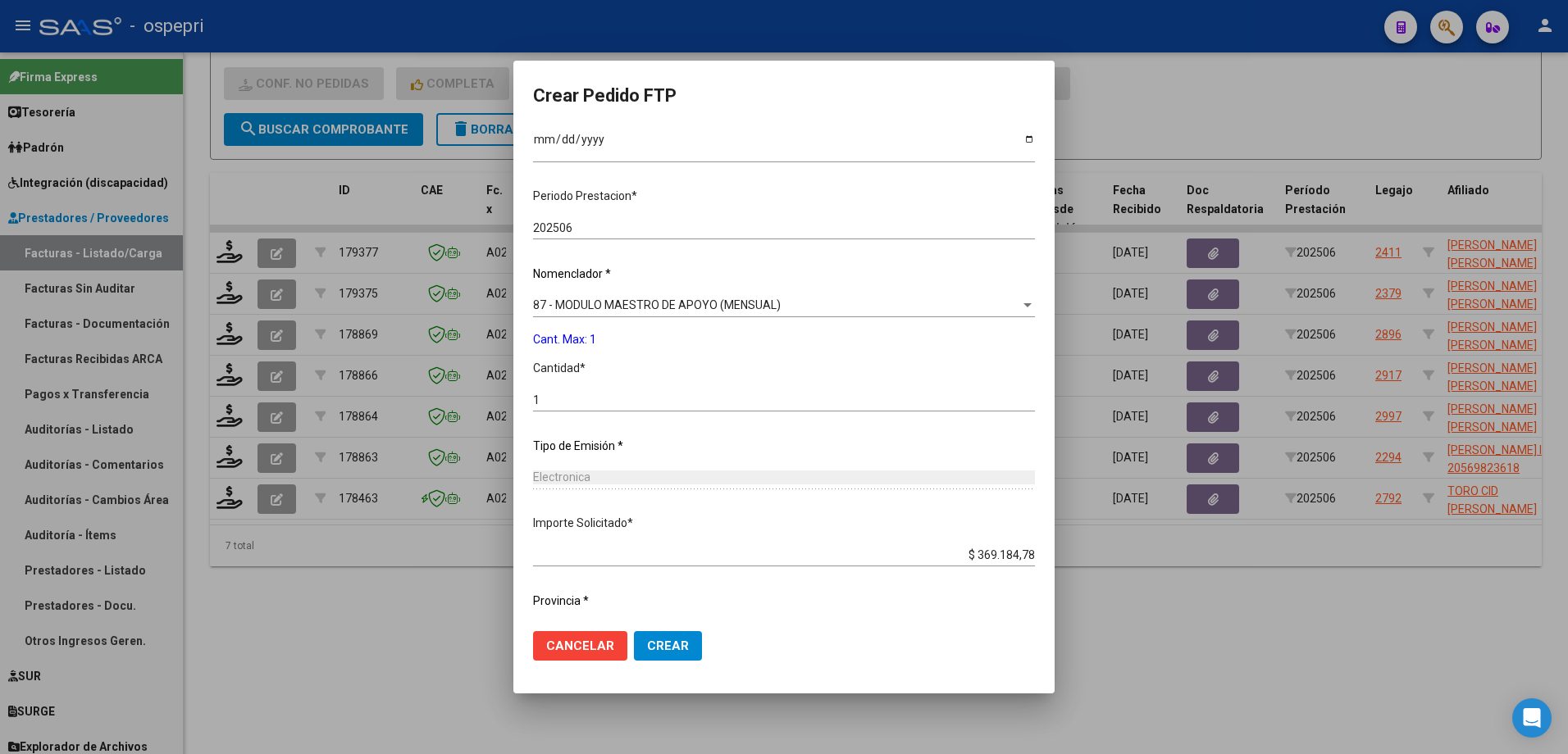 scroll, scrollTop: 478, scrollLeft: 0, axis: vertical 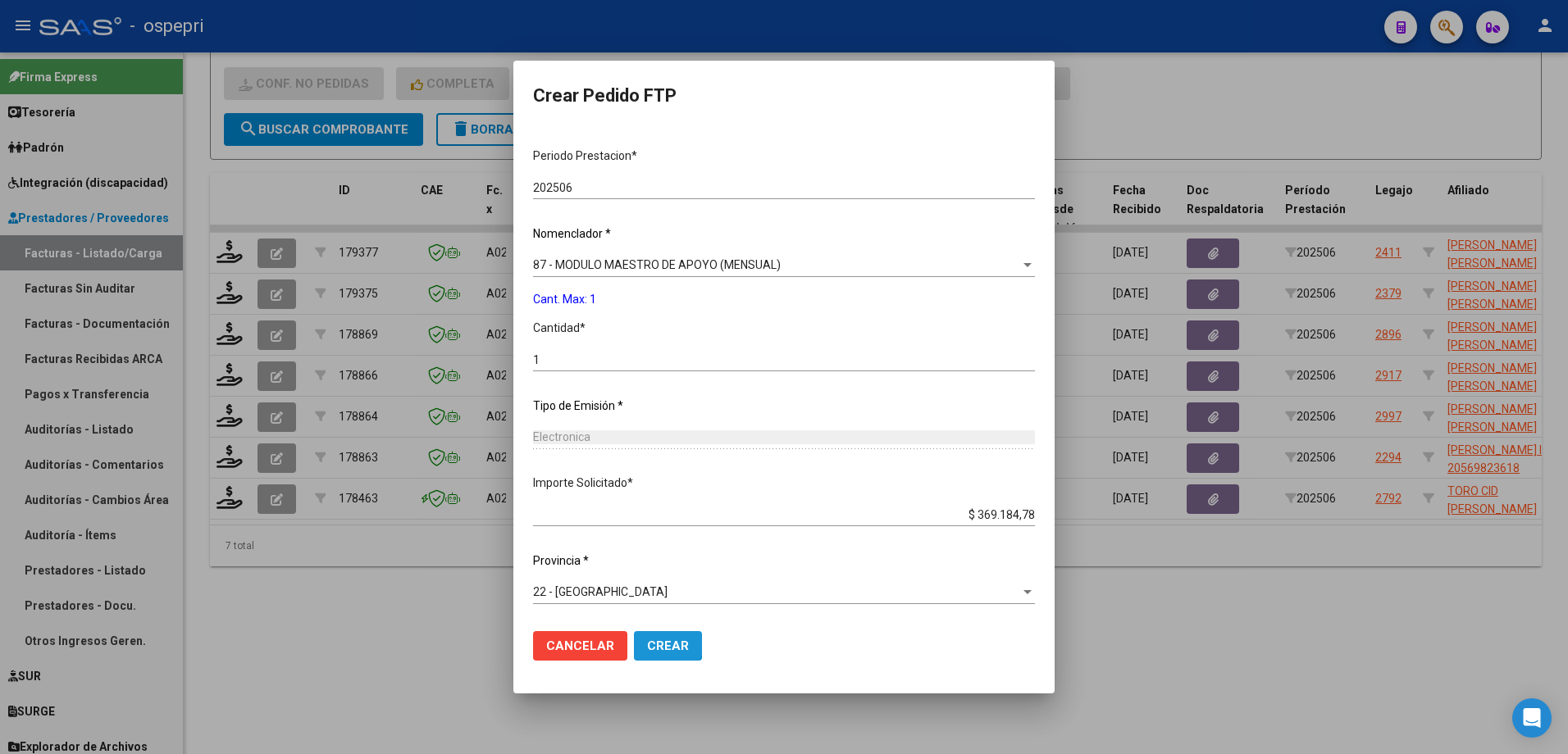 click on "Crear" 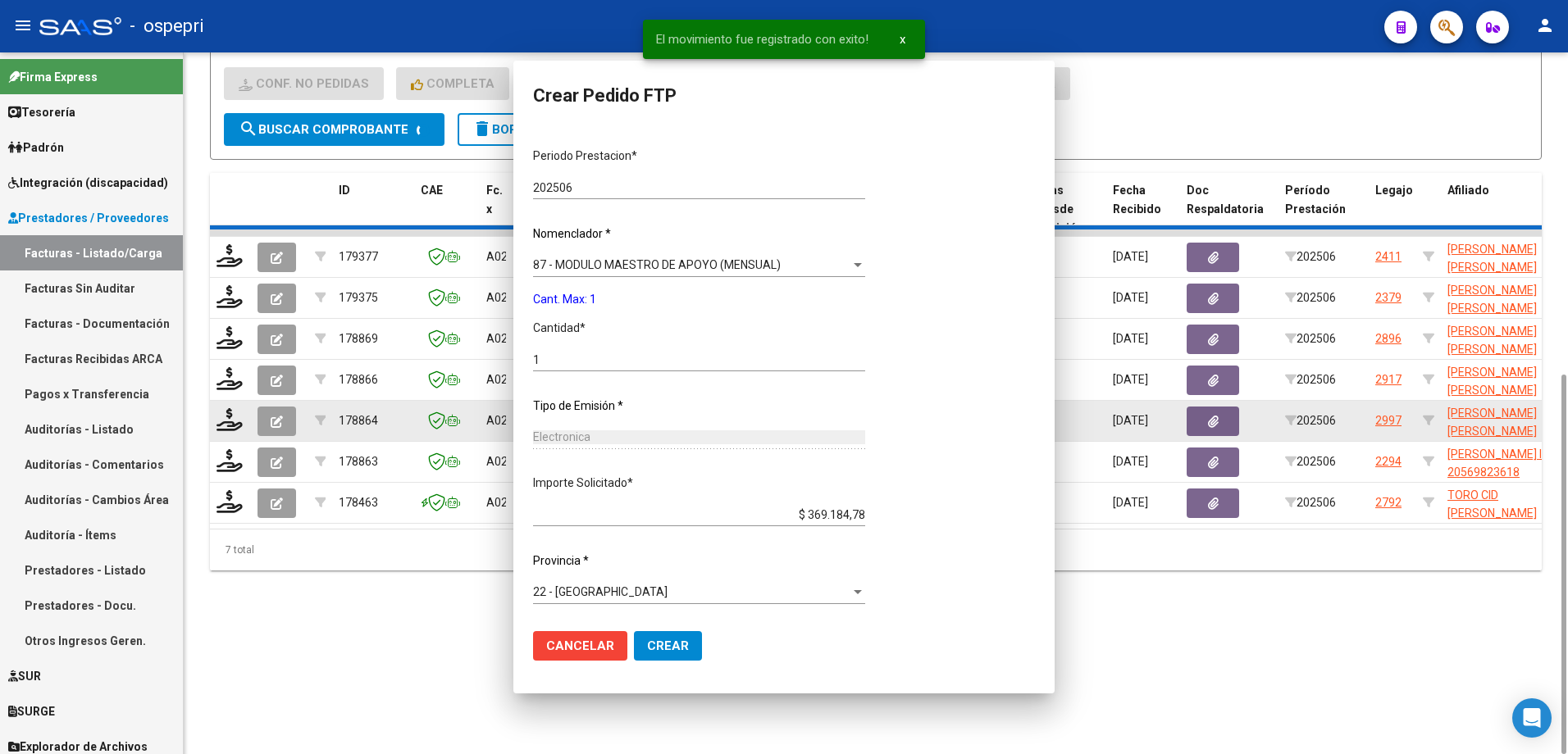 scroll, scrollTop: 388, scrollLeft: 0, axis: vertical 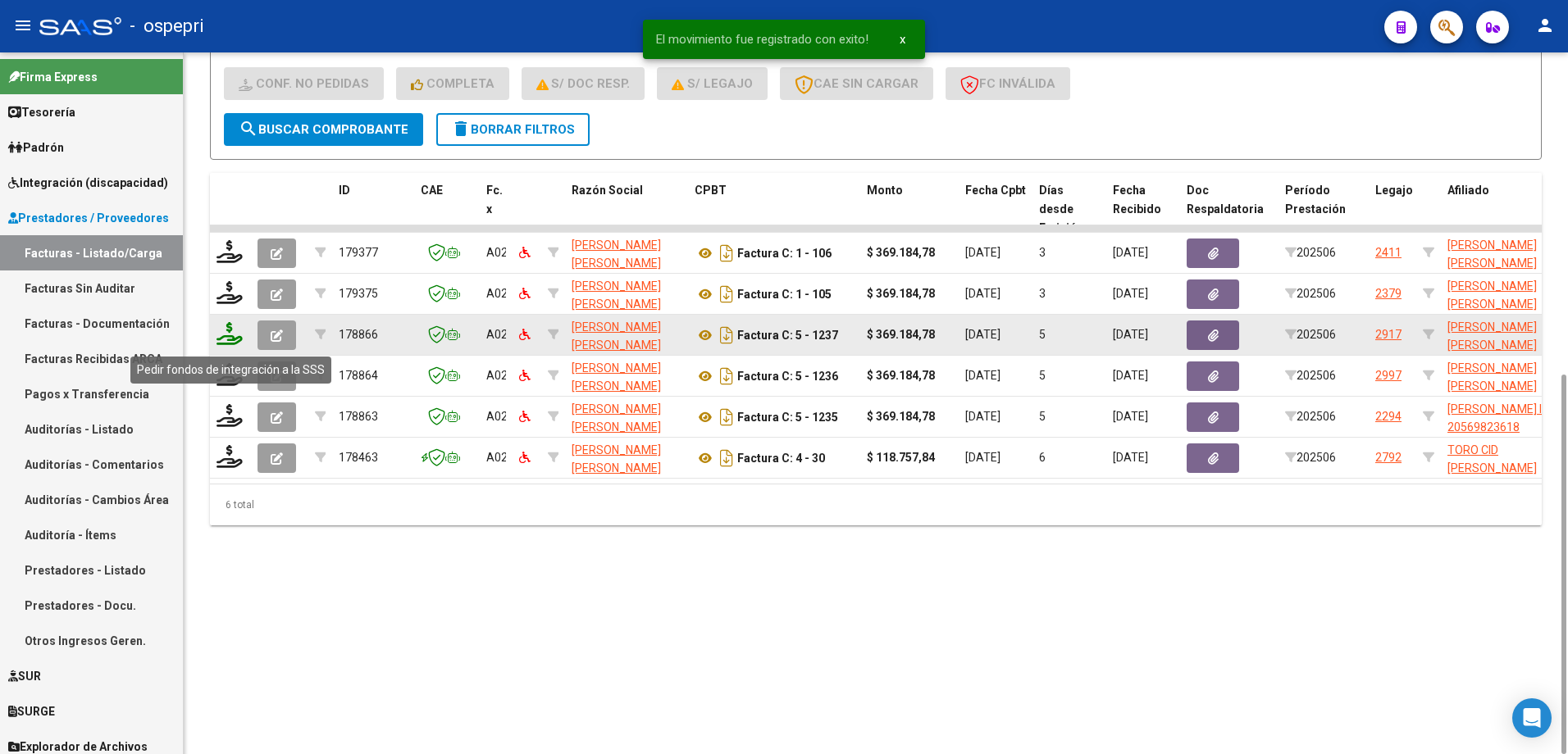 click 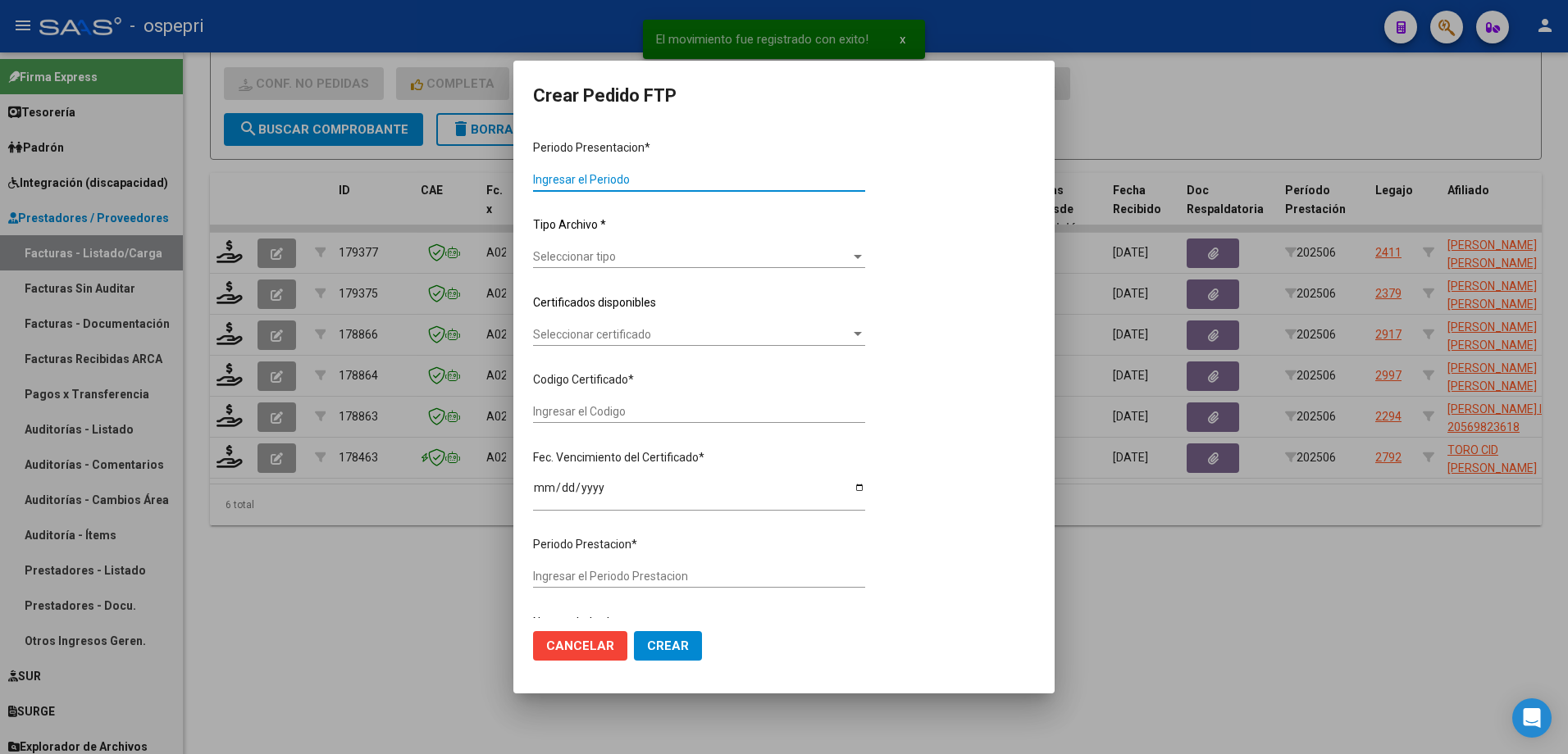type on "202506" 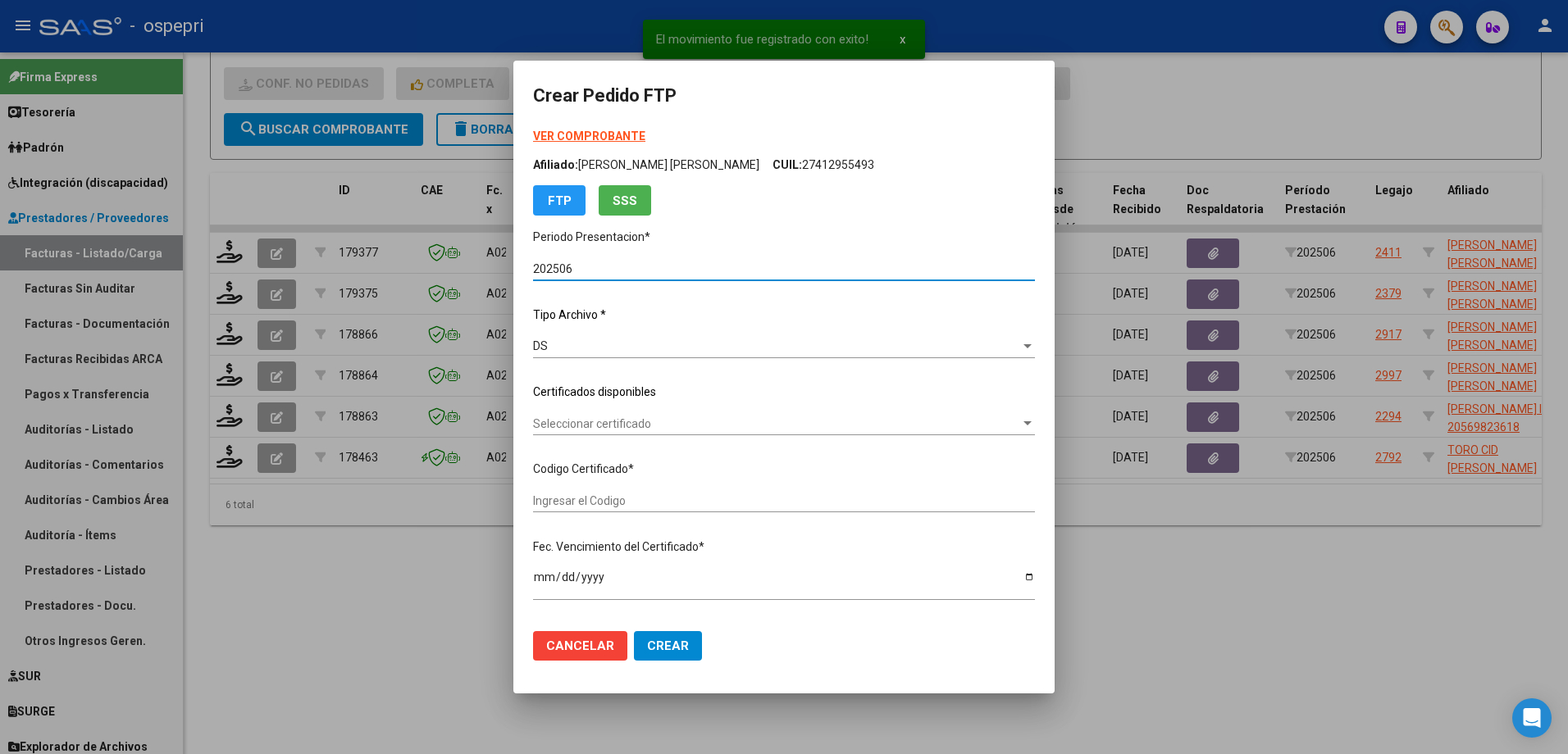 type on "2748185543-3" 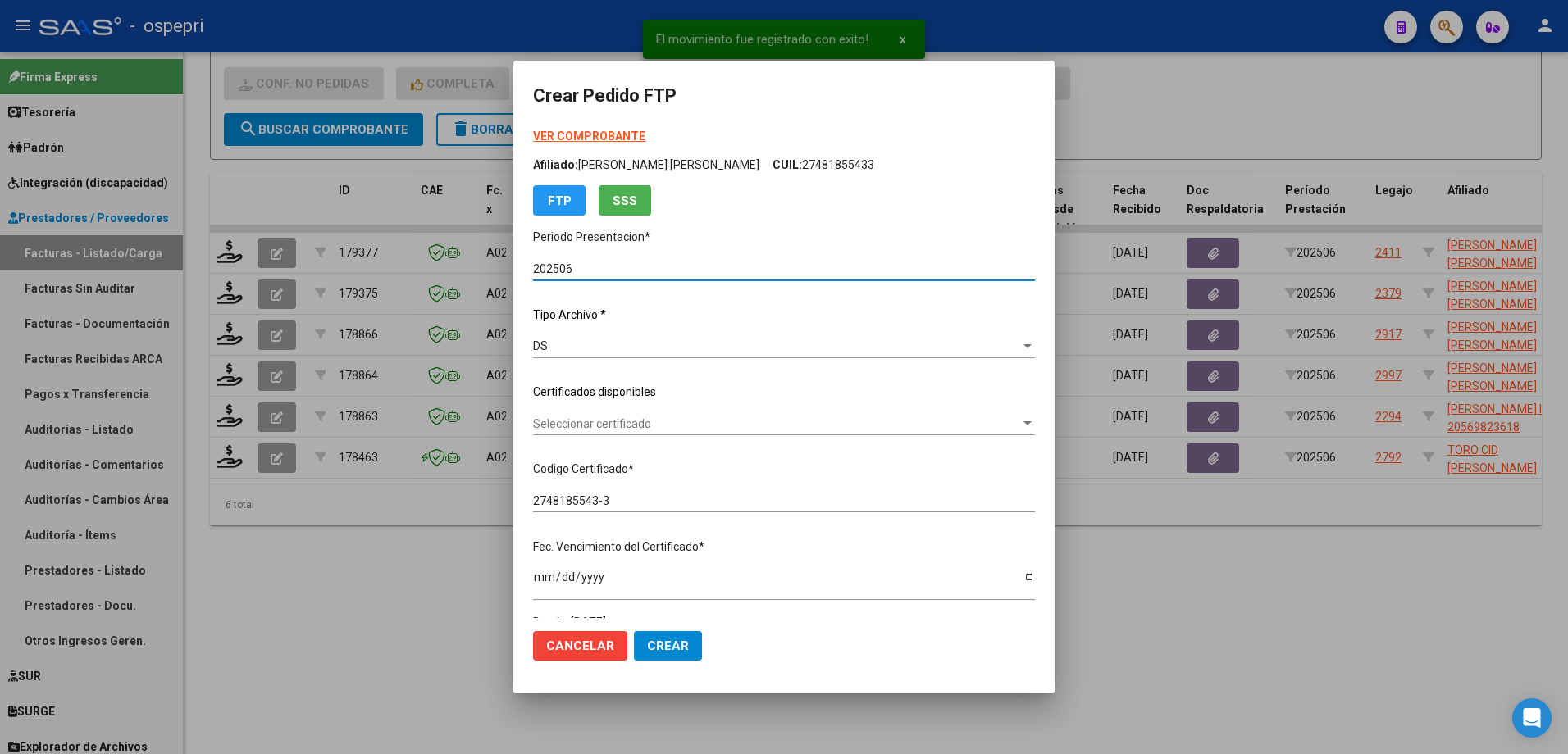 click on "Seleccionar certificado Seleccionar certificado" 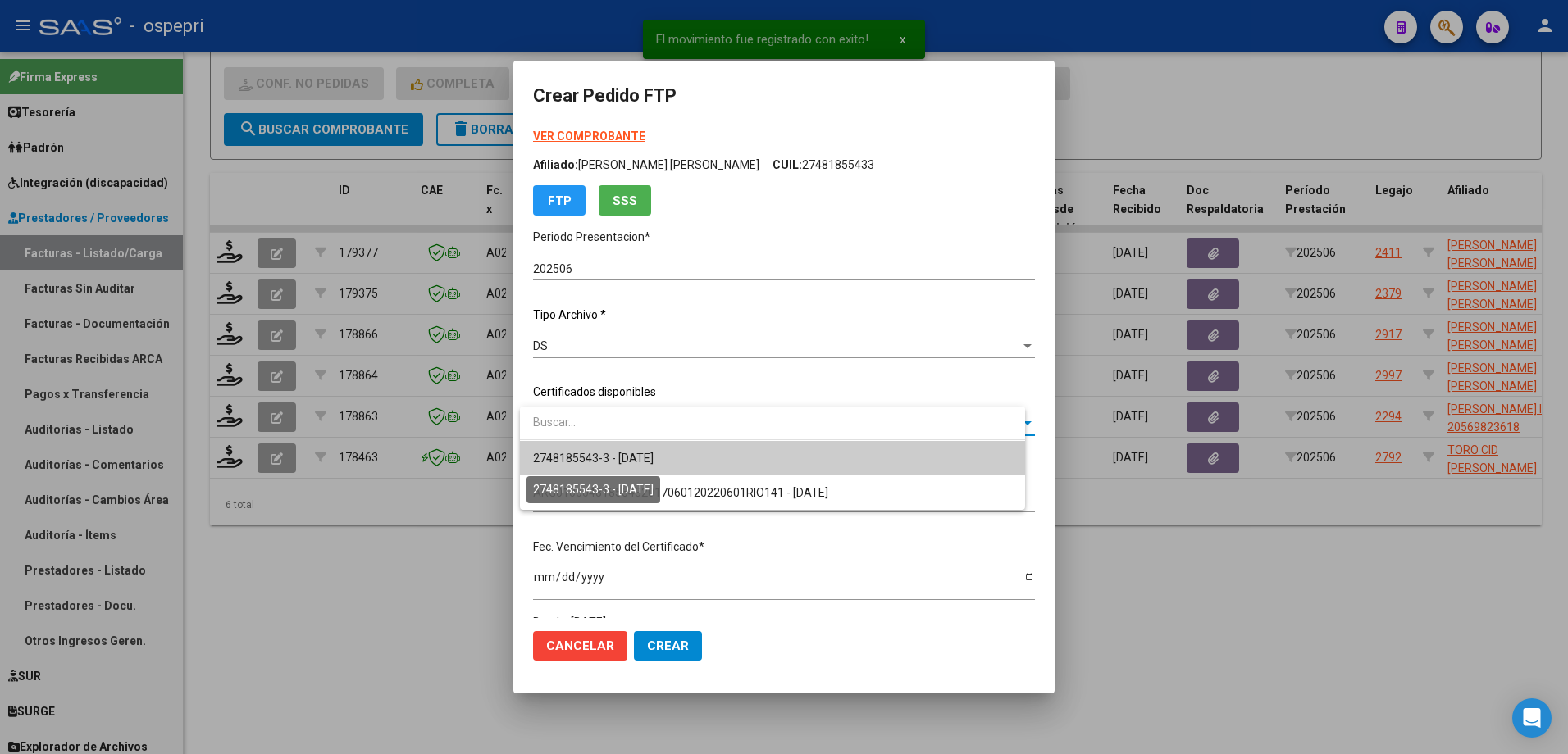 click on "2748185543-3 - [DATE]" at bounding box center (593, 458) 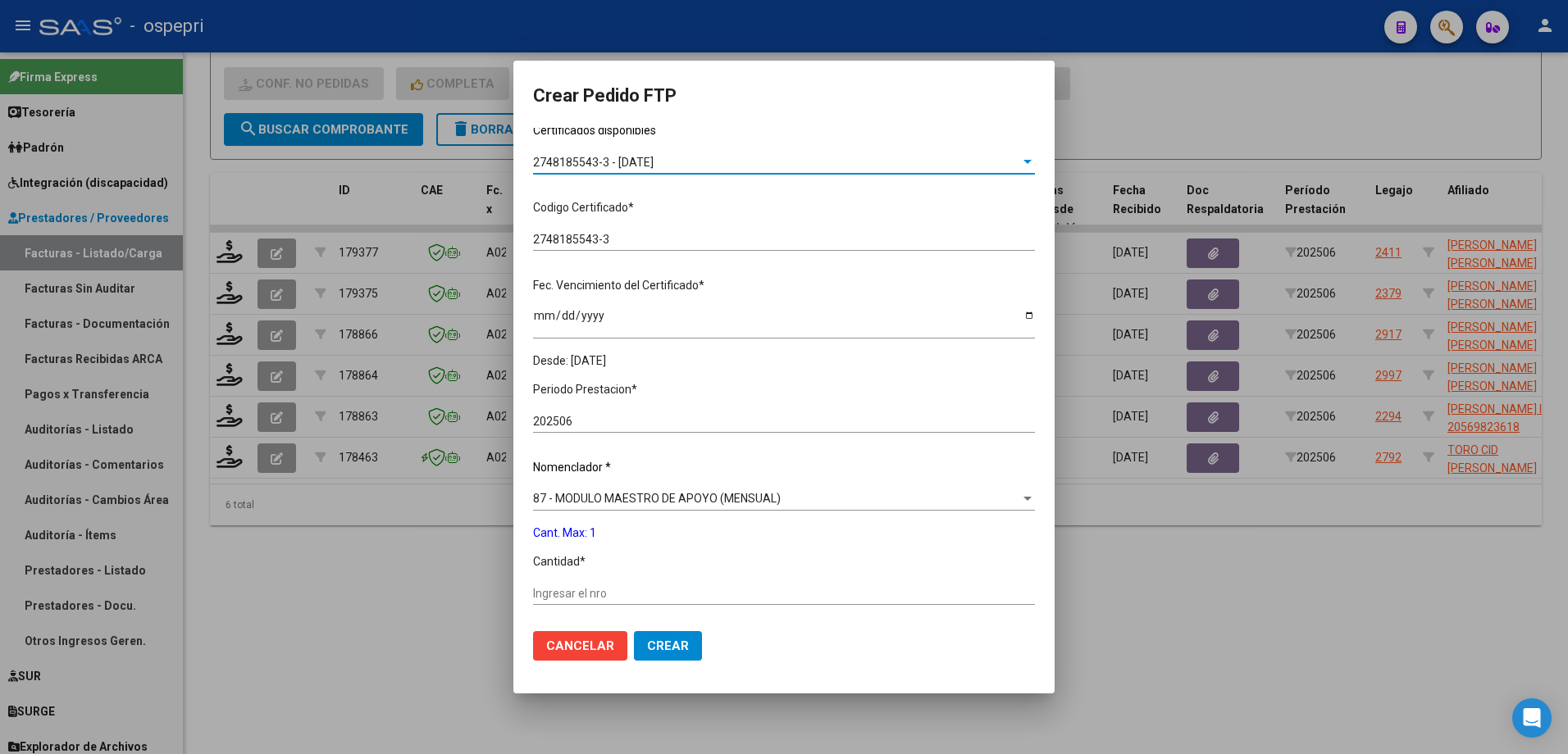 scroll, scrollTop: 328, scrollLeft: 0, axis: vertical 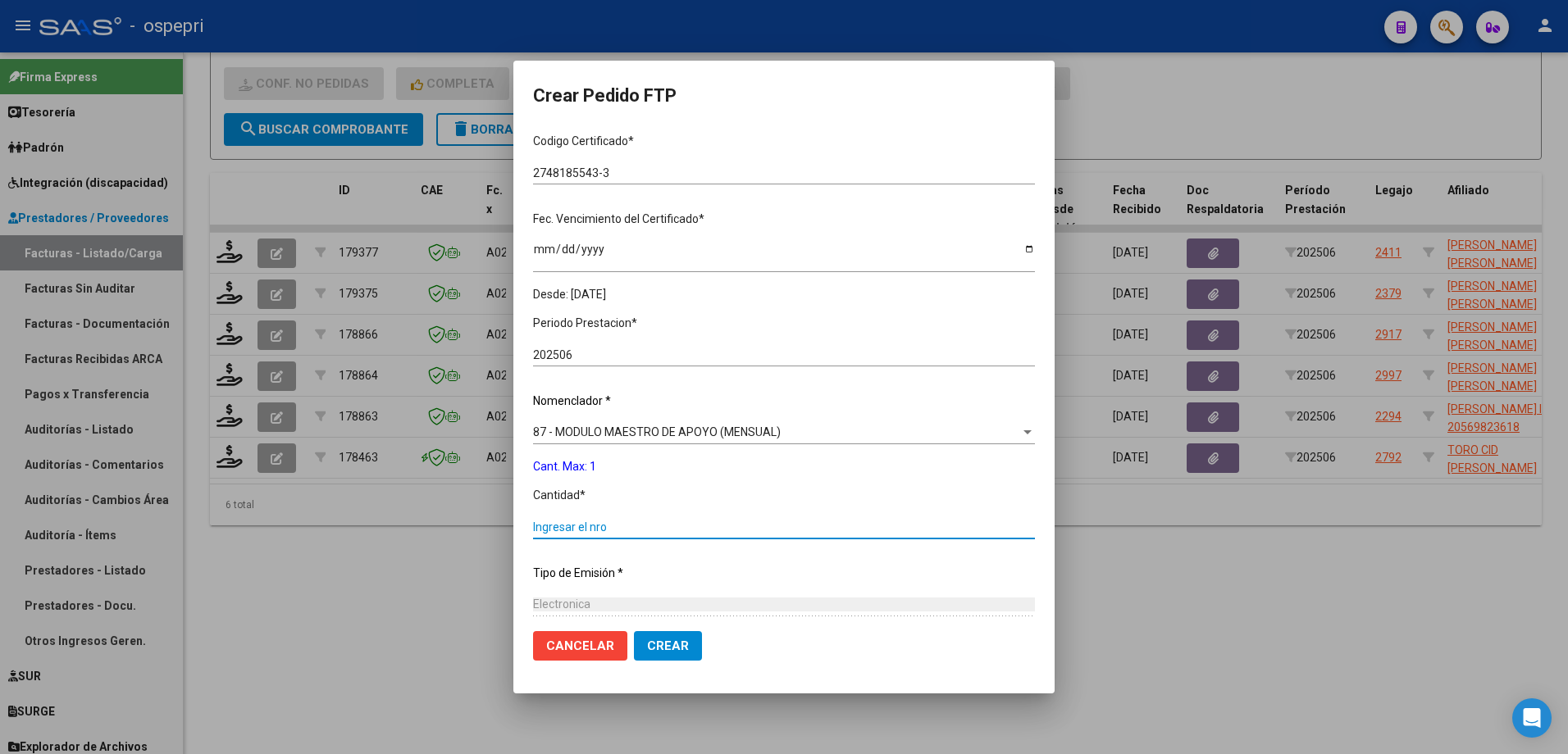 click on "Ingresar el nro" at bounding box center (784, 527) 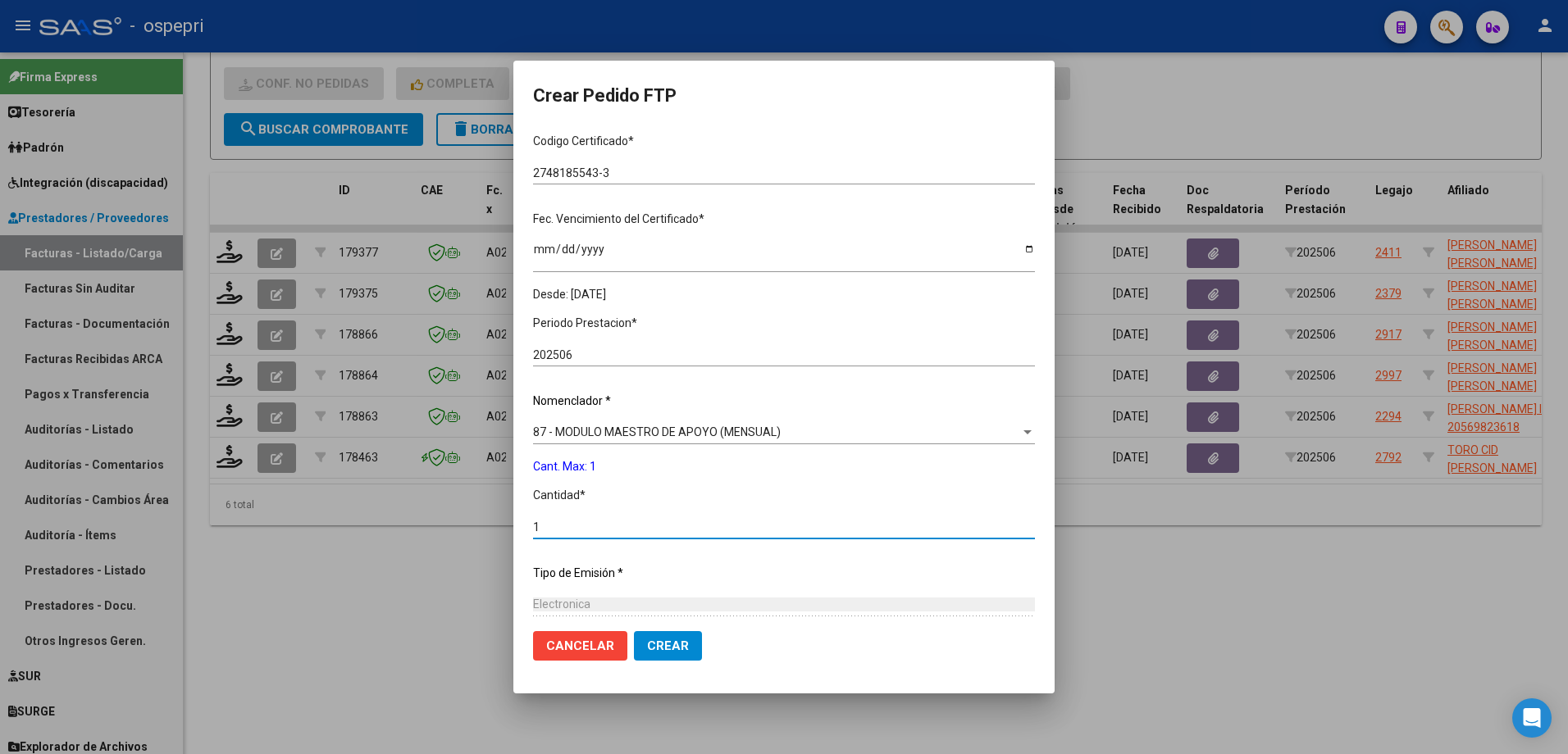 type on "1" 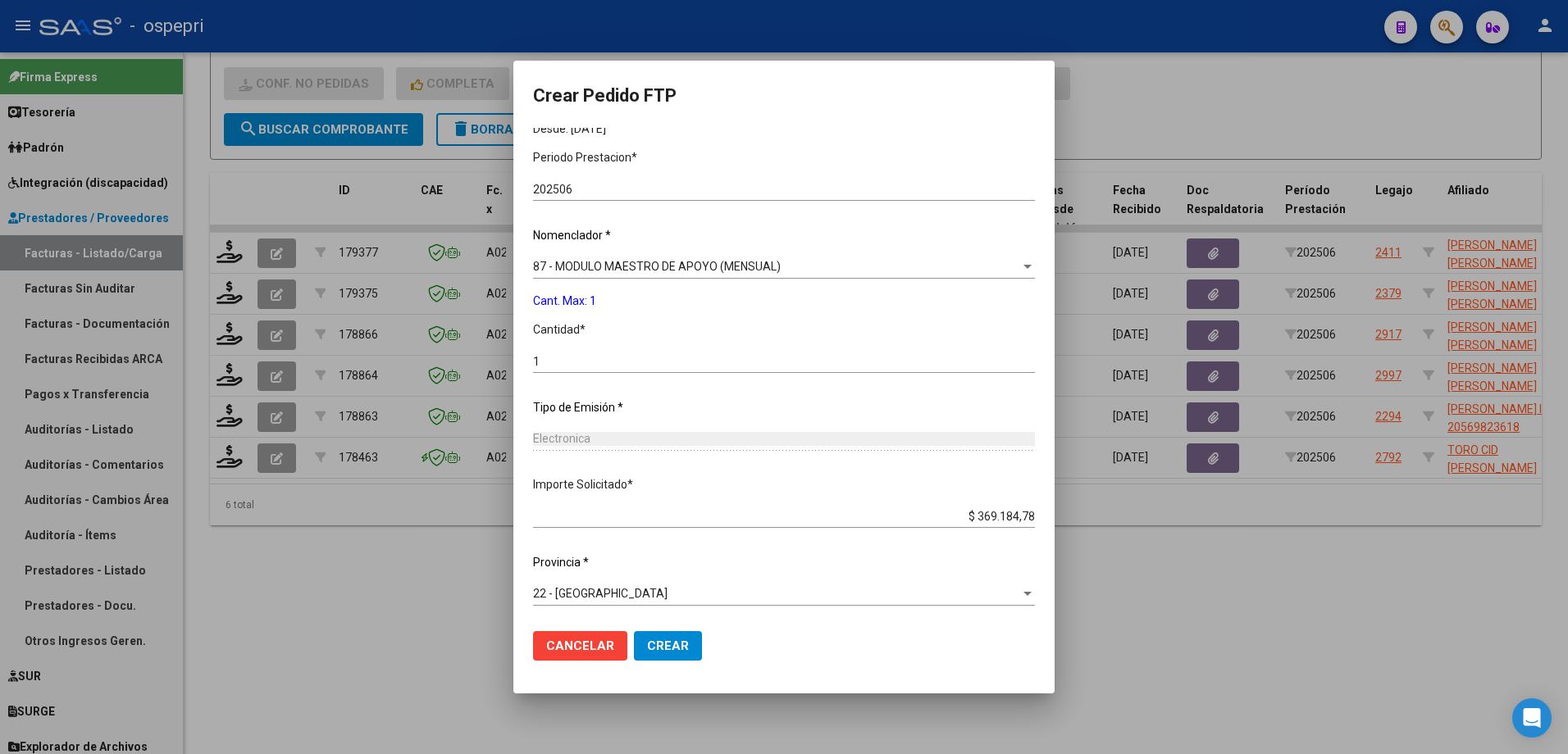 scroll, scrollTop: 495, scrollLeft: 0, axis: vertical 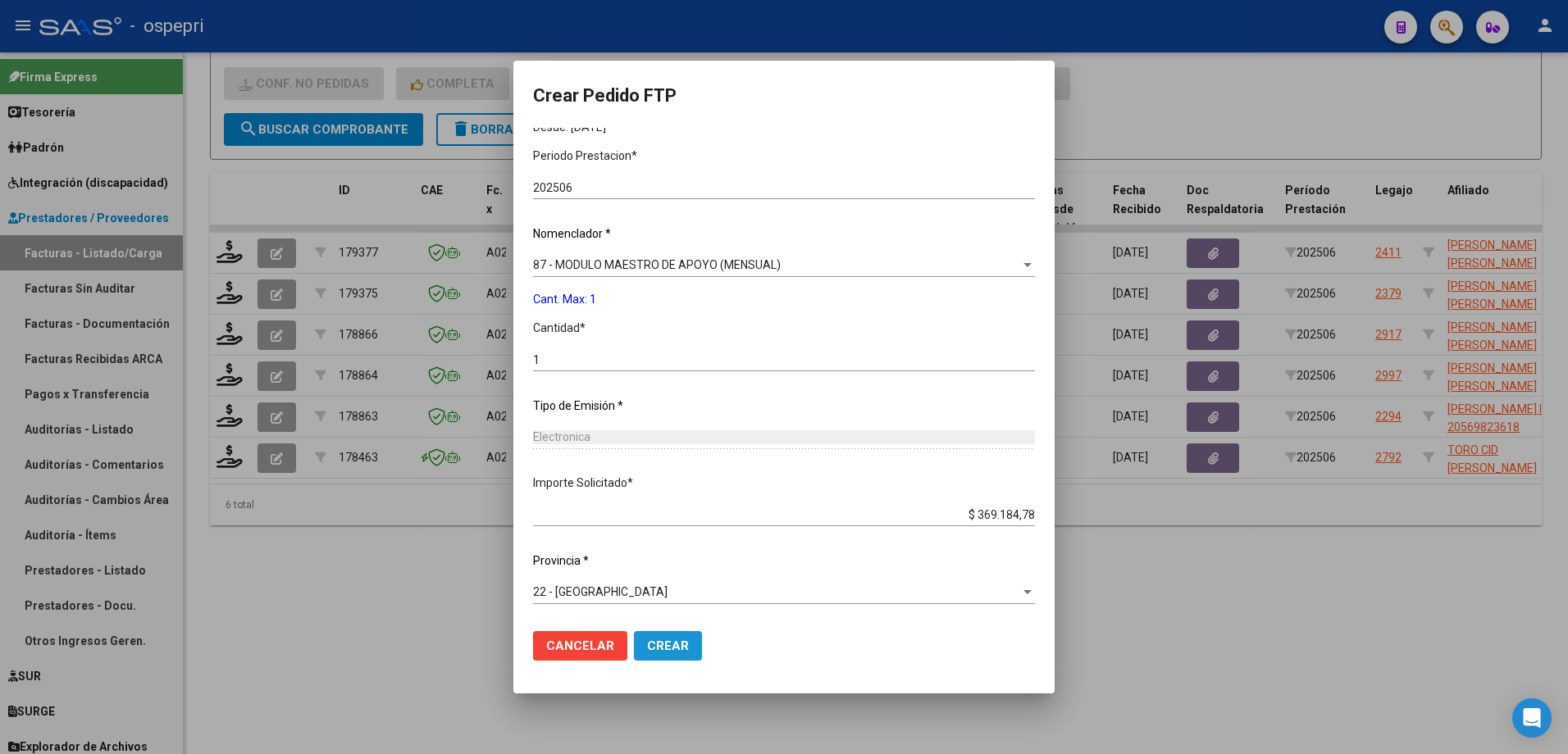 click on "Crear" 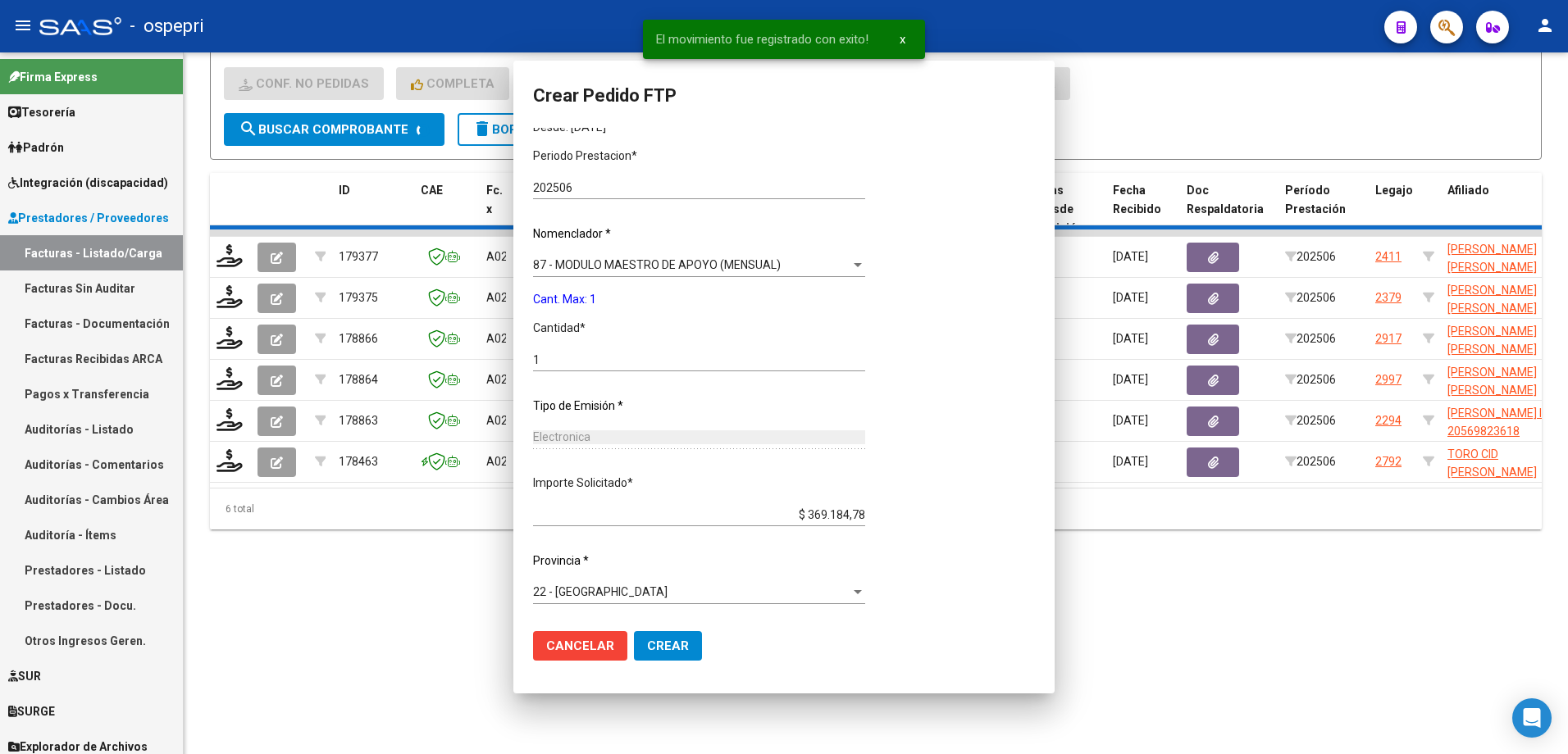 scroll, scrollTop: 0, scrollLeft: 0, axis: both 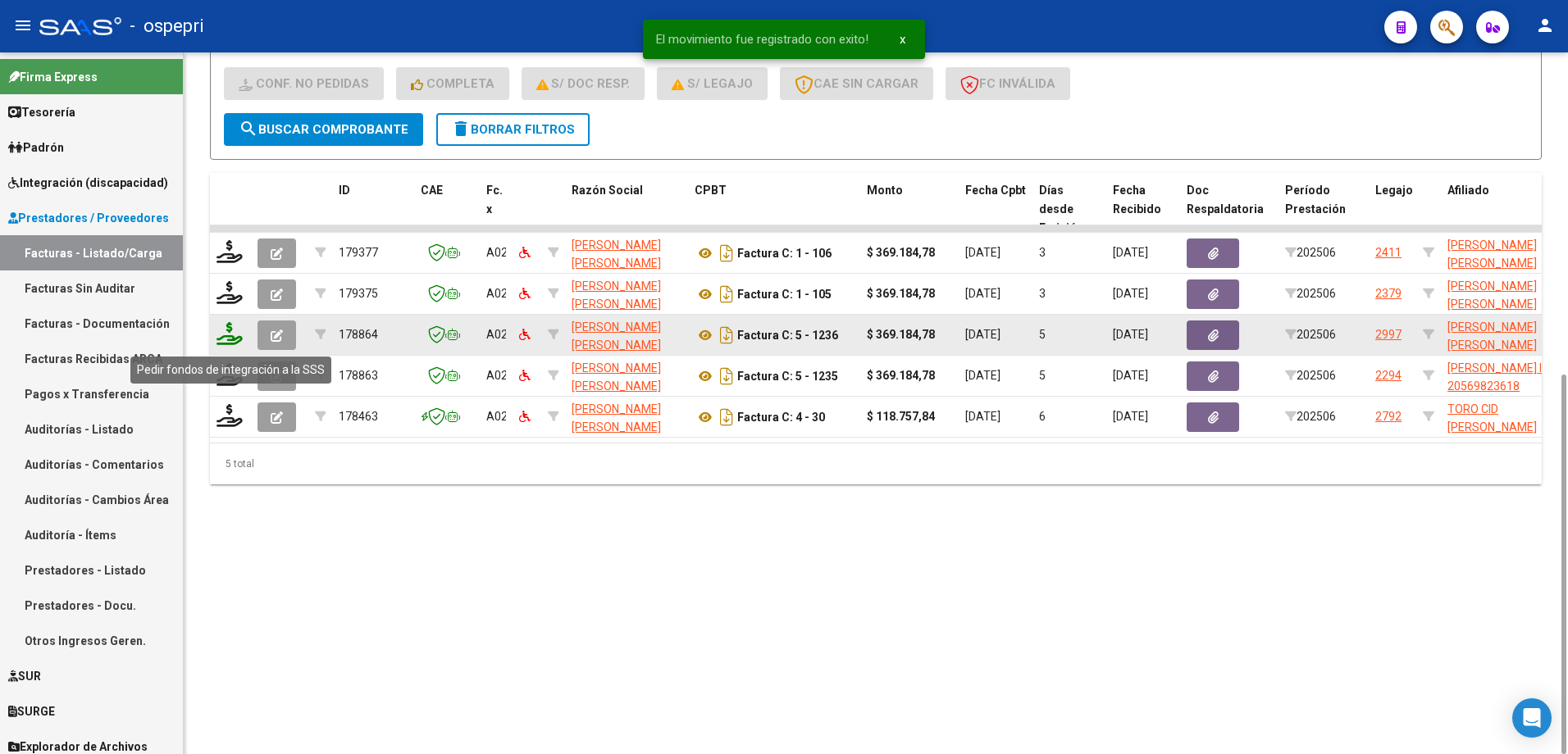 click 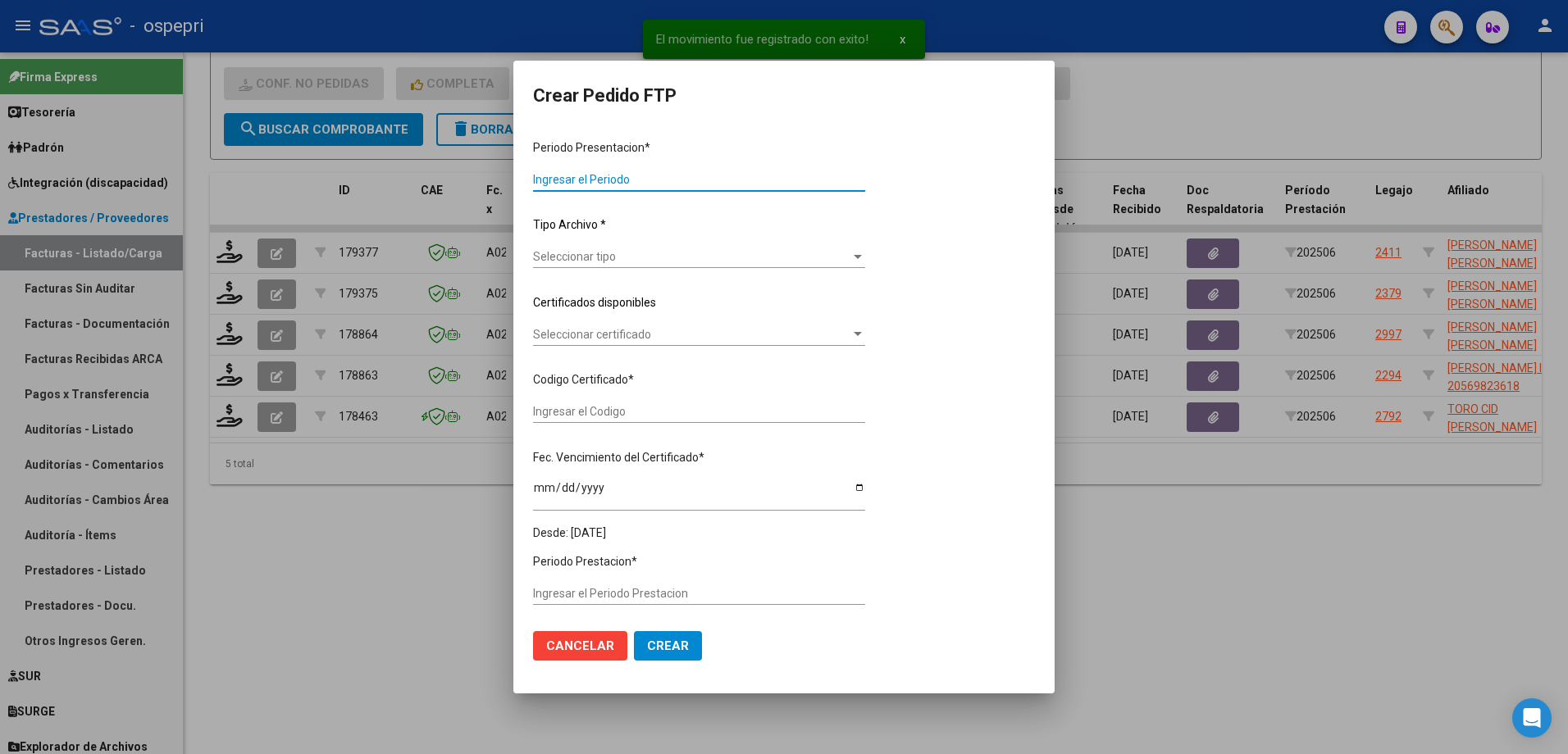 type on "202506" 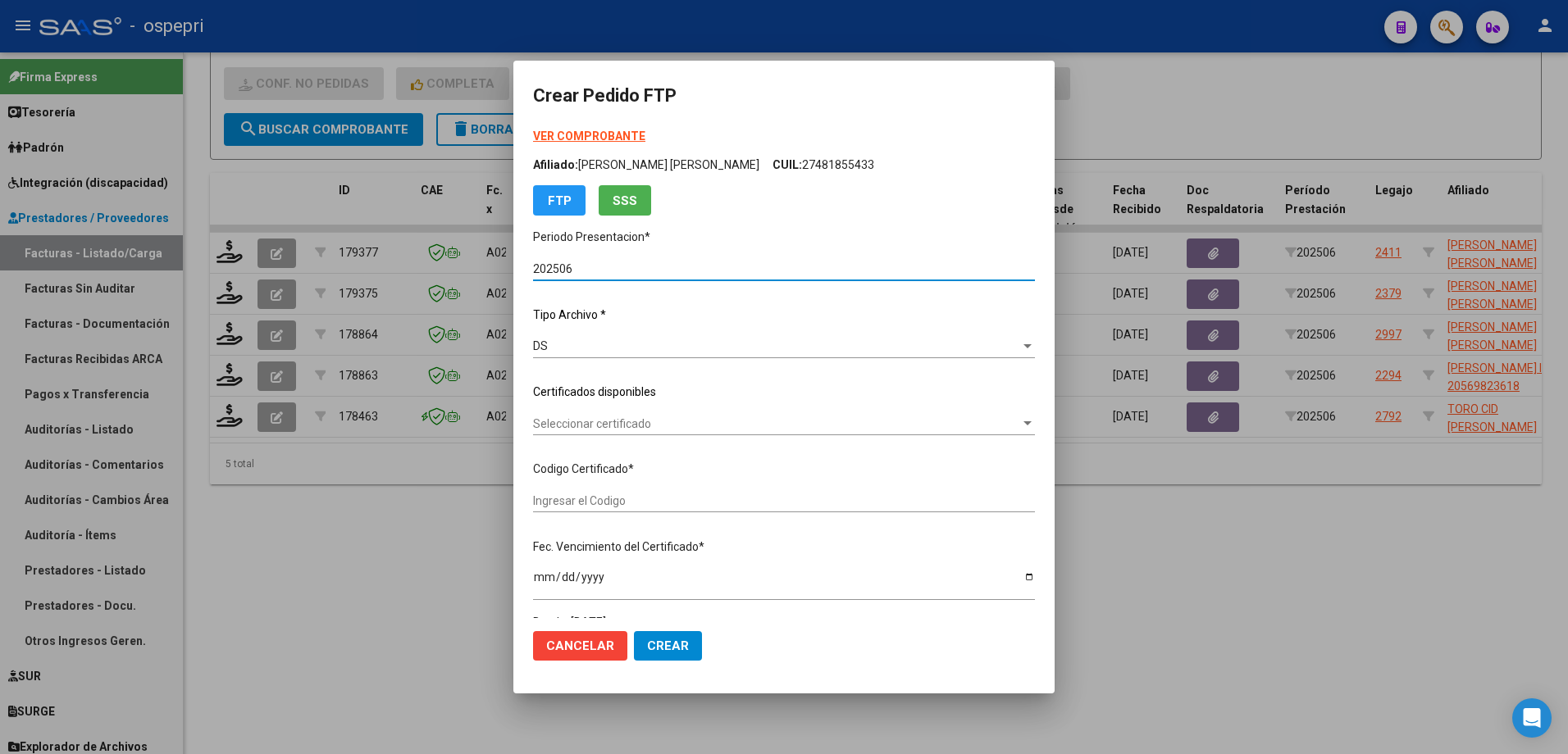 type on "20523245938" 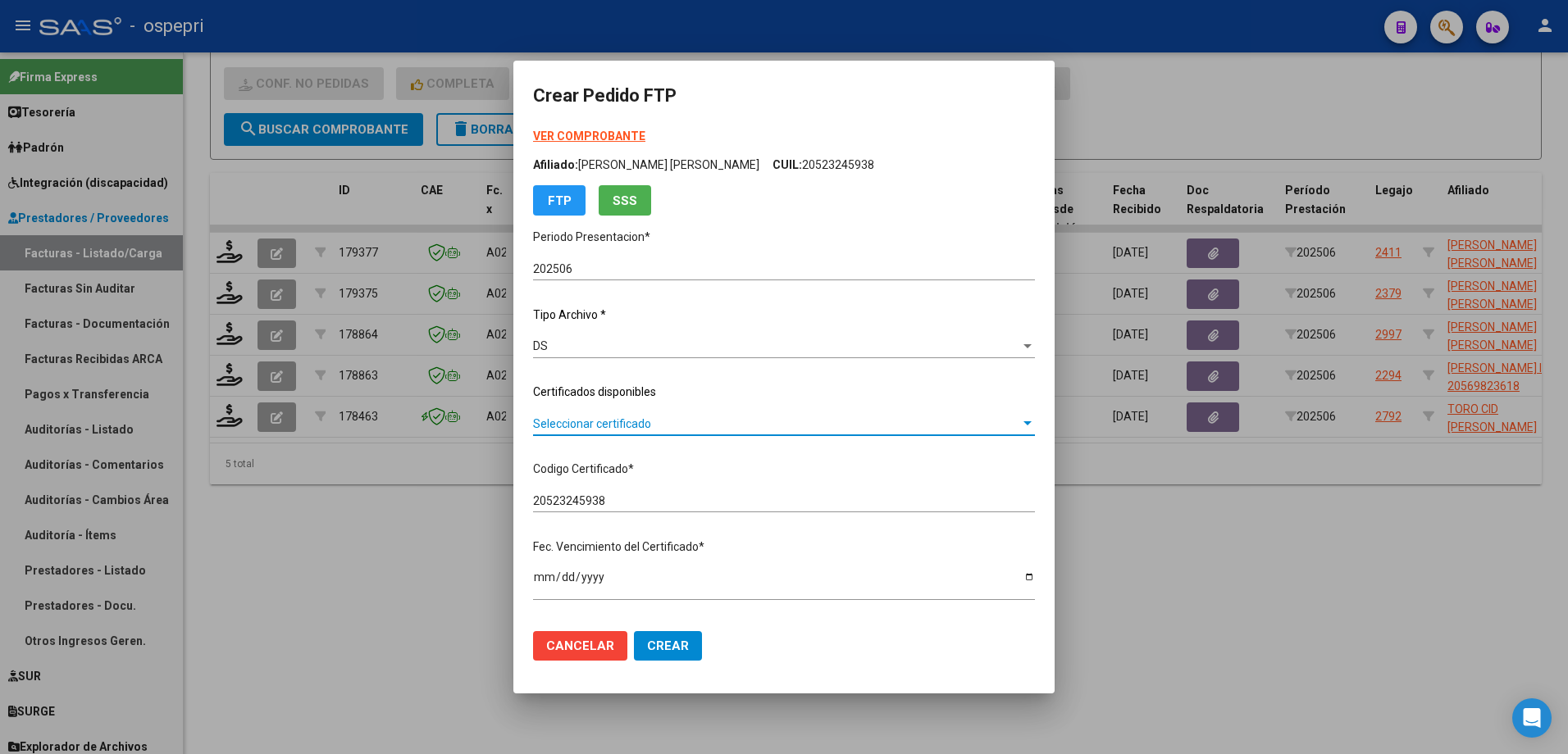 click on "Seleccionar certificado" at bounding box center [777, 424] 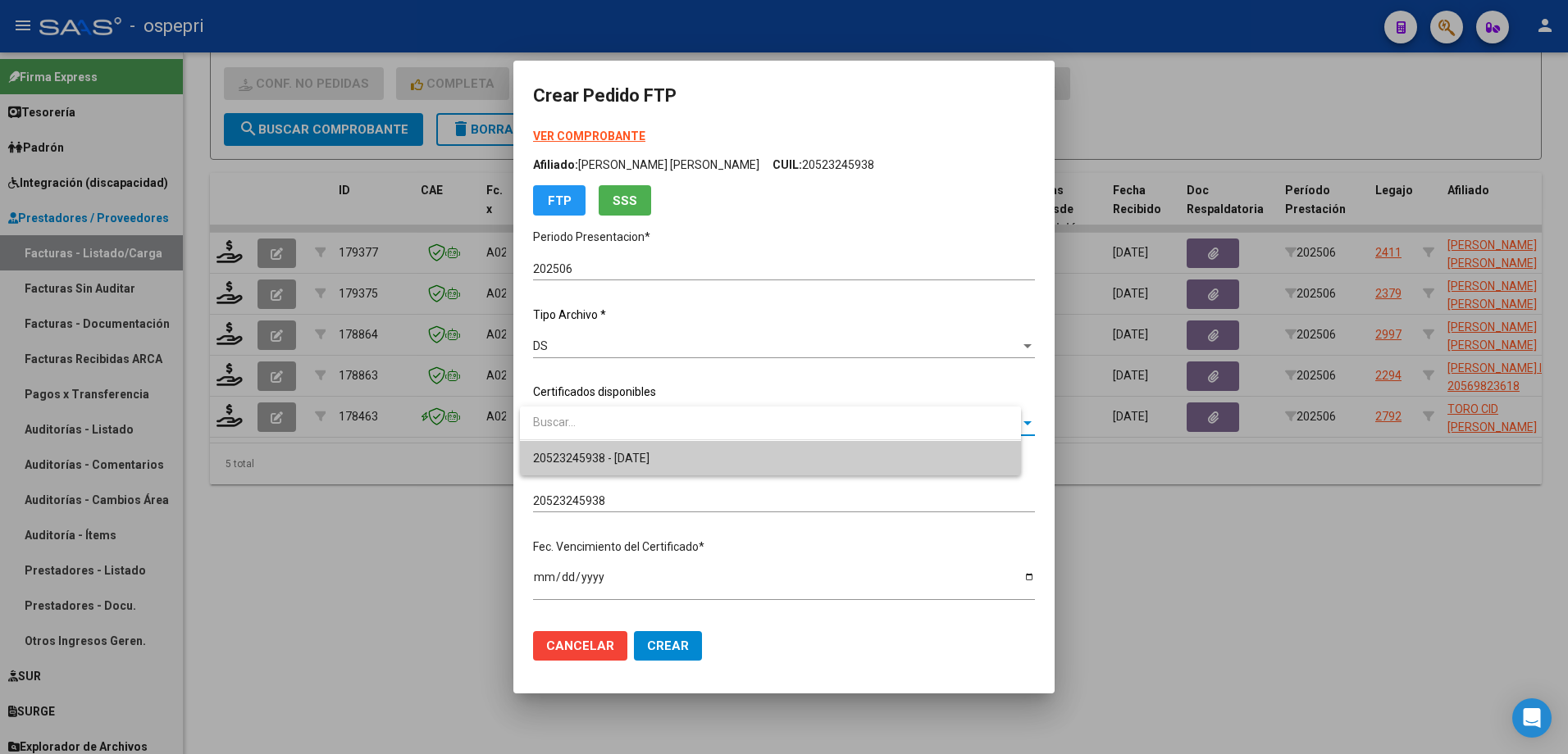 drag, startPoint x: 618, startPoint y: 426, endPoint x: 589, endPoint y: 458, distance: 43.18565 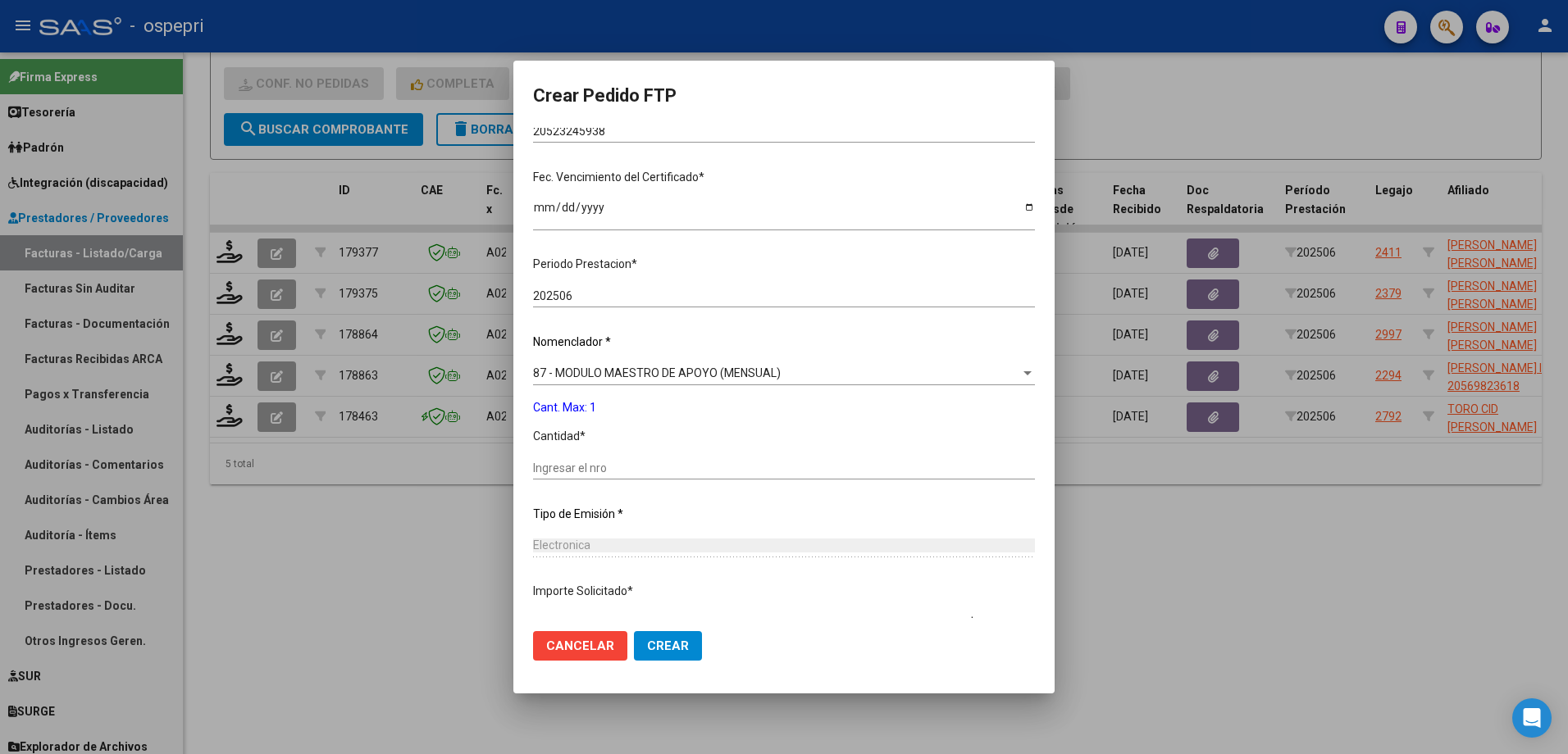 scroll, scrollTop: 410, scrollLeft: 0, axis: vertical 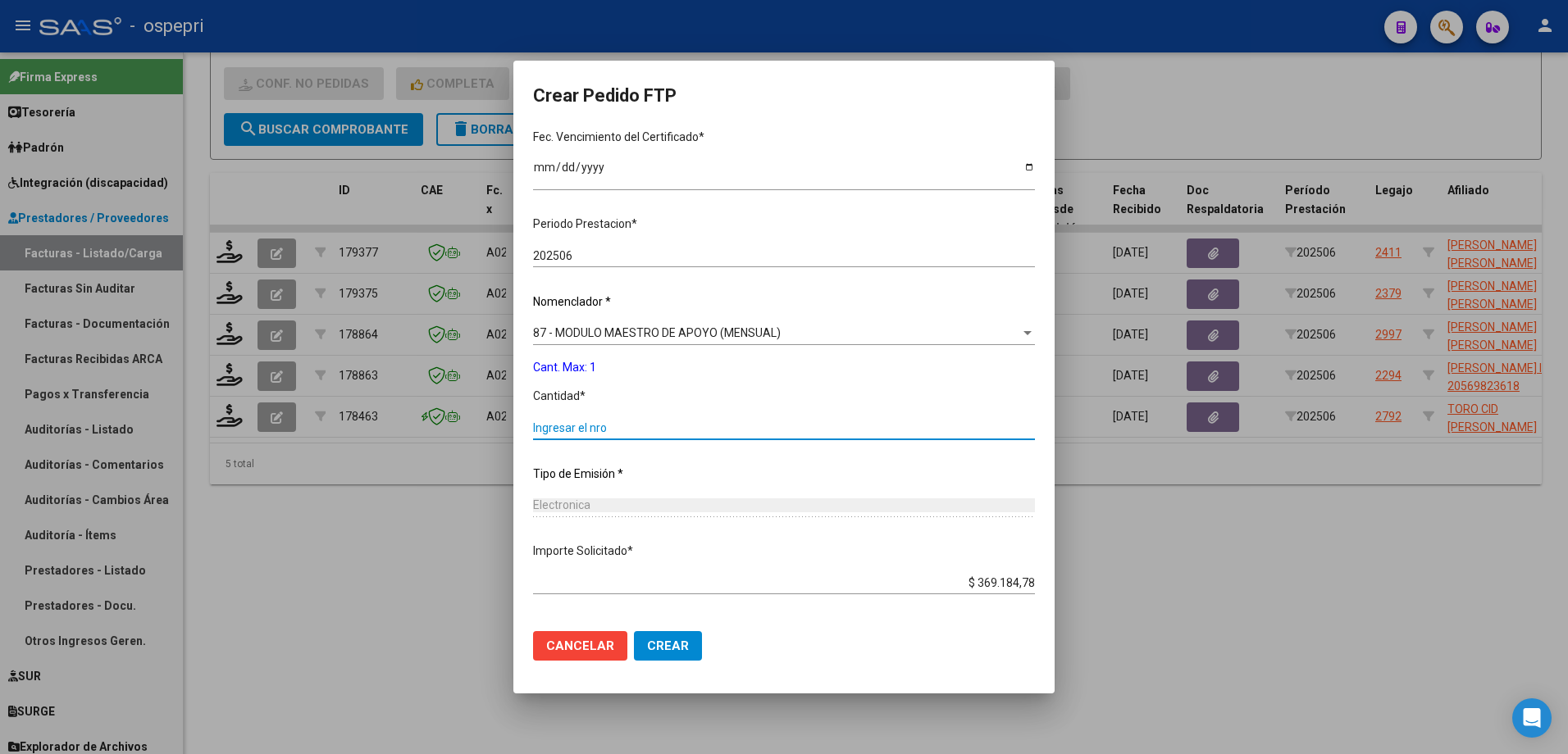 click on "Ingresar el nro" at bounding box center (784, 428) 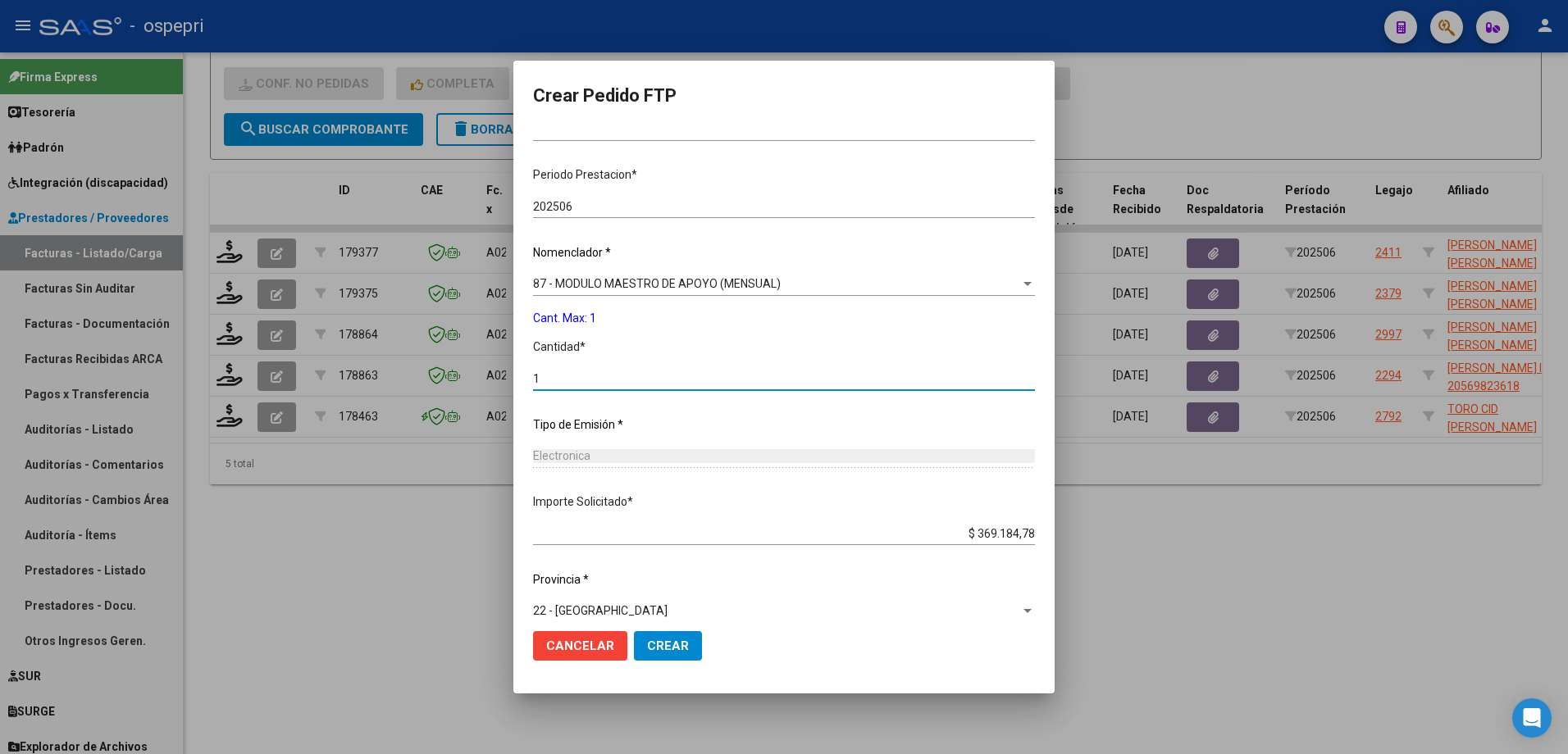 scroll, scrollTop: 478, scrollLeft: 0, axis: vertical 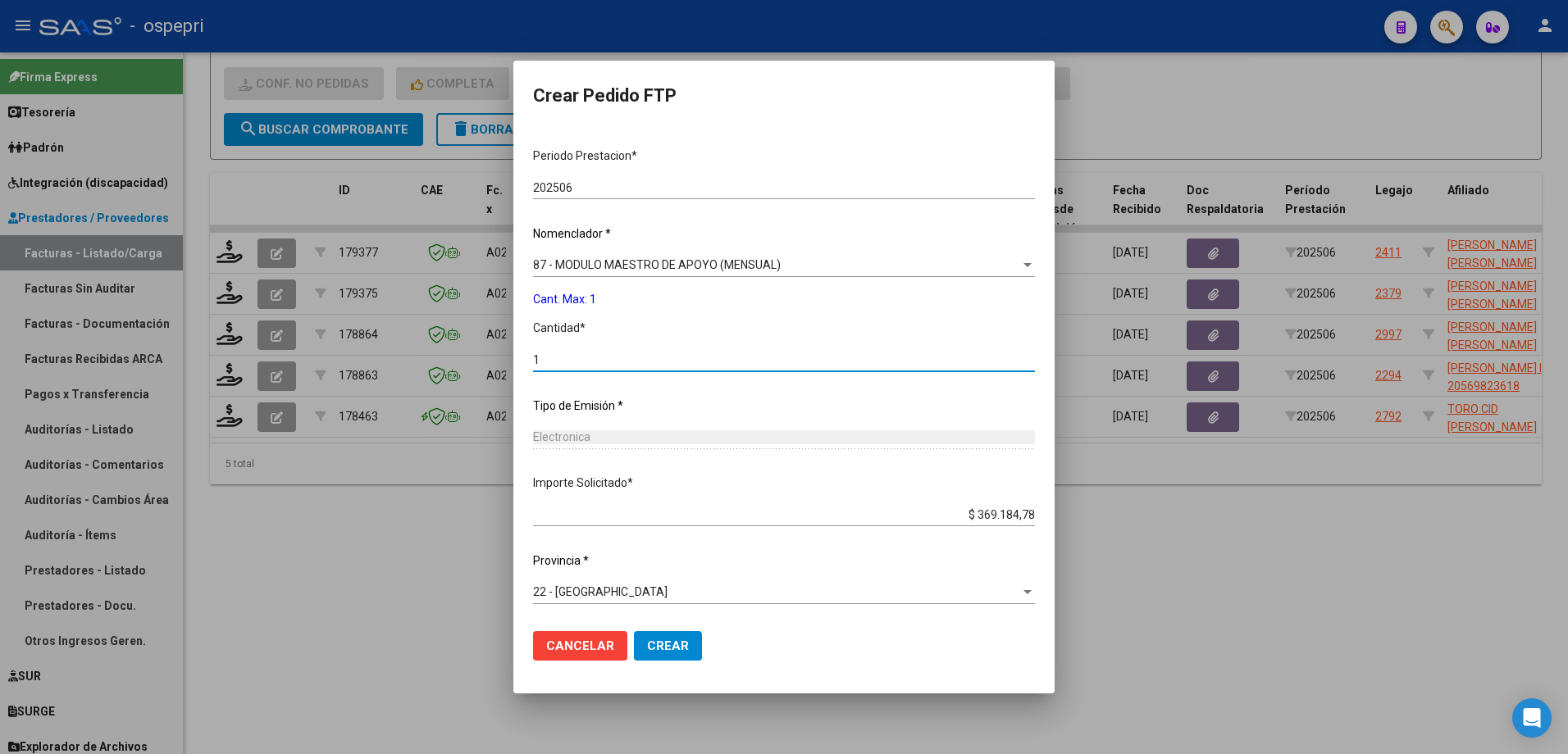 type on "1" 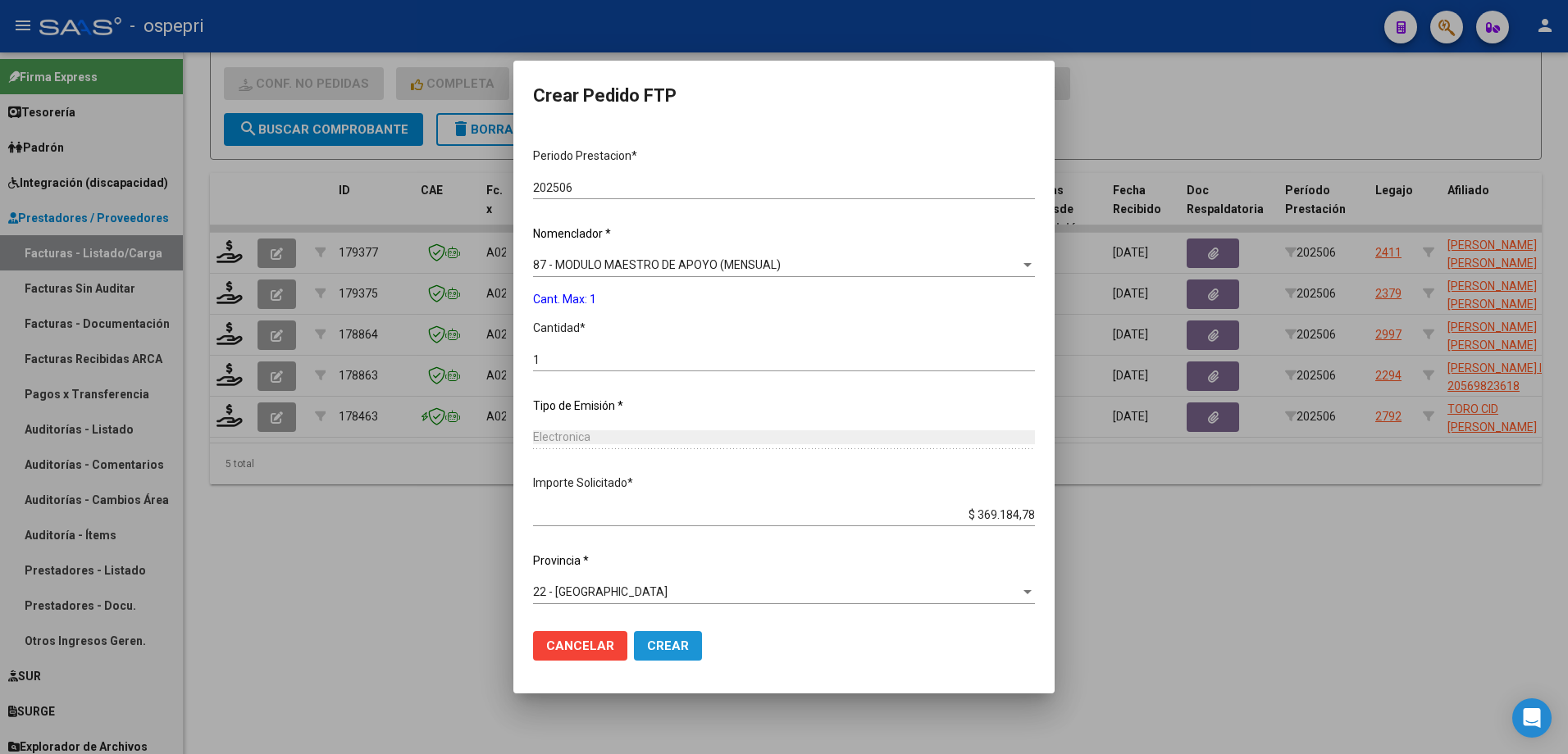 drag, startPoint x: 672, startPoint y: 651, endPoint x: 665, endPoint y: 643, distance: 10.630146 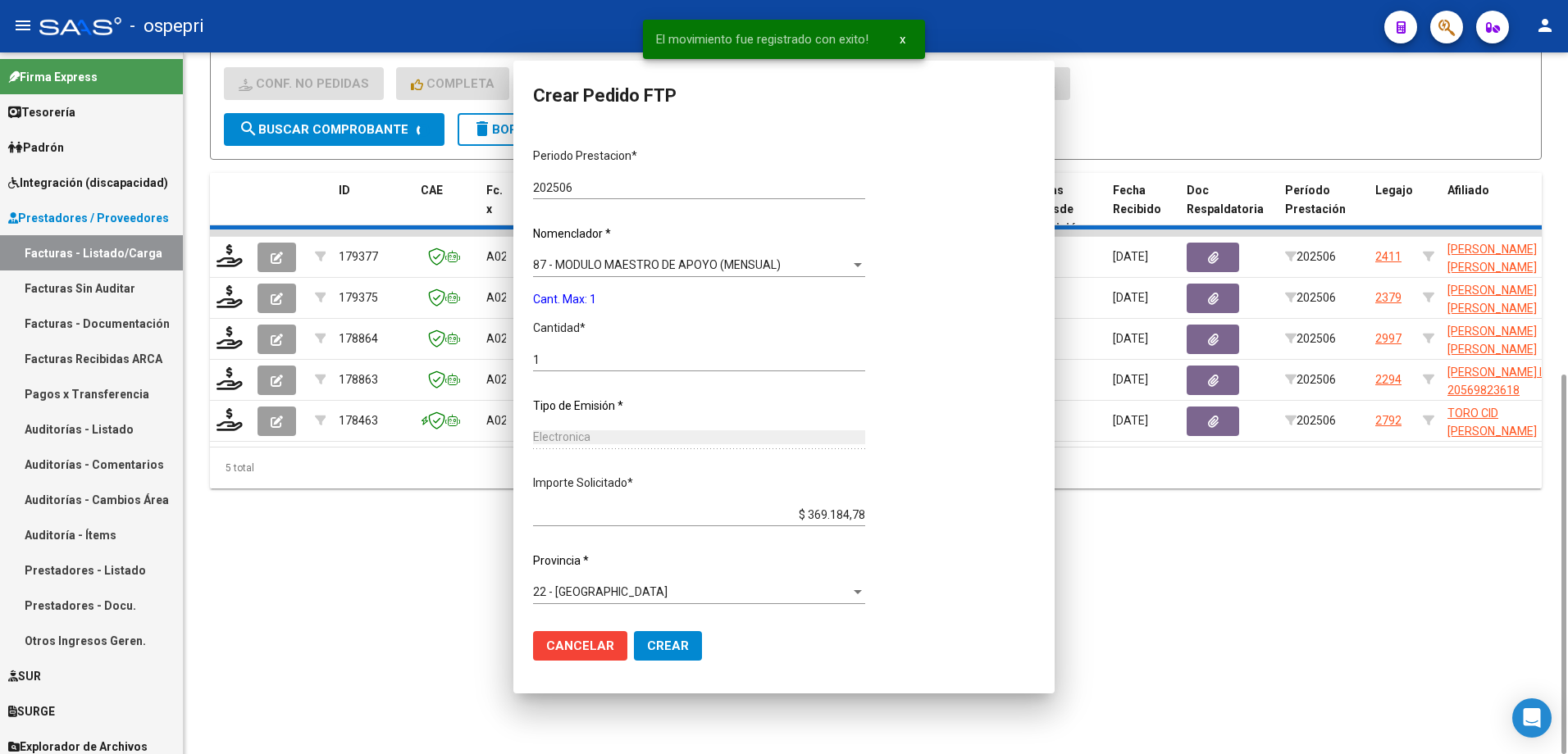 scroll, scrollTop: 0, scrollLeft: 0, axis: both 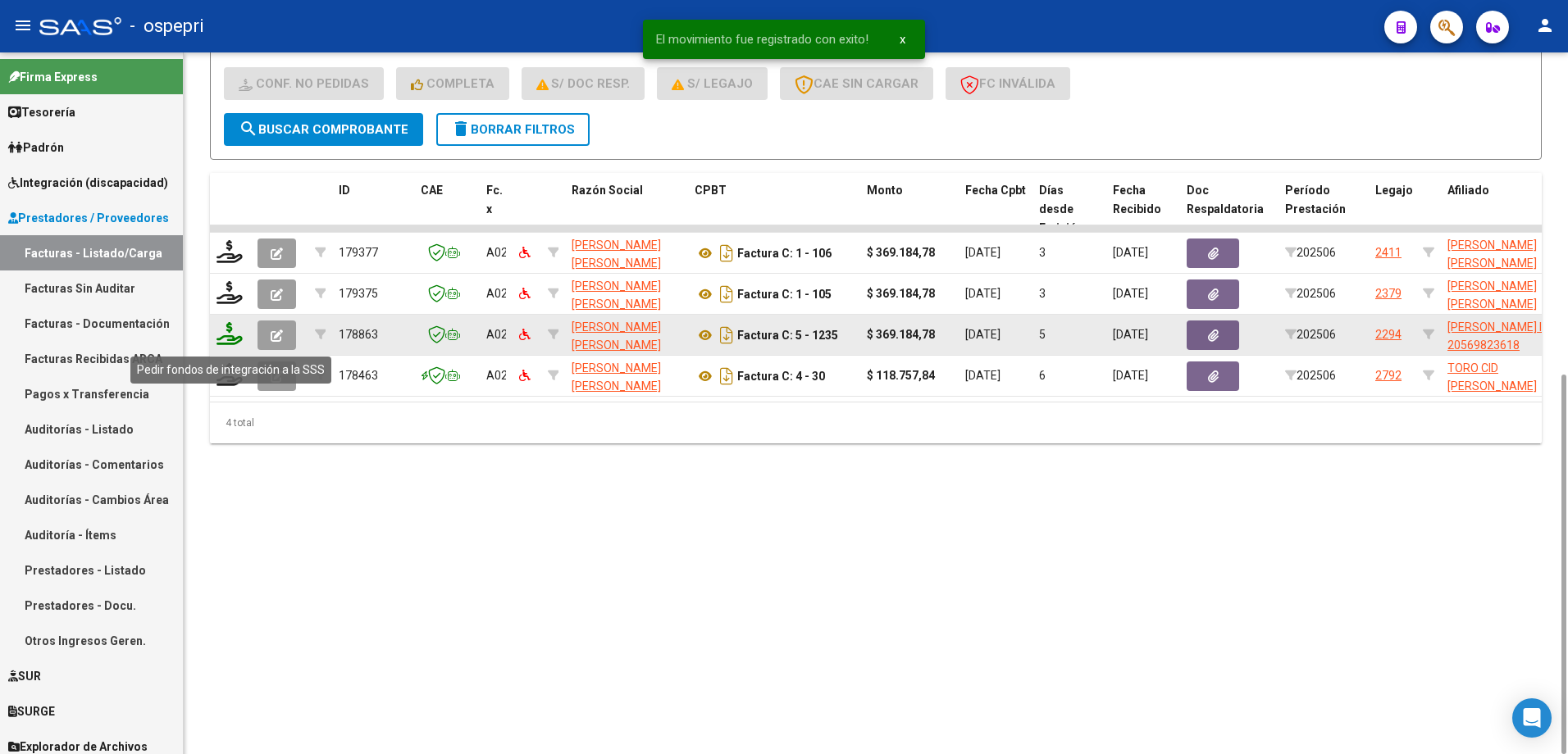 click 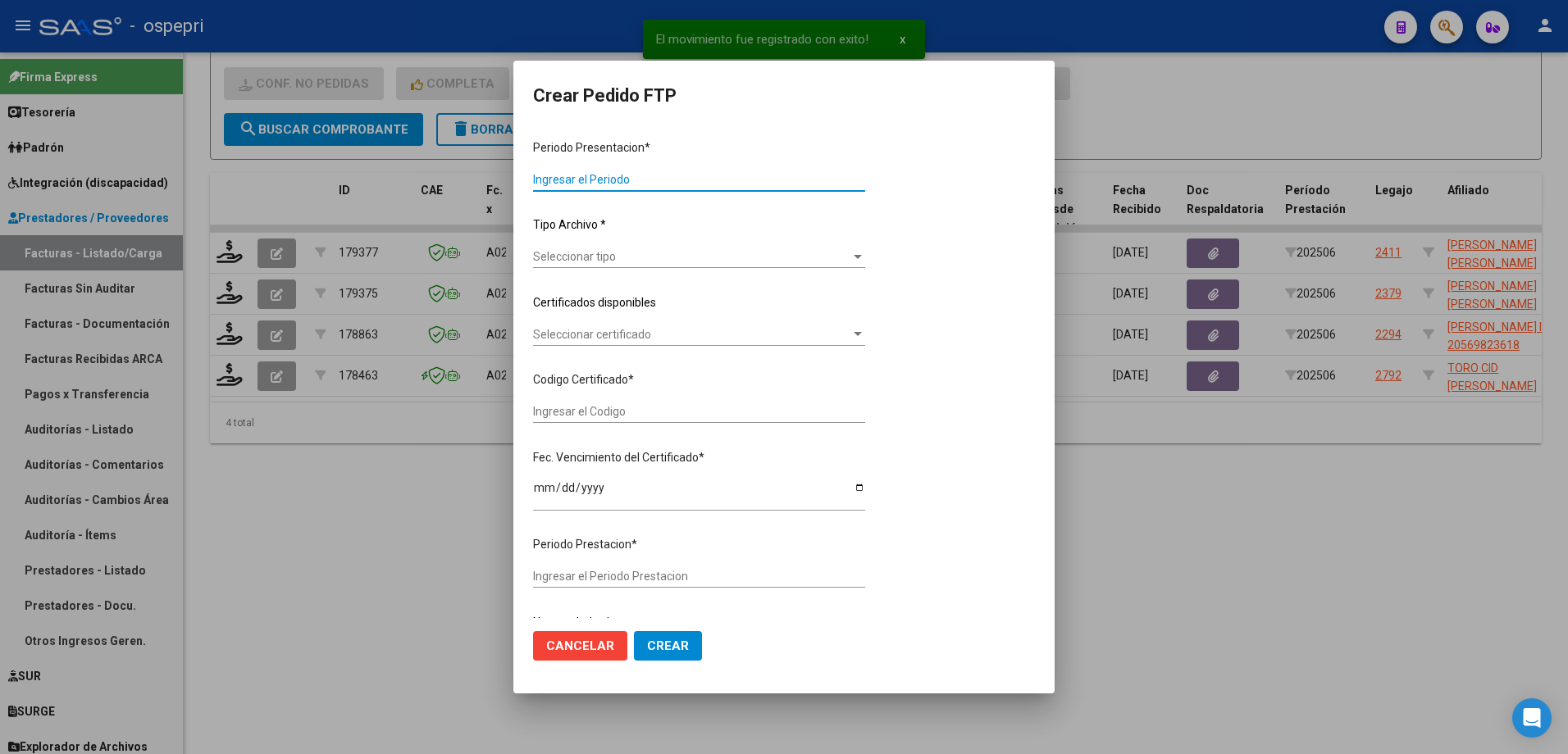 type on "202506" 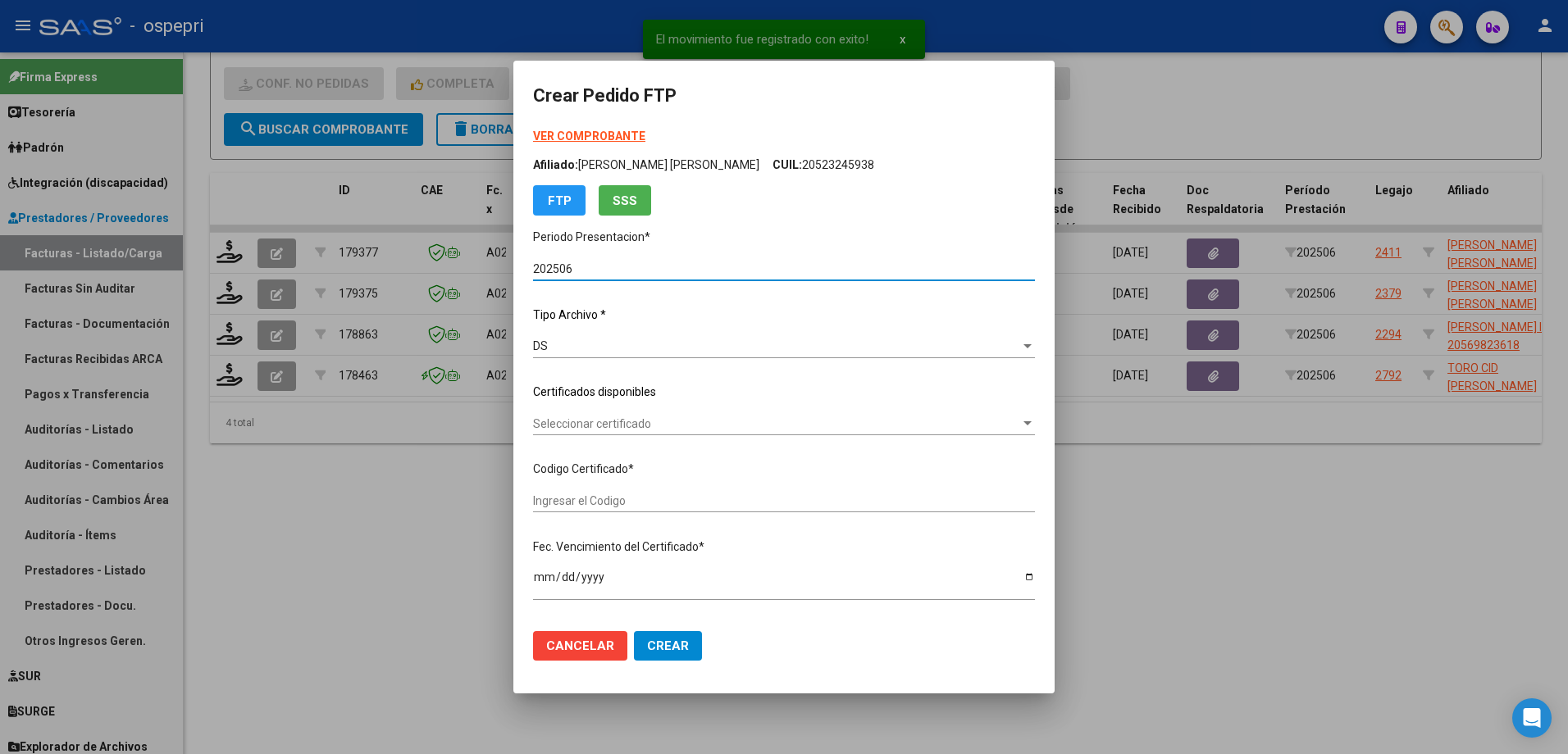 type on "2056982361-8" 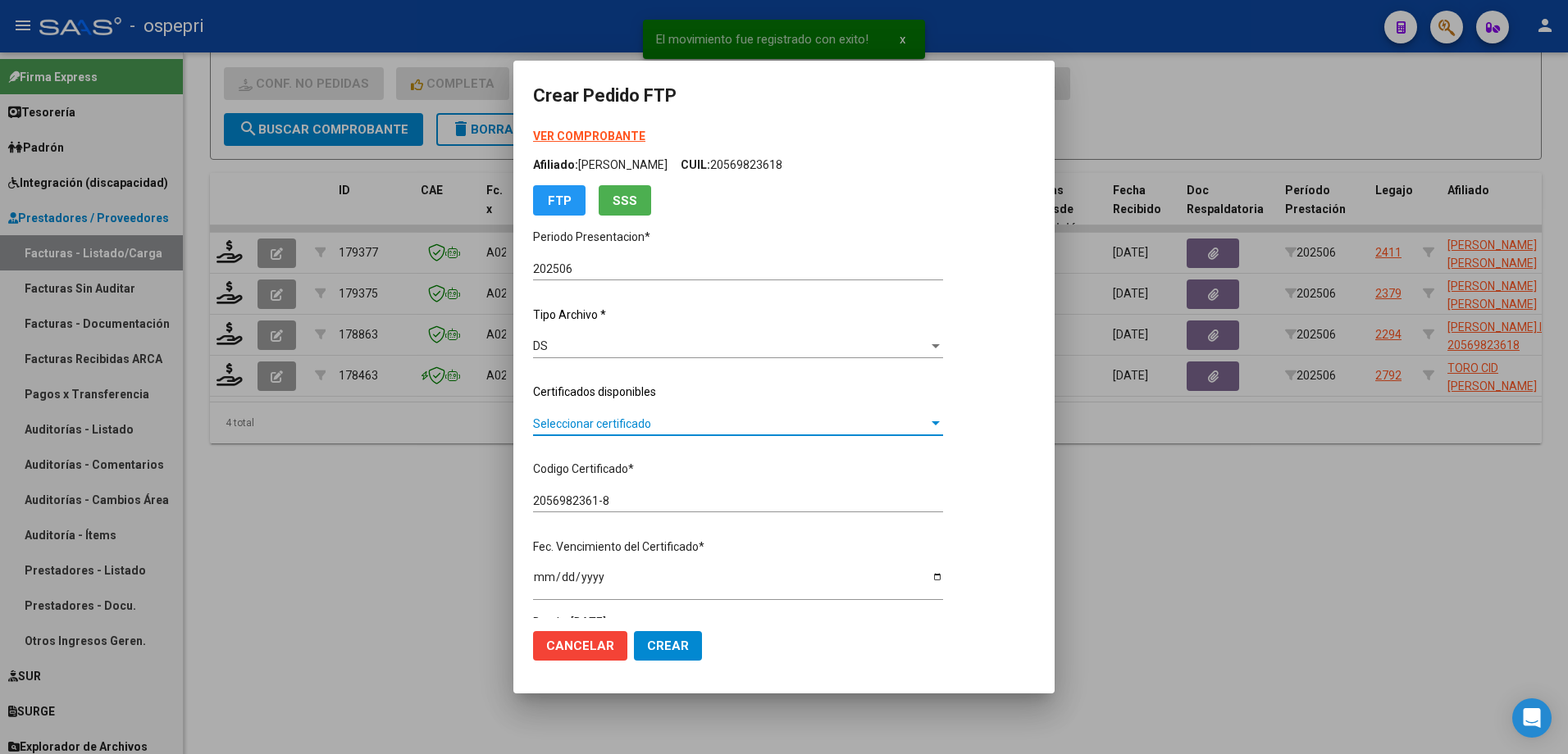 click on "Seleccionar certificado" at bounding box center (731, 424) 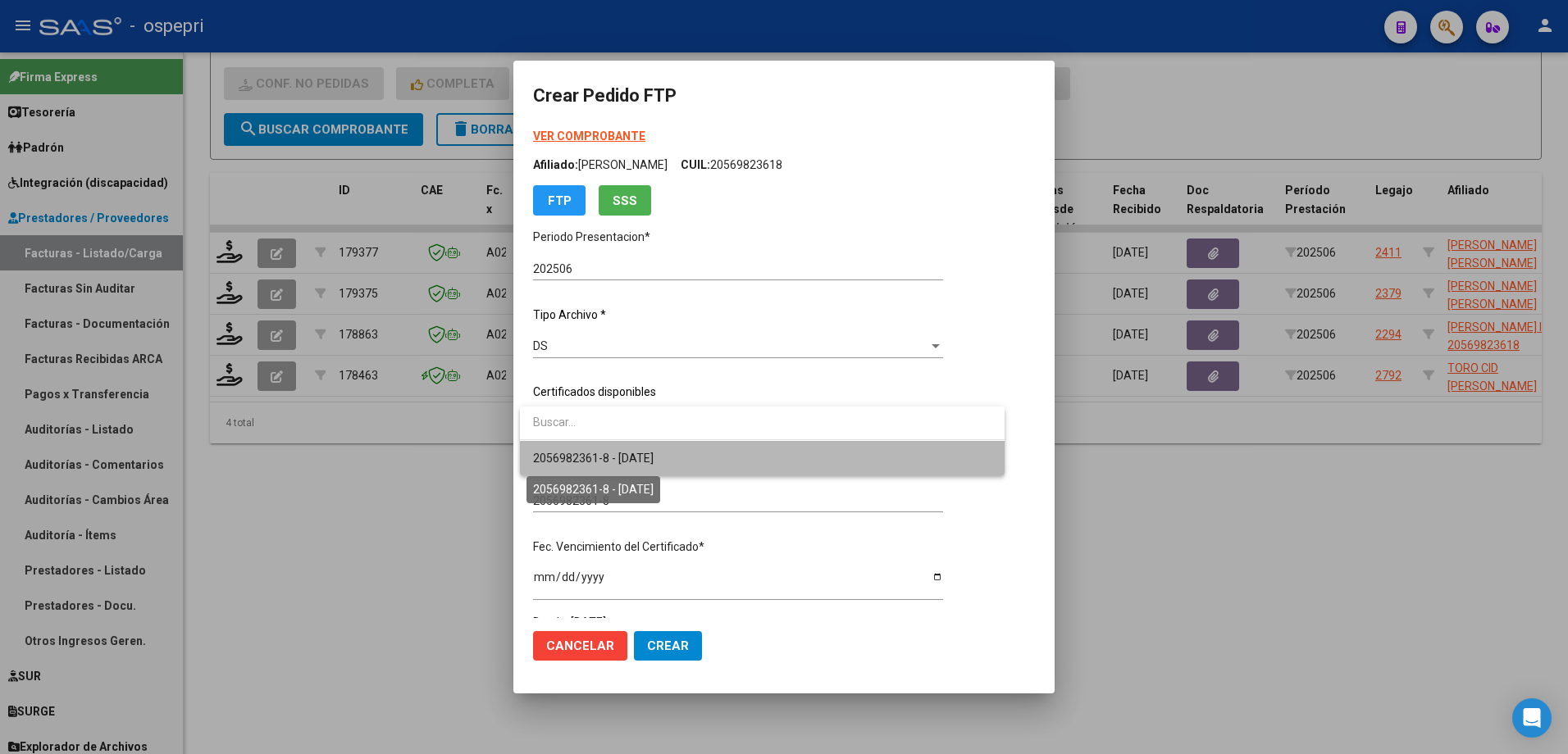 click on "2056982361-8 - [DATE]" at bounding box center (593, 458) 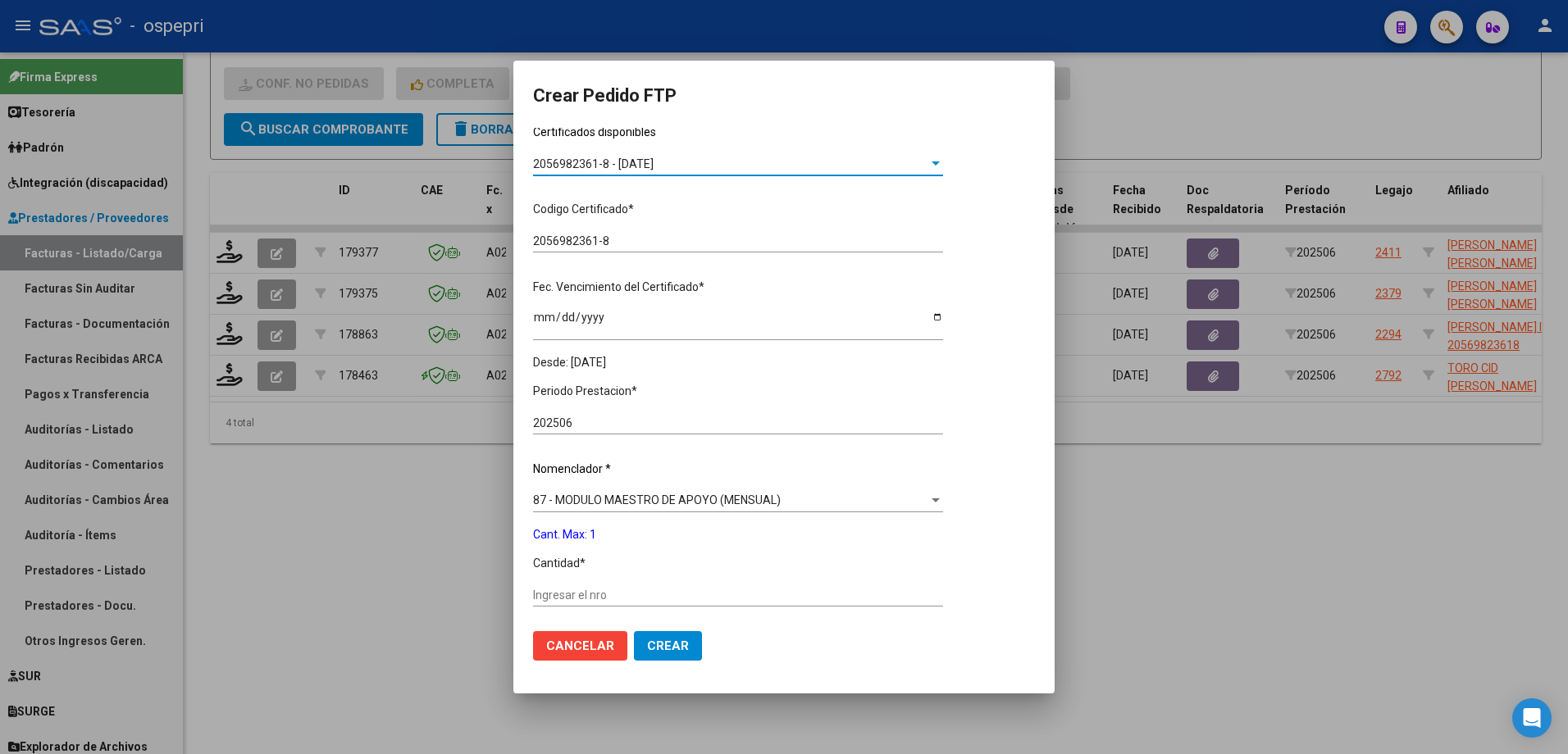 scroll, scrollTop: 328, scrollLeft: 0, axis: vertical 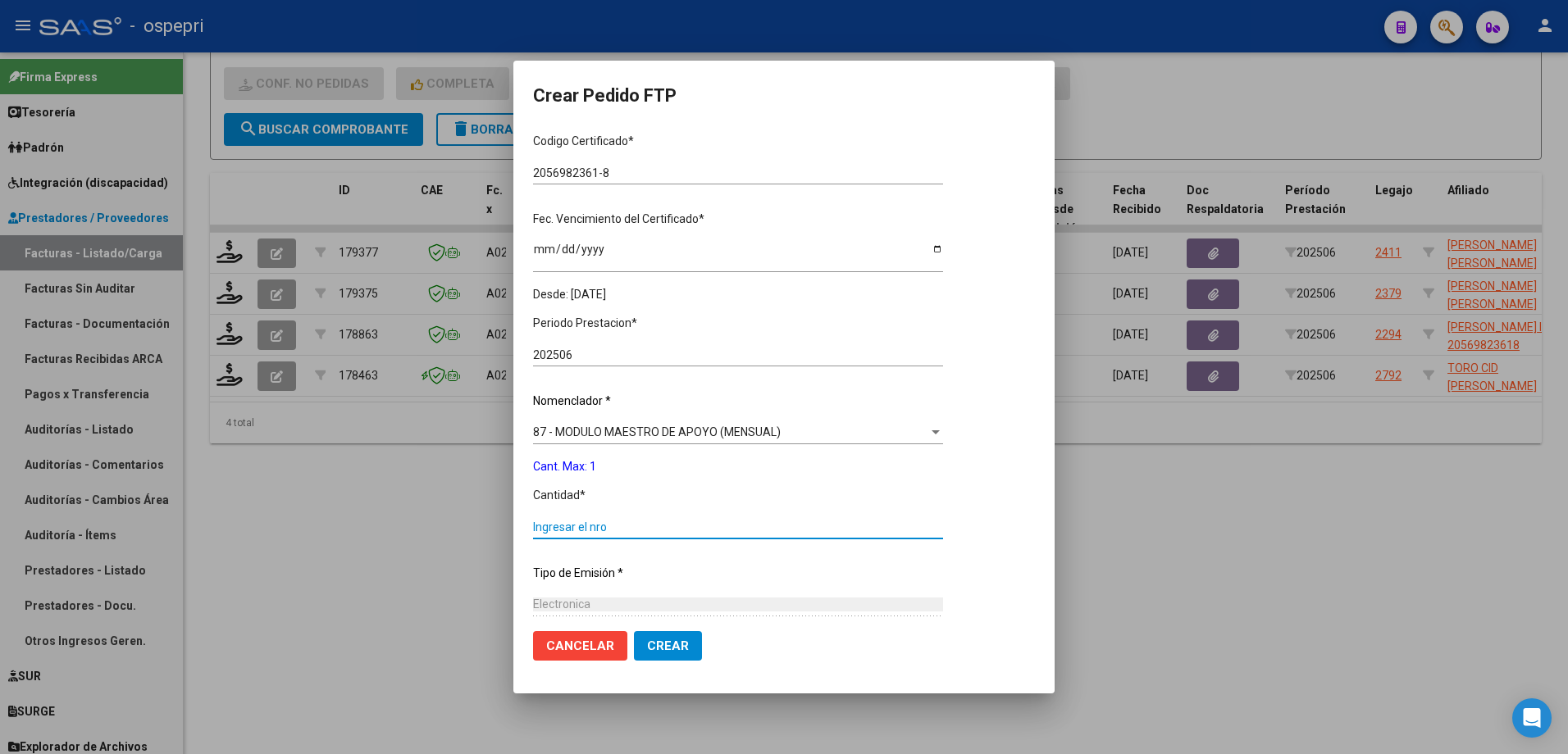 click on "Ingresar el nro" at bounding box center (738, 527) 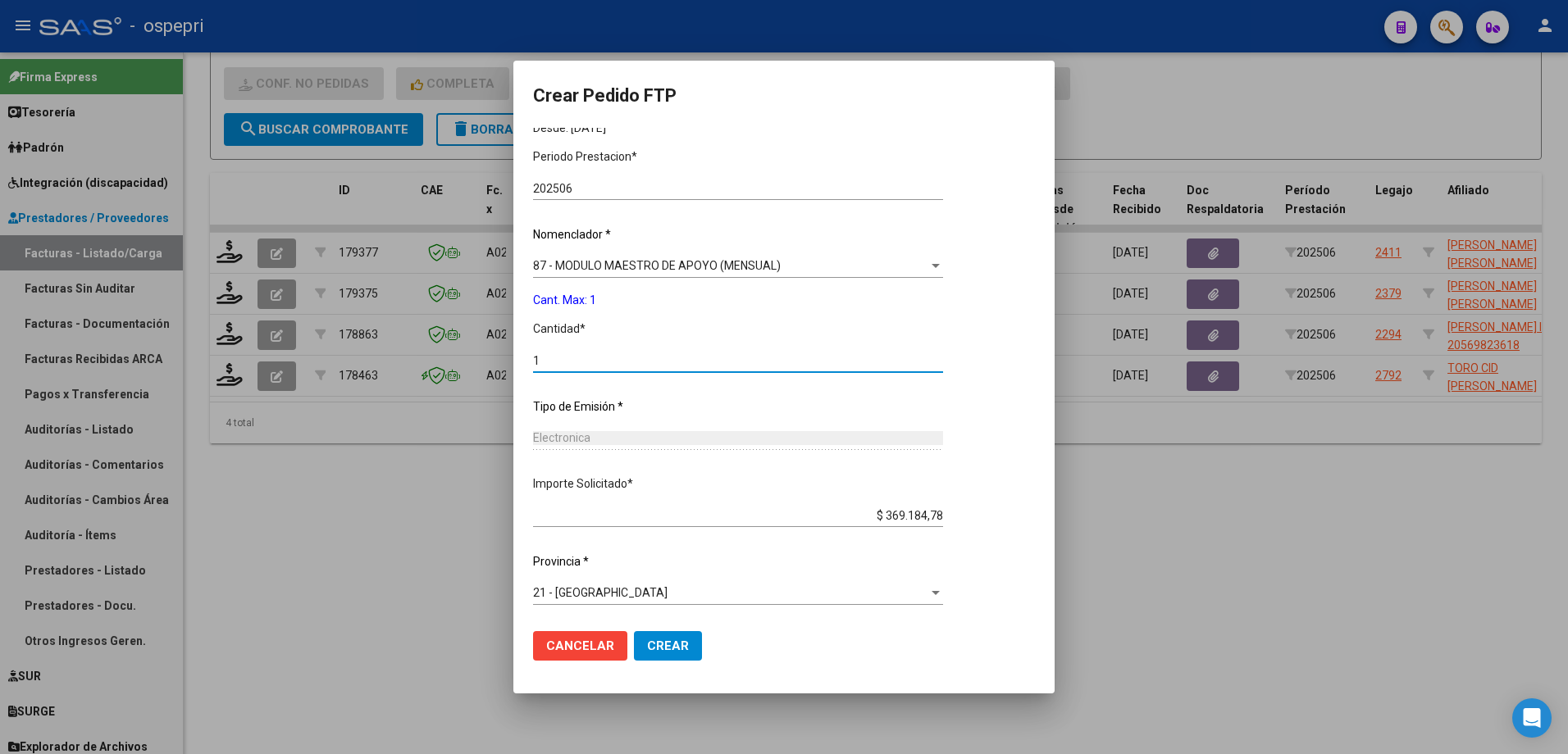 scroll, scrollTop: 495, scrollLeft: 0, axis: vertical 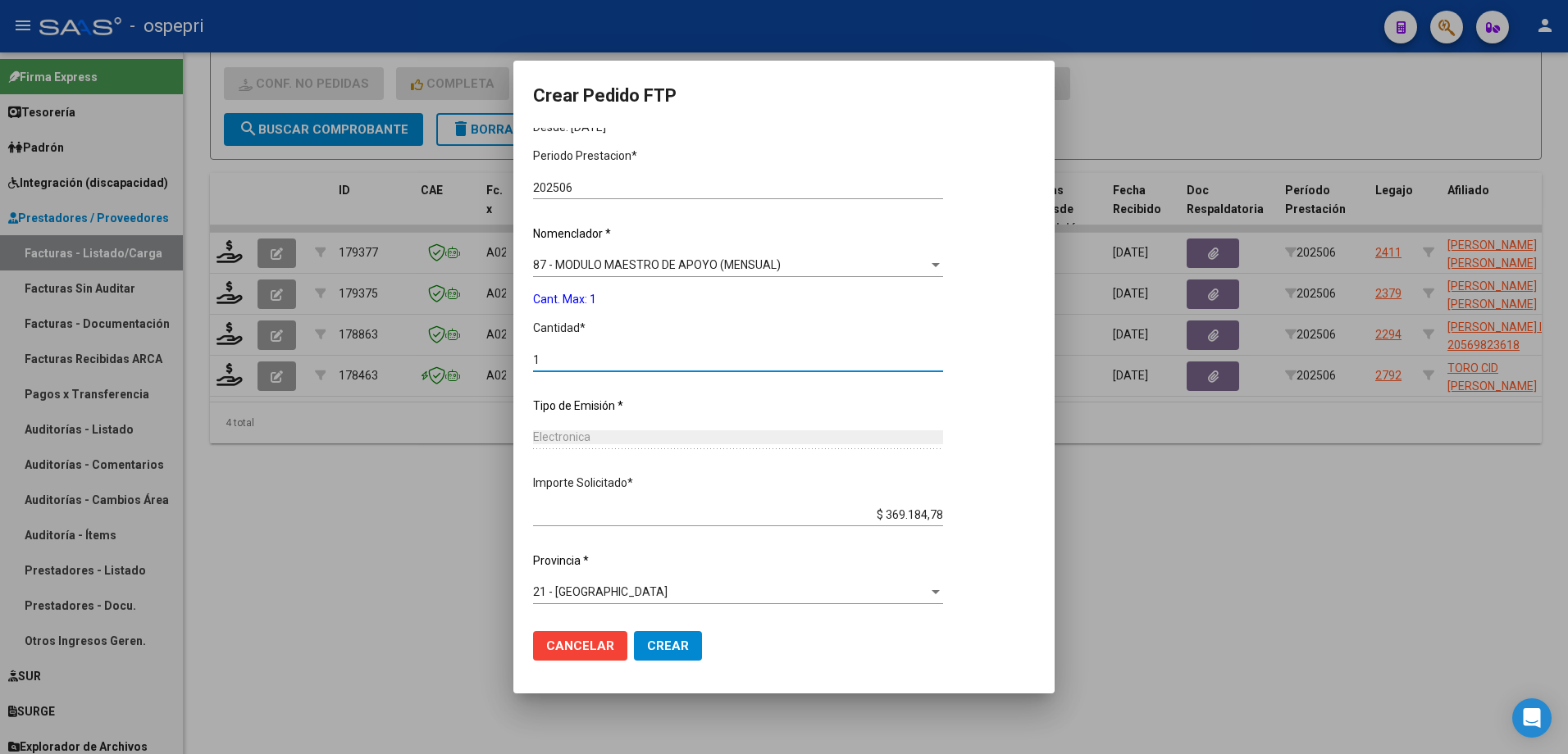 type on "1" 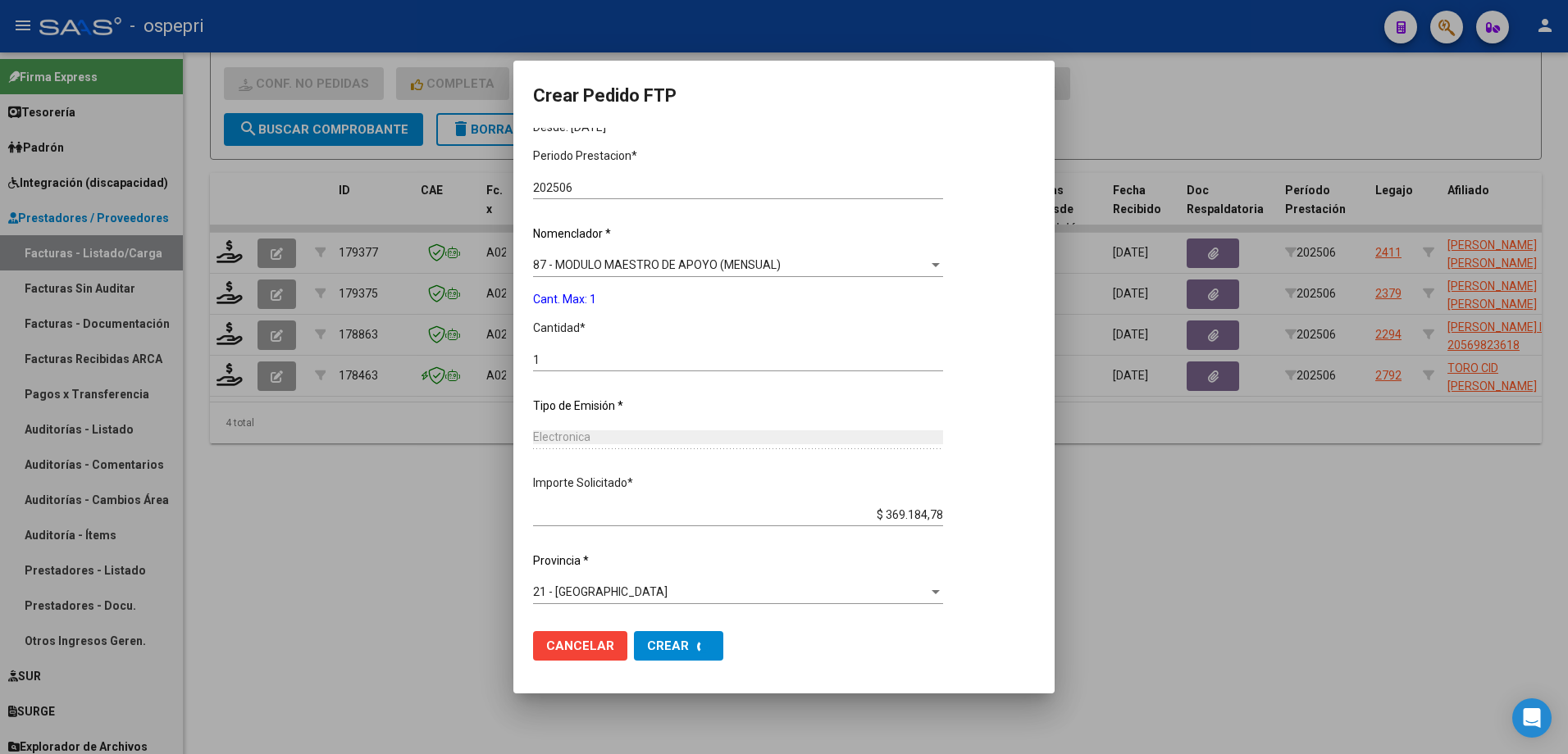 scroll, scrollTop: 0, scrollLeft: 0, axis: both 